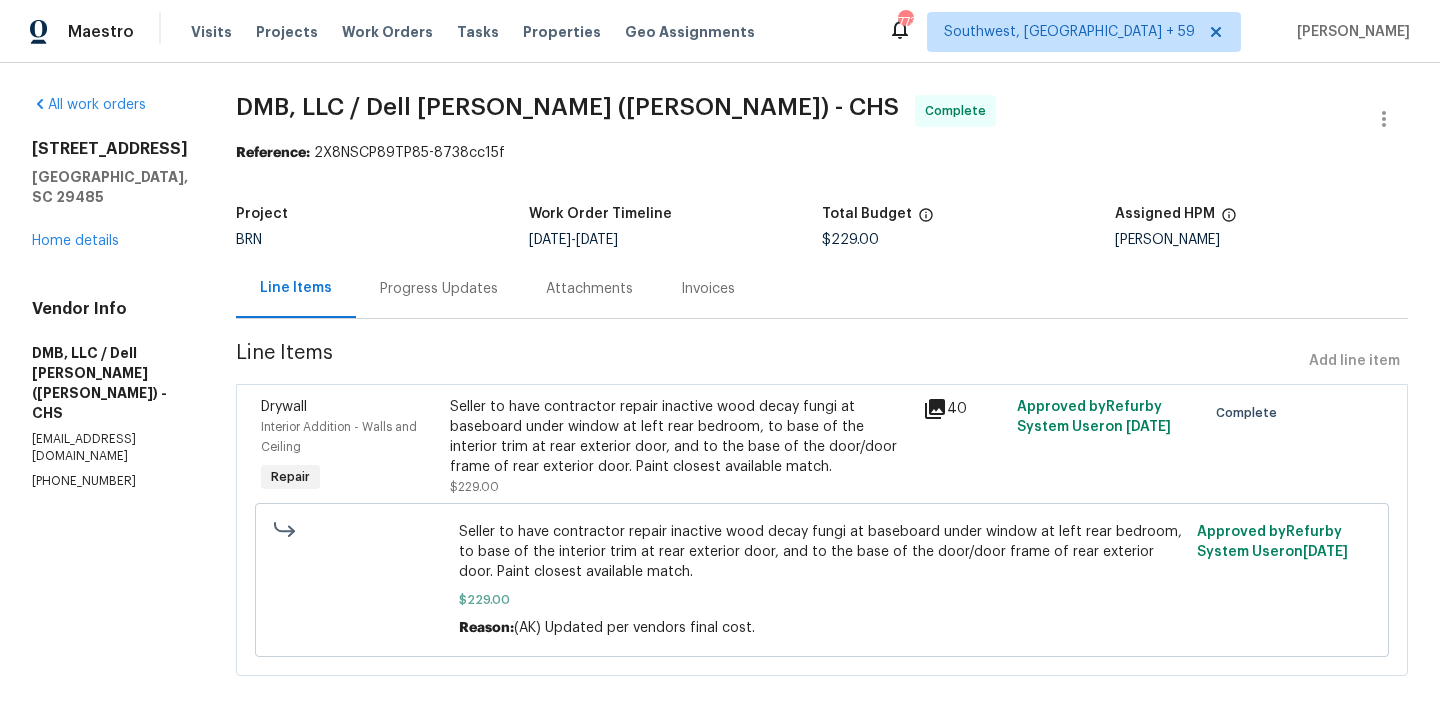 scroll, scrollTop: 0, scrollLeft: 0, axis: both 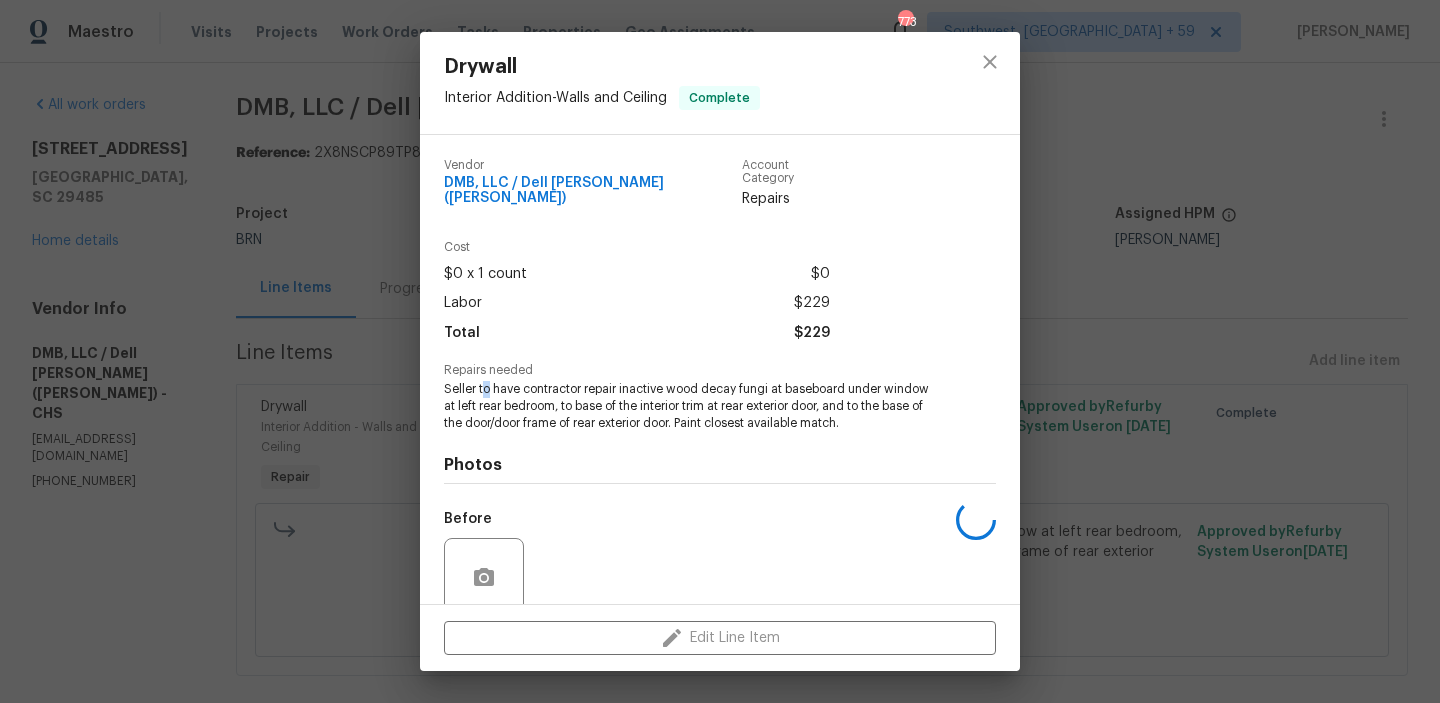 click on "Seller to have contractor repair inactive wood decay fungi at baseboard under window at left rear bedroom, to base of the interior trim at rear exterior door, and to the base of the door/door frame of rear exterior door. Paint closest available match." at bounding box center [692, 406] 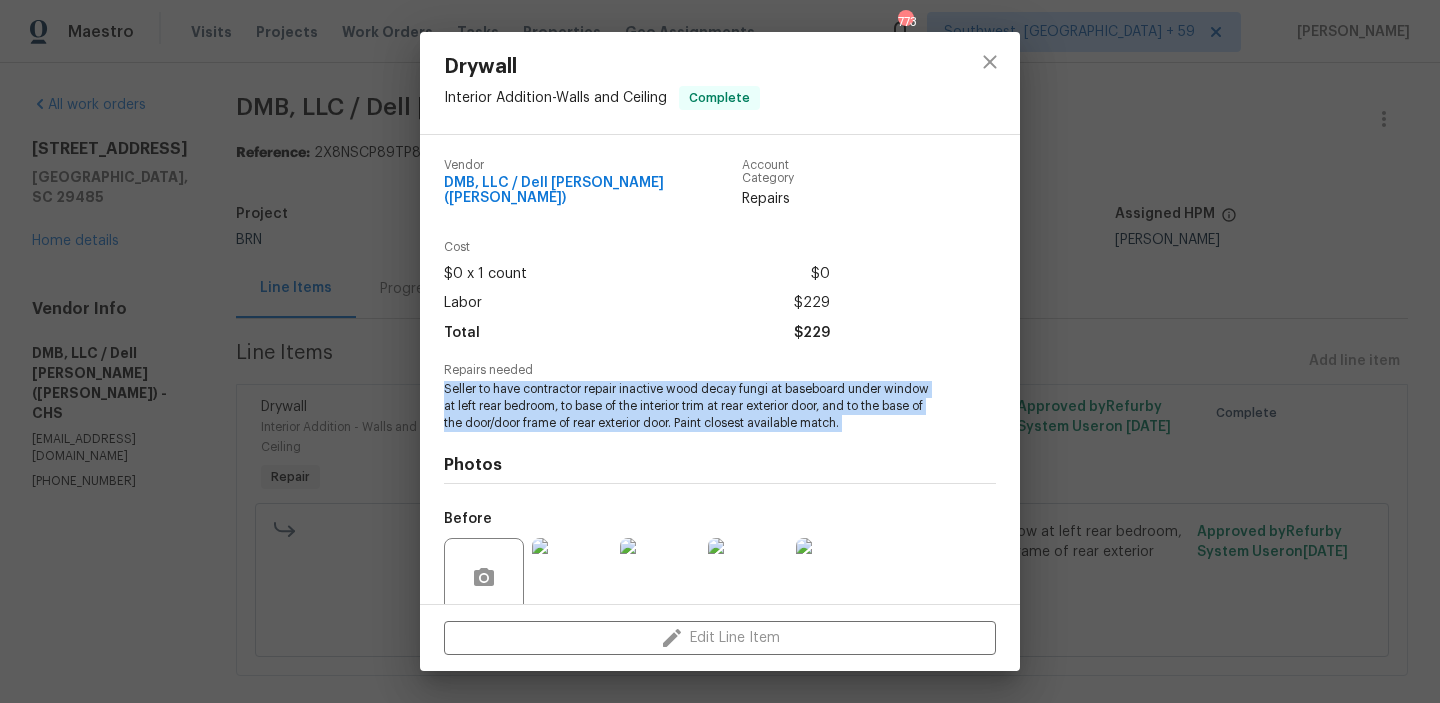 click on "Seller to have contractor repair inactive wood decay fungi at baseboard under window at left rear bedroom, to base of the interior trim at rear exterior door, and to the base of the door/door frame of rear exterior door. Paint closest available match." at bounding box center [692, 406] 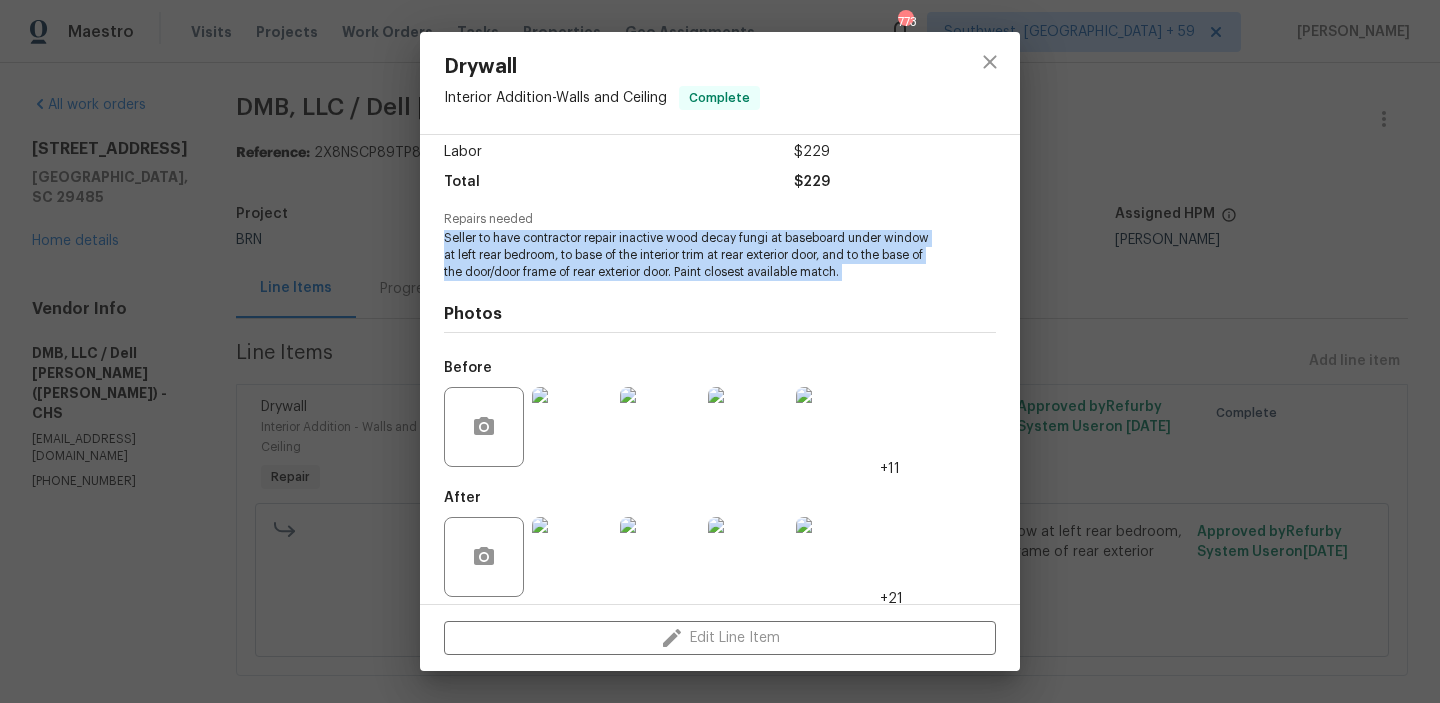 click at bounding box center (572, 427) 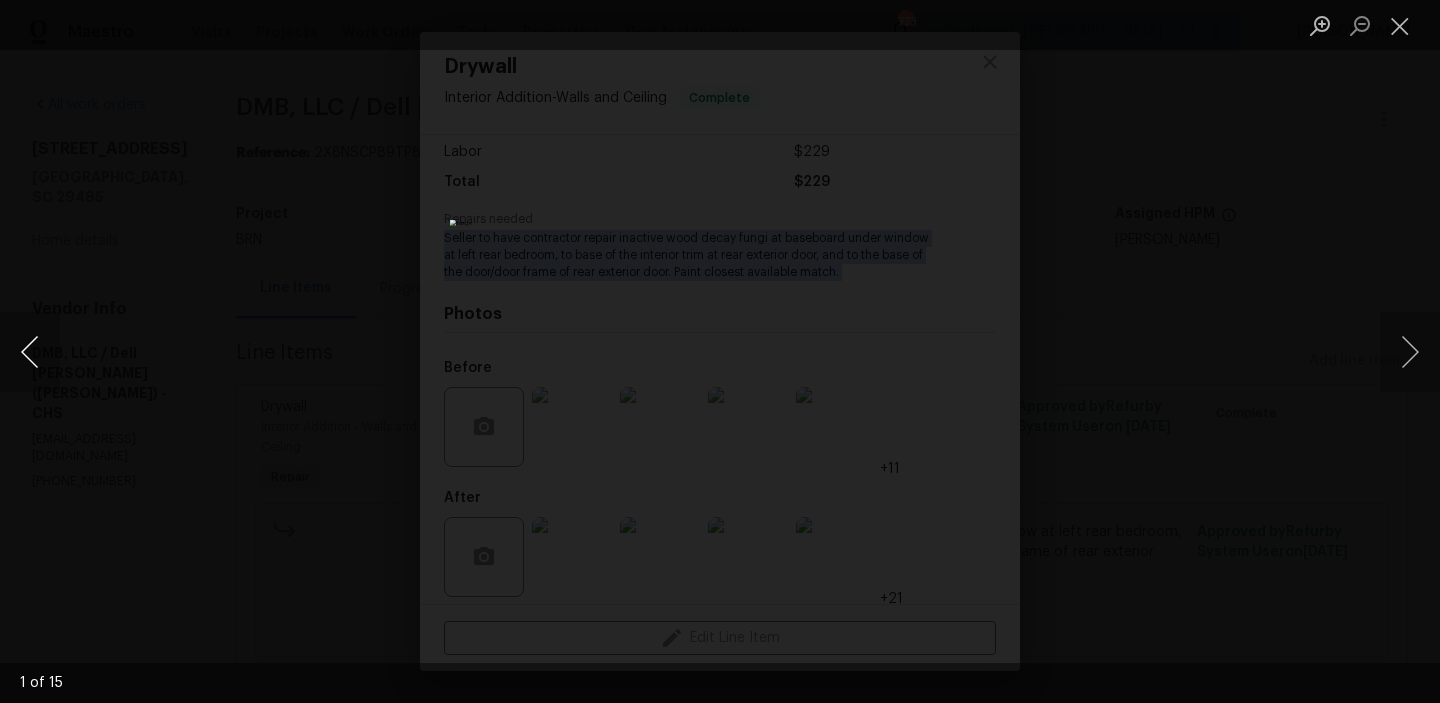 click at bounding box center [30, 352] 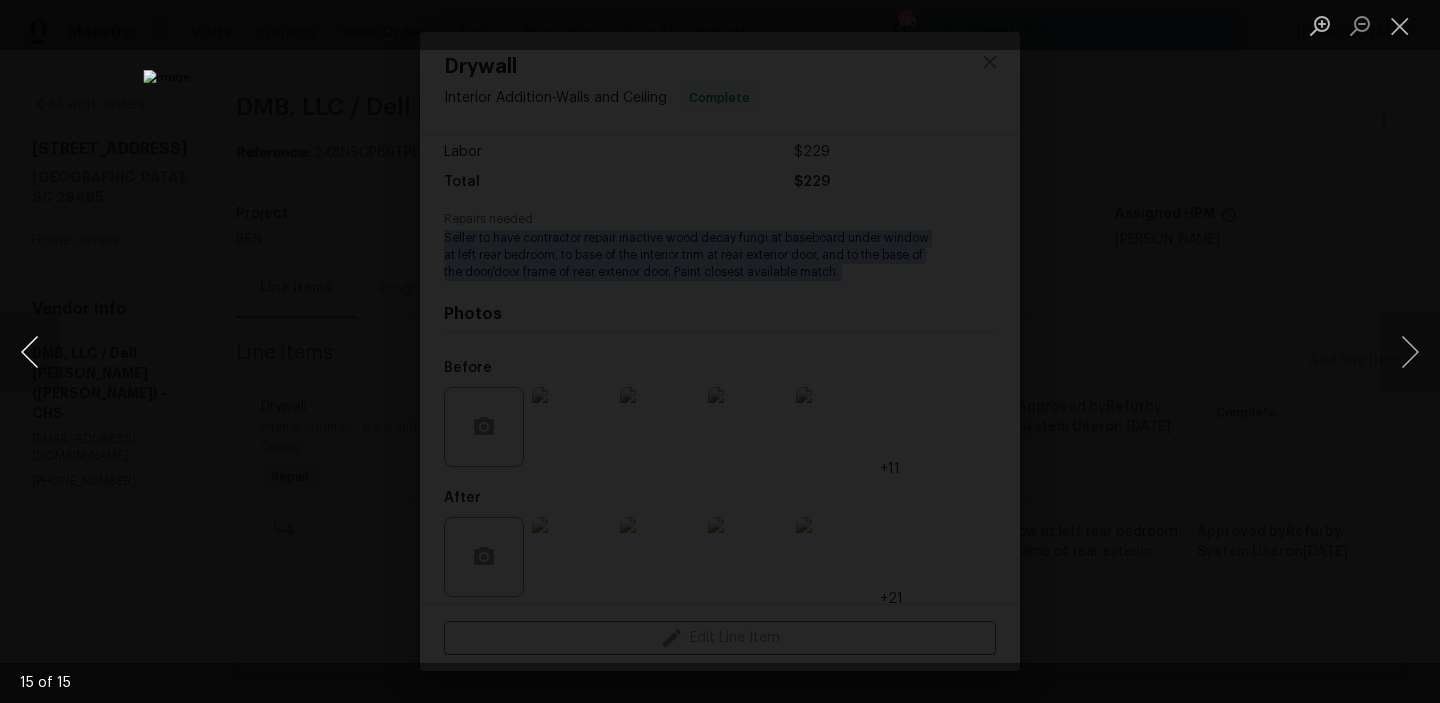 click at bounding box center (30, 352) 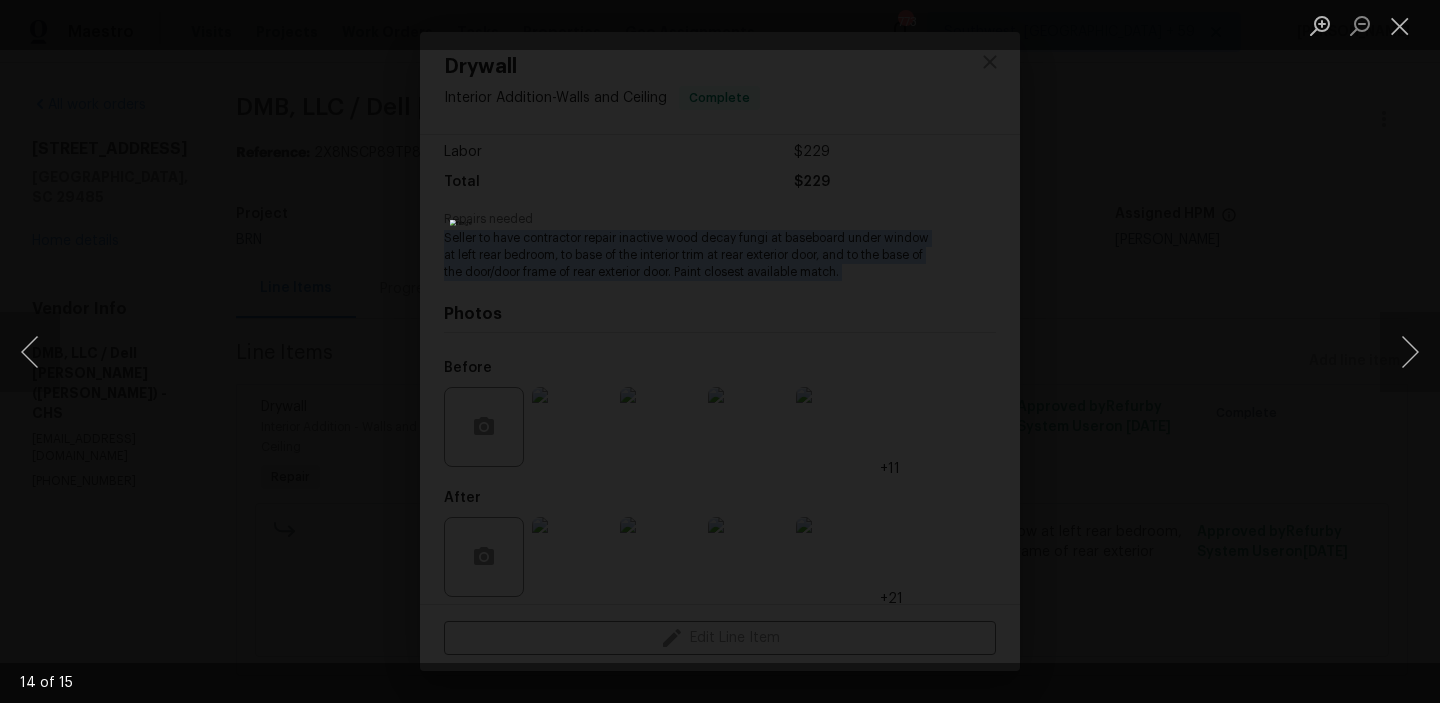click at bounding box center (720, 351) 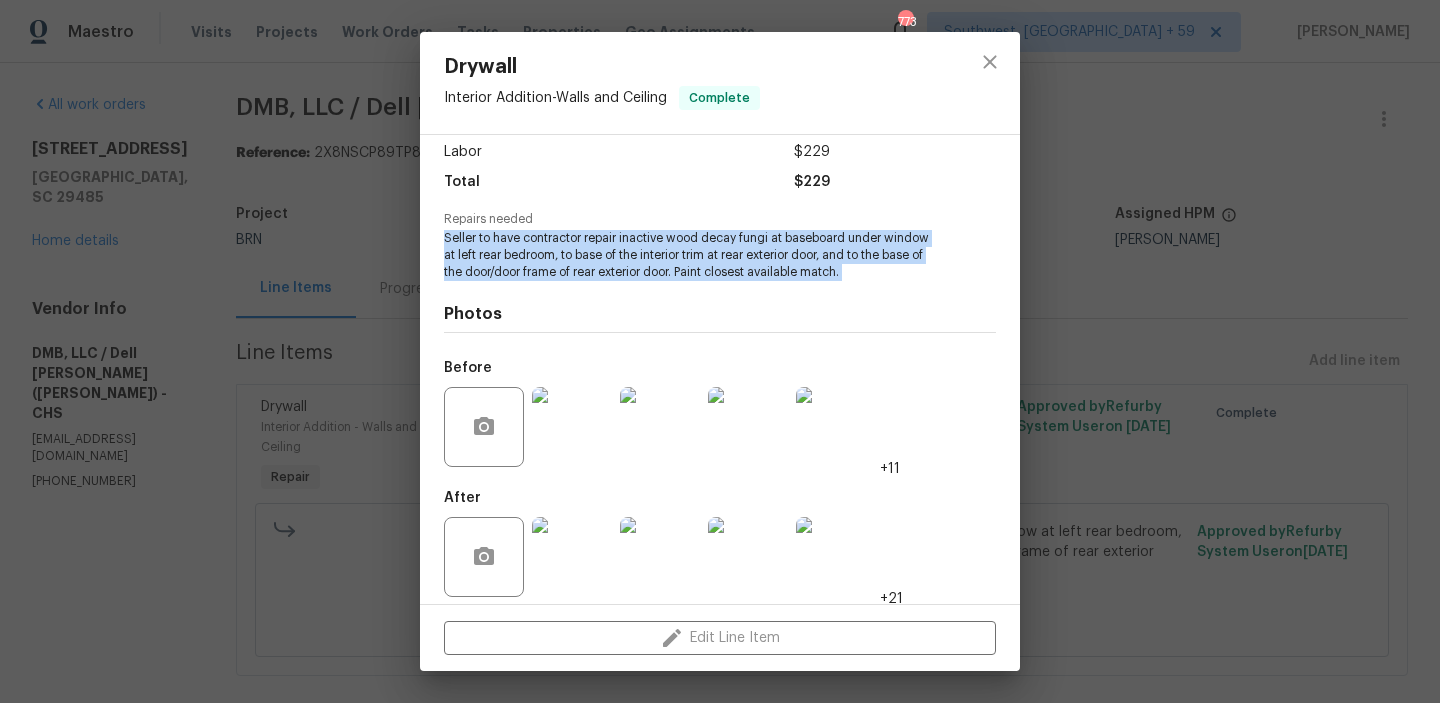 click at bounding box center (572, 557) 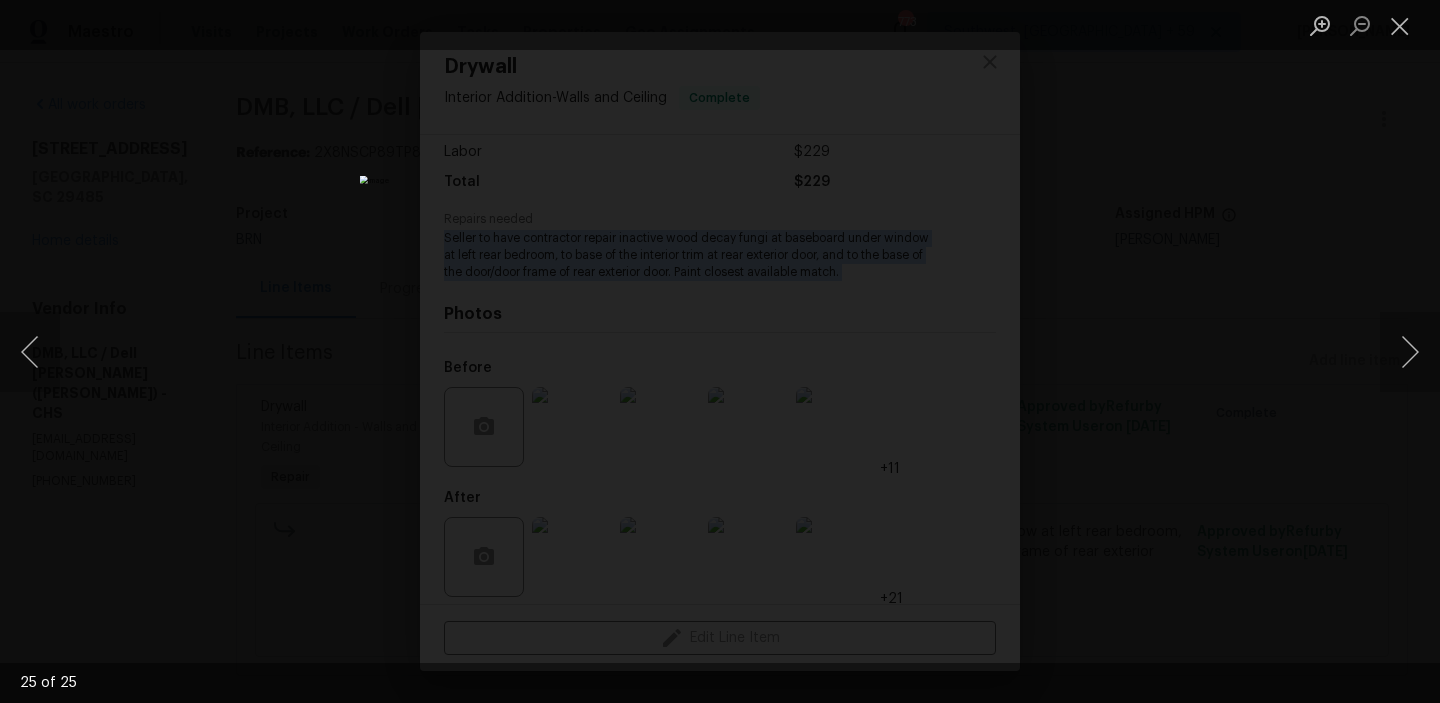 click at bounding box center [720, 351] 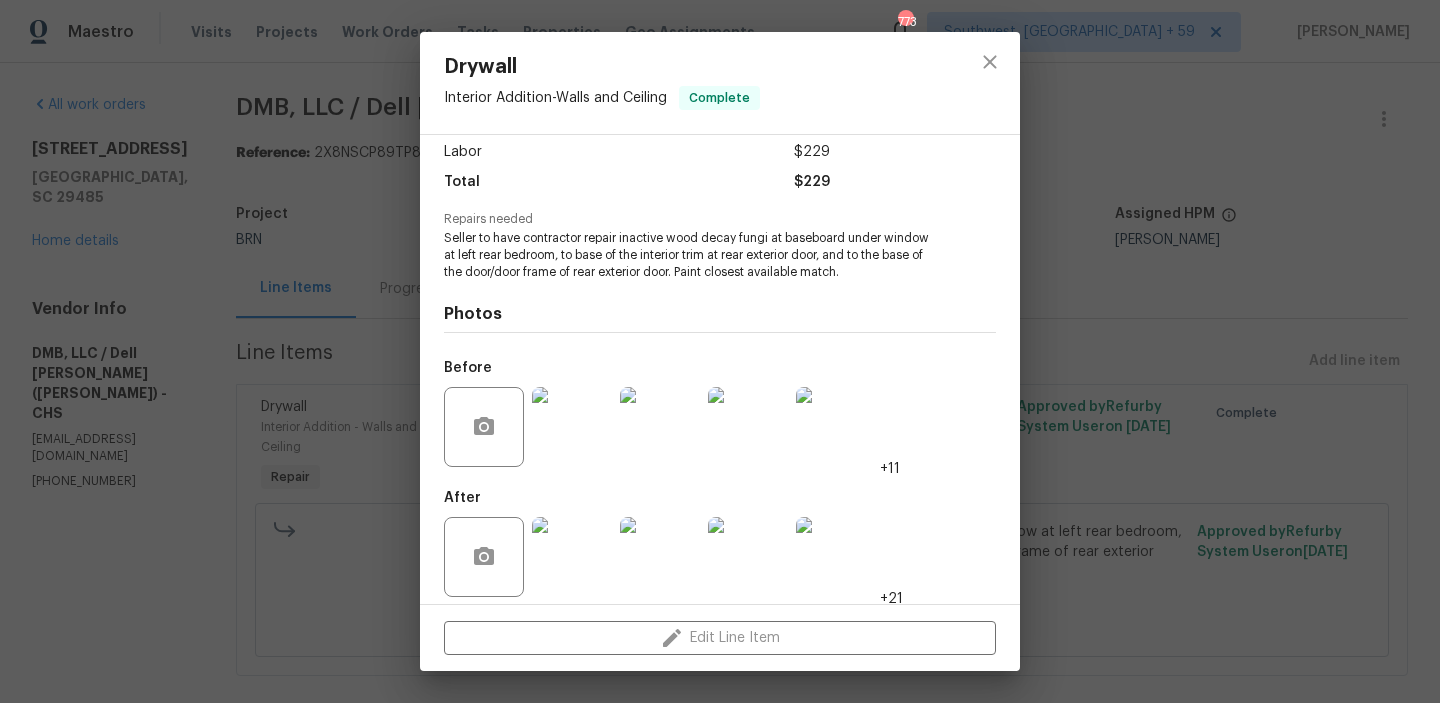click on "Drywall Interior Addition  -  Walls and Ceiling Complete Vendor DMB, LLC / Dell Bryson (Heise) Account Category Repairs Cost $0 x 1 count $0 Labor $229 Total $229 Repairs needed Seller to have contractor repair inactive wood decay fungi at baseboard under window at left rear bedroom, to base of the interior trim at rear exterior door, and to the base of the door/door frame of rear exterior door. Paint closest available match. Photos Before  +11 After  +21  Edit Line Item" at bounding box center (720, 351) 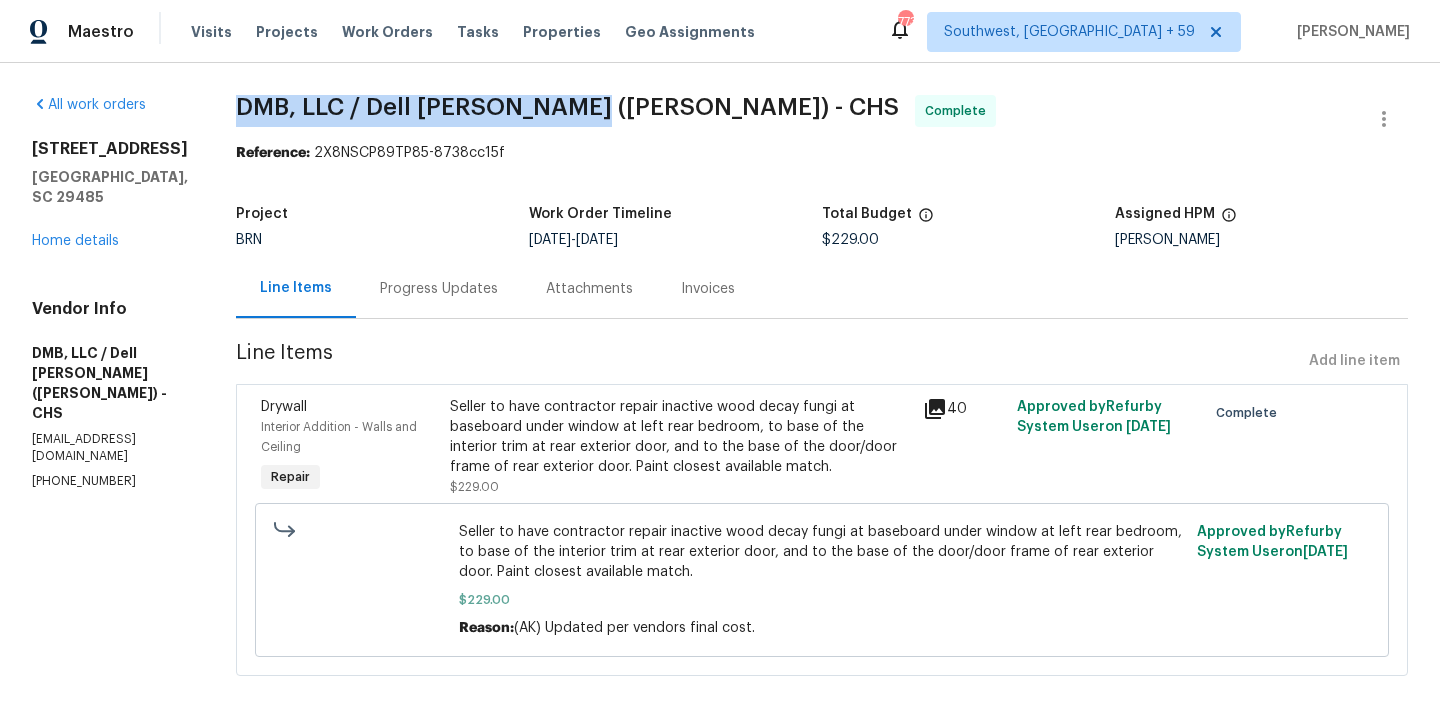 drag, startPoint x: 232, startPoint y: 109, endPoint x: 582, endPoint y: 98, distance: 350.17282 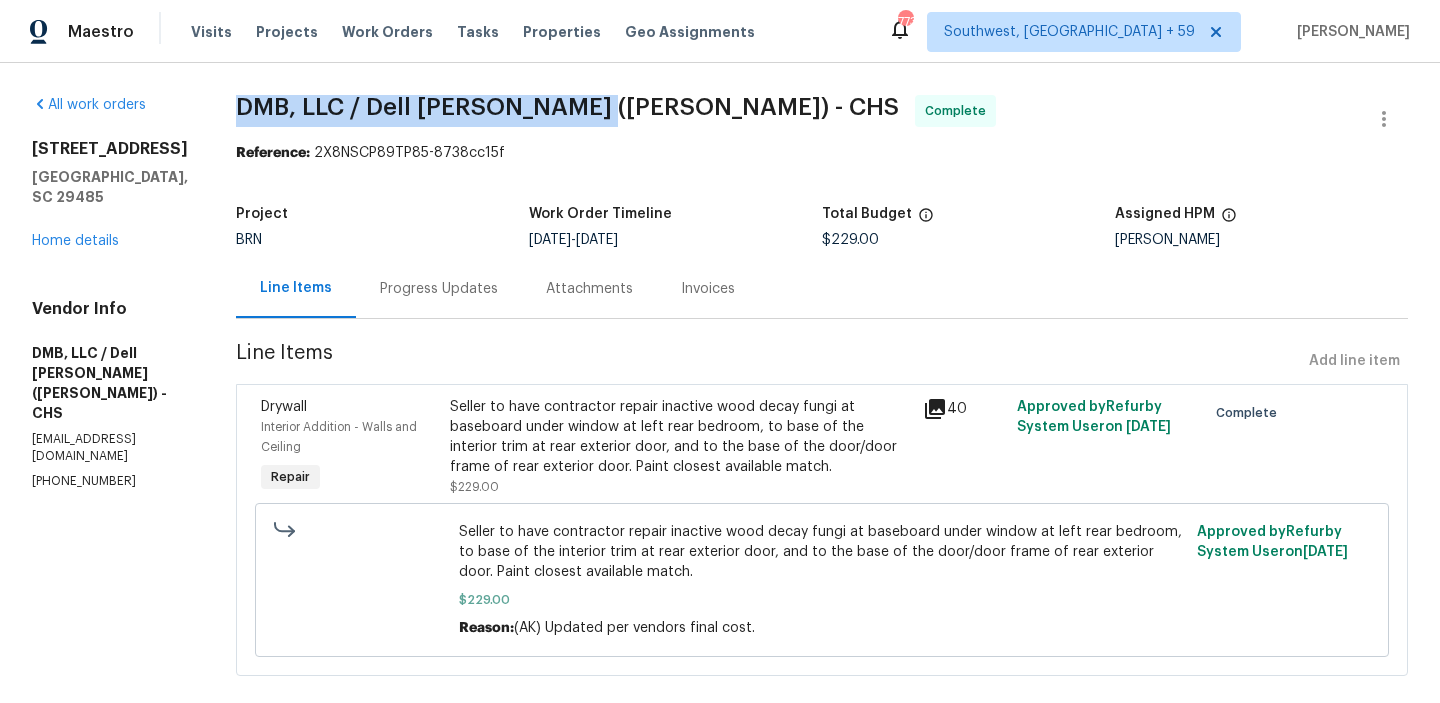 copy on "DMB, LLC / Dell Bryson (Heise)" 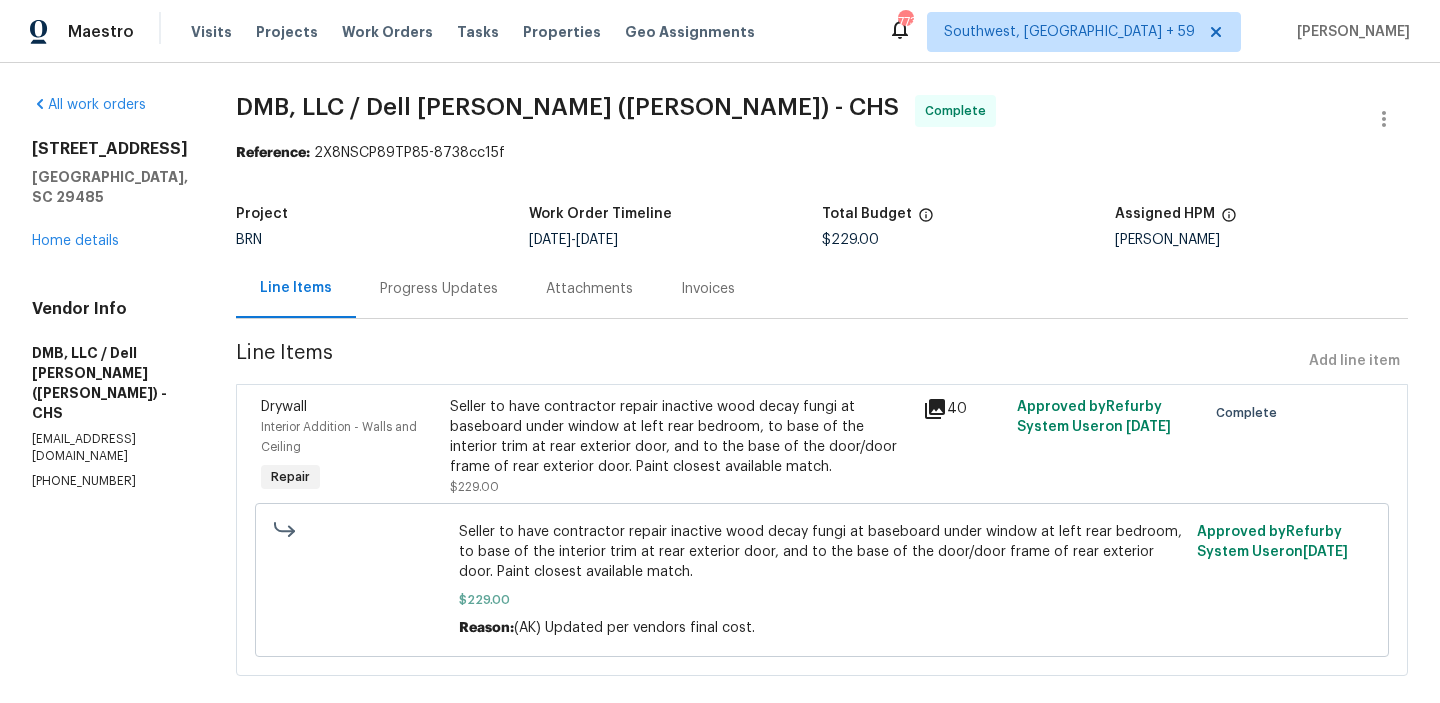 click on "Invoices" at bounding box center (708, 288) 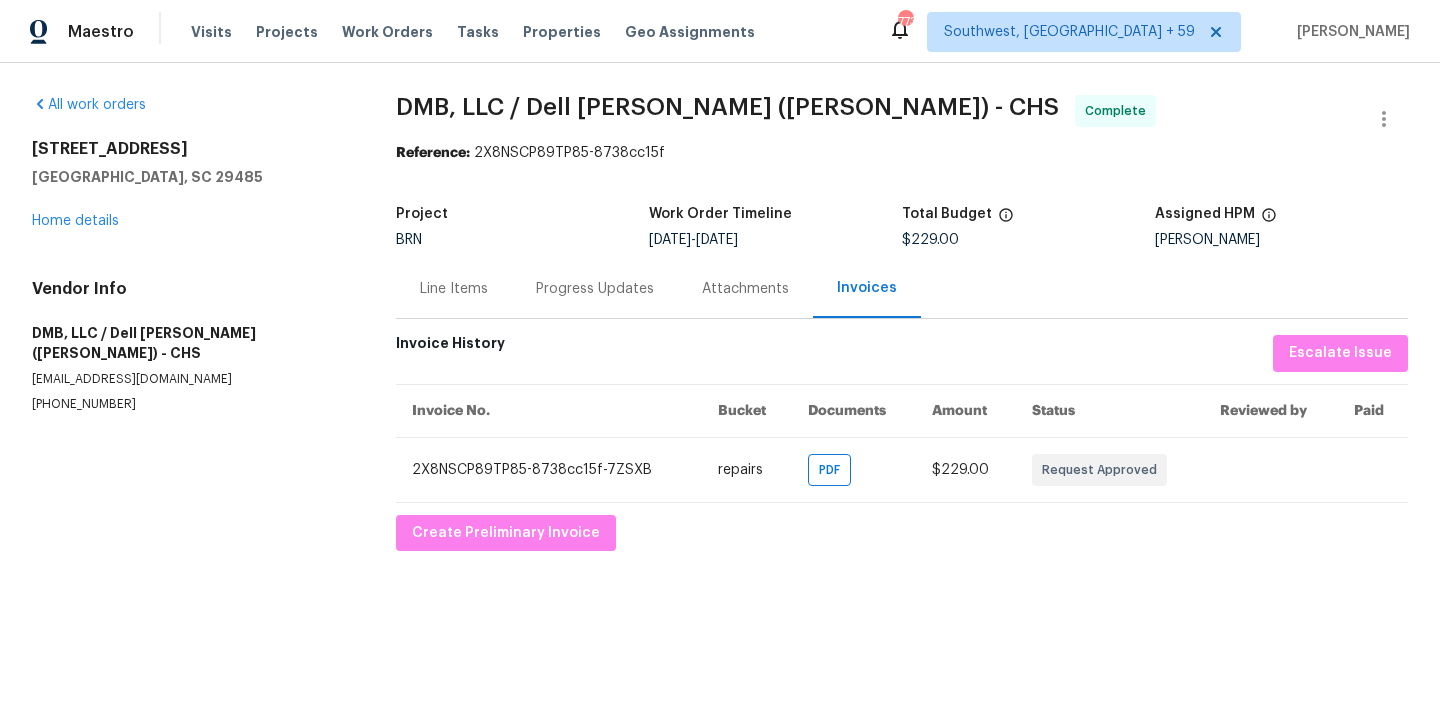 click on "Progress Updates" at bounding box center (595, 288) 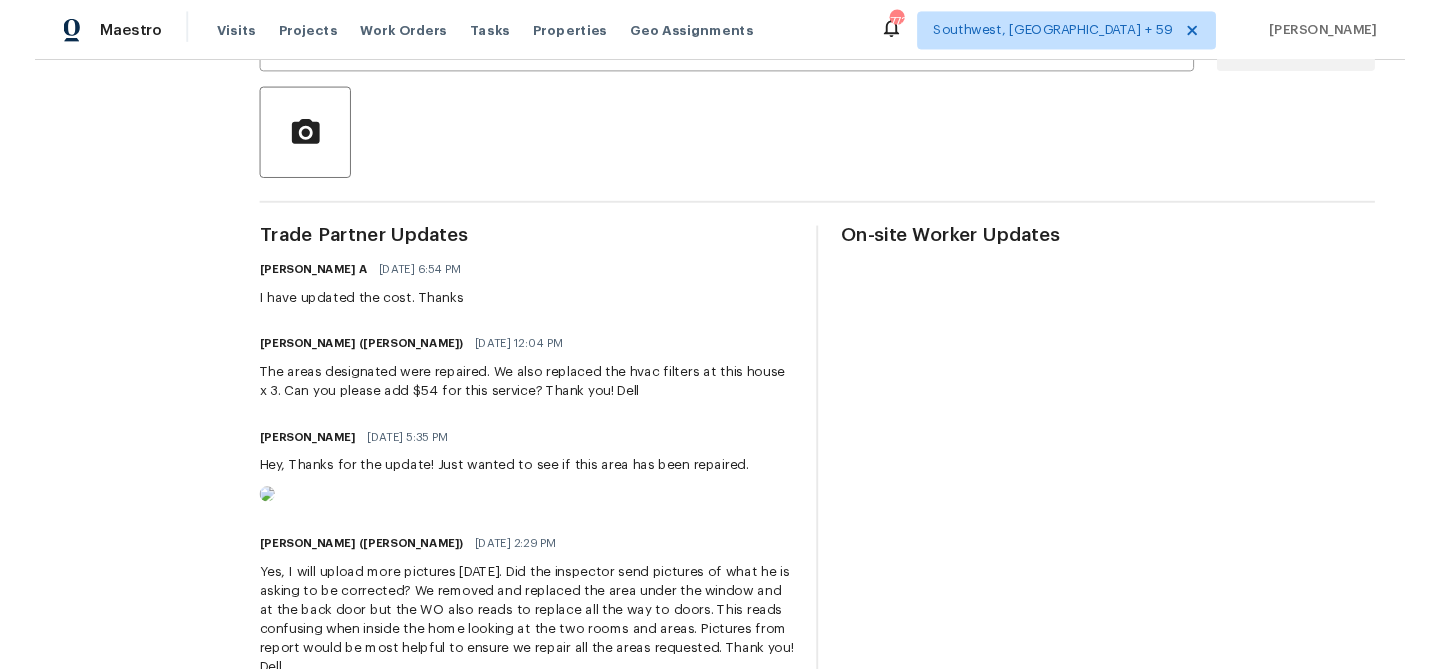 scroll, scrollTop: 0, scrollLeft: 0, axis: both 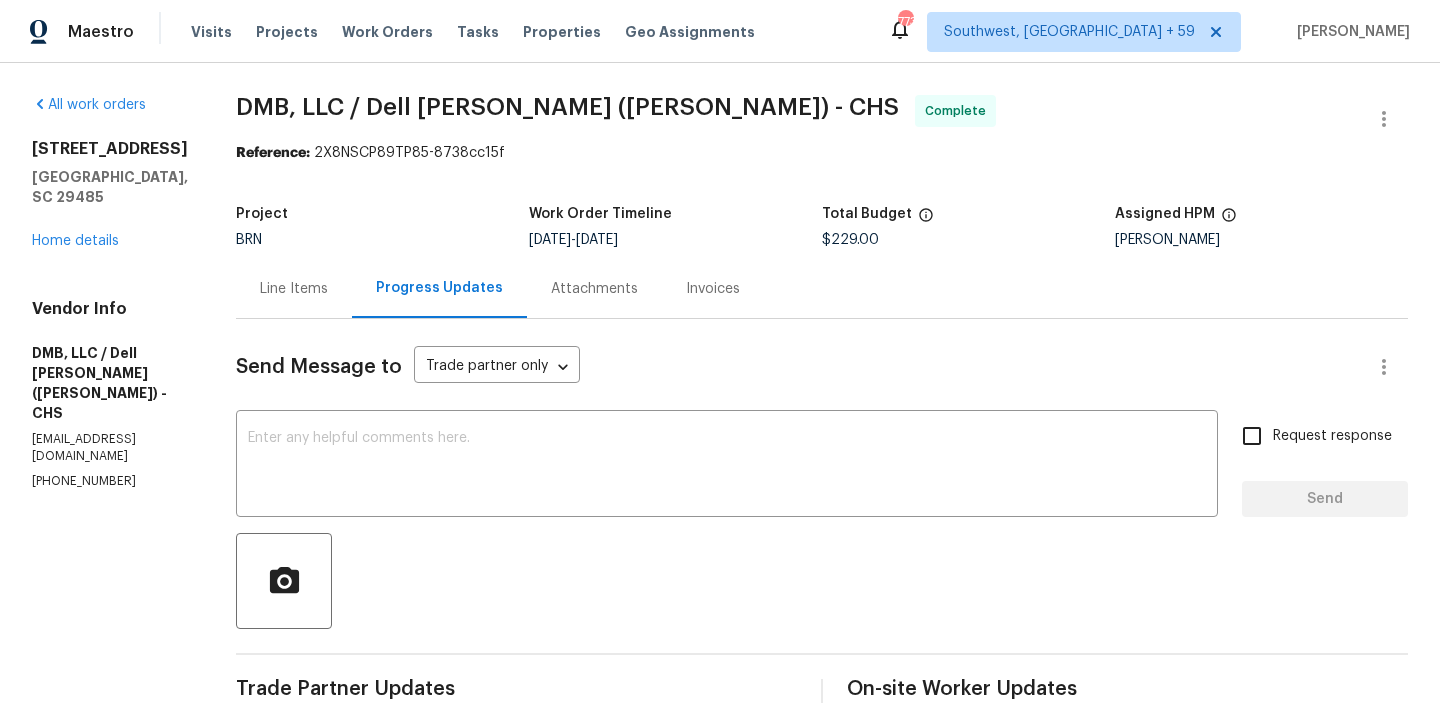 click on "Attachments" at bounding box center [594, 288] 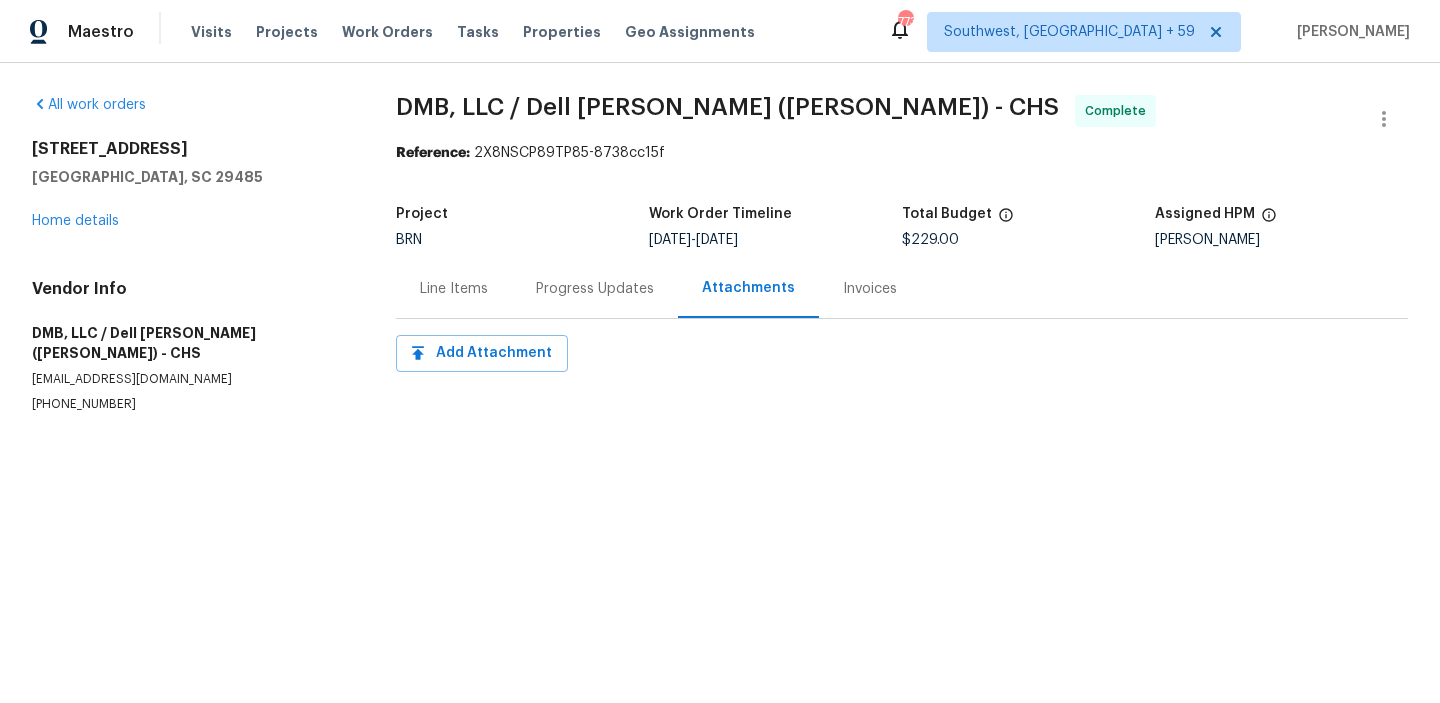 click on "Invoices" at bounding box center [870, 288] 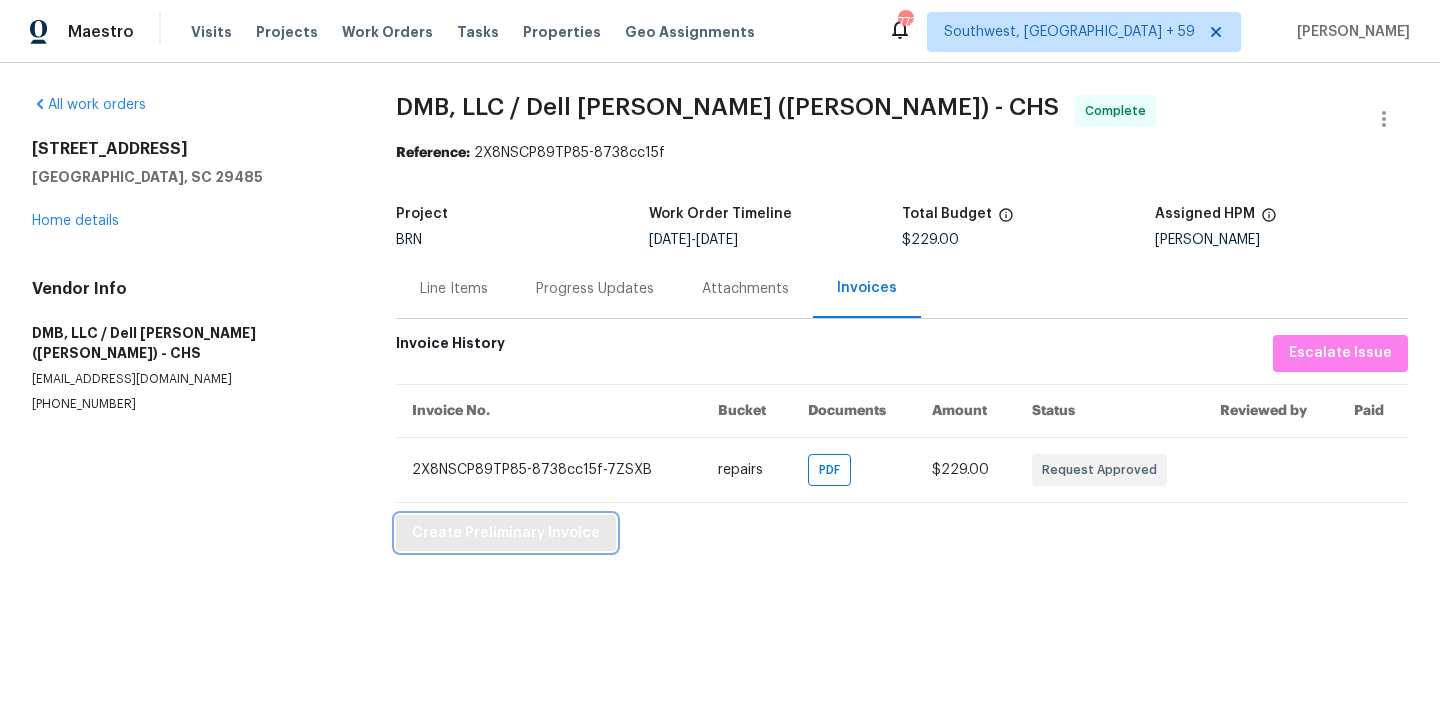 click on "Create Preliminary Invoice" at bounding box center [506, 533] 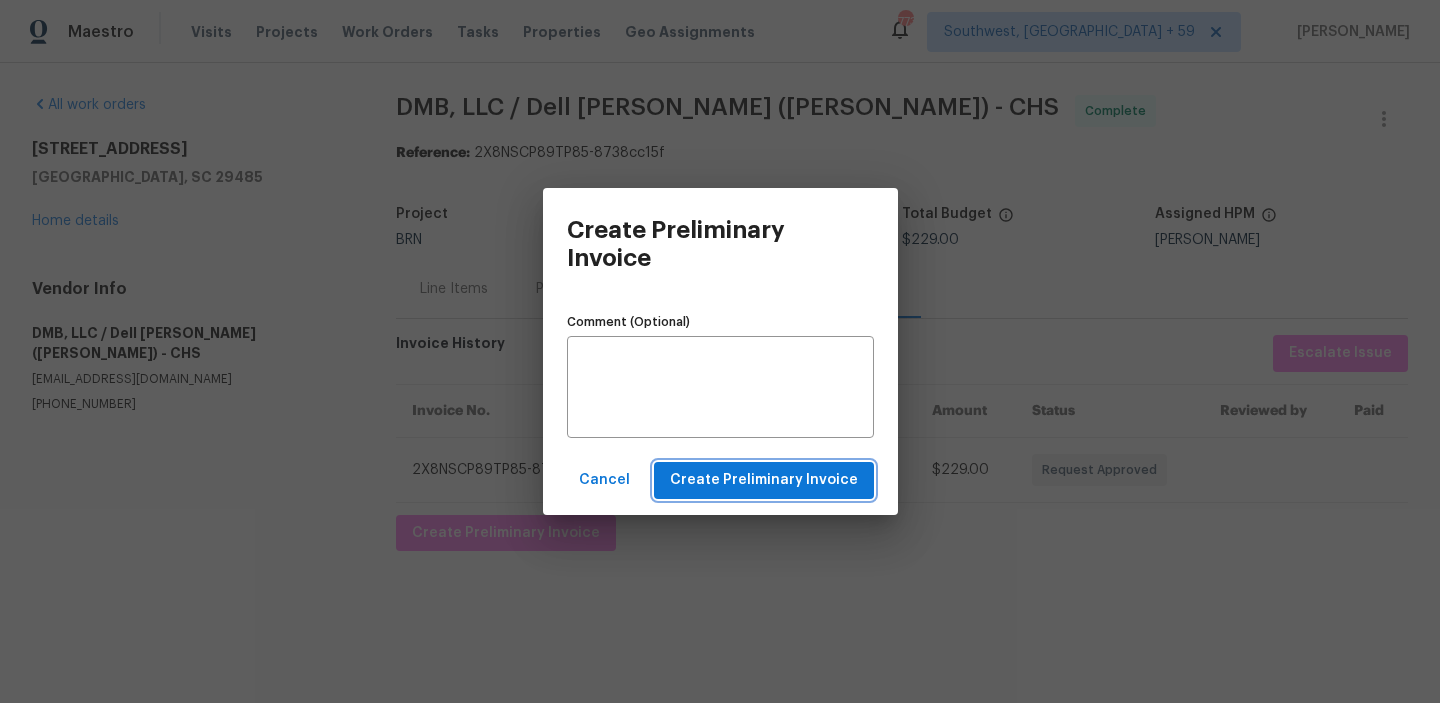 click on "Create Preliminary Invoice" at bounding box center [764, 480] 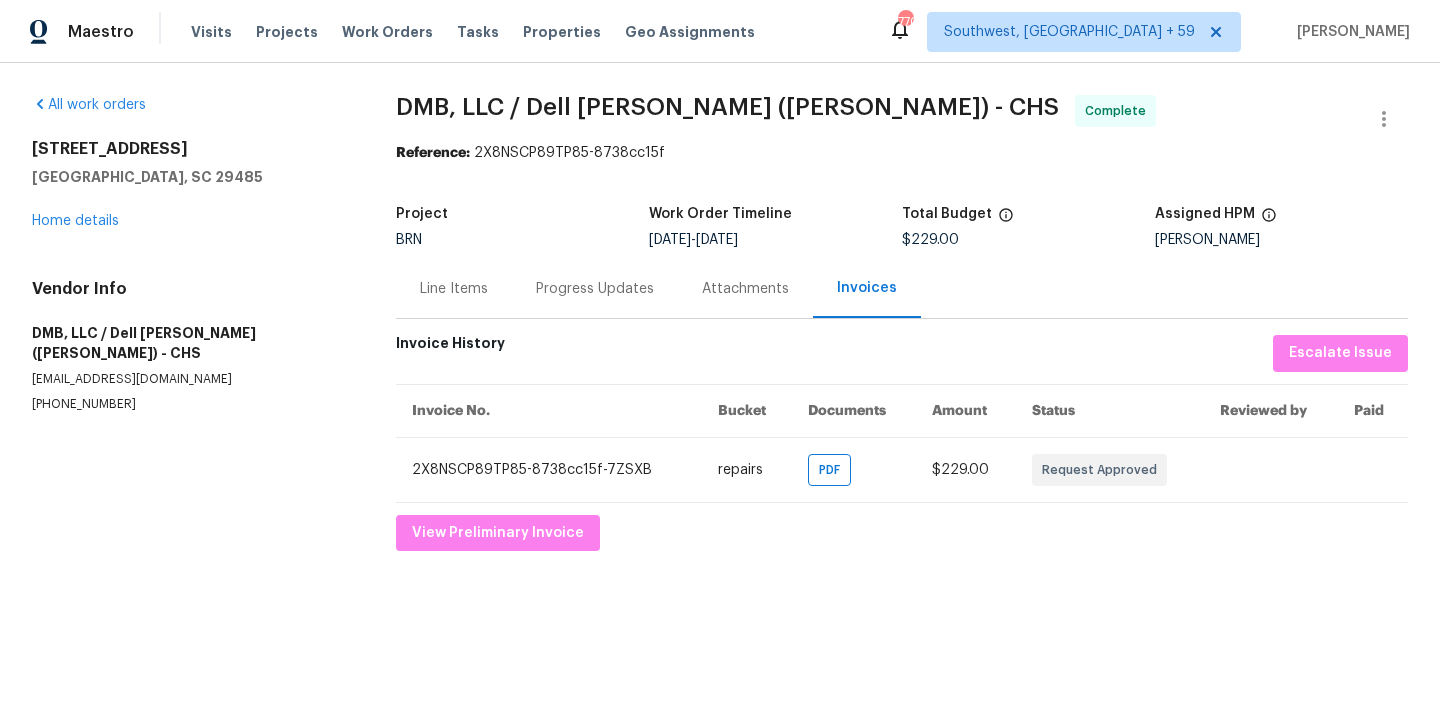 click on "7/1/2025" at bounding box center [717, 240] 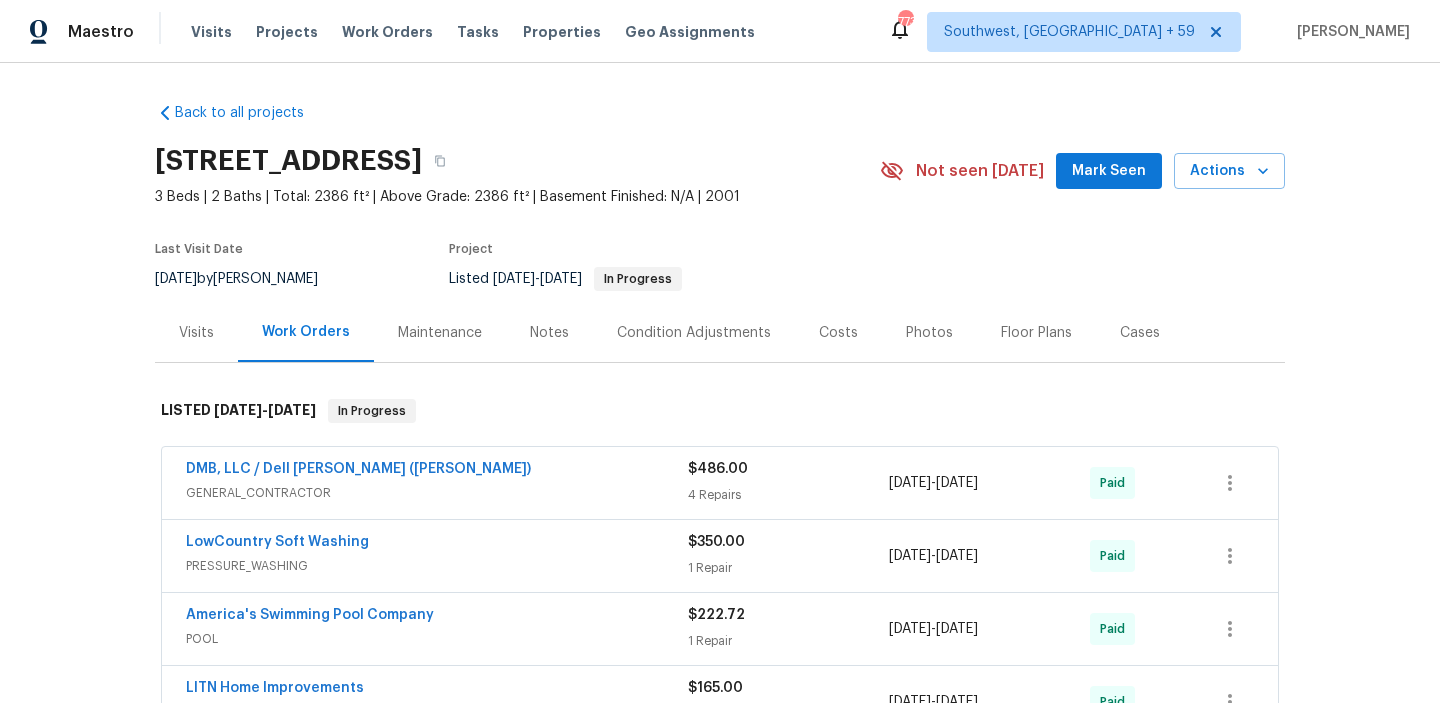 scroll, scrollTop: 0, scrollLeft: 0, axis: both 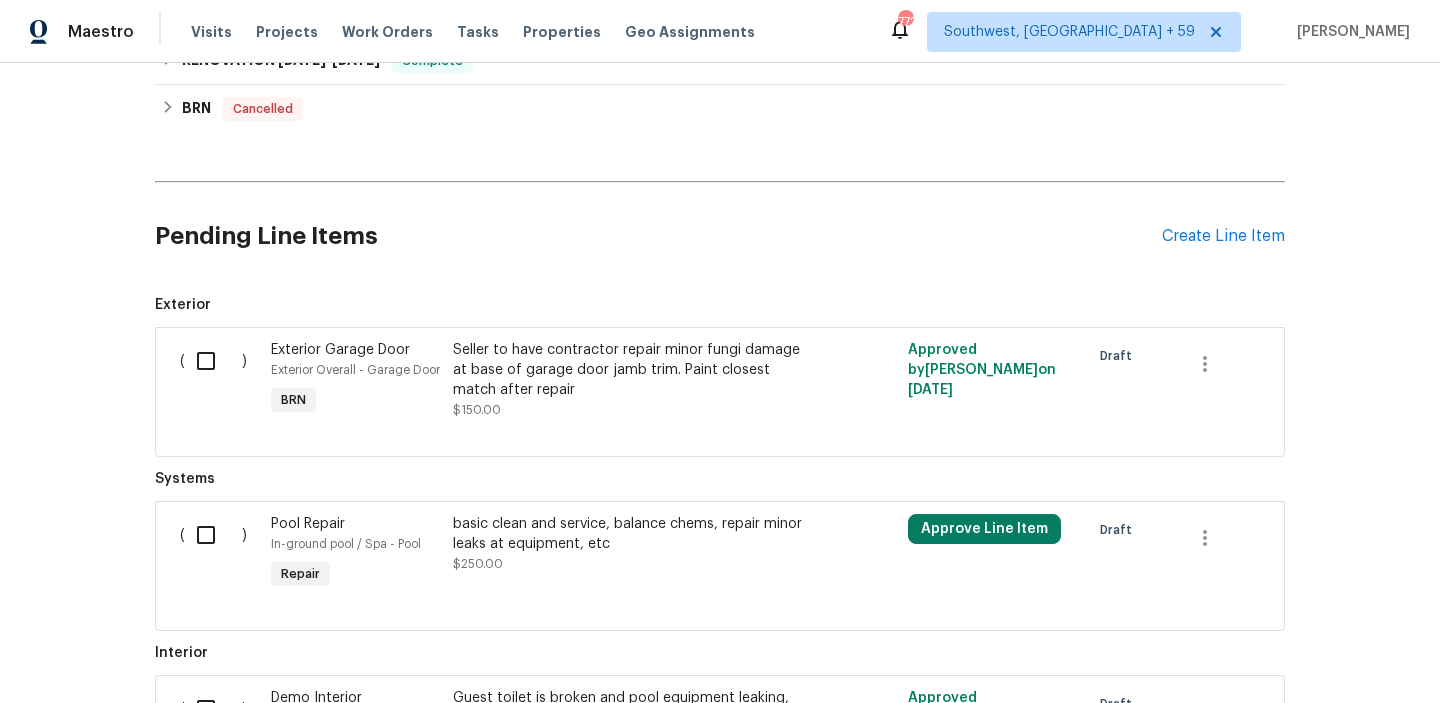click on "Pending Line Items Create Line Item" at bounding box center (720, 236) 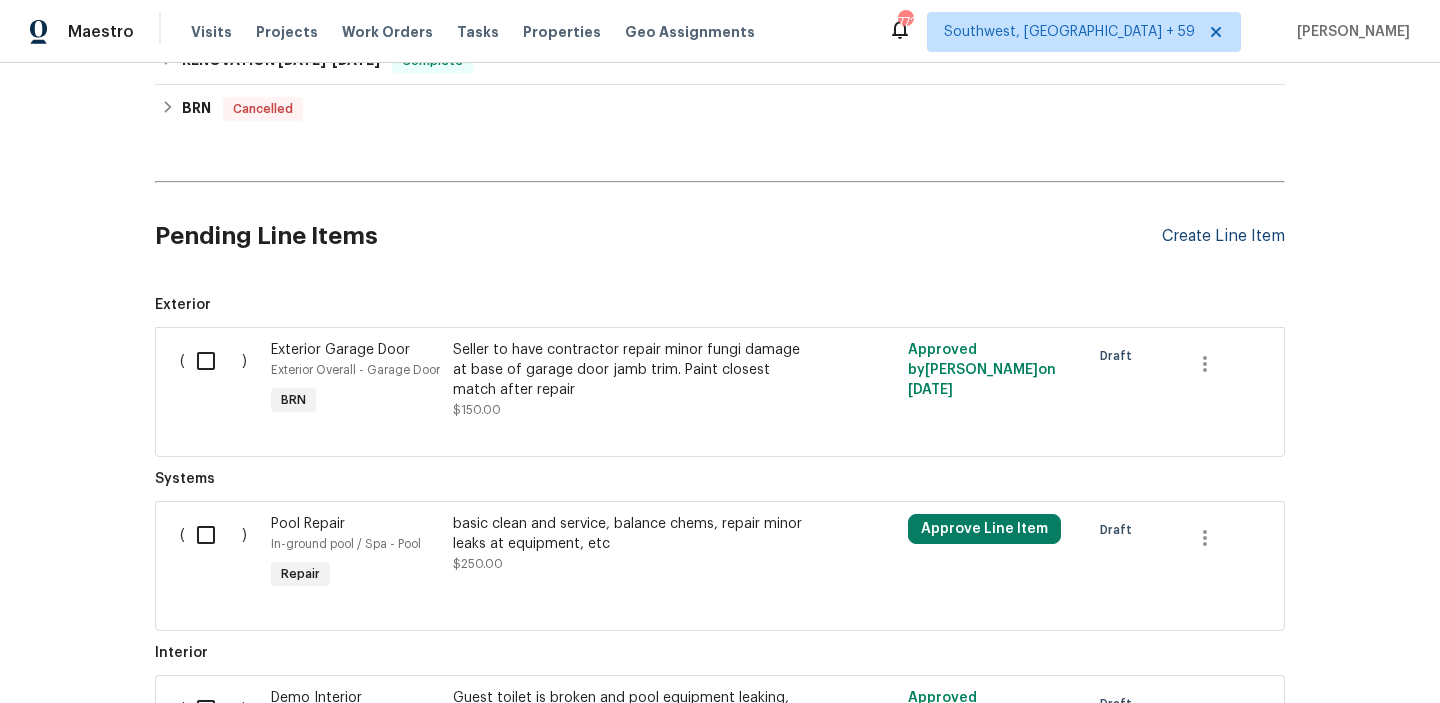 click on "Create Line Item" at bounding box center [1223, 236] 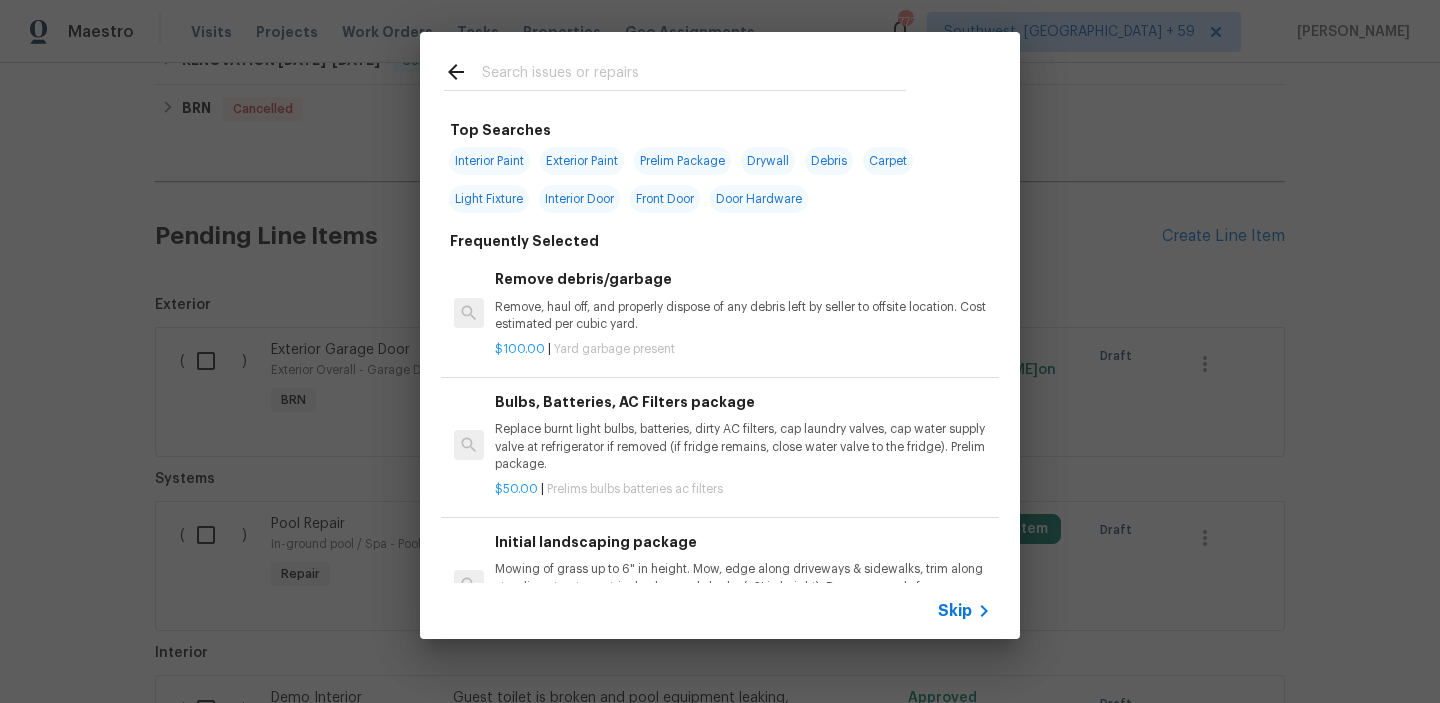 click on "Skip" at bounding box center (955, 611) 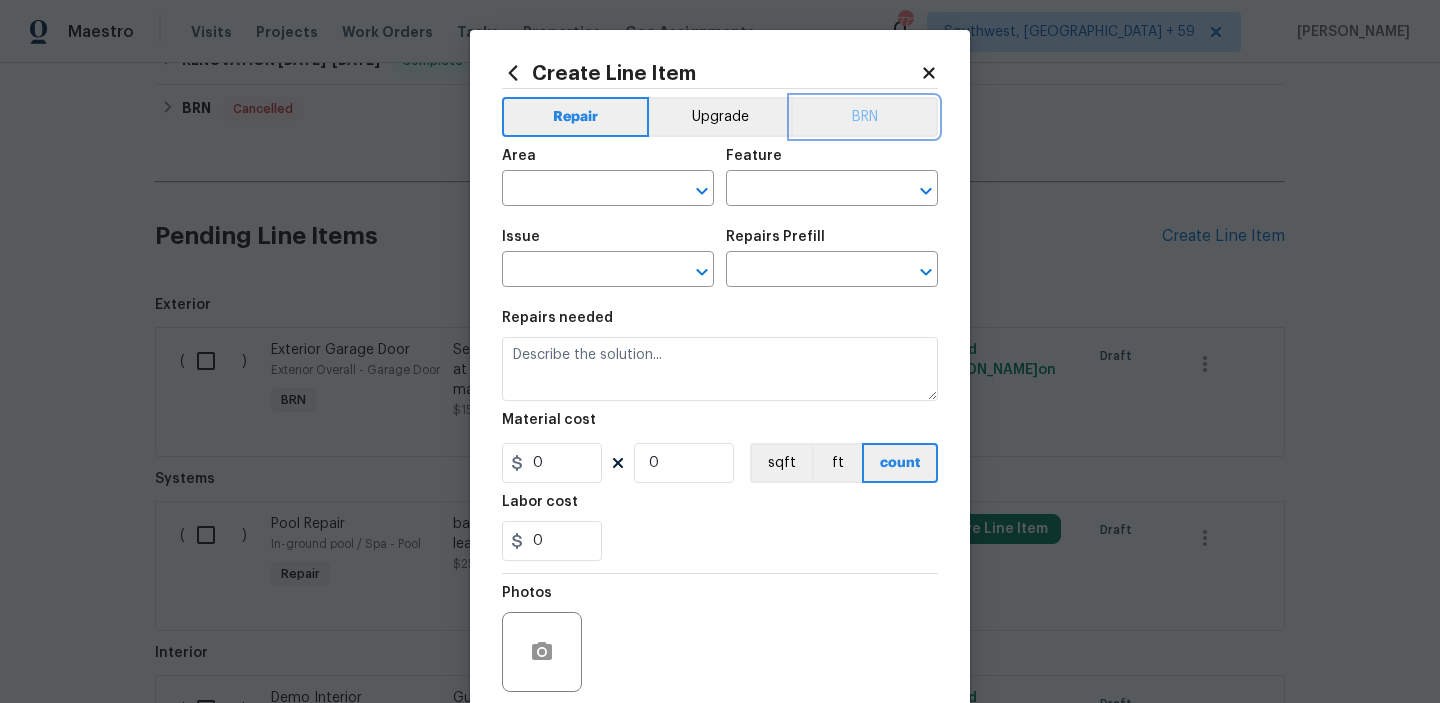 click on "BRN" at bounding box center [864, 117] 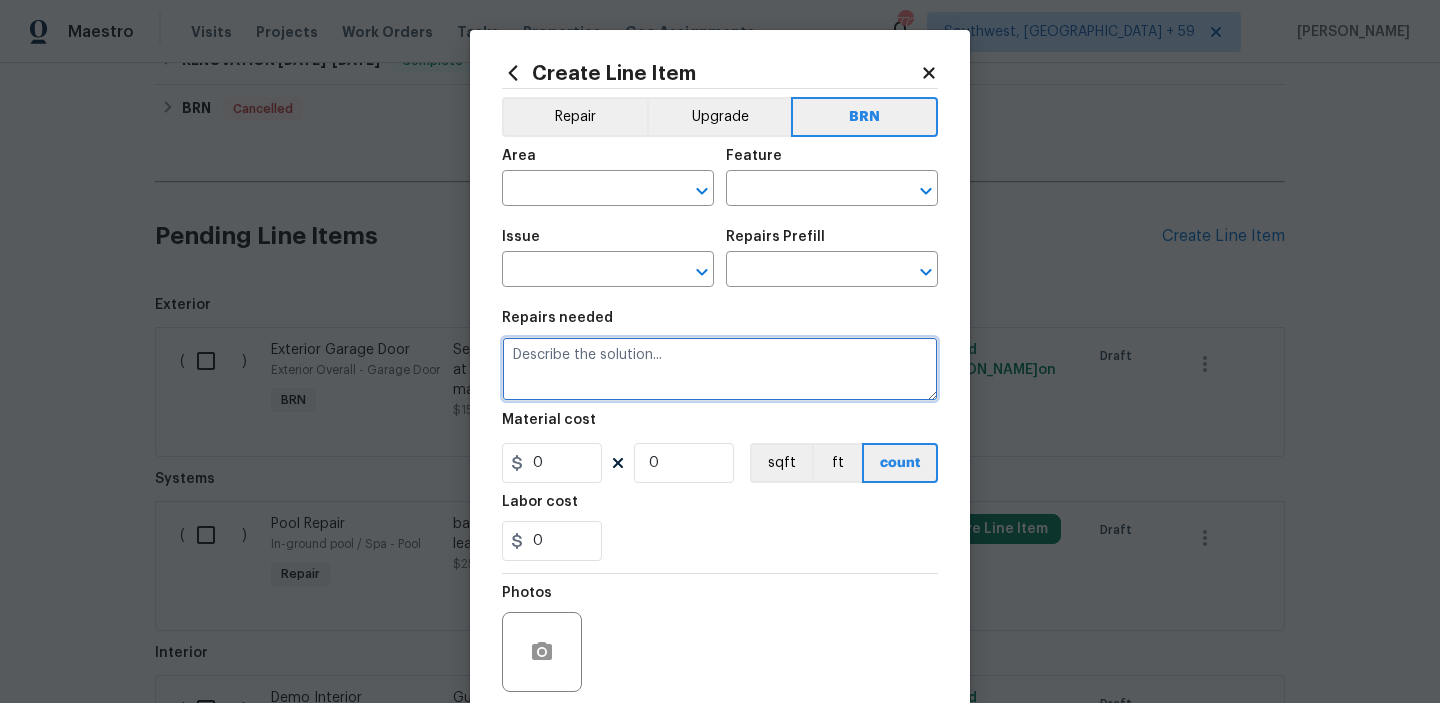 click at bounding box center [720, 369] 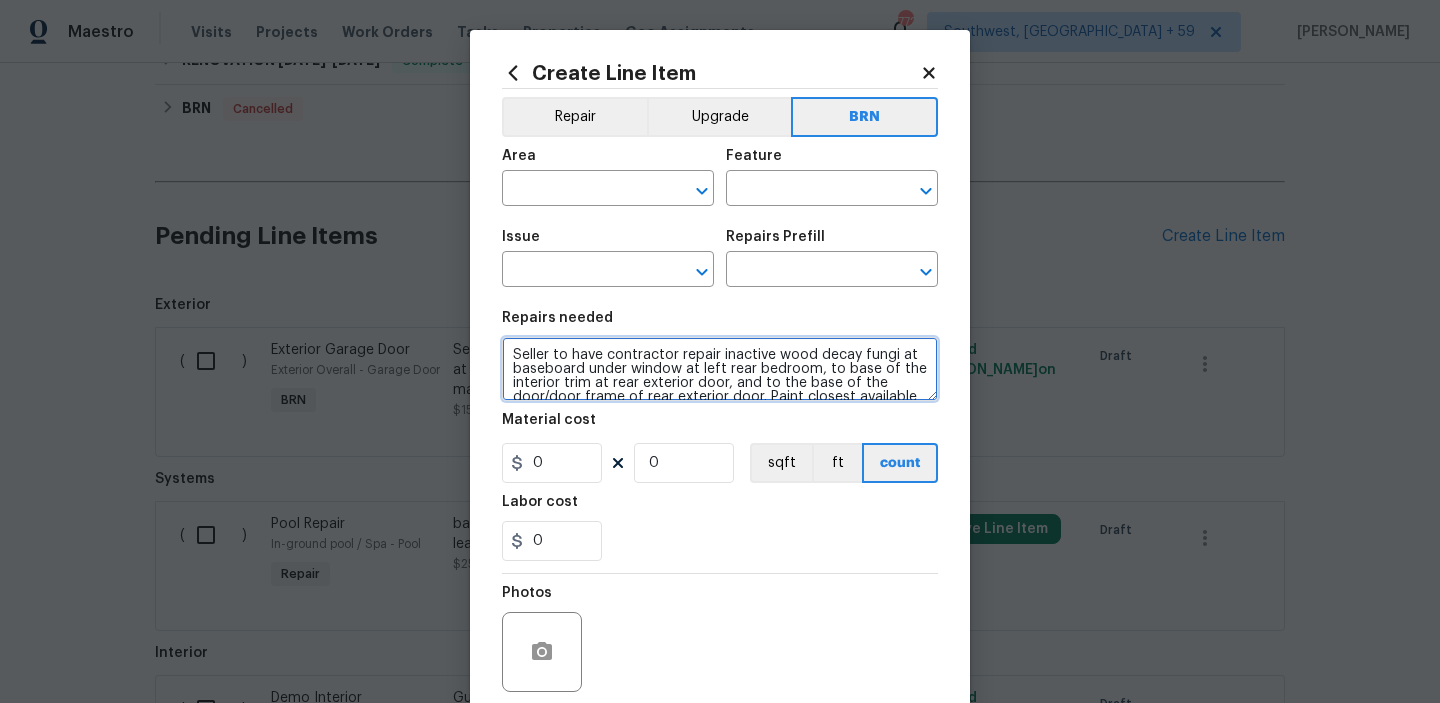 scroll, scrollTop: 32, scrollLeft: 0, axis: vertical 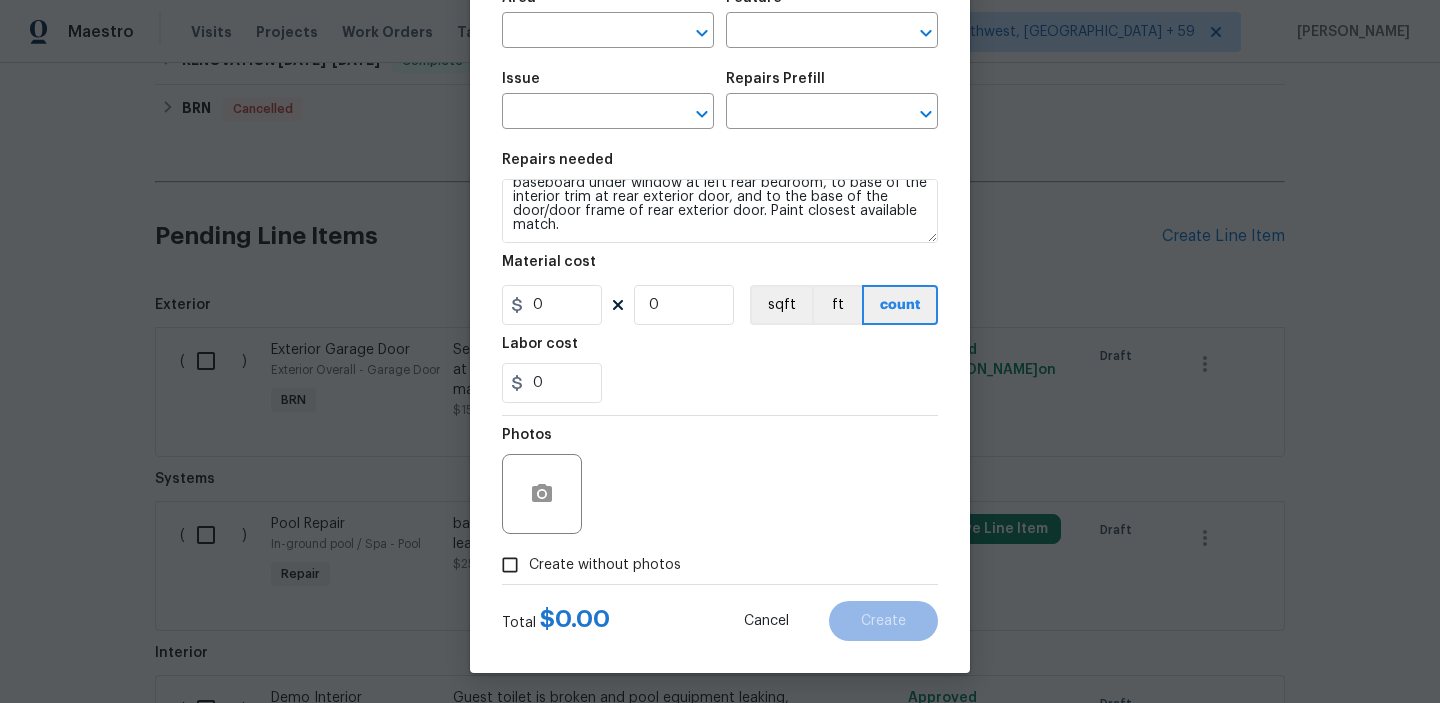 click at bounding box center (542, 494) 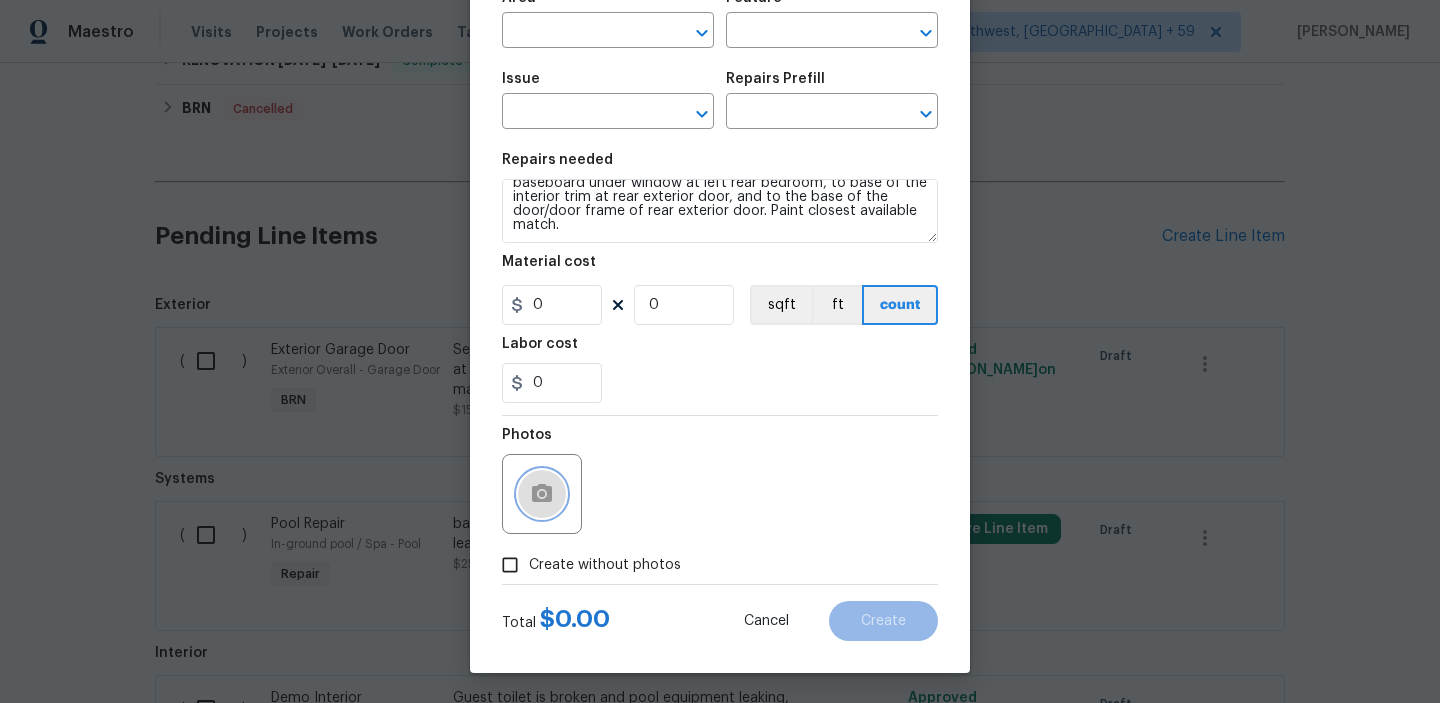 click 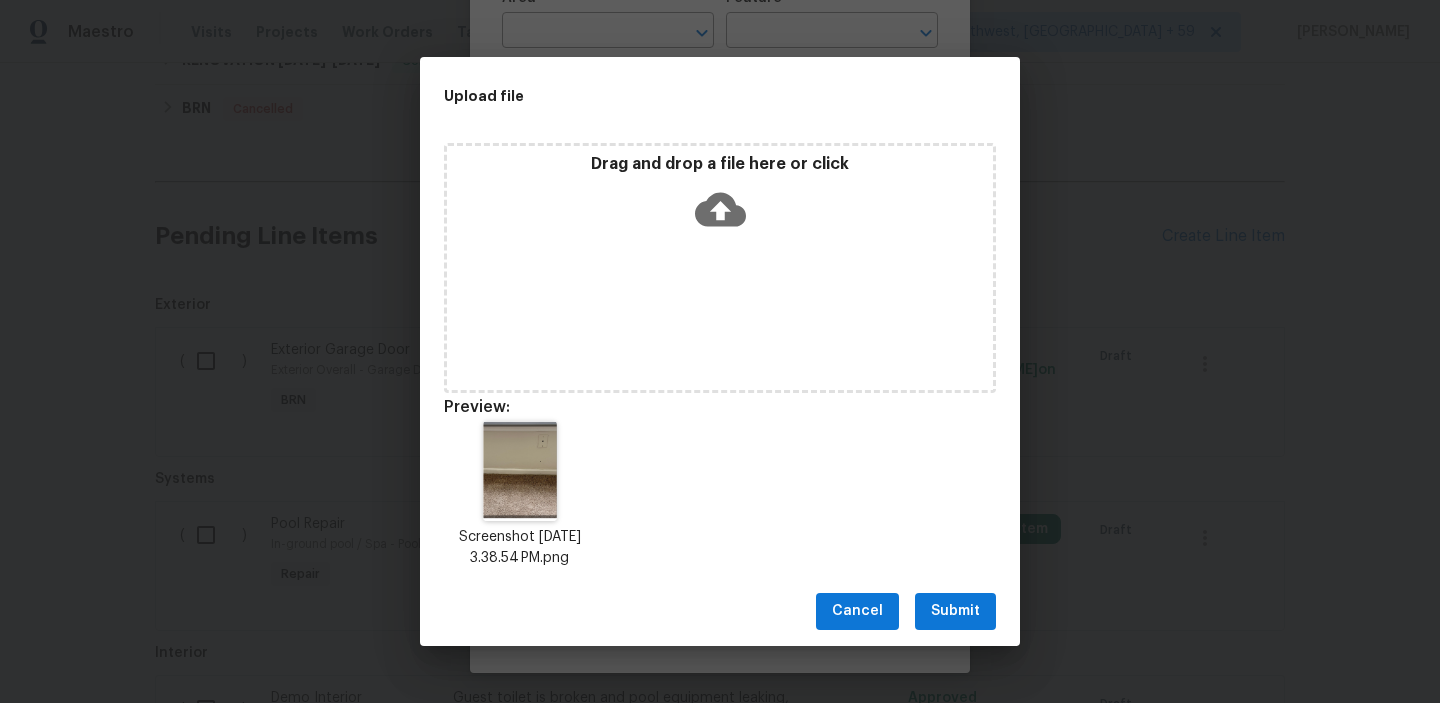 click on "Upload file Drag and drop a file here or click Preview: Screenshot 2025-07-15 at 3.38.54 PM.png Cancel Submit" at bounding box center (720, 351) 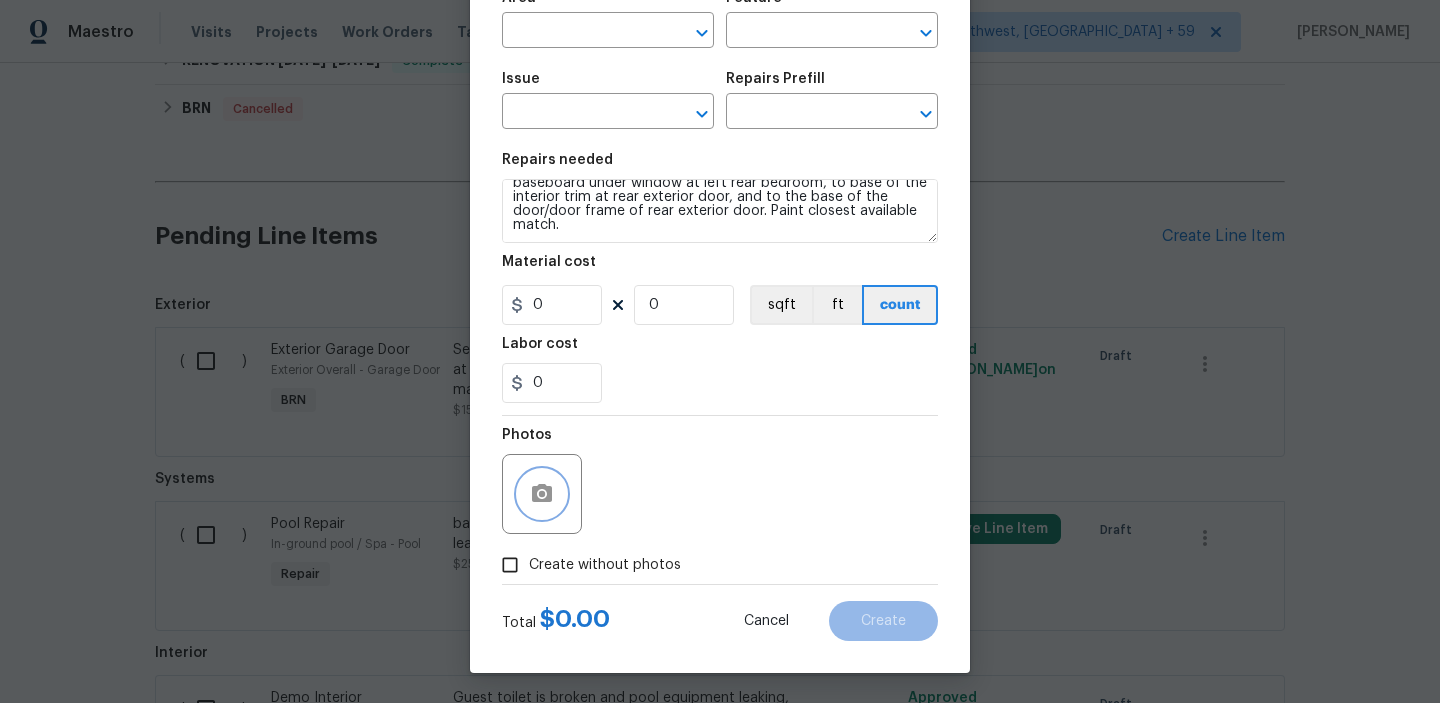 click 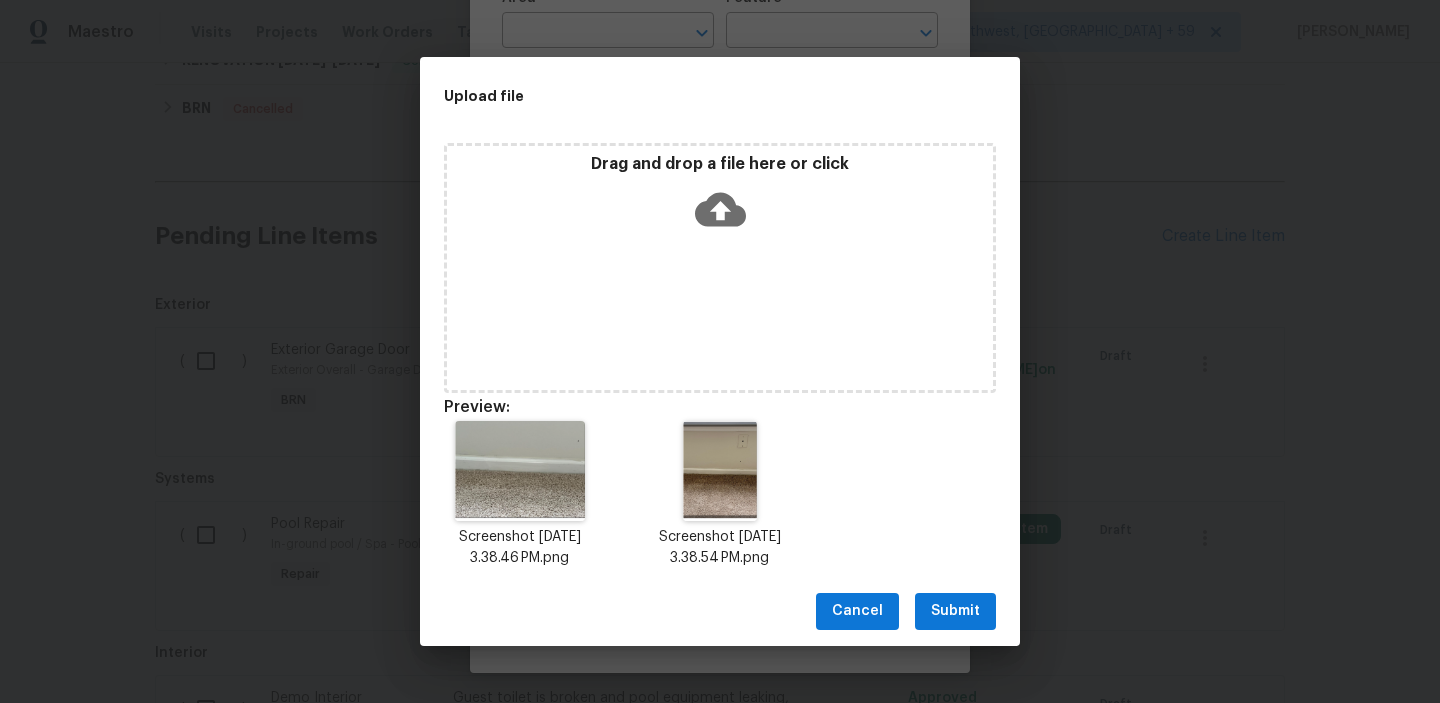 click on "Submit" at bounding box center [955, 611] 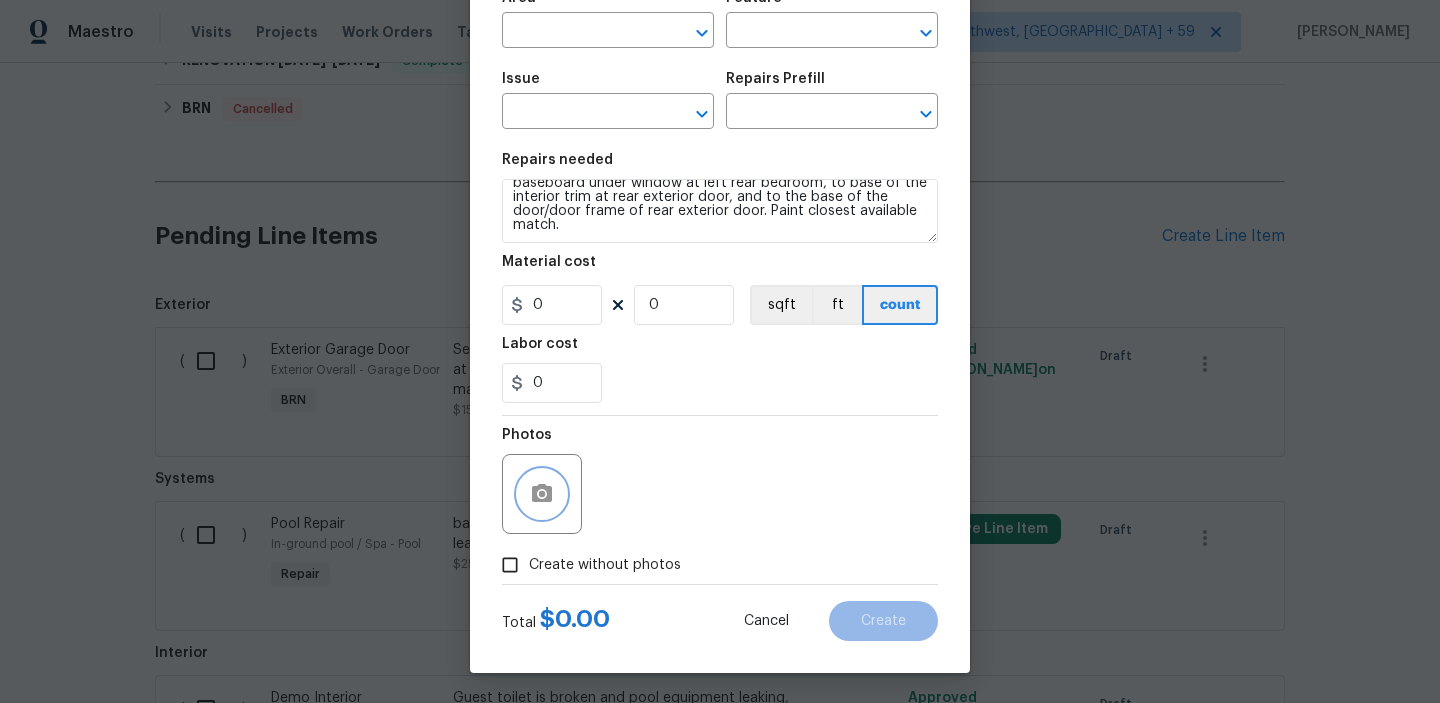 scroll, scrollTop: 0, scrollLeft: 0, axis: both 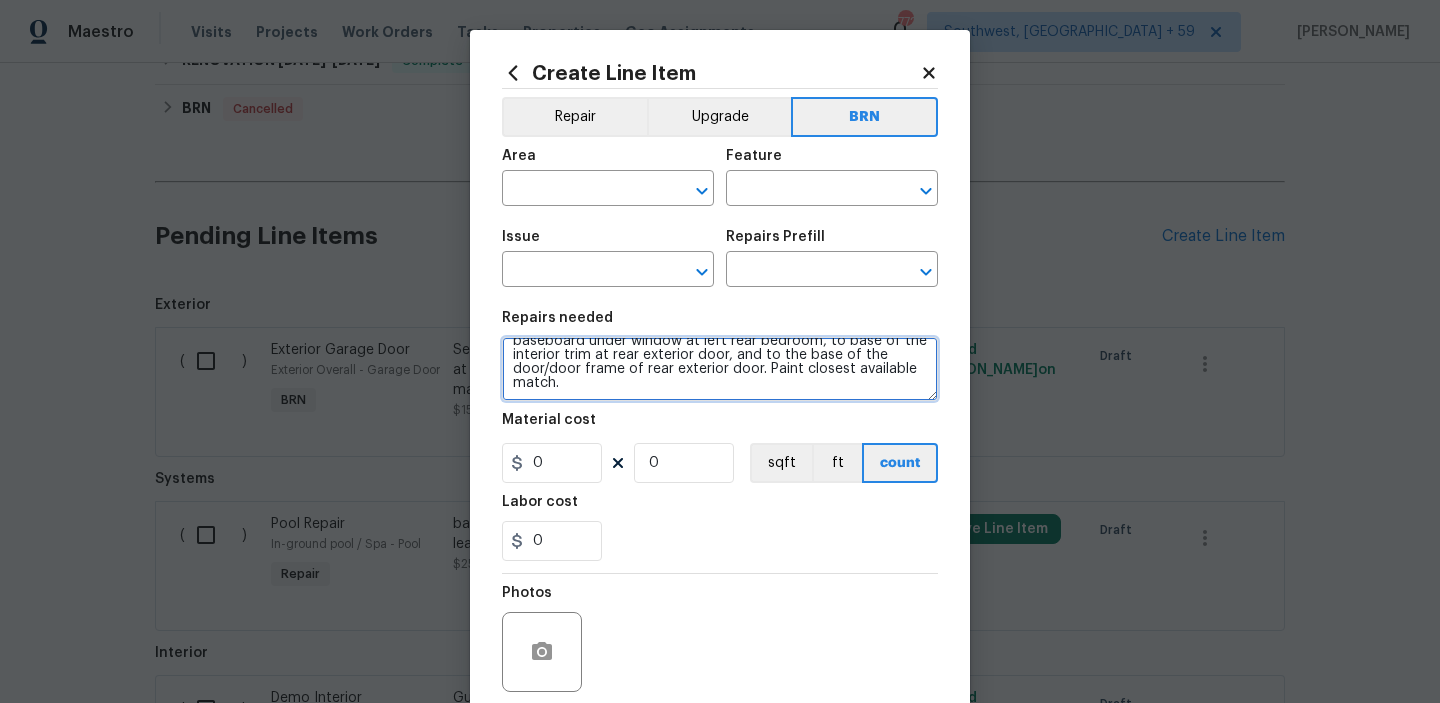click on "Seller to have contractor repair inactive wood decay fungi at baseboard under window at left rear bedroom, to base of the interior trim at rear exterior door, and to the base of the door/door frame of rear exterior door. Paint closest available match." at bounding box center (720, 369) 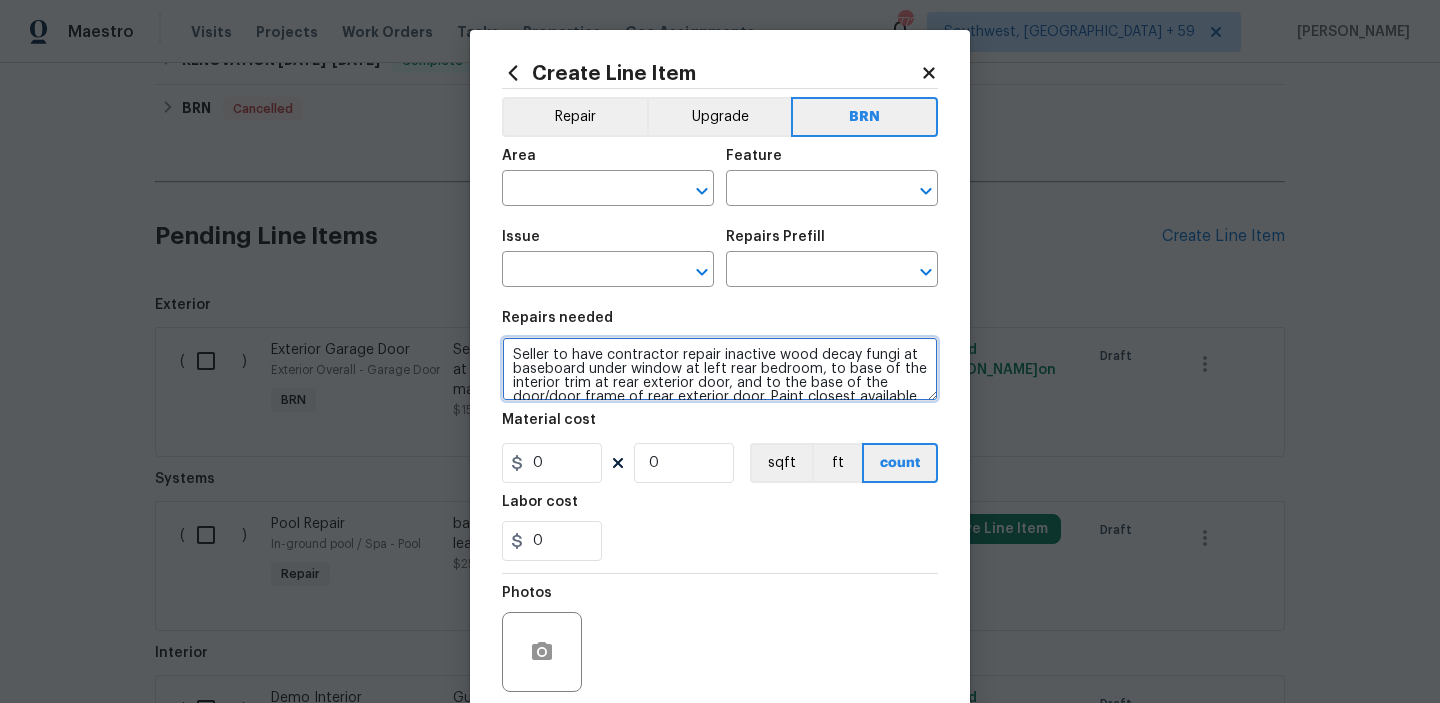 click on "Seller to have contractor repair inactive wood decay fungi at baseboard under window at left rear bedroom, to base of the interior trim at rear exterior door, and to the base of the door/door frame of rear exterior door. Paint closest available match." at bounding box center (720, 369) 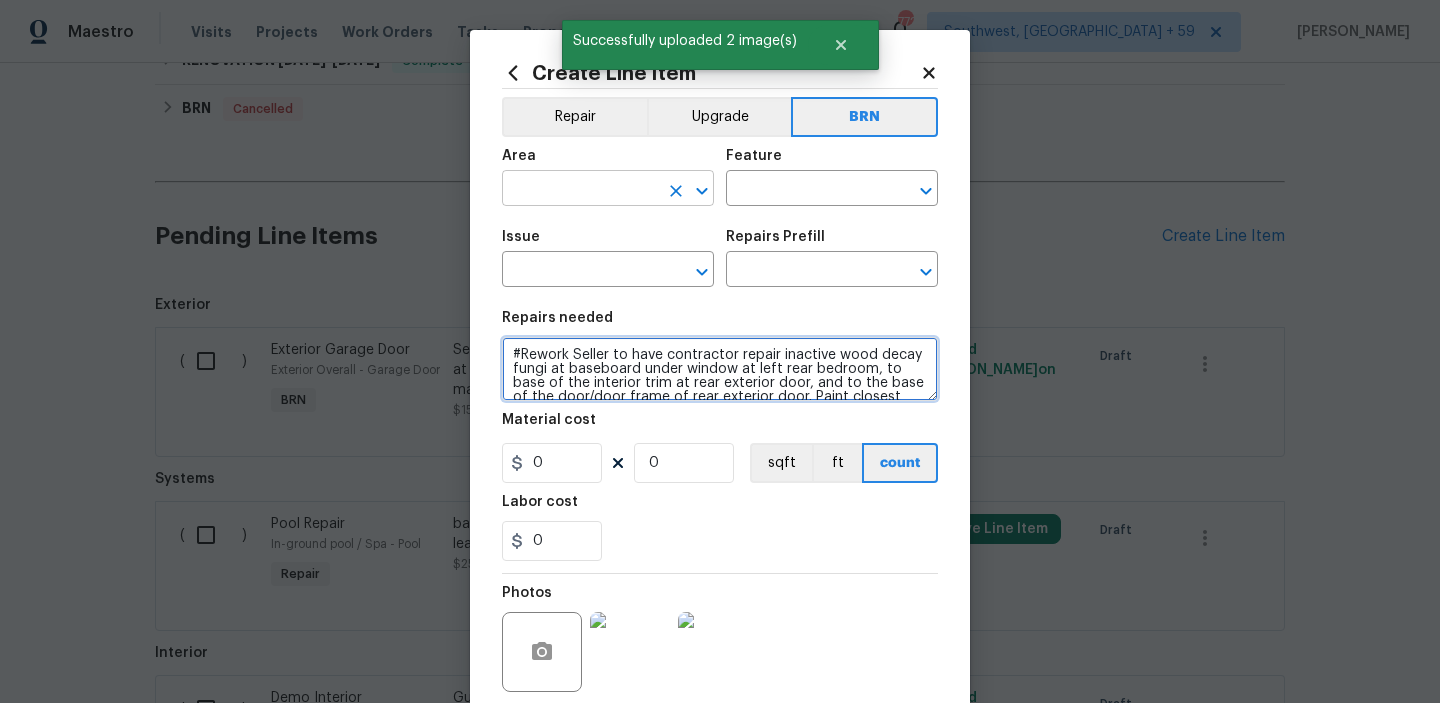 type on "#Rework Seller to have contractor repair inactive wood decay fungi at baseboard under window at left rear bedroom, to base of the interior trim at rear exterior door, and to the base of the door/door frame of rear exterior door. Paint closest available match." 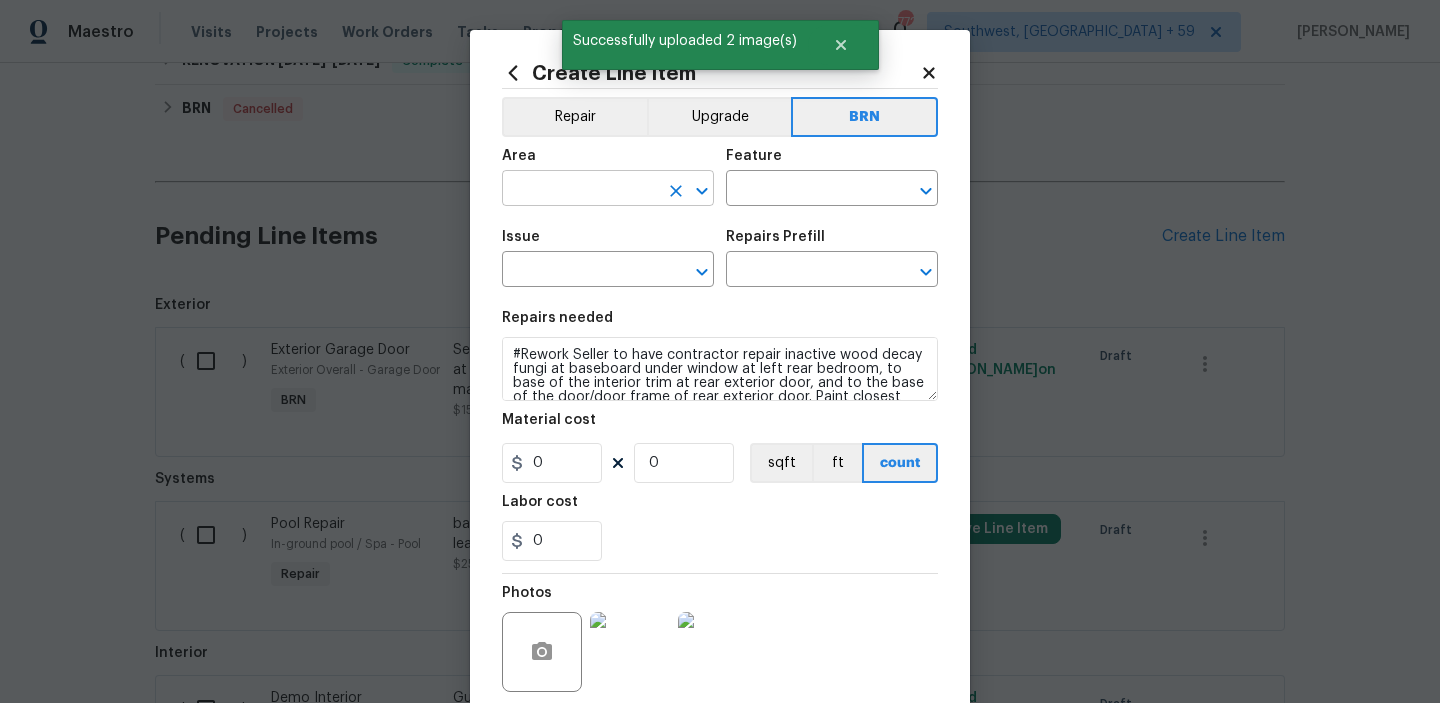 click at bounding box center (580, 190) 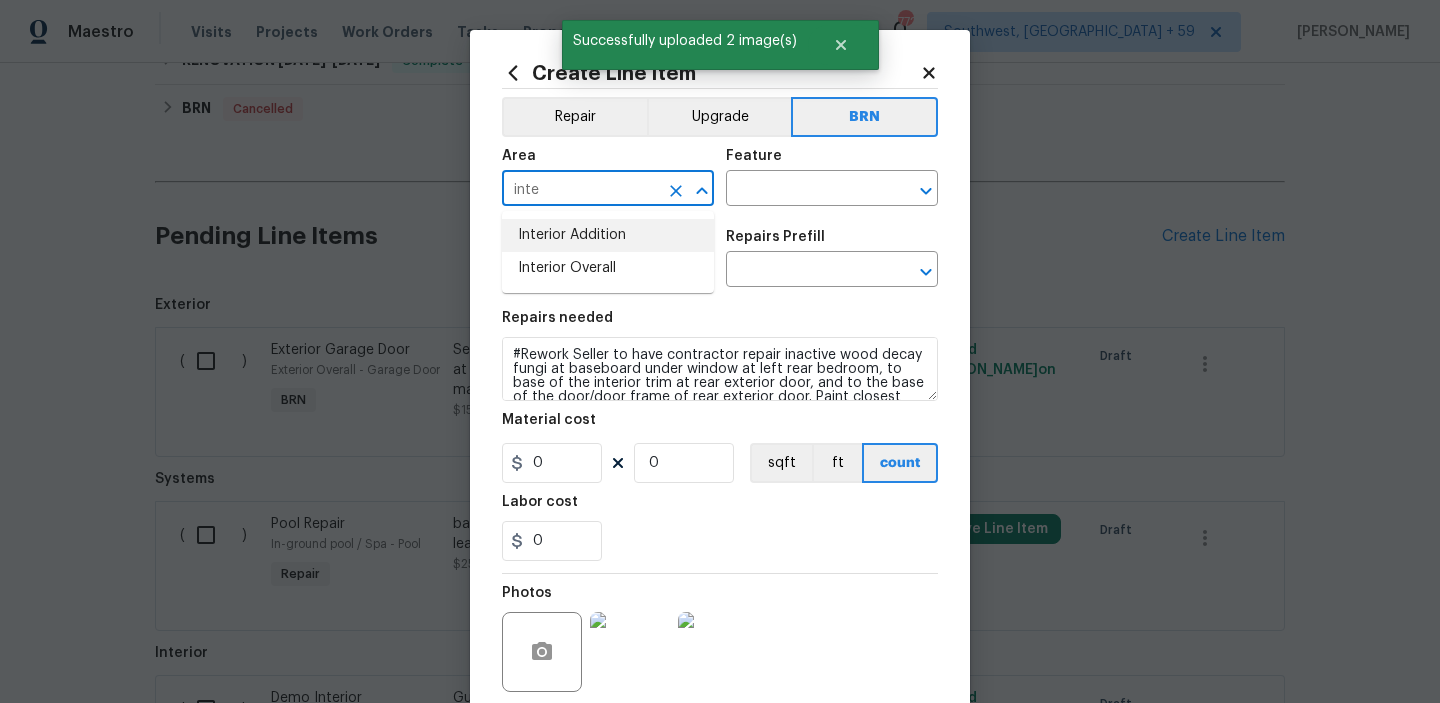 click on "Interior Addition" at bounding box center [608, 235] 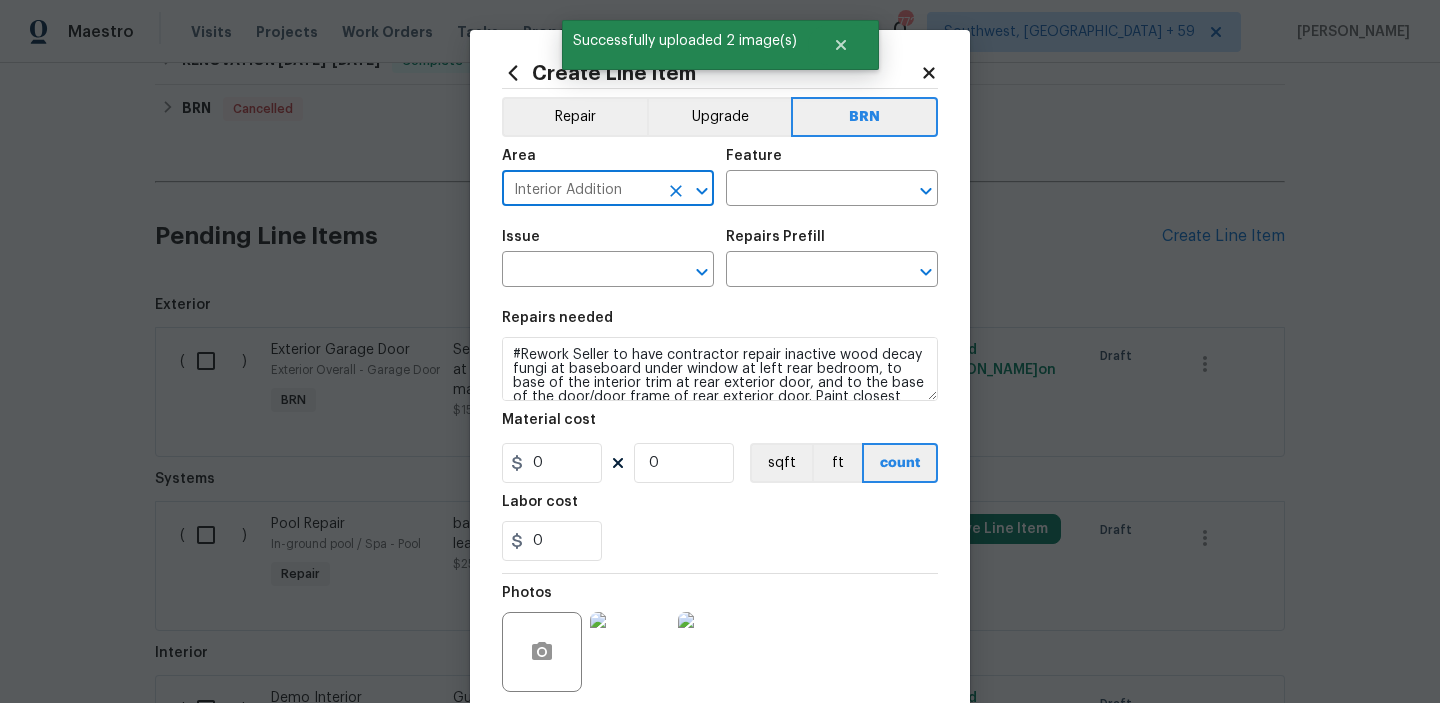 type on "Interior Addition" 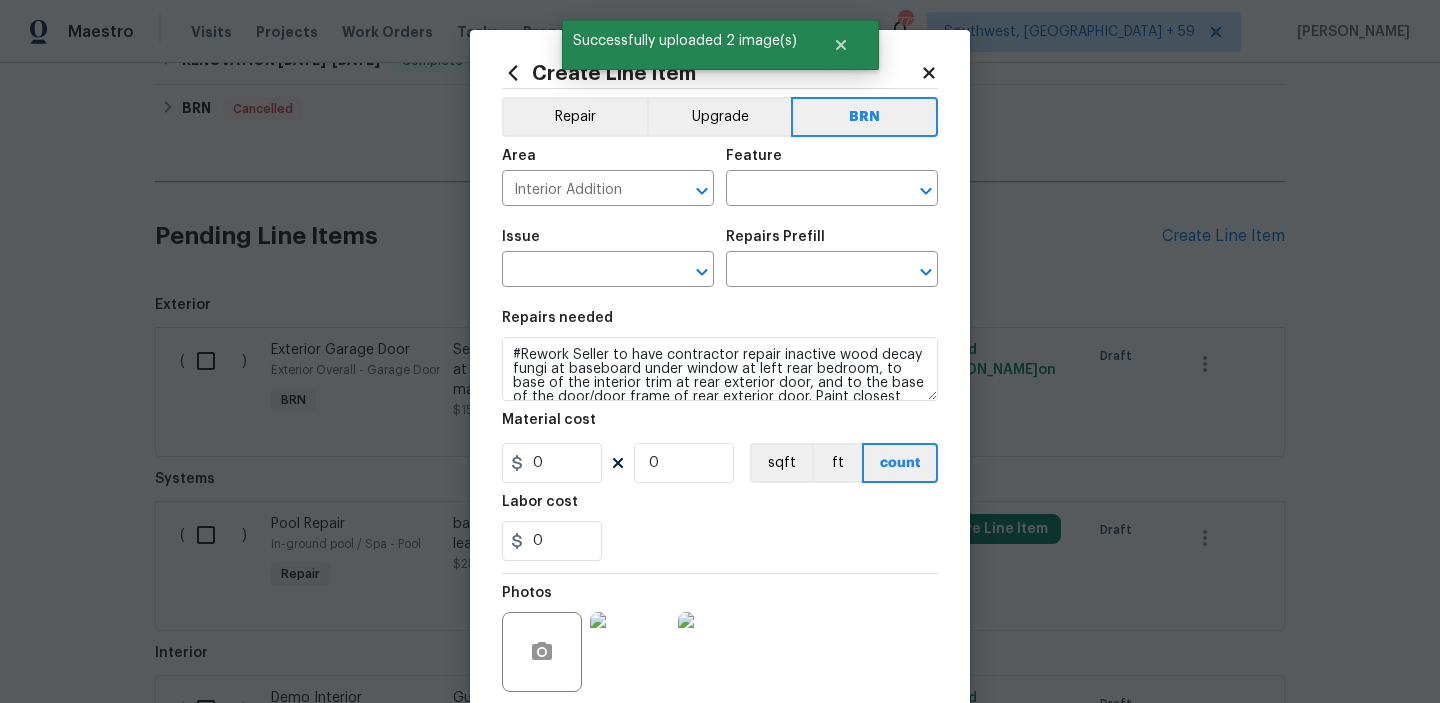 click on "Area Interior Addition ​ Feature ​" at bounding box center (720, 177) 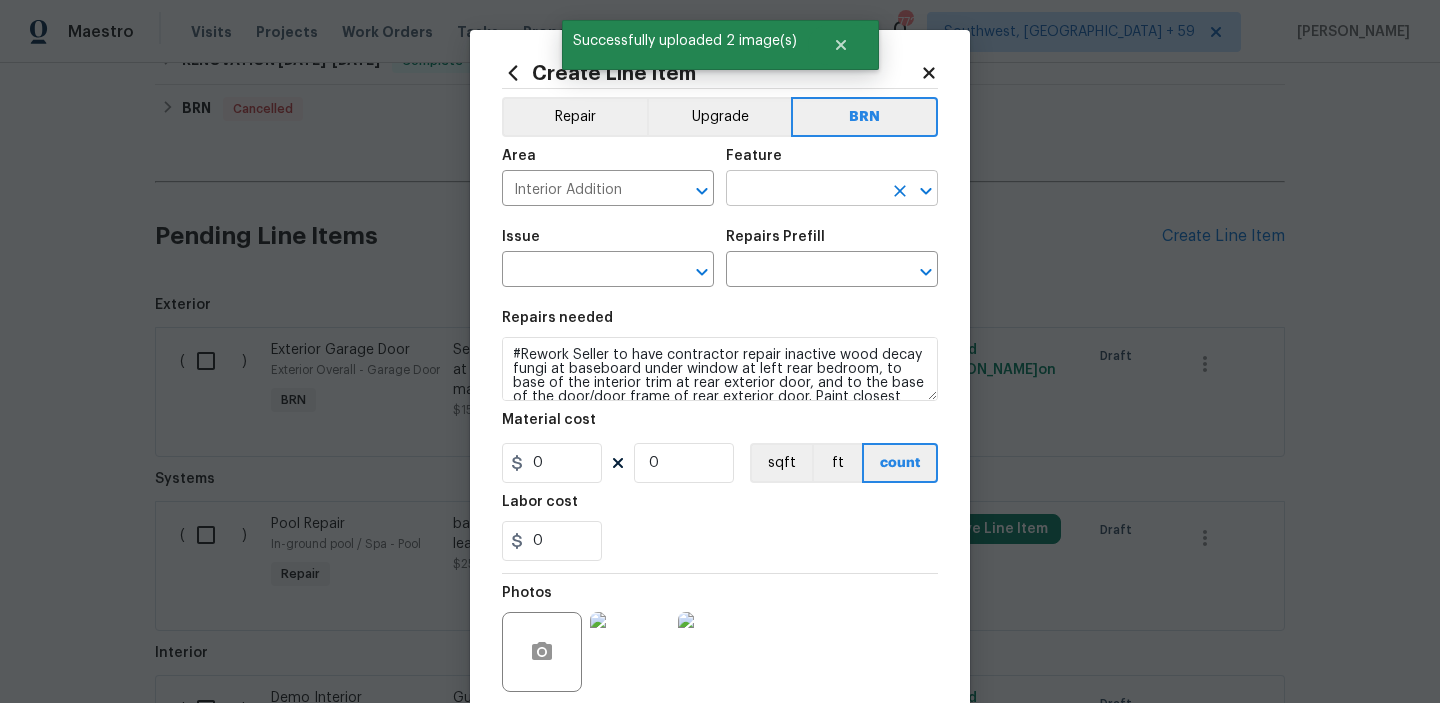 click at bounding box center (804, 190) 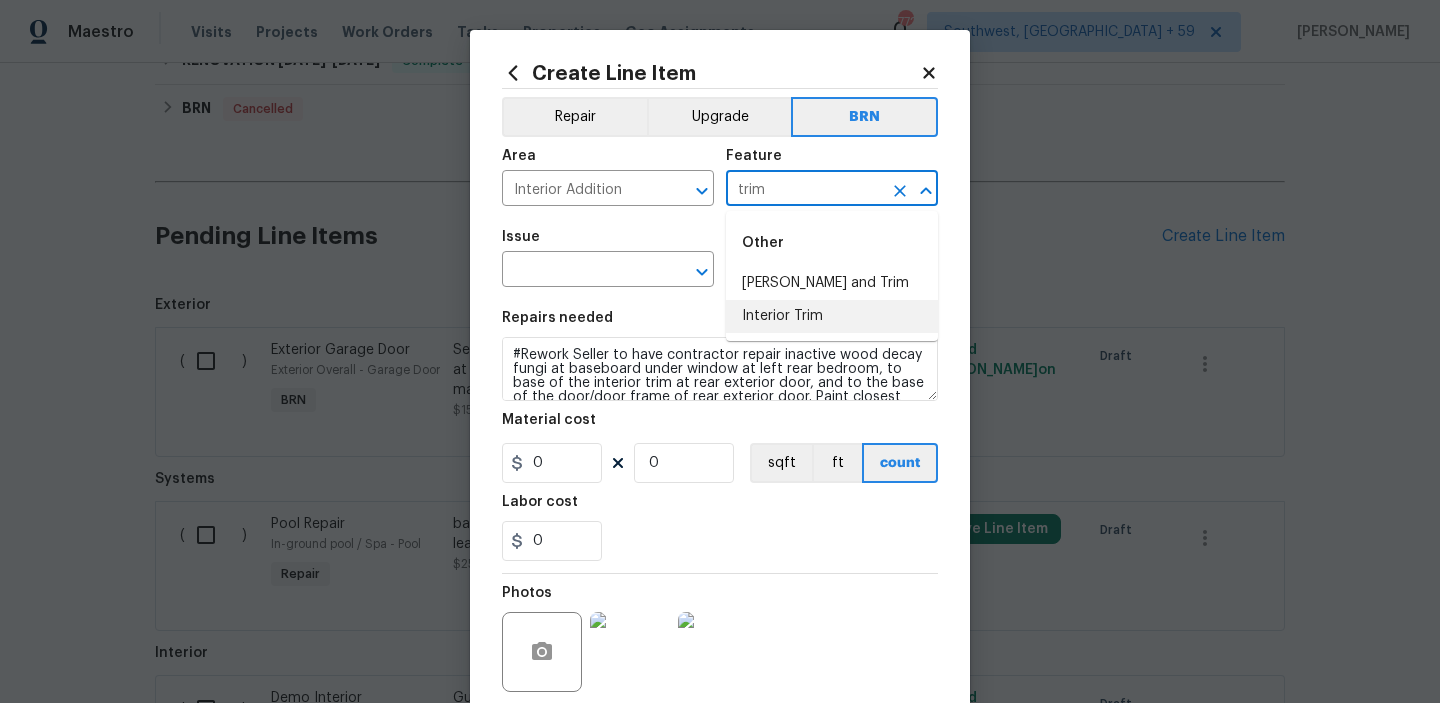 click on "Interior Trim" at bounding box center (832, 316) 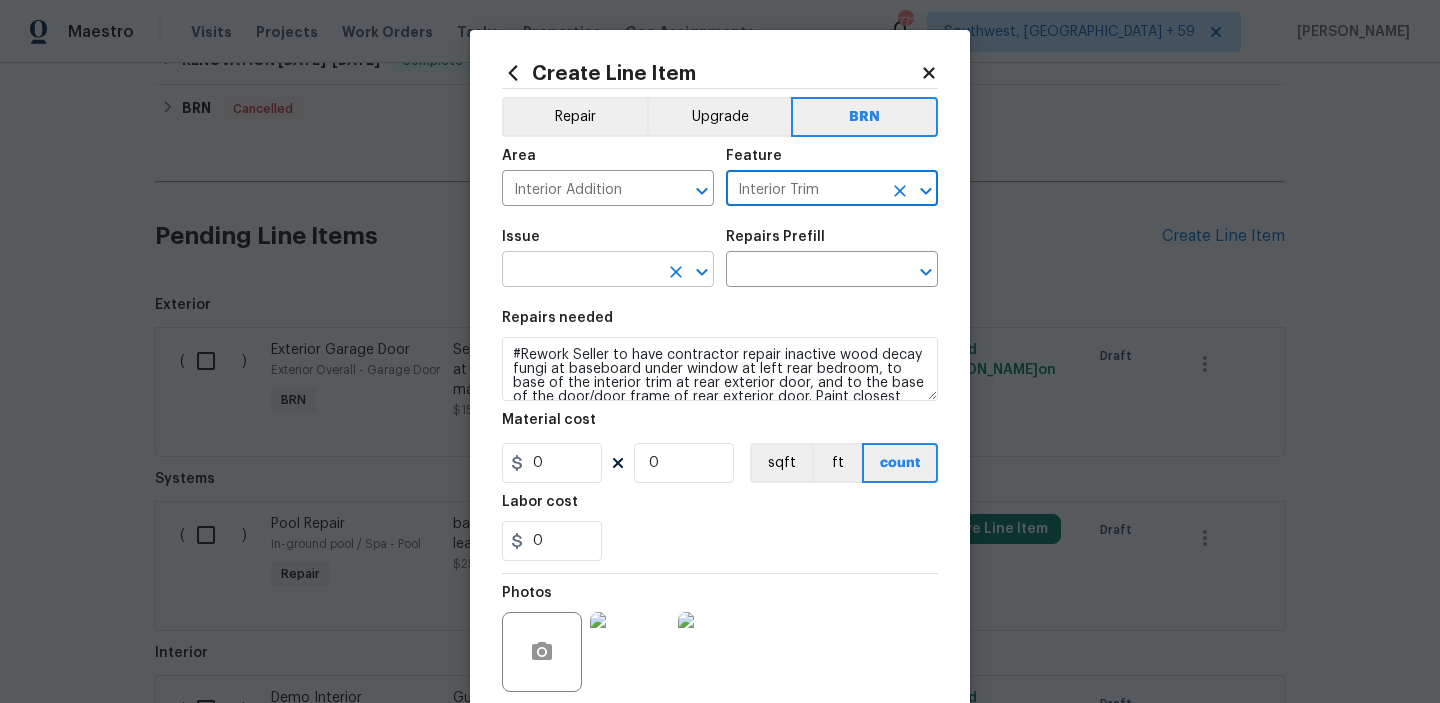 type on "Interior Trim" 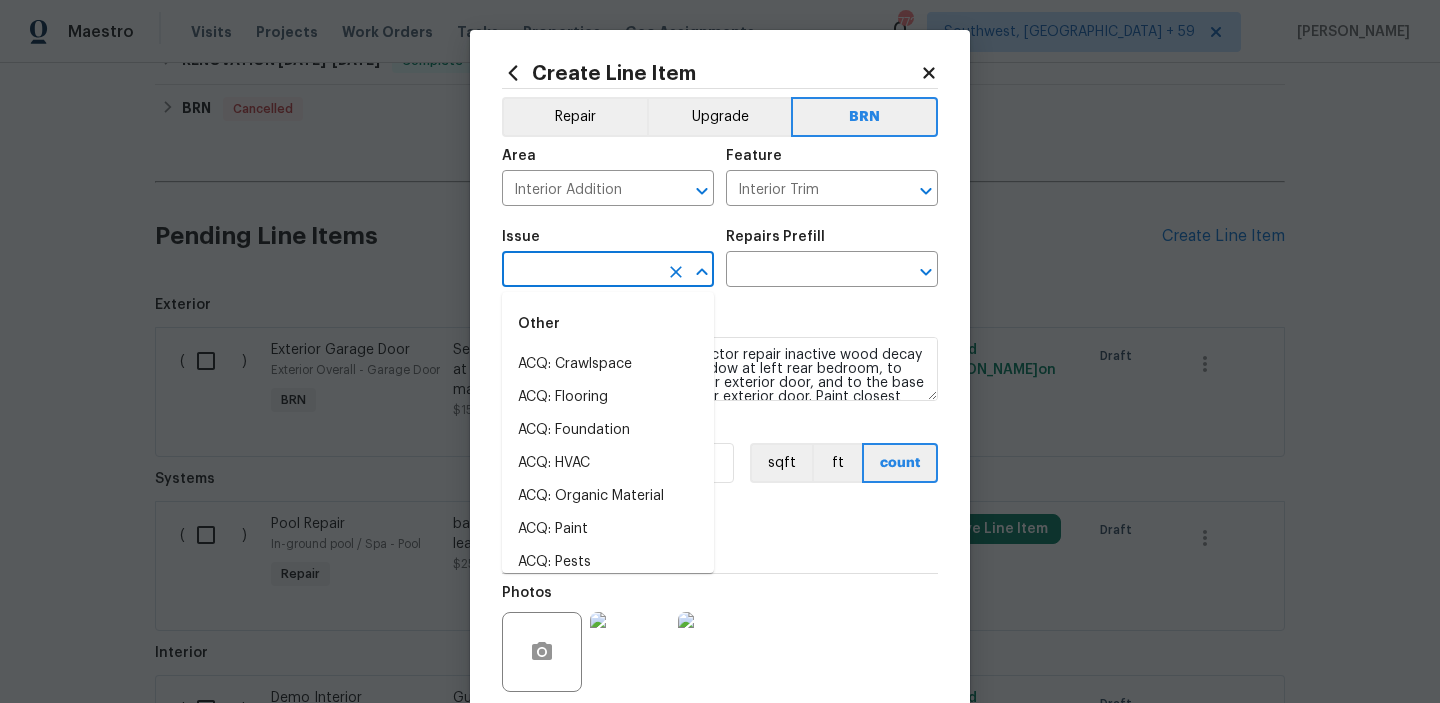 click at bounding box center (580, 271) 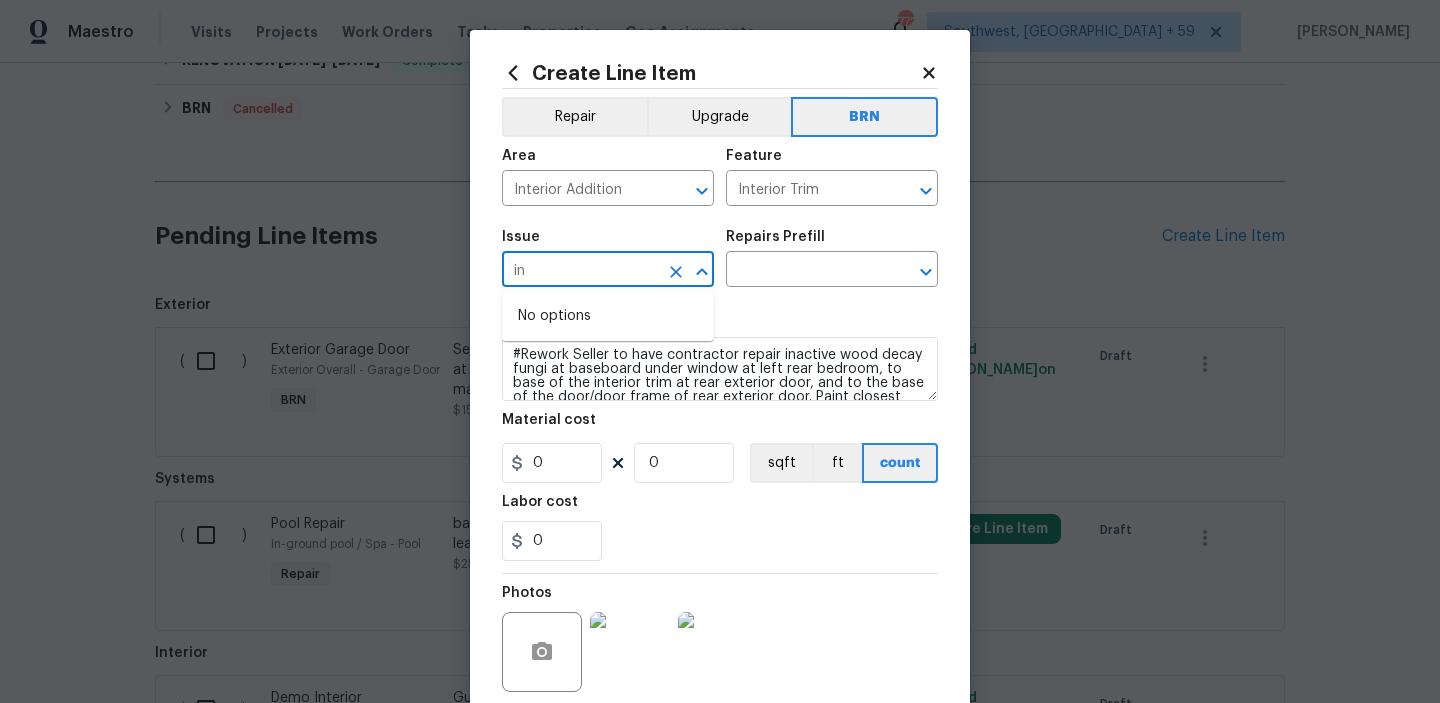type on "i" 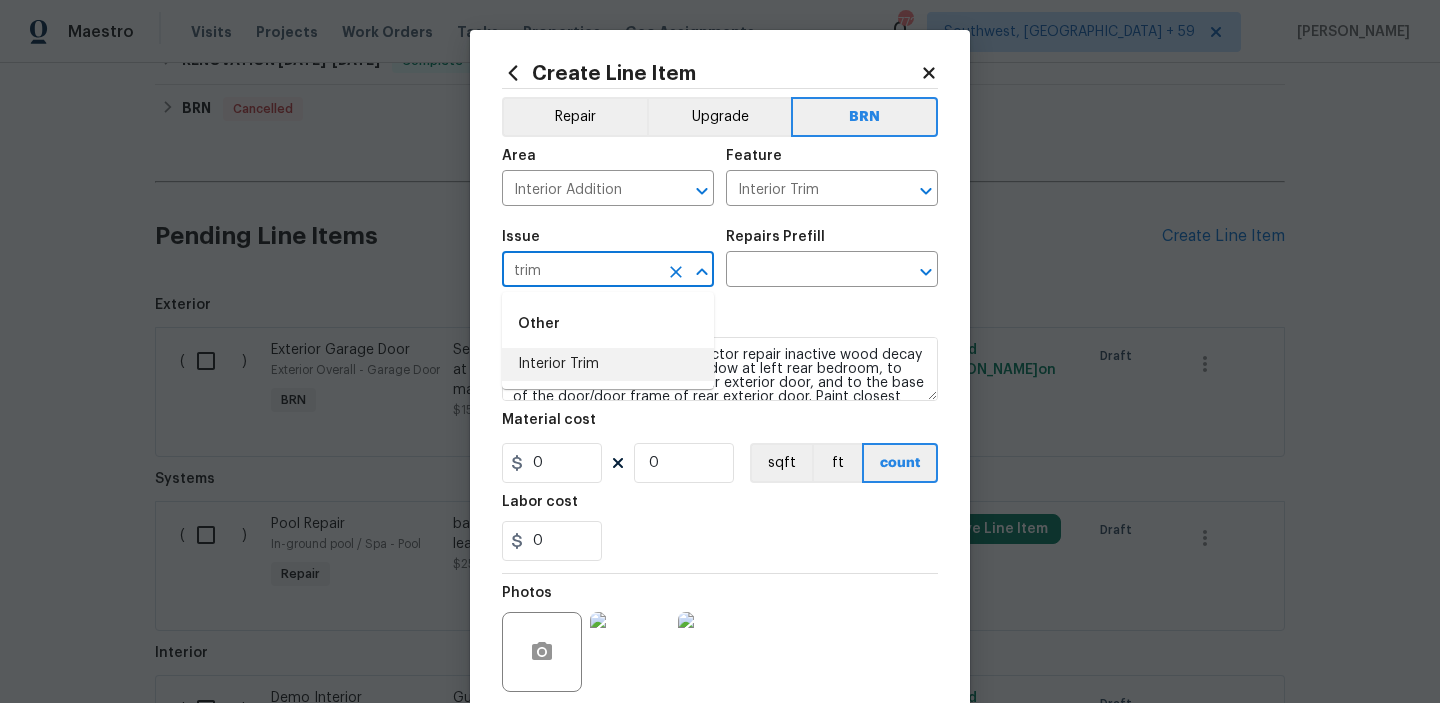 click on "Interior Trim" at bounding box center [608, 364] 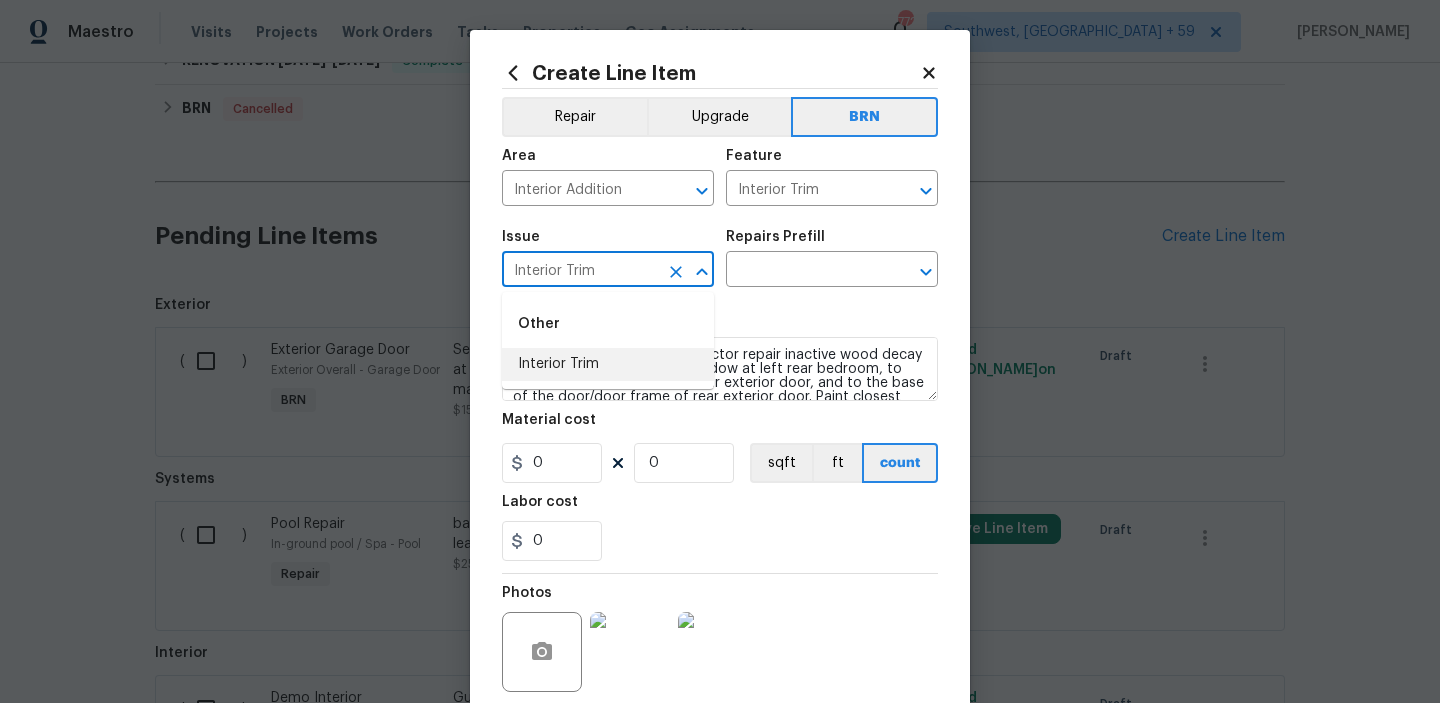 type on "Interior Trim" 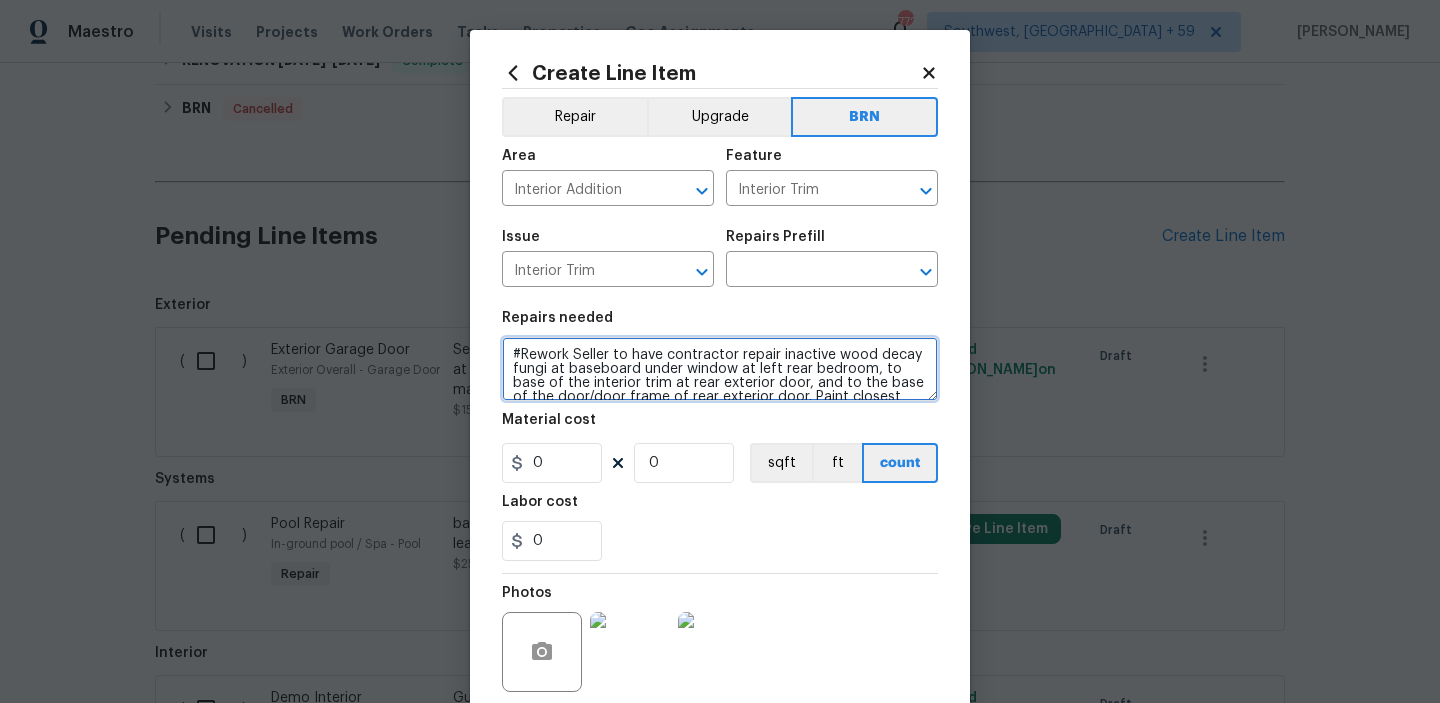 click on "#Rework Seller to have contractor repair inactive wood decay fungi at baseboard under window at left rear bedroom, to base of the interior trim at rear exterior door, and to the base of the door/door frame of rear exterior door. Paint closest available match." at bounding box center (720, 369) 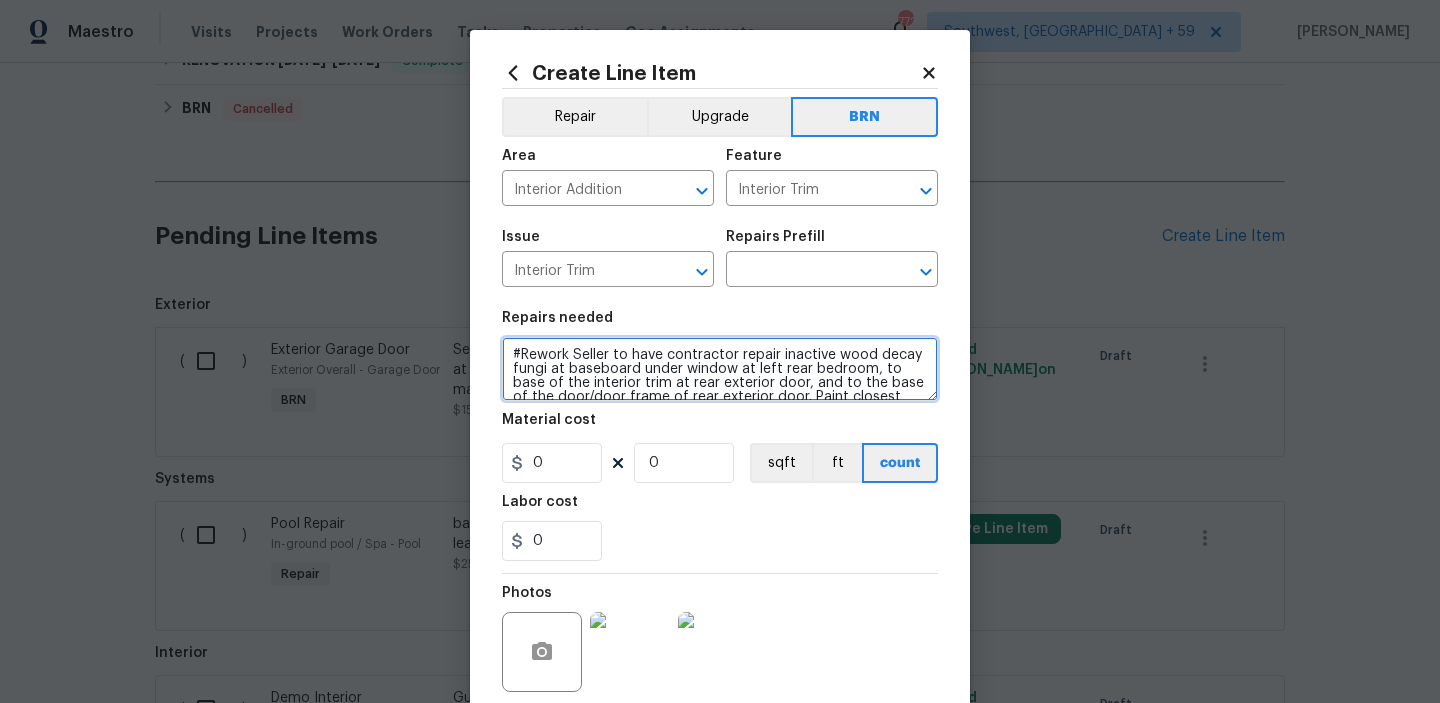 click on "#Rework Seller to have contractor repair inactive wood decay fungi at baseboard under window at left rear bedroom, to base of the interior trim at rear exterior door, and to the base of the door/door frame of rear exterior door. Paint closest available match." at bounding box center [720, 369] 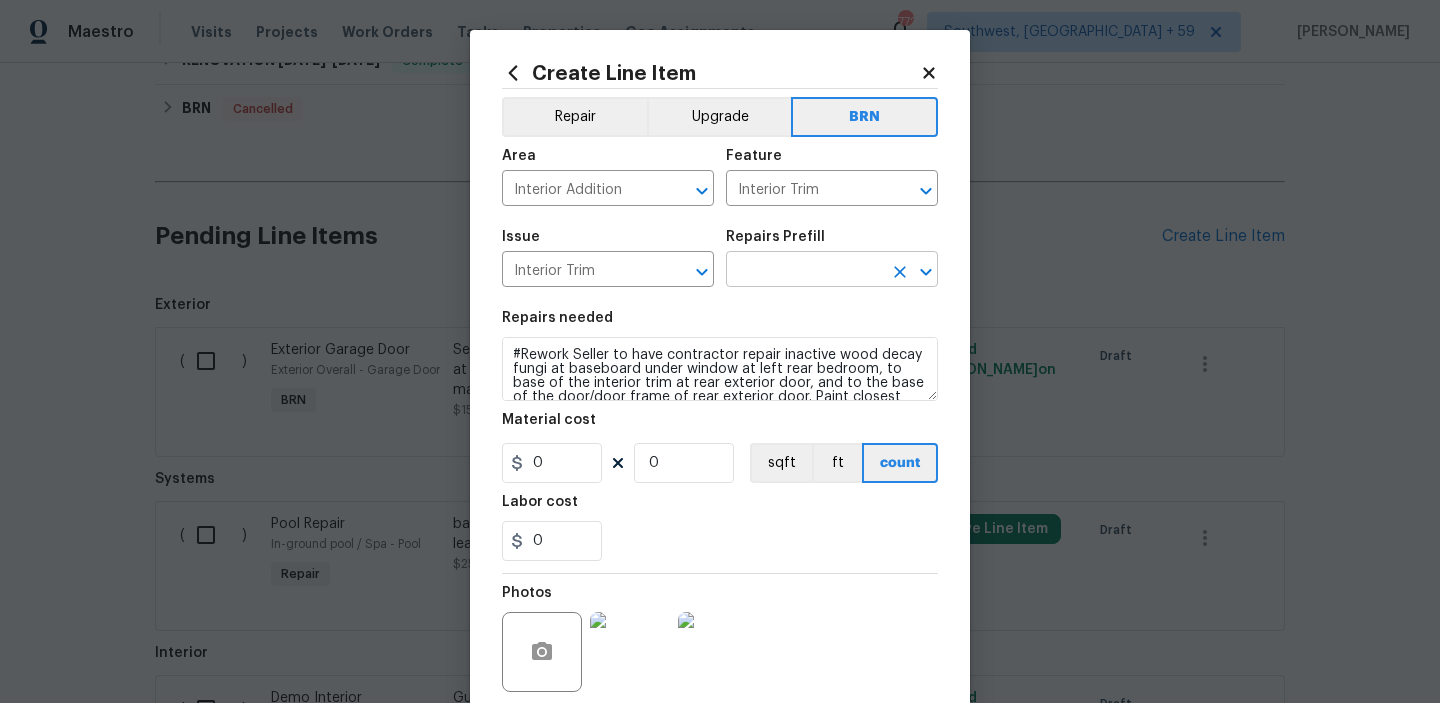 click at bounding box center (804, 271) 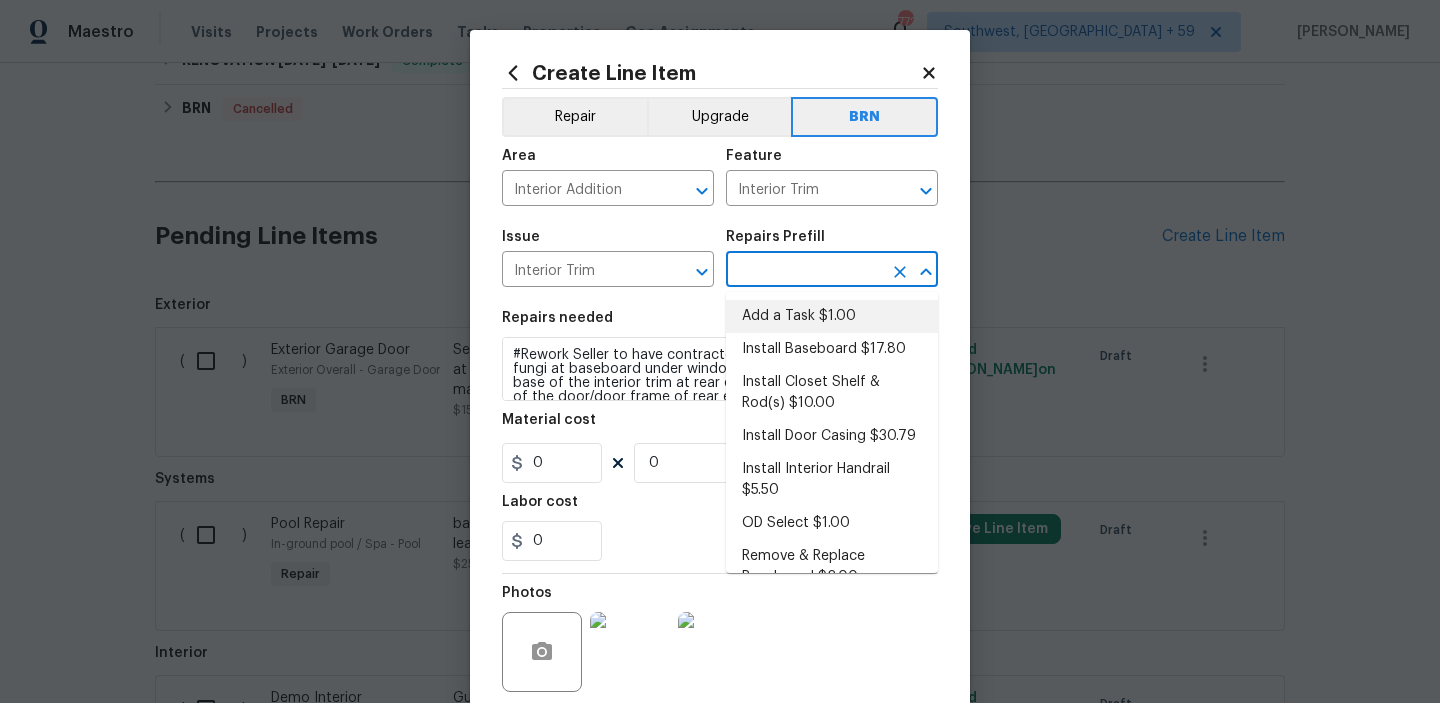 click on "Add a Task $1.00" at bounding box center [832, 316] 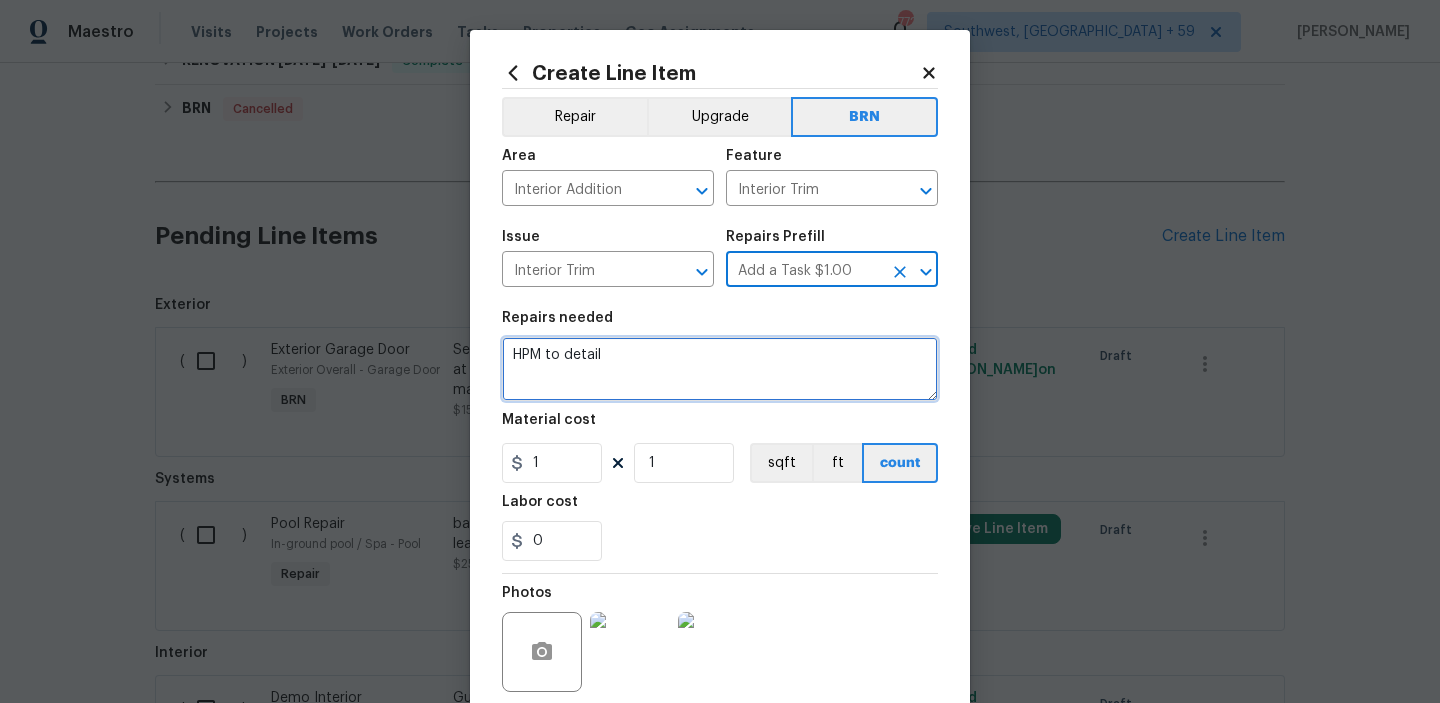 click on "HPM to detail" at bounding box center [720, 369] 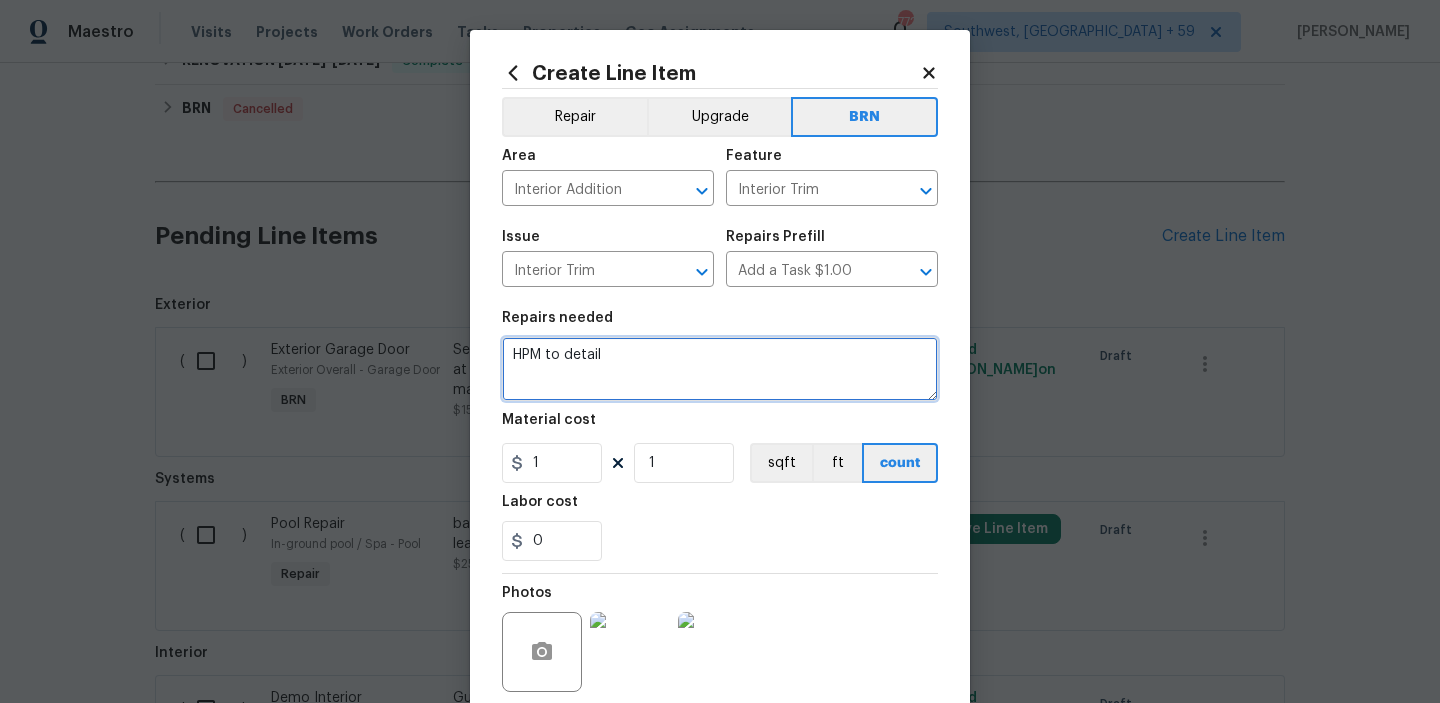 click on "HPM to detail" at bounding box center (720, 369) 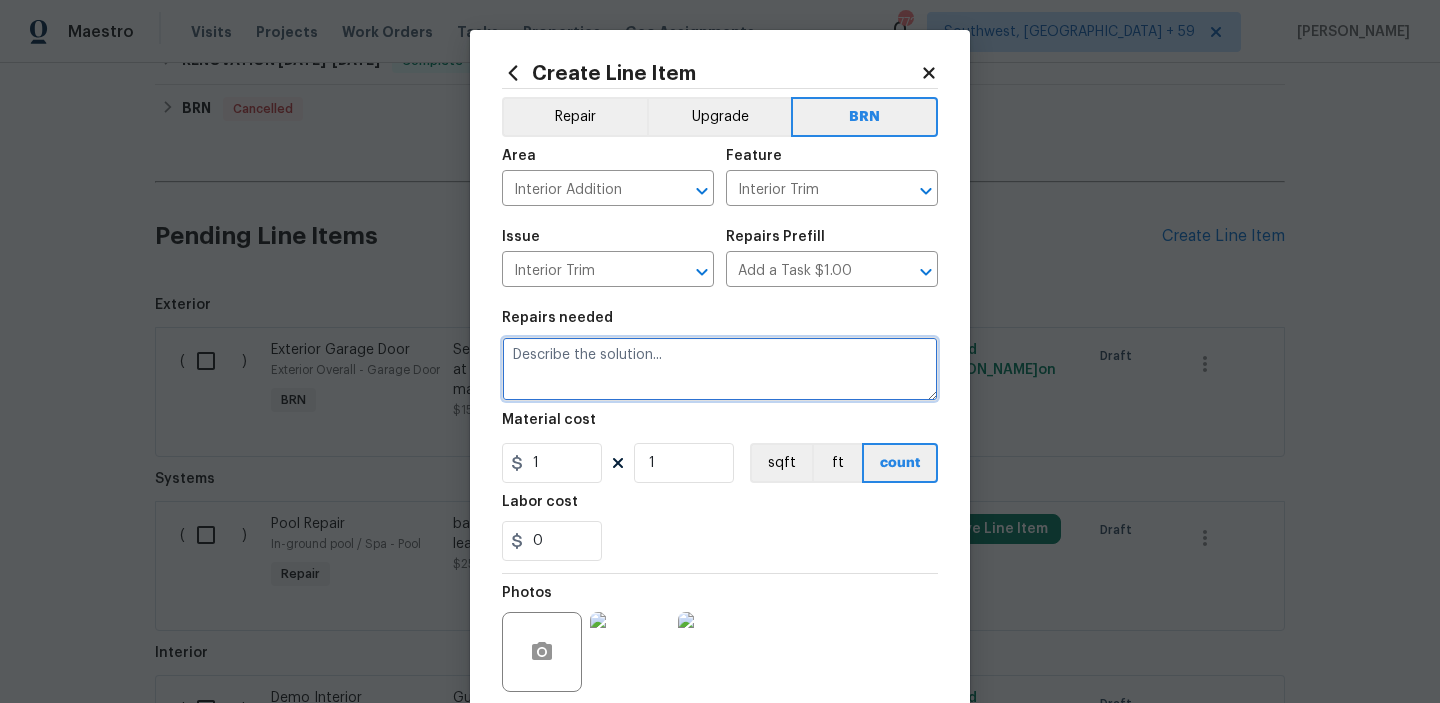 paste on "#Rework Seller to have contractor repair inactive wood decay fungi at baseboard under window at left rear bedroom, to base of the interior trim at rear exterior door, and to the base of the door/door frame of rear exterior door. Paint closest available match." 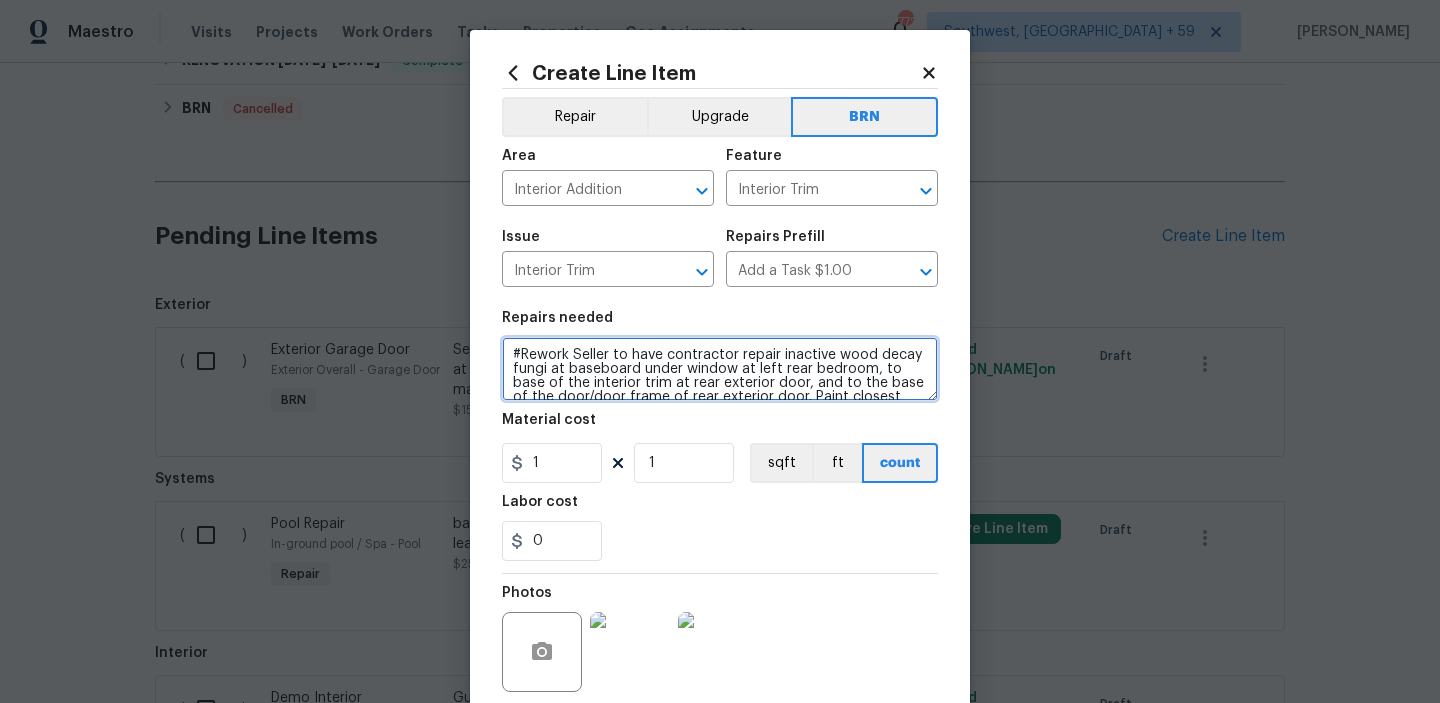 scroll, scrollTop: 32, scrollLeft: 0, axis: vertical 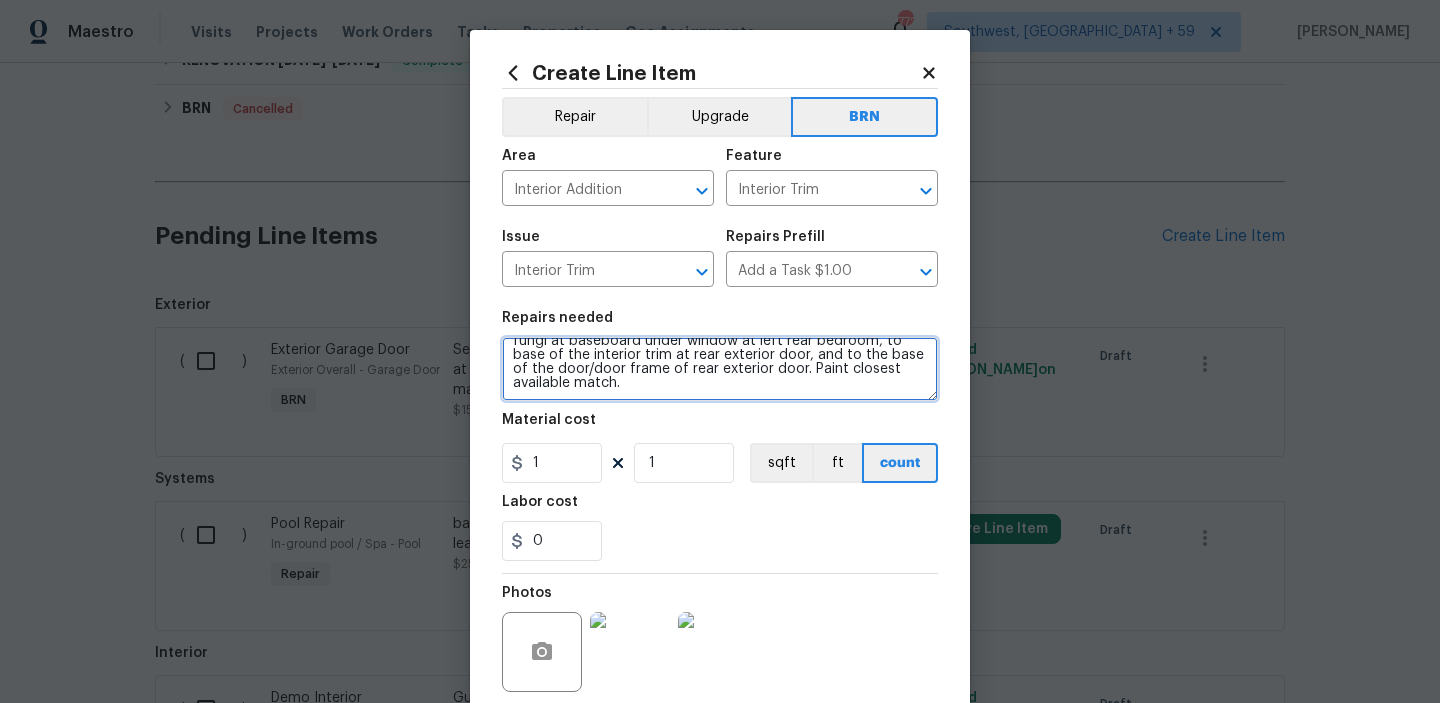 type on "#Rework Seller to have contractor repair inactive wood decay fungi at baseboard under window at left rear bedroom, to base of the interior trim at rear exterior door, and to the base of the door/door frame of rear exterior door. Paint closest available match." 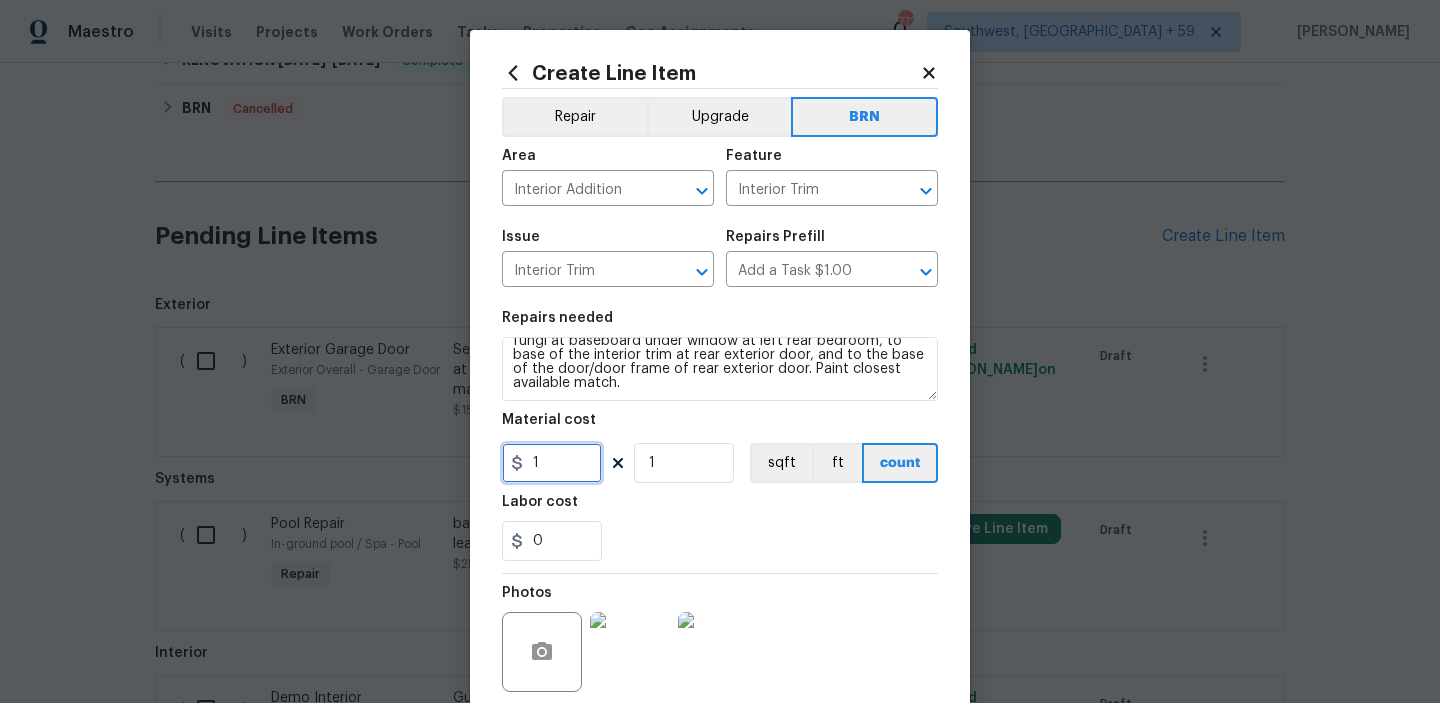 click on "1" at bounding box center (552, 463) 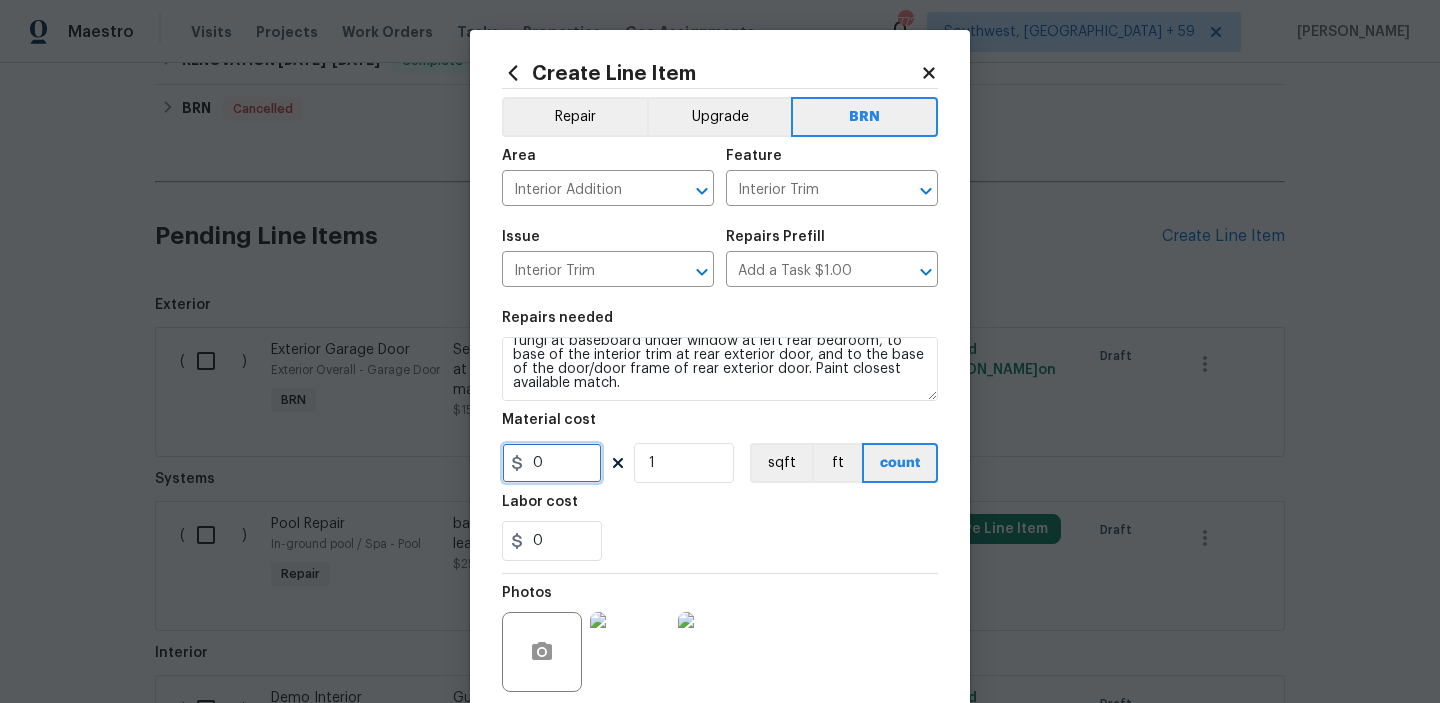 type on "0" 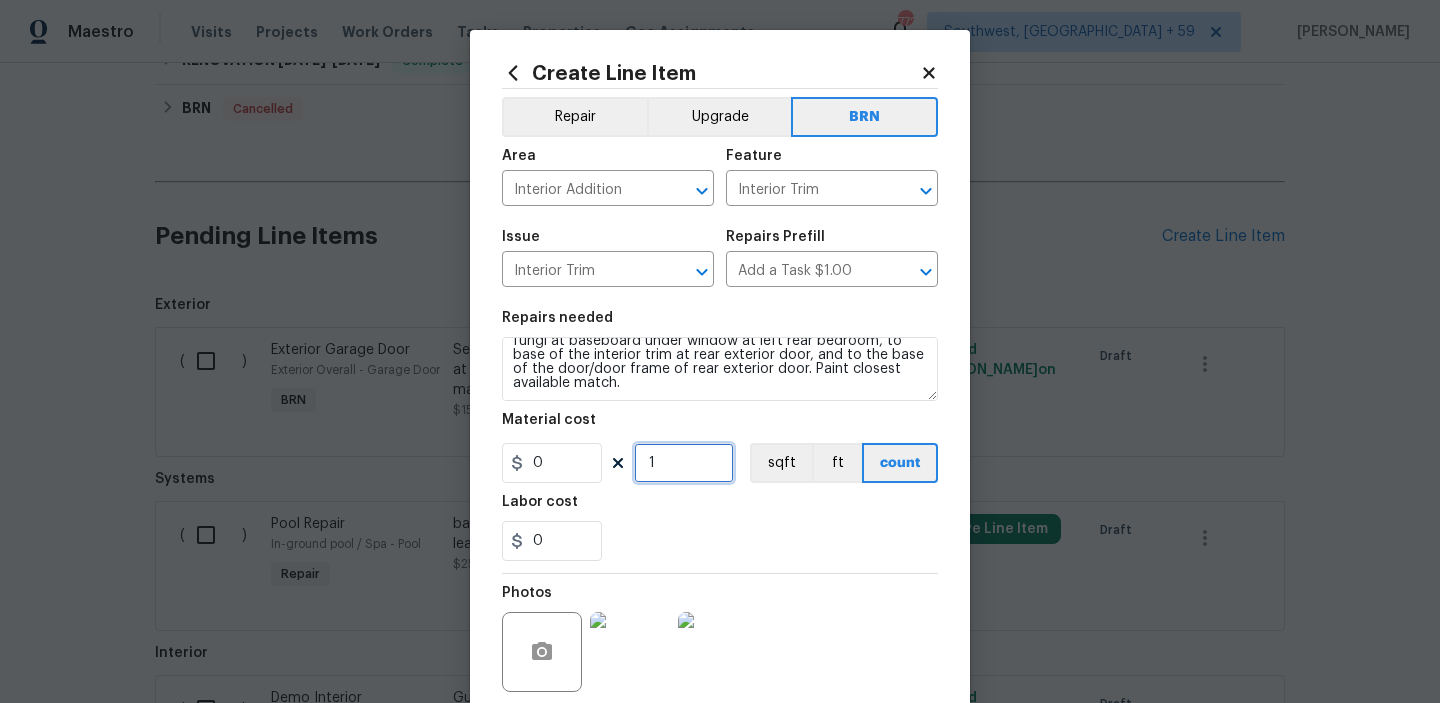 click on "1" at bounding box center (684, 463) 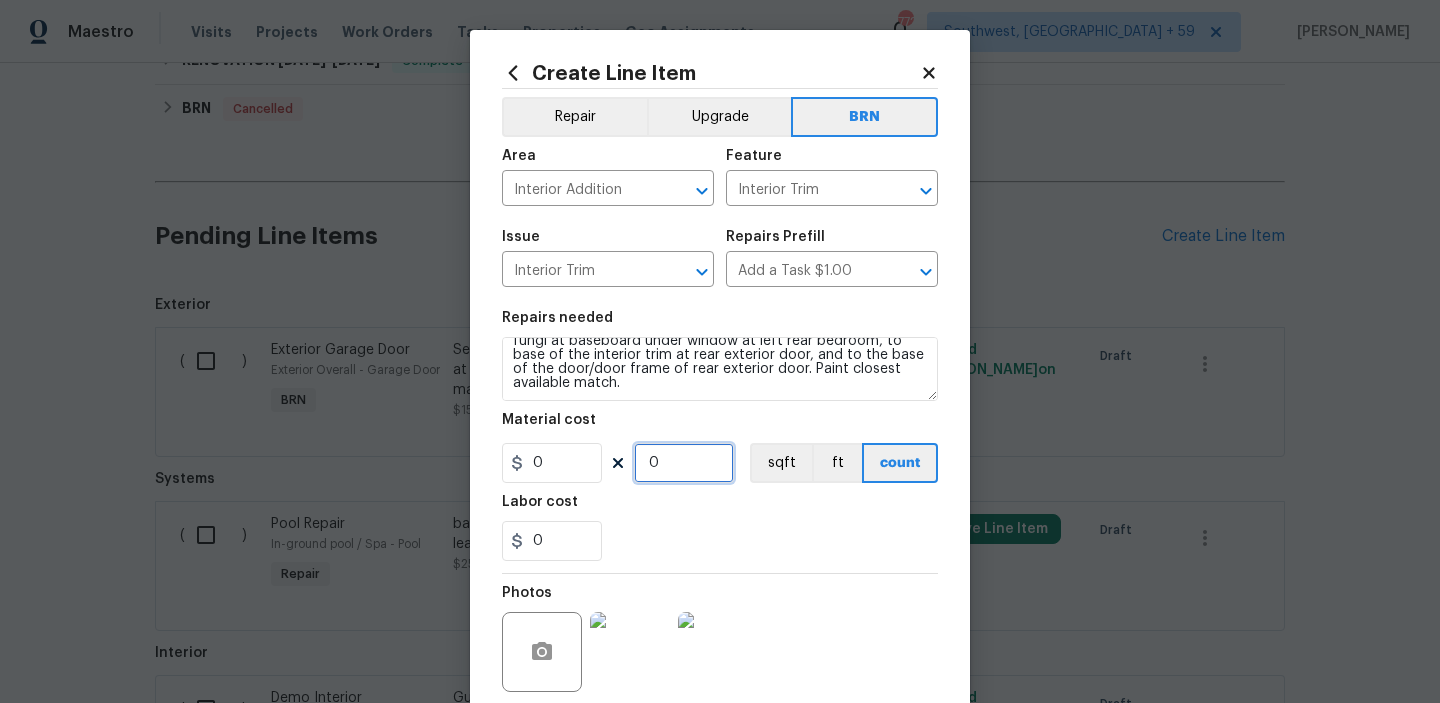 scroll, scrollTop: 159, scrollLeft: 0, axis: vertical 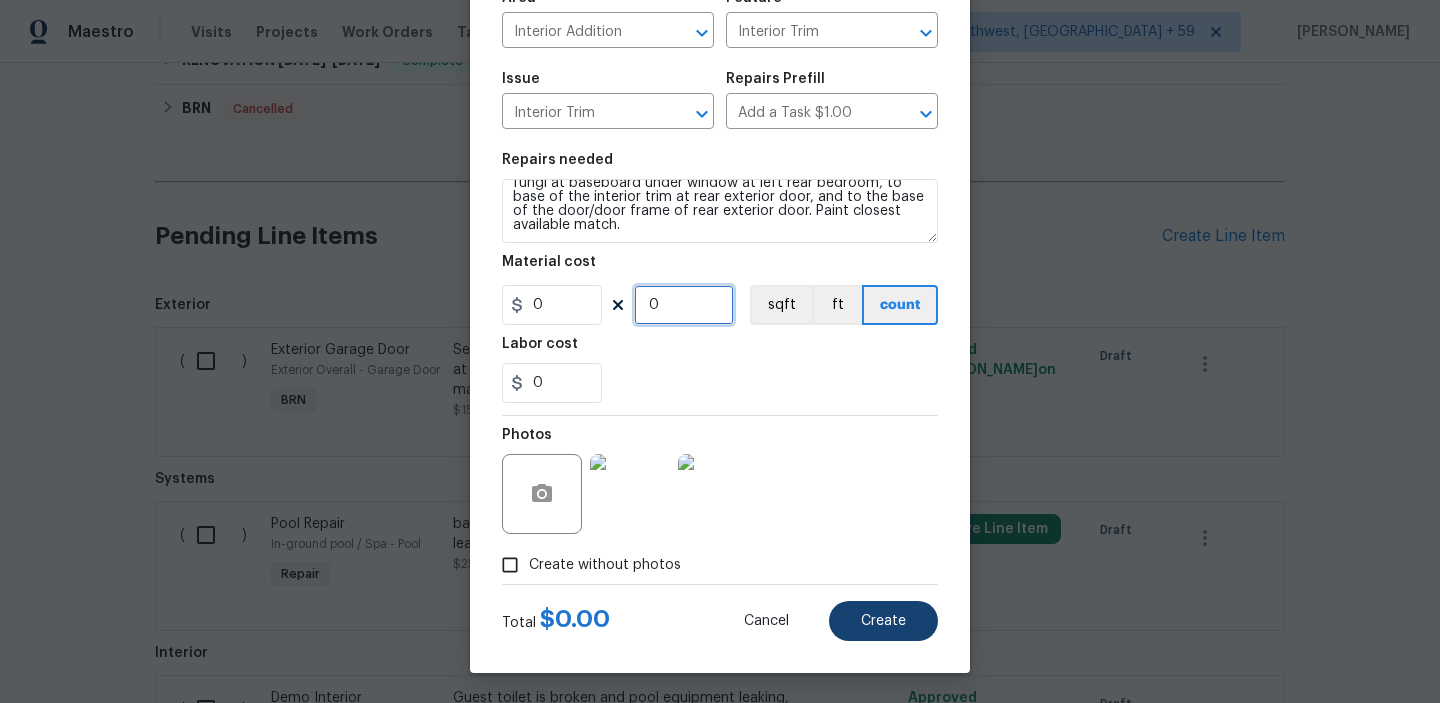 type on "0" 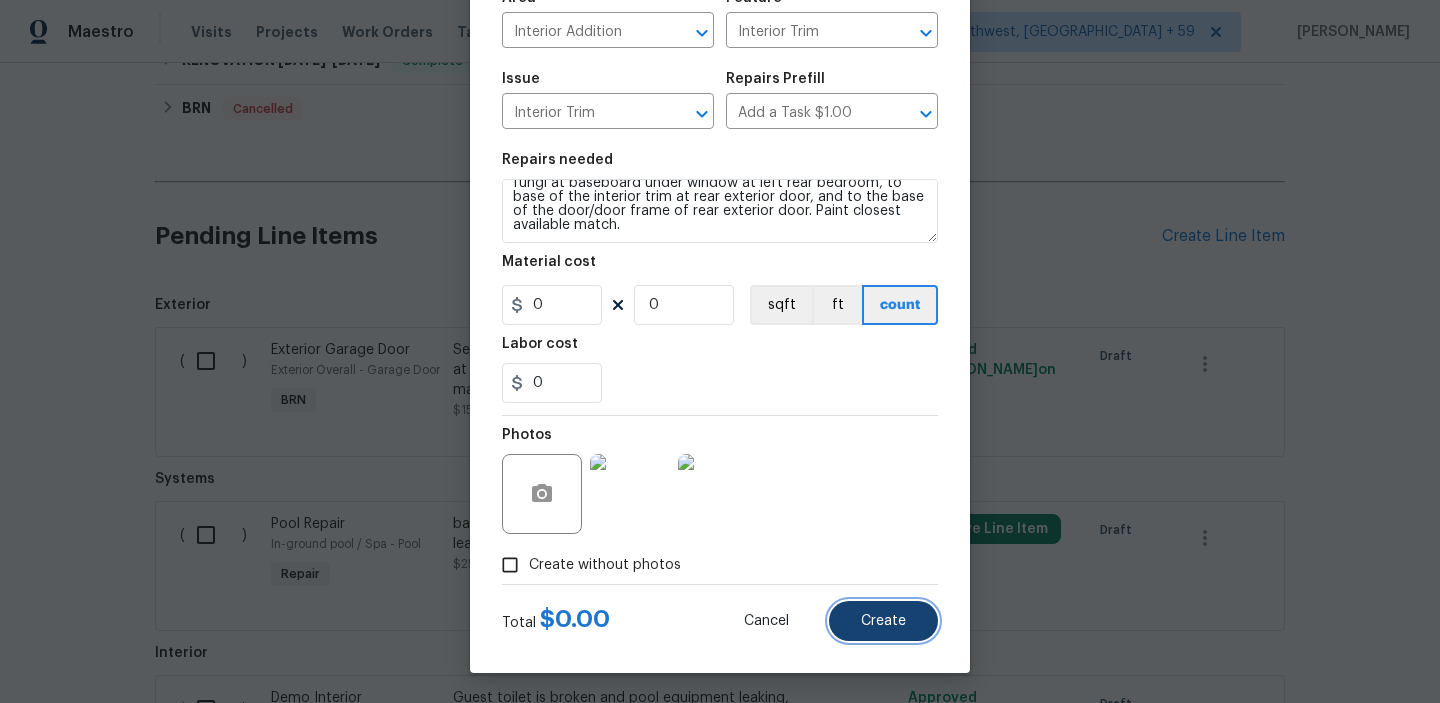 click on "Create" at bounding box center (883, 621) 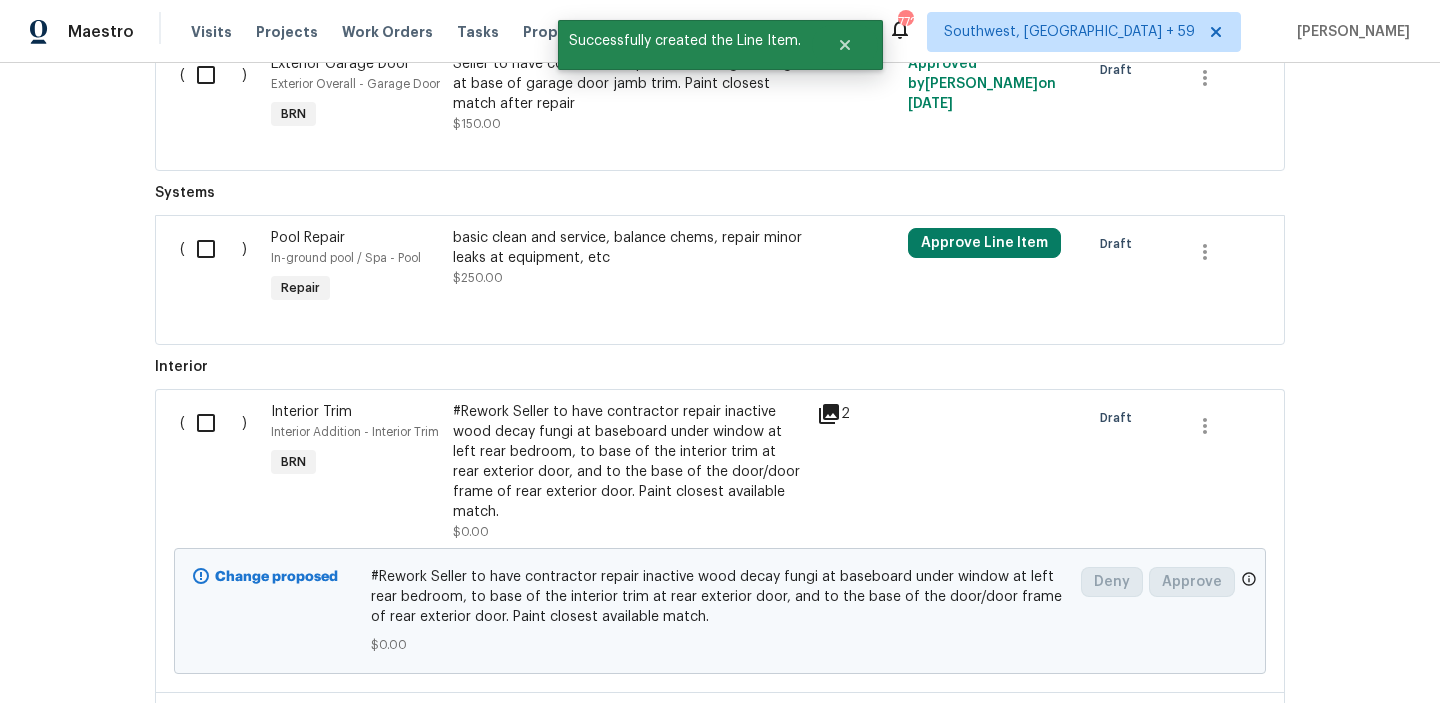 scroll, scrollTop: 1080, scrollLeft: 0, axis: vertical 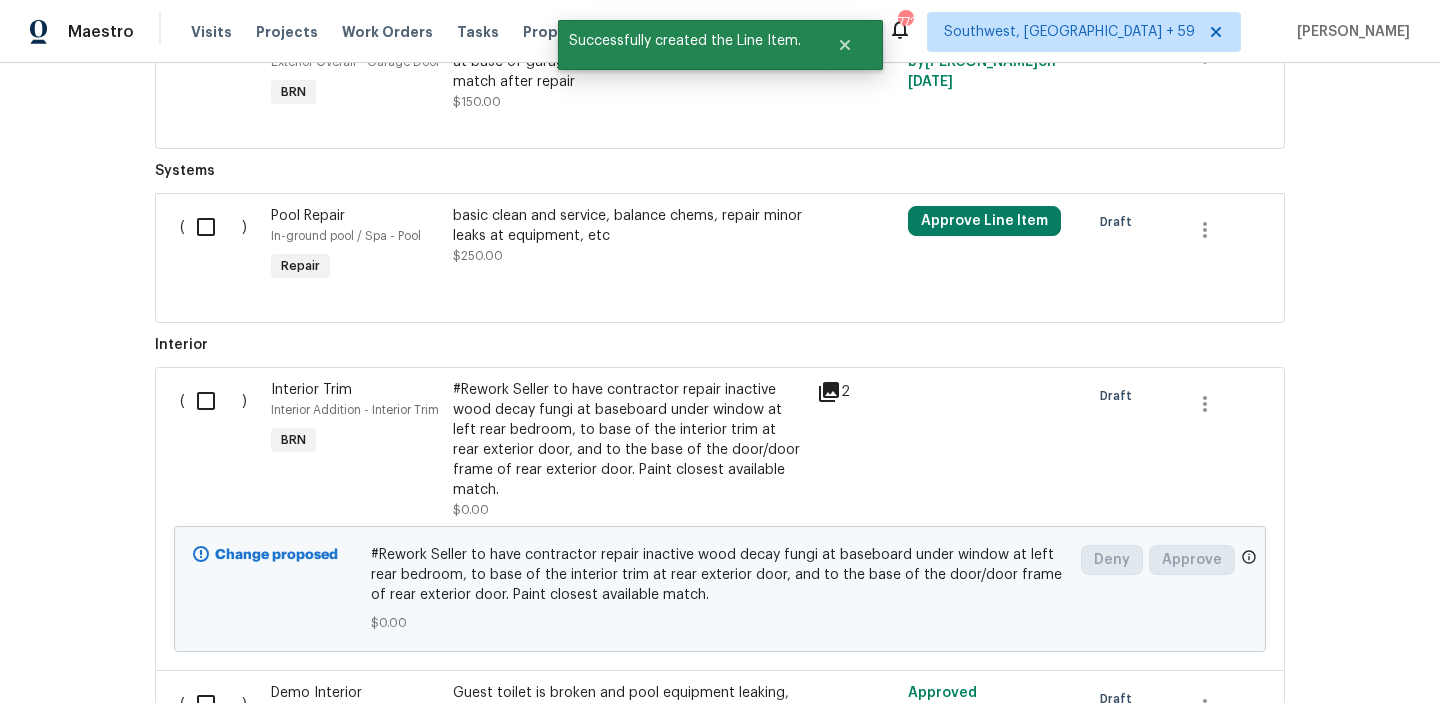 click at bounding box center (213, 401) 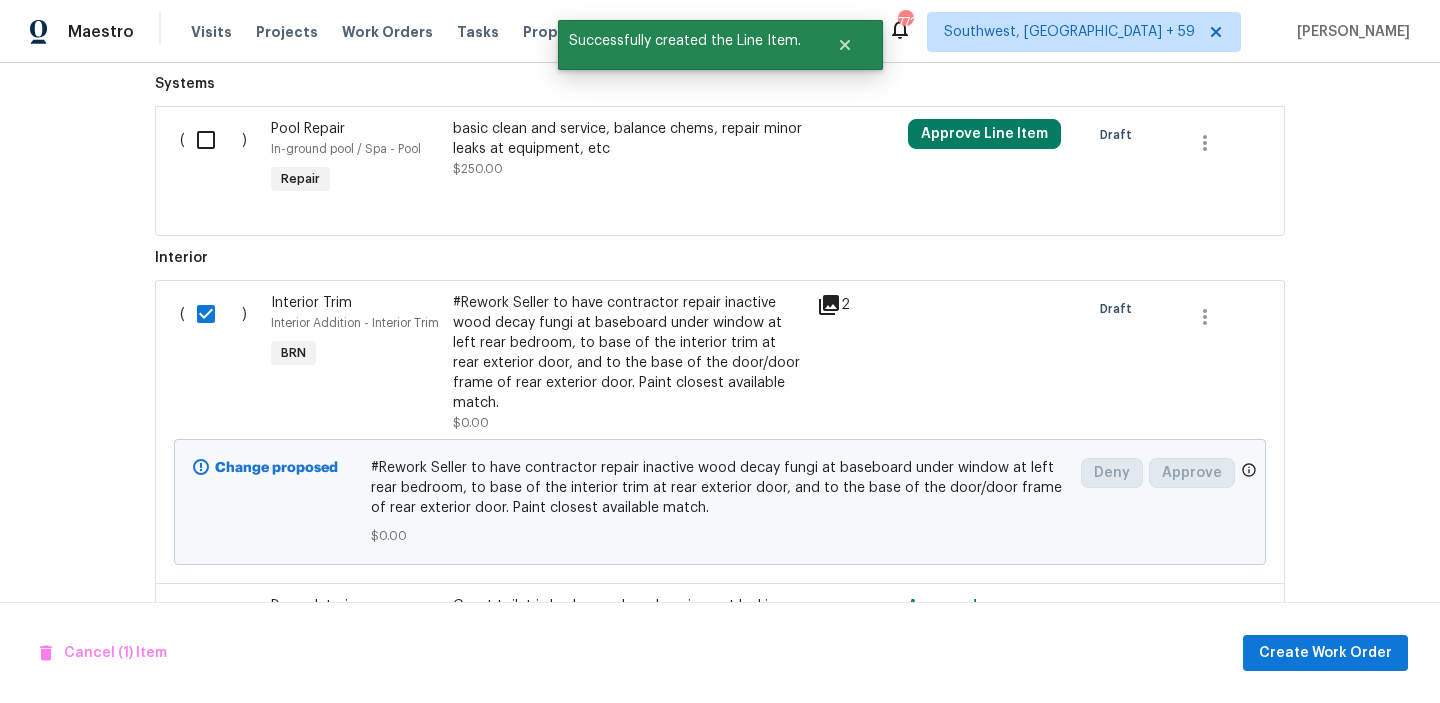 scroll, scrollTop: 1264, scrollLeft: 0, axis: vertical 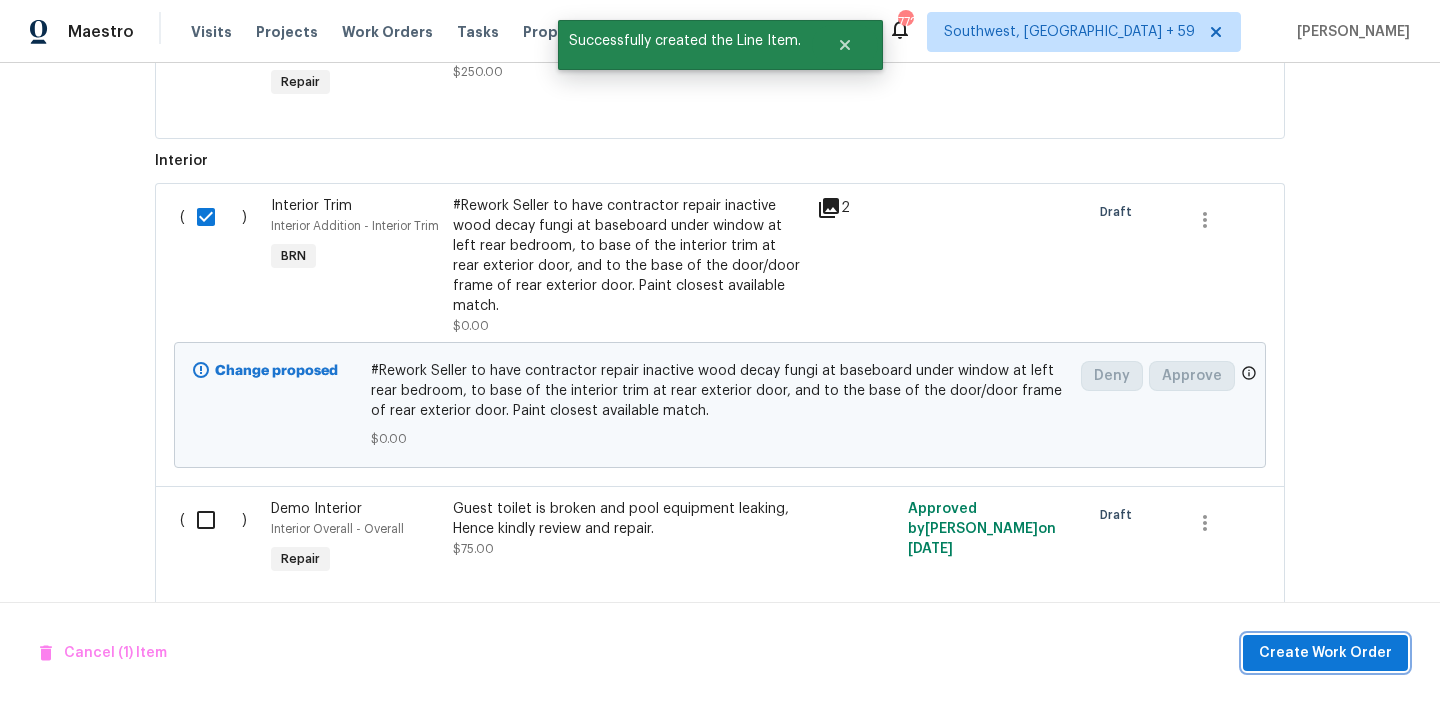 click on "Create Work Order" at bounding box center [1325, 653] 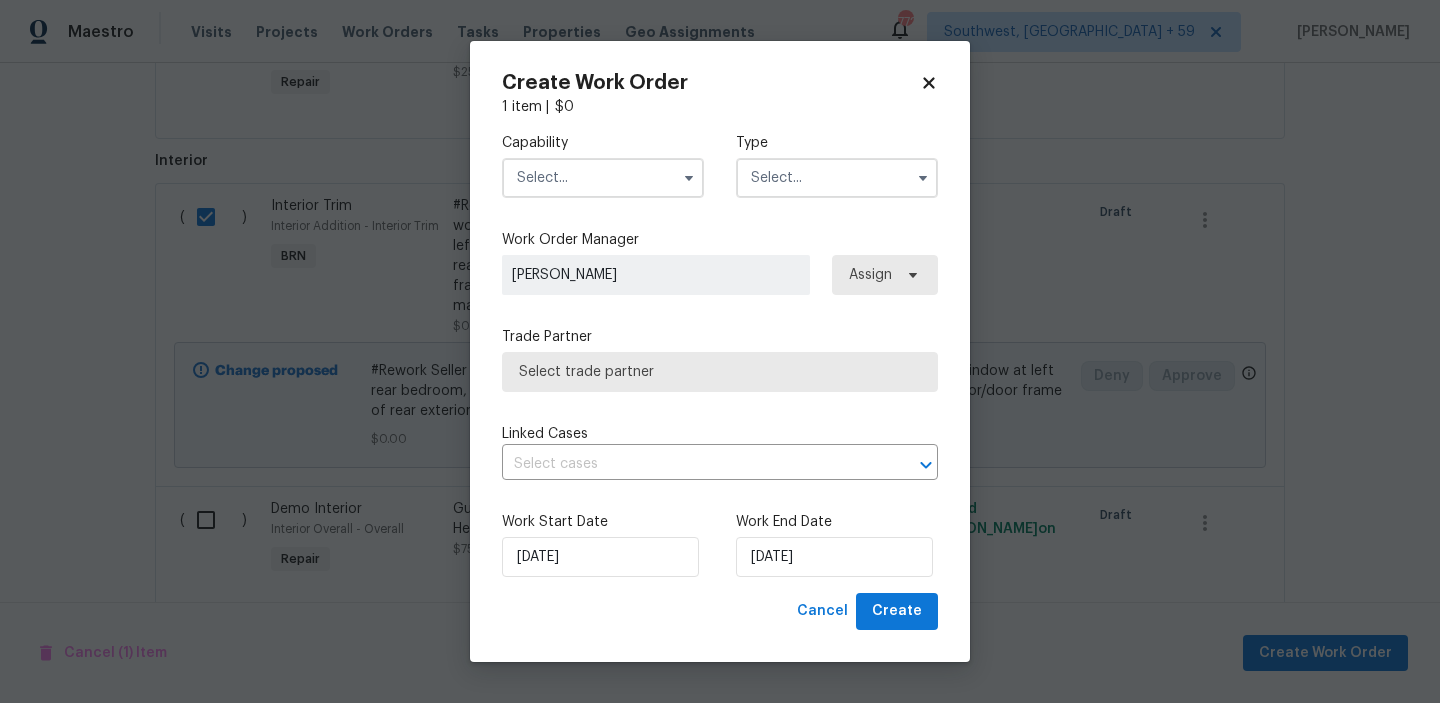 click at bounding box center [603, 178] 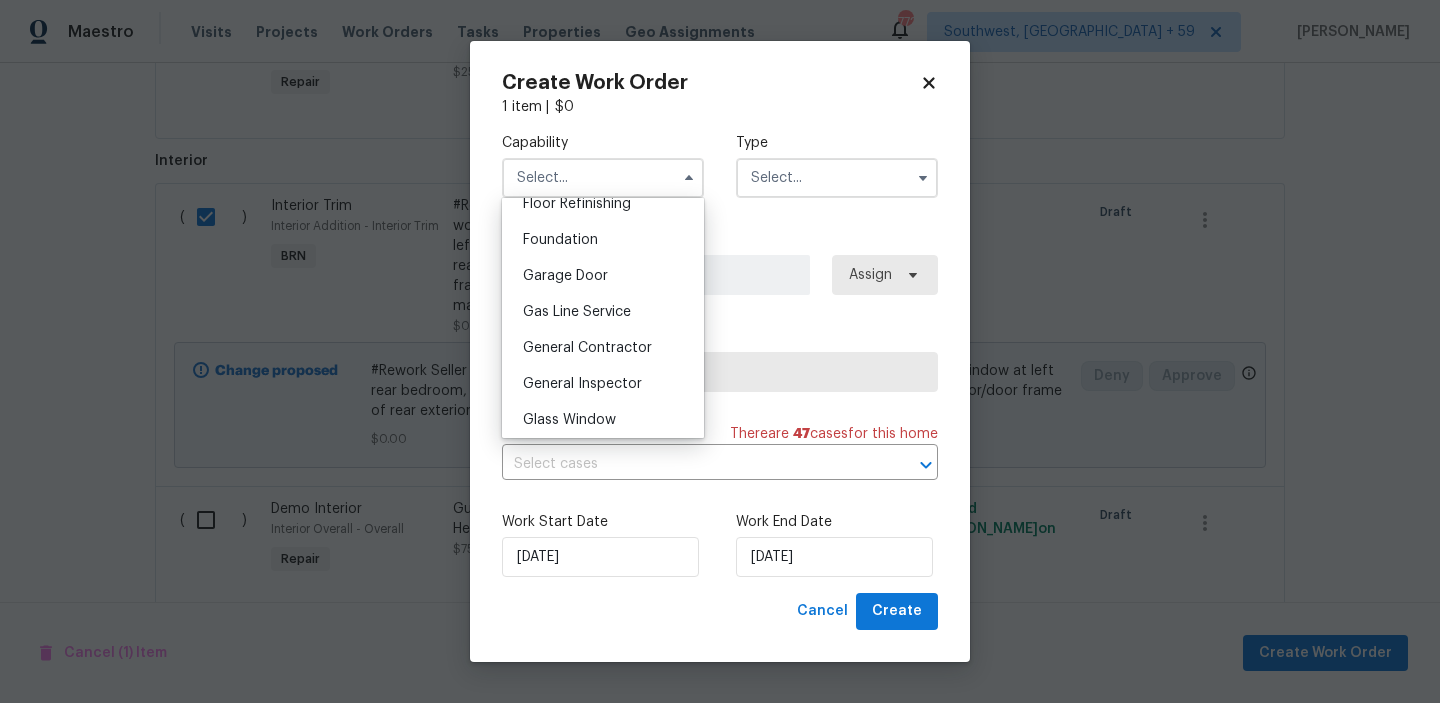 scroll, scrollTop: 841, scrollLeft: 0, axis: vertical 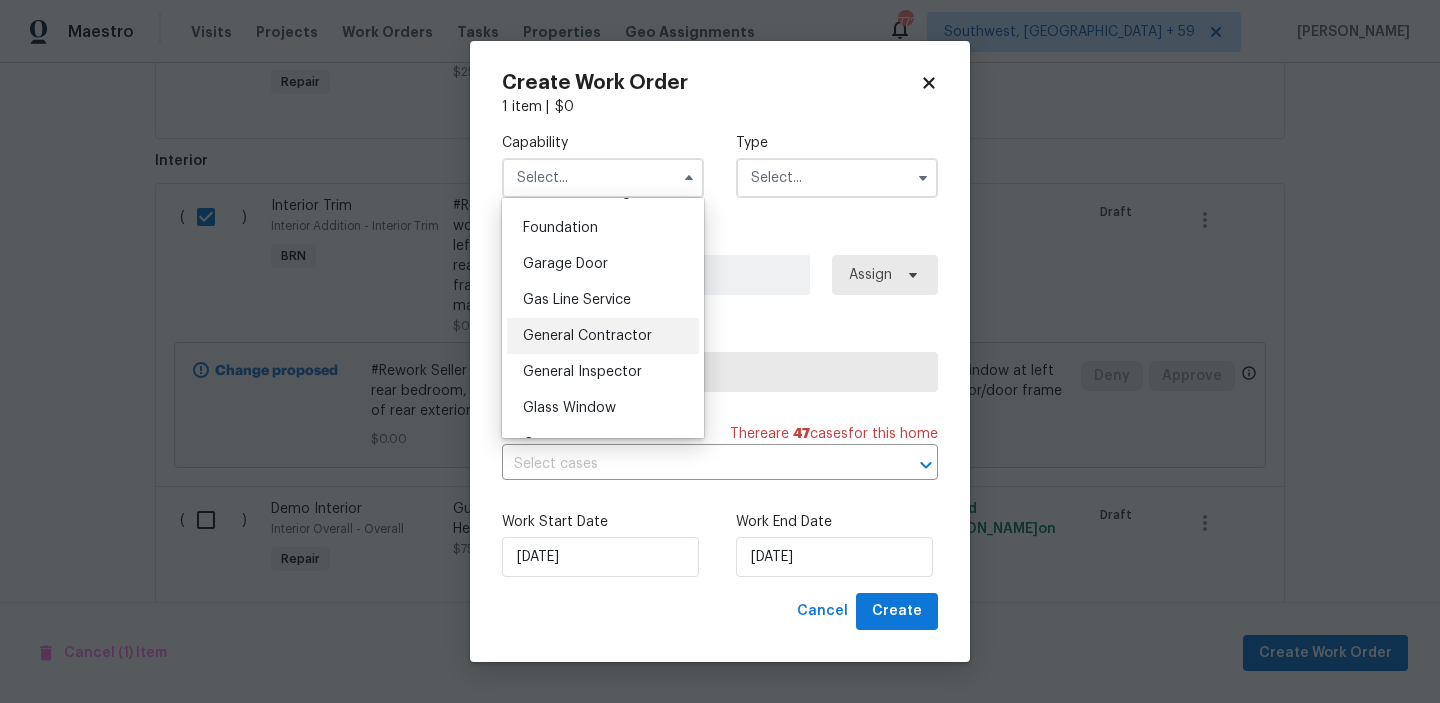 click on "General Contractor" at bounding box center [603, 336] 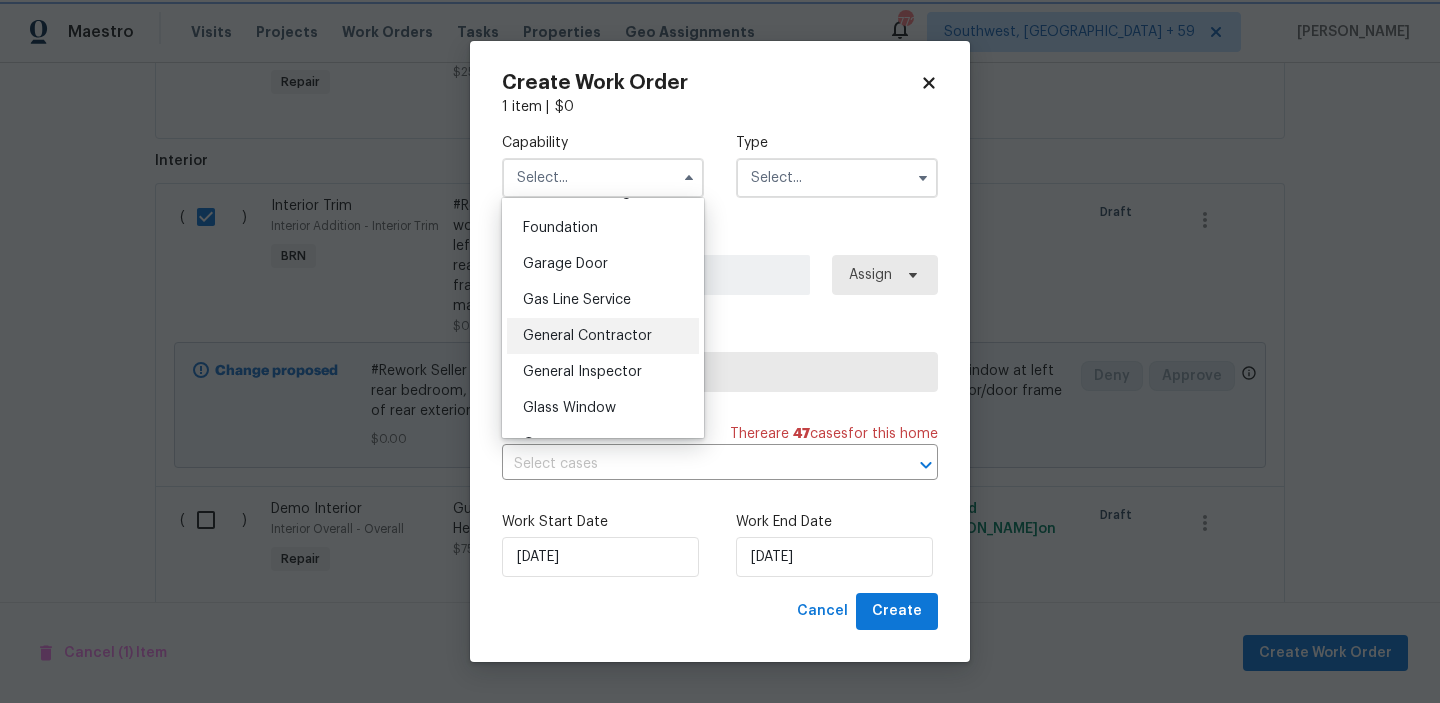 type on "General Contractor" 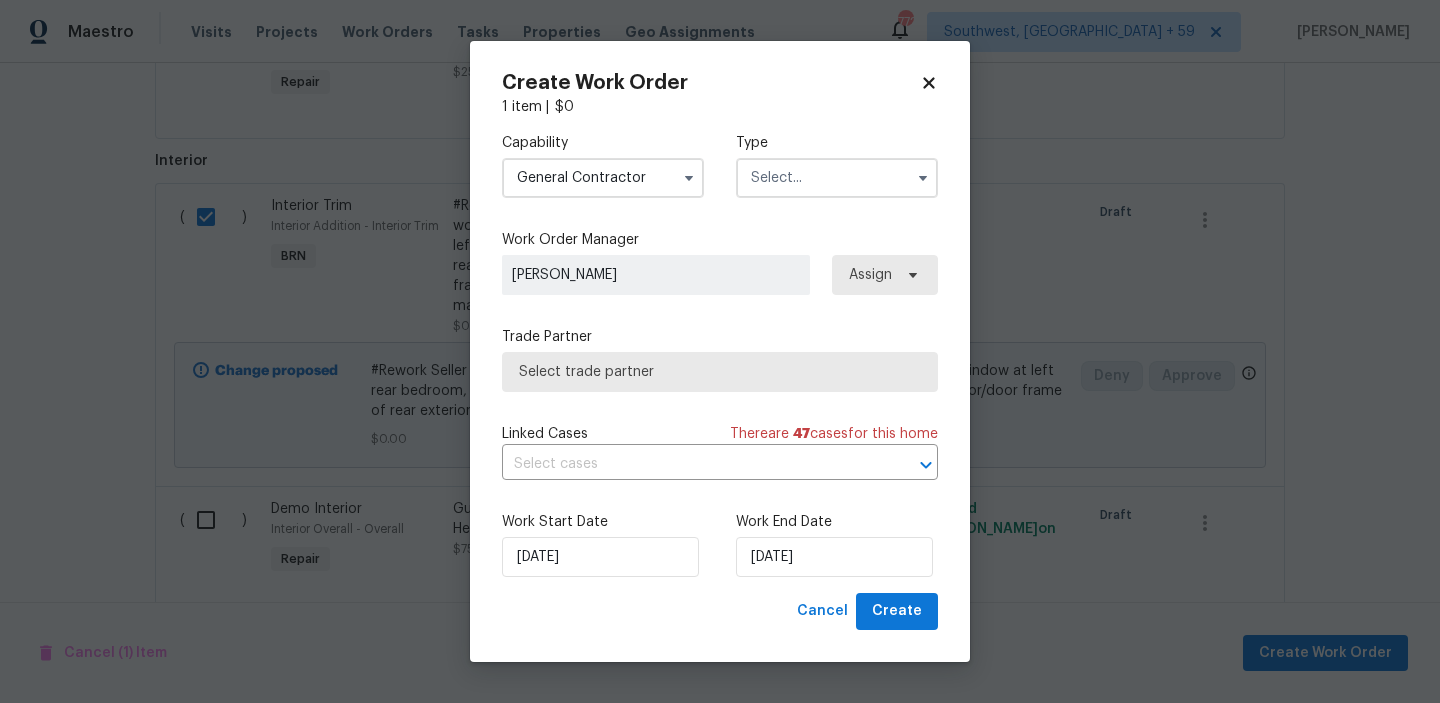 click on "Type" at bounding box center [837, 143] 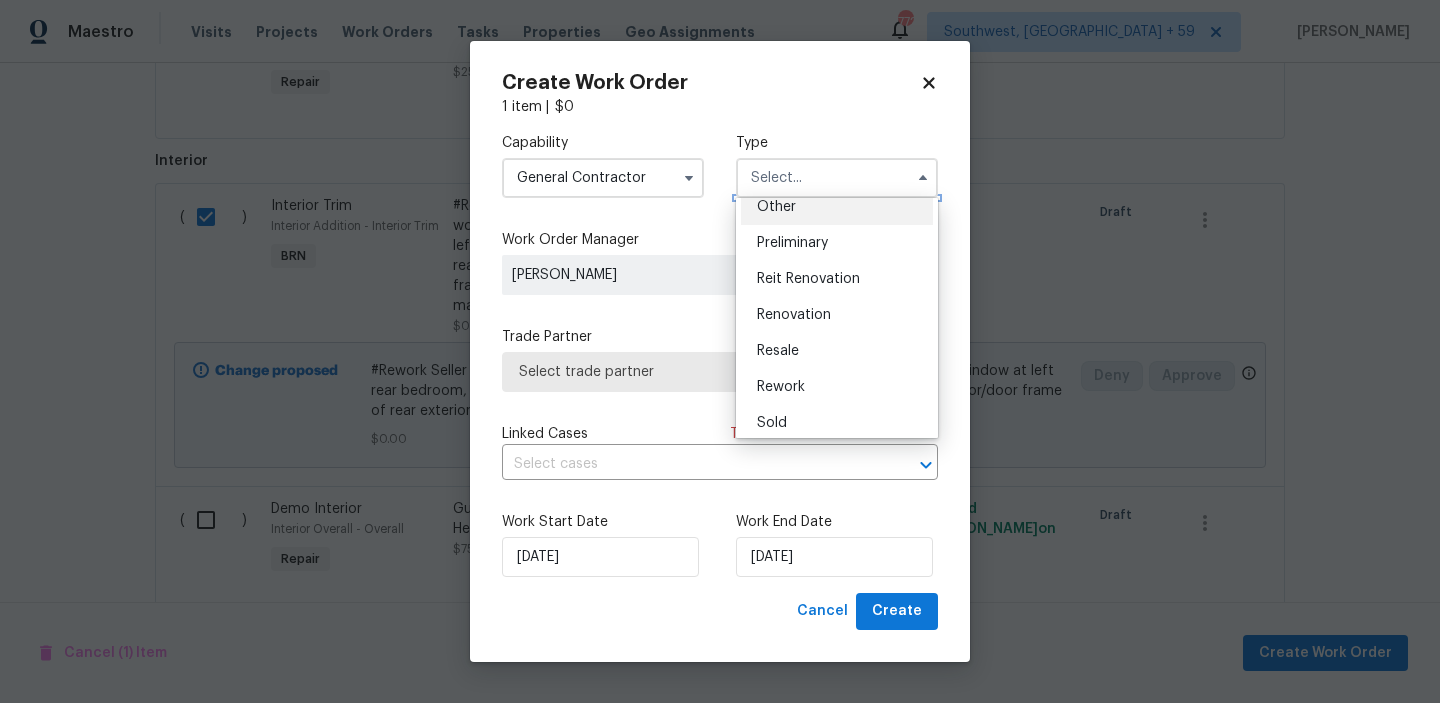 scroll, scrollTop: 422, scrollLeft: 0, axis: vertical 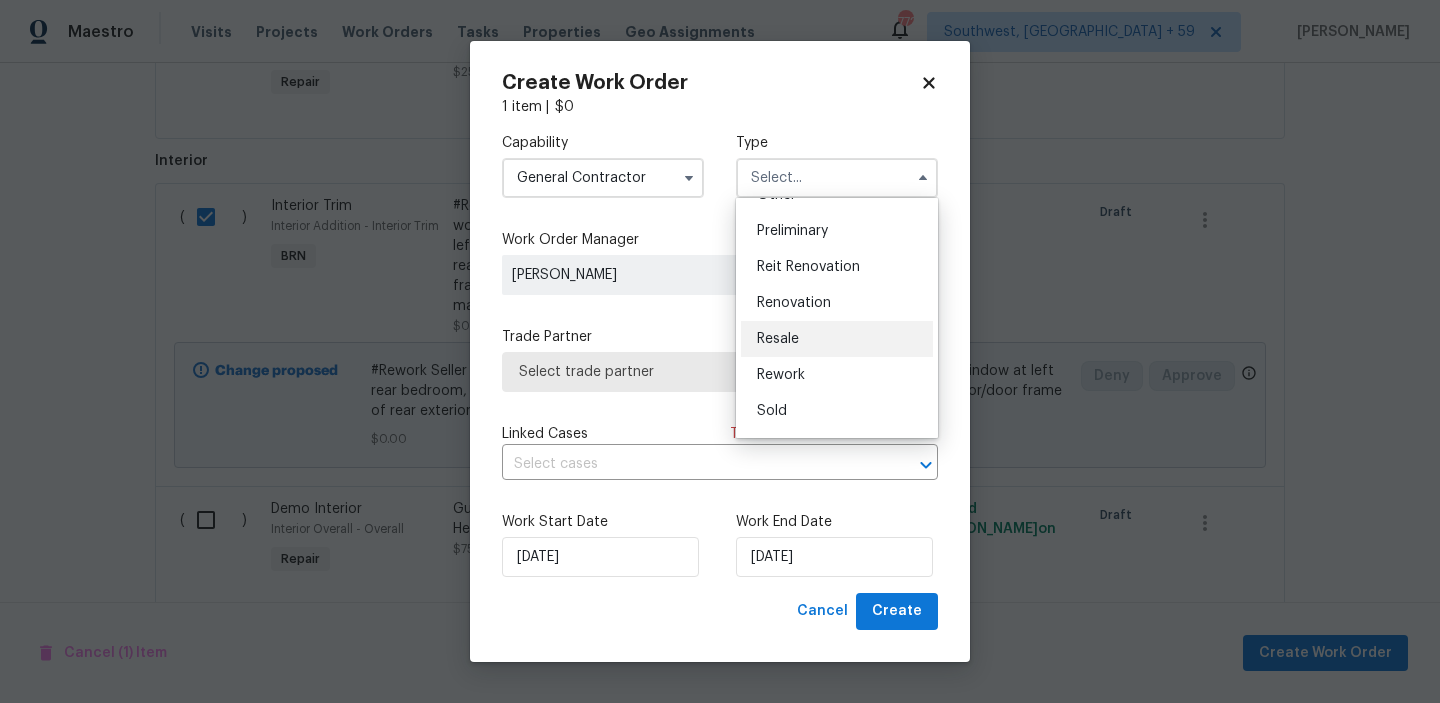 click on "Resale" at bounding box center (778, 339) 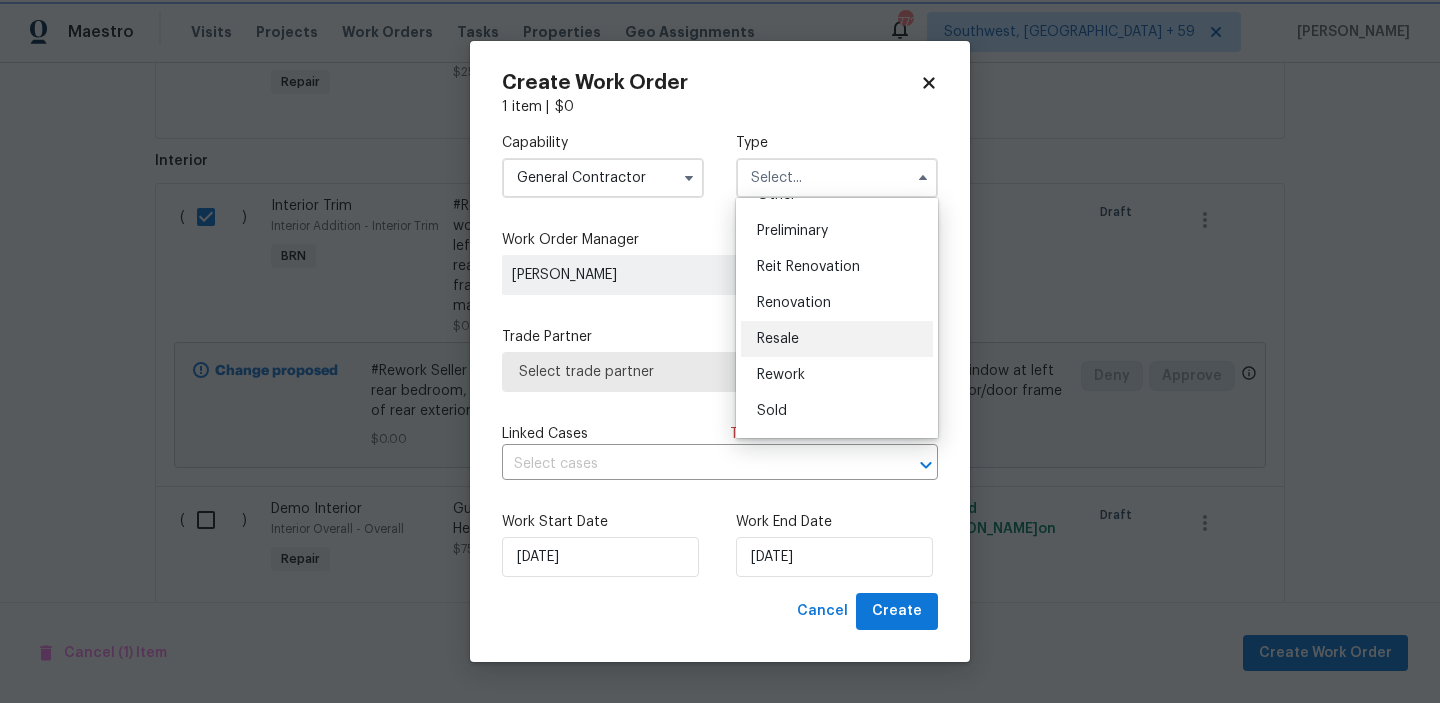 type on "Resale" 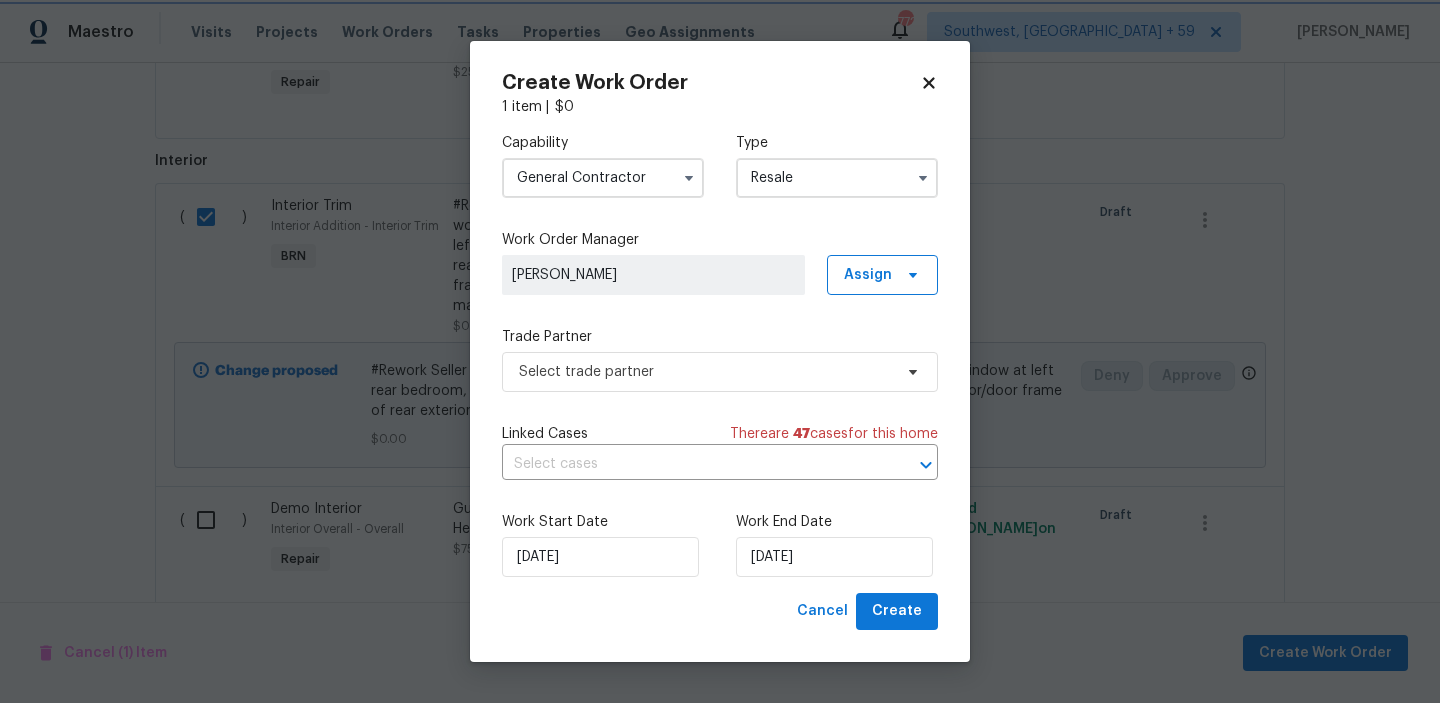 scroll, scrollTop: 0, scrollLeft: 0, axis: both 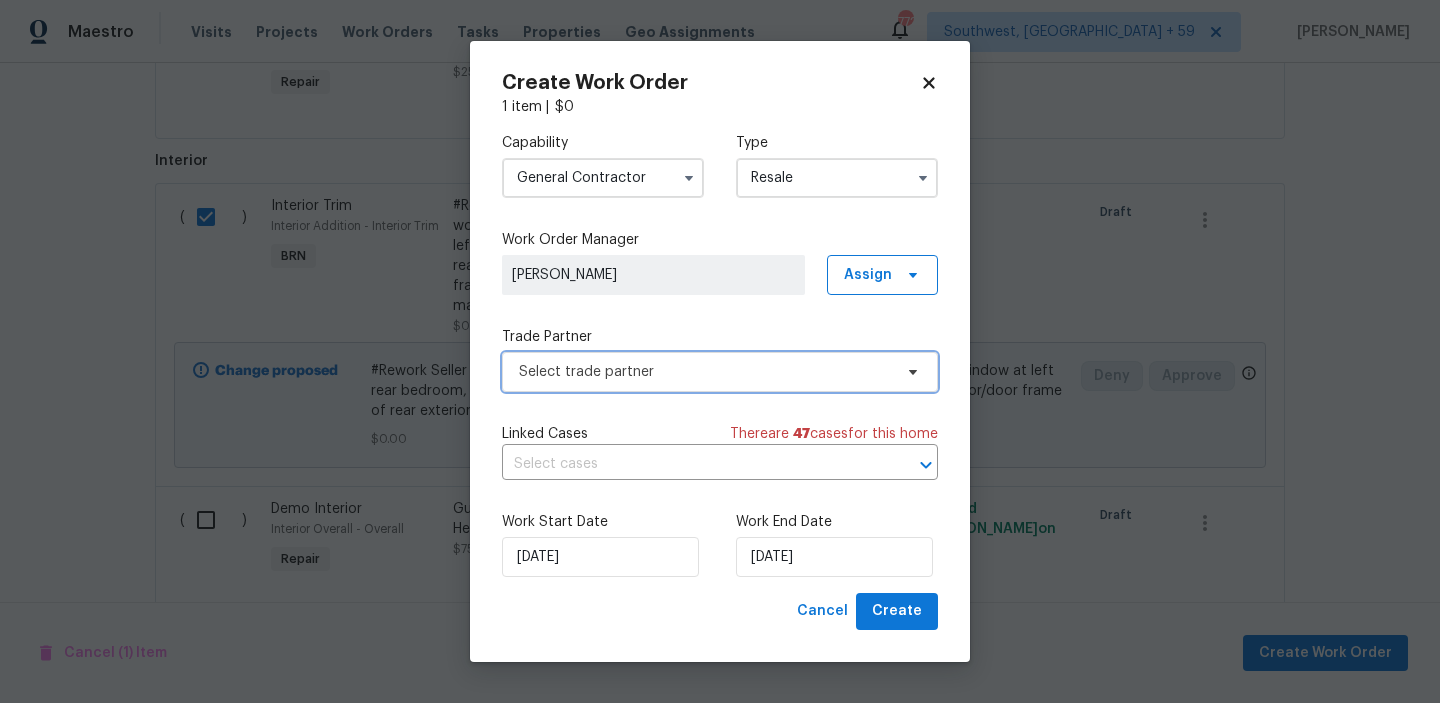 click on "Select trade partner" at bounding box center [705, 372] 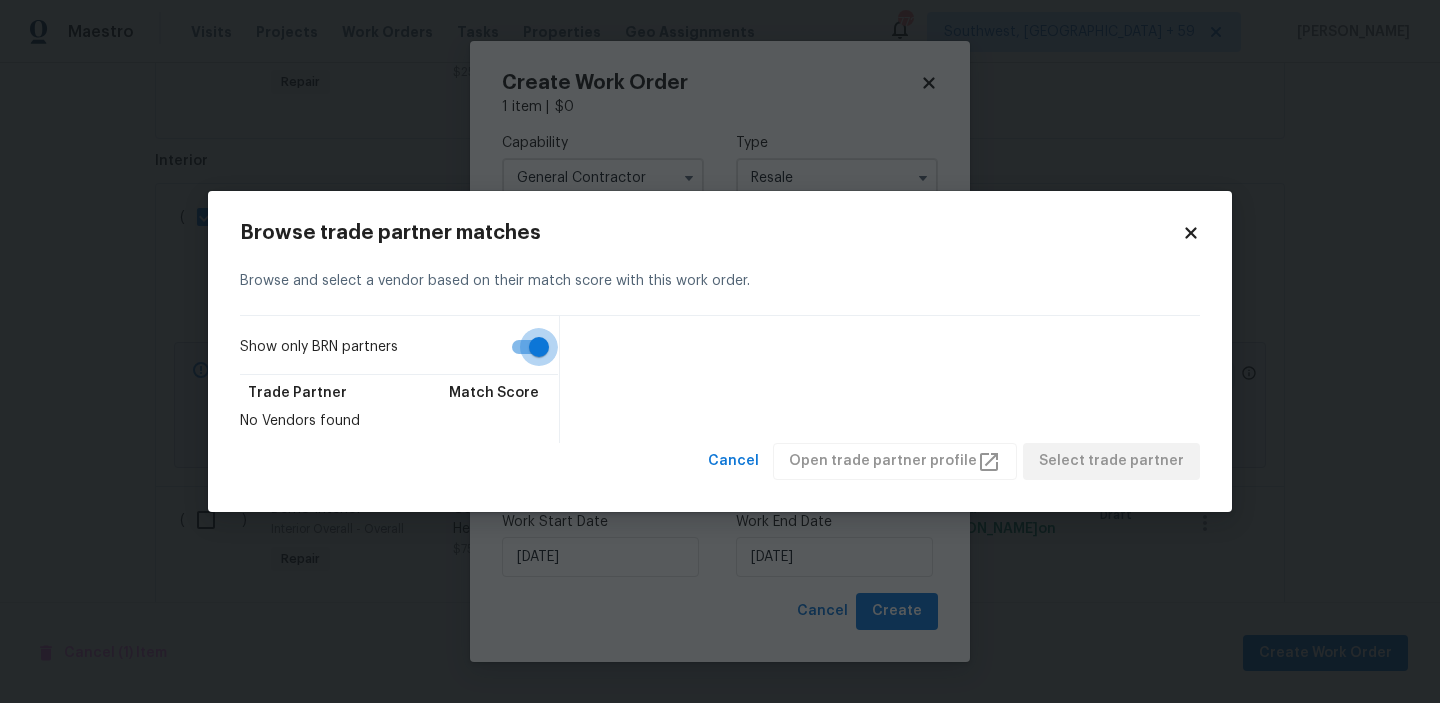 click on "Show only BRN partners" at bounding box center [539, 347] 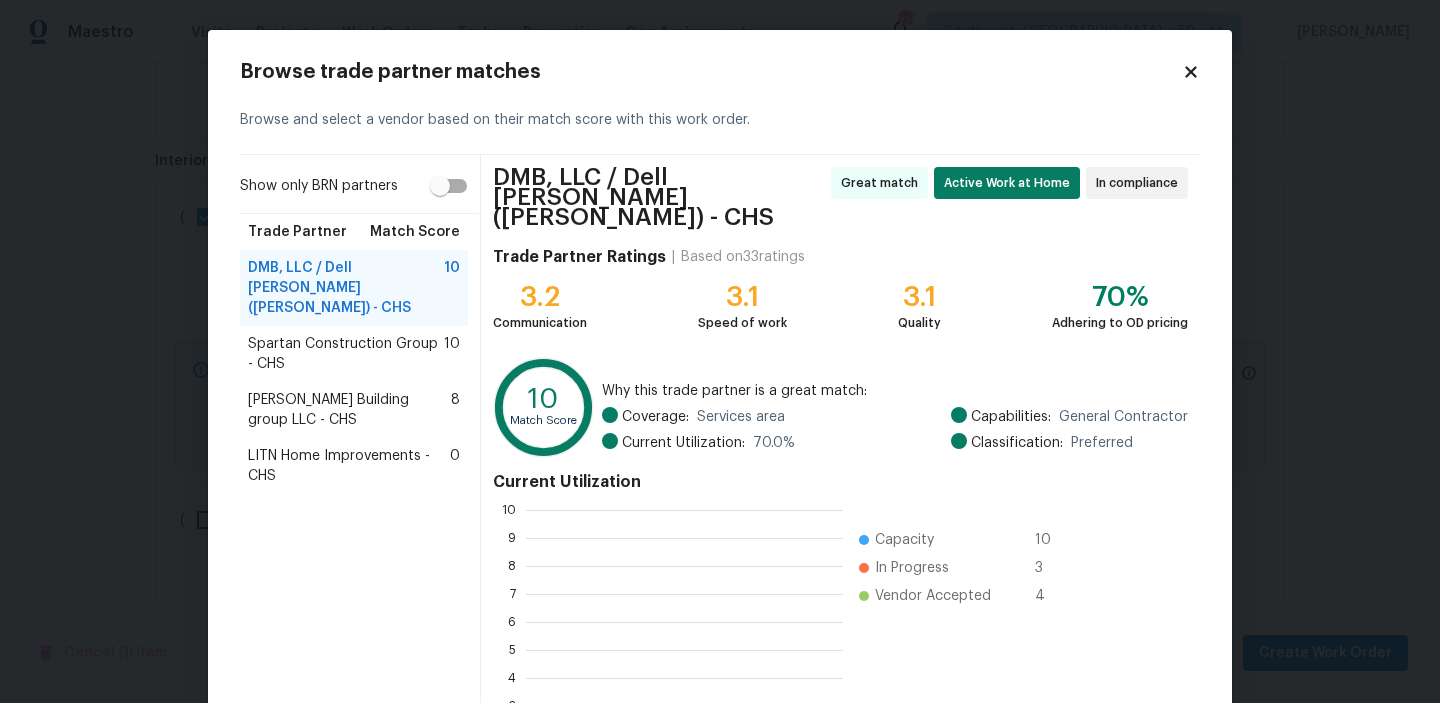 scroll, scrollTop: 280, scrollLeft: 317, axis: both 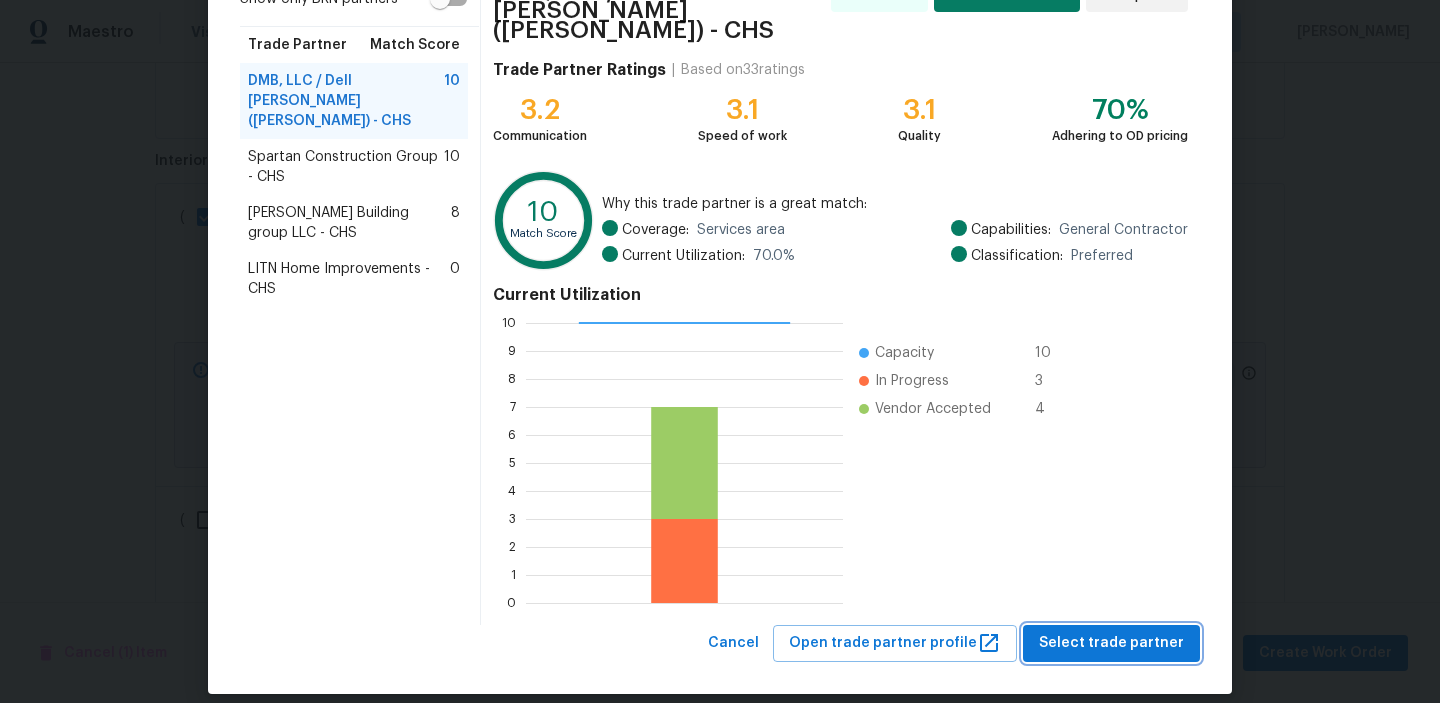 click on "Select trade partner" at bounding box center (1111, 643) 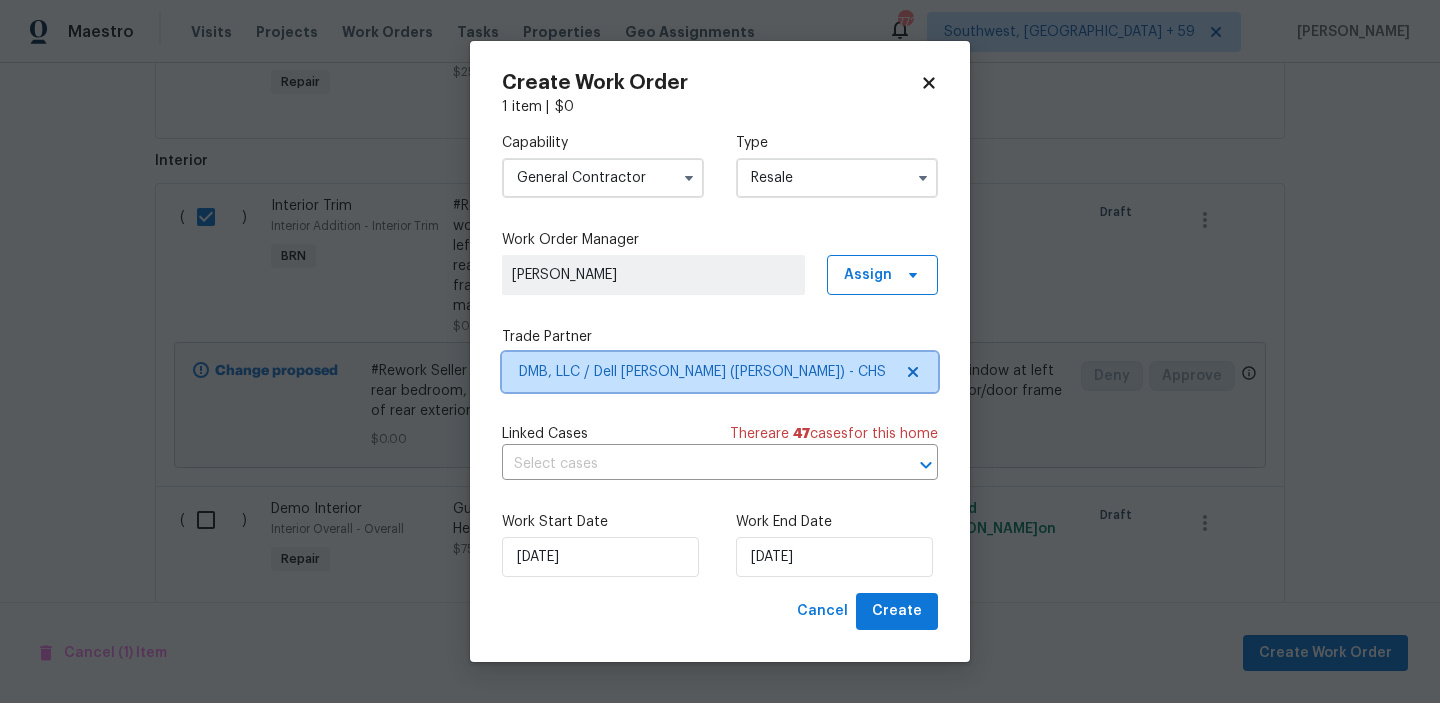 scroll, scrollTop: 0, scrollLeft: 0, axis: both 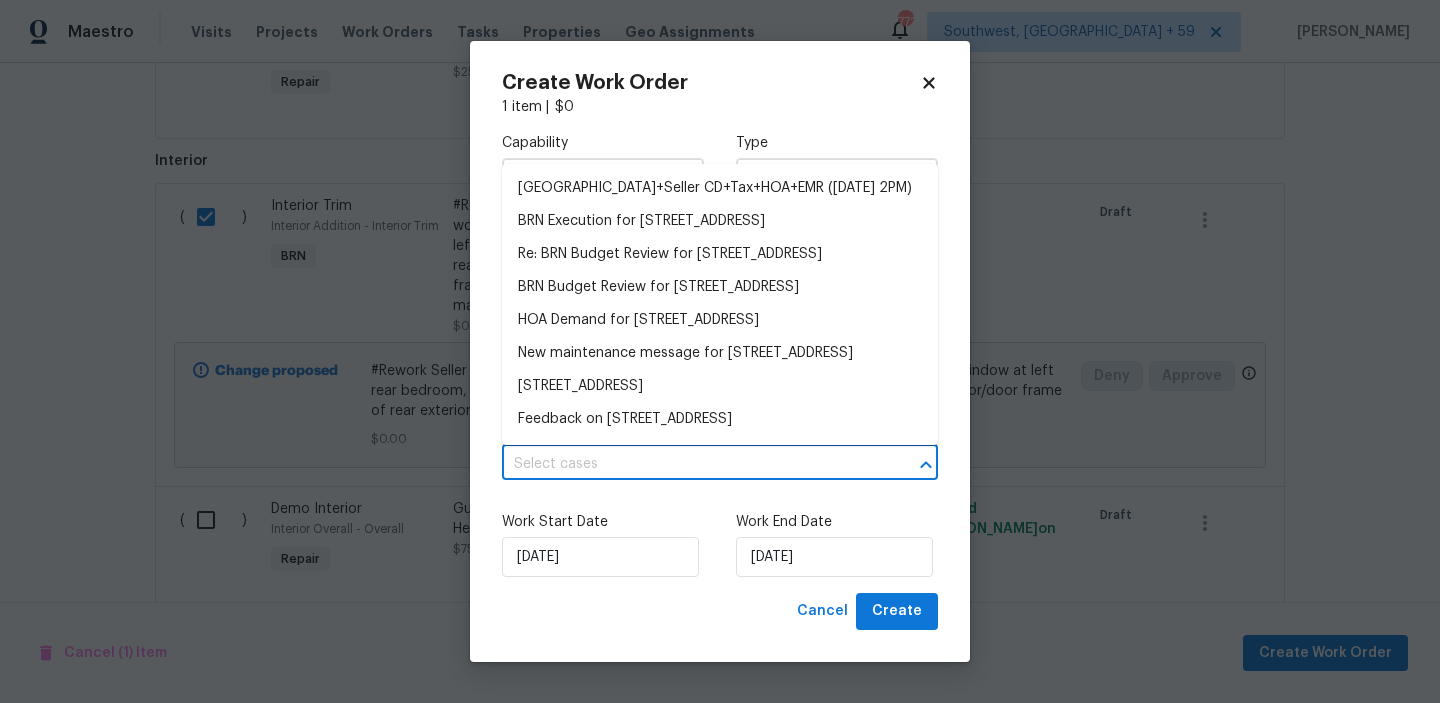 click at bounding box center [692, 464] 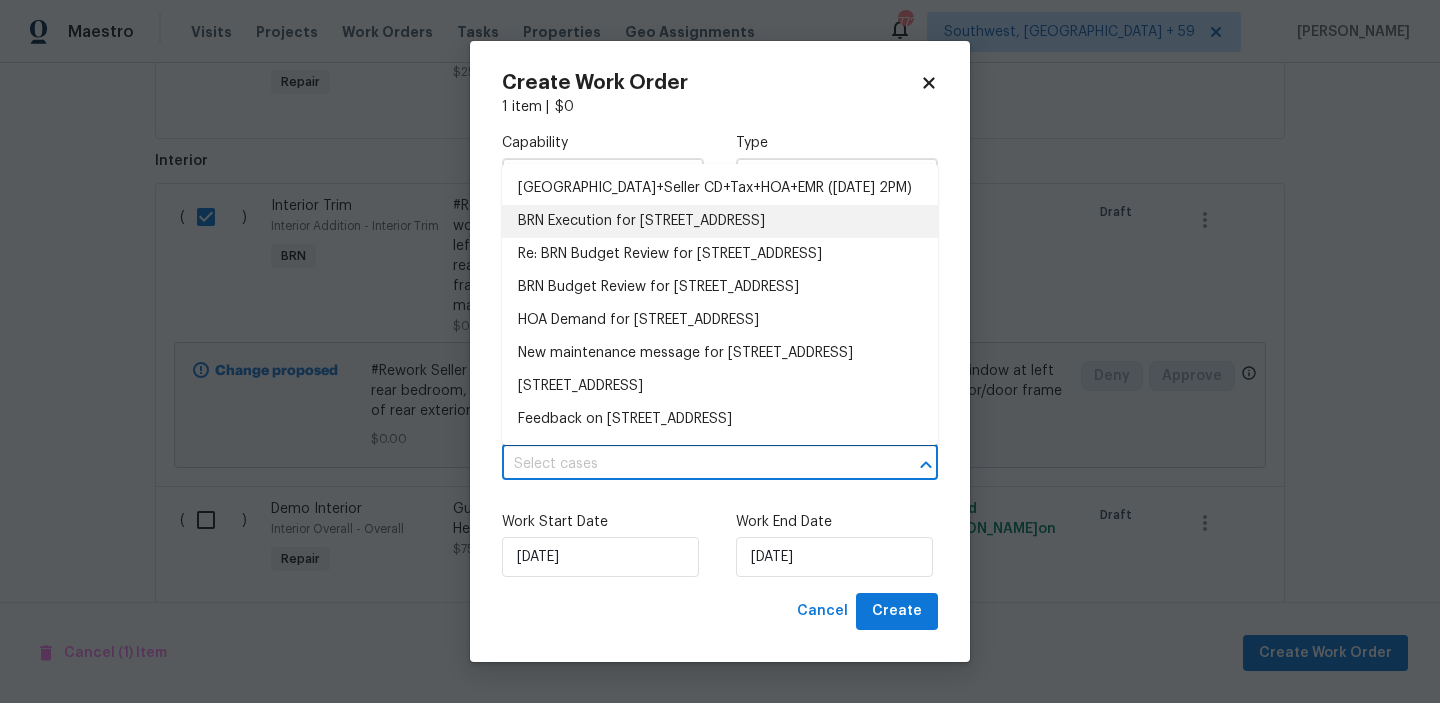 click on "BRN Execution for 606 Pointe Of Oaks Rd, Summerville, SC 29485" at bounding box center (720, 221) 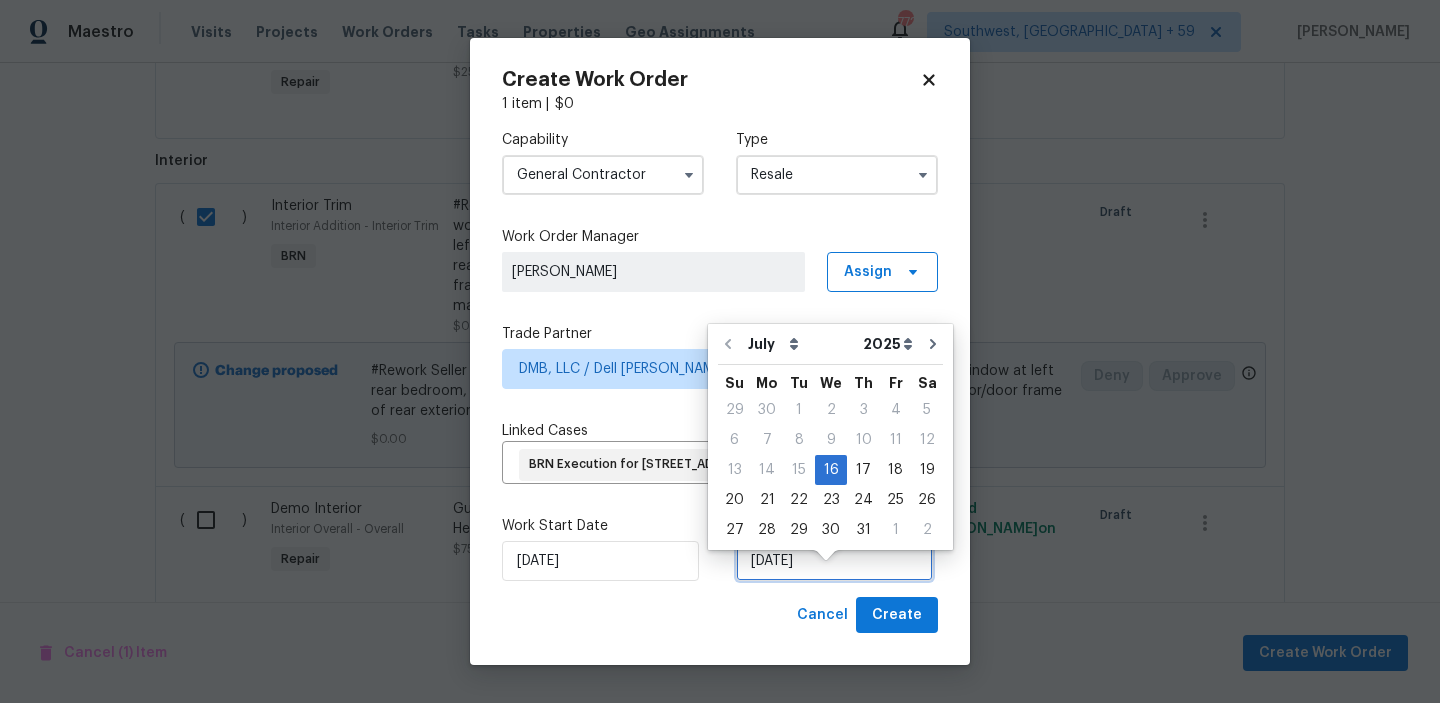 click on "16/07/2025" at bounding box center (834, 561) 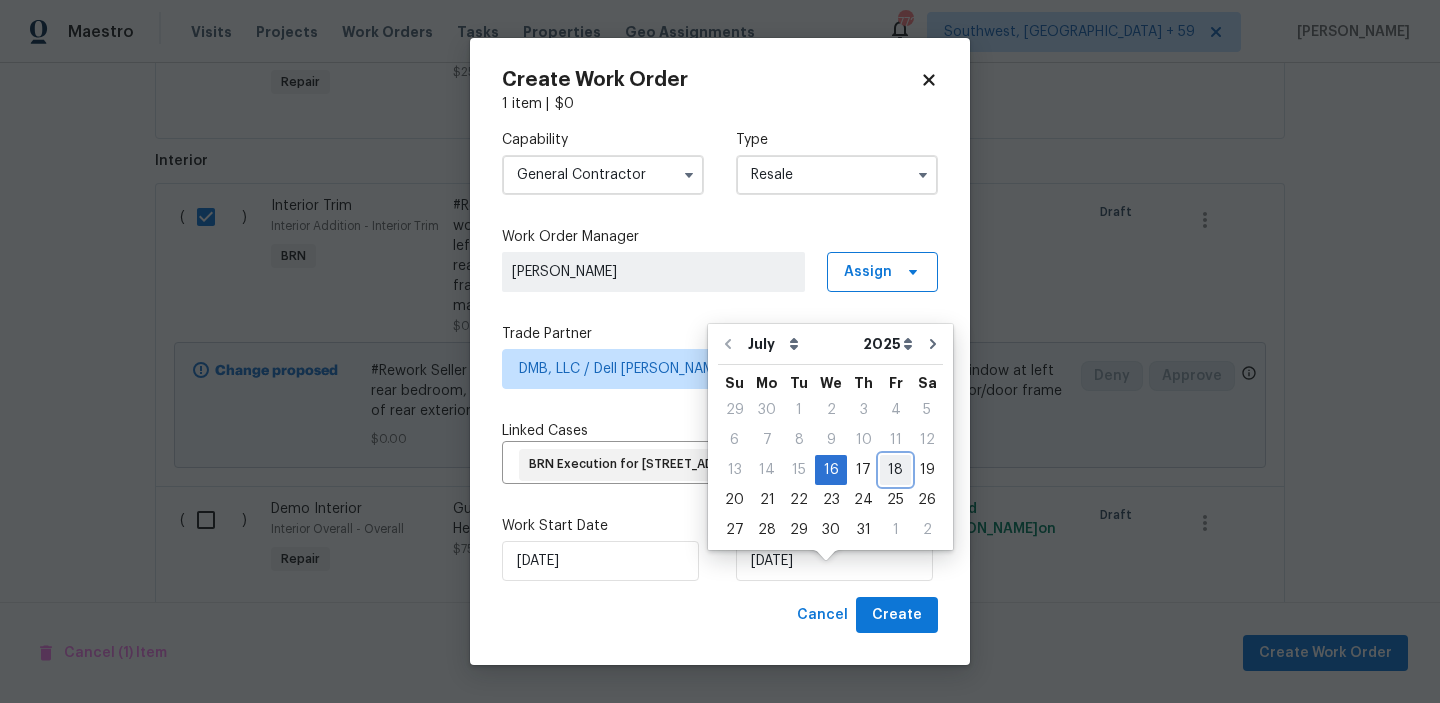click on "18" at bounding box center [895, 470] 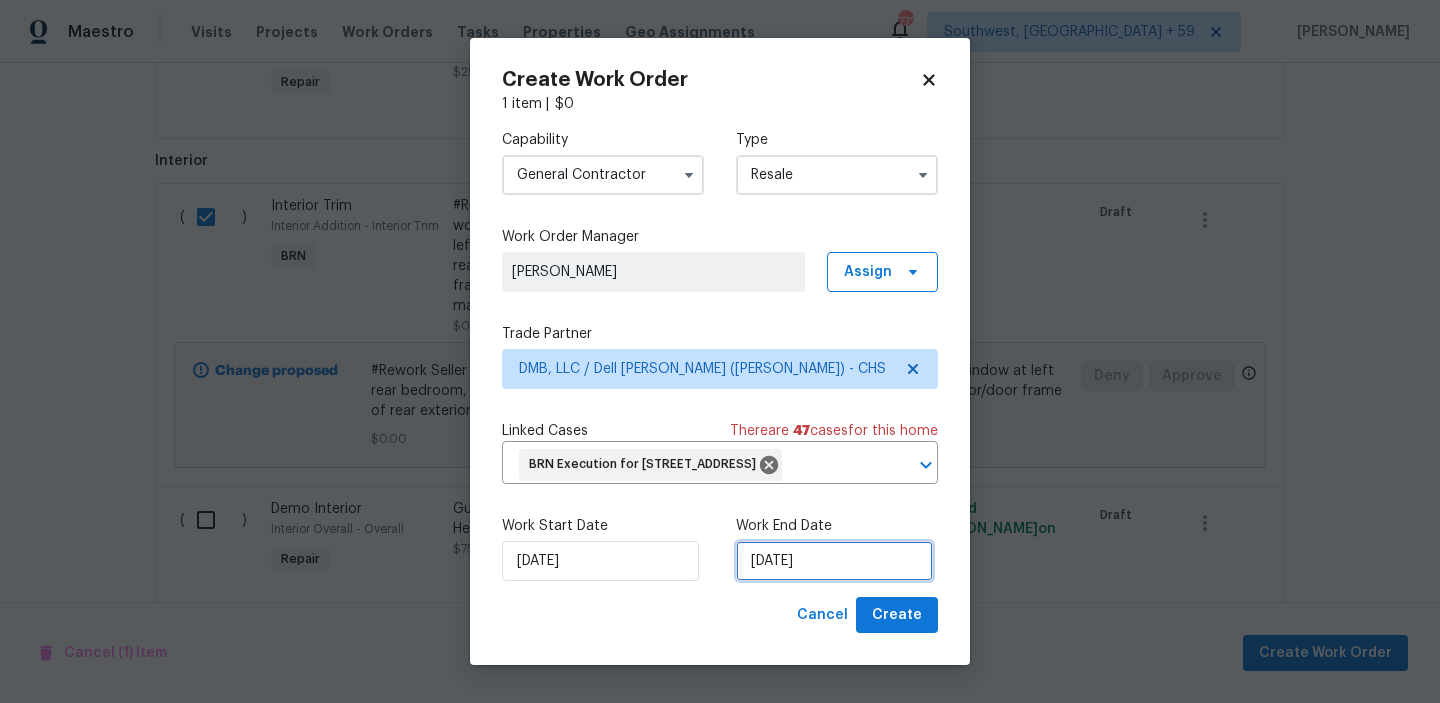 click on "18/07/2025" at bounding box center (834, 561) 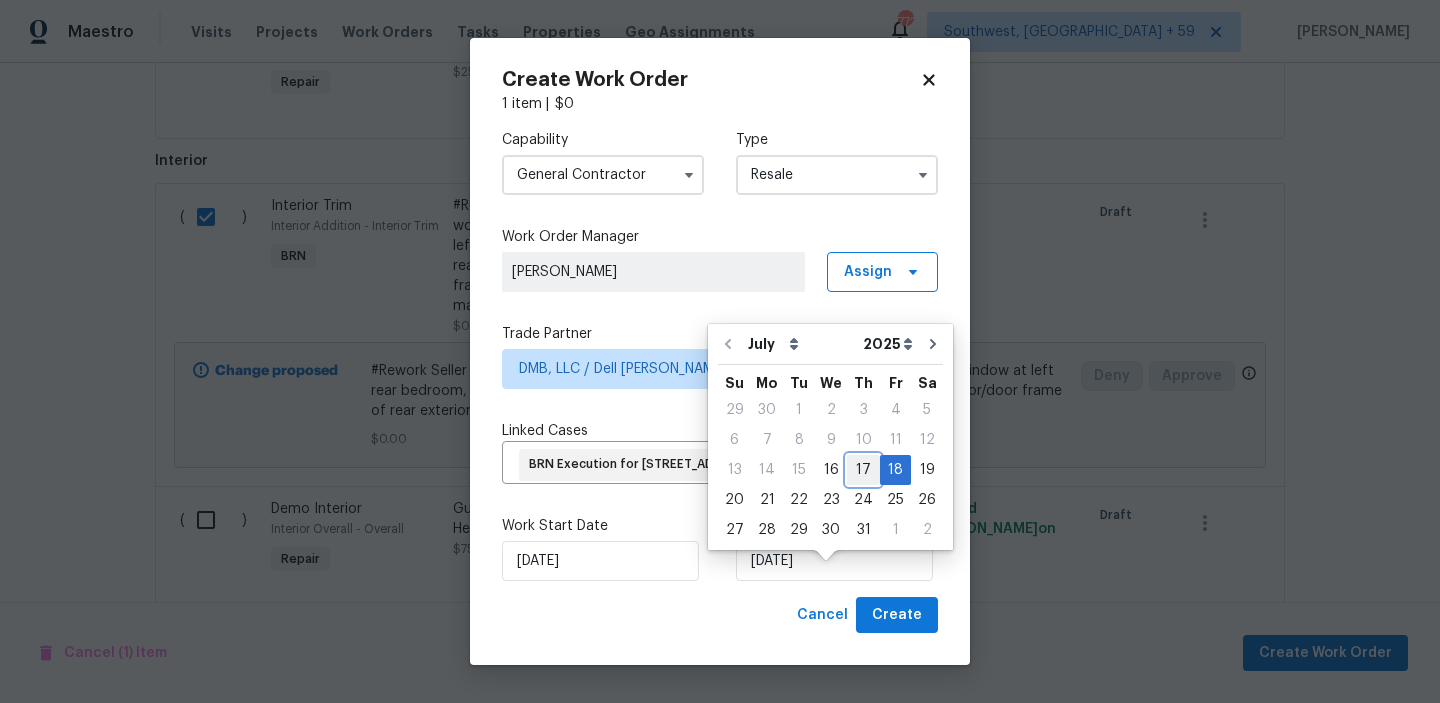 click on "17" at bounding box center (863, 470) 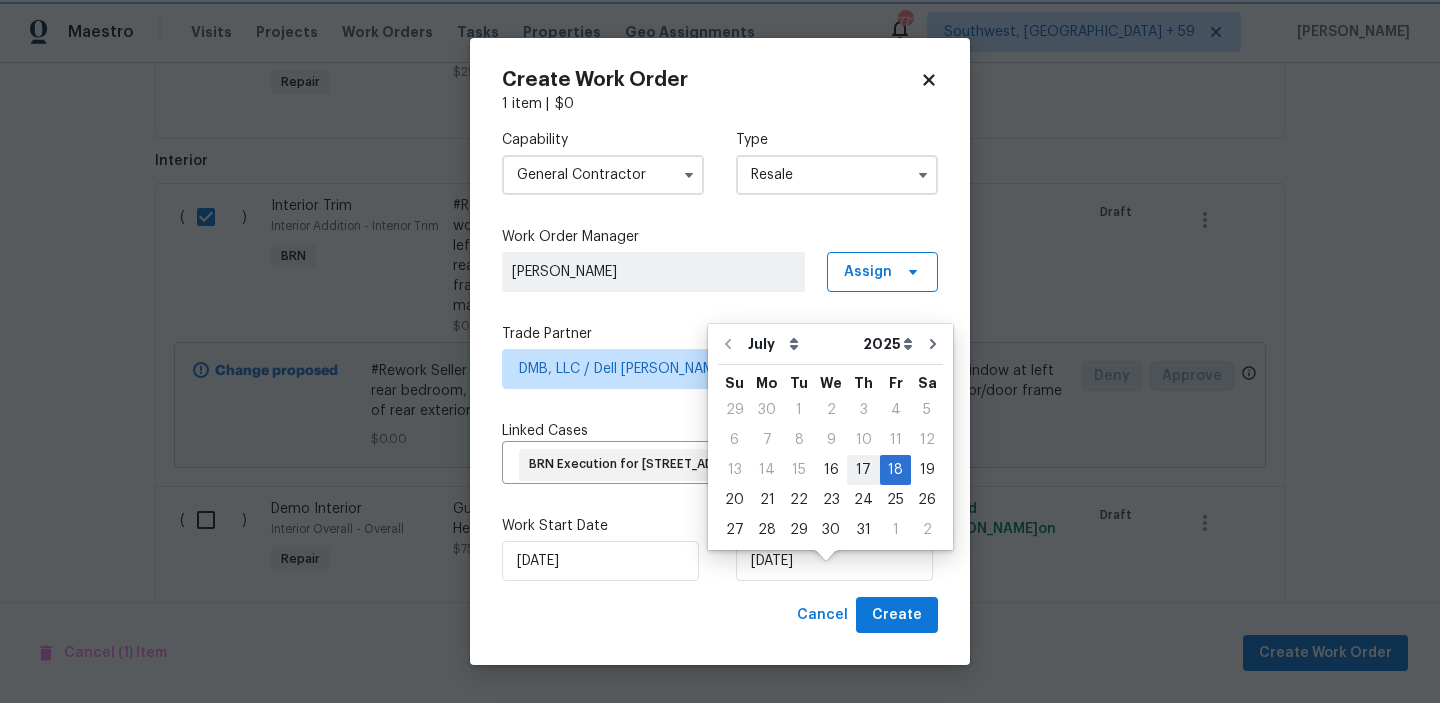 type on "17/07/2025" 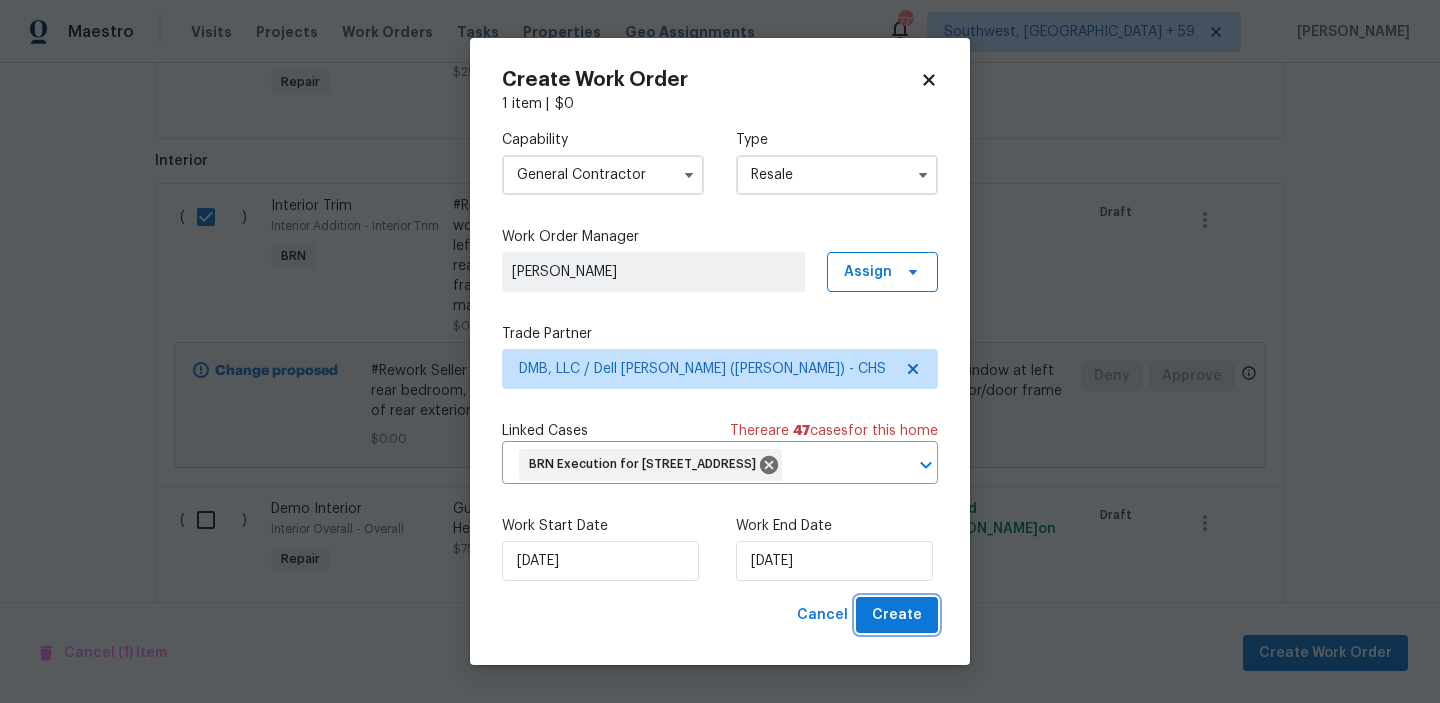 click on "Create" at bounding box center (897, 615) 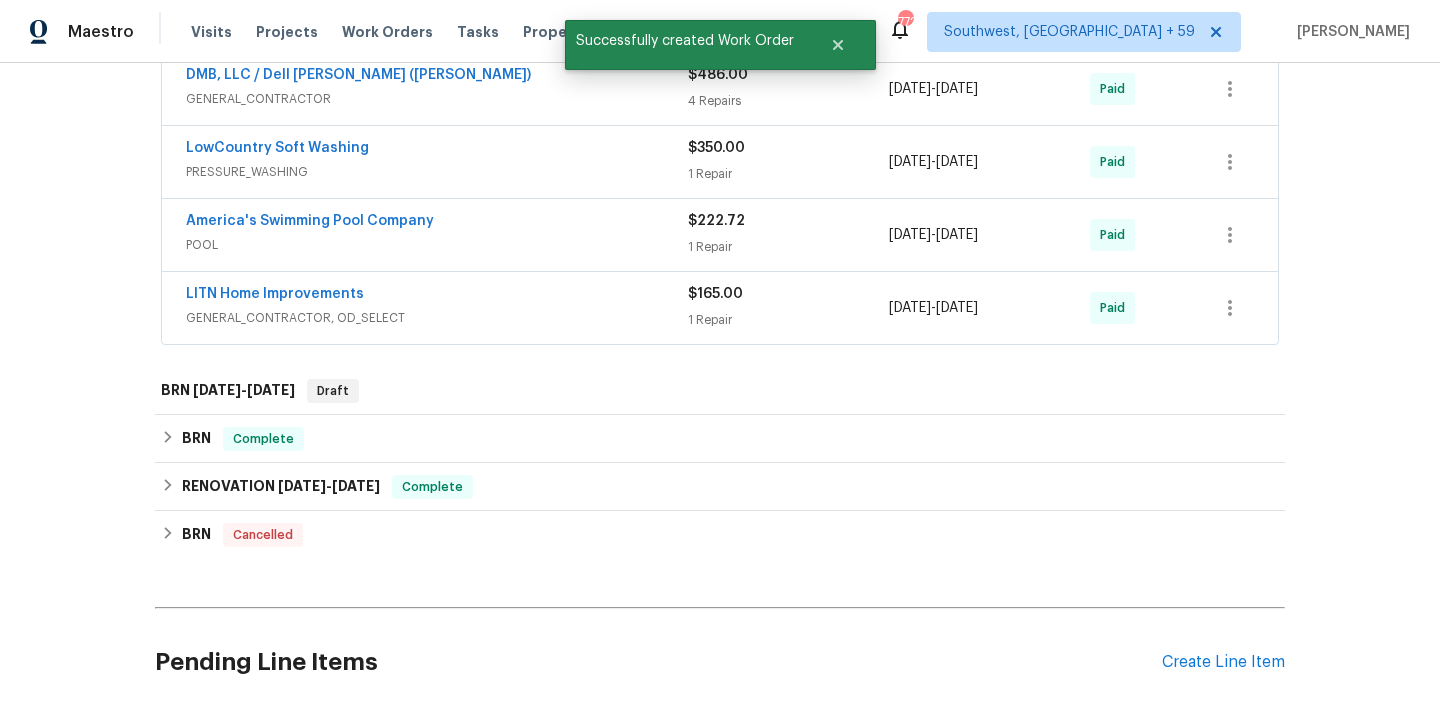 scroll, scrollTop: 396, scrollLeft: 0, axis: vertical 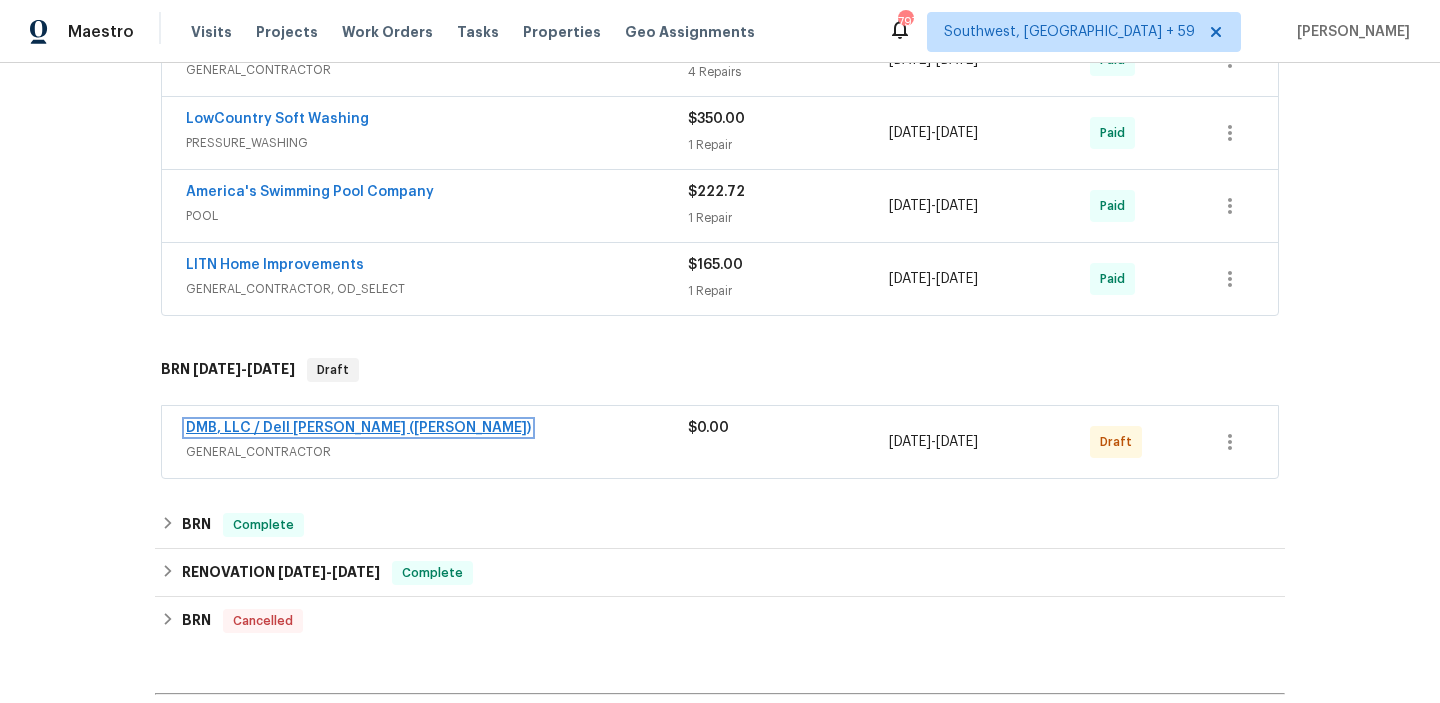click on "DMB, LLC / Dell [PERSON_NAME] ([PERSON_NAME])" at bounding box center [358, 428] 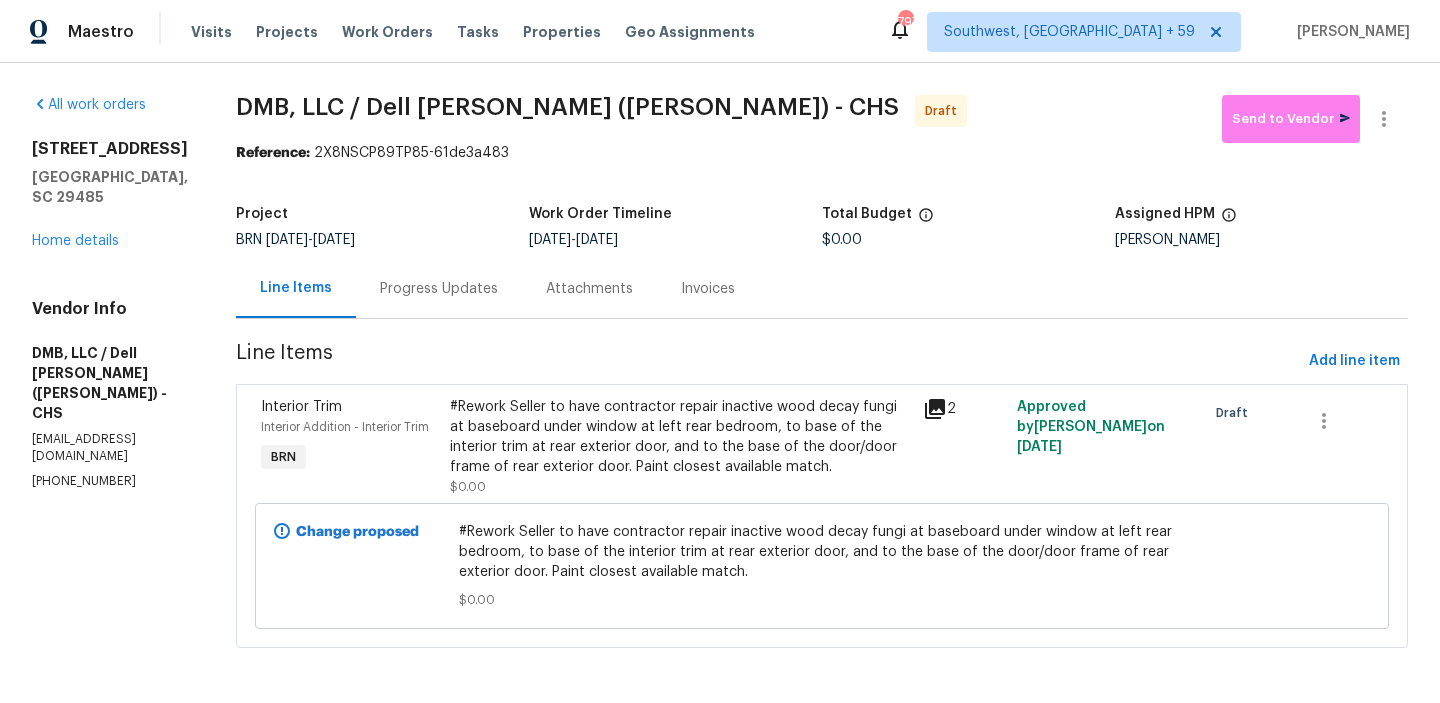 click on "Progress Updates" at bounding box center [439, 288] 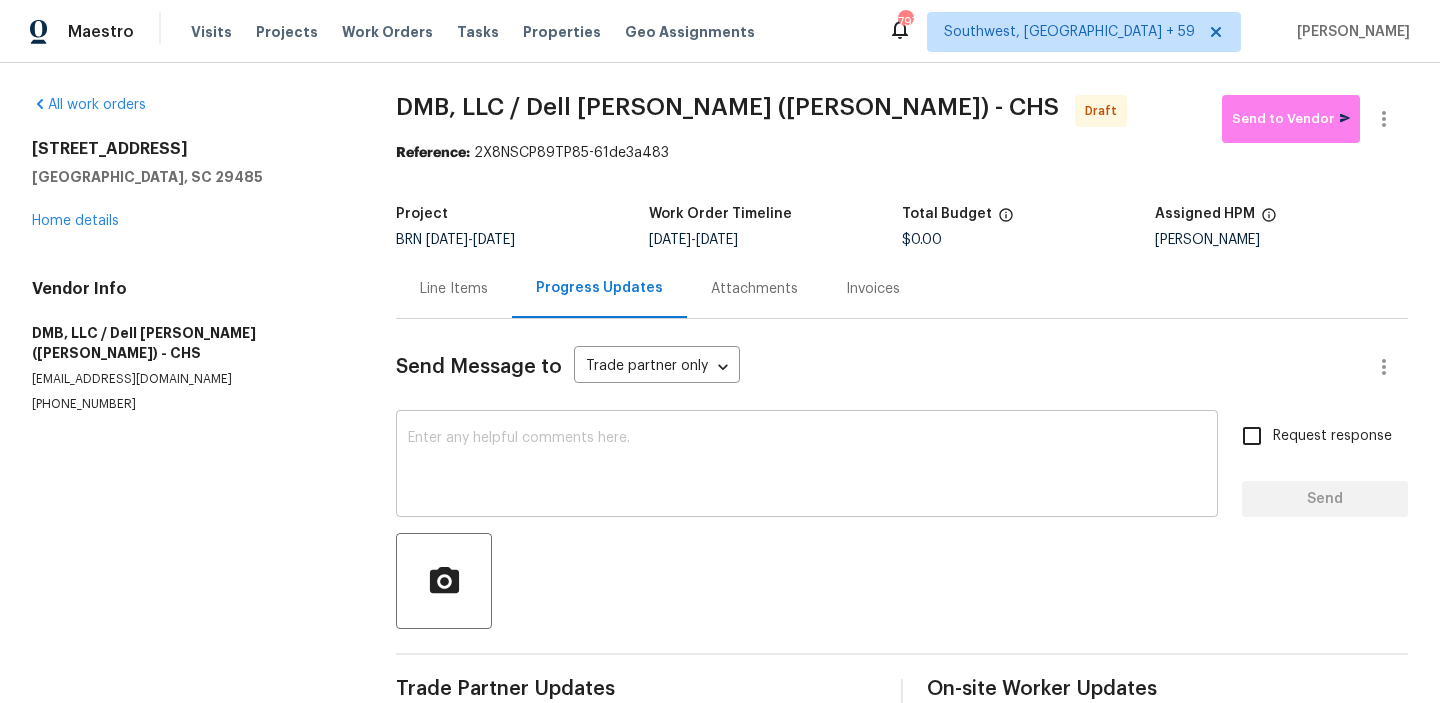 click at bounding box center [807, 466] 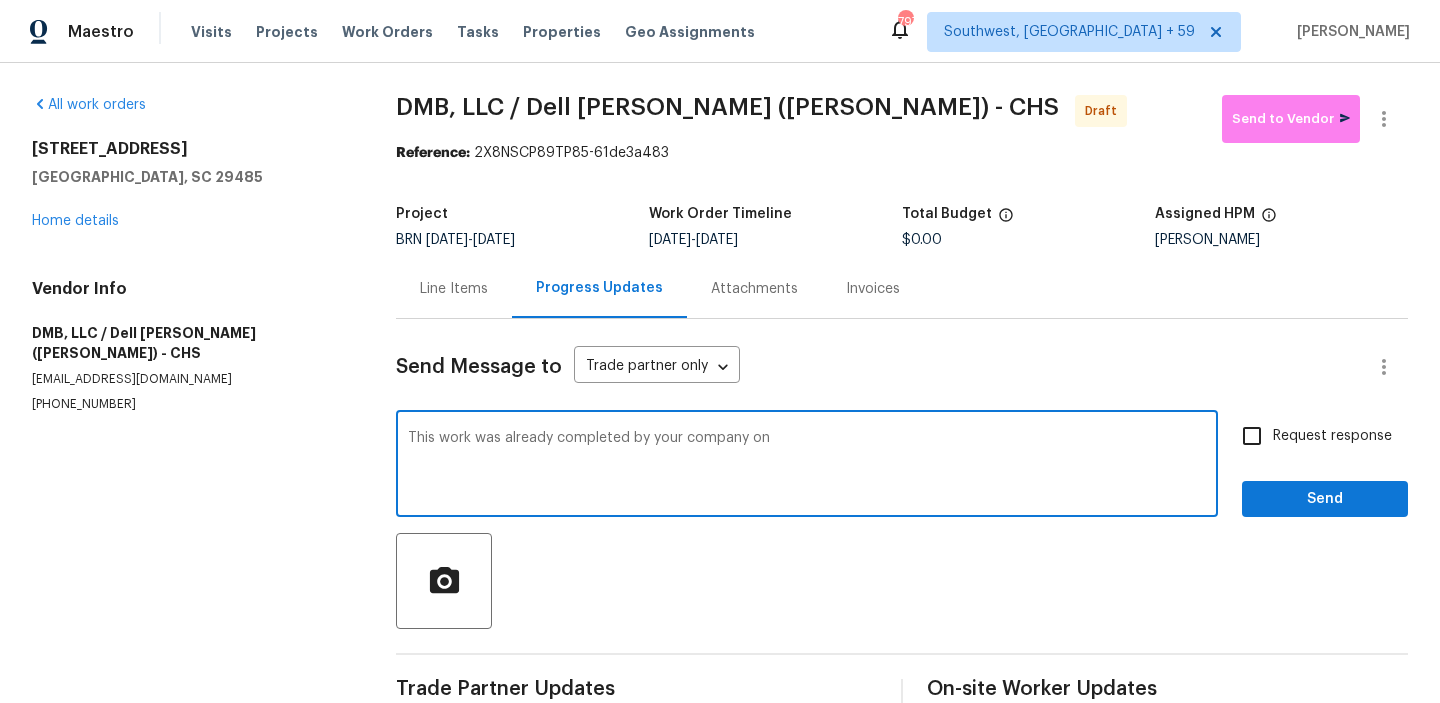 paste on "[DATE]" 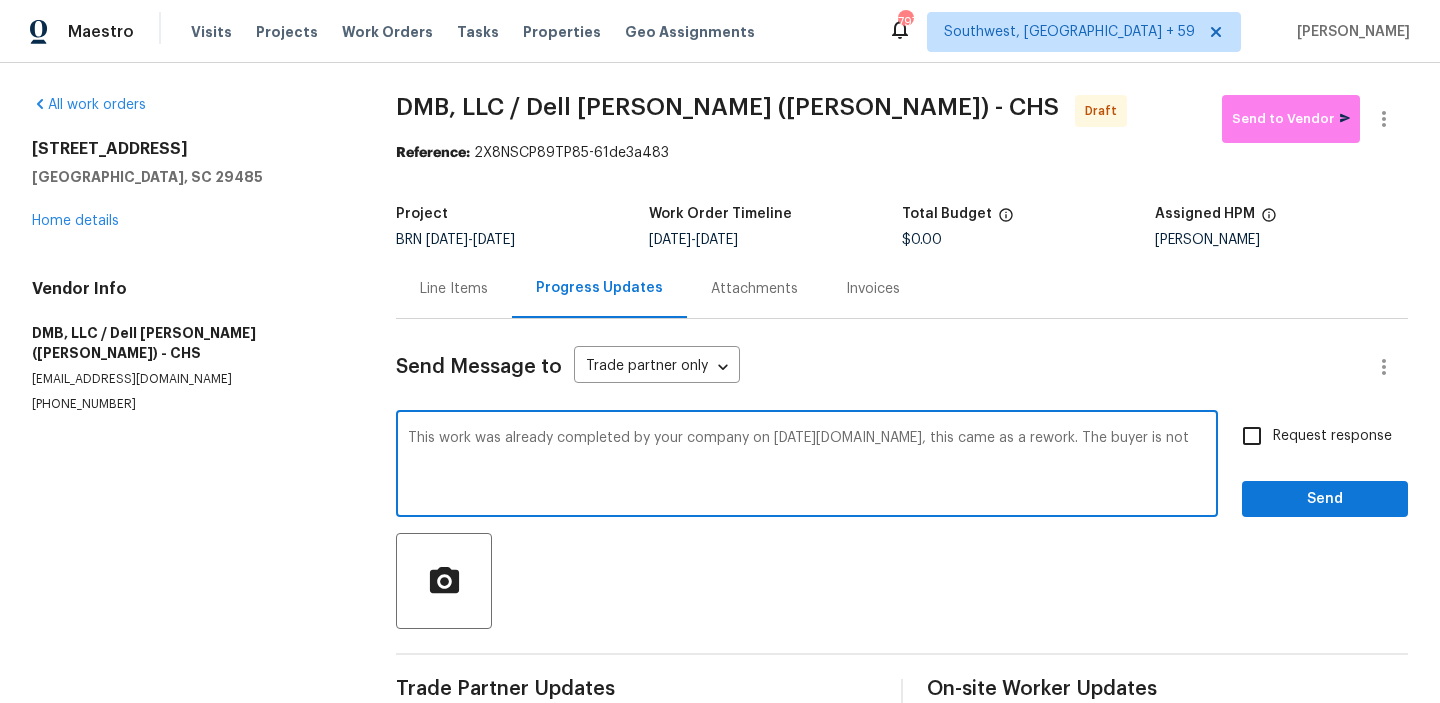 drag, startPoint x: 1126, startPoint y: 443, endPoint x: 1075, endPoint y: 440, distance: 51.088158 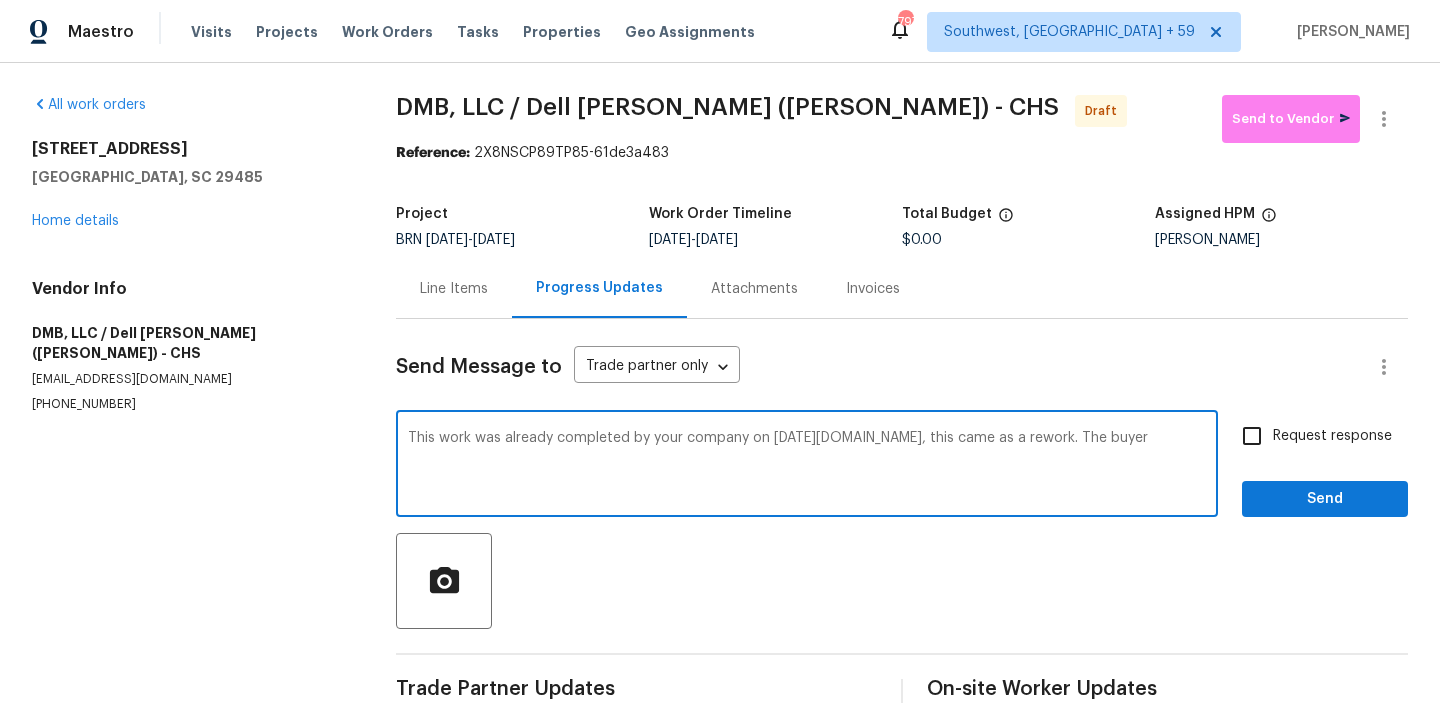 paste on "was not satisfied with the way the trim was done." 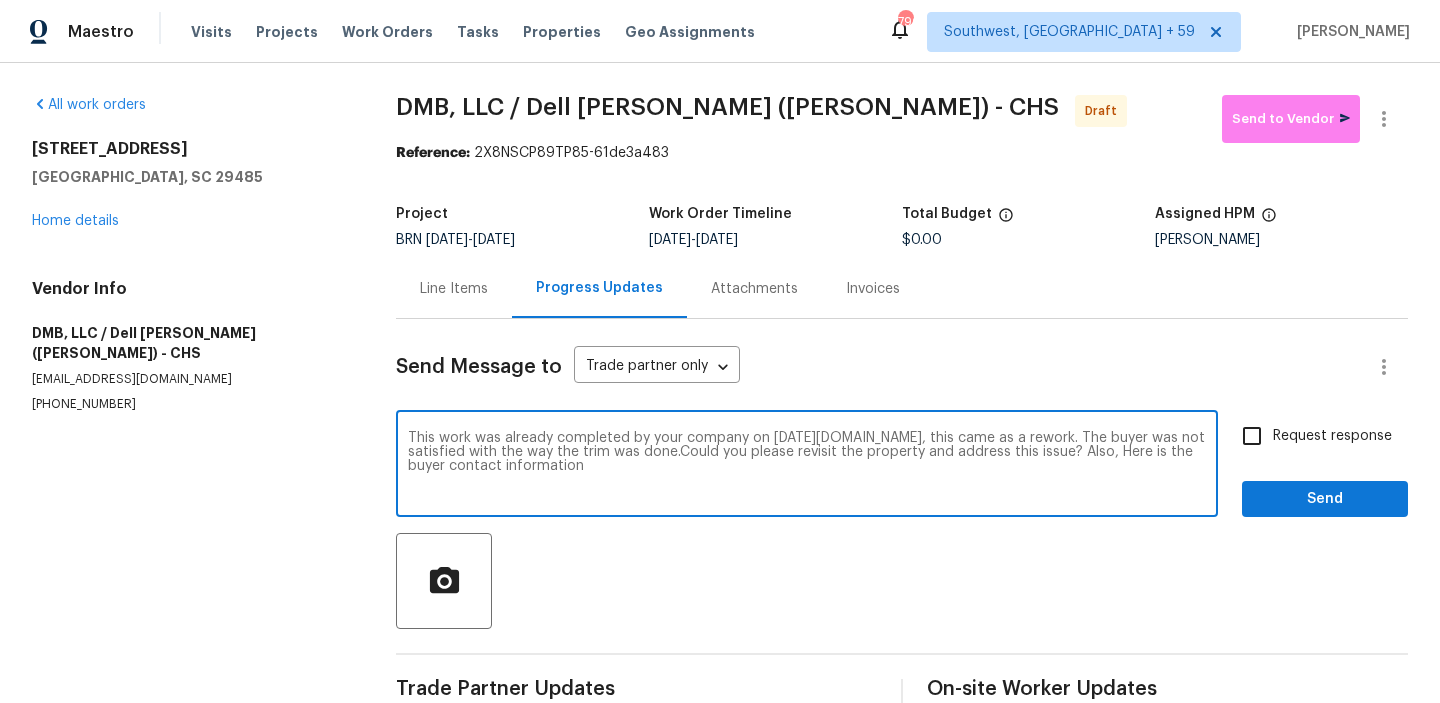 paste on "William Clark - 760-912-7862" 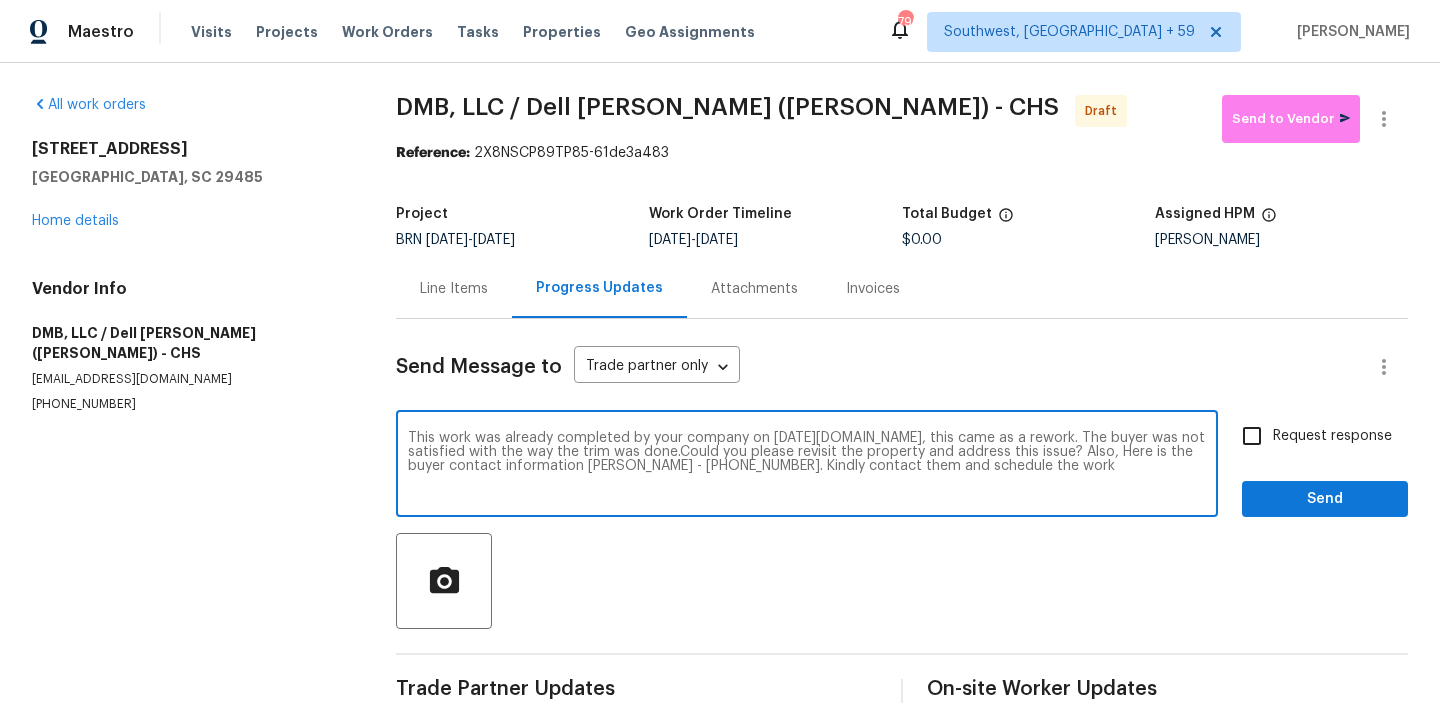 type on "This work was already completed by your company on 7/1/2025.Now, this came as a rework. The buyer was not satisfied with the way the trim was done.Could you please revisit the property and address this issue? Also, Here is the buyer contact information William Clark - 760-912-7862. Kindly contact them and schedule the work" 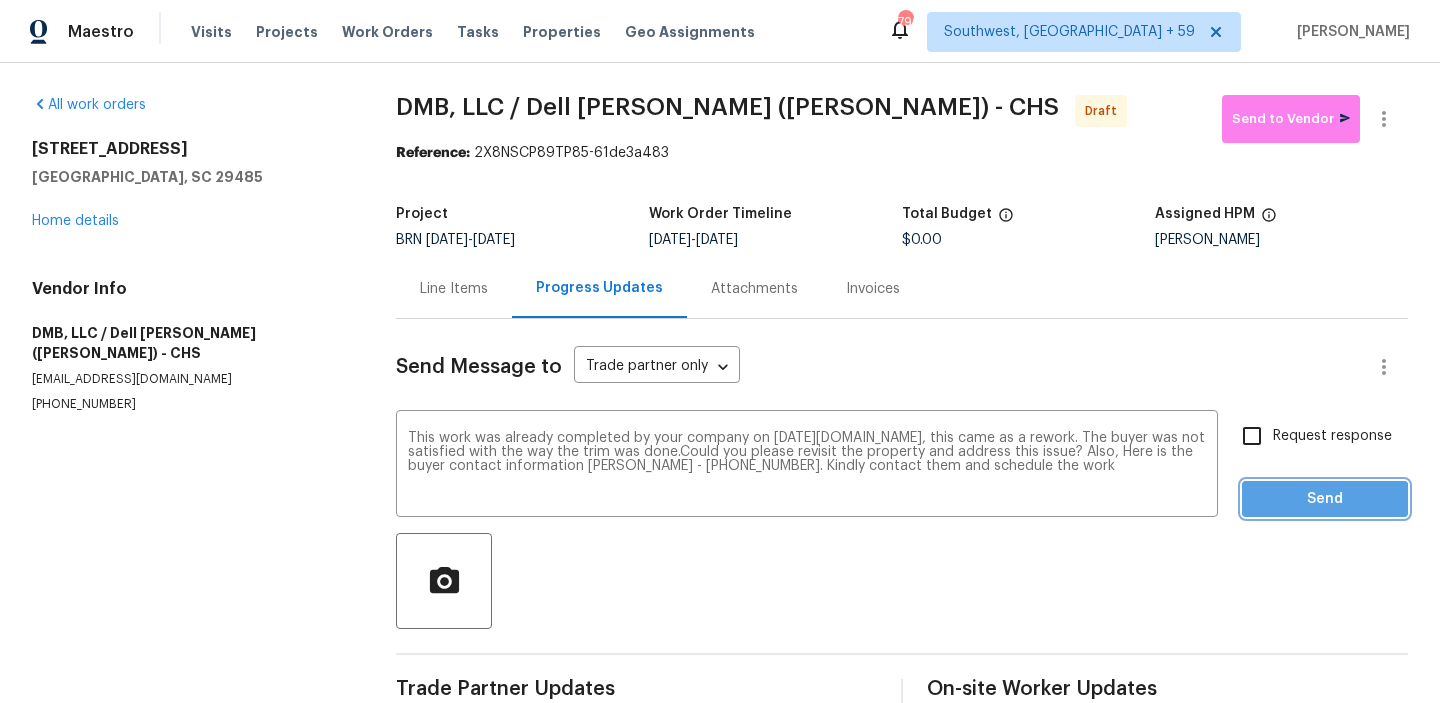 click on "Send" at bounding box center [1325, 499] 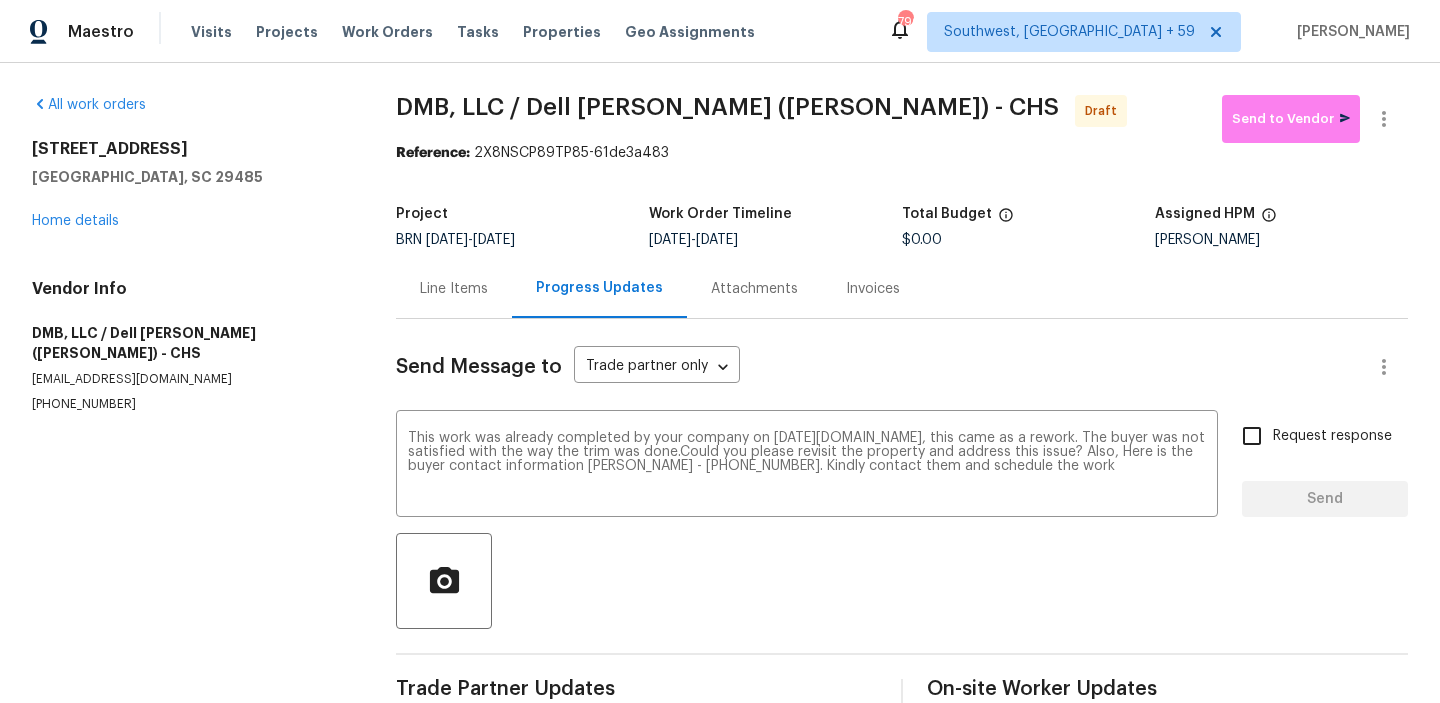 type 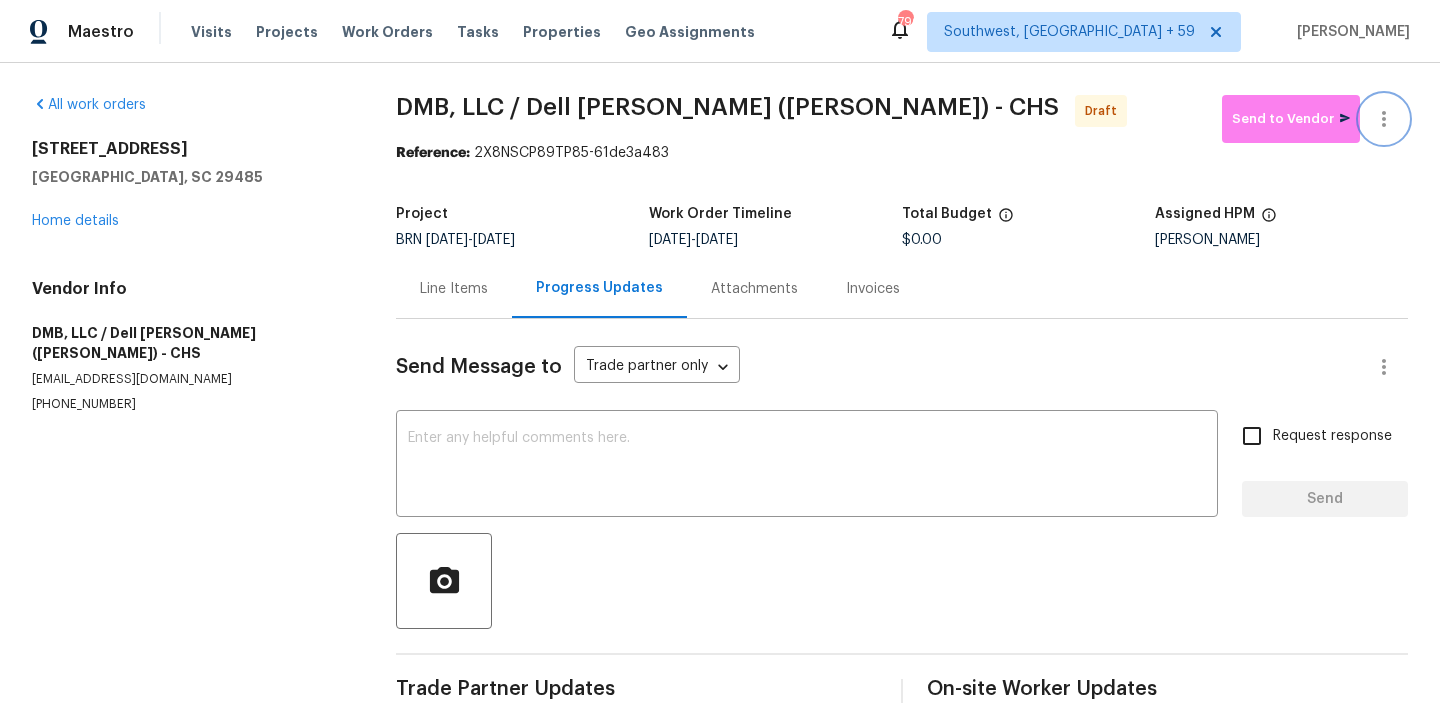 click at bounding box center [1384, 119] 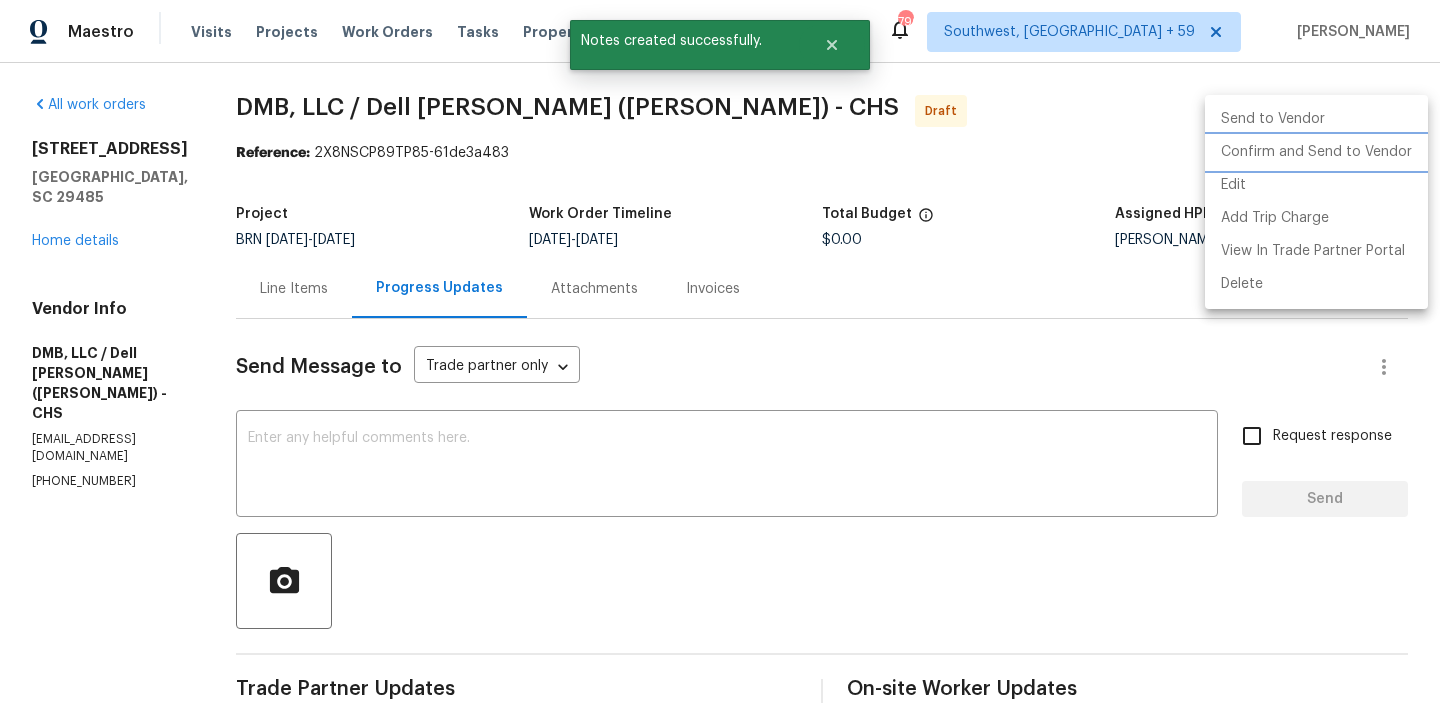 click on "Confirm and Send to Vendor" at bounding box center [1316, 152] 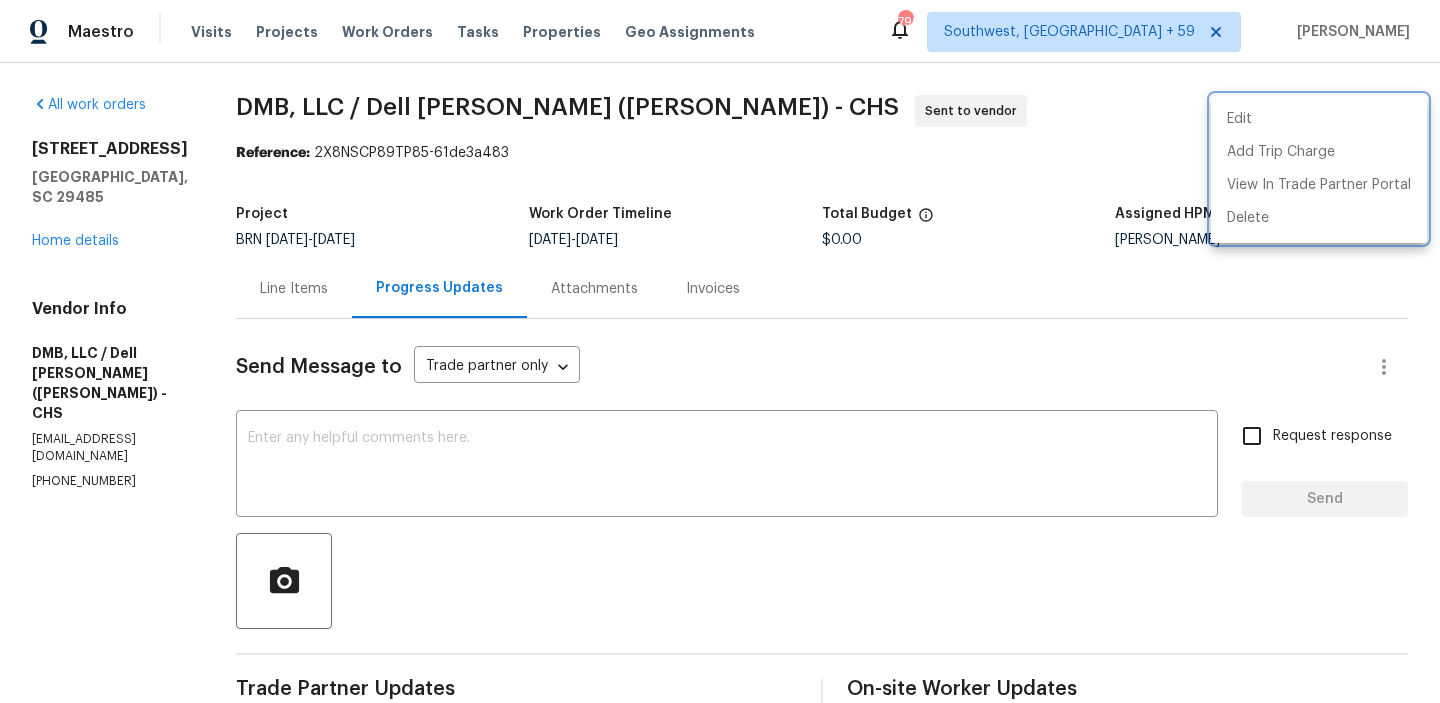 drag, startPoint x: 216, startPoint y: 110, endPoint x: 331, endPoint y: 101, distance: 115.35164 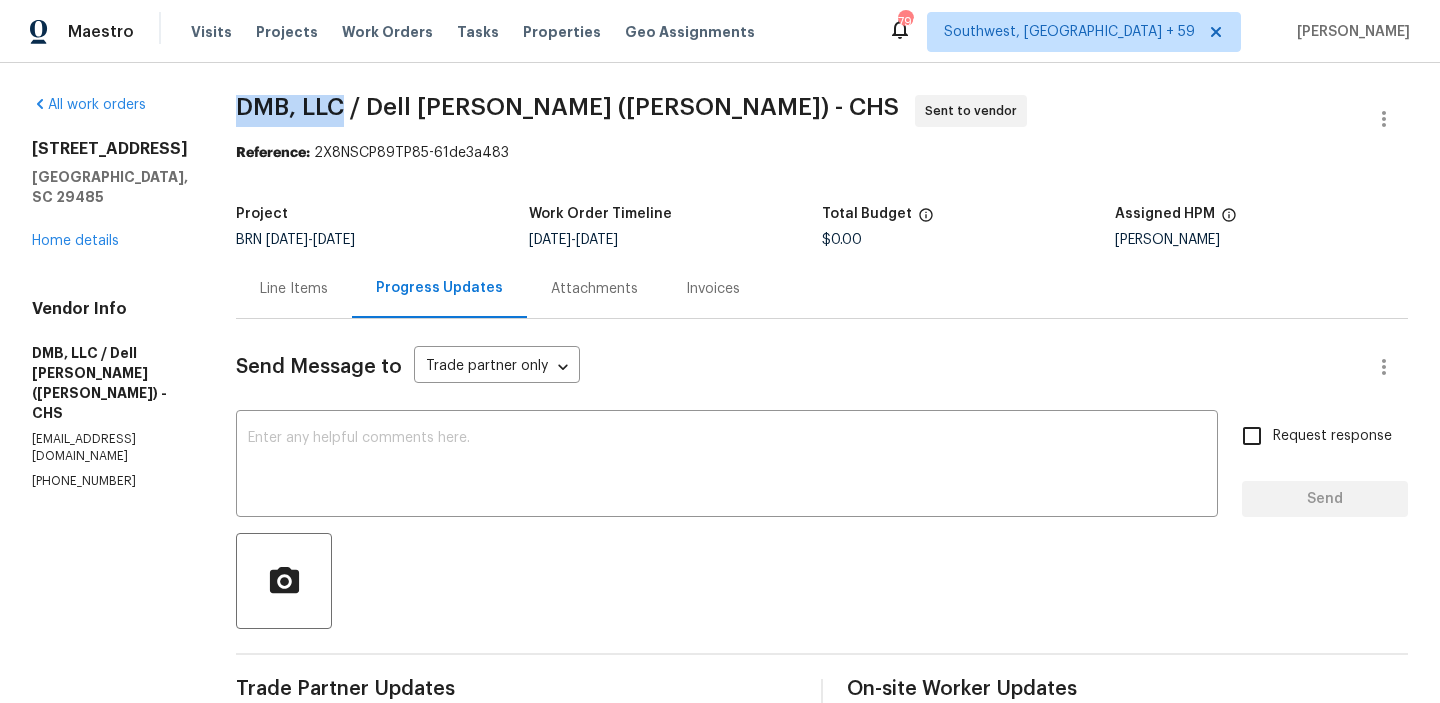 drag, startPoint x: 340, startPoint y: 103, endPoint x: 223, endPoint y: 99, distance: 117.06836 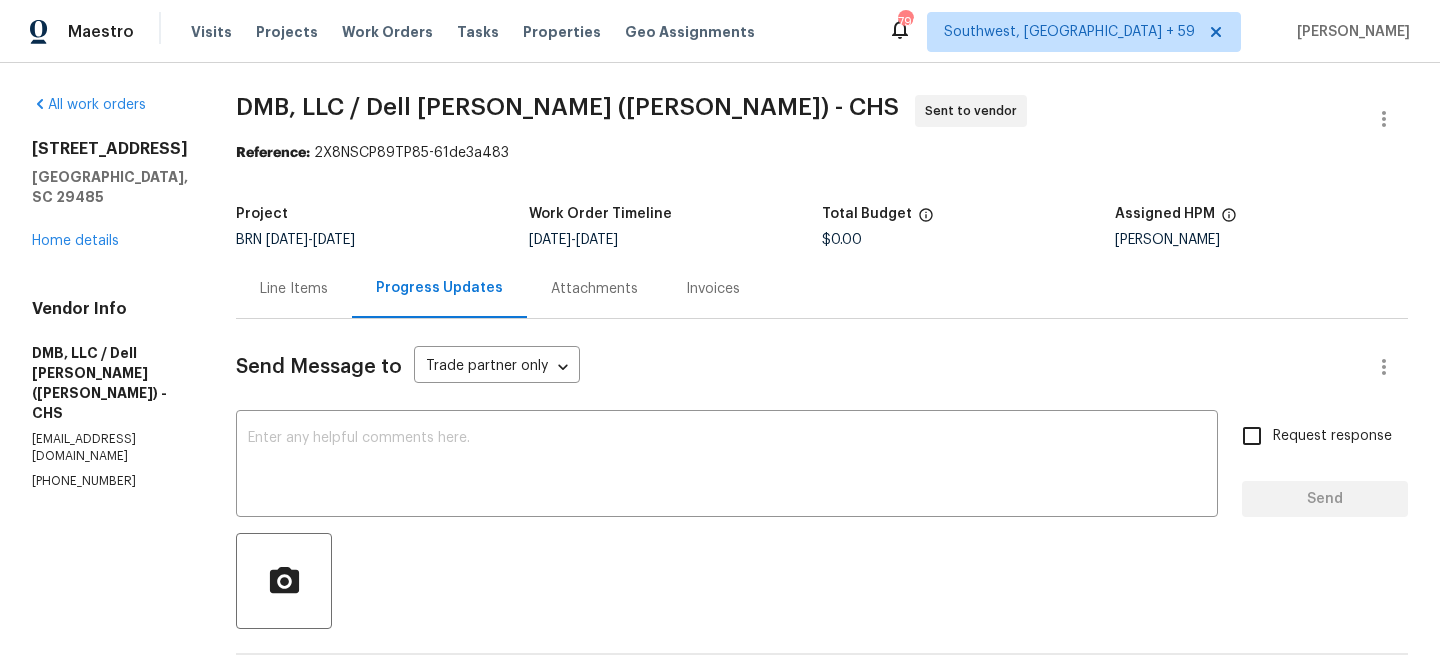 click on "DMB, LLC / Dell Bryson (Heise) - CHS Sent to vendor" at bounding box center [798, 119] 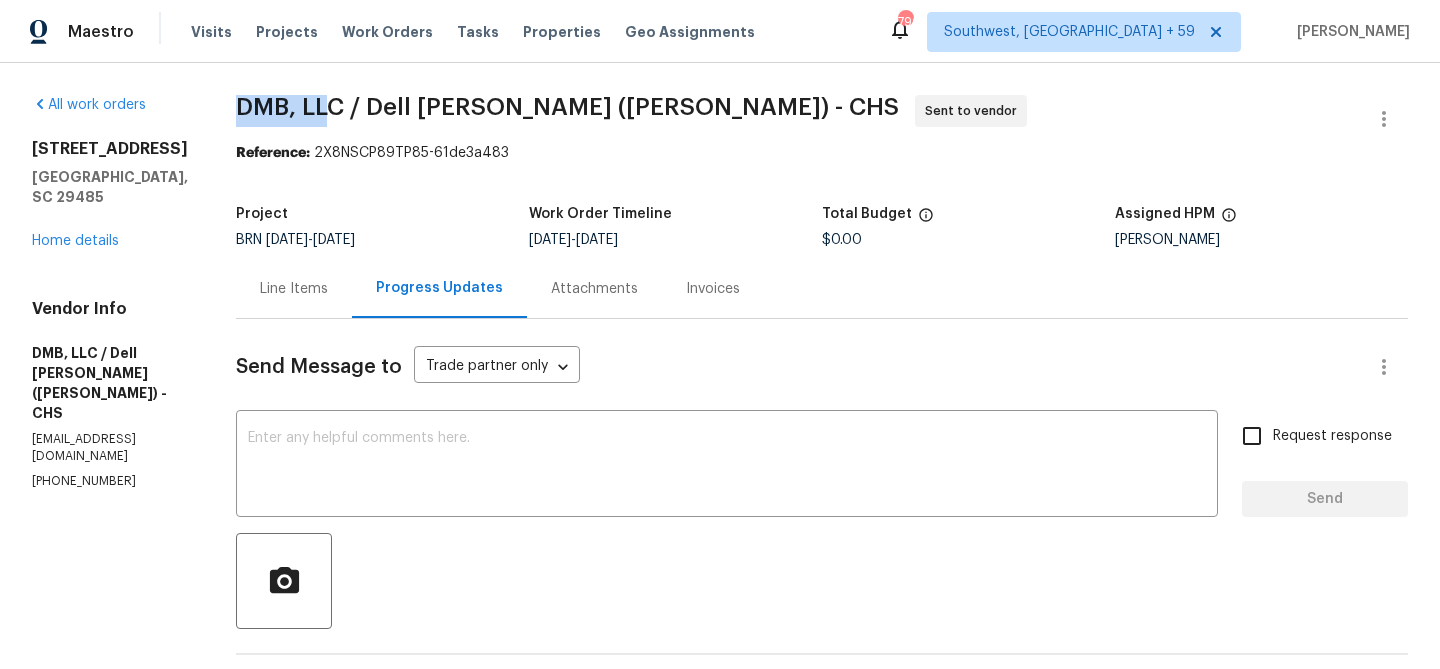 drag, startPoint x: 234, startPoint y: 110, endPoint x: 340, endPoint y: 105, distance: 106.11786 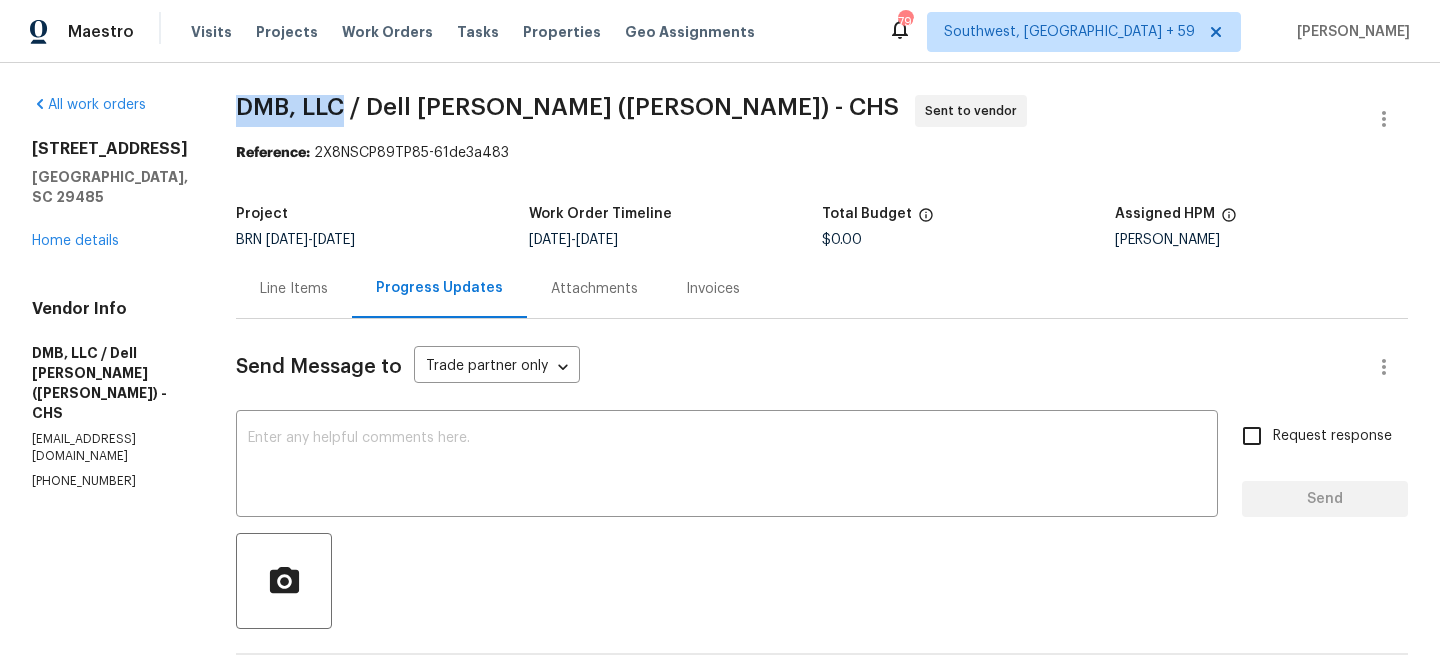 copy on "DMB, LLC" 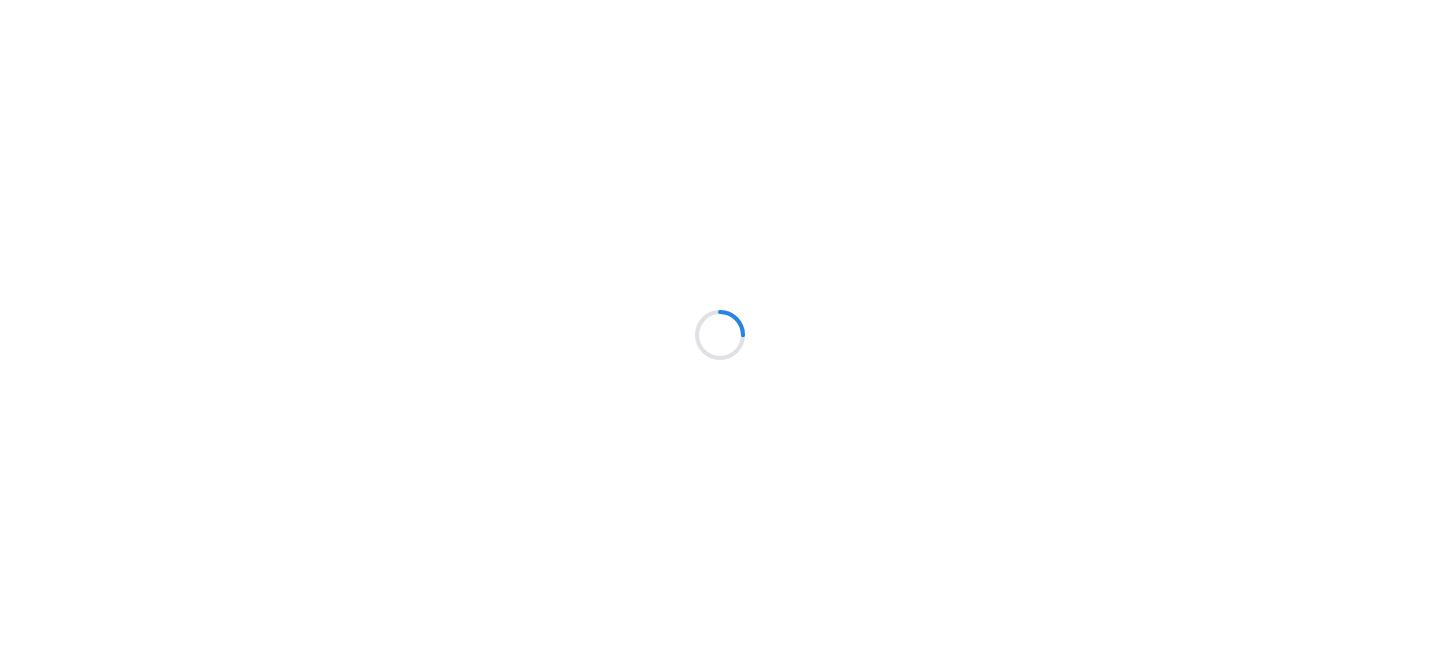 scroll, scrollTop: 0, scrollLeft: 0, axis: both 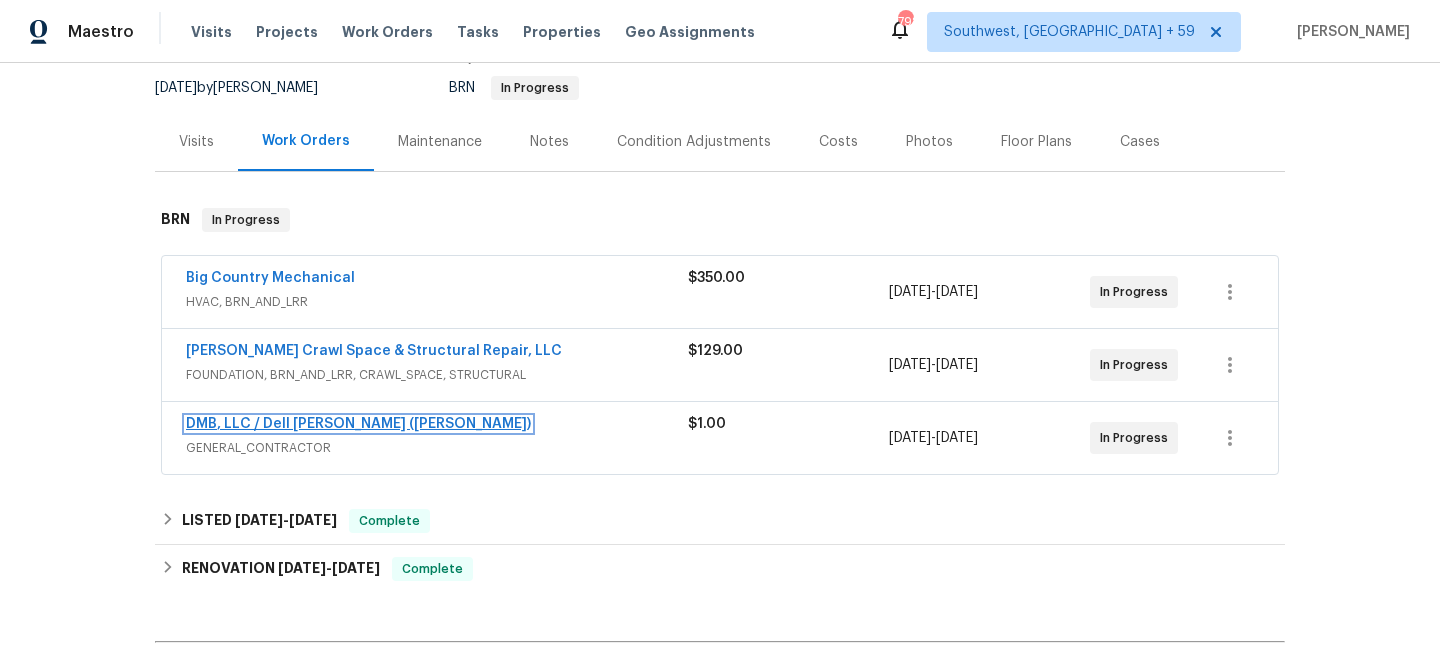 click on "DMB, LLC / Dell [PERSON_NAME] ([PERSON_NAME])" at bounding box center [358, 424] 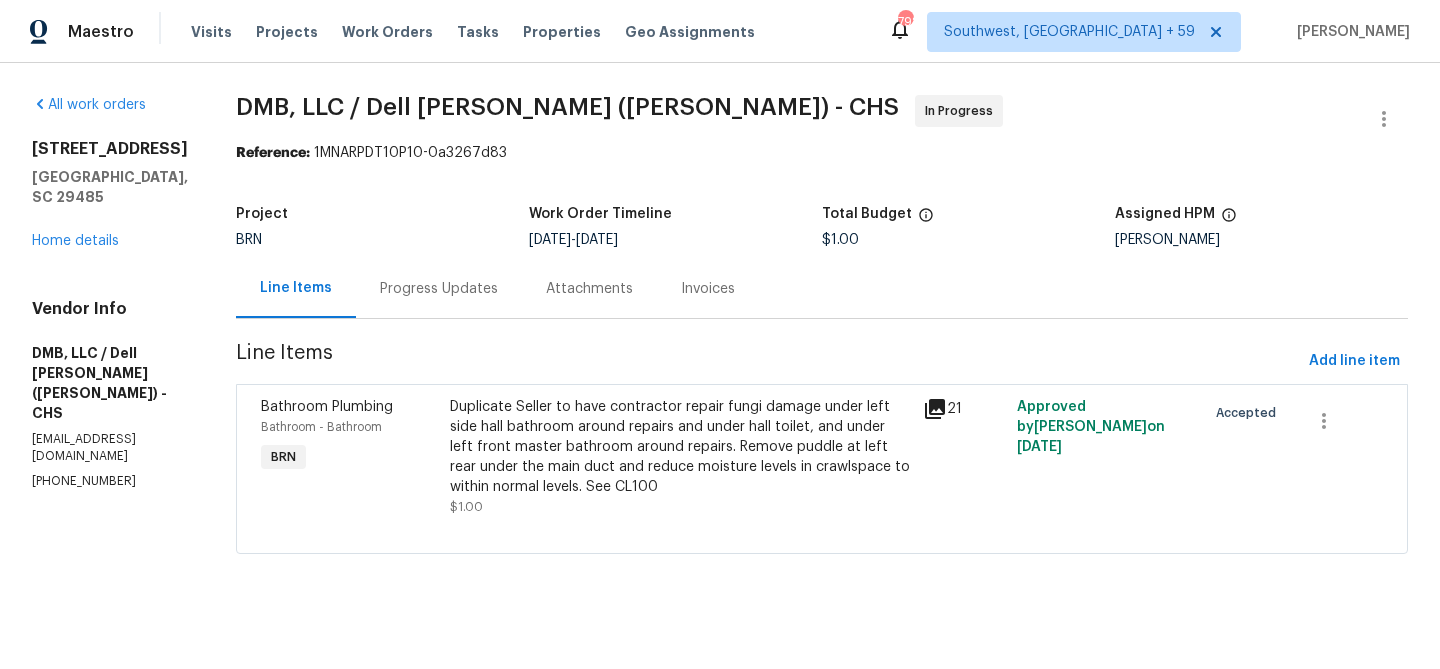 click on "Attachments" at bounding box center (589, 288) 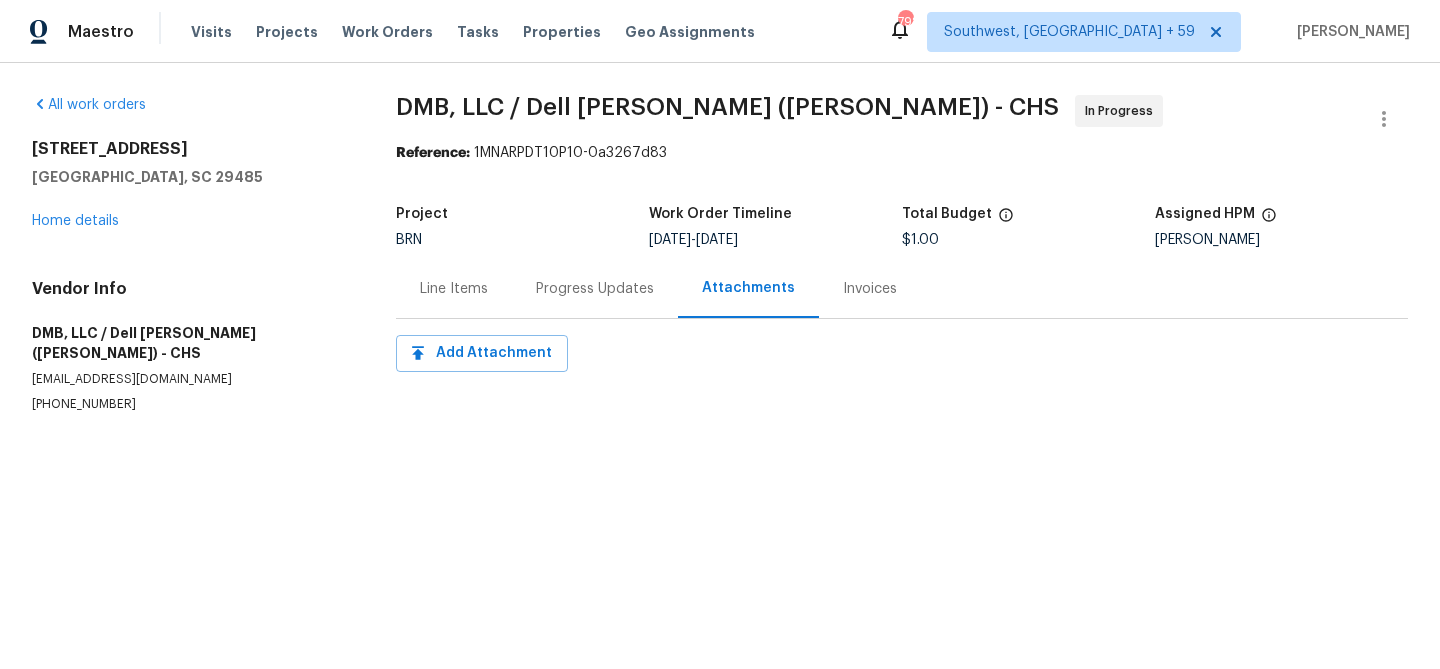 click on "Progress Updates" at bounding box center [595, 289] 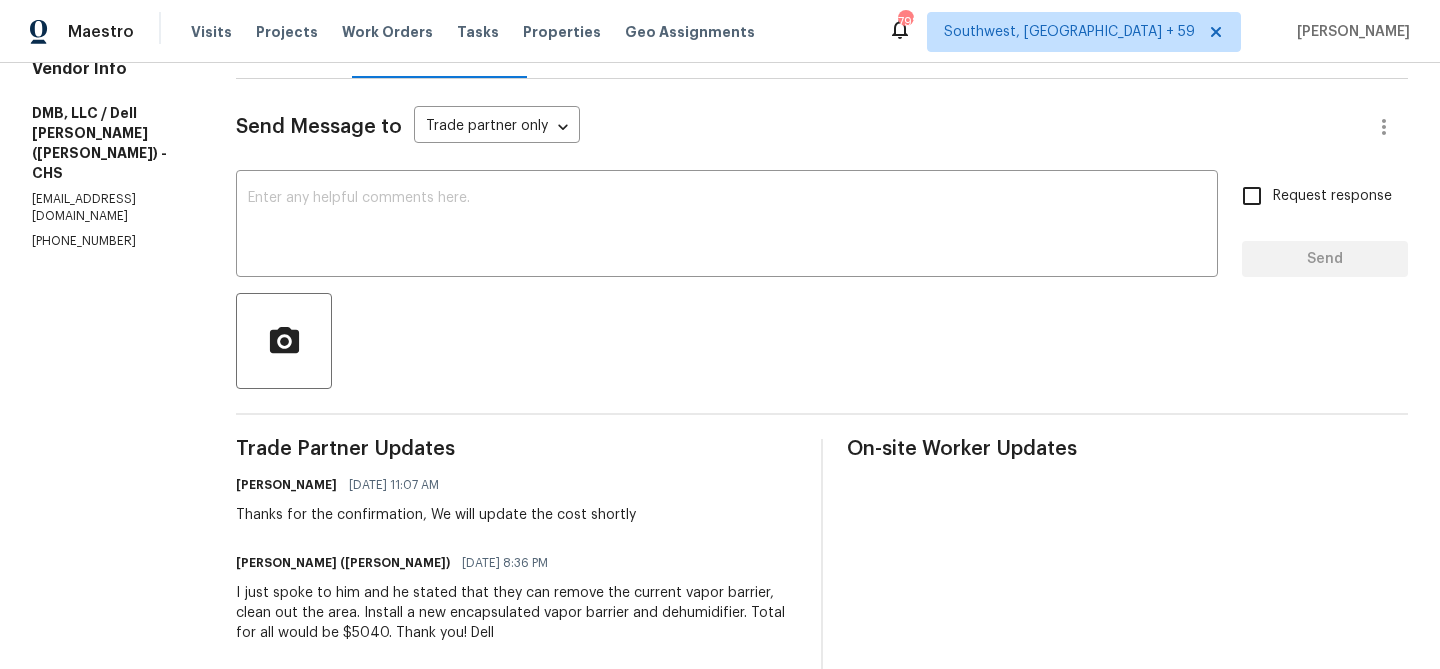 scroll, scrollTop: 257, scrollLeft: 0, axis: vertical 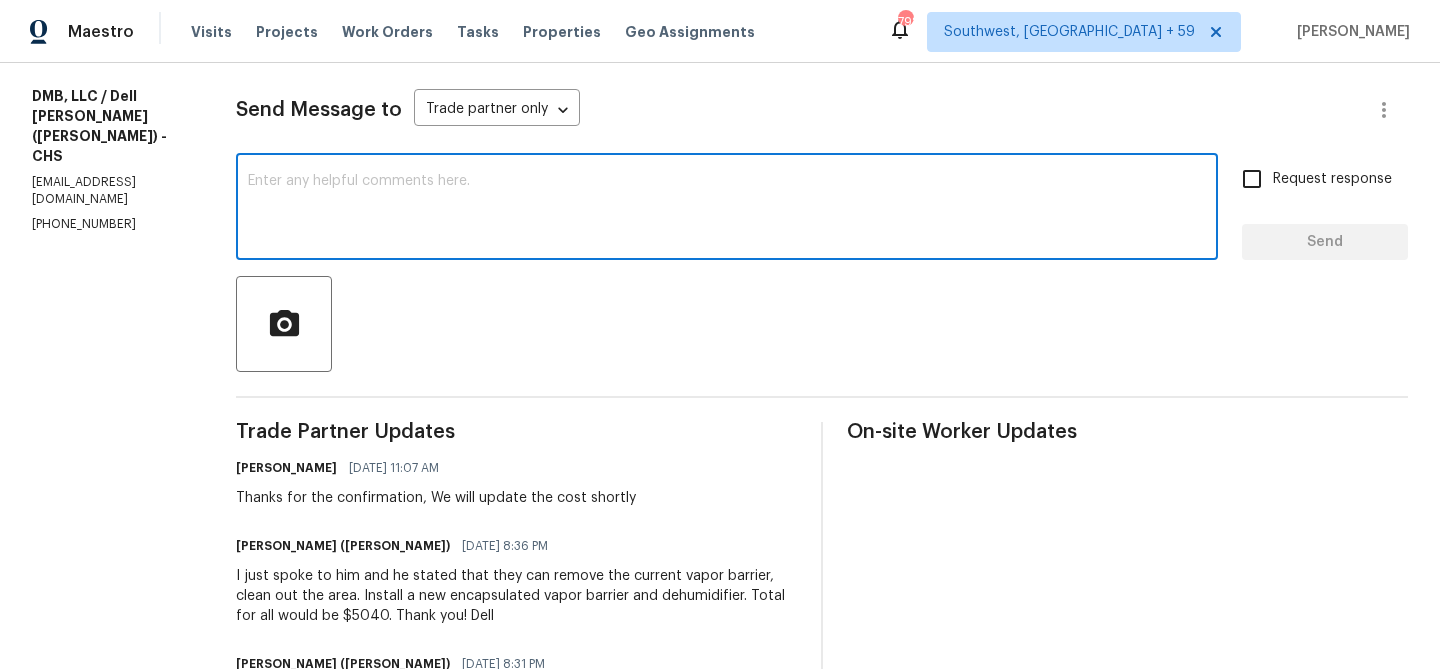 click at bounding box center [727, 209] 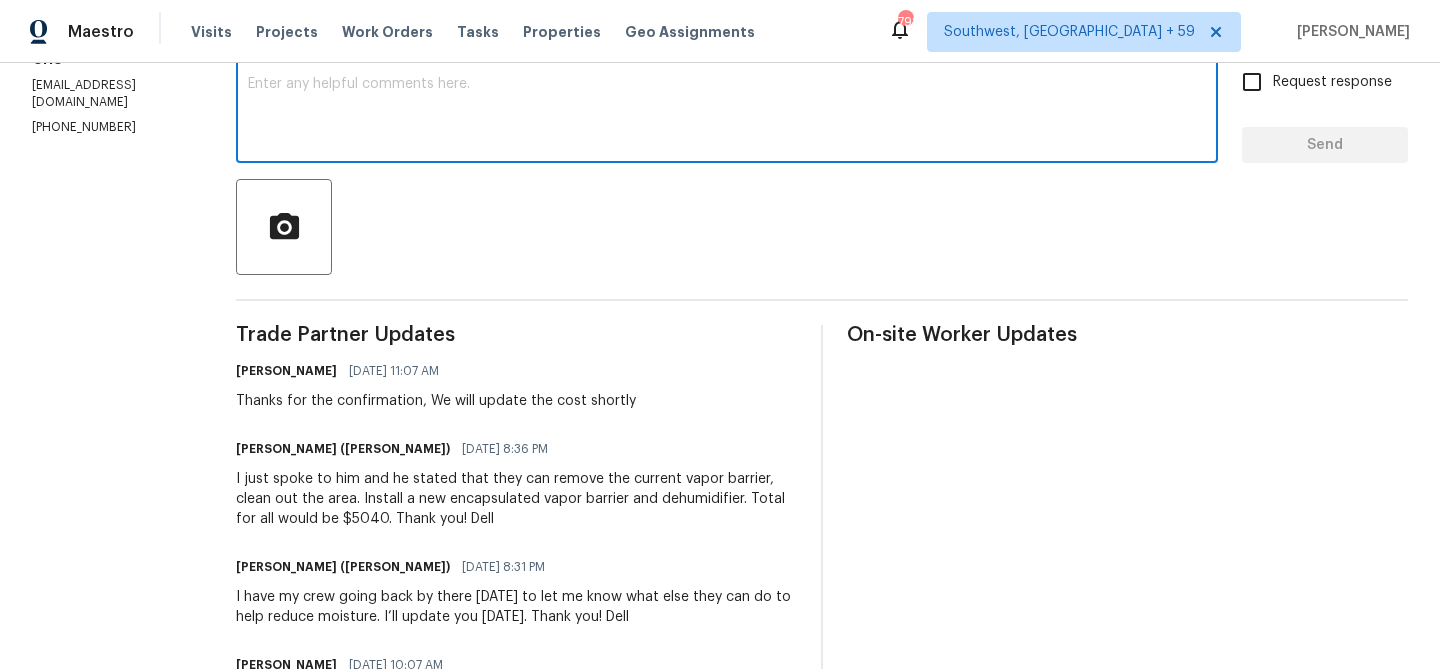 scroll, scrollTop: 355, scrollLeft: 0, axis: vertical 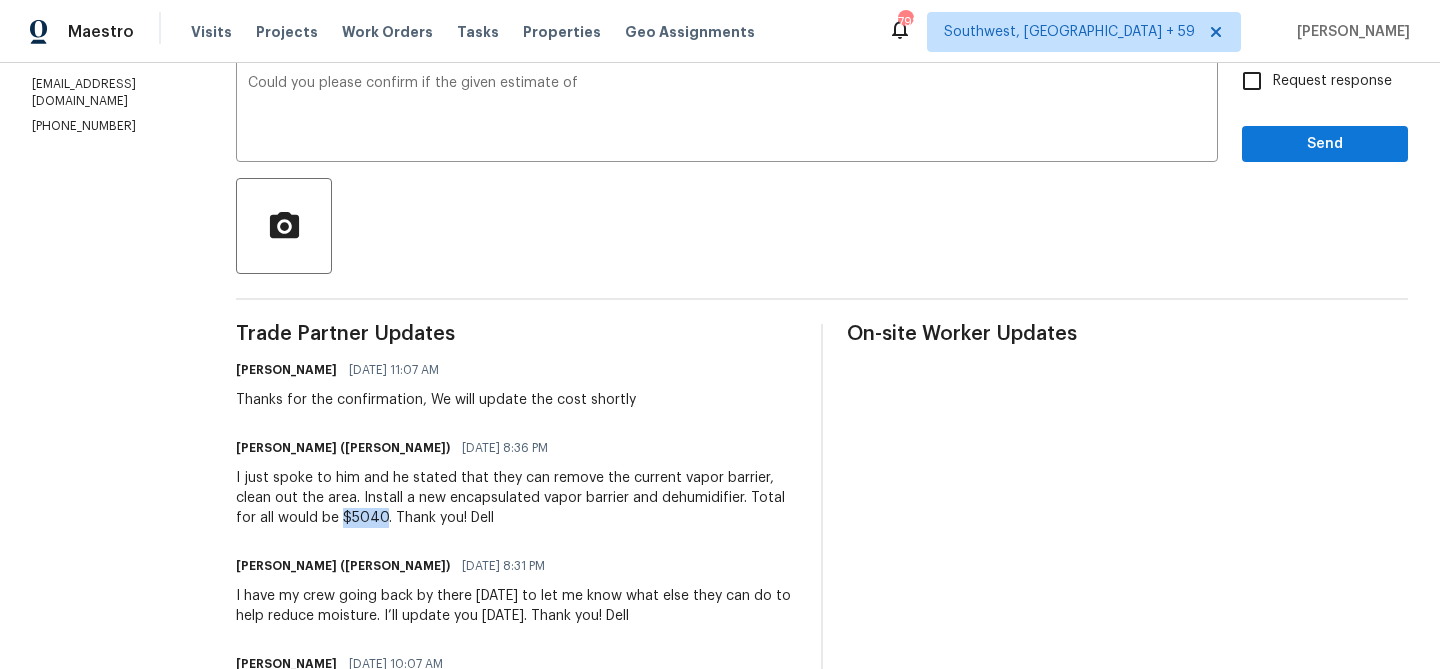 drag, startPoint x: 277, startPoint y: 518, endPoint x: 322, endPoint y: 518, distance: 45 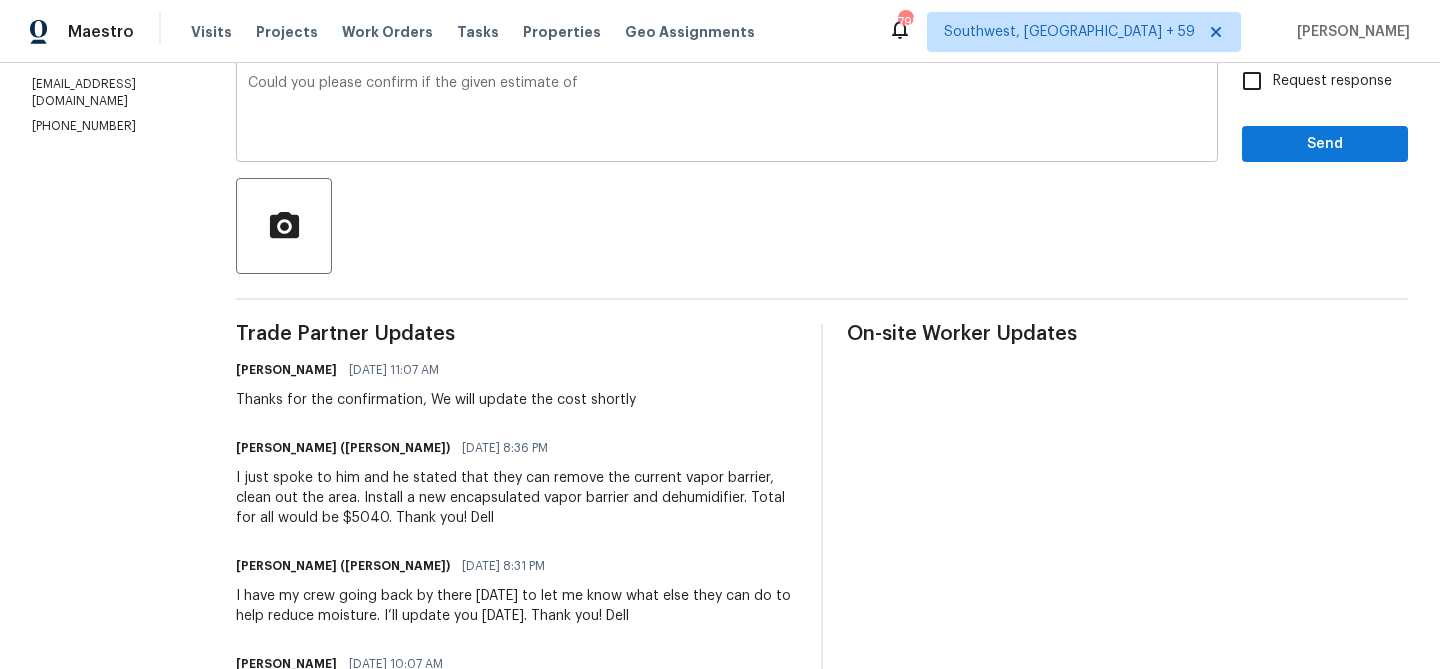 paste on "$5040" 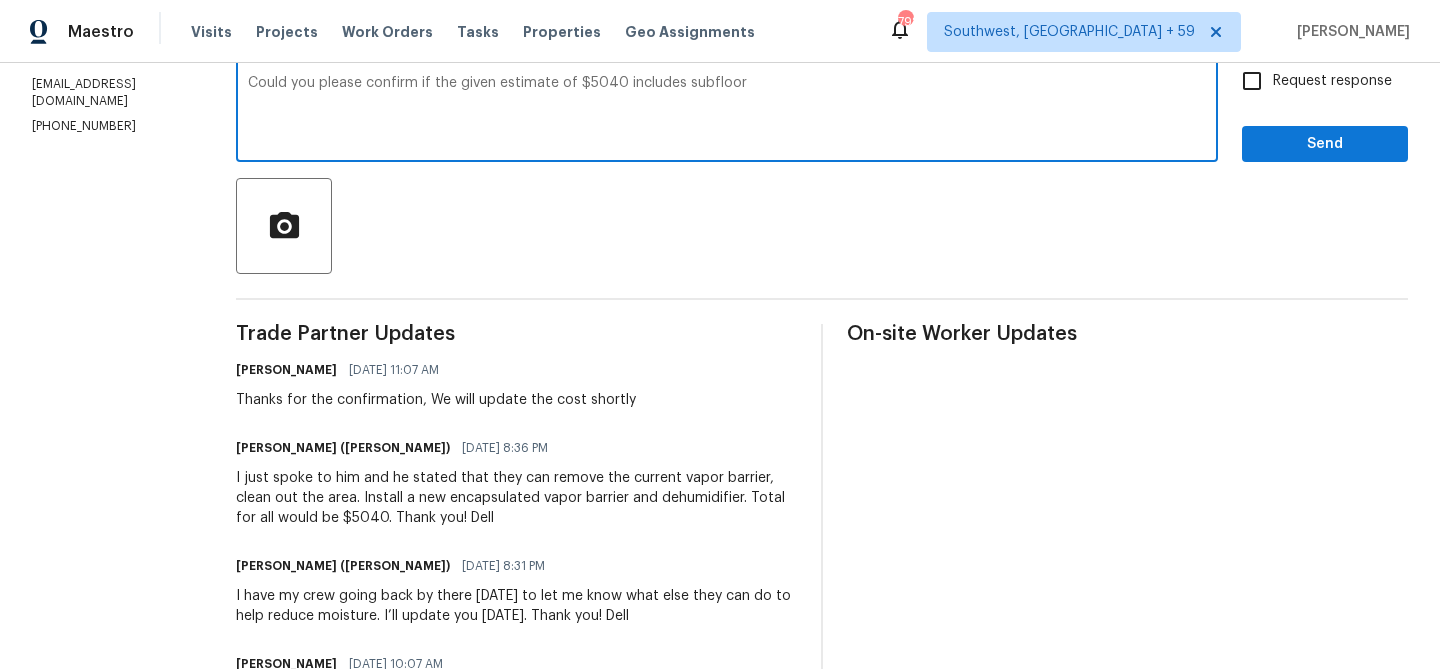 type on "Could you please confirm if the given estimate of $5040 includes subfloor" 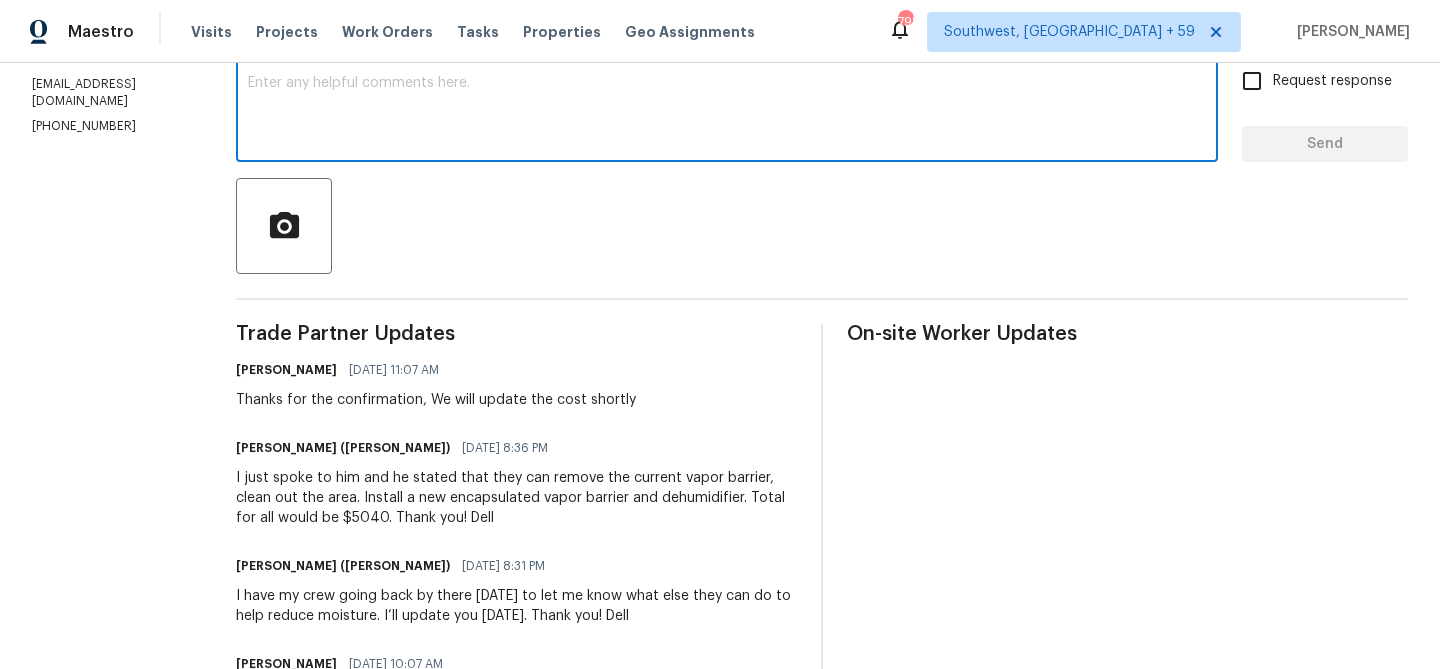 paste on ""Could you please confirm whether the provided estimate of $5040 includes the subfloor?"" 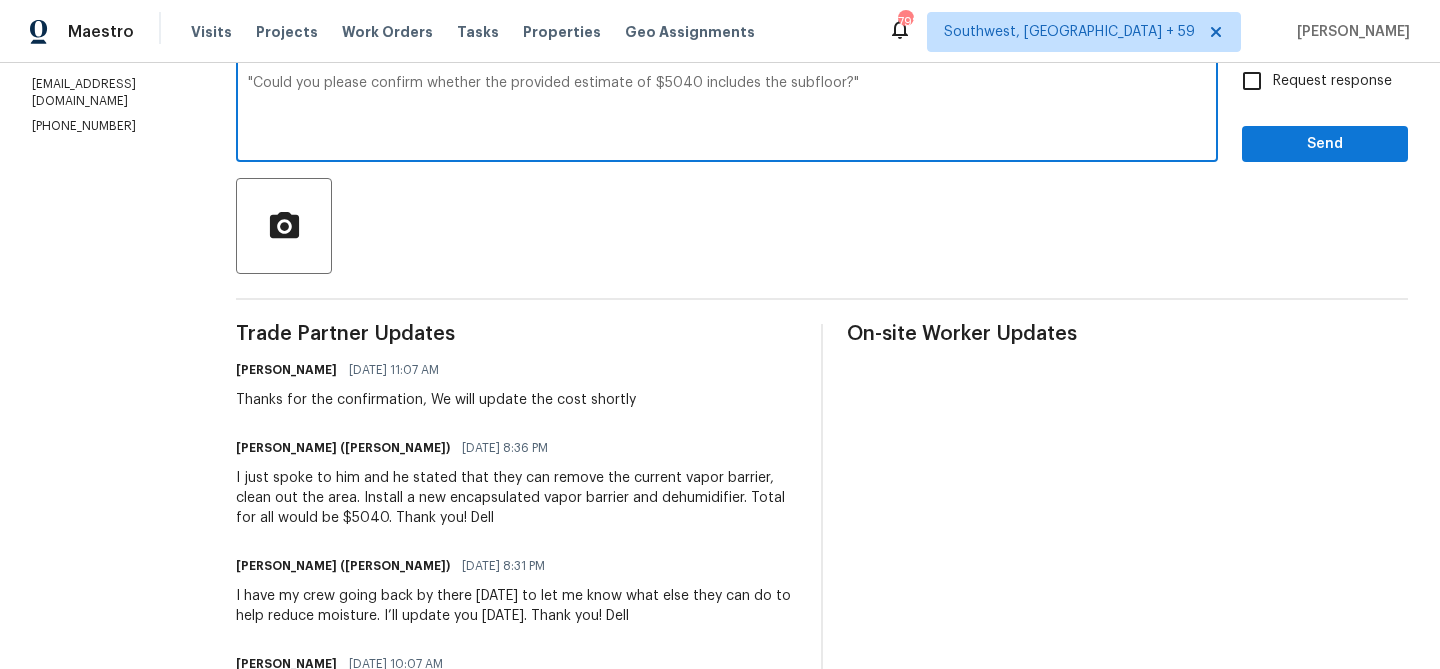 click on ""Could you please confirm whether the provided estimate of $5040 includes the subfloor?"" at bounding box center [727, 111] 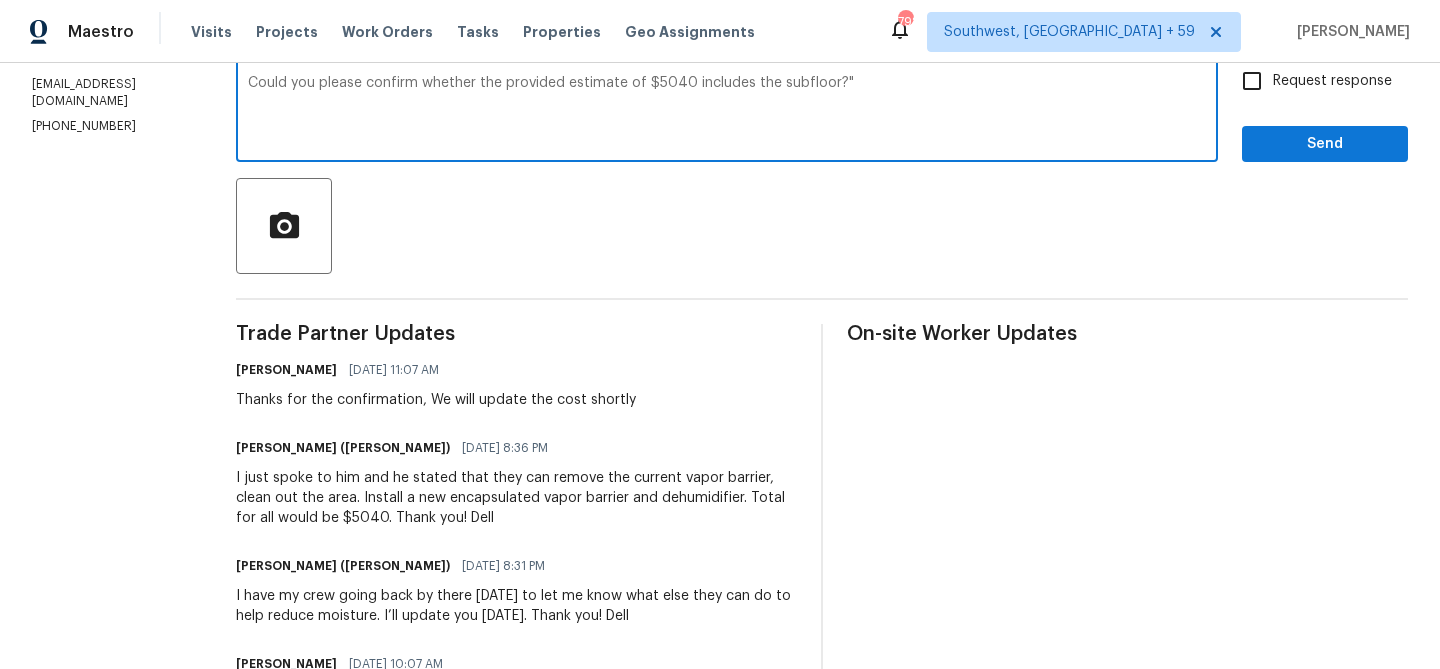 scroll, scrollTop: 294, scrollLeft: 0, axis: vertical 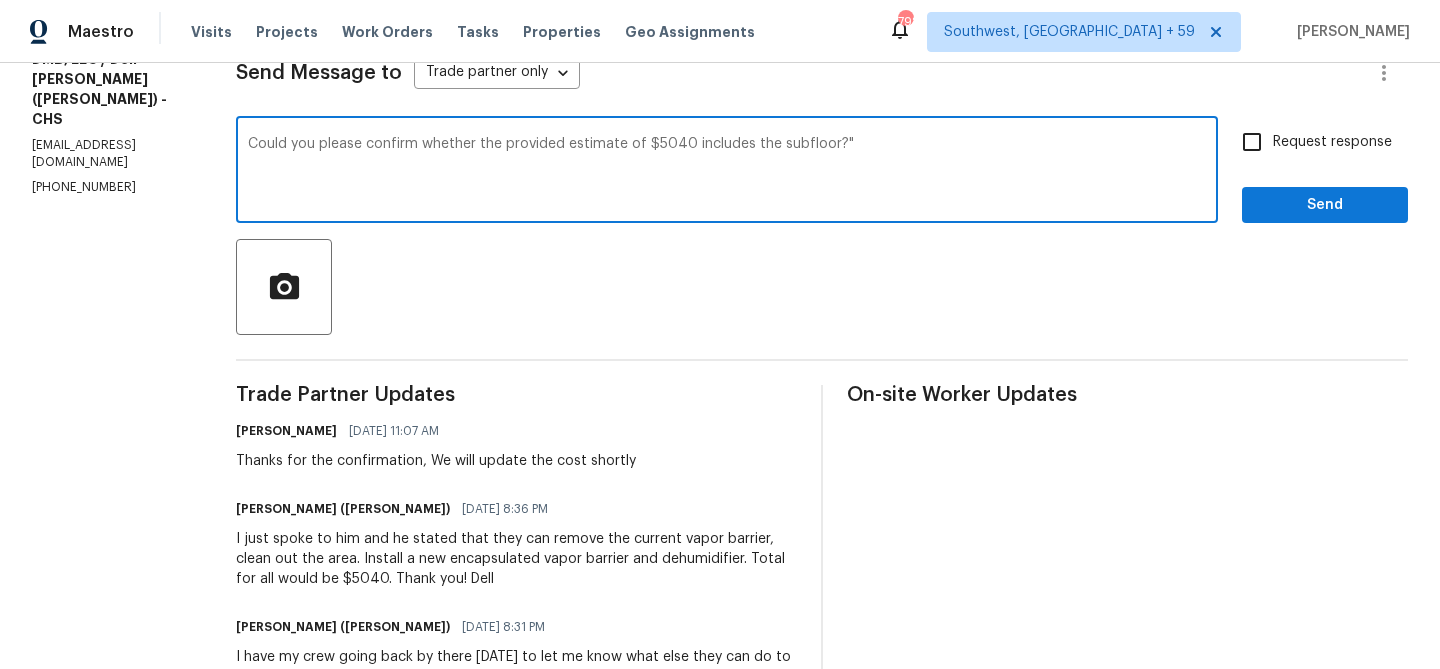 click on "Could you please confirm whether the provided estimate of $5040 includes the subfloor?"" at bounding box center [727, 172] 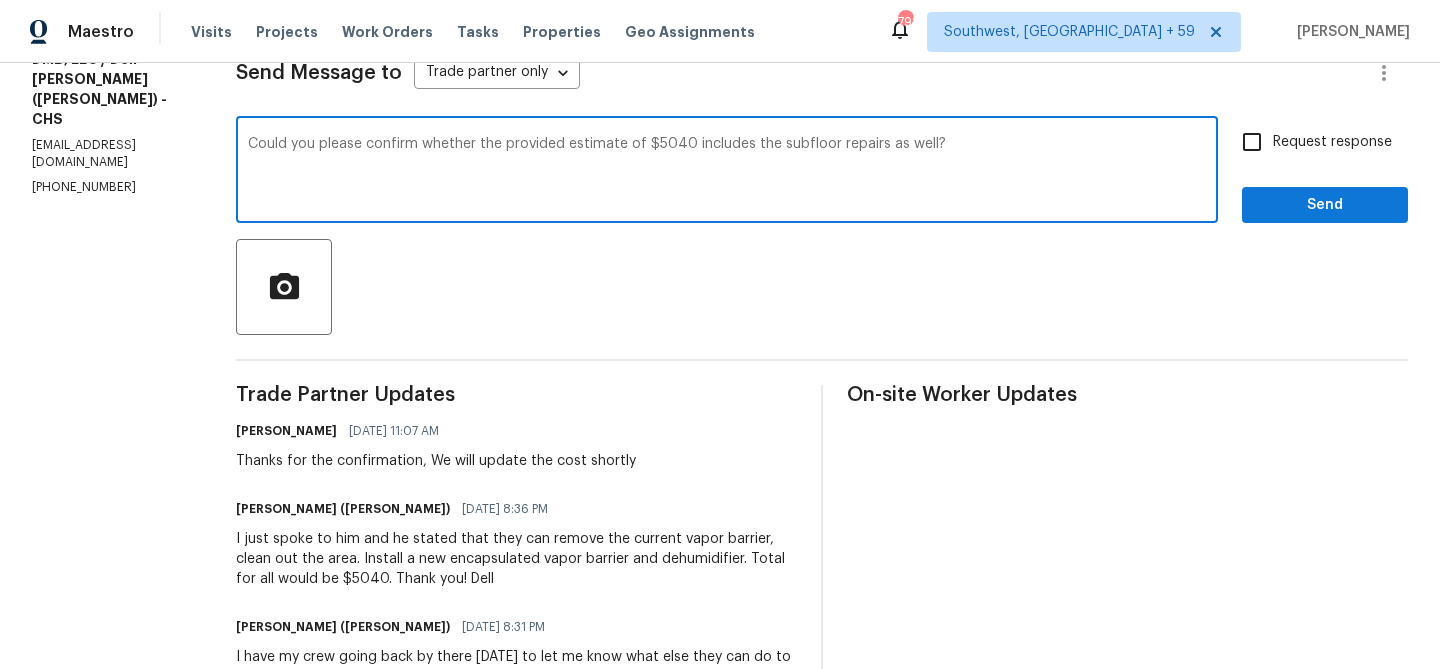 type on "Could you please confirm whether the provided estimate of $5040 includes the subfloor repairs as well?" 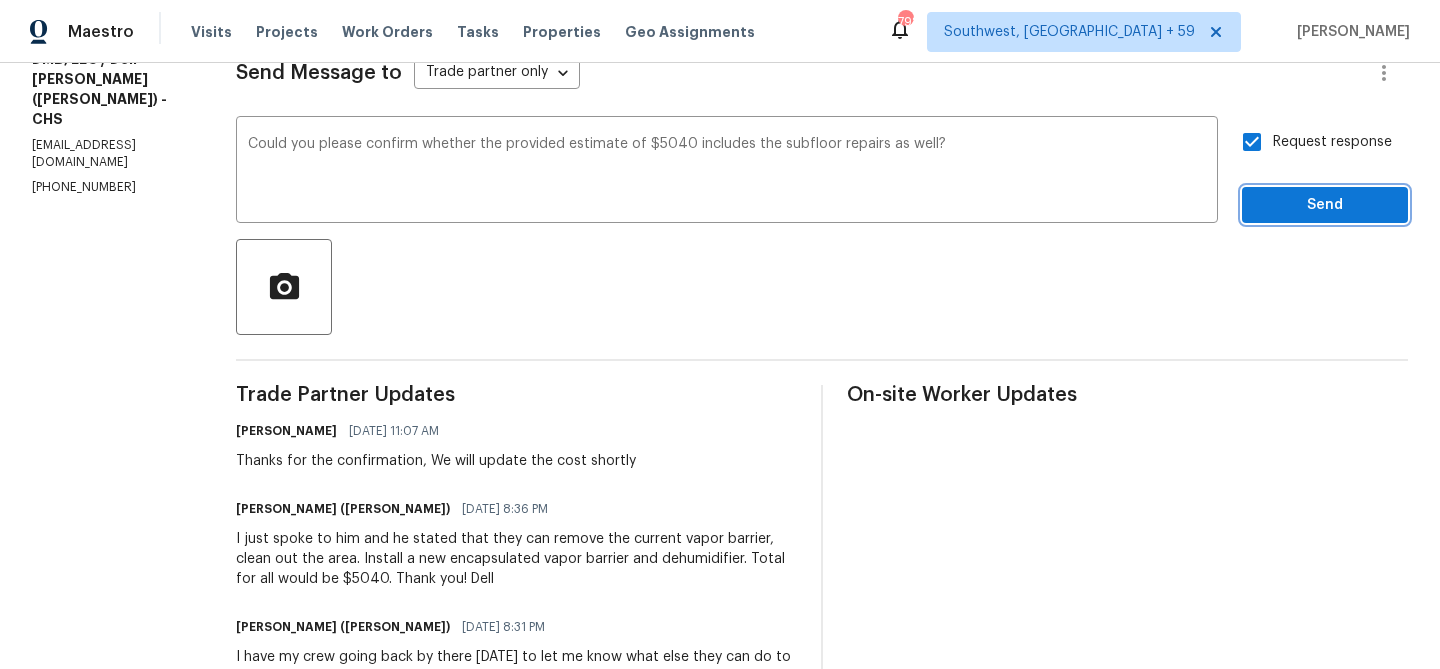 click on "Send" at bounding box center [1325, 205] 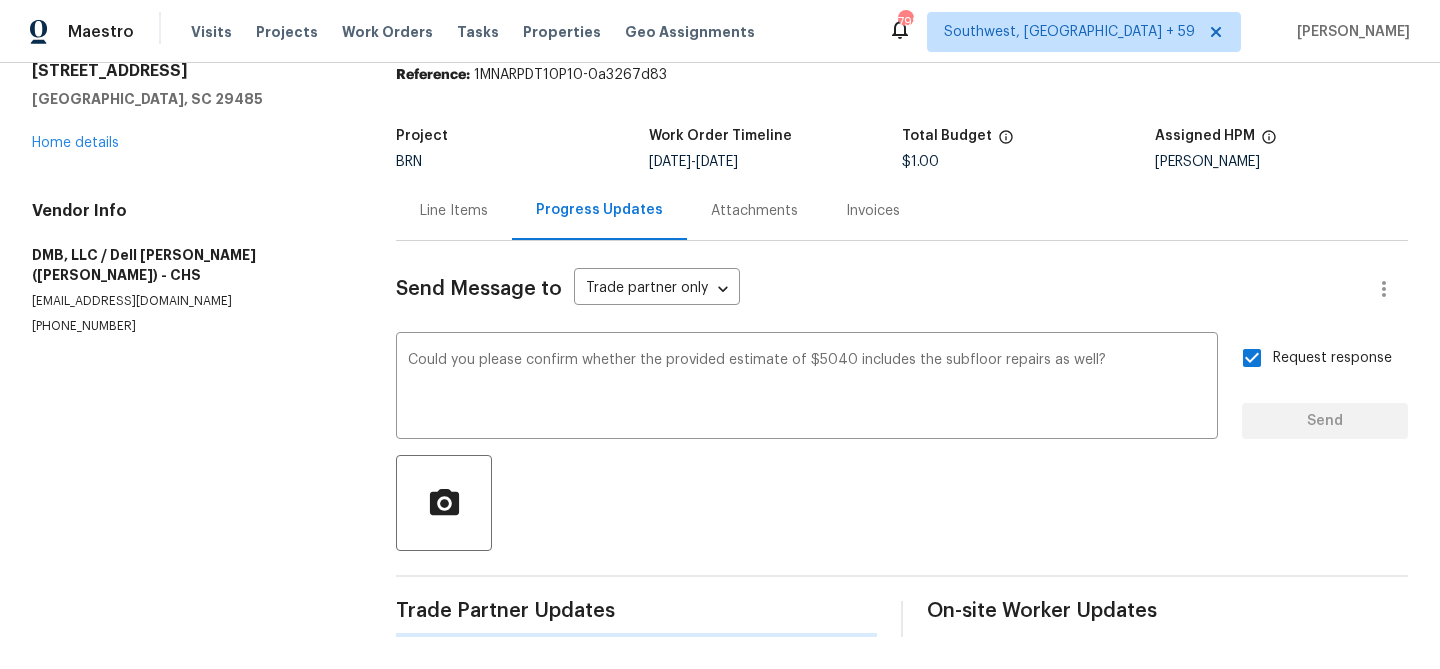type 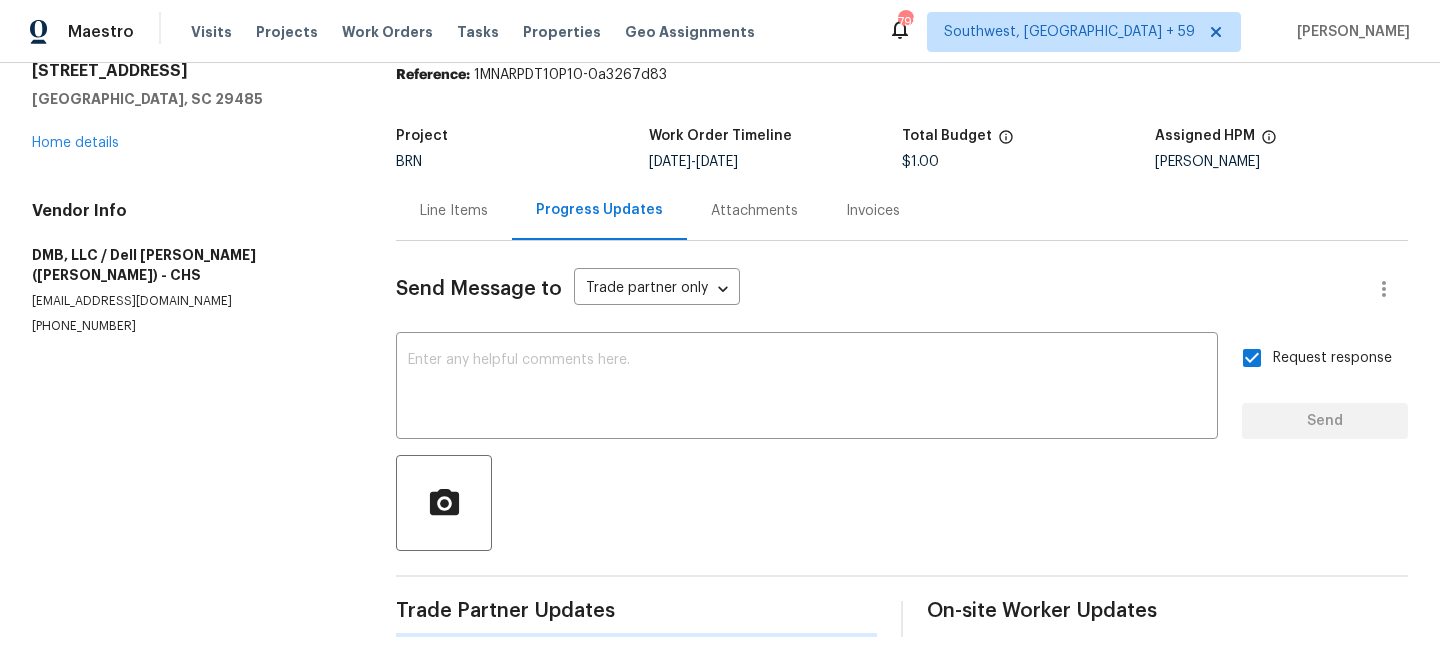 scroll, scrollTop: 294, scrollLeft: 0, axis: vertical 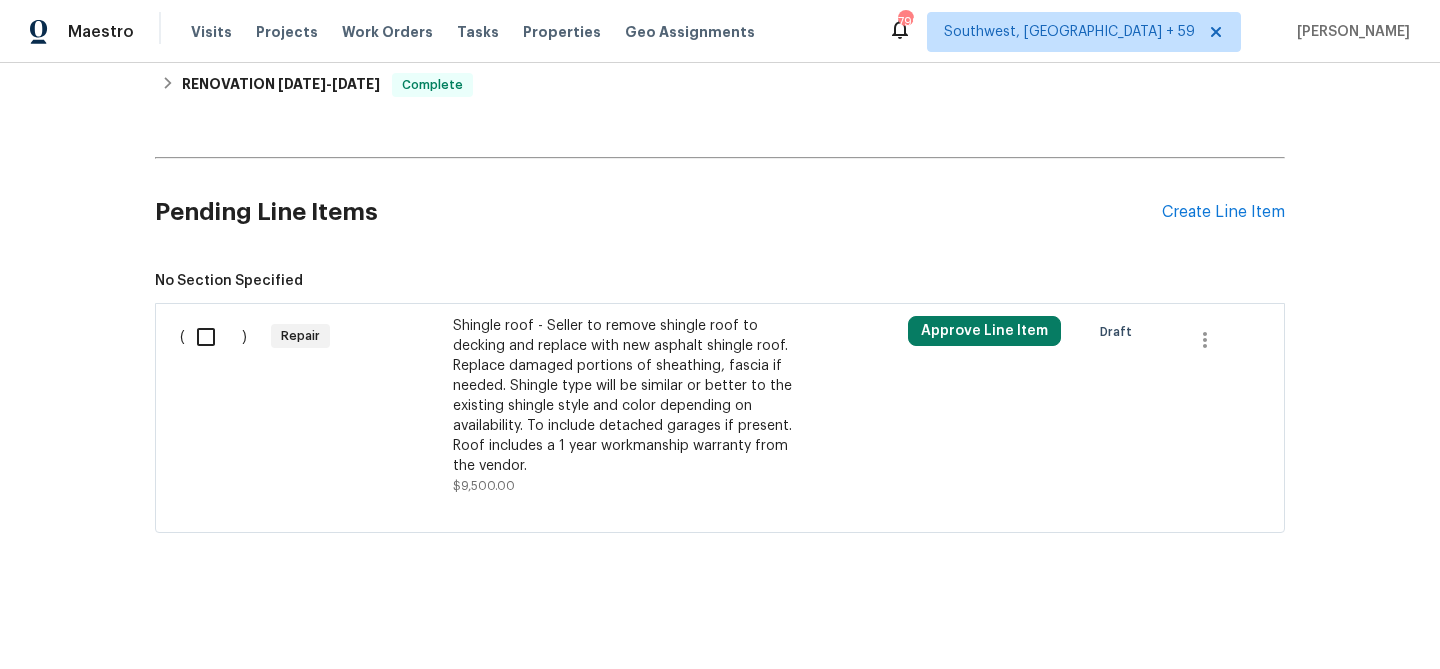 click on "Shingle roof - Seller to remove shingle roof to decking and replace with new asphalt shingle roof. Replace damaged portions of sheathing, fascia if needed. Shingle type will be similar or better to the existing shingle style and color depending on availability. To include detached garages if present. Roof includes a 1 year workmanship warranty from the vendor." at bounding box center [629, 396] 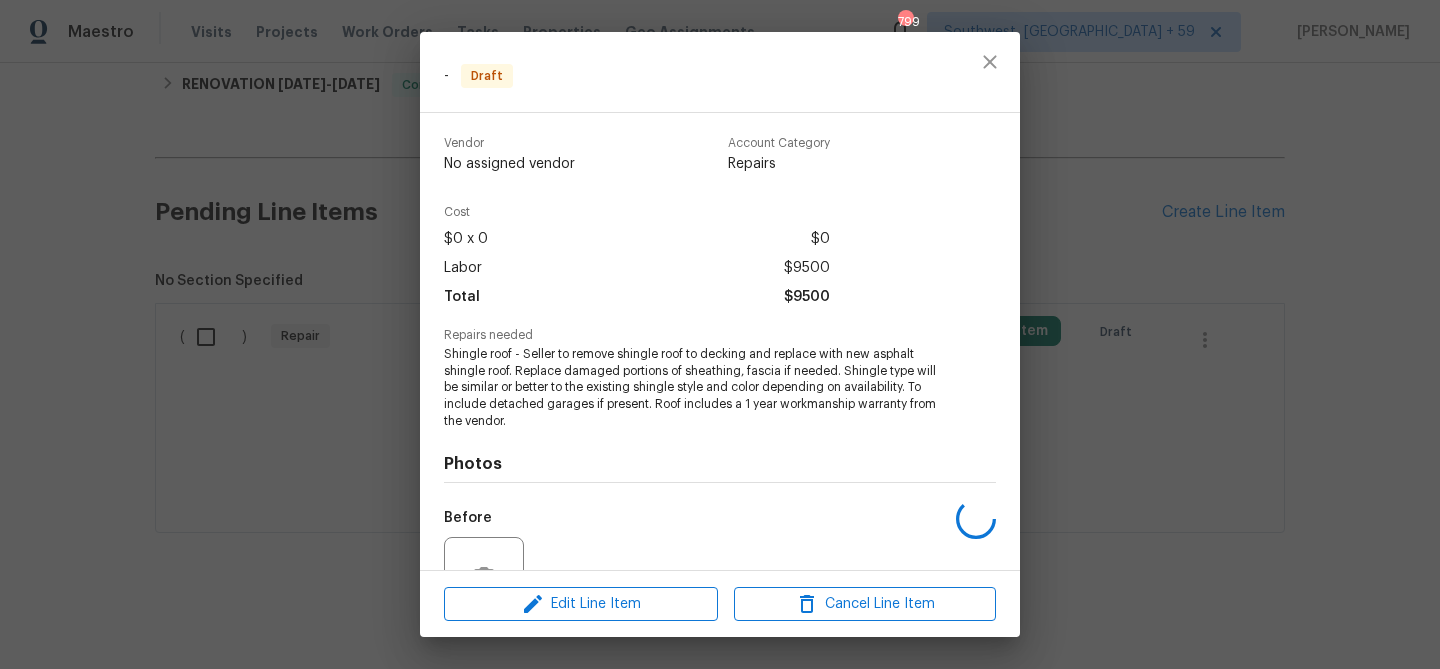 scroll, scrollTop: 197, scrollLeft: 0, axis: vertical 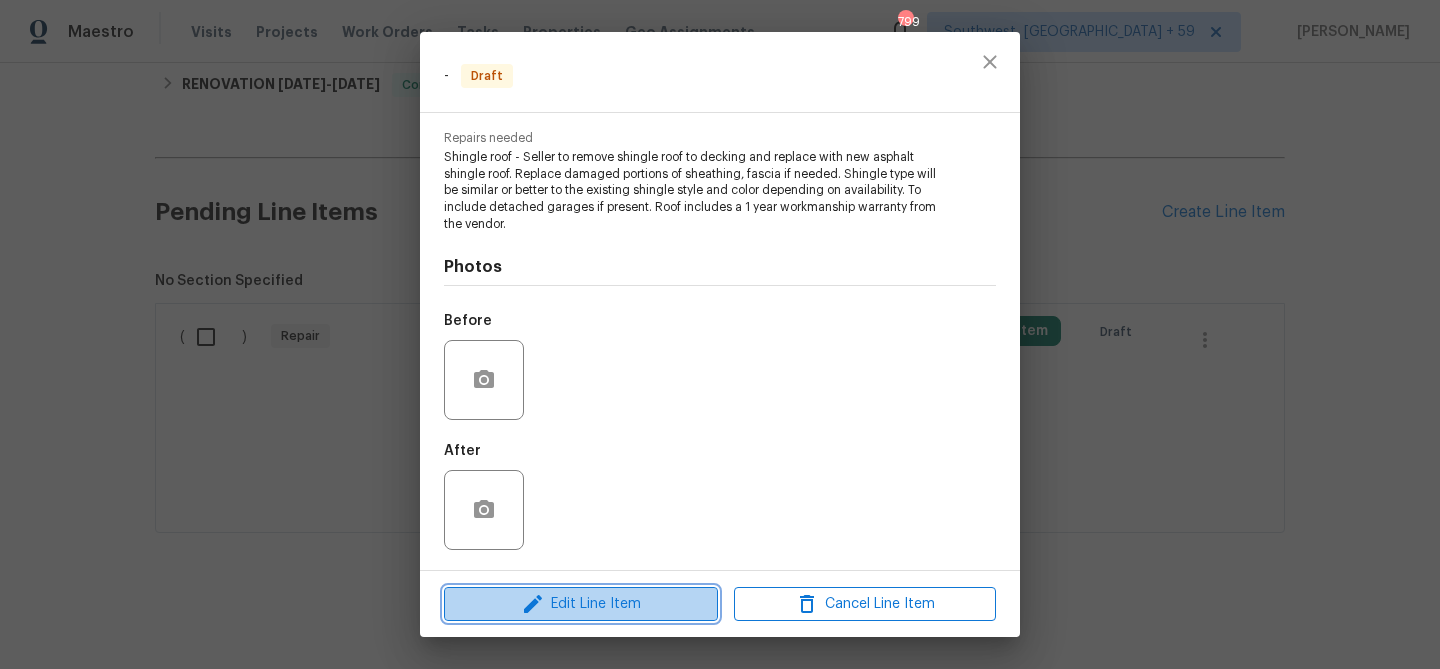click on "Edit Line Item" at bounding box center [581, 604] 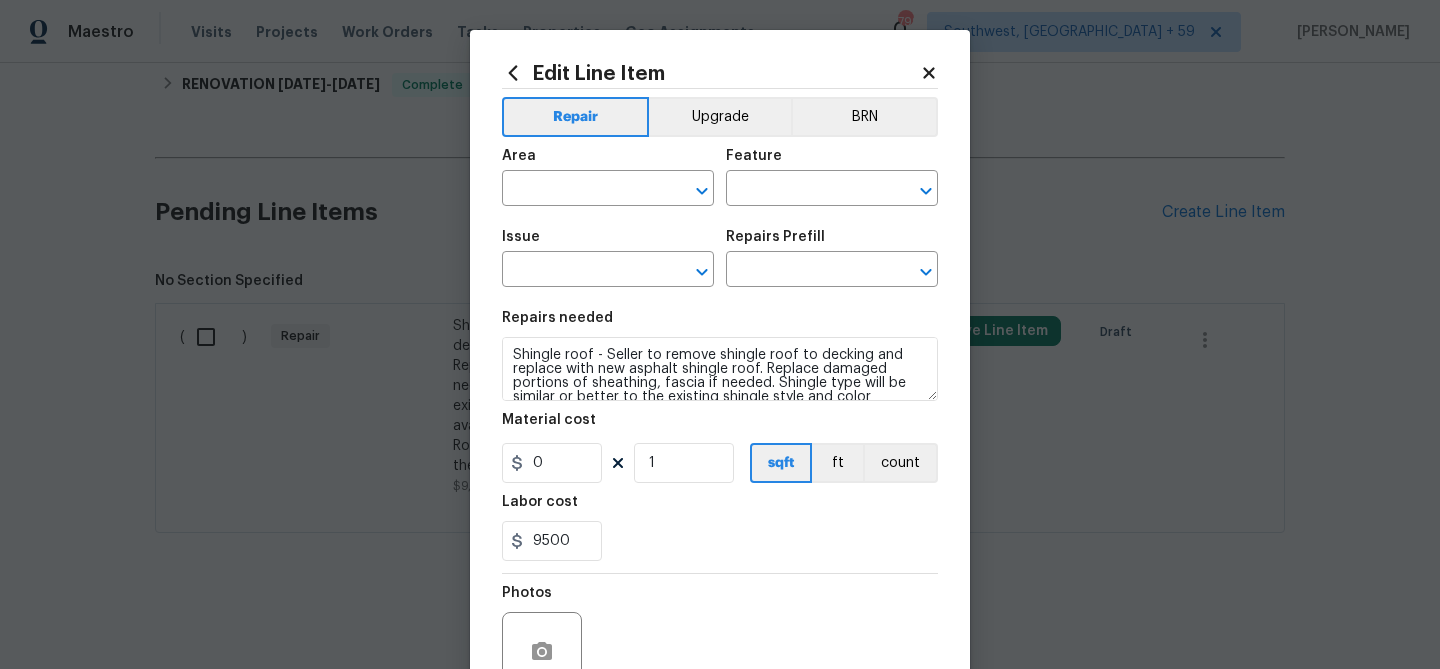 click on "Area ​ Feature ​" at bounding box center [720, 177] 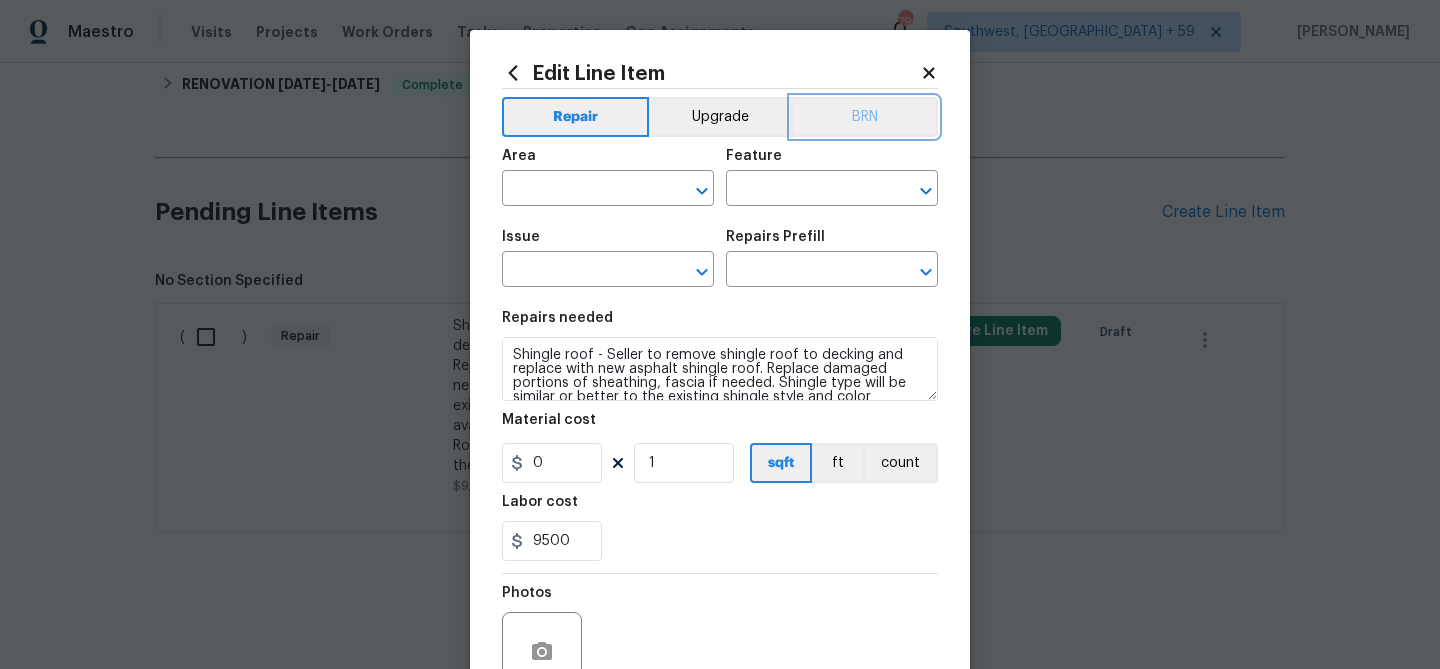 click on "BRN" at bounding box center (864, 117) 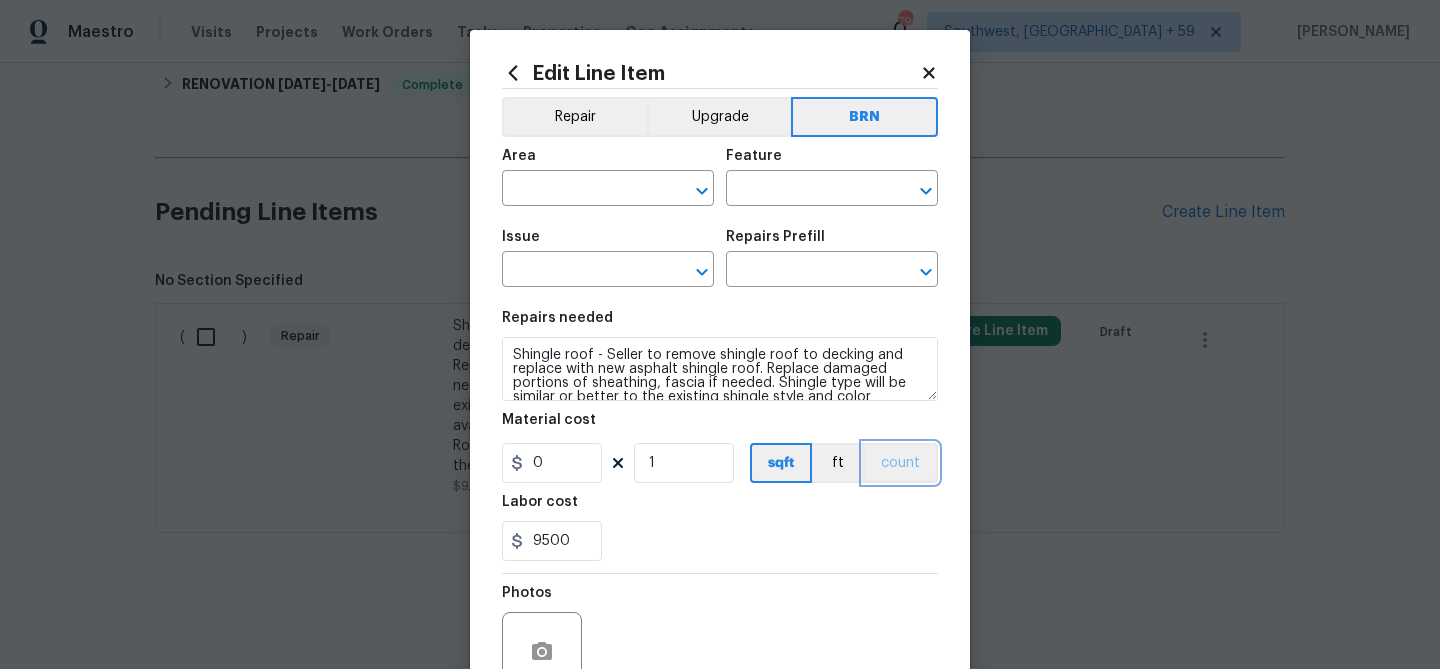click on "count" at bounding box center [900, 463] 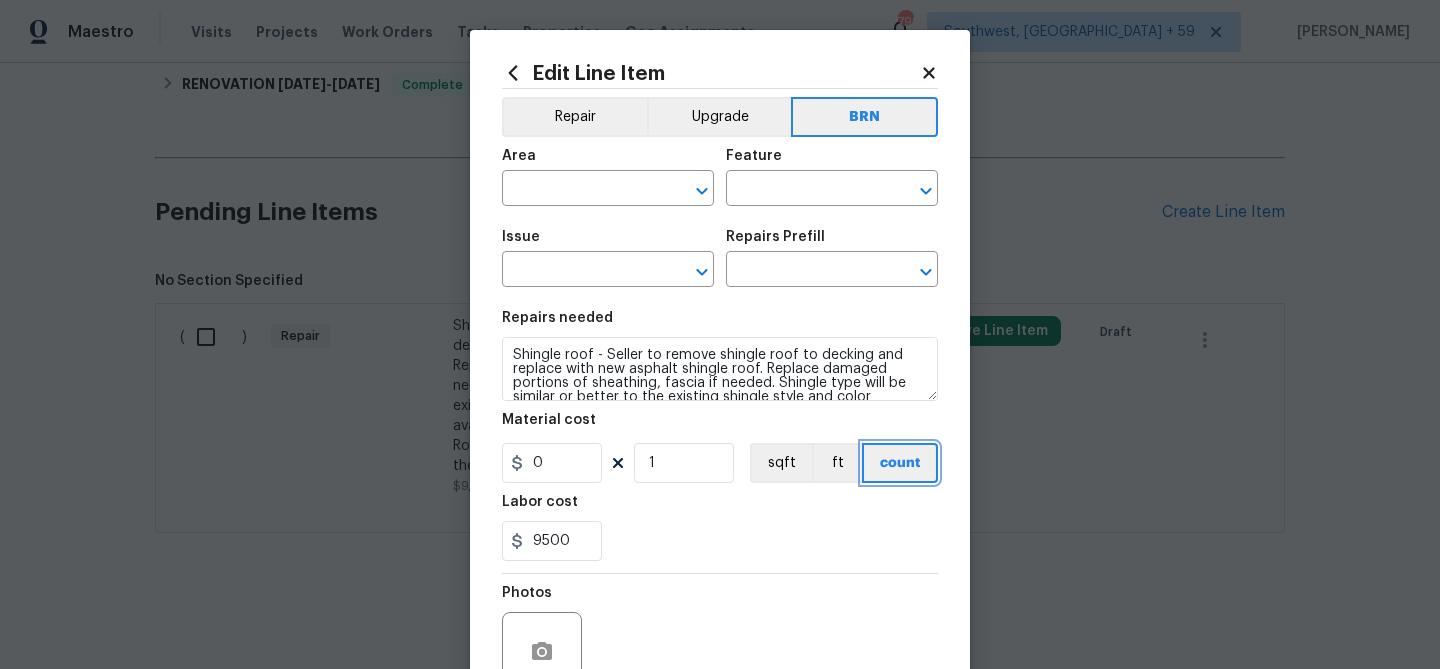 scroll, scrollTop: 1, scrollLeft: 0, axis: vertical 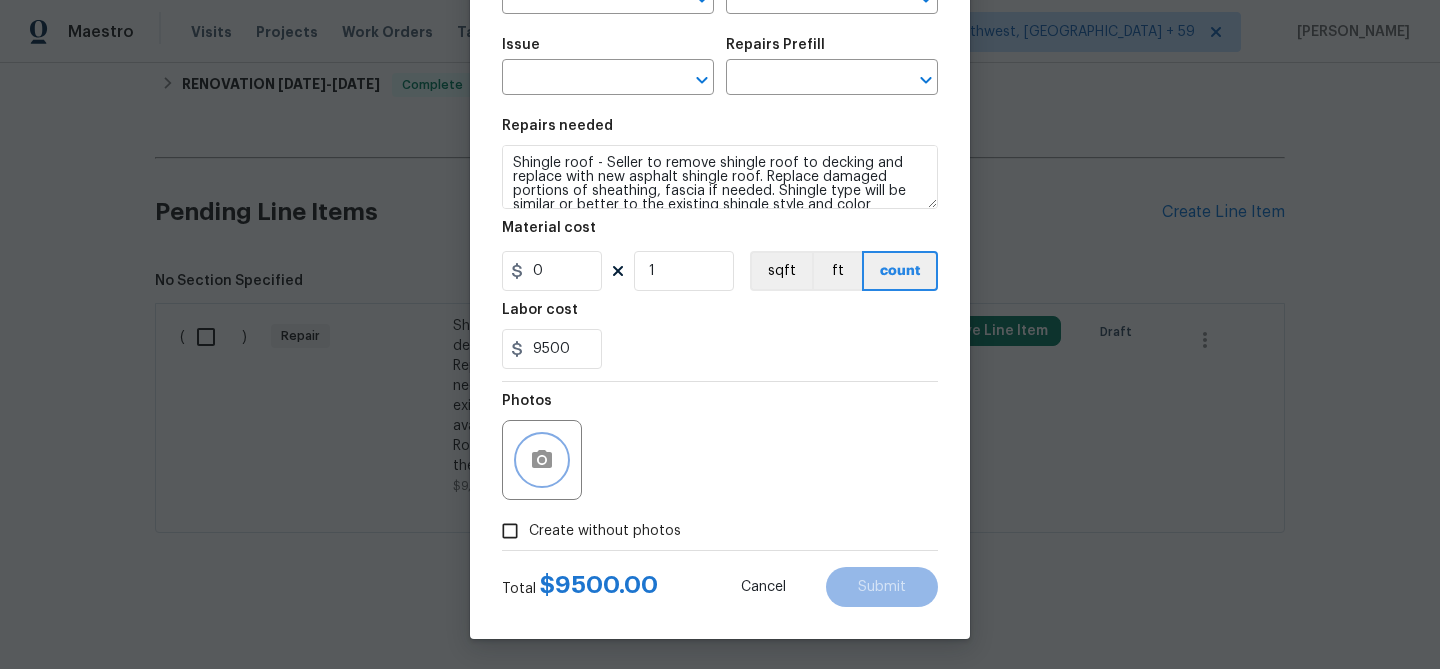click at bounding box center (542, 460) 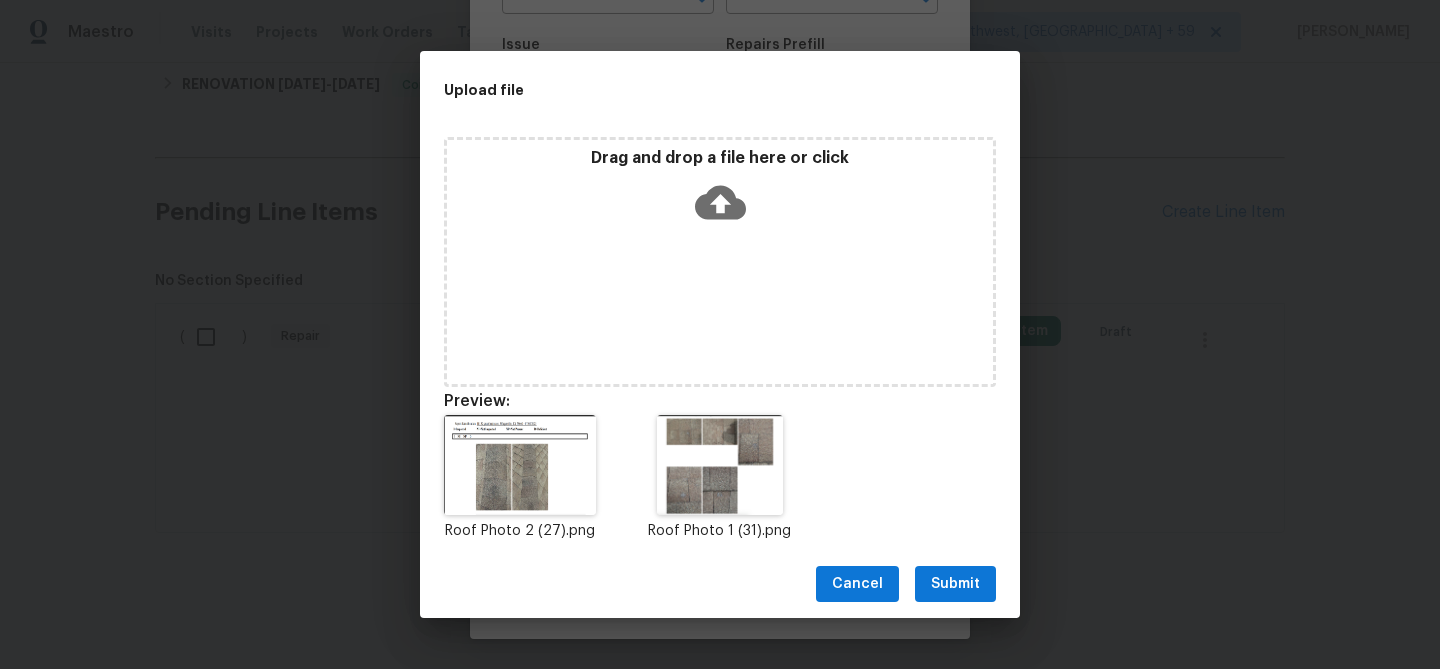 click on "Submit" at bounding box center [955, 584] 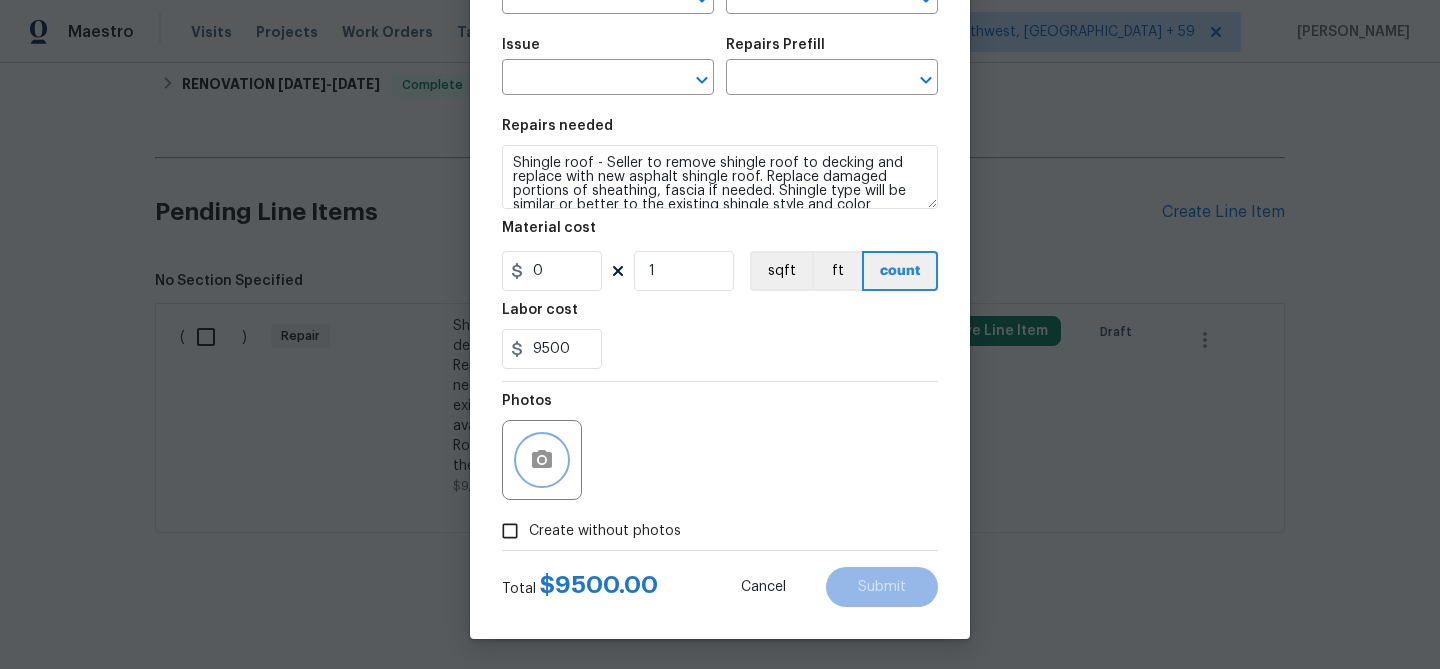 scroll, scrollTop: 0, scrollLeft: 0, axis: both 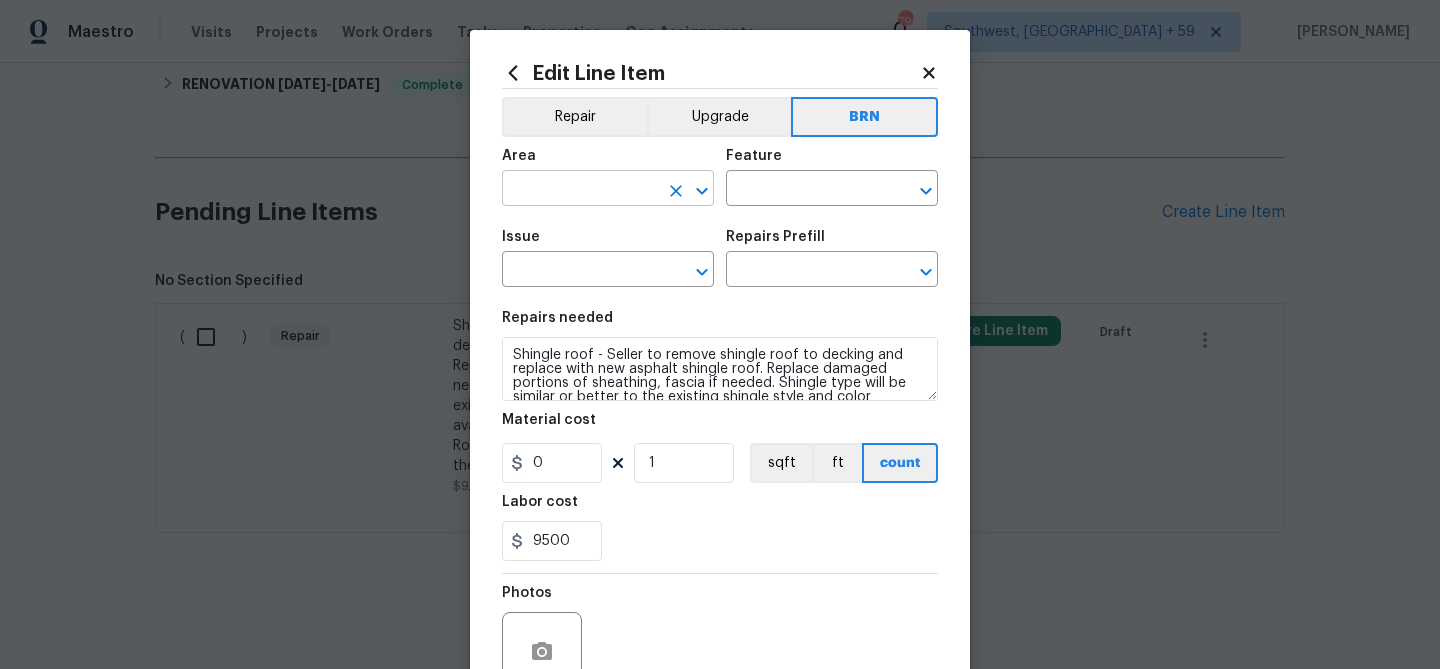 click at bounding box center (580, 190) 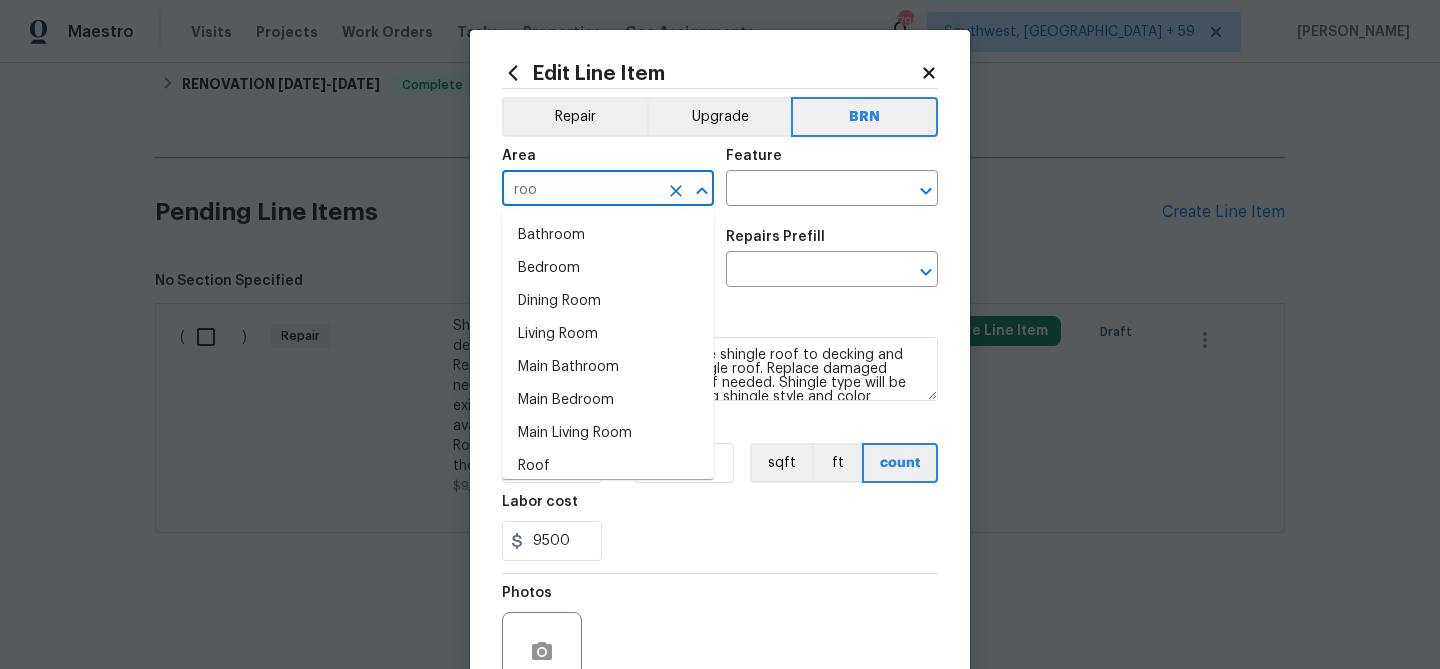 type on "roof" 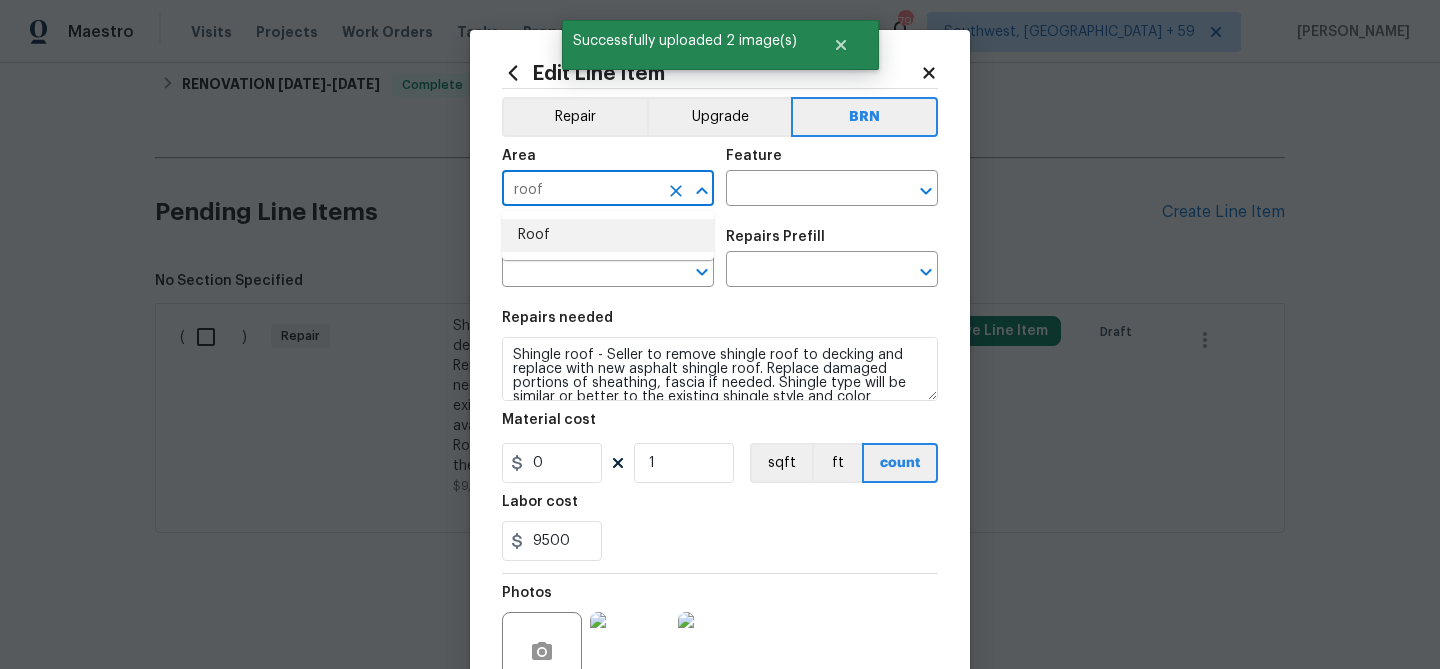 click on "Roof" at bounding box center [608, 235] 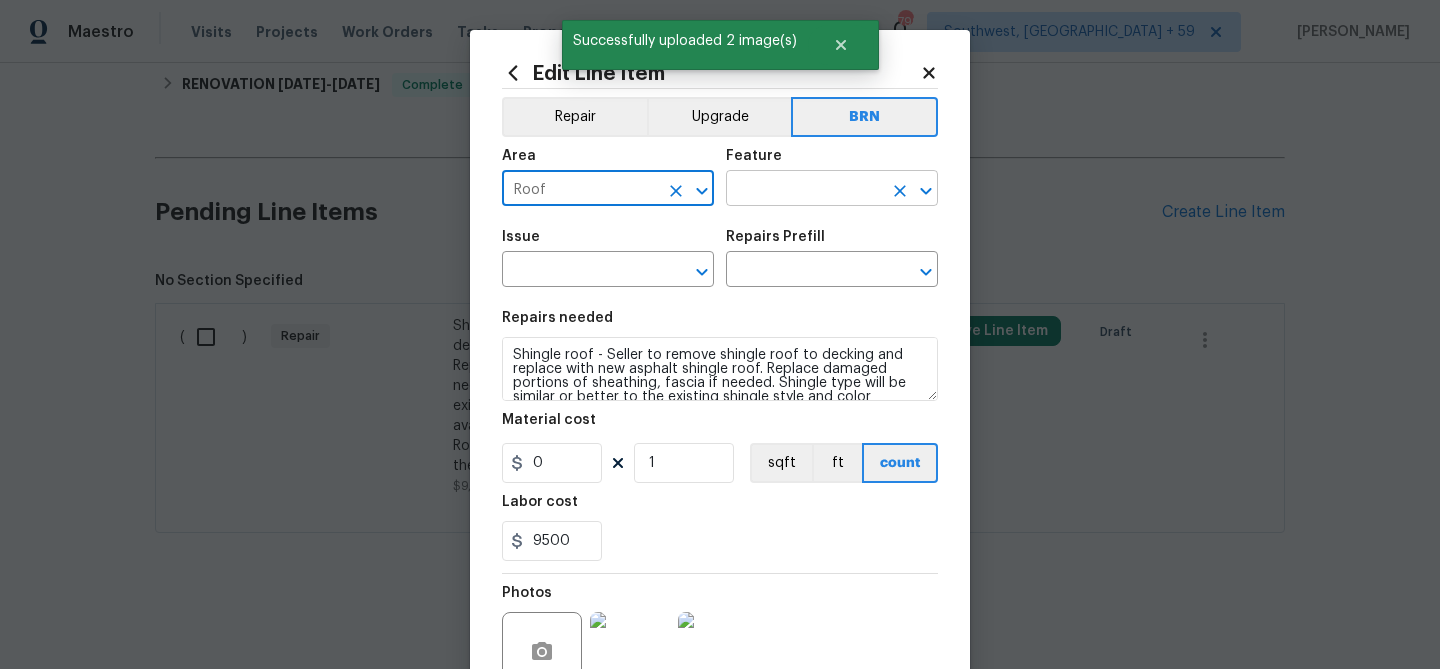 type on "Roof" 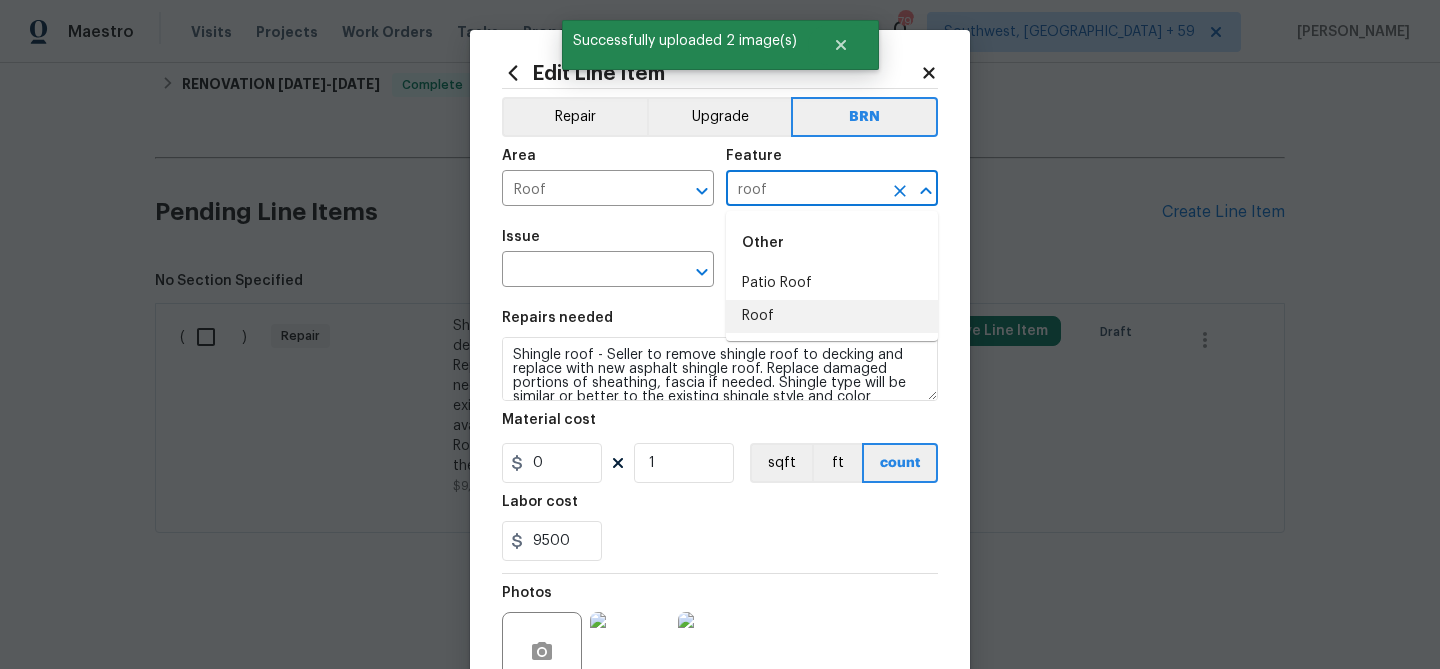 click on "Roof" at bounding box center (832, 316) 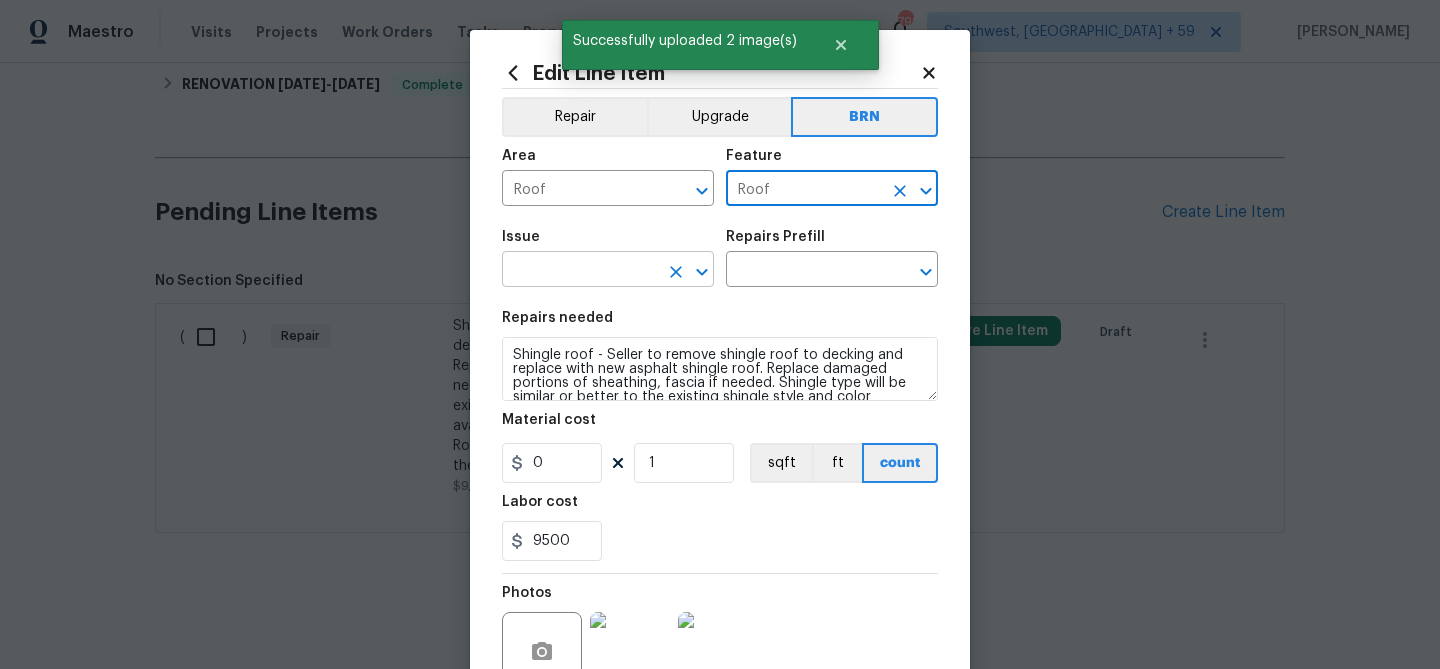 type on "Roof" 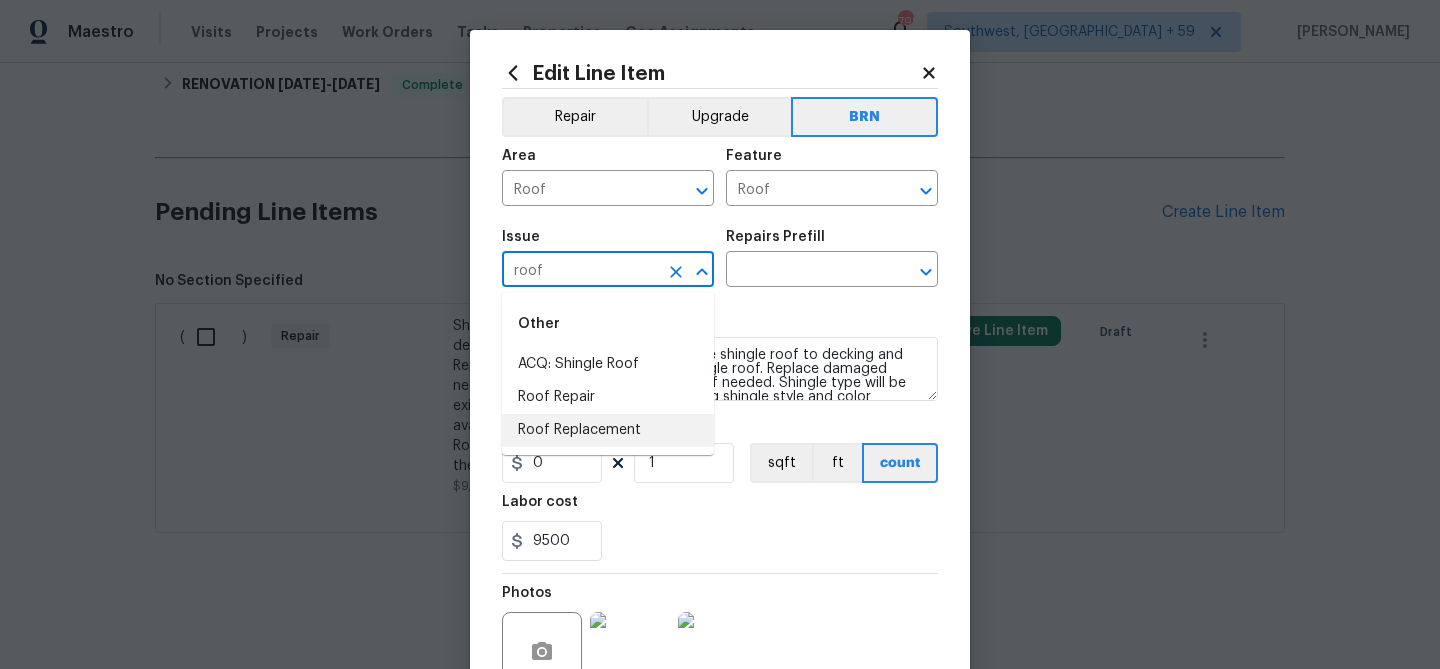 click on "Roof Replacement" at bounding box center (608, 430) 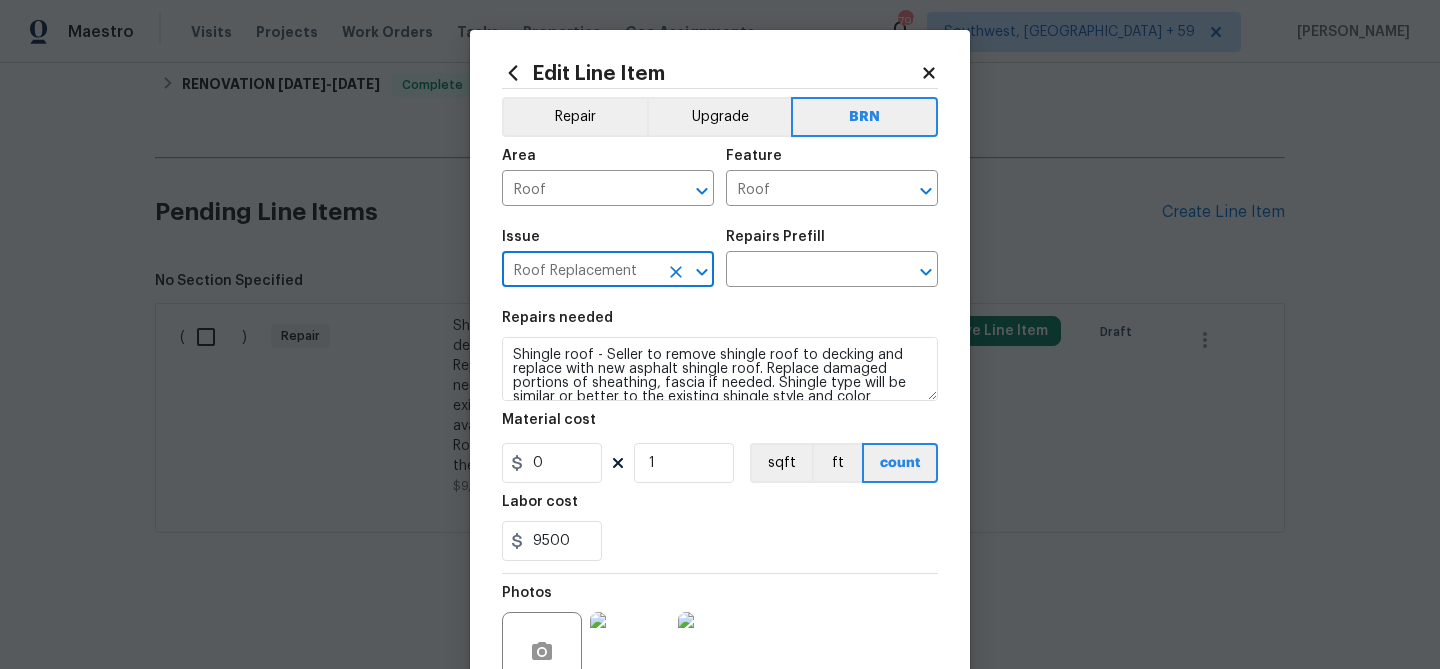 type on "Roof Replacement" 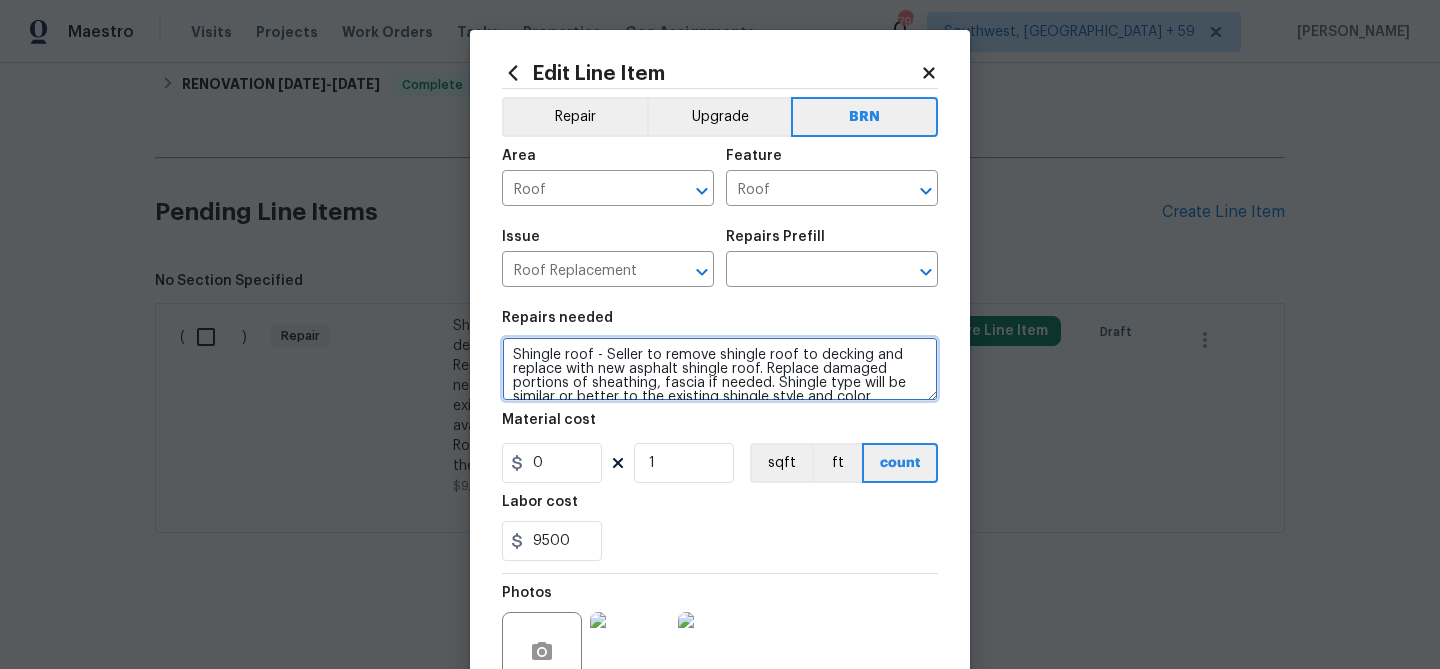click on "Shingle roof - Seller to remove shingle roof to decking and replace with new asphalt shingle roof. Replace damaged portions of sheathing, fascia if needed. Shingle type will be similar or better to the existing shingle style and color depending on availability. To include detached garages if present. Roof includes a 1 year workmanship warranty from the vendor." at bounding box center [720, 369] 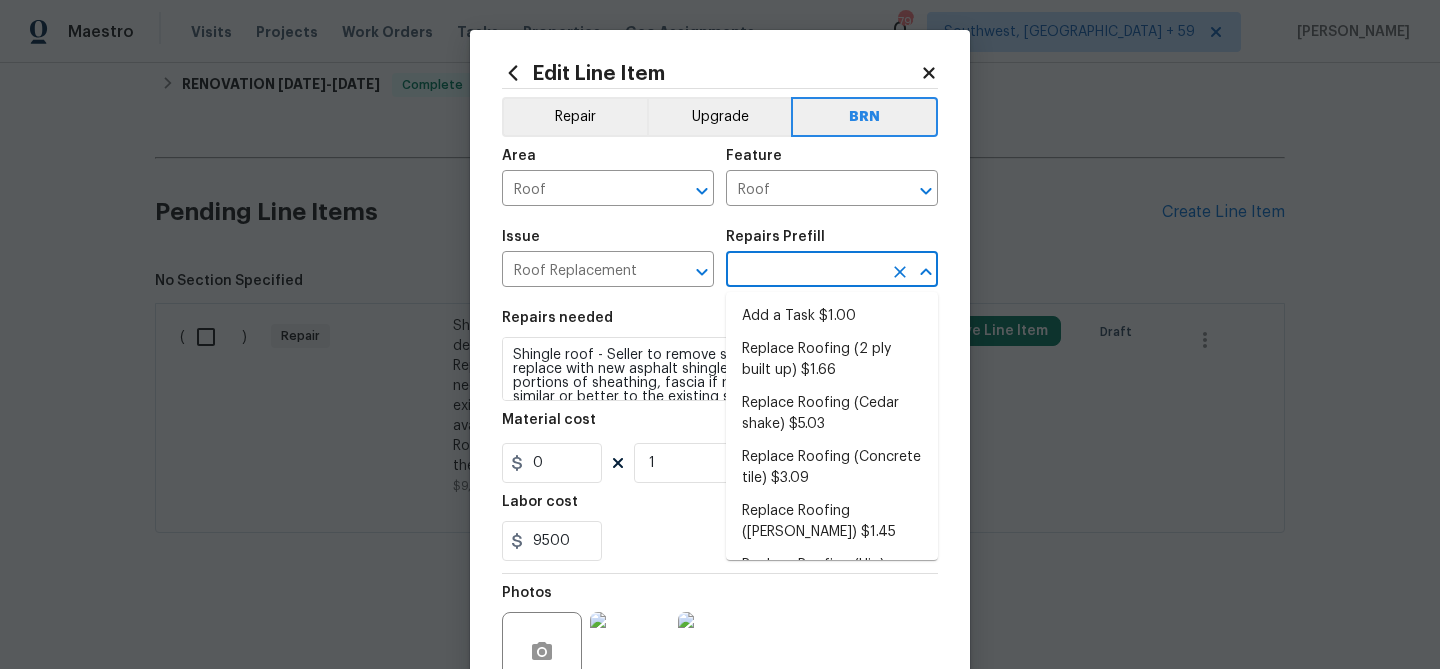 click at bounding box center [804, 271] 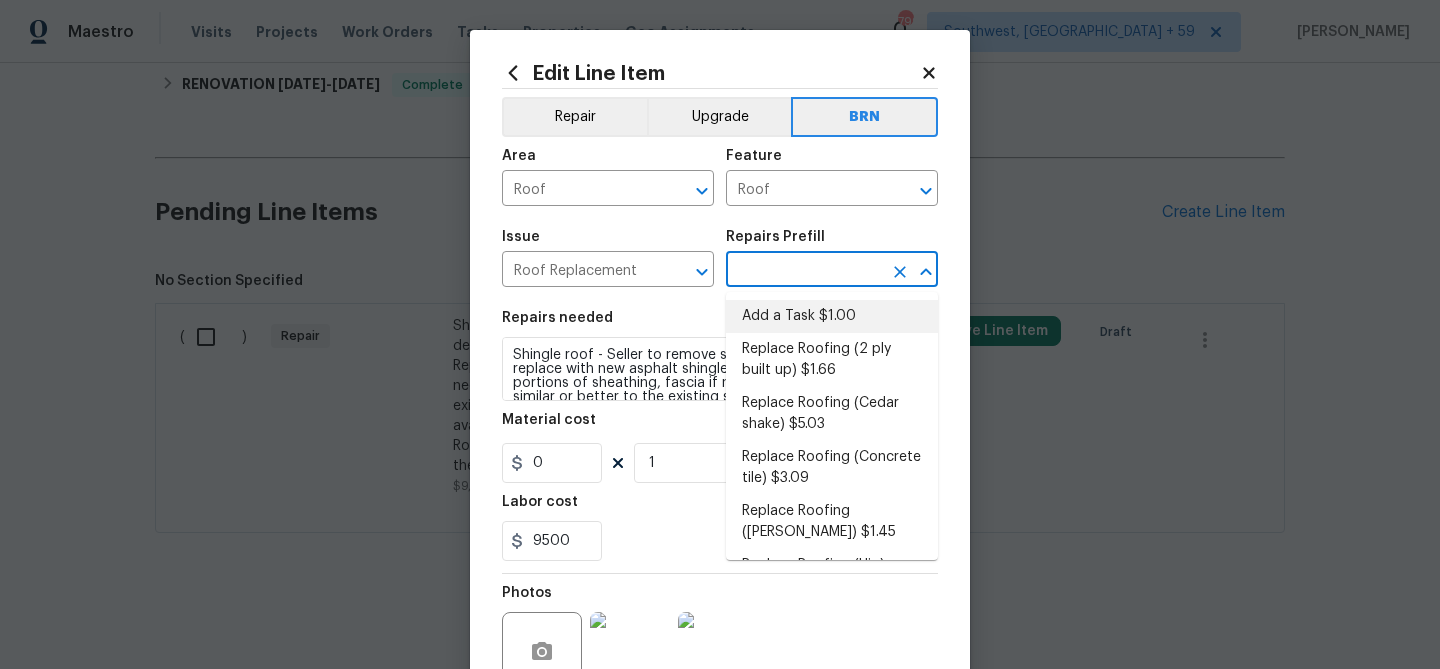 click on "Add a Task $1.00" at bounding box center [832, 316] 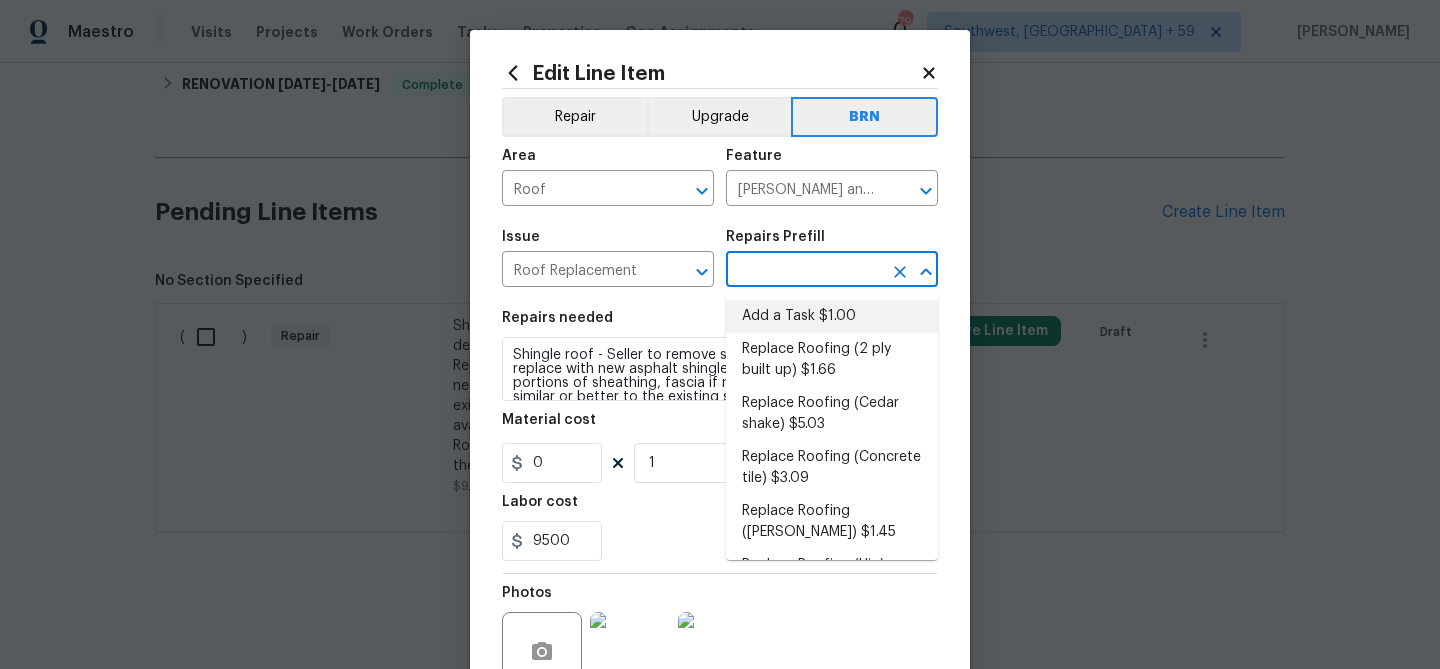 type on "Add a Task $1.00" 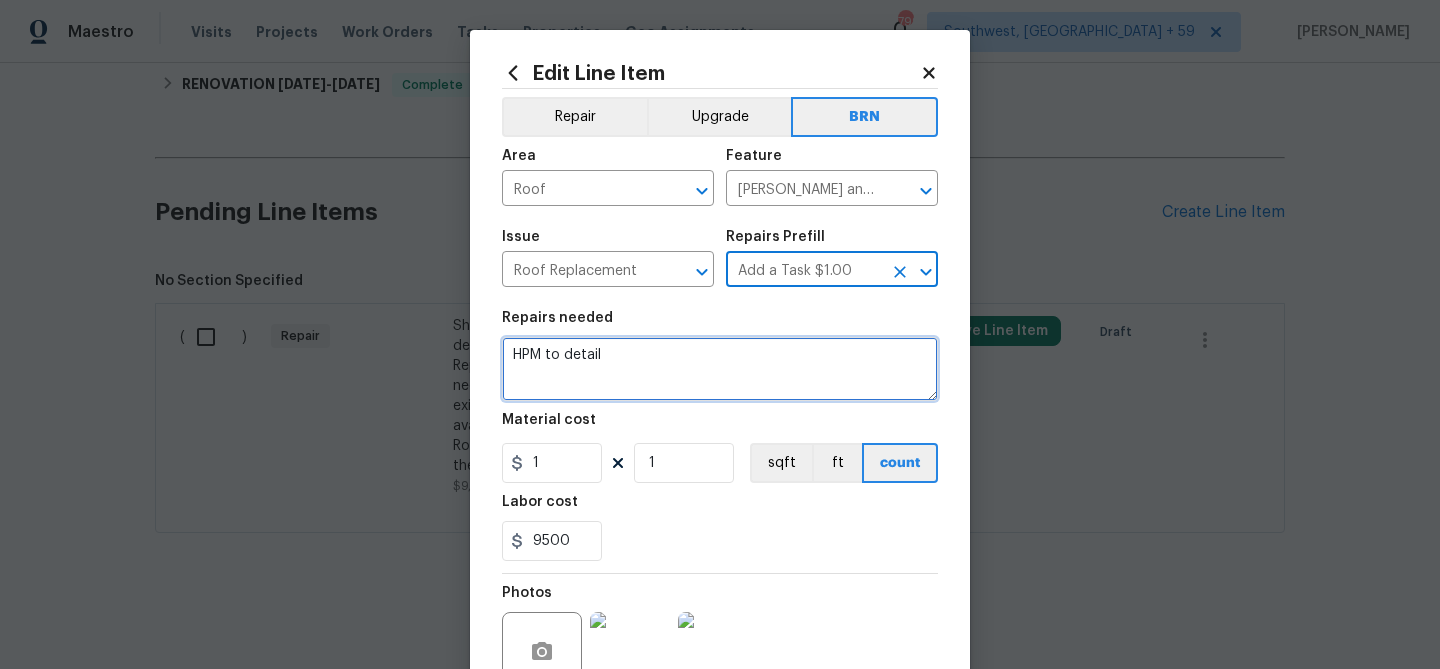 click on "HPM to detail" at bounding box center (720, 369) 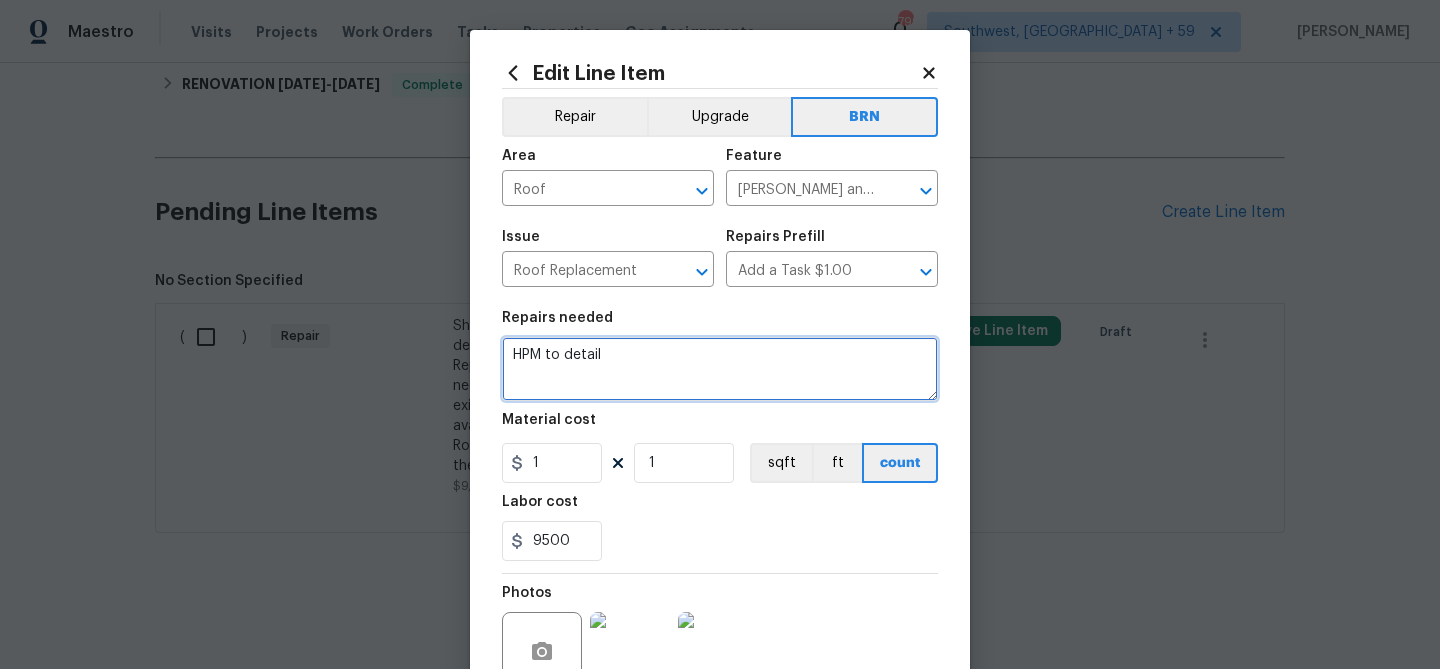 click on "HPM to detail" at bounding box center (720, 369) 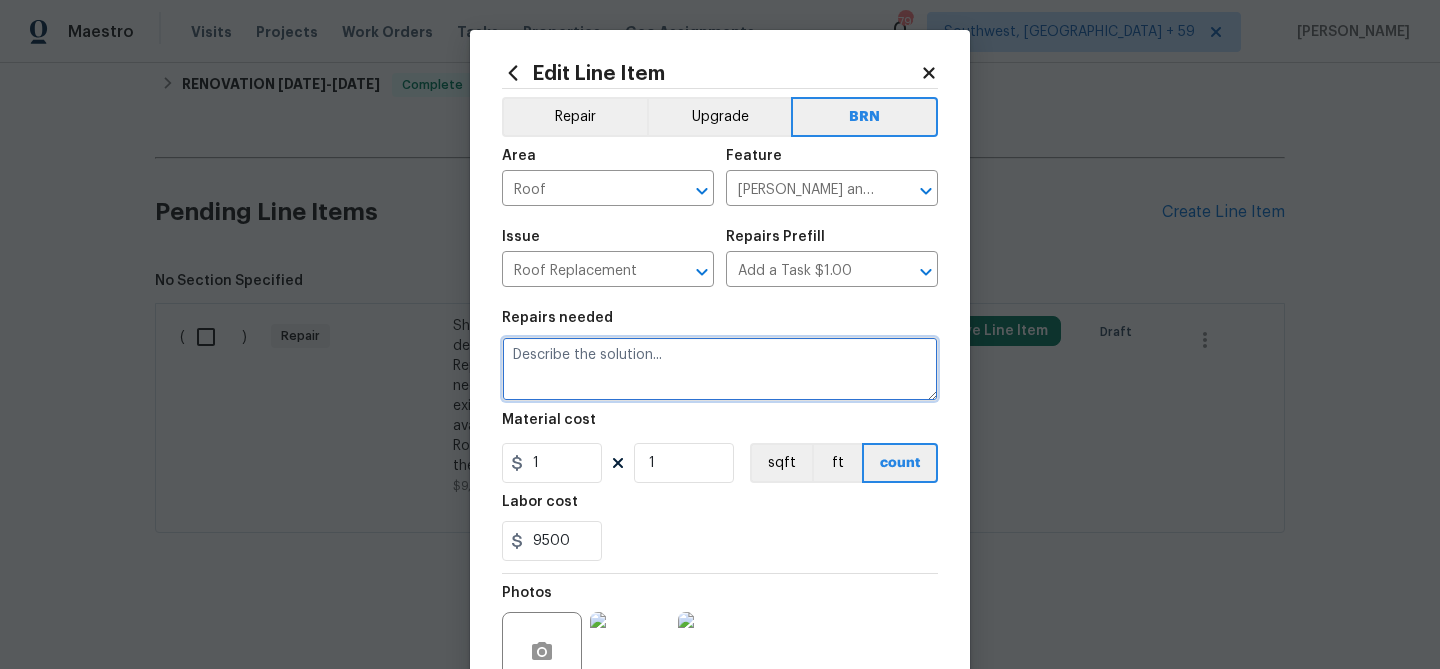 paste on "Shingle roof - Seller to remove shingle roof to decking and replace with new asphalt shingle roof. Replace damaged portions of sheathing, fascia if needed. Shingle type will be similar or better to the existing shingle style and color depending on availability. To include detached garages if present. Roof includes a 1 year workmanship warranty from the vendor." 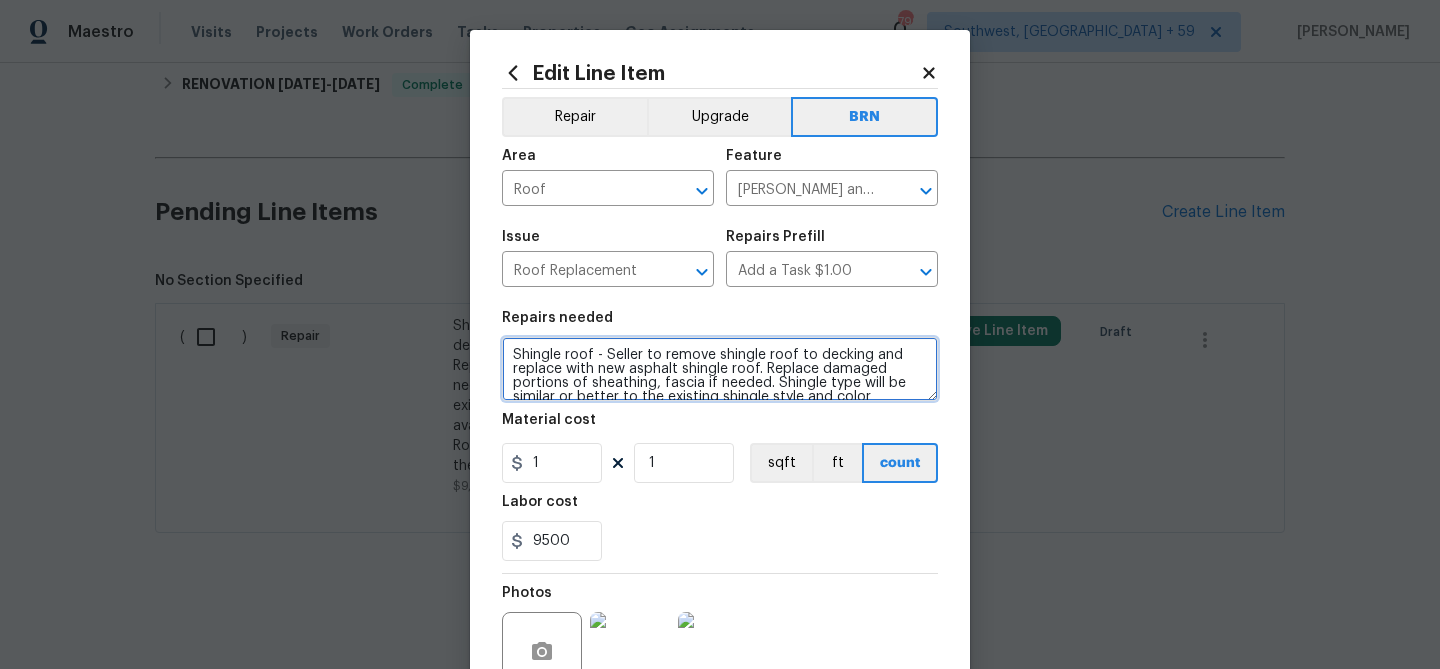 scroll, scrollTop: 46, scrollLeft: 0, axis: vertical 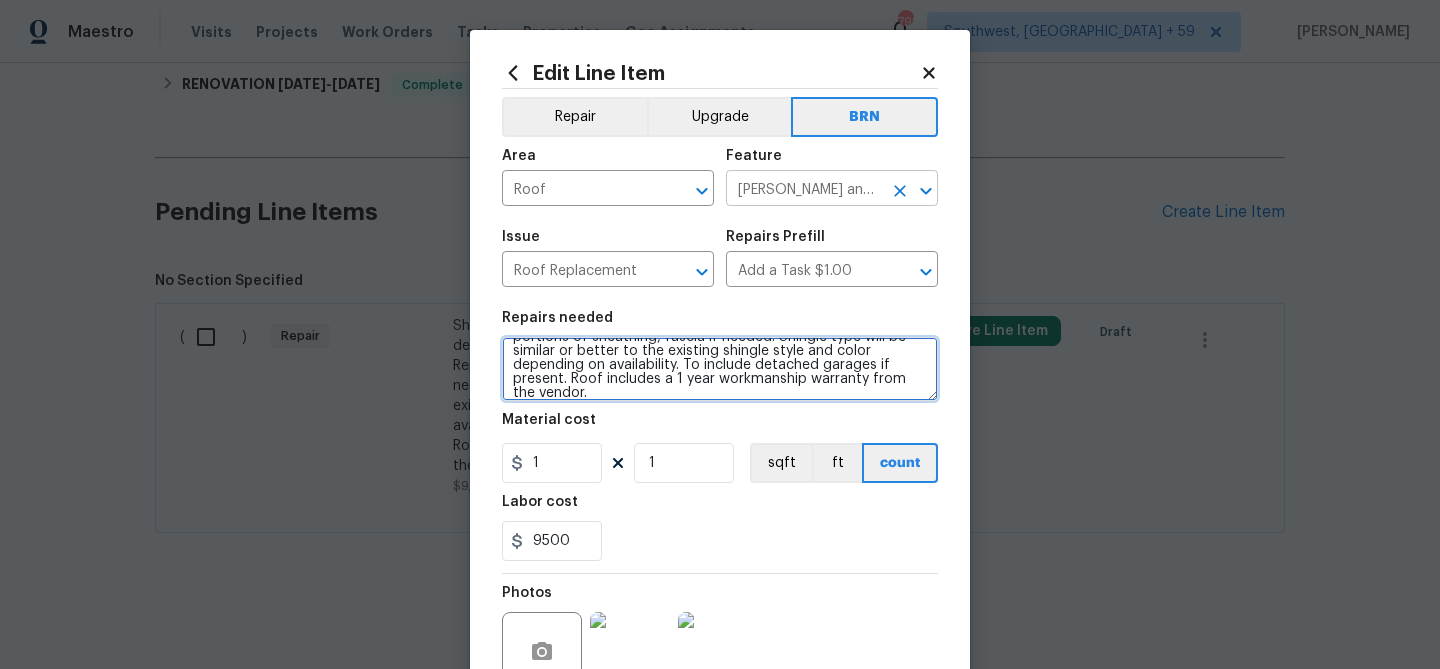 type on "Shingle roof - Seller to remove shingle roof to decking and replace with new asphalt shingle roof. Replace damaged portions of sheathing, fascia if needed. Shingle type will be similar or better to the existing shingle style and color depending on availability. To include detached garages if present. Roof includes a 1 year workmanship warranty from the vendor." 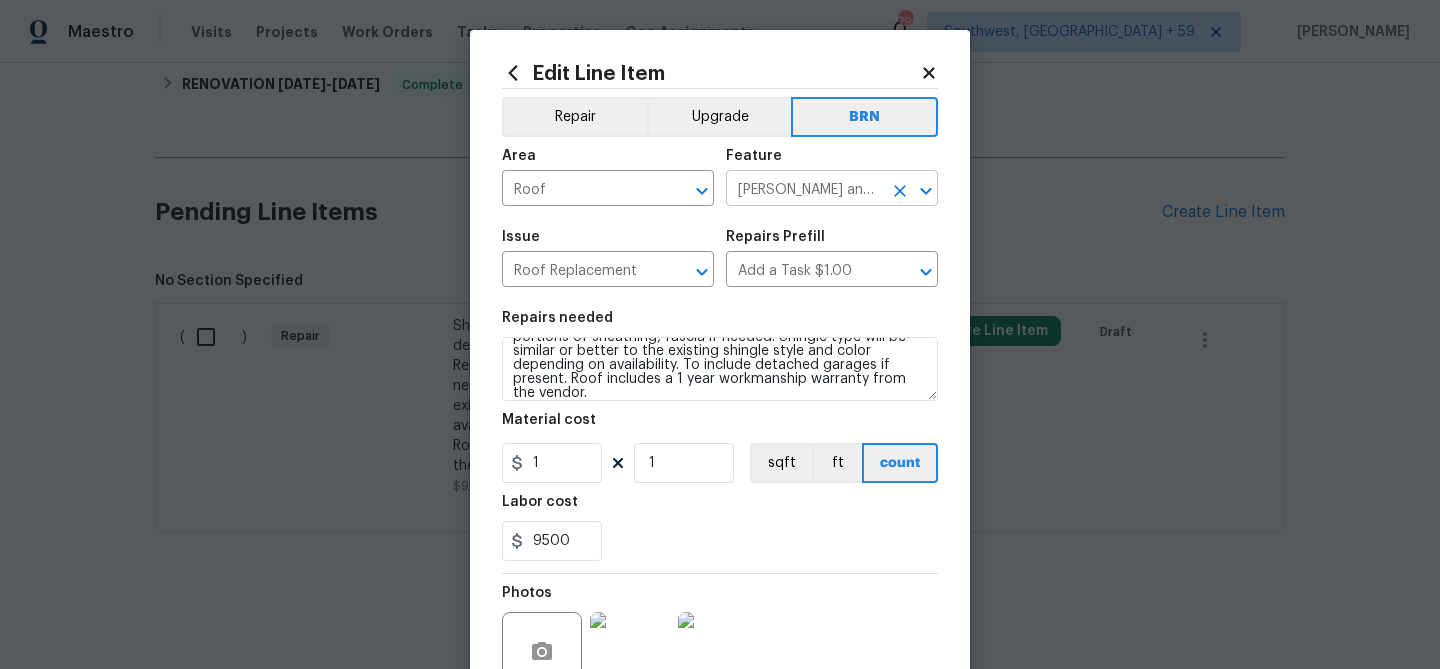 click on "Eaves and Trim" at bounding box center [804, 190] 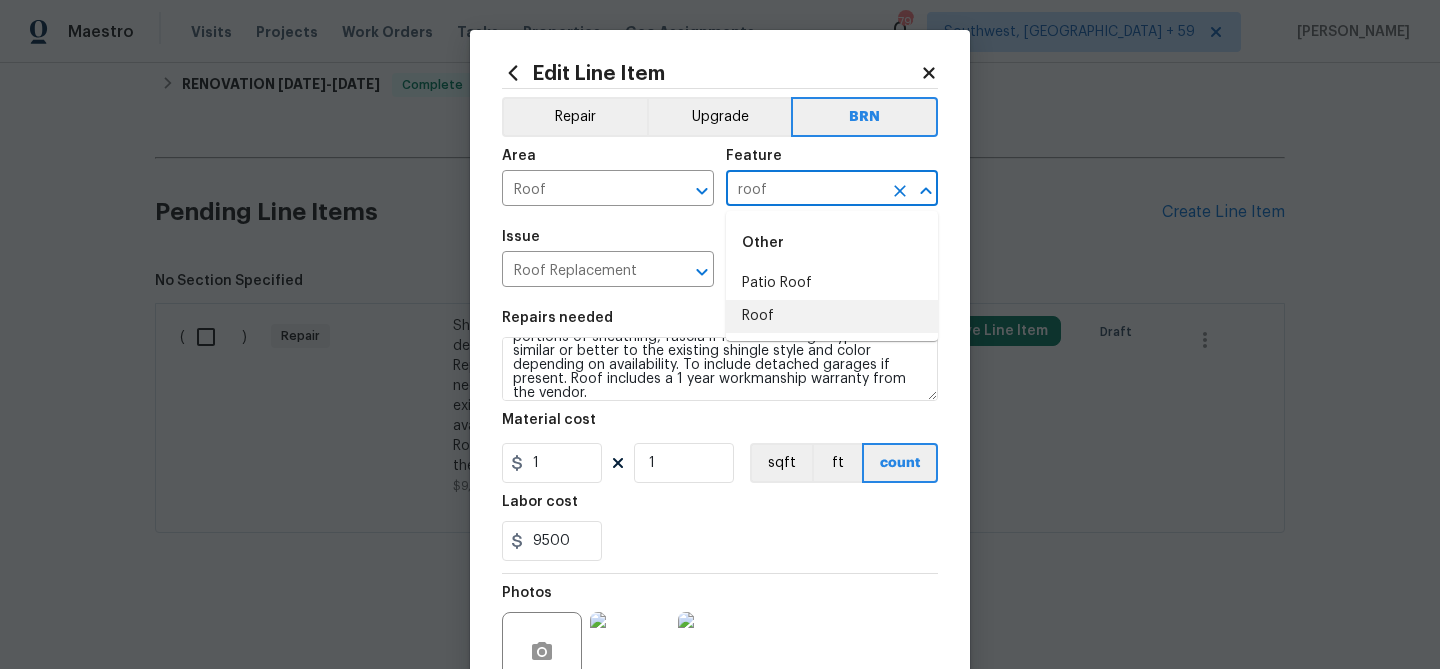 click on "Roof" at bounding box center [832, 316] 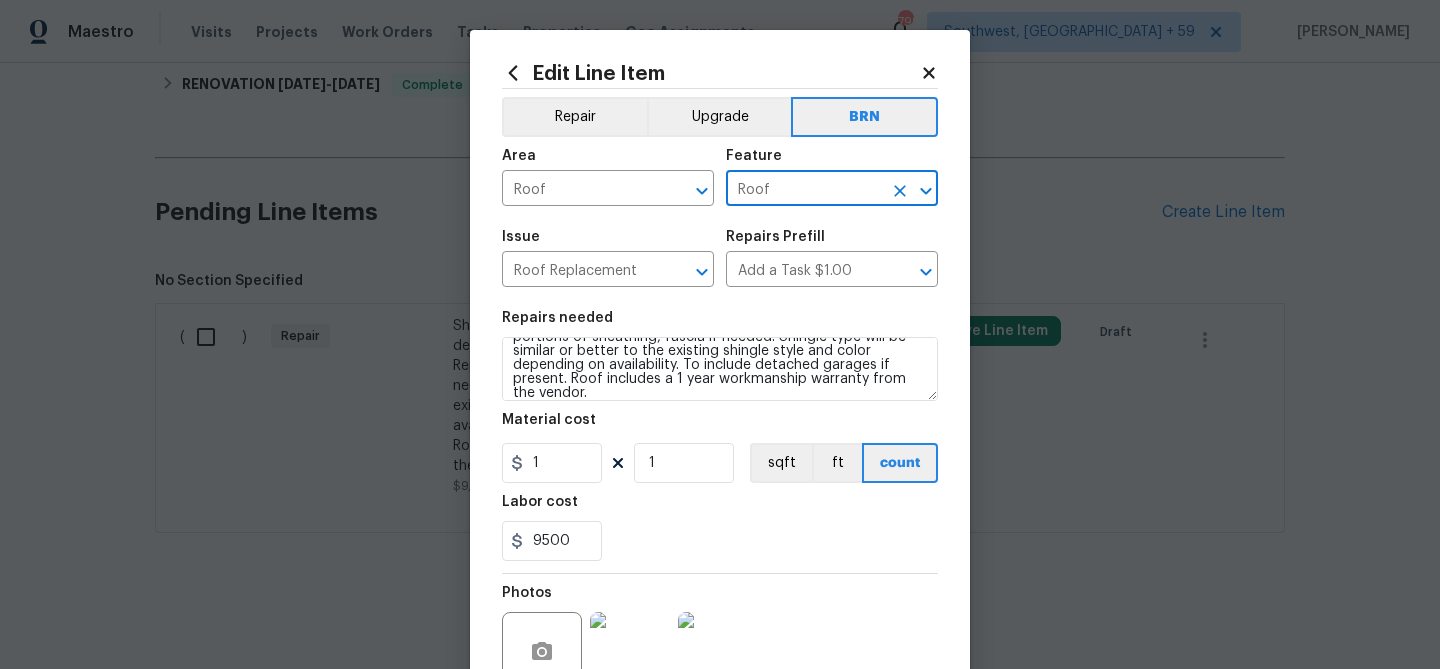 type on "Roof" 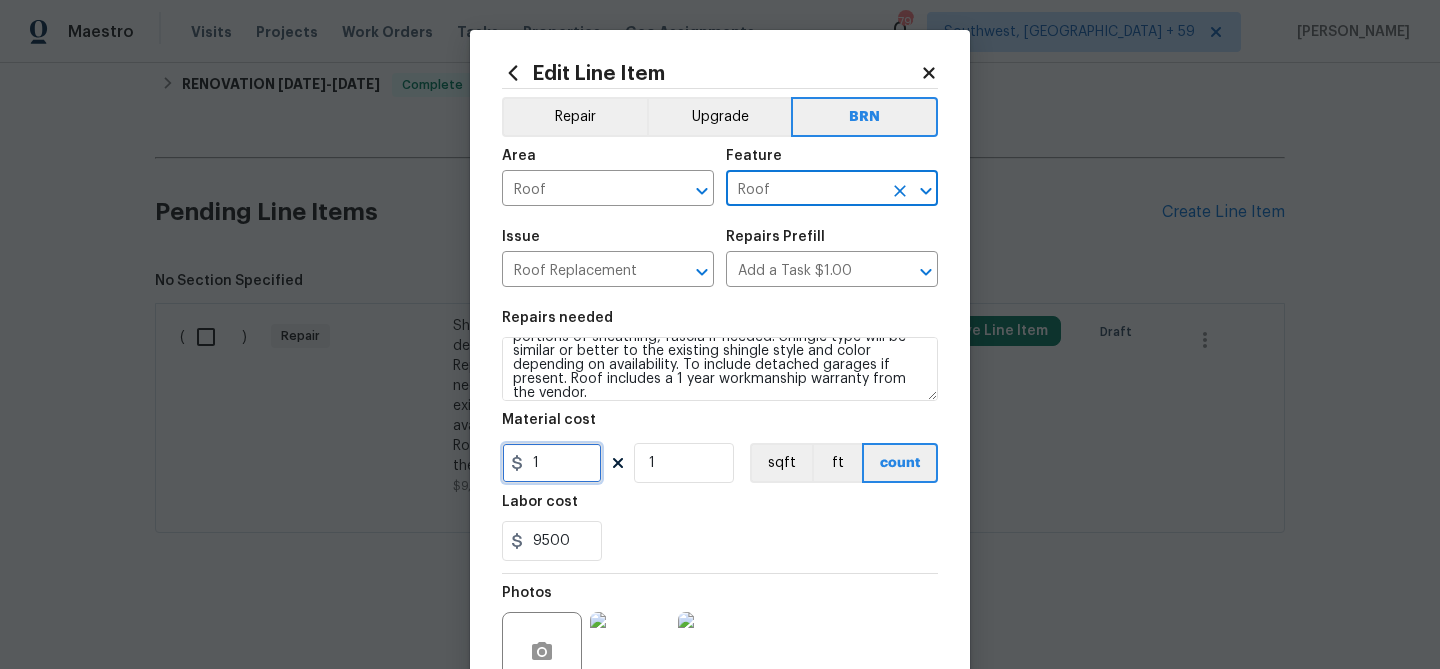 click on "1" at bounding box center [552, 463] 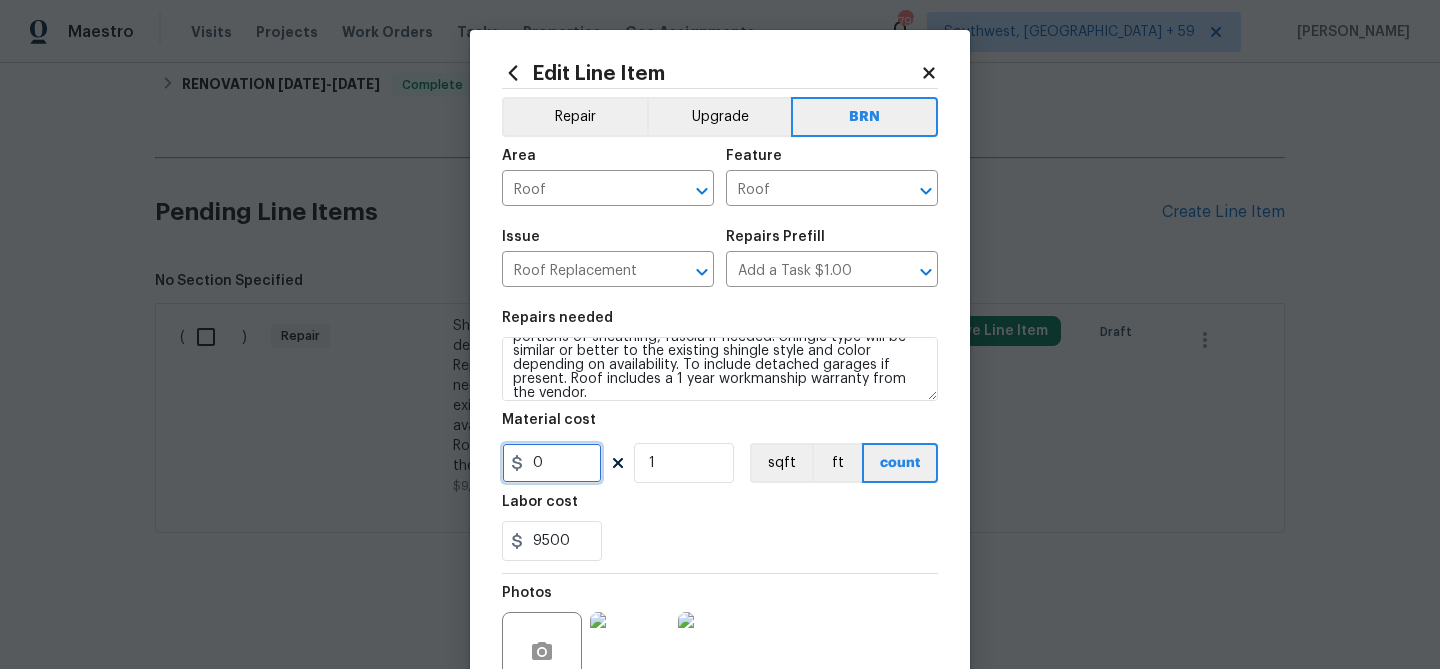 scroll, scrollTop: 193, scrollLeft: 0, axis: vertical 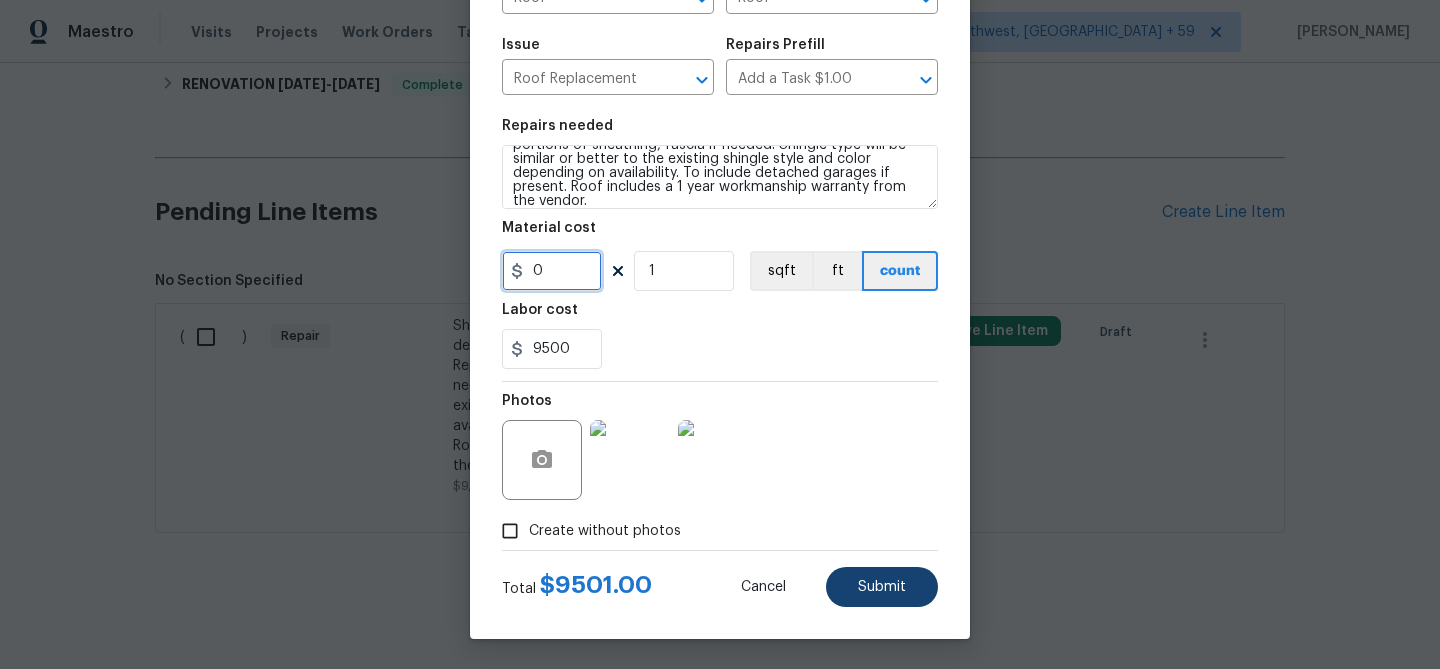 type on "0" 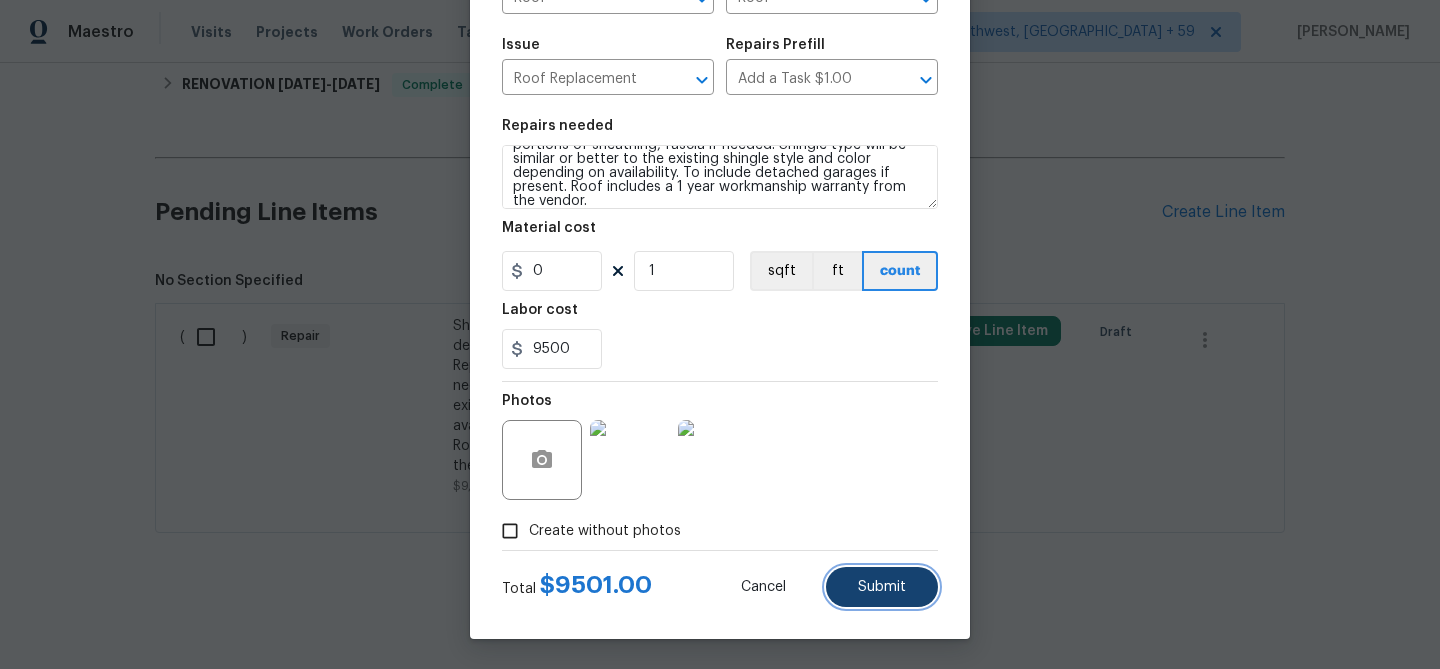 click on "Submit" at bounding box center (882, 587) 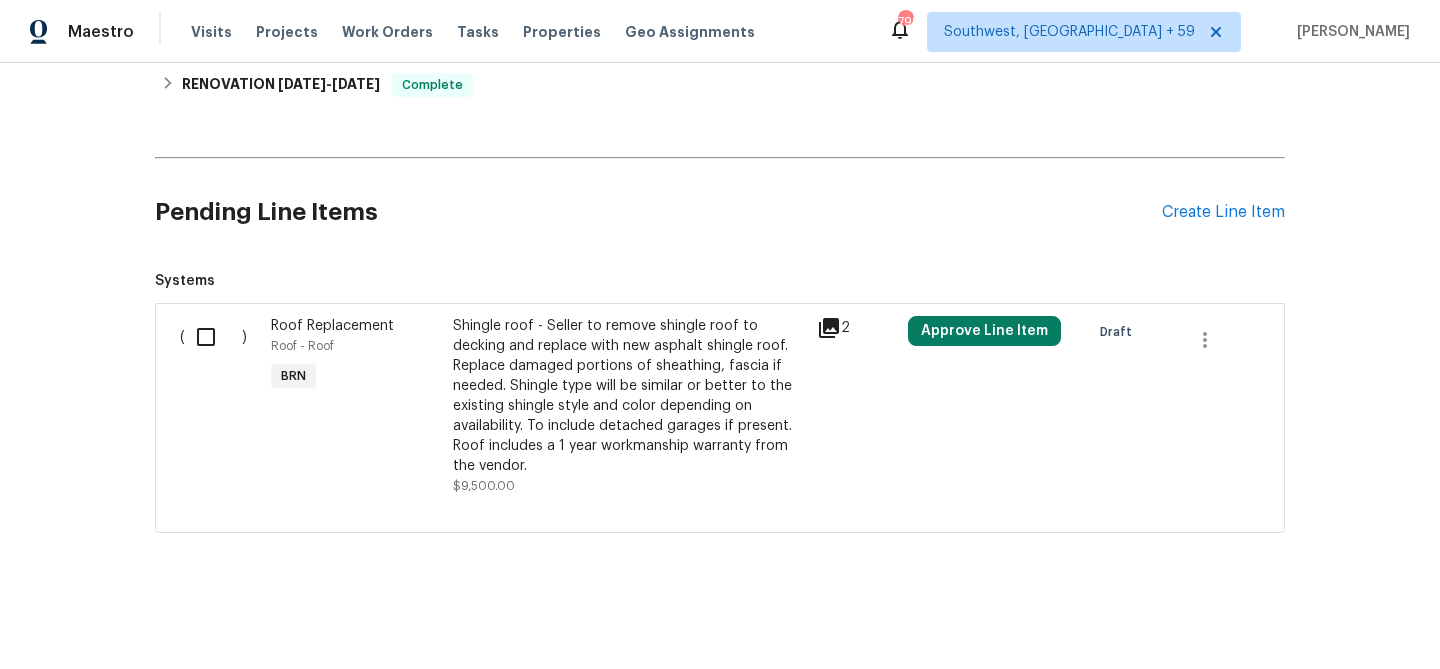 click at bounding box center [213, 337] 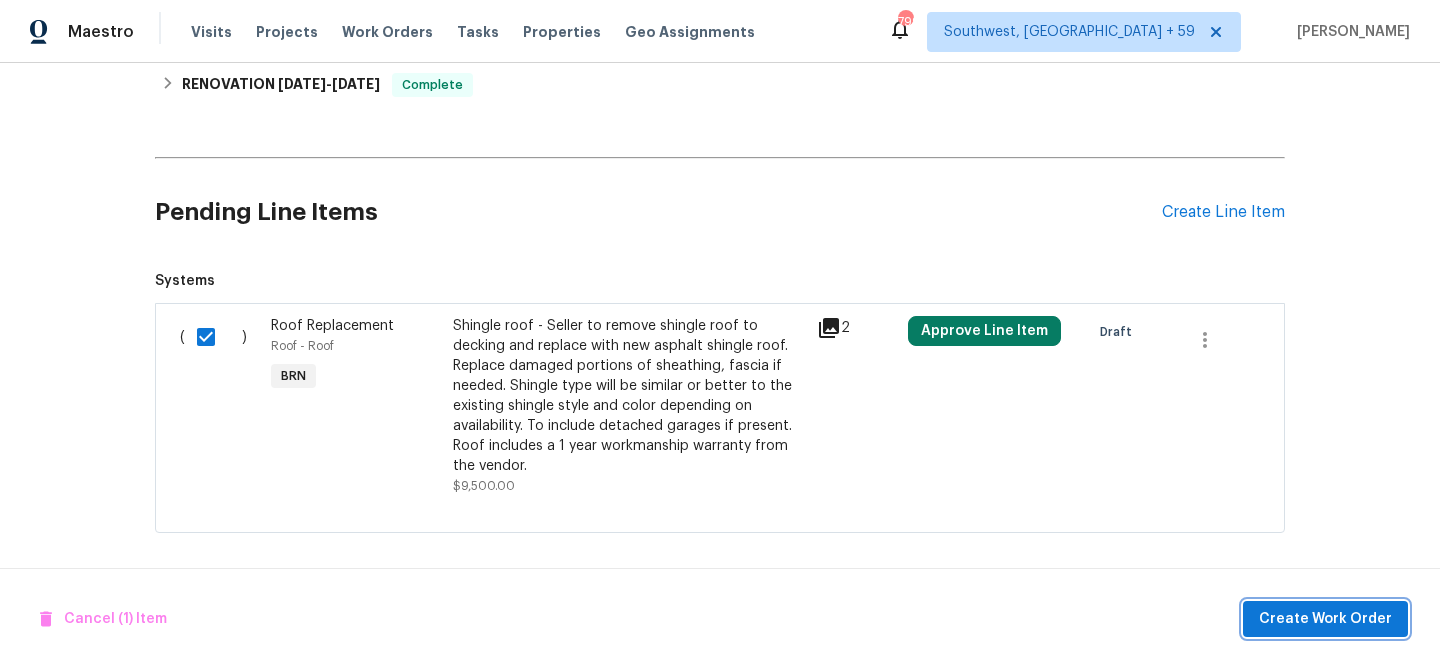 click on "Create Work Order" at bounding box center [1325, 619] 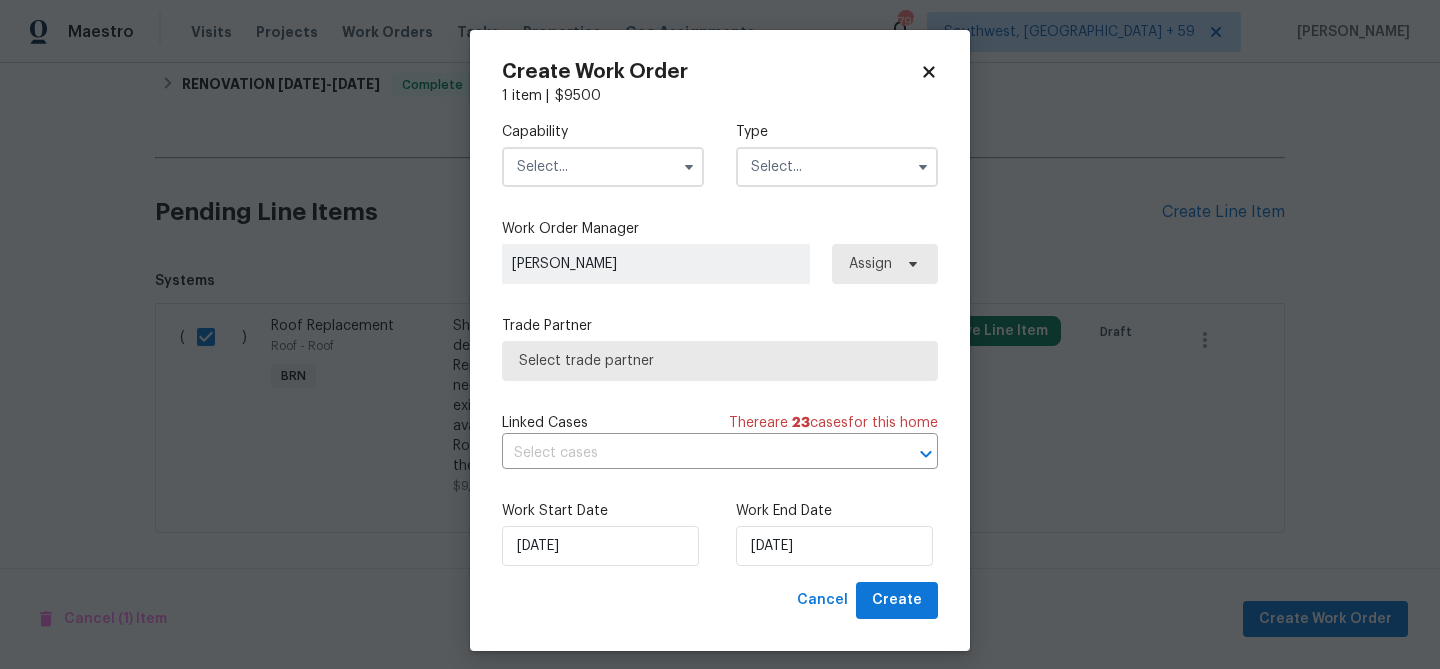 click at bounding box center [603, 167] 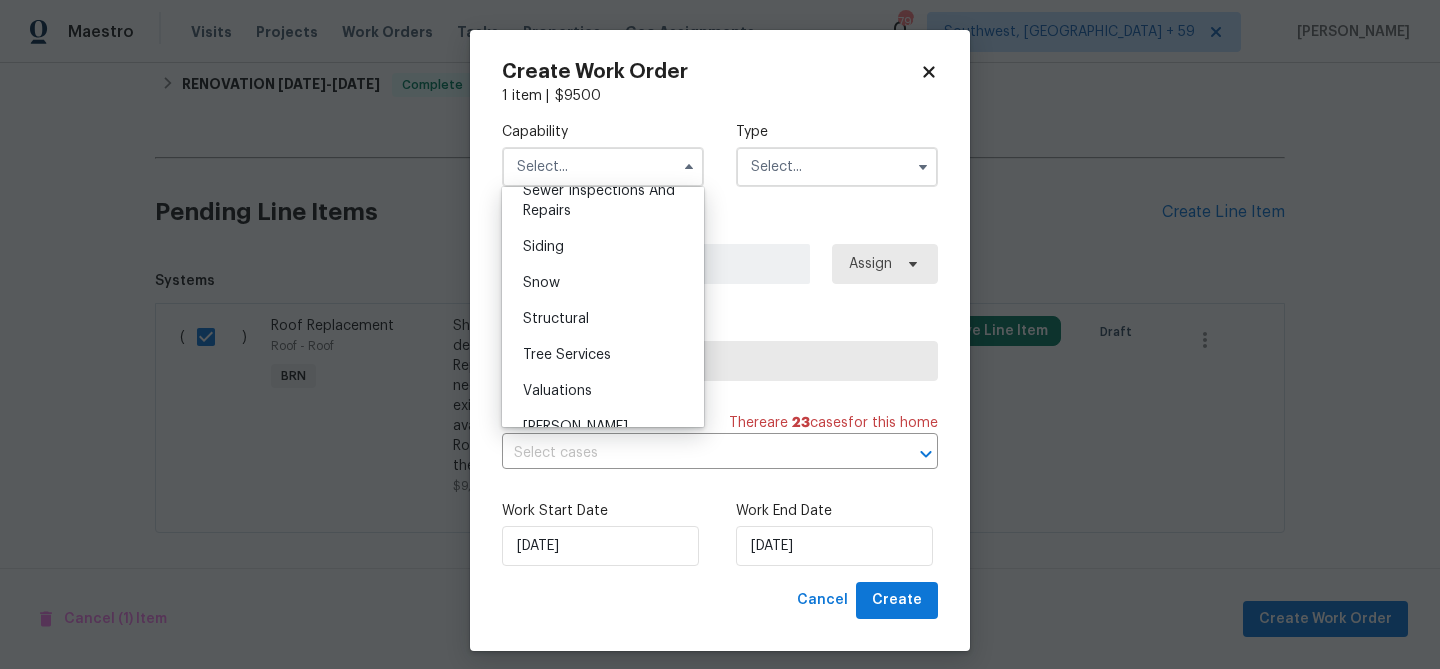 scroll, scrollTop: 2226, scrollLeft: 0, axis: vertical 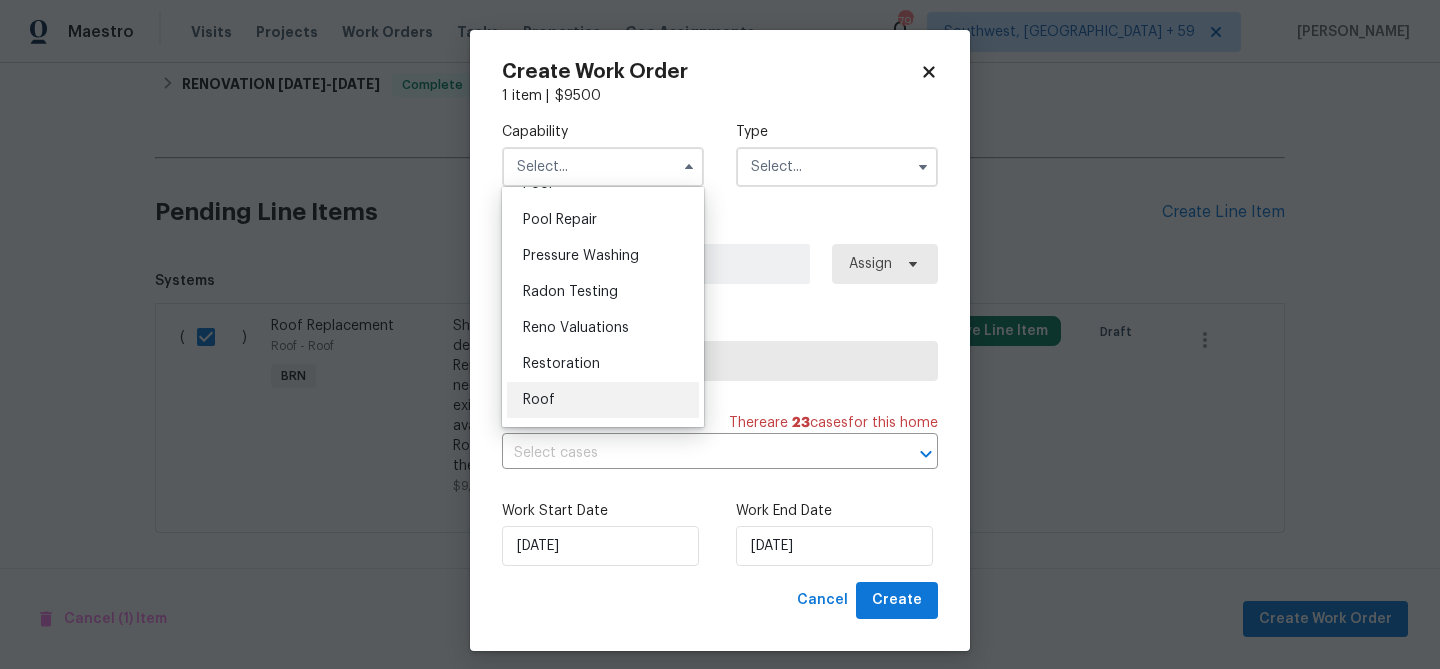 click on "Roof" at bounding box center (603, 400) 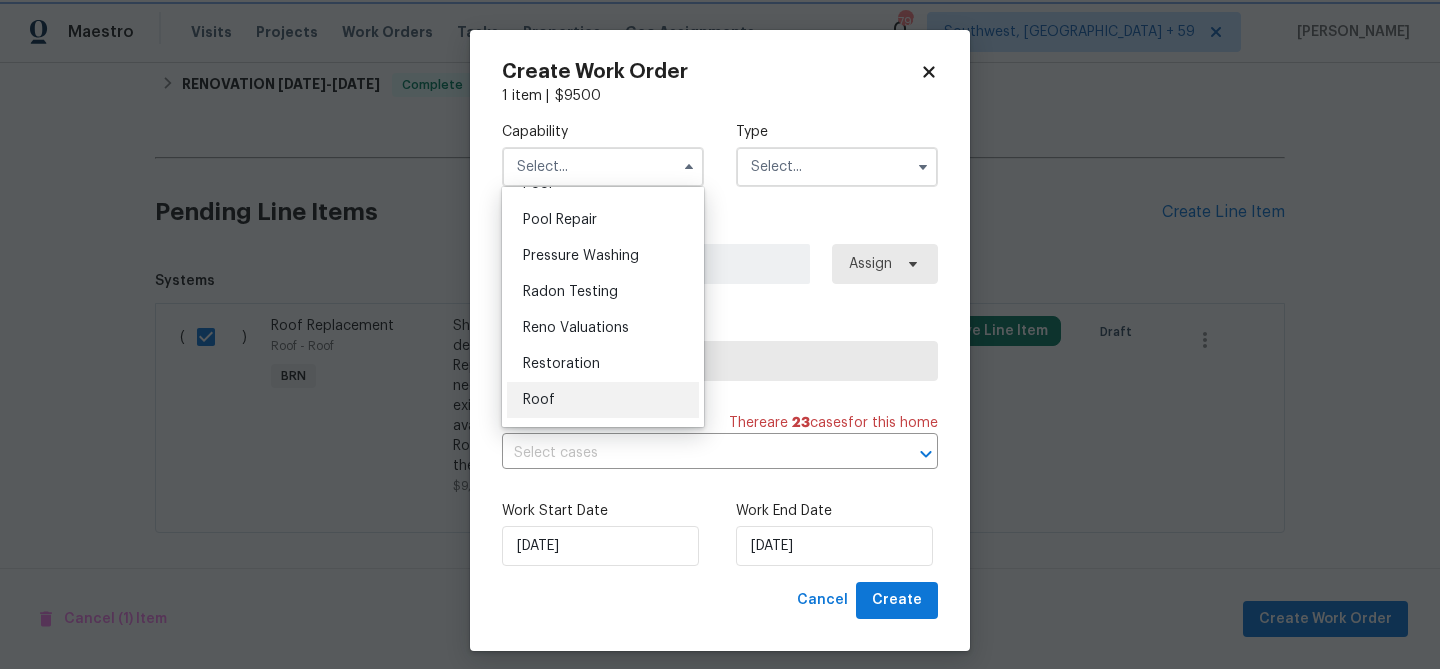type on "Roof" 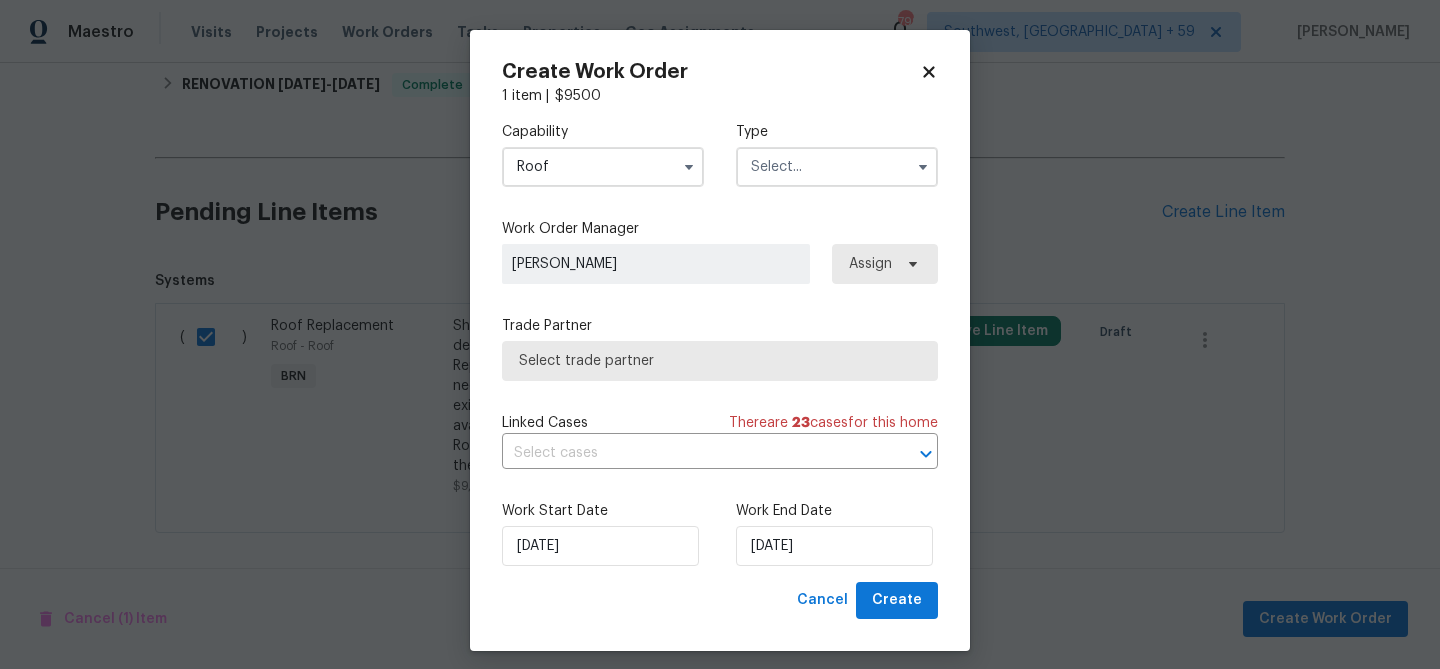 click at bounding box center (837, 167) 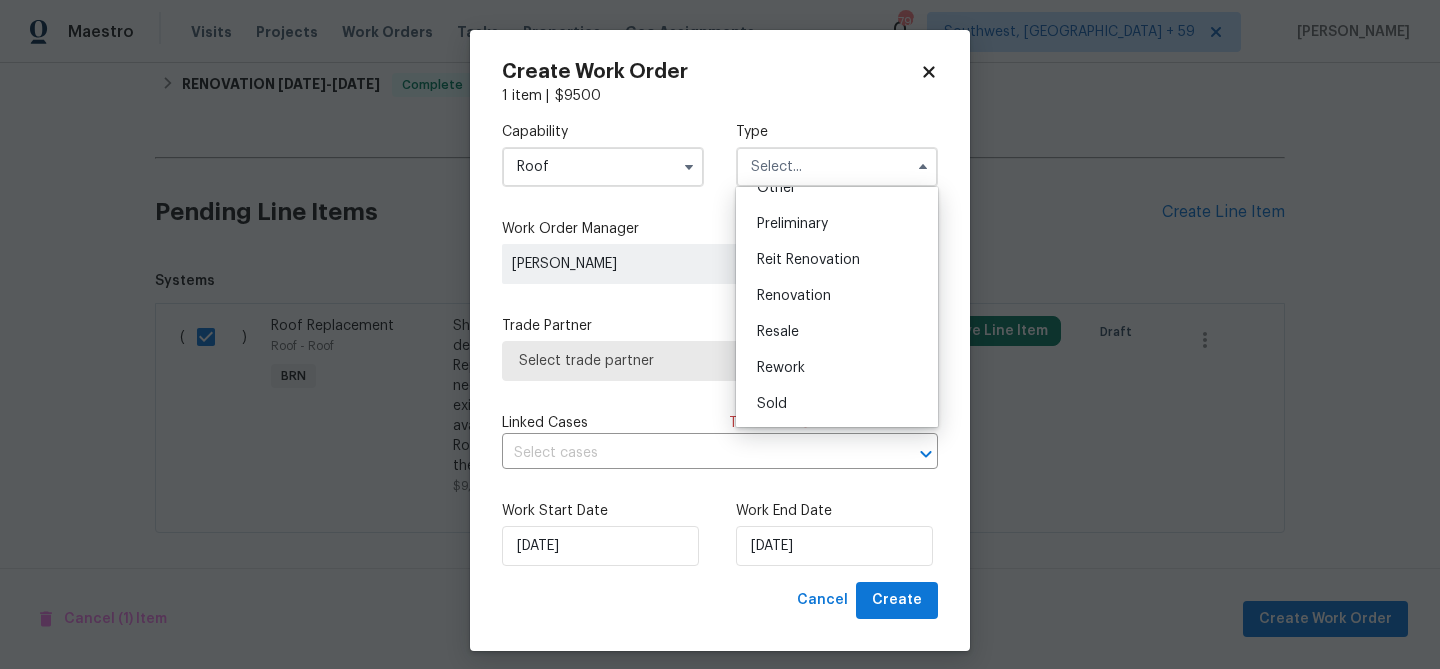 scroll, scrollTop: 441, scrollLeft: 0, axis: vertical 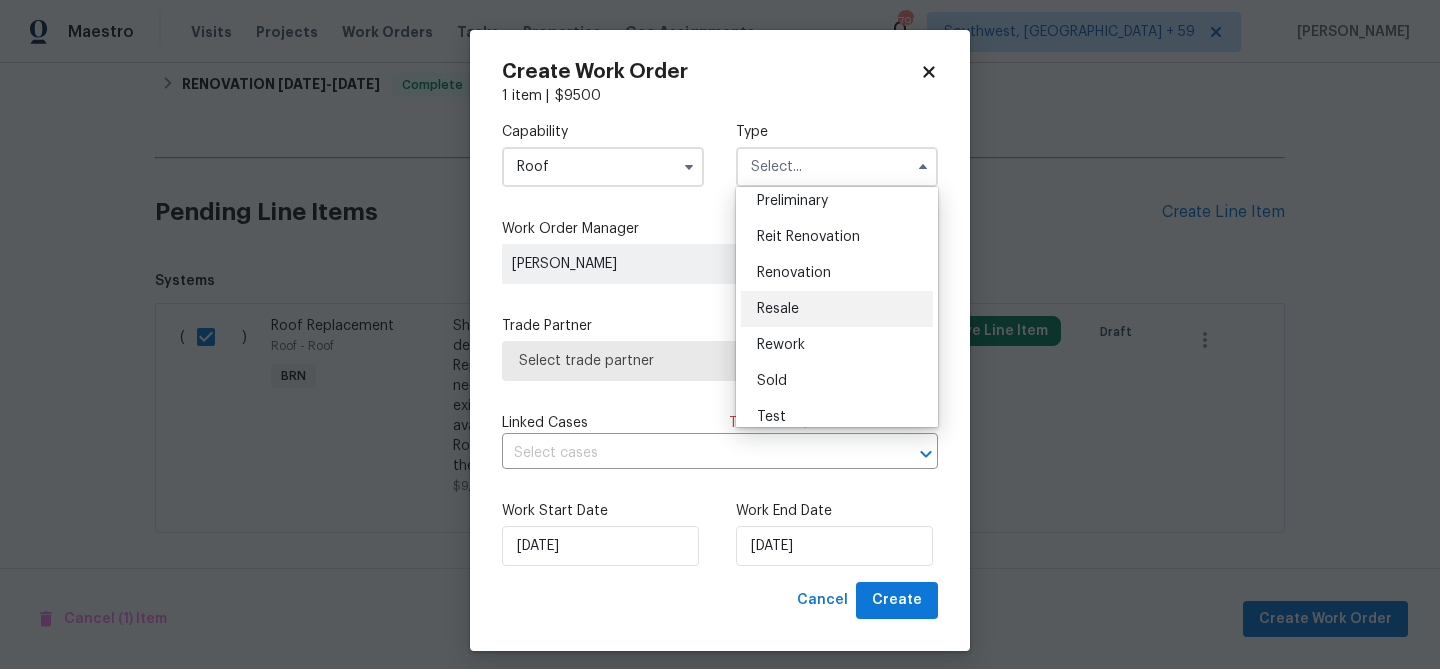 click on "Resale" at bounding box center (778, 309) 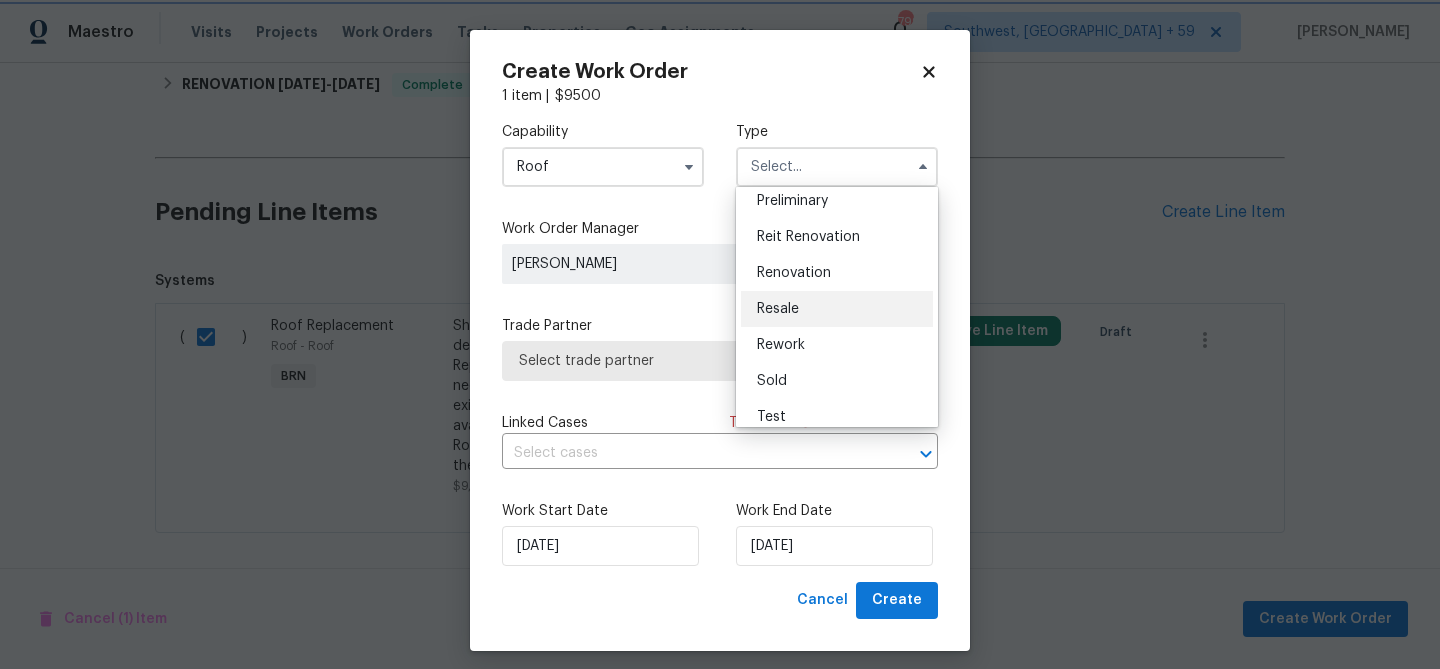 type on "Resale" 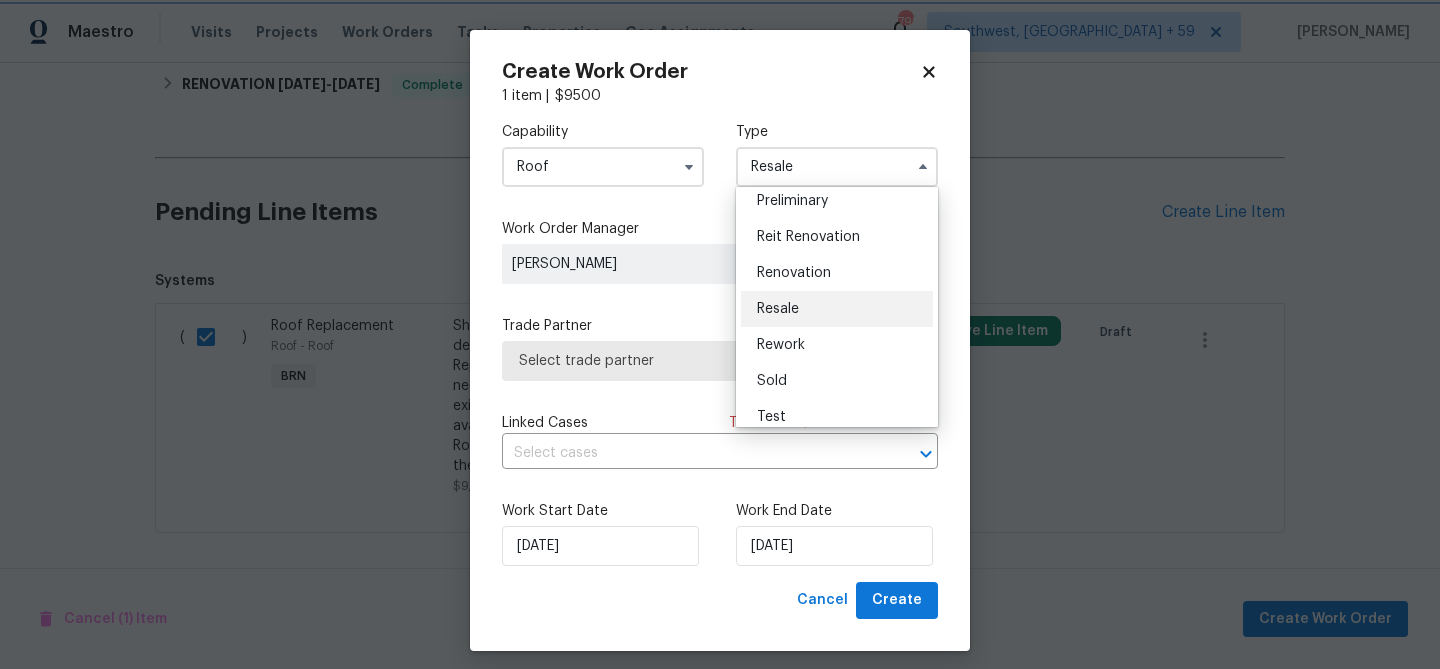scroll, scrollTop: 0, scrollLeft: 0, axis: both 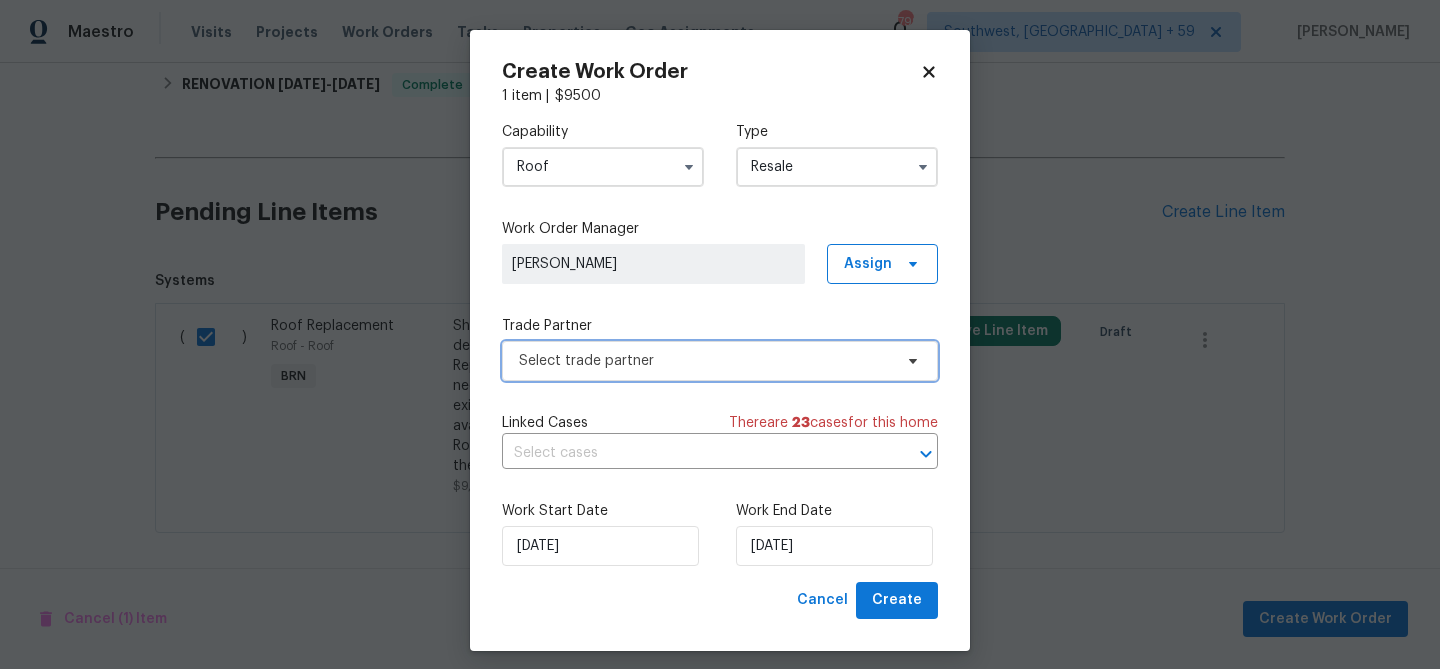 click on "Select trade partner" at bounding box center (705, 361) 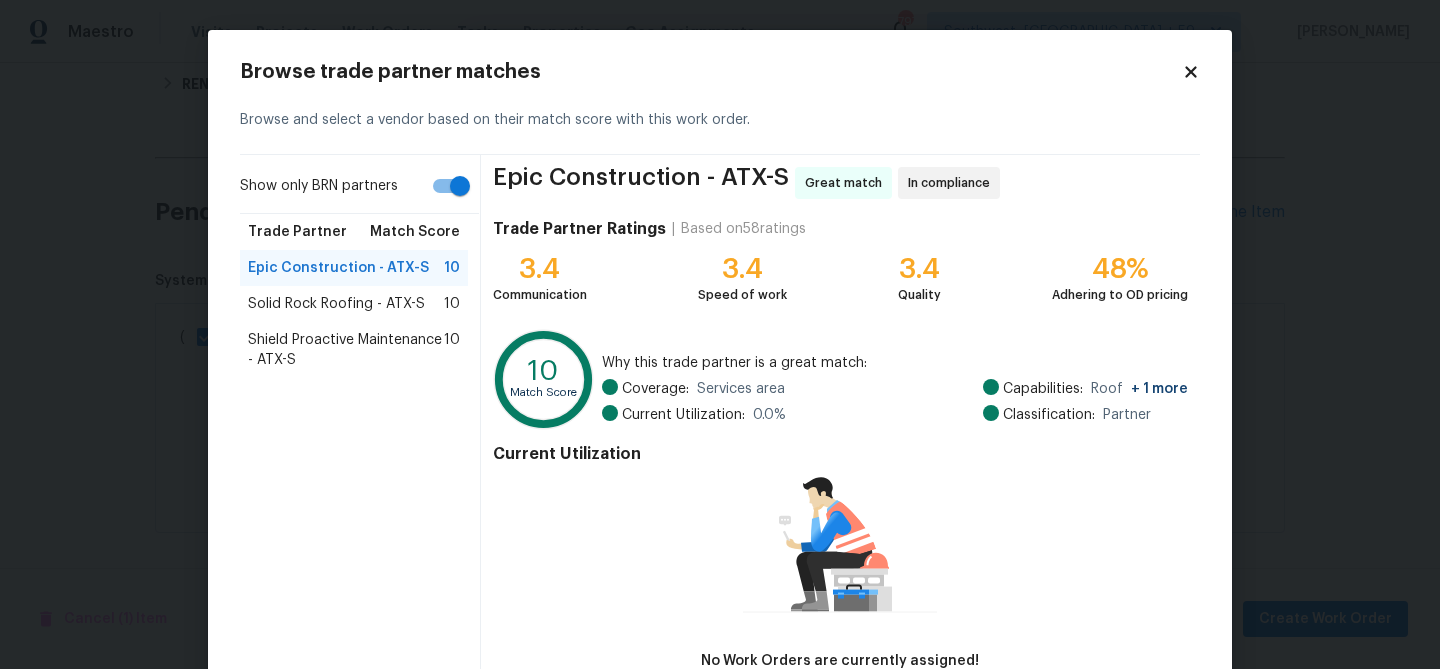 click on "Show only BRN partners" at bounding box center [460, 186] 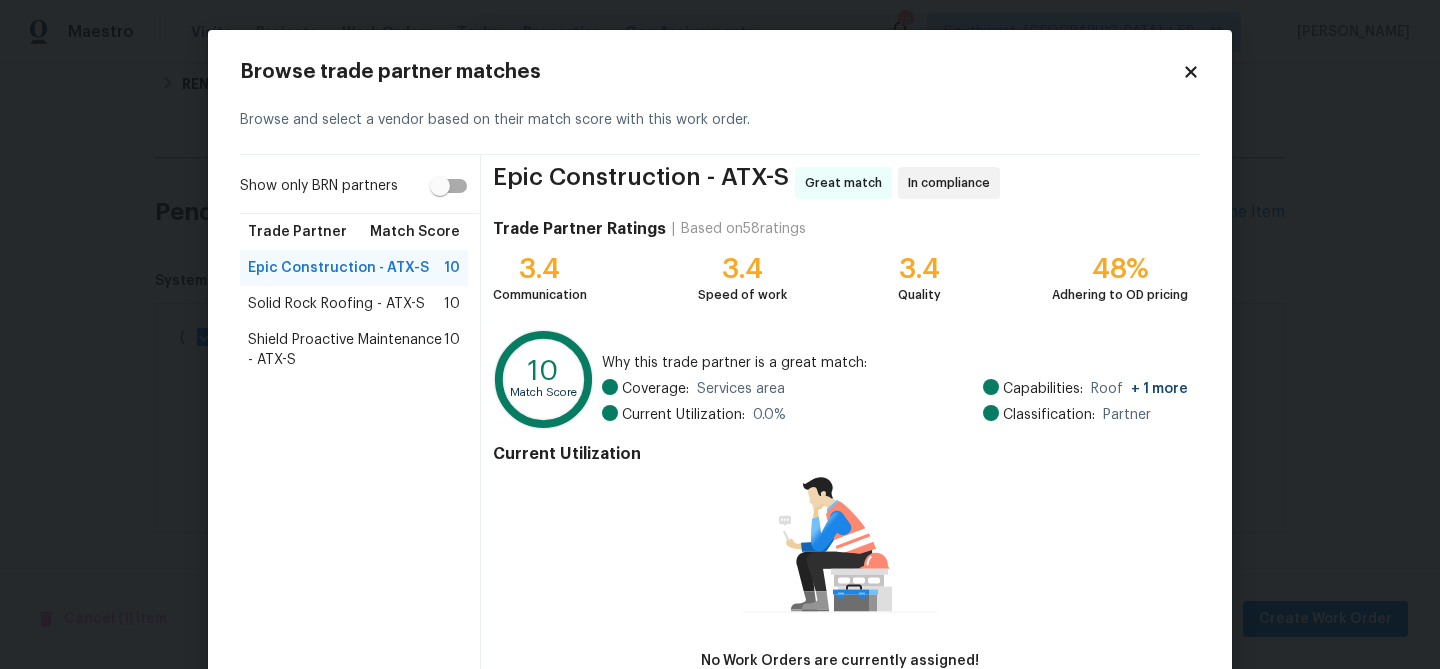 click on "Solid Rock Roofing - ATX-S 10" at bounding box center [354, 304] 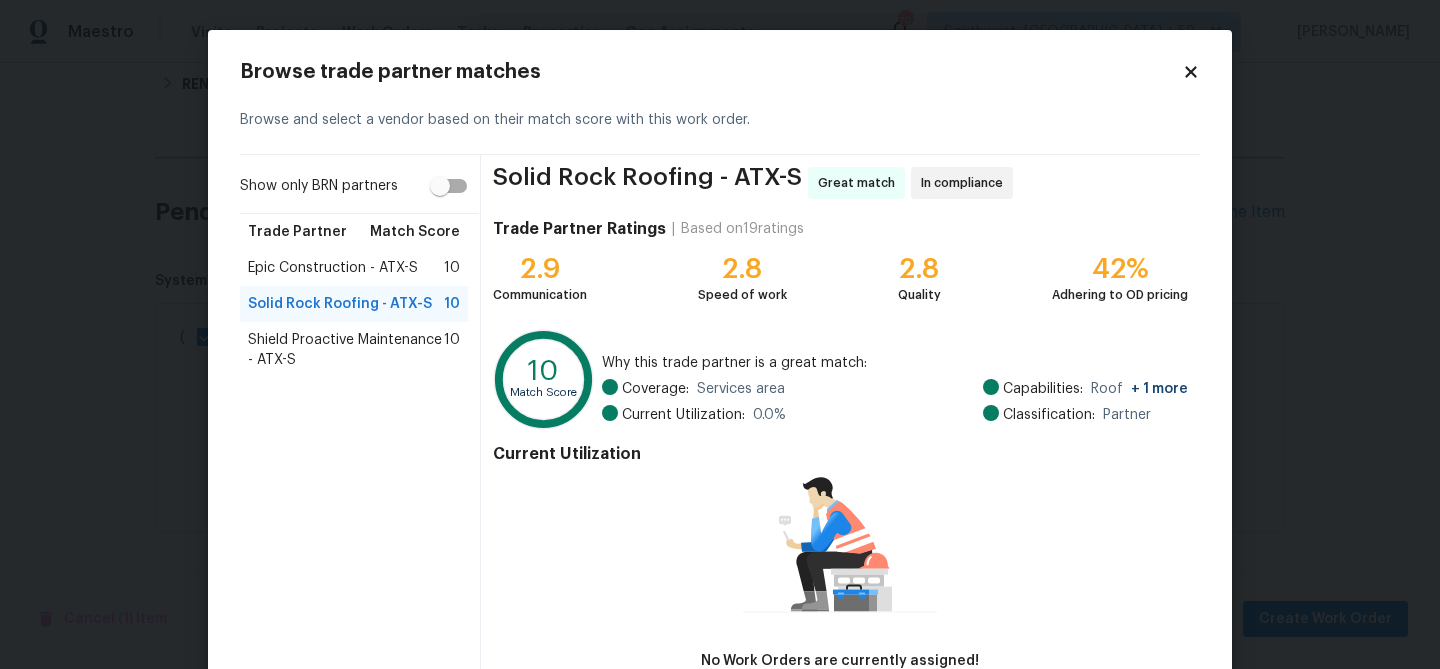 scroll, scrollTop: 131, scrollLeft: 0, axis: vertical 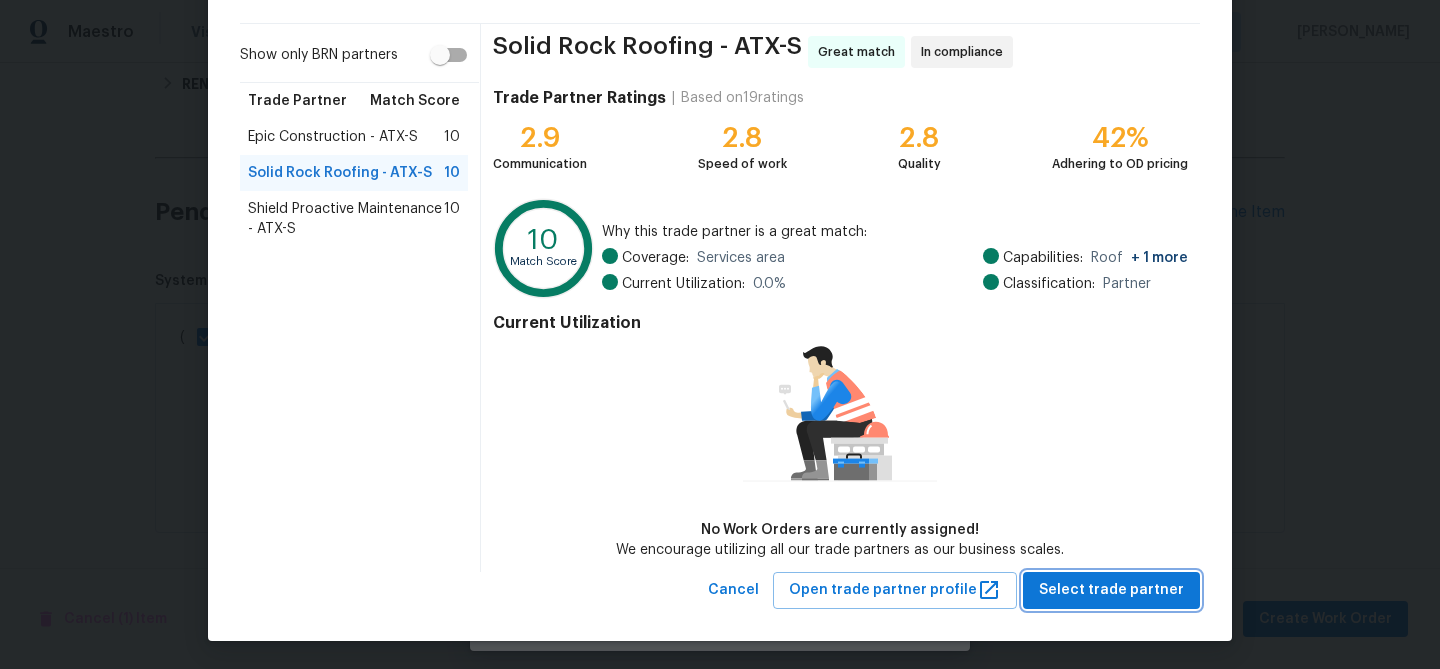 click on "Select trade partner" at bounding box center [1111, 590] 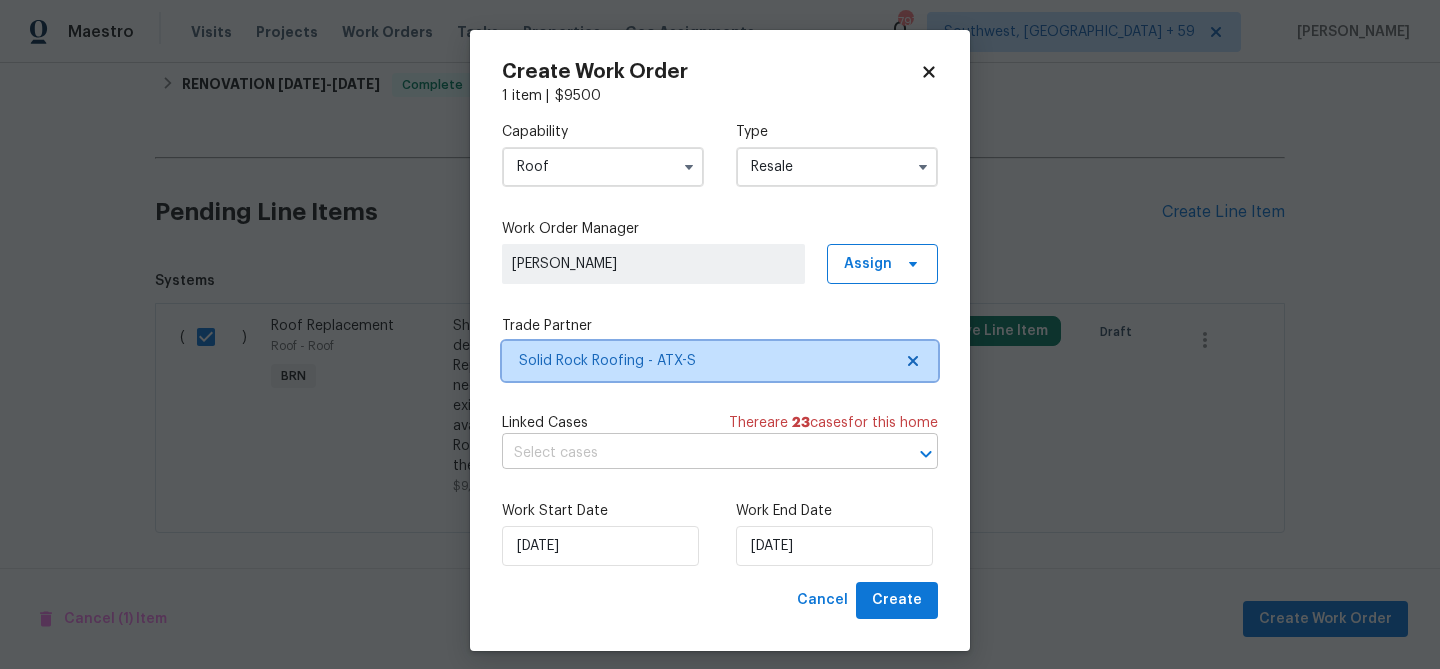 scroll, scrollTop: 0, scrollLeft: 0, axis: both 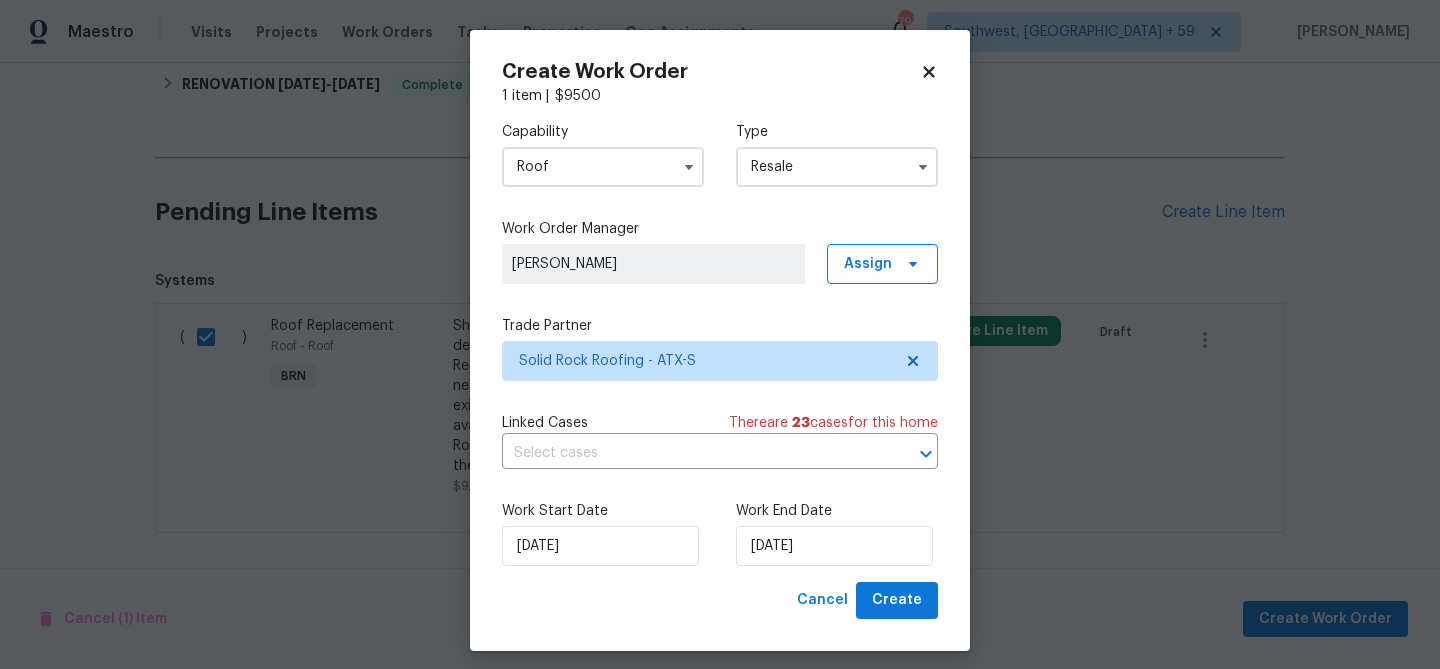 click on "Capability   Roof Type   Resale Work Order Manager   Ananthi Mahendran Assign Trade Partner   Solid Rock Roofing - ATX-S Linked Cases There  are   23  case s  for this home   ​ Work Start Date   16/07/2025 Work End Date   16/07/2025" at bounding box center [720, 344] 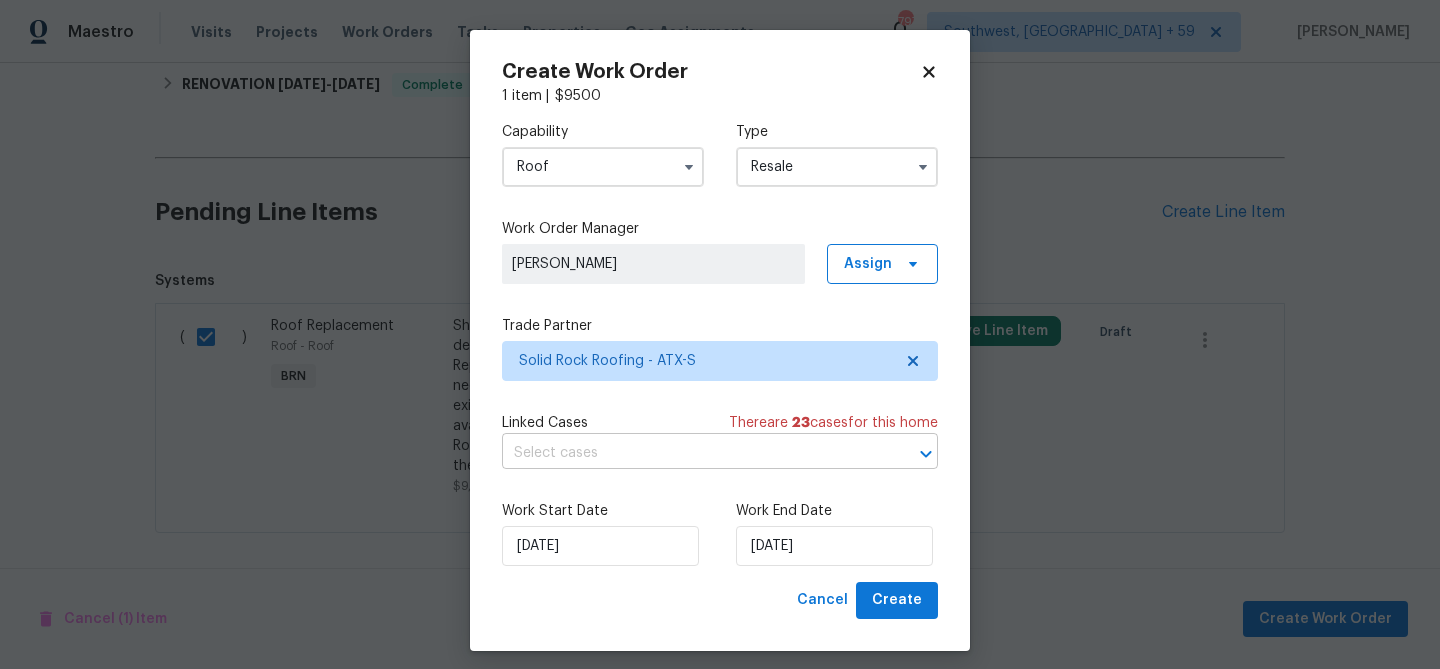 click at bounding box center (692, 453) 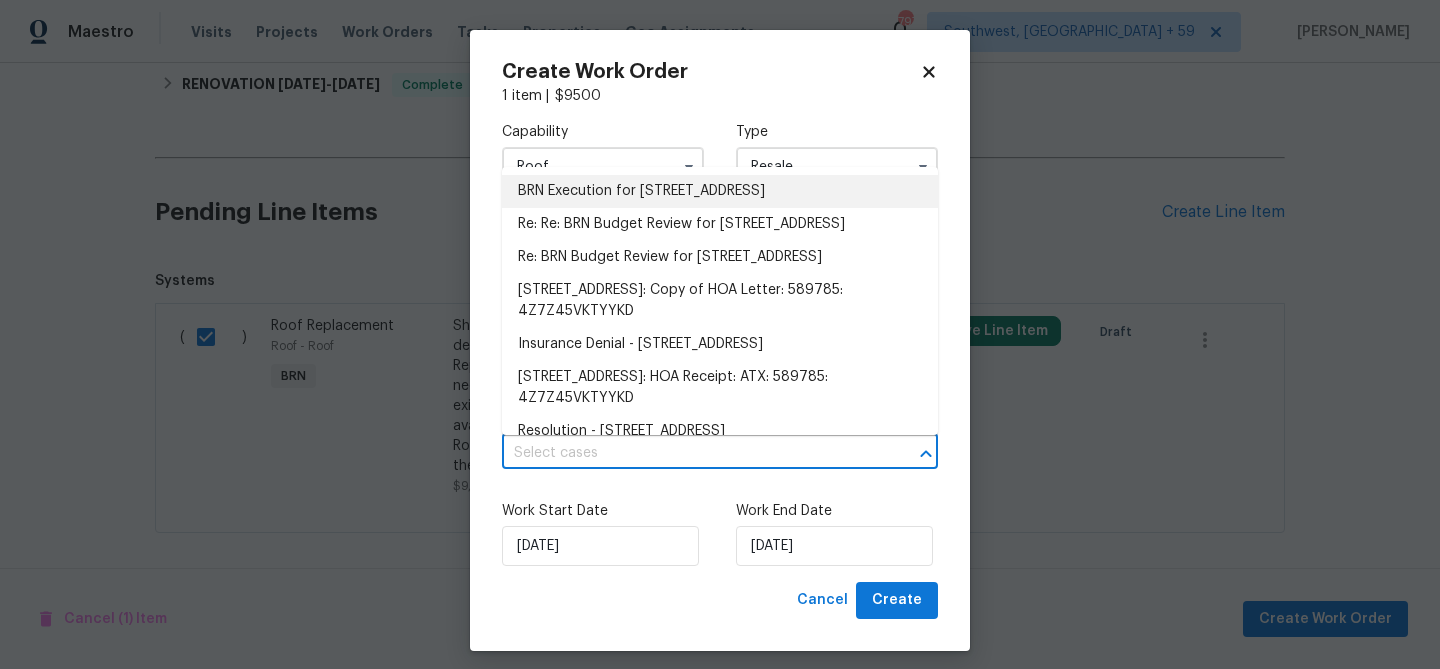 click on "BRN Execution for 18132 Great Basin Ave, Pflugerville, TX 78660" at bounding box center [720, 191] 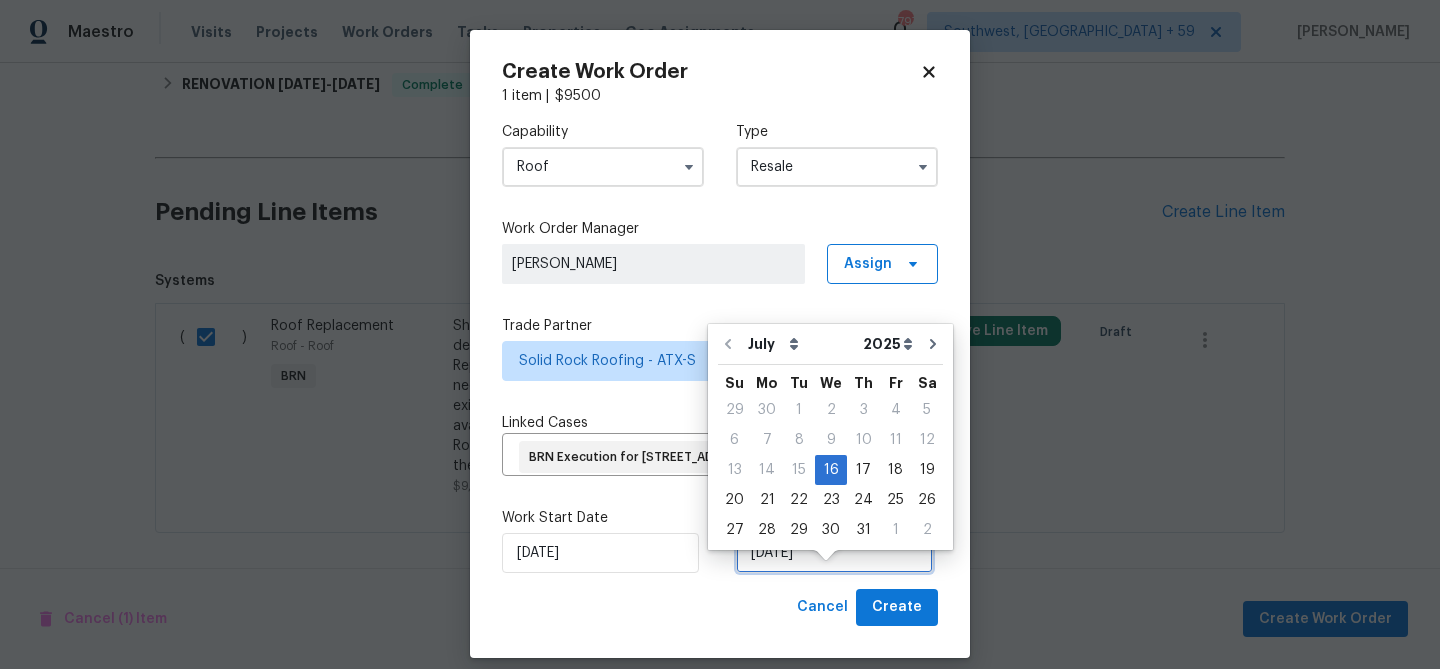 click on "16/07/2025" at bounding box center (834, 553) 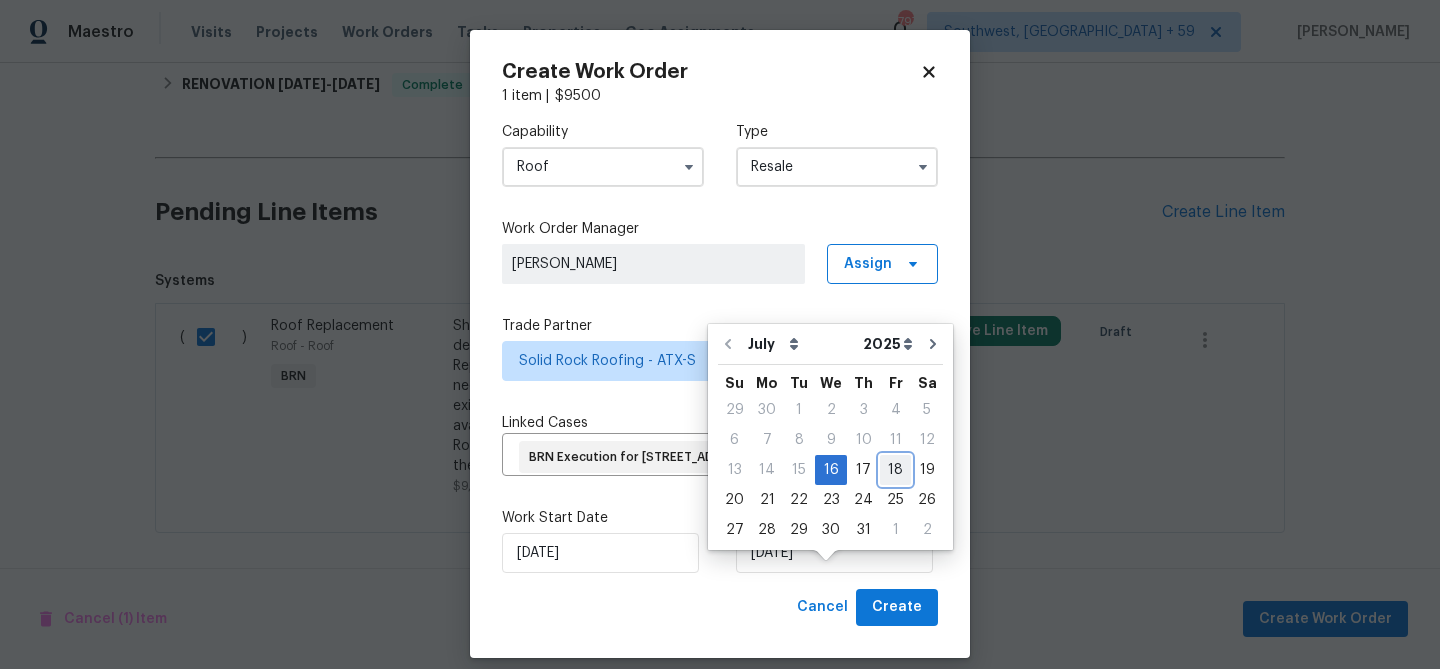 click on "18" at bounding box center [895, 470] 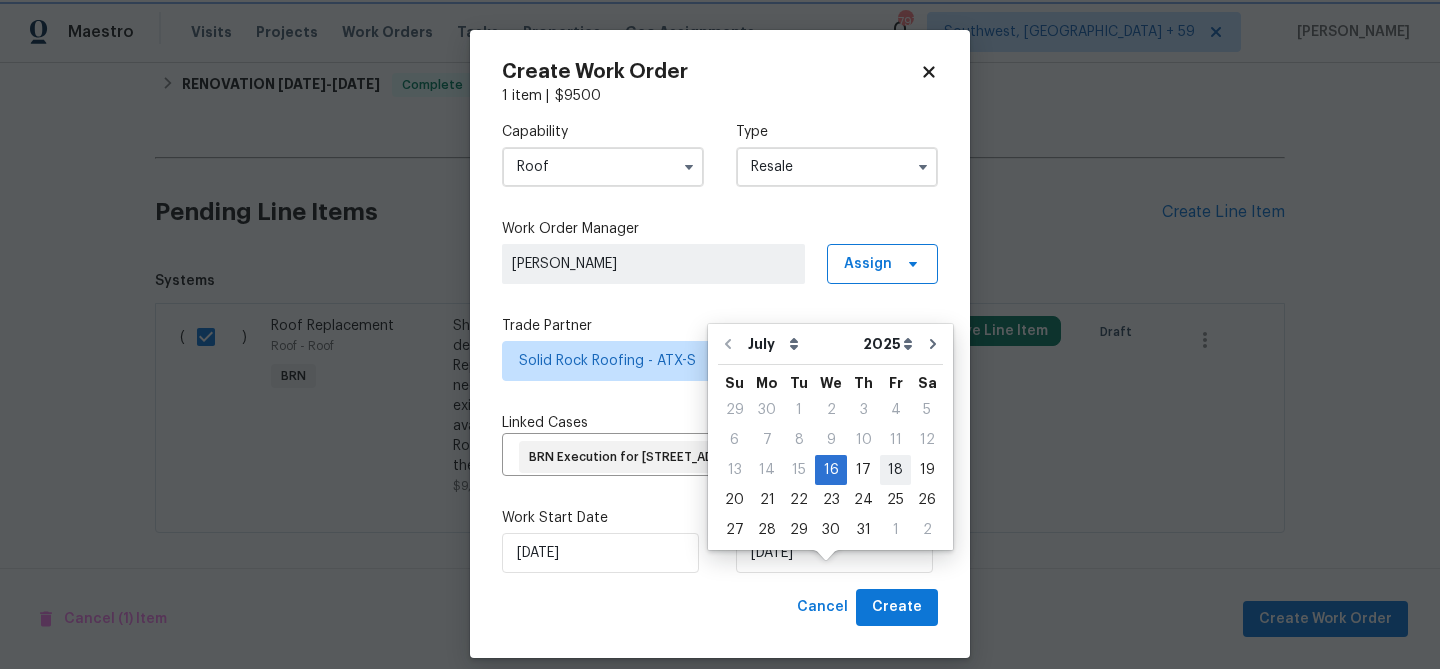 type on "18/07/2025" 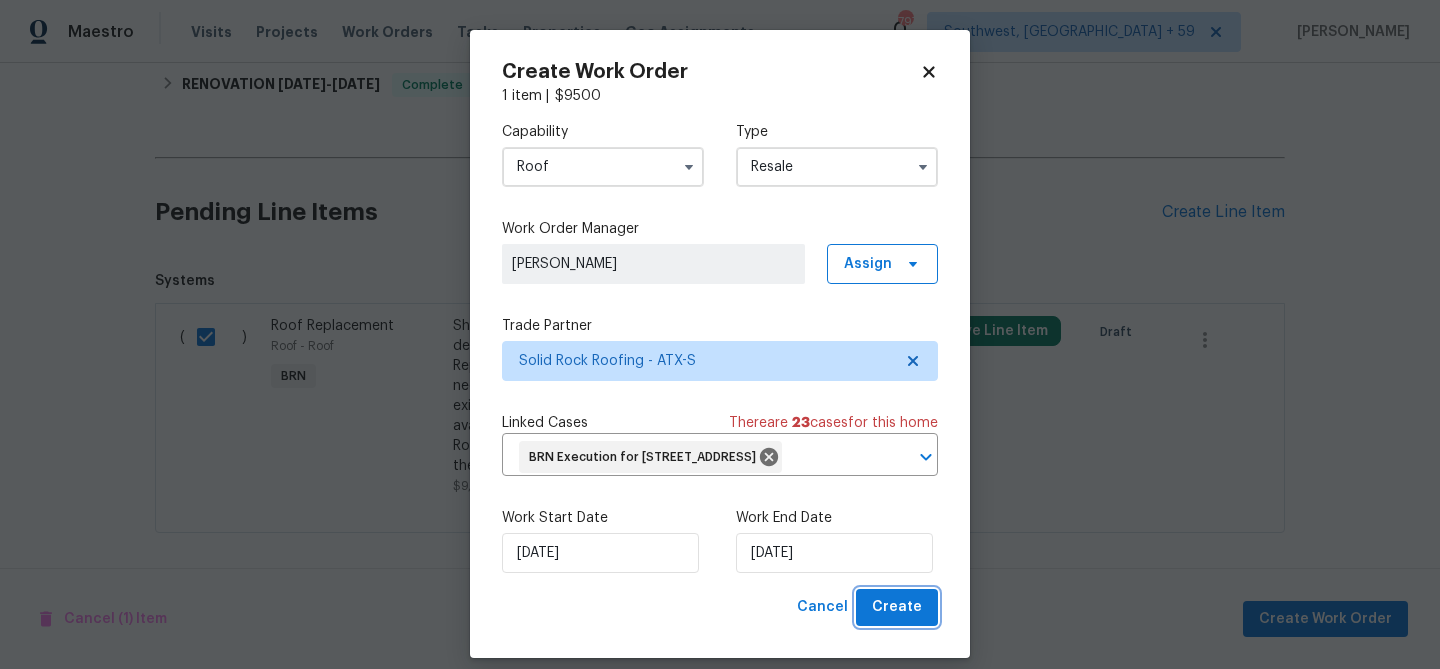 click on "Create" at bounding box center (897, 607) 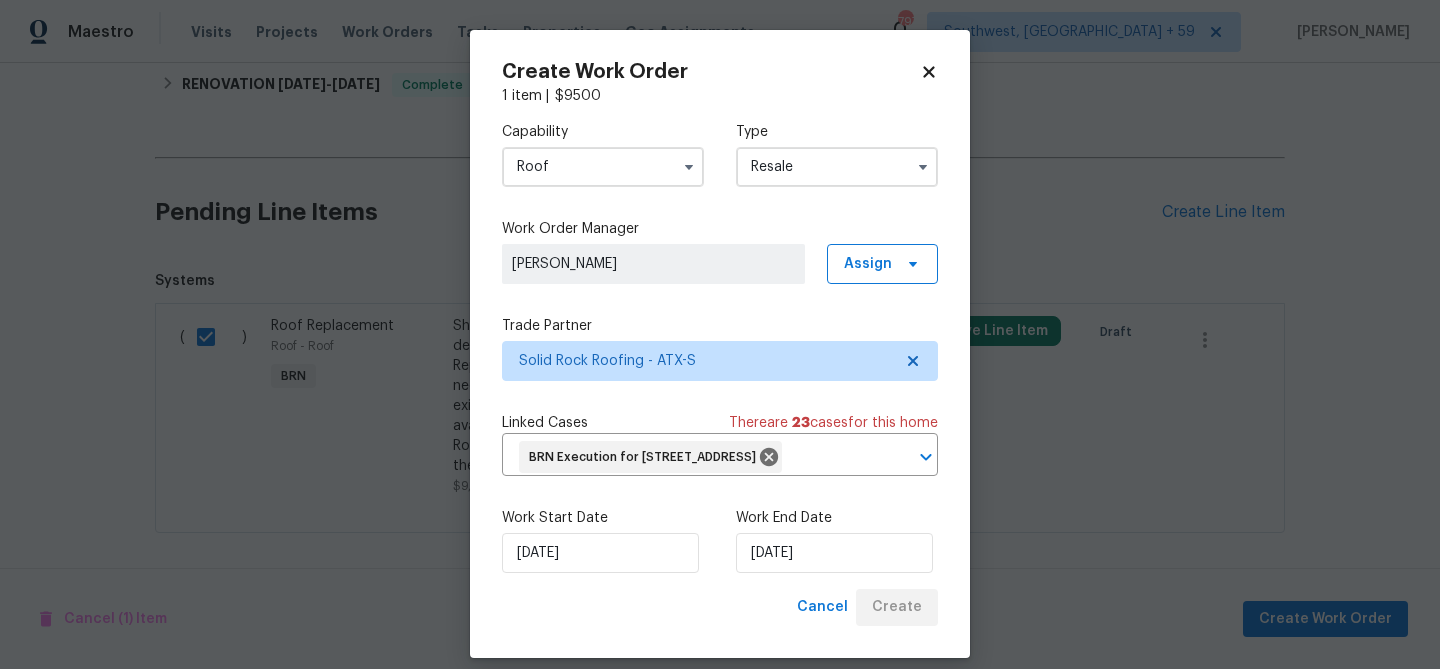 checkbox on "false" 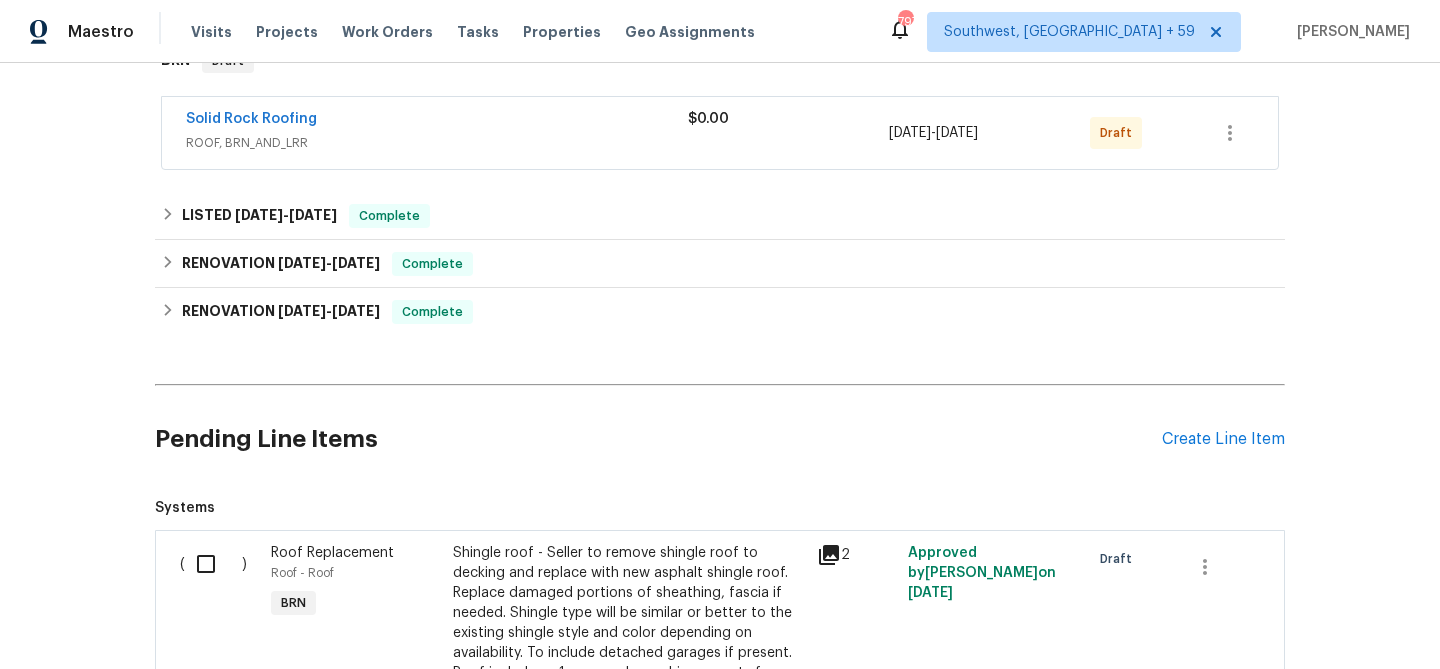 scroll, scrollTop: 0, scrollLeft: 0, axis: both 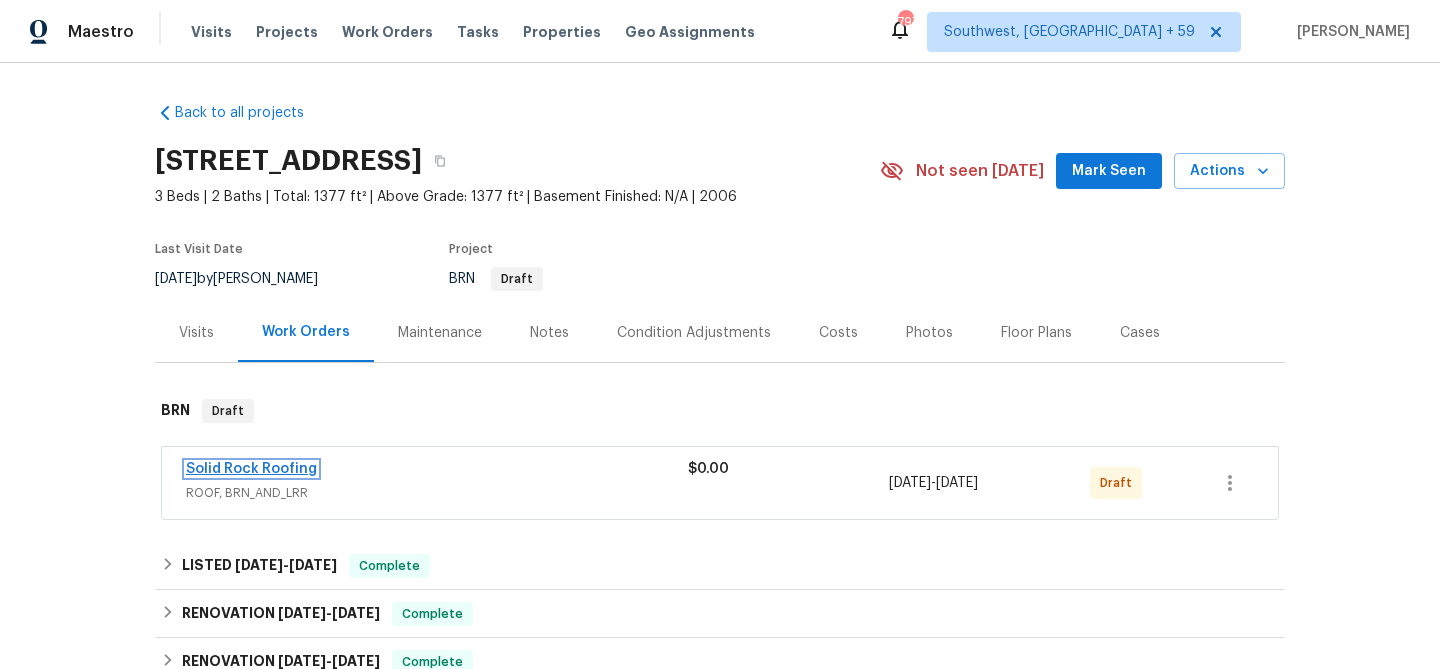 click on "Solid Rock Roofing" at bounding box center [251, 469] 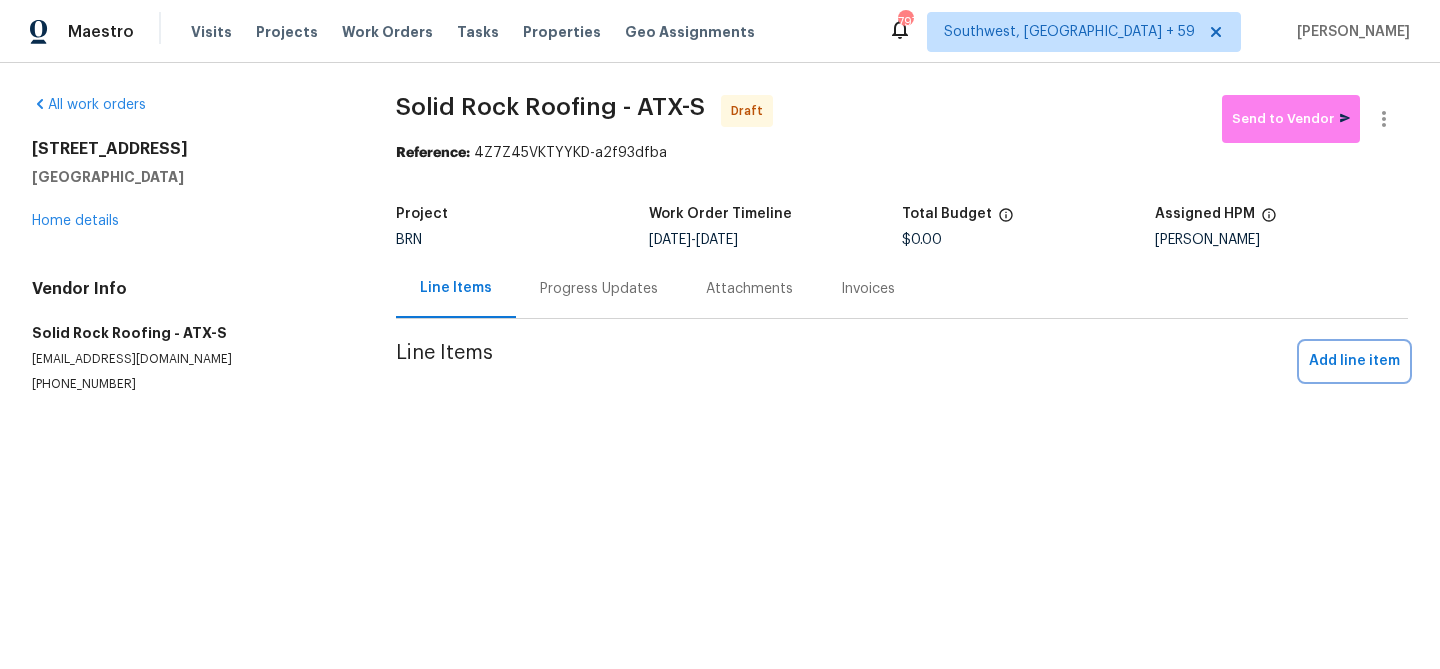 click on "Add line item" at bounding box center [1354, 361] 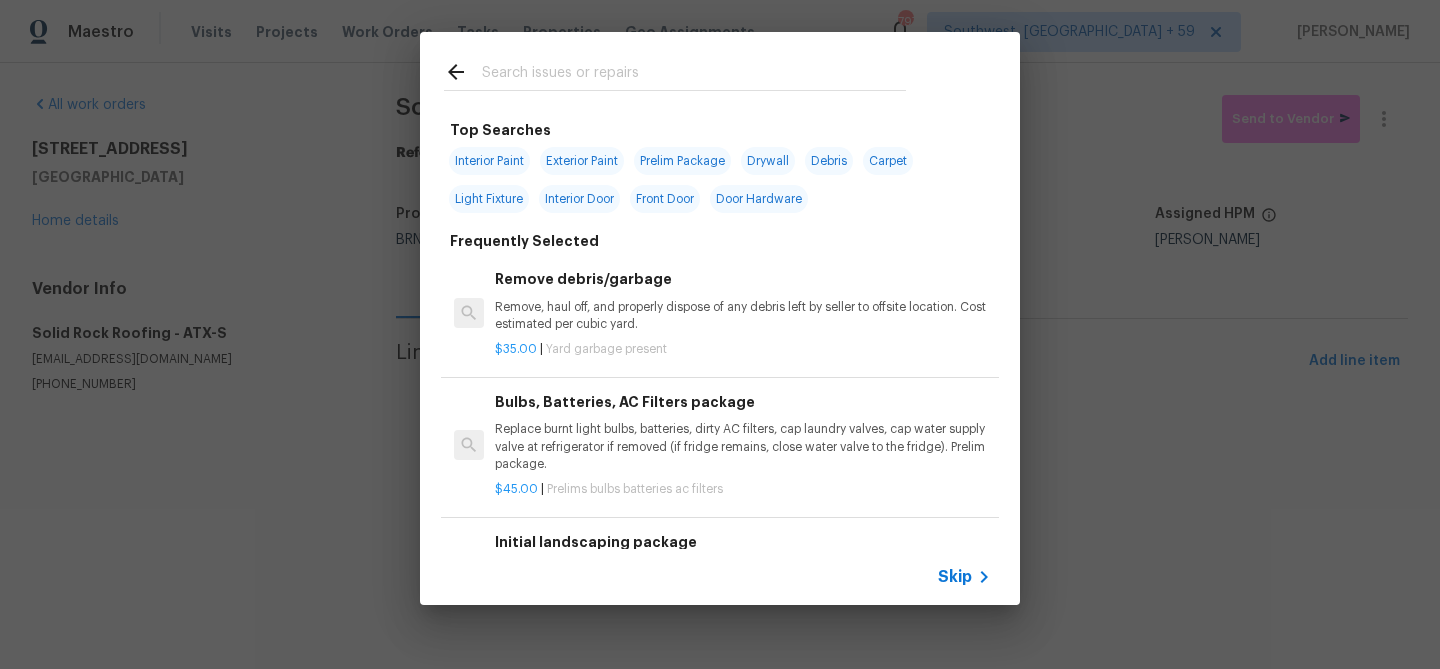 click on "Skip" at bounding box center [955, 577] 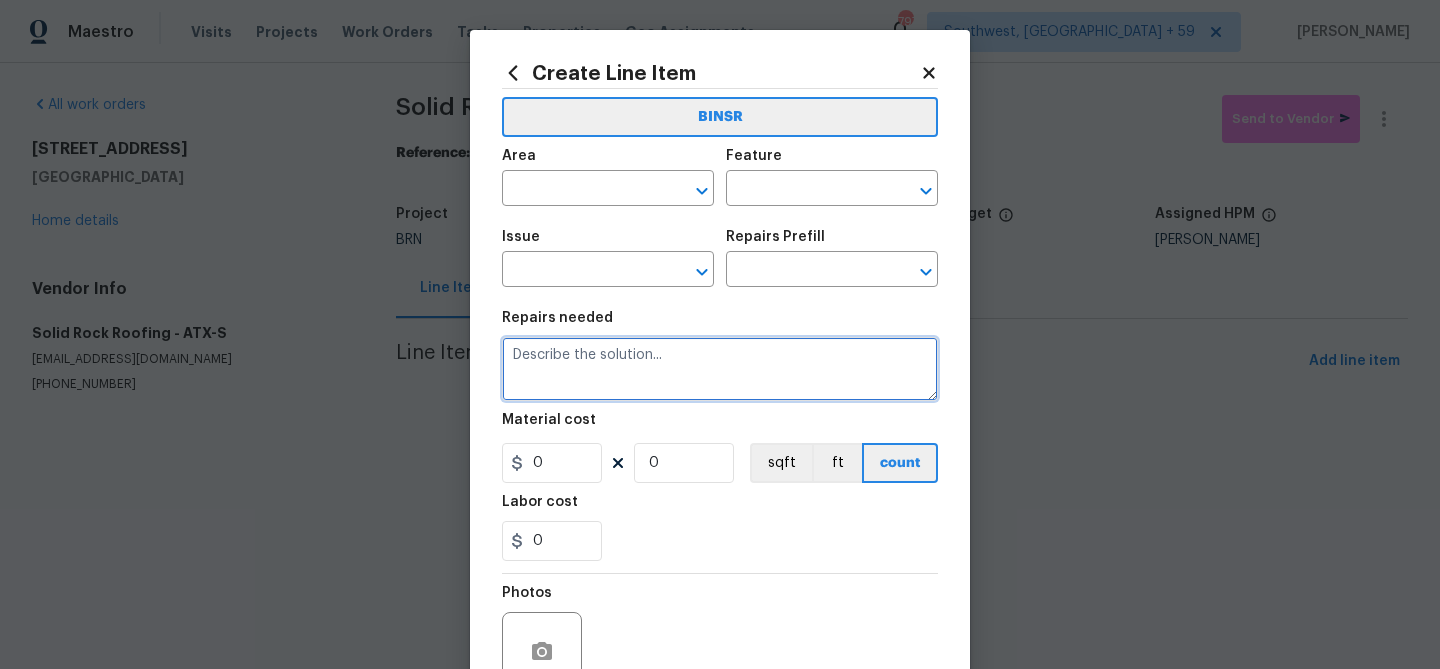 click at bounding box center [720, 369] 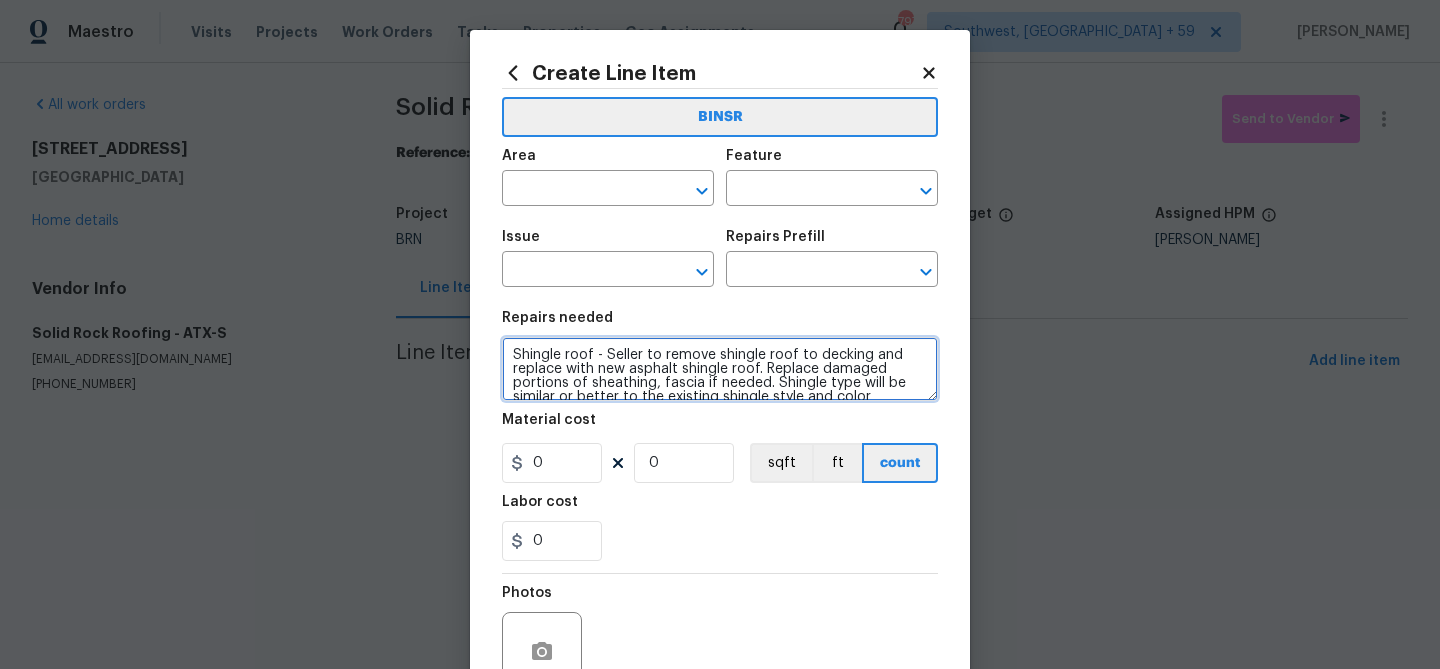 scroll, scrollTop: 60, scrollLeft: 0, axis: vertical 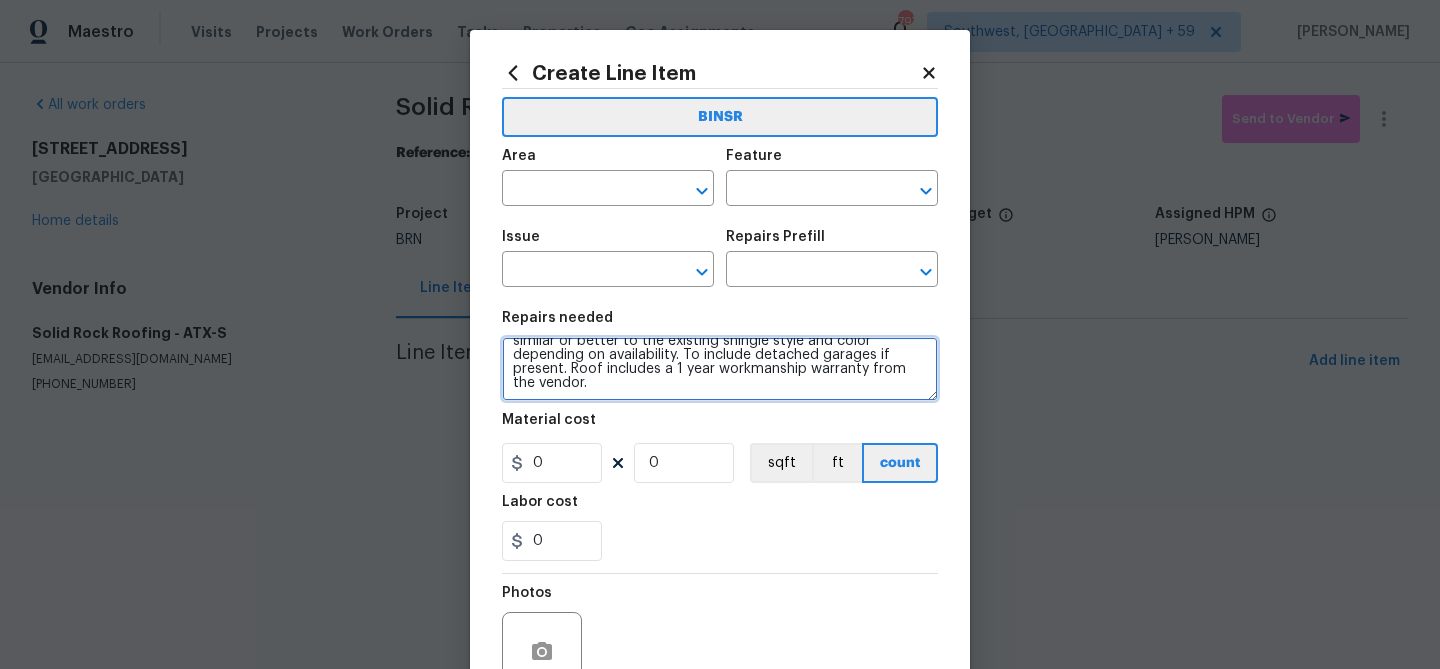 type on "Shingle roof - Seller to remove shingle roof to decking and replace with new asphalt shingle roof. Replace damaged portions of sheathing, fascia if needed. Shingle type will be similar or better to the existing shingle style and color depending on availability. To include detached garages if present. Roof includes a 1 year workmanship warranty from the vendor." 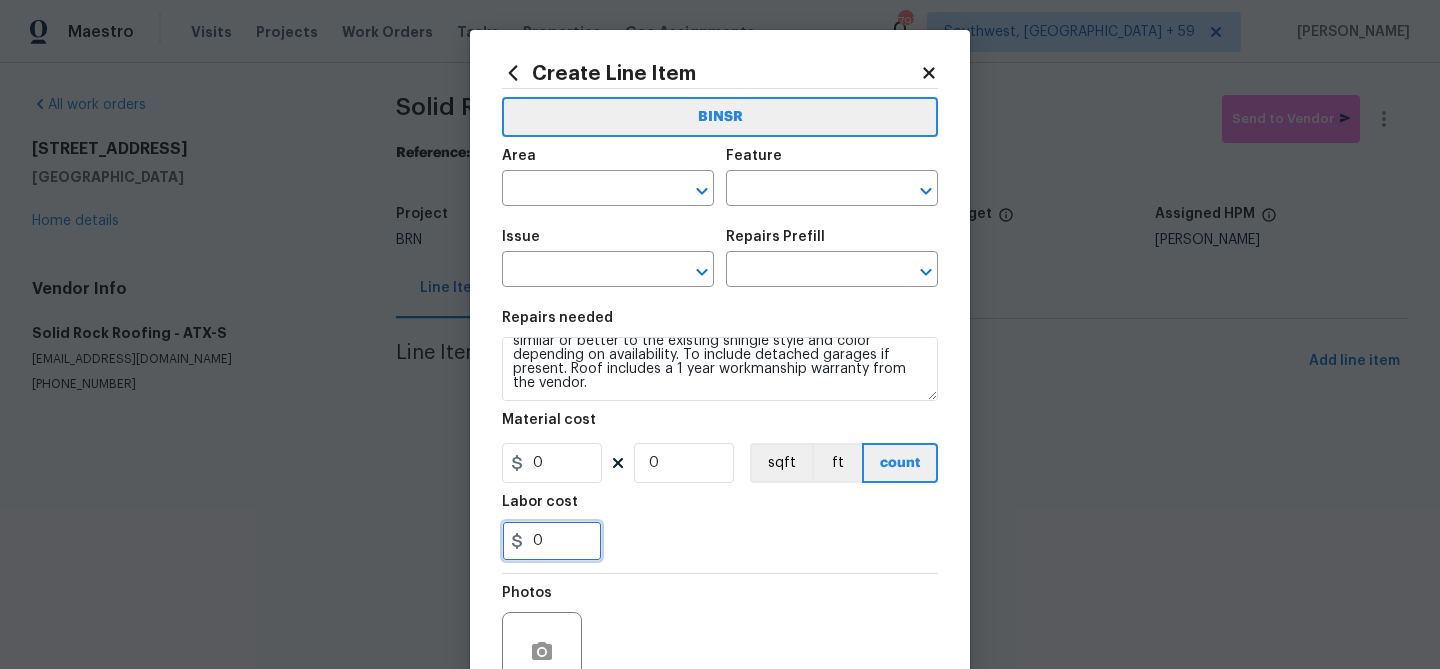 click on "0" at bounding box center [552, 541] 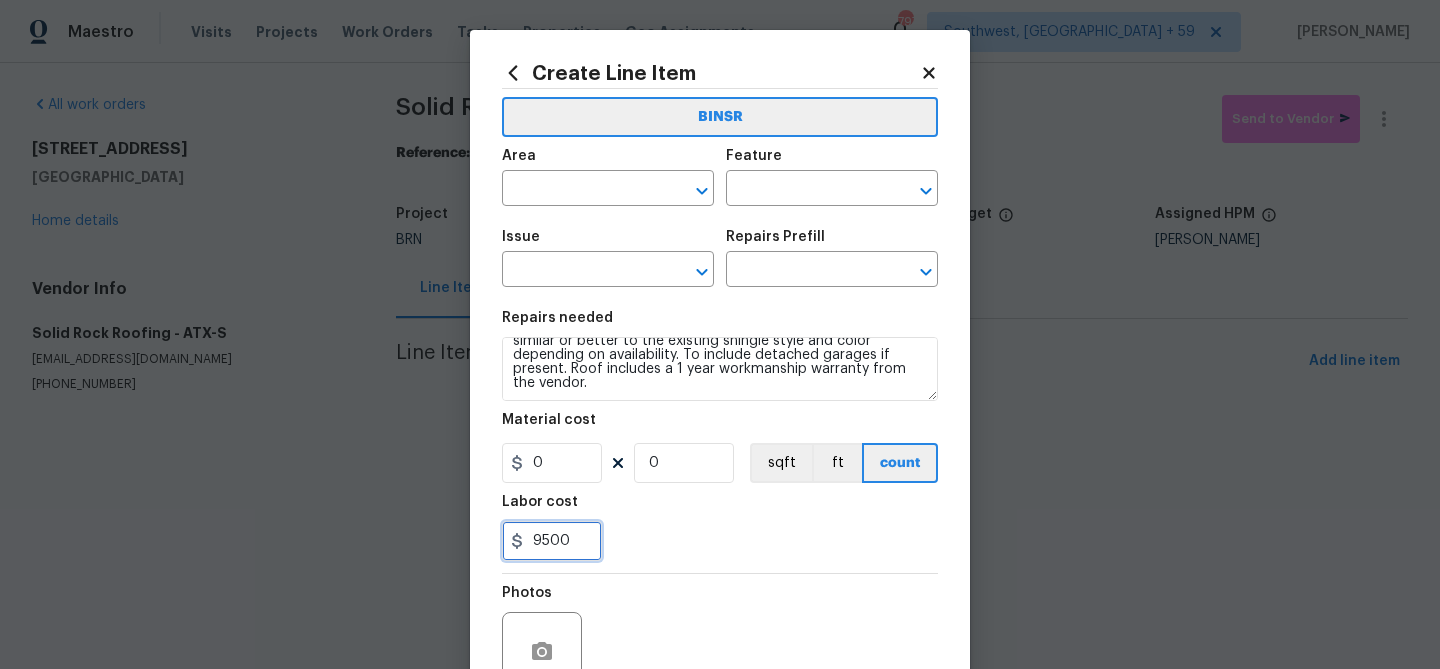 type on "9500" 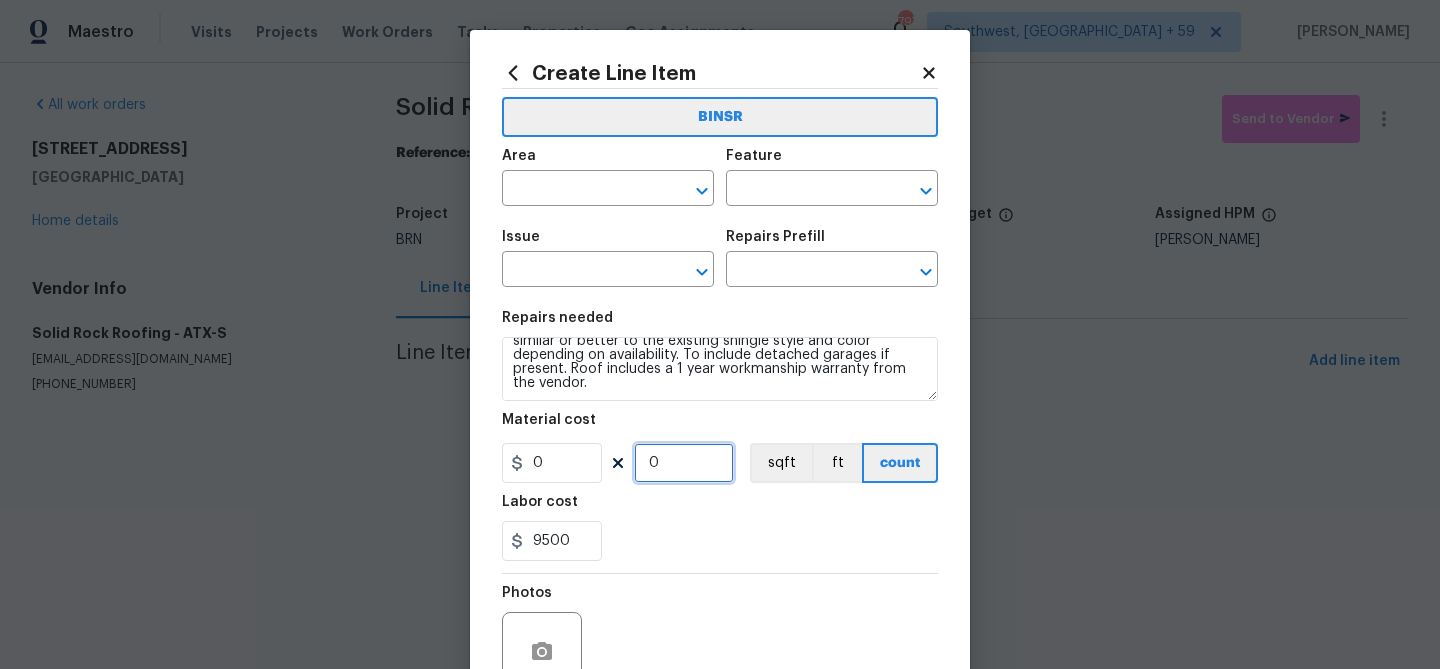 click on "0" at bounding box center [684, 463] 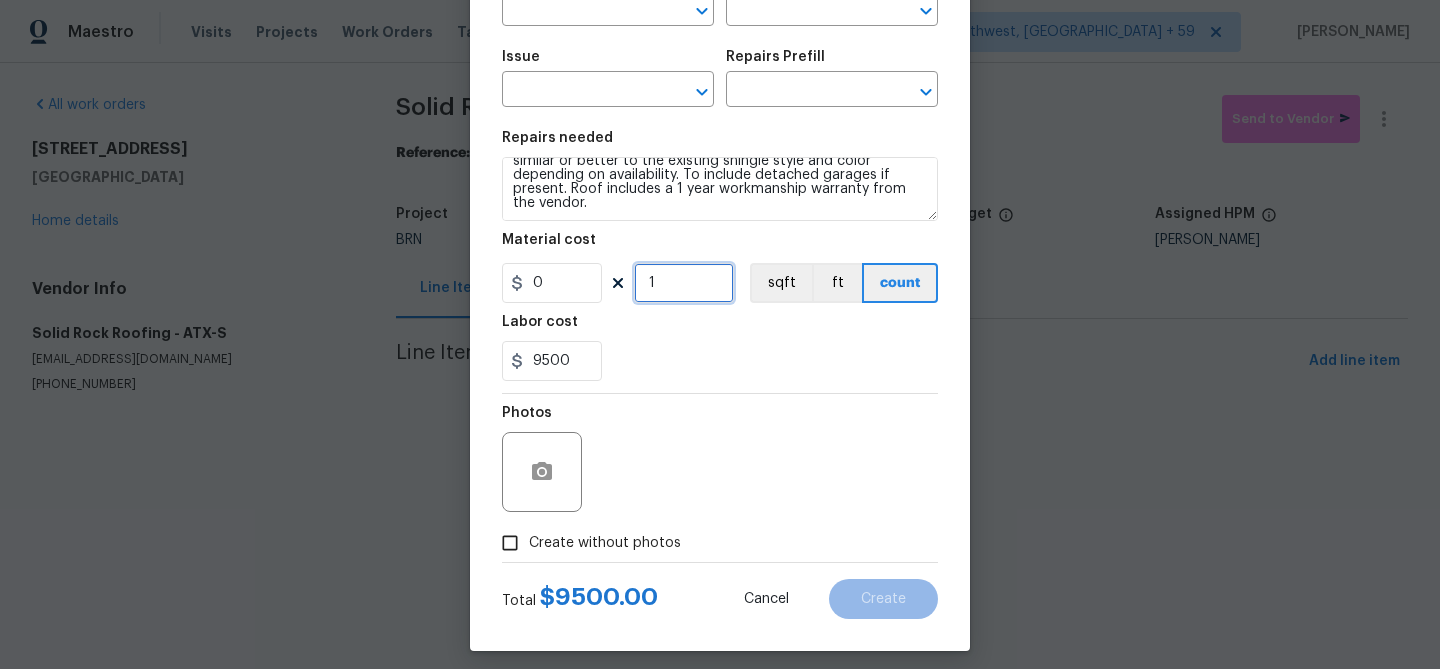 scroll, scrollTop: 193, scrollLeft: 0, axis: vertical 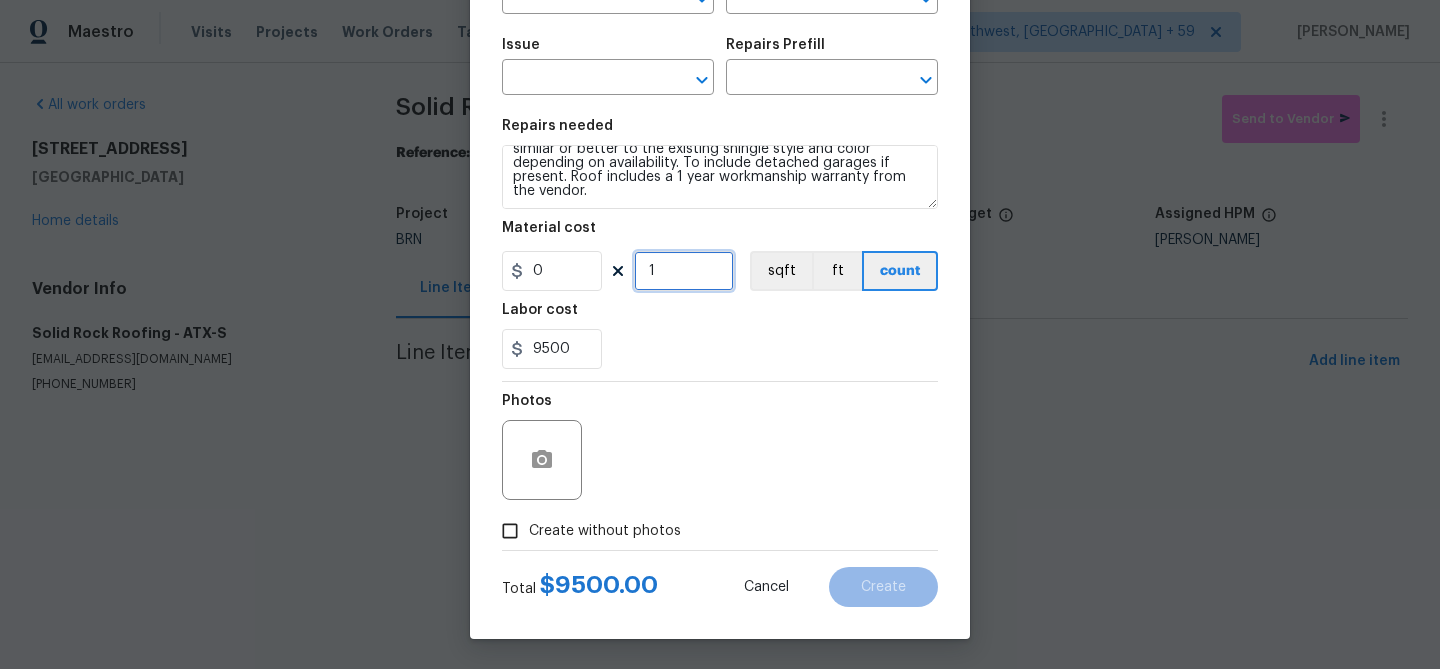 type on "1" 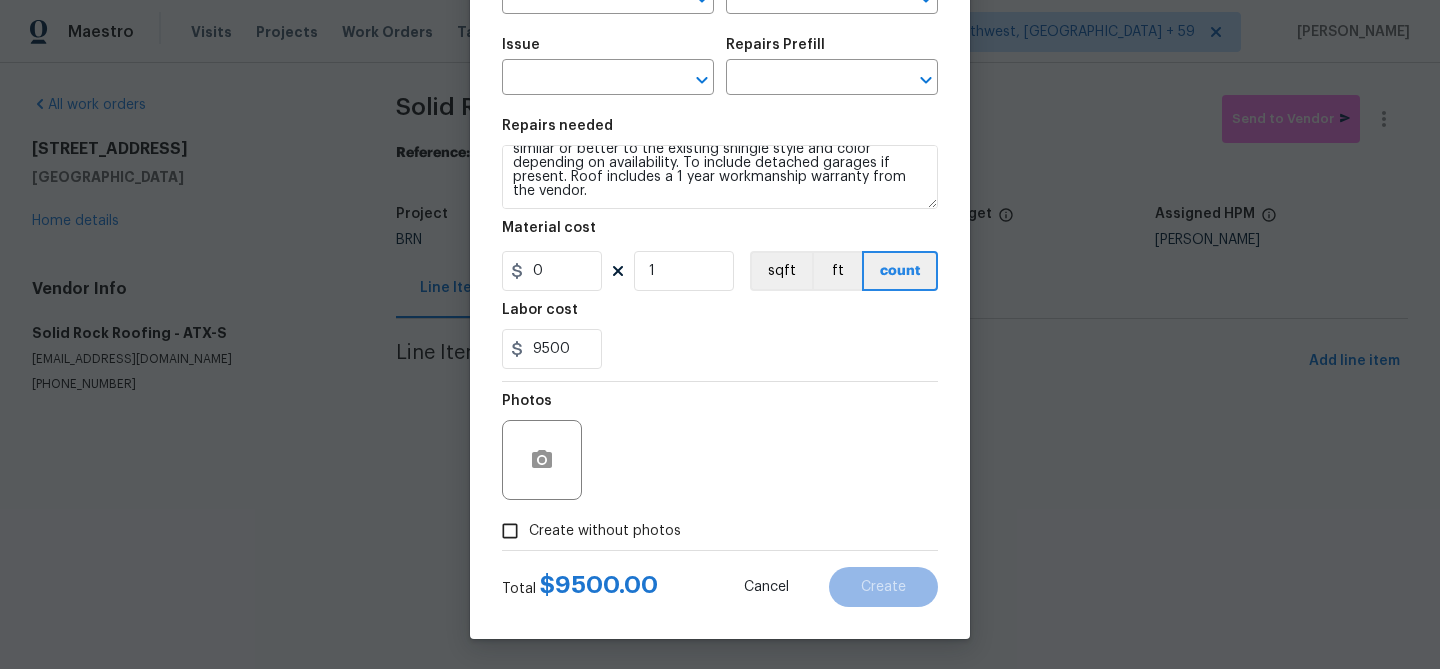click at bounding box center (542, 460) 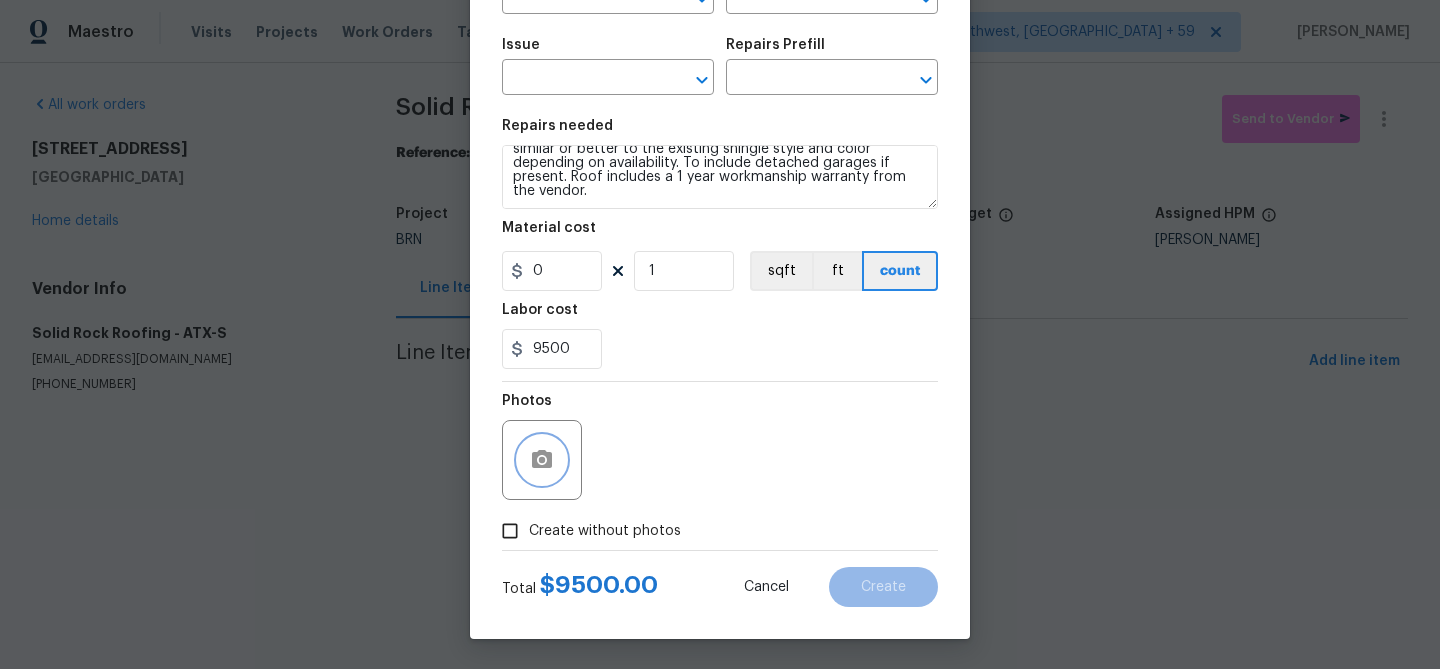 click 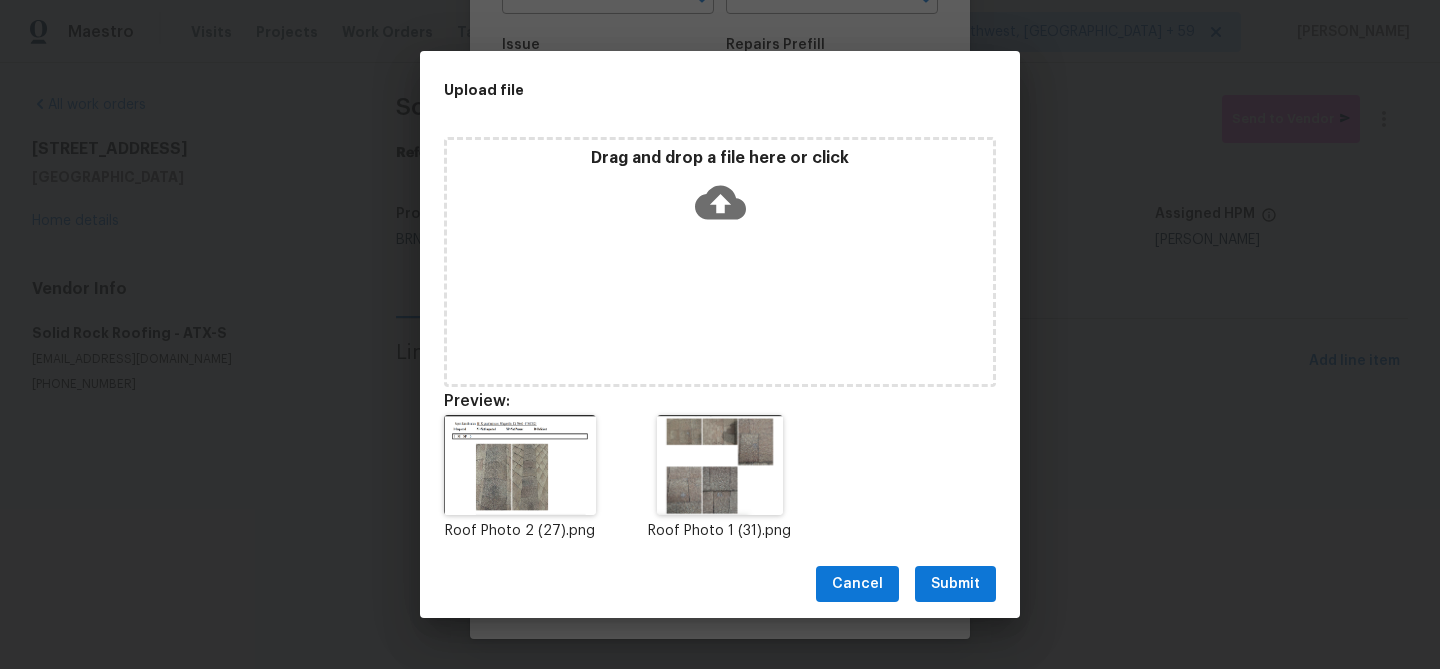 click on "Submit" at bounding box center [955, 584] 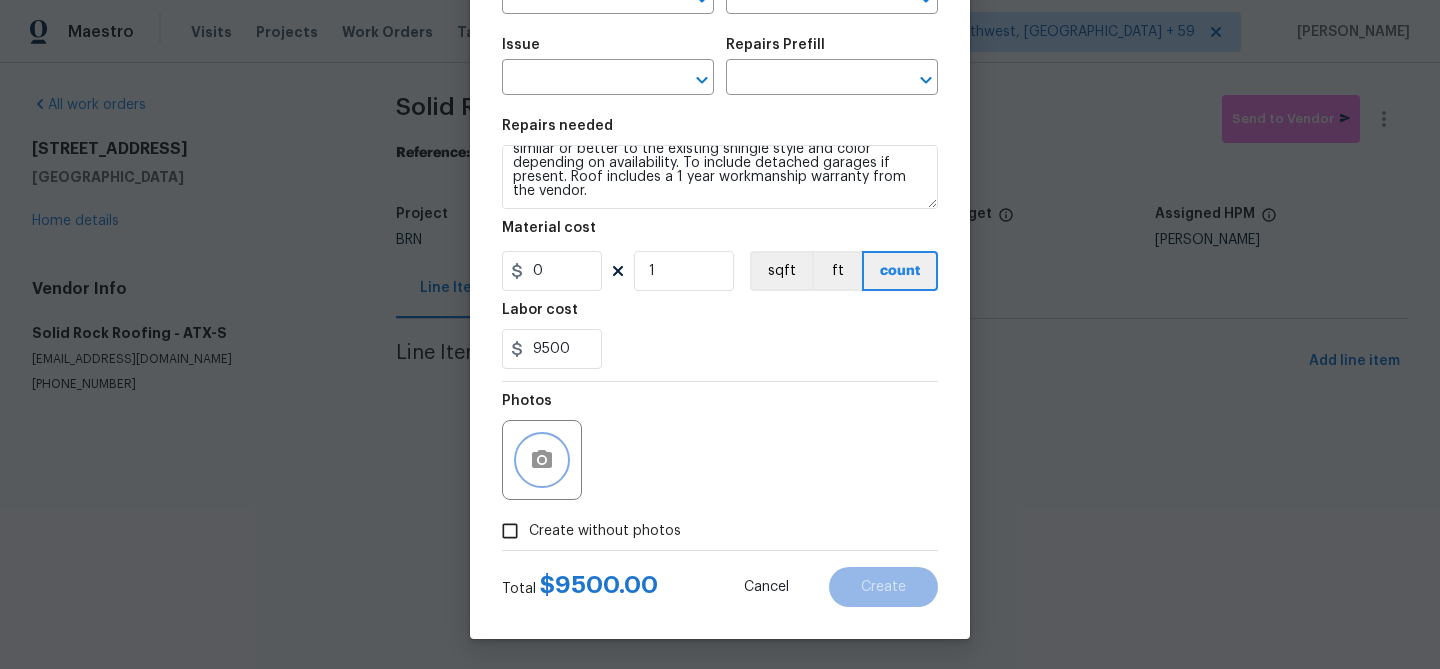 scroll, scrollTop: 0, scrollLeft: 0, axis: both 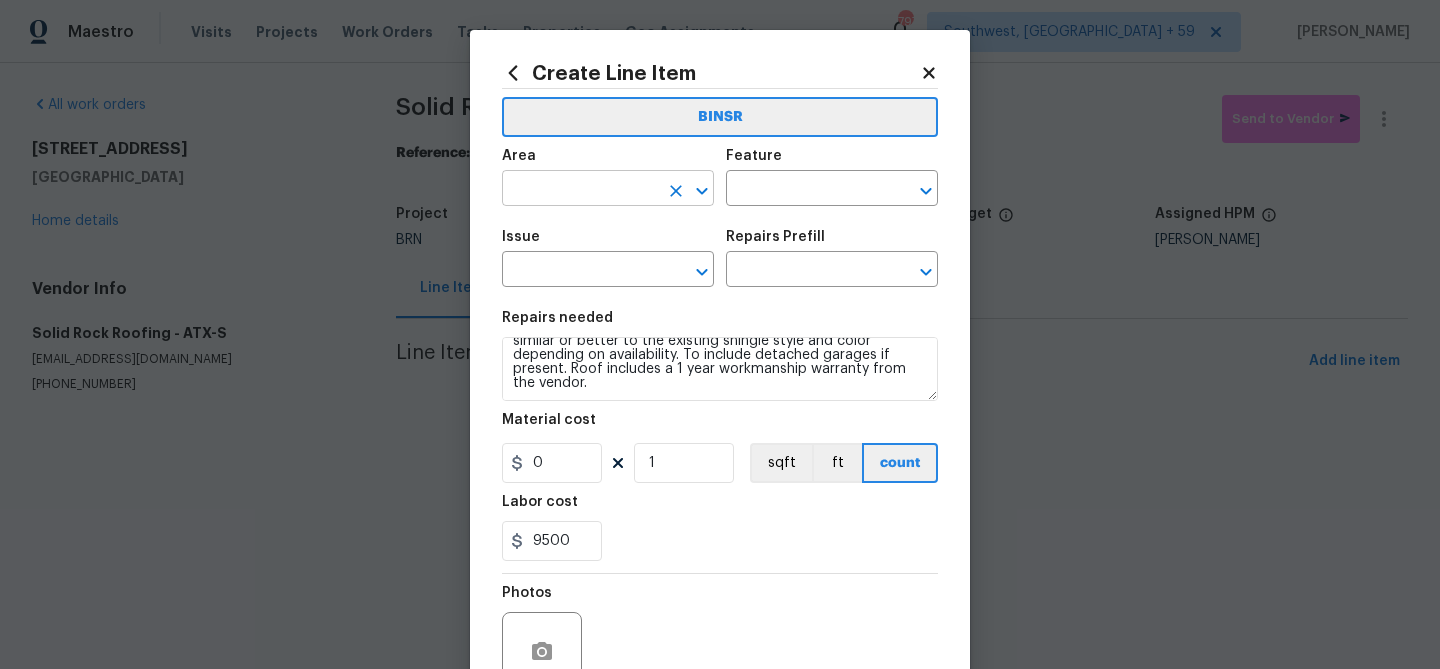 click at bounding box center [580, 190] 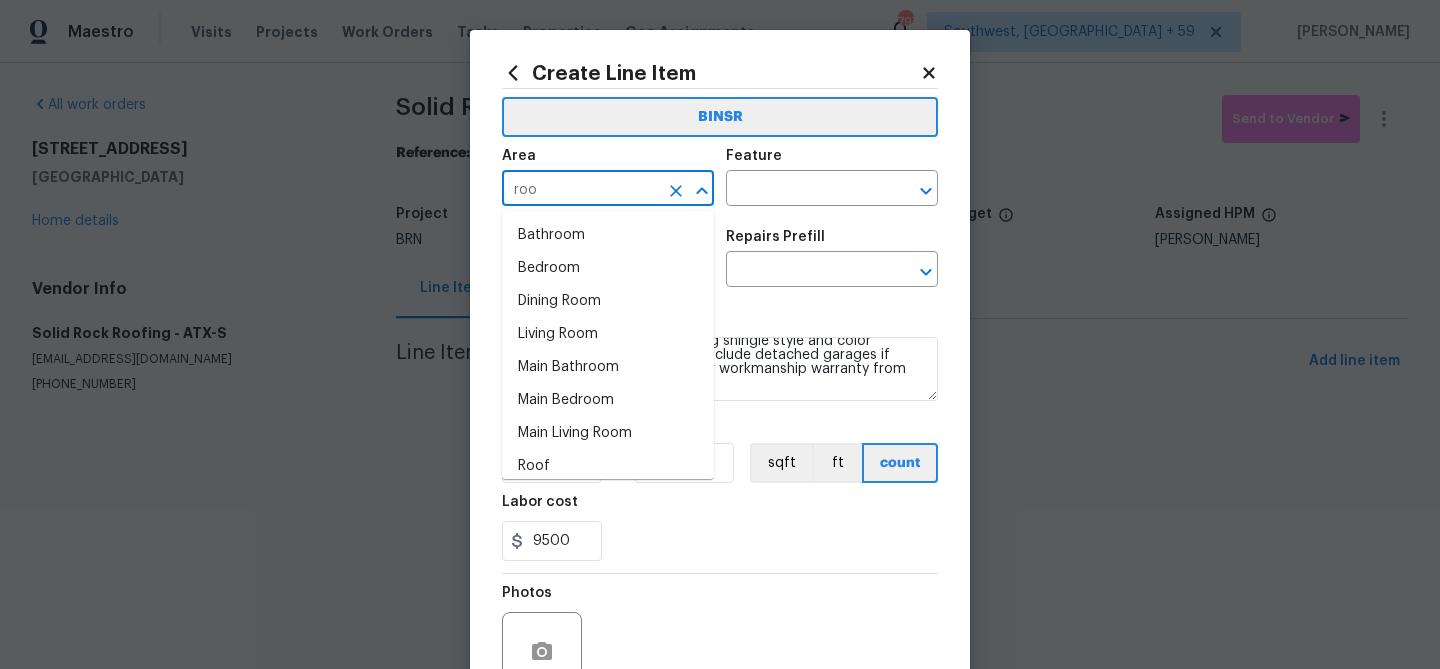 type on "roof" 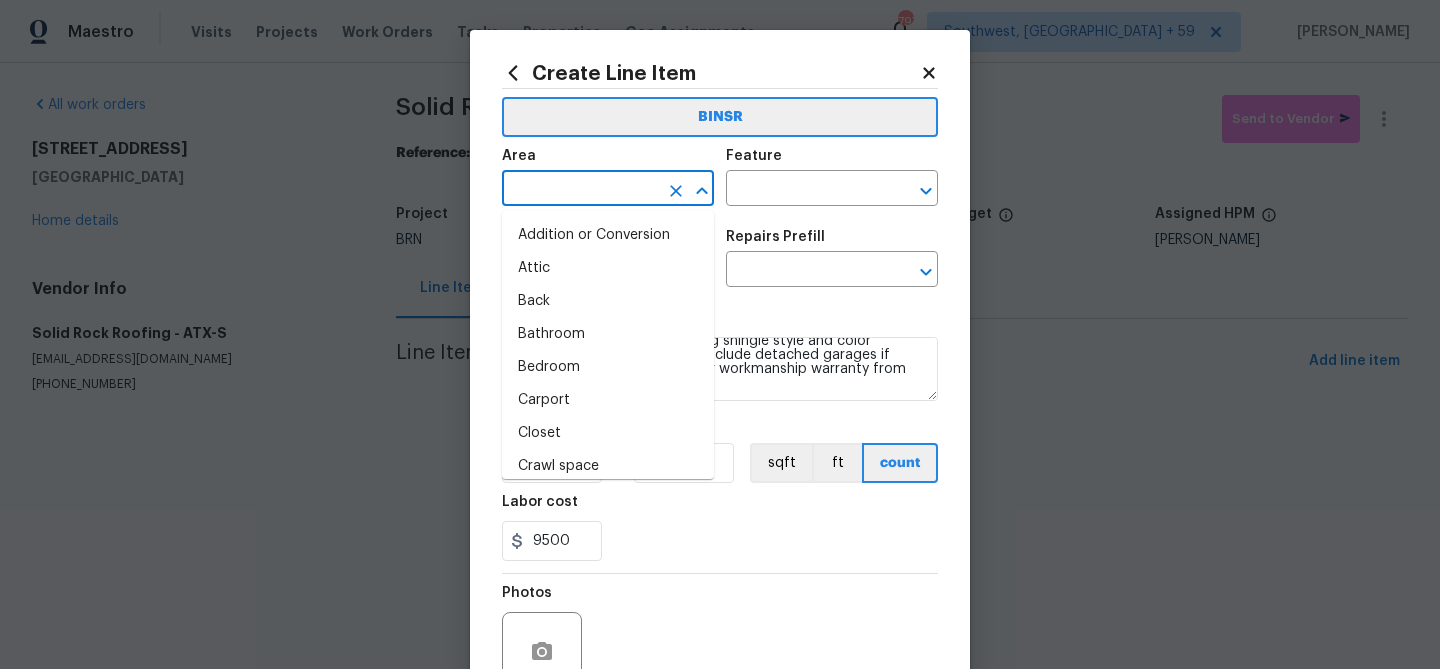 click on "Addition or Conversion" at bounding box center (608, 235) 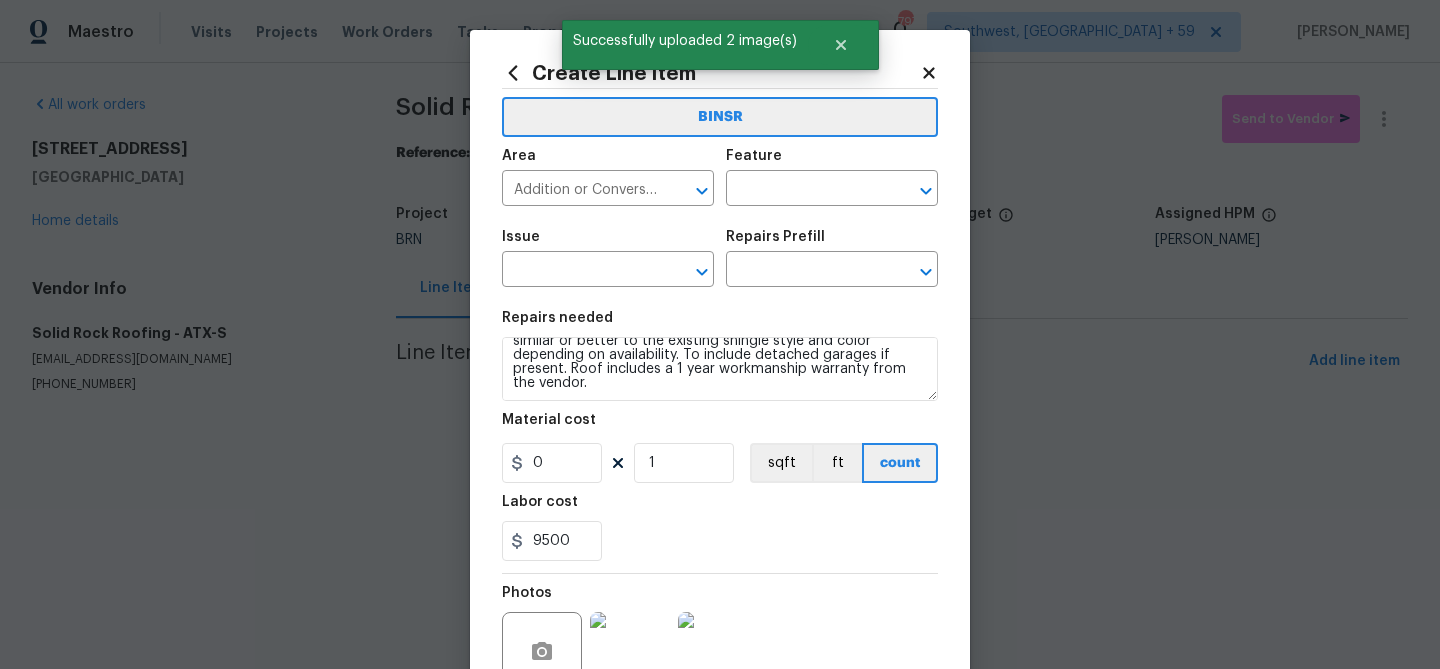 click on "Area" at bounding box center (608, 162) 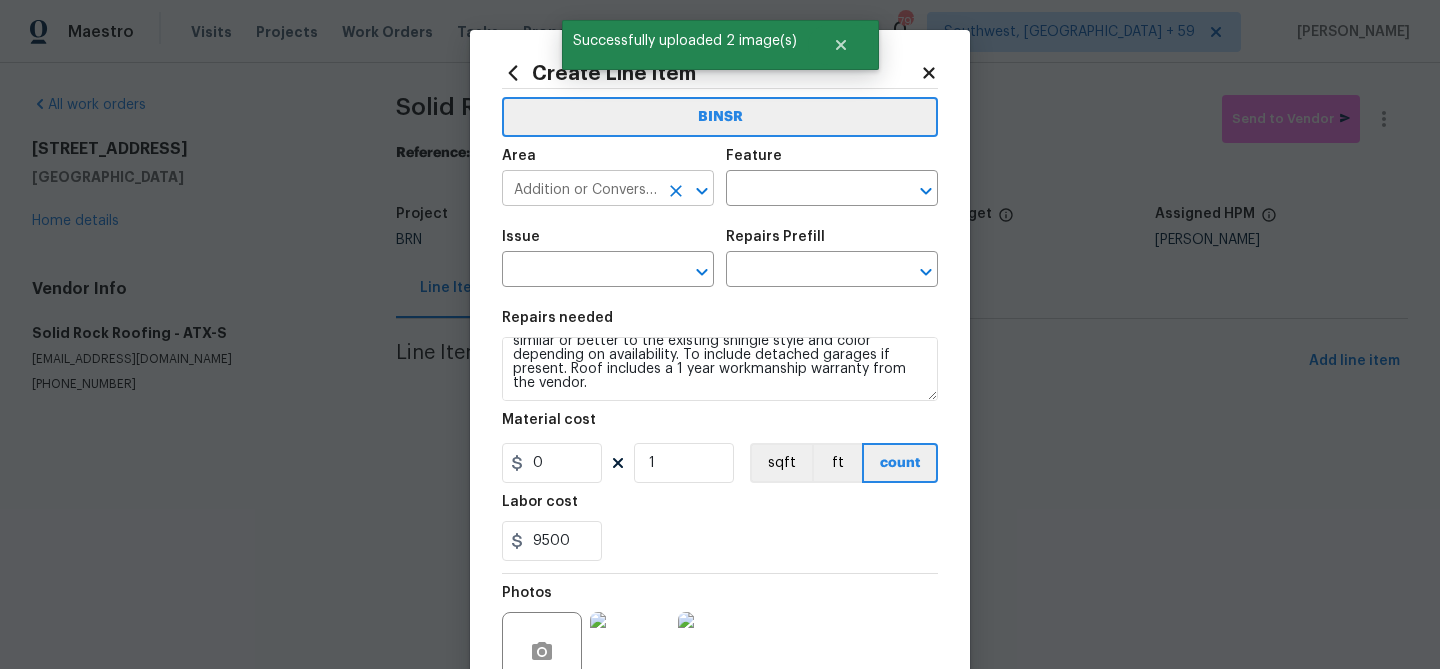 click on "Addition or Conversion" at bounding box center (580, 190) 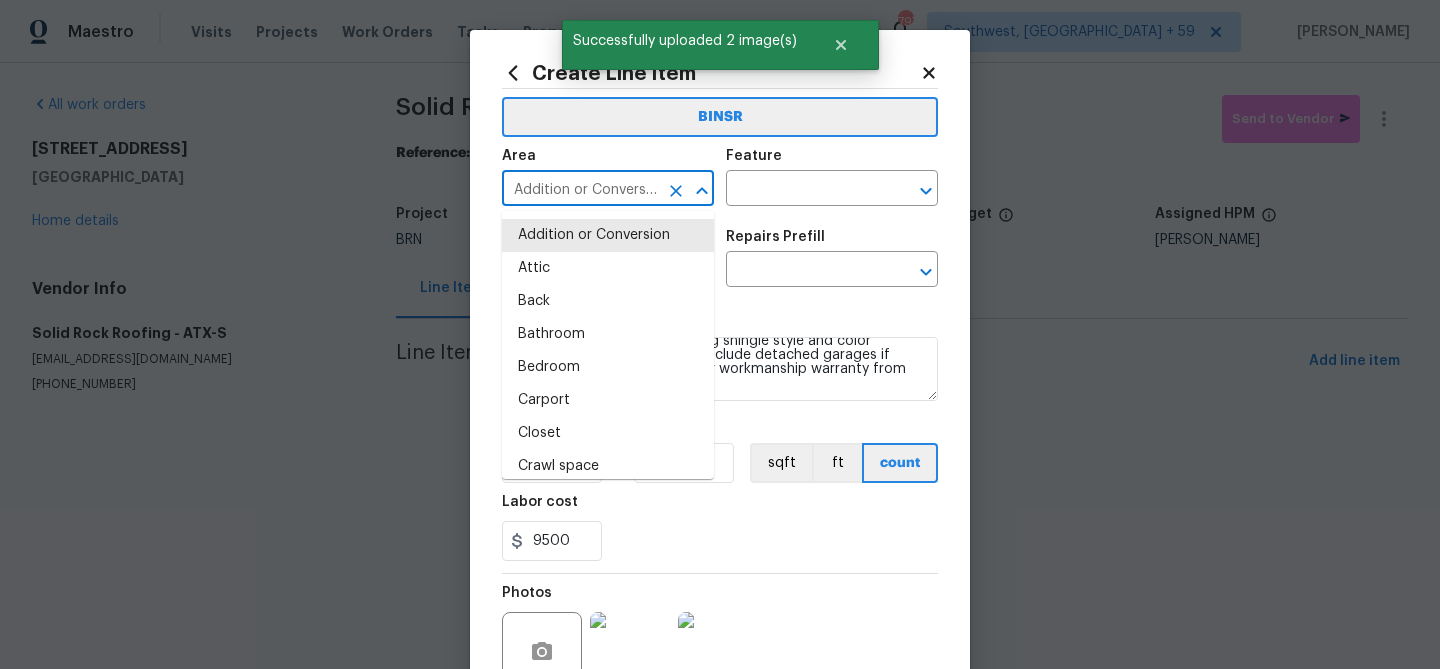click on "Addition or Conversion" at bounding box center (580, 190) 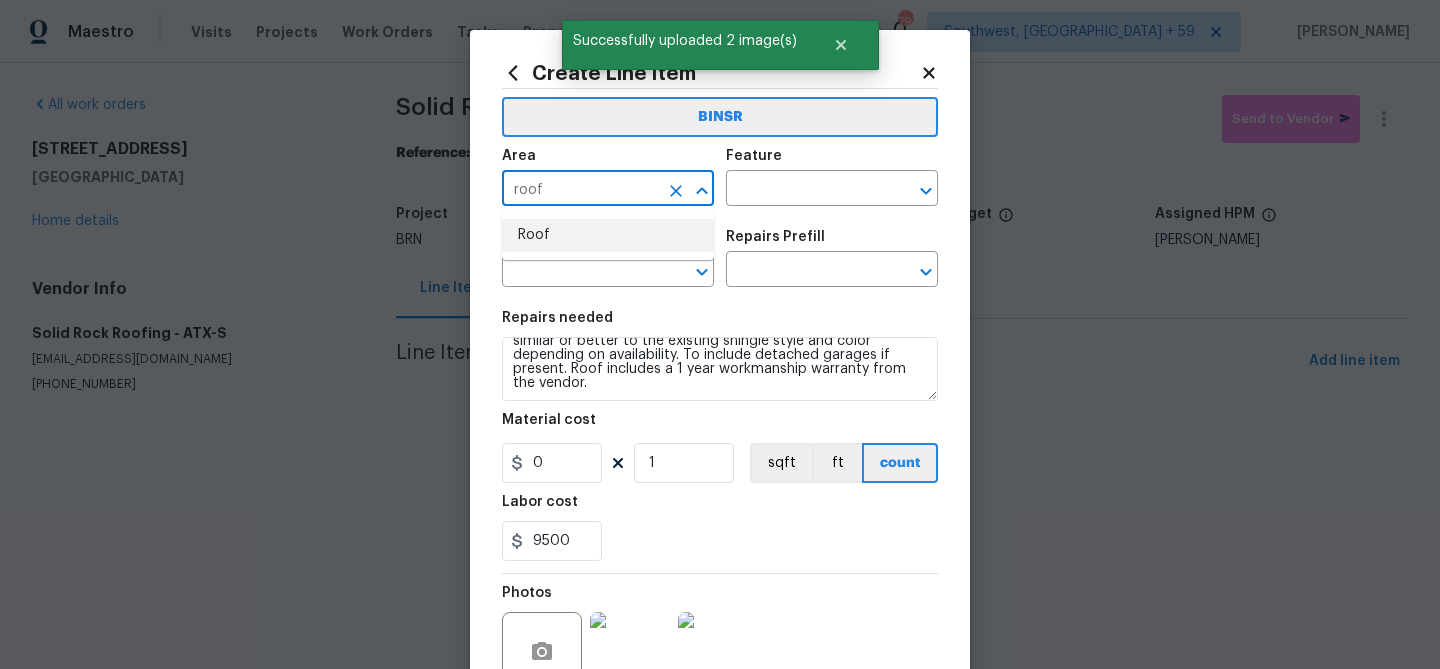 click on "Roof" at bounding box center [608, 235] 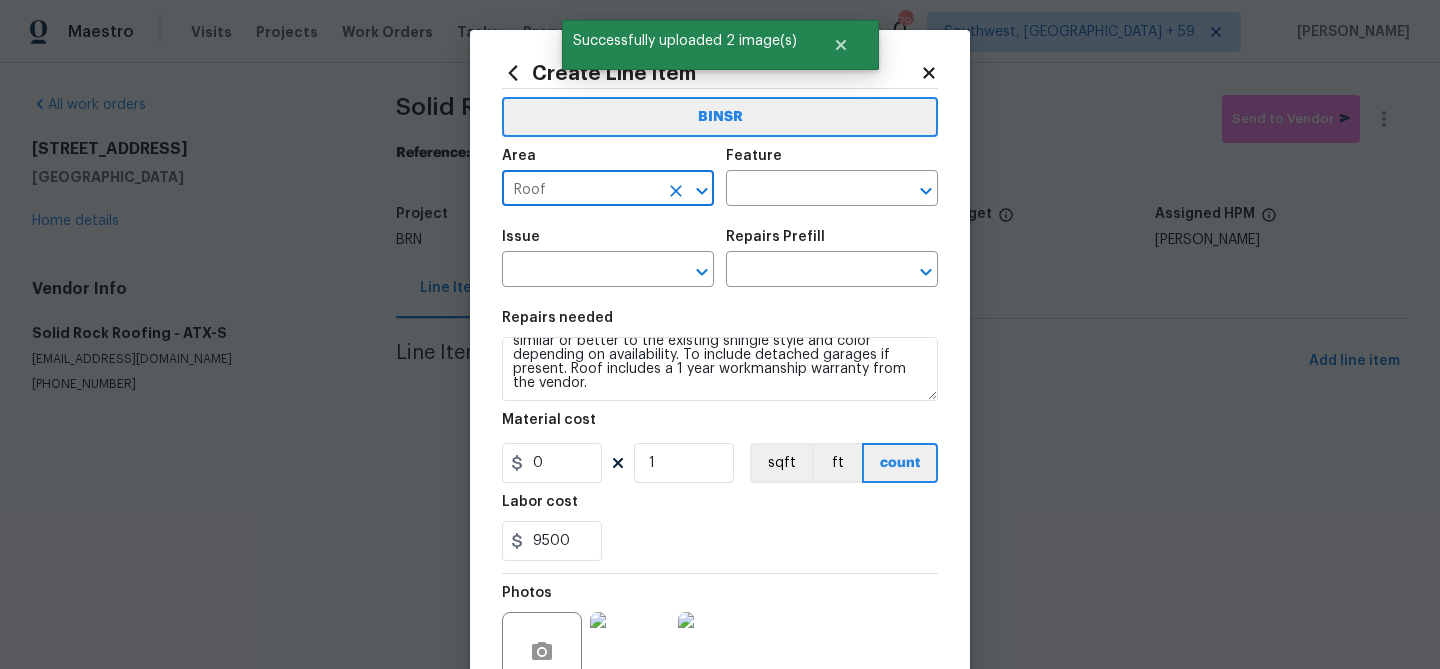 type on "Roof" 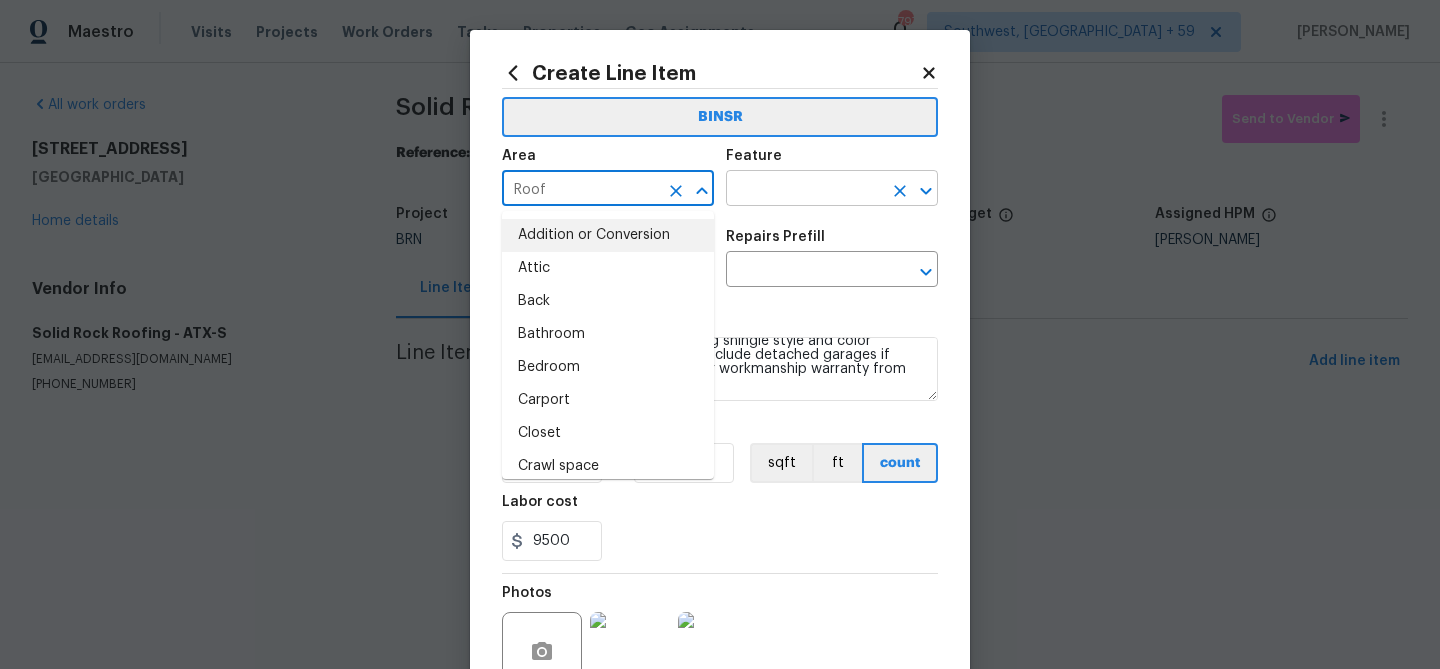 click at bounding box center [804, 190] 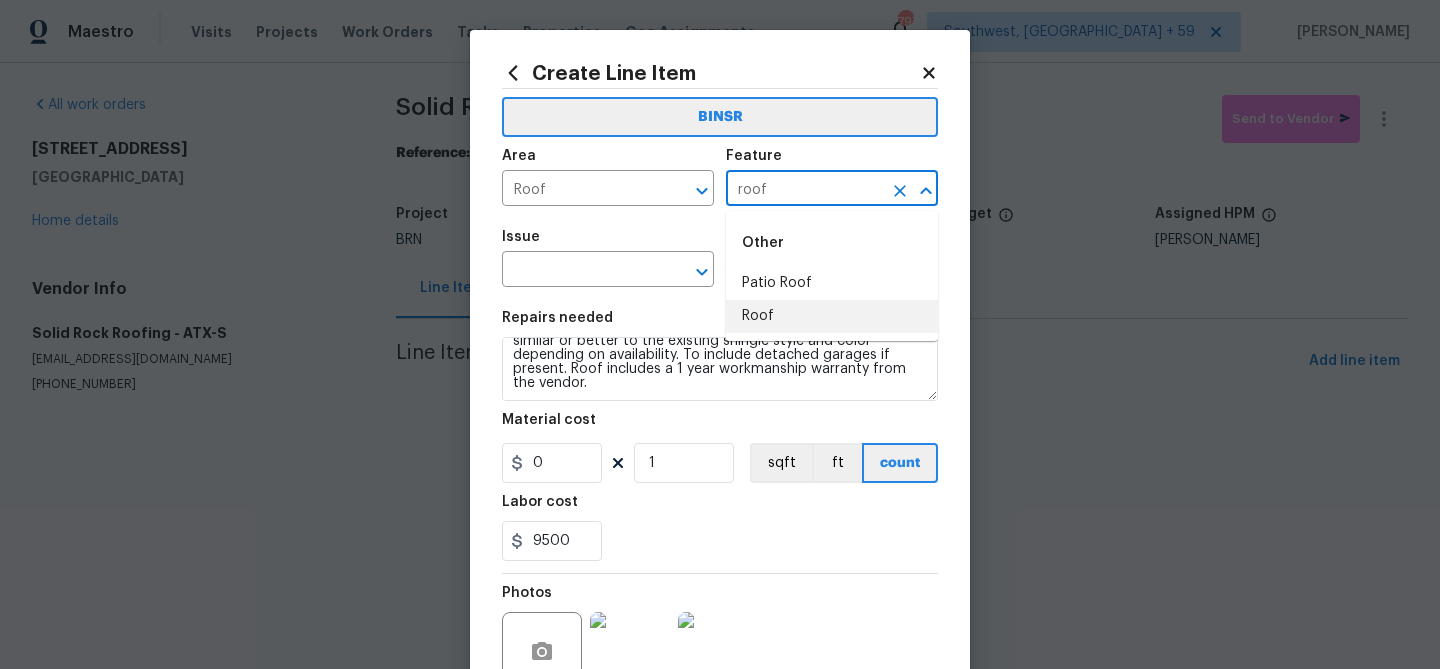 click on "Roof" at bounding box center [832, 316] 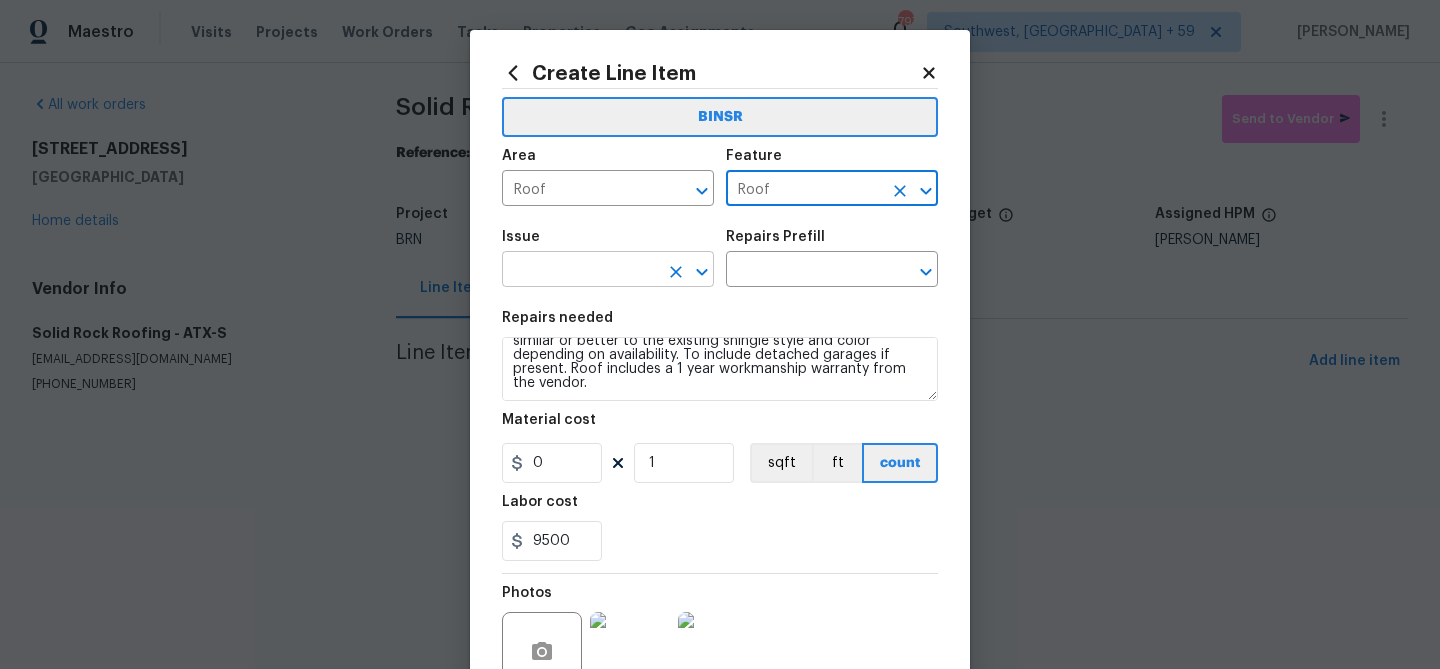 type on "Roof" 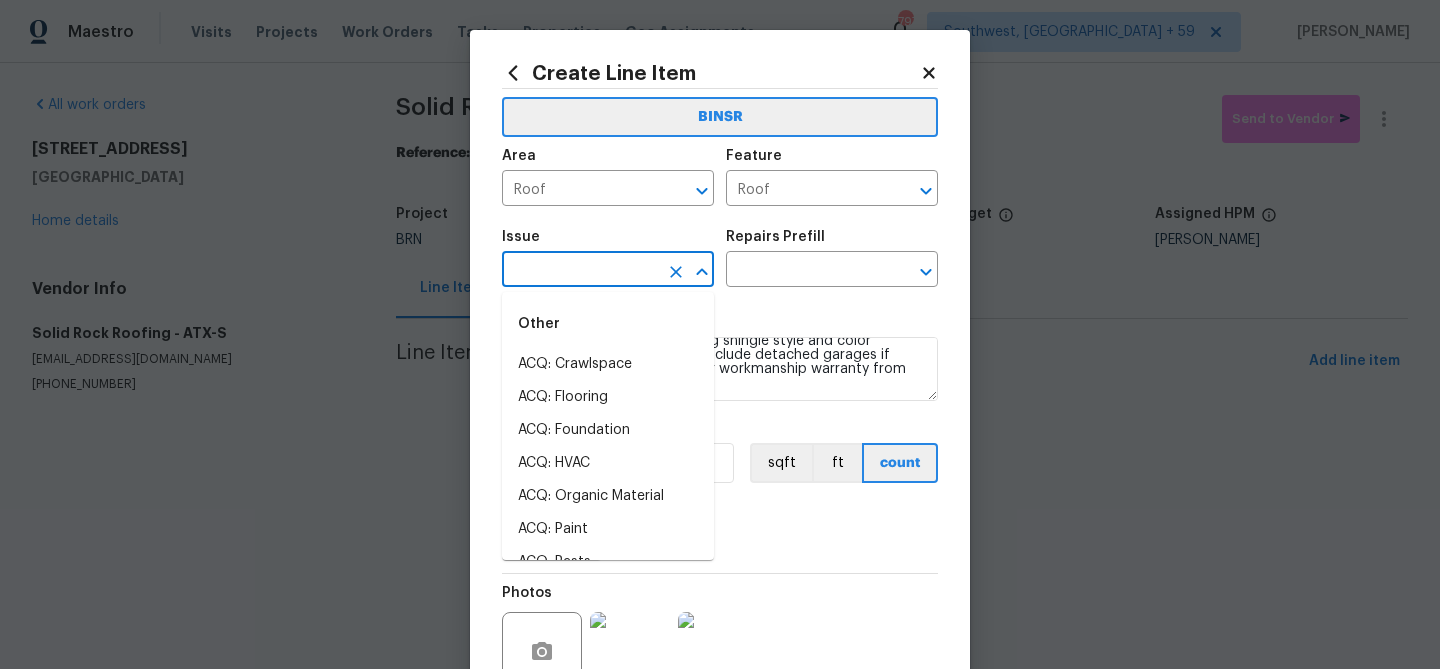 click at bounding box center (580, 271) 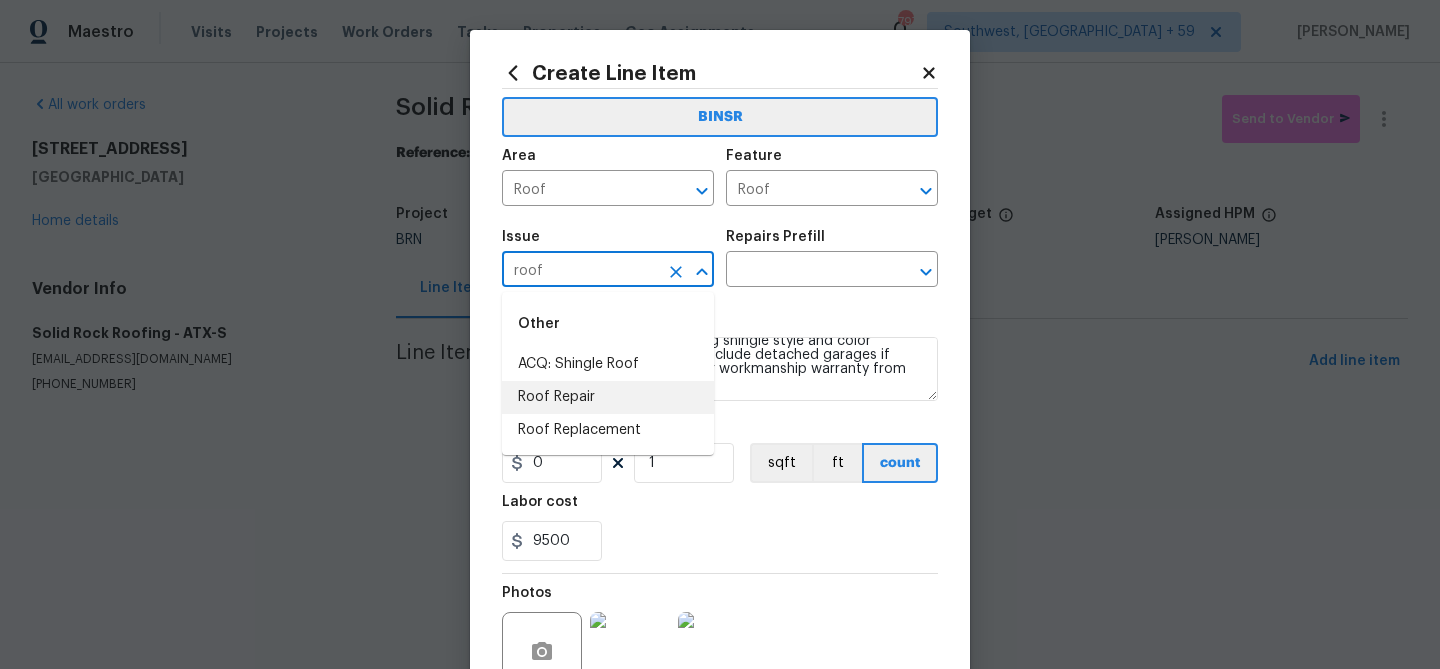click on "Roof Repair" at bounding box center [608, 397] 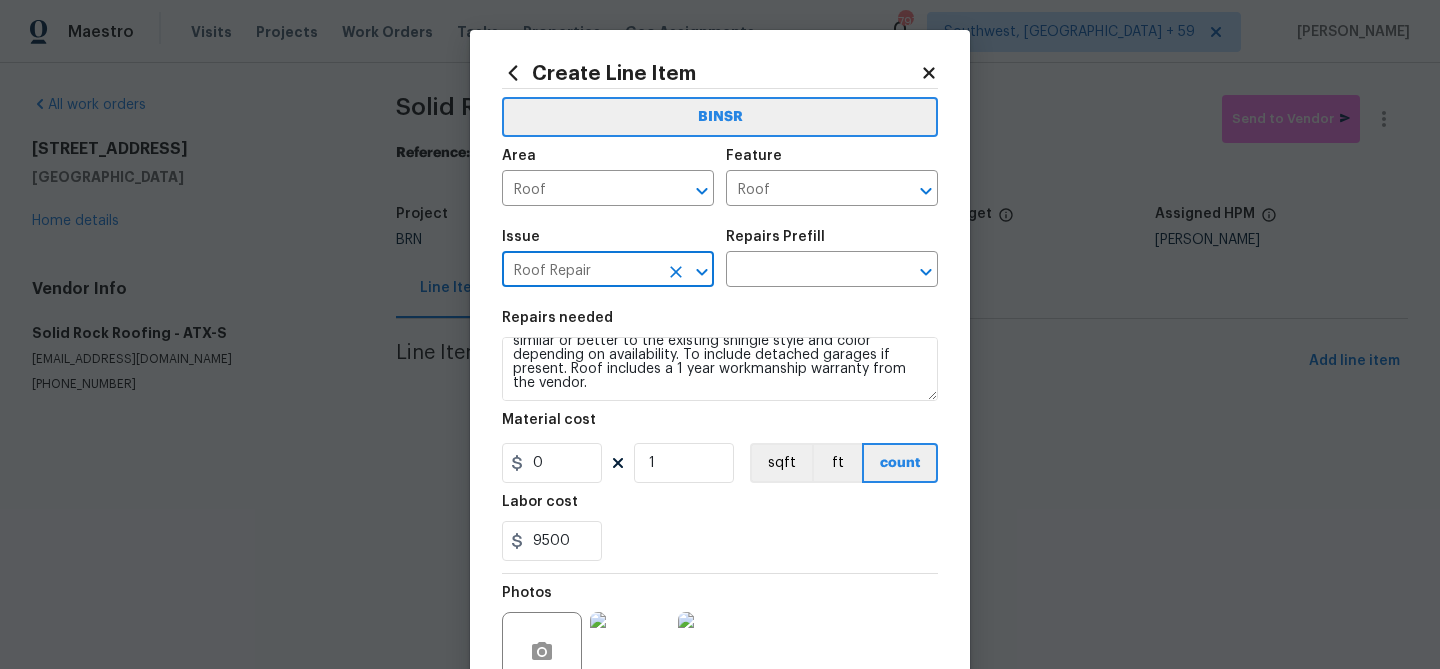 click 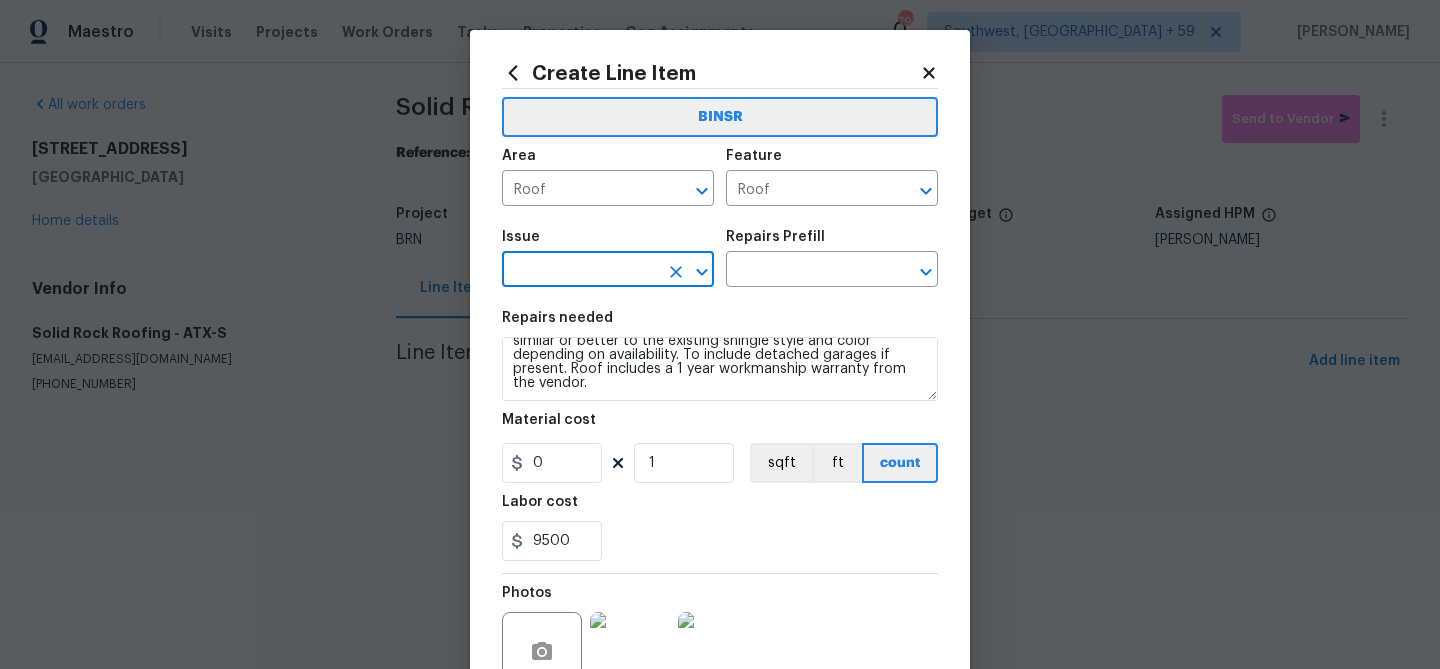 type on "e" 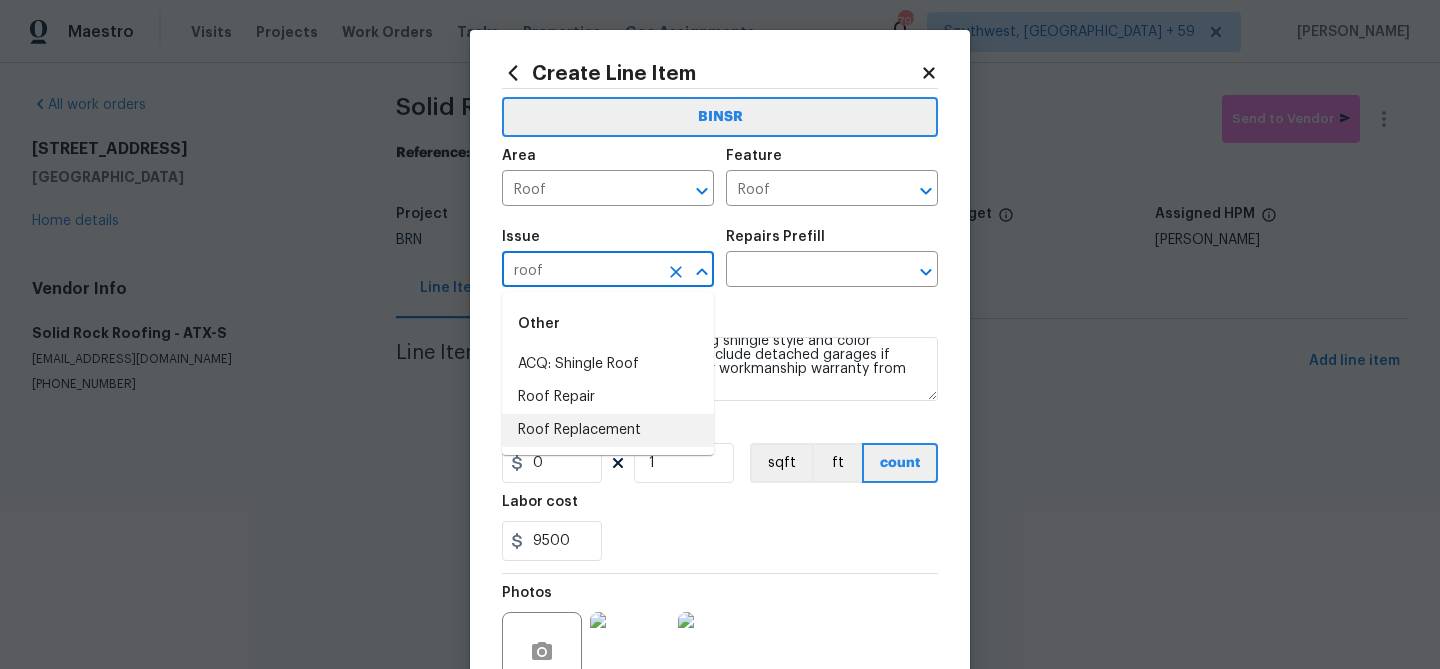 click on "Roof Replacement" at bounding box center (608, 430) 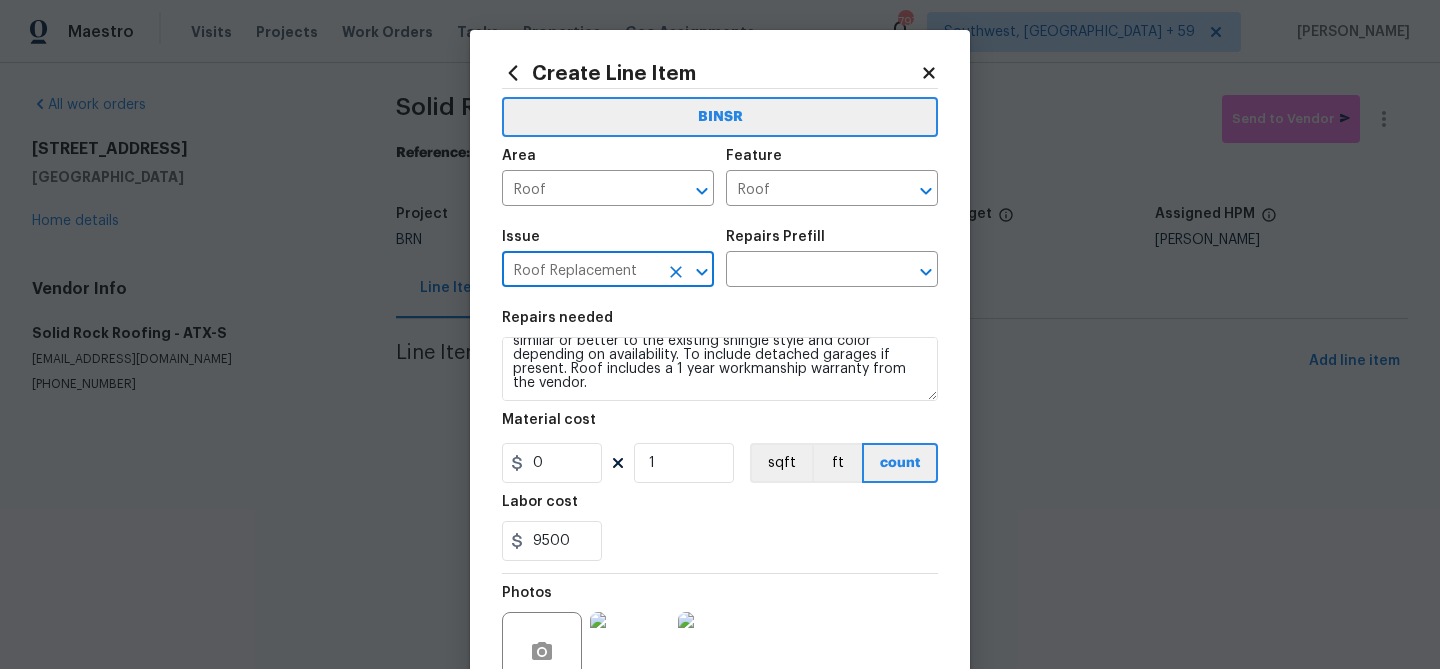 type on "Roof Replacement" 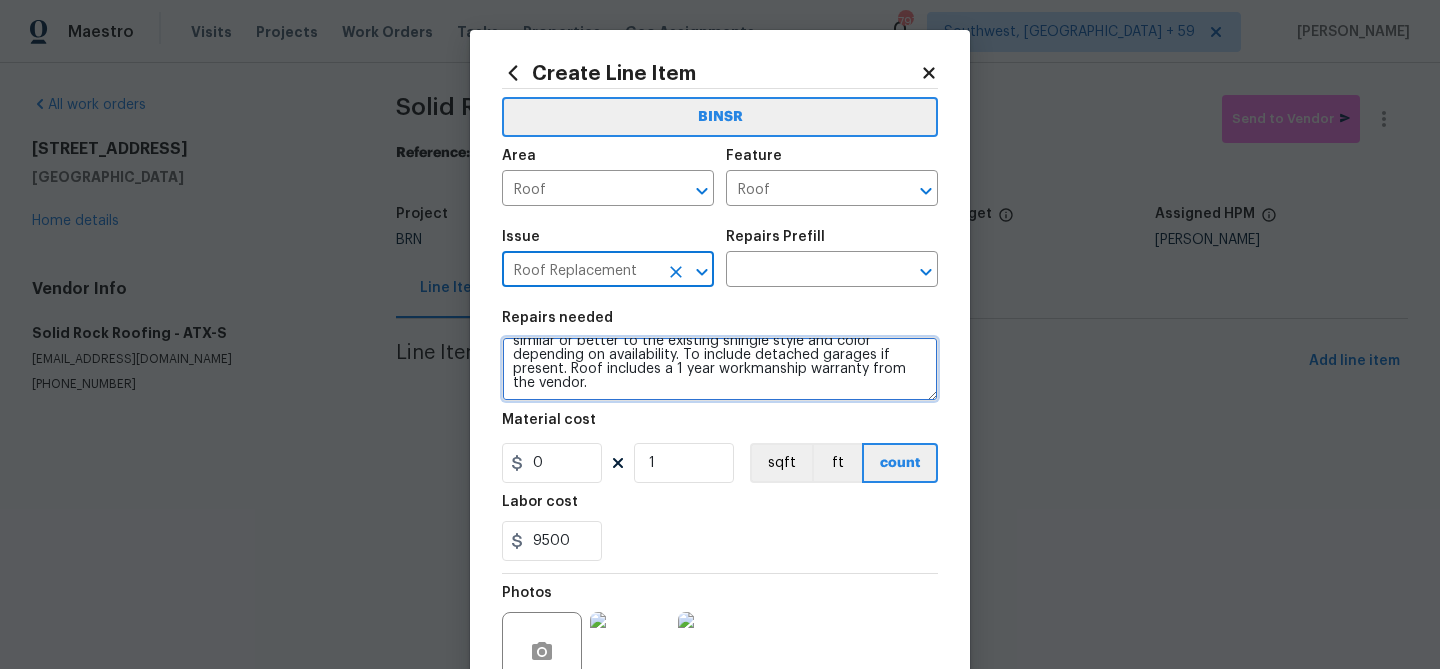 click on "Shingle roof - Seller to remove shingle roof to decking and replace with new asphalt shingle roof. Replace damaged portions of sheathing, fascia if needed. Shingle type will be similar or better to the existing shingle style and color depending on availability. To include detached garages if present. Roof includes a 1 year workmanship warranty from the vendor." at bounding box center [720, 369] 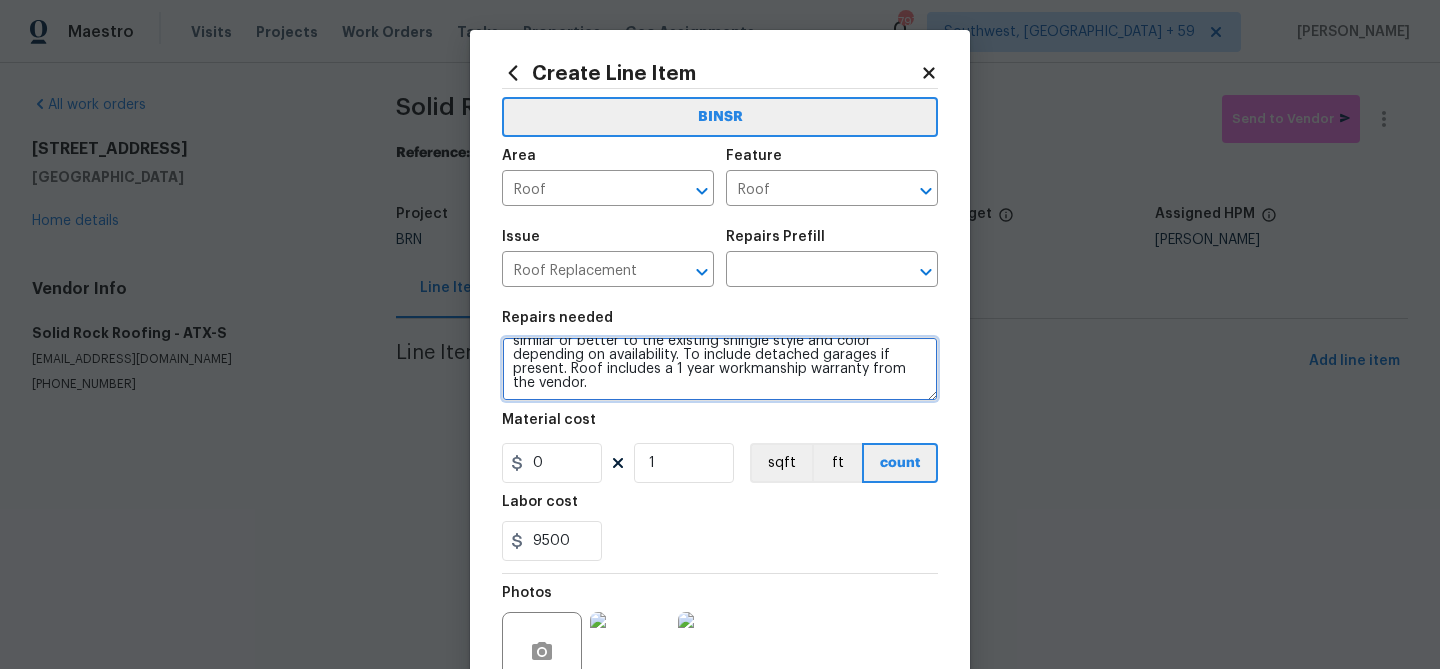 click on "Shingle roof - Seller to remove shingle roof to decking and replace with new asphalt shingle roof. Replace damaged portions of sheathing, fascia if needed. Shingle type will be similar or better to the existing shingle style and color depending on availability. To include detached garages if present. Roof includes a 1 year workmanship warranty from the vendor." at bounding box center (720, 369) 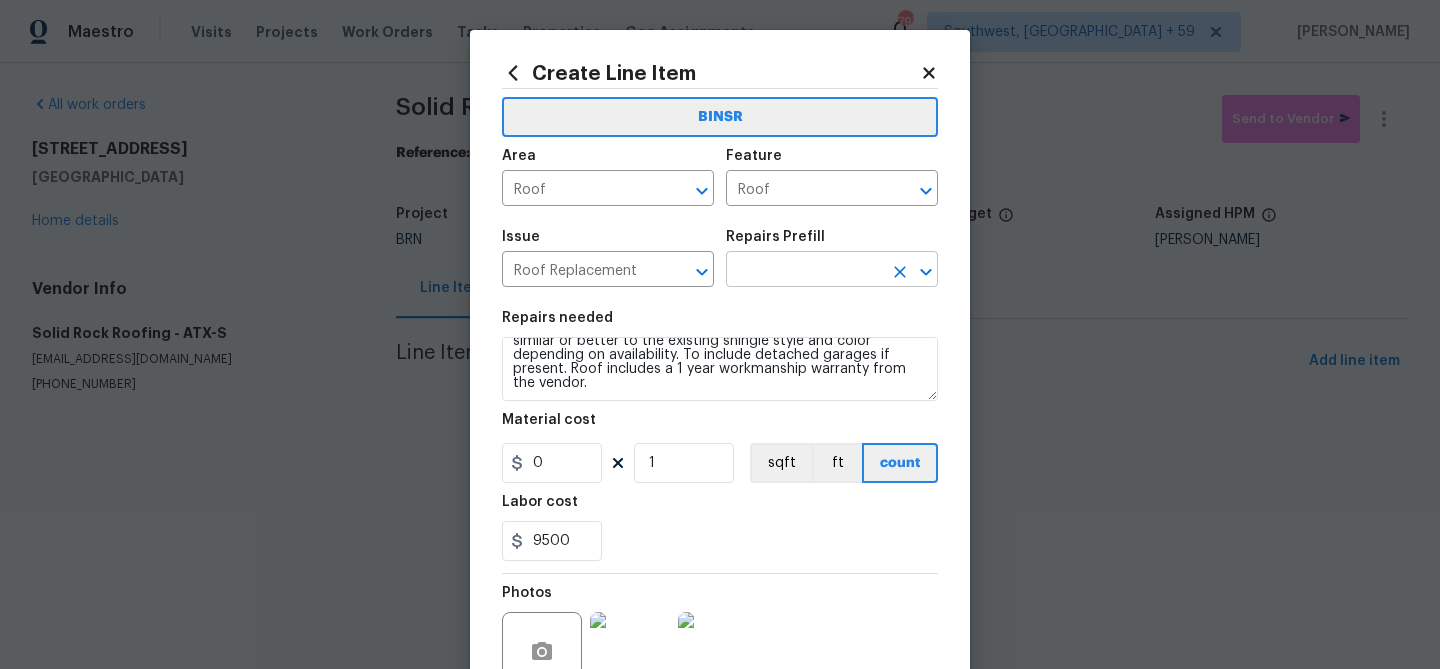 click at bounding box center [804, 271] 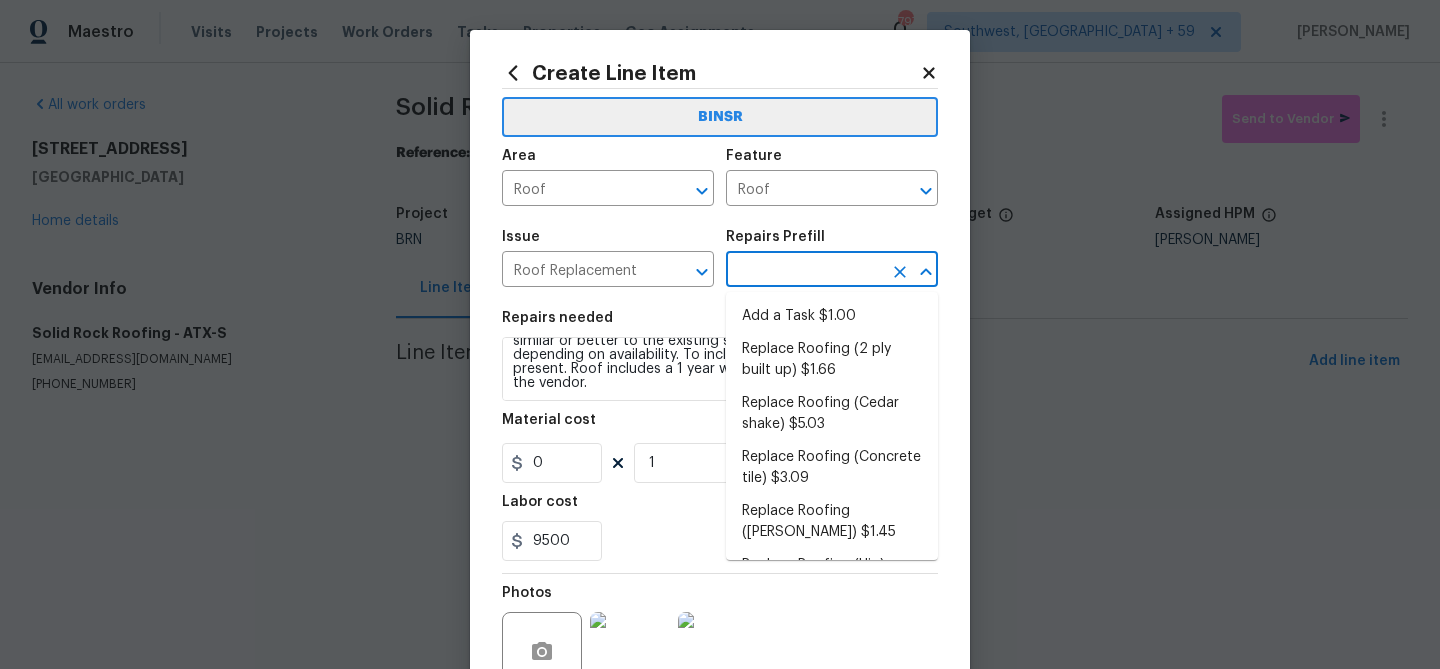 click on "Add a Task $1.00" at bounding box center [832, 316] 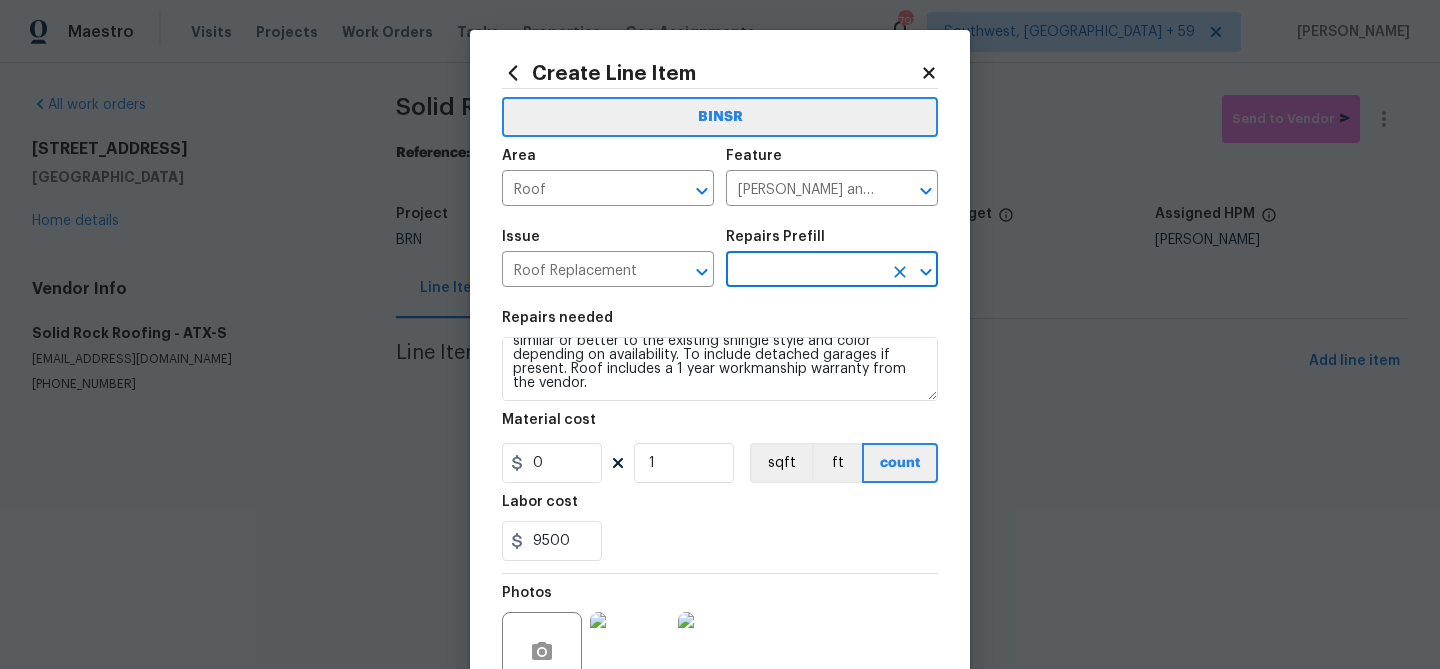 type on "Add a Task $1.00" 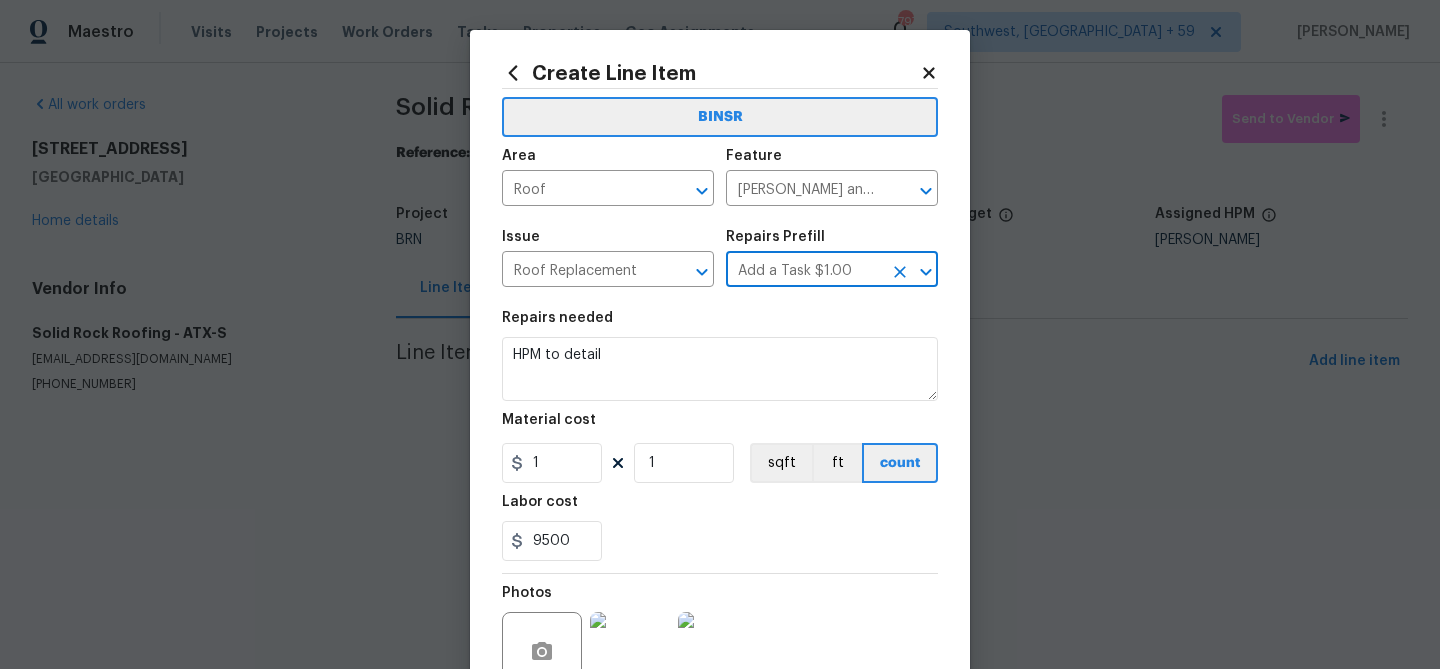 scroll, scrollTop: 0, scrollLeft: 0, axis: both 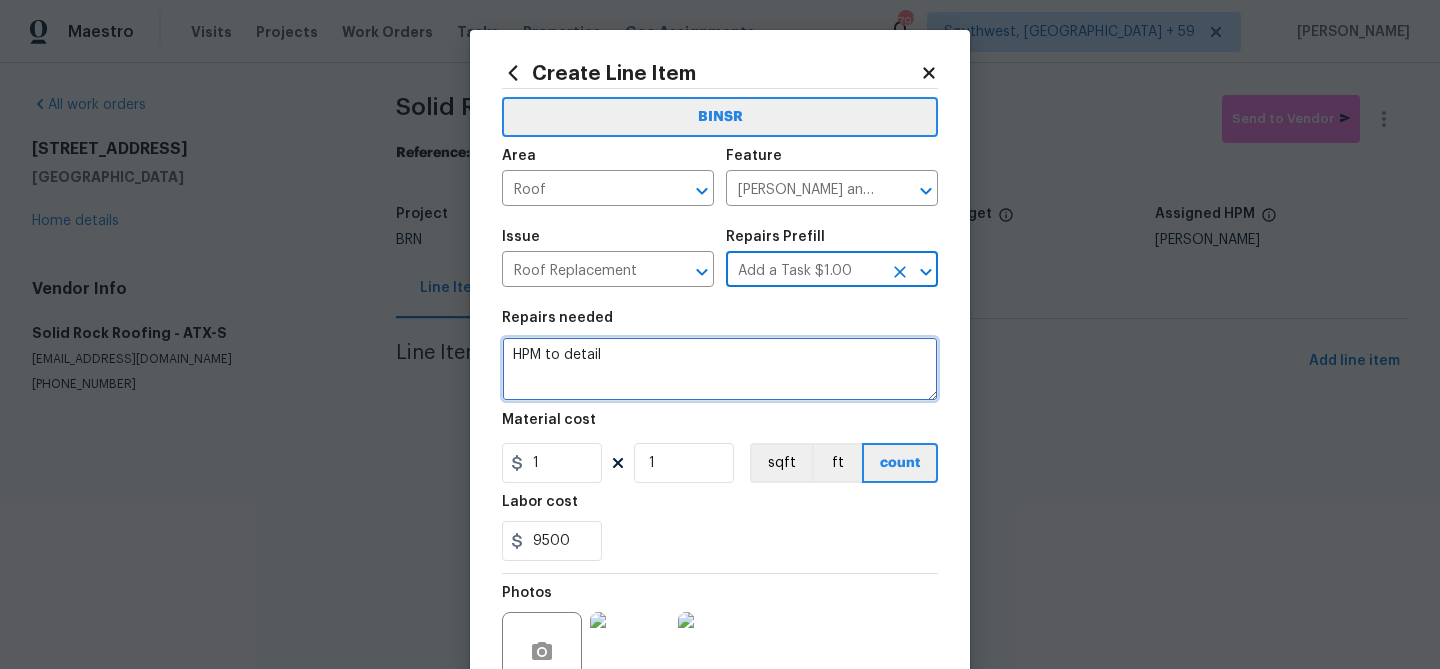click on "HPM to detail" at bounding box center [720, 369] 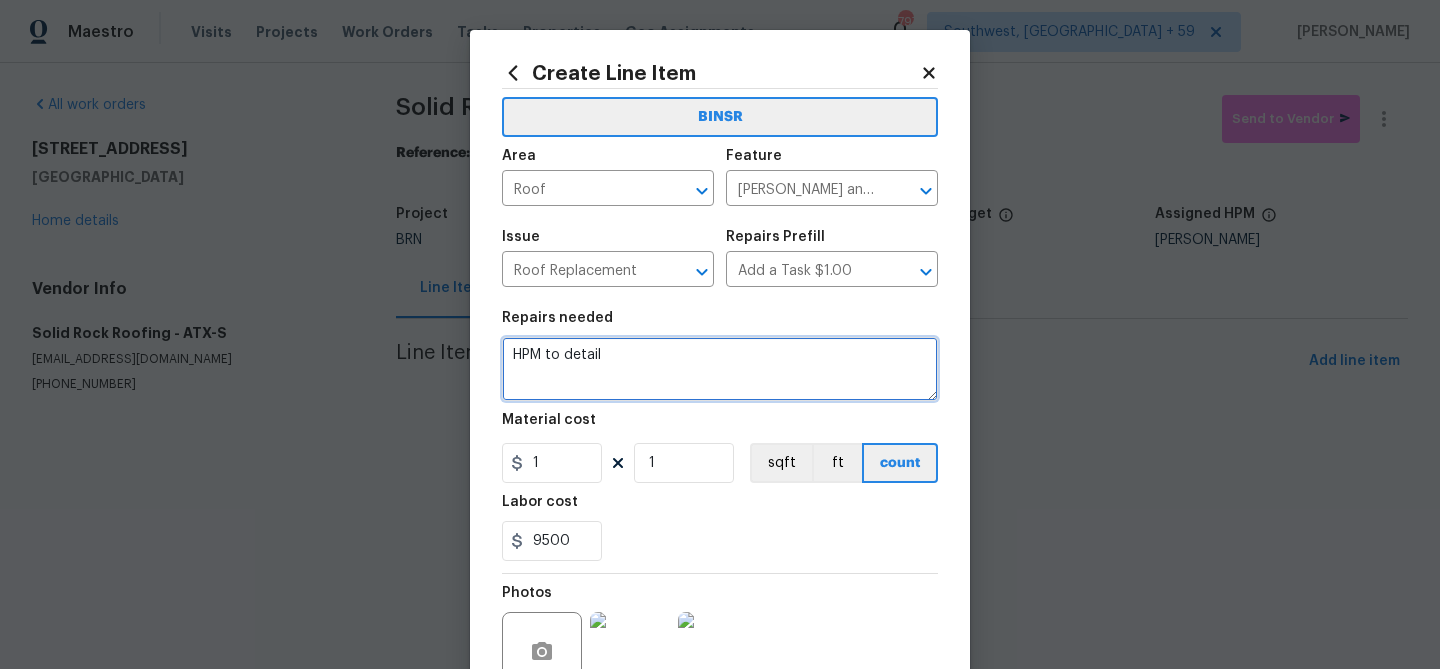 click on "HPM to detail" at bounding box center [720, 369] 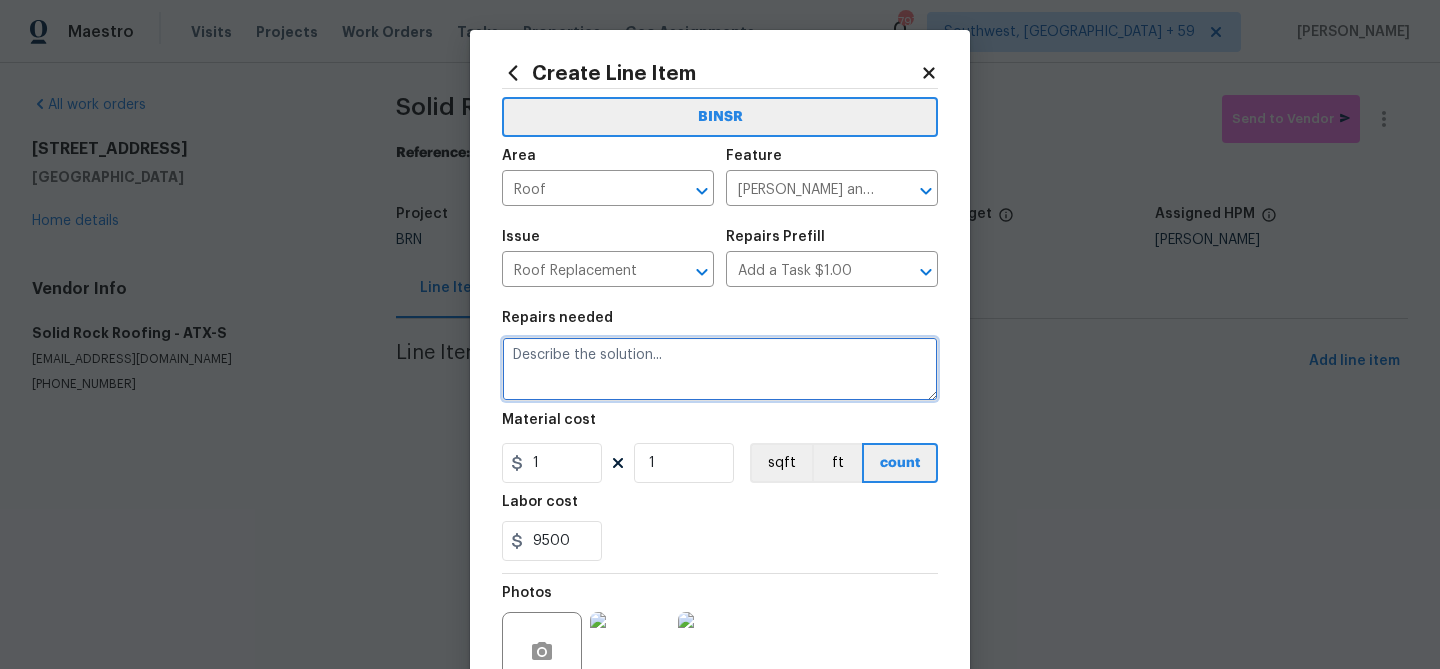 paste on "Shingle roof - Seller to remove shingle roof to decking and replace with new asphalt shingle roof. Replace damaged portions of sheathing, fascia if needed. Shingle type will be similar or better to the existing shingle style and color depending on availability. To include detached garages if present. Roof includes a 1 year workmanship warranty from the vendor." 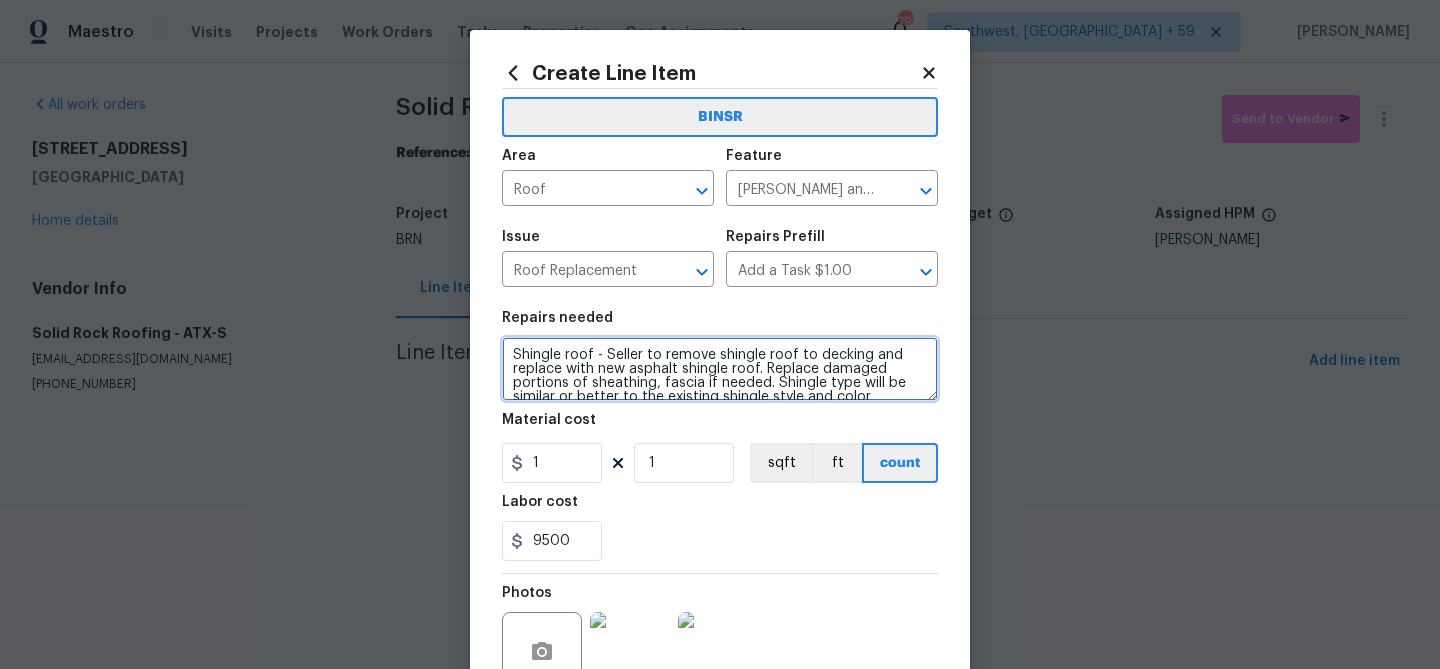 scroll, scrollTop: 60, scrollLeft: 0, axis: vertical 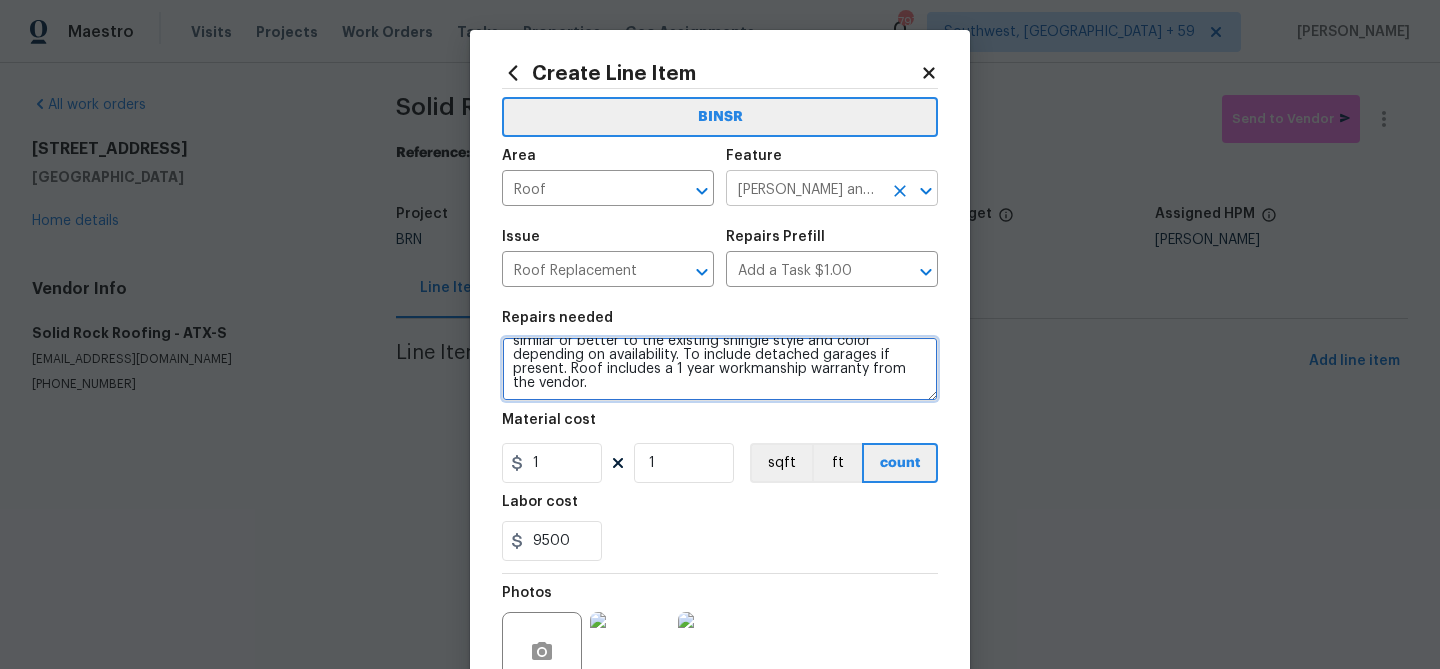 type on "Shingle roof - Seller to remove shingle roof to decking and replace with new asphalt shingle roof. Replace damaged portions of sheathing, fascia if needed. Shingle type will be similar or better to the existing shingle style and color depending on availability. To include detached garages if present. Roof includes a 1 year workmanship warranty from the vendor." 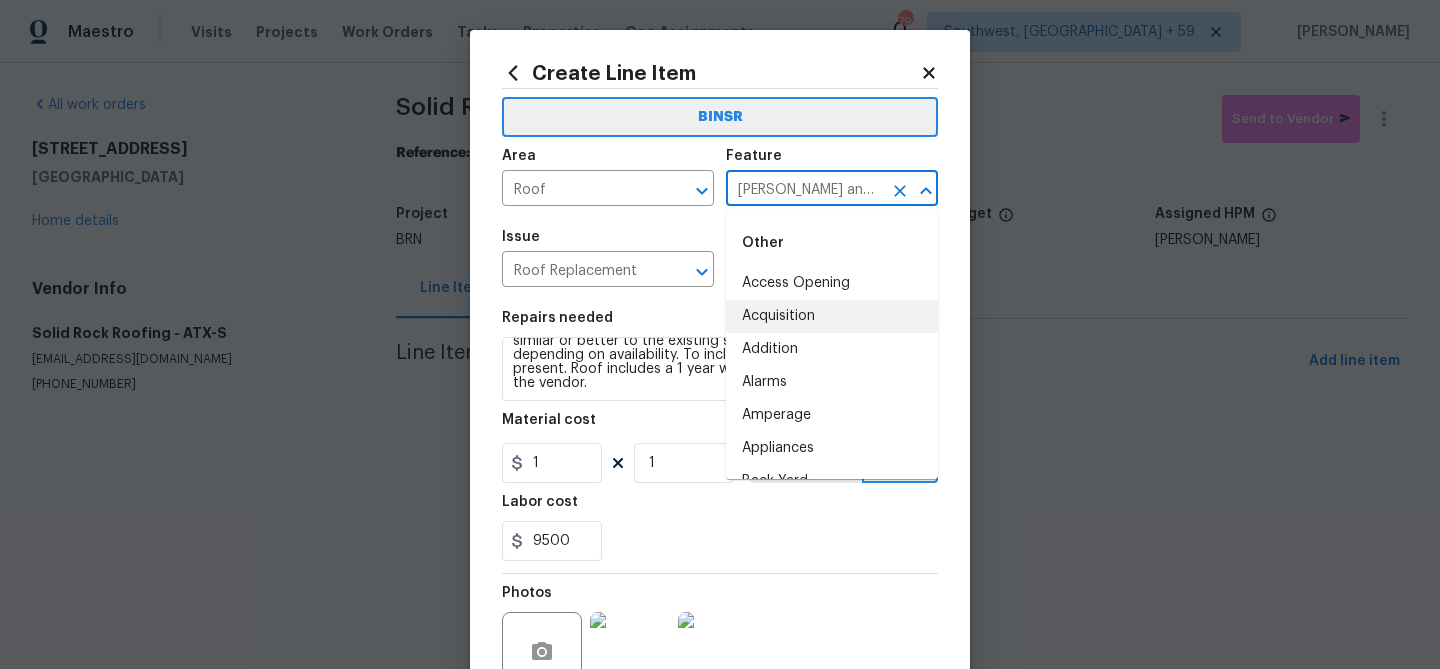click on "Eaves and Trim" at bounding box center (804, 190) 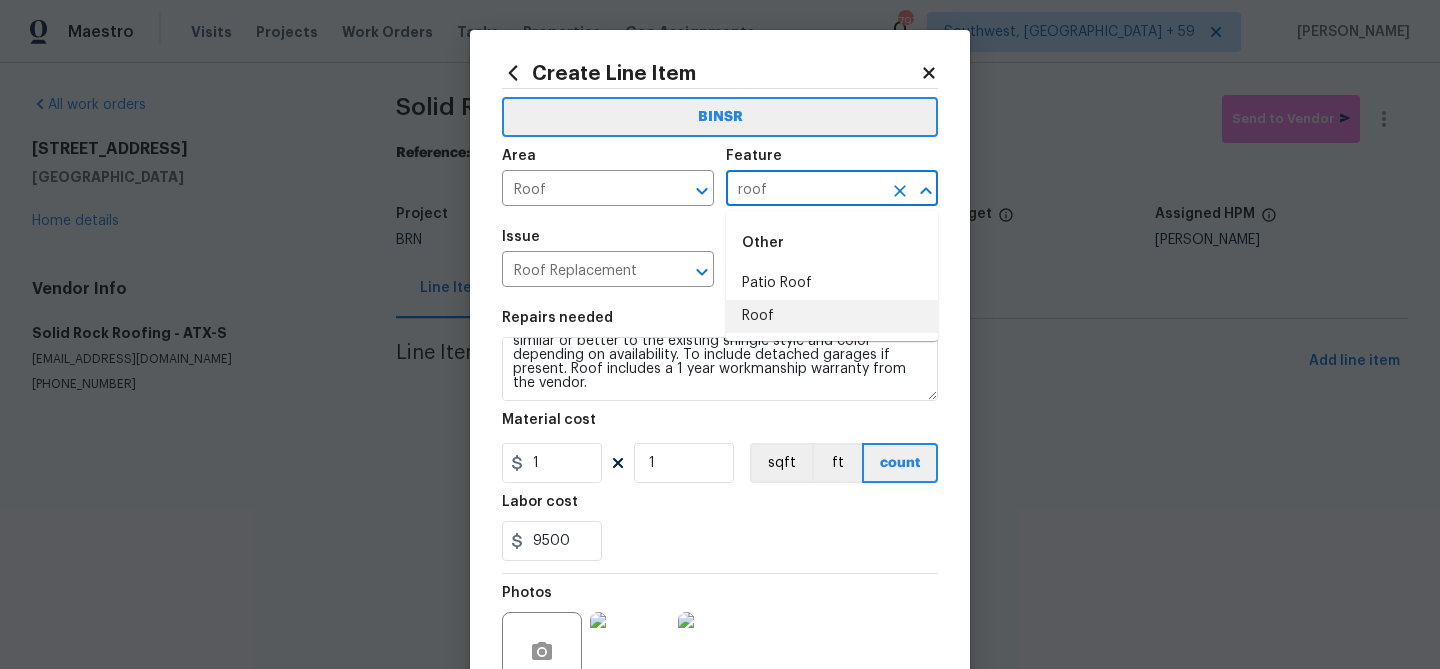 click on "Roof" at bounding box center (832, 316) 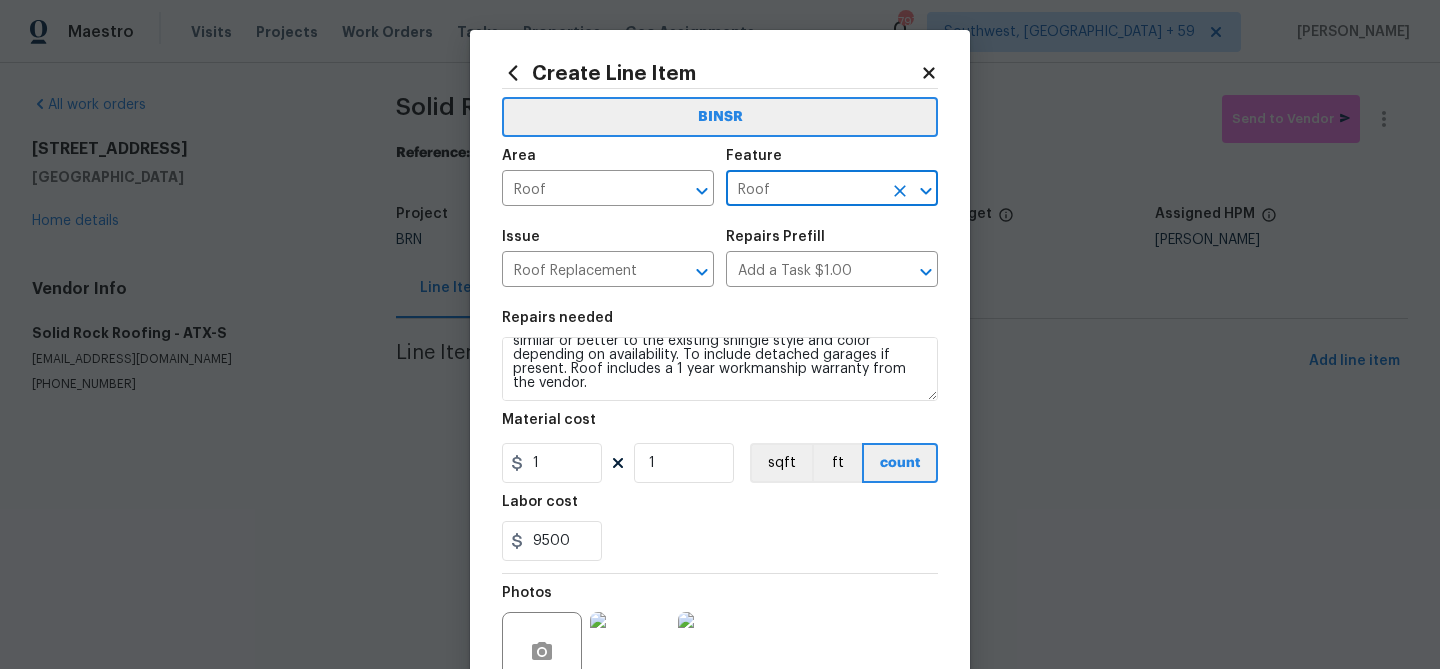 scroll, scrollTop: 0, scrollLeft: 0, axis: both 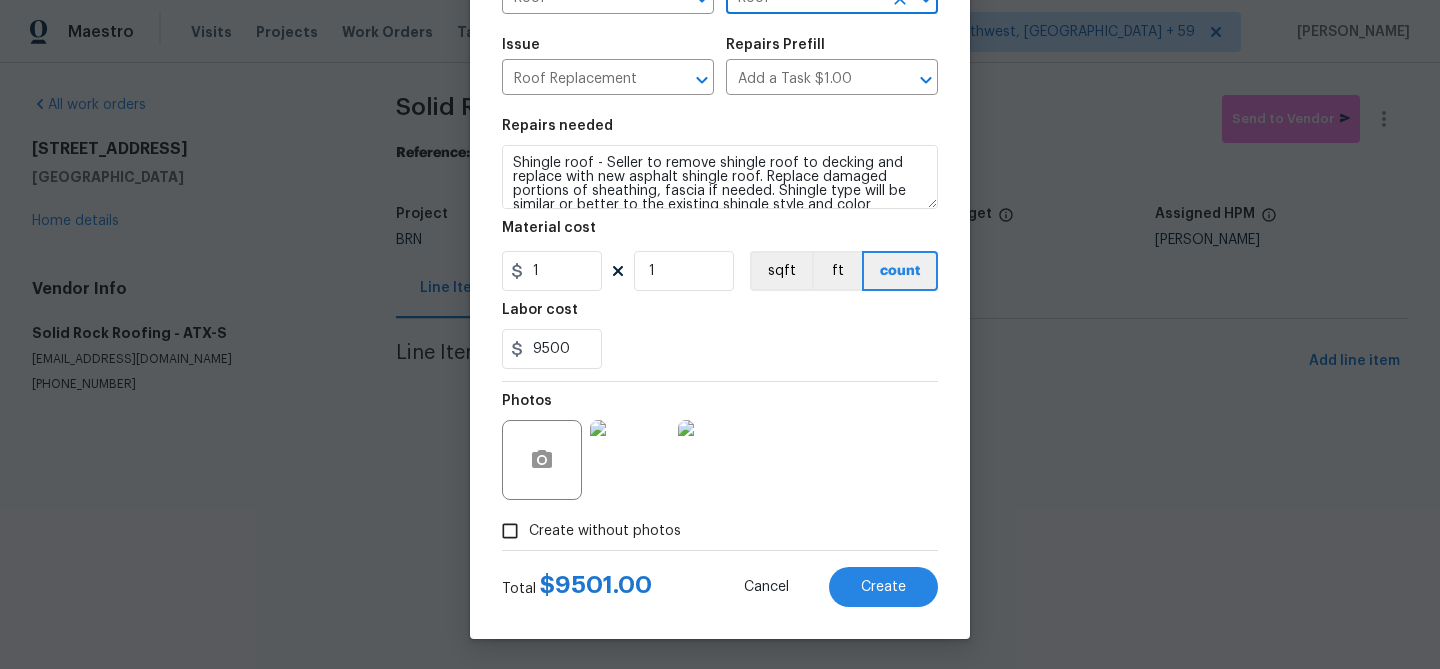 type on "Roof" 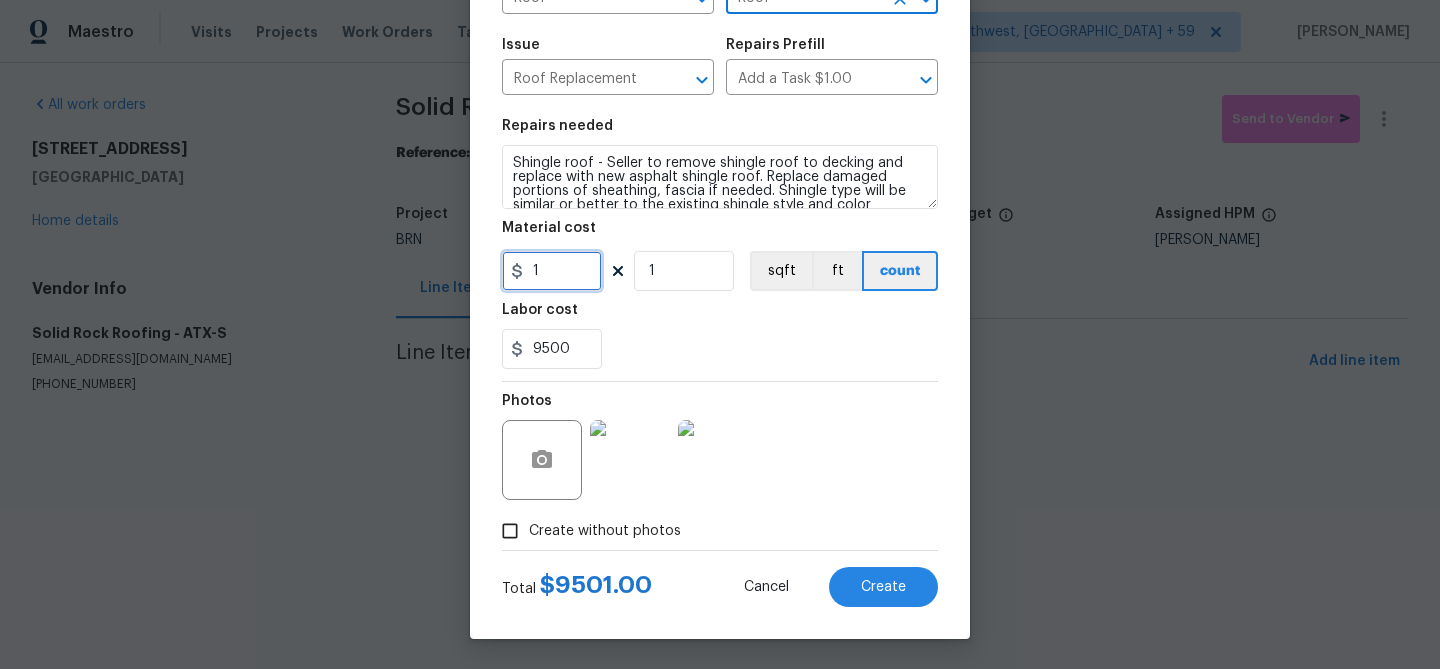 click on "1" at bounding box center [552, 271] 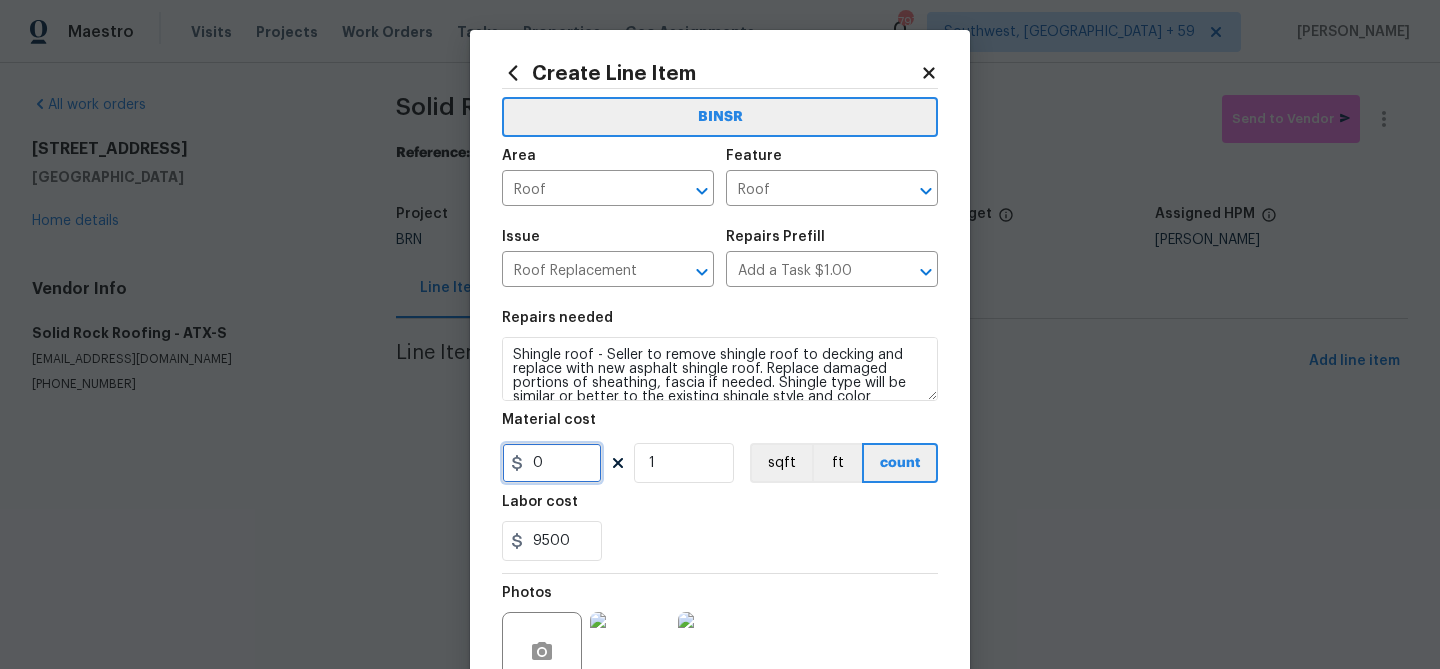 scroll, scrollTop: 193, scrollLeft: 0, axis: vertical 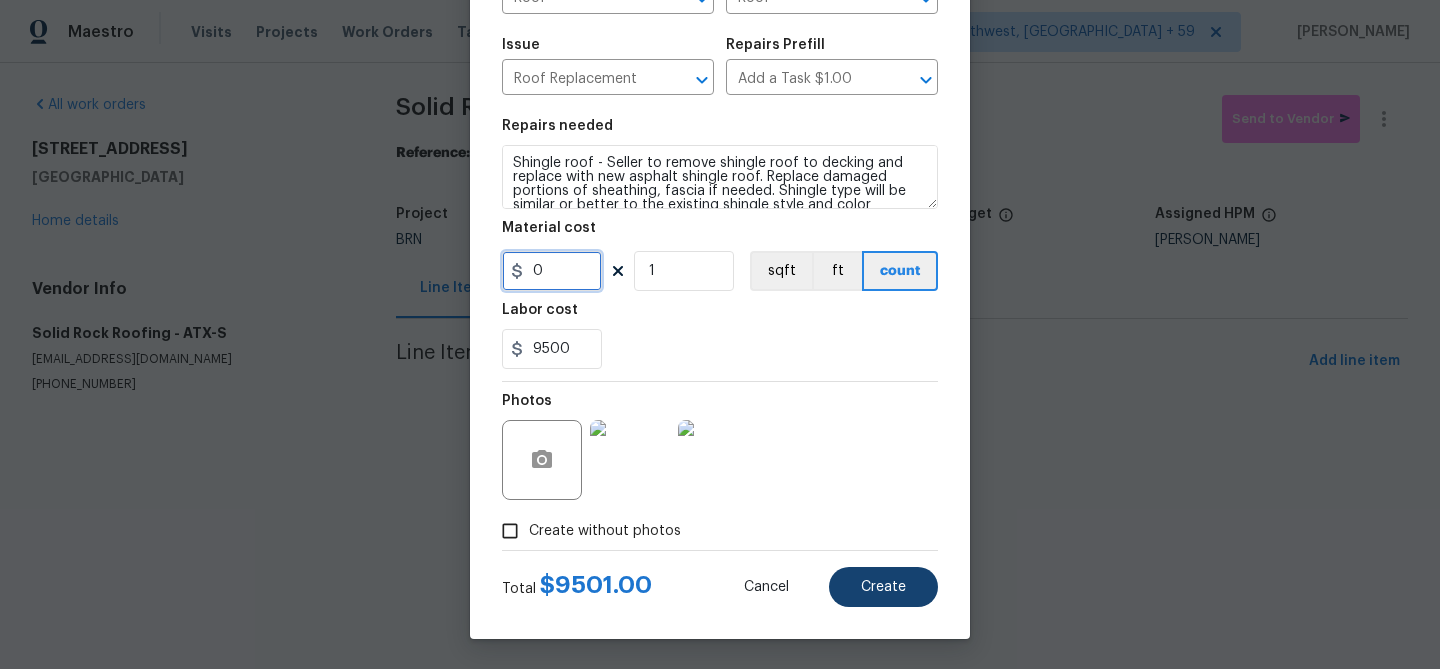 type on "0" 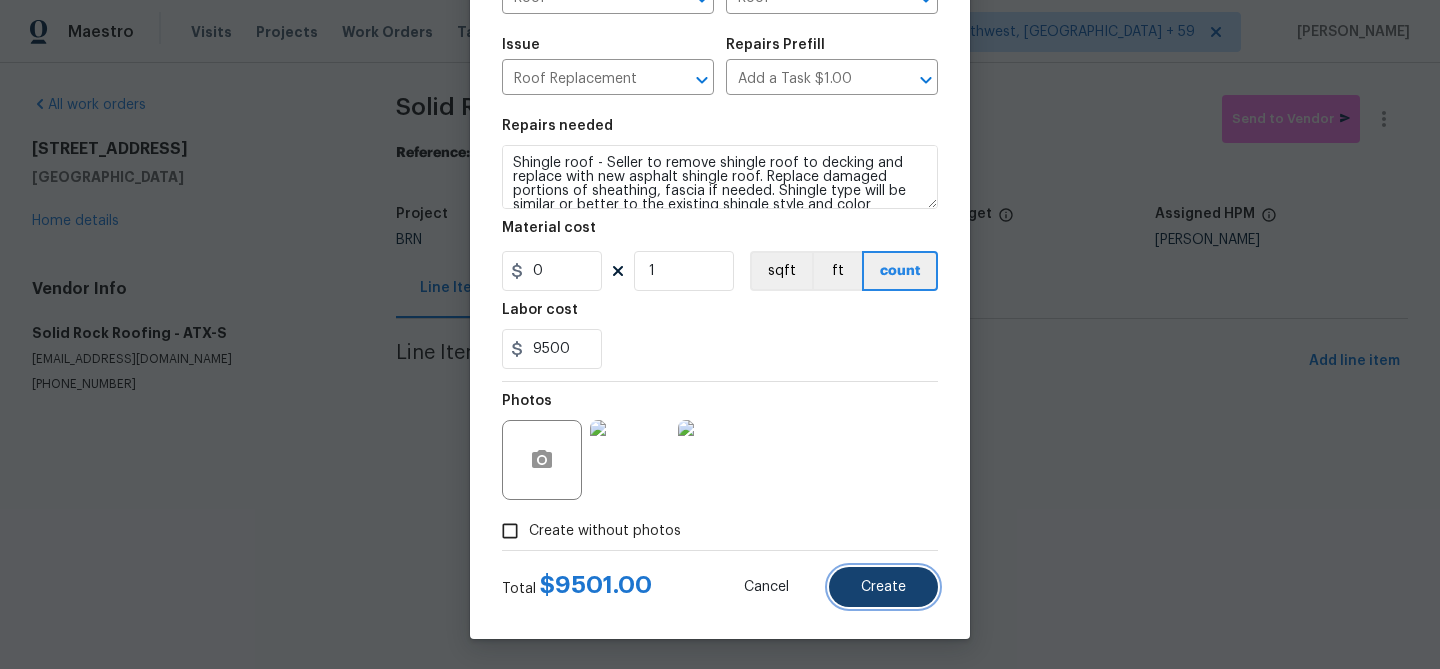 click on "Create" at bounding box center [883, 587] 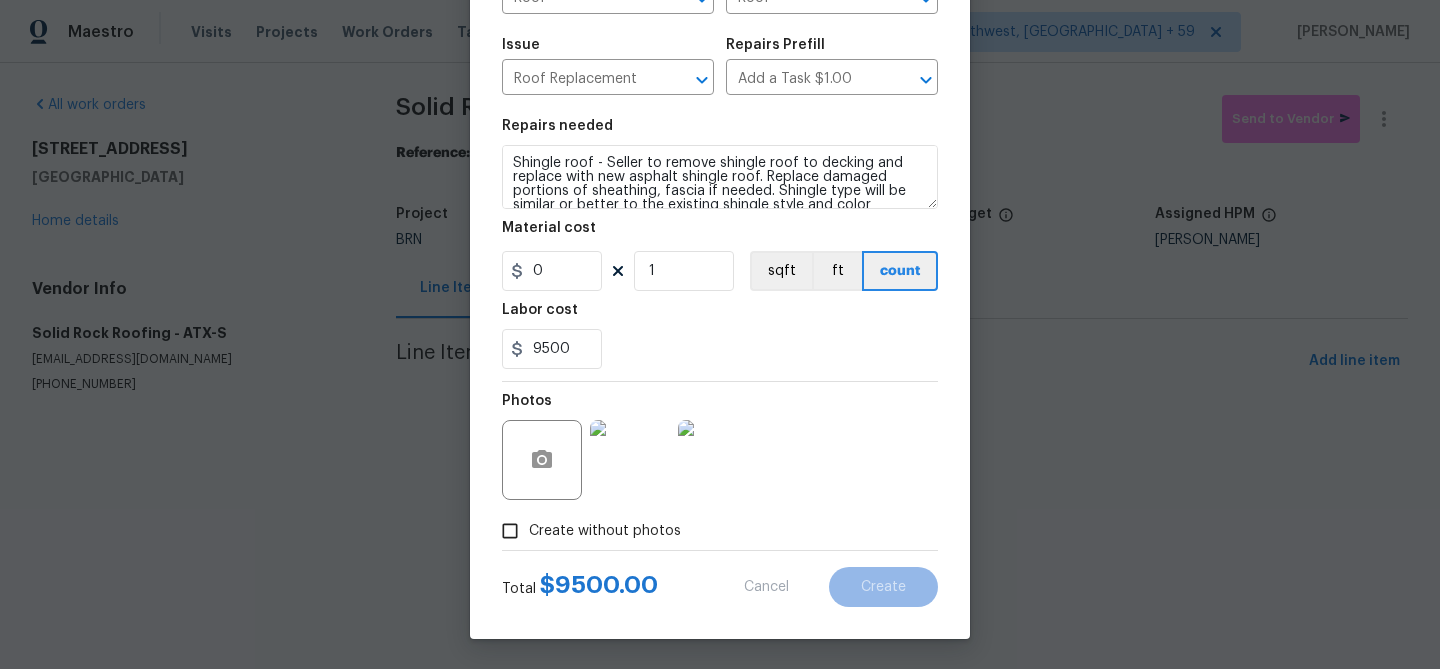 type on "0" 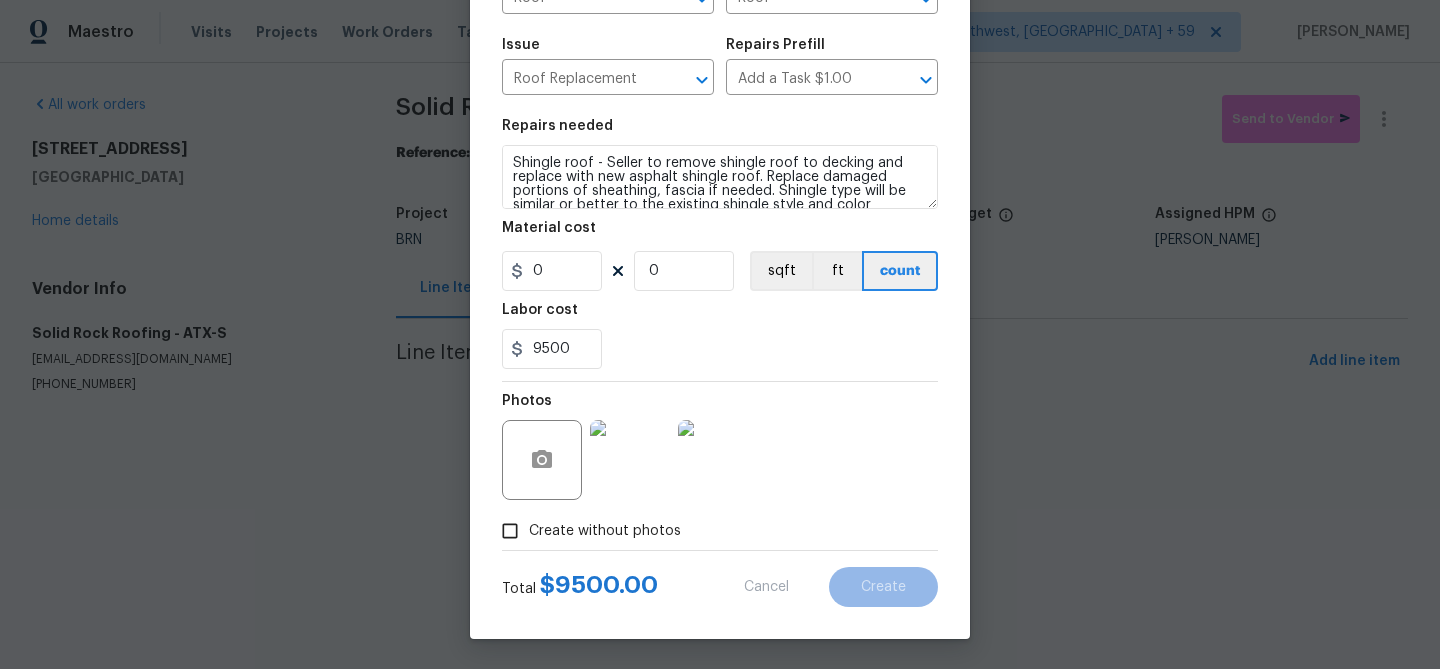 type 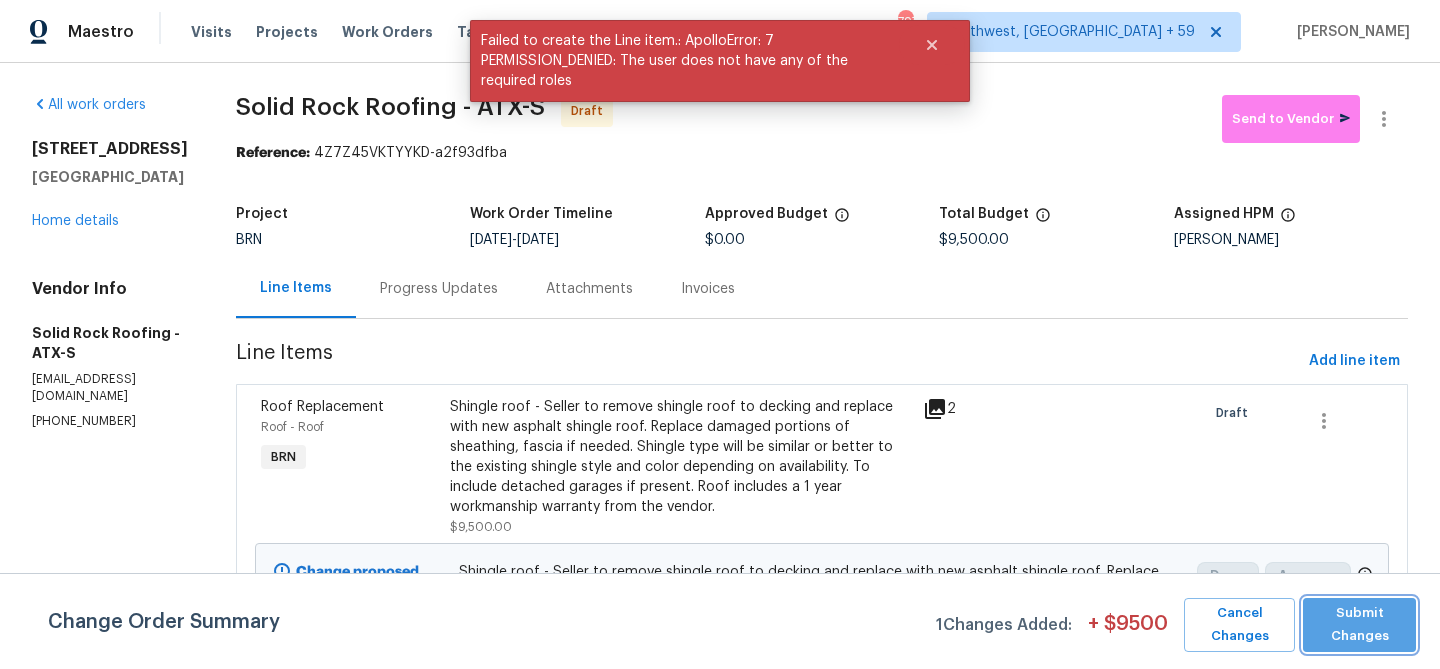 click on "Submit Changes" at bounding box center [1359, 625] 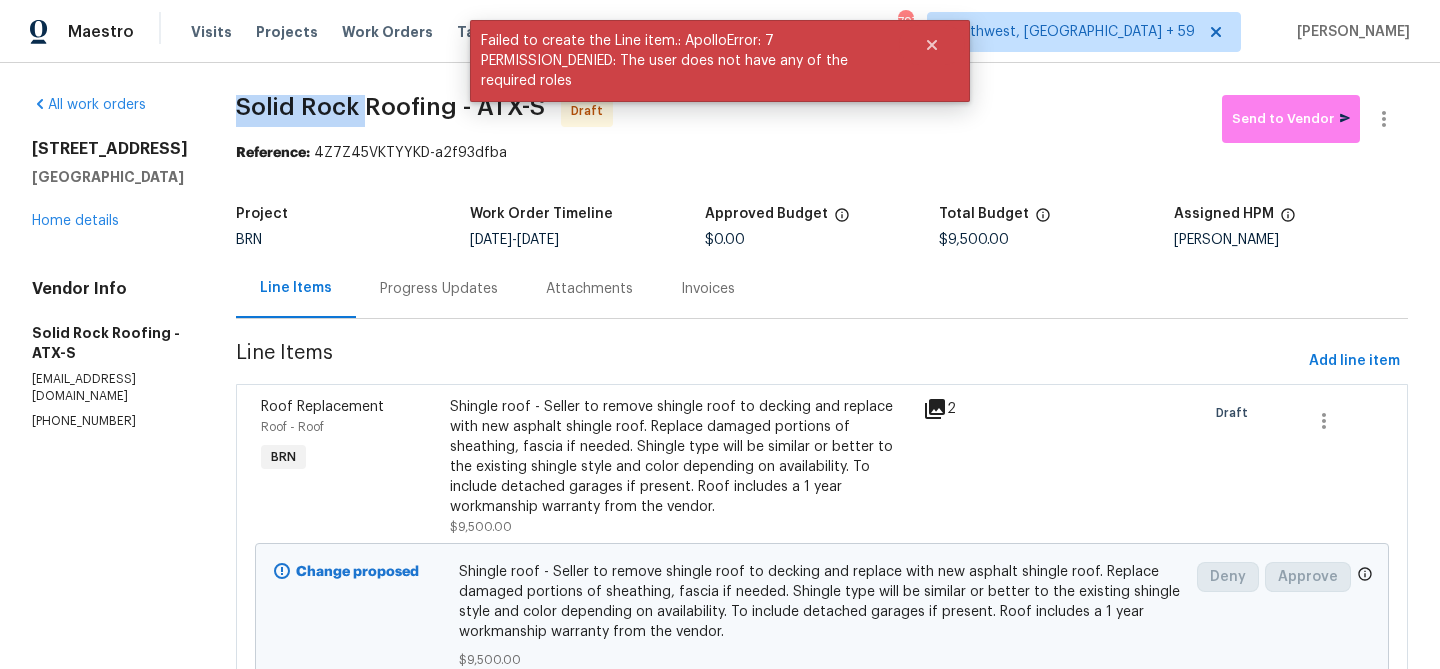 drag, startPoint x: 223, startPoint y: 107, endPoint x: 361, endPoint y: 104, distance: 138.03261 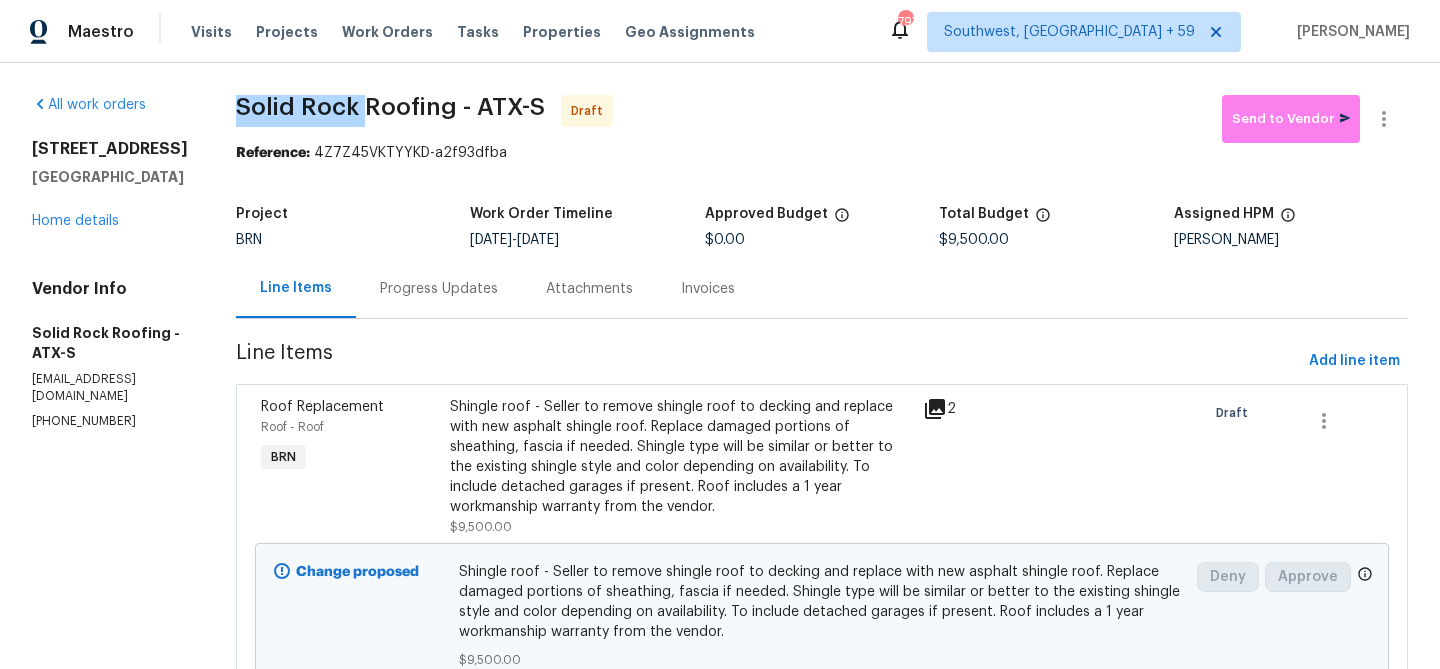 scroll, scrollTop: 95, scrollLeft: 0, axis: vertical 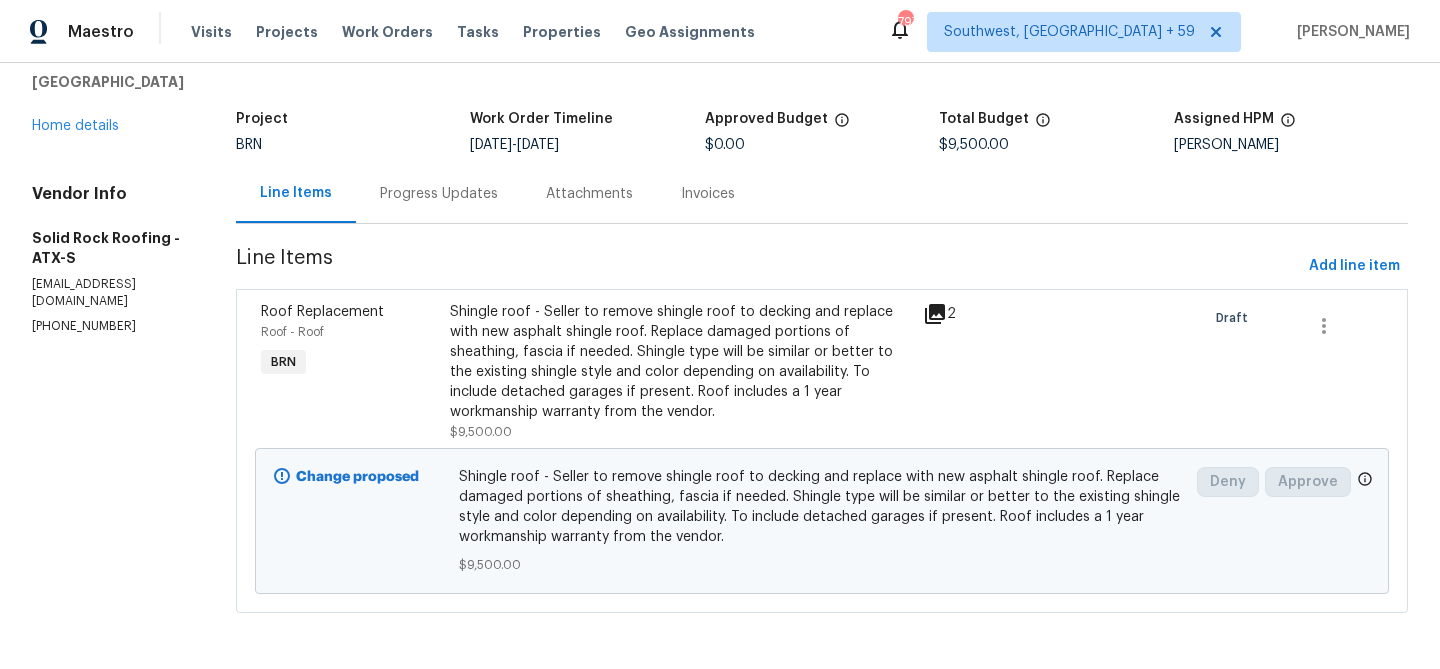 click on "Progress Updates" at bounding box center [439, 193] 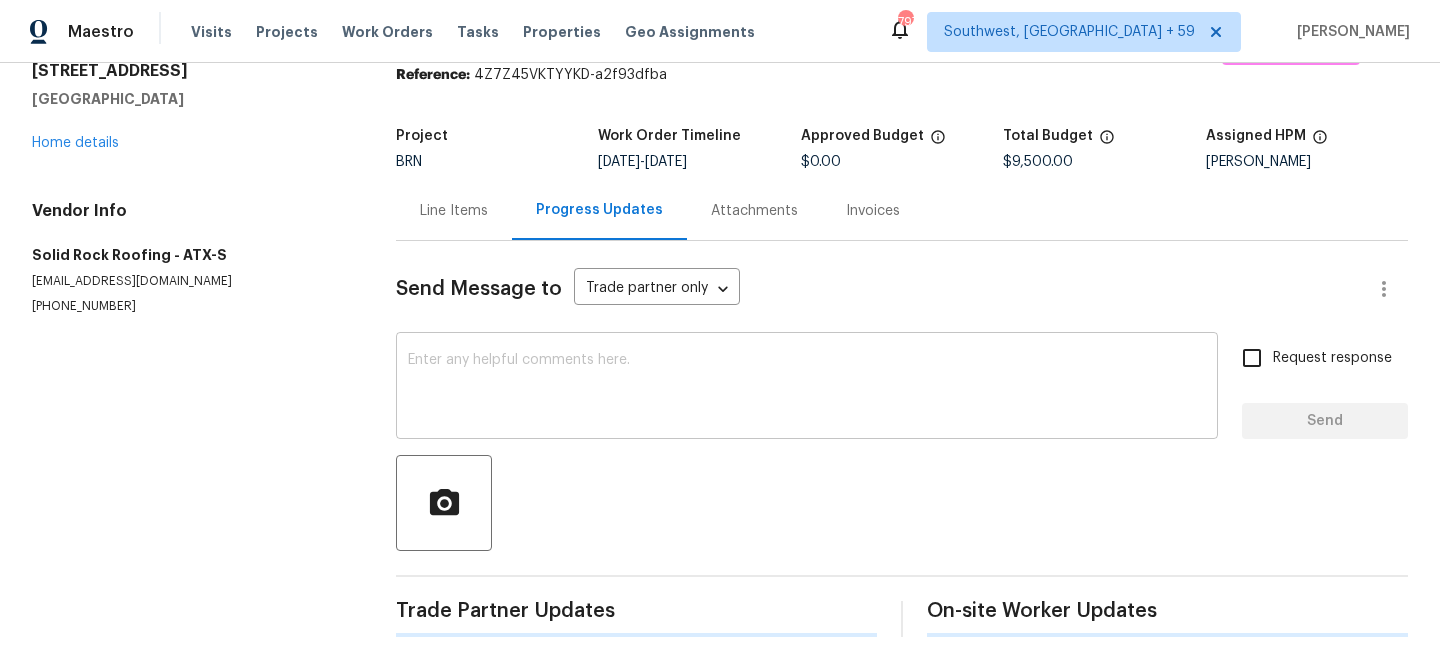 click at bounding box center [807, 388] 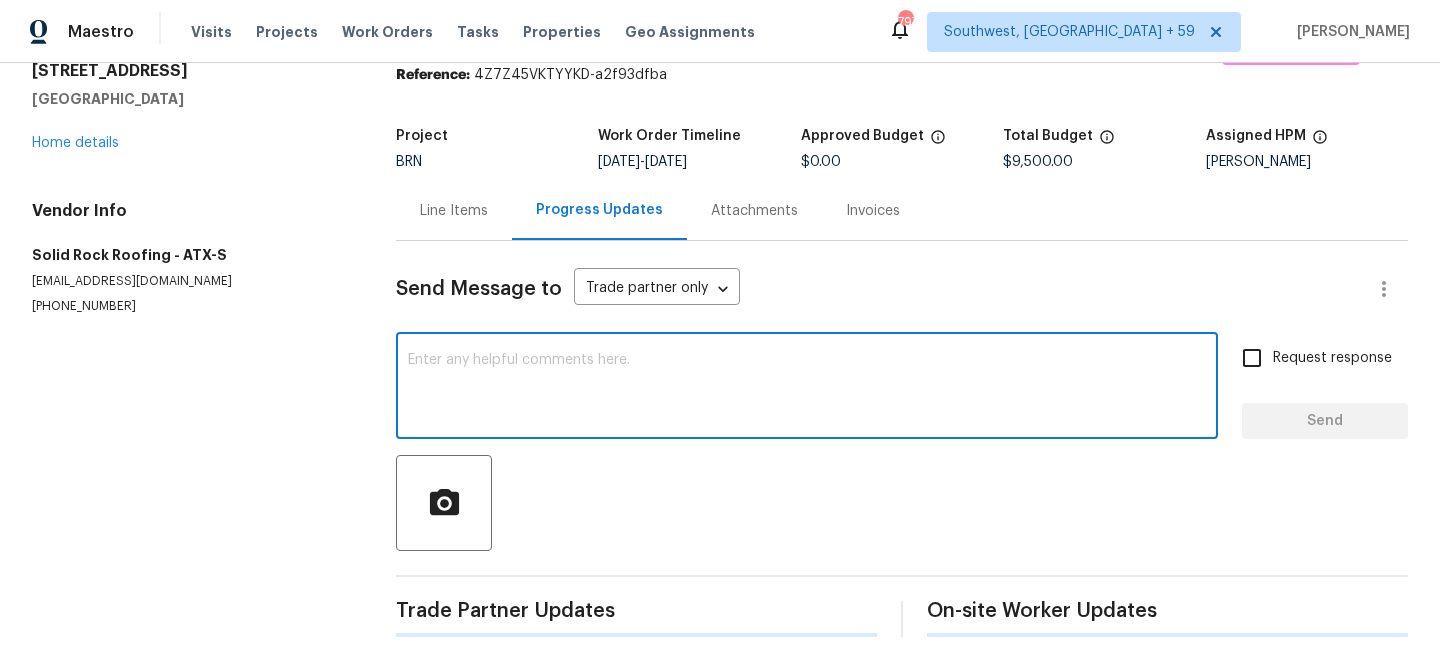 scroll, scrollTop: 74, scrollLeft: 0, axis: vertical 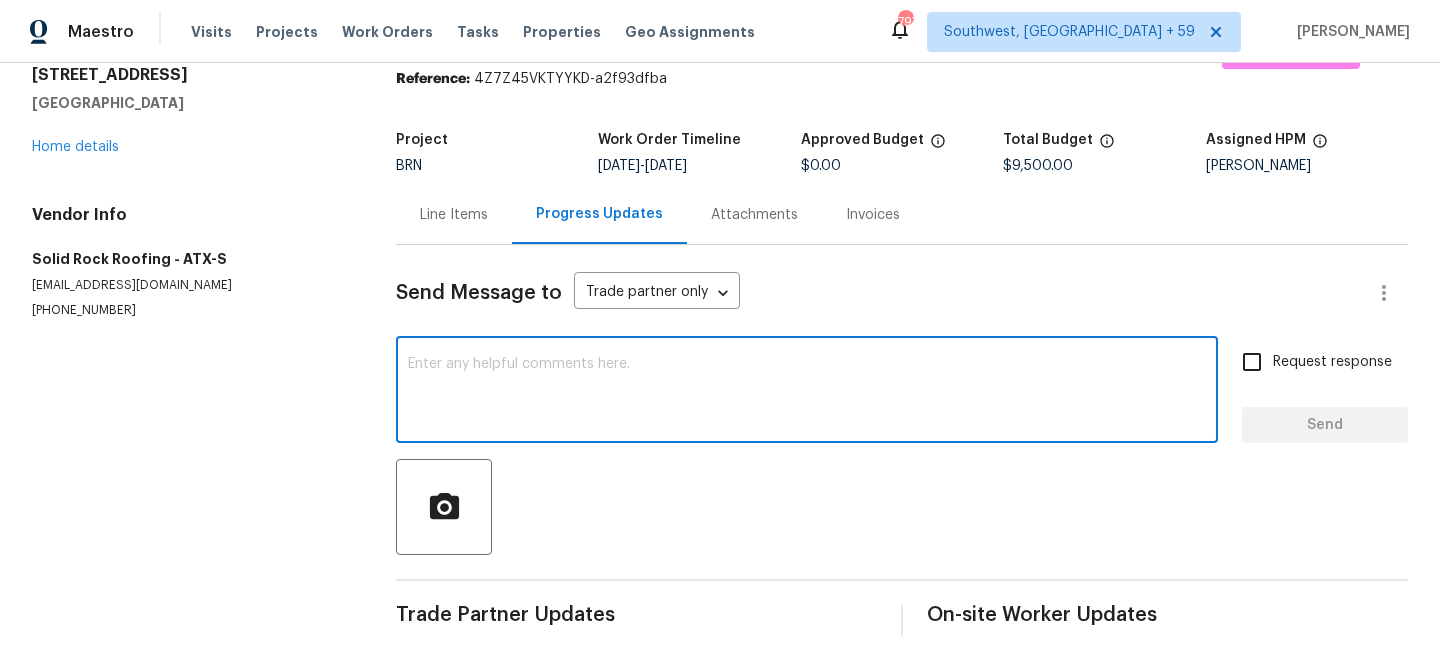paste on "Hi, I'm Ananthi from Opendoor. Just wanted to check if you received the WO for (Property address), due on (Target date). Please review and accept it within 24 hours and provide a schedule by then. Reach out to me via the portal or call/text at 650-800-9524 for any questions or additional details and change orders for this work order." 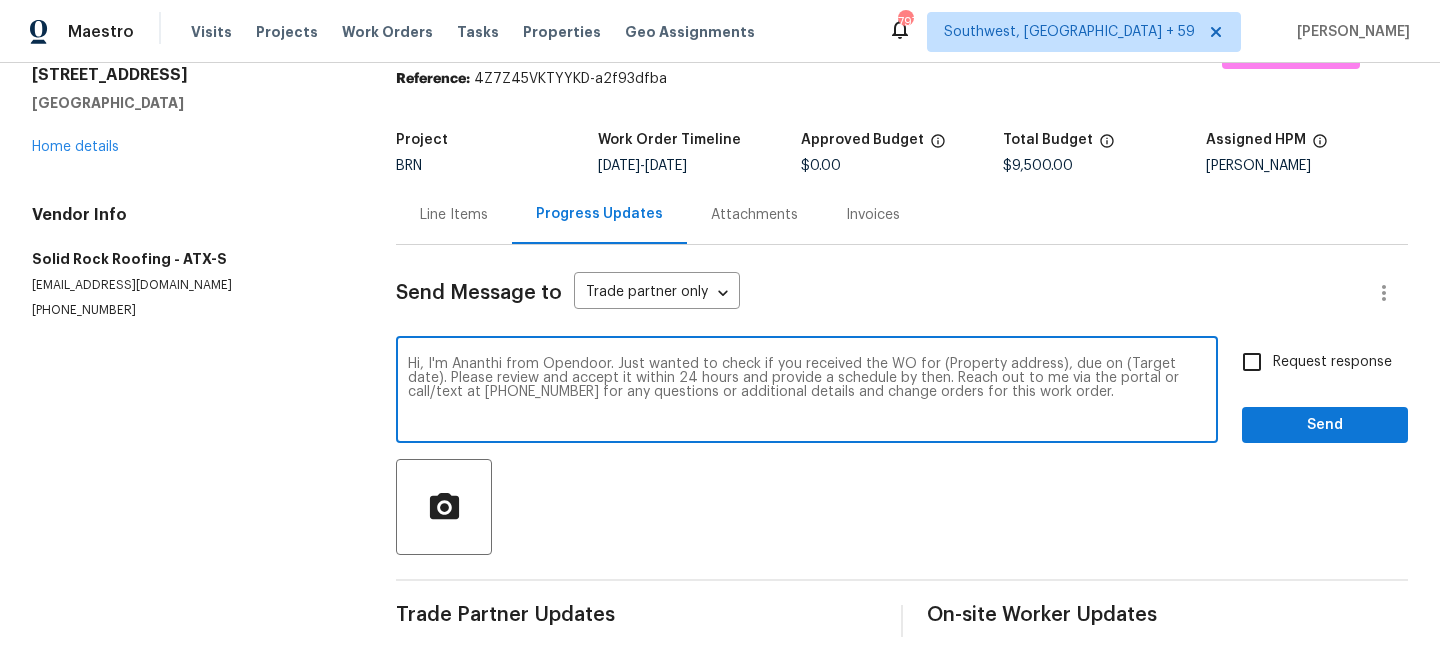 drag, startPoint x: 1051, startPoint y: 365, endPoint x: 942, endPoint y: 366, distance: 109.004585 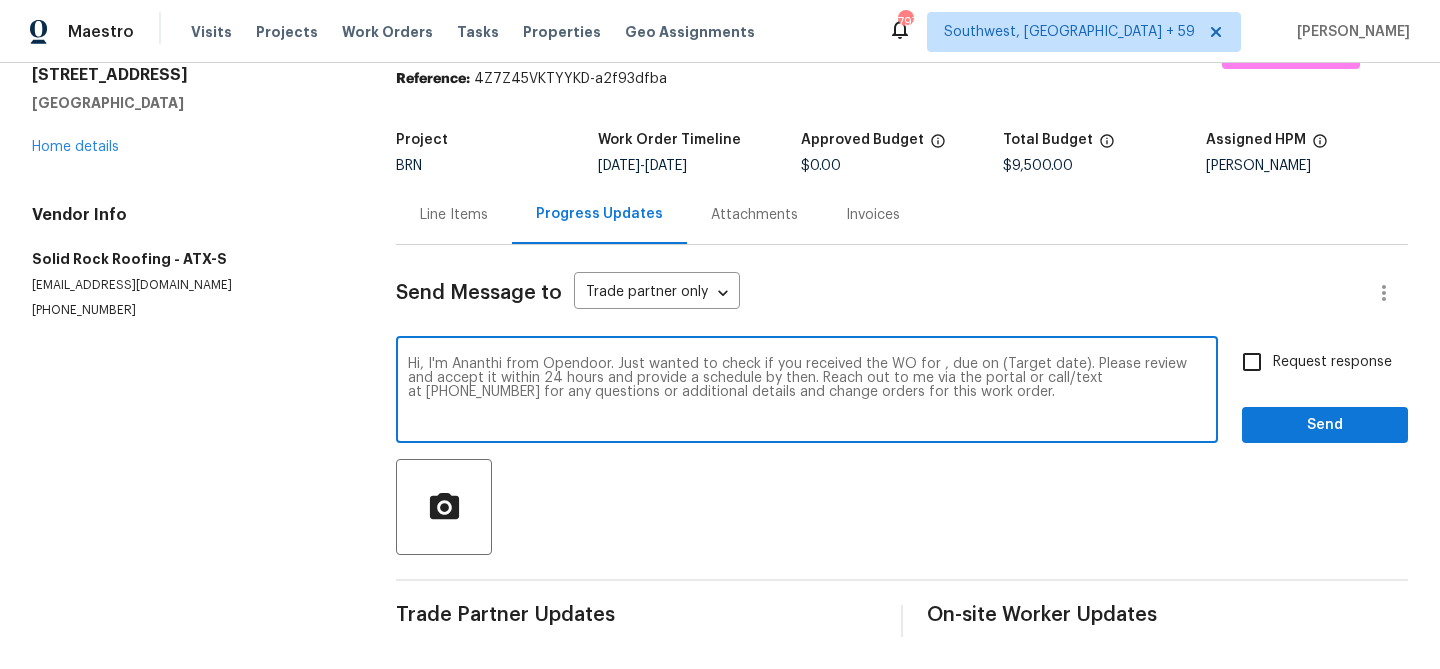 paste on "18132 Great Basin Ave, Pflugerville, TX 78660" 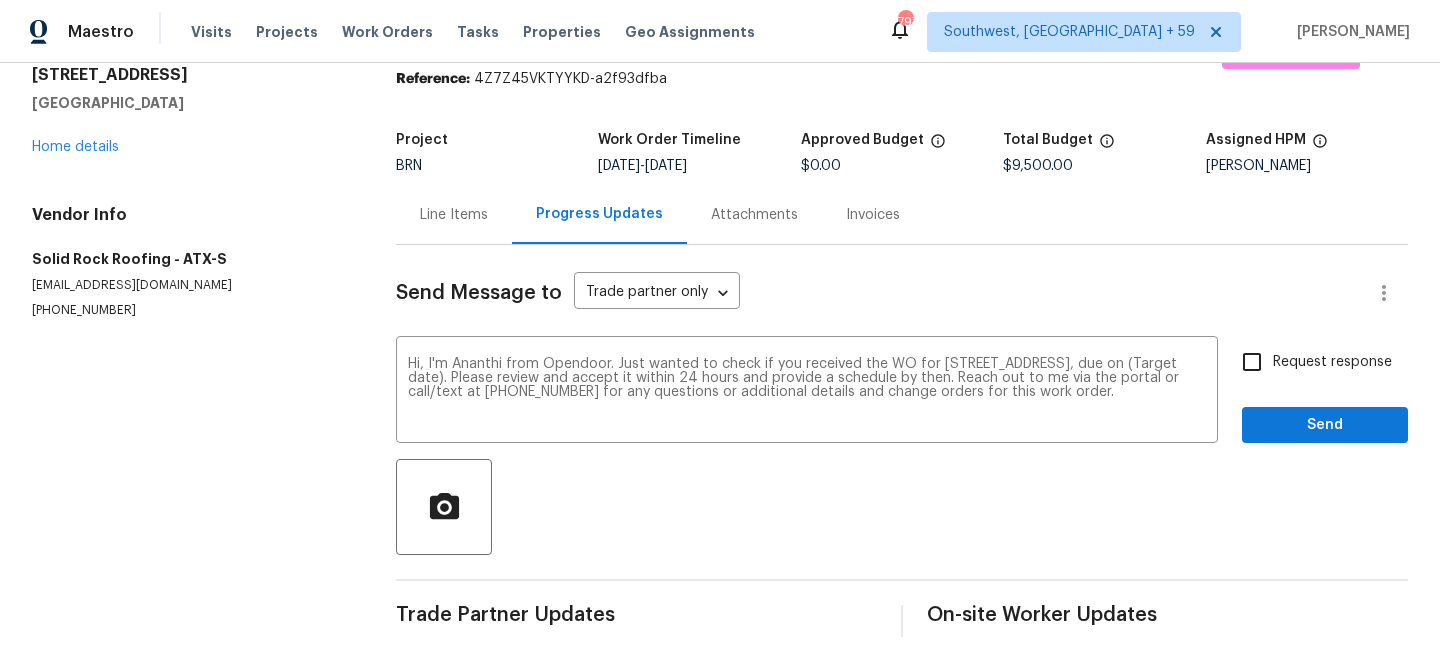 drag, startPoint x: 677, startPoint y: 166, endPoint x: 758, endPoint y: 166, distance: 81 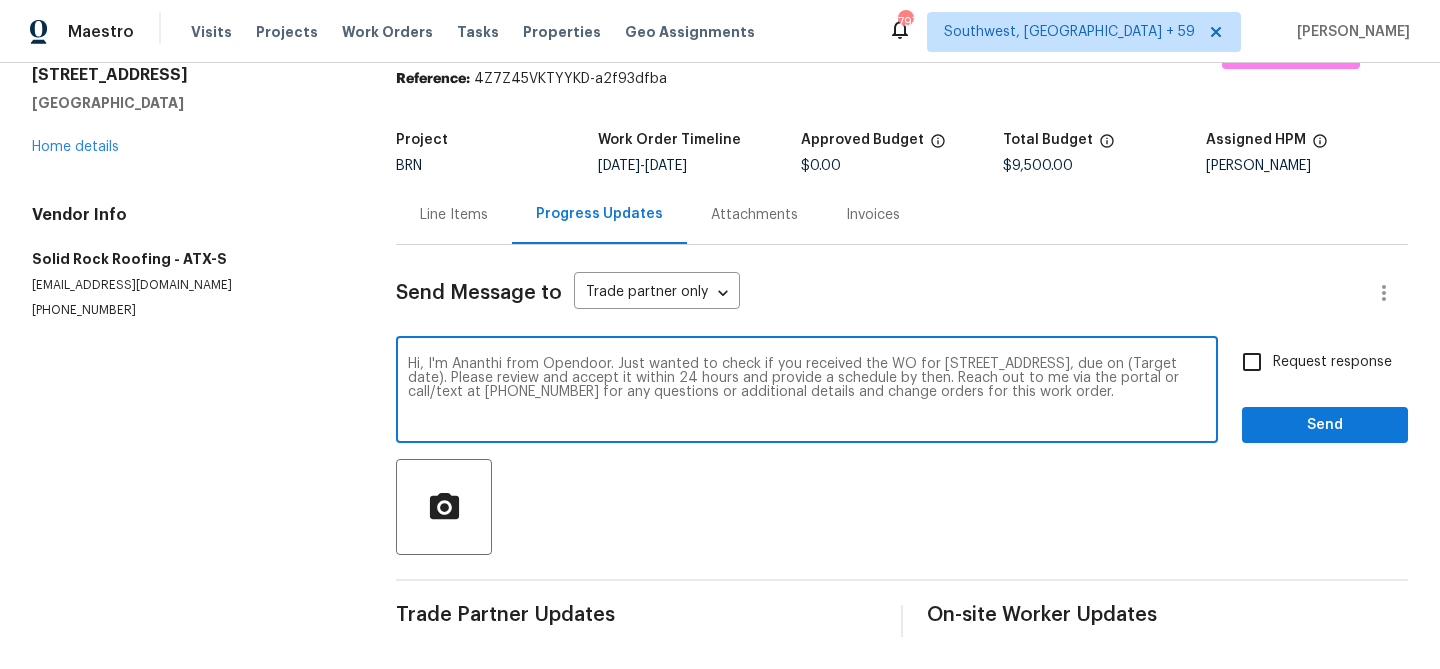 drag, startPoint x: 588, startPoint y: 379, endPoint x: 511, endPoint y: 377, distance: 77.02597 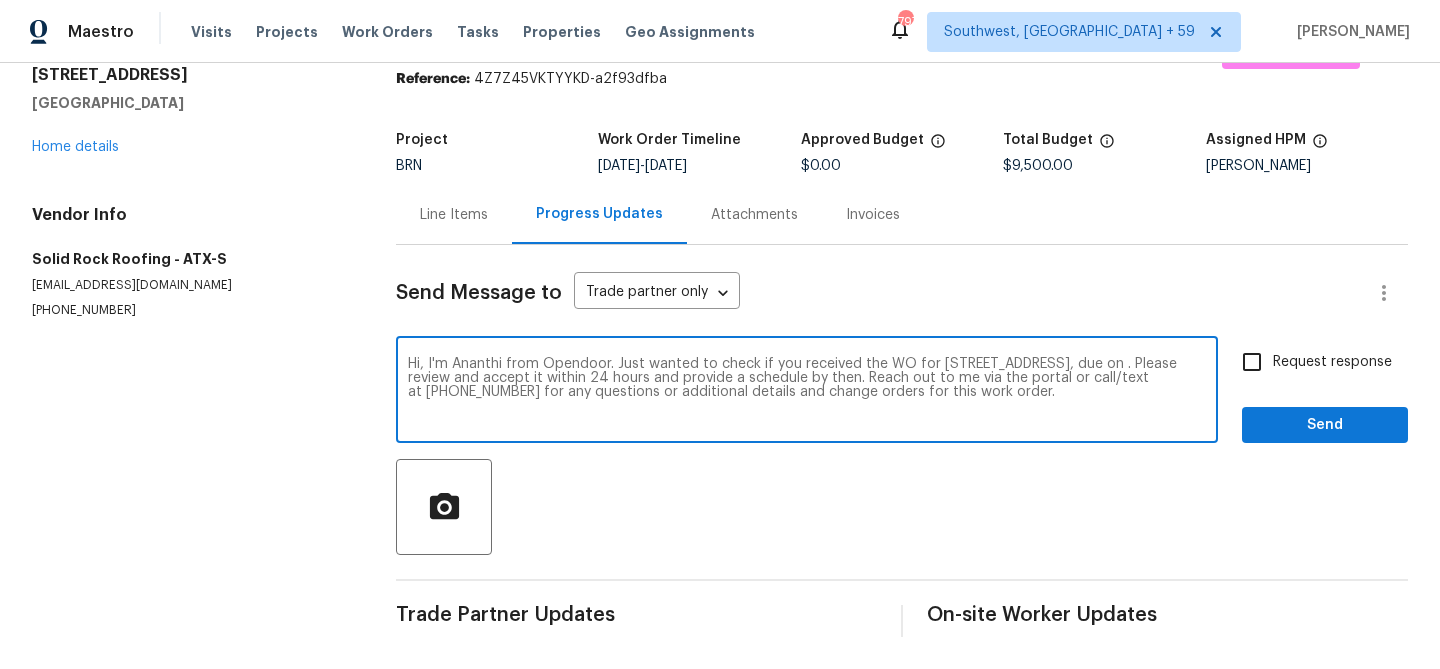 paste on "7/18/2025" 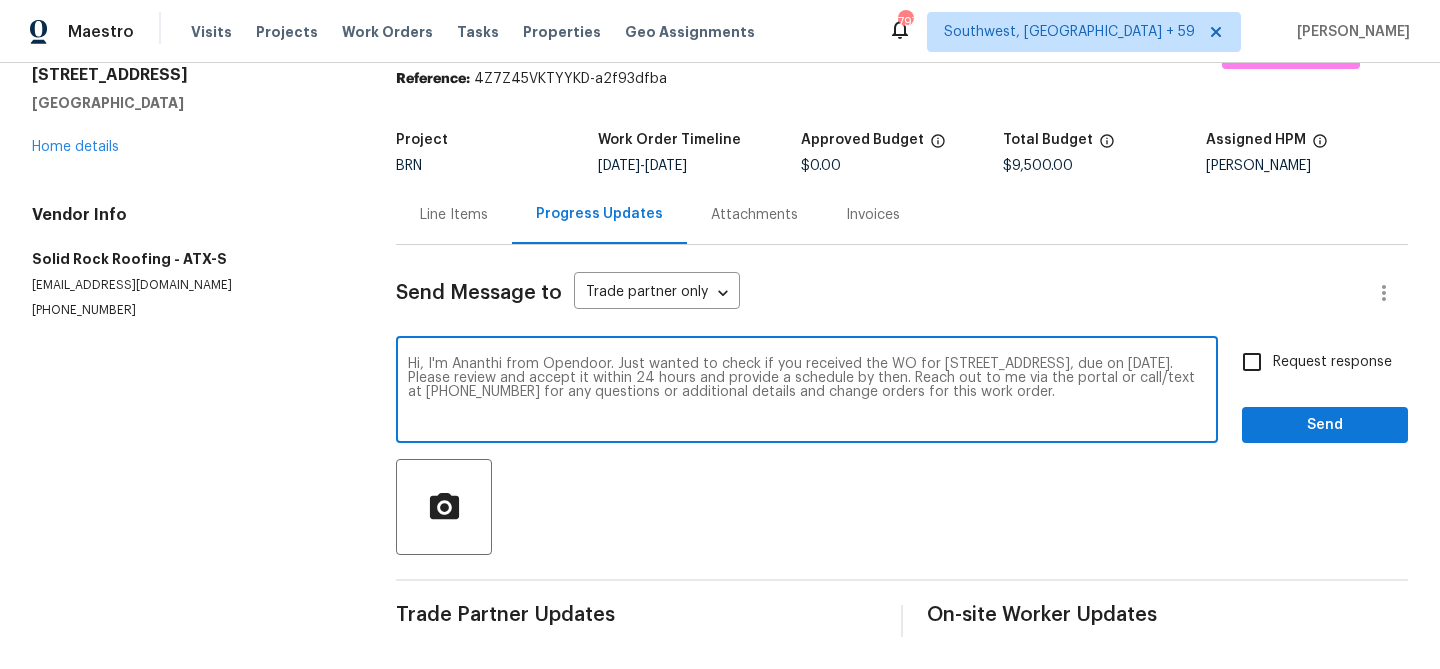 type on "Hi, I'm Ananthi from Opendoor. Just wanted to check if you received the WO for 18132 Great Basin Ave, Pflugerville, TX 78660, due on 7/18/2025. Please review and accept it within 24 hours and provide a schedule by then. Reach out to me via the portal or call/text at 650-800-9524 for any questions or additional details and change orders for this work order." 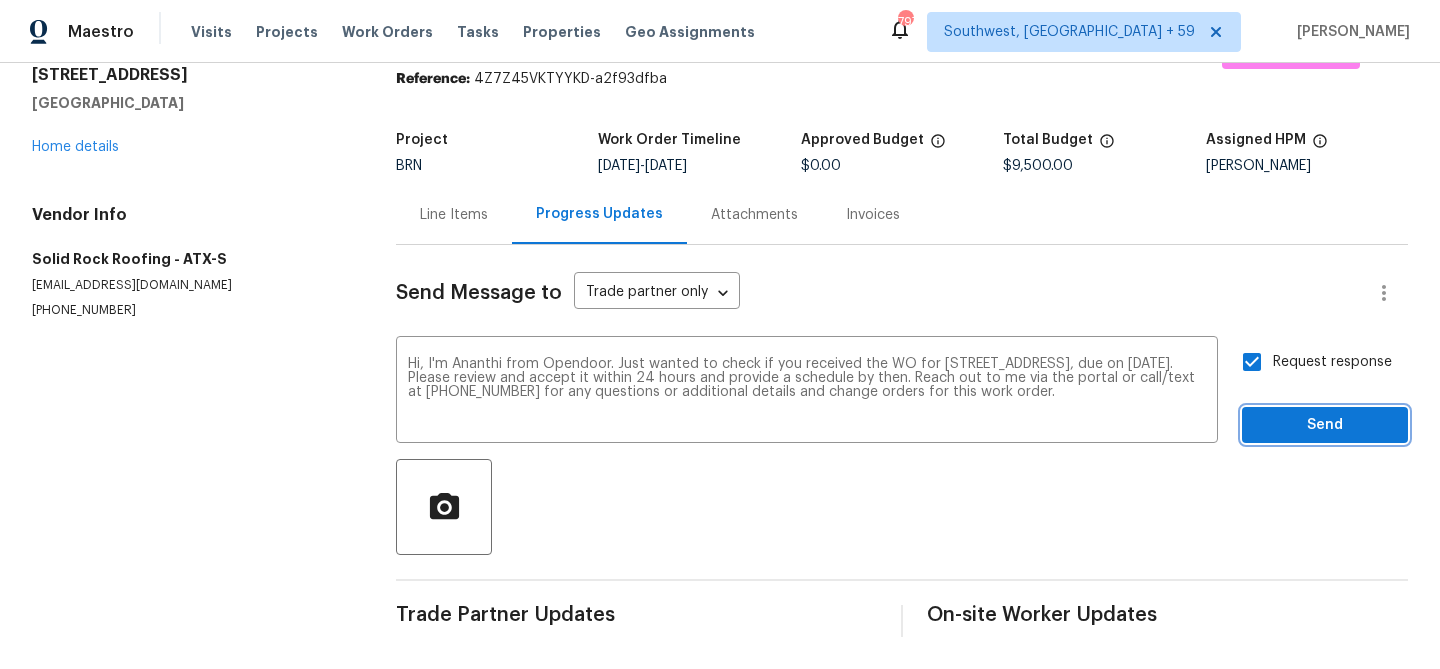click on "Send" at bounding box center (1325, 425) 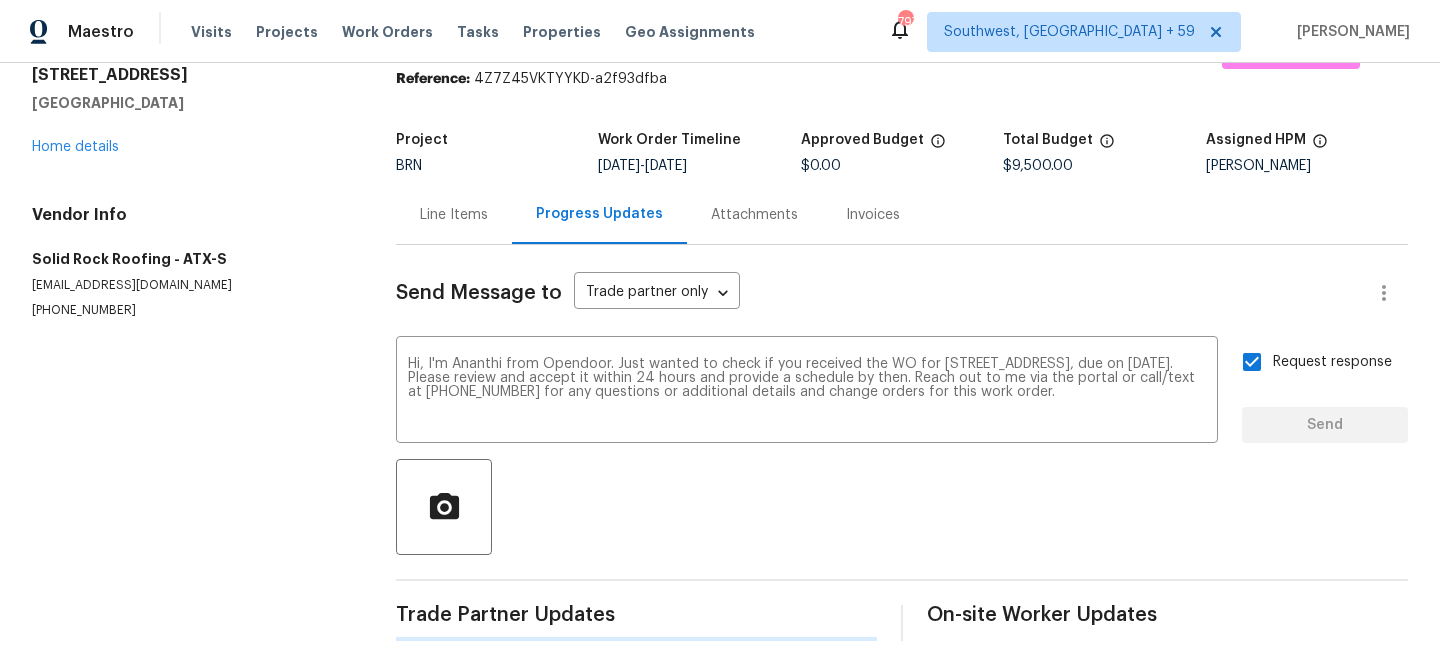 scroll, scrollTop: 0, scrollLeft: 0, axis: both 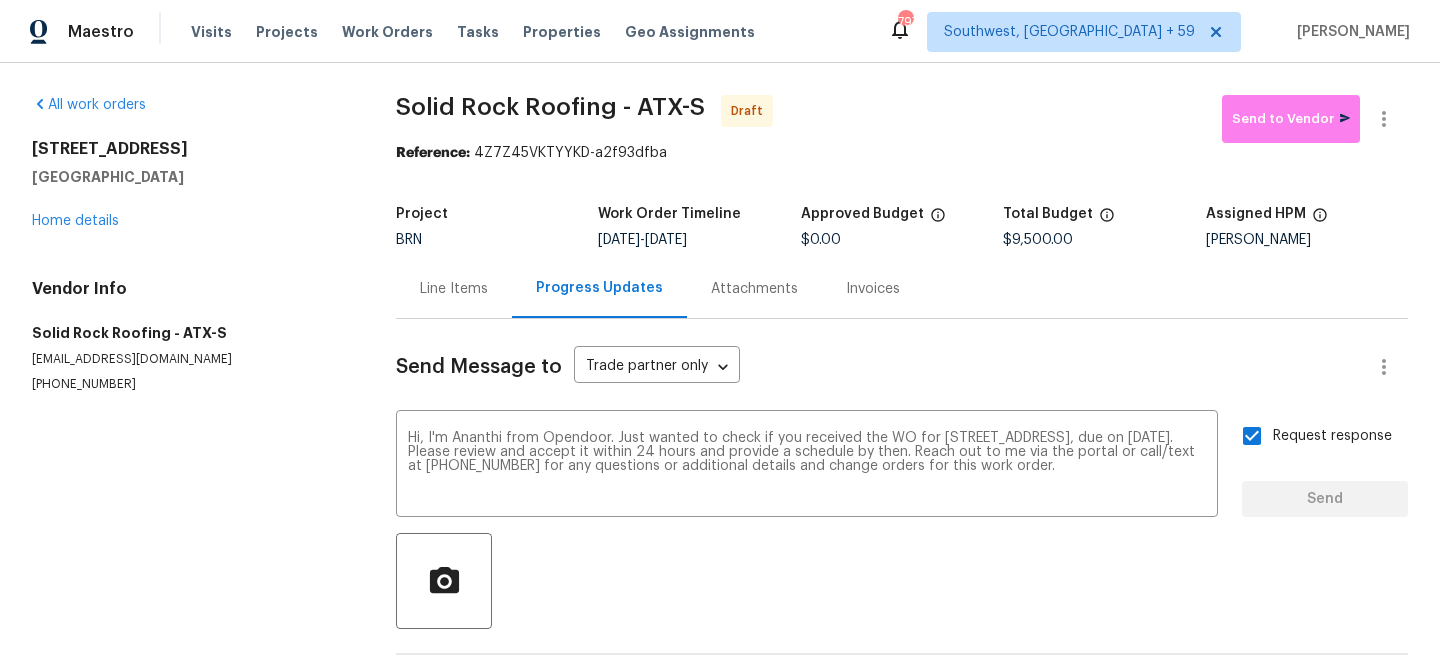 type 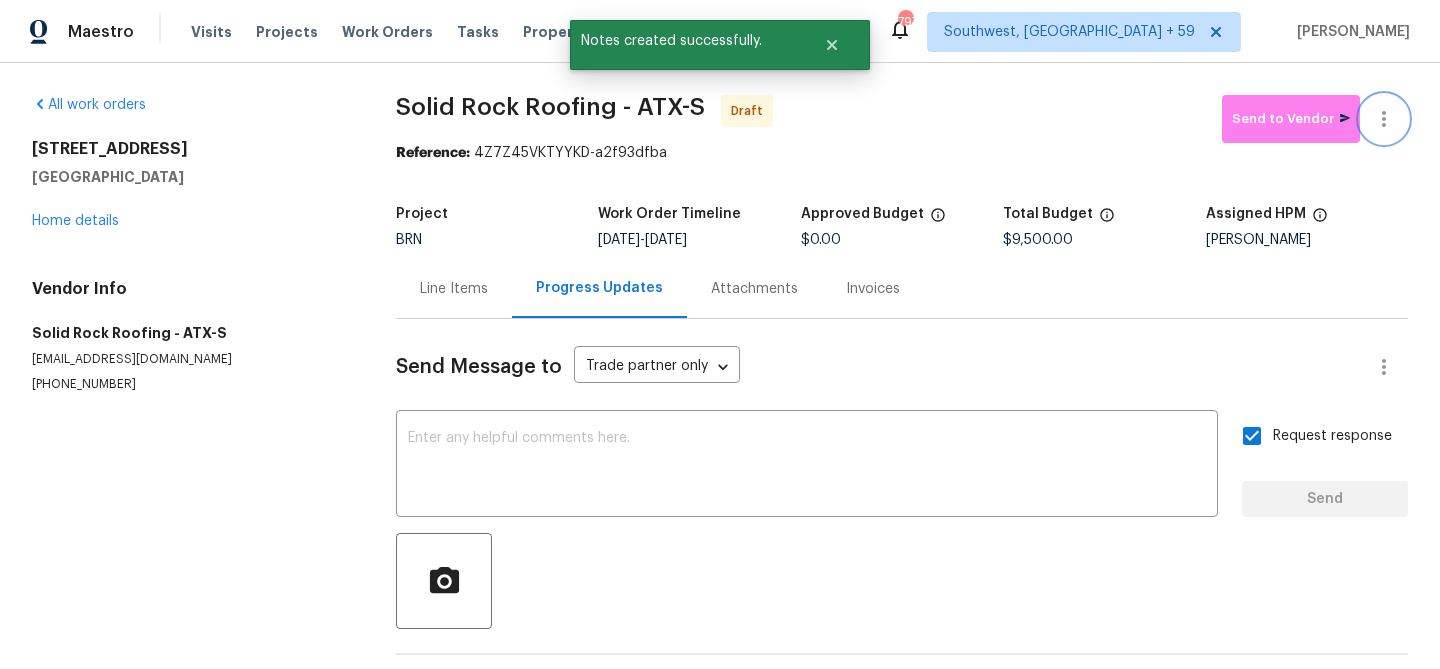 click 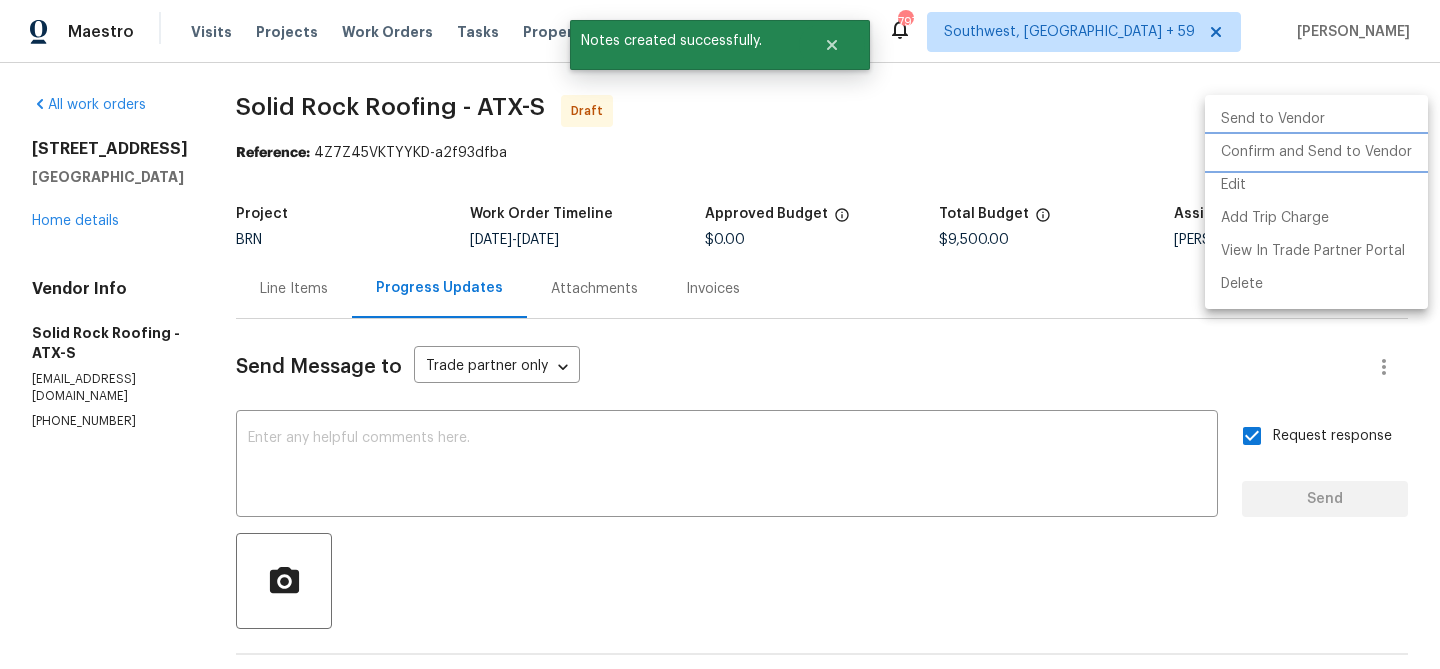 click on "Confirm and Send to Vendor" at bounding box center (1316, 152) 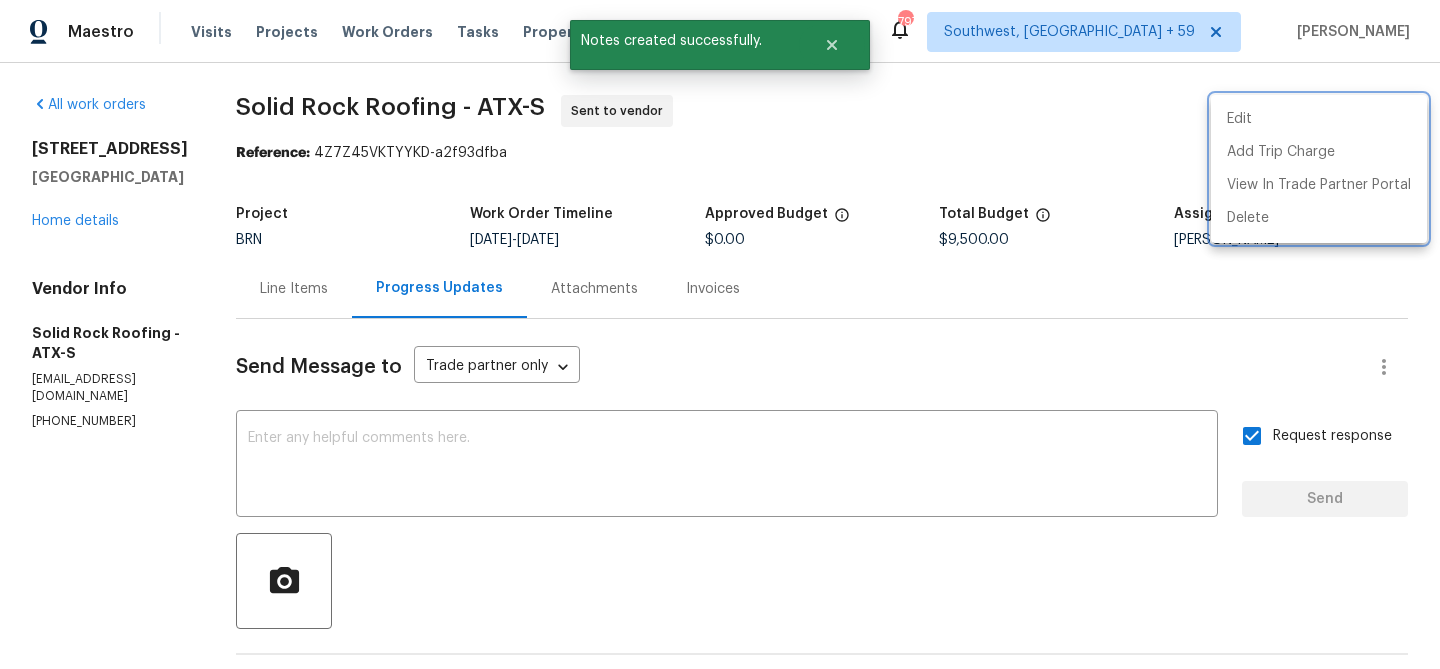 click at bounding box center (720, 334) 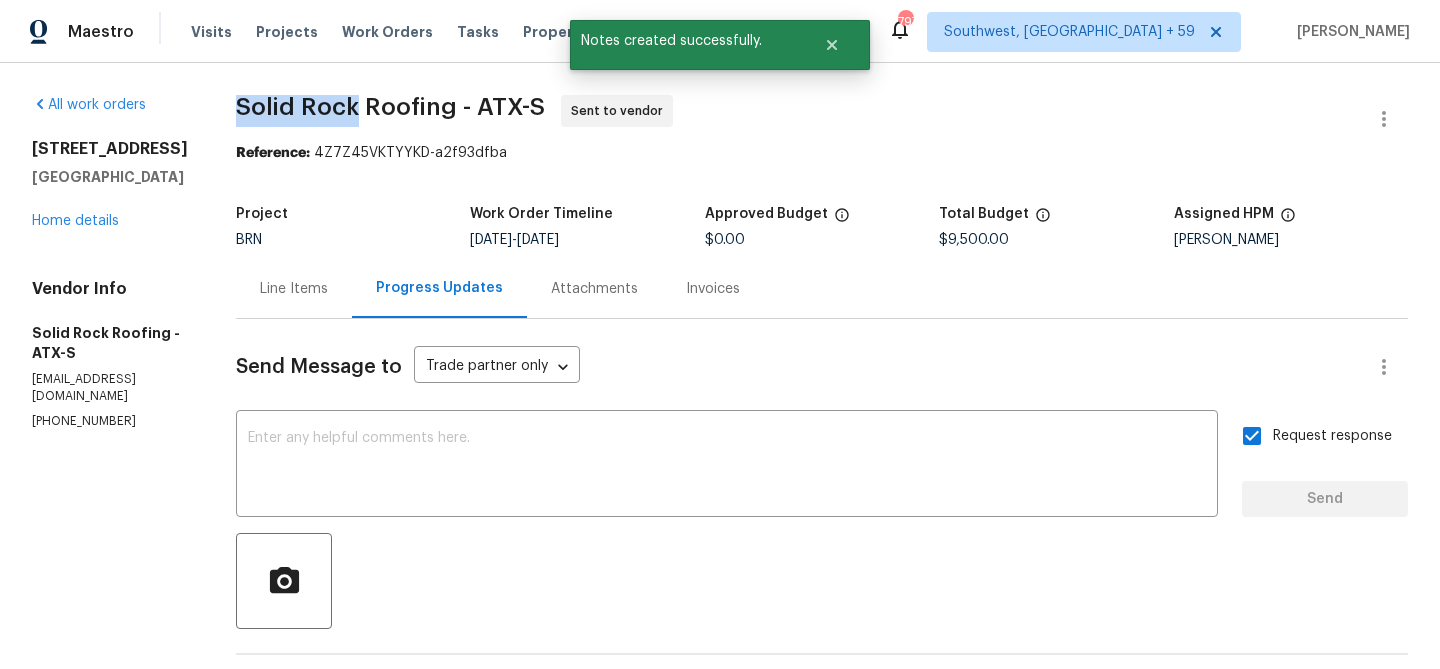 drag, startPoint x: 224, startPoint y: 109, endPoint x: 357, endPoint y: 108, distance: 133.00375 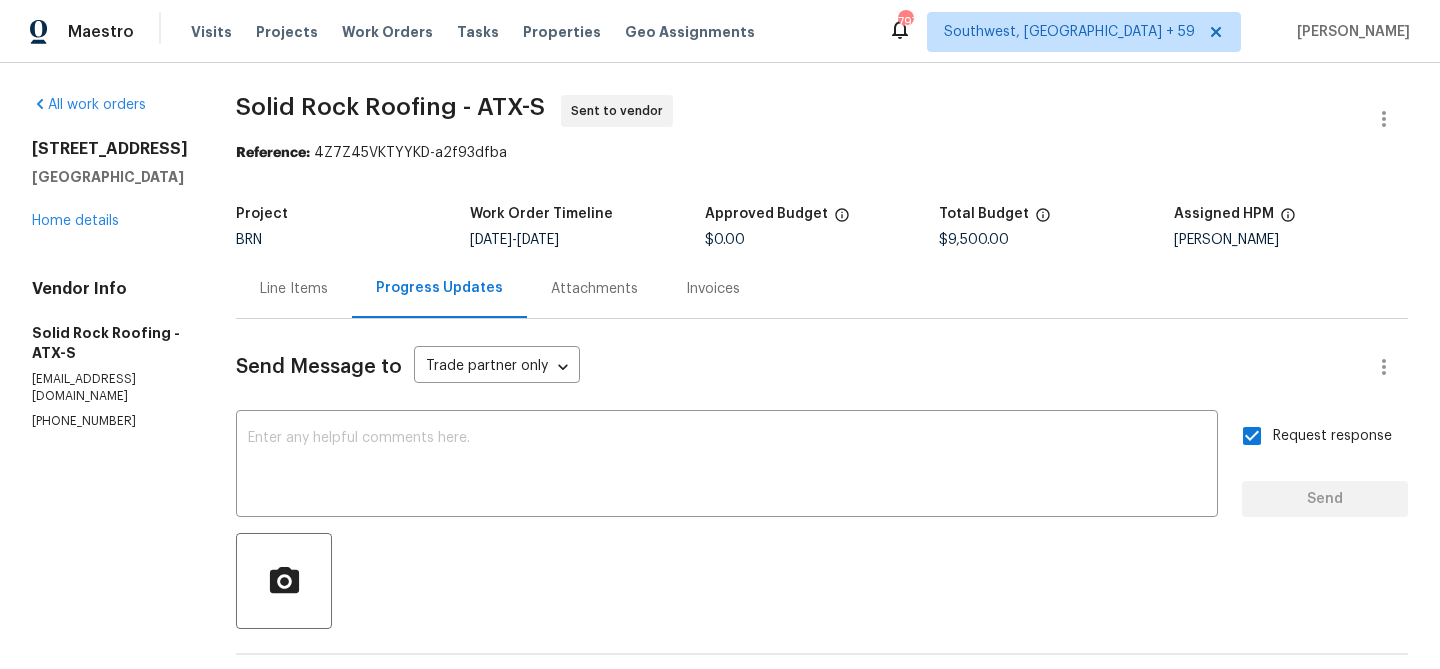 click on "Reference:   4Z7Z45VKTYYKD-a2f93dfba" at bounding box center (822, 153) 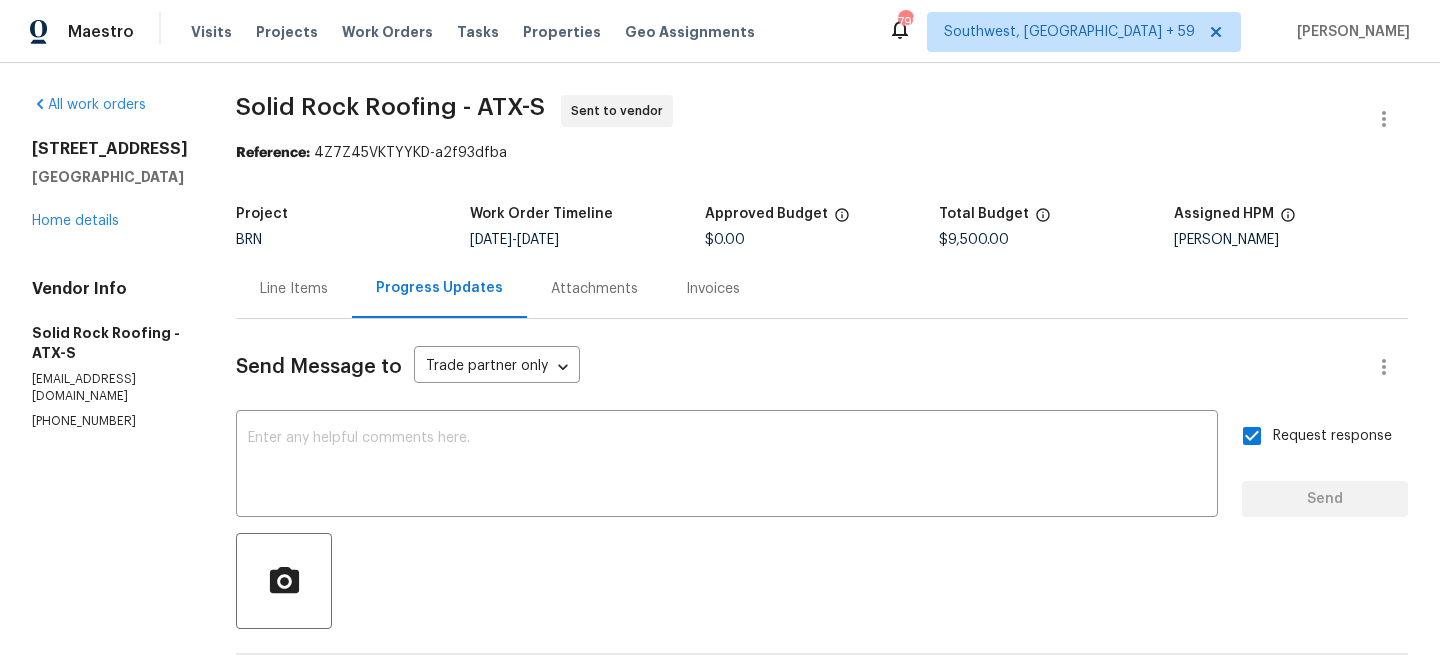 click on "Send Message to Trade partner only Trade partner only ​ x ​ Request response Send Trade Partner Updates Ananthi Mahendran 07/16/2025 12:47 PM Hi, I'm Ananthi from Opendoor. Just wanted to check if you received the WO for 18132 Great Basin Ave, Pflugerville, TX 78660, due on 7/18/2025. Please review and accept it within 24 hours and provide a schedule by then. Reach out to me via the portal or call/text at 650-800-9524 for any questions or additional details and change orders for this work order. On-site Worker Updates" at bounding box center [822, 594] 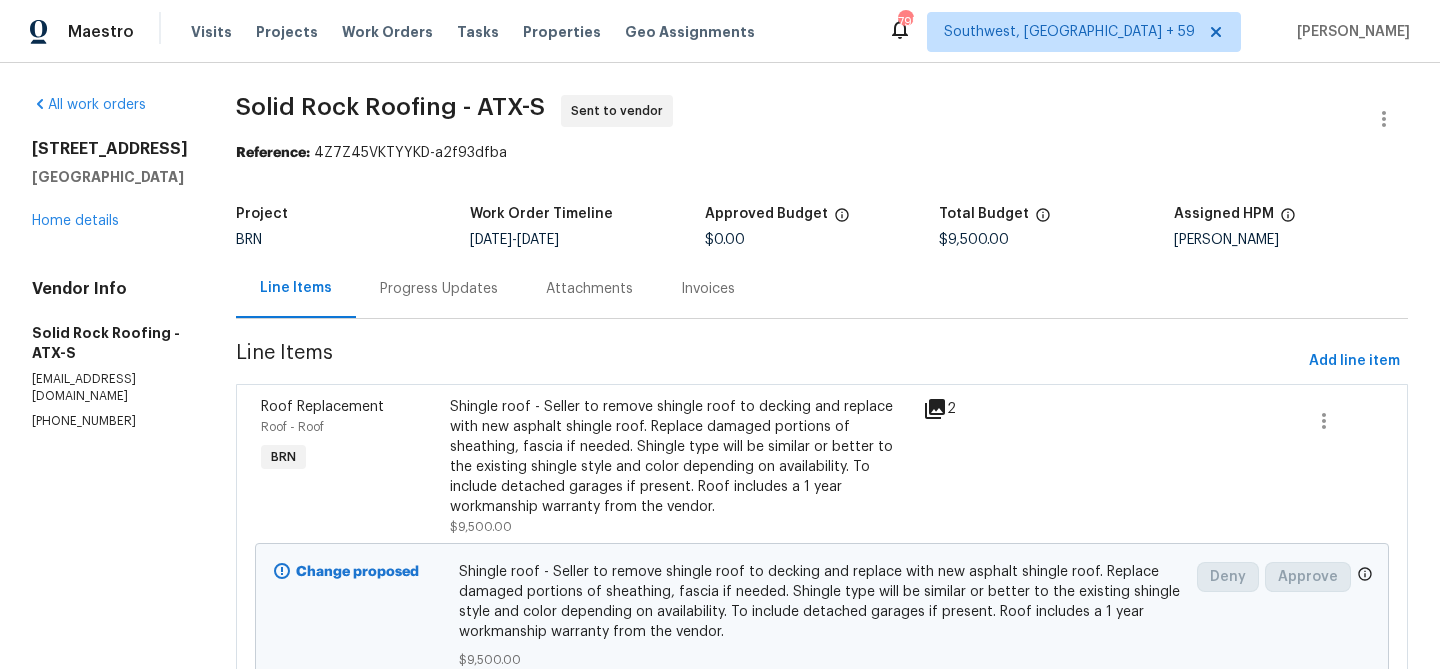 scroll, scrollTop: 95, scrollLeft: 0, axis: vertical 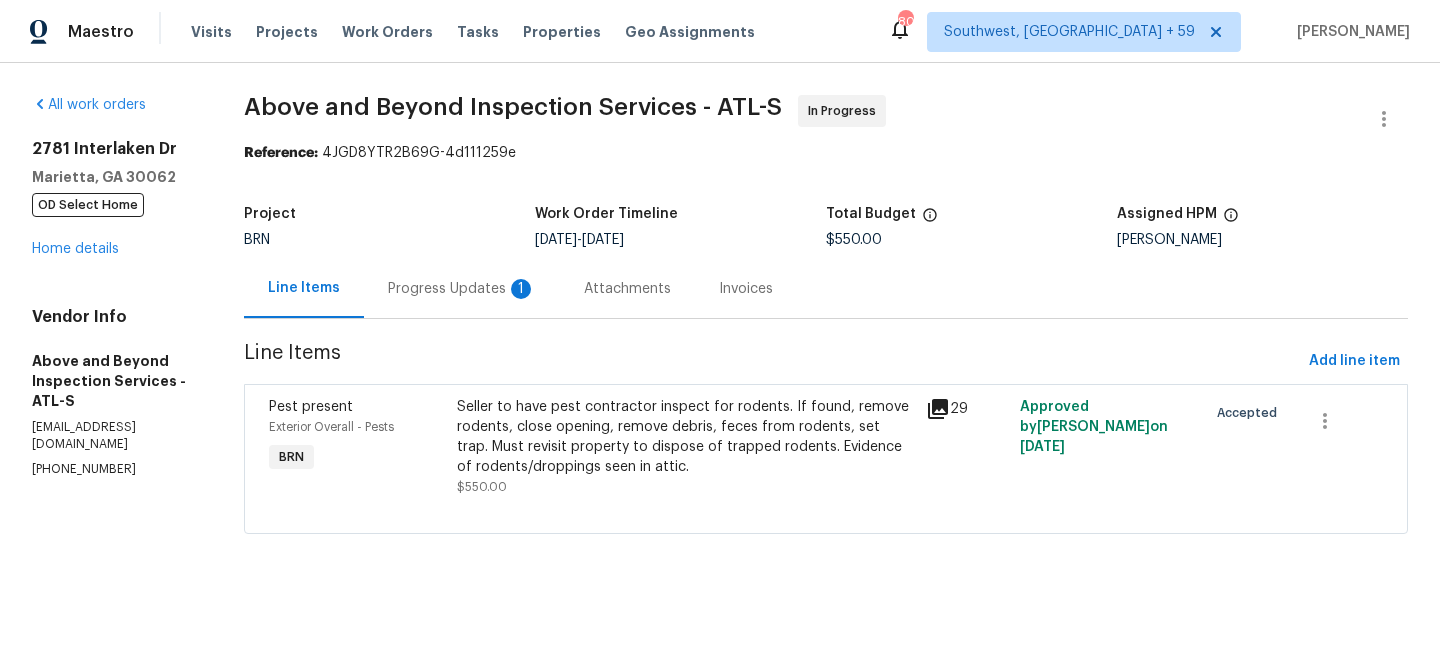 click on "Progress Updates 1" at bounding box center (462, 289) 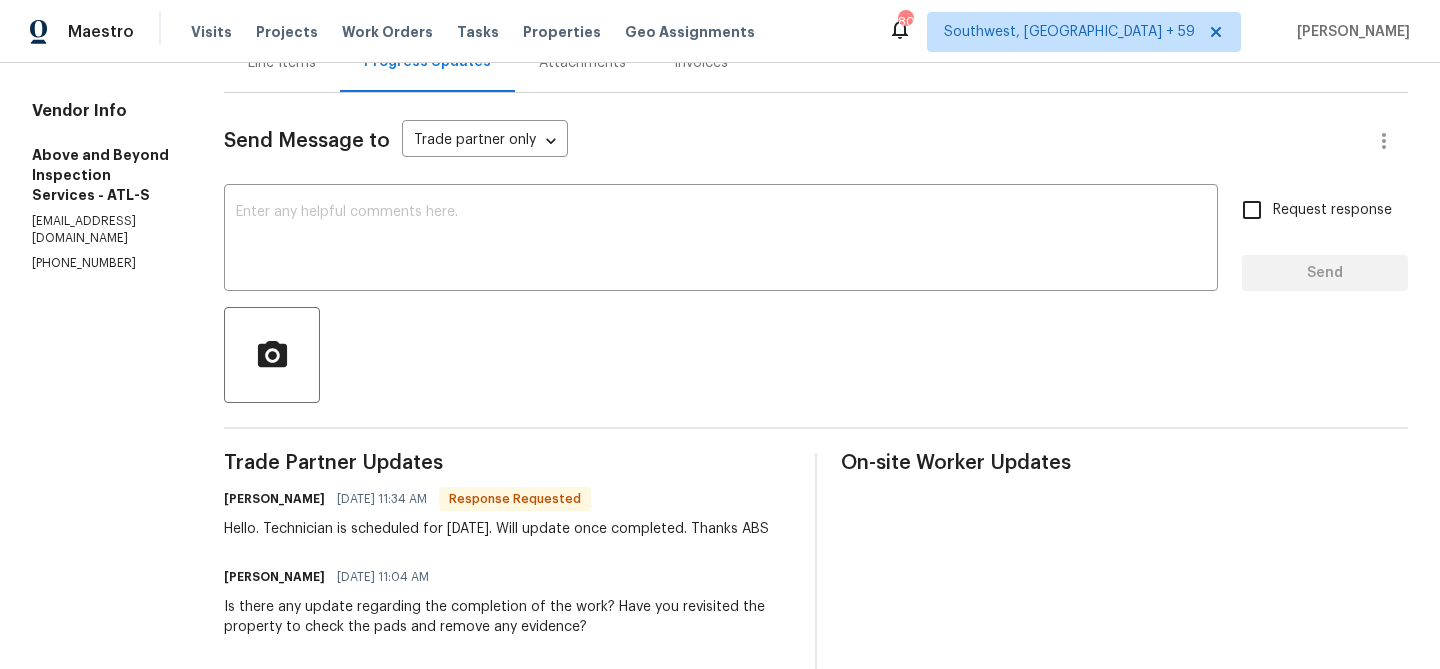scroll, scrollTop: 254, scrollLeft: 0, axis: vertical 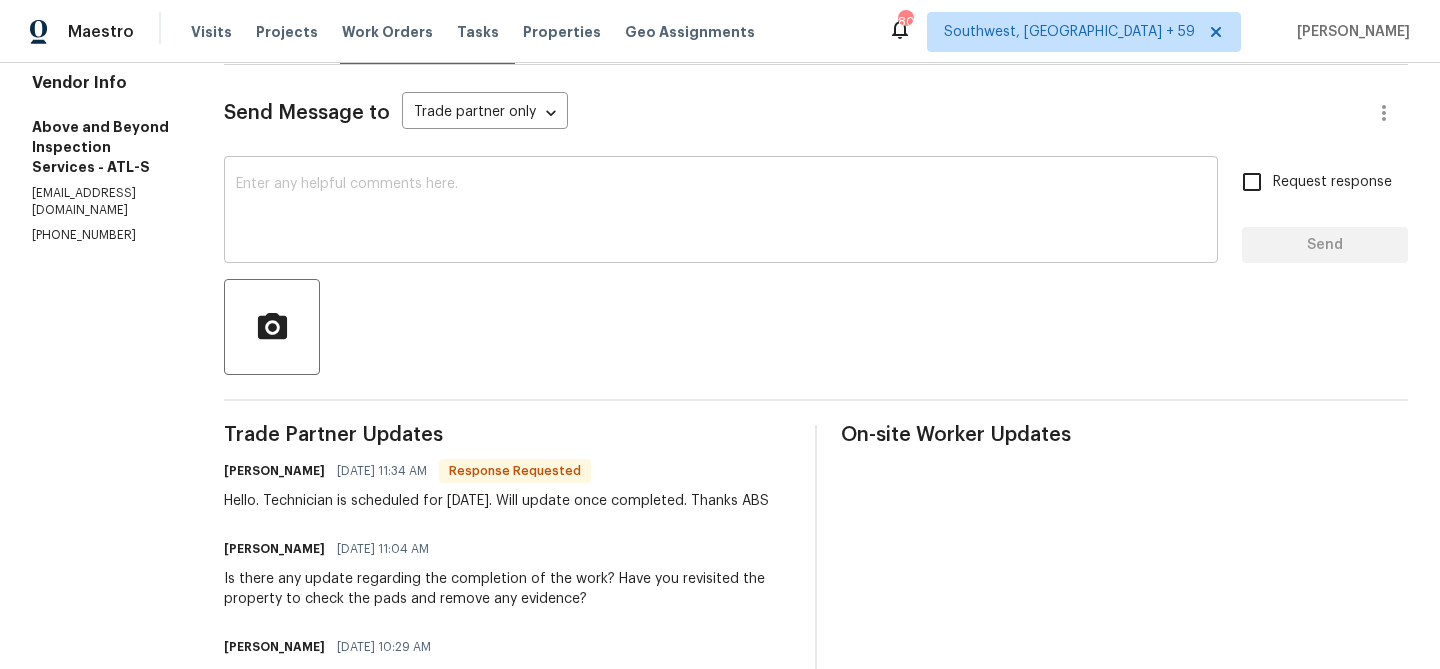 click at bounding box center [721, 212] 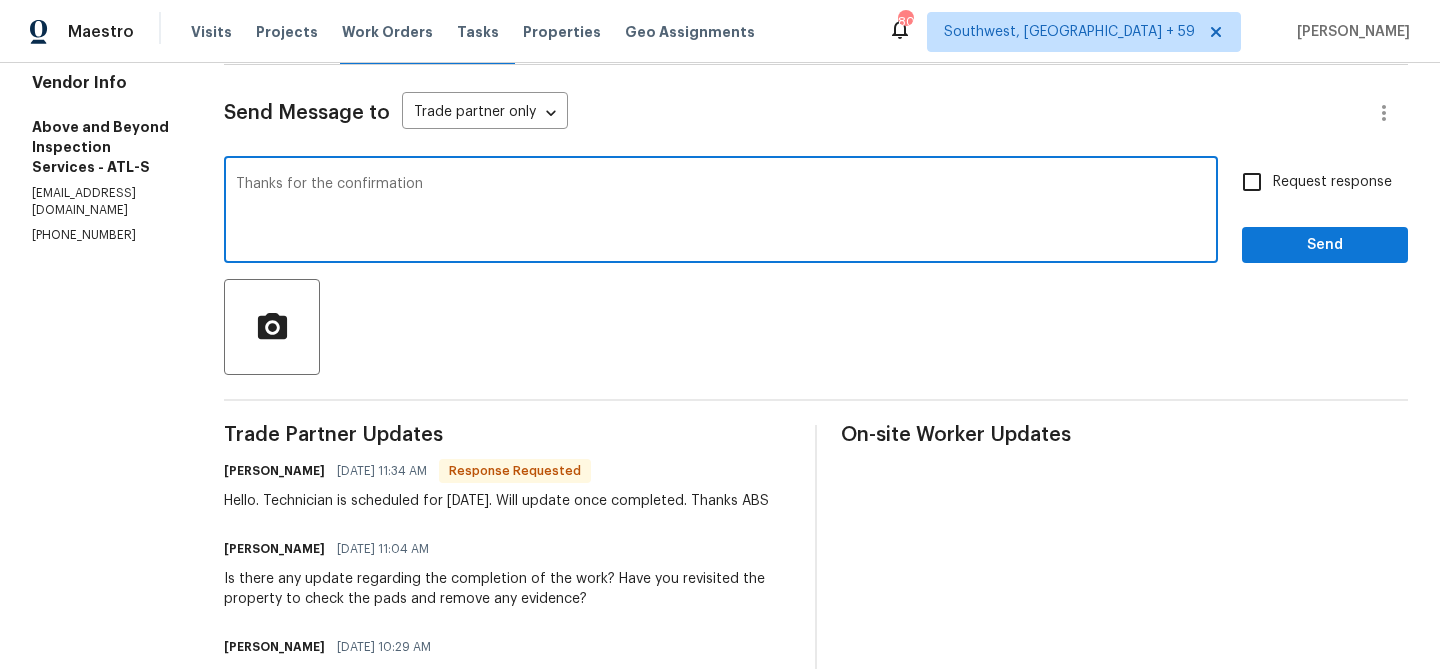 type on "Thanks for the confirmation" 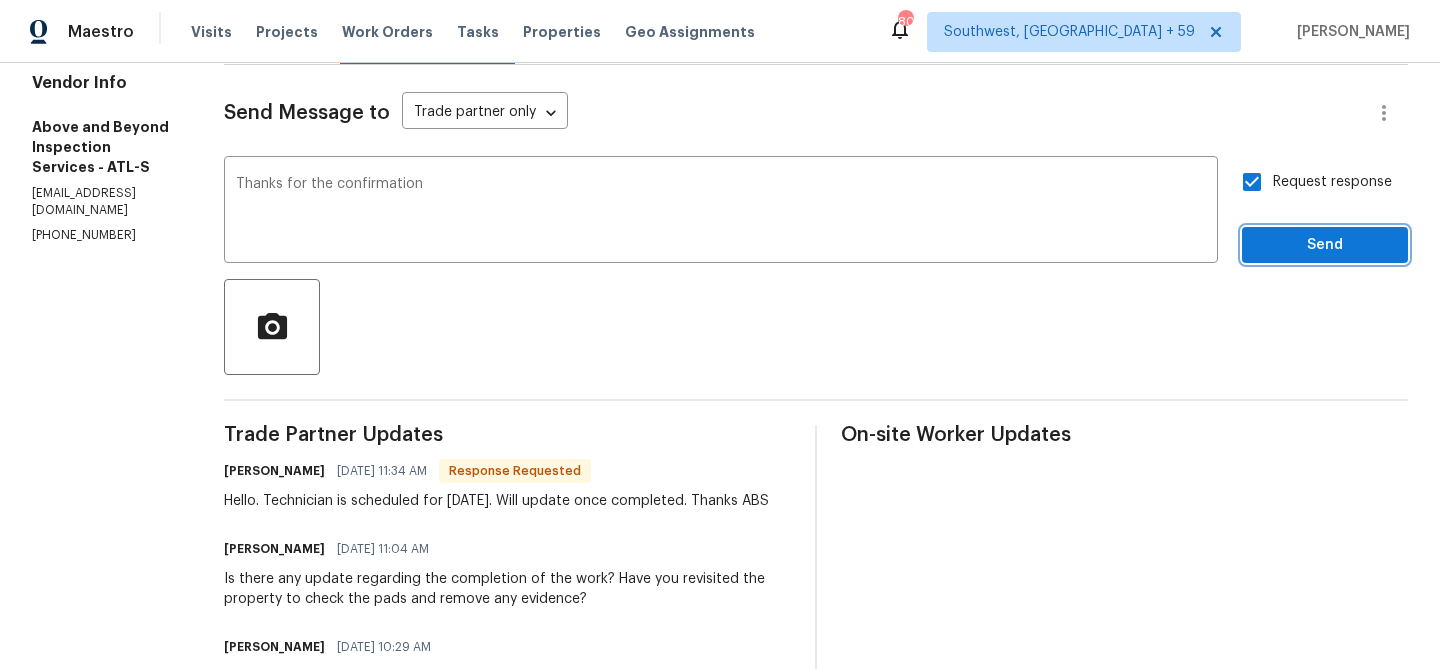 click on "Send" at bounding box center (1325, 245) 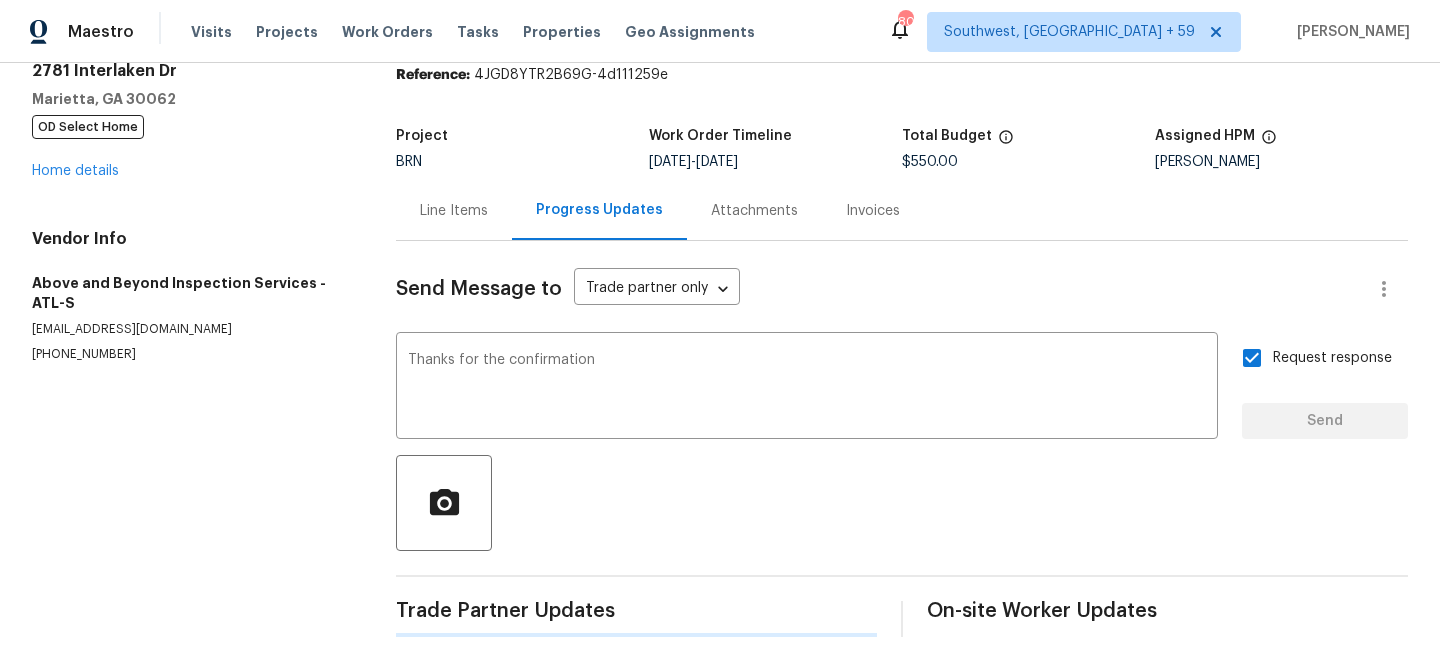 scroll, scrollTop: 0, scrollLeft: 0, axis: both 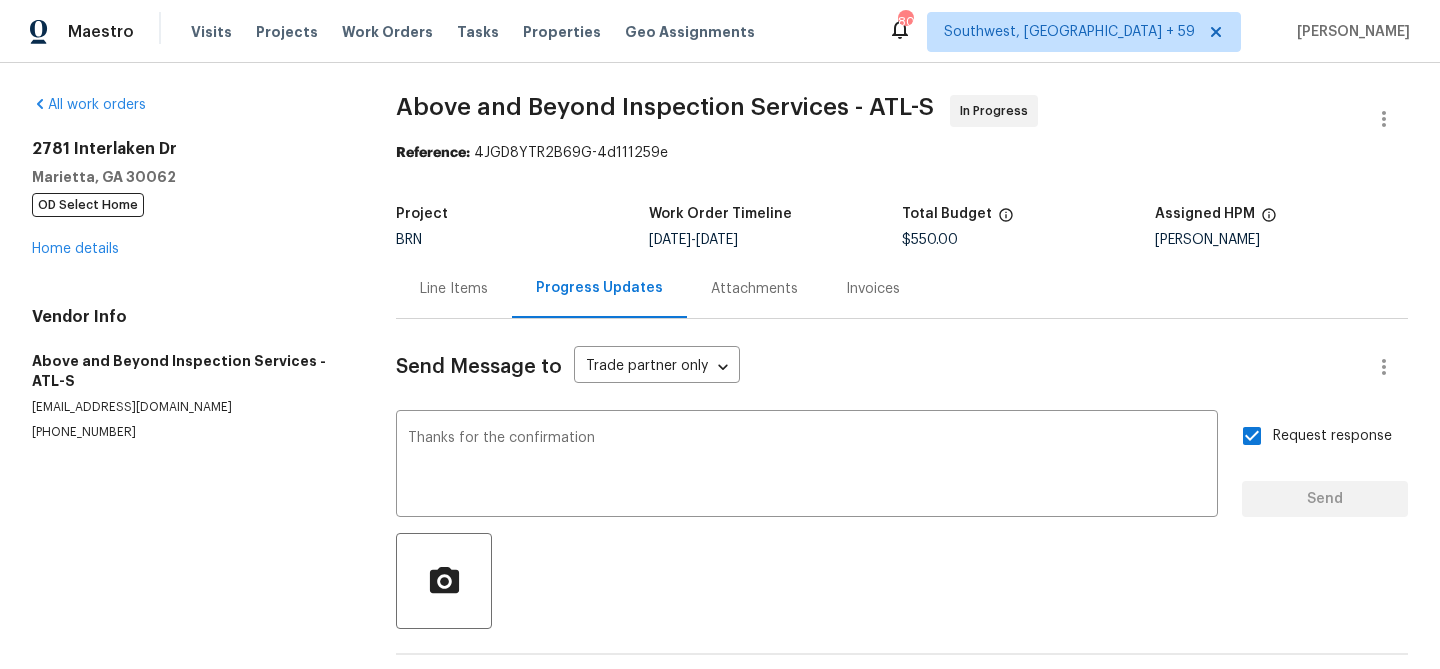 type 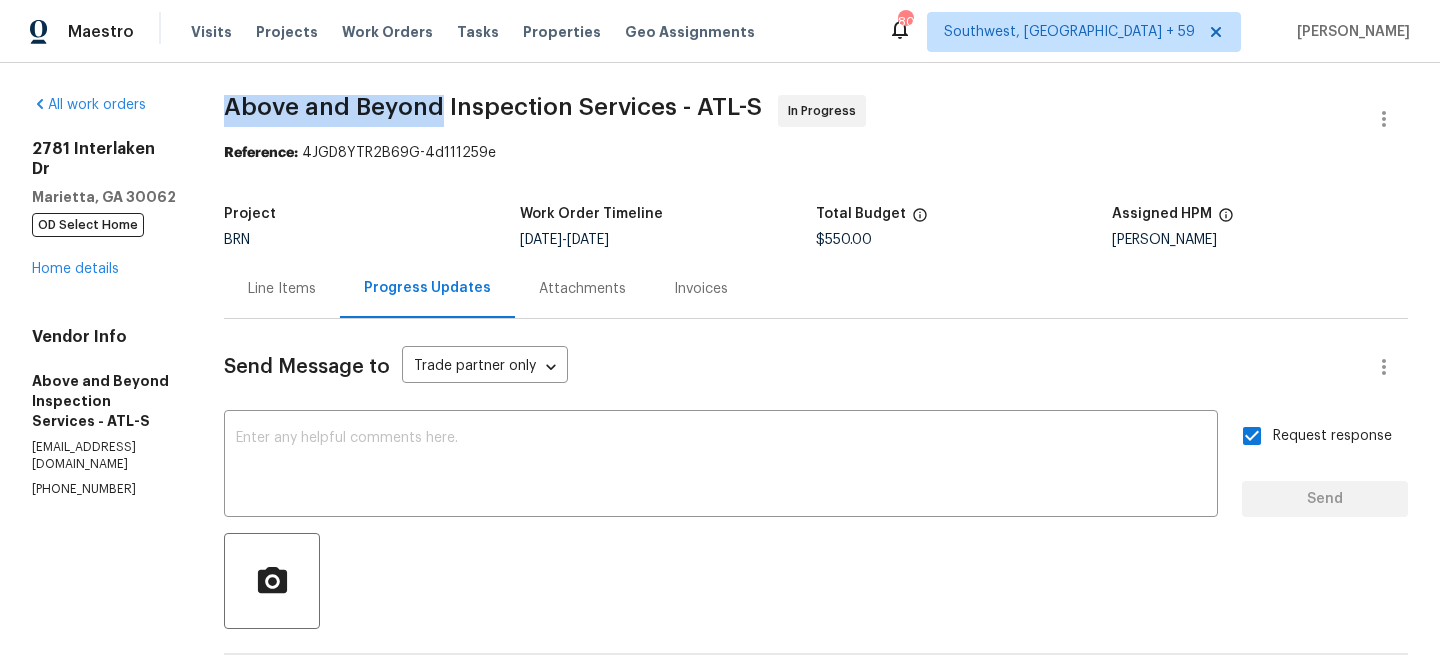 drag, startPoint x: 301, startPoint y: 105, endPoint x: 517, endPoint y: 100, distance: 216.05786 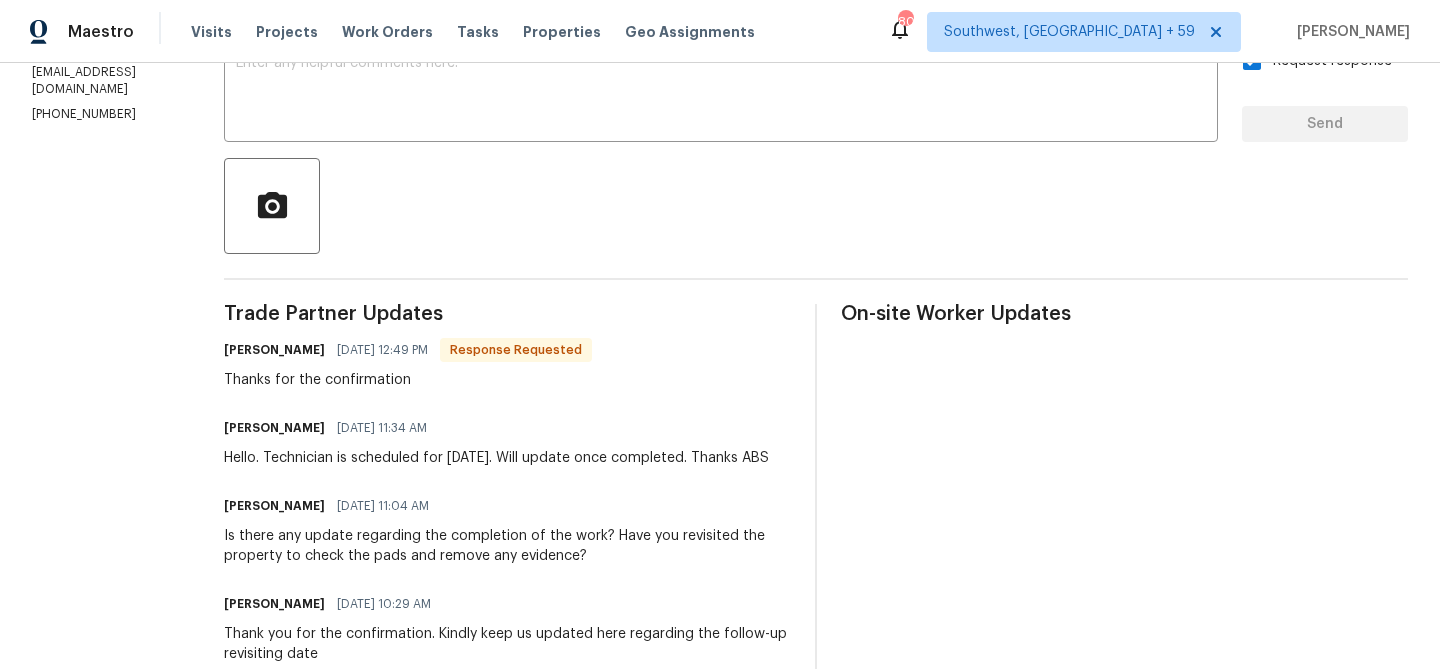 scroll, scrollTop: 377, scrollLeft: 0, axis: vertical 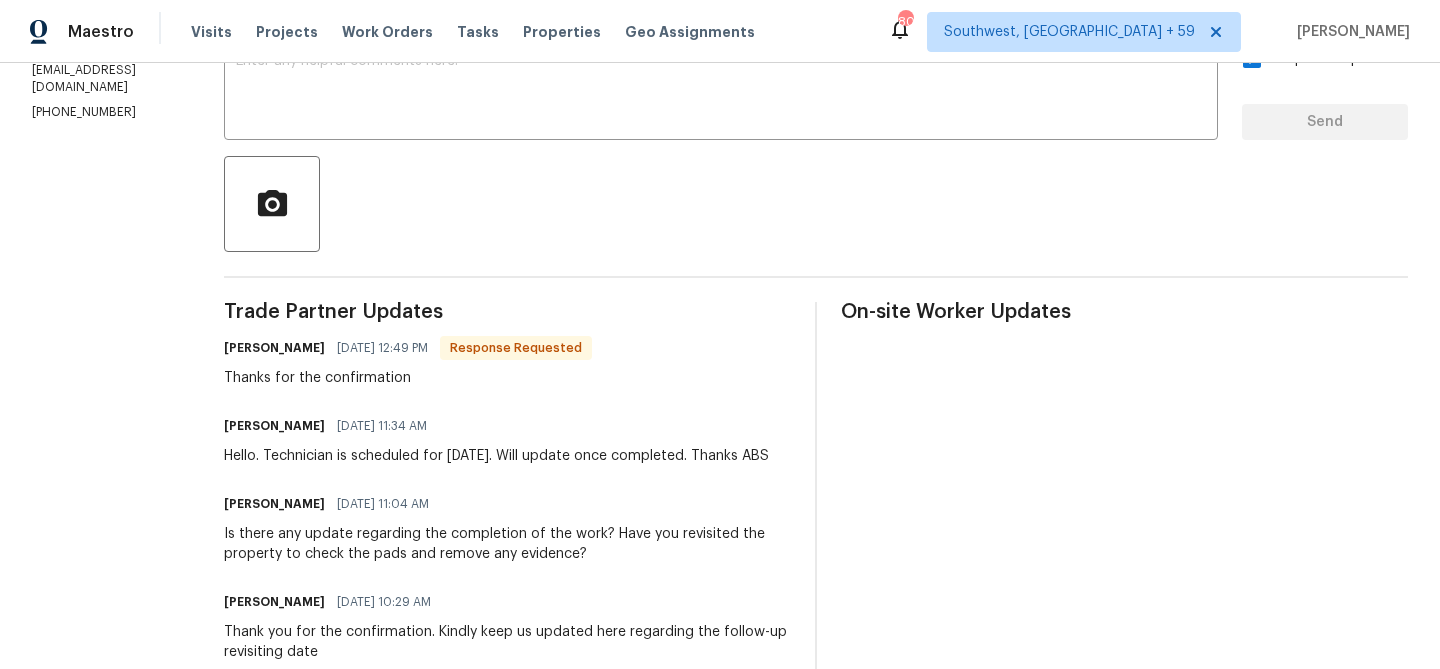 click on "Hello. Technician is scheduled for today. Will update once completed. Thanks ABS" at bounding box center (496, 456) 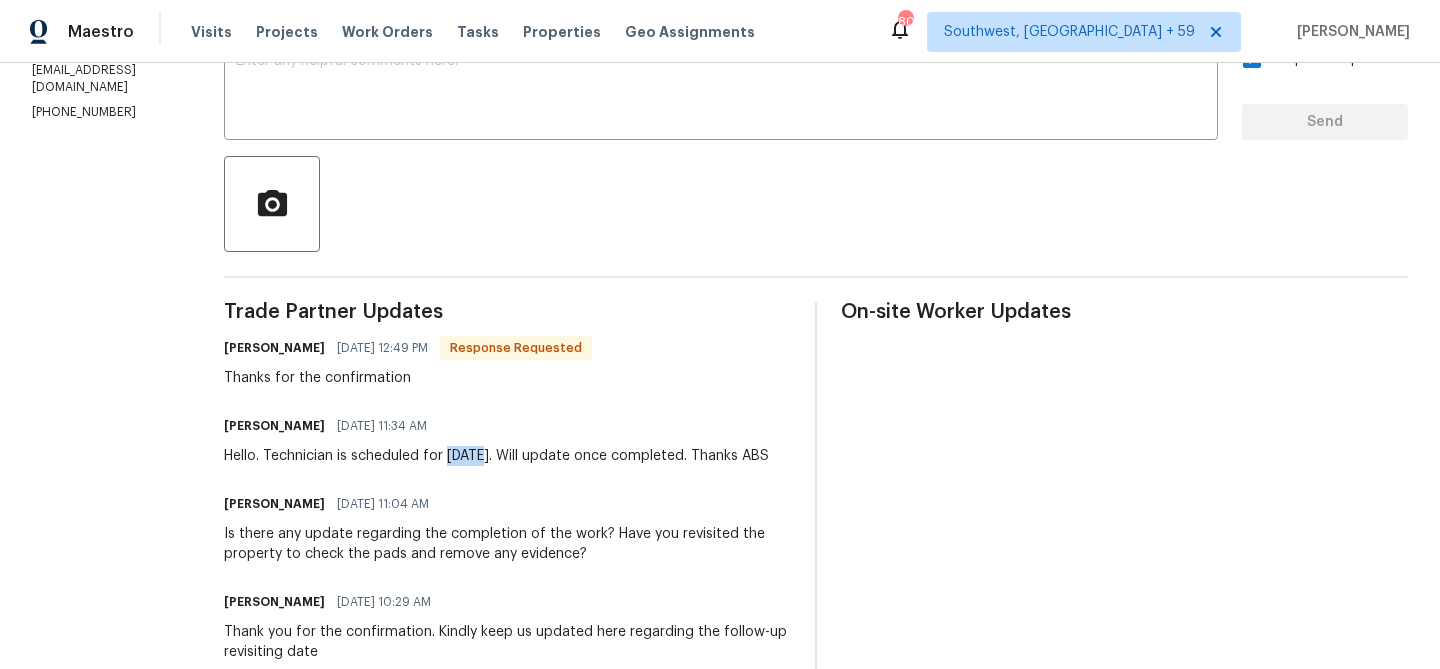 click on "Hello. Technician is scheduled for today. Will update once completed. Thanks ABS" at bounding box center (496, 456) 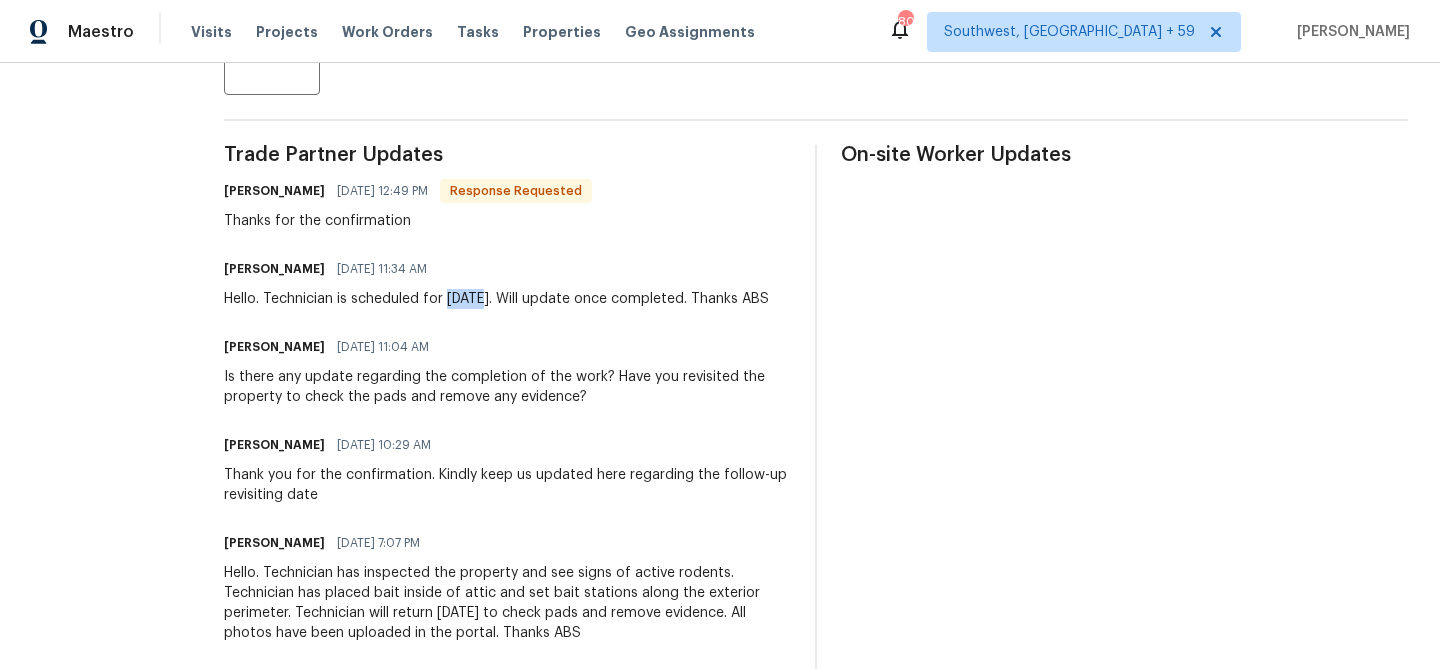scroll, scrollTop: 540, scrollLeft: 0, axis: vertical 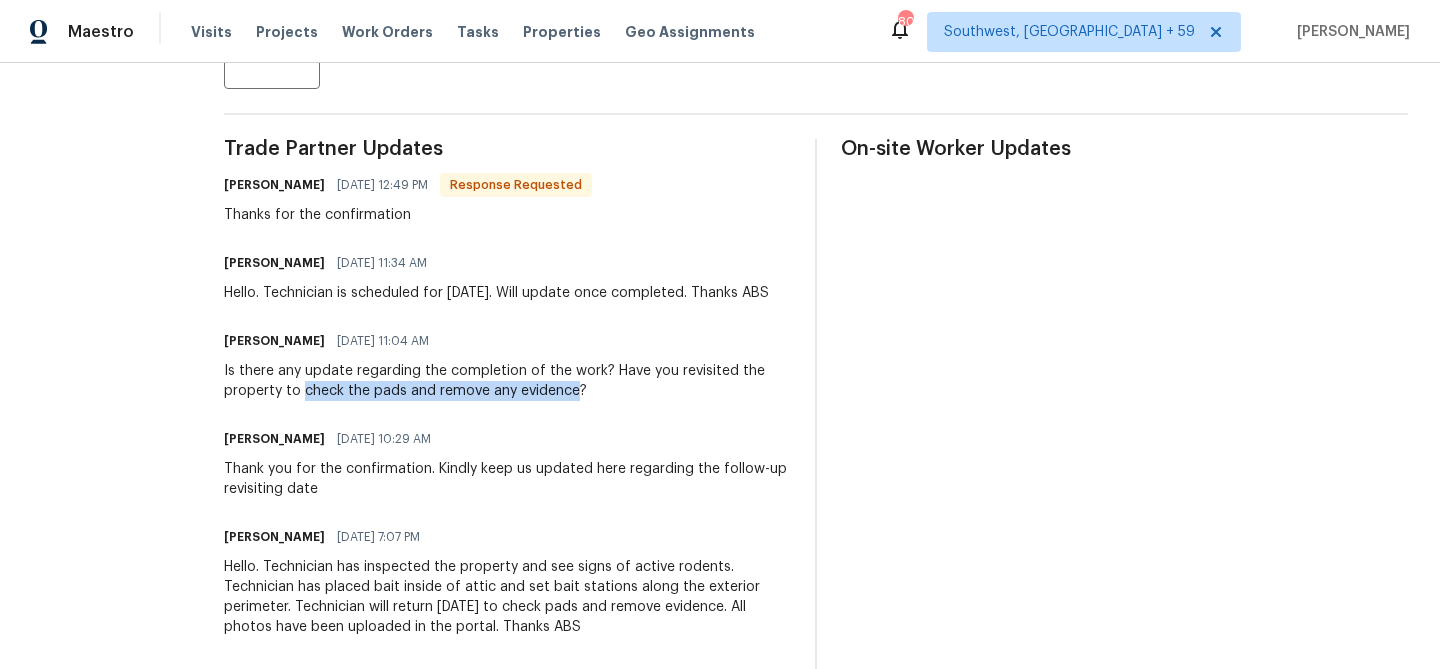 drag, startPoint x: 410, startPoint y: 415, endPoint x: 681, endPoint y: 415, distance: 271 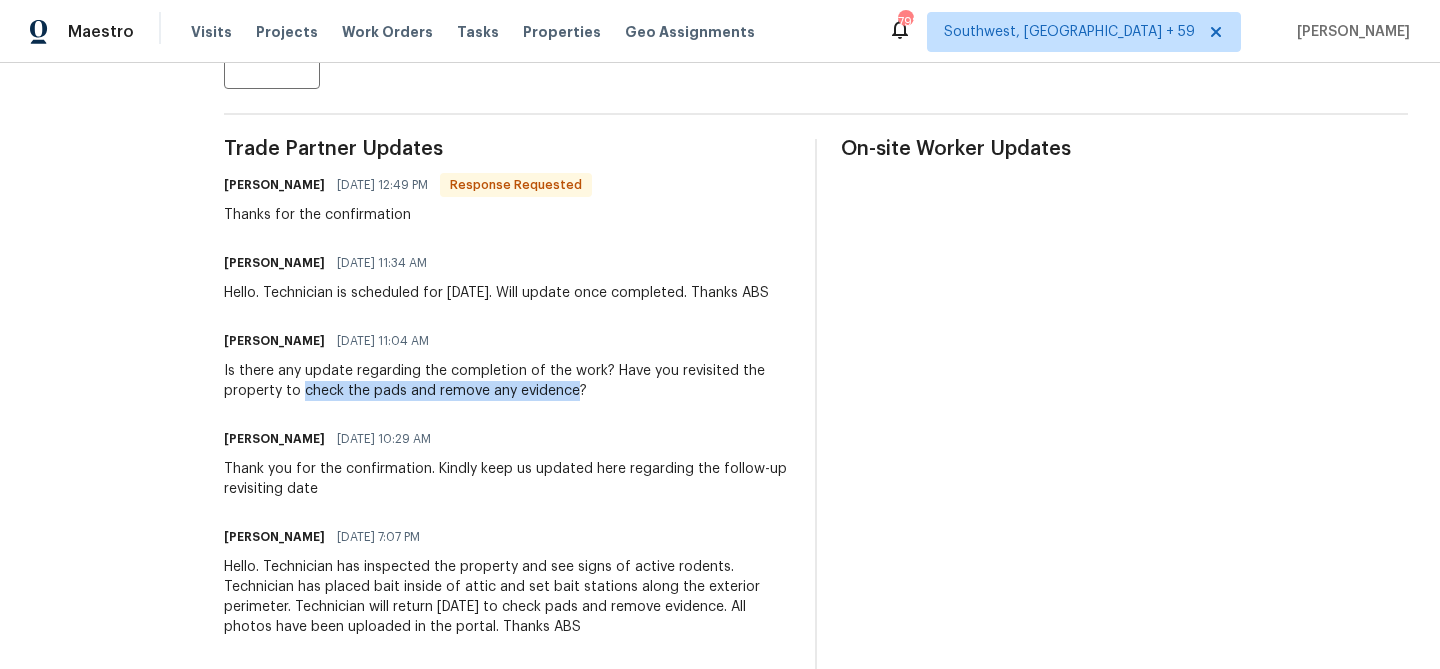 scroll, scrollTop: 0, scrollLeft: 0, axis: both 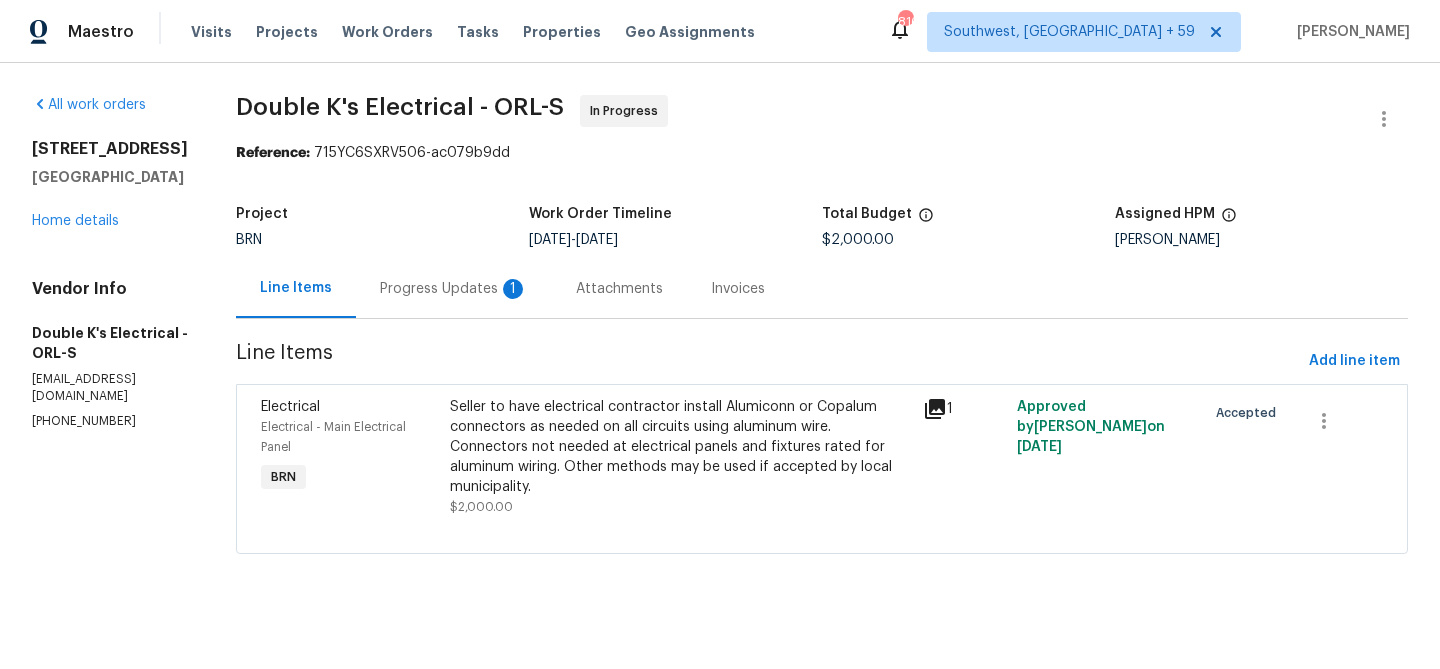 click on "Progress Updates 1" at bounding box center (454, 289) 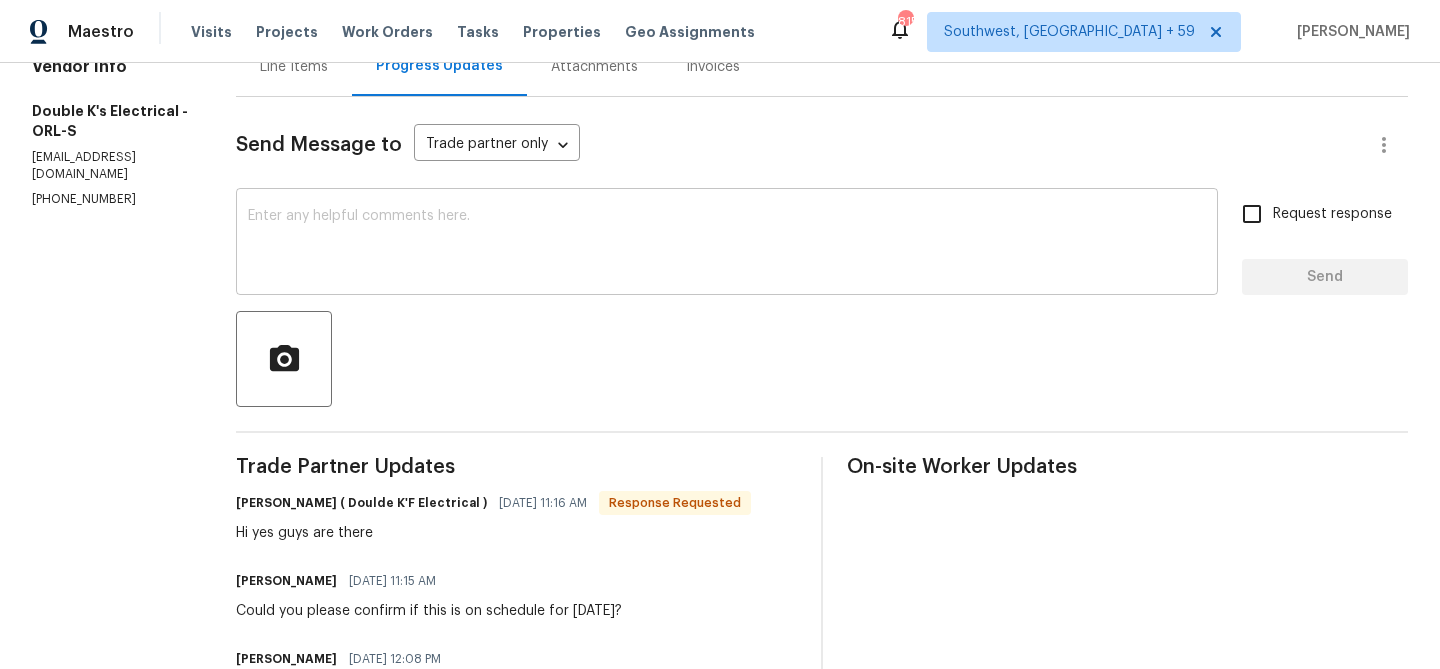 scroll, scrollTop: 230, scrollLeft: 0, axis: vertical 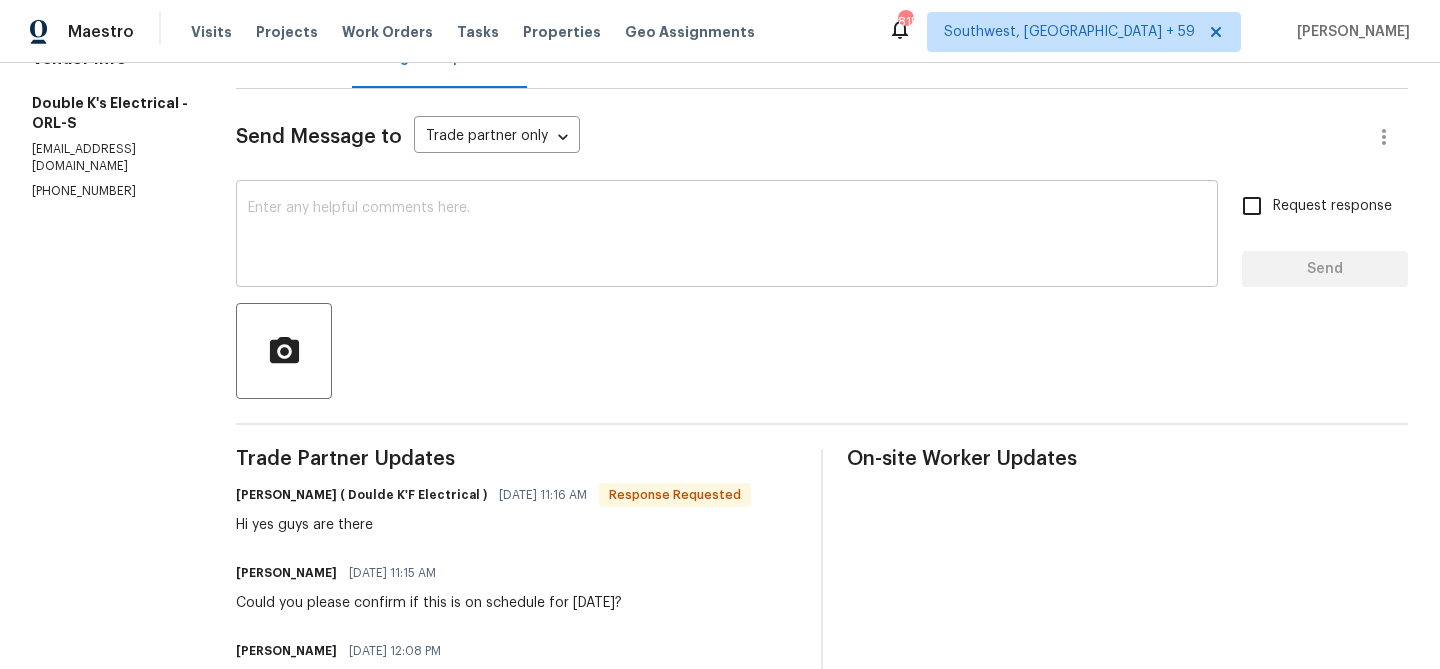 click at bounding box center [727, 236] 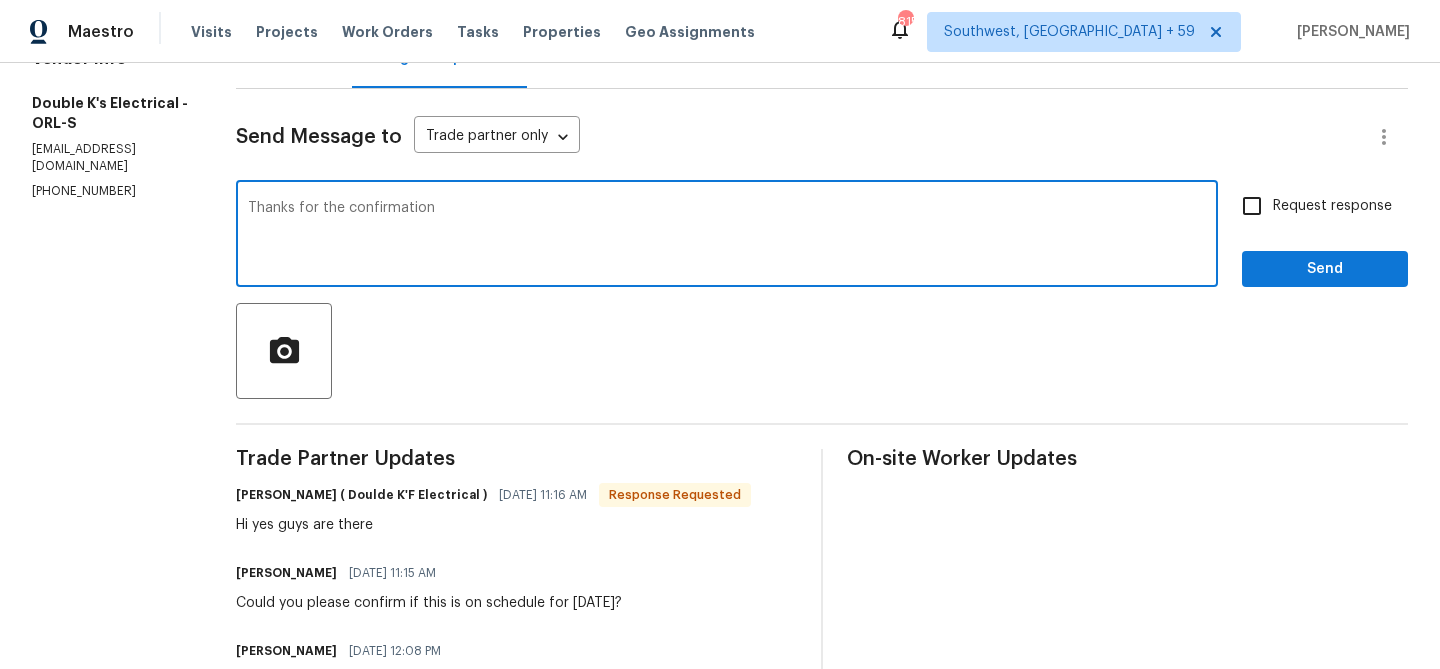type on "Thanks for the confirmation" 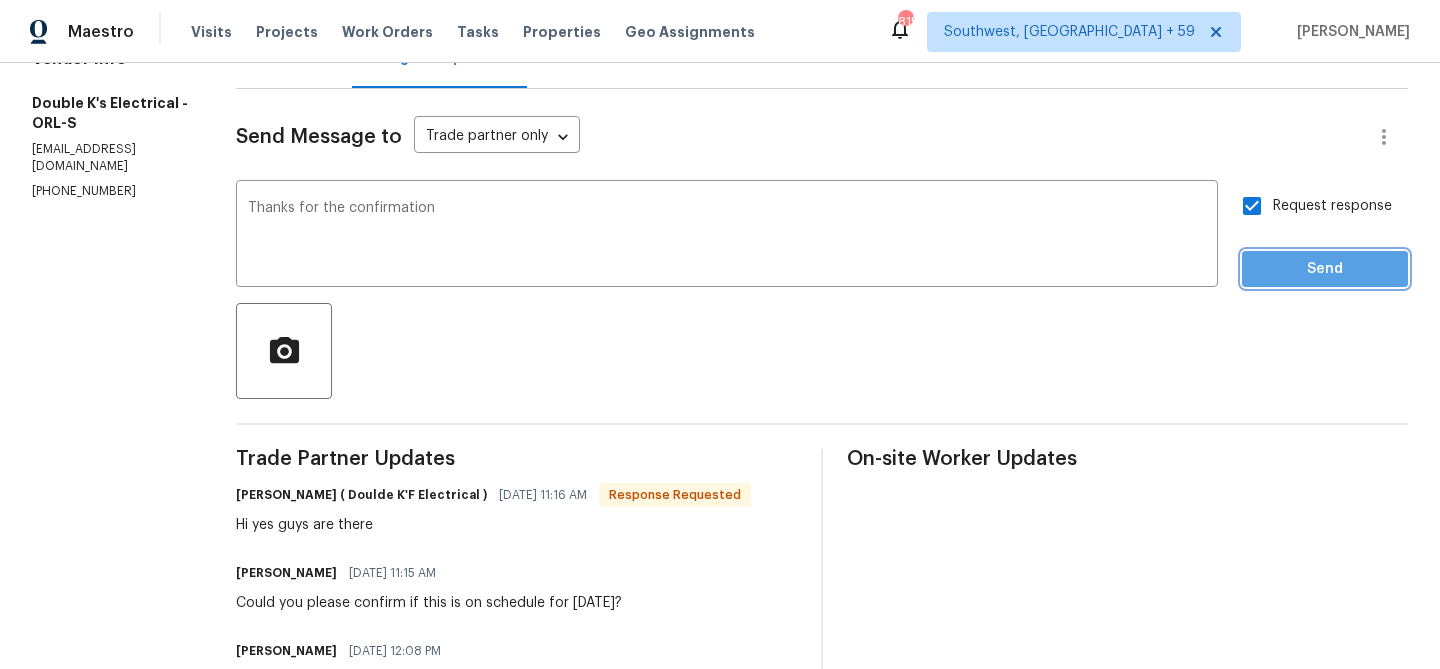 click on "Send" at bounding box center (1325, 269) 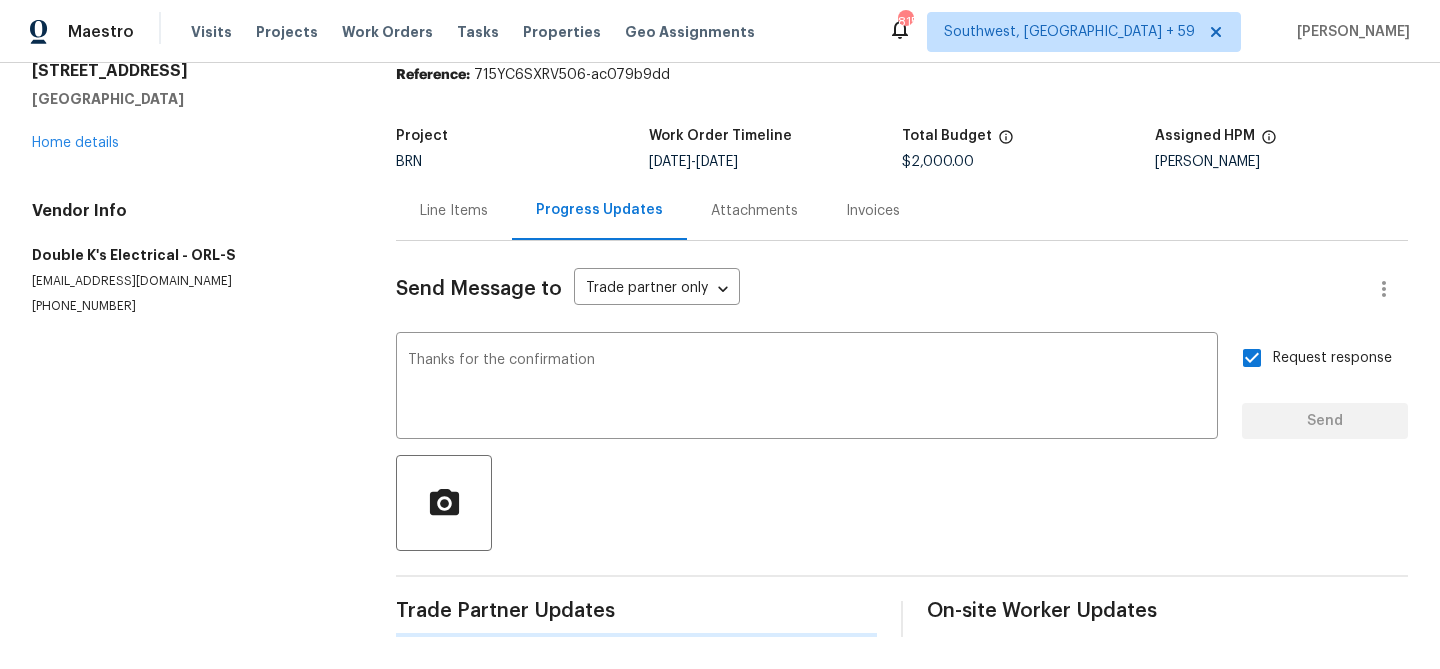 scroll, scrollTop: 0, scrollLeft: 0, axis: both 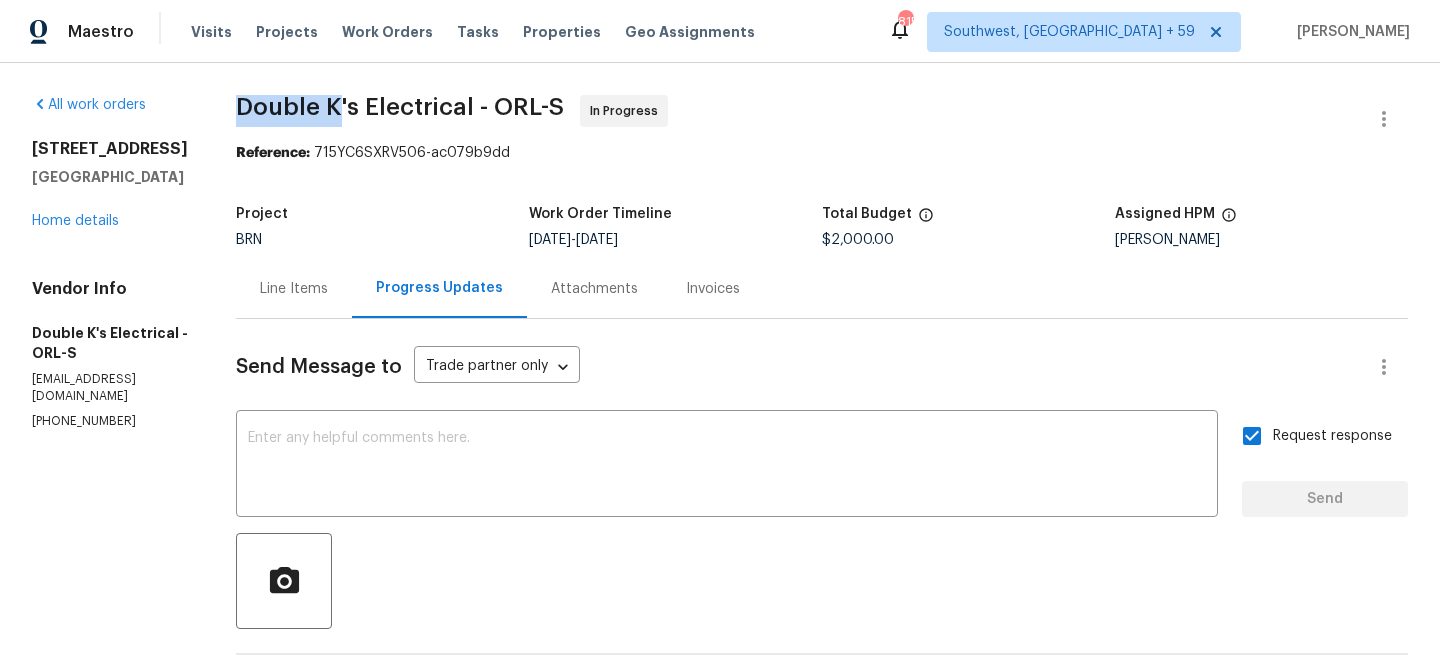 drag, startPoint x: 238, startPoint y: 96, endPoint x: 351, endPoint y: 99, distance: 113.03982 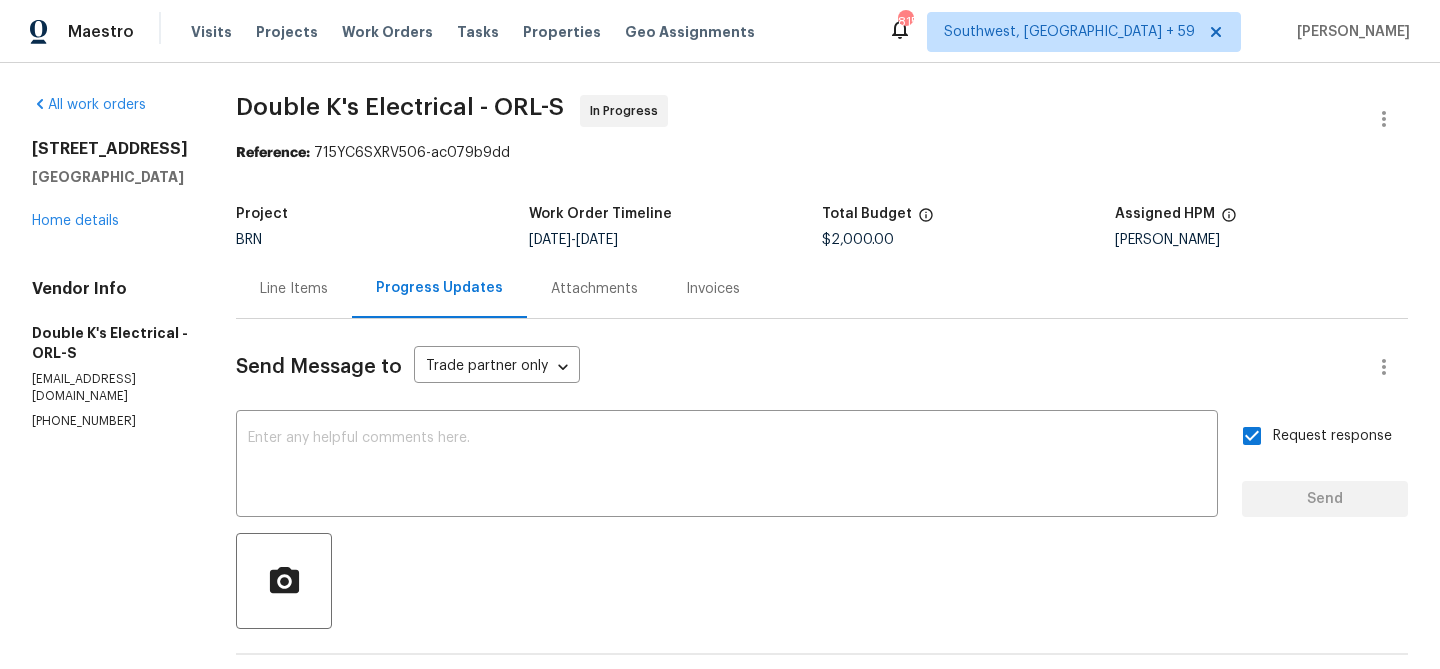 click on "Line Items" at bounding box center (294, 288) 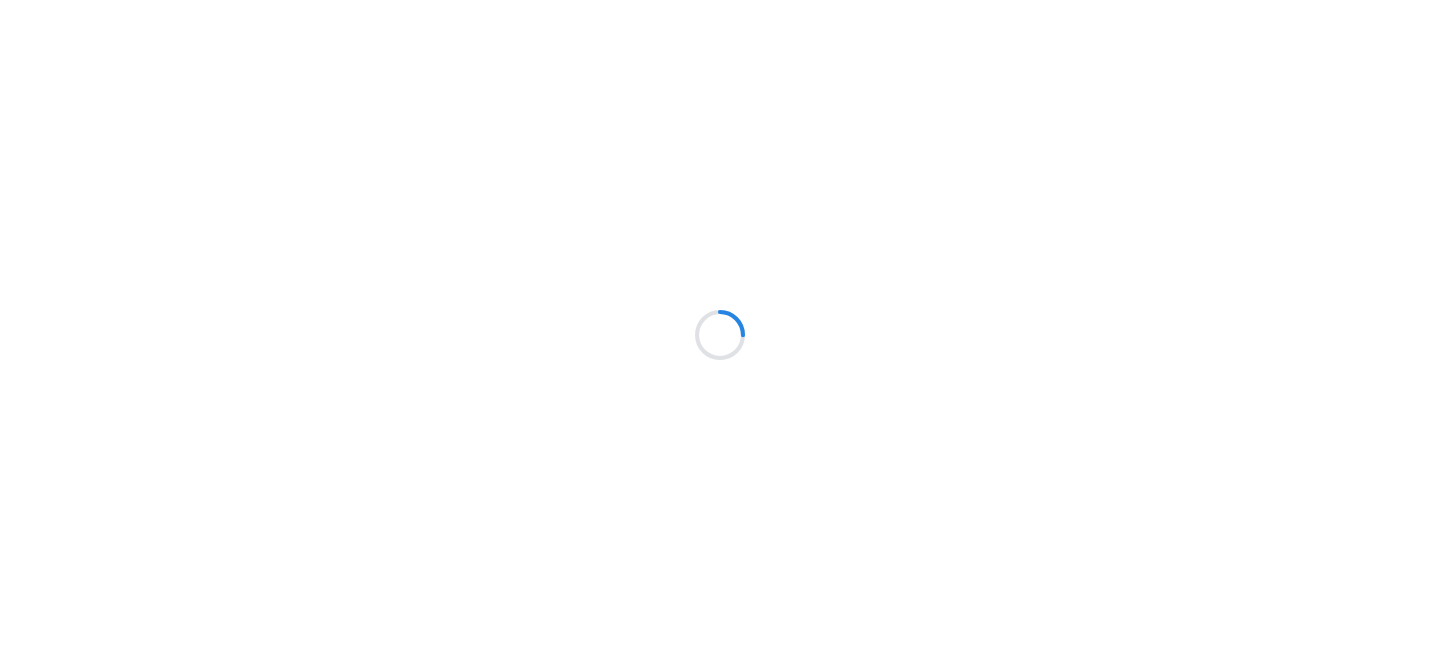 scroll, scrollTop: 0, scrollLeft: 0, axis: both 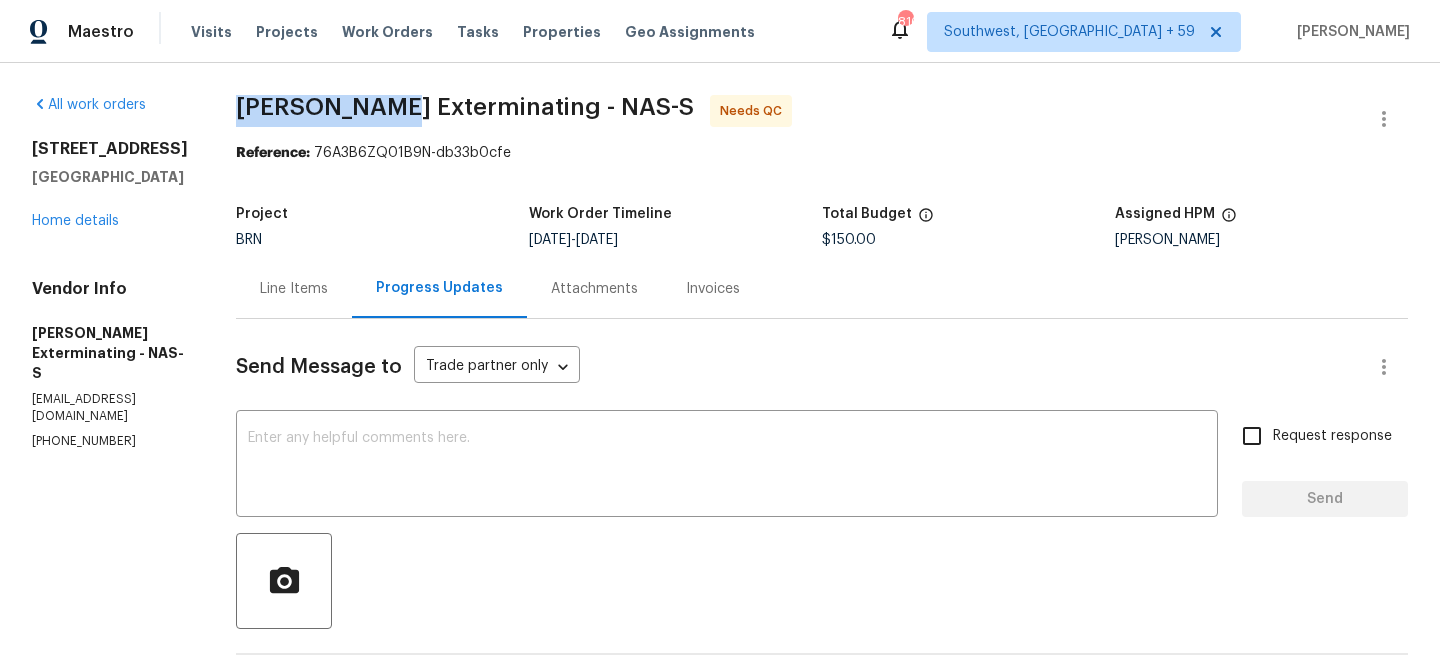 drag, startPoint x: 218, startPoint y: 109, endPoint x: 373, endPoint y: 109, distance: 155 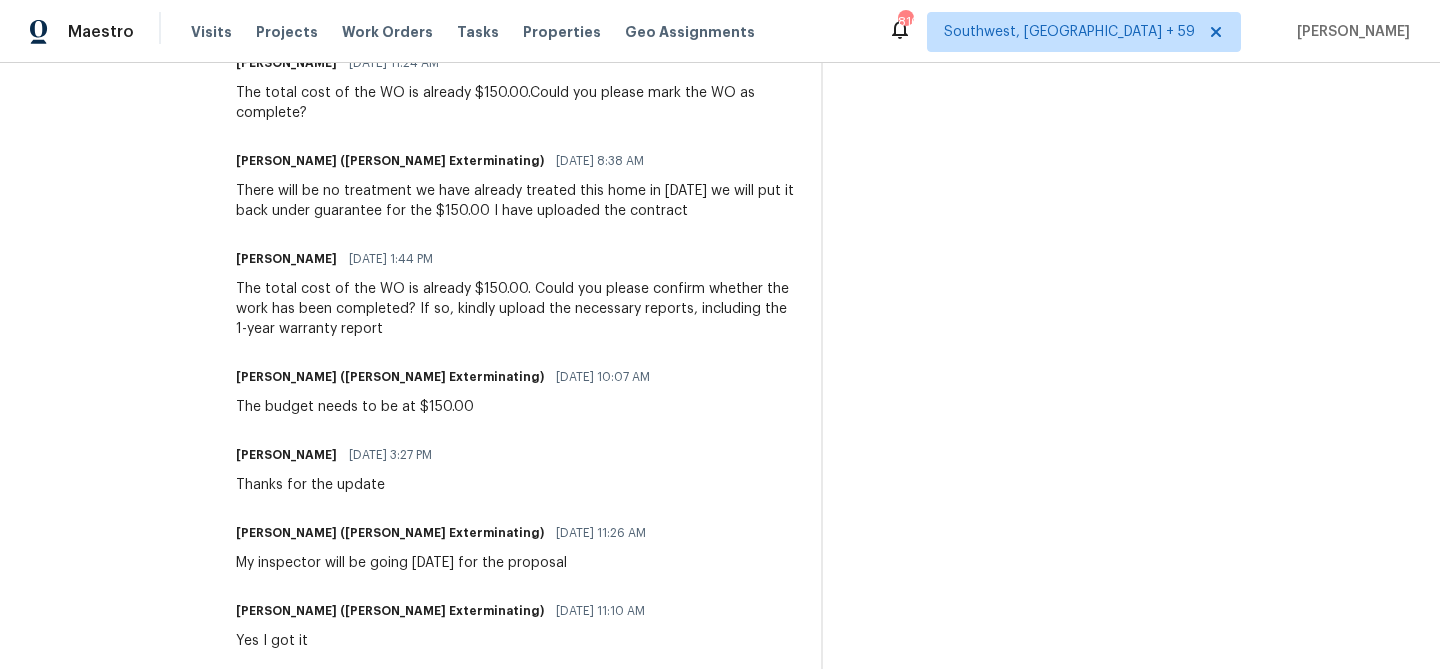scroll, scrollTop: 660, scrollLeft: 0, axis: vertical 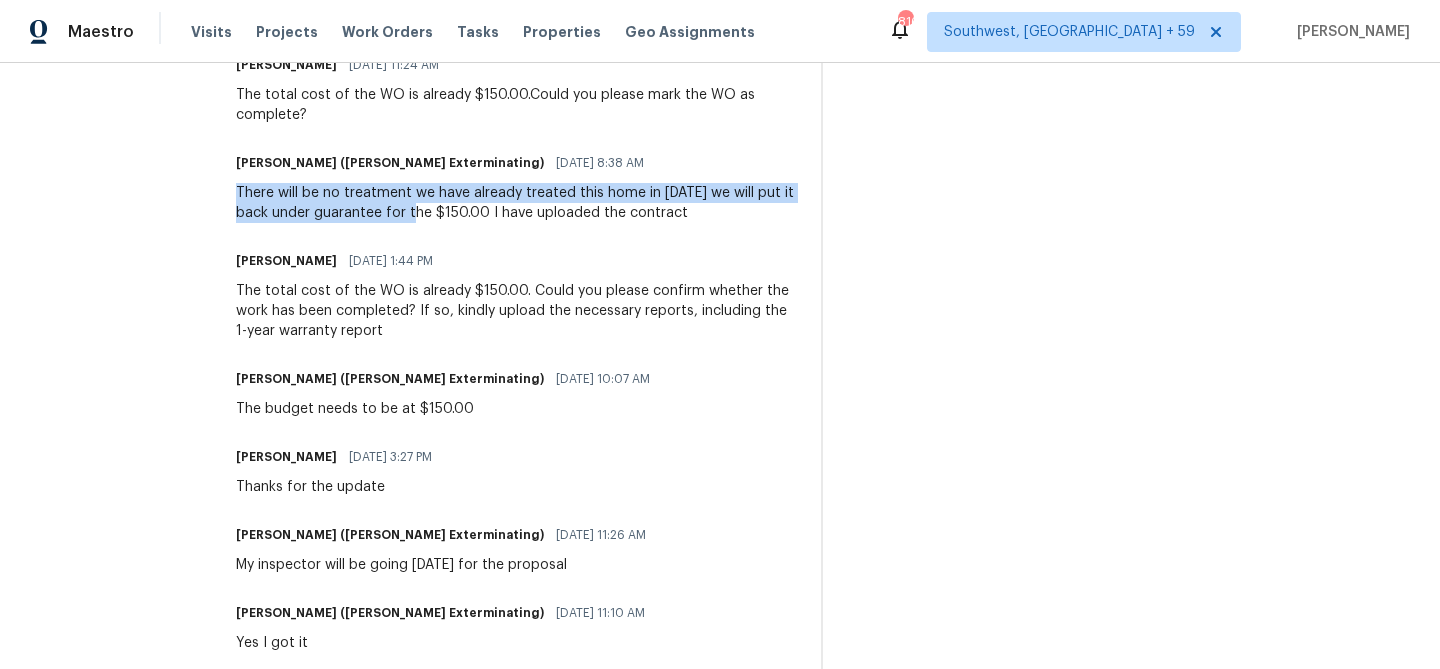 drag, startPoint x: 215, startPoint y: 191, endPoint x: 409, endPoint y: 212, distance: 195.13329 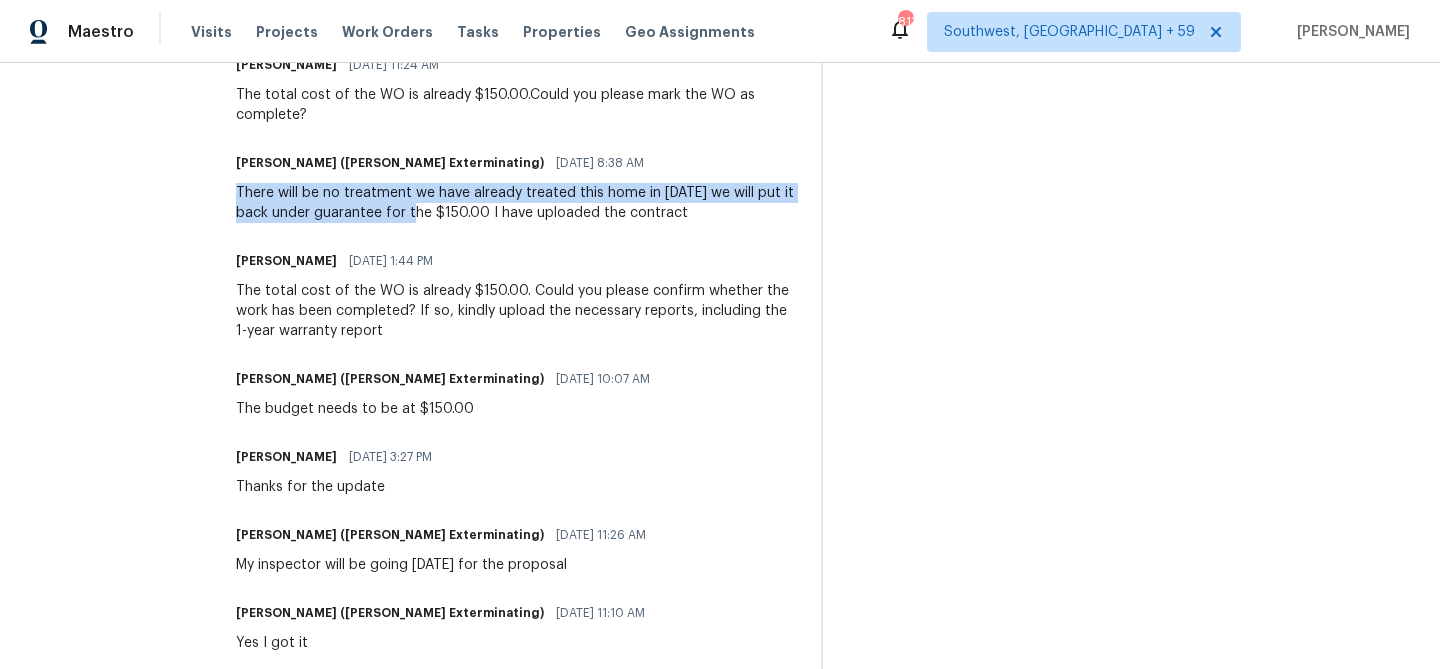 scroll, scrollTop: 0, scrollLeft: 0, axis: both 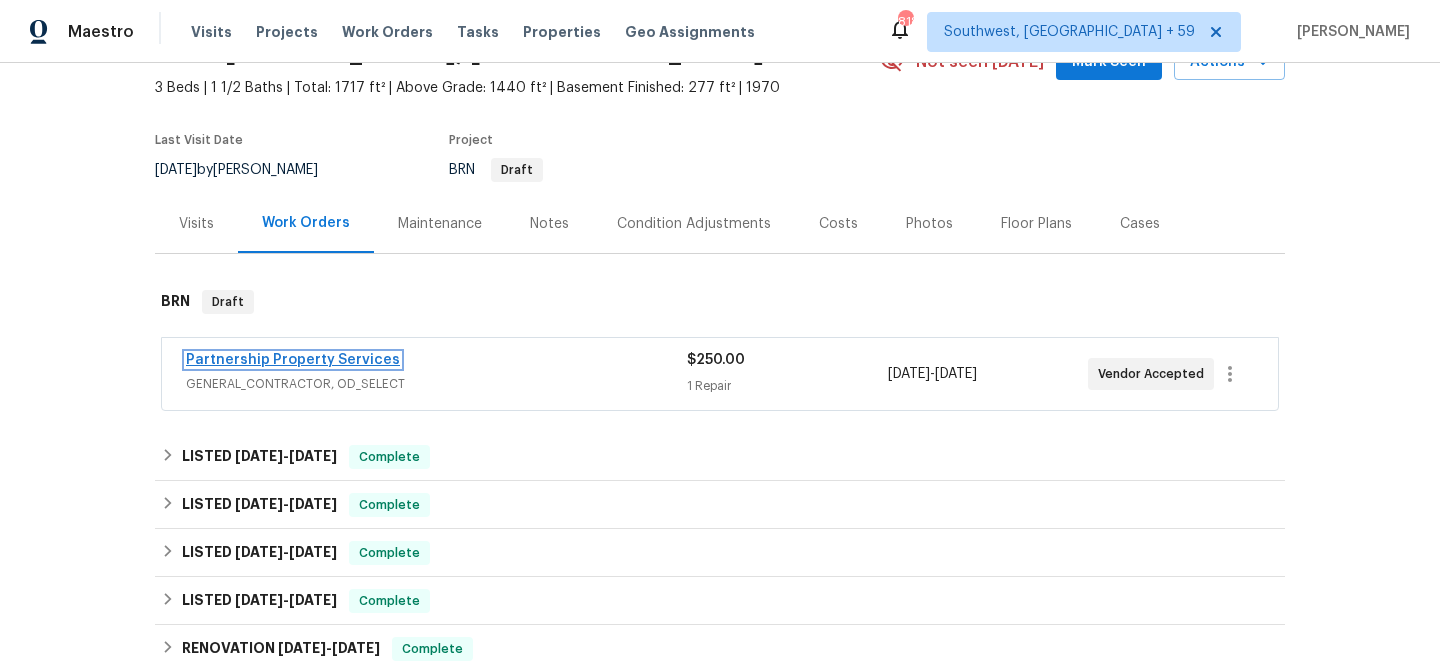 click on "Partnership Property Services" at bounding box center (293, 360) 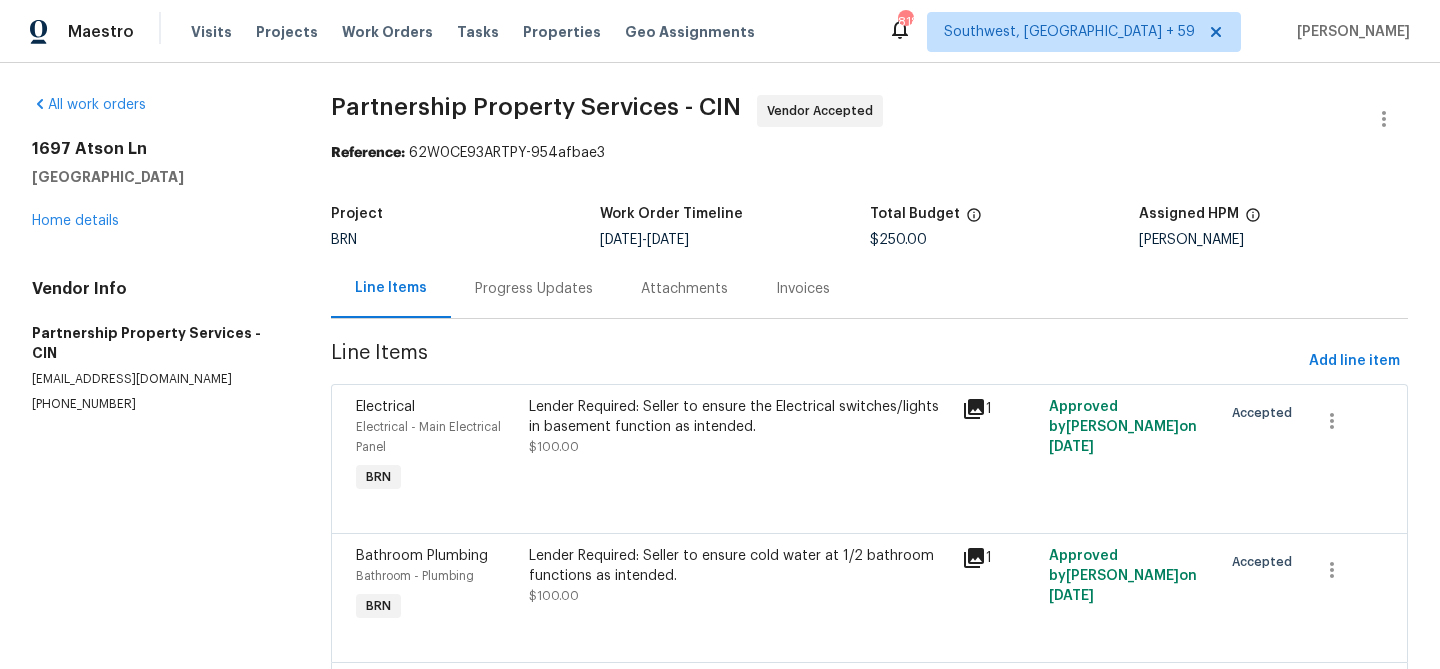 click on "Progress Updates" at bounding box center [534, 289] 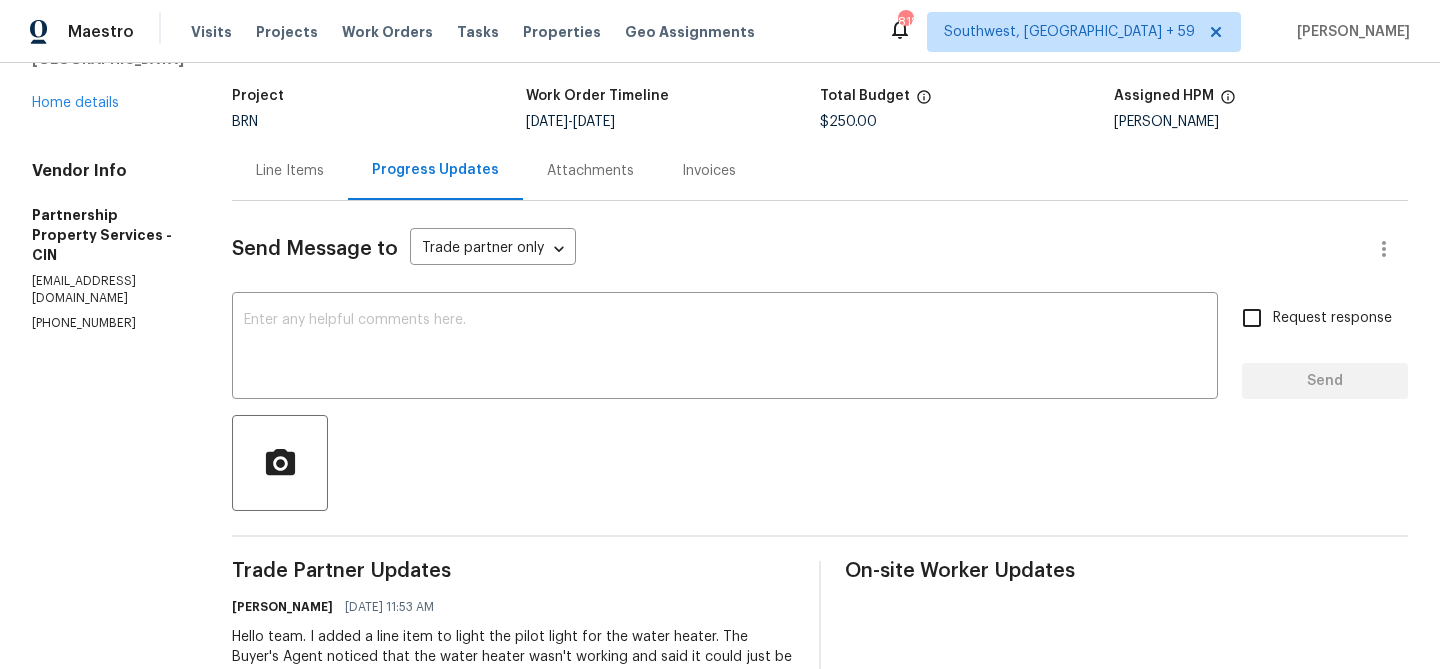 scroll, scrollTop: 136, scrollLeft: 0, axis: vertical 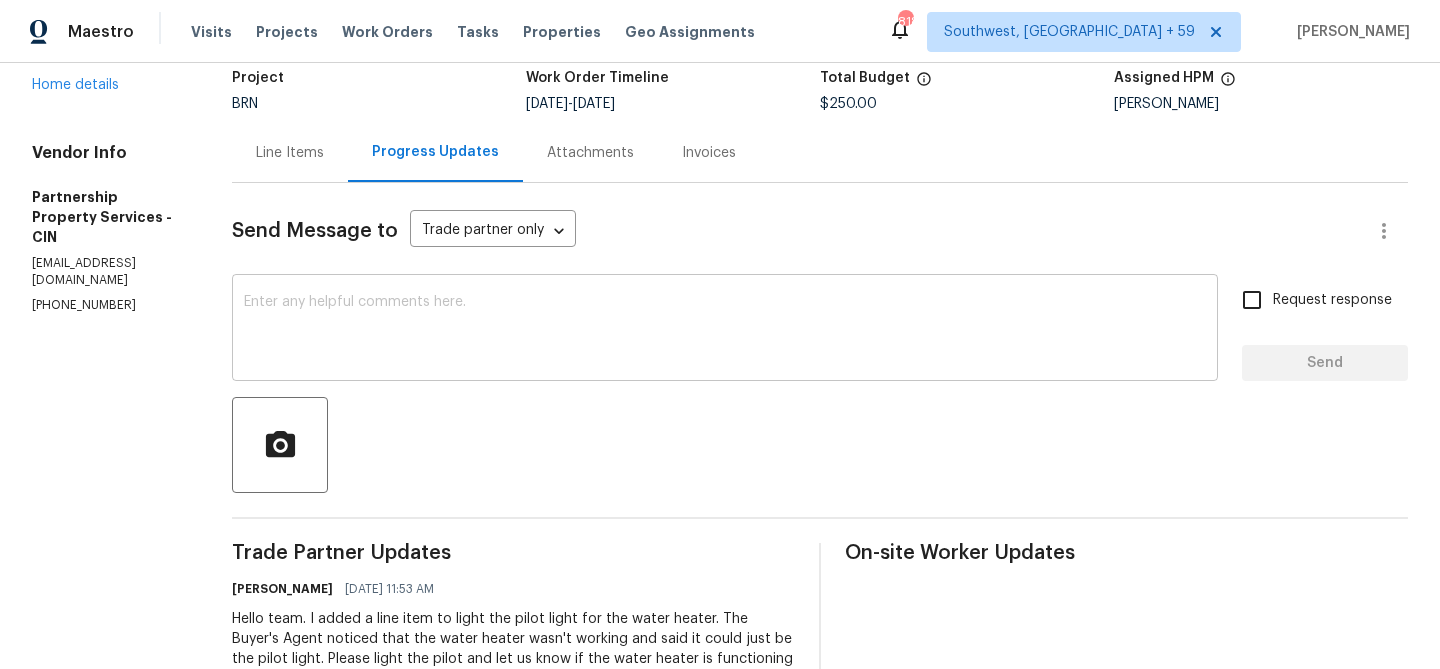 click at bounding box center (725, 330) 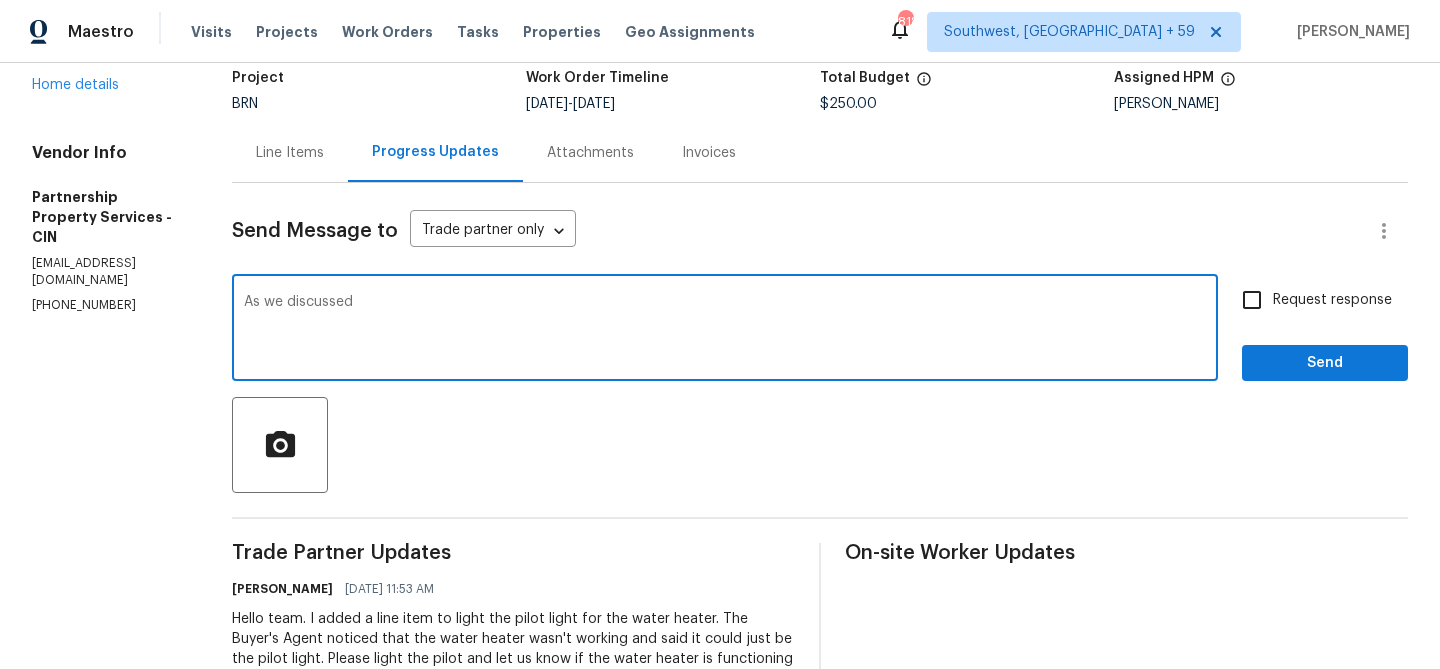 click on "All work orders [STREET_ADDRESS] Home details Vendor Info Partnership Property Services - CIN [EMAIL_ADDRESS][DOMAIN_NAME] [PHONE_NUMBER]" at bounding box center [108, 493] 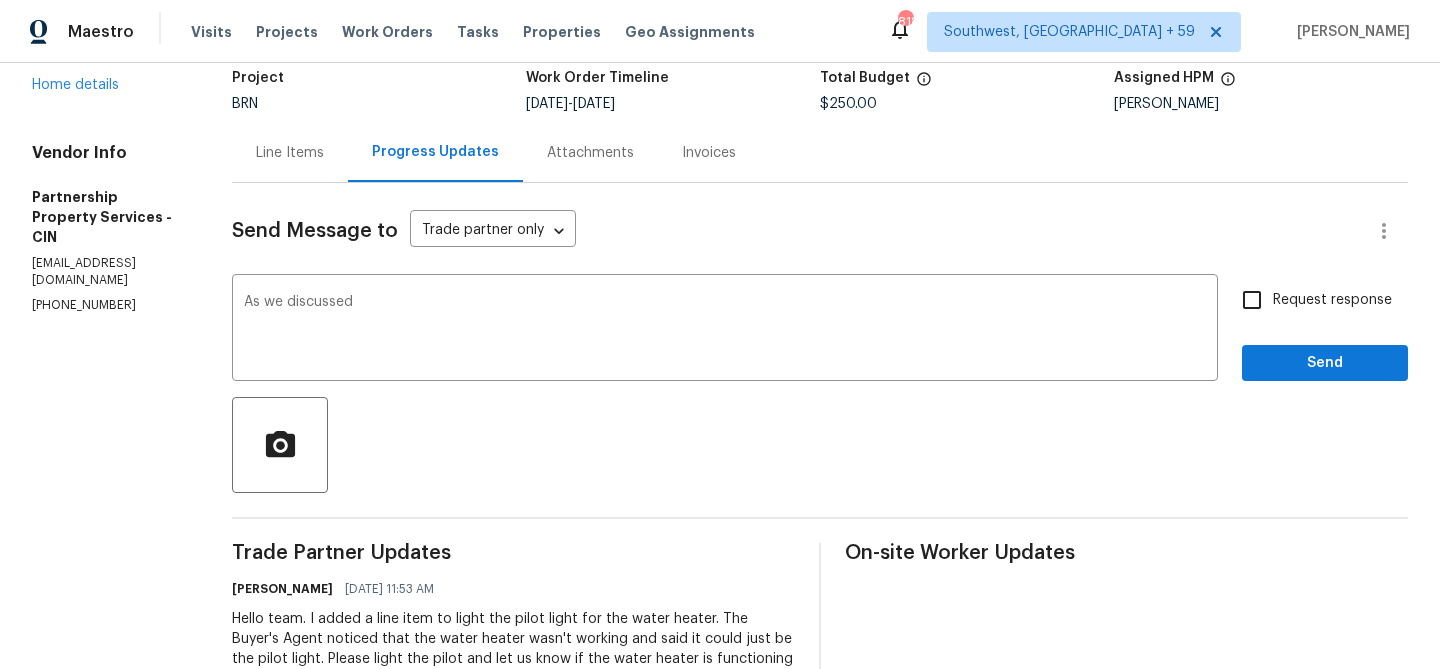 click on "All work orders [STREET_ADDRESS] Home details Vendor Info Partnership Property Services - CIN [EMAIL_ADDRESS][DOMAIN_NAME] [PHONE_NUMBER]" at bounding box center [108, 493] 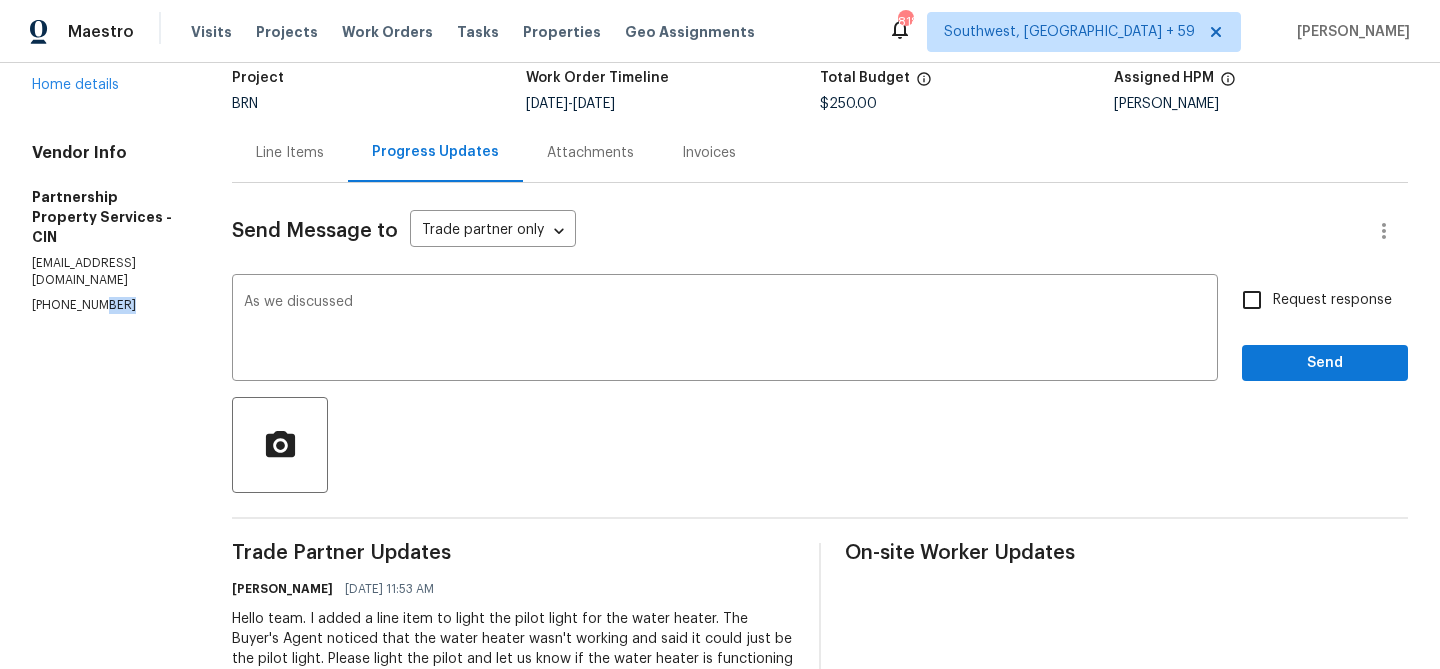 click on "[PHONE_NUMBER]" at bounding box center [108, 305] 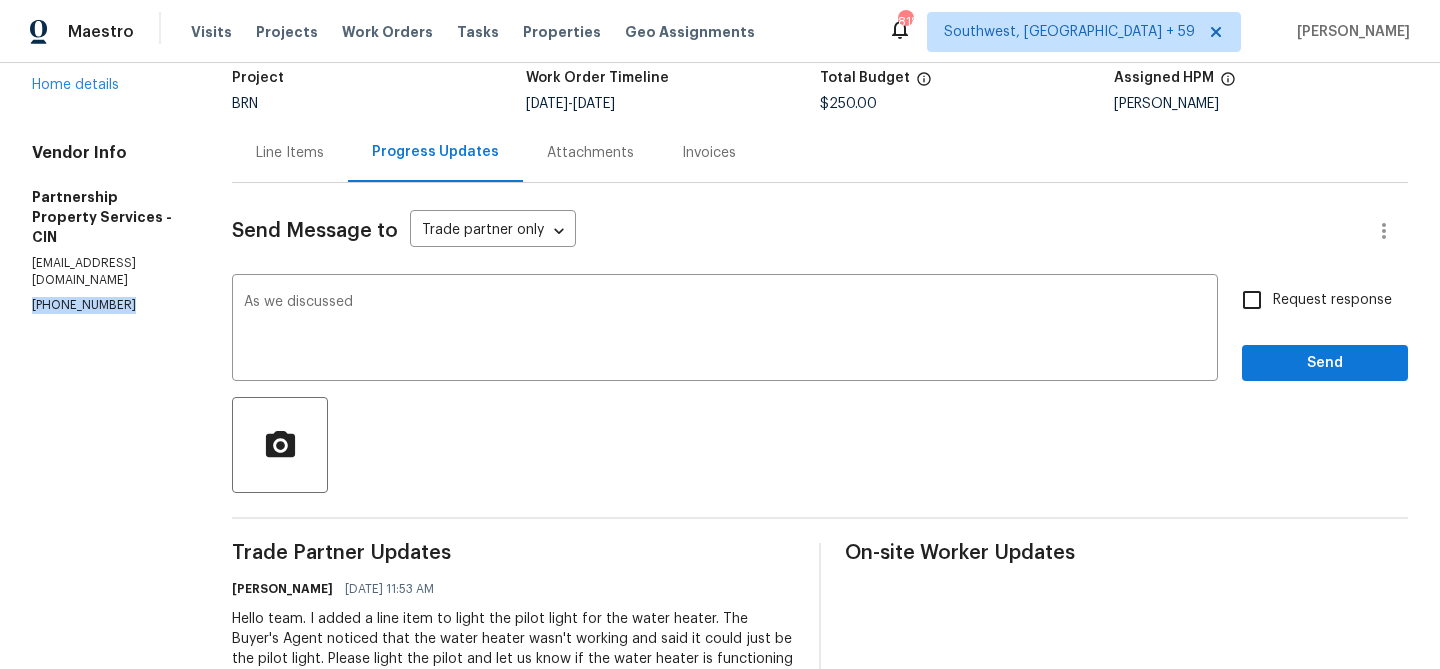 click on "[PHONE_NUMBER]" at bounding box center [108, 305] 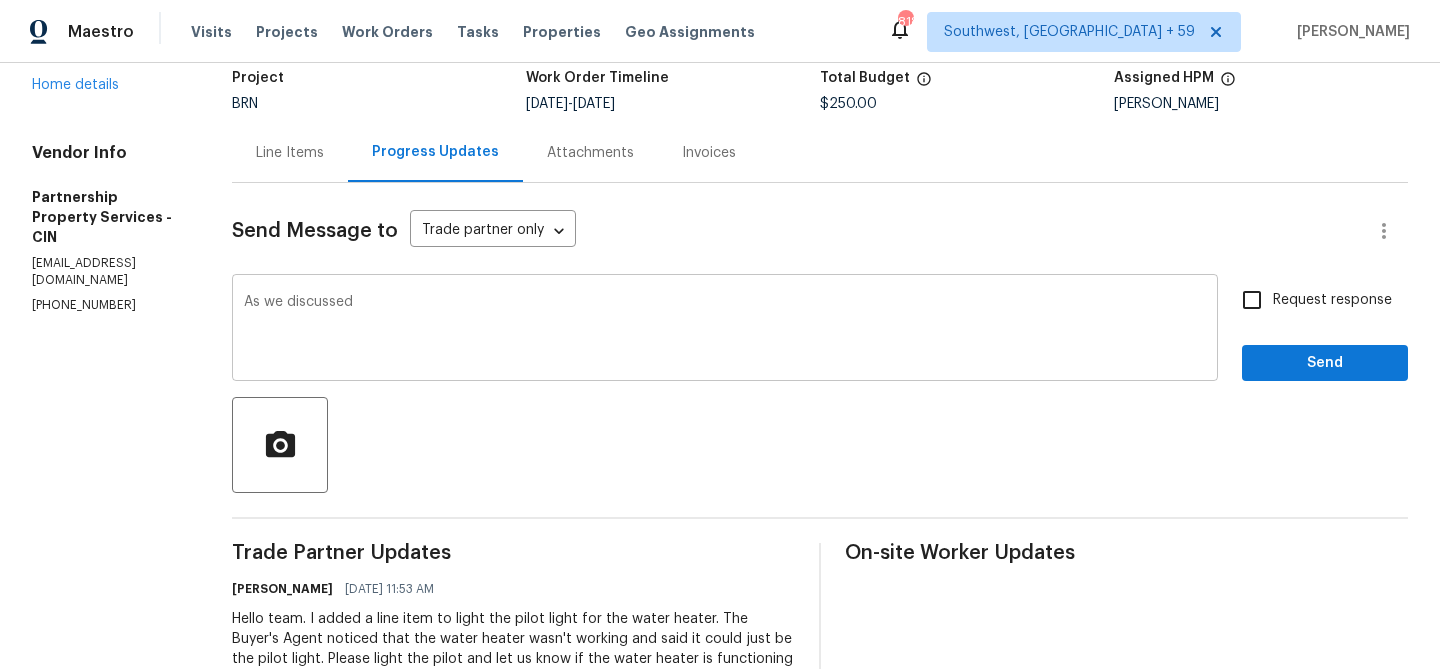click on "As we discussed" at bounding box center [725, 330] 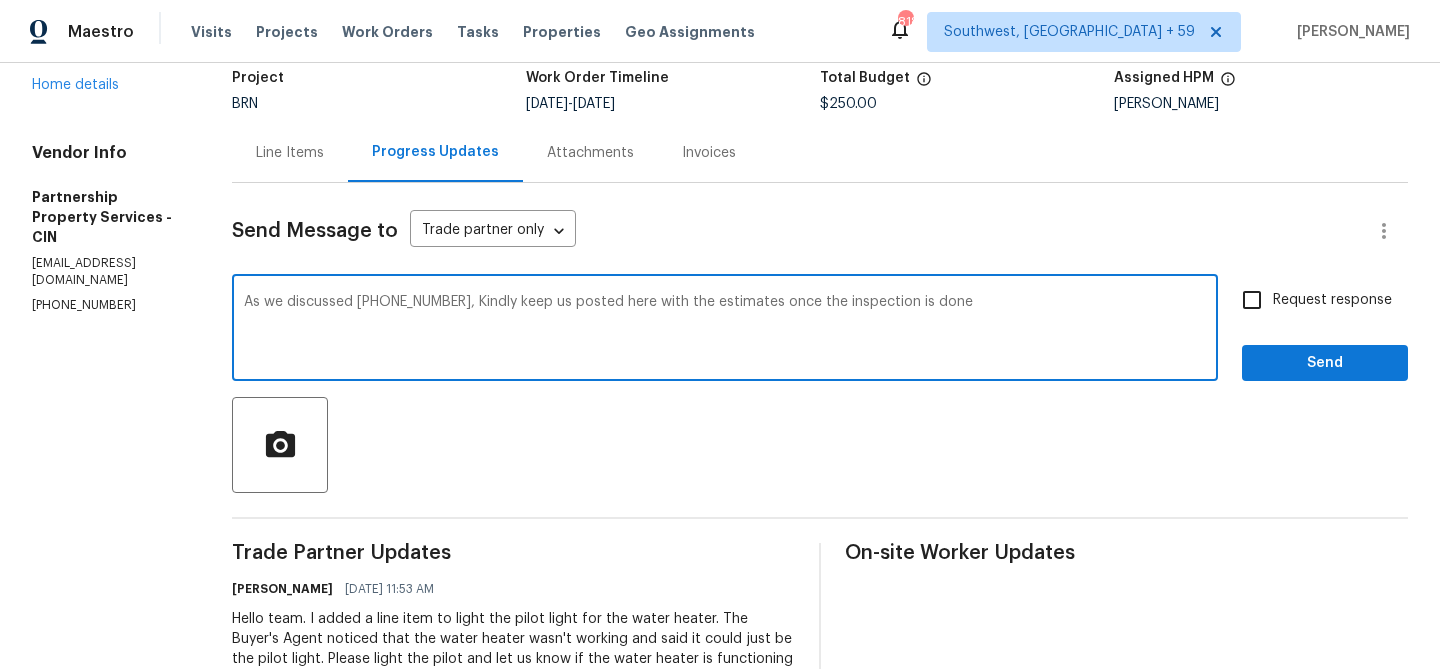type on "As we discussed [PHONE_NUMBER], Kindly keep us posted here with the estimates once the inspection is done" 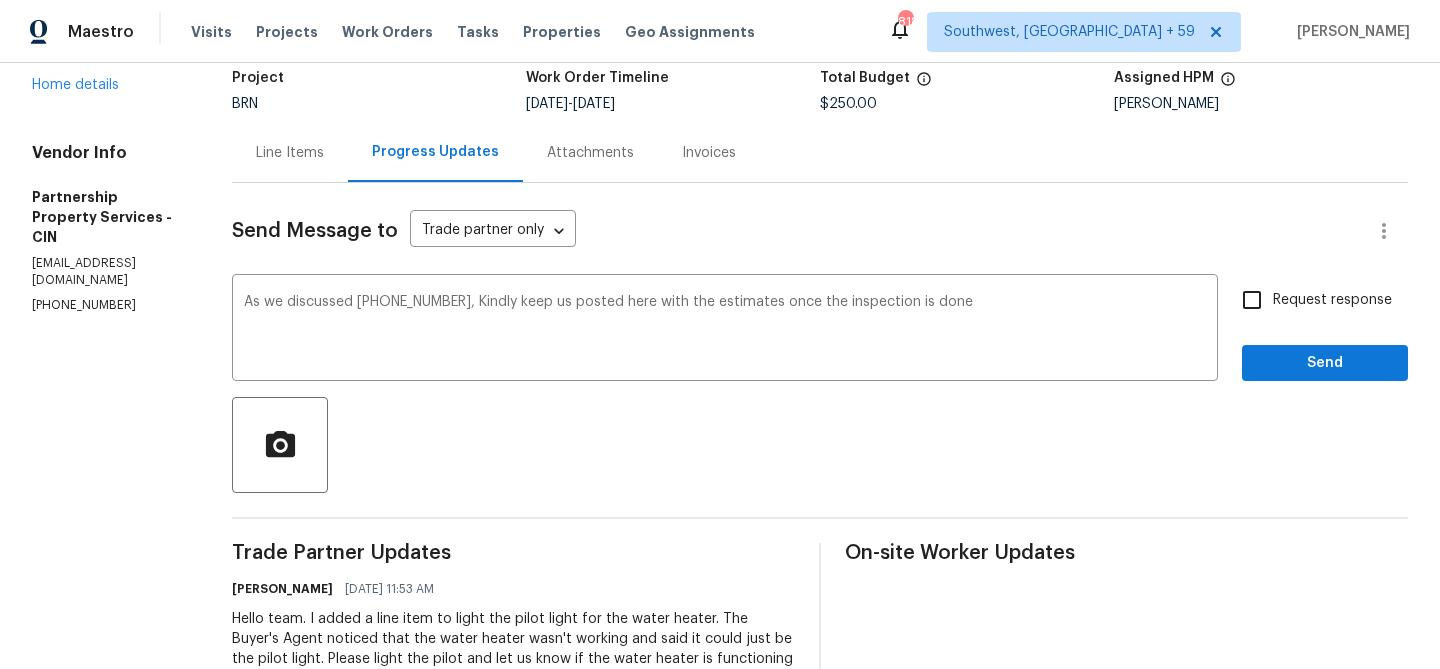 click on "As we discussed [PHONE_NUMBER], Kindly keep us posted here with the estimates once the inspection is done  x ​ Request response Send" at bounding box center [820, 330] 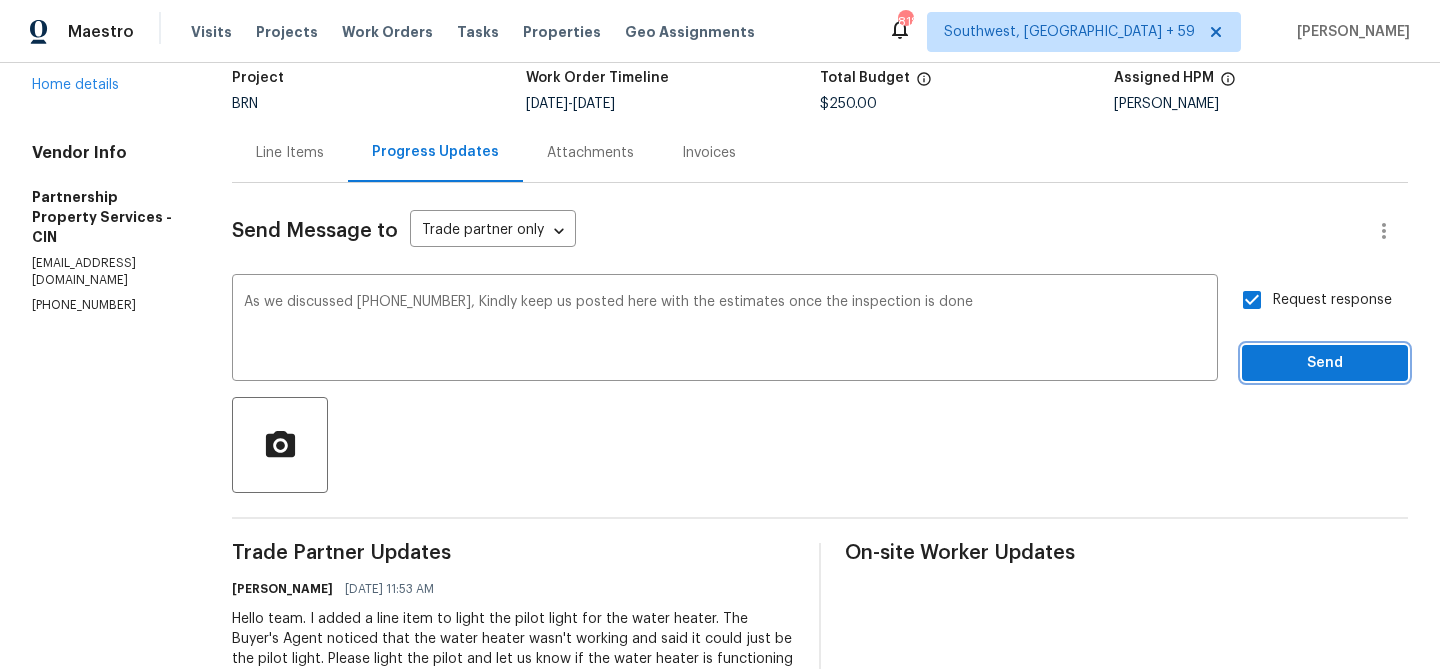 click on "Send" at bounding box center (1325, 363) 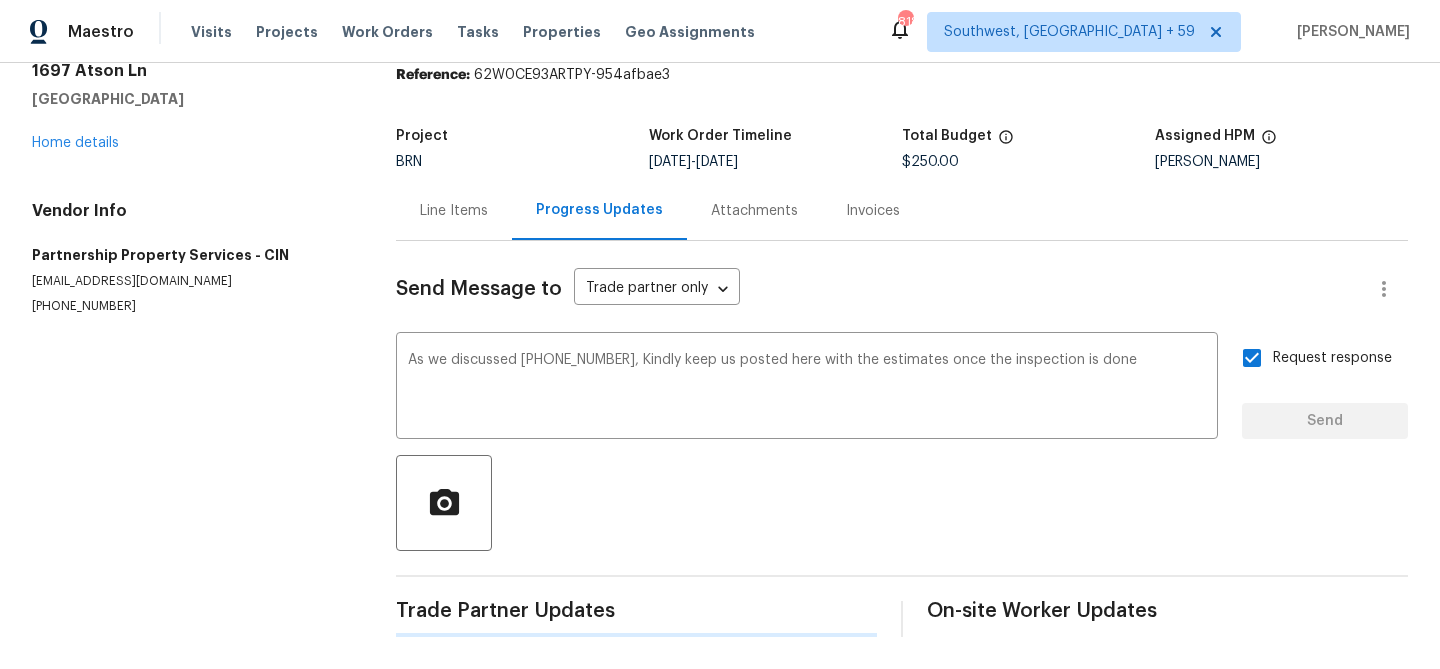 scroll, scrollTop: 0, scrollLeft: 0, axis: both 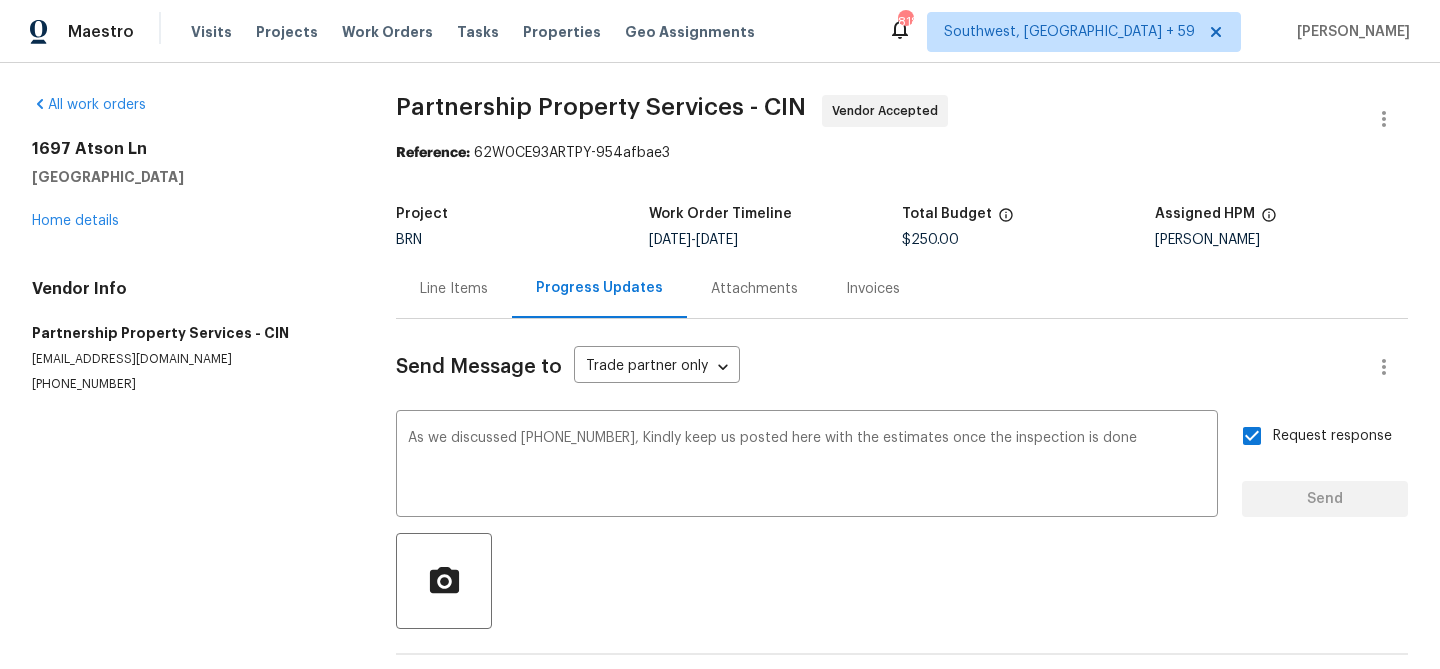 type 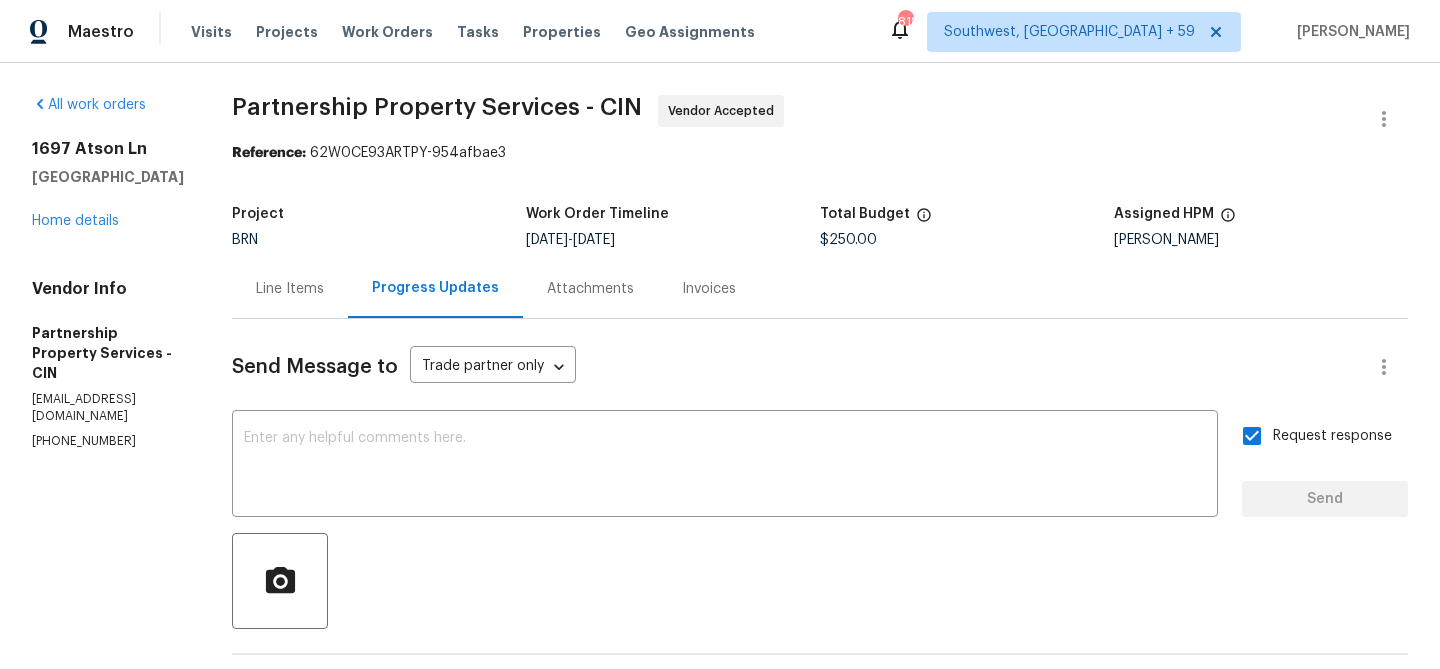 click on "[PHONE_NUMBER]" at bounding box center (108, 441) 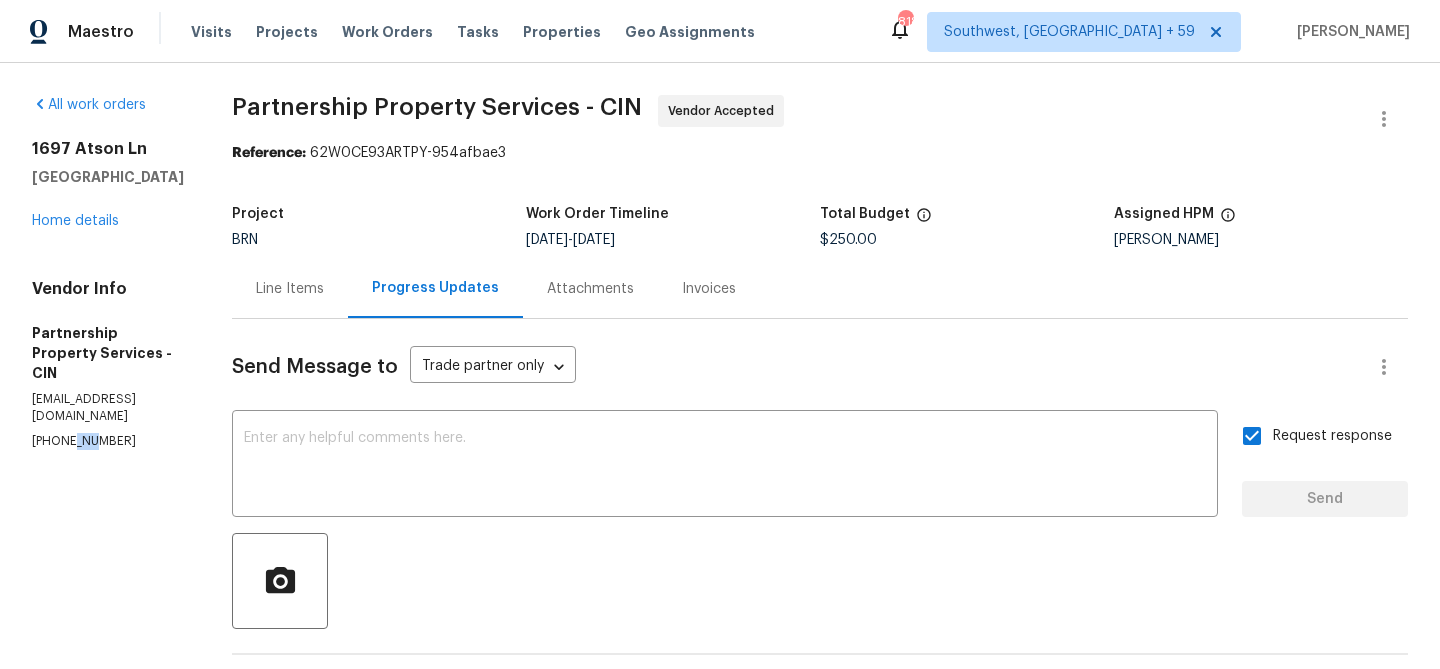 click on "[PHONE_NUMBER]" at bounding box center [108, 441] 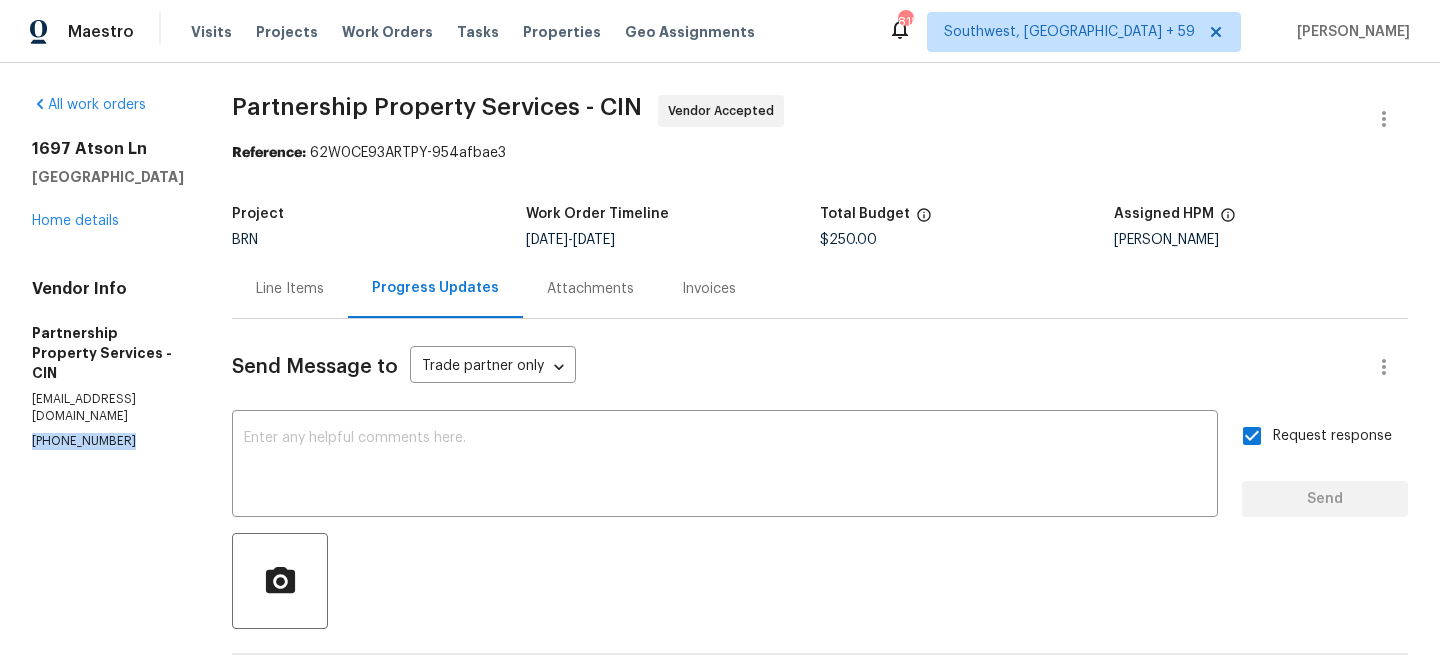 click on "[PHONE_NUMBER]" at bounding box center [108, 441] 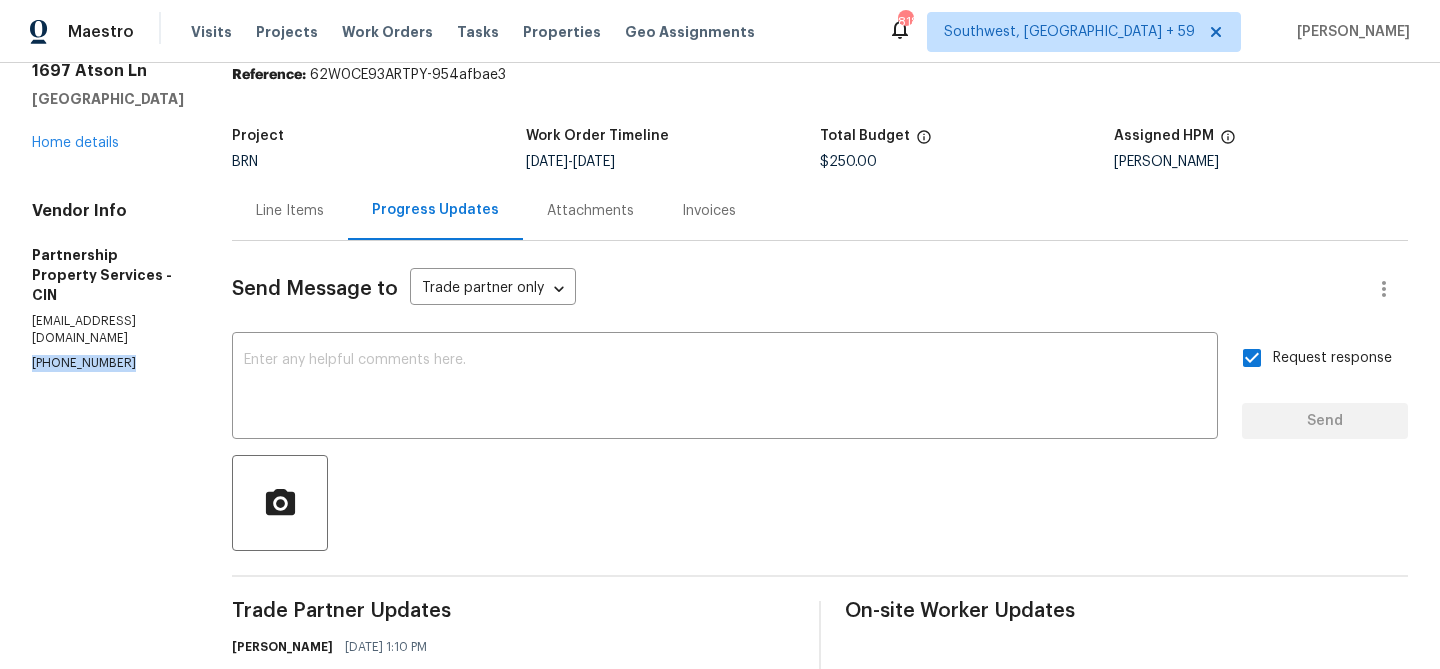 scroll, scrollTop: 0, scrollLeft: 0, axis: both 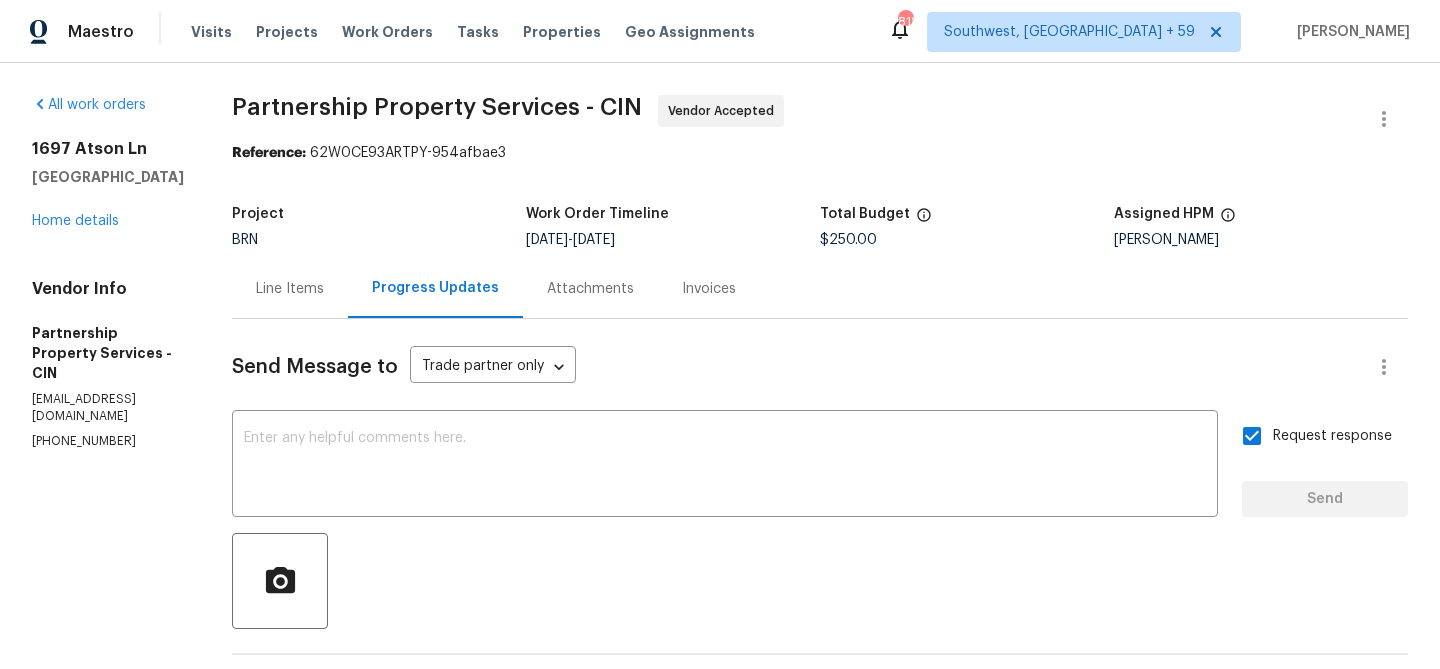 click on "Partnership Property Services - CIN" at bounding box center (437, 107) 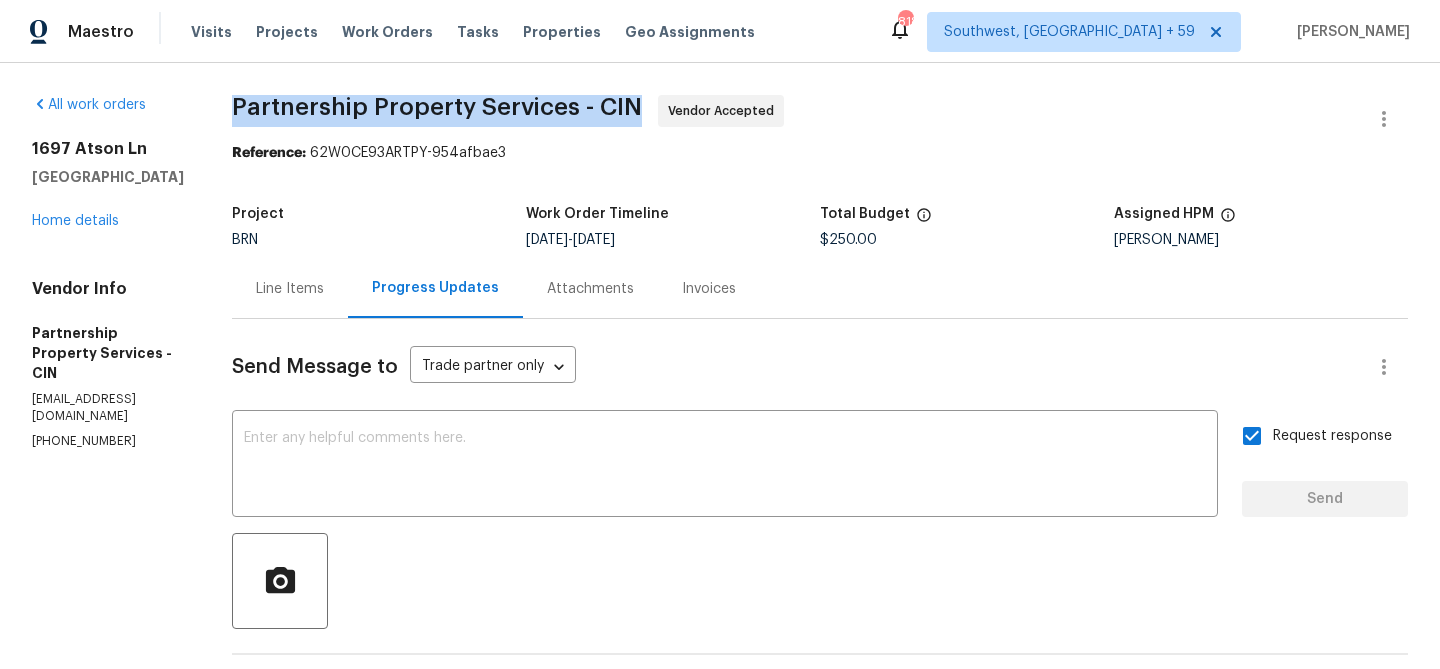 drag, startPoint x: 340, startPoint y: 109, endPoint x: 537, endPoint y: 109, distance: 197 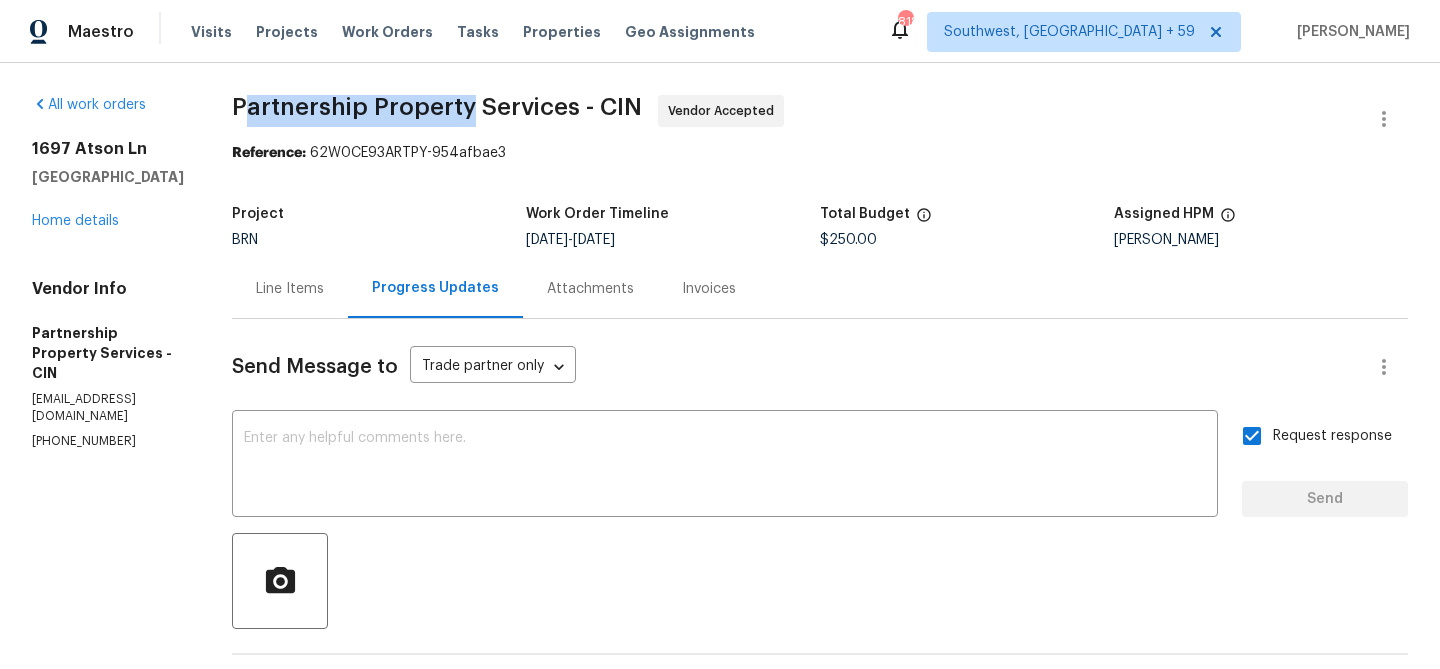 drag, startPoint x: 576, startPoint y: 109, endPoint x: 342, endPoint y: 101, distance: 234.13672 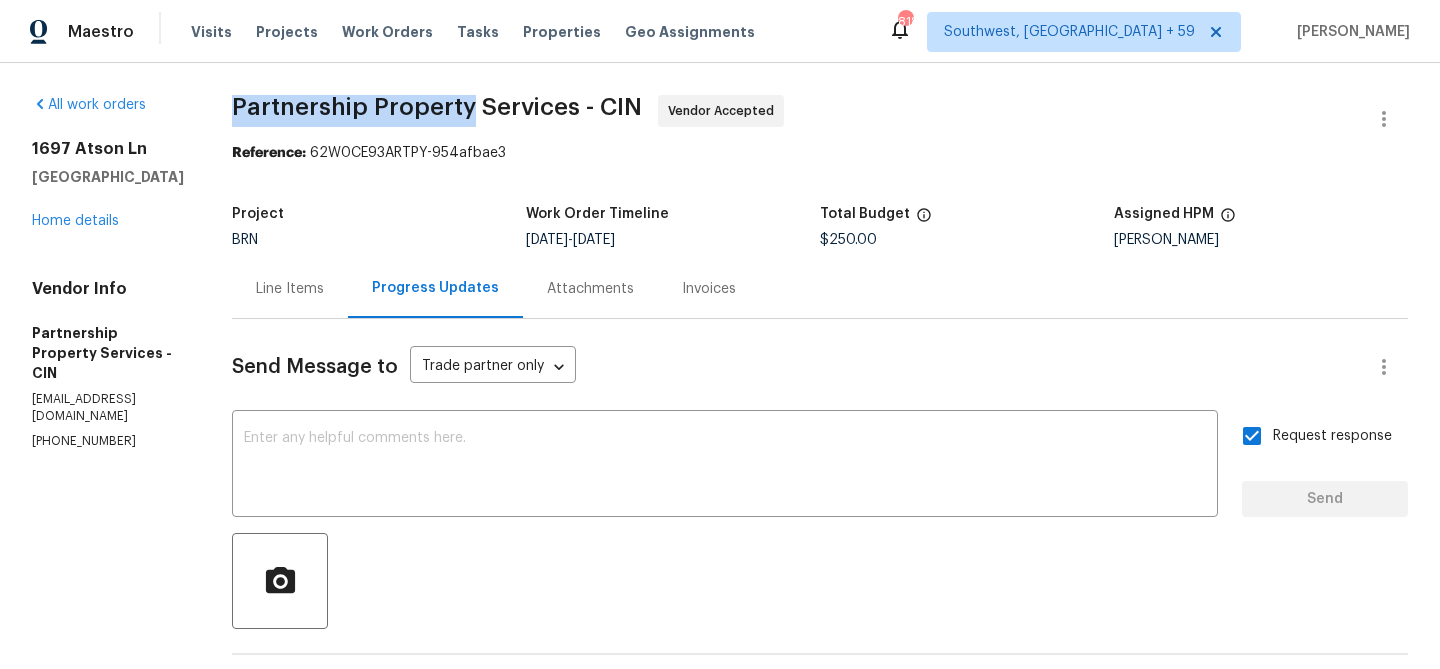 copy on "Partnership Property" 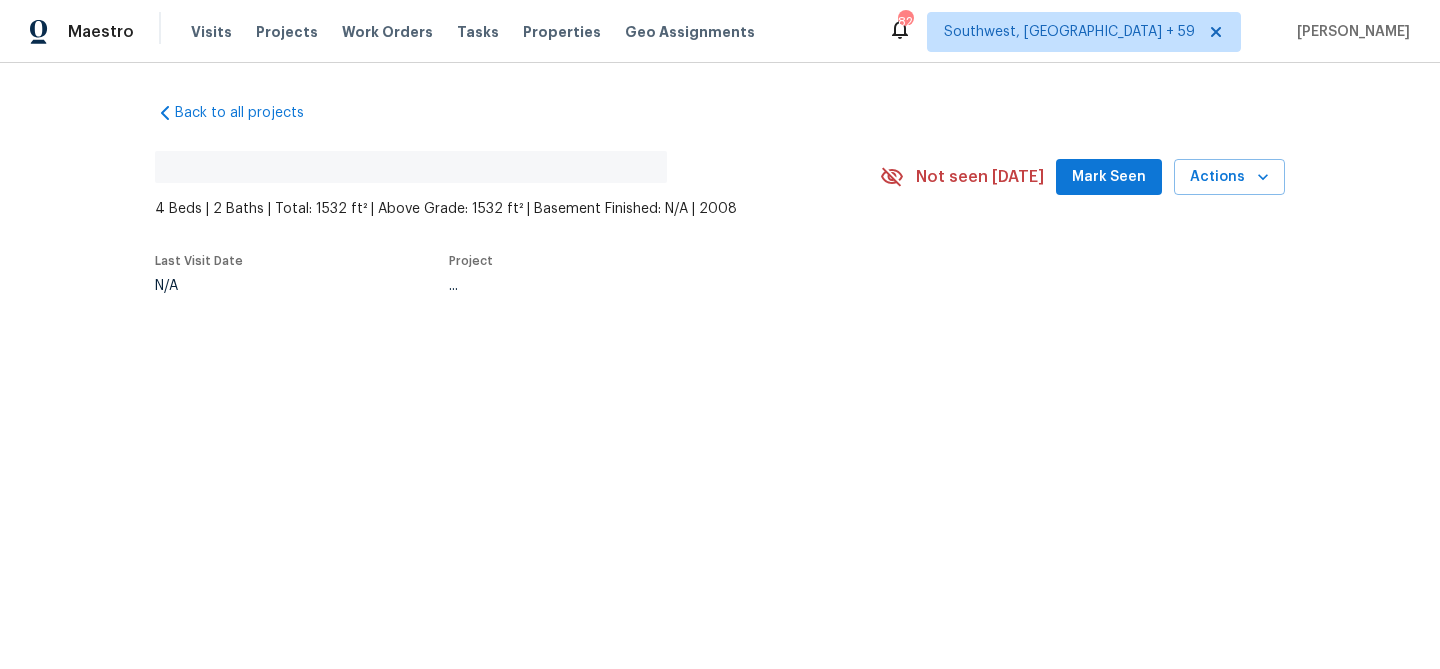 scroll, scrollTop: 0, scrollLeft: 0, axis: both 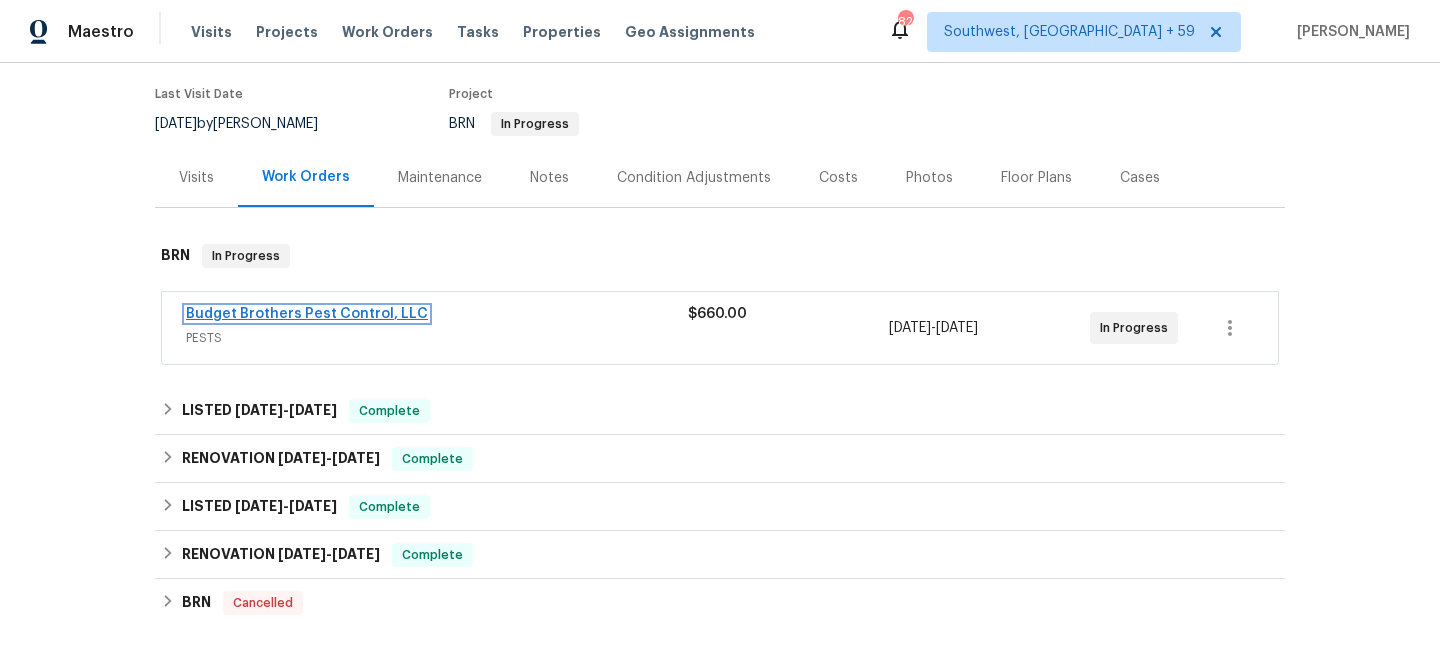 click on "Budget Brothers Pest Control, LLC" at bounding box center [307, 314] 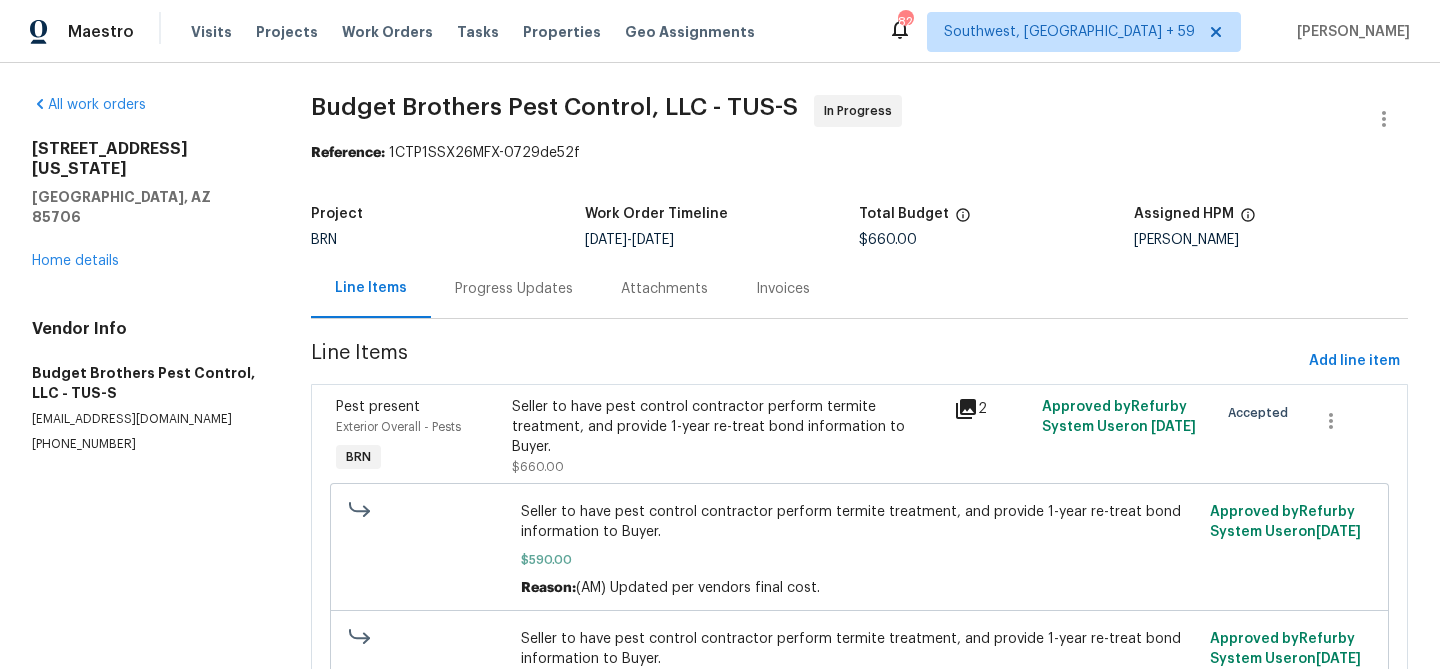 click on "Progress Updates" at bounding box center (514, 289) 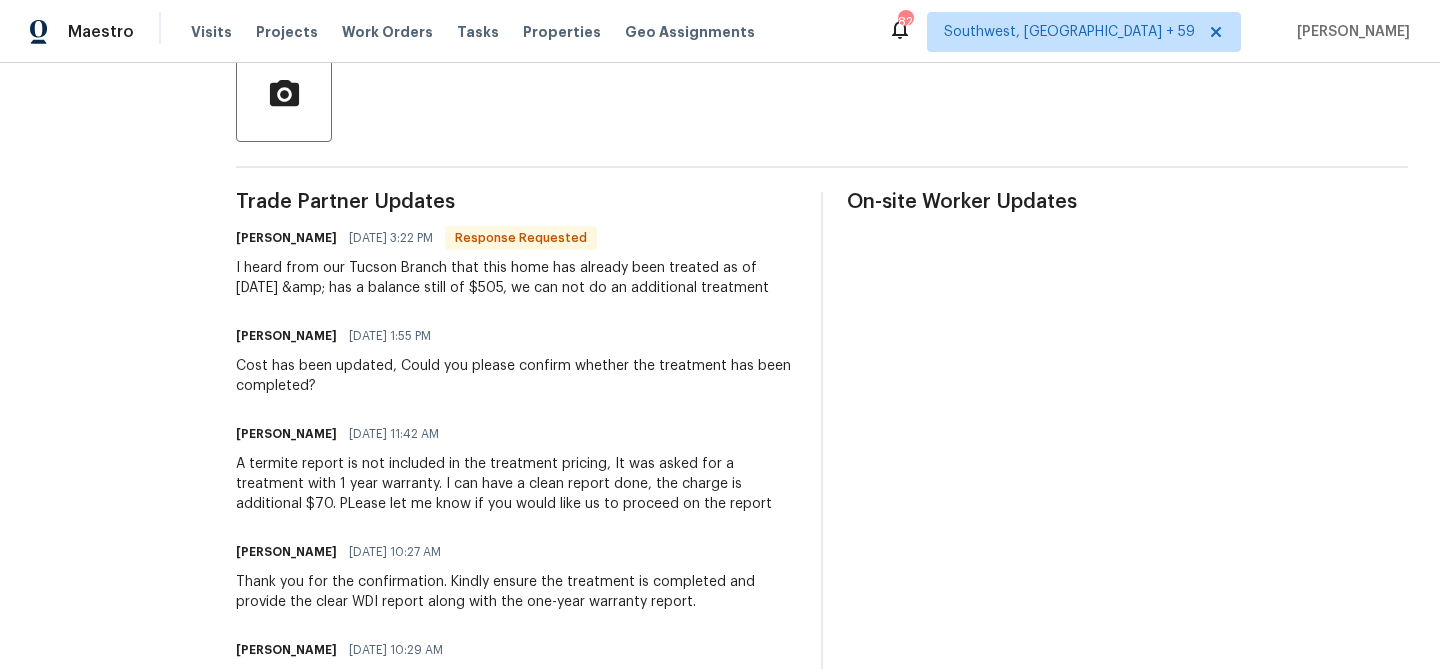 scroll, scrollTop: 484, scrollLeft: 0, axis: vertical 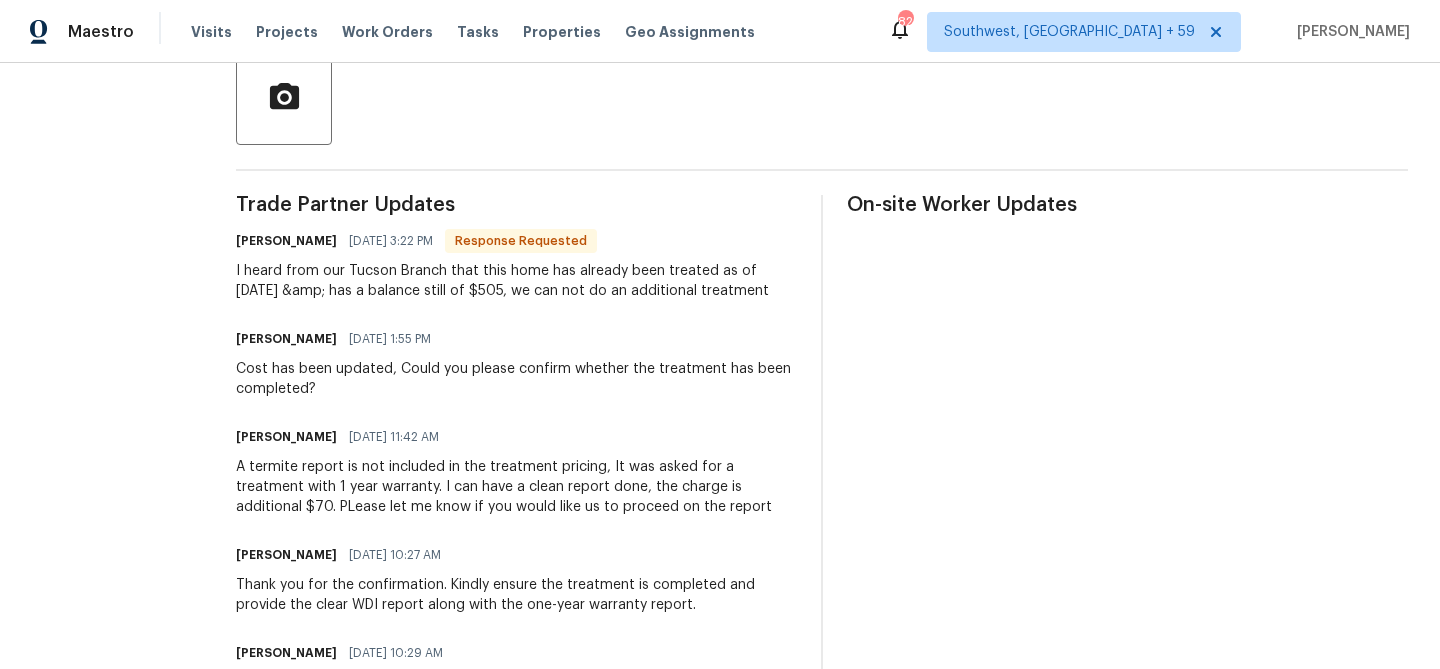 click on "I heard from our Tucson Branch that this home has already been treated as of 4-9-25 &amp; has a balance  still of $505, we can not do an additional treatment" at bounding box center (516, 281) 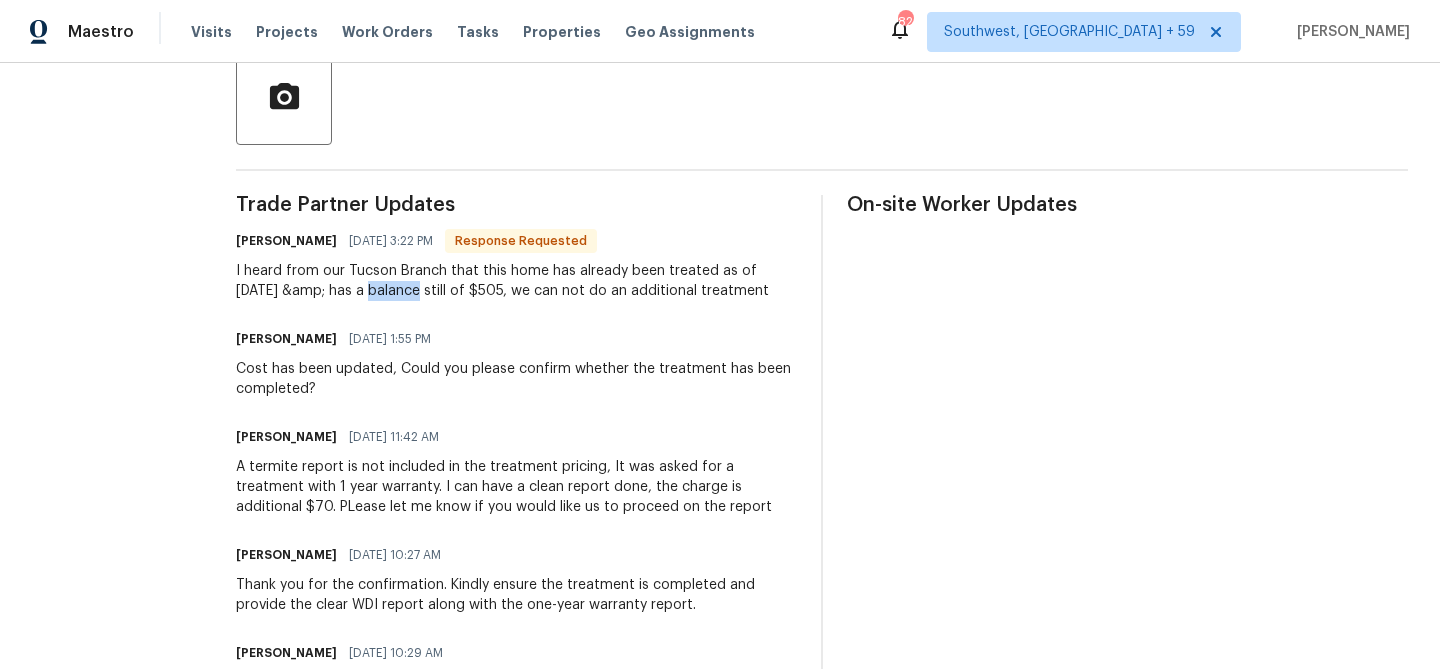 click on "I heard from our Tucson Branch that this home has already been treated as of 4-9-25 &amp; has a balance  still of $505, we can not do an additional treatment" at bounding box center (516, 281) 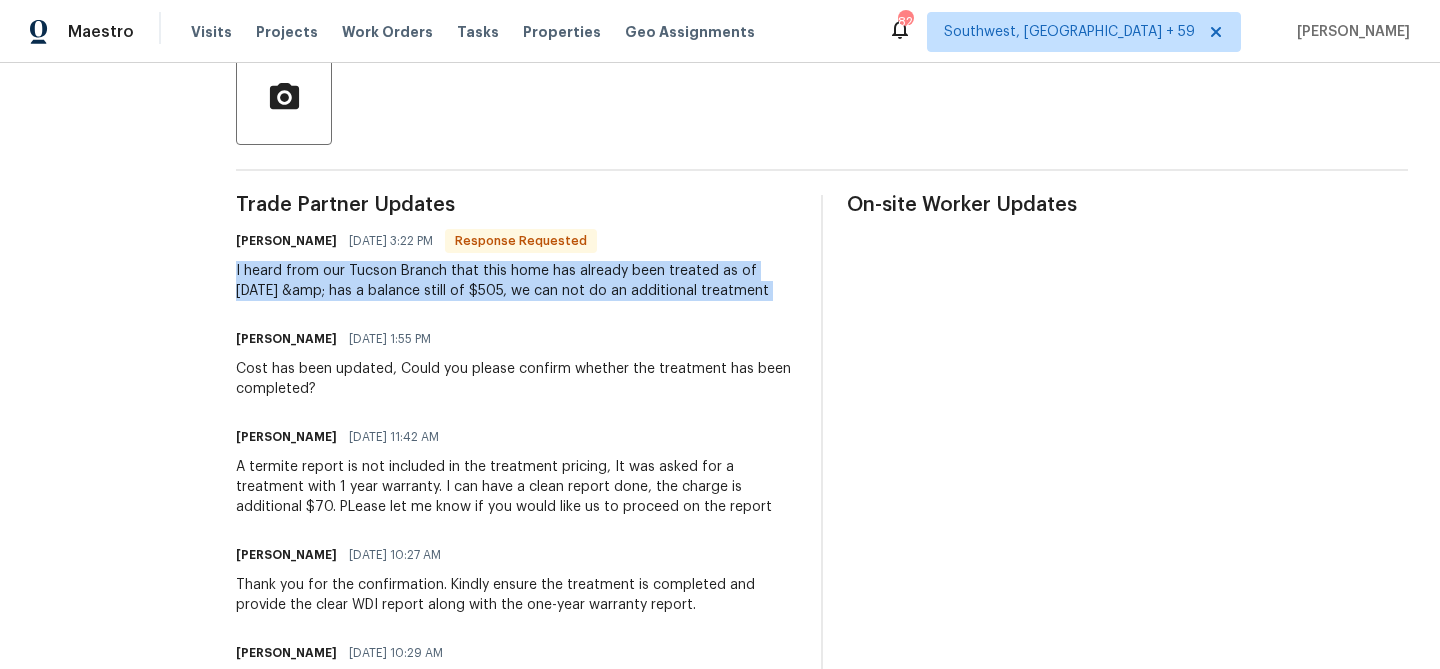 click on "I heard from our Tucson Branch that this home has already been treated as of 4-9-25 &amp; has a balance  still of $505, we can not do an additional treatment" at bounding box center (516, 281) 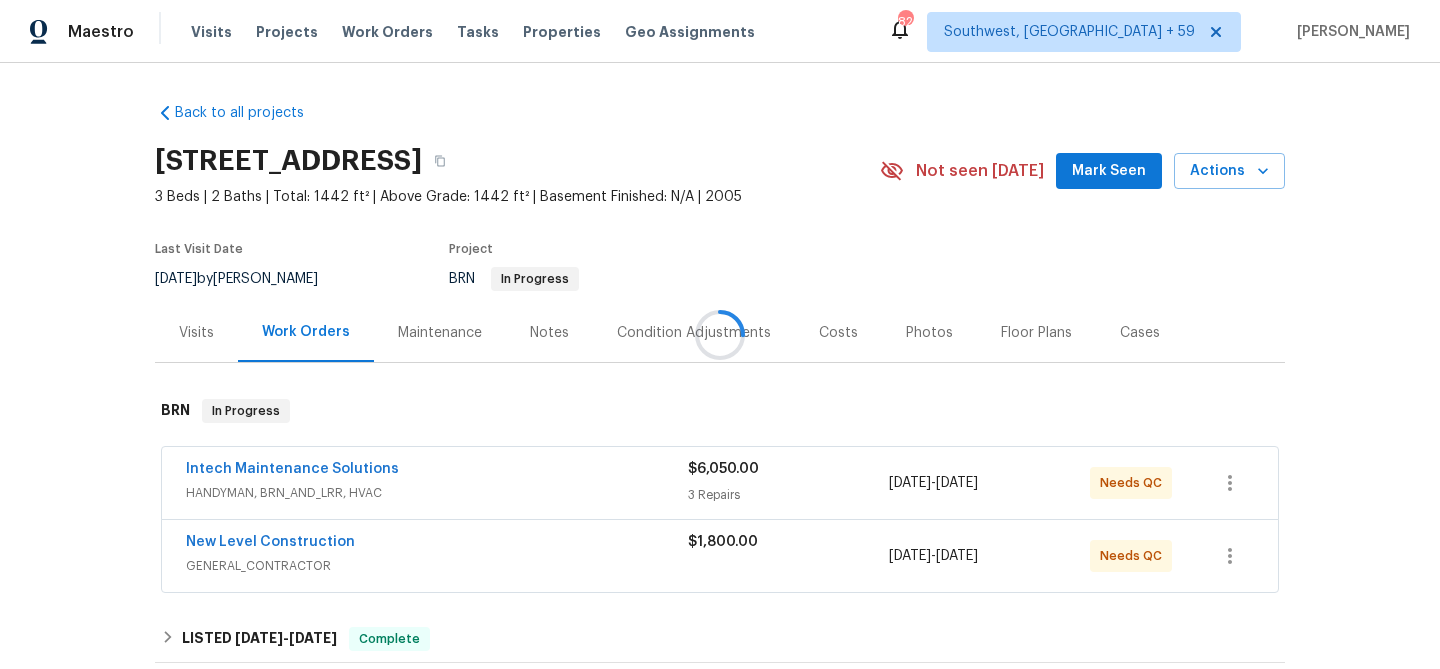 scroll, scrollTop: 0, scrollLeft: 0, axis: both 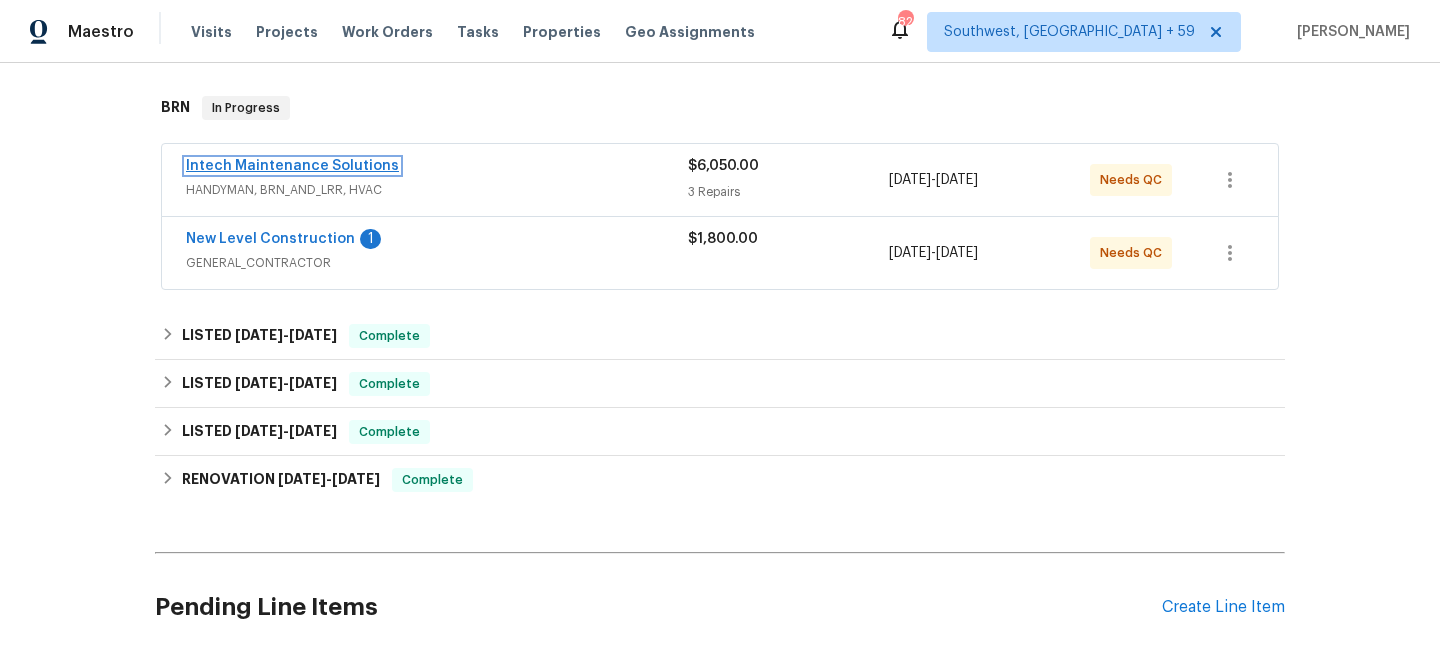 click on "Intech Maintenance Solutions" at bounding box center (292, 166) 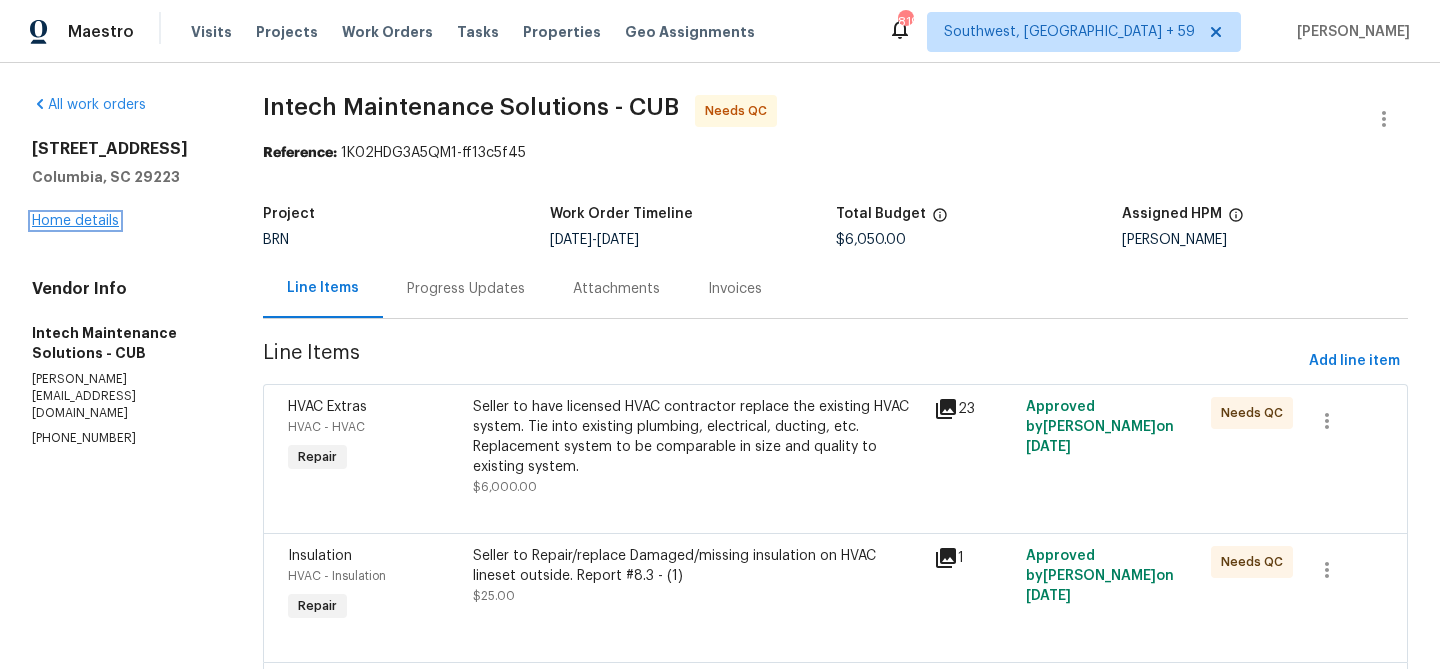 click on "Home details" at bounding box center (75, 221) 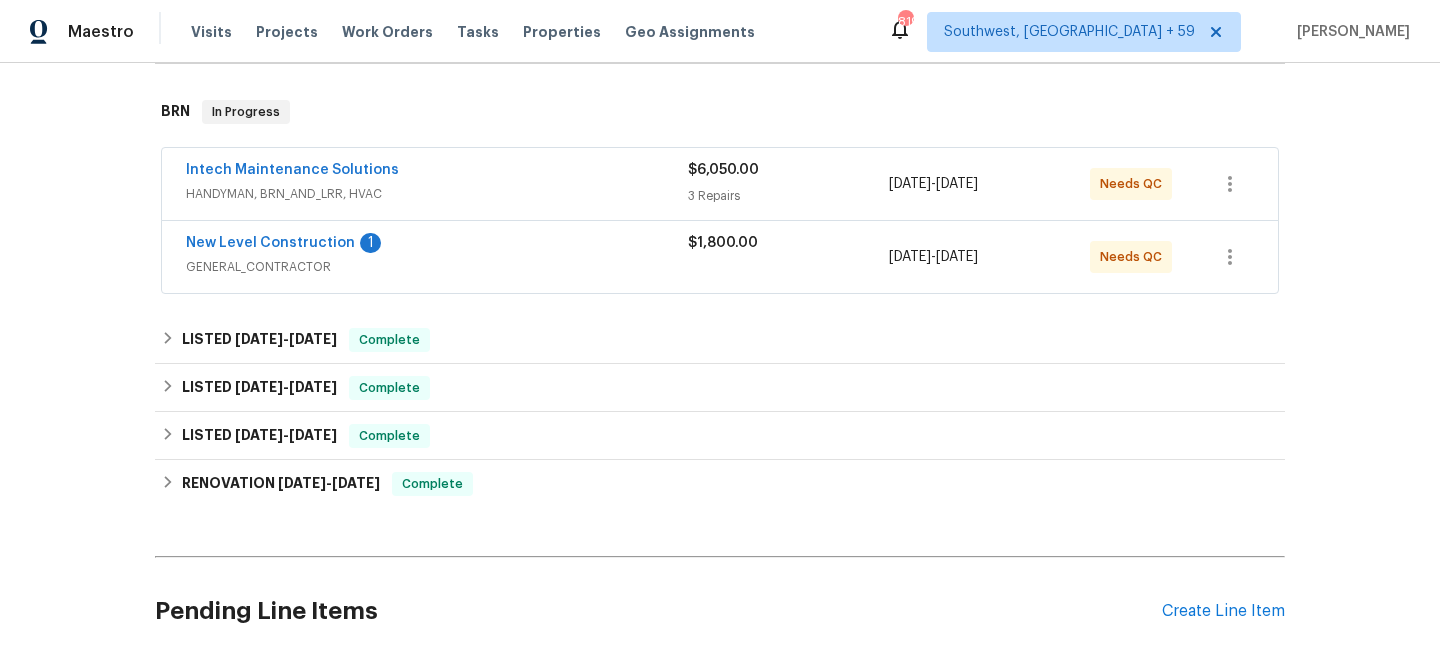 scroll, scrollTop: 300, scrollLeft: 0, axis: vertical 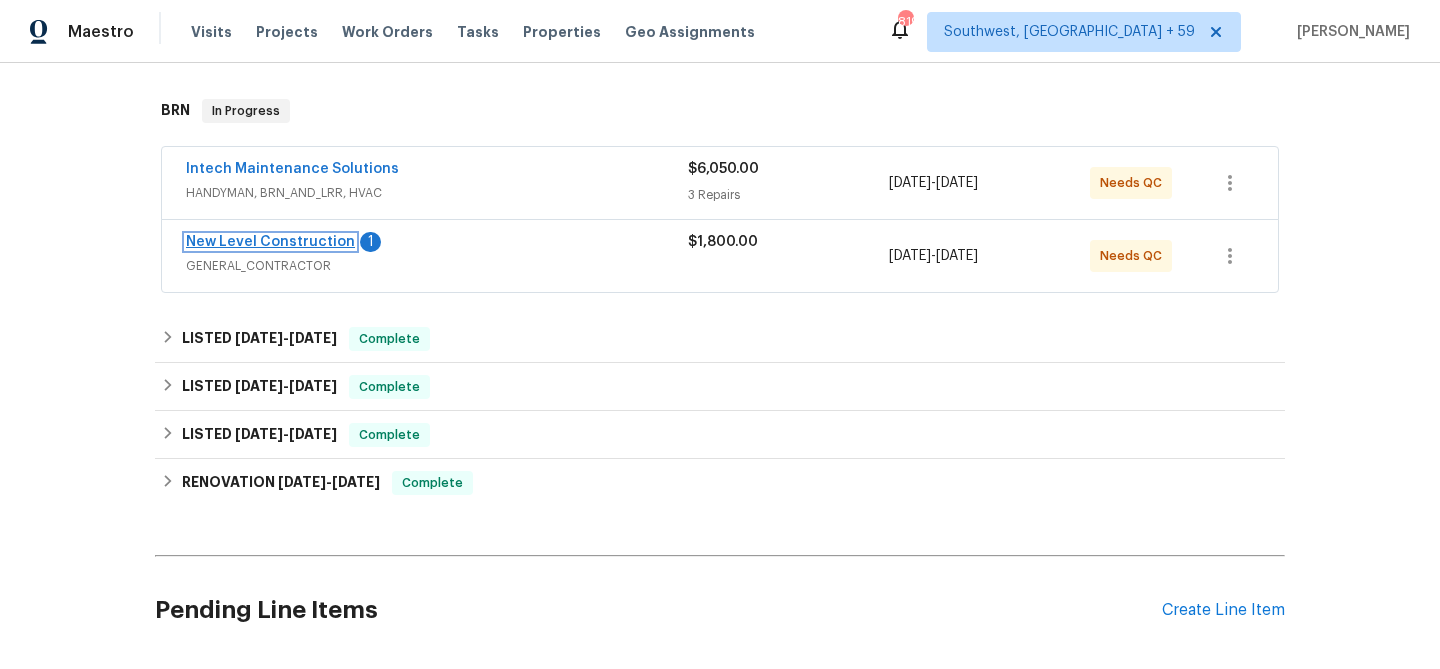click on "New Level Construction" at bounding box center (270, 242) 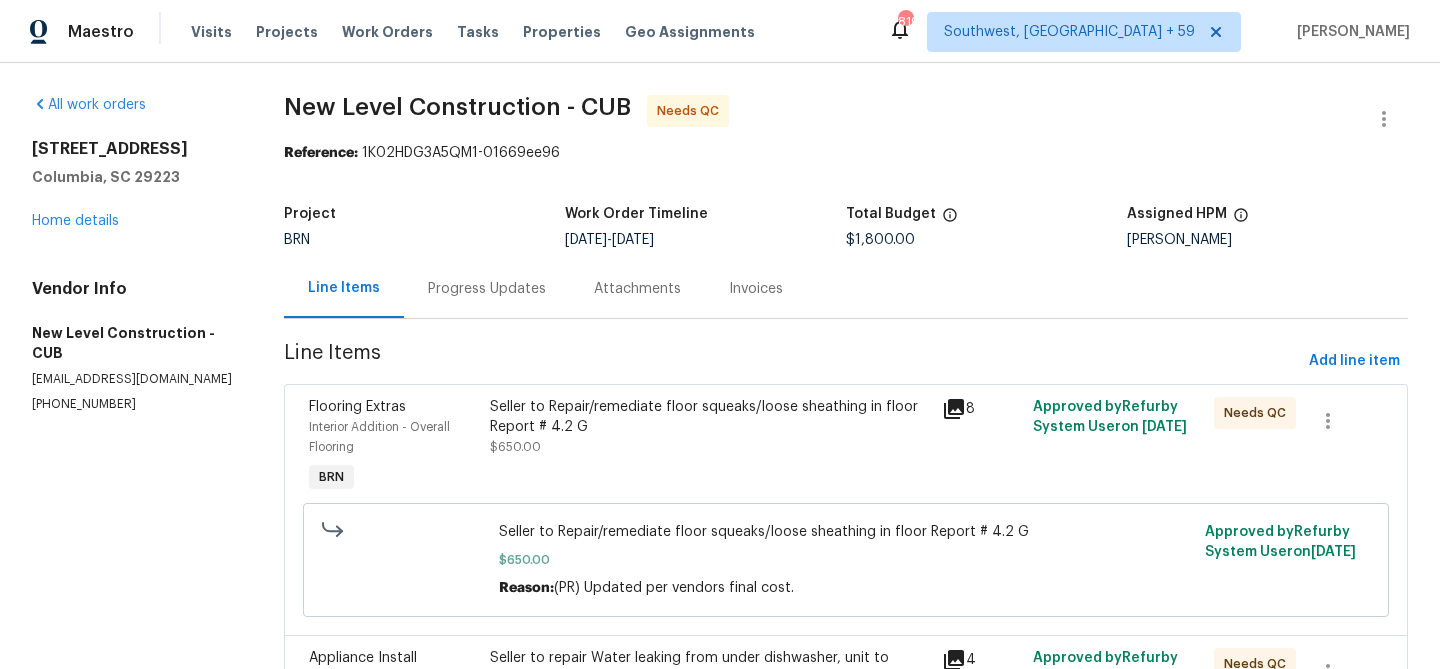 click on "Progress Updates" at bounding box center [487, 289] 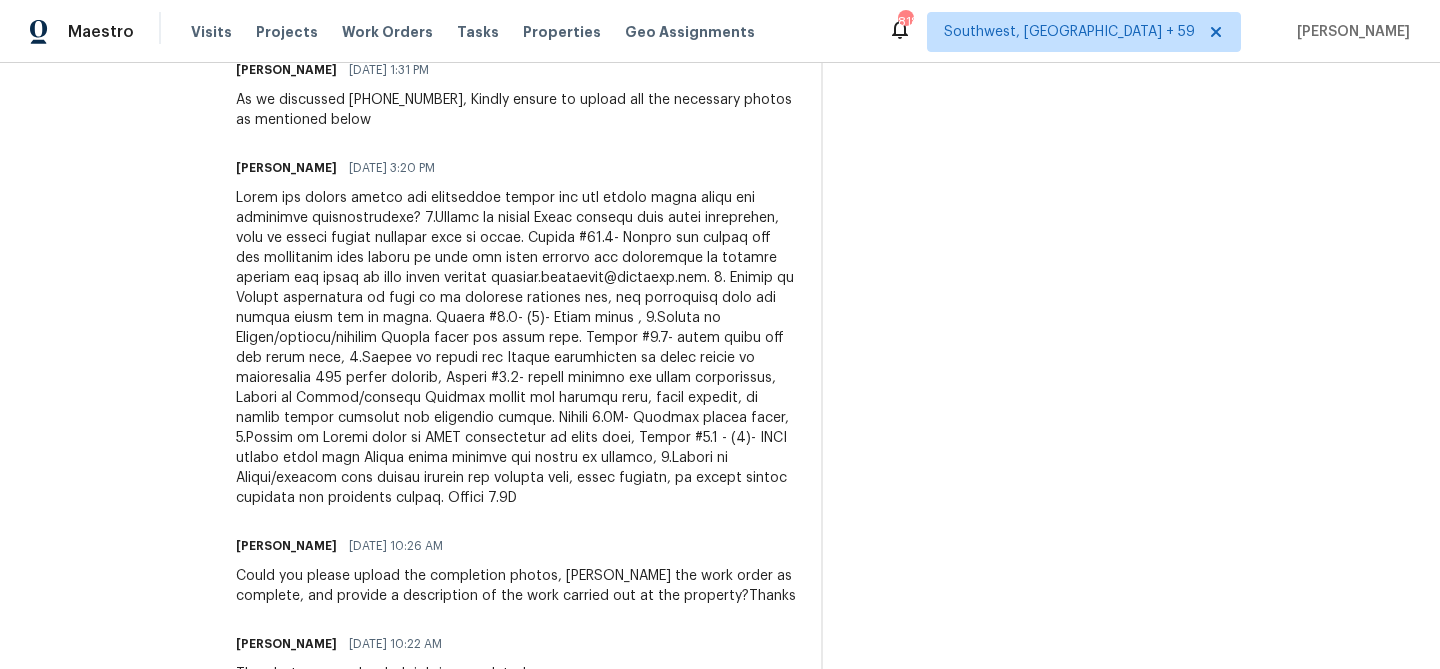 scroll, scrollTop: 0, scrollLeft: 0, axis: both 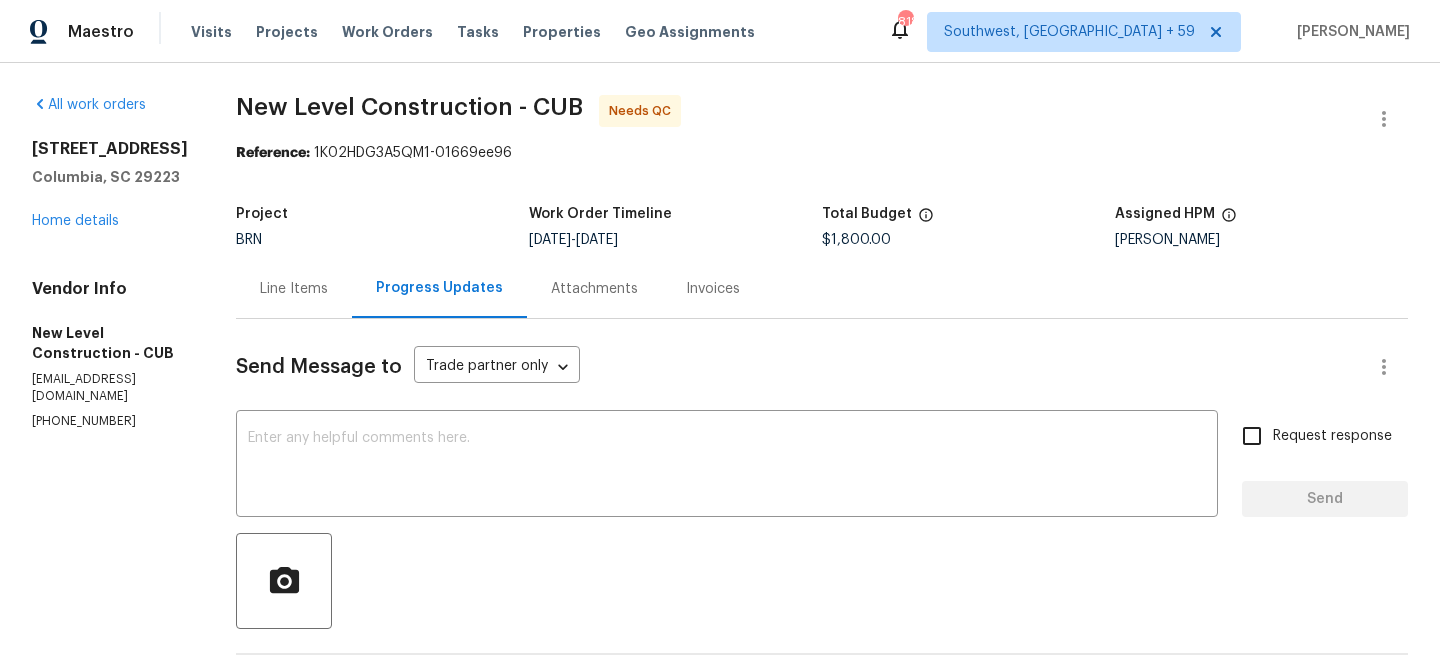 click on "Line Items" at bounding box center (294, 288) 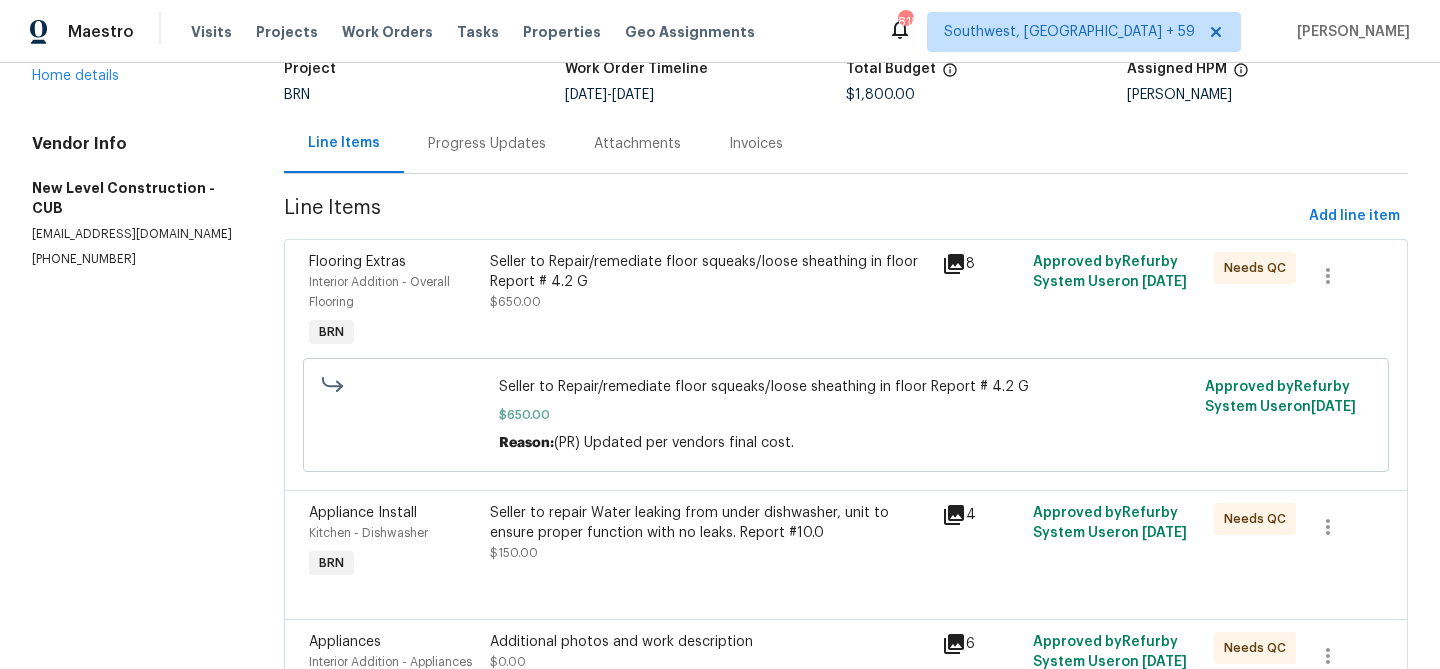 scroll, scrollTop: 299, scrollLeft: 0, axis: vertical 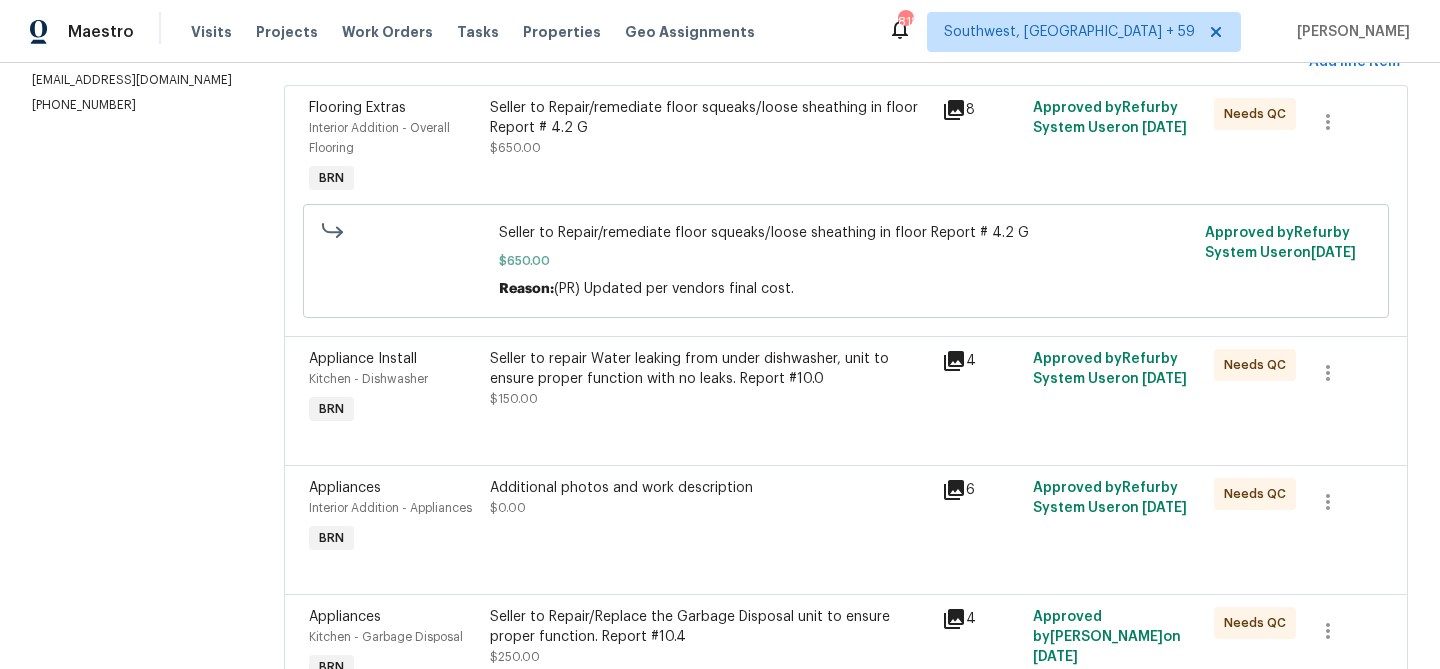 click on "Additional photos and work description $0.00" at bounding box center [710, 518] 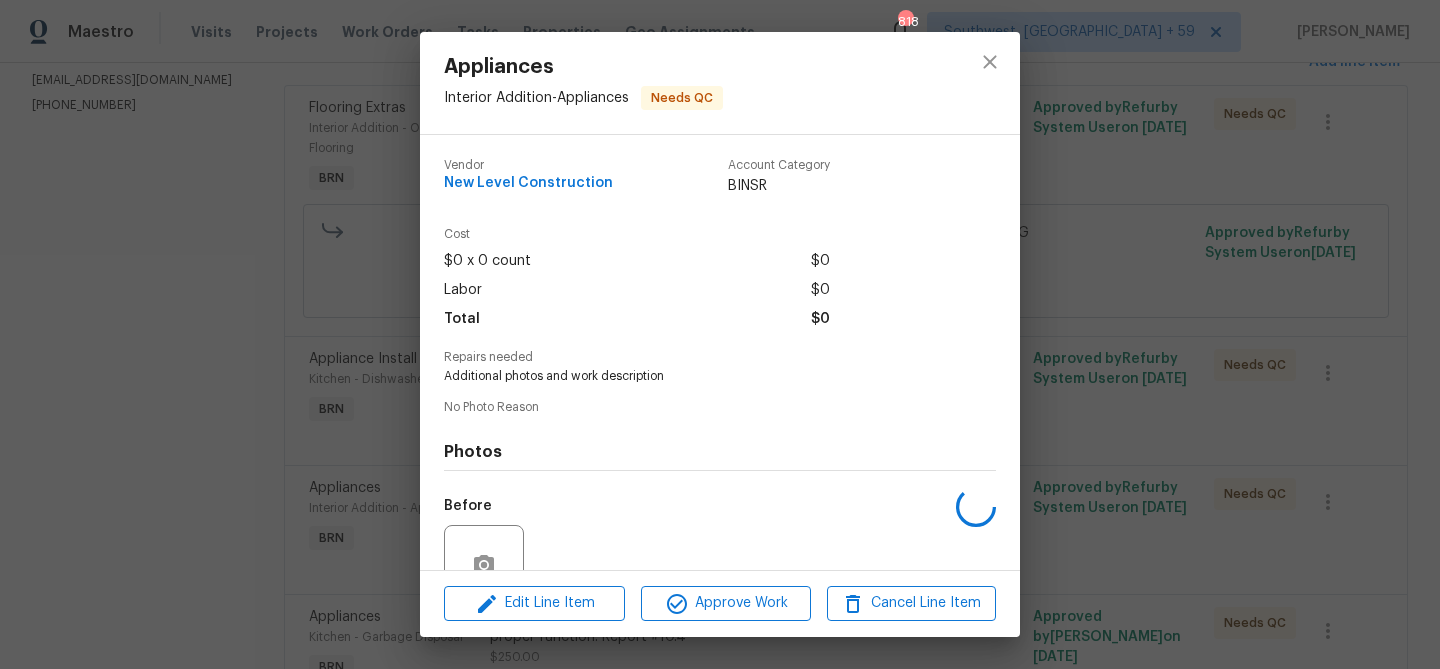 scroll, scrollTop: 184, scrollLeft: 0, axis: vertical 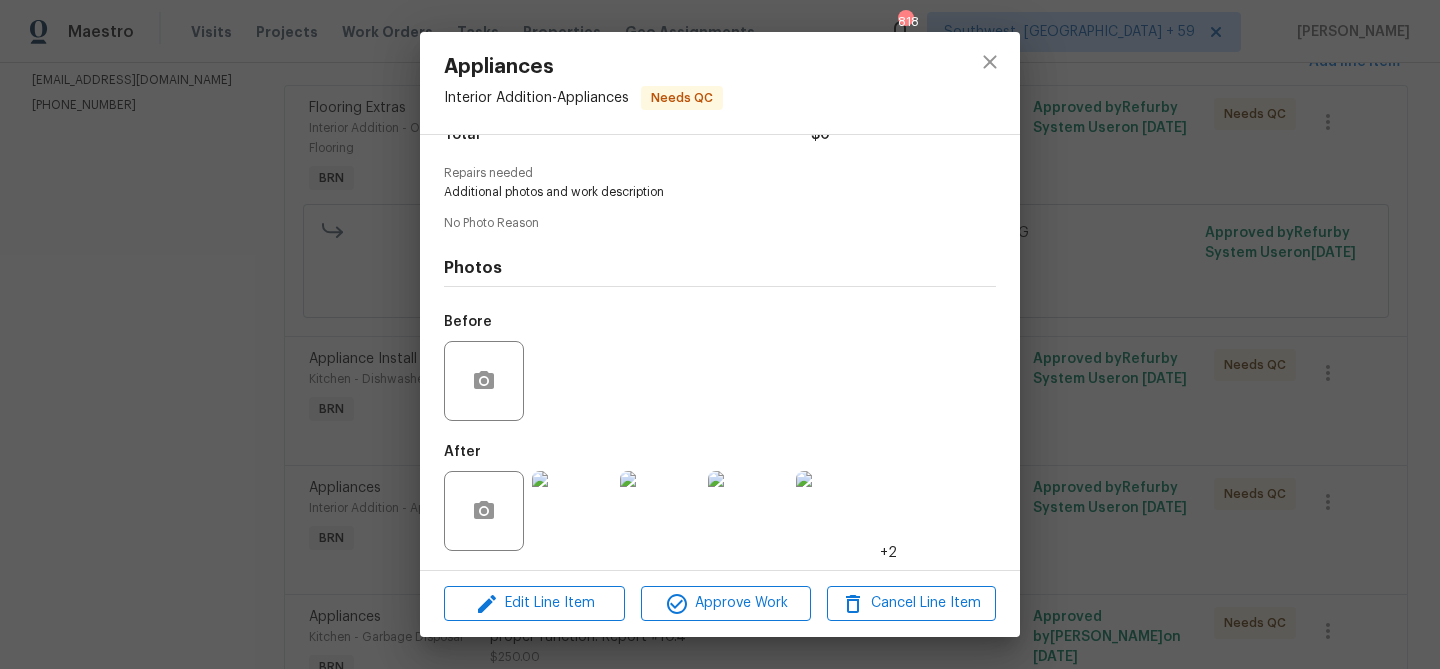 click at bounding box center (572, 511) 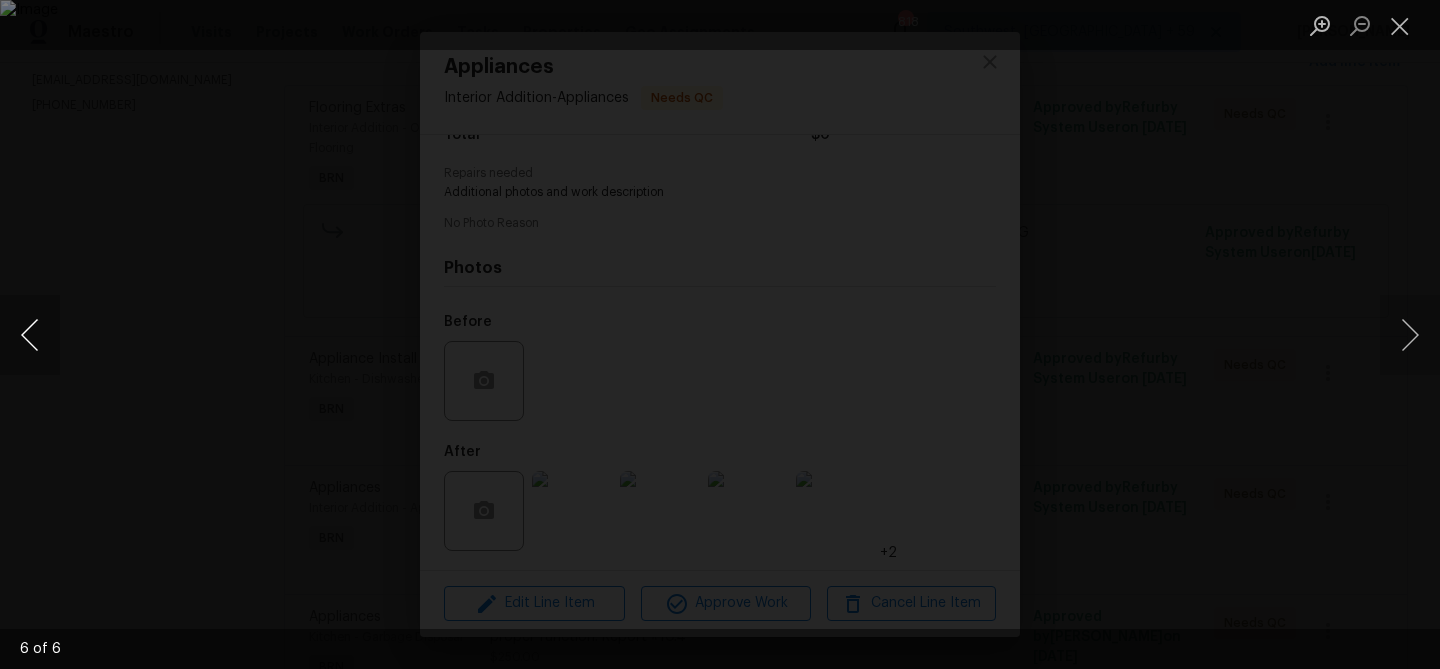 click at bounding box center [30, 335] 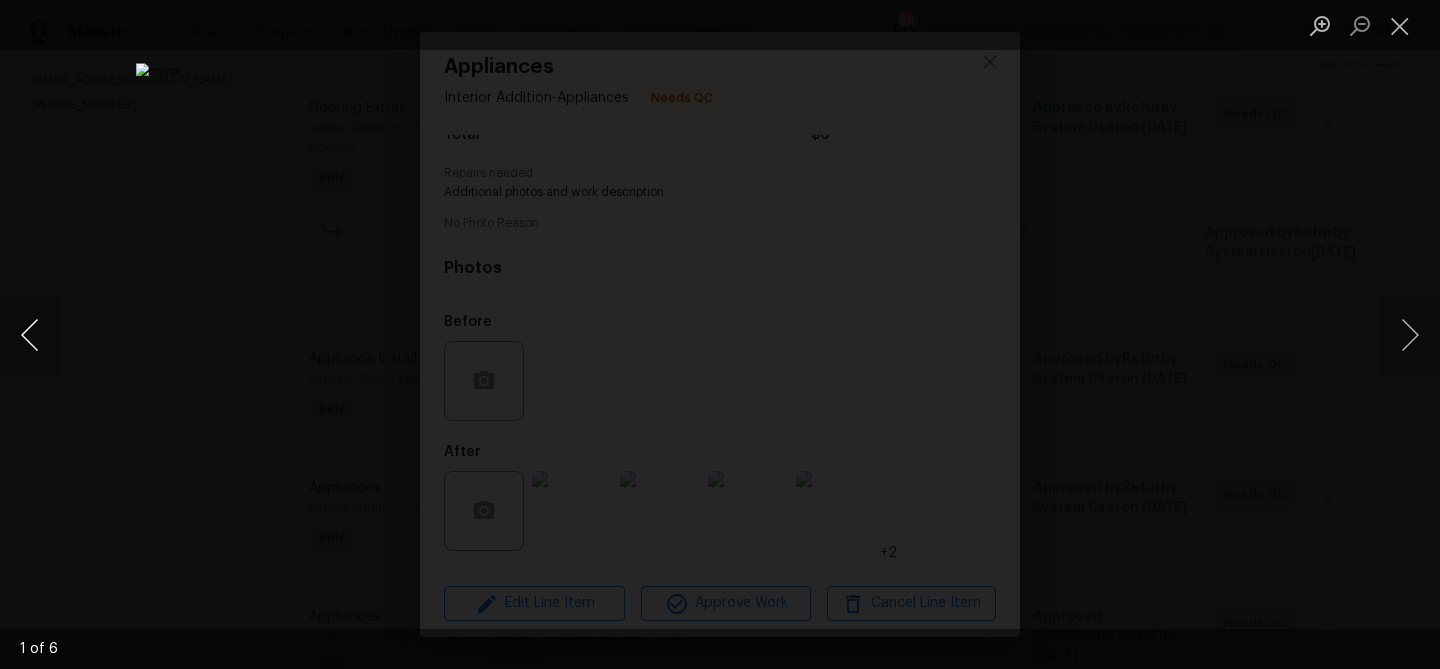 click at bounding box center [30, 335] 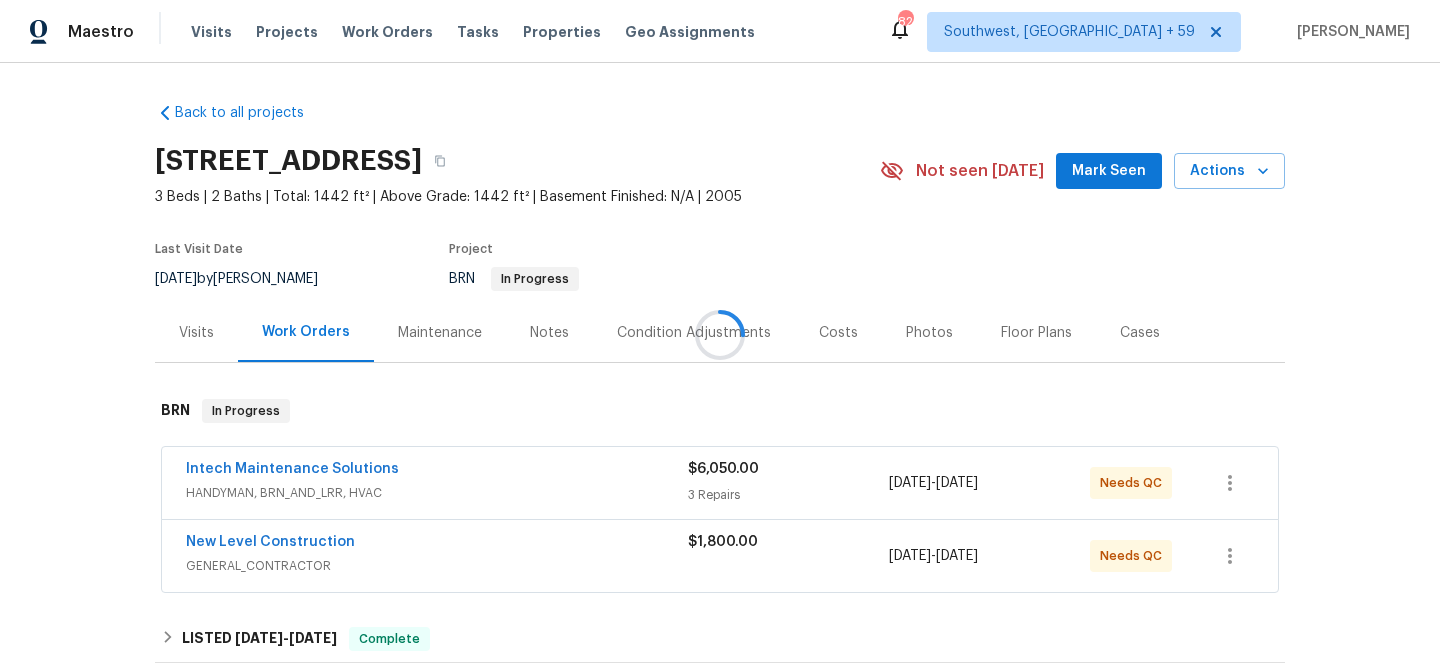scroll, scrollTop: 0, scrollLeft: 0, axis: both 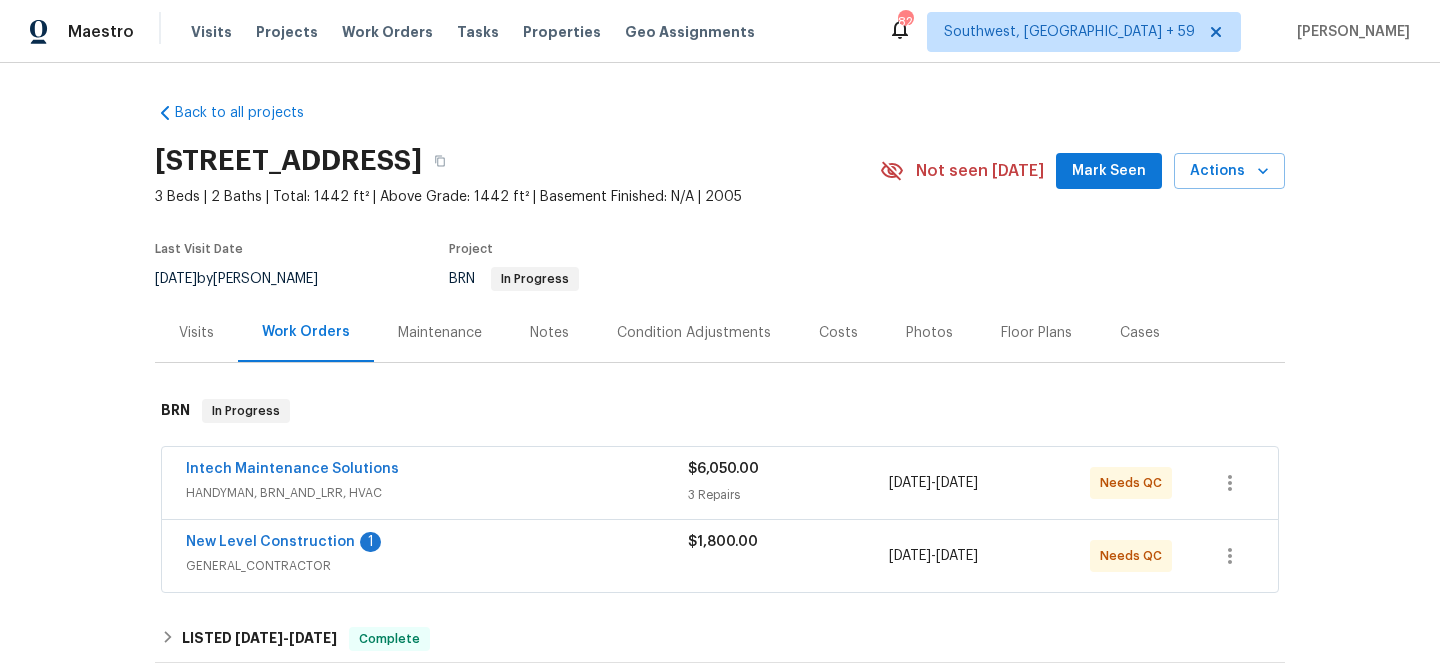 click on "New Level Construction" at bounding box center [270, 542] 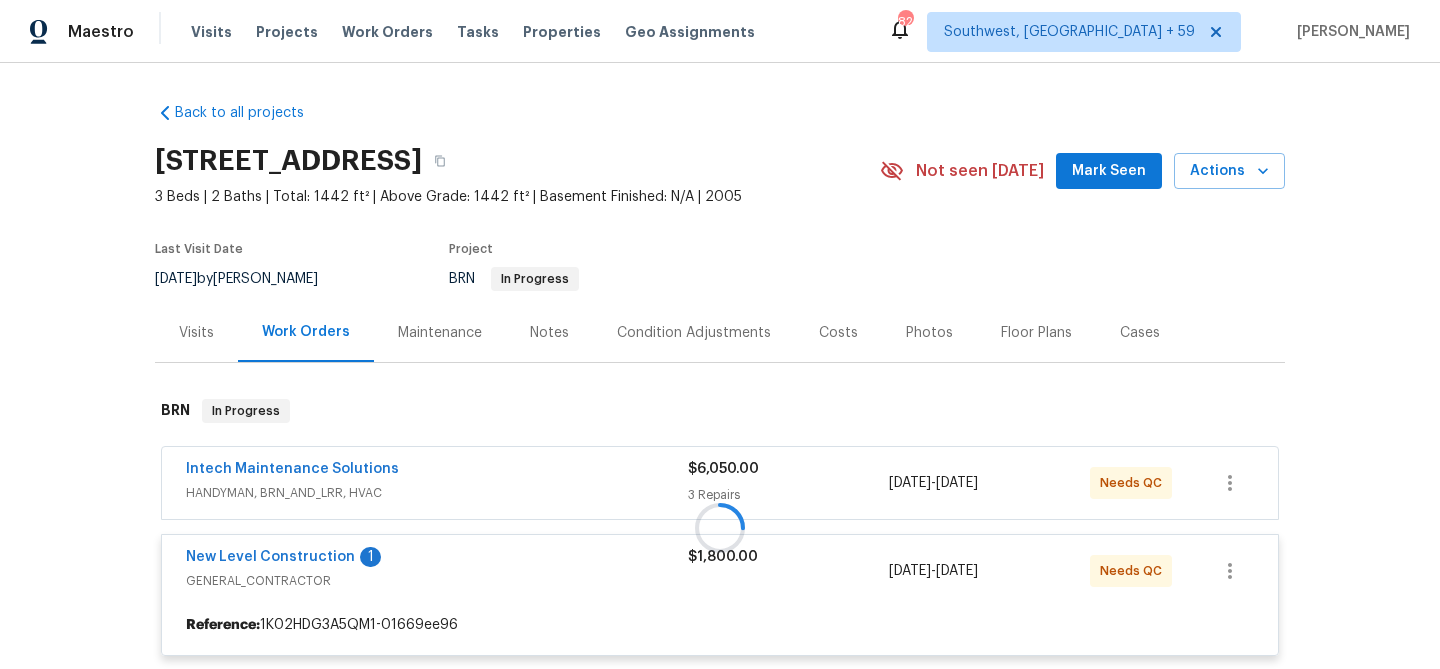 click at bounding box center (720, 527) 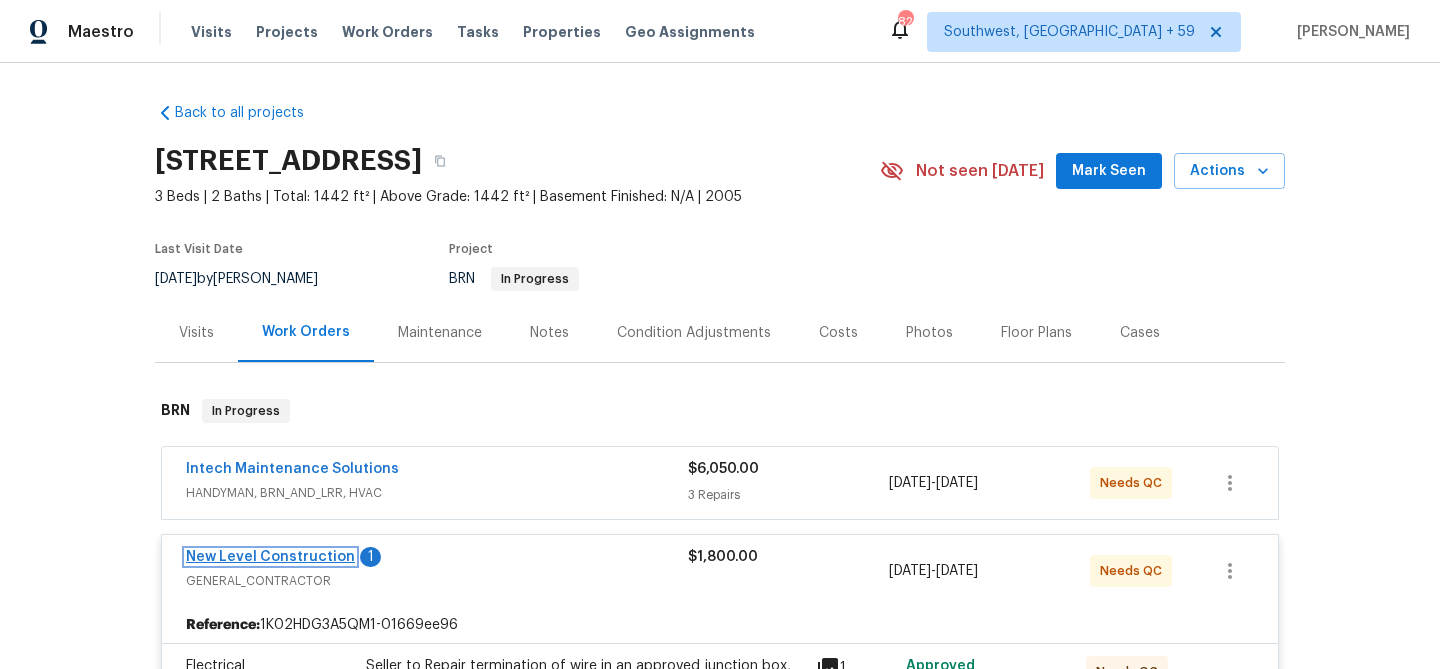 click on "New Level Construction" at bounding box center (270, 557) 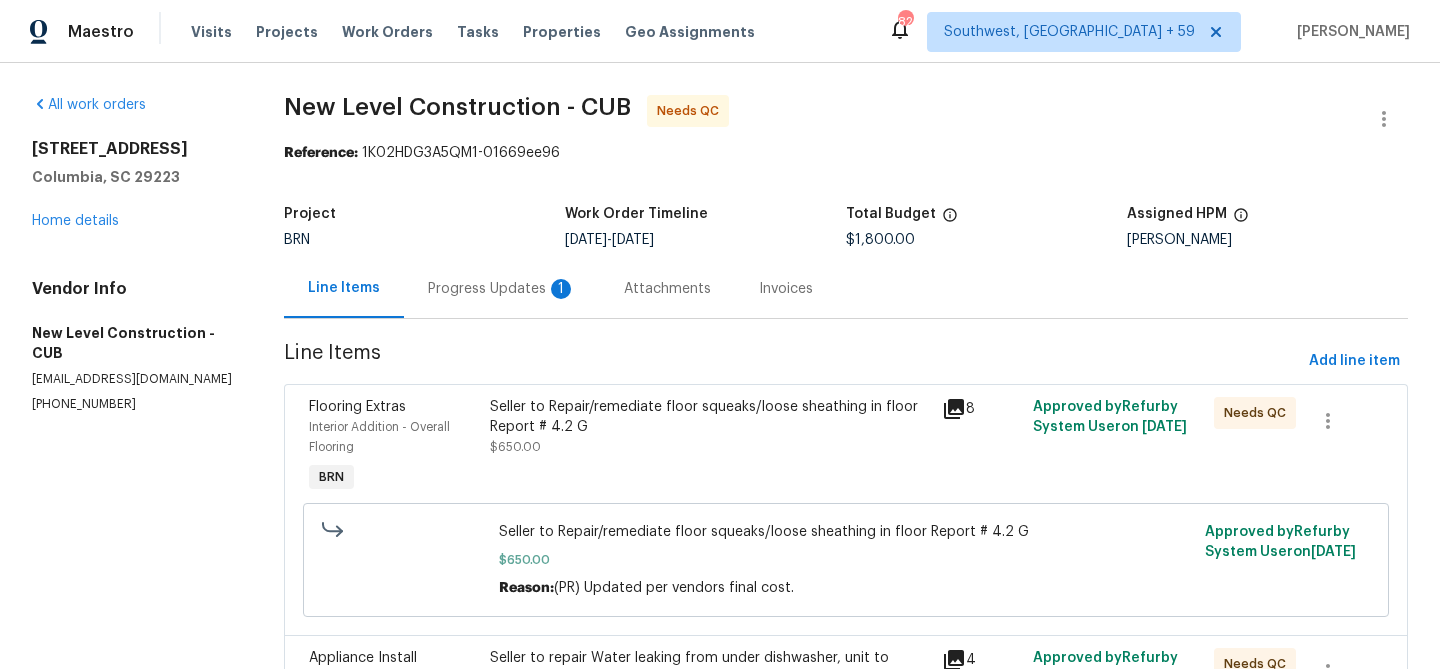 click on "Seller to Repair/remediate  floor squeaks/loose sheathing  in  floor Report # 4.2 G" at bounding box center (710, 417) 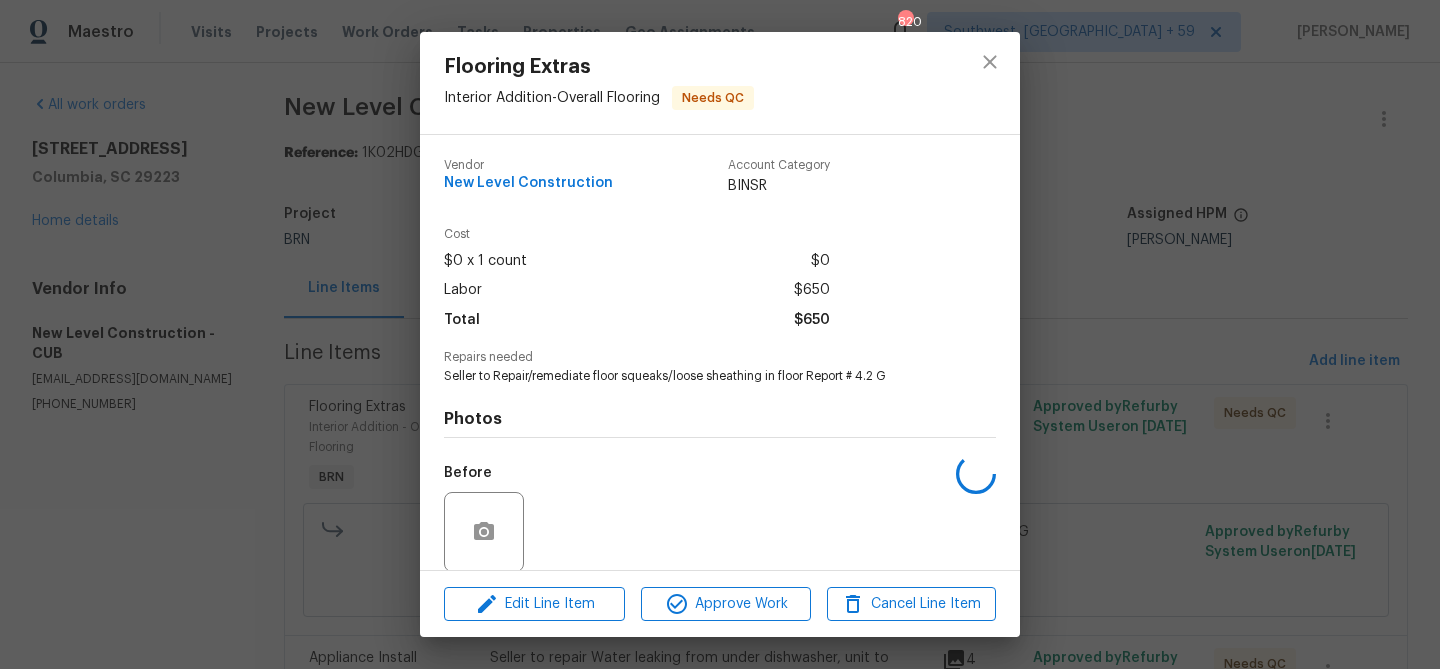 scroll, scrollTop: 151, scrollLeft: 0, axis: vertical 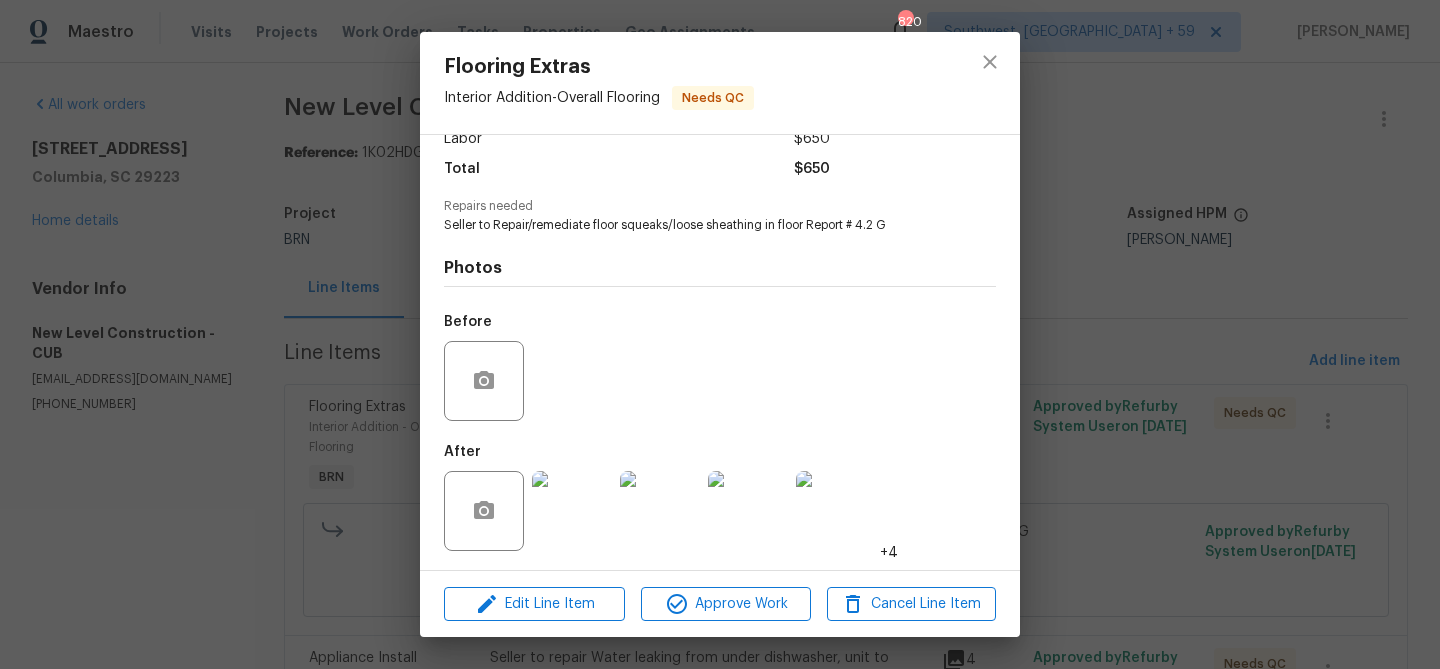 click on "Flooring Extras Interior Addition  -  Overall Flooring Needs QC Vendor New Level Construction Account Category BINSR Cost $0 x 1 count $0 Labor $650 Total $650 Repairs needed Seller to Repair/remediate  floor squeaks/loose sheathing  in  floor Report # 4.2 G Photos Before After  +4  Edit Line Item  Approve Work  Cancel Line Item" at bounding box center (720, 334) 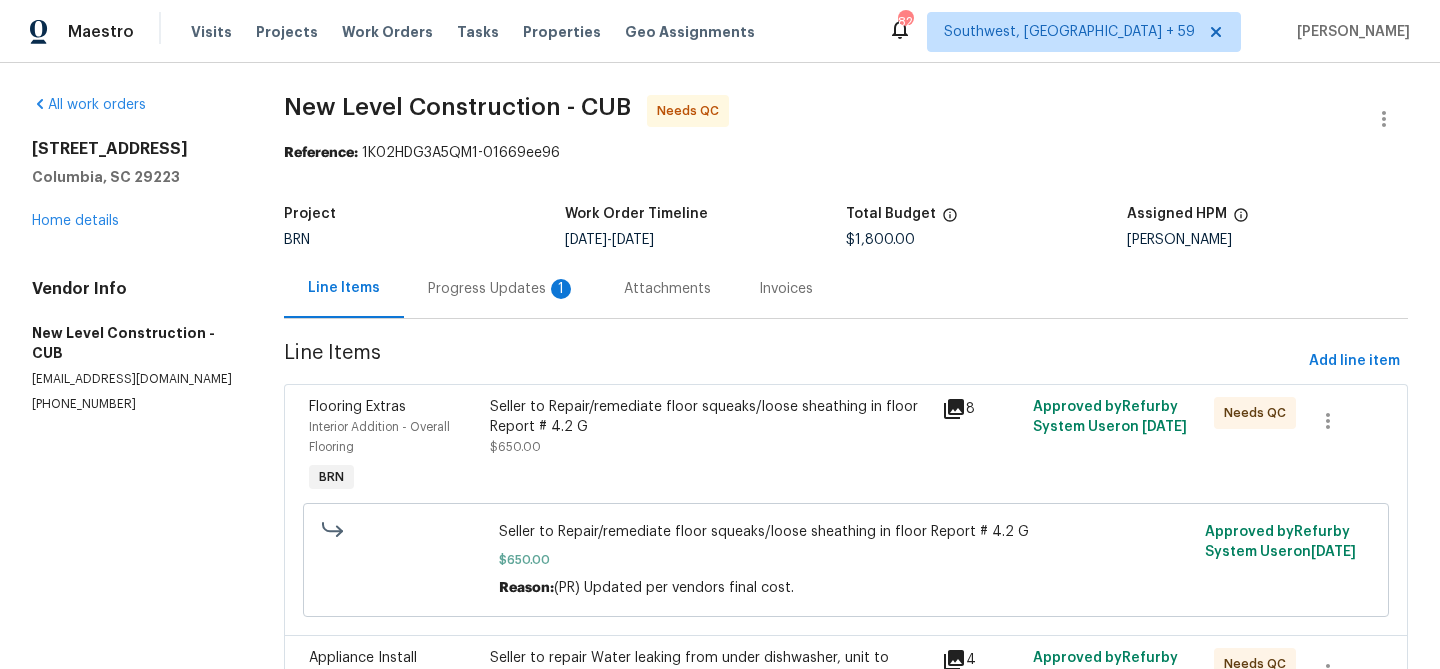 click on "Progress Updates 1" at bounding box center [502, 288] 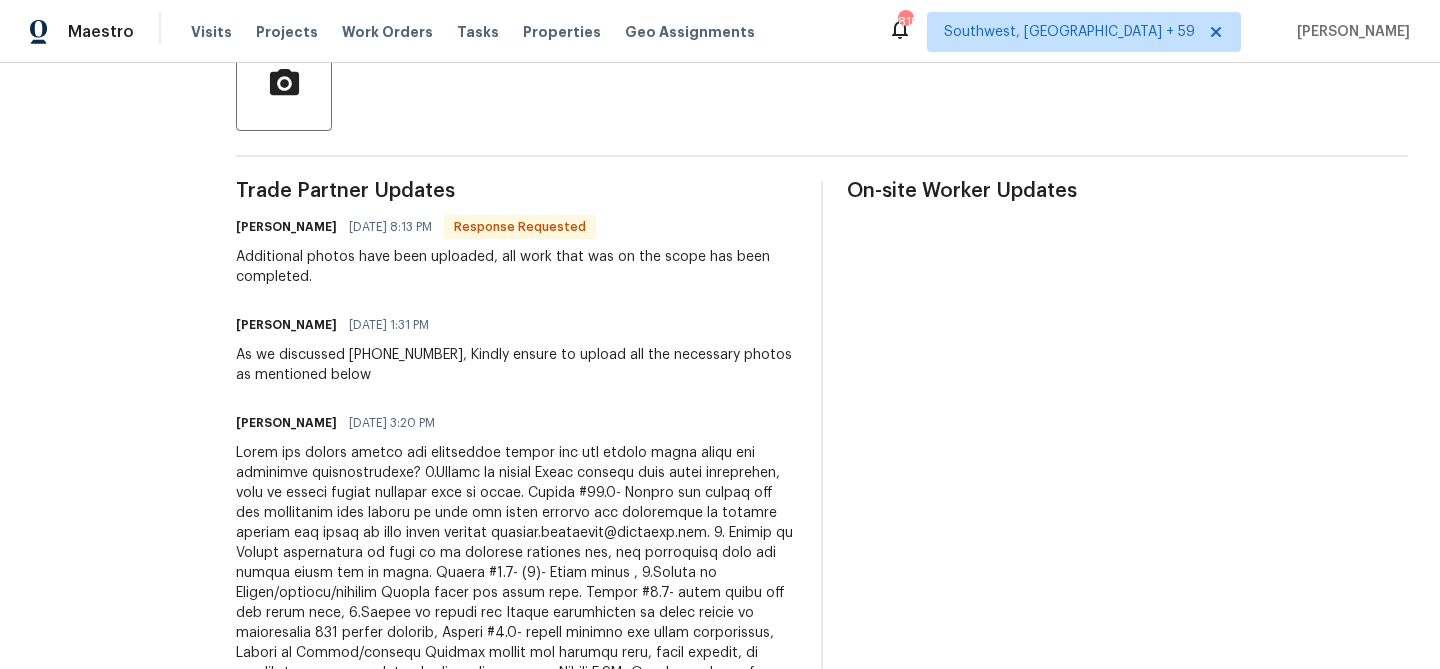 scroll, scrollTop: 0, scrollLeft: 0, axis: both 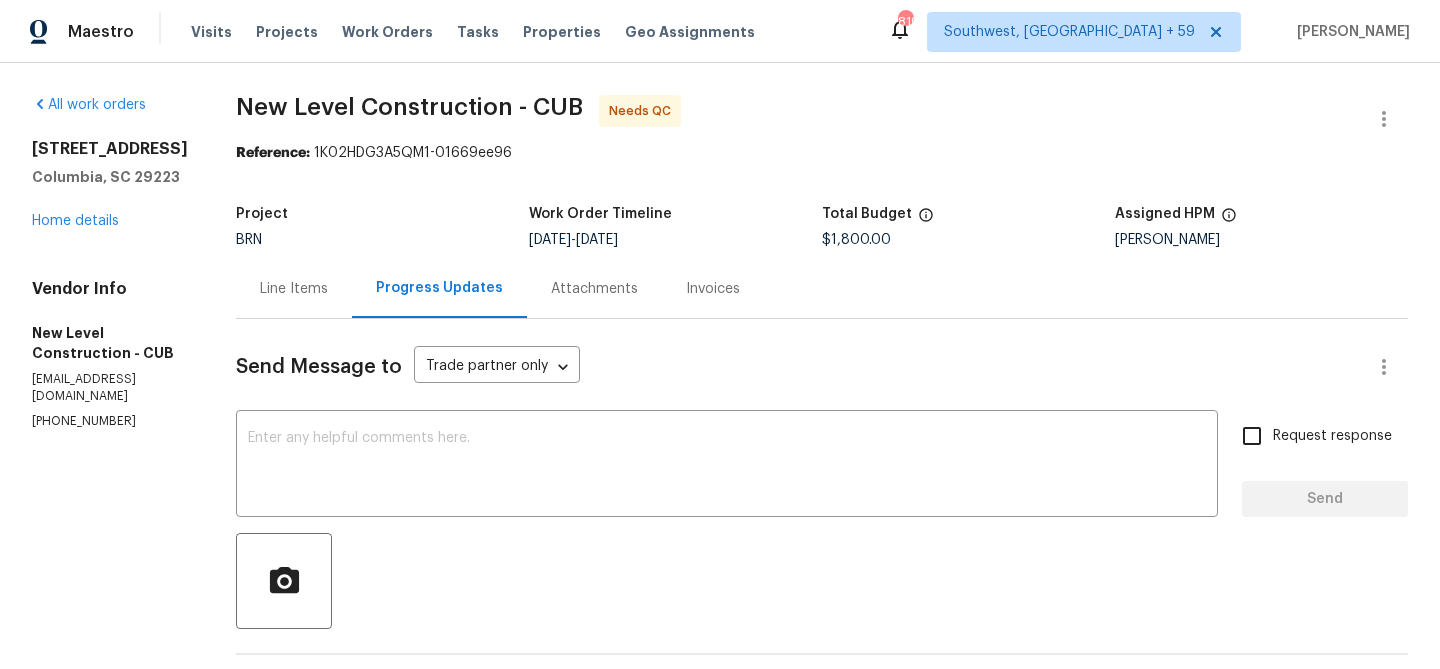 click on "Line Items" at bounding box center (294, 289) 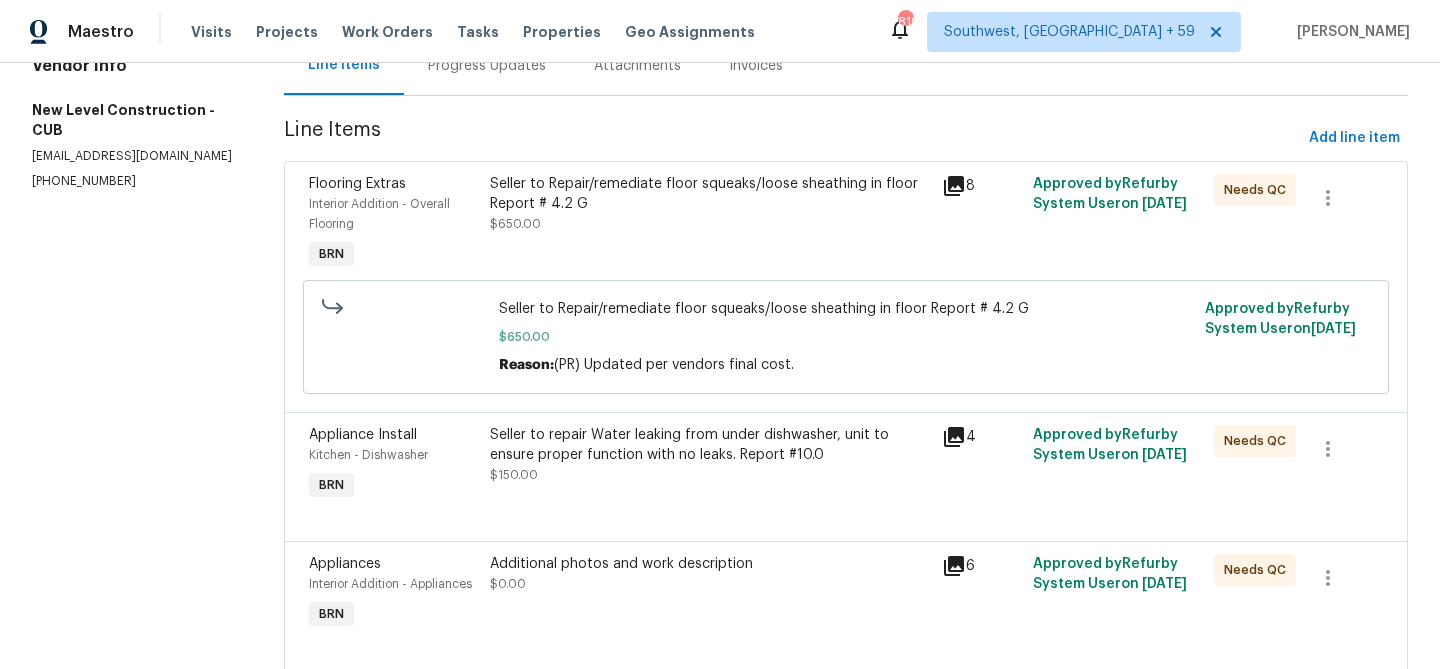 scroll, scrollTop: 240, scrollLeft: 0, axis: vertical 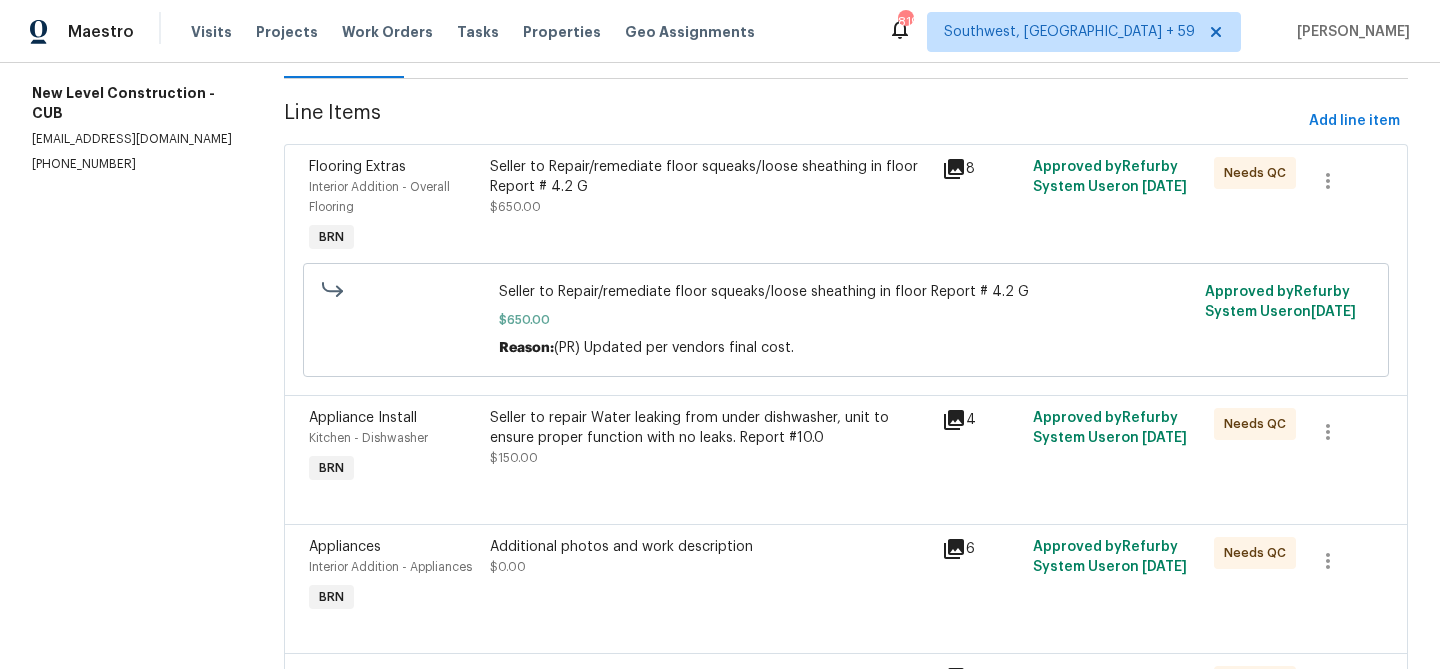 click on "Seller to repair Water leaking from under dishwasher, unit to ensure proper function with no leaks. Report #10.0" at bounding box center (710, 428) 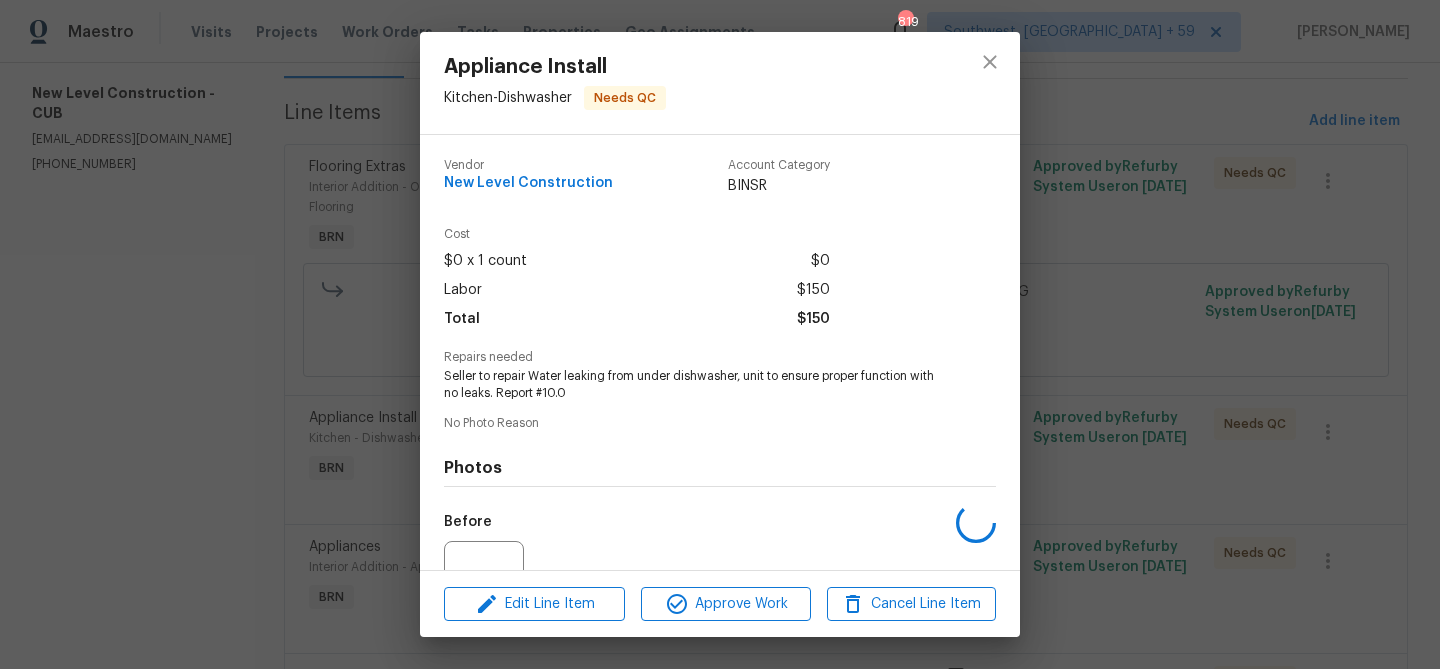 scroll, scrollTop: 201, scrollLeft: 0, axis: vertical 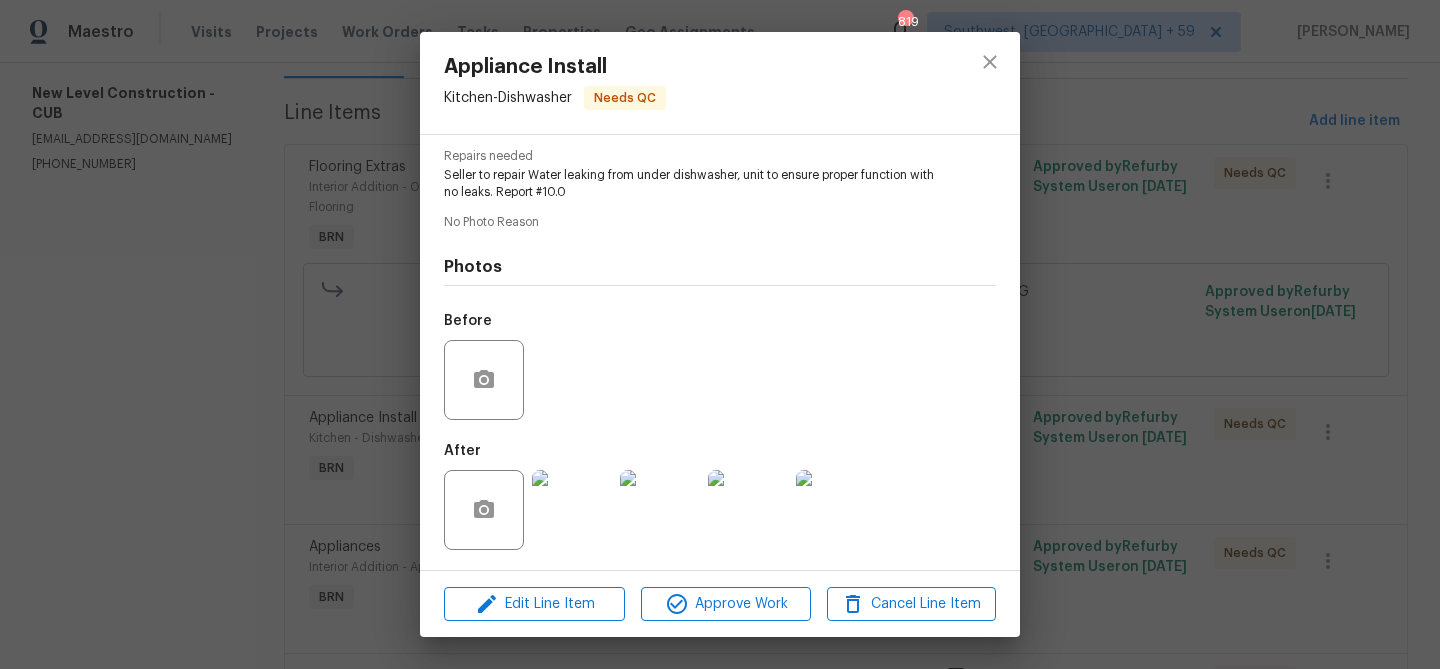 click at bounding box center (572, 510) 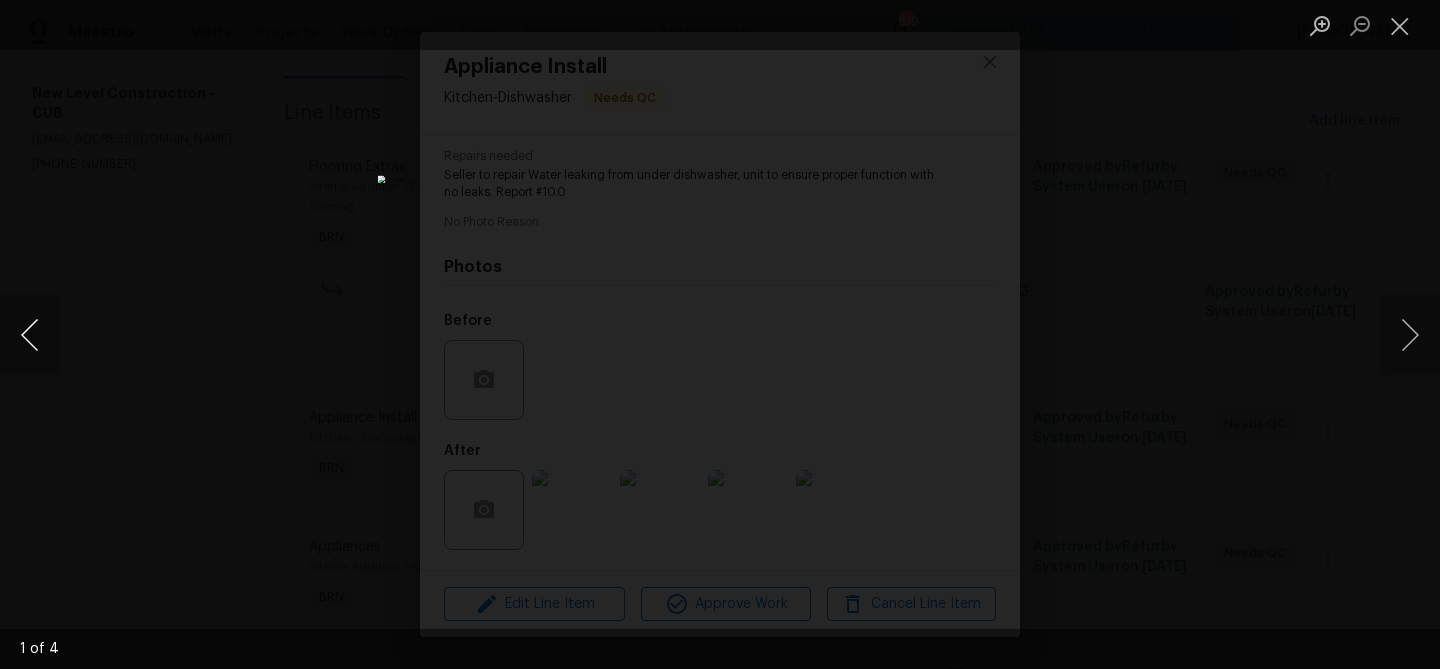 click at bounding box center (30, 335) 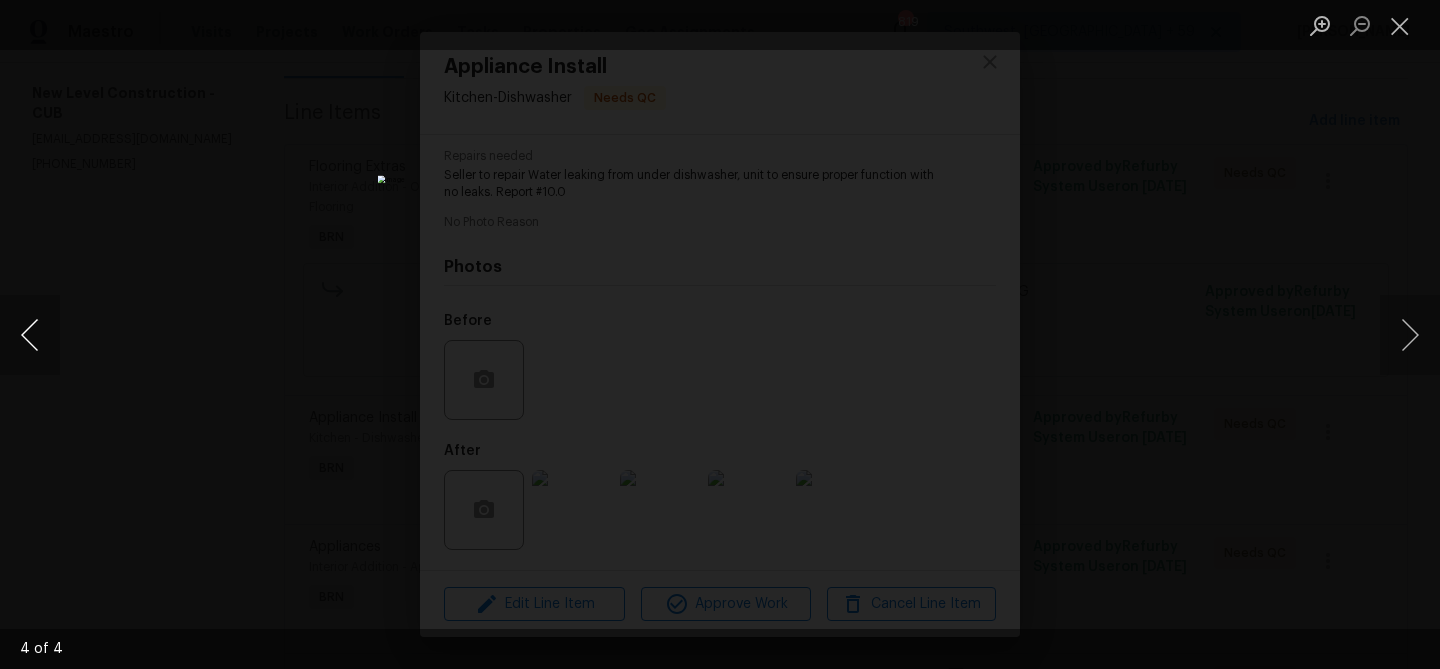 click at bounding box center (30, 335) 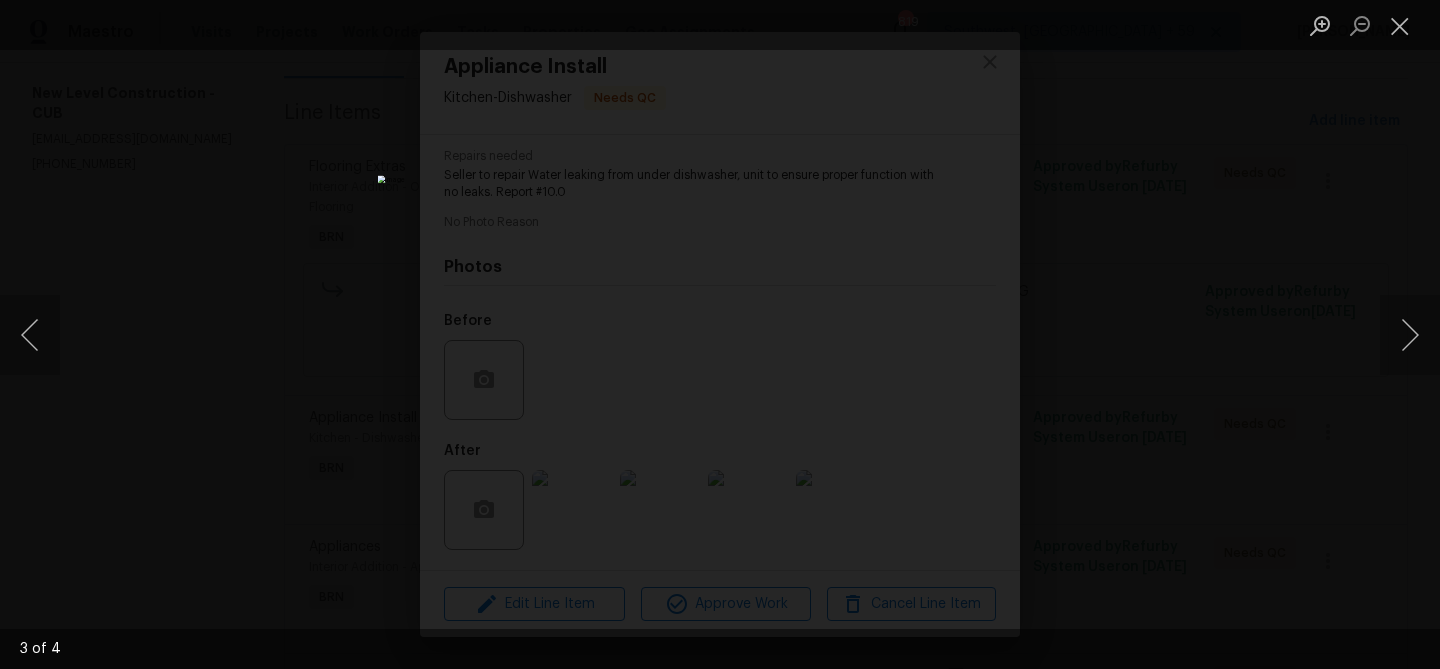 click at bounding box center (720, 334) 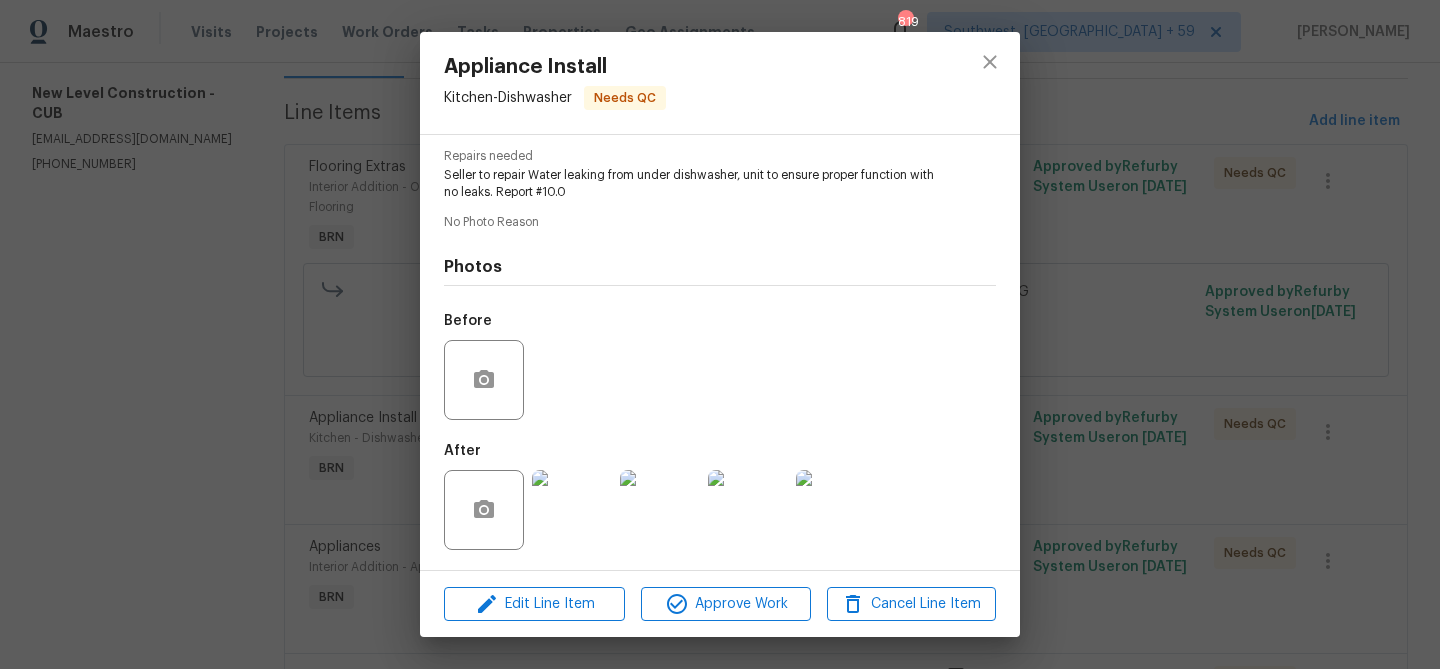 click on "Appliance Install Kitchen  -  Dishwasher Needs QC Vendor New Level Construction Account Category BINSR Cost $0 x 1 count $0 Labor $150 Total $150 Repairs needed Seller to repair Water leaking from under dishwasher, unit to ensure proper function with no leaks. Report #10.0 No Photo Reason   Photos Before After  Edit Line Item  Approve Work  Cancel Line Item" at bounding box center (720, 334) 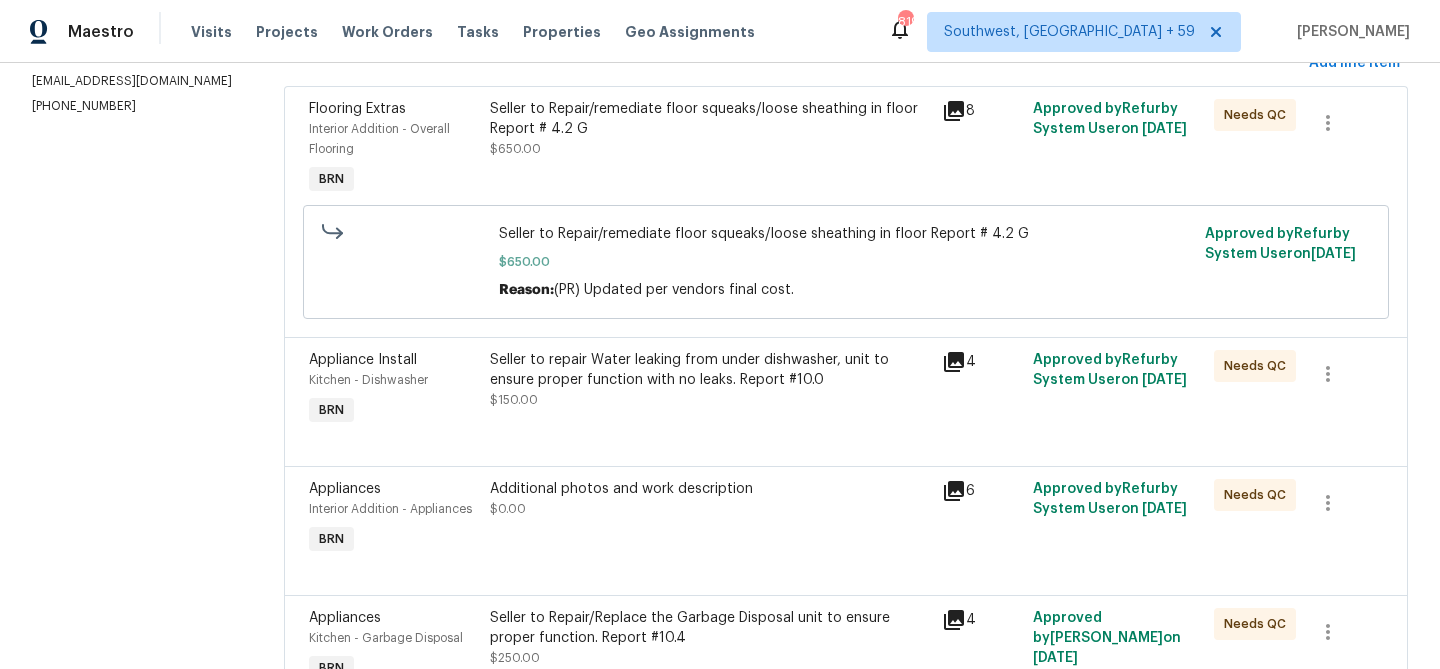 scroll, scrollTop: 401, scrollLeft: 0, axis: vertical 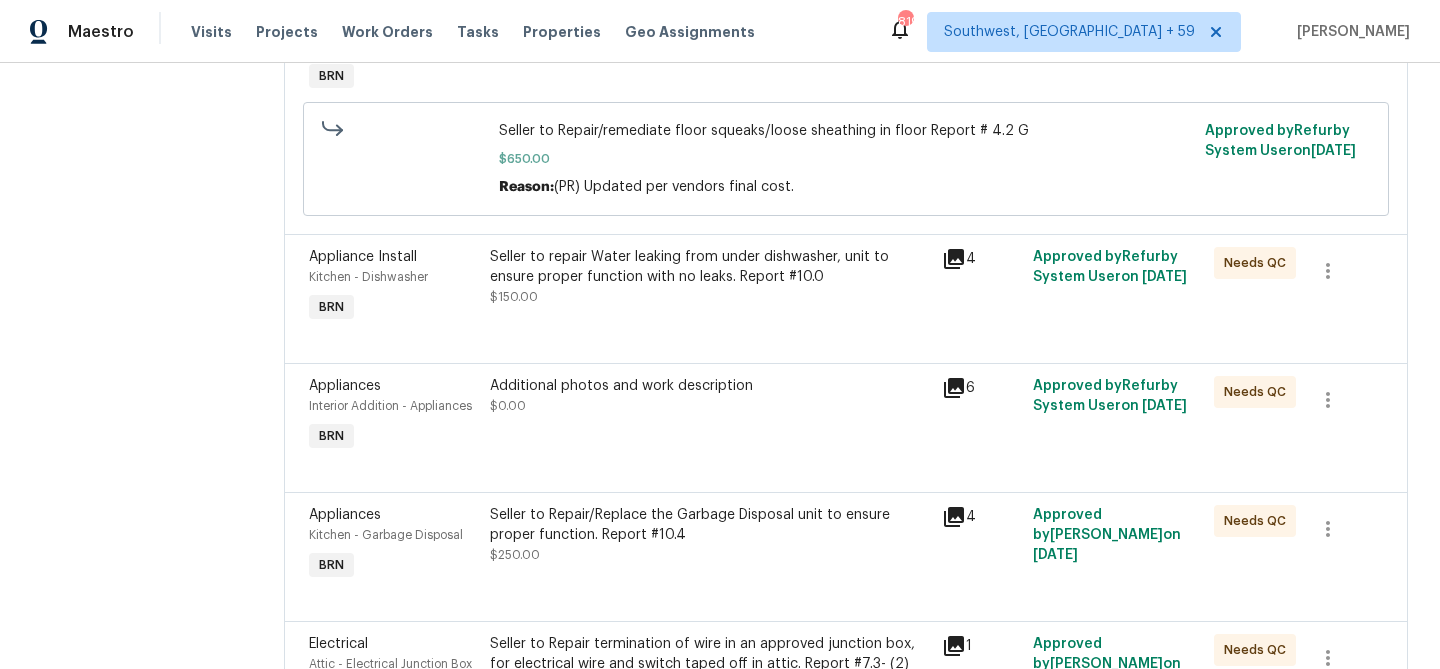 click on "Additional photos and work description $0.00" at bounding box center [710, 416] 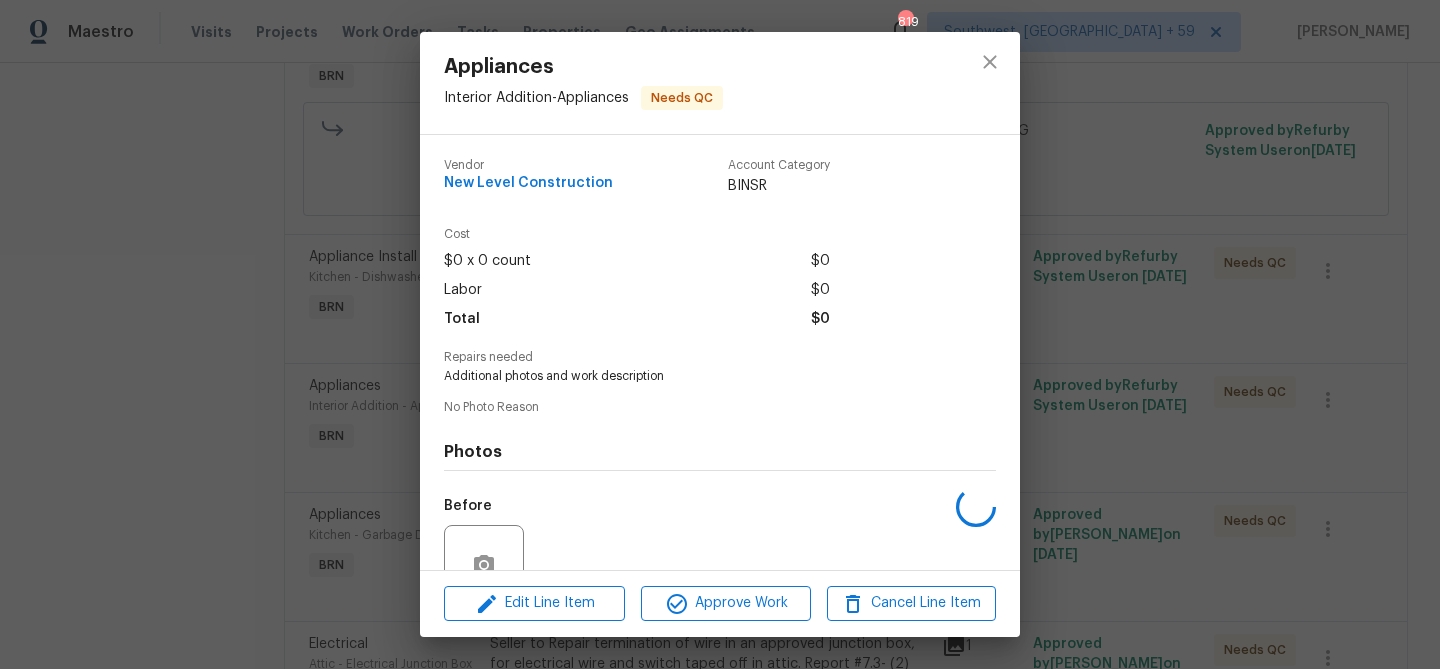 scroll, scrollTop: 184, scrollLeft: 0, axis: vertical 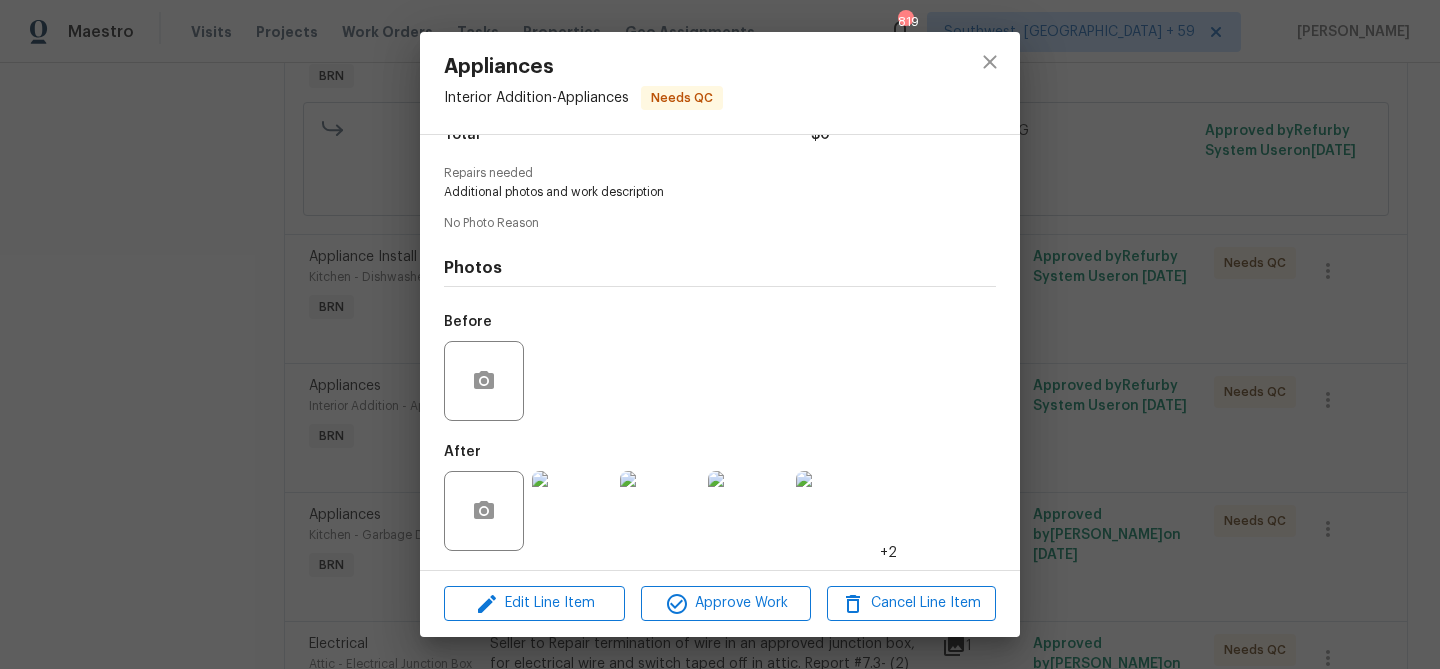 click at bounding box center [572, 511] 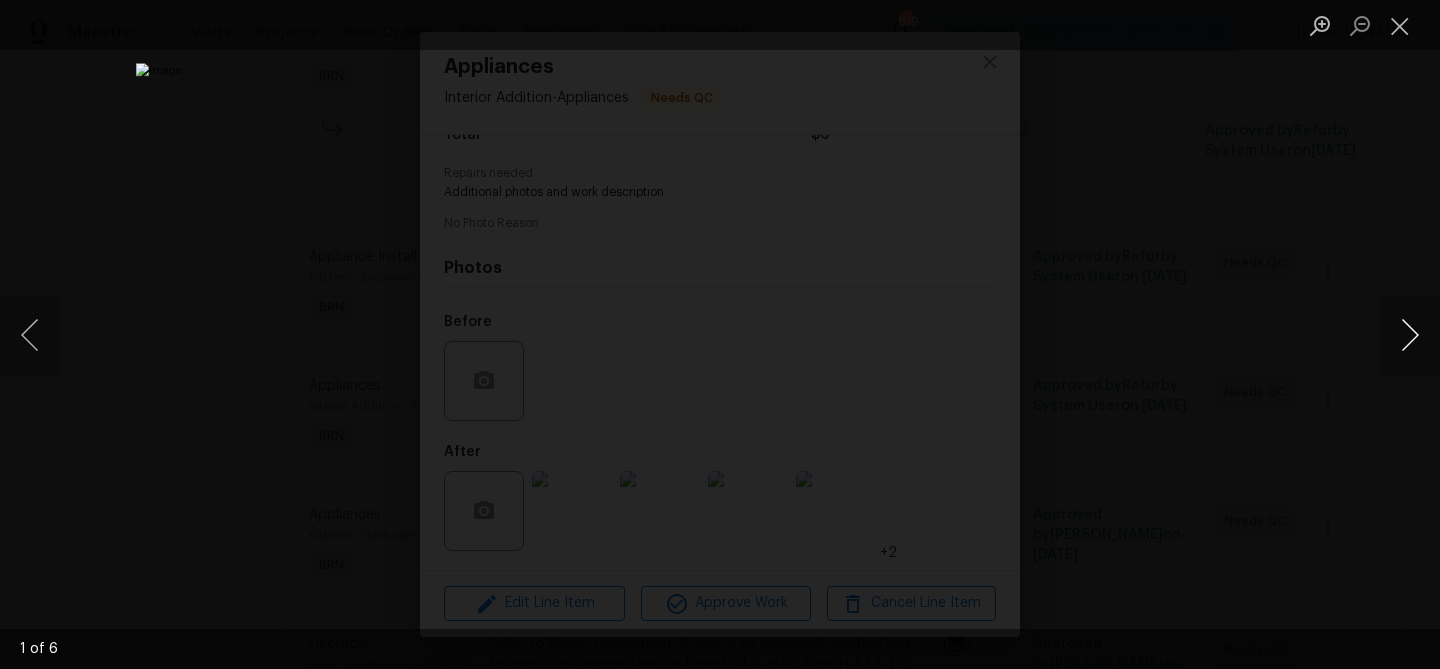 click at bounding box center [1410, 335] 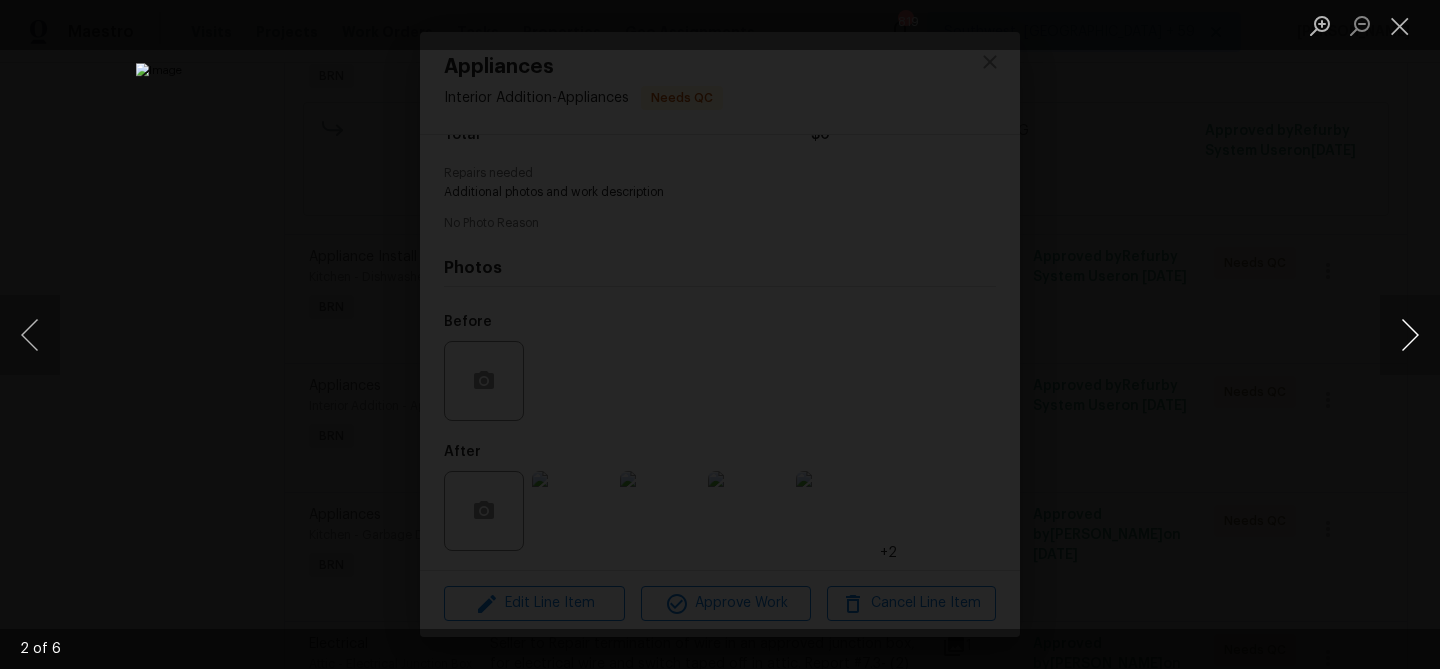 click at bounding box center (1410, 335) 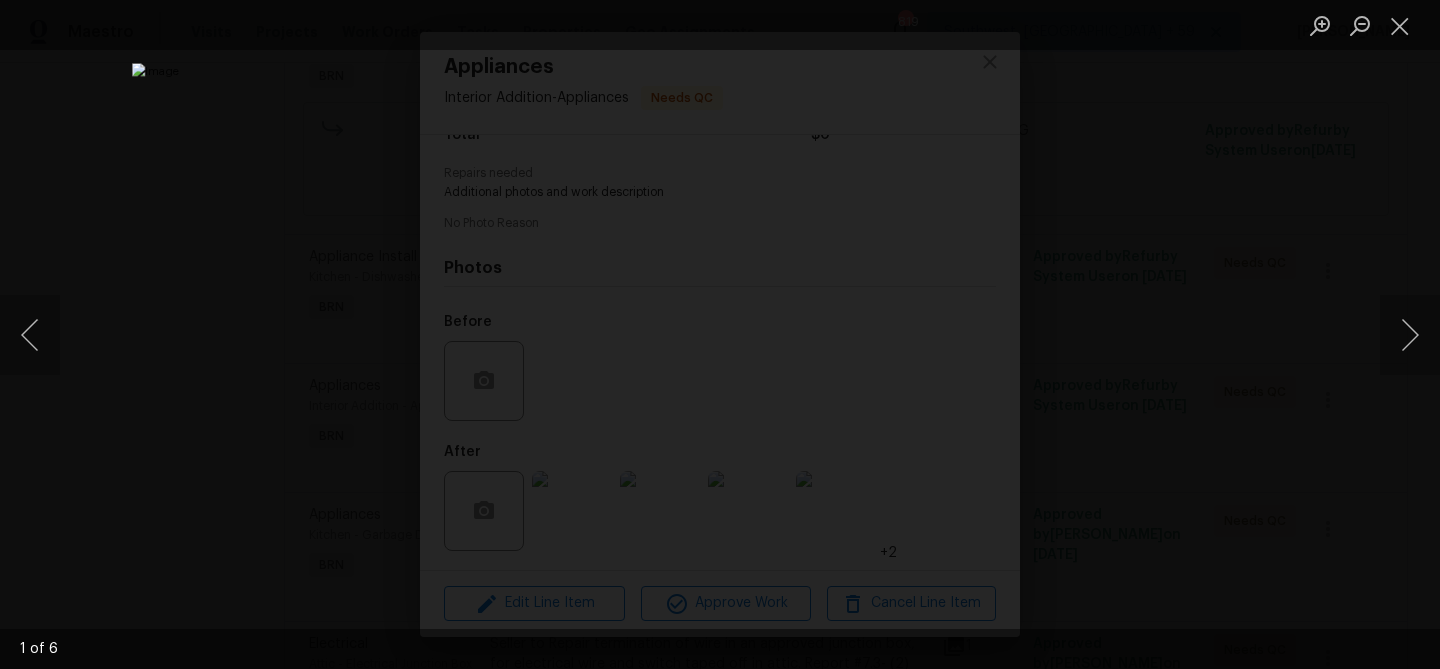click at bounding box center [720, 334] 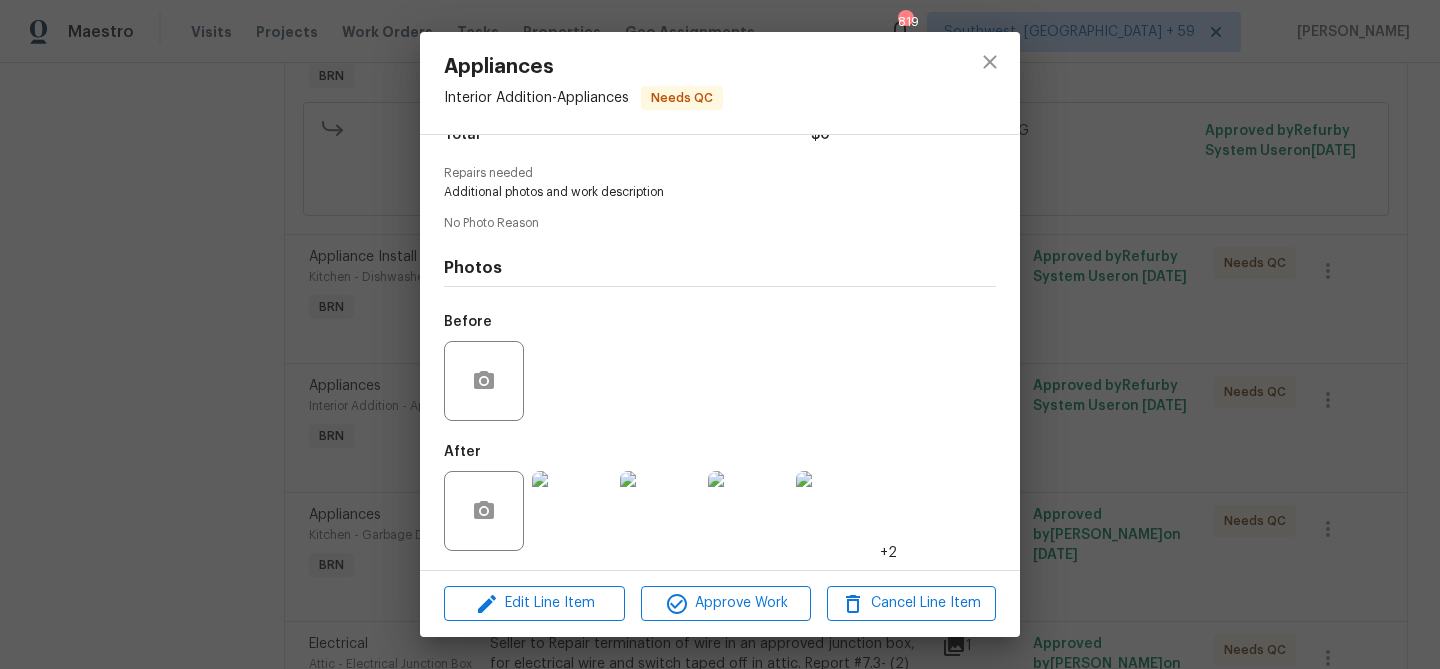 click on "Appliances Interior Addition  -  Appliances Needs QC Vendor New Level Construction Account Category BINSR Cost $0 x 0 count $0 Labor $0 Total $0 Repairs needed Additional photos and work description No Photo Reason   Photos Before After  +2  Edit Line Item  Approve Work  Cancel Line Item" at bounding box center [720, 334] 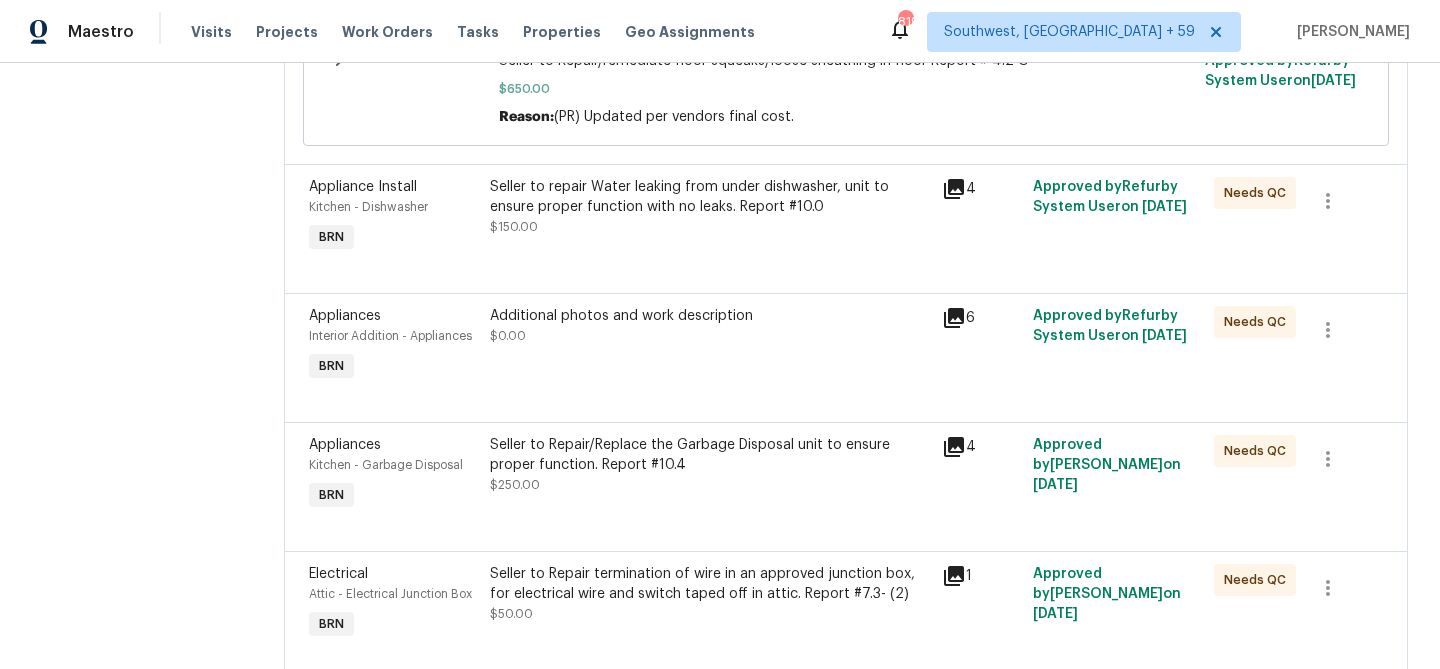 scroll, scrollTop: 521, scrollLeft: 0, axis: vertical 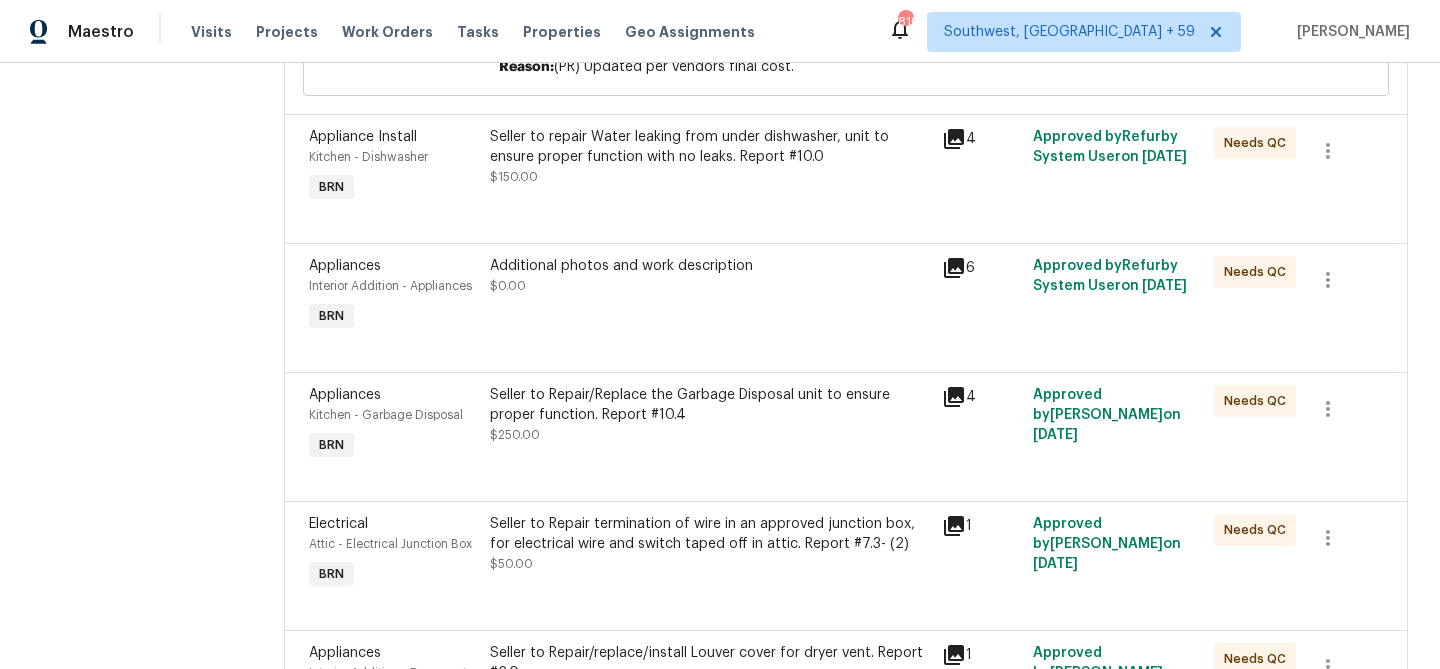 click on "Additional photos and work description $0.00" at bounding box center (710, 296) 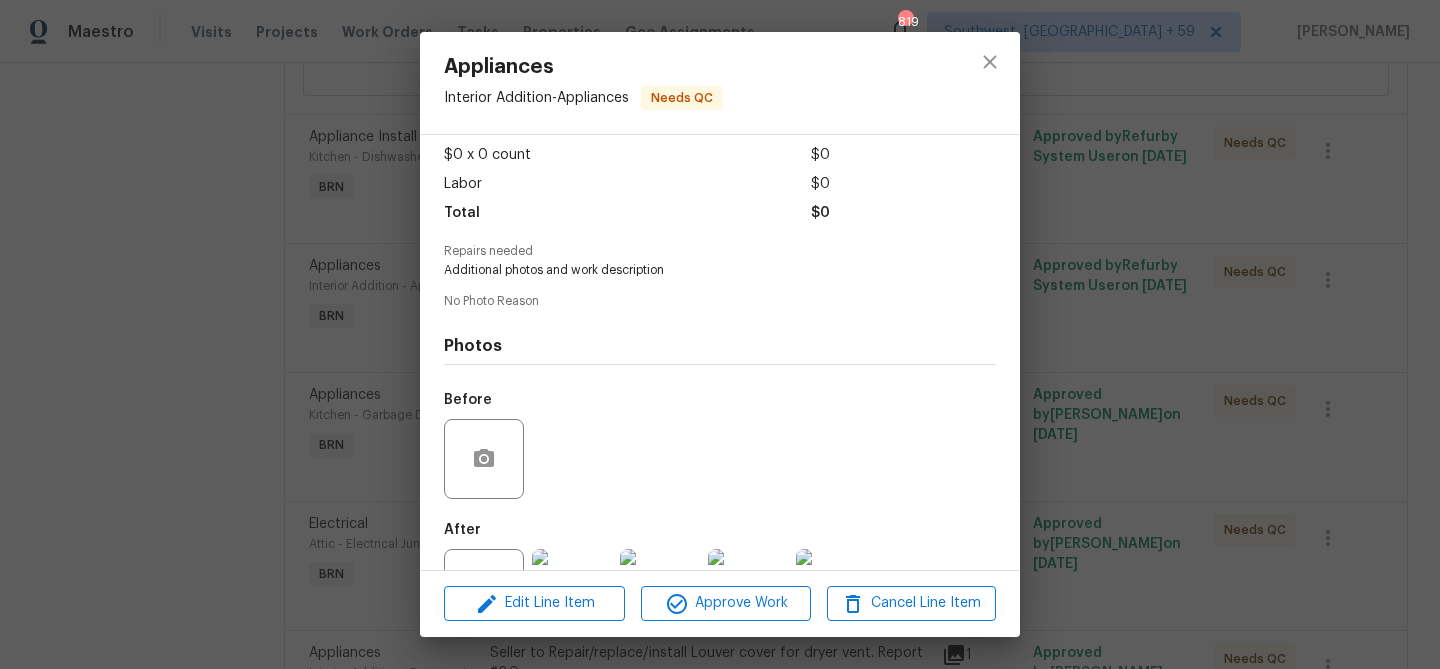 scroll, scrollTop: 184, scrollLeft: 0, axis: vertical 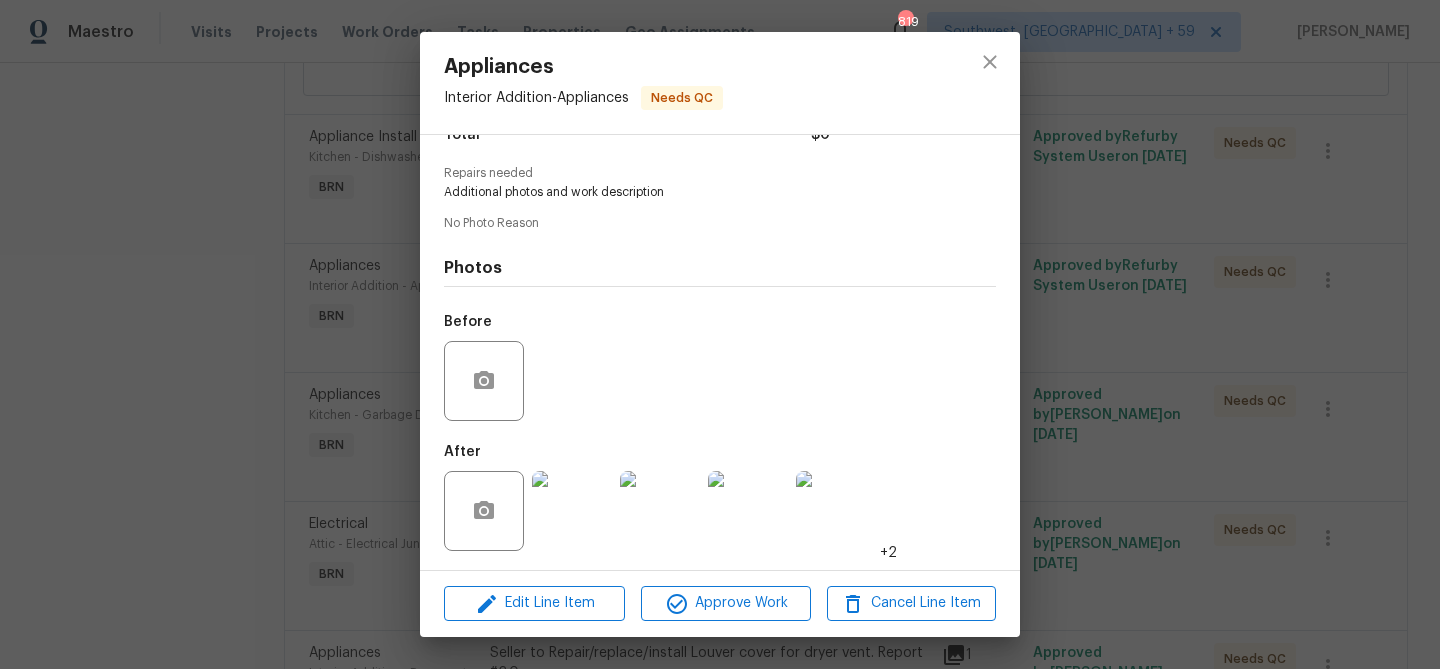 click on "Appliances Interior Addition  -  Appliances Needs QC Vendor New Level Construction Account Category BINSR Cost $0 x 0 count $0 Labor $0 Total $0 Repairs needed Additional photos and work description No Photo Reason   Photos Before After  +2  Edit Line Item  Approve Work  Cancel Line Item" at bounding box center (720, 334) 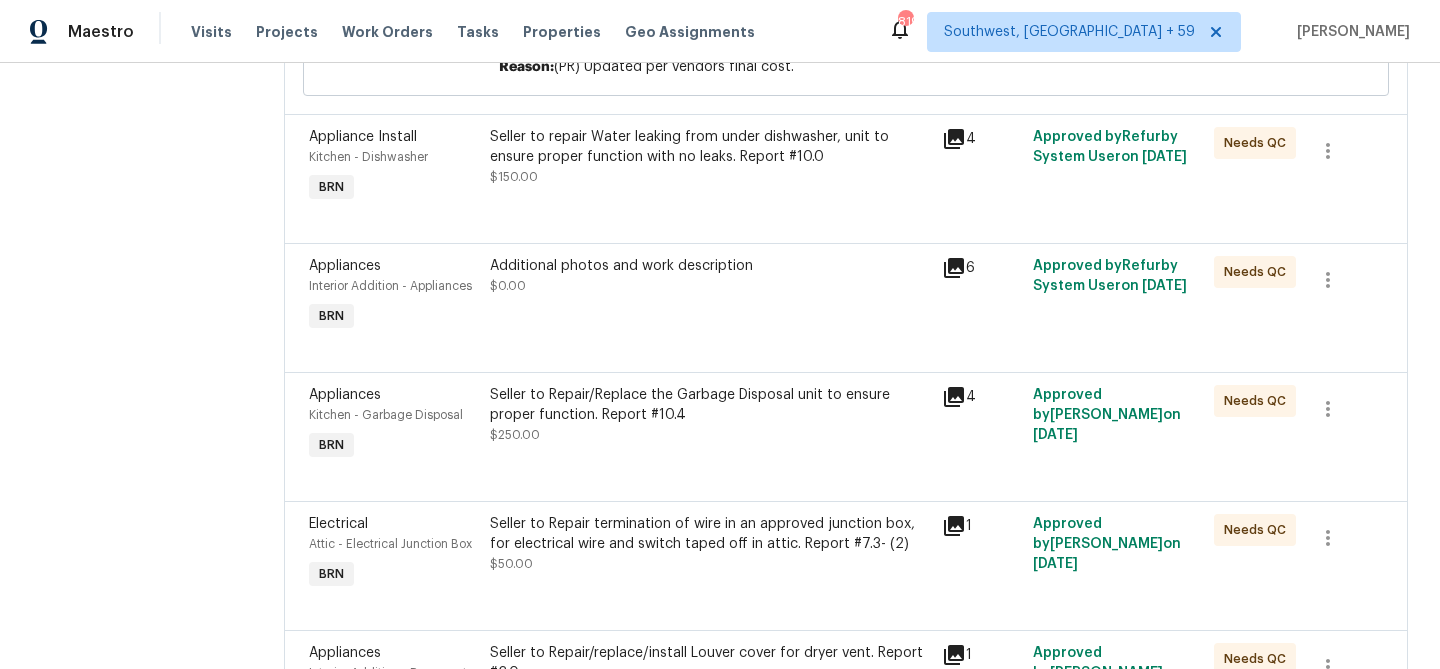 click on "Seller to  Repair/Replace the Garbage Disposal unit to ensure proper function. Report #10.4 $250.00" at bounding box center (710, 415) 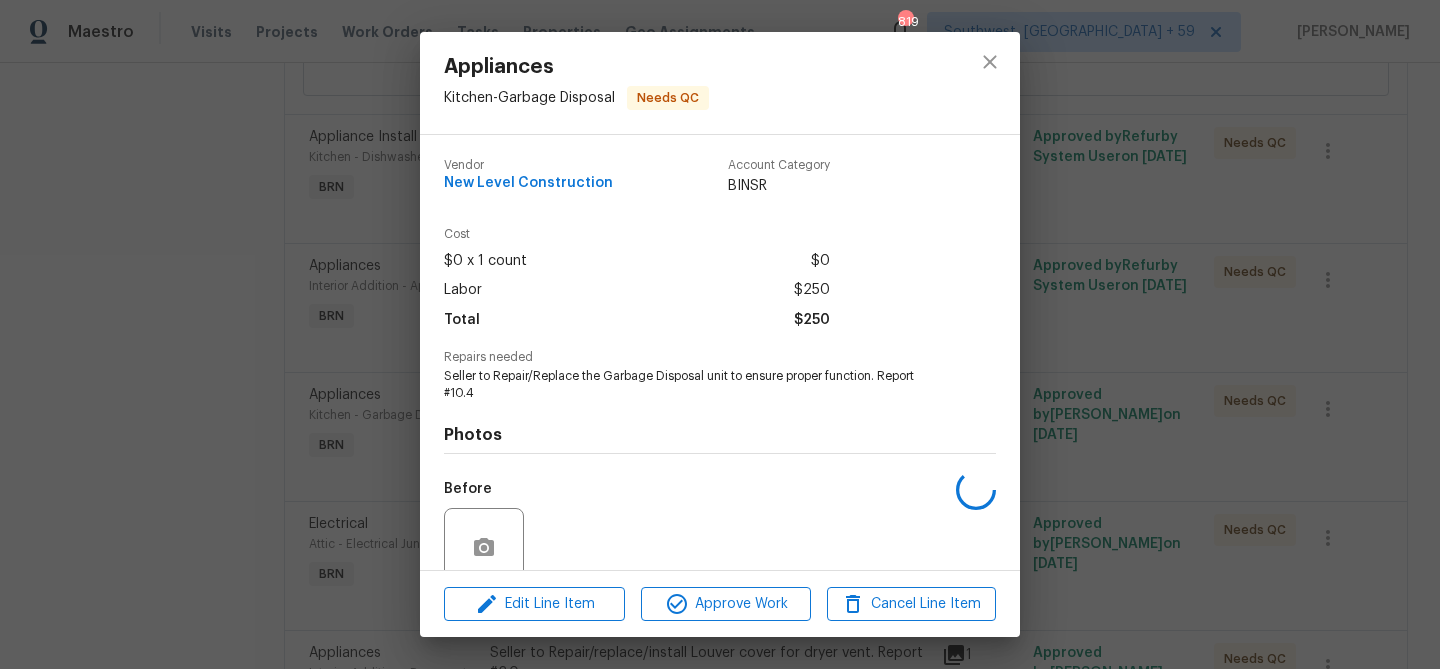 scroll, scrollTop: 168, scrollLeft: 0, axis: vertical 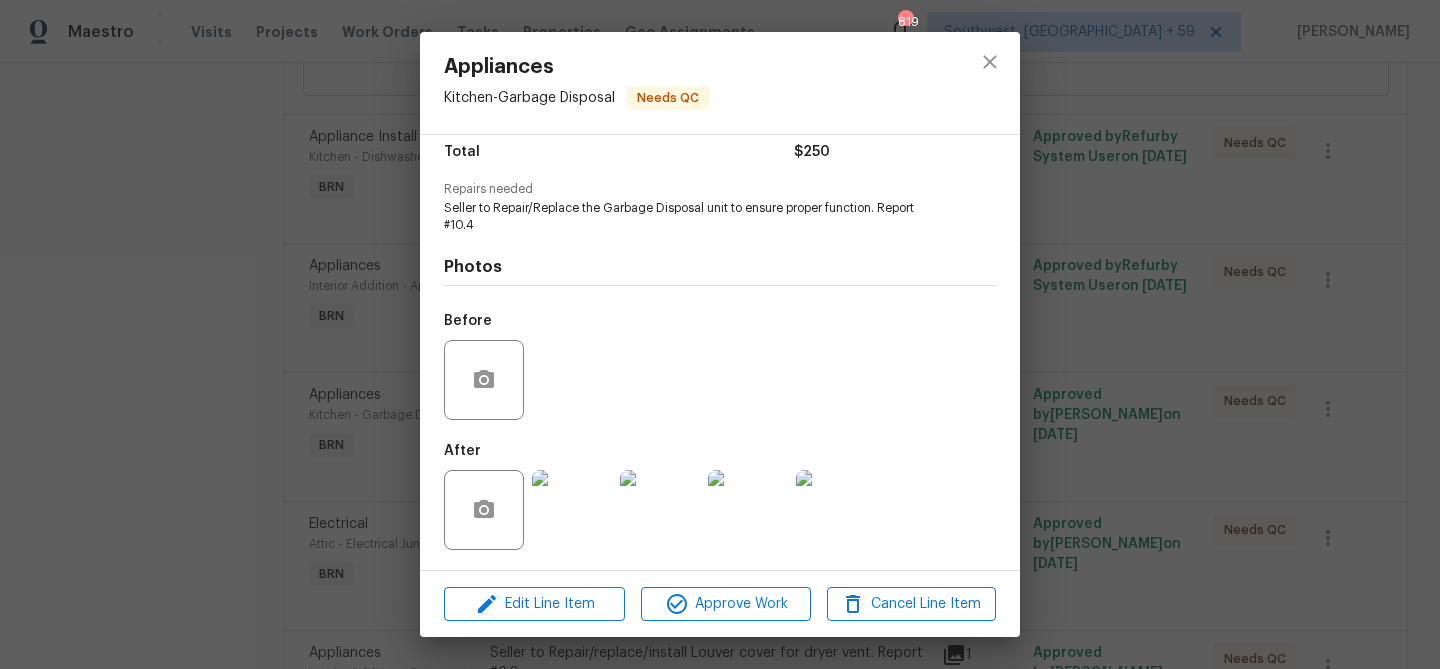 click on "Appliances Kitchen  -  Garbage Disposal Needs QC Vendor New Level Construction Account Category BINSR Cost $0 x 1 count $0 Labor $250 Total $250 Repairs needed Seller to  Repair/Replace the Garbage Disposal unit to ensure proper function. Report #10.4 Photos Before After  Edit Line Item  Approve Work  Cancel Line Item" at bounding box center [720, 334] 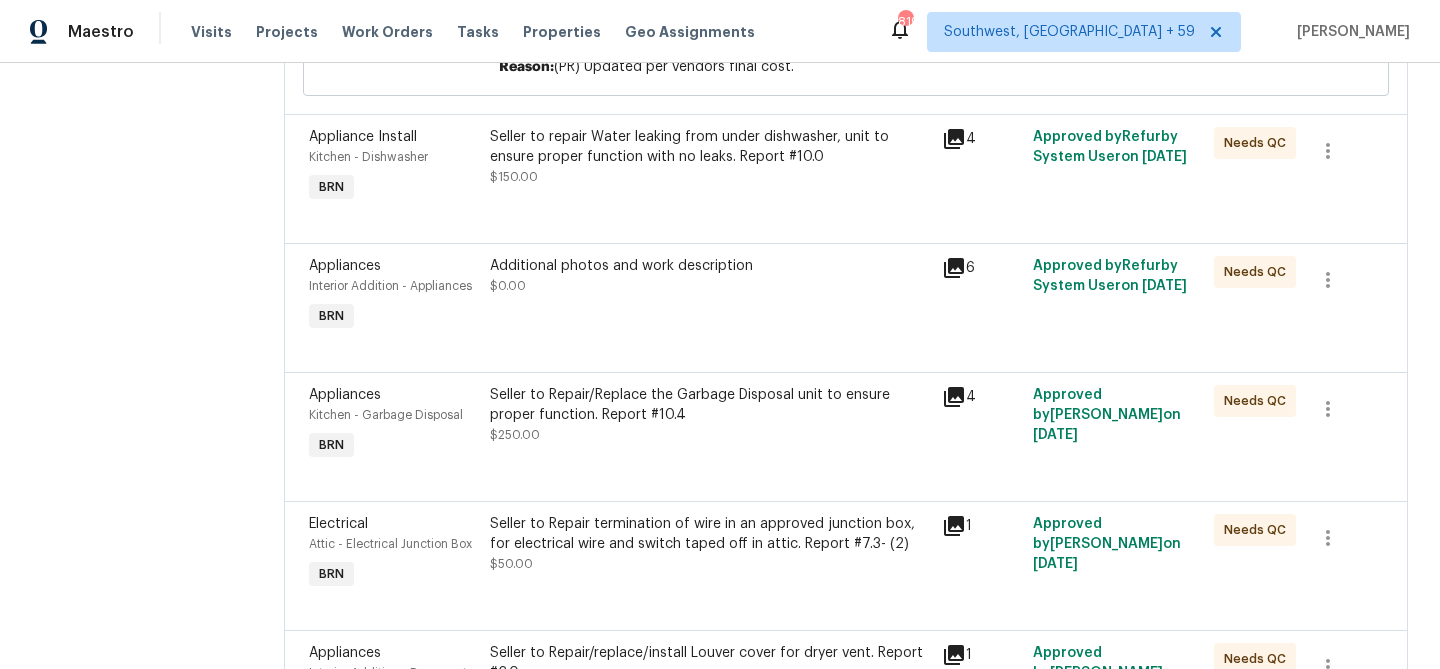 click on "Seller to Repair termination of wire in an approved junction box, for electrical wire and switch taped off in attic. Report #7.3- (2) $50.00" at bounding box center [710, 554] 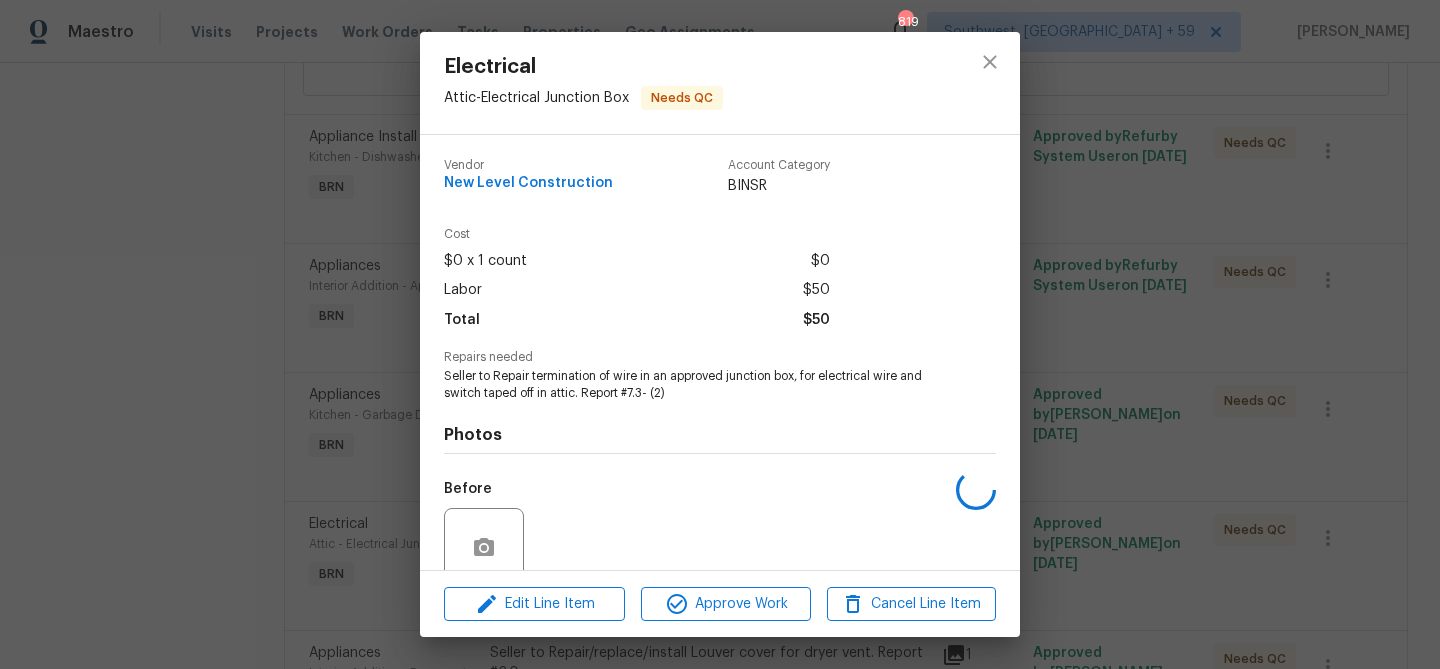scroll, scrollTop: 168, scrollLeft: 0, axis: vertical 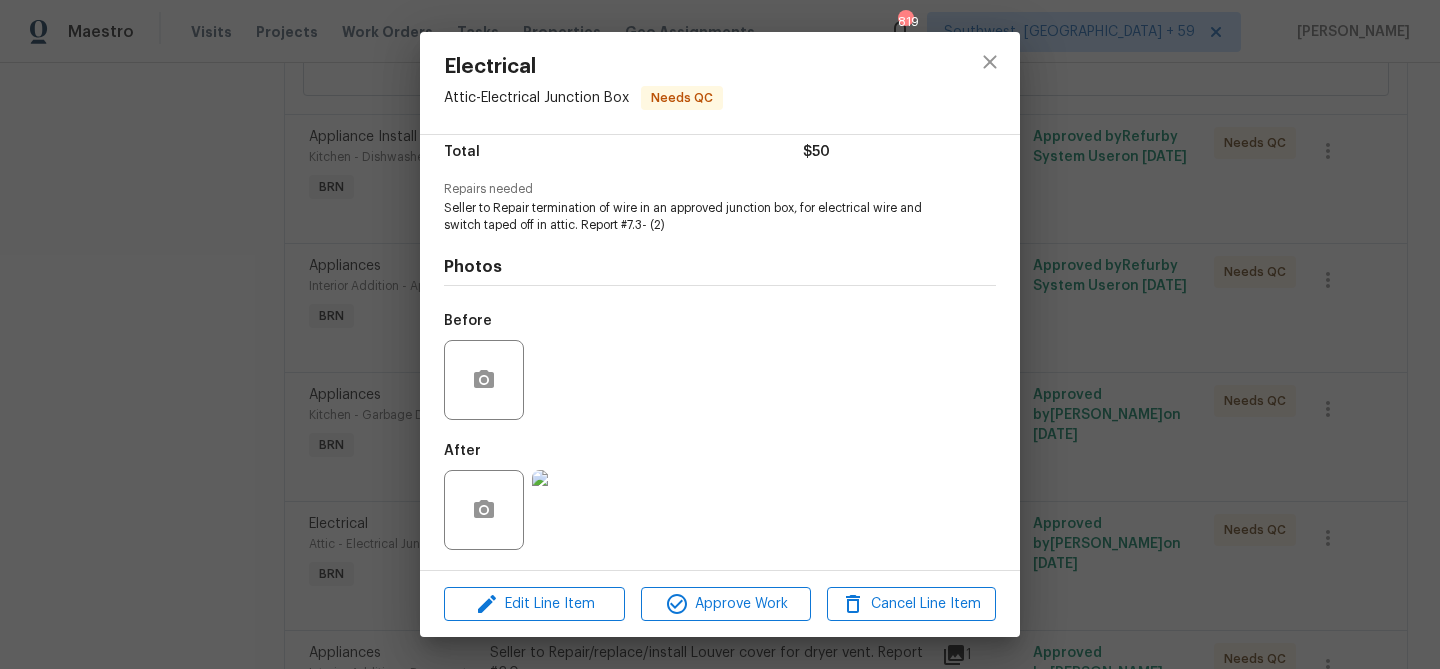 click on "Electrical Attic  -  Electrical Junction Box Needs QC Vendor New Level Construction Account Category BINSR Cost $0 x 1 count $0 Labor $50 Total $50 Repairs needed Seller to Repair termination of wire in an approved junction box, for electrical wire and switch taped off in attic. Report #7.3- (2) Photos Before After  Edit Line Item  Approve Work  Cancel Line Item" at bounding box center [720, 334] 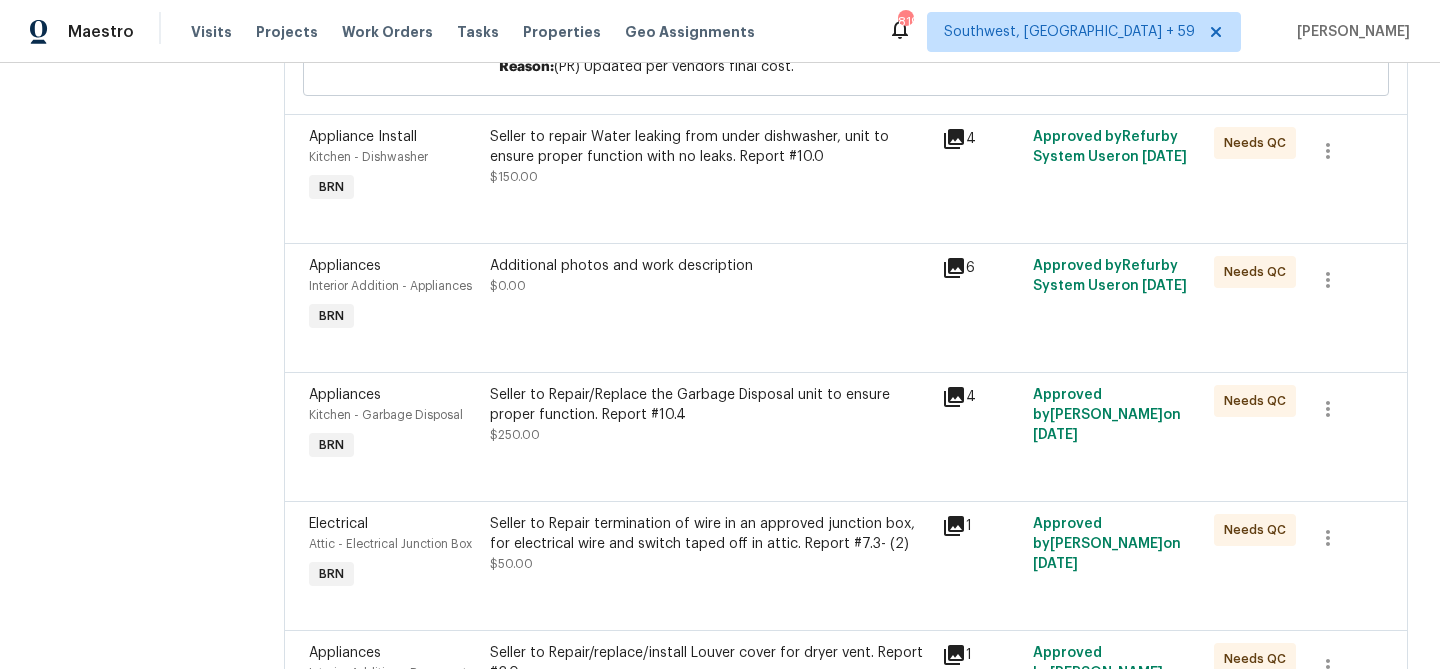 scroll, scrollTop: 708, scrollLeft: 0, axis: vertical 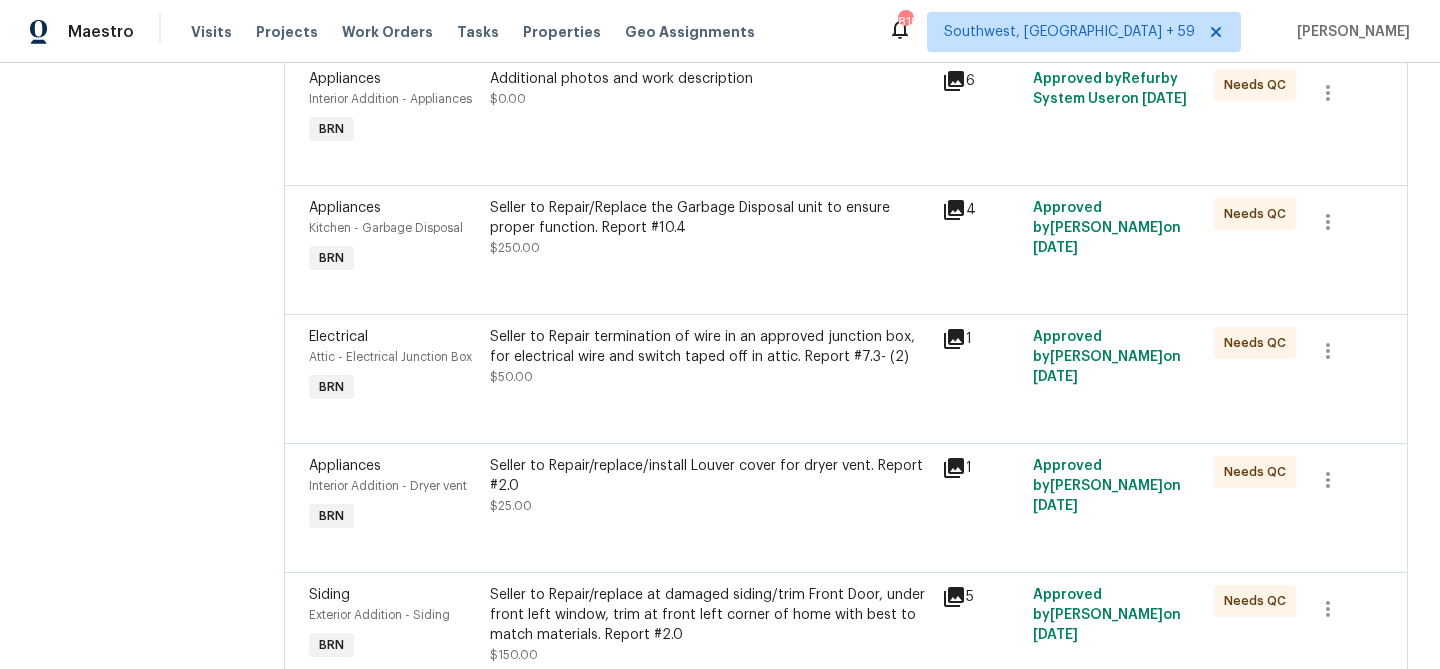 click on "Seller to  Repair/replace/install Louver cover for dryer vent. Report #2.0 $25.00" at bounding box center (710, 496) 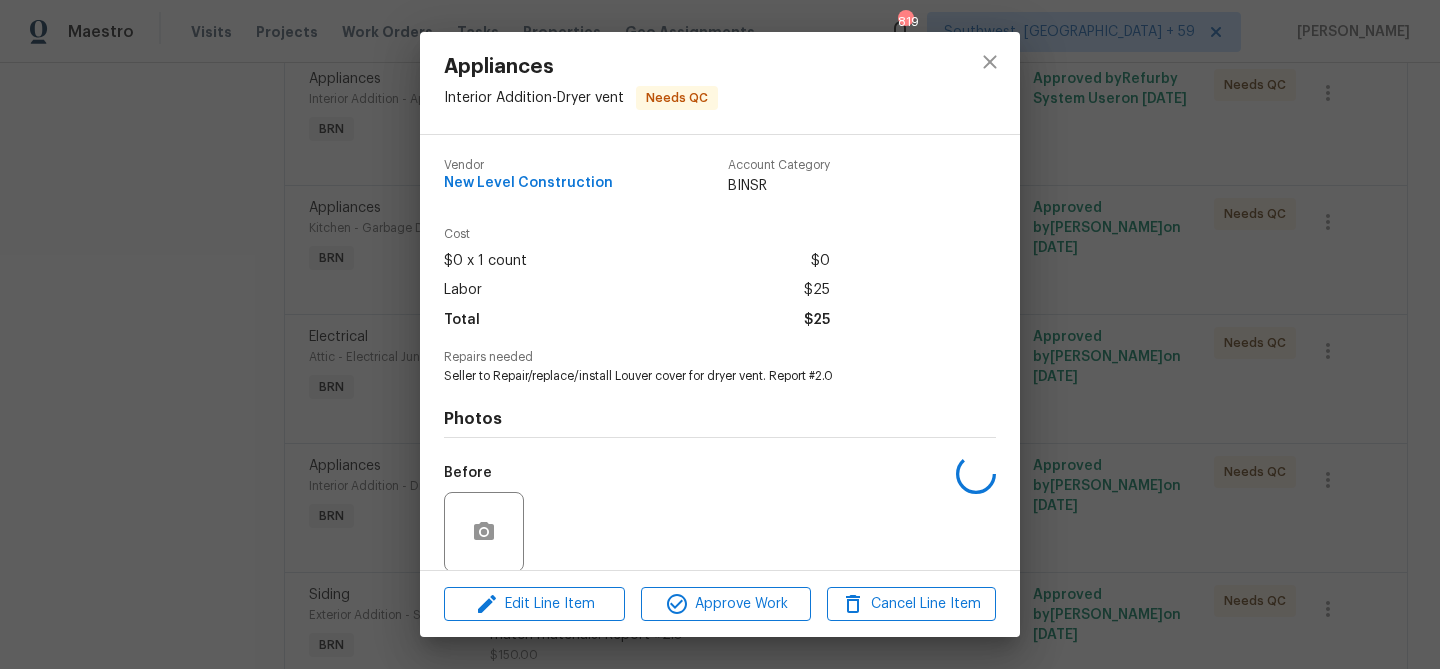 scroll, scrollTop: 151, scrollLeft: 0, axis: vertical 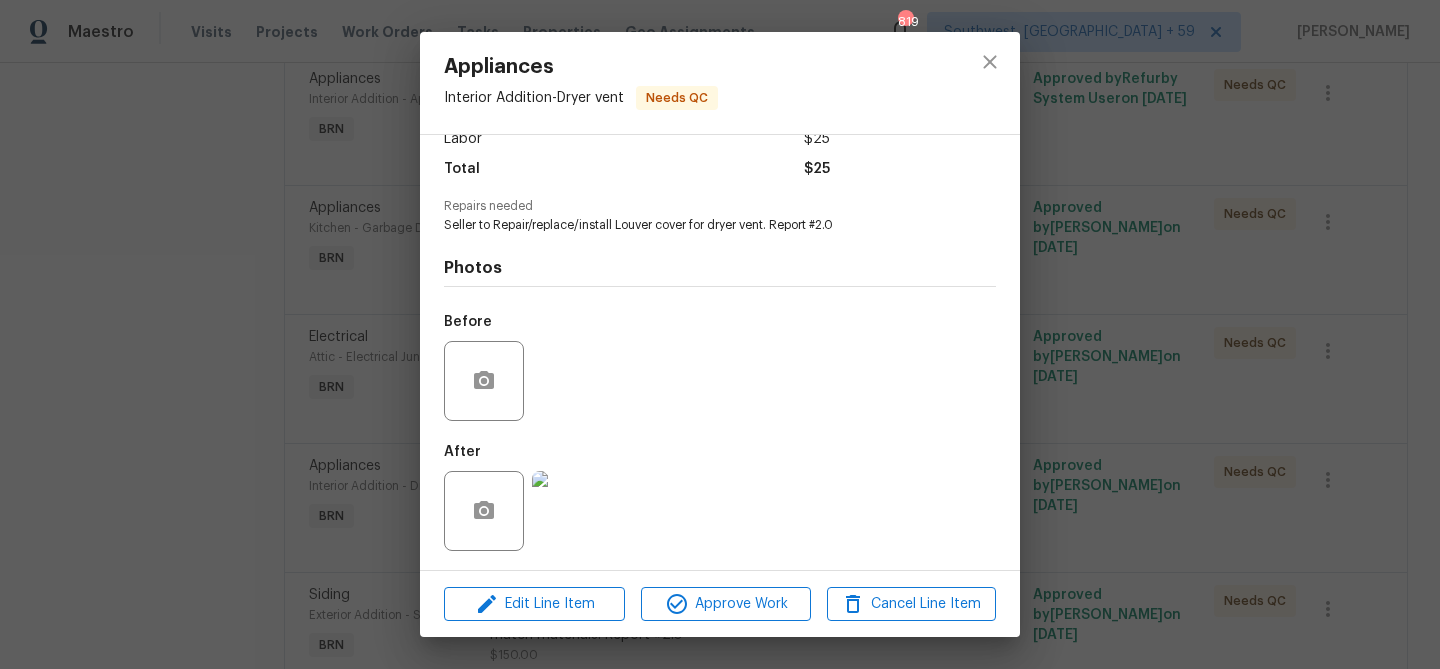 click on "Appliances Interior Addition  -  Dryer vent Needs QC Vendor New Level Construction Account Category BINSR Cost $0 x 1 count $0 Labor $25 Total $25 Repairs needed Seller to  Repair/replace/install Louver cover for dryer vent. Report #2.0 Photos Before After  Edit Line Item  Approve Work  Cancel Line Item" at bounding box center [720, 334] 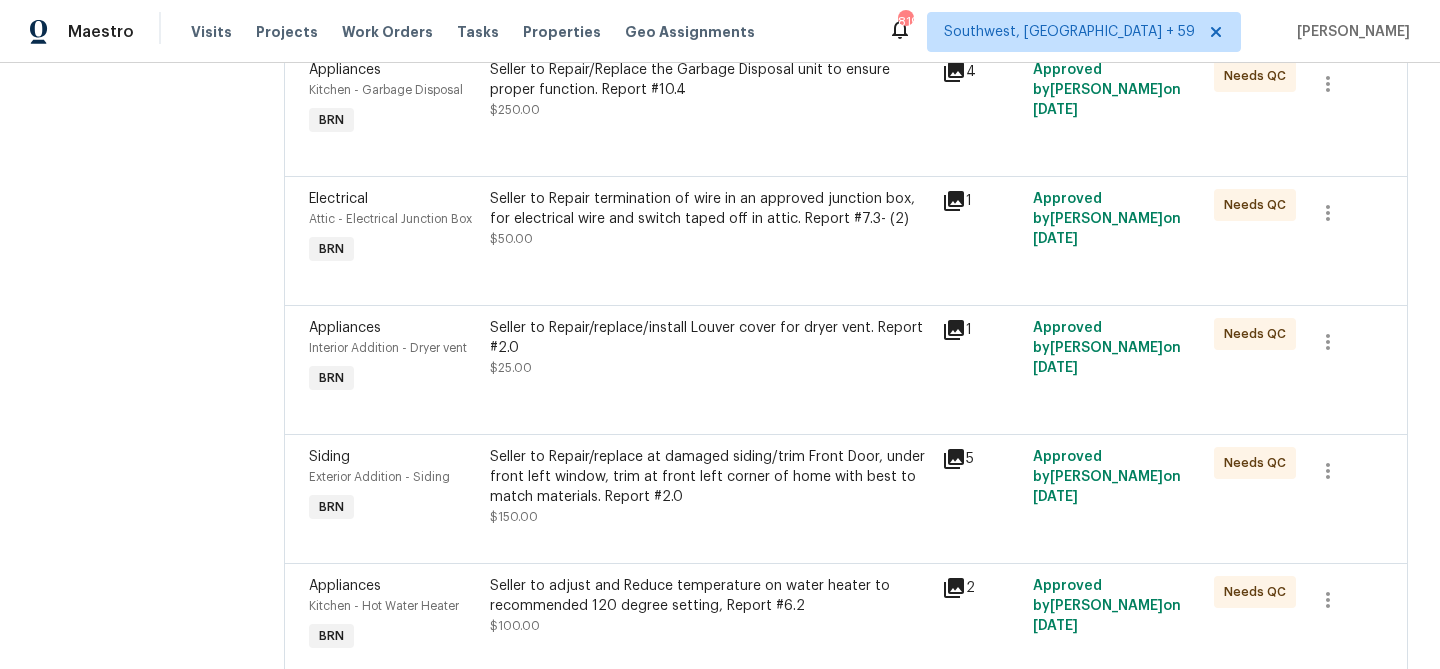 scroll, scrollTop: 1000, scrollLeft: 0, axis: vertical 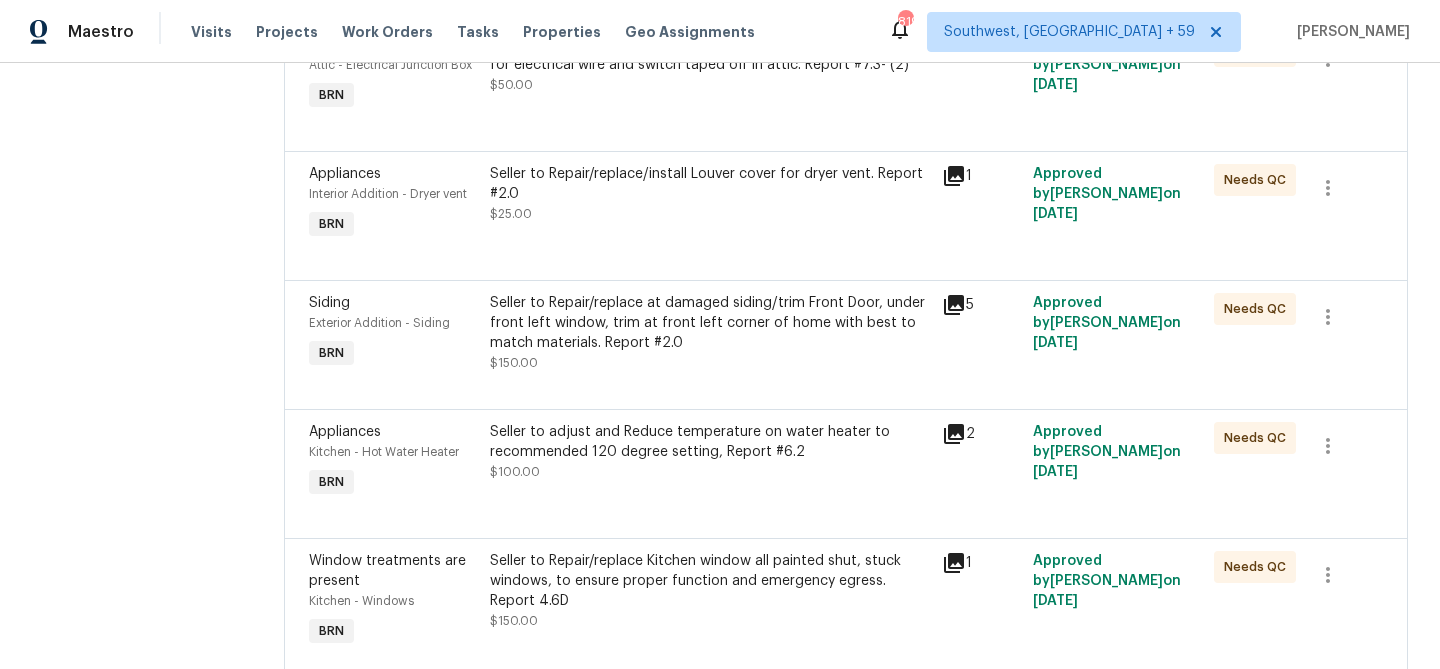 click on "Seller to Repair/replace at damaged siding/trim Front Door, under front left window, trim at front left corner of home with best to match materials. Report #2.0" at bounding box center [710, 323] 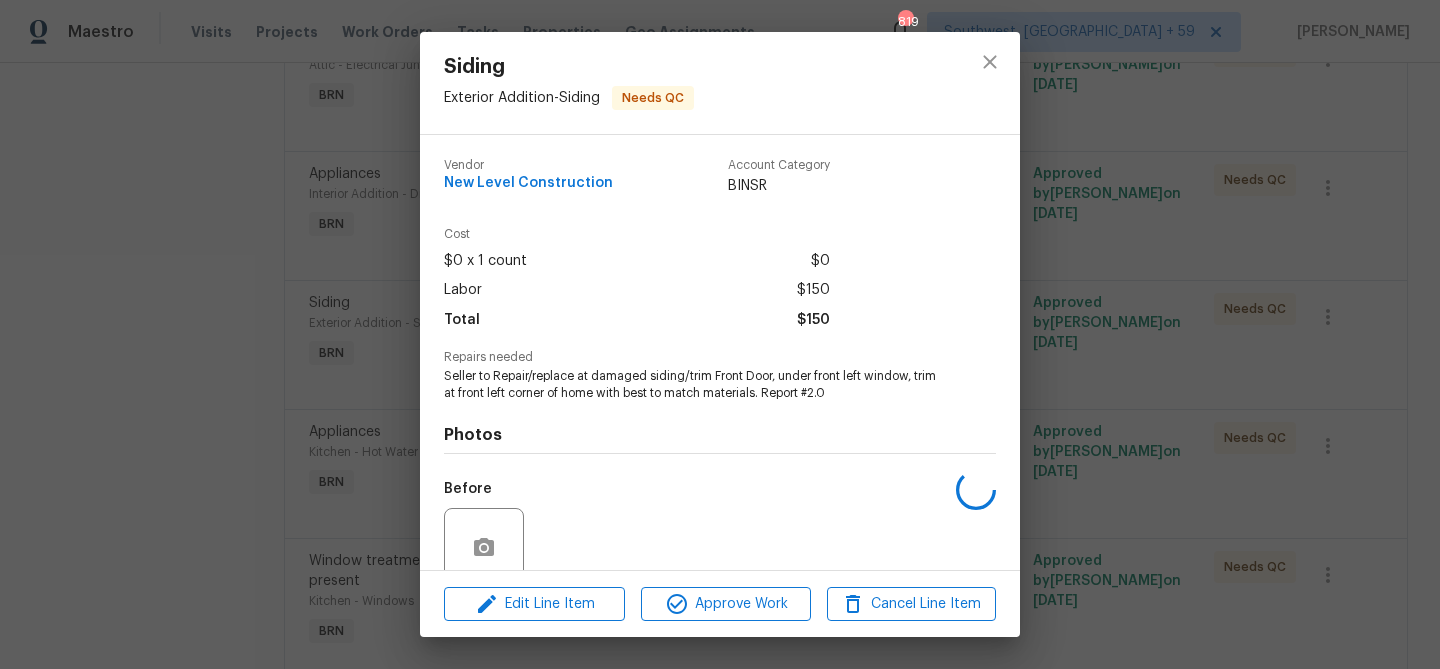 scroll, scrollTop: 168, scrollLeft: 0, axis: vertical 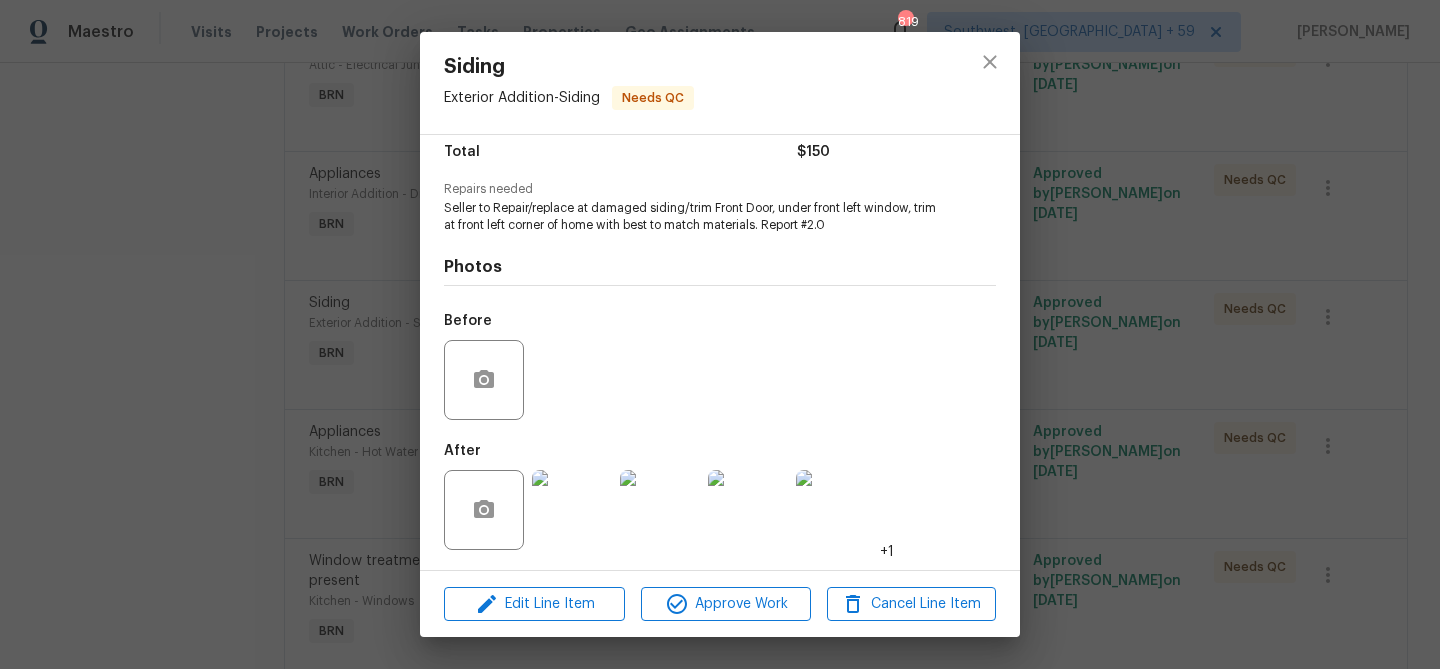 click on "Siding Exterior Addition  -  Siding Needs QC Vendor New Level Construction Account Category BINSR Cost $0 x 1 count $0 Labor $150 Total $150 Repairs needed Seller to Repair/replace at damaged siding/trim Front Door, under front left window, trim at front left corner of home with best to match materials. Report #2.0 Photos Before After  +1  Edit Line Item  Approve Work  Cancel Line Item" at bounding box center (720, 334) 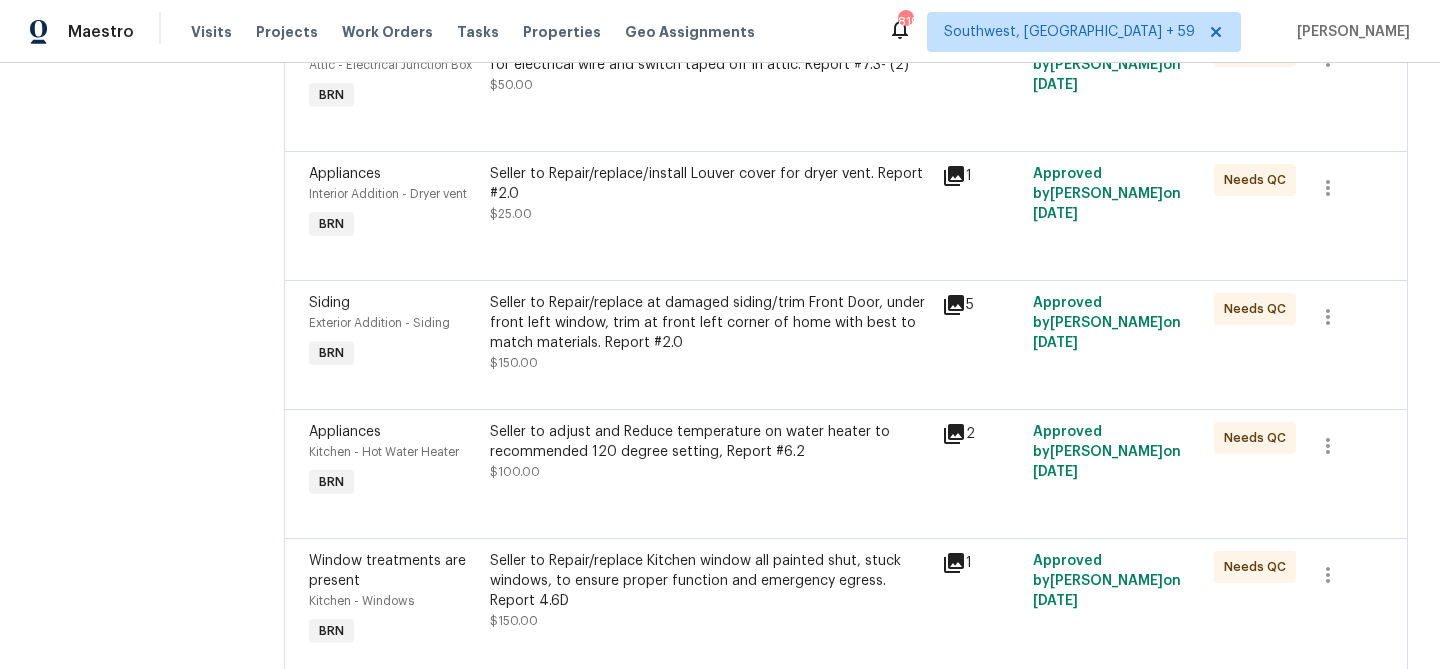 scroll, scrollTop: 1131, scrollLeft: 0, axis: vertical 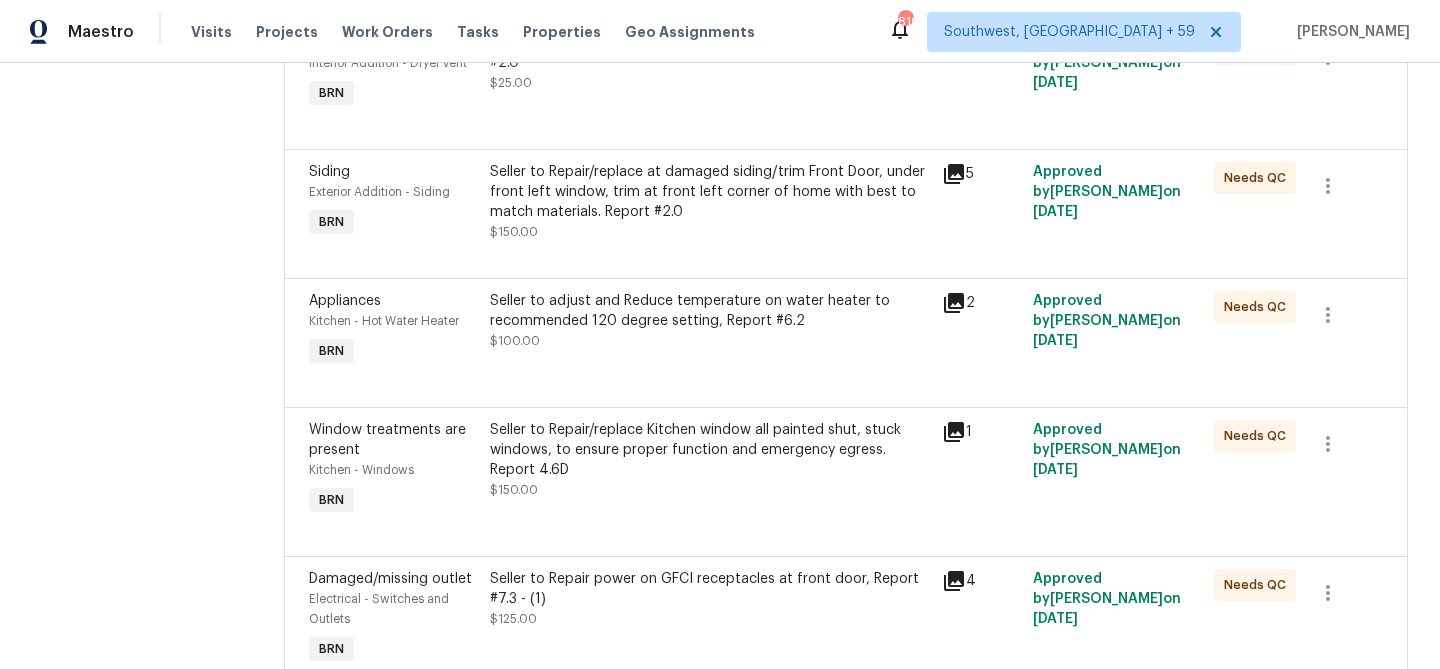 click on "Appliances Kitchen - Hot Water Heater BRN Seller to adjust and Reduce temperature on water heater to recommended 120 degree setting, Report #6.2 $100.00   2 Approved by  Ananthi Mahendran  on   7/3/2025 Needs QC" at bounding box center [846, 342] 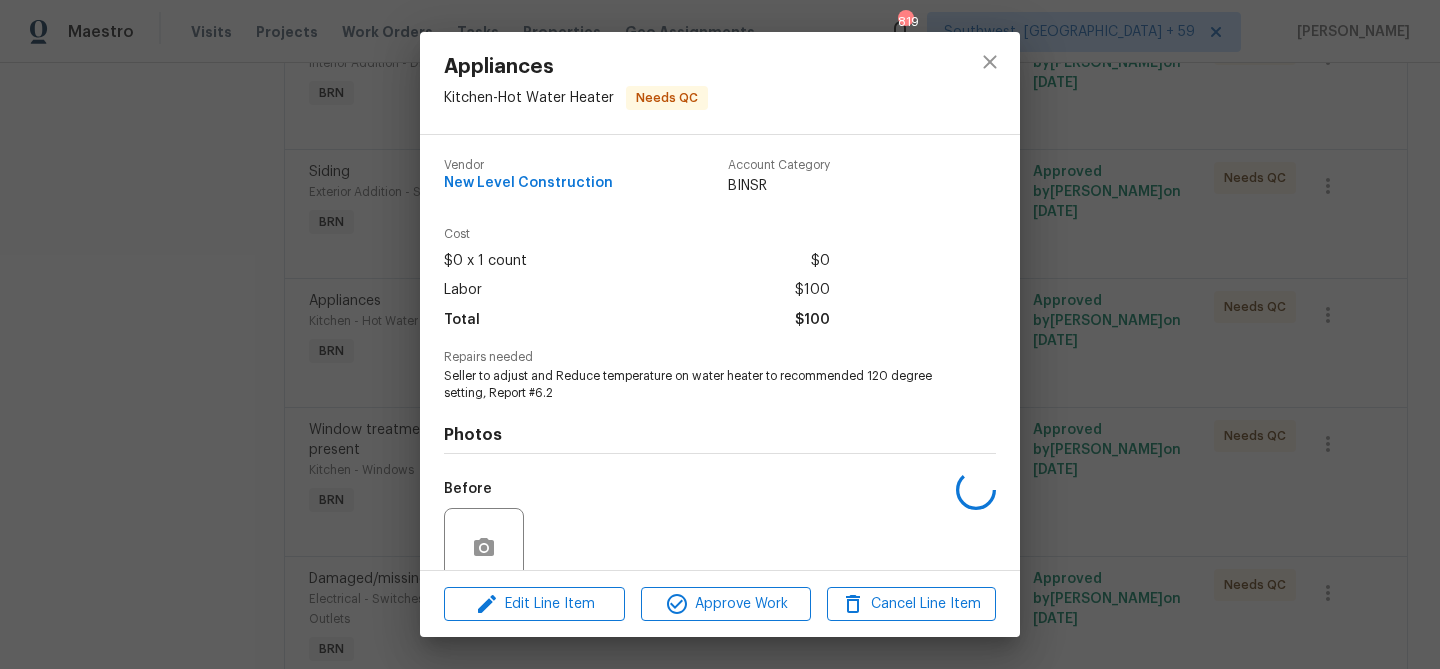scroll, scrollTop: 168, scrollLeft: 0, axis: vertical 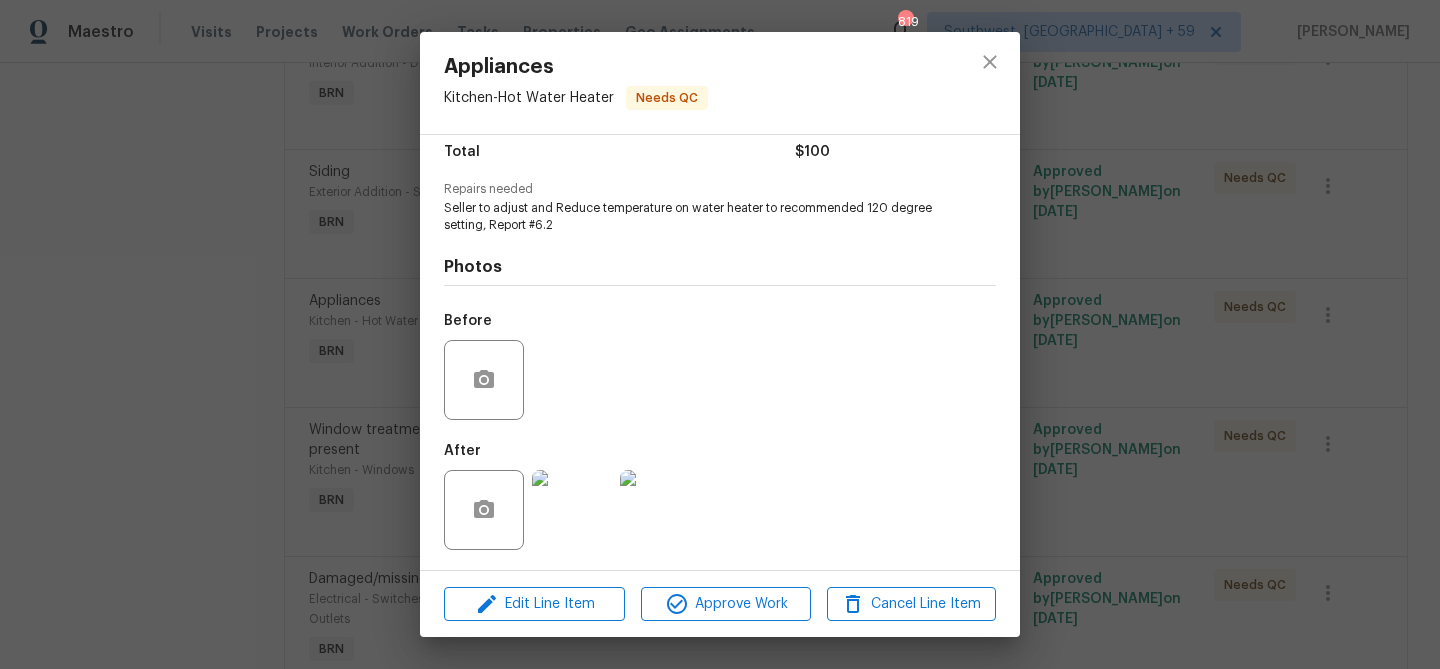 click on "Appliances Kitchen  -  Hot Water Heater Needs QC Vendor New Level Construction Account Category BINSR Cost $0 x 1 count $0 Labor $100 Total $100 Repairs needed Seller to adjust and Reduce temperature on water heater to recommended 120 degree setting, Report #6.2 Photos Before After  Edit Line Item  Approve Work  Cancel Line Item" at bounding box center [720, 334] 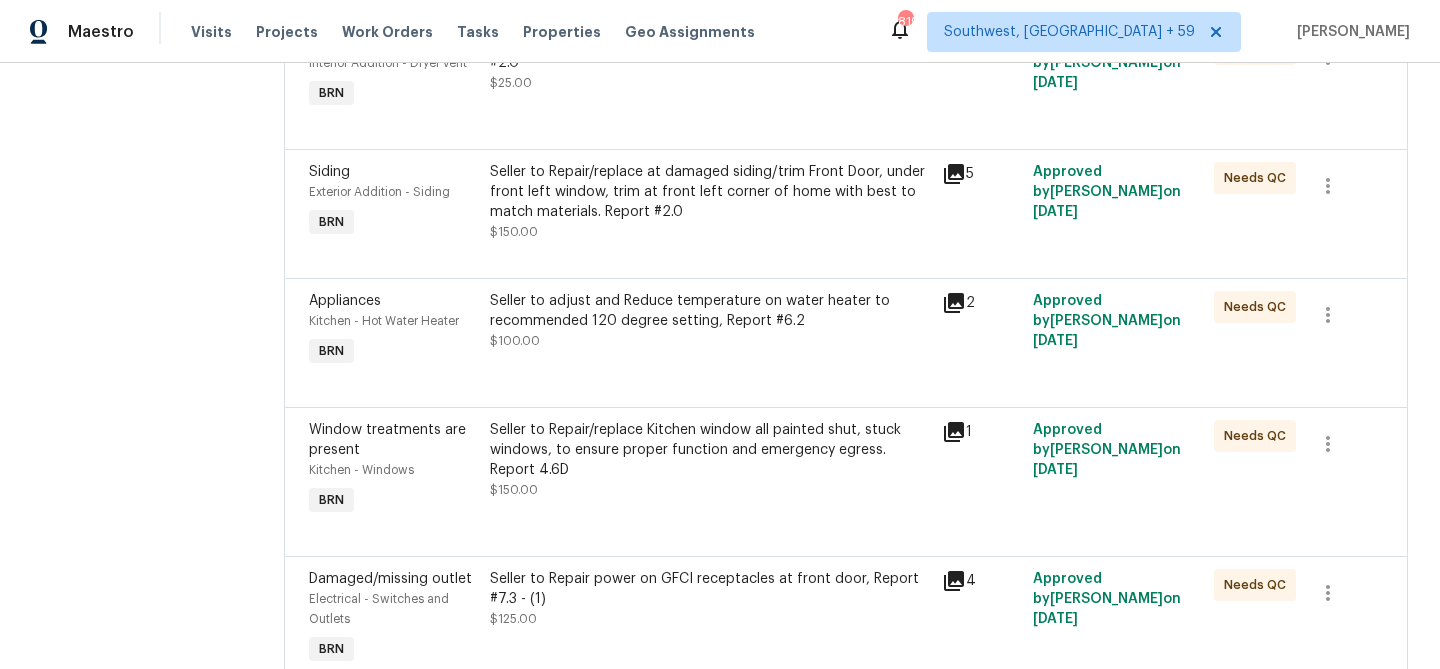 click on "Seller to Repair/replace Kitchen window all painted shut, stuck windows, to ensure proper function and emergency egress. Report 4.6D $150.00" at bounding box center (710, 460) 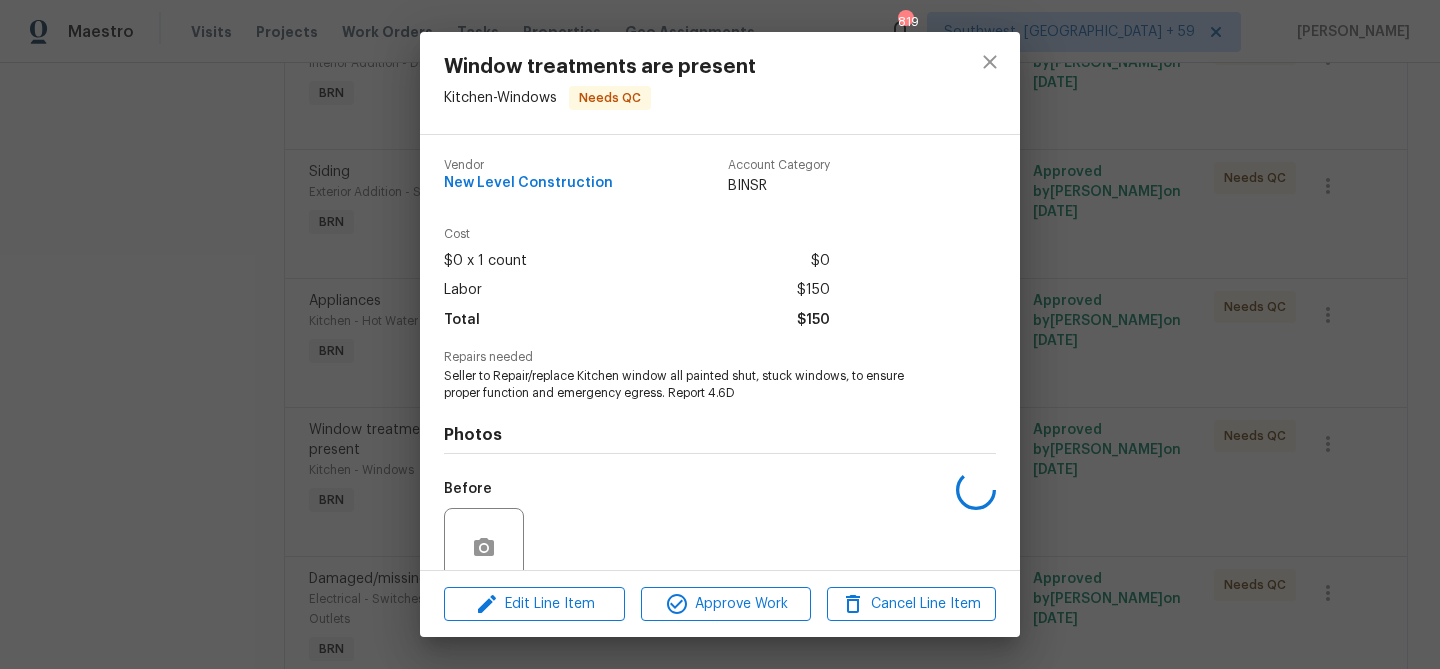 scroll, scrollTop: 168, scrollLeft: 0, axis: vertical 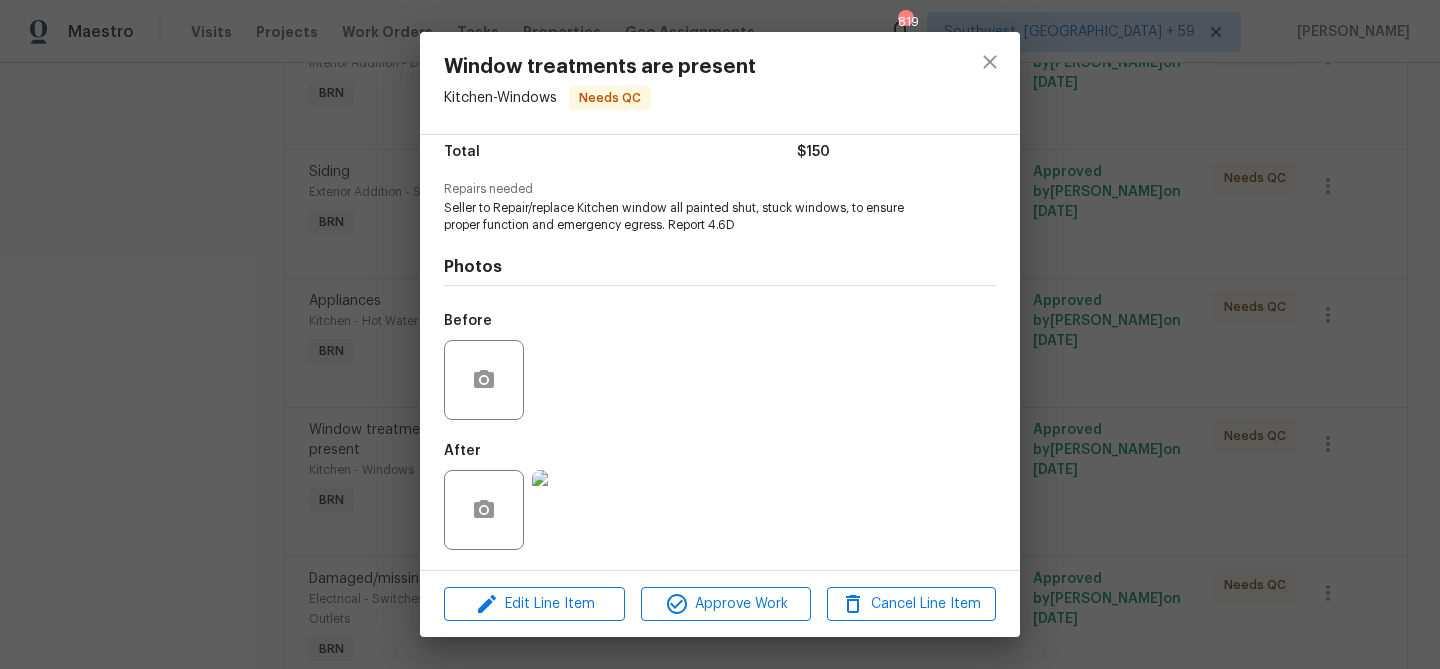 click on "Window treatments are present Kitchen  -  Windows Needs QC Vendor New Level Construction Account Category BINSR Cost $0 x 1 count $0 Labor $150 Total $150 Repairs needed Seller to Repair/replace Kitchen window all painted shut, stuck windows, to ensure proper function and emergency egress. Report 4.6D Photos Before After  Edit Line Item  Approve Work  Cancel Line Item" at bounding box center [720, 334] 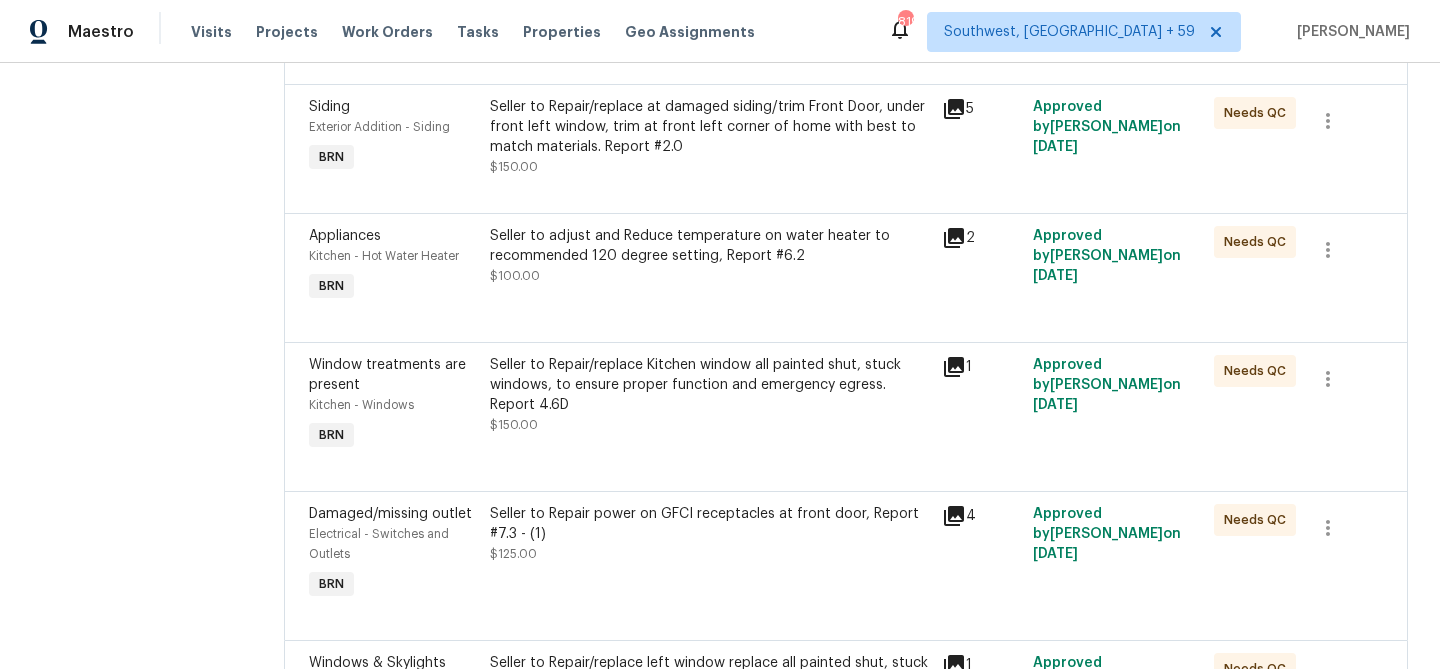 scroll, scrollTop: 1265, scrollLeft: 0, axis: vertical 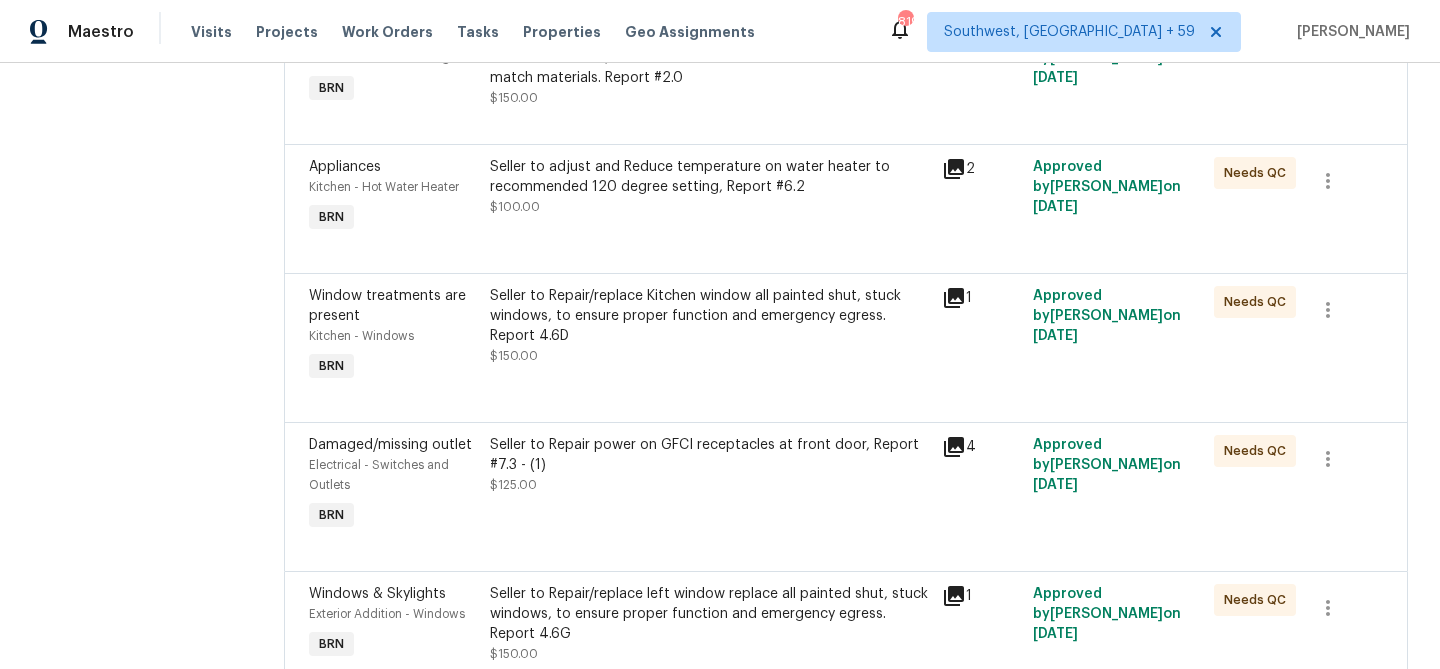 click on "Seller to  Repair power on GFCI receptacles at front door, Report #7.3 - (1) $125.00" at bounding box center [710, 465] 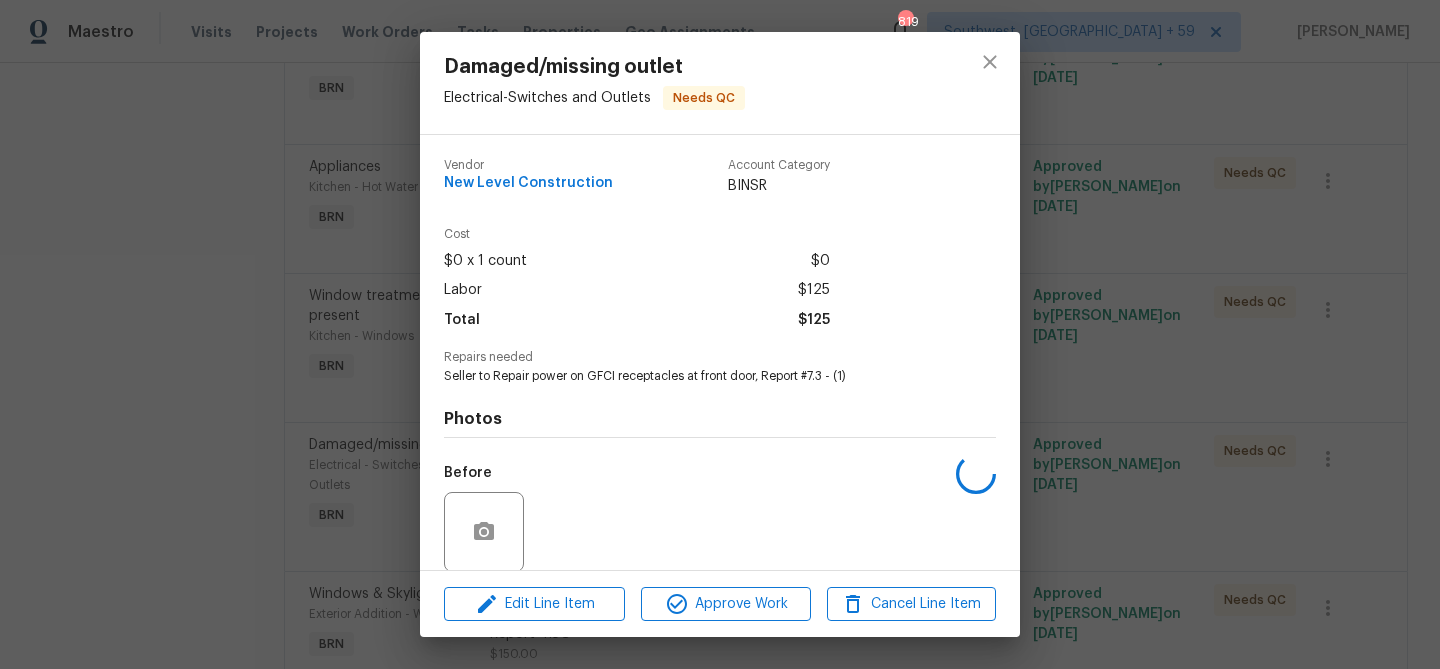 scroll, scrollTop: 151, scrollLeft: 0, axis: vertical 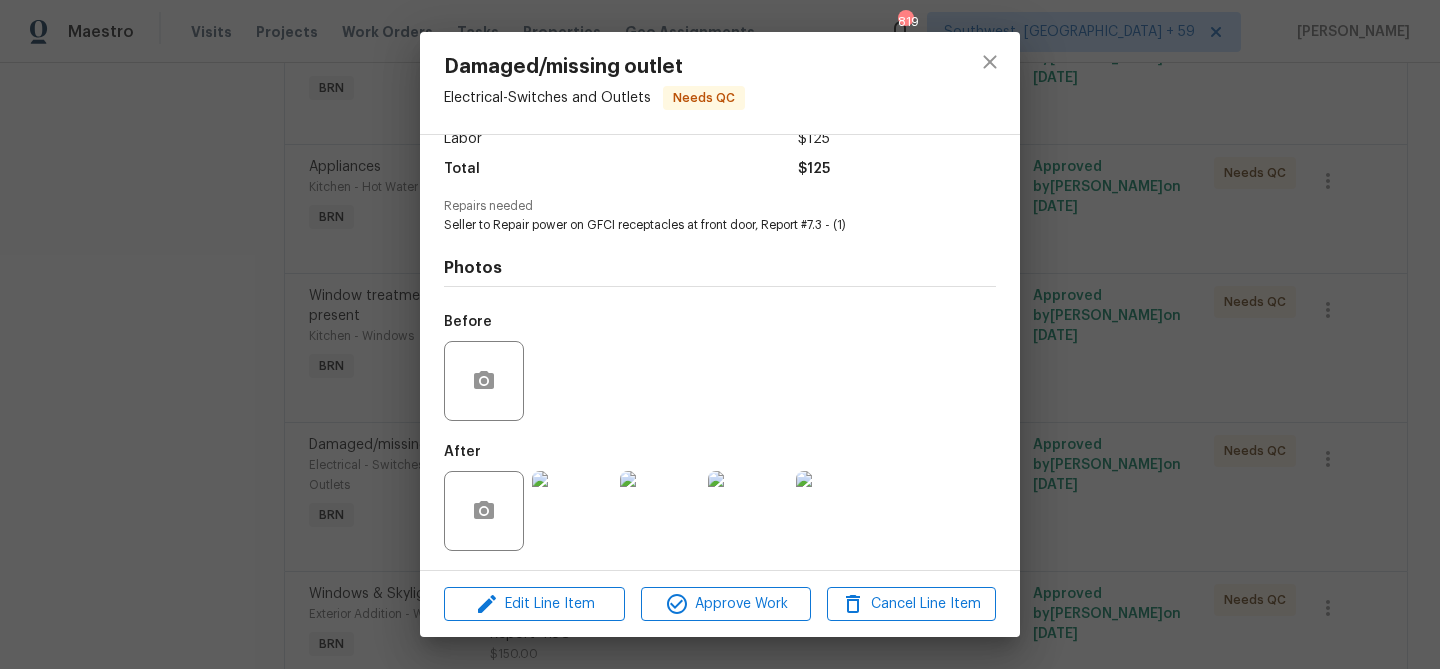 click on "Damaged/missing outlet Electrical  -  Switches and Outlets Needs QC Vendor New Level Construction Account Category BINSR Cost $0 x 1 count $0 Labor $125 Total $125 Repairs needed Seller to  Repair power on GFCI receptacles at front door, Report #7.3 - (1) Photos Before After  Edit Line Item  Approve Work  Cancel Line Item" at bounding box center [720, 334] 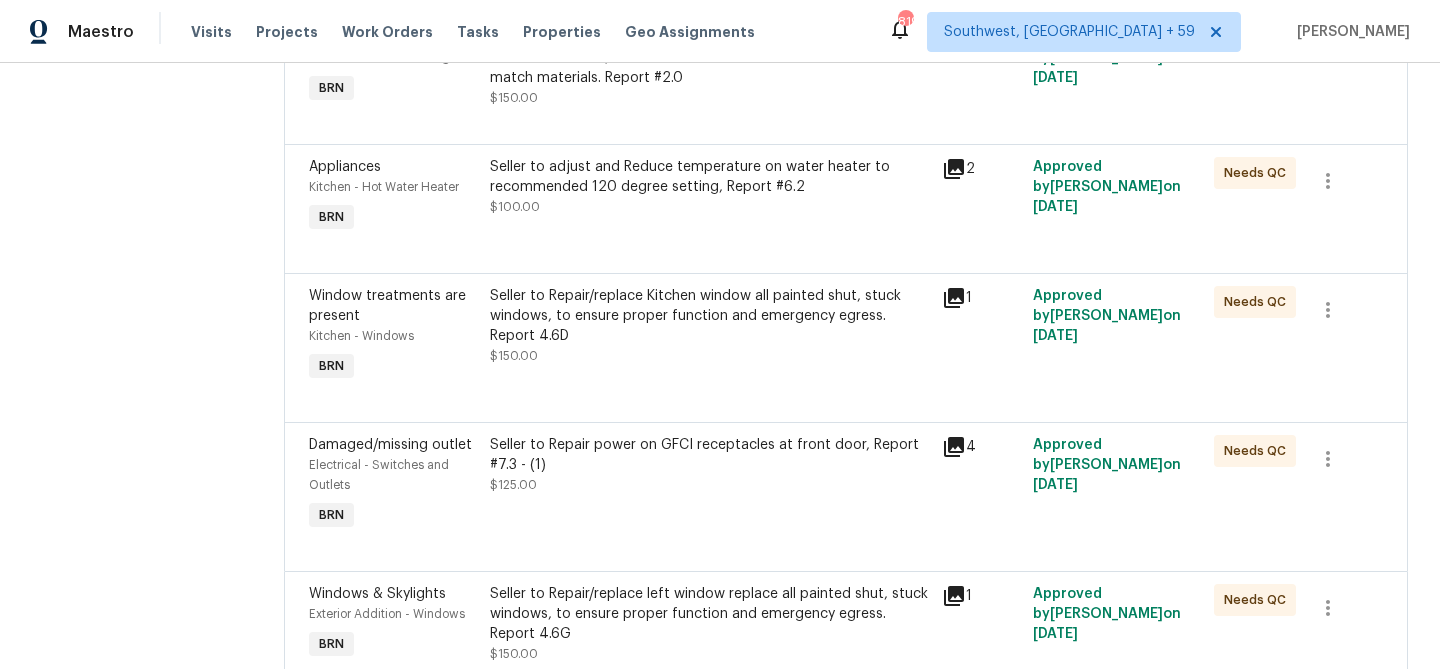 click on "Seller to Repair/replace left window replace all painted shut, stuck windows, to ensure proper function and emergency egress. Report 4.6G" at bounding box center [710, 614] 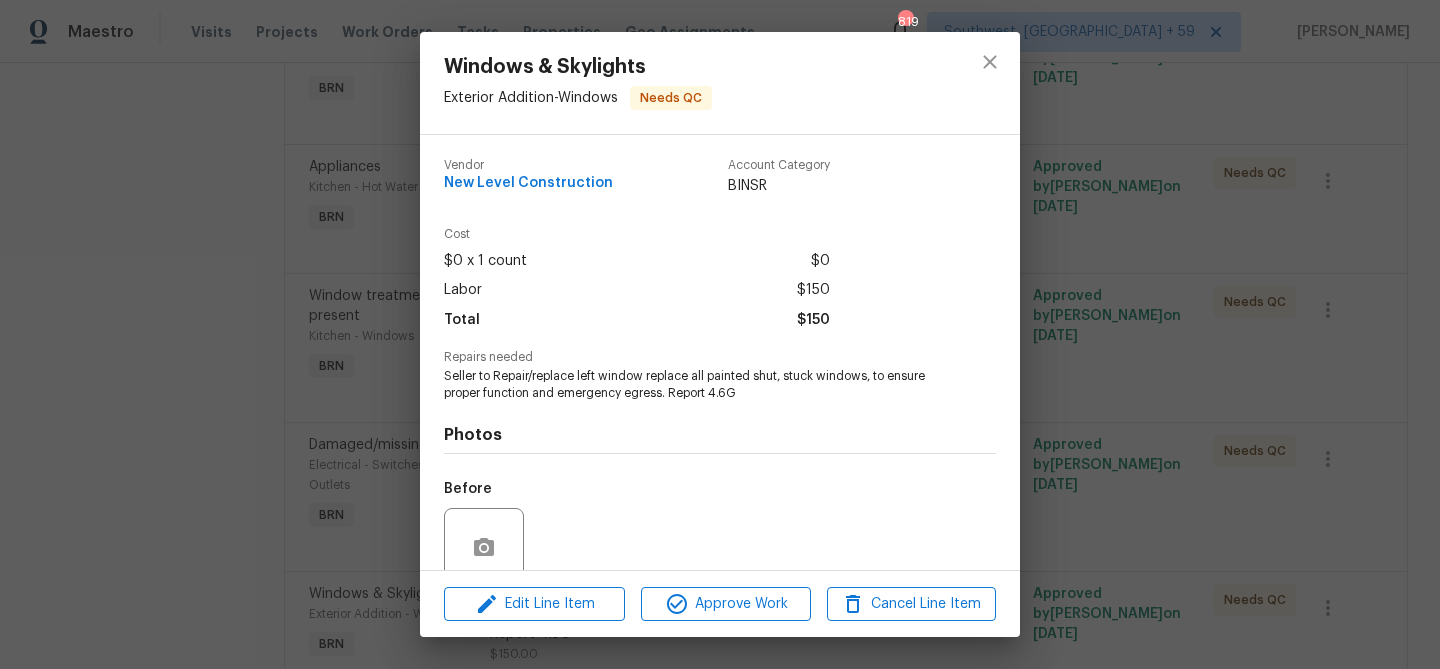 scroll, scrollTop: 168, scrollLeft: 0, axis: vertical 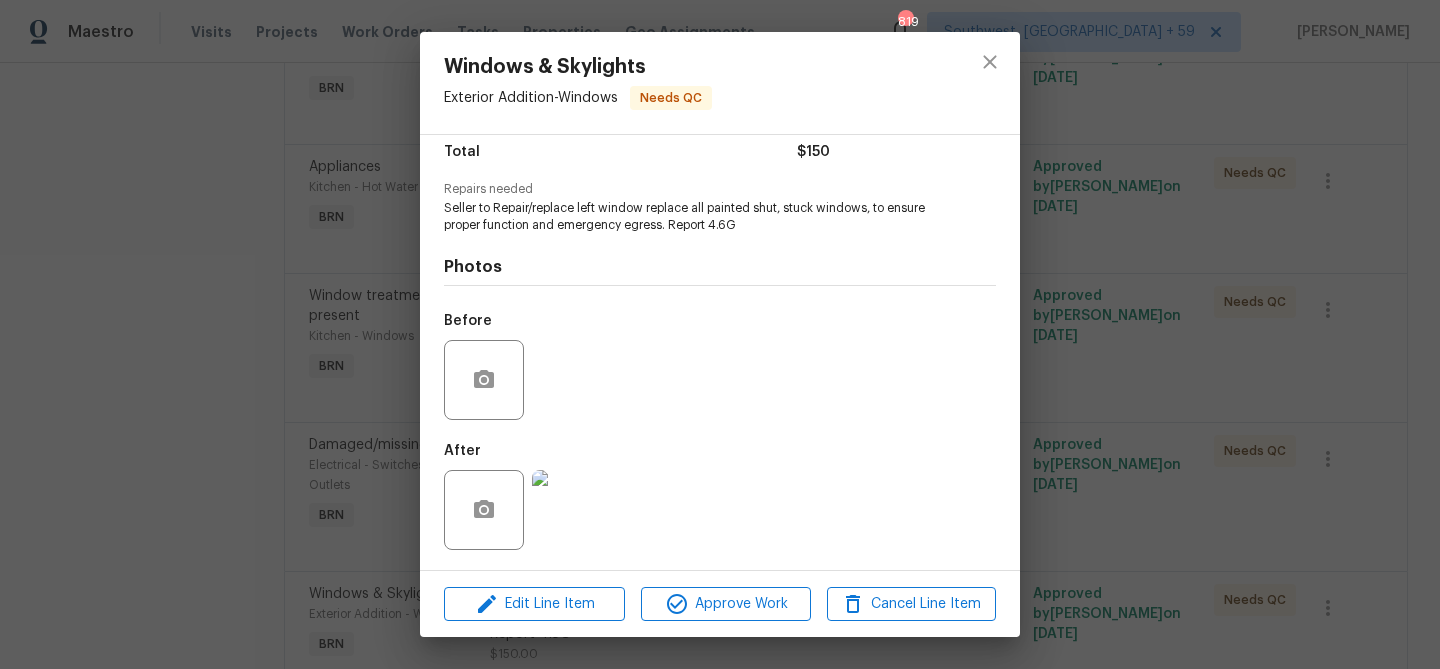 click on "Windows & Skylights Exterior Addition  -  Windows Needs QC Vendor New Level Construction Account Category BINSR Cost $0 x 1 count $0 Labor $150 Total $150 Repairs needed Seller to Repair/replace left window replace all painted shut, stuck windows, to ensure proper function and emergency egress. Report 4.6G Photos Before After  Edit Line Item  Approve Work  Cancel Line Item" at bounding box center [720, 334] 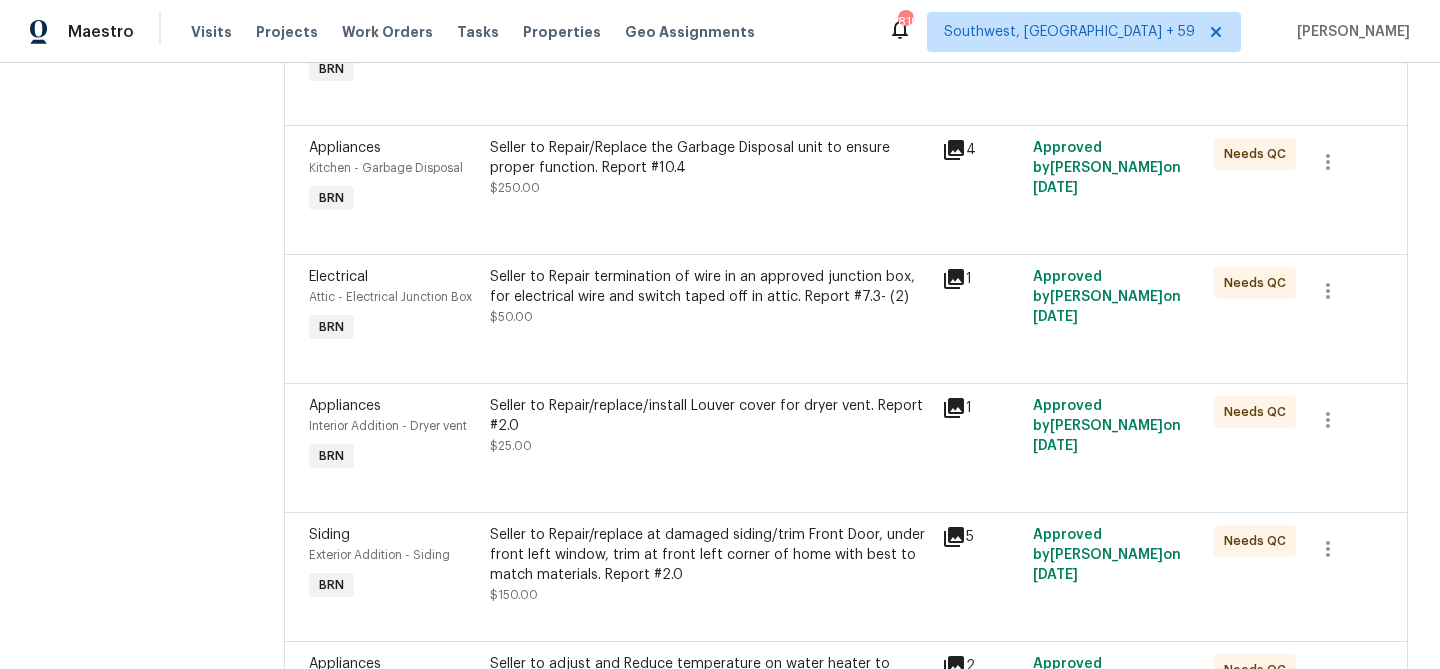 scroll, scrollTop: 106, scrollLeft: 0, axis: vertical 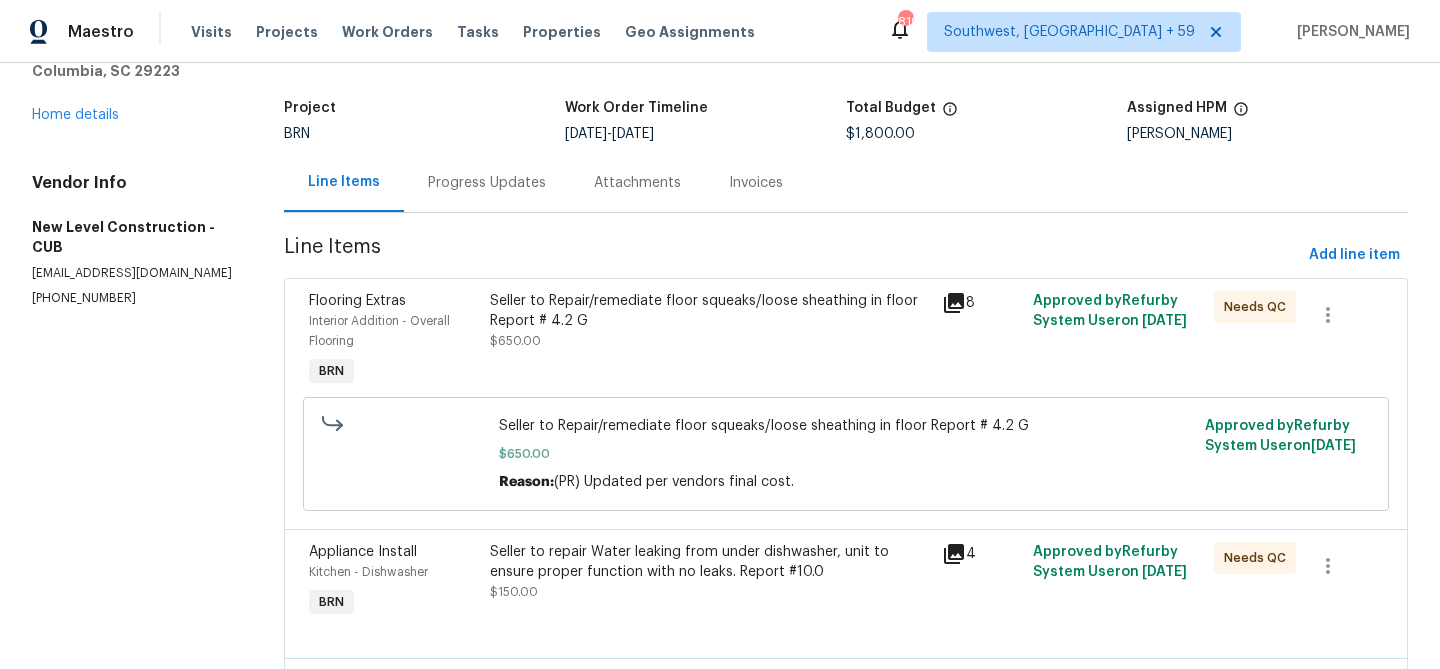 click on "BRN" at bounding box center [424, 134] 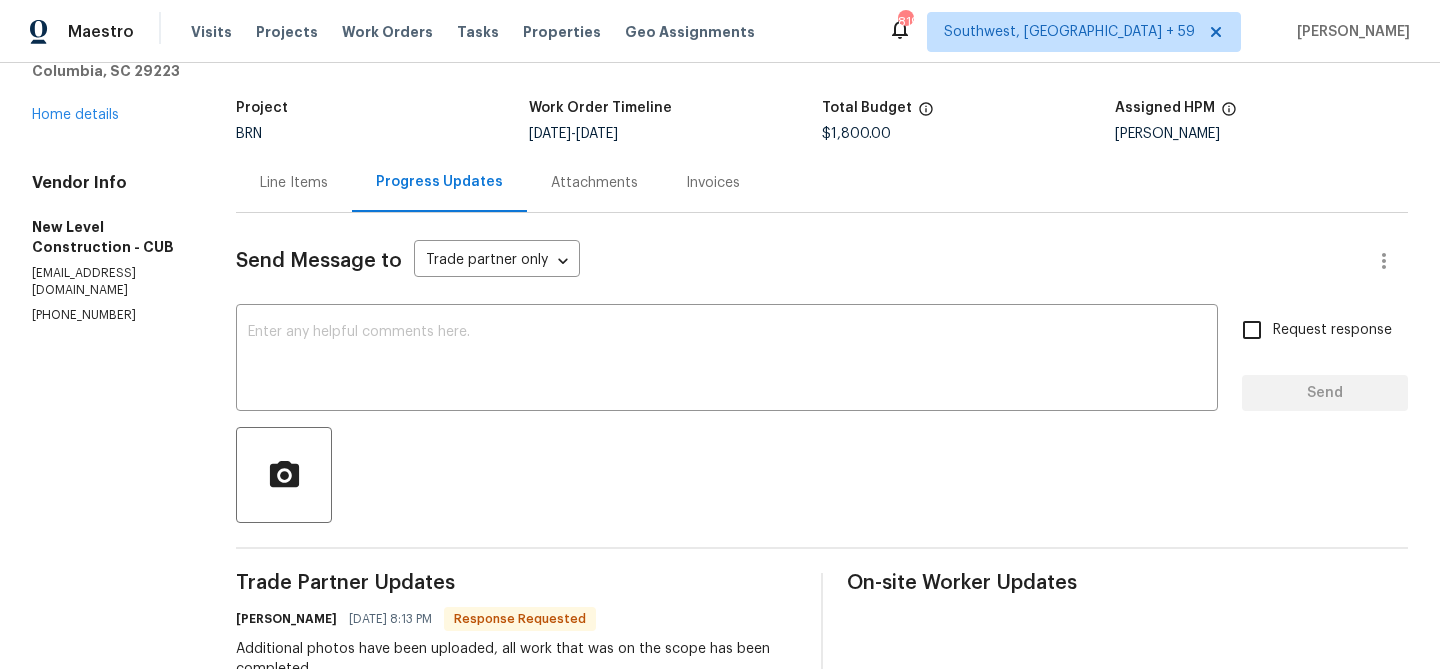 scroll, scrollTop: 121, scrollLeft: 0, axis: vertical 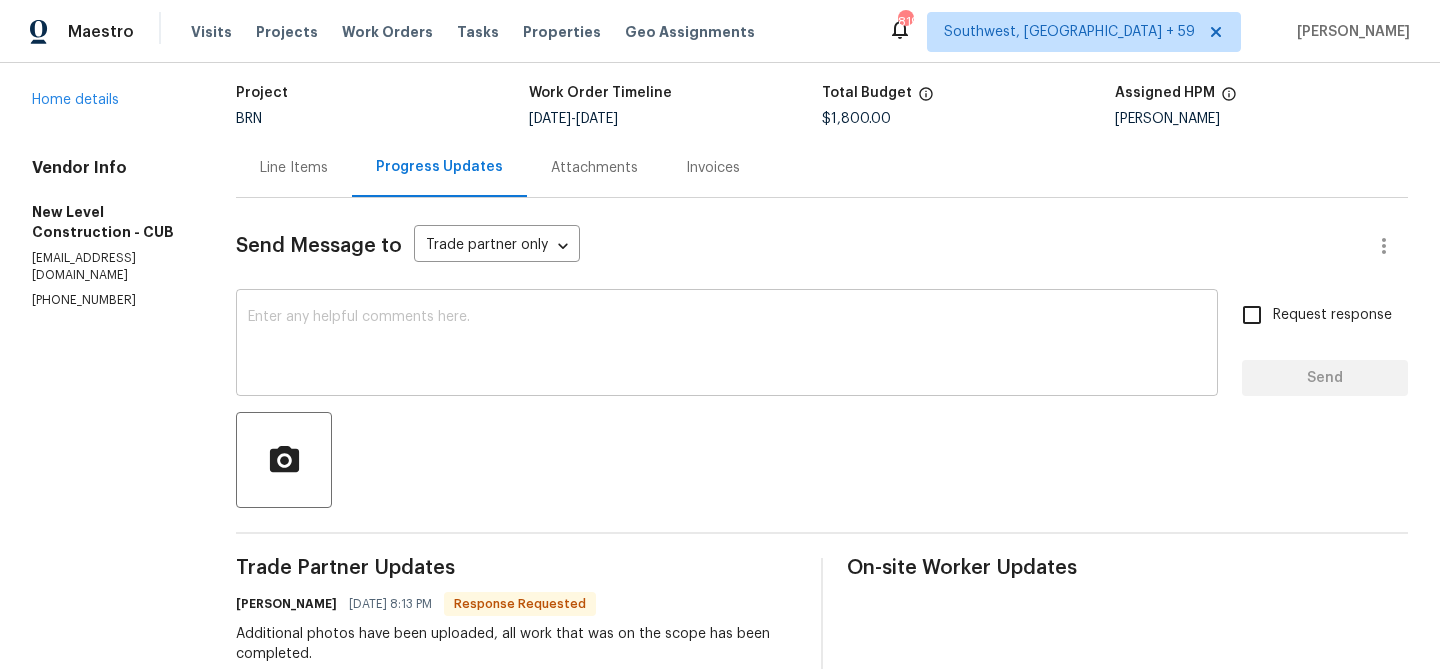 click at bounding box center (727, 345) 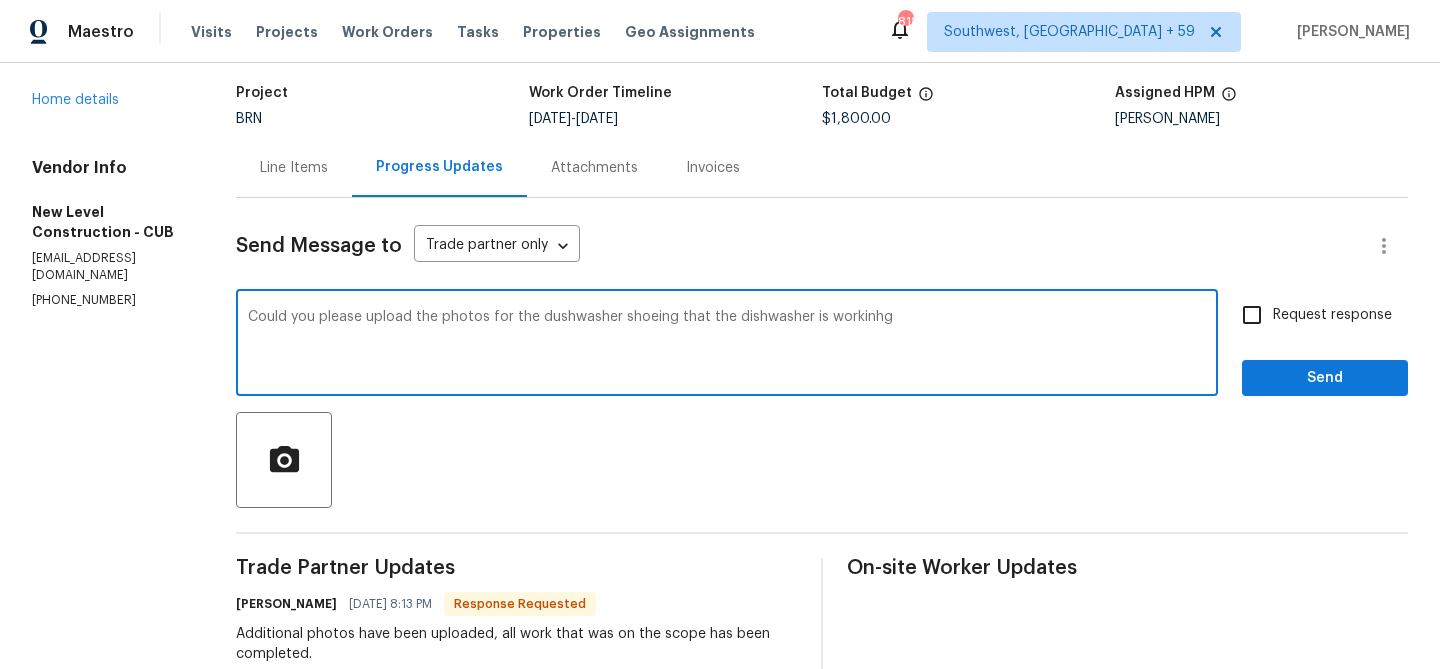 type on "Could you please upload the photos for the dushwasher shoeing that the dishwasher is workinhg" 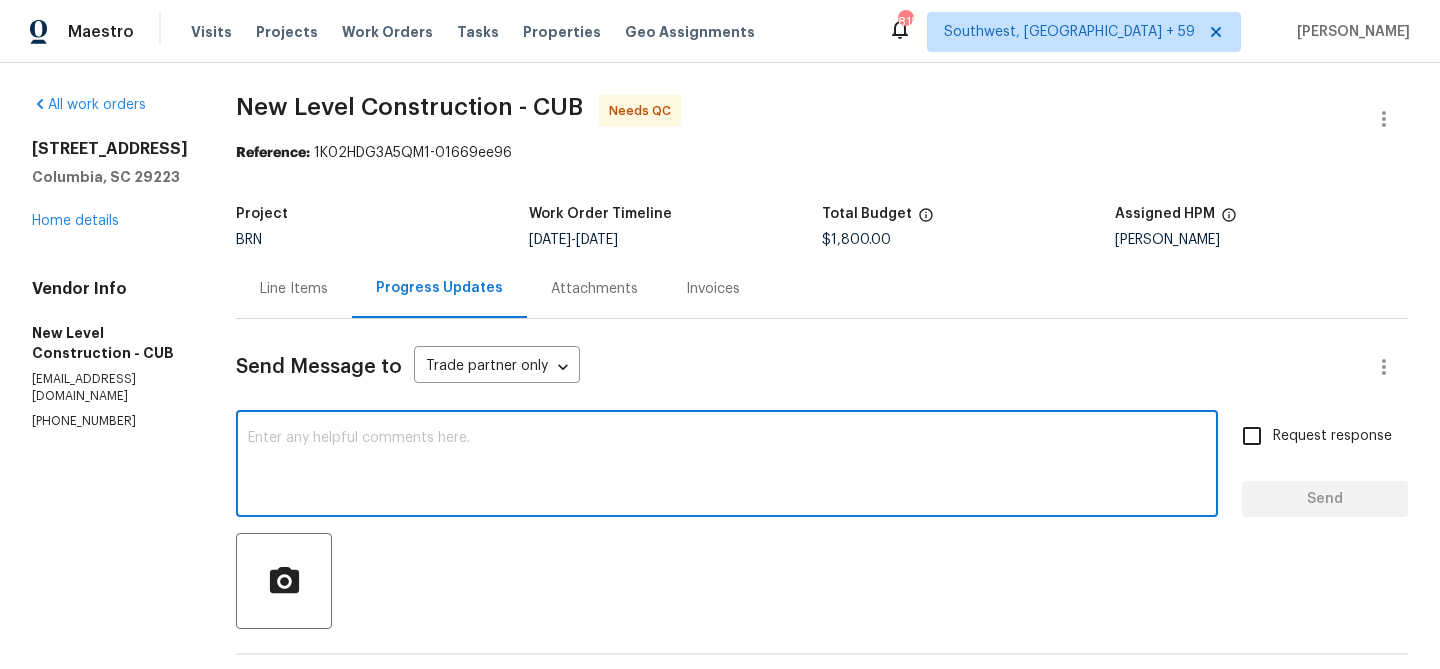 scroll, scrollTop: 94, scrollLeft: 0, axis: vertical 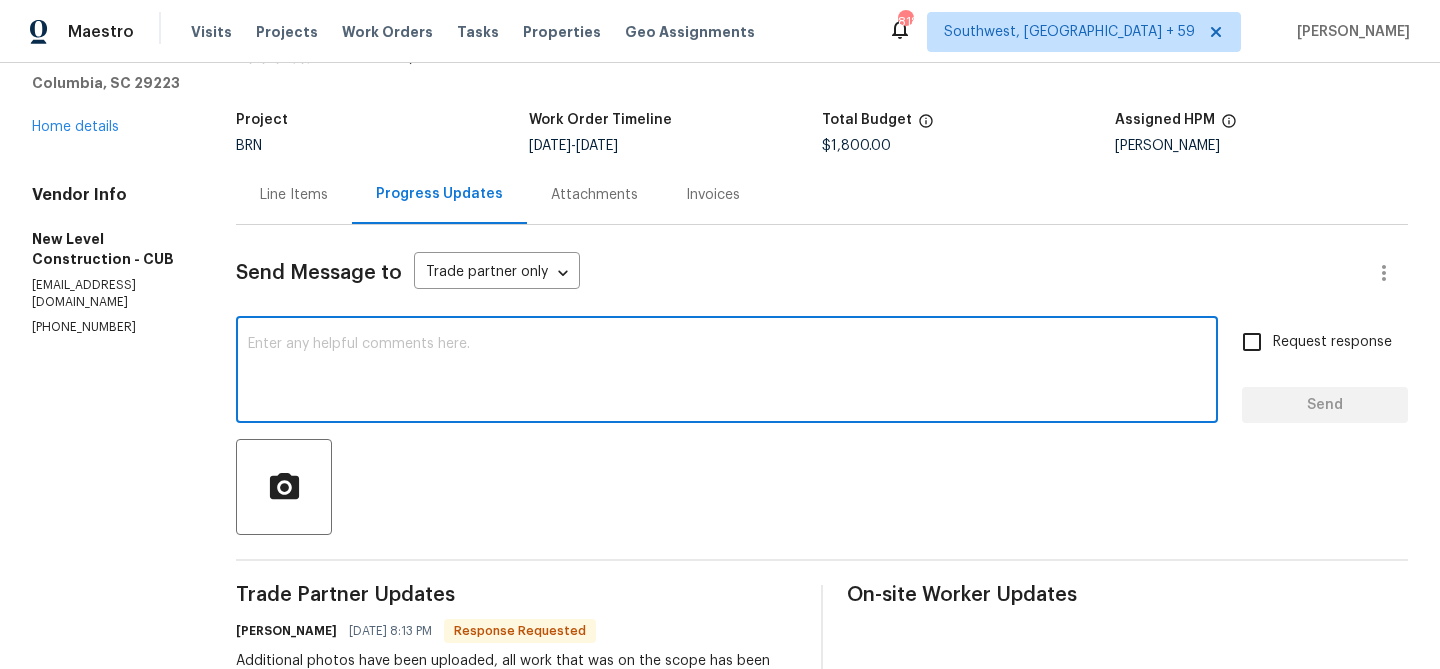 paste on ""Could you please upload photos showing that the dishwasher is working?"" 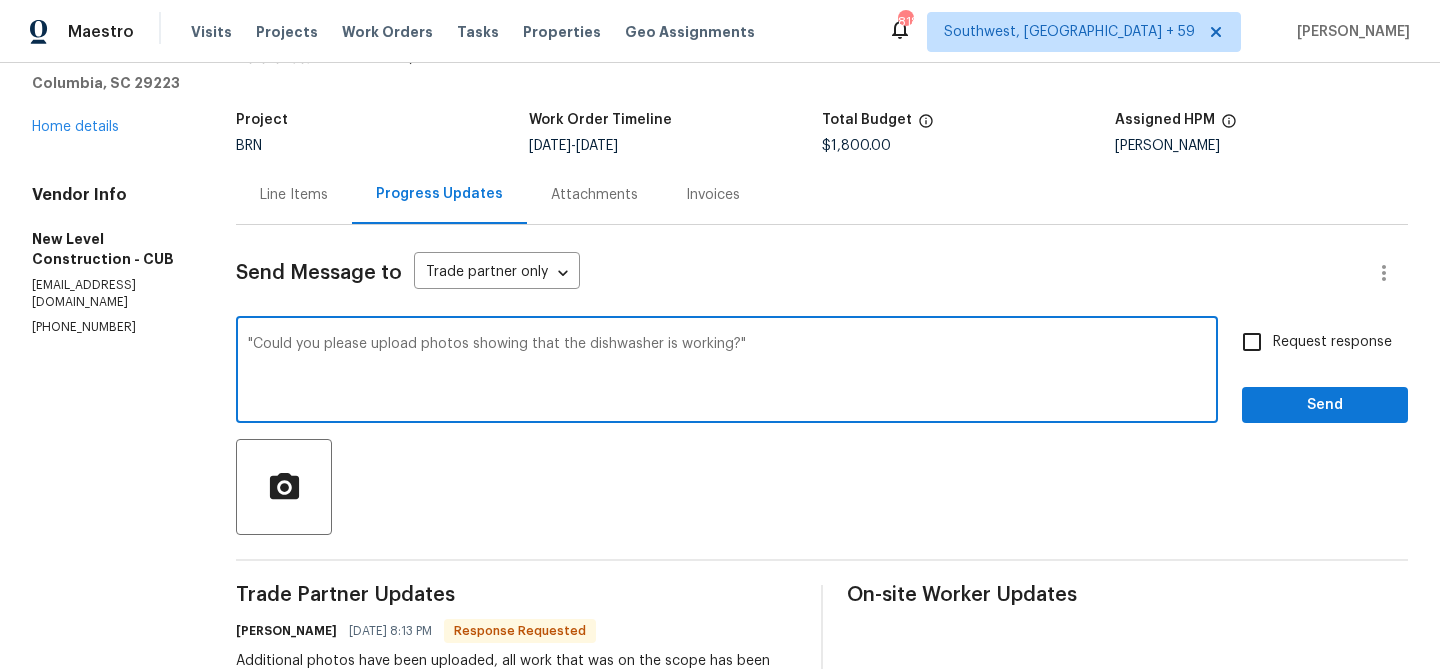 click on ""Could you please upload photos showing that the dishwasher is working?"" at bounding box center [727, 372] 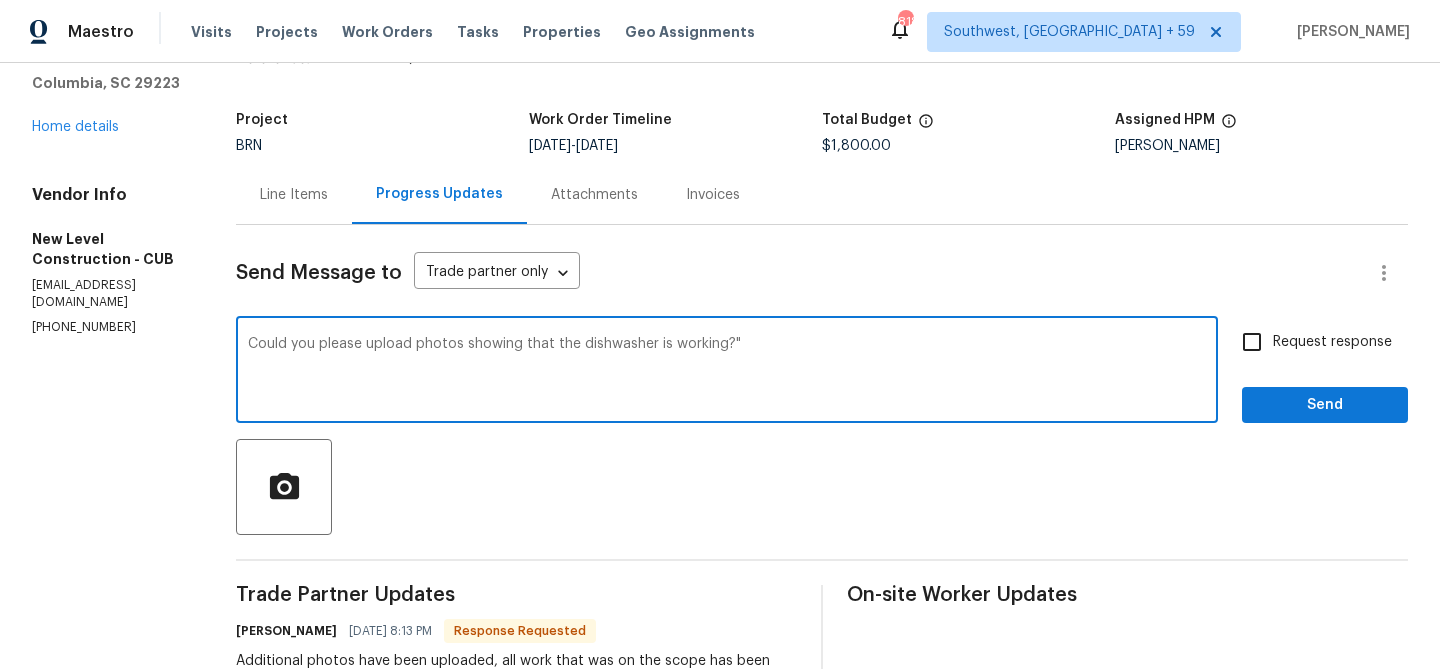 click on "Could you please upload photos showing that the dishwasher is working?"" at bounding box center [727, 372] 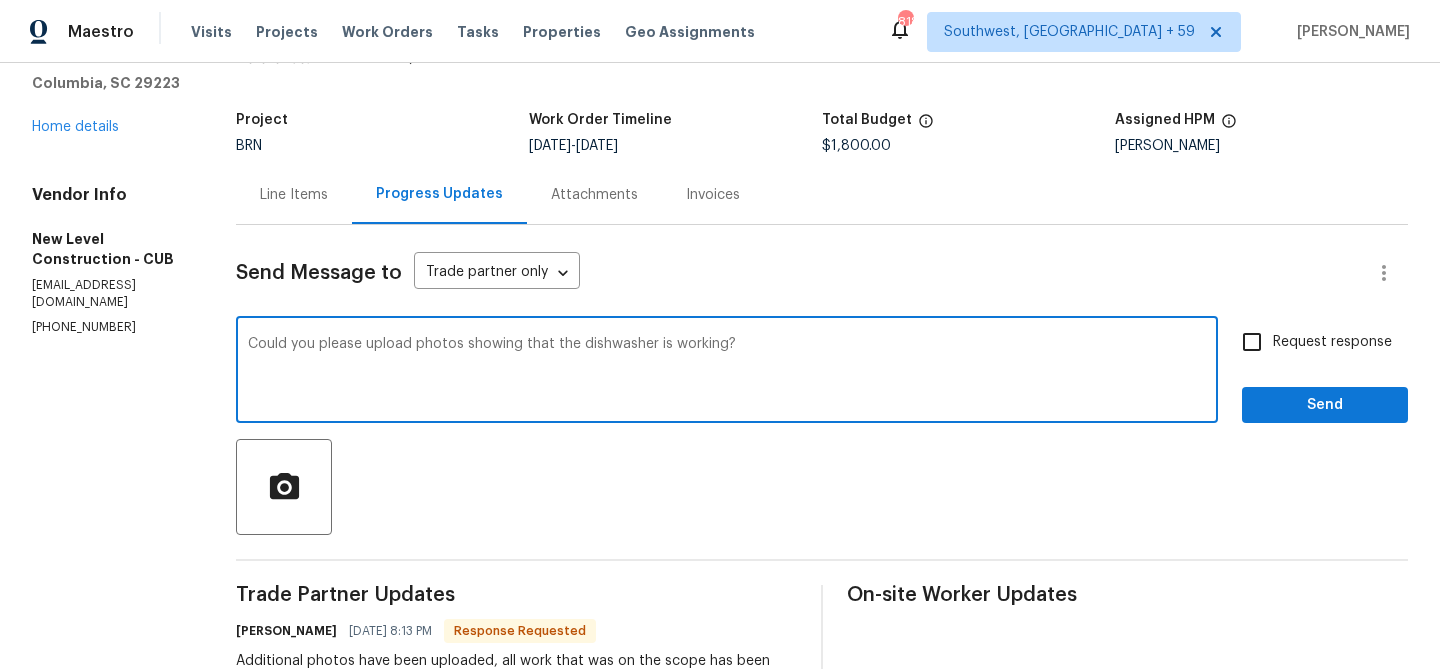 type on "Could you please upload photos showing that the dishwasher is working?" 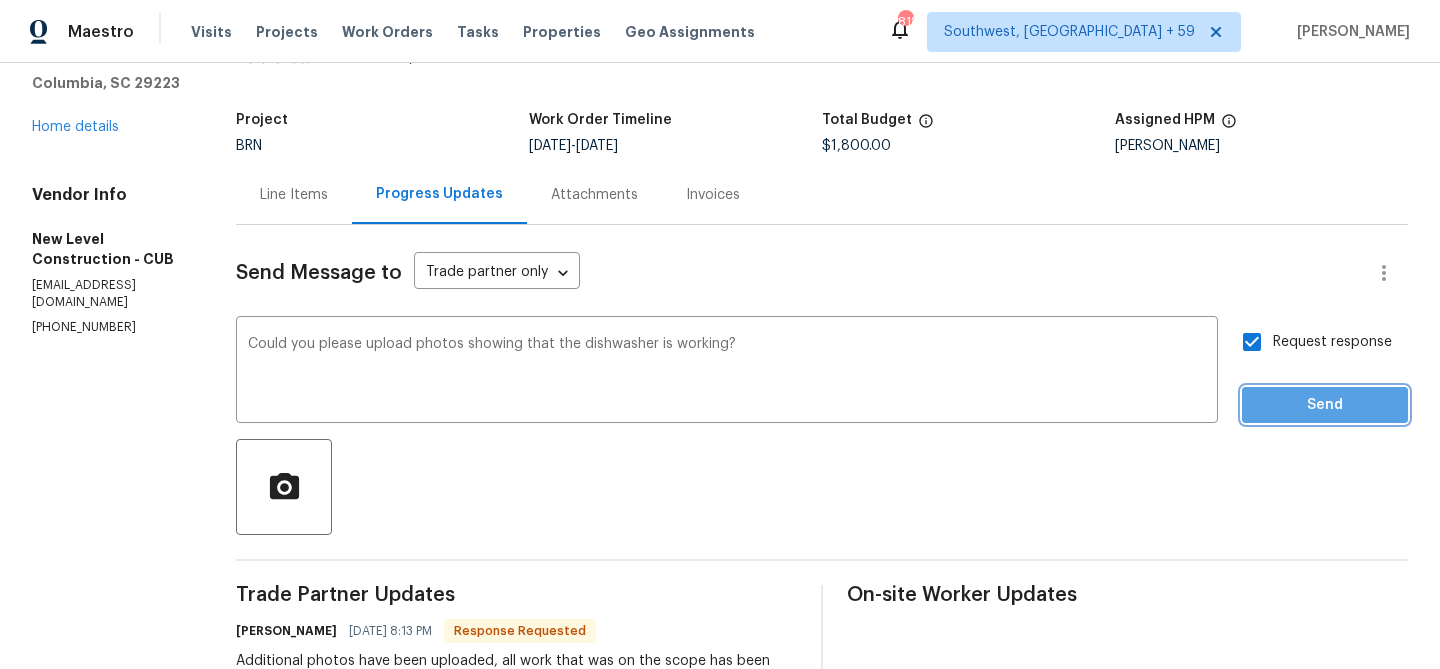 click on "Send" at bounding box center [1325, 405] 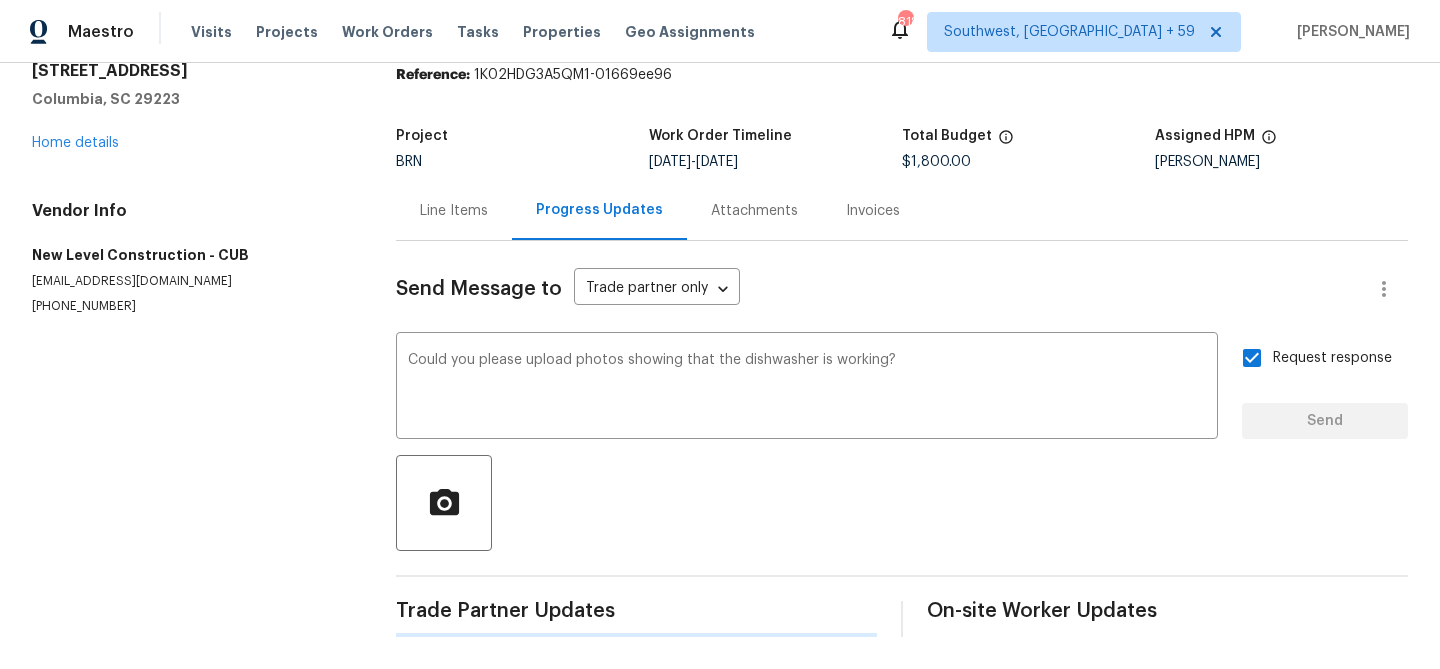 type 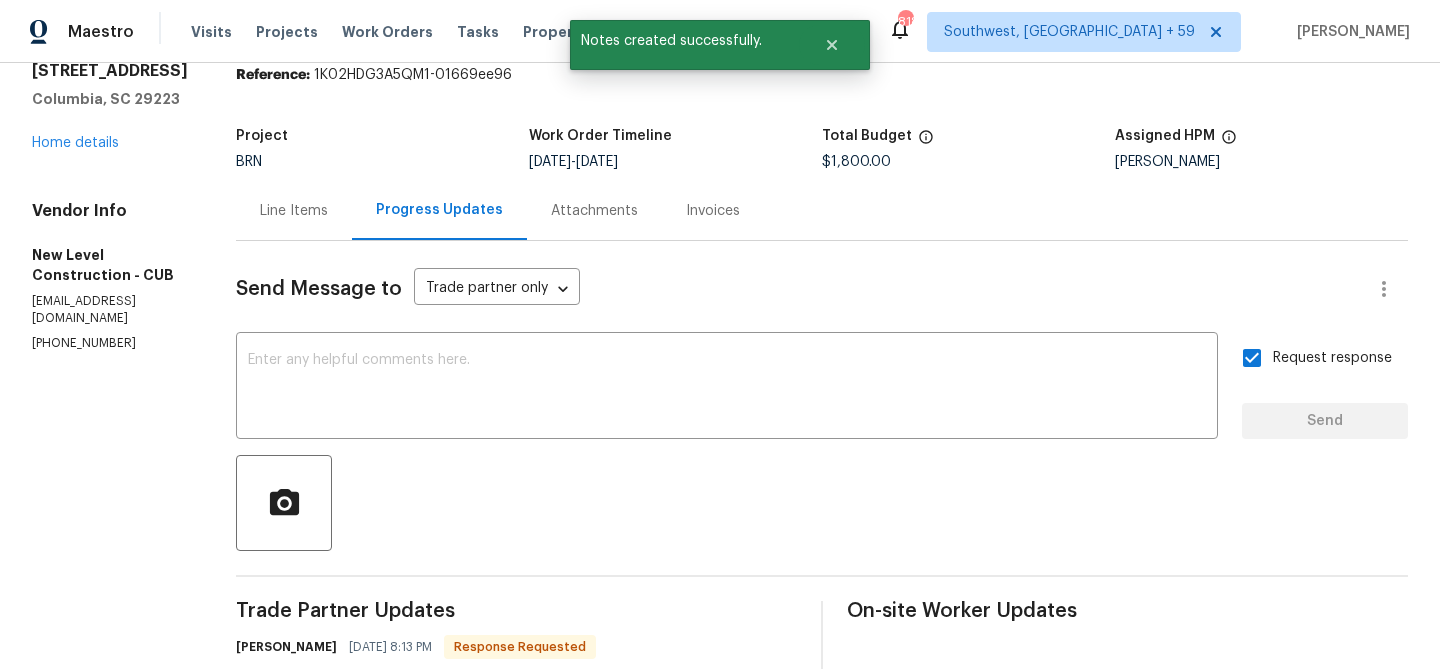 scroll, scrollTop: 94, scrollLeft: 0, axis: vertical 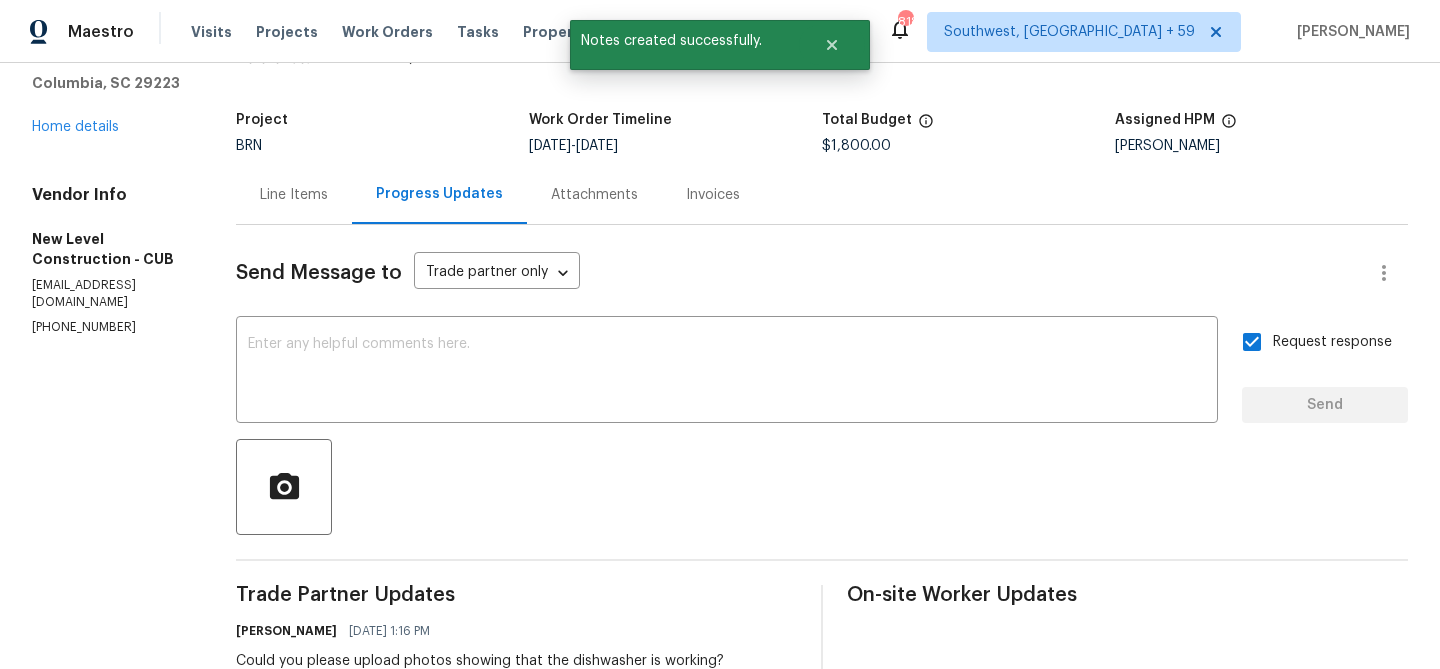 click on "Line Items" at bounding box center (294, 194) 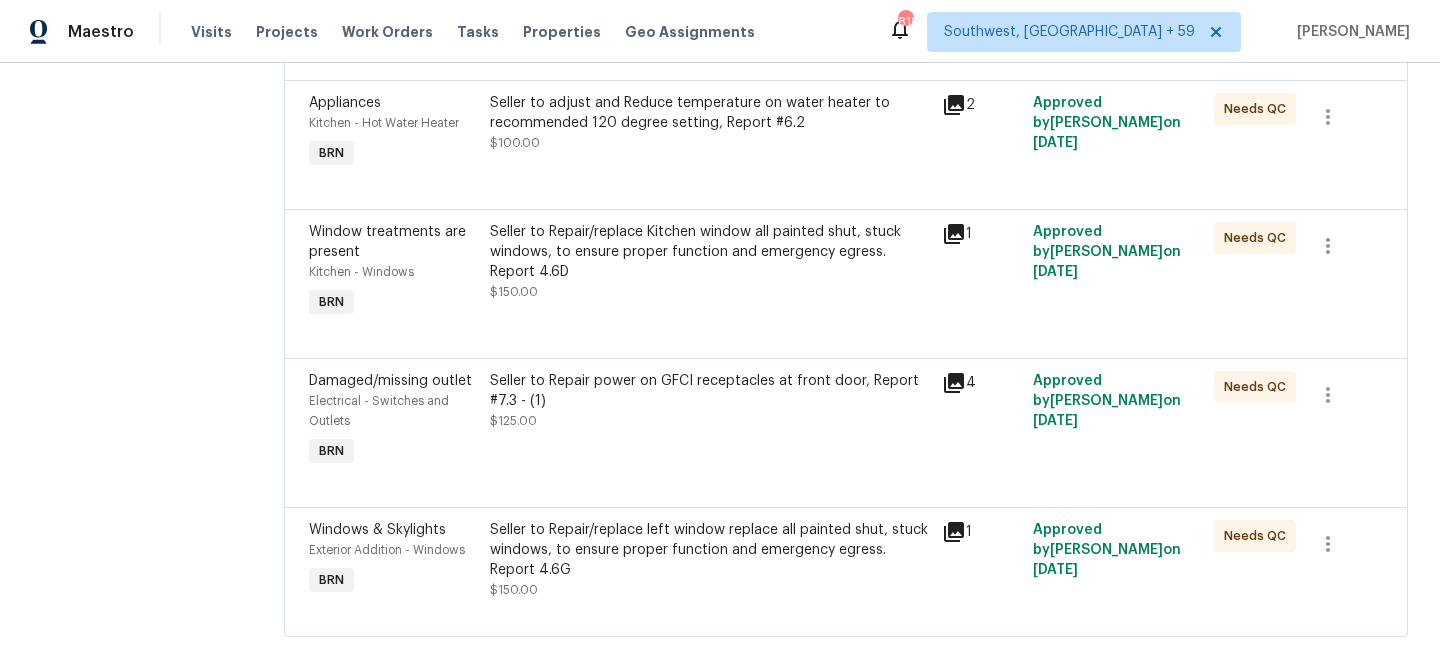 scroll, scrollTop: 1326, scrollLeft: 0, axis: vertical 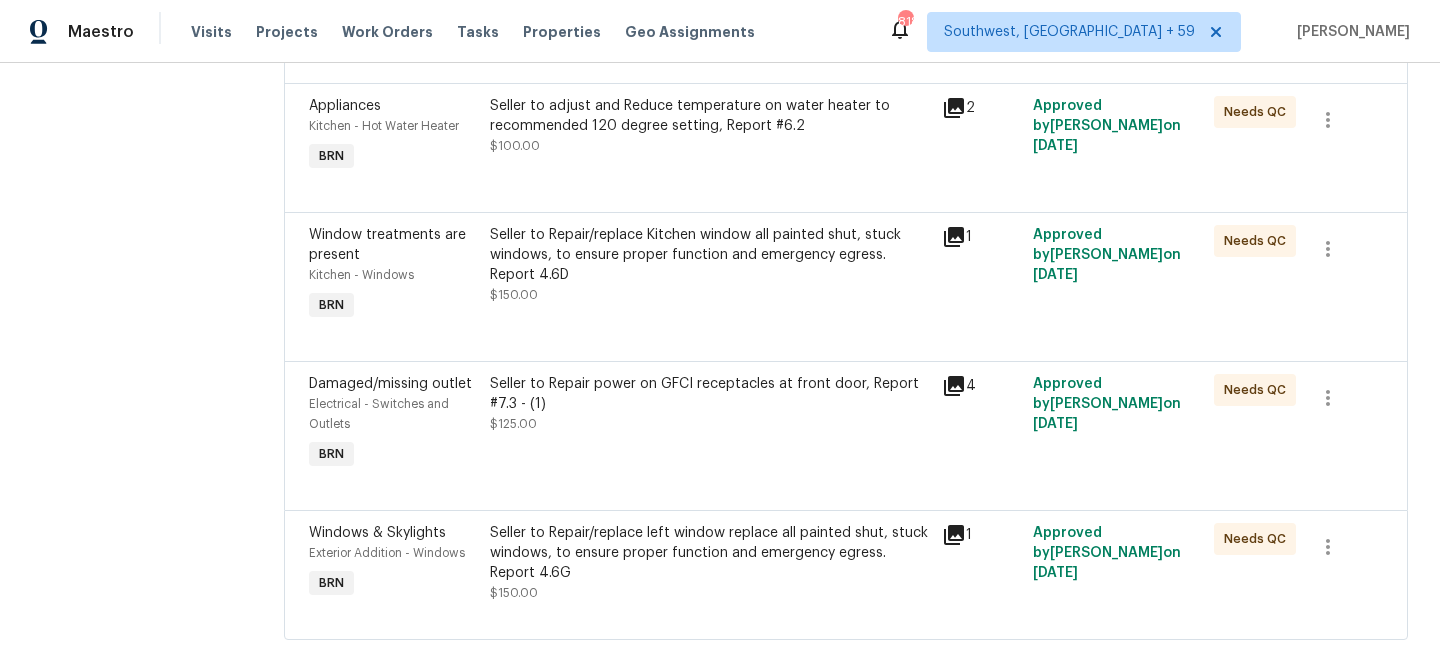 click on "Seller to Repair/replace Kitchen window all painted shut, stuck windows, to ensure proper function and emergency egress. Report 4.6D" at bounding box center [710, 255] 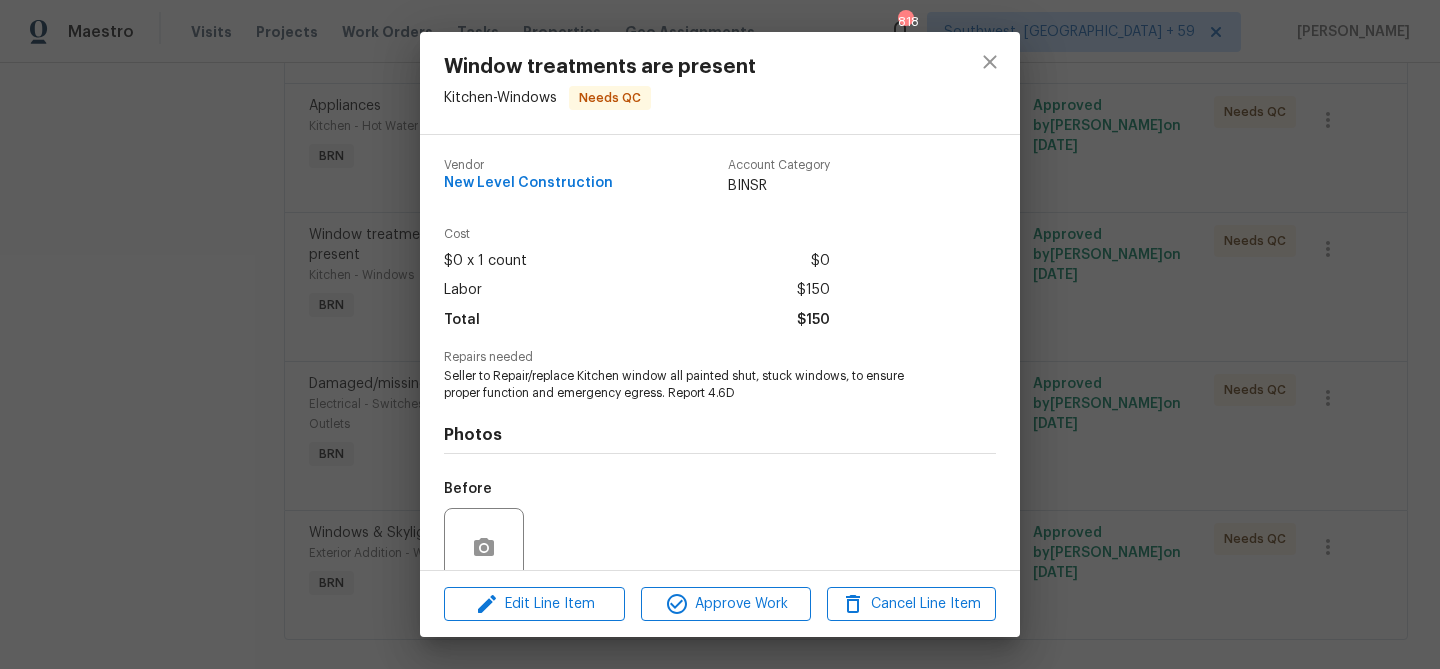 scroll, scrollTop: 168, scrollLeft: 0, axis: vertical 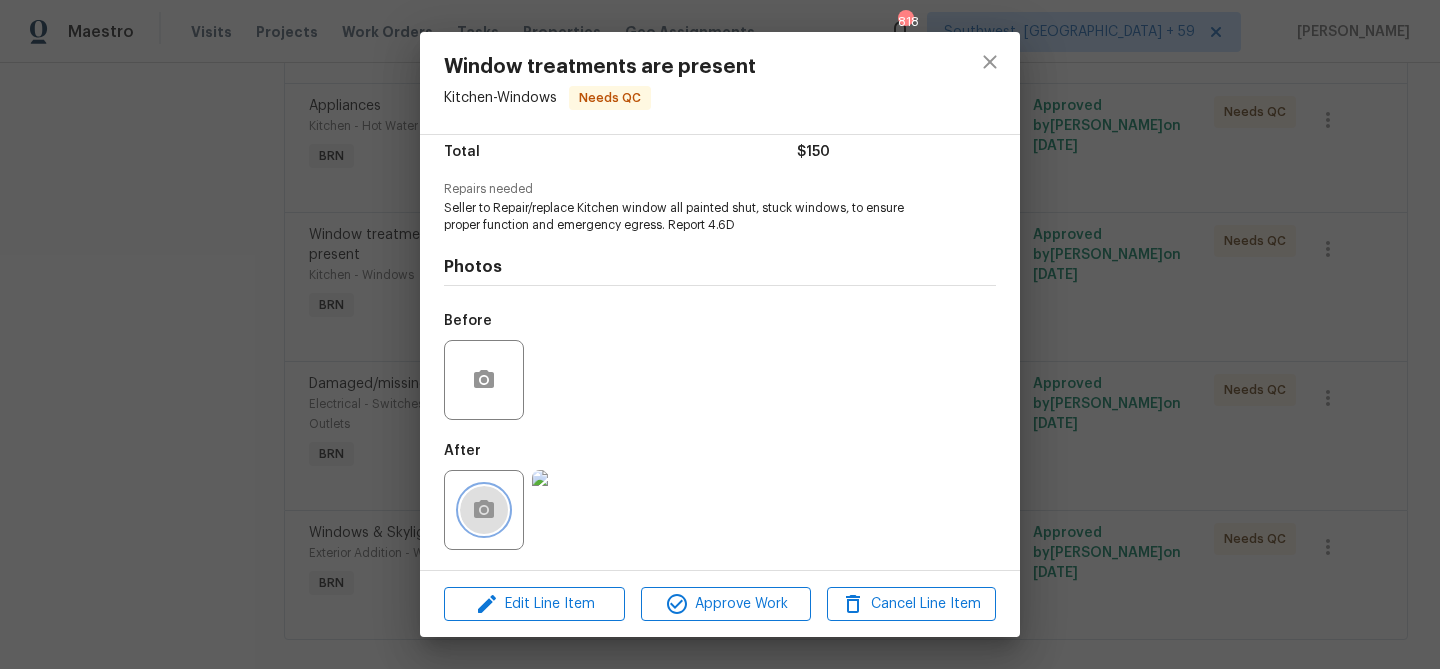 click 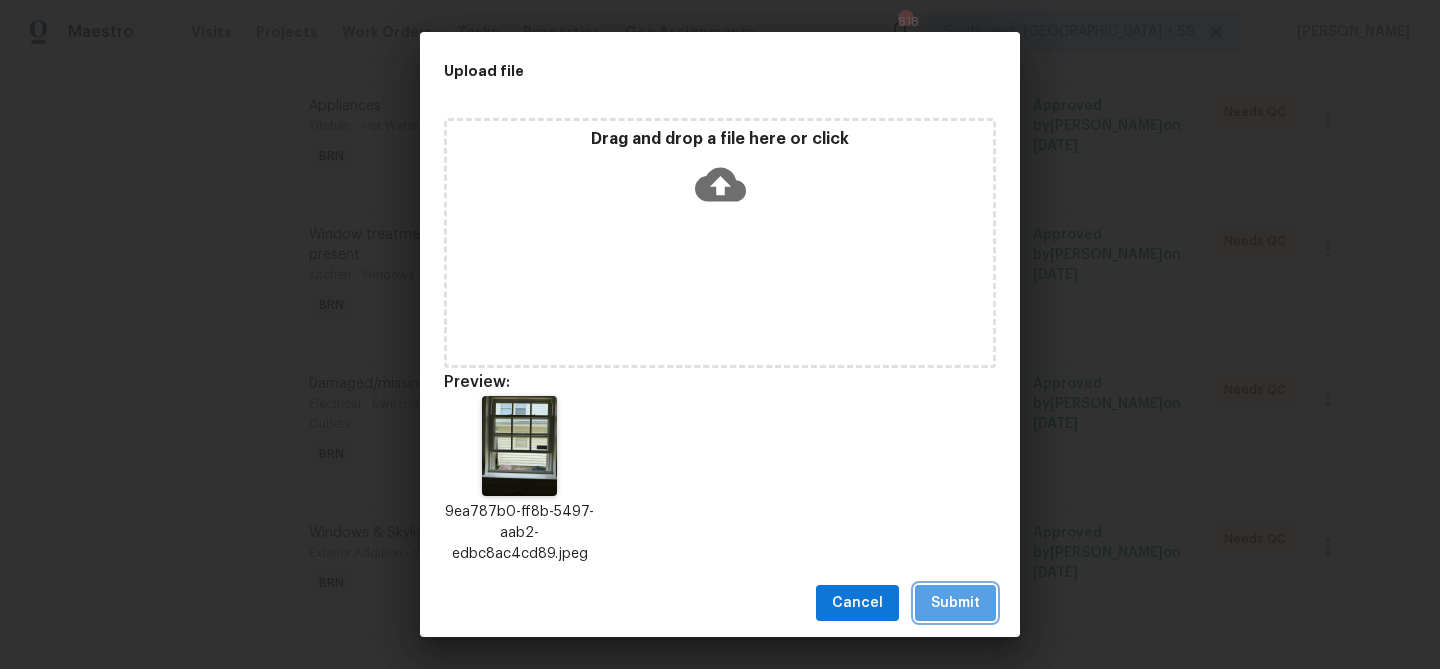 click on "Submit" at bounding box center [955, 603] 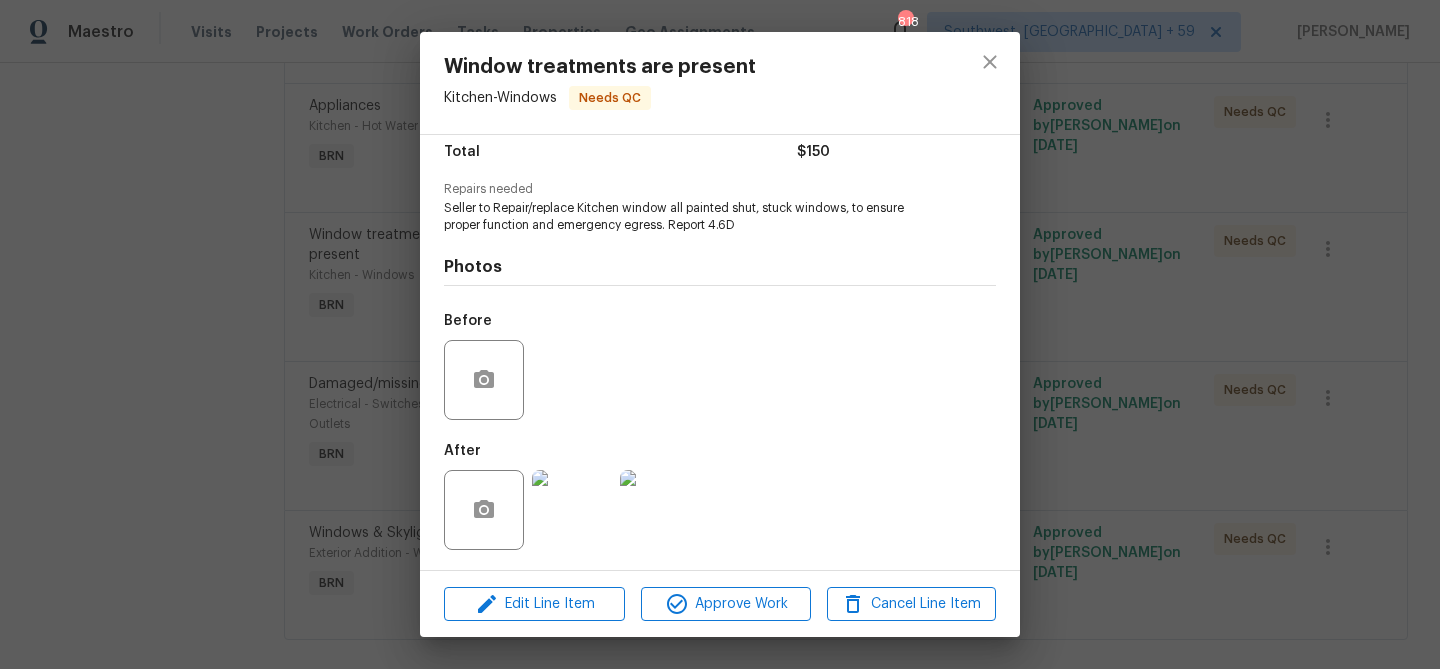 click on "Window treatments are present Kitchen  -  Windows Needs QC Vendor New Level Construction Account Category BINSR Cost $0 x 1 count $0 Labor $150 Total $150 Repairs needed Seller to Repair/replace Kitchen window all painted shut, stuck windows, to ensure proper function and emergency egress. Report 4.6D Photos Before After  Edit Line Item  Approve Work  Cancel Line Item" at bounding box center (720, 334) 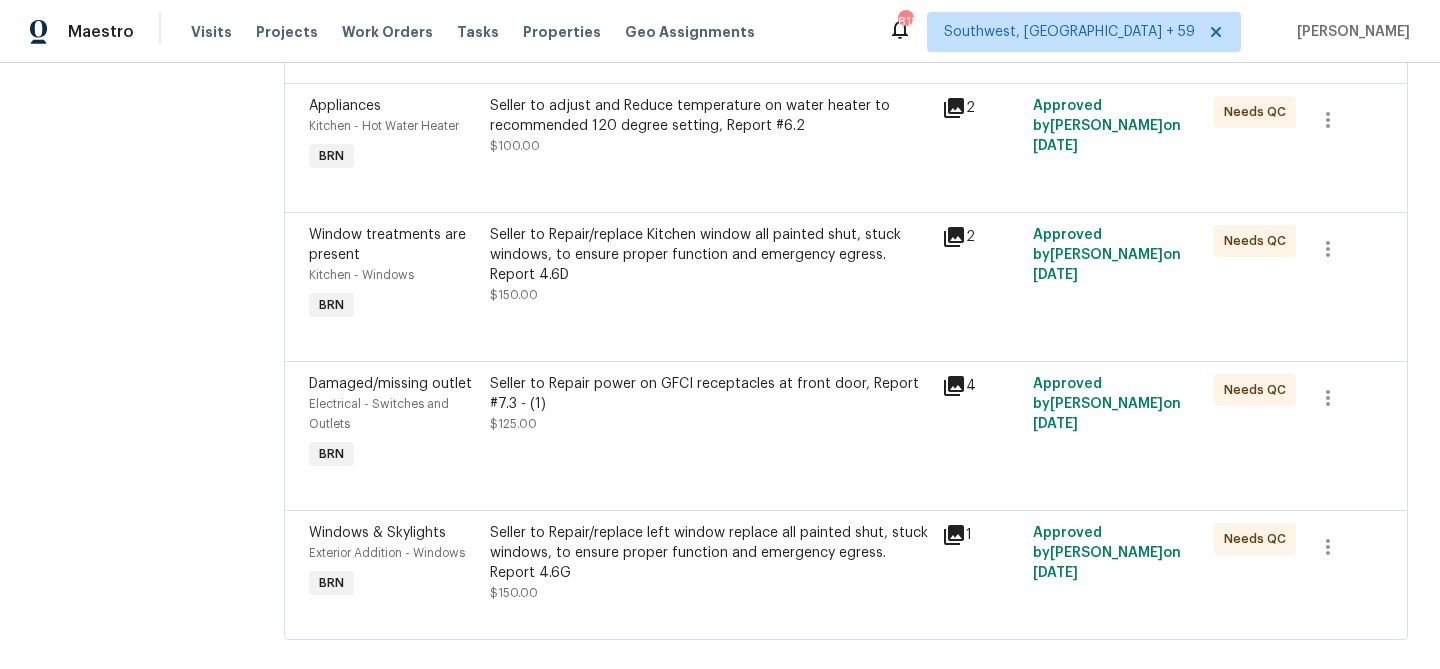 scroll, scrollTop: 1240, scrollLeft: 0, axis: vertical 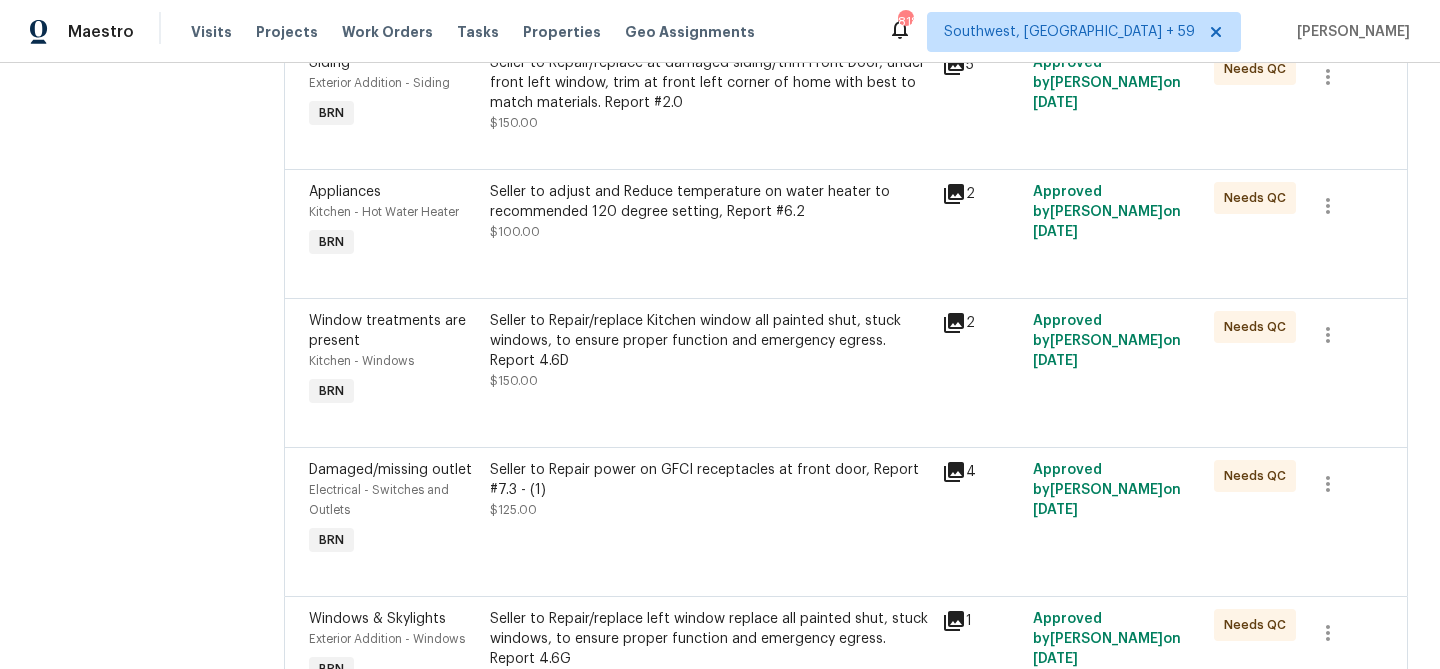click on "Seller to adjust and Reduce temperature on water heater to recommended 120 degree setting, Report #6.2 $100.00" at bounding box center [710, 222] 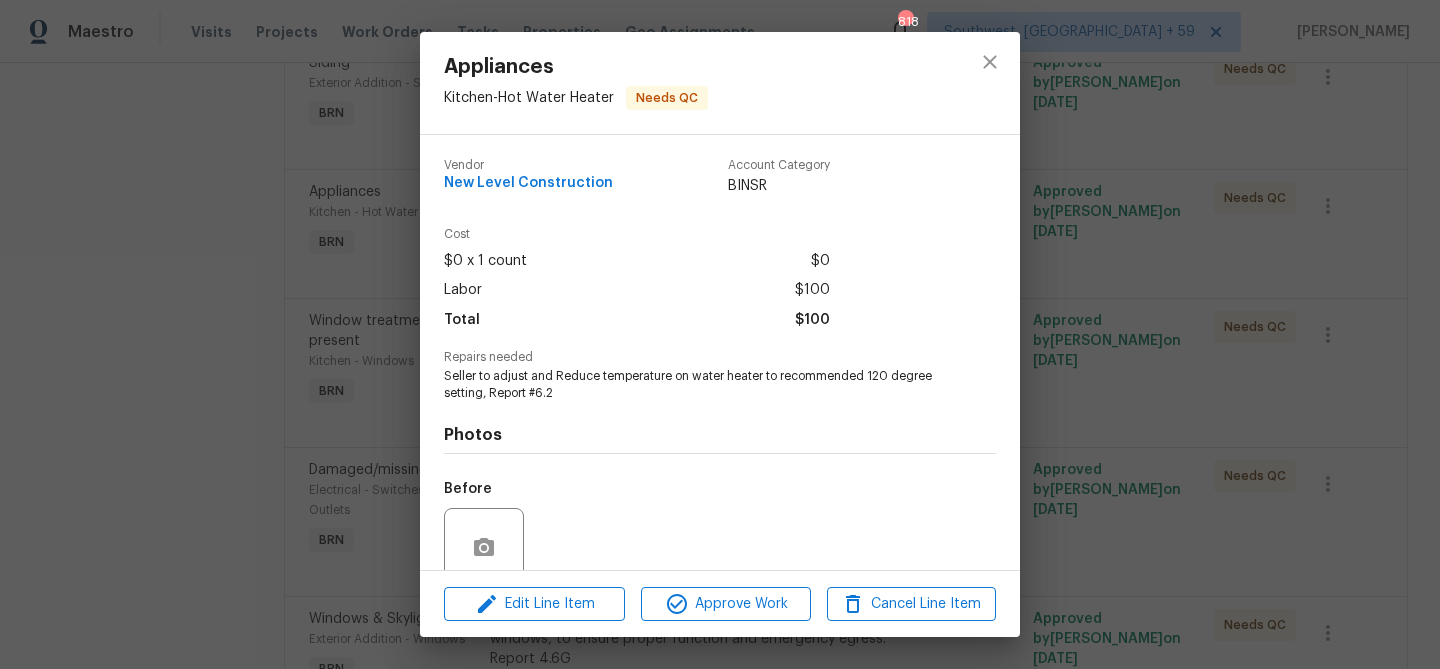 click on "Appliances Kitchen  -  Hot Water Heater Needs QC Vendor New Level Construction Account Category BINSR Cost $0 x 1 count $0 Labor $100 Total $100 Repairs needed Seller to adjust and Reduce temperature on water heater to recommended 120 degree setting, Report #6.2 Photos Before After  Edit Line Item  Approve Work  Cancel Line Item" at bounding box center [720, 334] 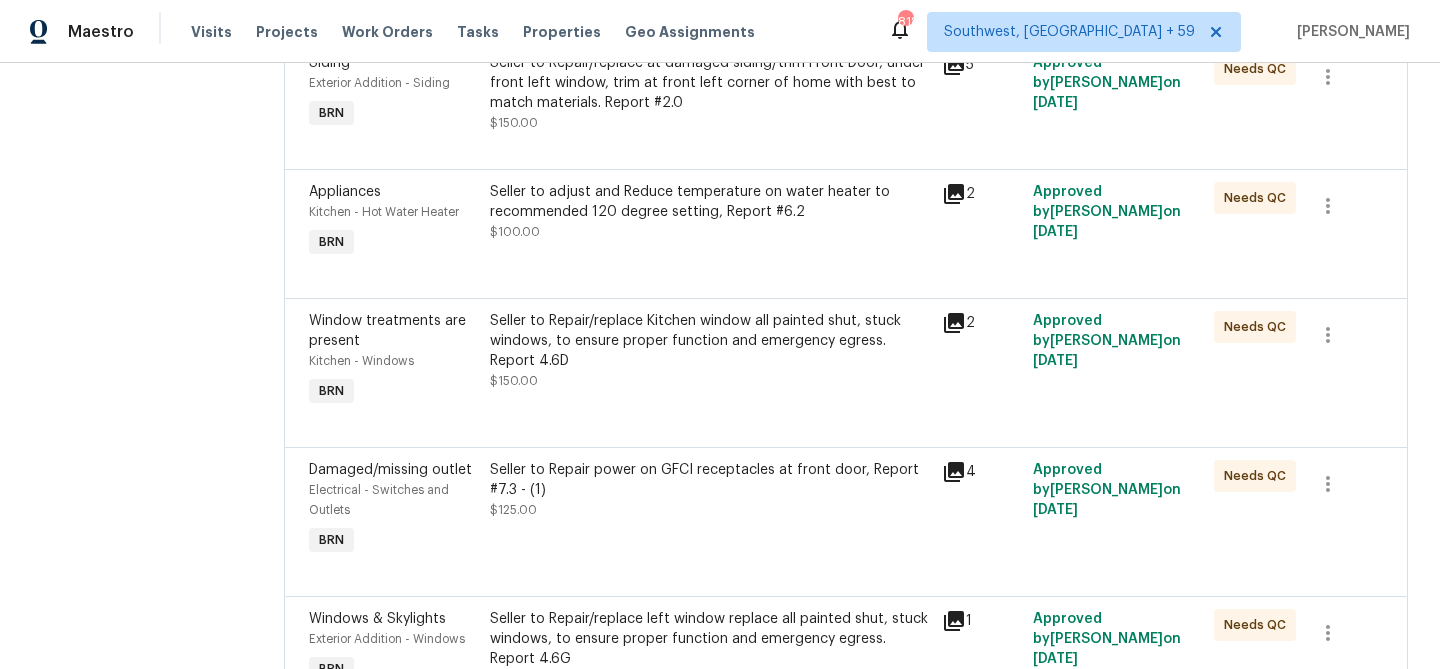 scroll, scrollTop: 1206, scrollLeft: 0, axis: vertical 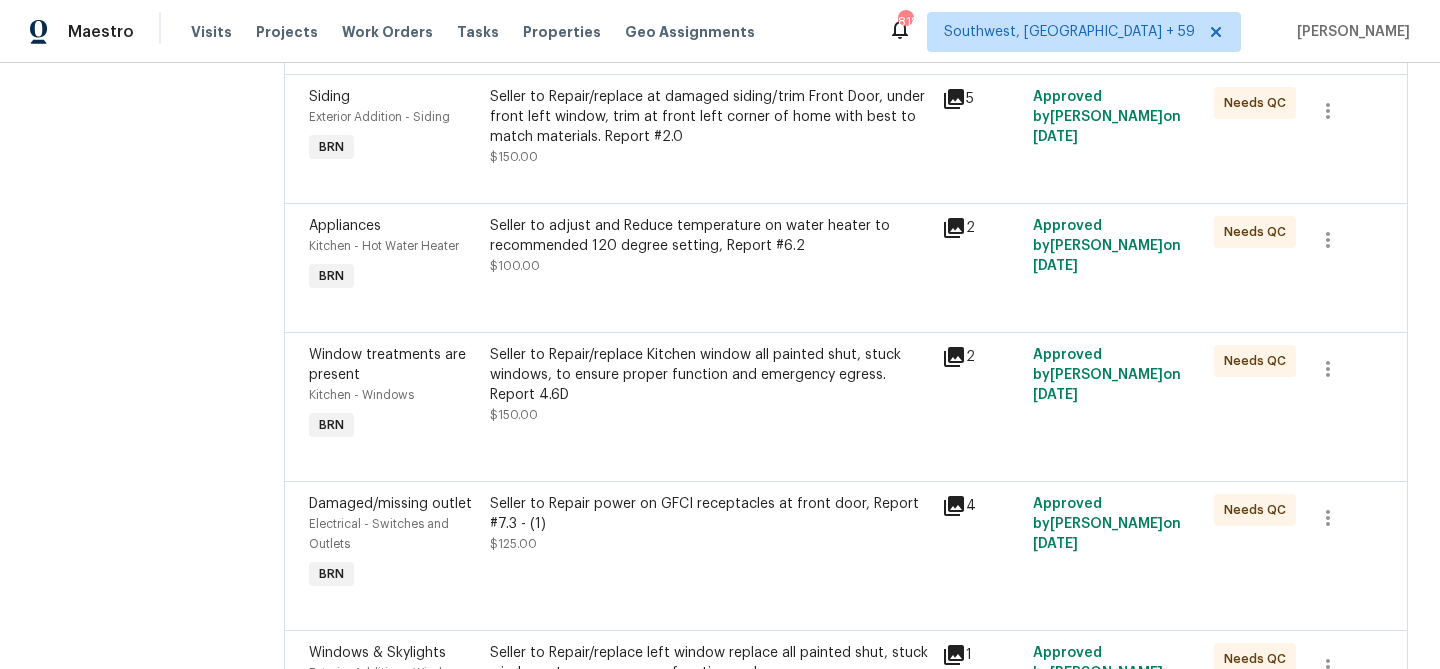 click on "Seller to  Repair power on GFCI receptacles at front door, Report #7.3 - (1) $125.00" at bounding box center (710, 544) 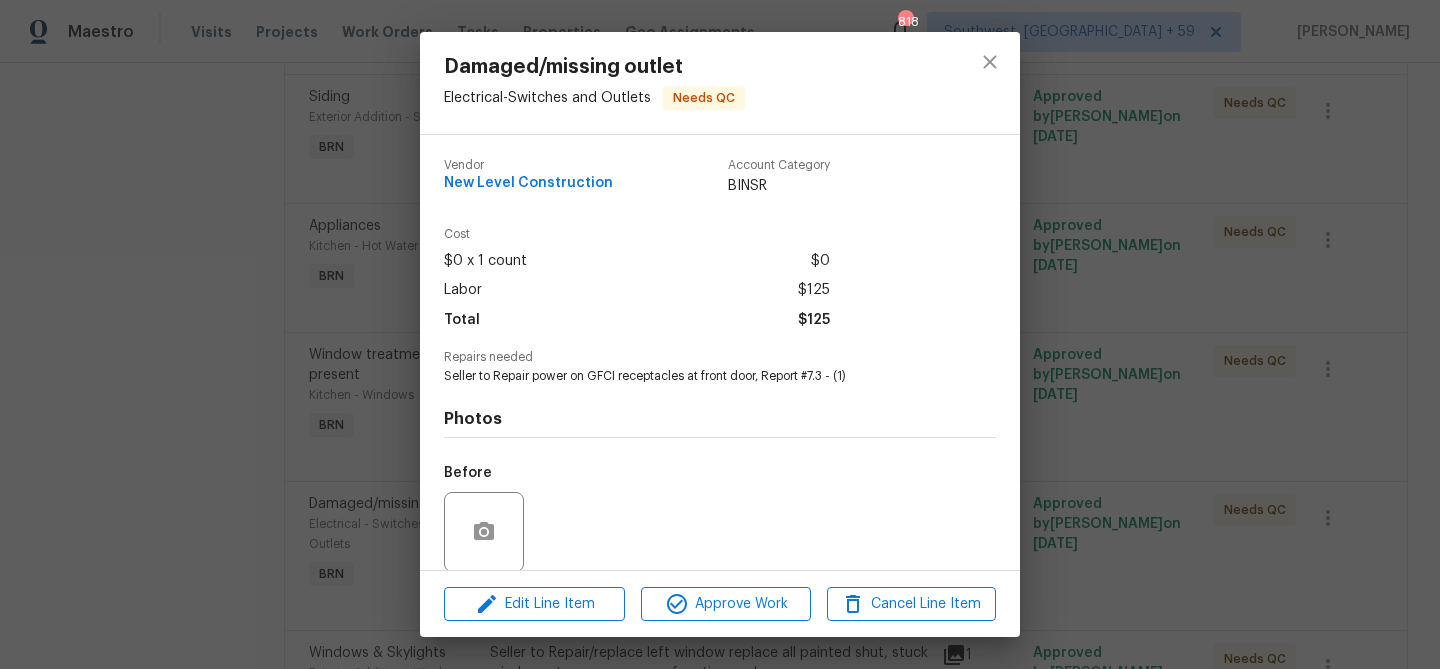 scroll, scrollTop: 151, scrollLeft: 0, axis: vertical 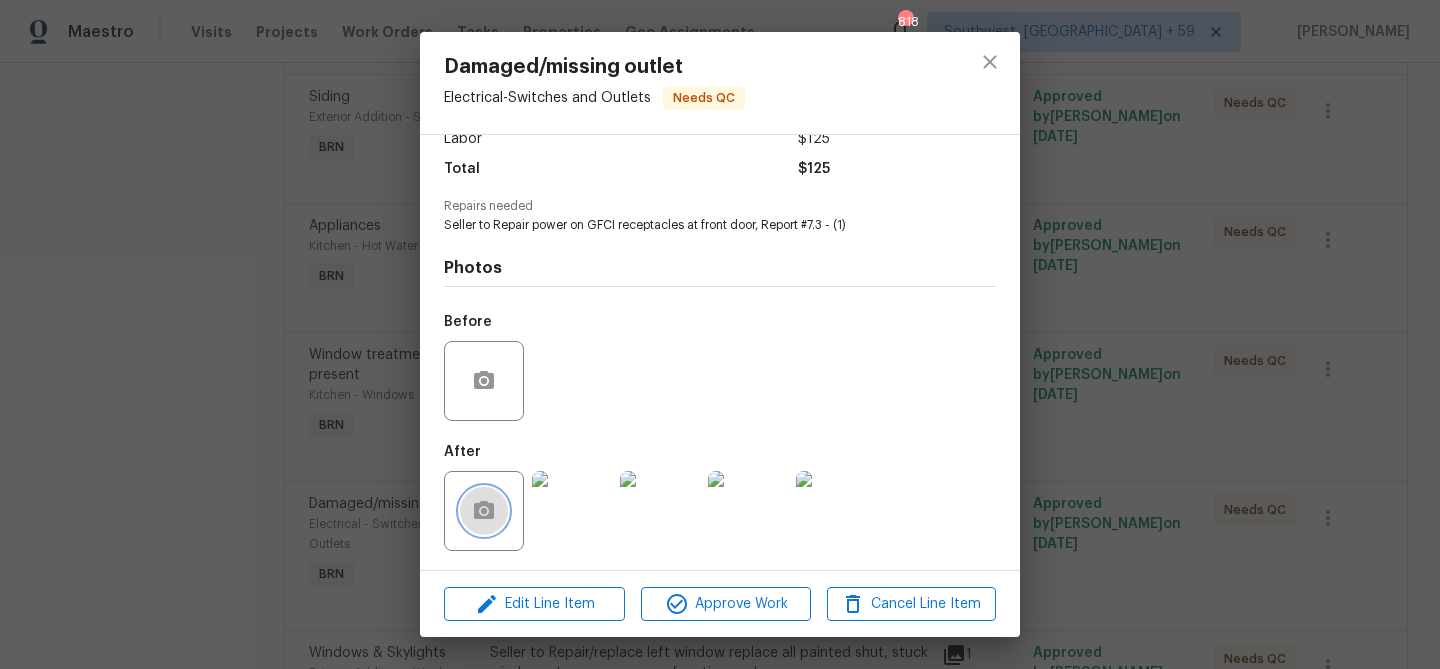 click at bounding box center (484, 511) 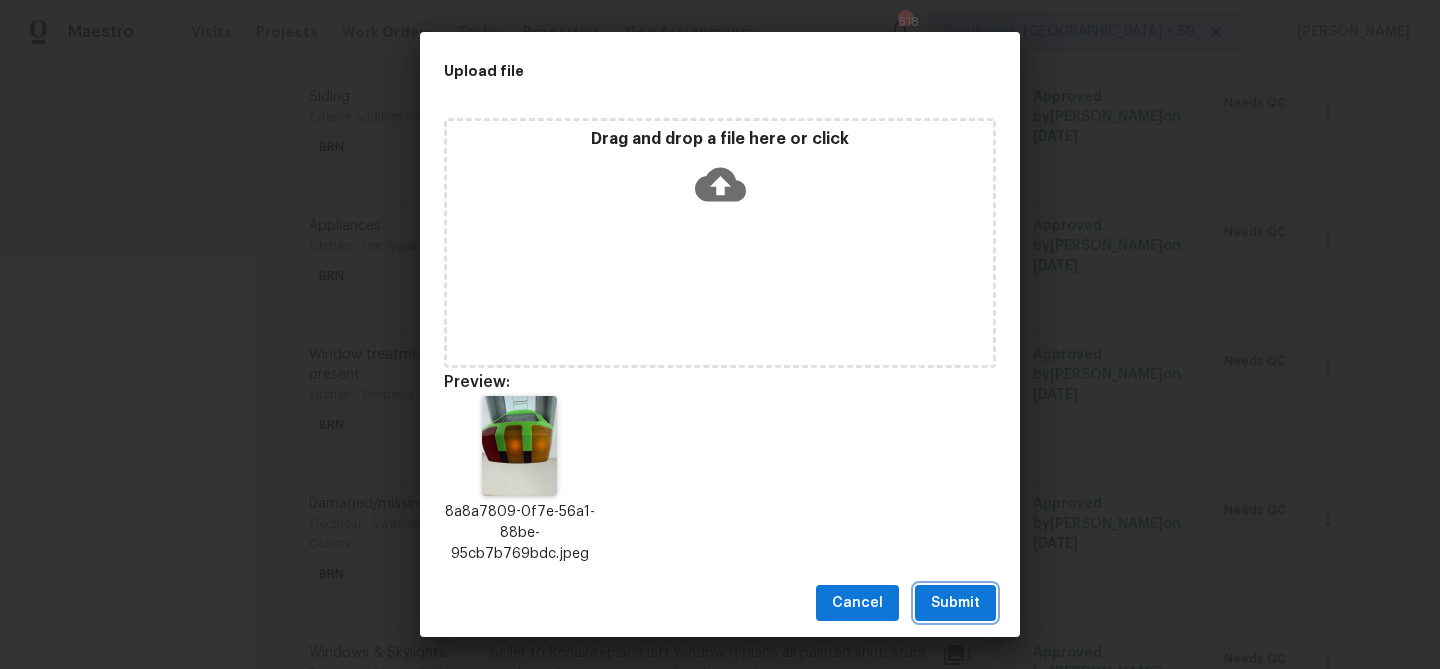 click on "Submit" at bounding box center (955, 603) 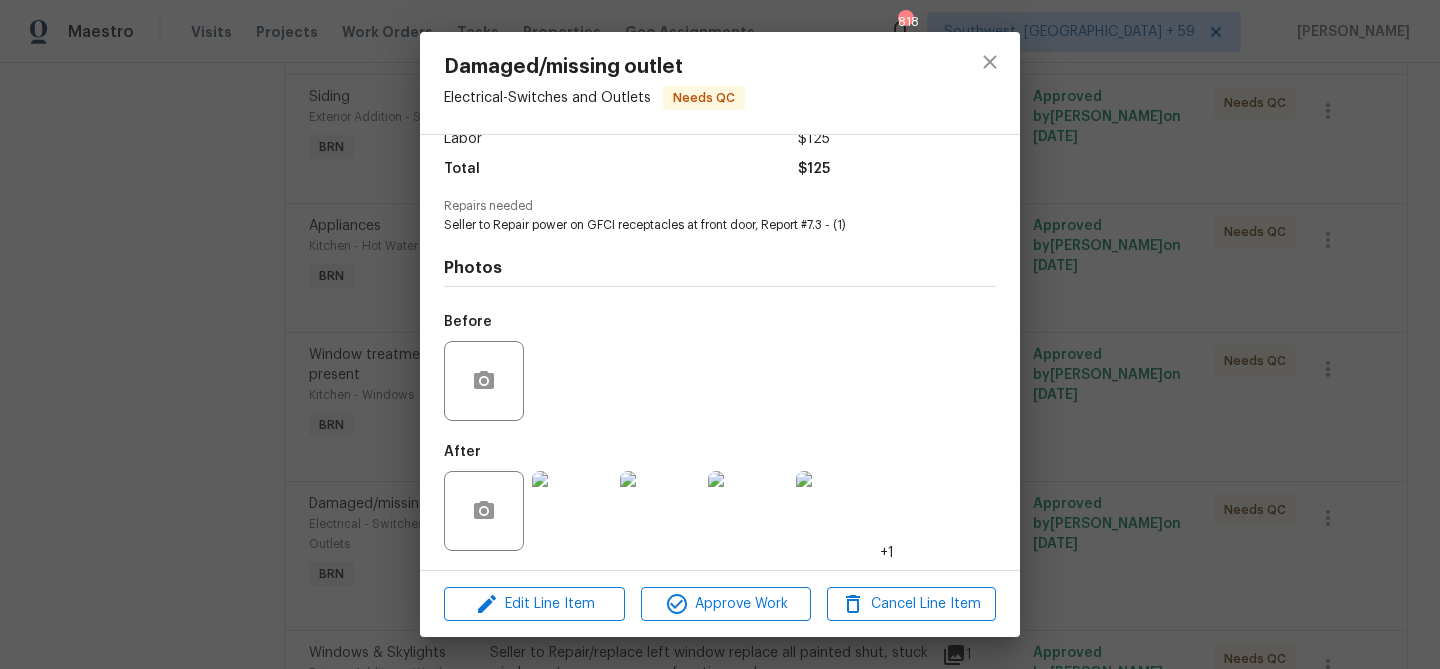 click on "Damaged/missing outlet Electrical  -  Switches and Outlets Needs QC Vendor New Level Construction Account Category BINSR Cost $0 x 1 count $0 Labor $125 Total $125 Repairs needed Seller to  Repair power on GFCI receptacles at front door, Report #7.3 - (1) Photos Before After  +1  Edit Line Item  Approve Work  Cancel Line Item" at bounding box center [720, 334] 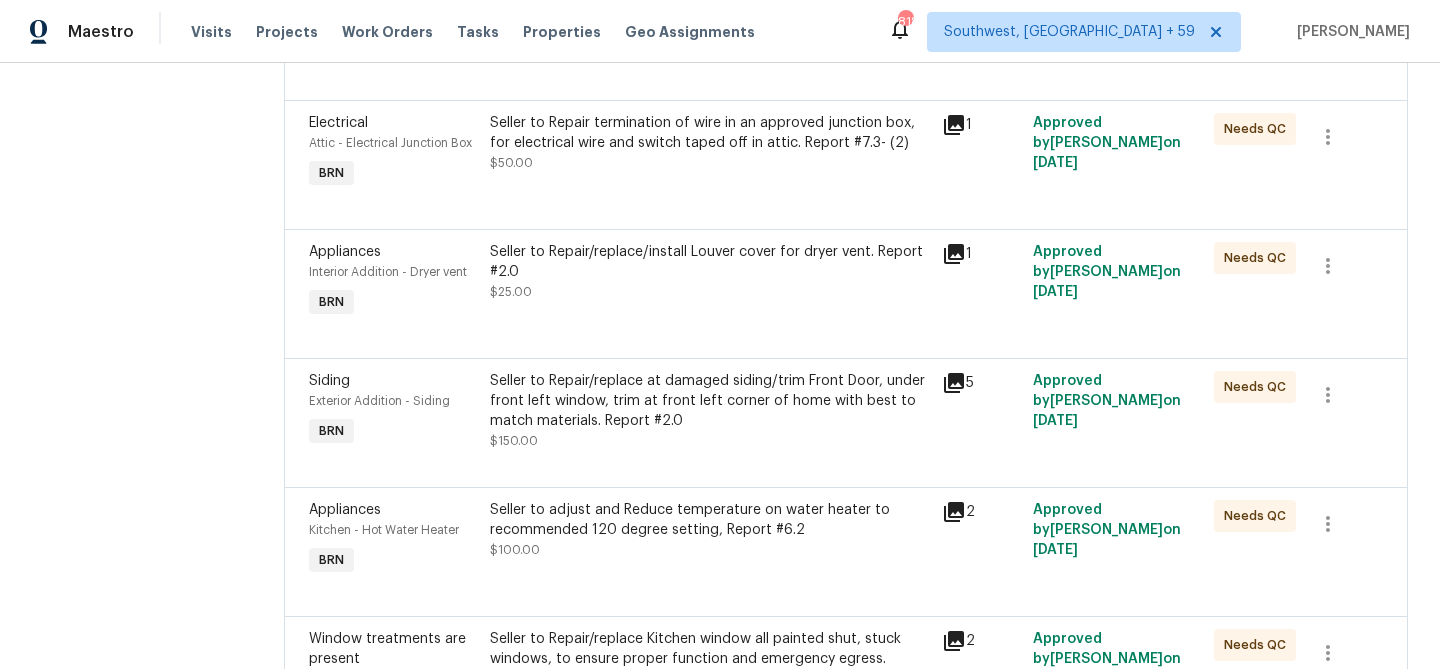 scroll, scrollTop: 862, scrollLeft: 0, axis: vertical 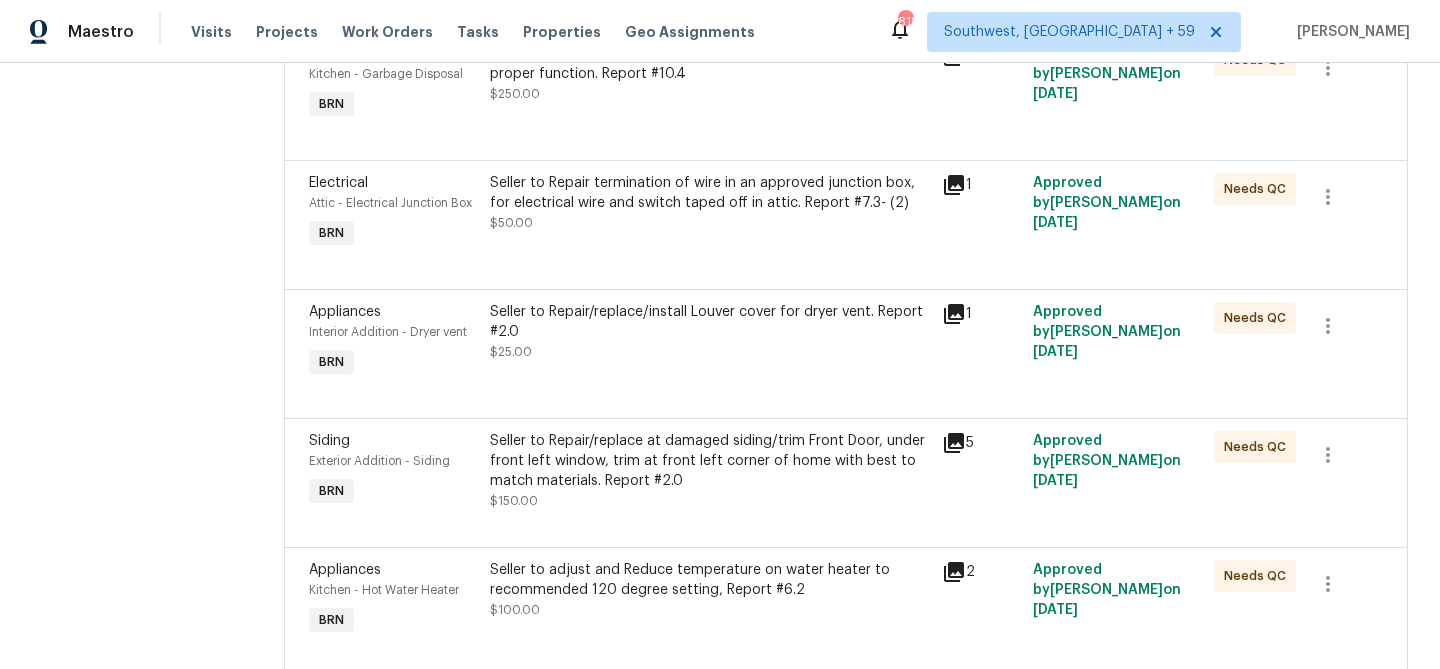 click on "Seller to  Repair/replace/install Louver cover for dryer vent. Report #2.0 $25.00" at bounding box center [710, 332] 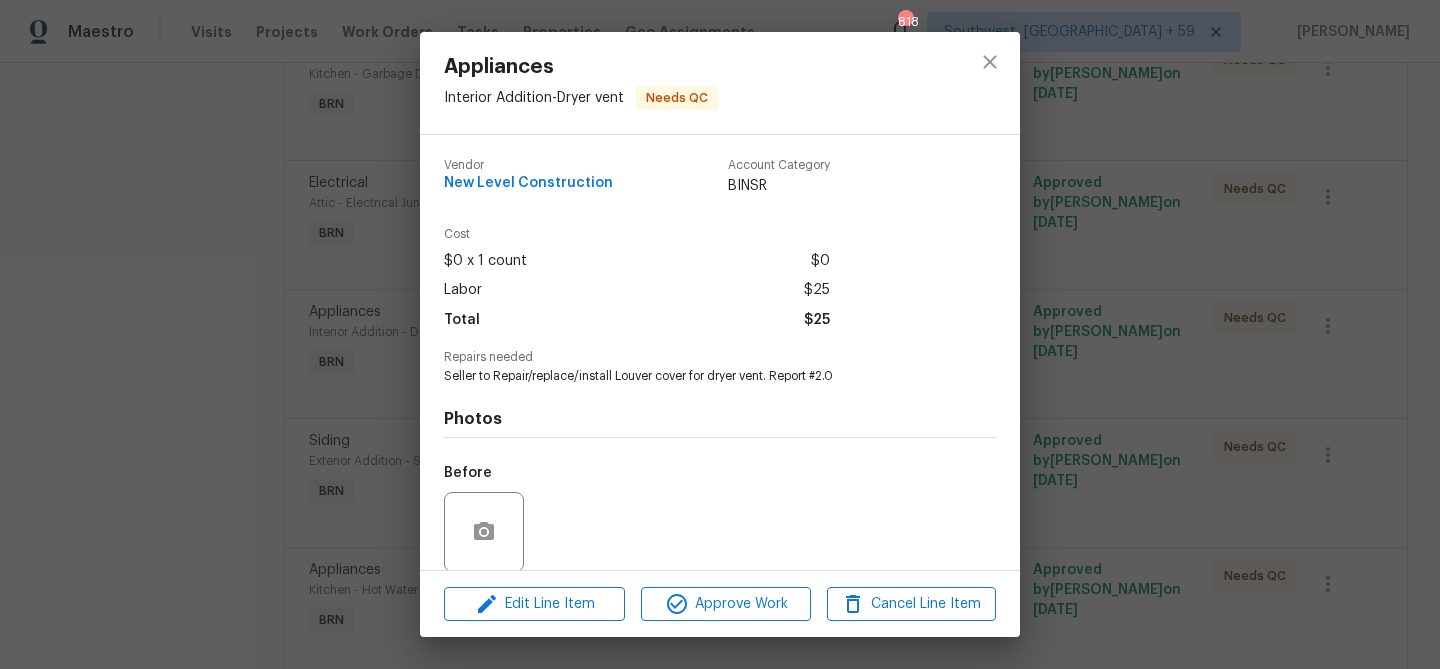 scroll, scrollTop: 151, scrollLeft: 0, axis: vertical 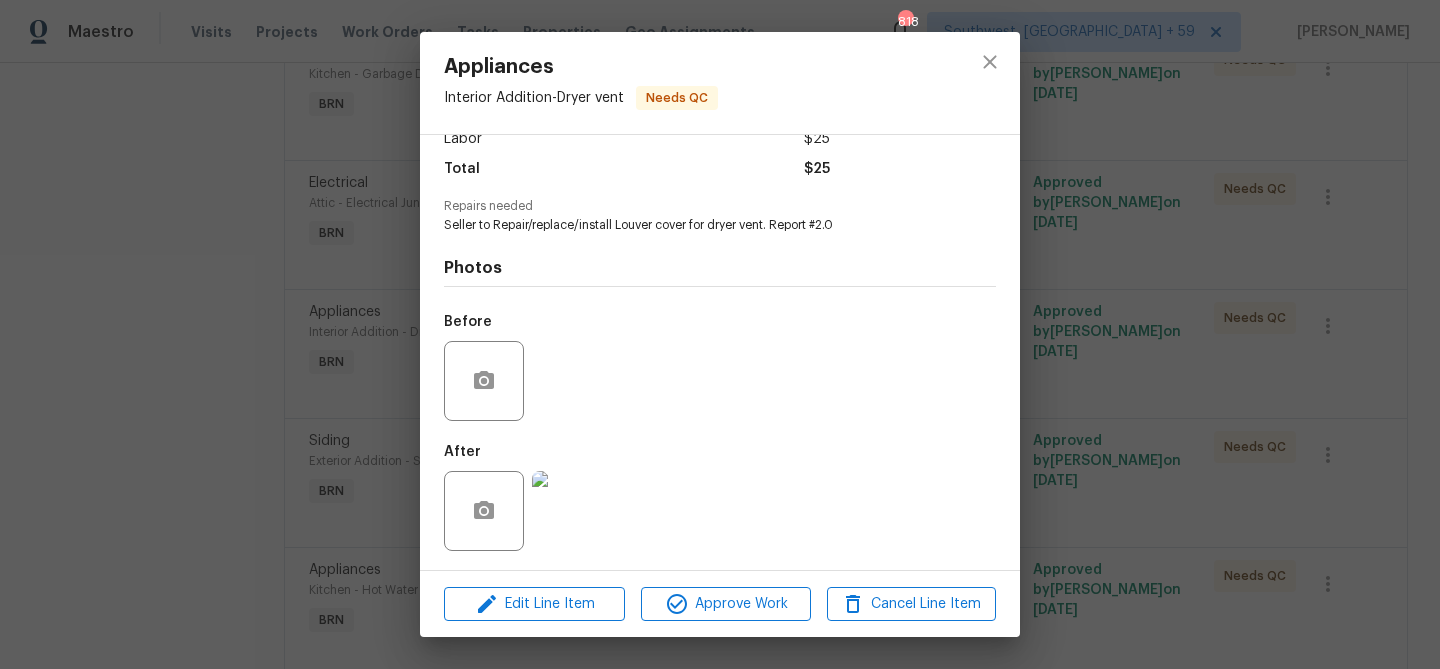 click at bounding box center (572, 511) 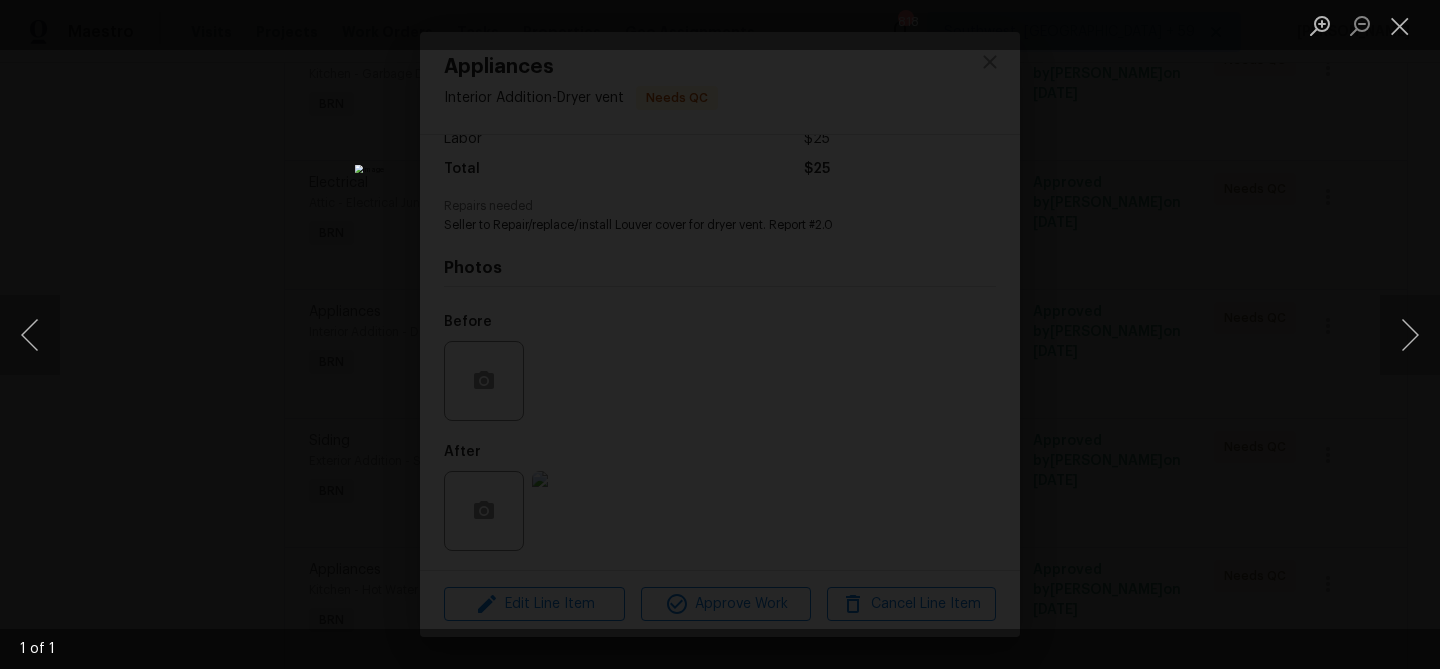 click at bounding box center [720, 334] 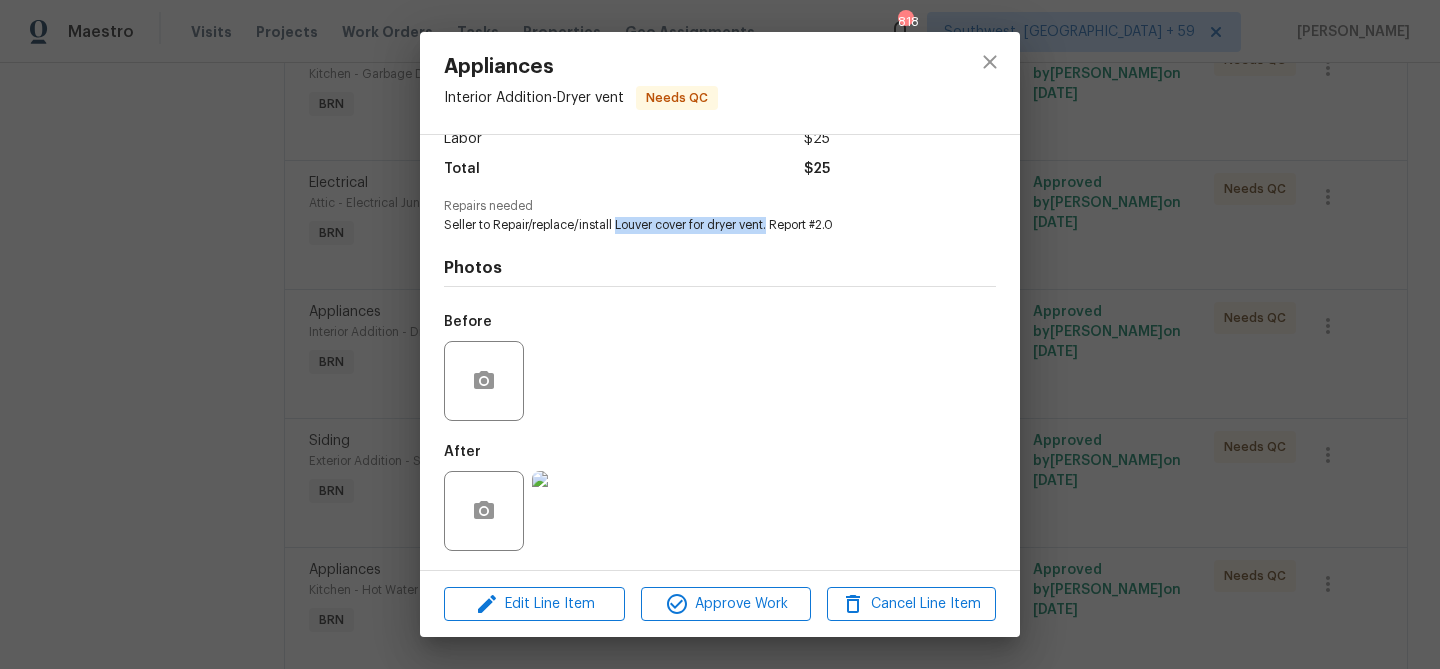 drag, startPoint x: 616, startPoint y: 224, endPoint x: 770, endPoint y: 221, distance: 154.02922 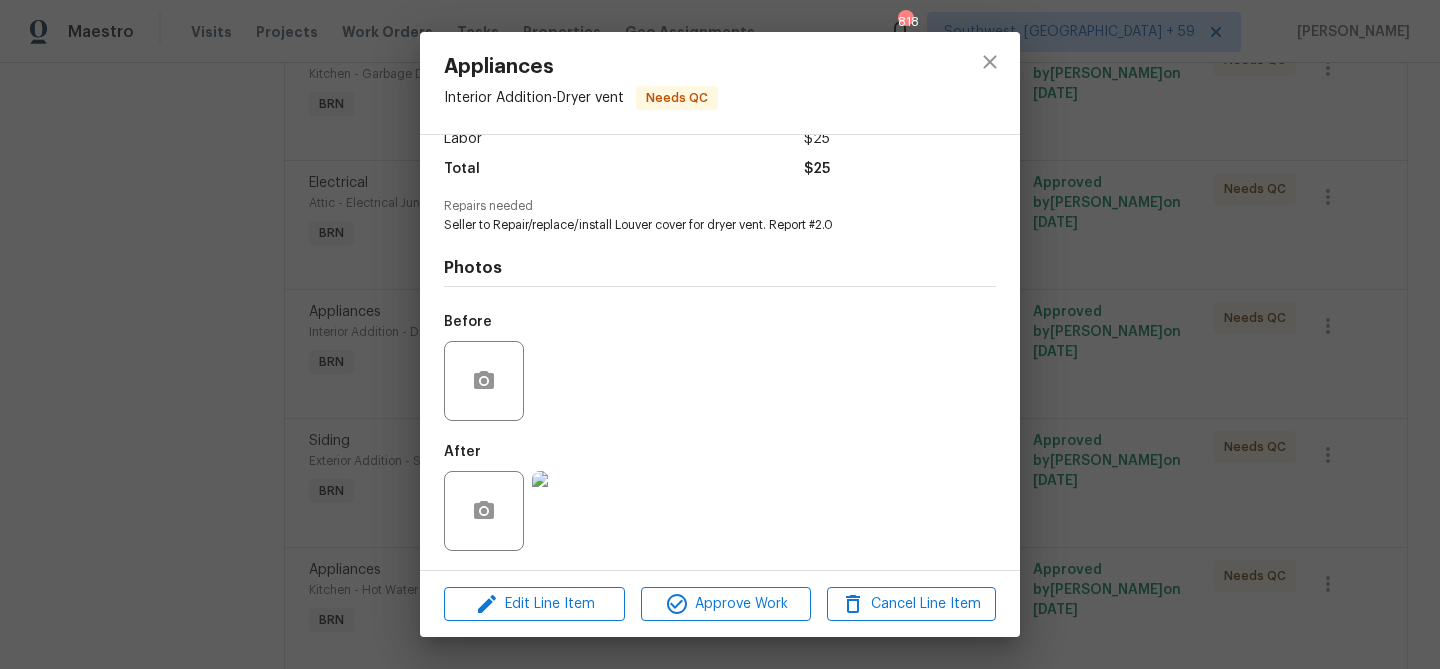 click on "Appliances Interior Addition  -  Dryer vent Needs QC Vendor New Level Construction Account Category BINSR Cost $0 x 1 count $0 Labor $25 Total $25 Repairs needed Seller to  Repair/replace/install Louver cover for dryer vent. Report #2.0 Photos Before After  Edit Line Item  Approve Work  Cancel Line Item" at bounding box center [720, 334] 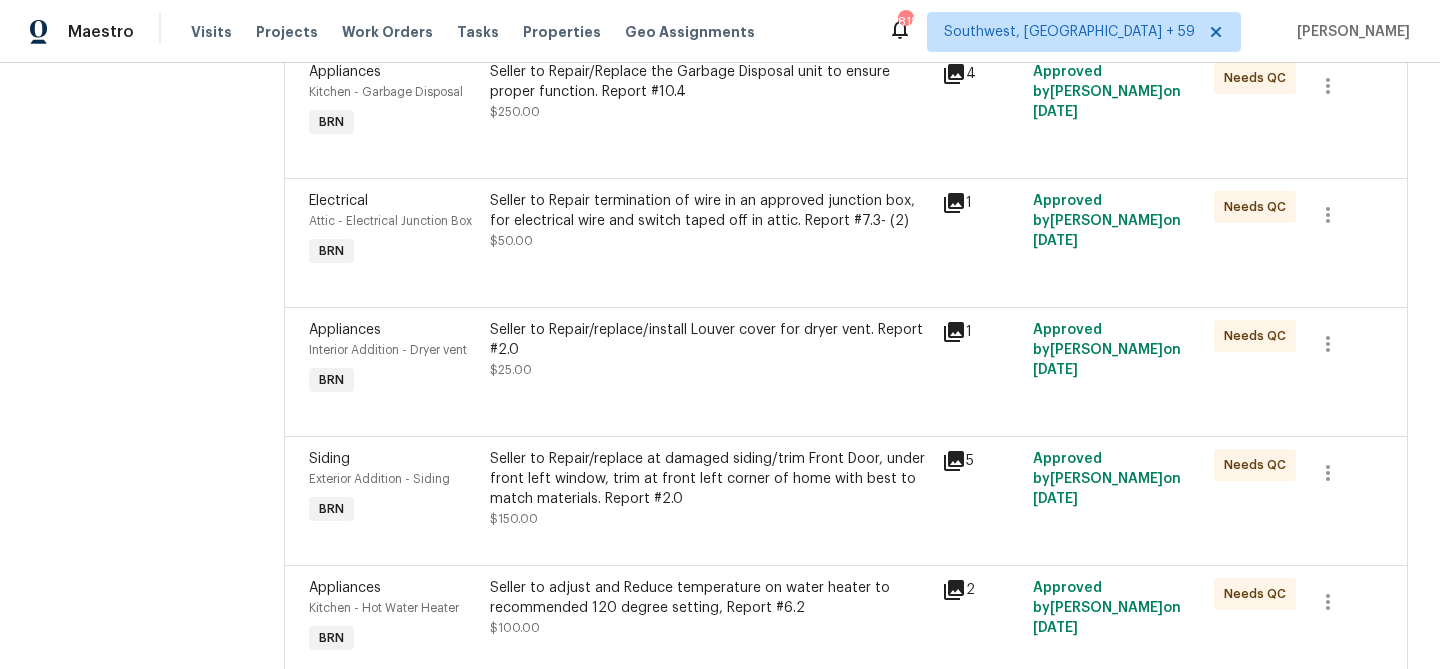 scroll, scrollTop: 842, scrollLeft: 0, axis: vertical 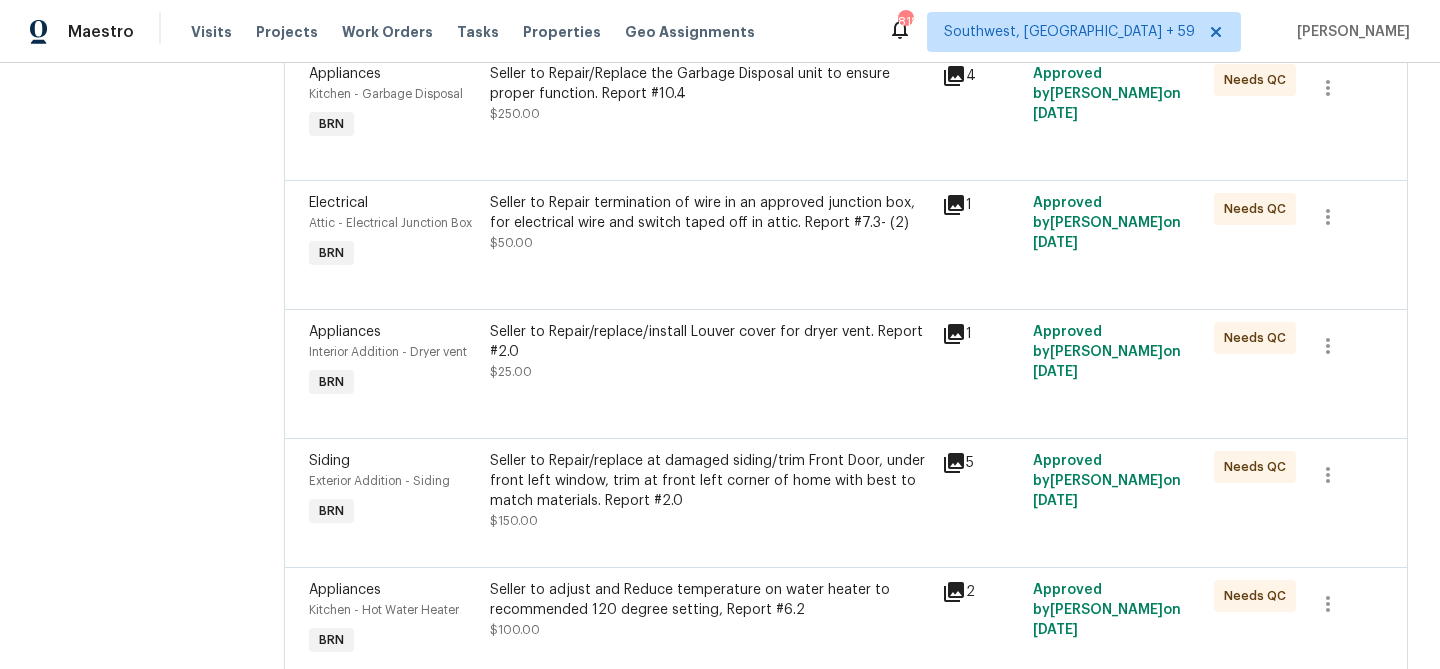 click on "Seller to Repair termination of wire in an approved junction box, for electrical wire and switch taped off in attic. Report #7.3- (2) $50.00" at bounding box center [710, 223] 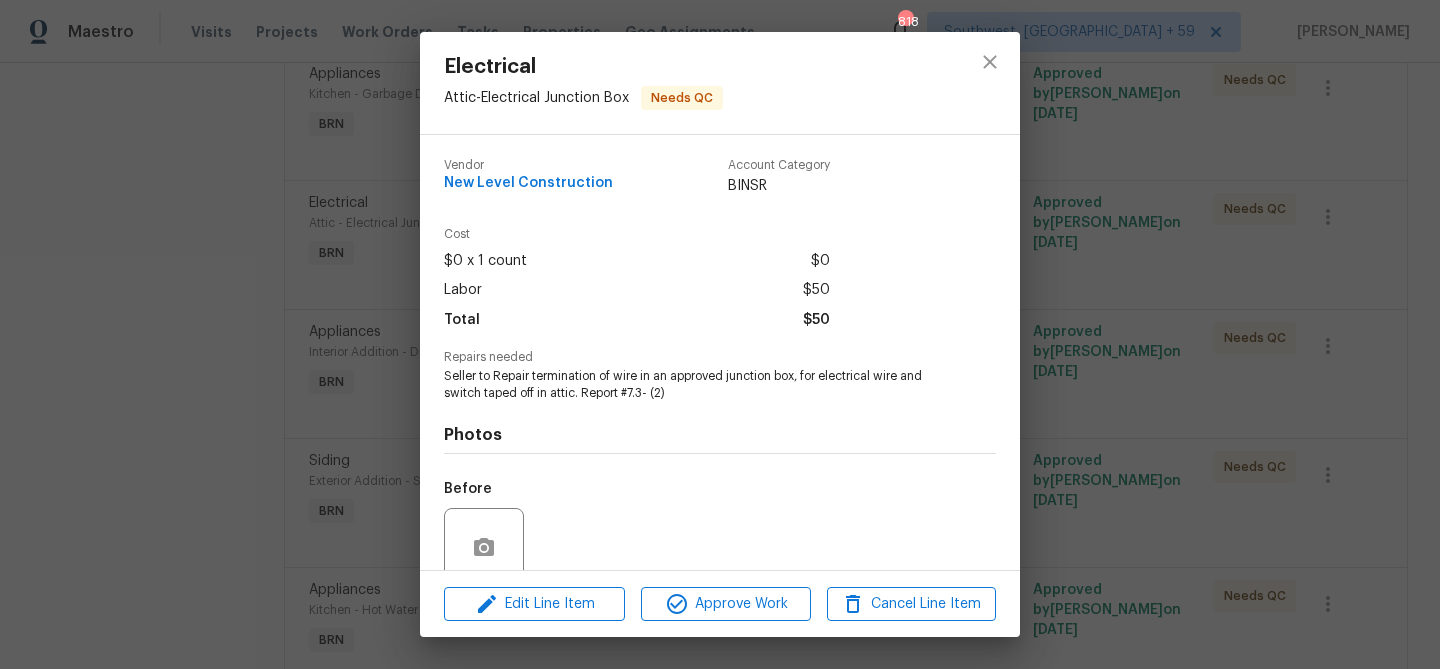scroll, scrollTop: 168, scrollLeft: 0, axis: vertical 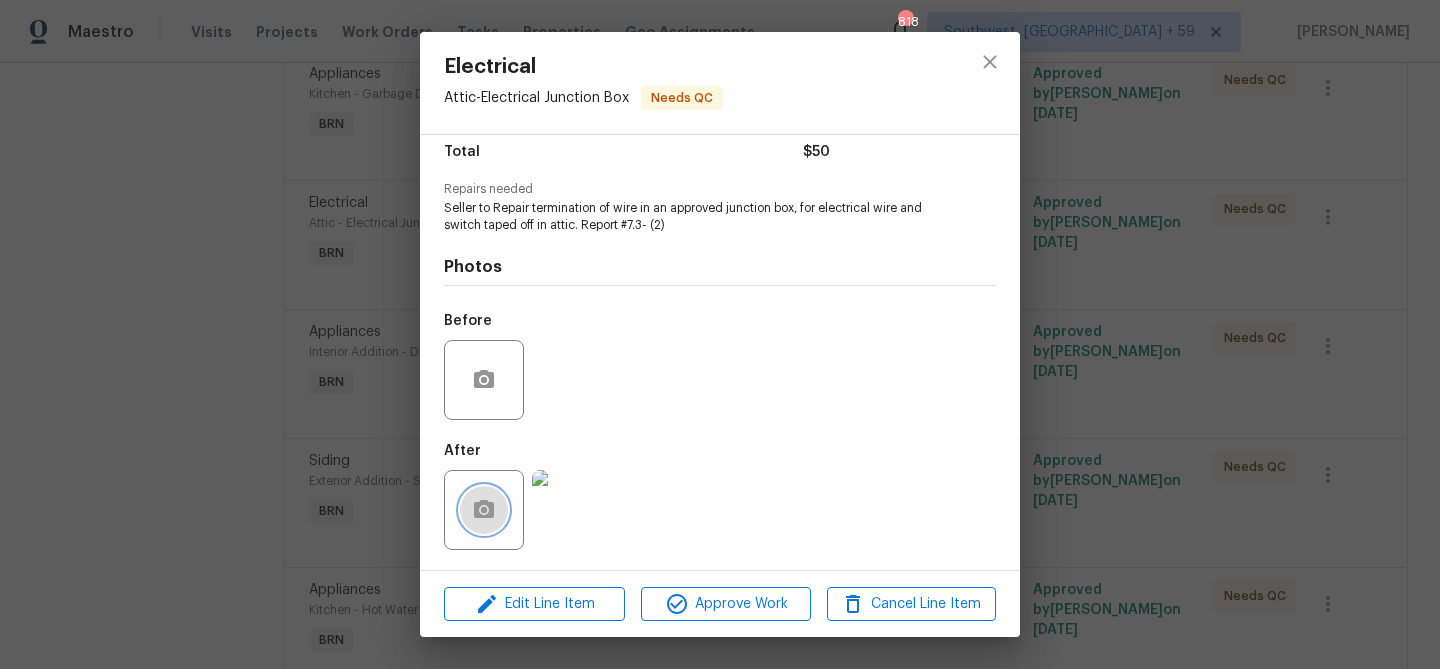 click at bounding box center (484, 510) 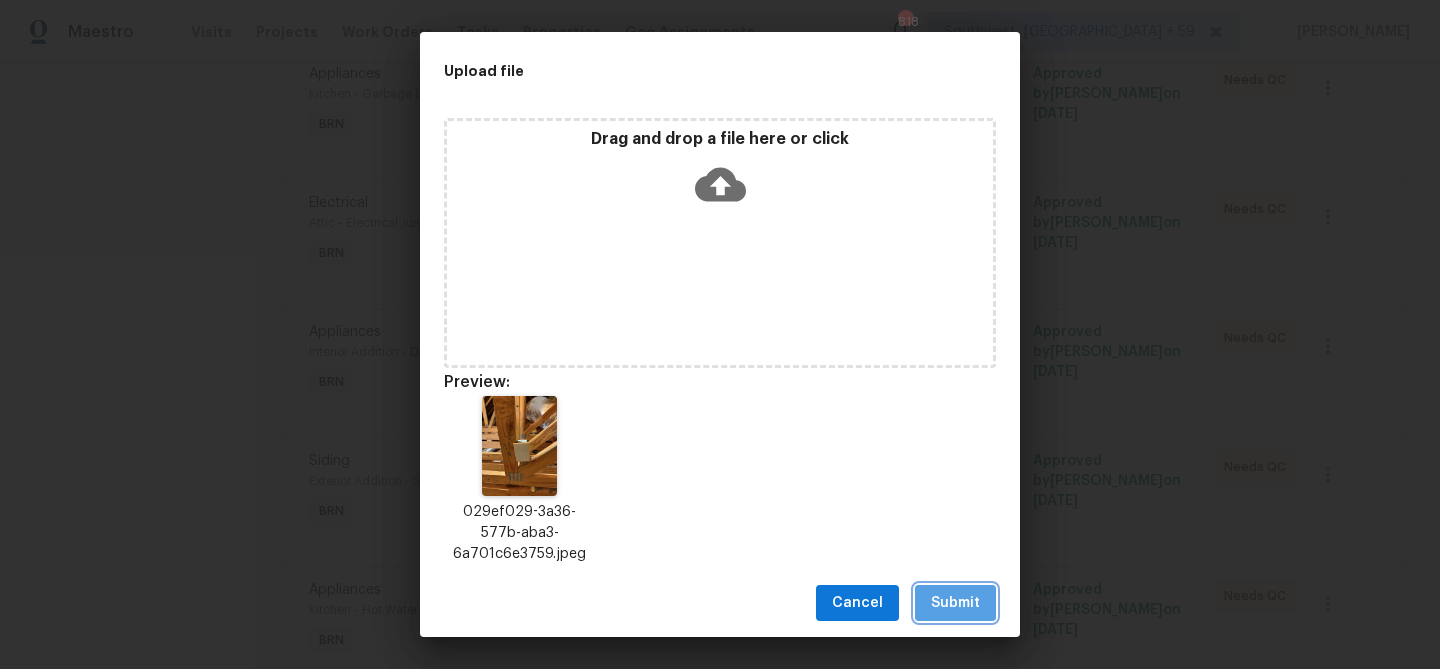 click on "Submit" at bounding box center [955, 603] 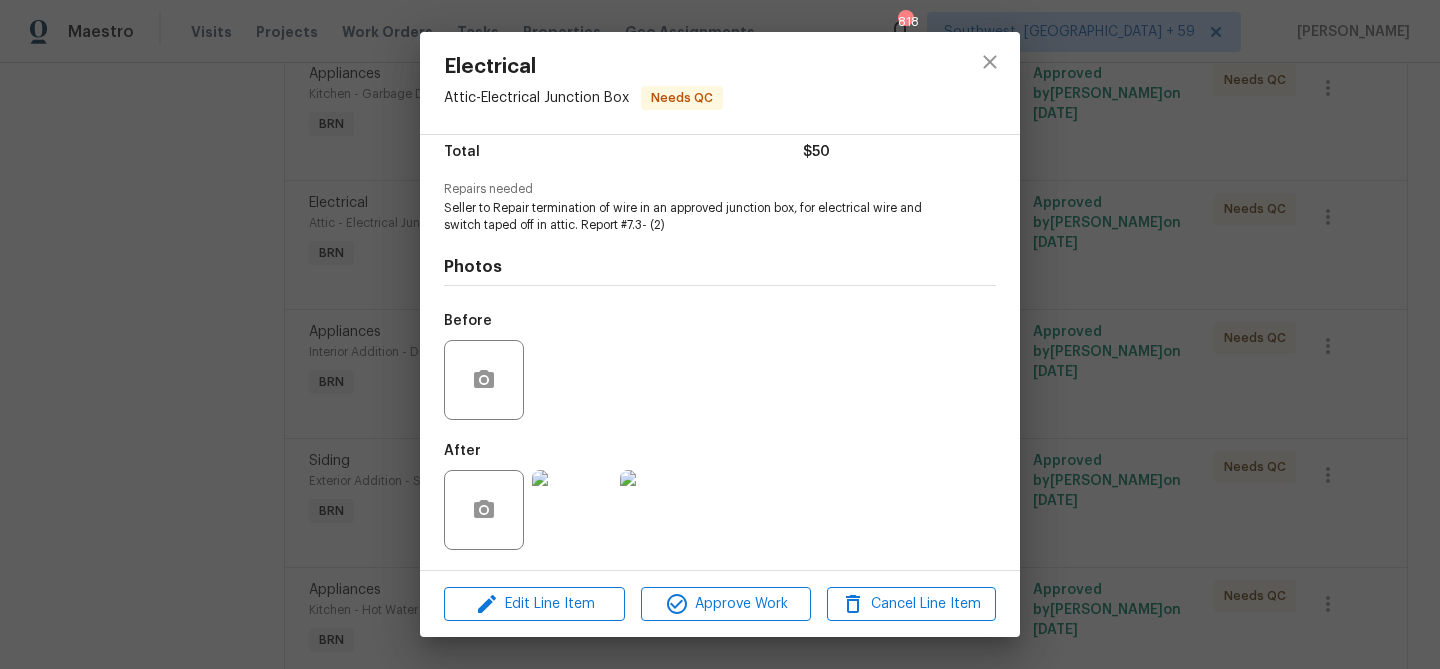 click on "Electrical Attic  -  Electrical Junction Box Needs QC Vendor New Level Construction Account Category BINSR Cost $0 x 1 count $0 Labor $50 Total $50 Repairs needed Seller to Repair termination of wire in an approved junction box, for electrical wire and switch taped off in attic. Report #7.3- (2) Photos Before After  Edit Line Item  Approve Work  Cancel Line Item" at bounding box center [720, 334] 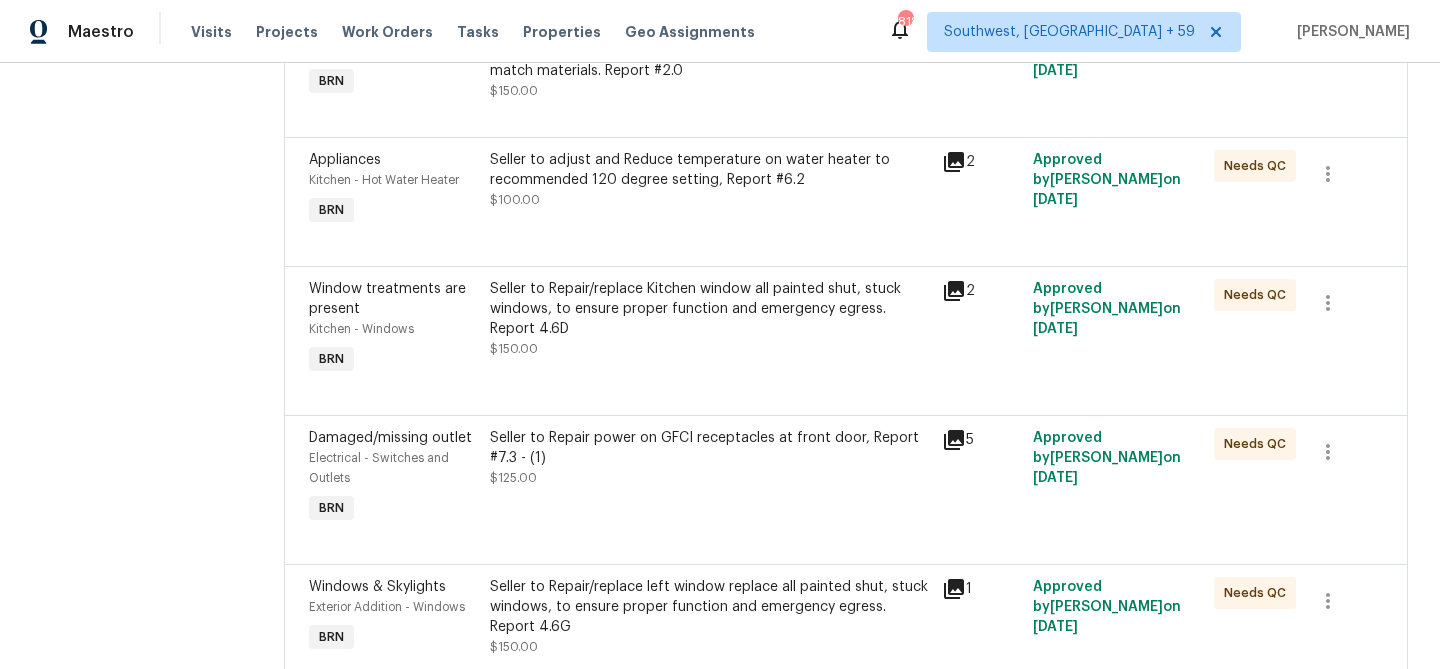 scroll, scrollTop: 1360, scrollLeft: 0, axis: vertical 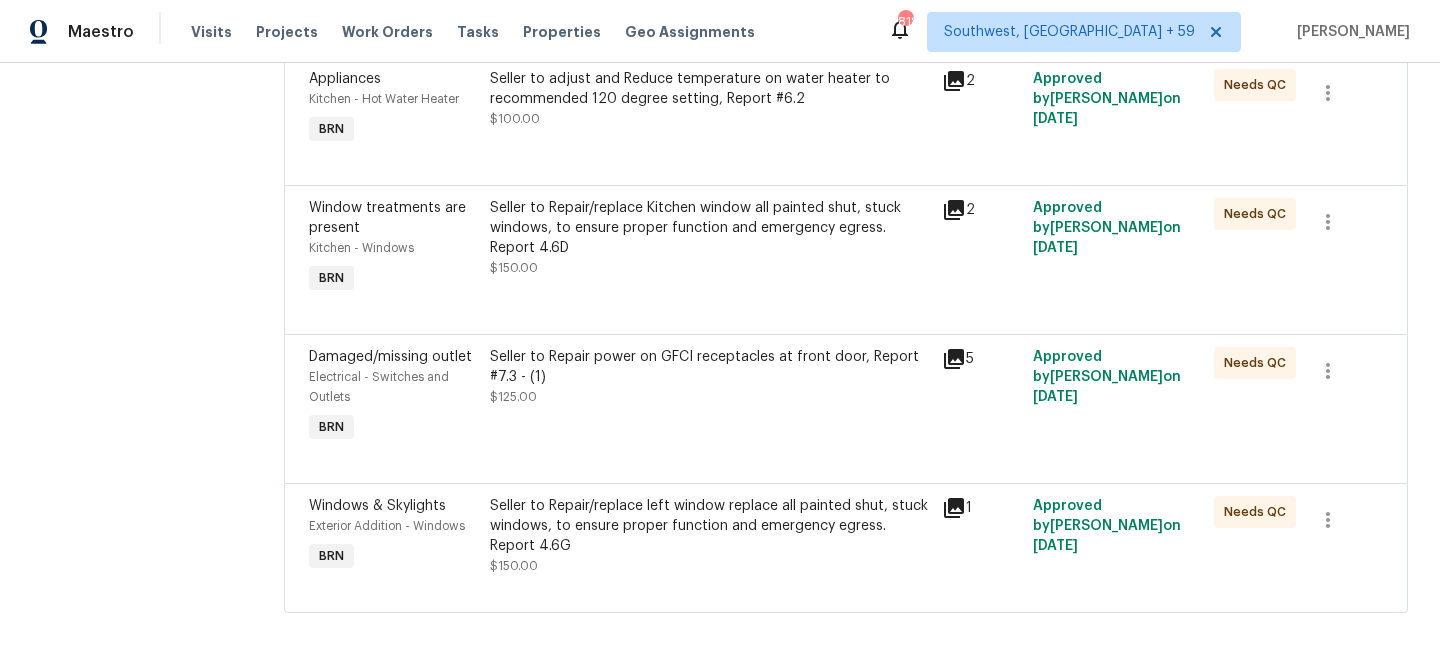 click on "Seller to Repair/replace left window replace all painted shut, stuck windows, to ensure proper function and emergency egress. Report 4.6G" at bounding box center (710, 526) 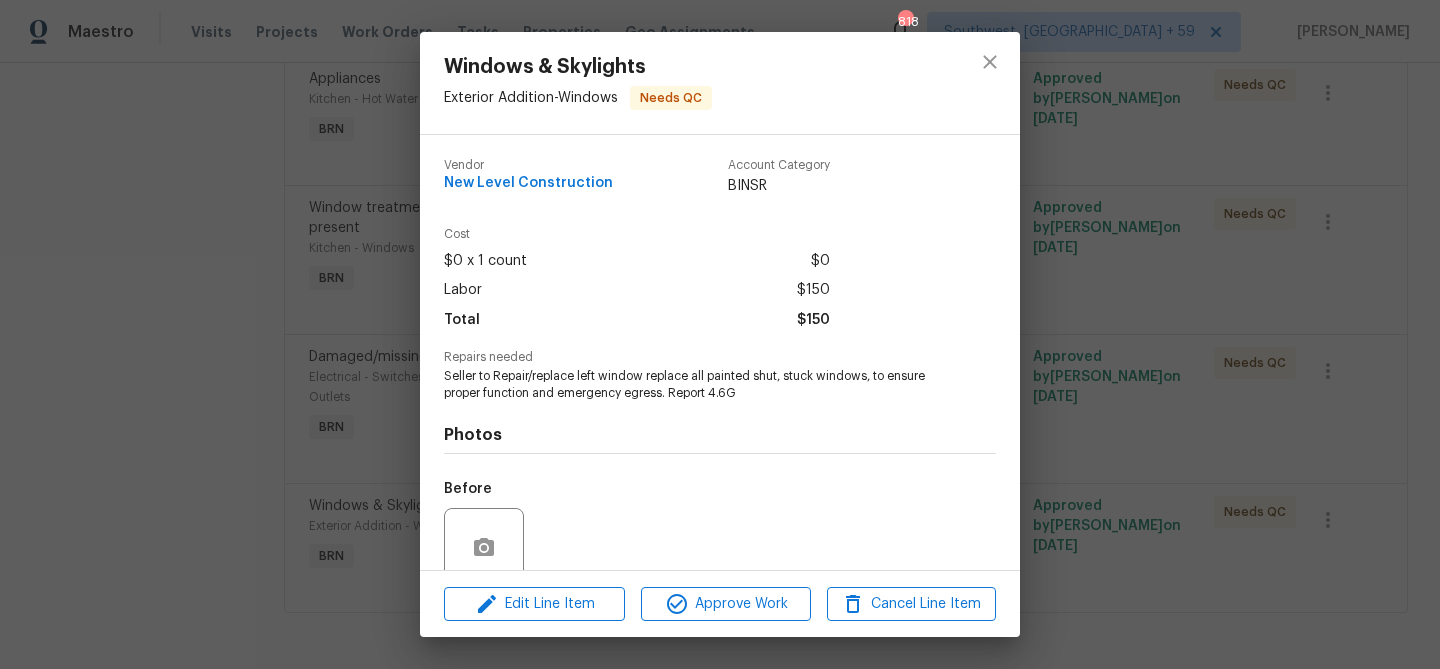 scroll, scrollTop: 168, scrollLeft: 0, axis: vertical 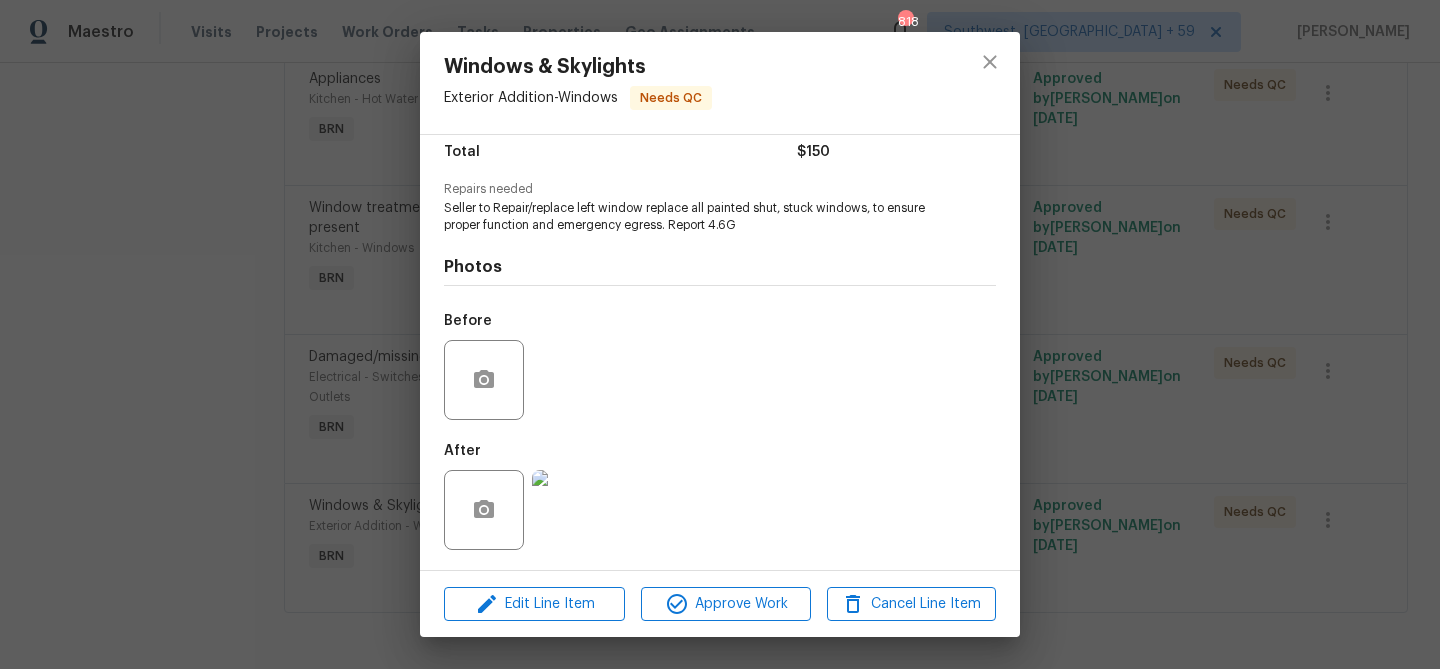 click at bounding box center [484, 510] 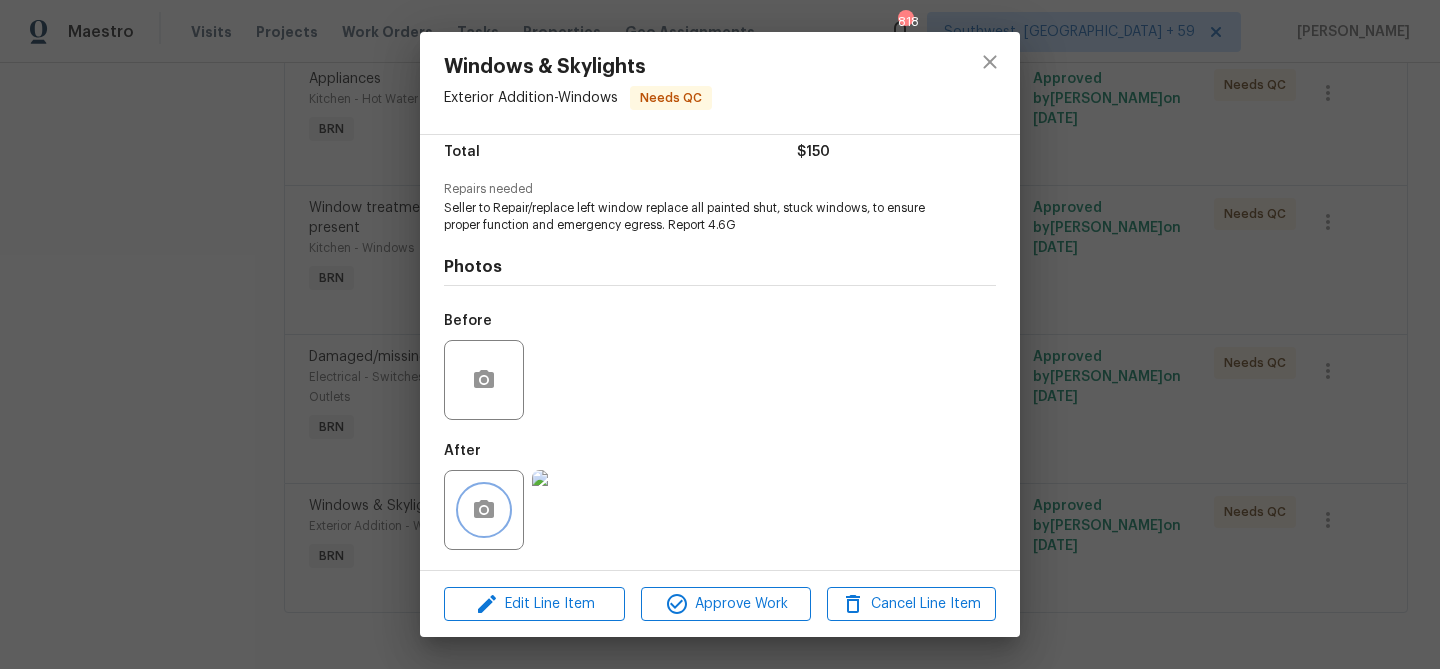 click 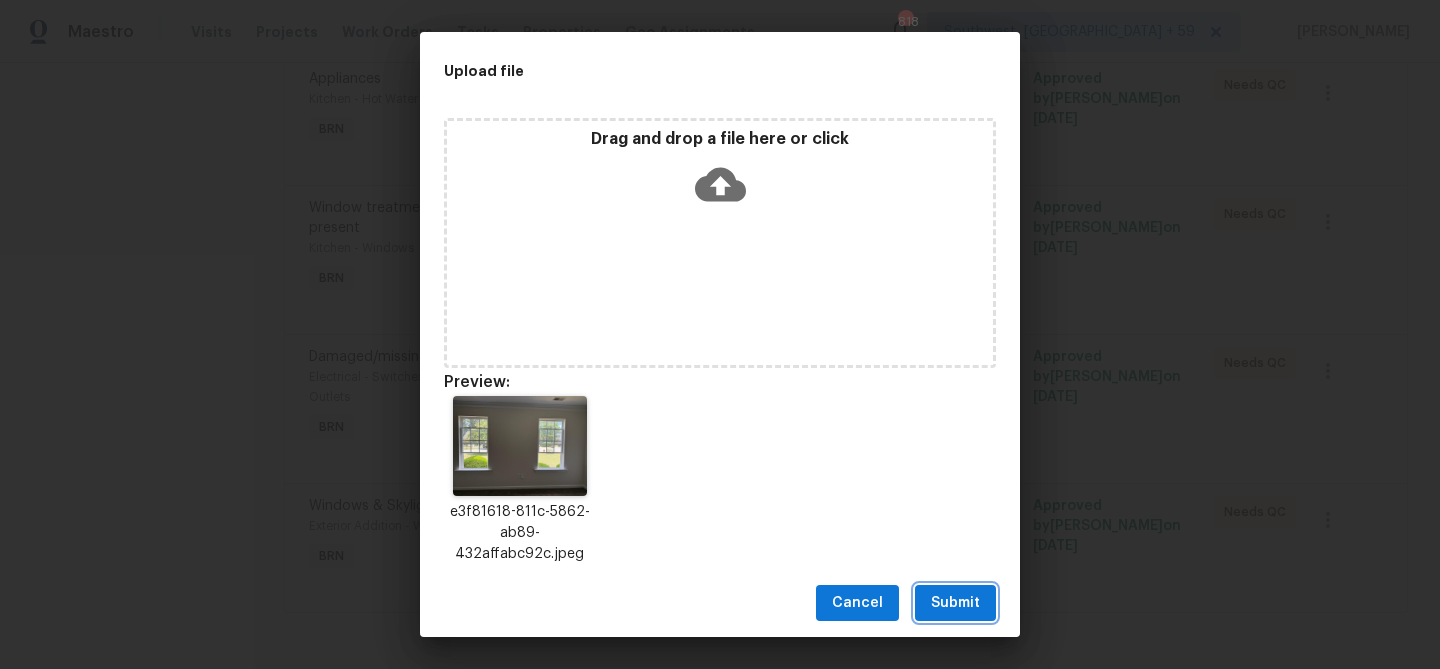 click on "Submit" at bounding box center (955, 603) 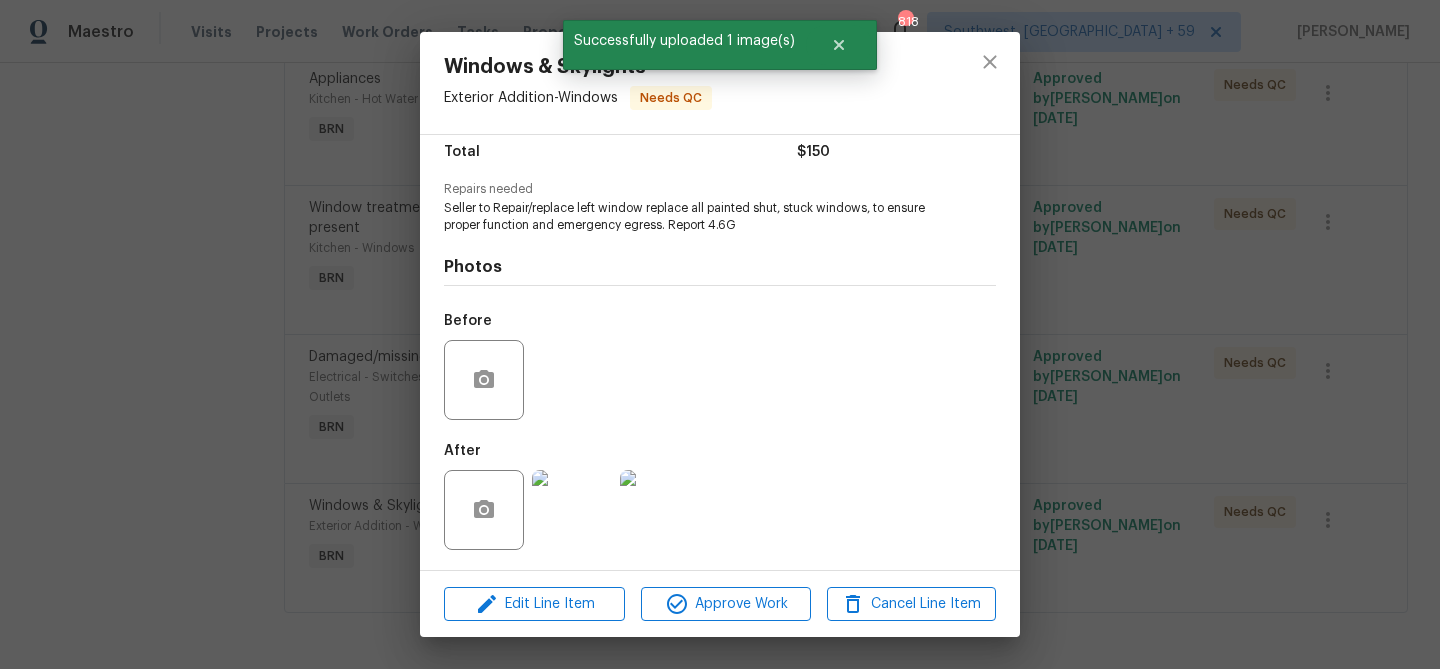 click on "Windows & Skylights Exterior Addition  -  Windows Needs QC Vendor New Level Construction Account Category BINSR Cost $0 x 1 count $0 Labor $150 Total $150 Repairs needed Seller to Repair/replace left window replace all painted shut, stuck windows, to ensure proper function and emergency egress. Report 4.6G Photos Before After  Edit Line Item  Approve Work  Cancel Line Item" at bounding box center (720, 334) 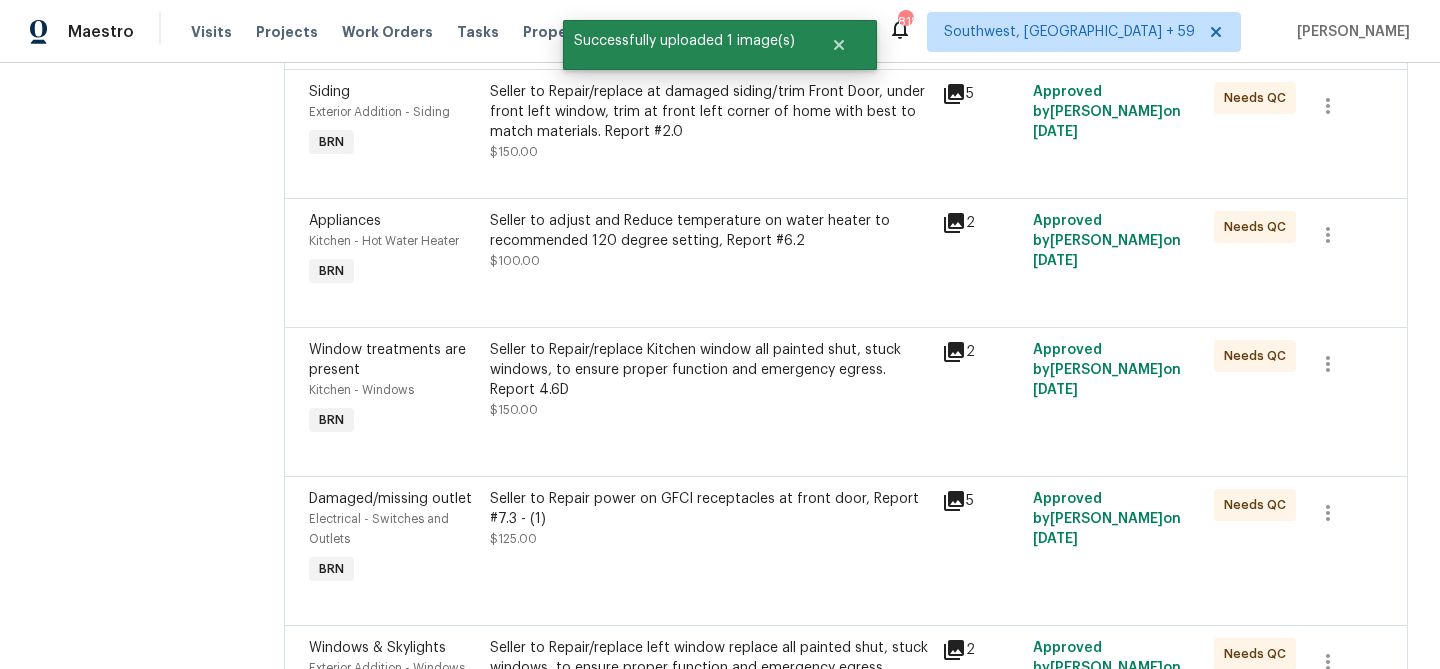 scroll, scrollTop: 914, scrollLeft: 0, axis: vertical 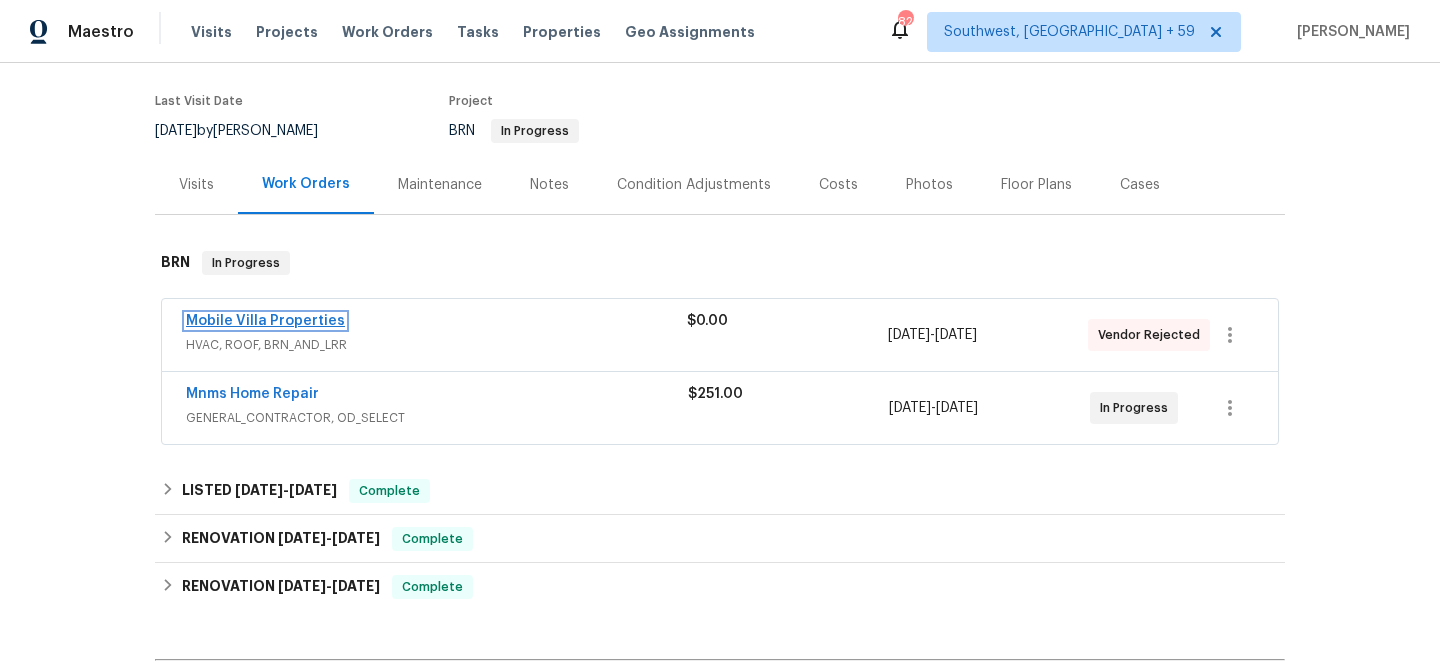 click on "Mobile Villa Properties" at bounding box center [265, 321] 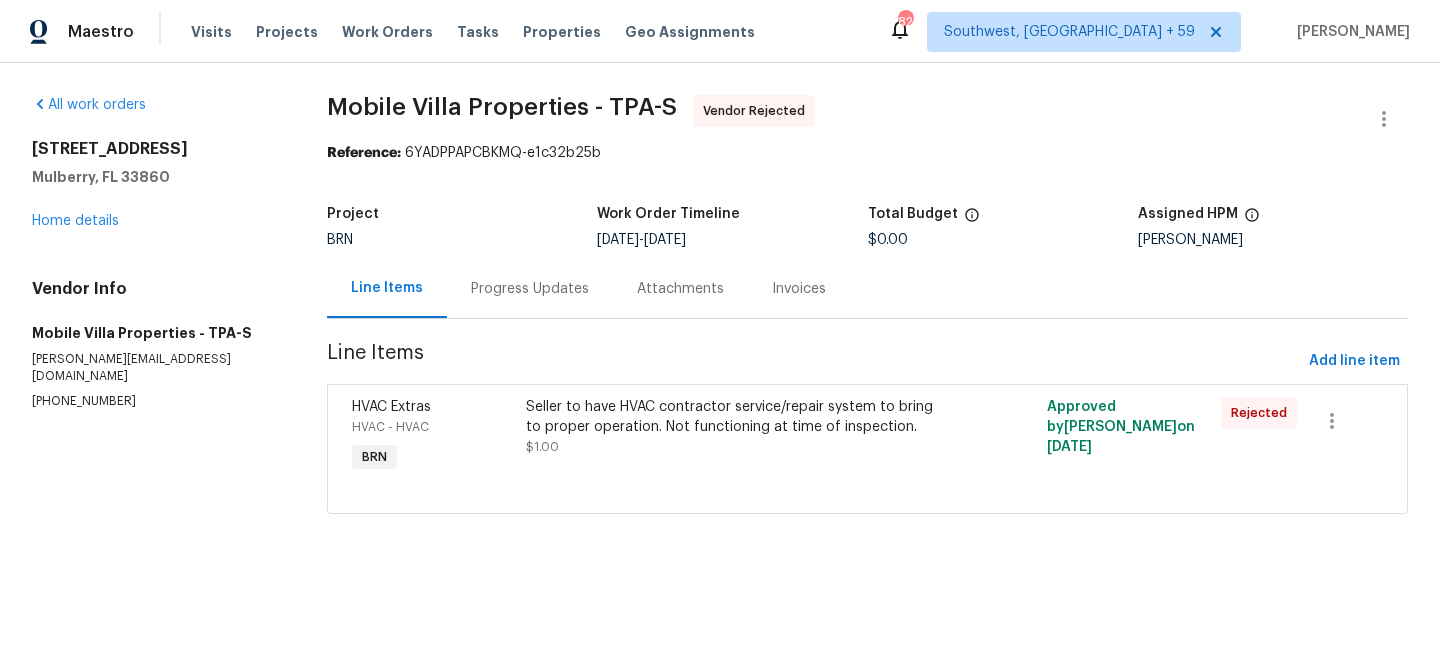 click on "Progress Updates" at bounding box center (530, 289) 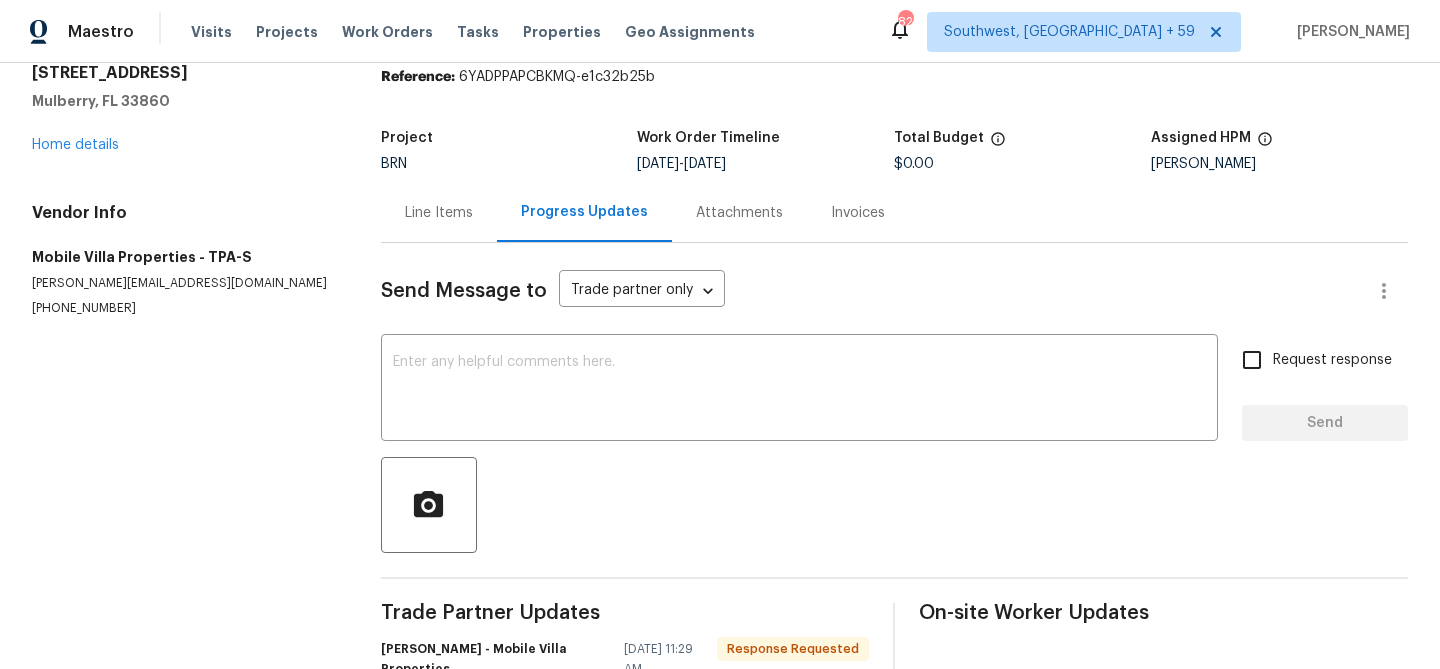 scroll, scrollTop: 0, scrollLeft: 0, axis: both 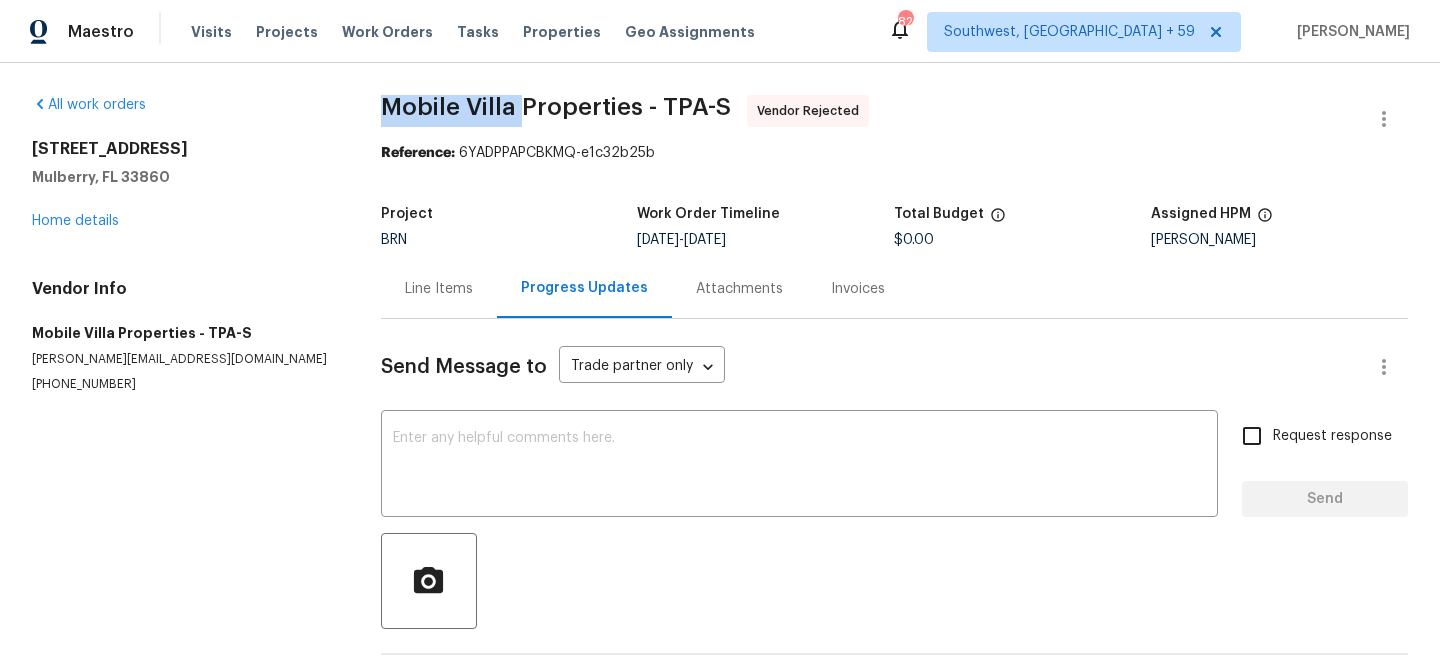 drag, startPoint x: 396, startPoint y: 114, endPoint x: 533, endPoint y: 115, distance: 137.00365 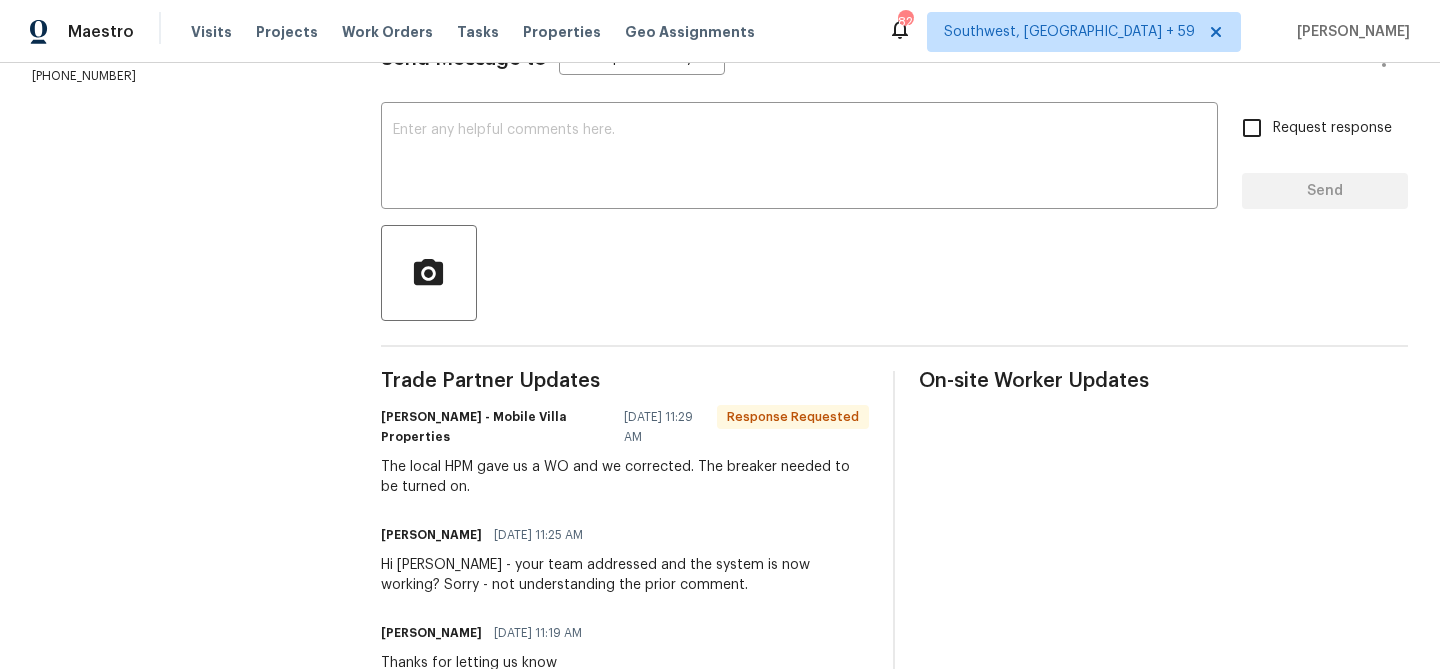 scroll, scrollTop: 337, scrollLeft: 0, axis: vertical 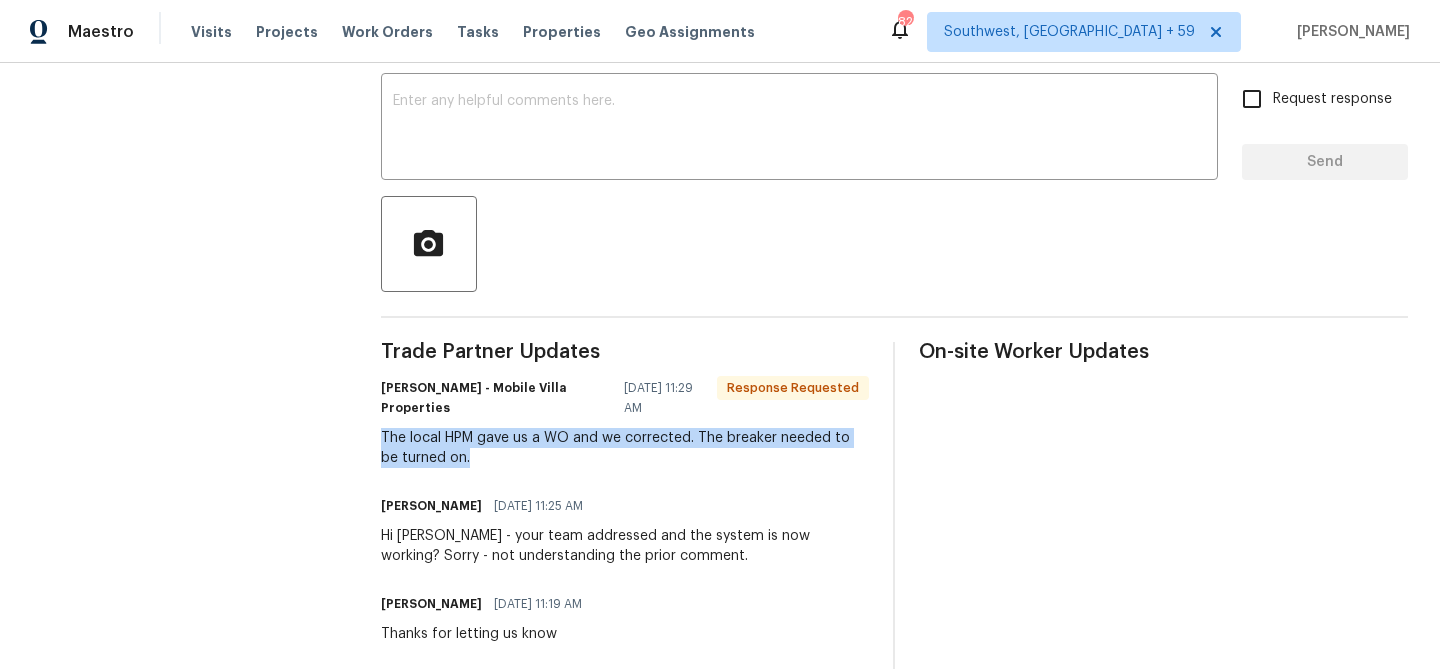 drag, startPoint x: 394, startPoint y: 442, endPoint x: 491, endPoint y: 456, distance: 98.005104 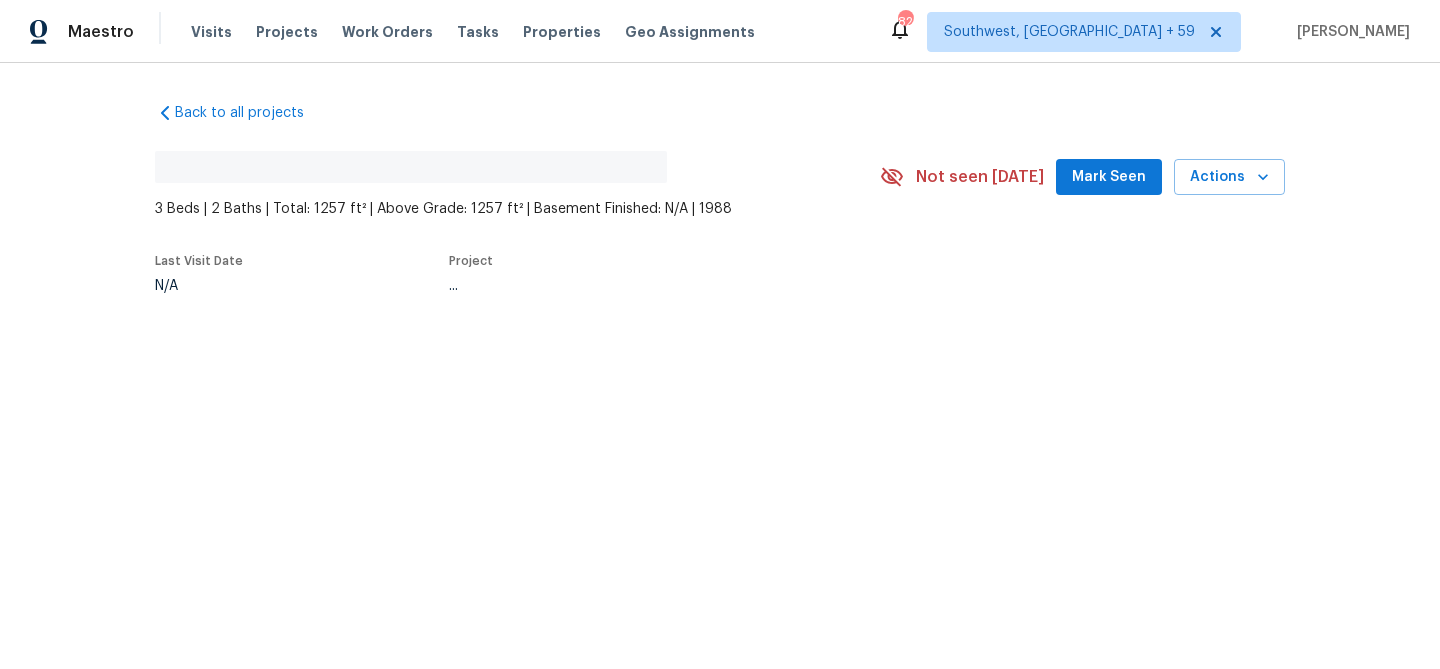 scroll, scrollTop: 0, scrollLeft: 0, axis: both 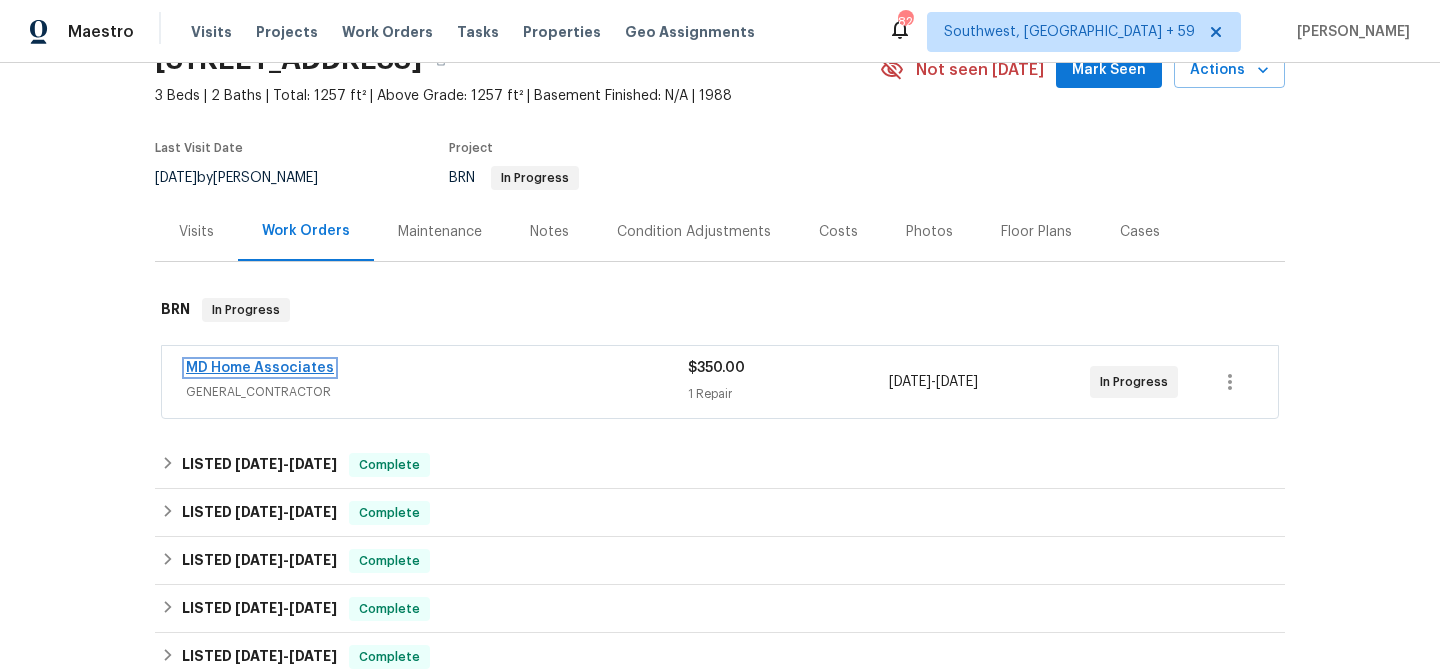 click on "MD Home Associates" at bounding box center [260, 368] 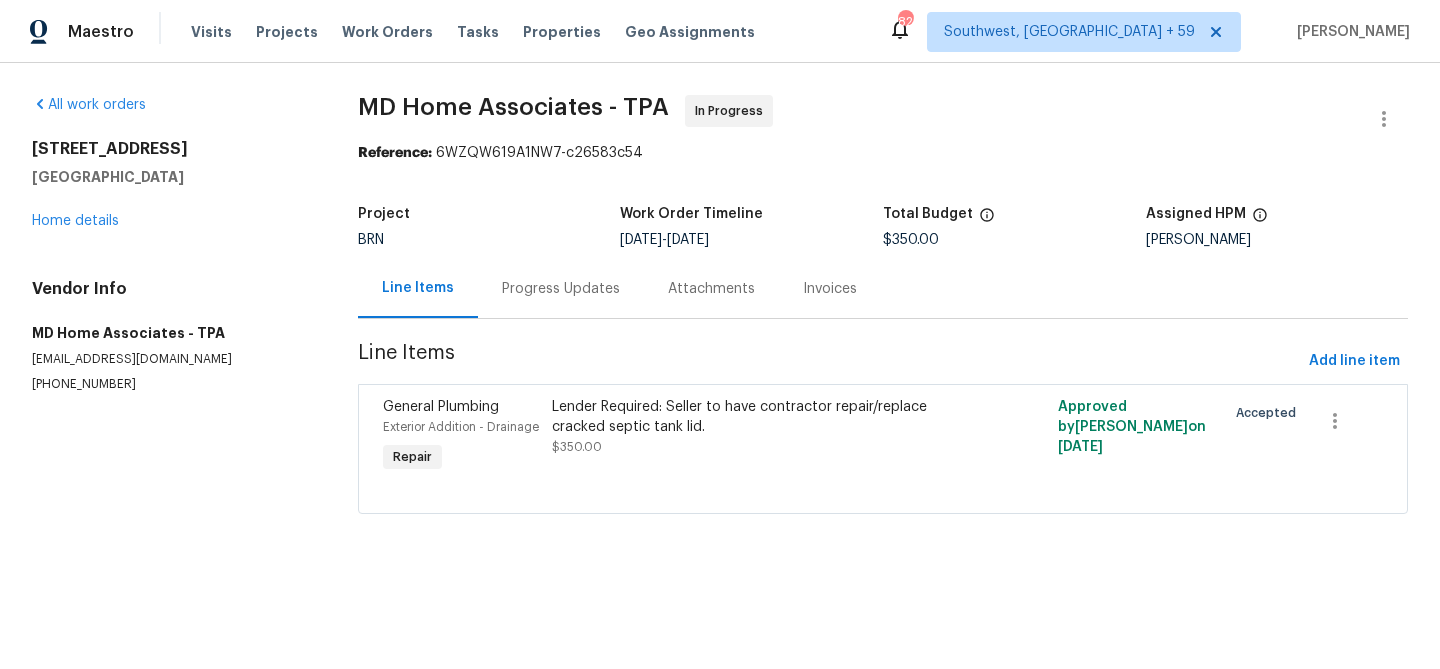 click on "Progress Updates" at bounding box center [561, 288] 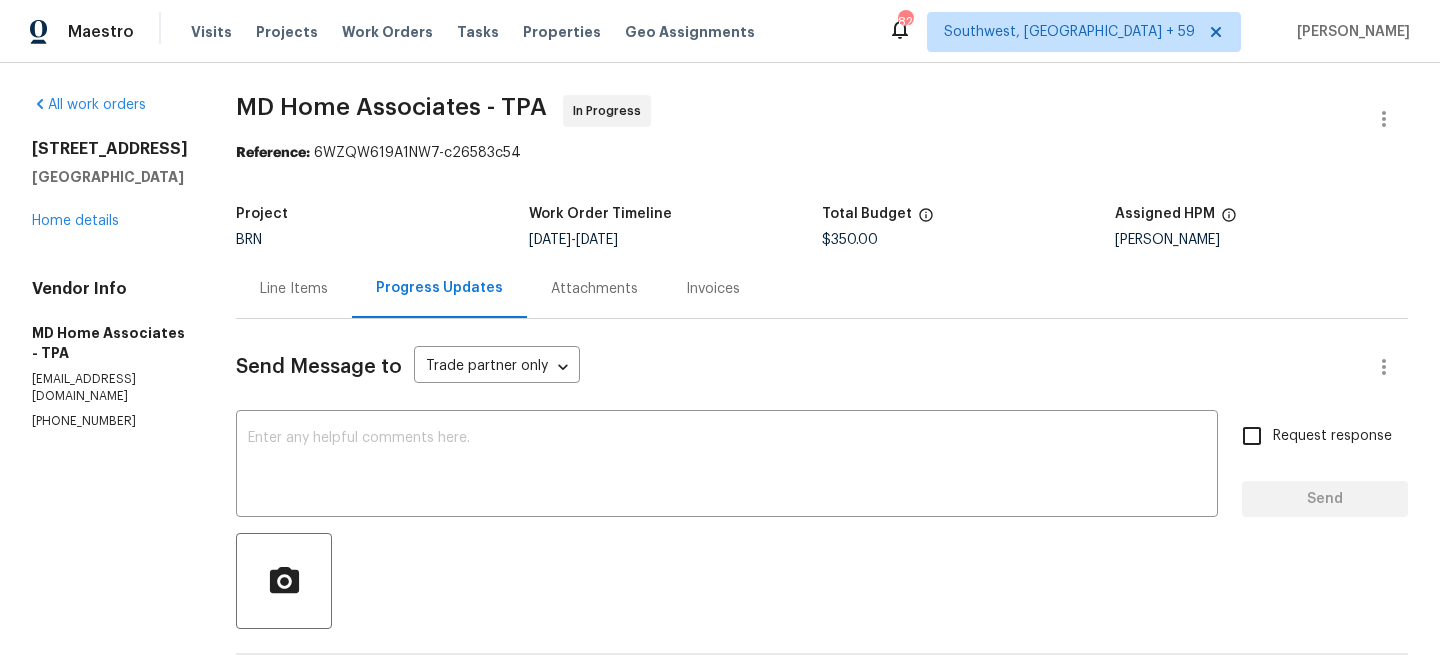 scroll, scrollTop: 232, scrollLeft: 0, axis: vertical 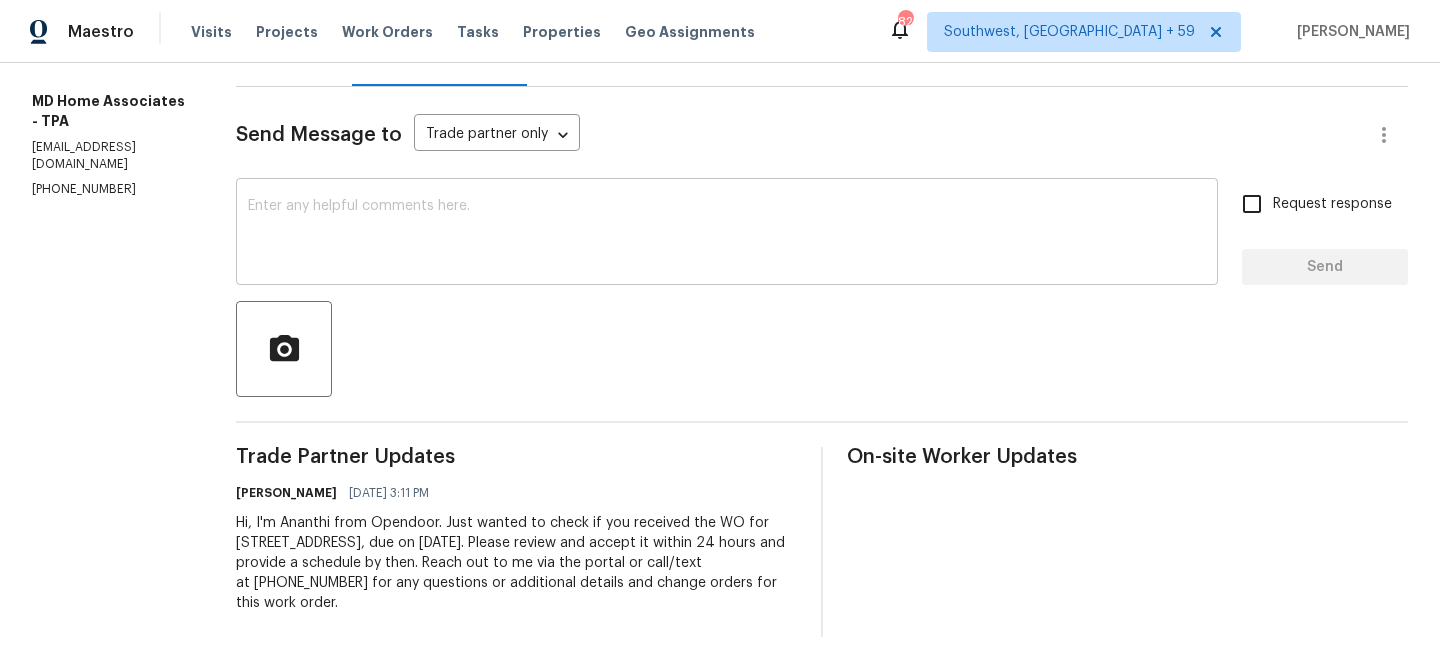 click at bounding box center (727, 234) 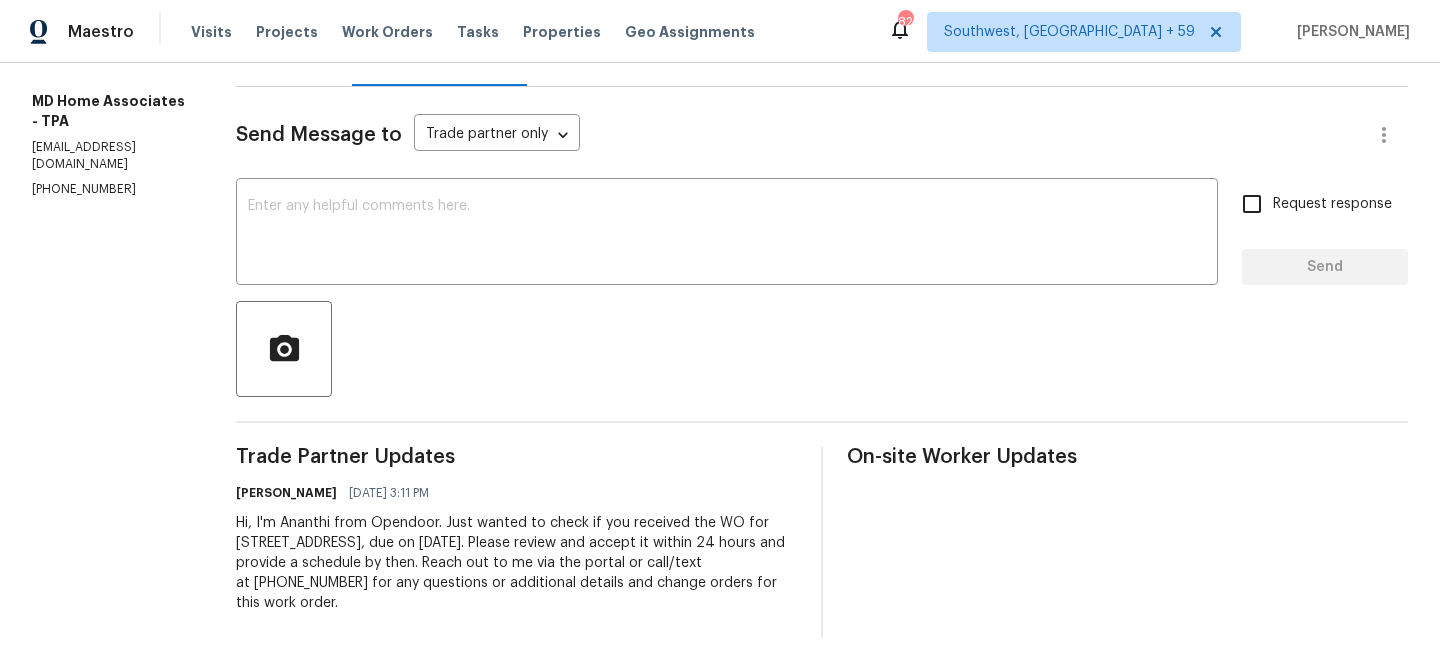 paste on "Could you please provide us with the scheduled date?" 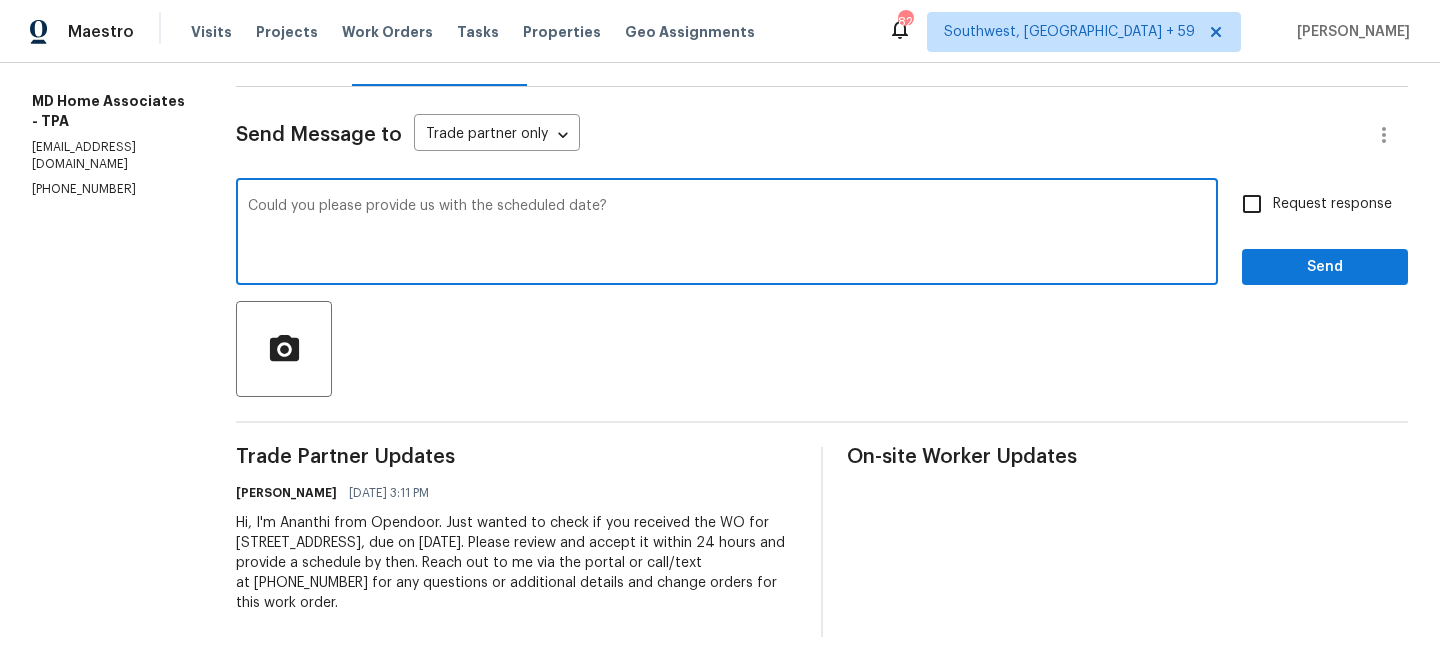 type on "Could you please provide us with the scheduled date?" 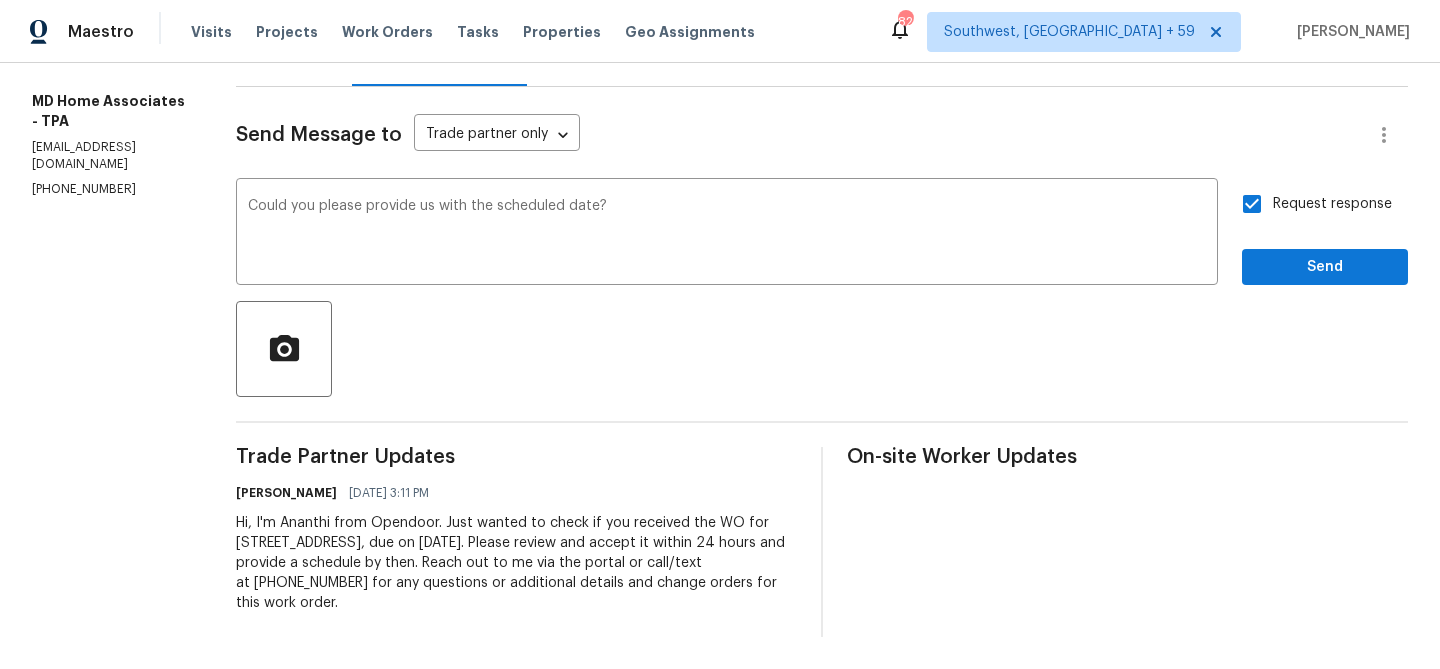 click on "Request response Send" at bounding box center [1325, 234] 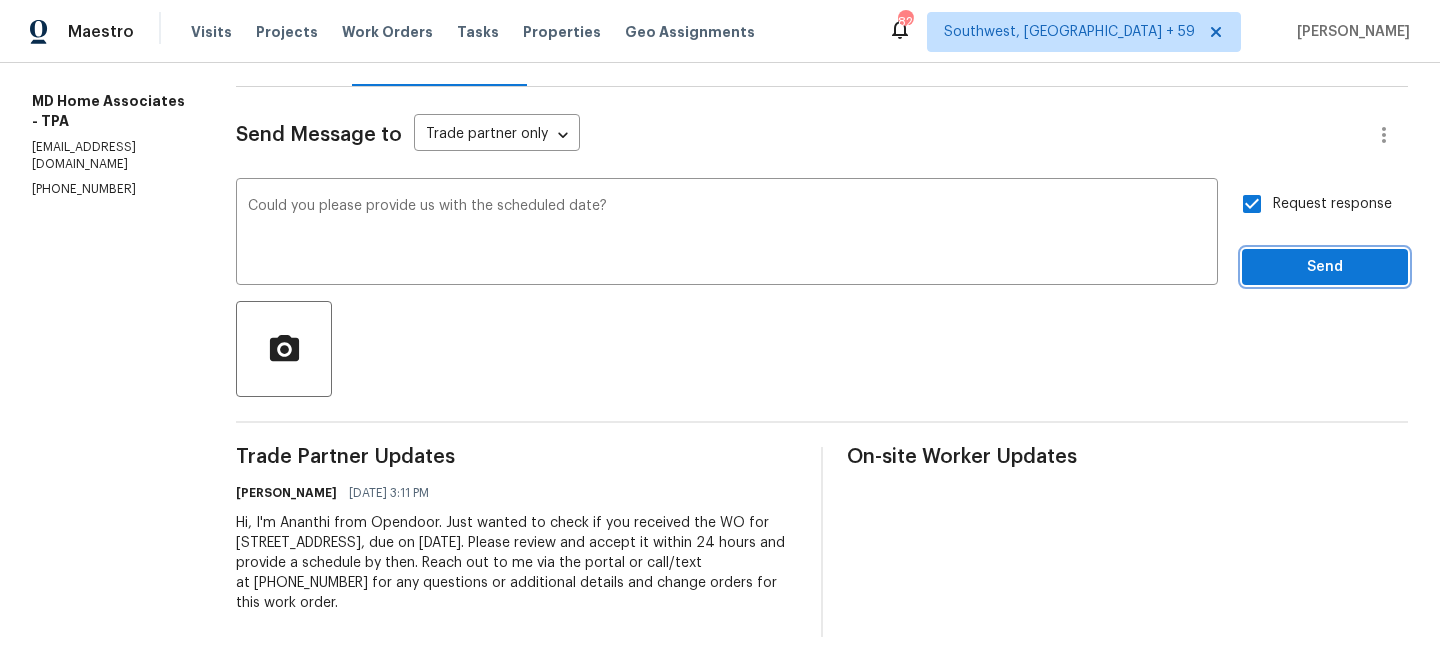 click on "Send" at bounding box center [1325, 267] 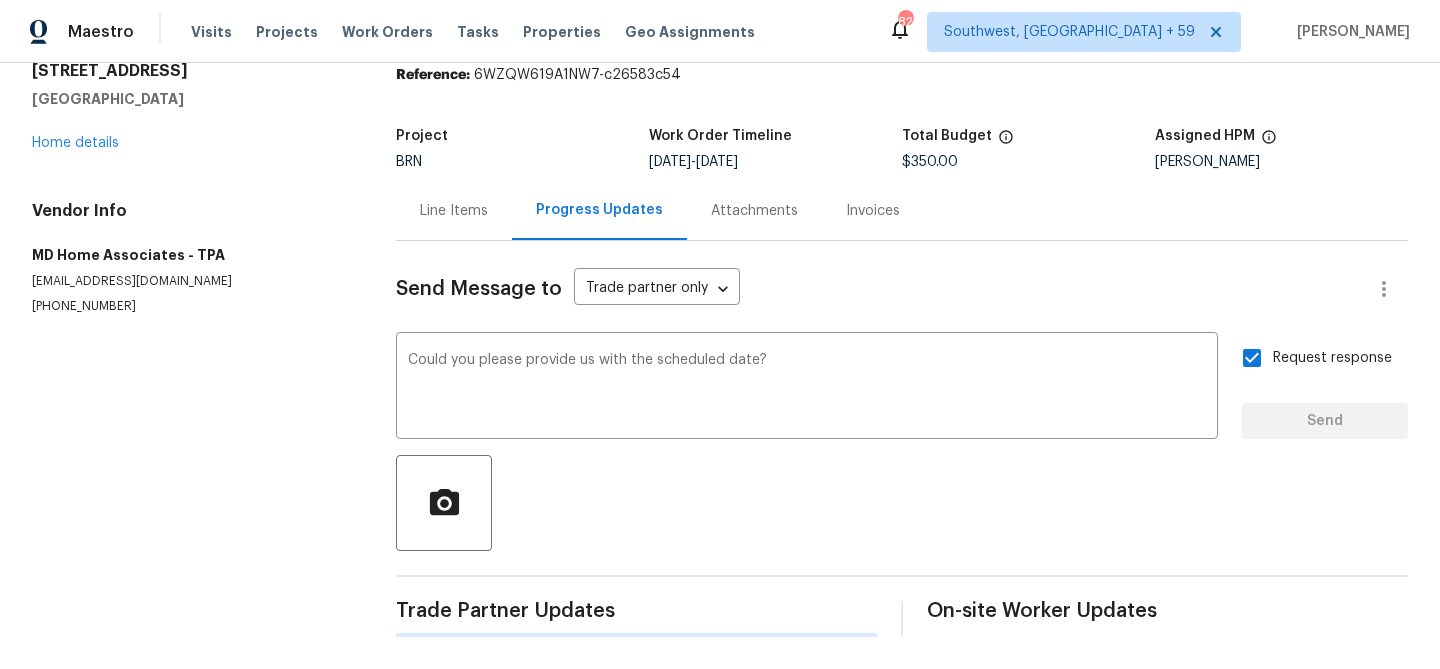 type 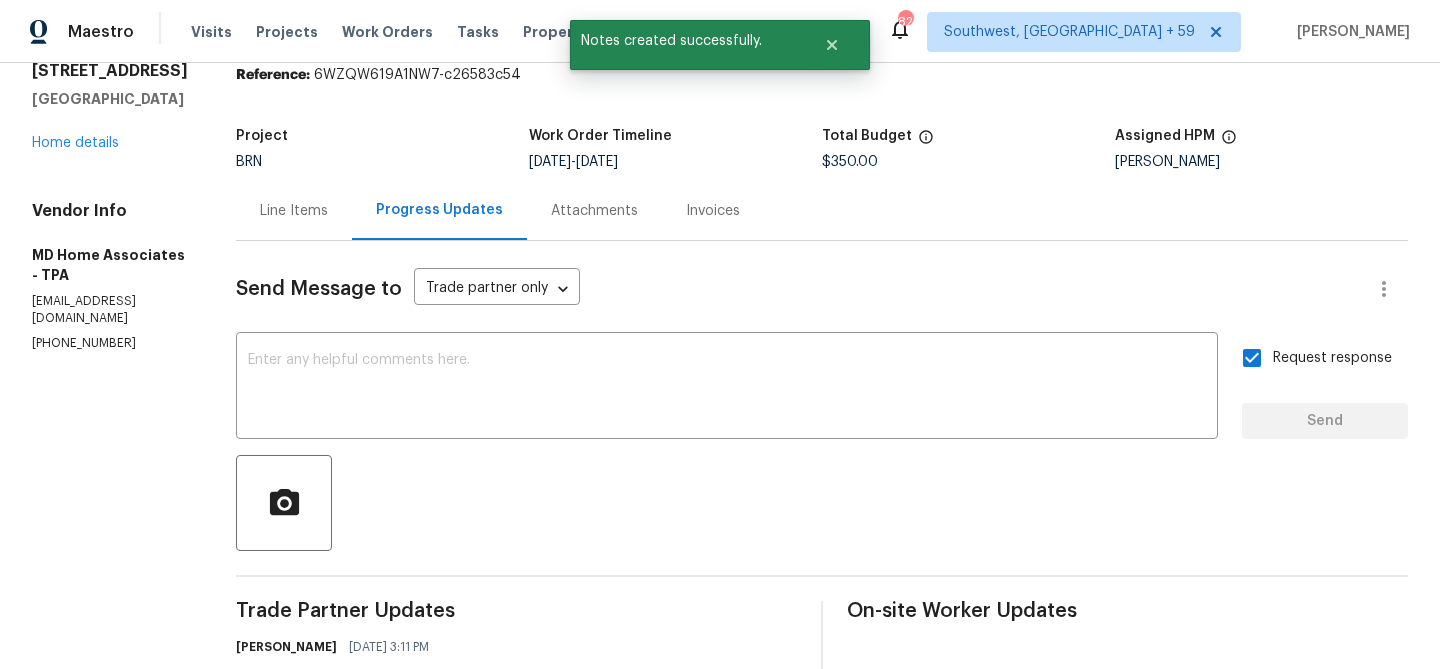 scroll, scrollTop: 232, scrollLeft: 0, axis: vertical 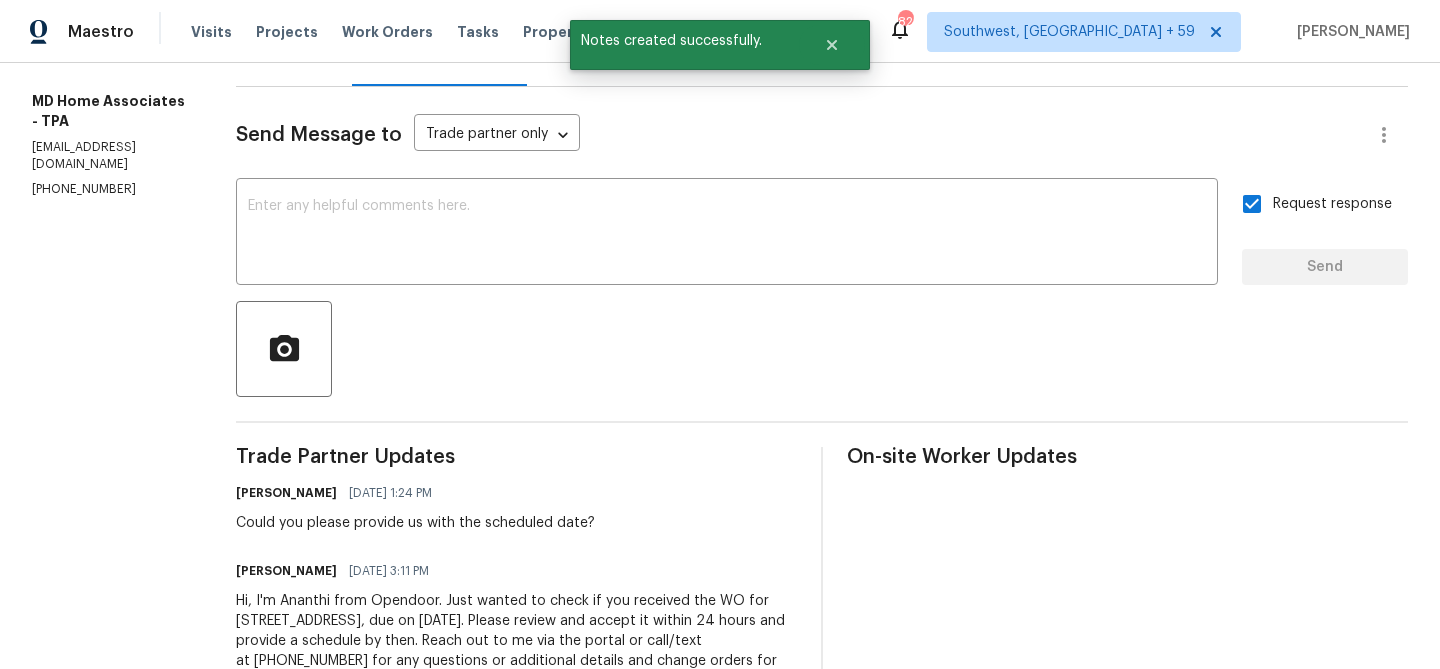 click on "[PHONE_NUMBER]" at bounding box center (110, 189) 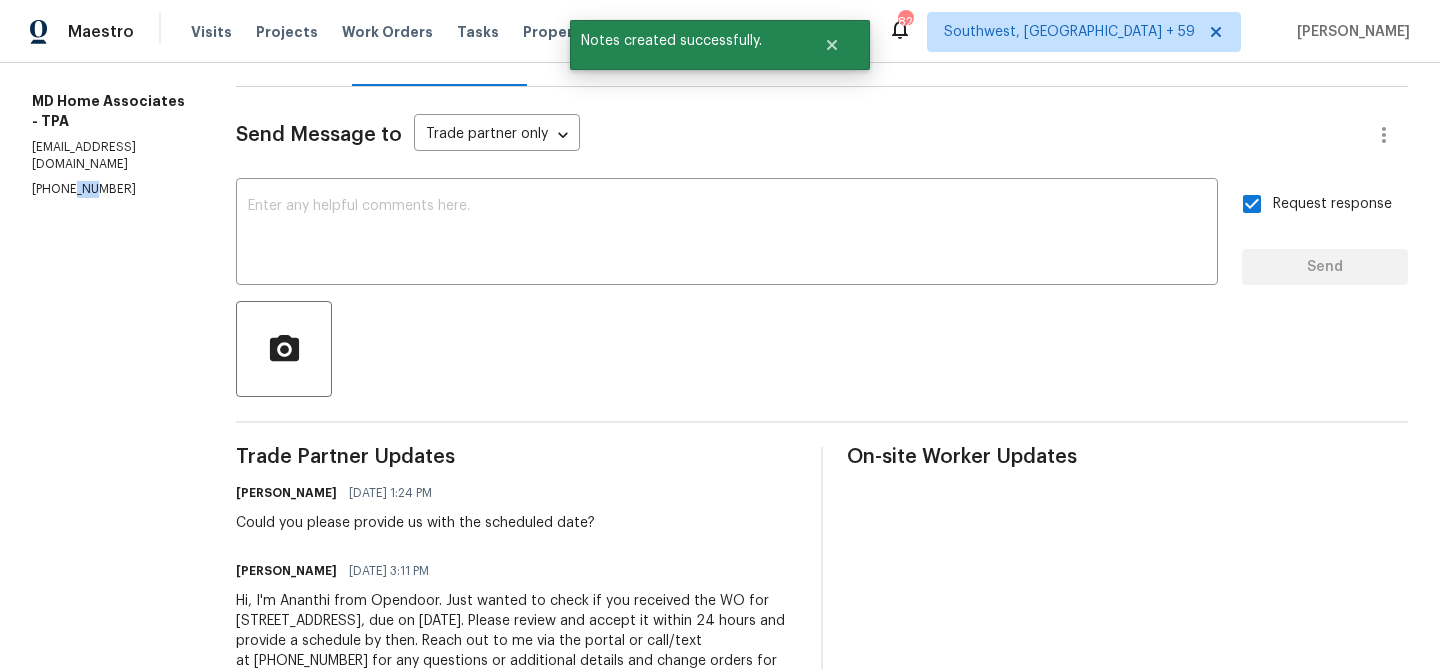 click on "[PHONE_NUMBER]" at bounding box center (110, 189) 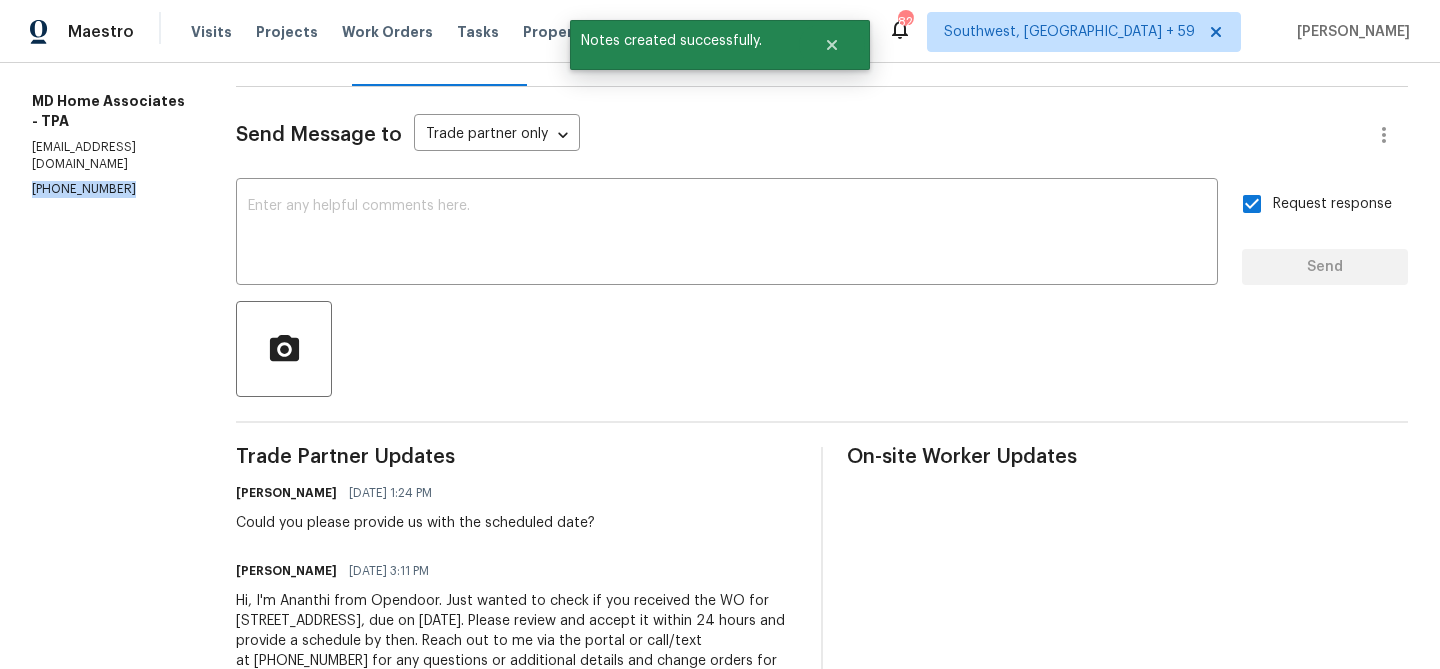 click on "[PHONE_NUMBER]" at bounding box center (110, 189) 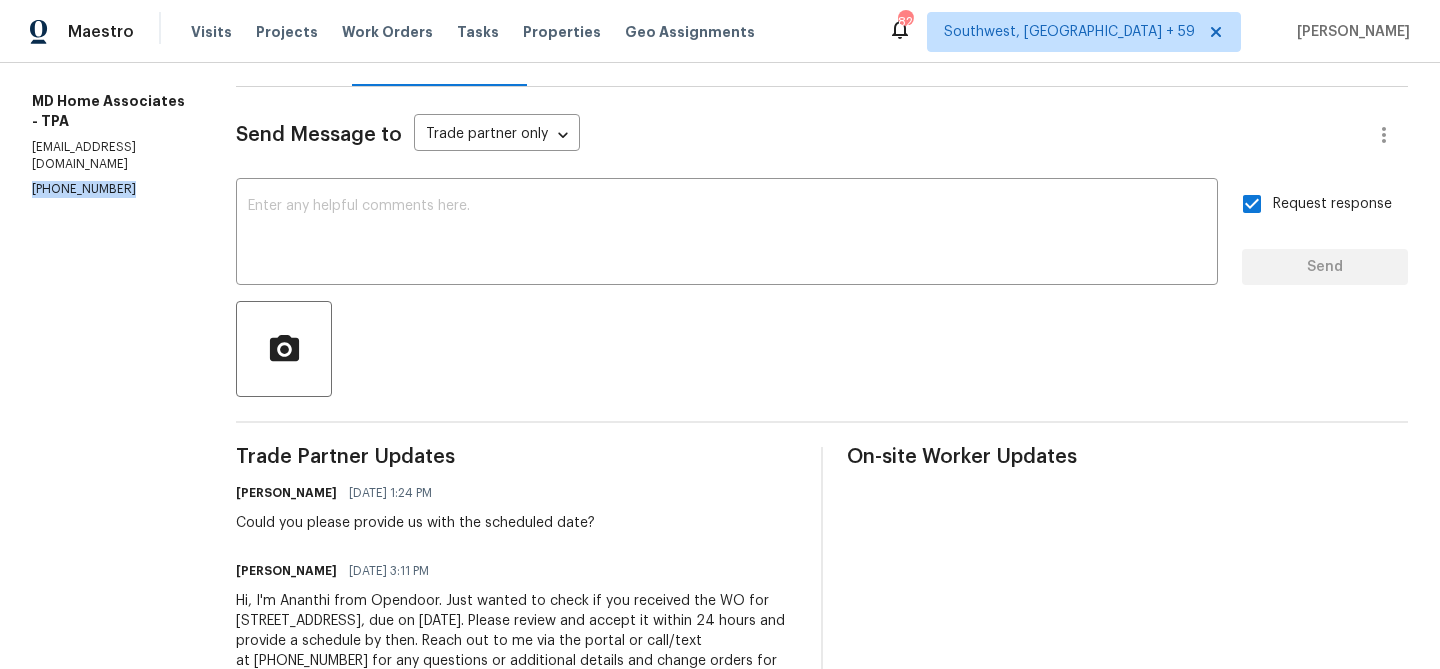 copy on "[PHONE_NUMBER]" 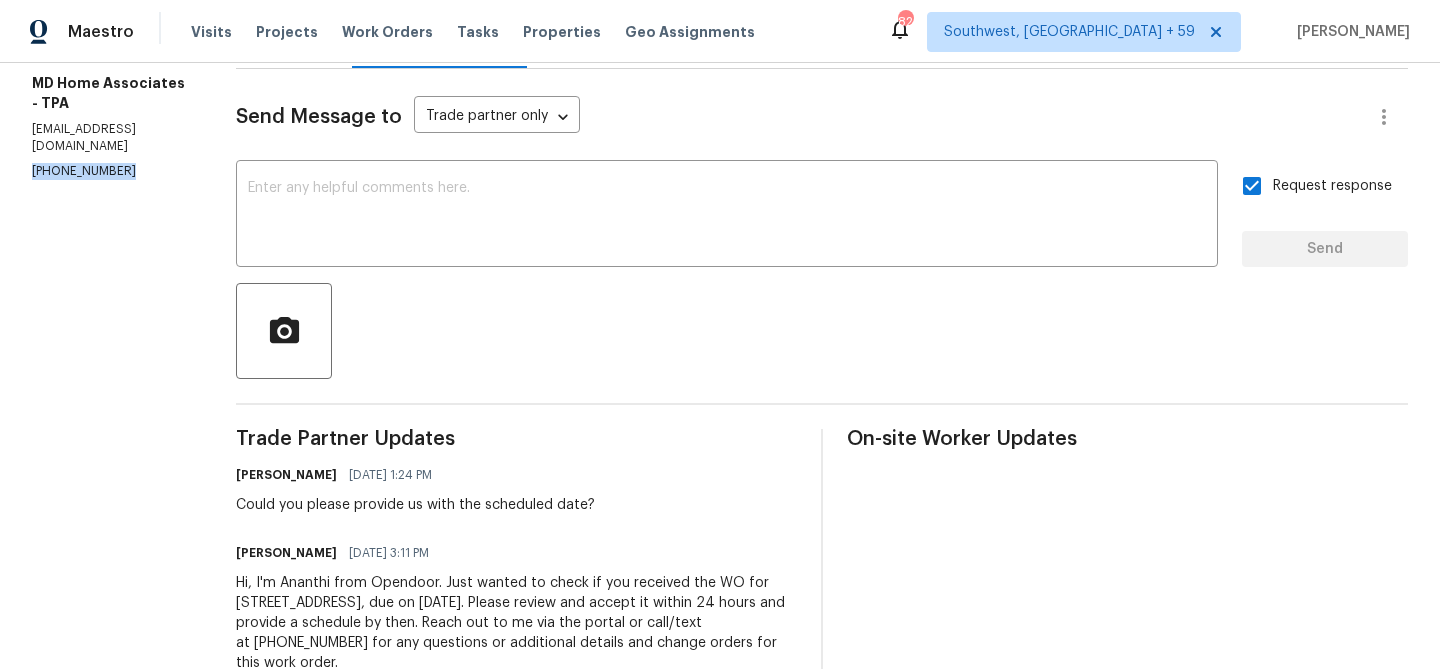 scroll, scrollTop: 261, scrollLeft: 0, axis: vertical 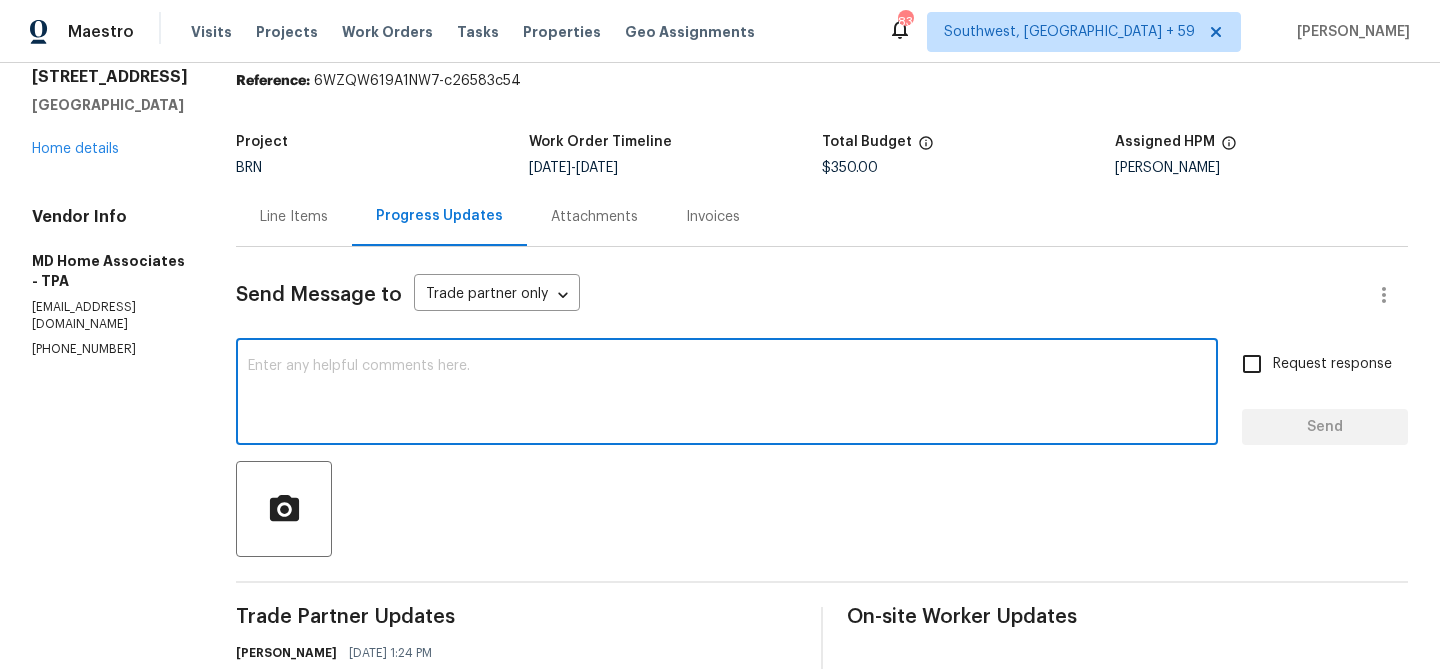 click at bounding box center [727, 394] 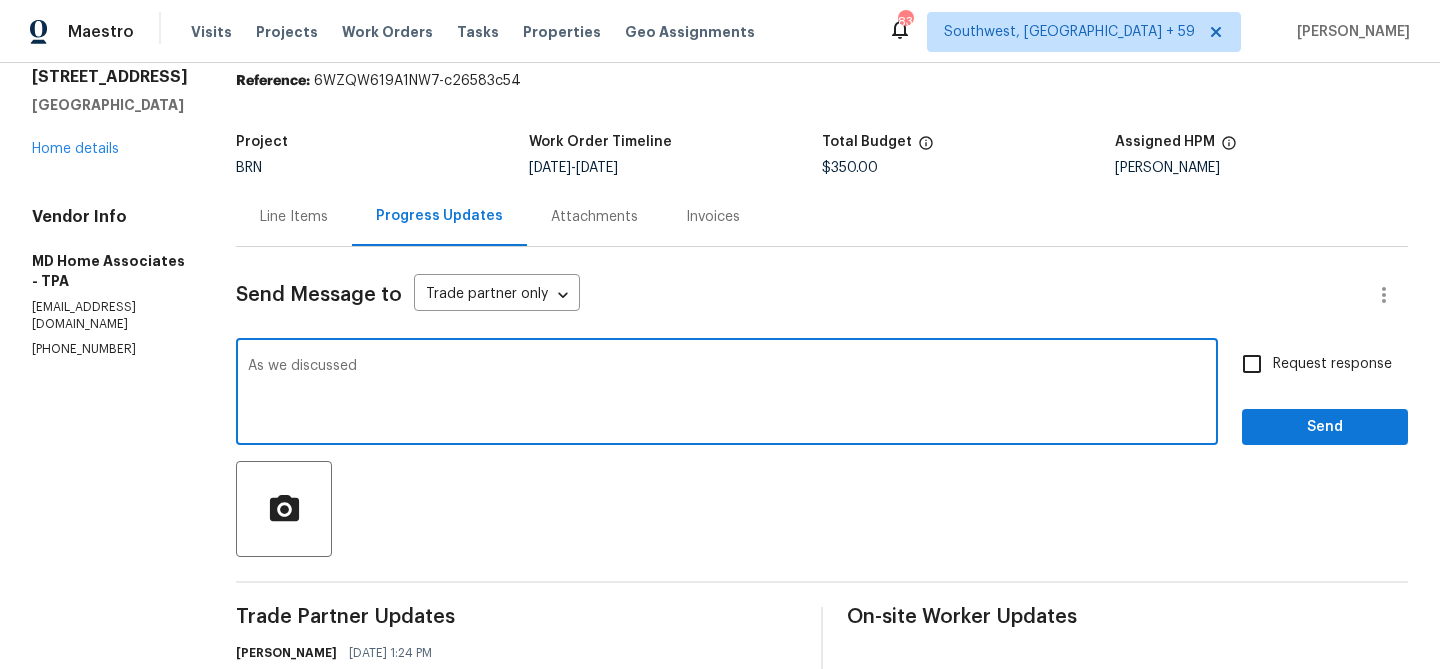 click on "[PHONE_NUMBER]" at bounding box center (110, 349) 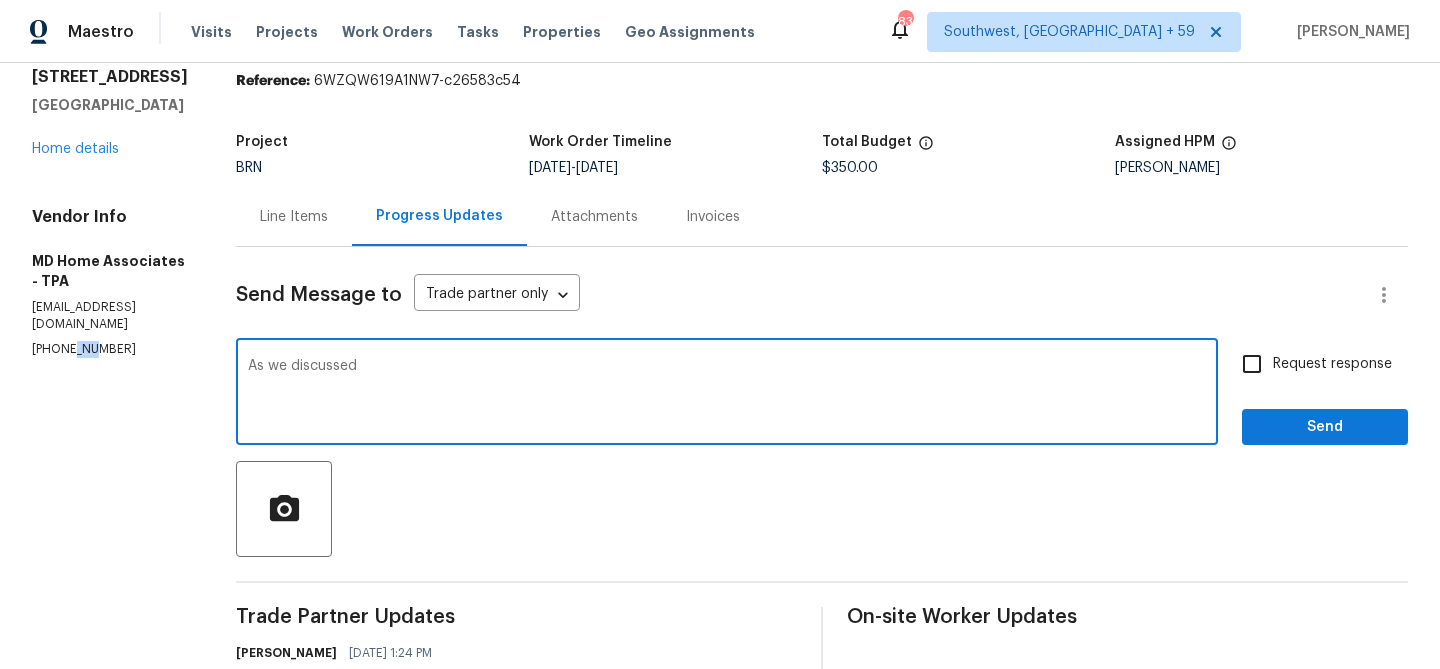 click on "[PHONE_NUMBER]" at bounding box center (110, 349) 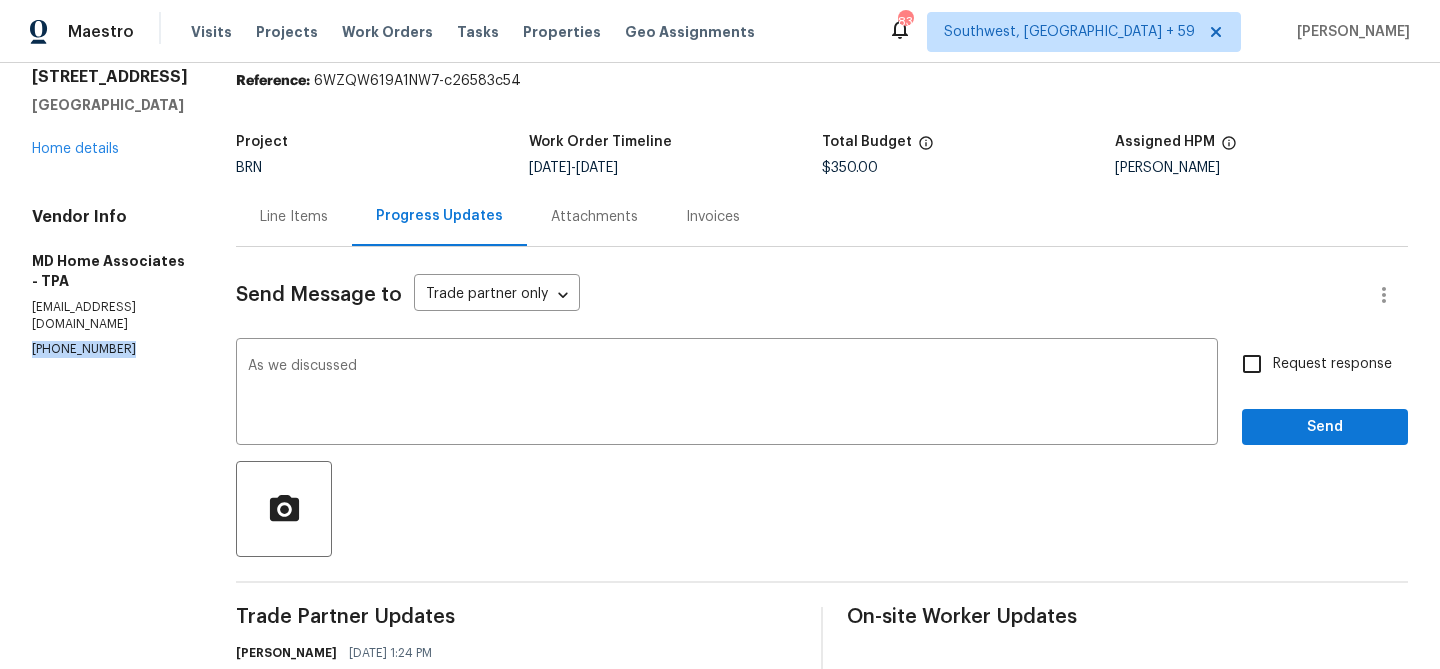 click on "(305) 951-3602" at bounding box center (110, 349) 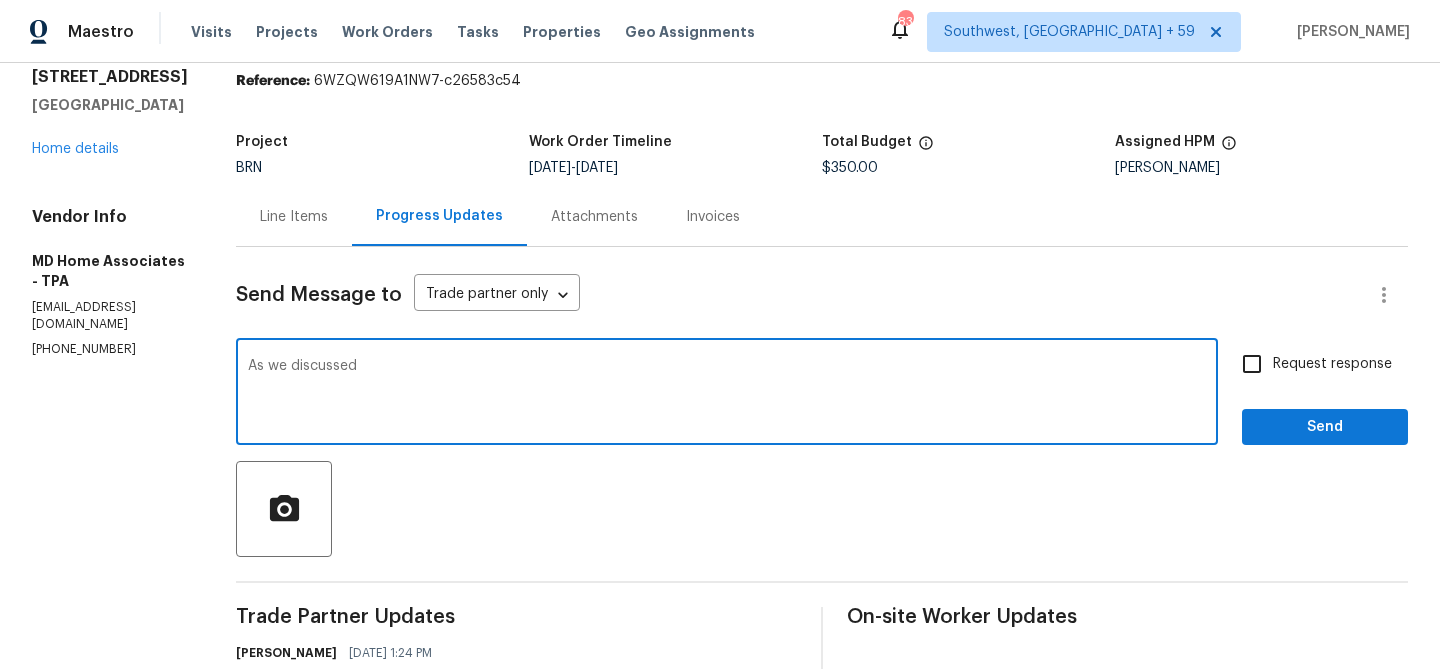 click on "As we discussed" at bounding box center [727, 394] 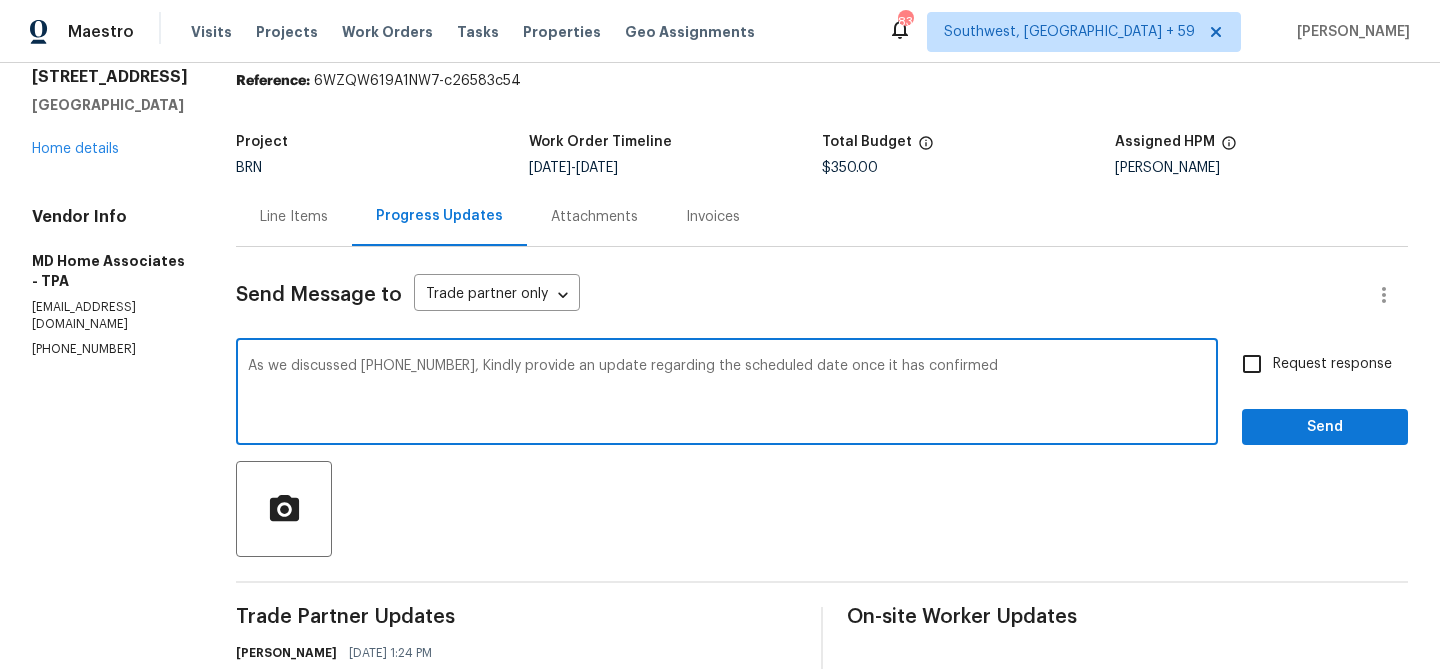 type on "As we discussed (305) 951-3602, Kindly provide an update regarding the scheduled date once it has confirmed" 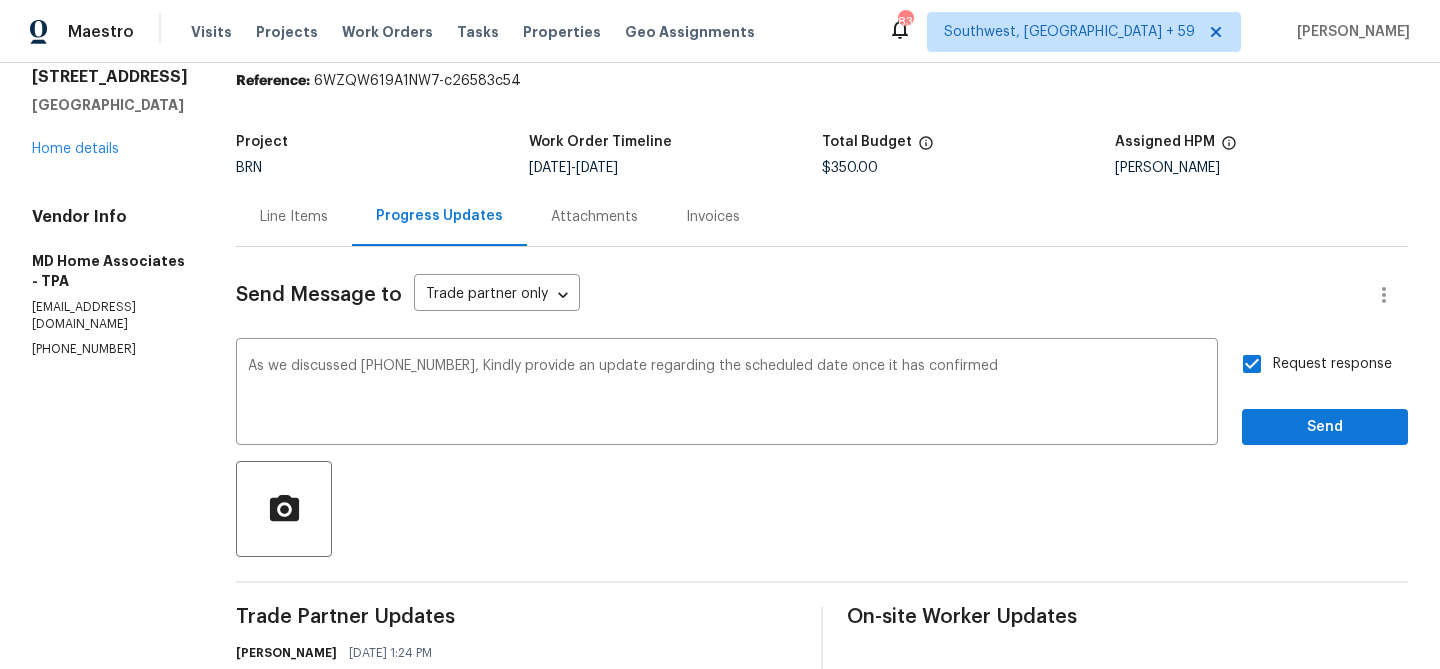 click on "Send Message to Trade partner only Trade partner only ​ As we discussed (305) 951-3602, Kindly provide an update regarding the scheduled date once it has confirmed  x ​ Request response Send Trade Partner Updates Ananthi Mahendran 07/16/2025 1:24 PM Could you please provide us with the scheduled date? Ananthi Mahendran 07/15/2025 3:11 PM Hi, I'm Ananthi from Opendoor. Just wanted to check if you received the WO for 4000 Barbary Ln, North Port, FL 34287, due on  7/17/2025. Please review and accept it within 24 hours and provide a schedule by then. Reach out to me via the portal or call/text at 650-800-9524 for any questions or additional details and change orders for this work order. On-site Worker Updates" at bounding box center [822, 561] 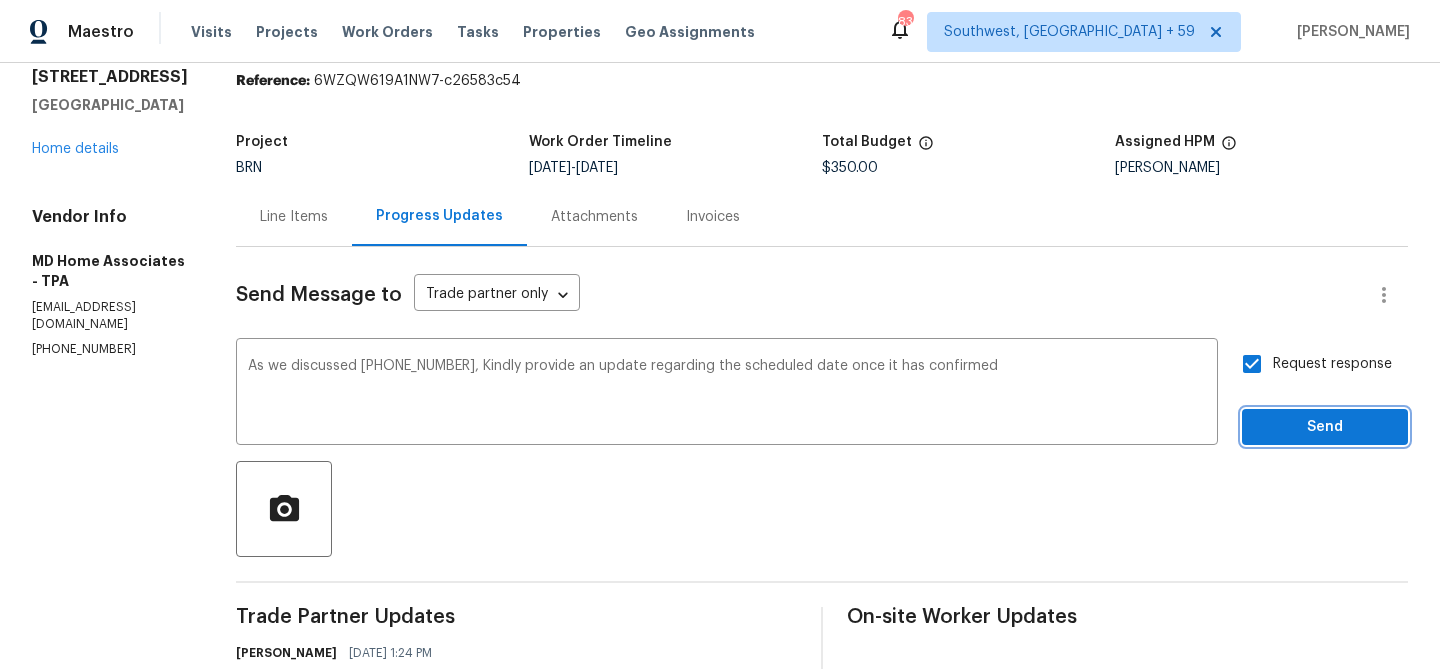 click on "Send" at bounding box center (1325, 427) 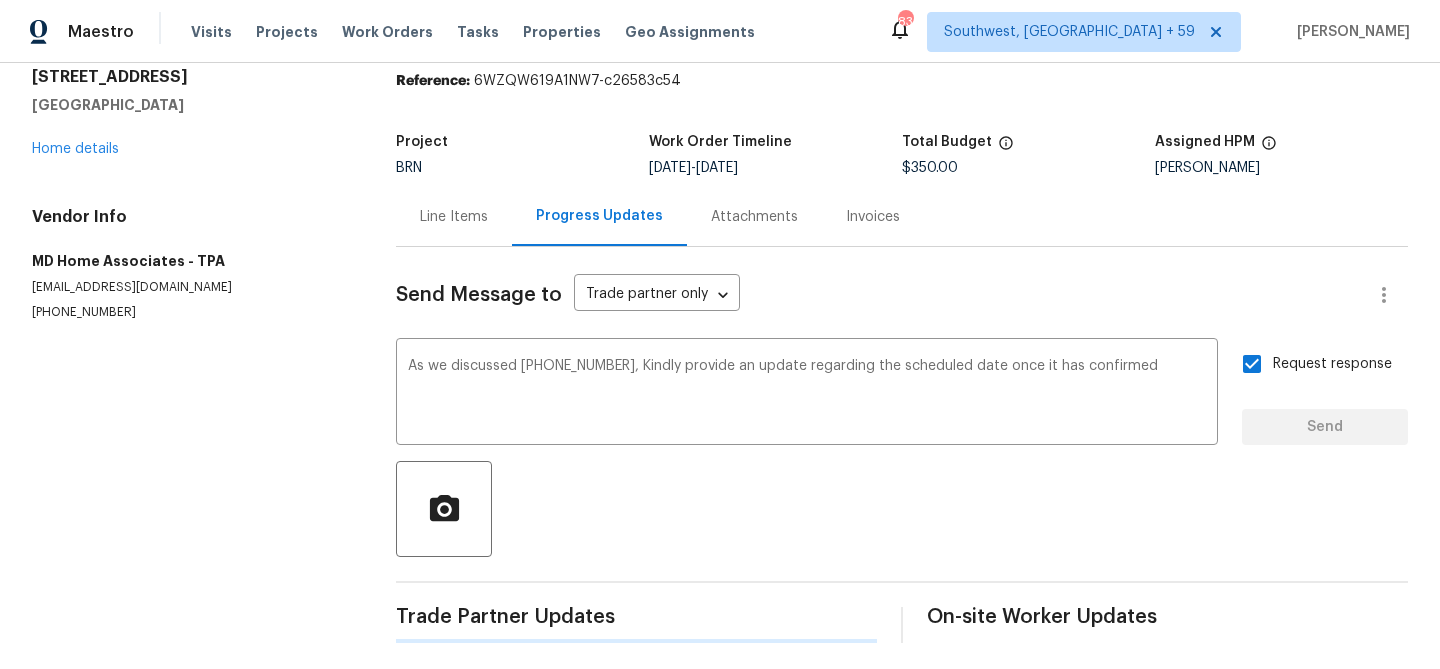 type 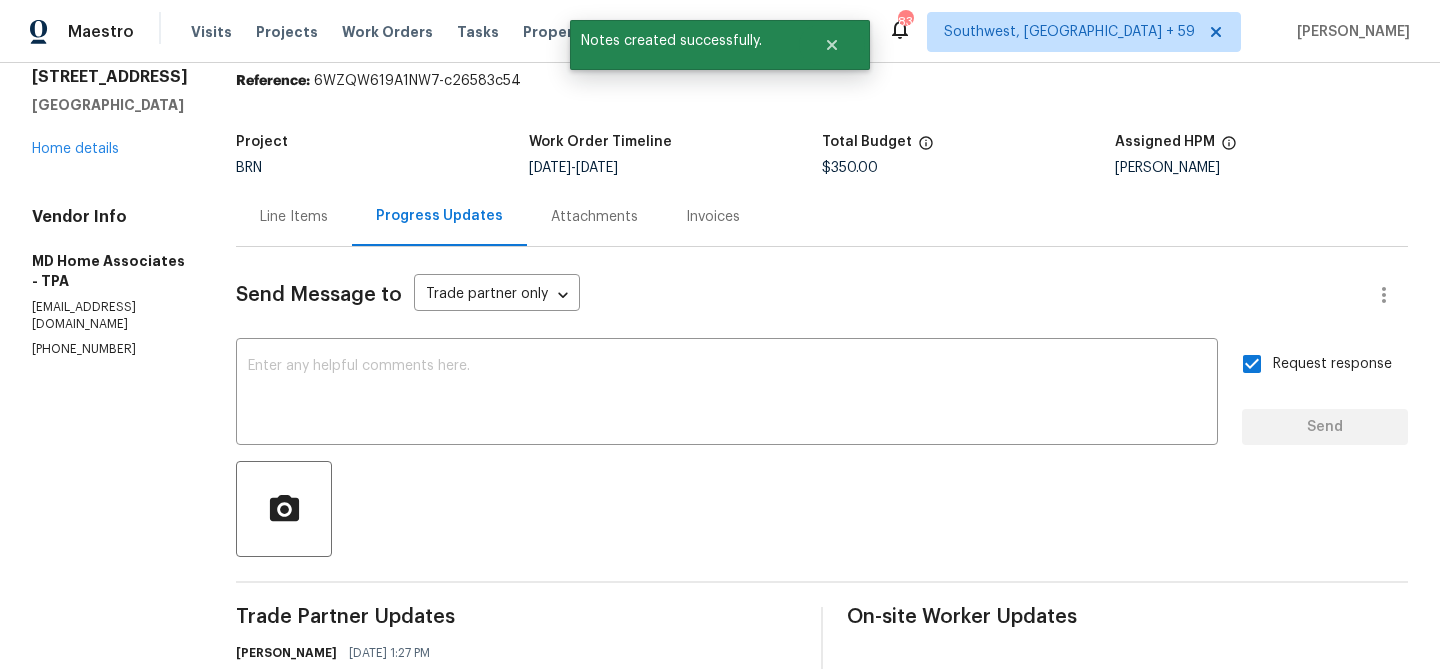 scroll, scrollTop: 0, scrollLeft: 0, axis: both 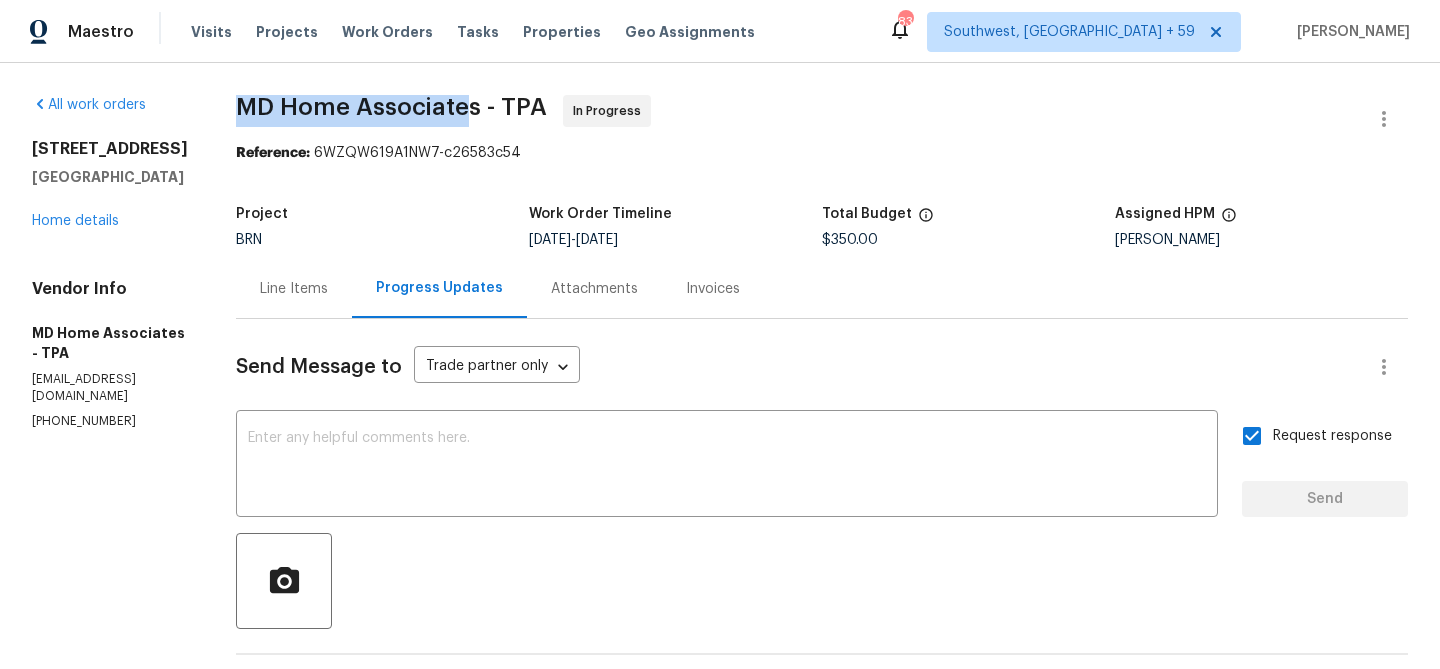 drag, startPoint x: 250, startPoint y: 119, endPoint x: 496, endPoint y: 107, distance: 246.29251 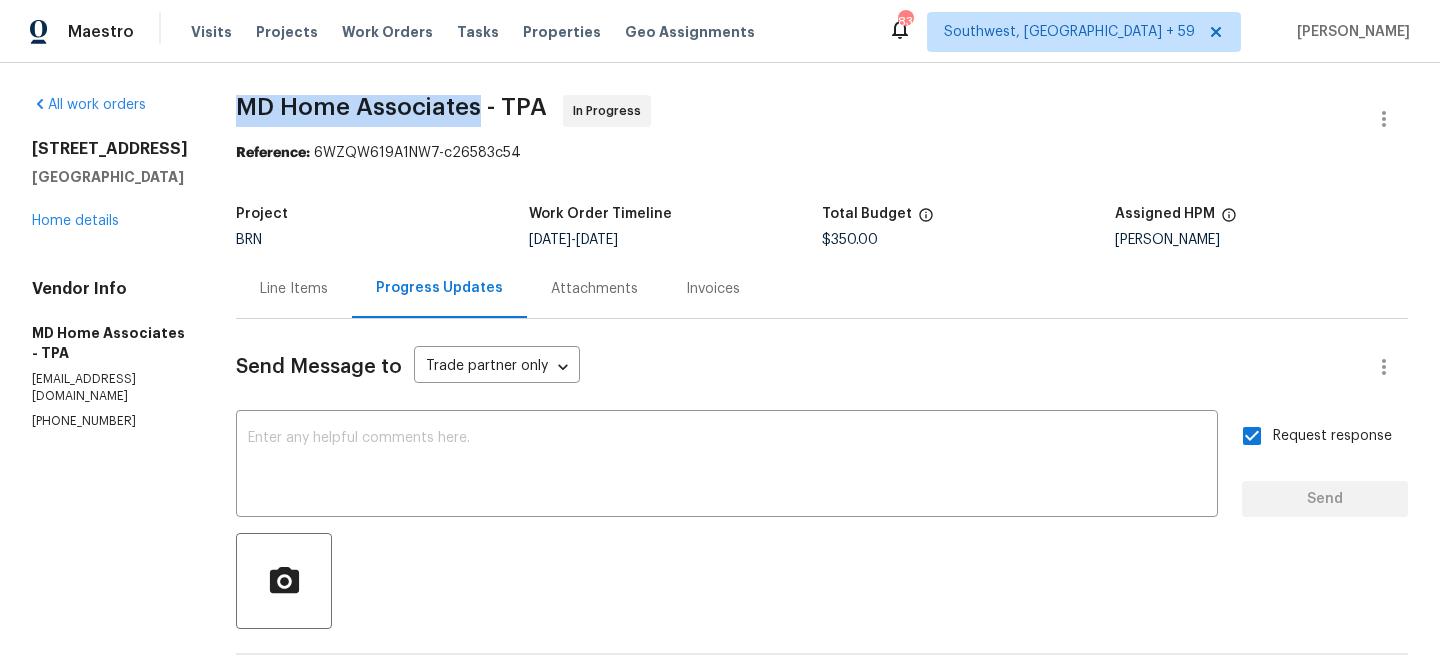 copy on "MD Home Associates" 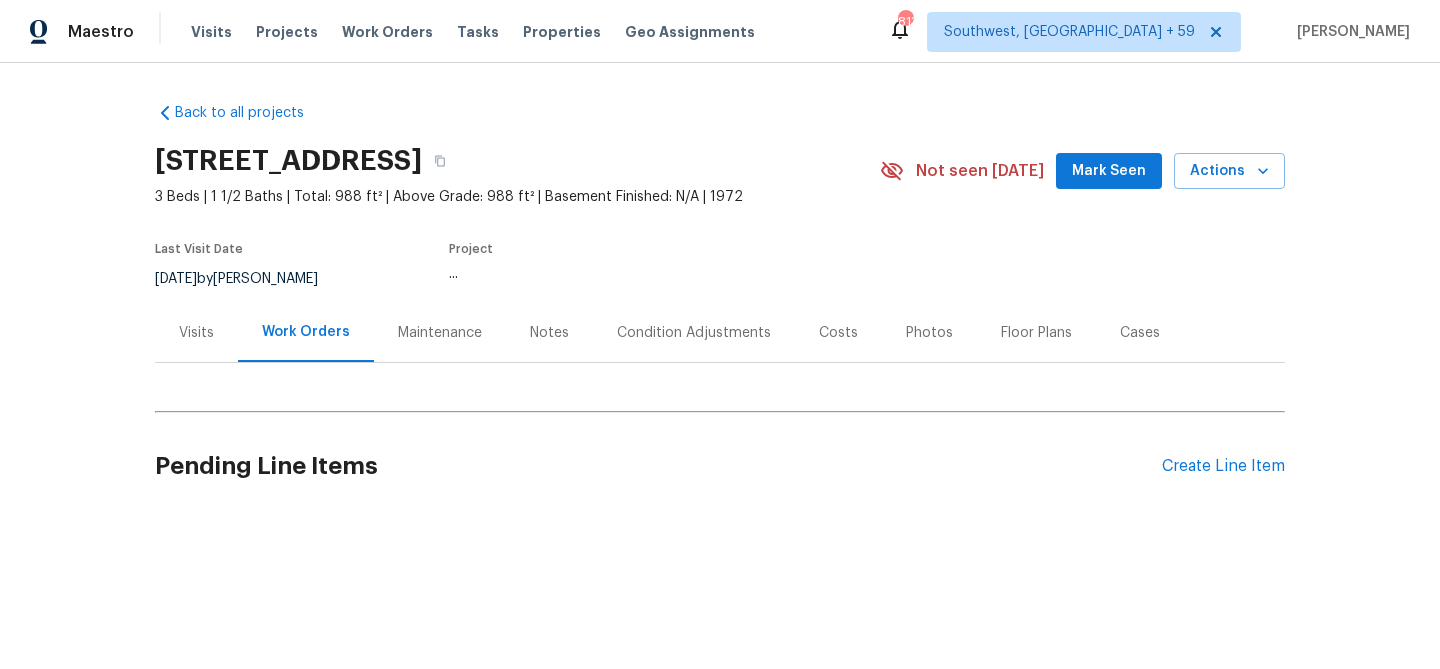 scroll, scrollTop: 0, scrollLeft: 0, axis: both 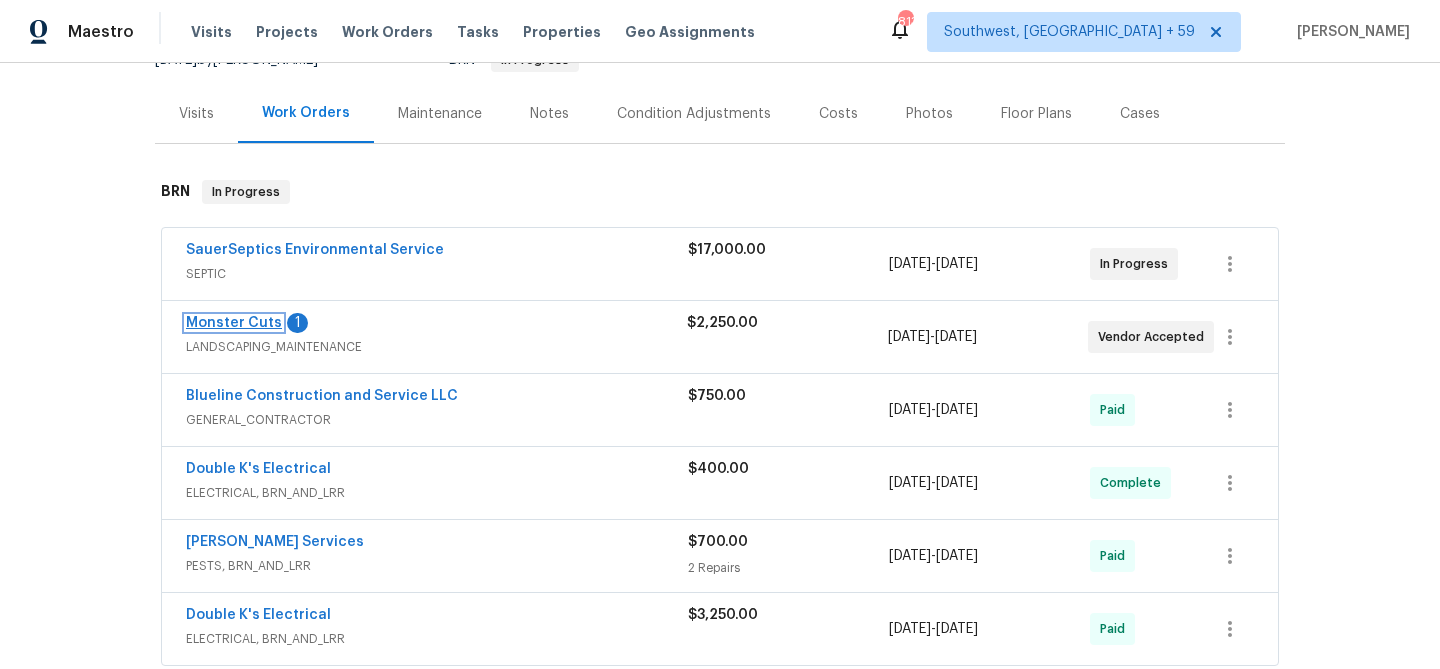 click on "Monster Cuts" at bounding box center (234, 323) 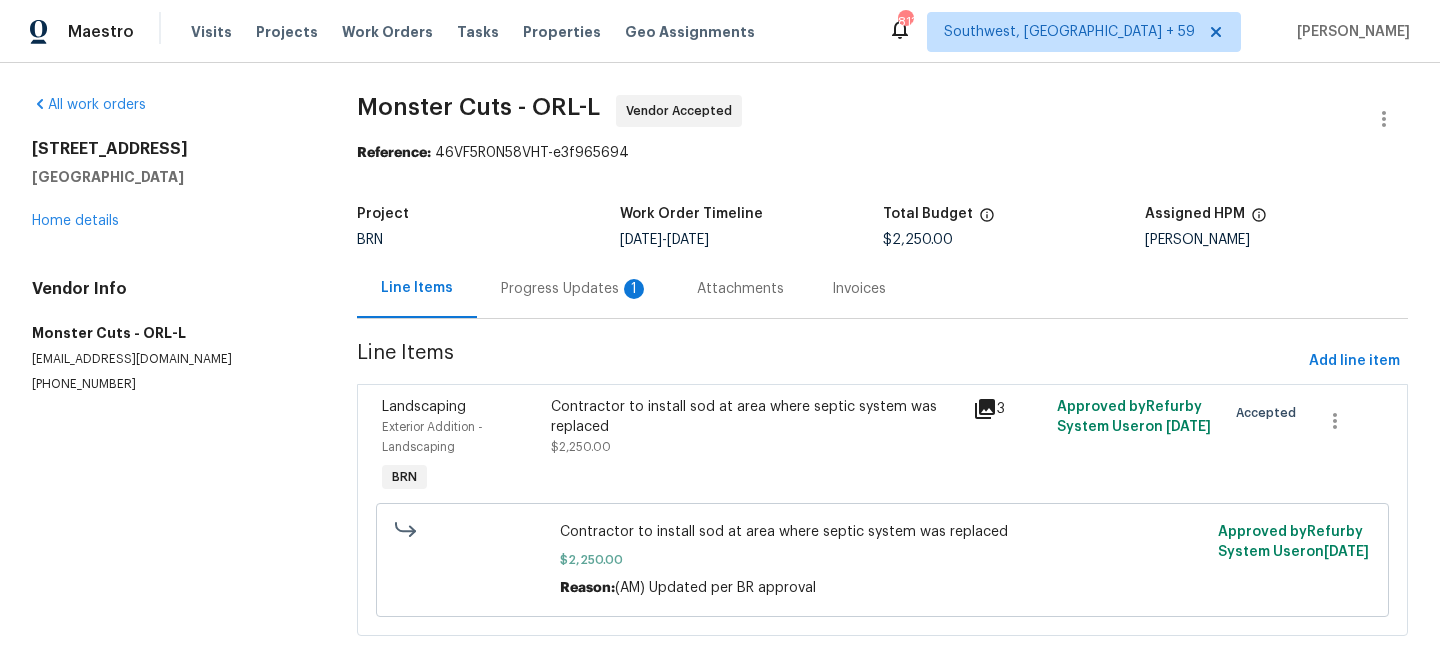 scroll, scrollTop: 24, scrollLeft: 0, axis: vertical 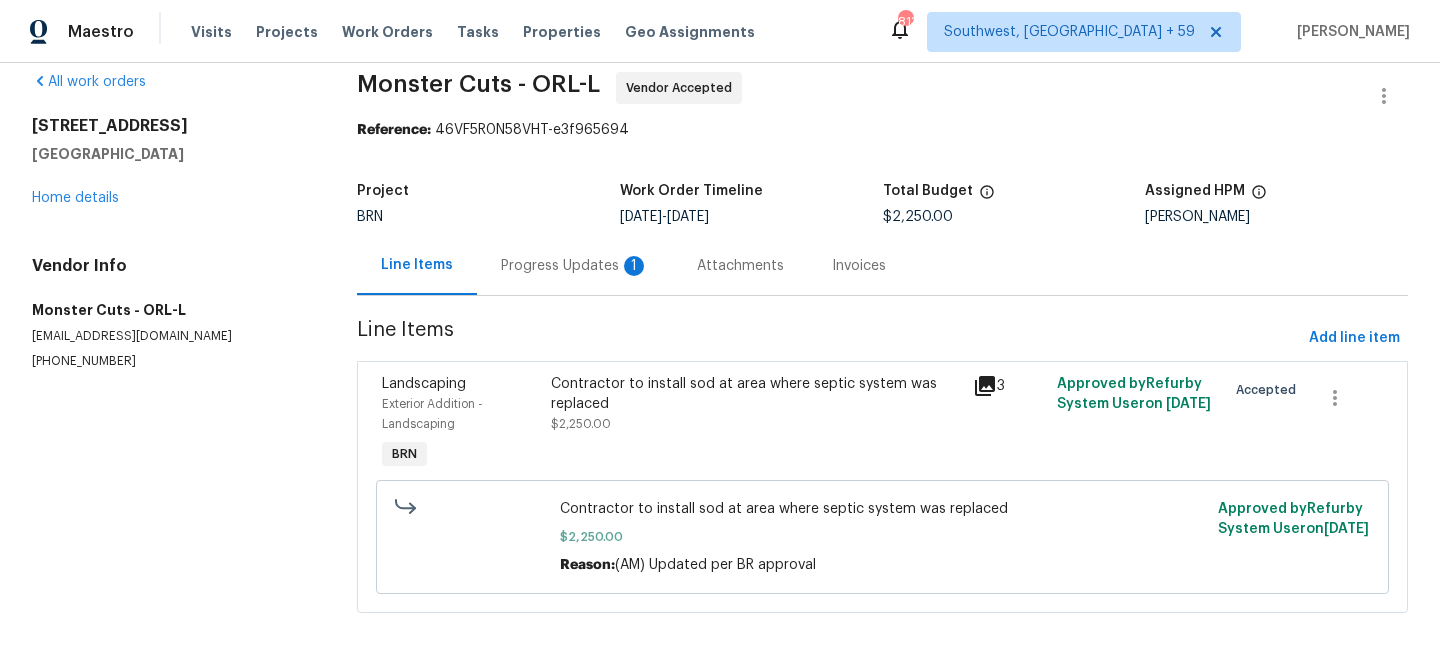 click on "Progress Updates 1" at bounding box center [575, 266] 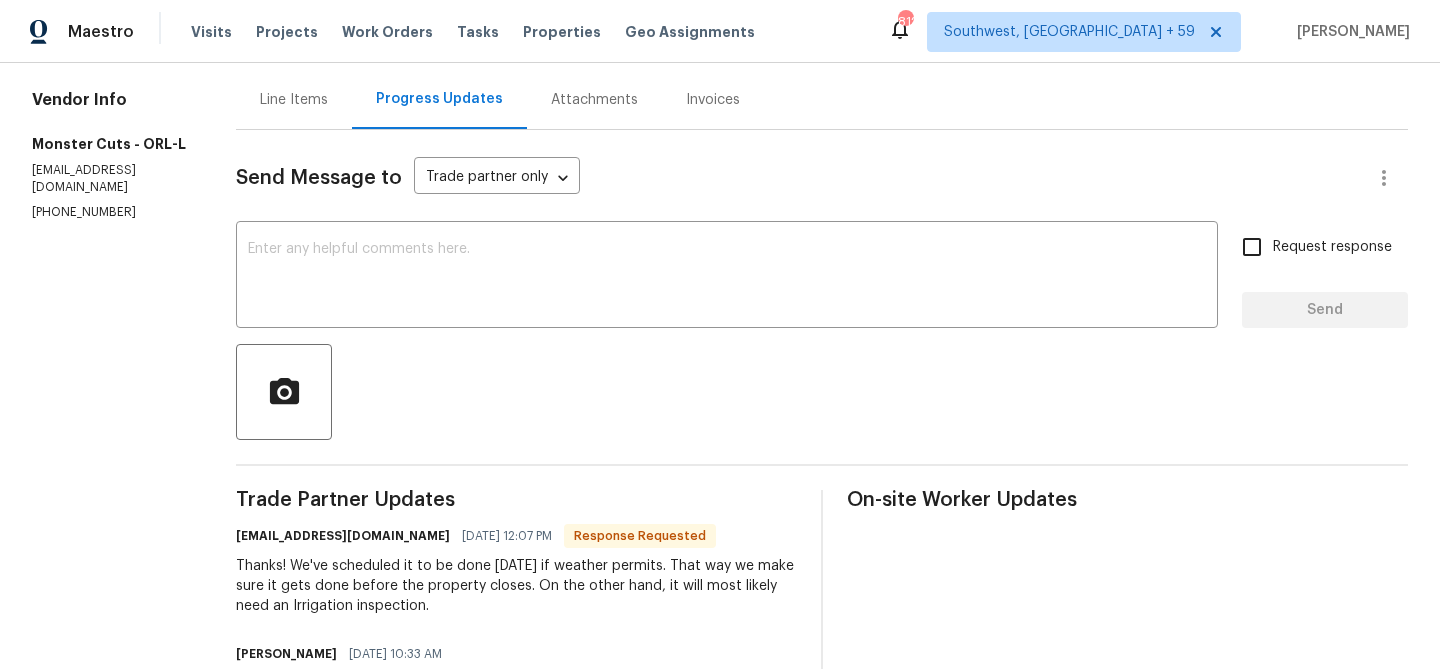 scroll, scrollTop: 203, scrollLeft: 0, axis: vertical 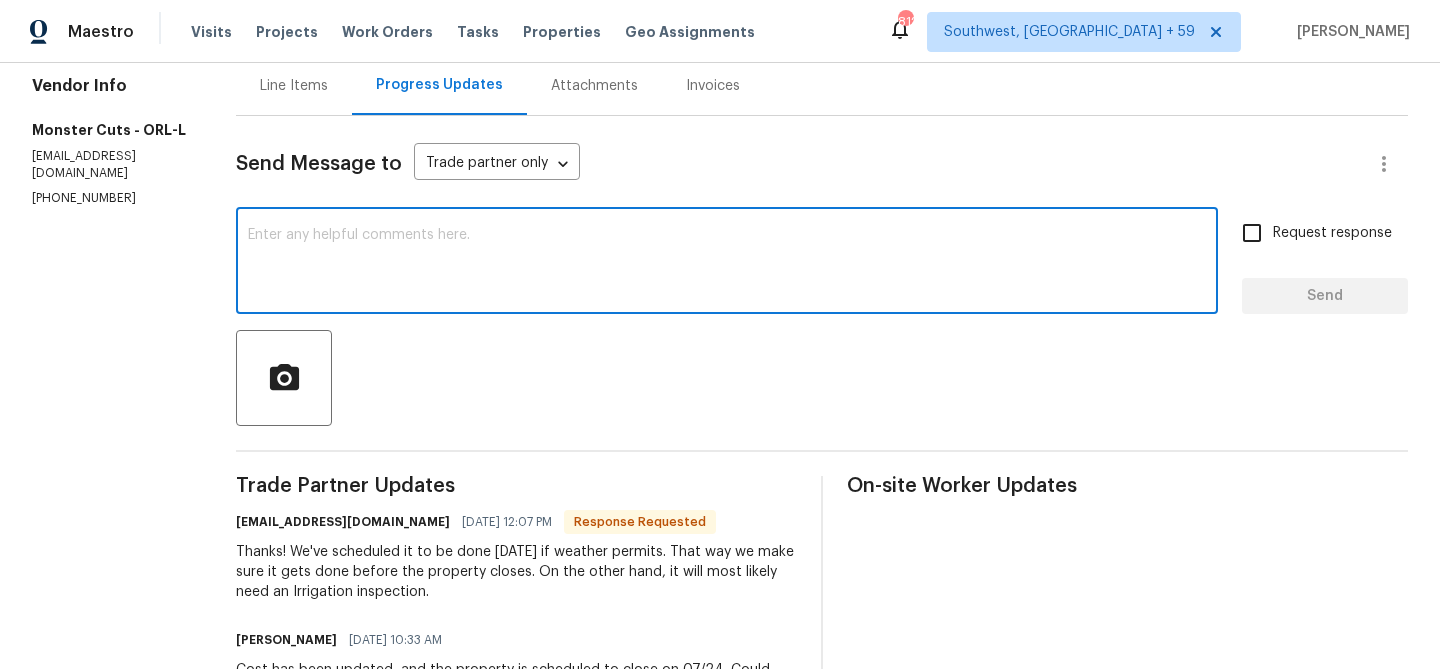 click at bounding box center (727, 263) 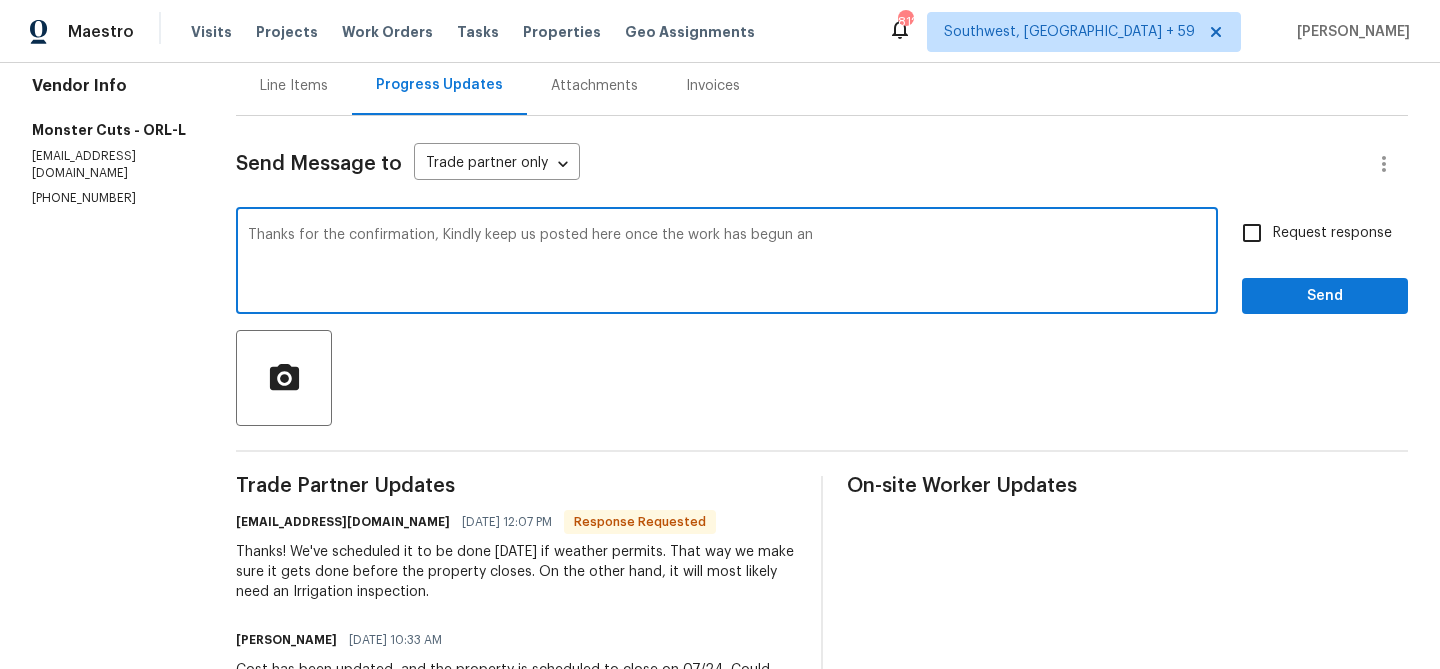 type on "Thanks for the confirmation, Kindly keep us posted here once the work has begun a" 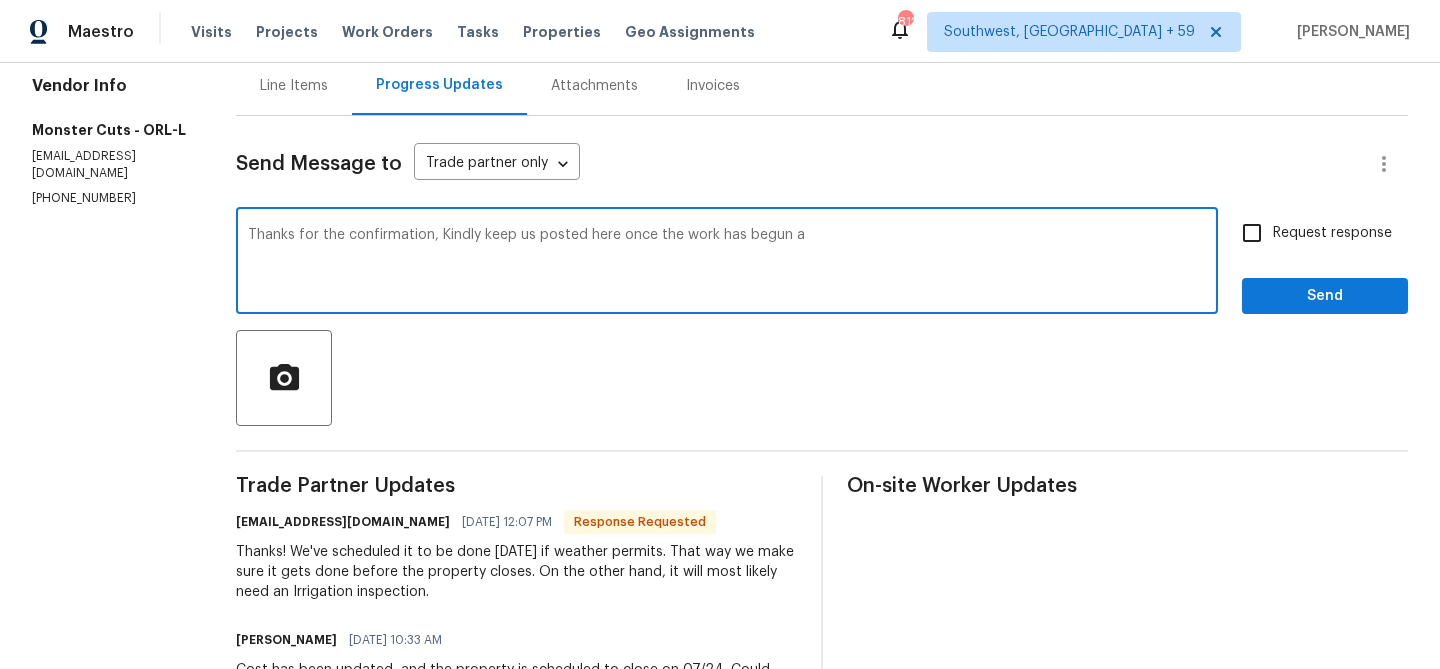 click on "Thanks for the confirmation, Kindly keep us posted here once the work has begun a" at bounding box center [727, 263] 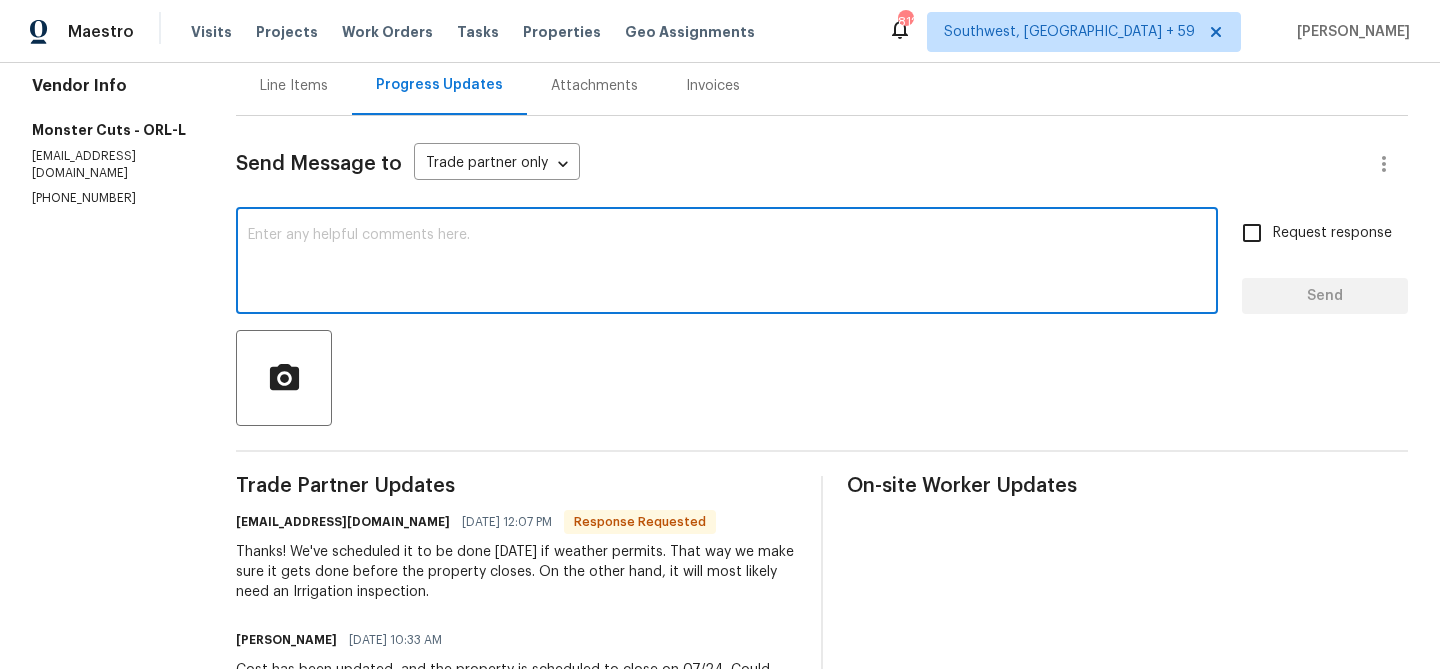 scroll, scrollTop: 0, scrollLeft: 0, axis: both 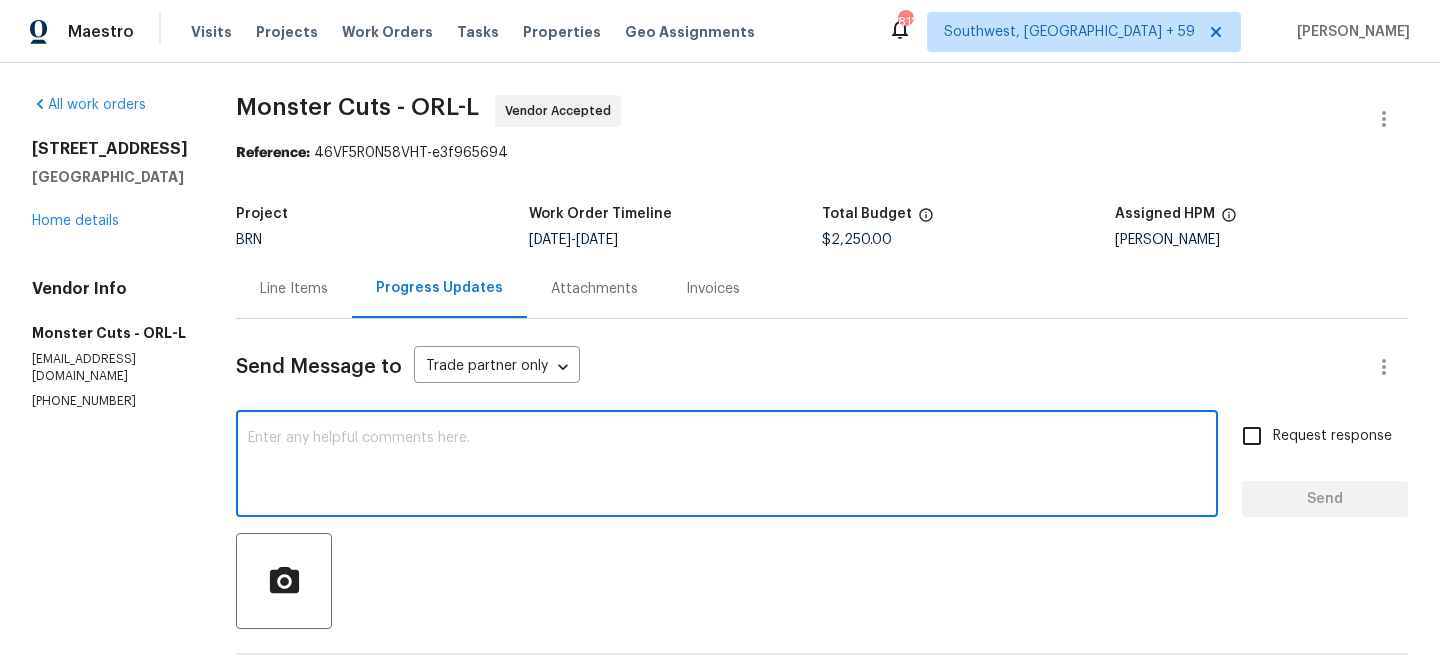 paste on "Thank you for the confirmation. Please keep us updated here once the work has commenced." 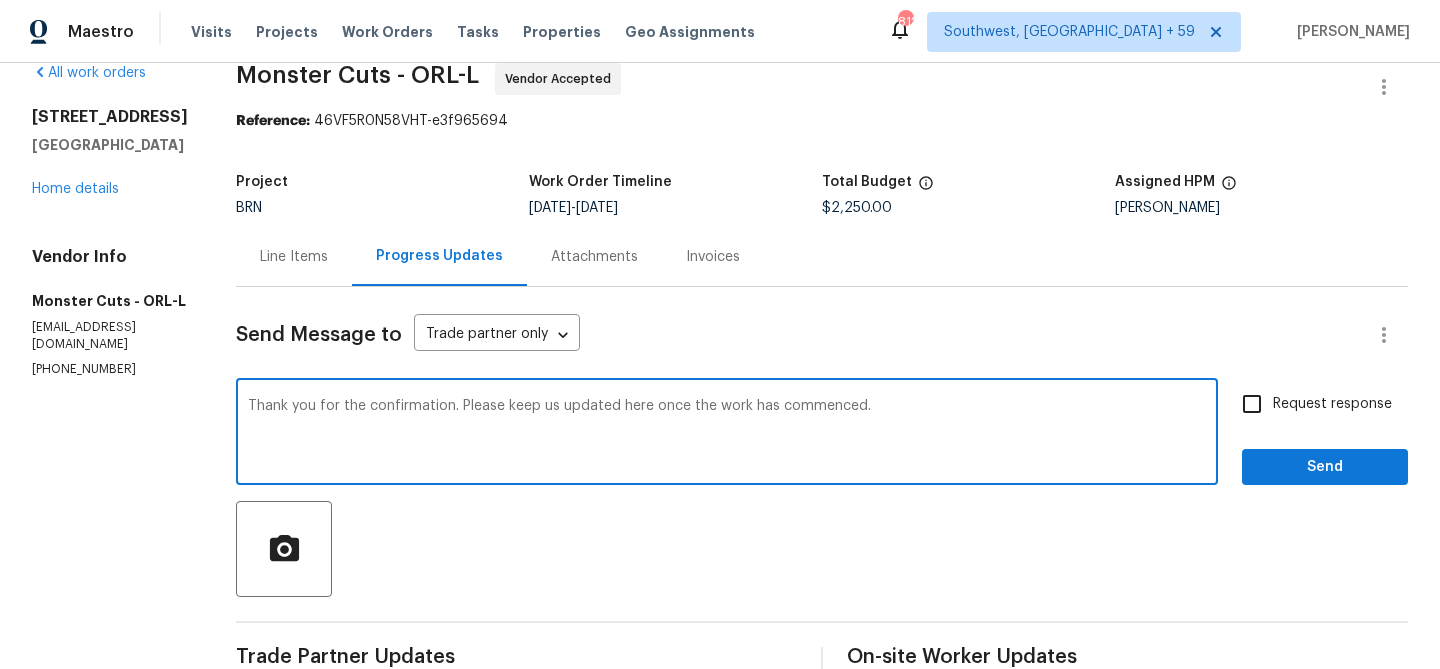 scroll, scrollTop: 150, scrollLeft: 0, axis: vertical 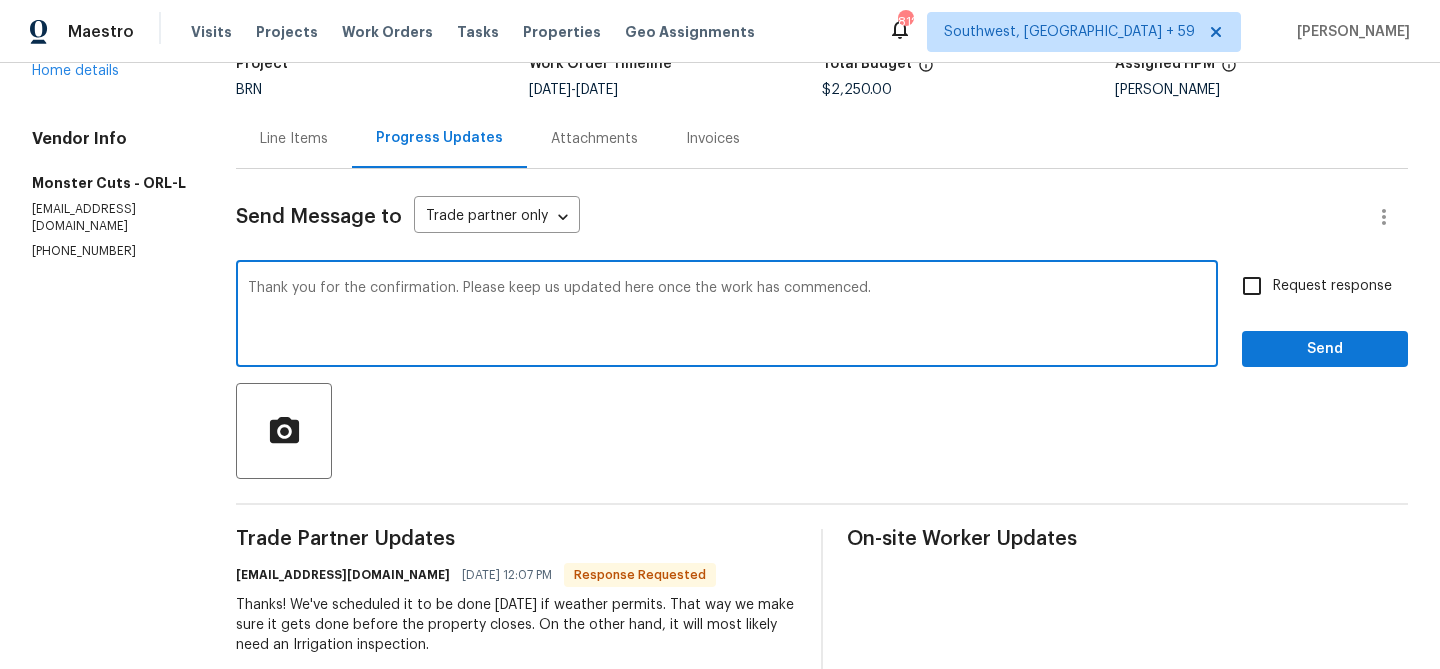 type on "Thank you for the confirmation. Please keep us updated here once the work has commenced." 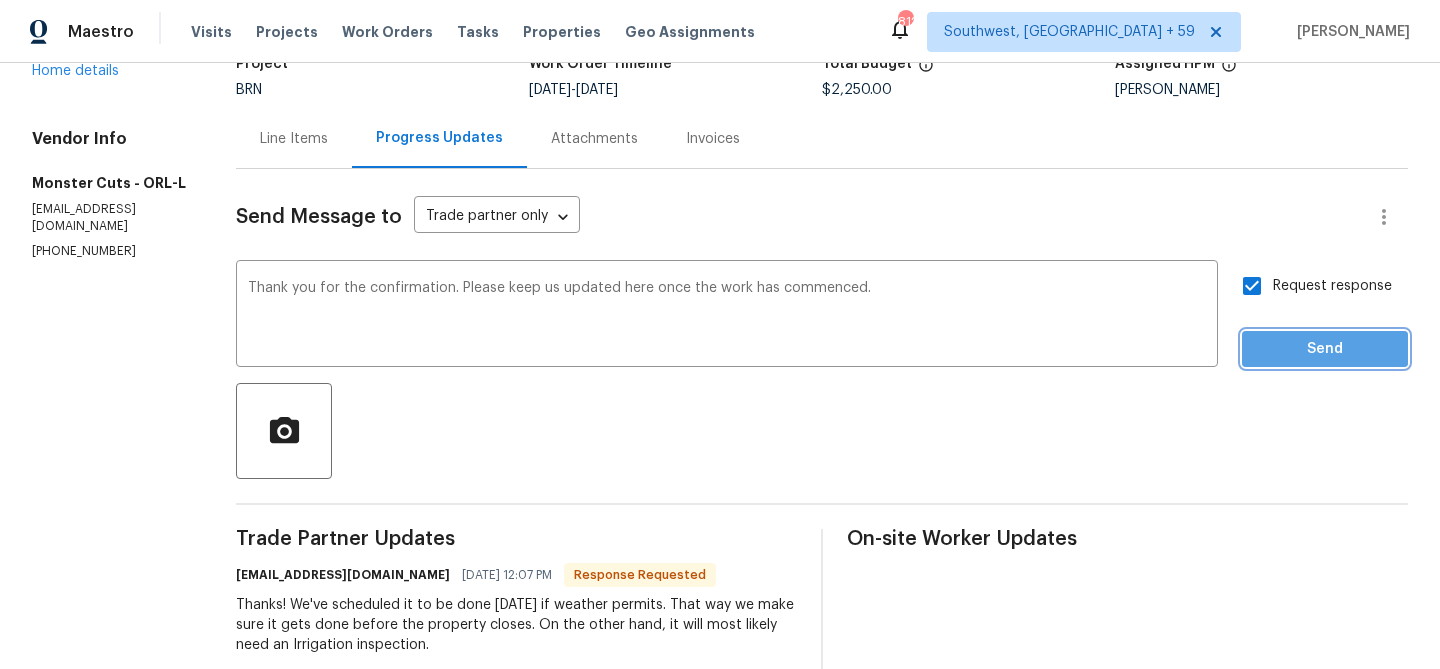 click on "Send" at bounding box center (1325, 349) 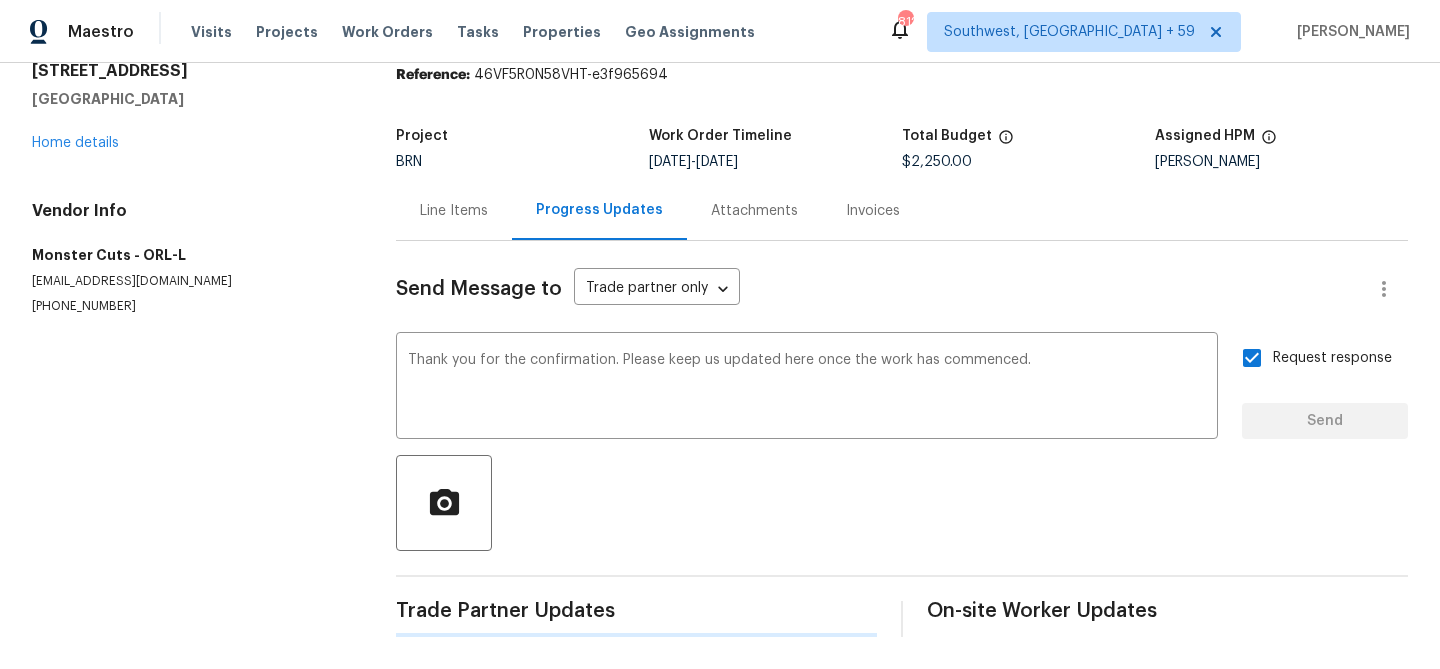 type 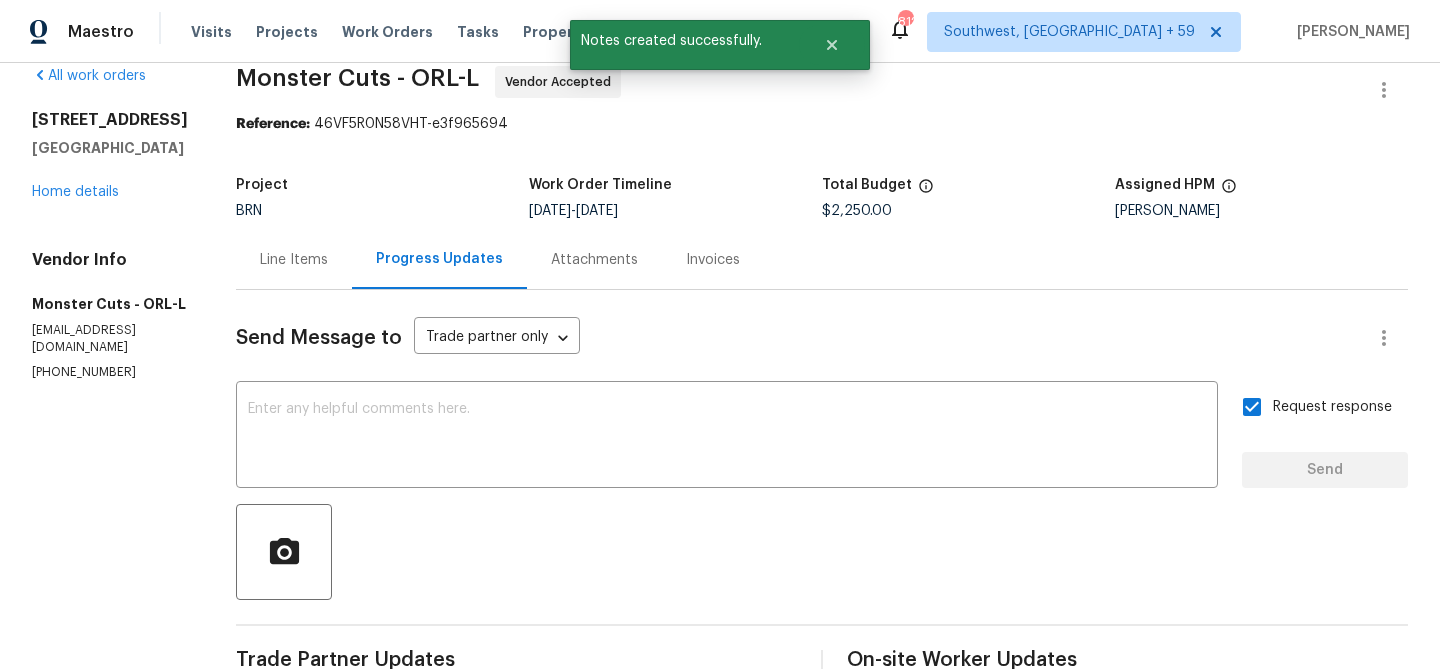 scroll, scrollTop: 0, scrollLeft: 0, axis: both 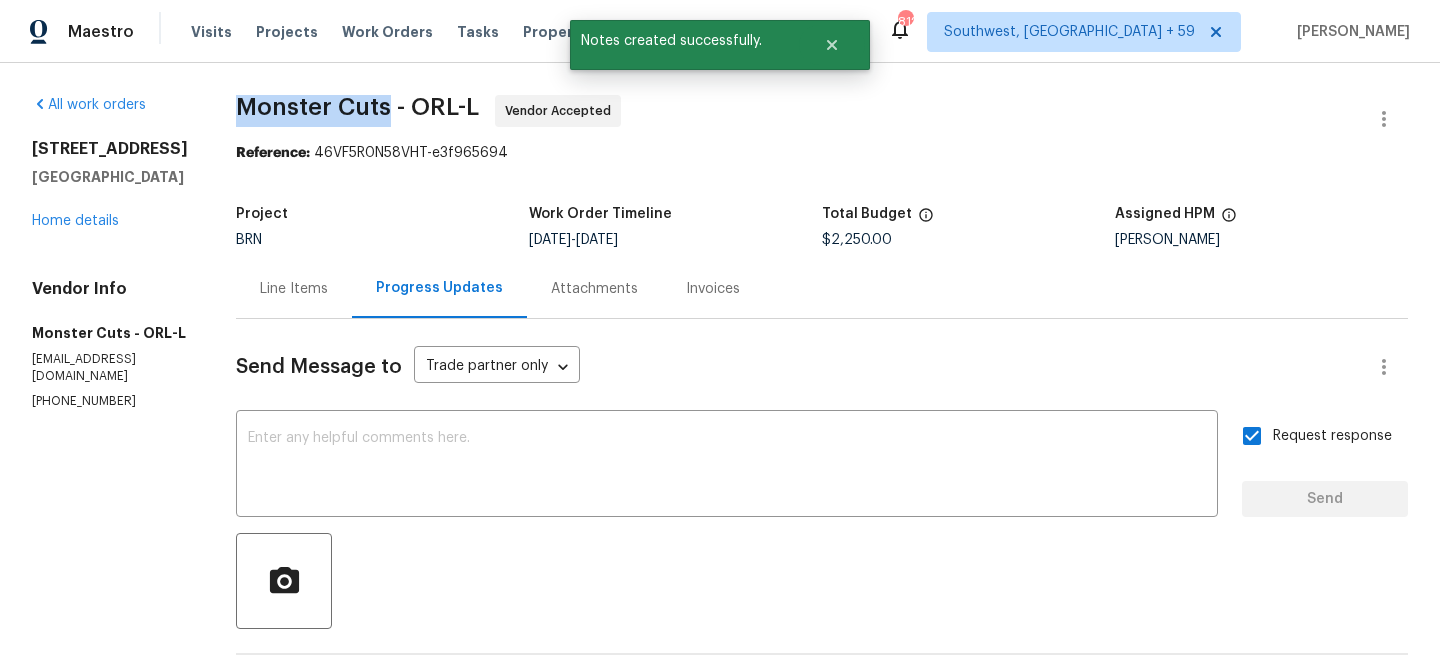 drag, startPoint x: 160, startPoint y: 107, endPoint x: 323, endPoint y: 108, distance: 163.00307 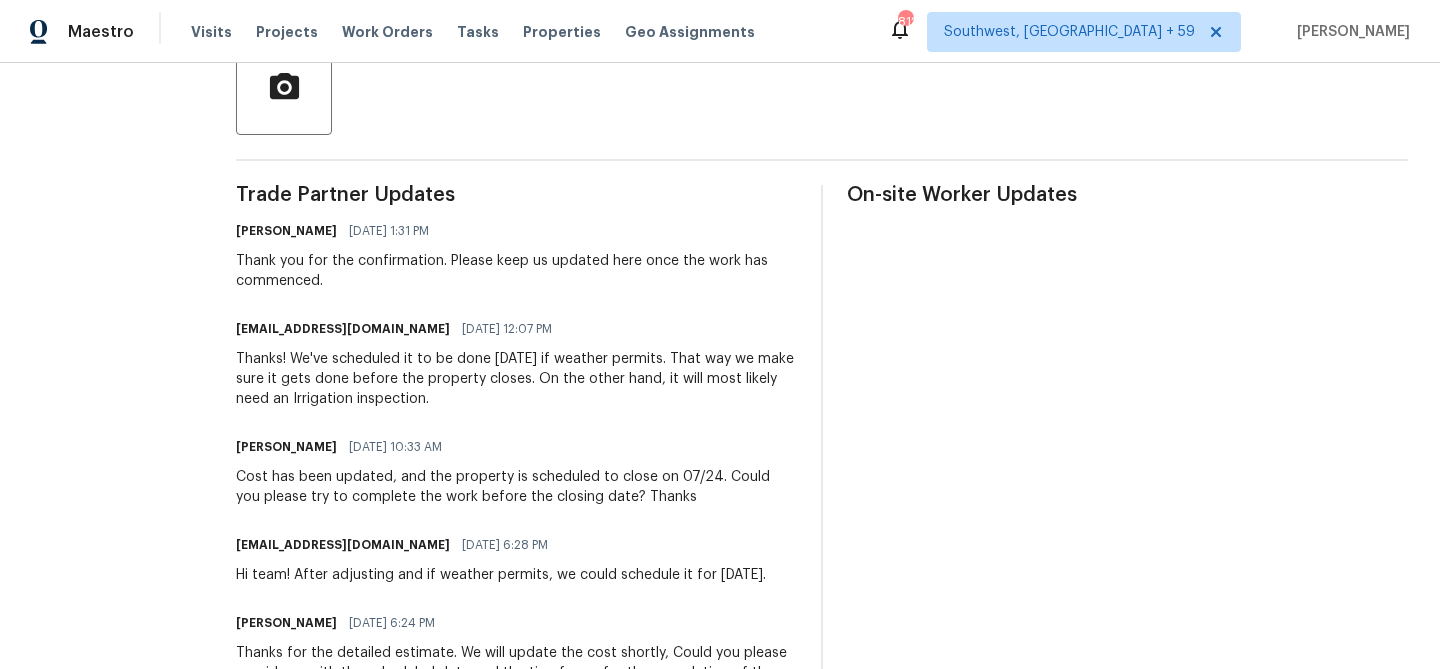scroll, scrollTop: 508, scrollLeft: 0, axis: vertical 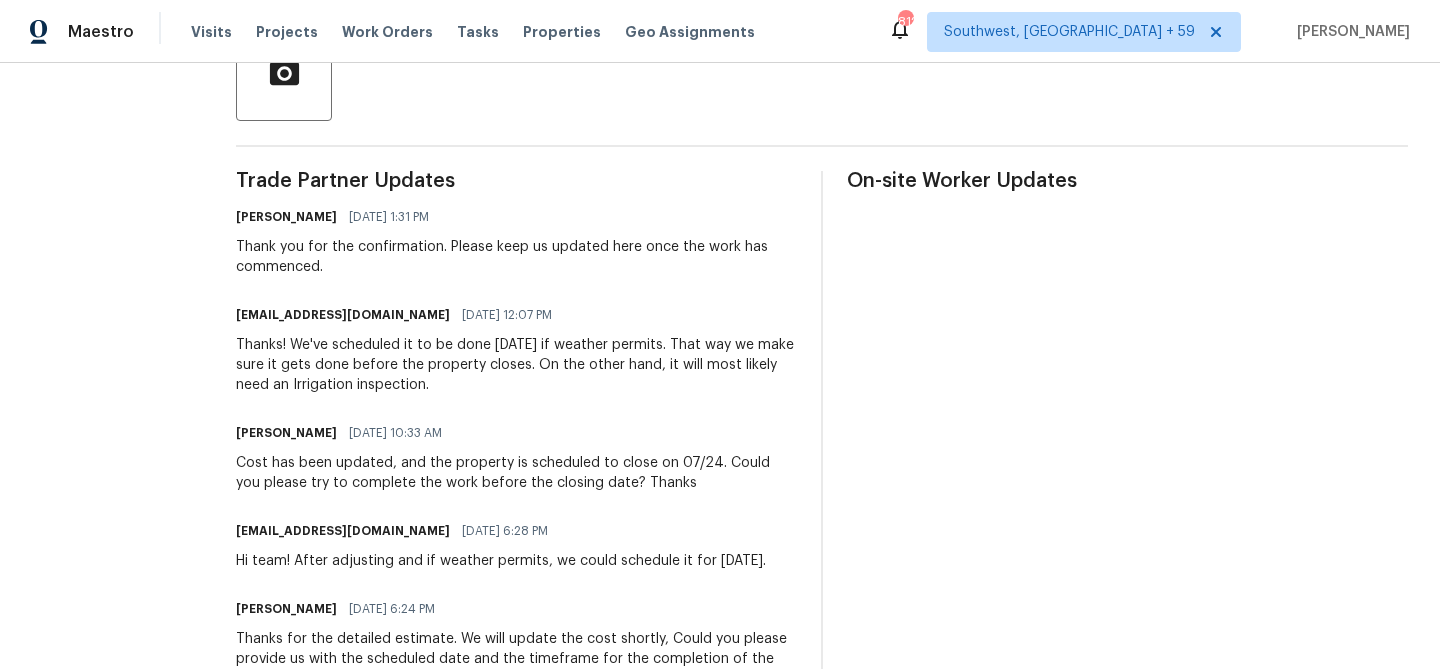 drag, startPoint x: 224, startPoint y: 344, endPoint x: 309, endPoint y: 383, distance: 93.52005 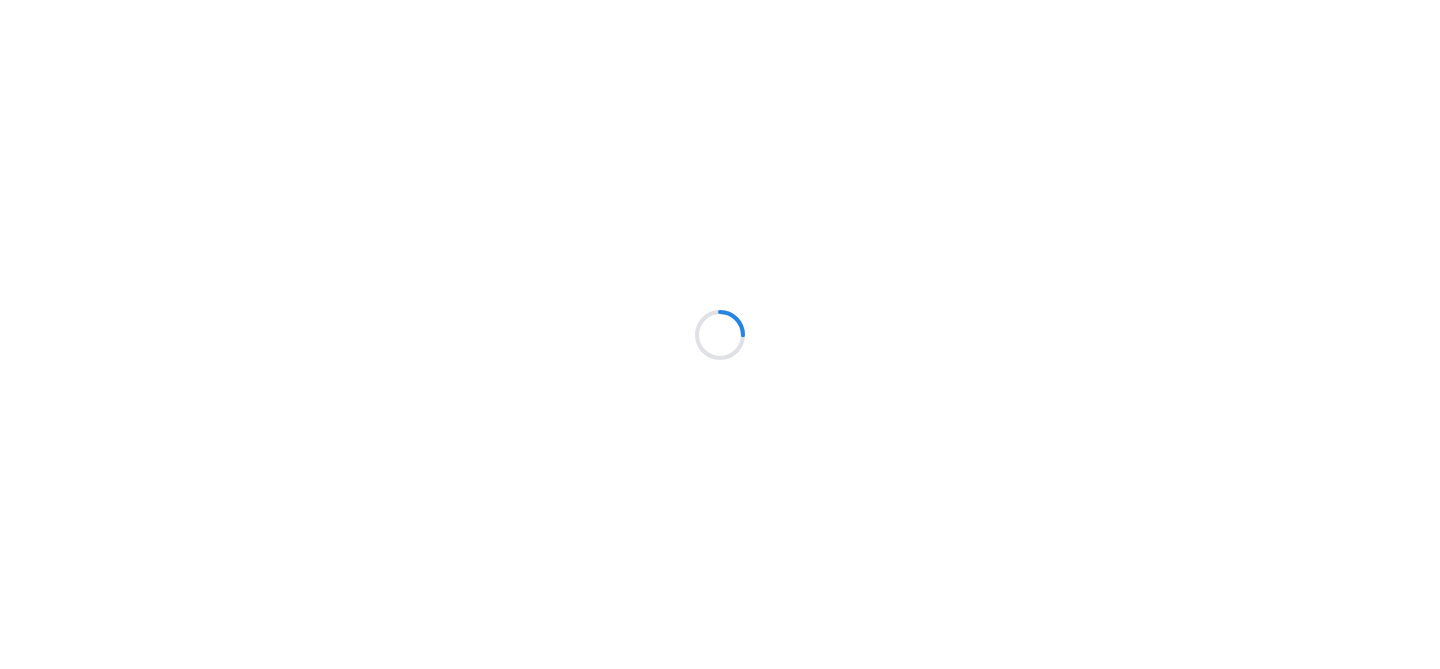 scroll, scrollTop: 0, scrollLeft: 0, axis: both 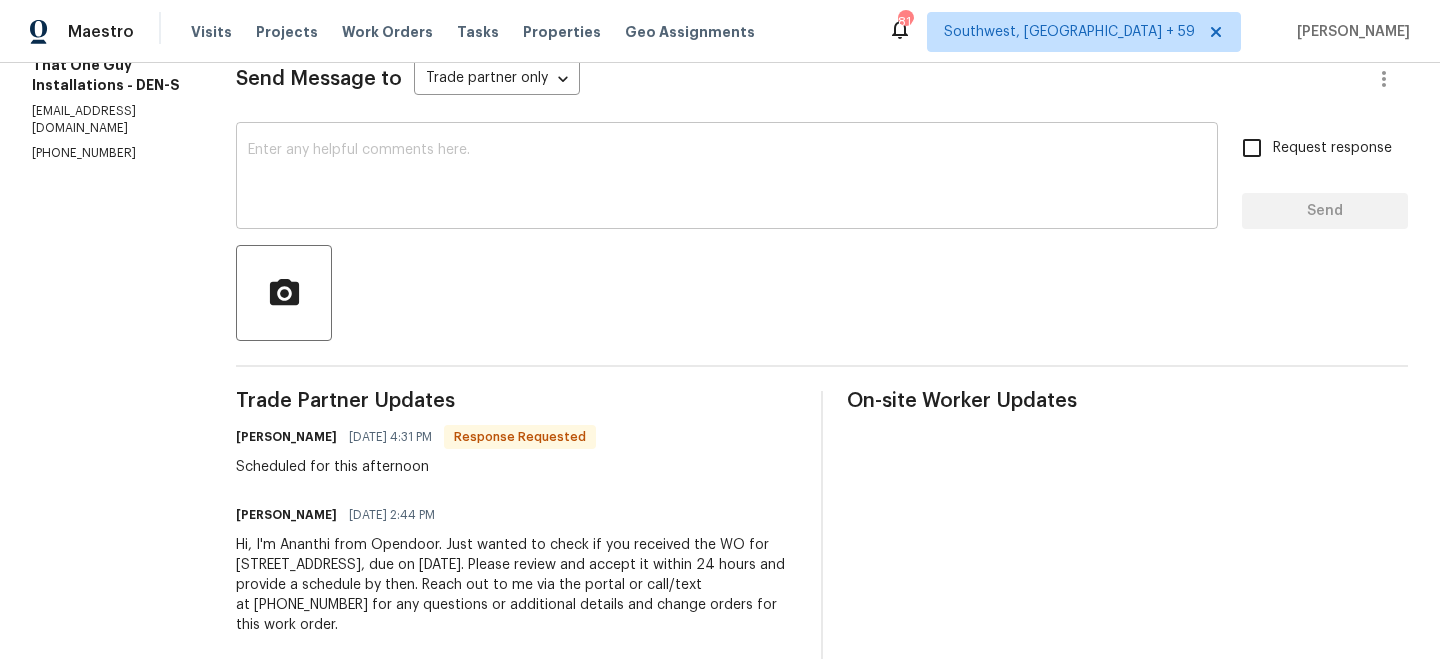 click at bounding box center [727, 178] 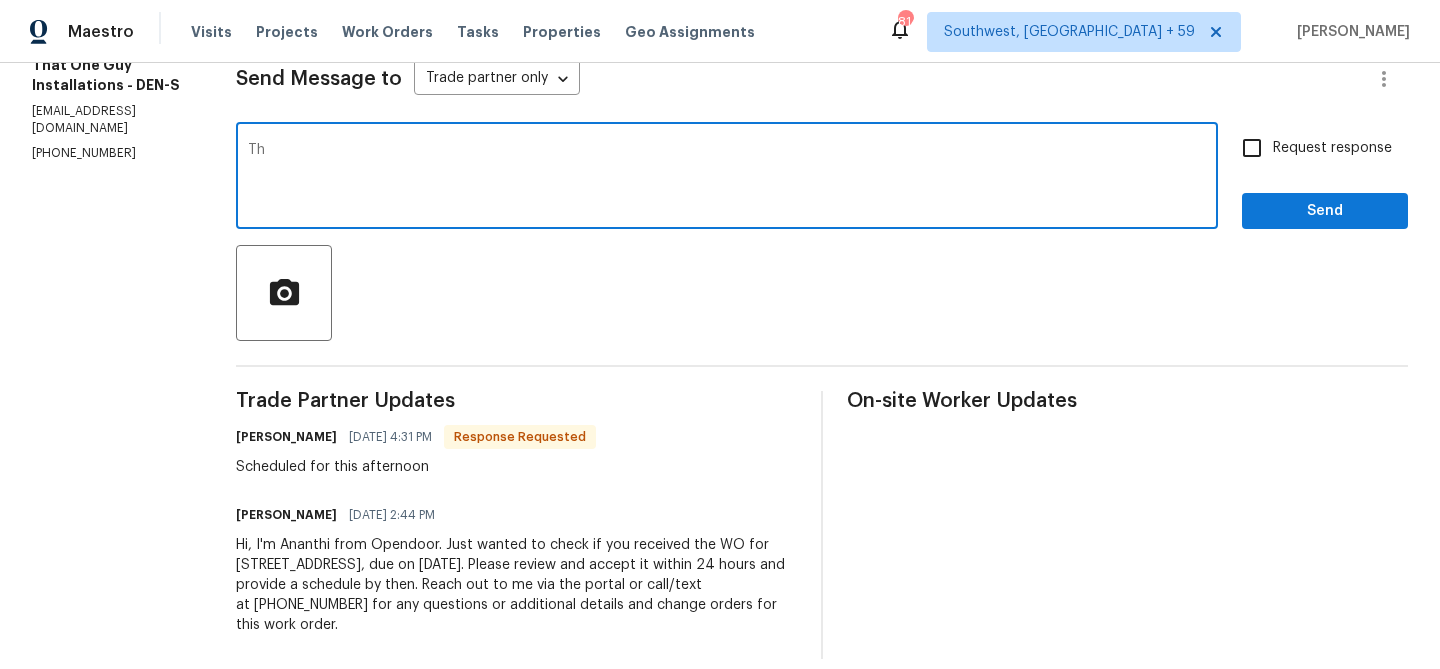 type on "T" 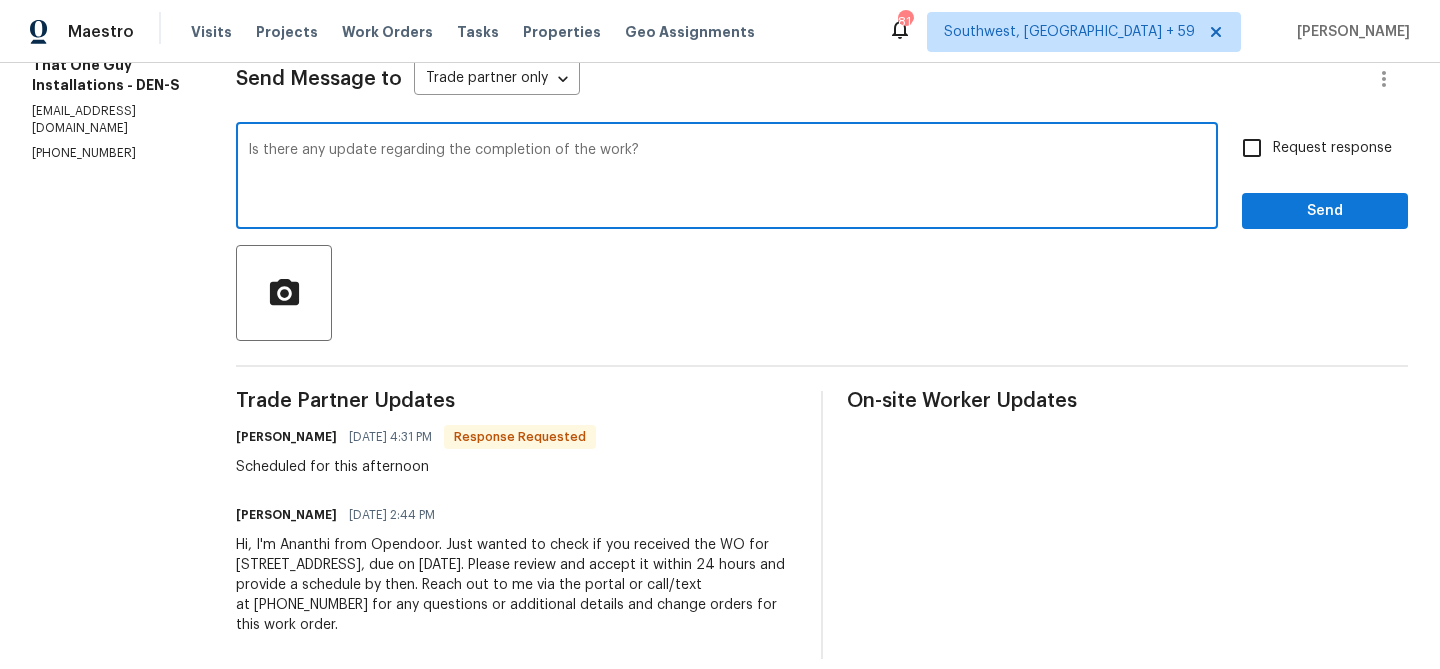 scroll, scrollTop: 0, scrollLeft: 0, axis: both 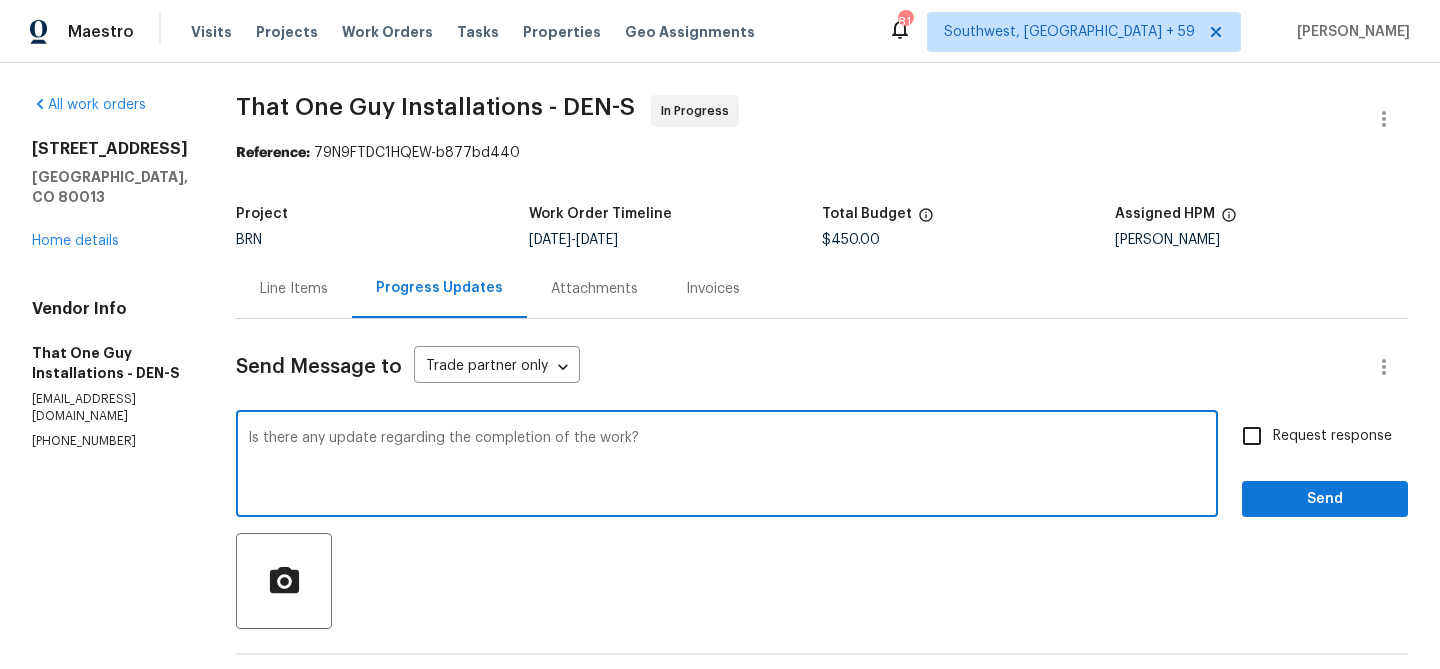 type on "Is there any update regarding the completion of the work?" 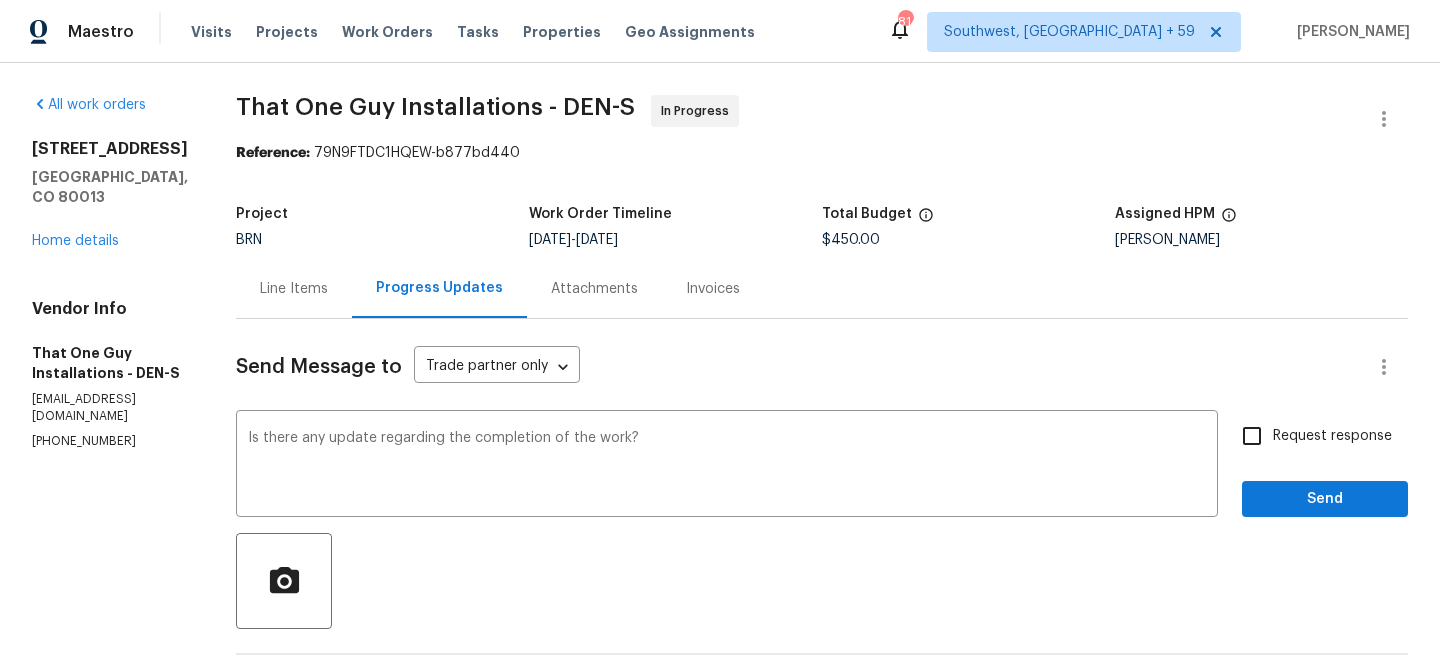 click on "Request response" at bounding box center [1332, 436] 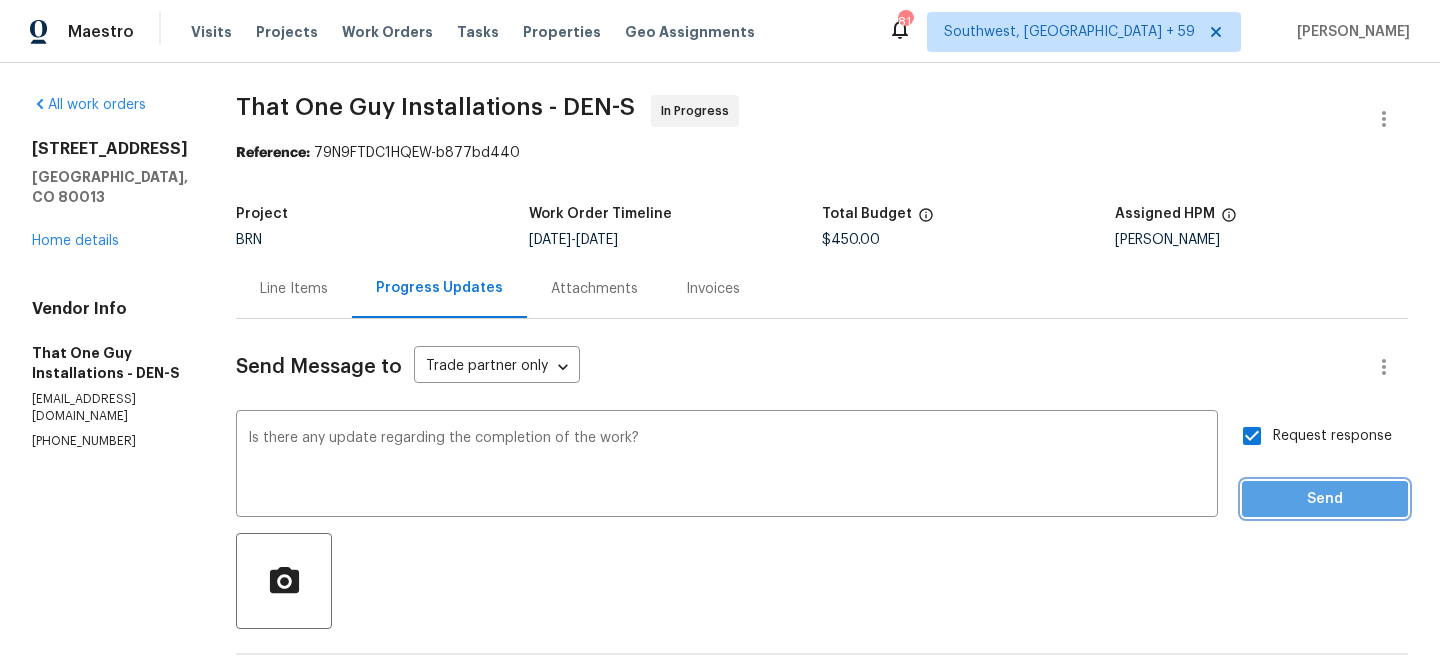 click on "Send" at bounding box center (1325, 499) 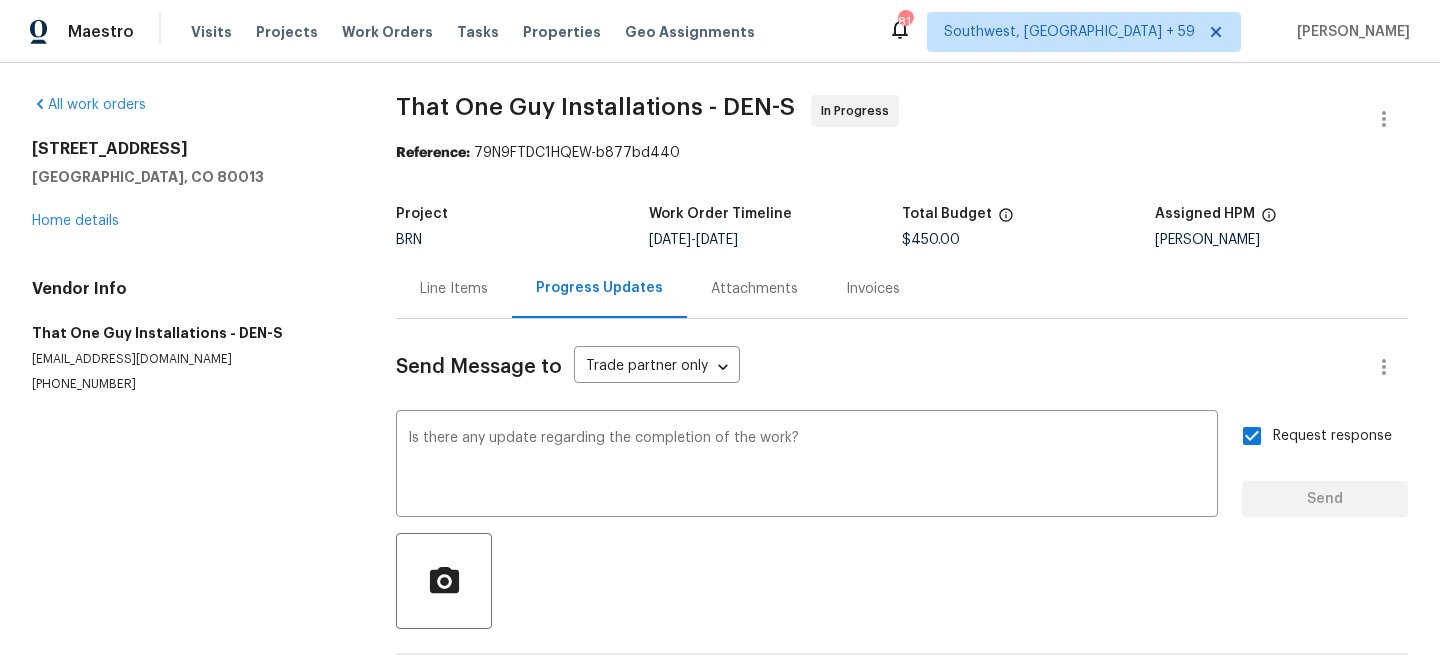 type 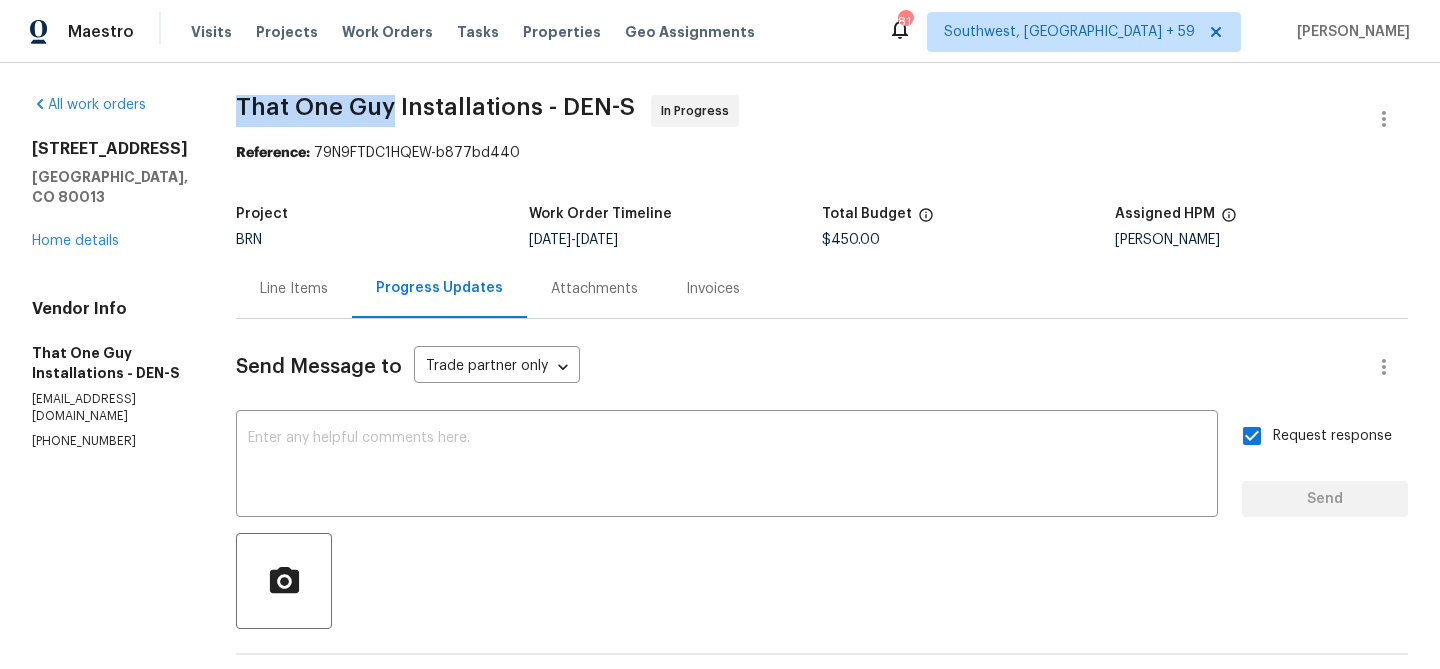 drag, startPoint x: 207, startPoint y: 97, endPoint x: 382, endPoint y: 99, distance: 175.01143 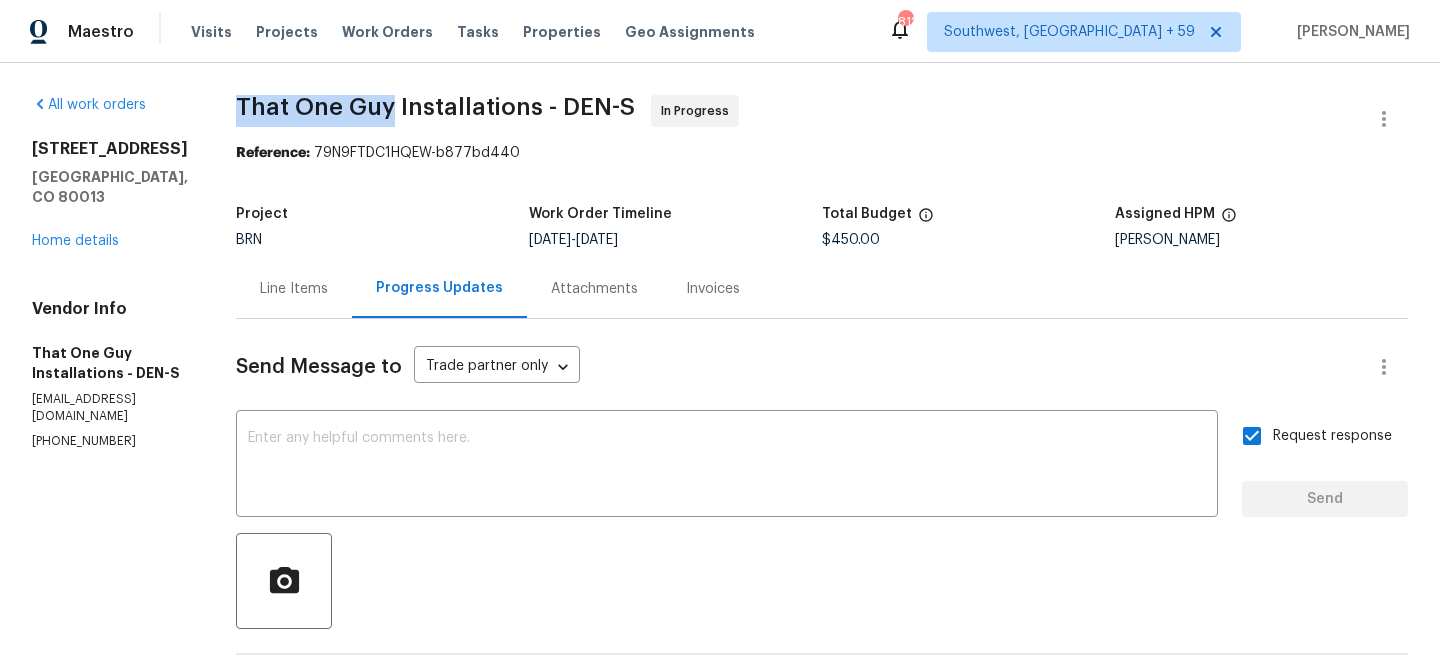 copy on "That One Guy" 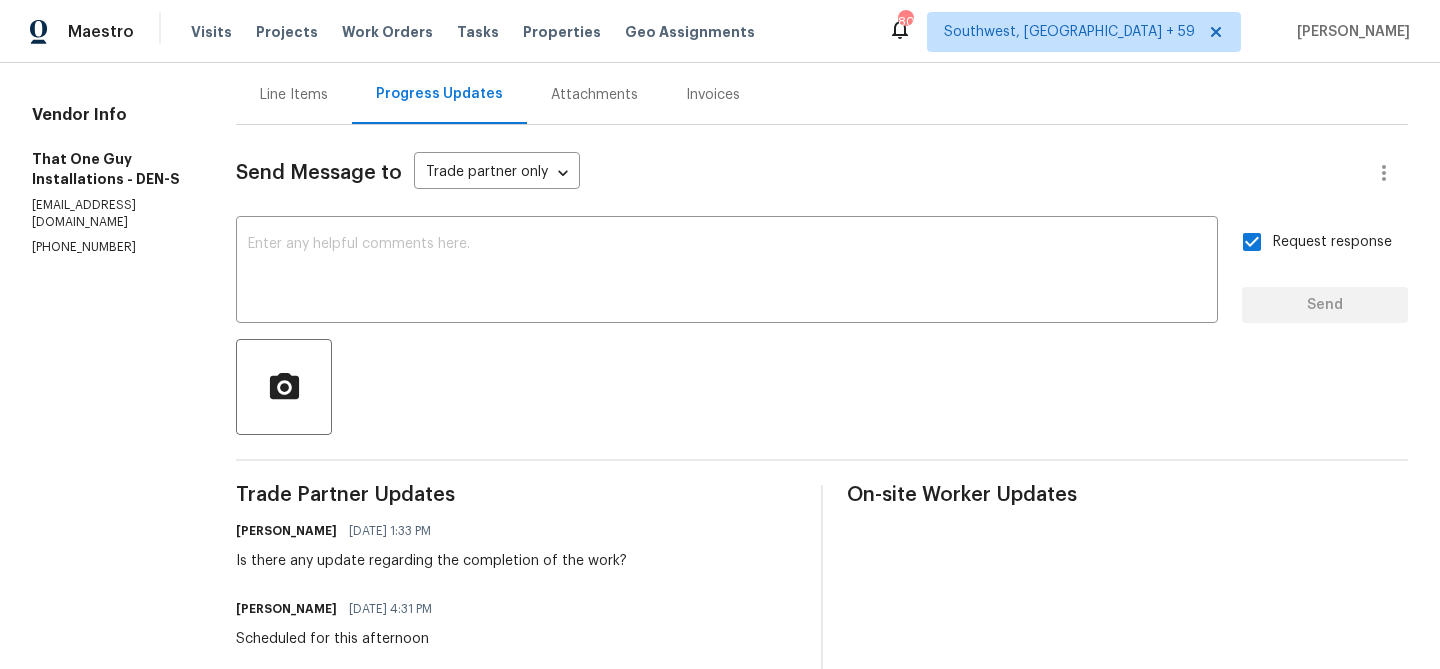 scroll, scrollTop: 197, scrollLeft: 0, axis: vertical 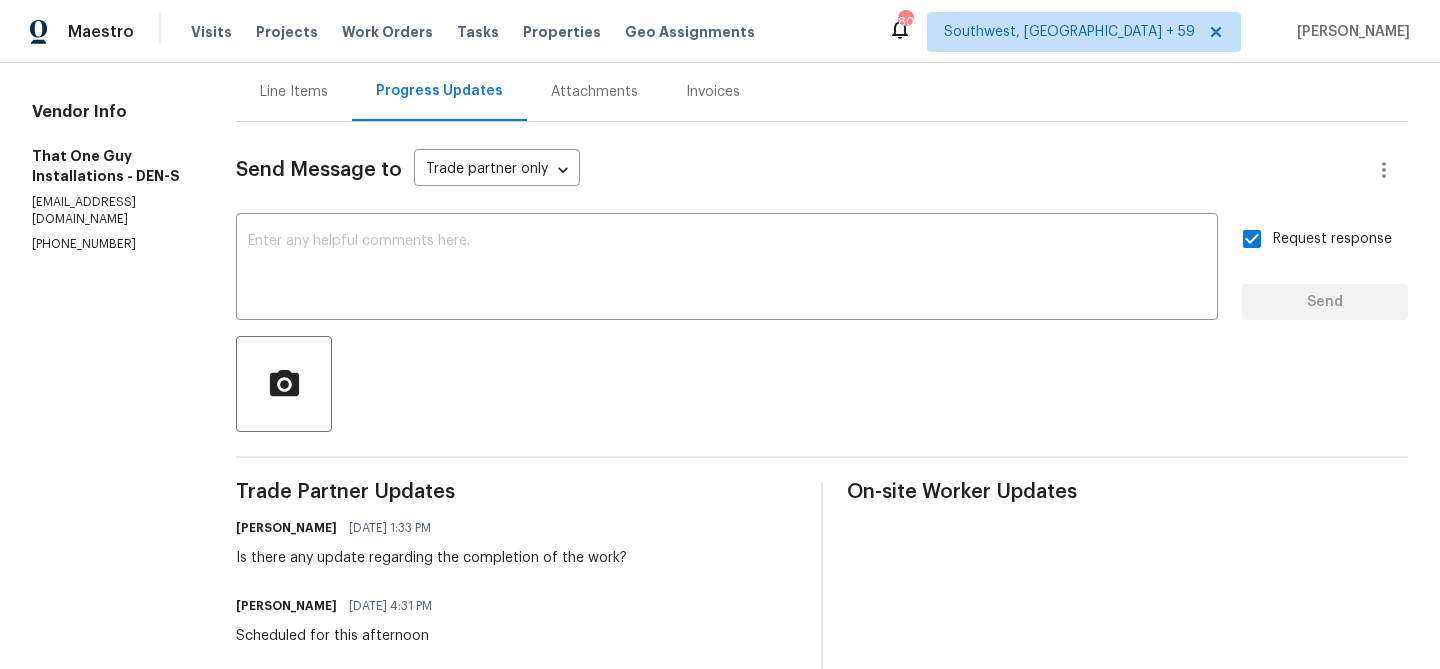 click on "(720) 242-7334" at bounding box center [110, 244] 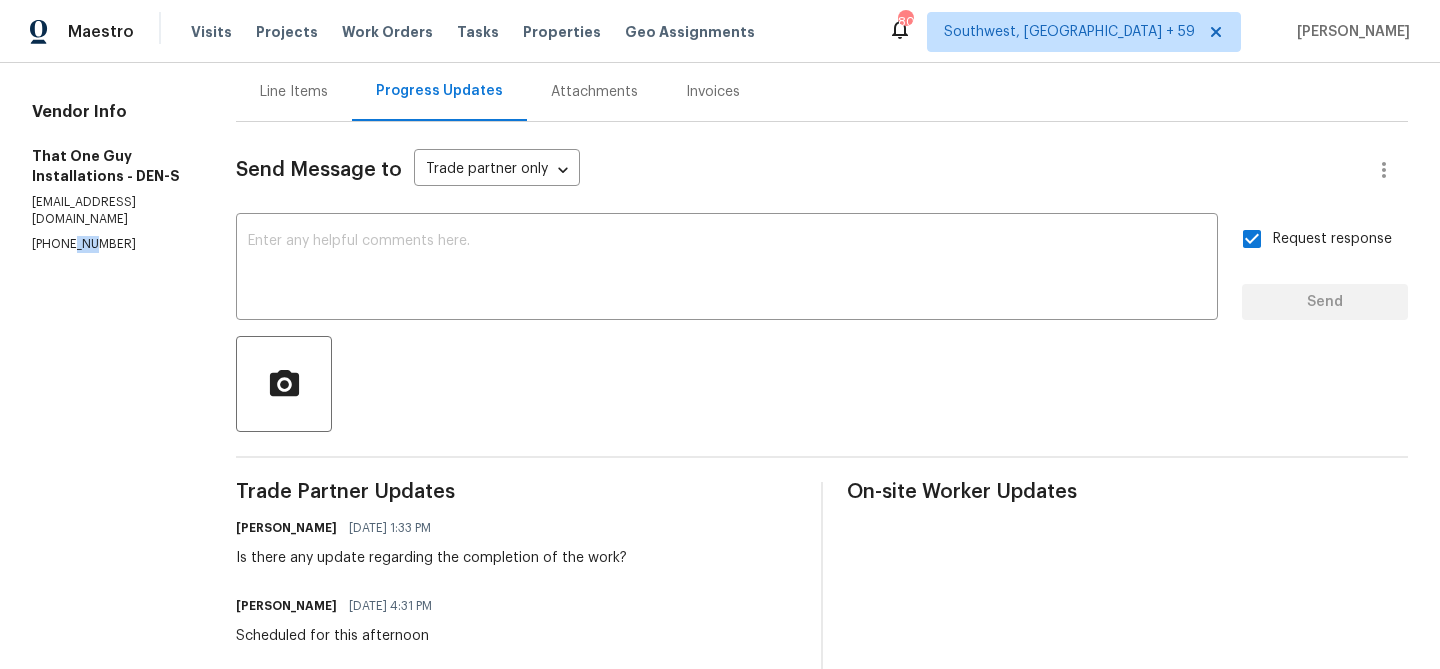 click on "(720) 242-7334" at bounding box center [110, 244] 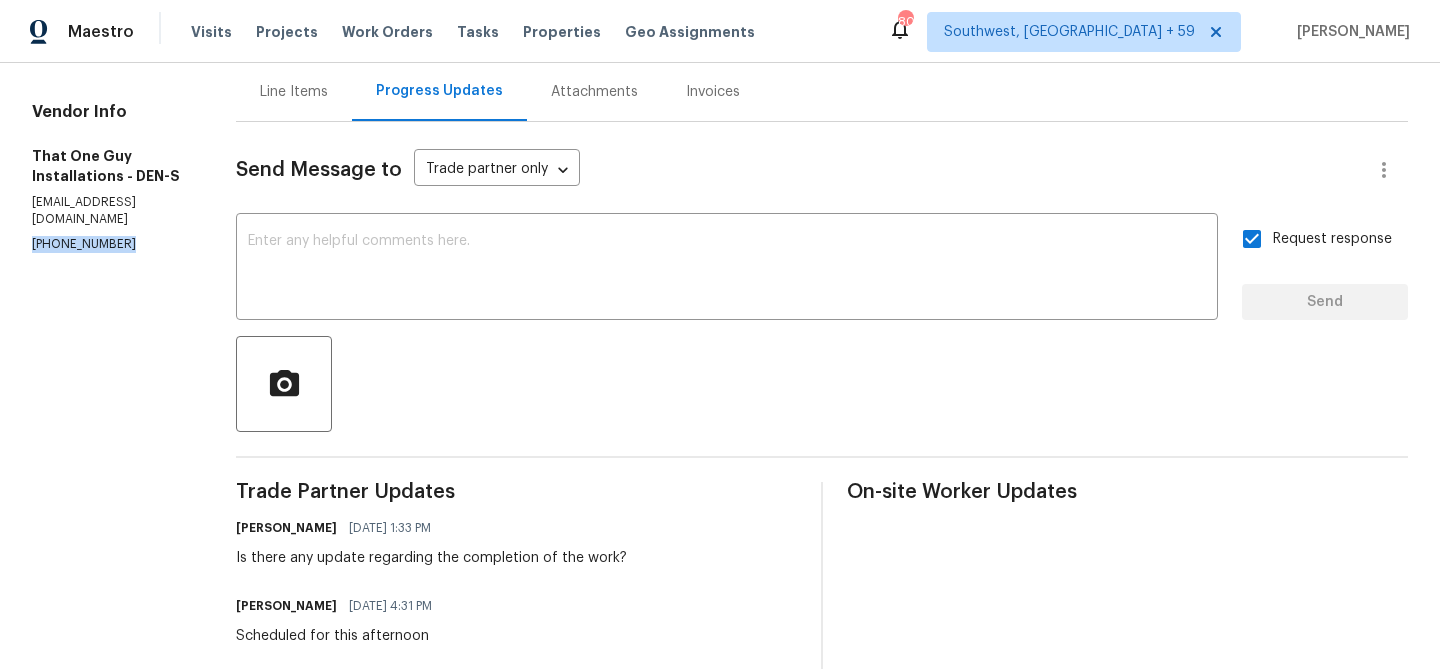 click on "(720) 242-7334" at bounding box center (110, 244) 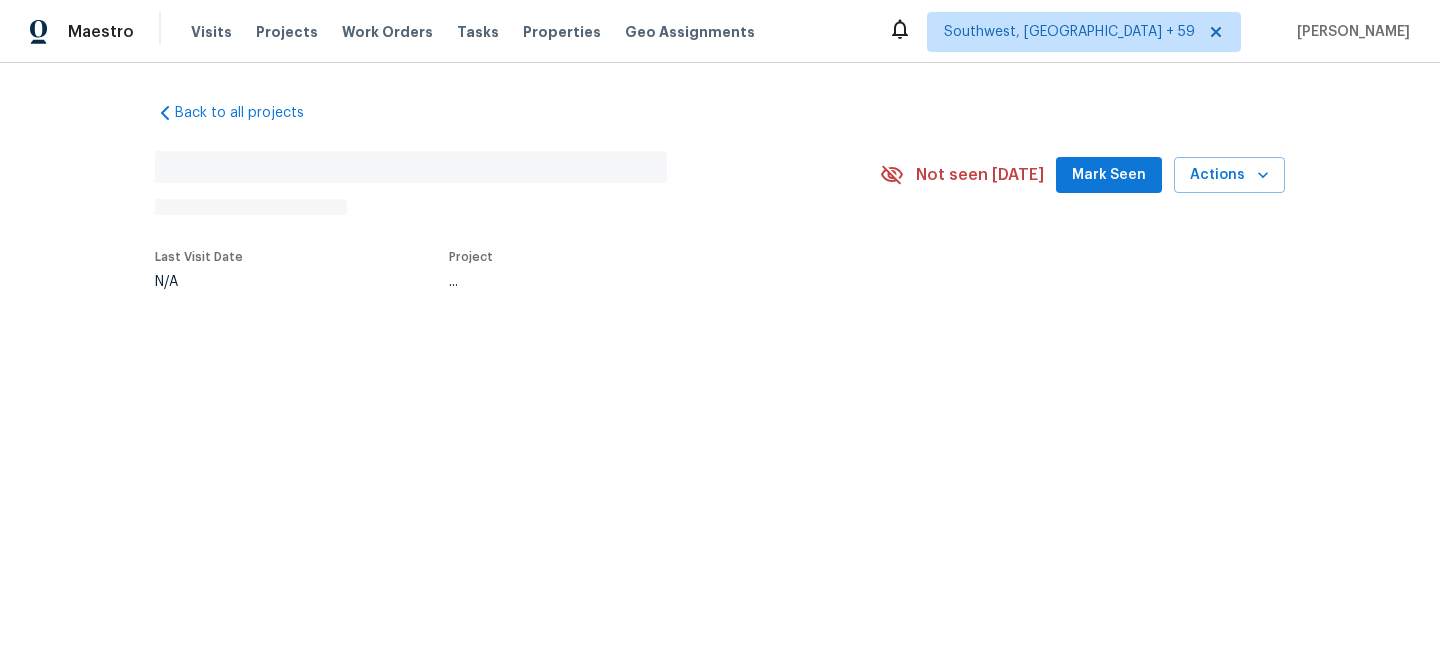 scroll, scrollTop: 0, scrollLeft: 0, axis: both 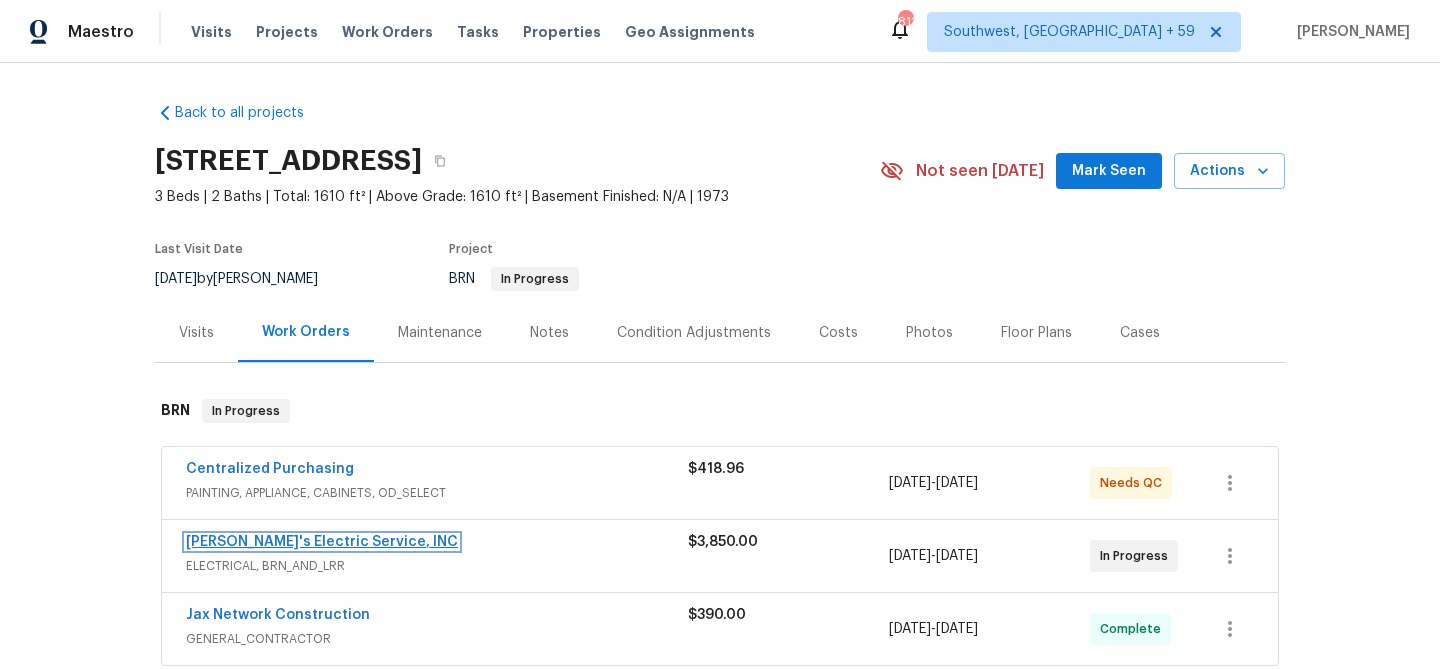 click on "[PERSON_NAME]'s Electric Service, INC" at bounding box center (322, 542) 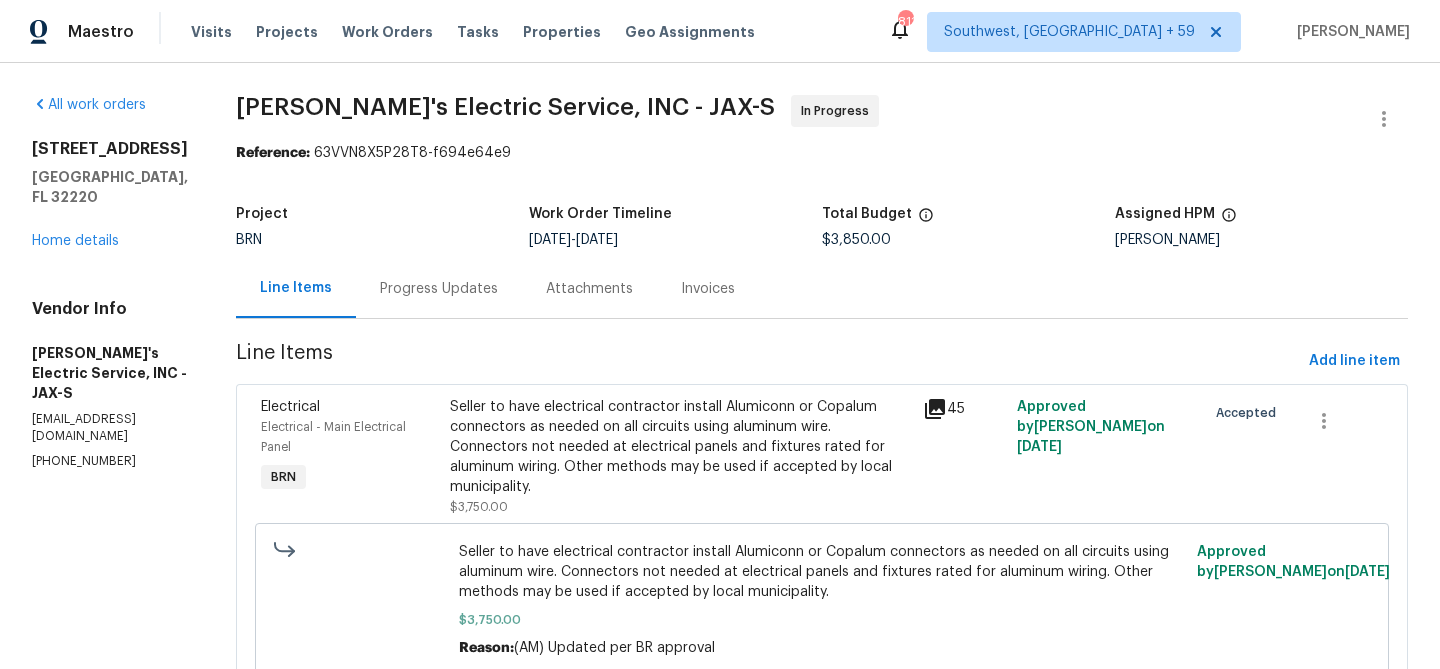 click on "Attachments" at bounding box center (589, 288) 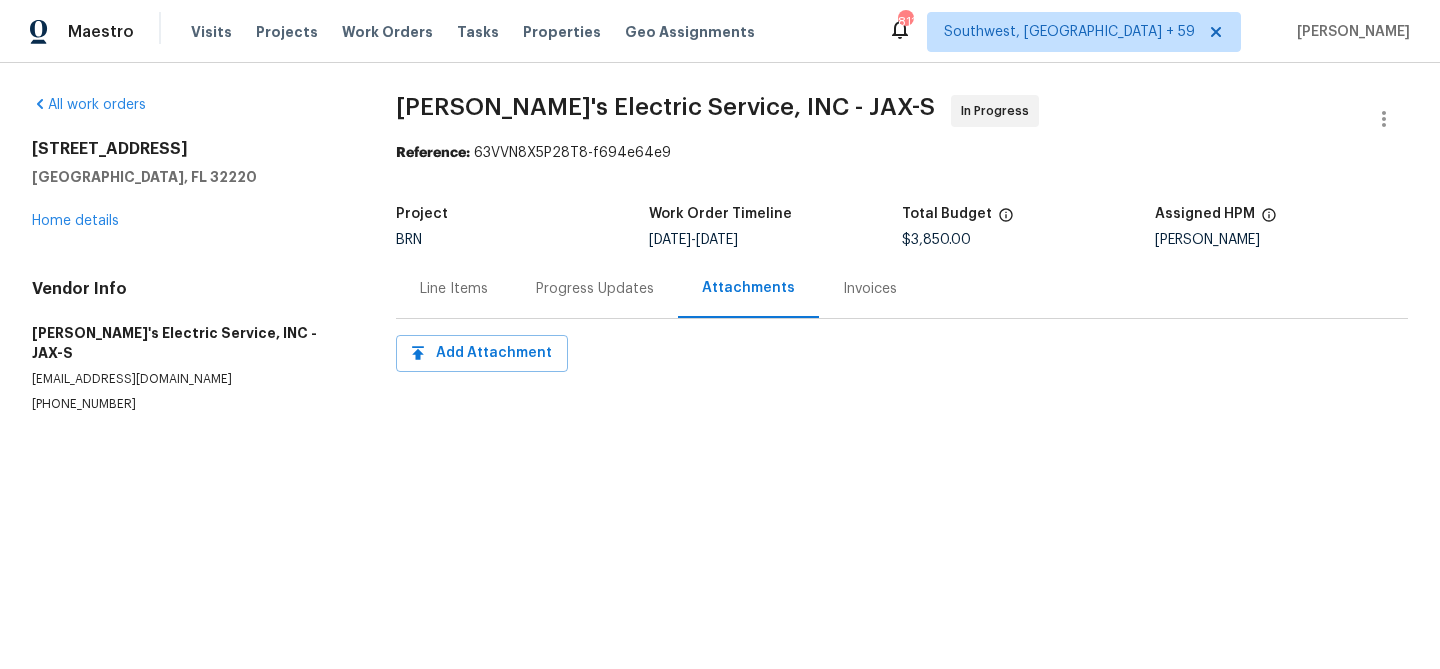 click on "Progress Updates" at bounding box center [595, 288] 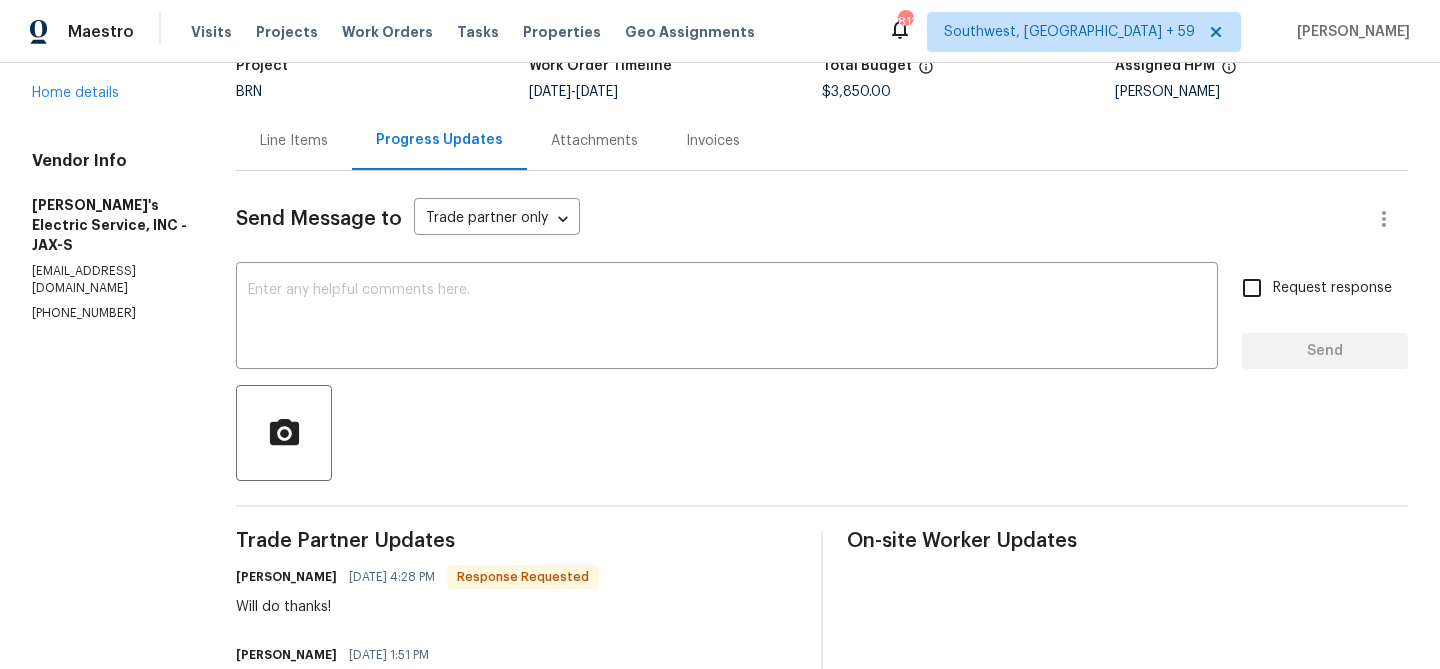 scroll, scrollTop: 223, scrollLeft: 0, axis: vertical 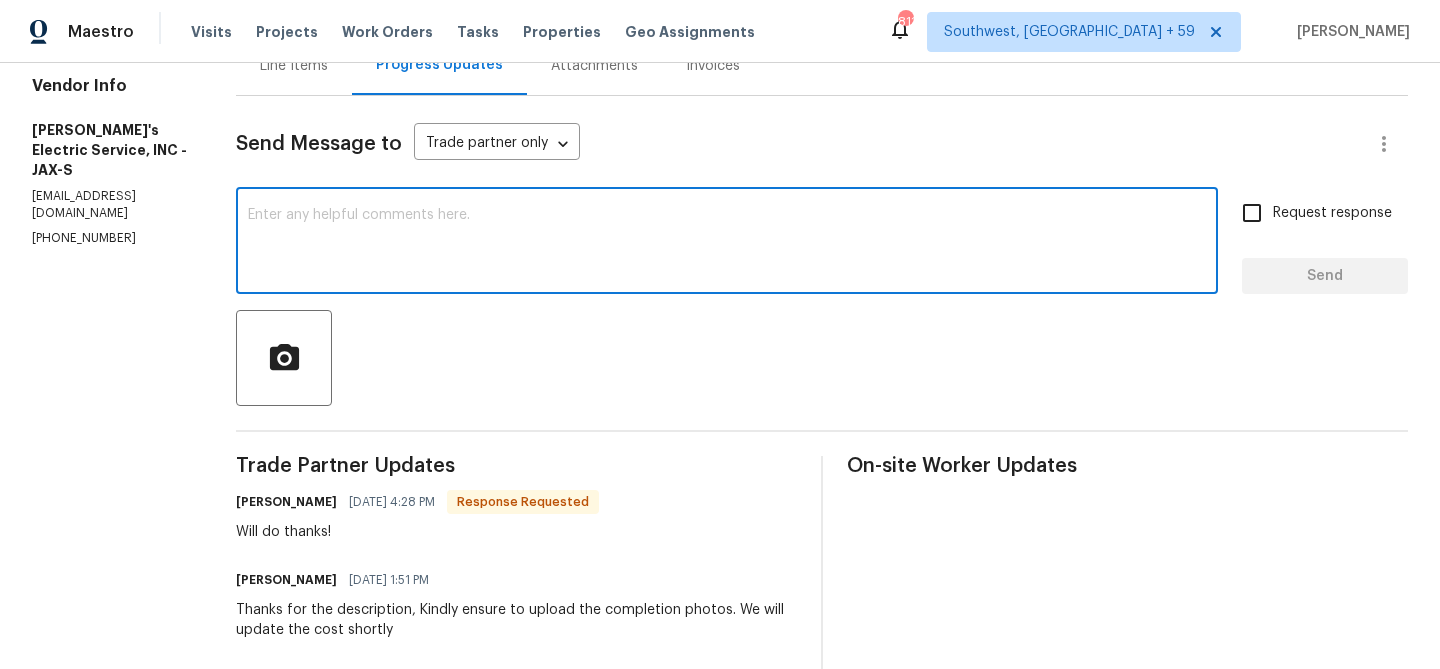 click at bounding box center (727, 243) 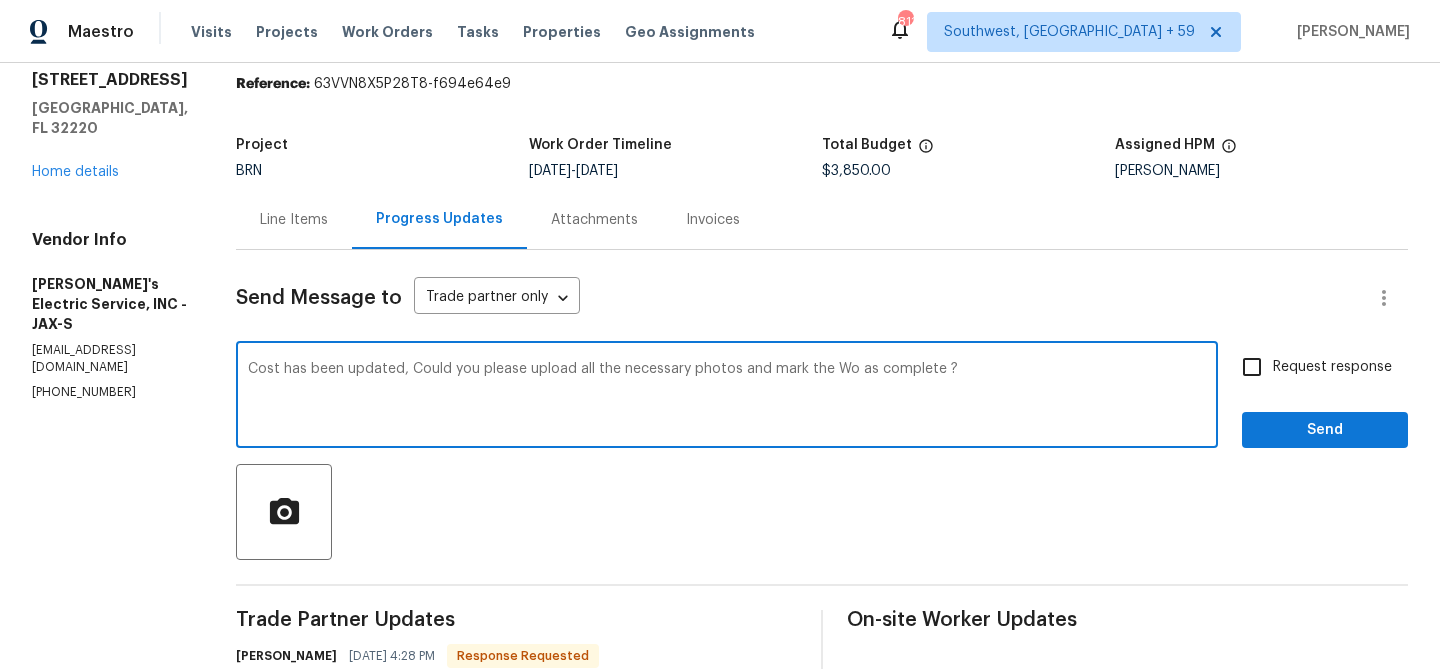 scroll, scrollTop: 48, scrollLeft: 0, axis: vertical 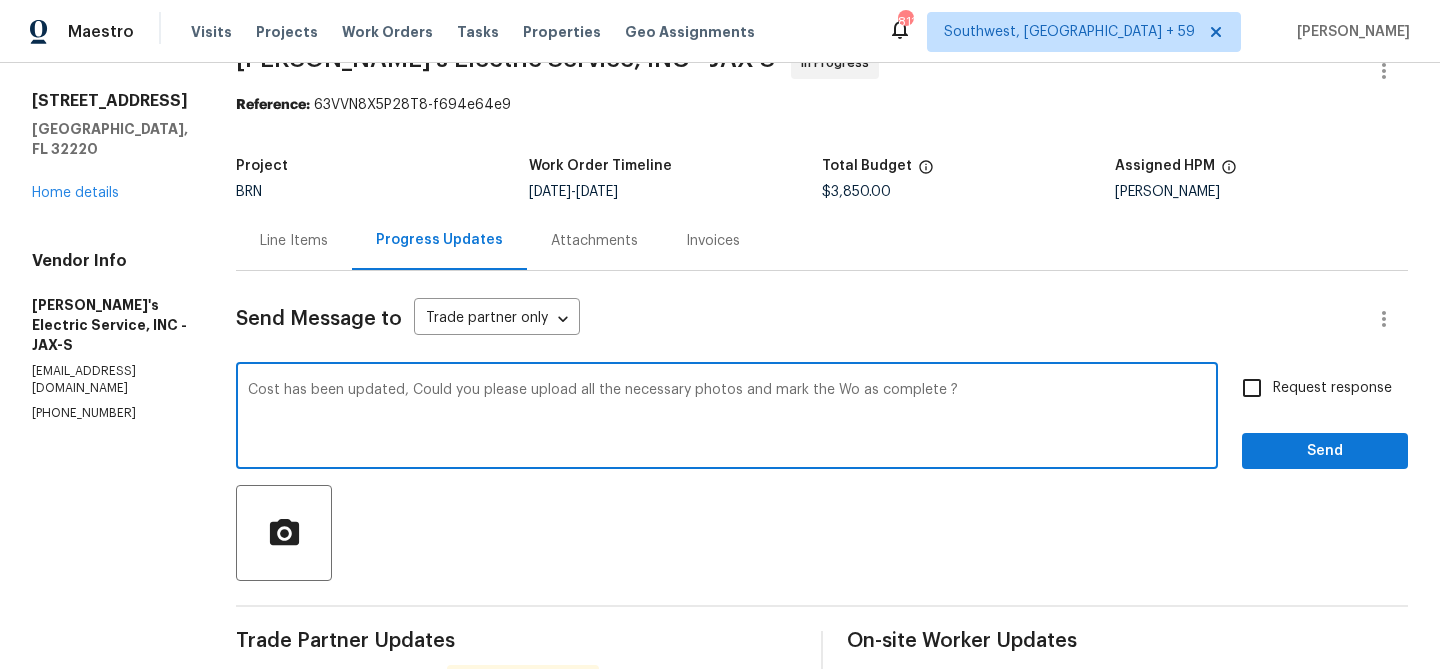type on "Cost has been updated, Could you please upload all the necessary photos and mark the Wo as complete ?" 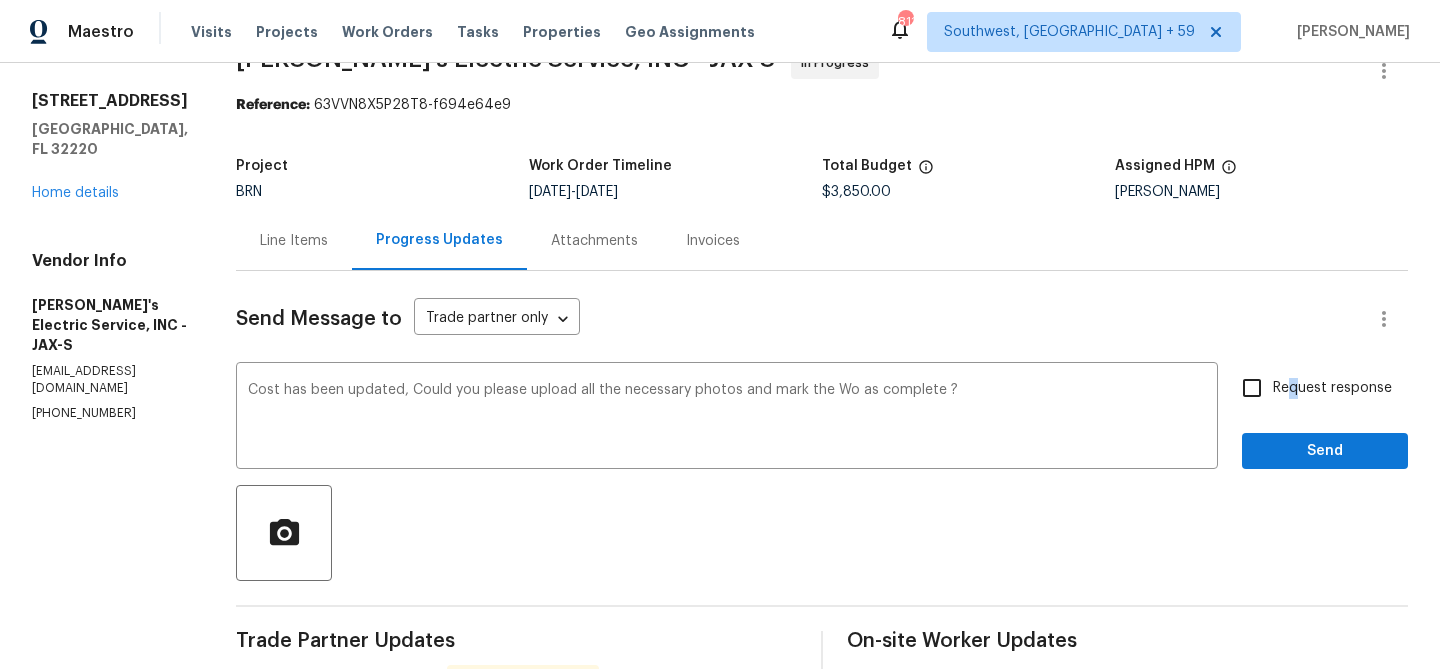 click on "Request response" at bounding box center [1332, 388] 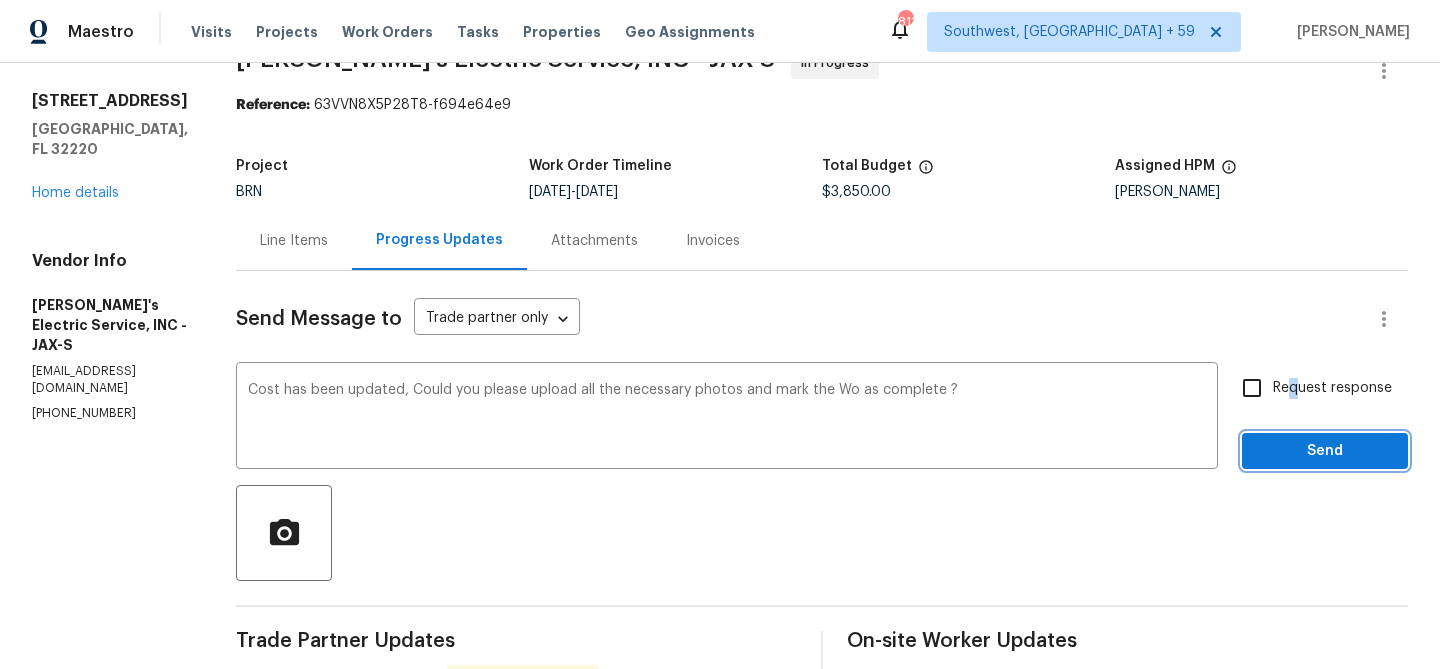 click on "Send" at bounding box center [1325, 451] 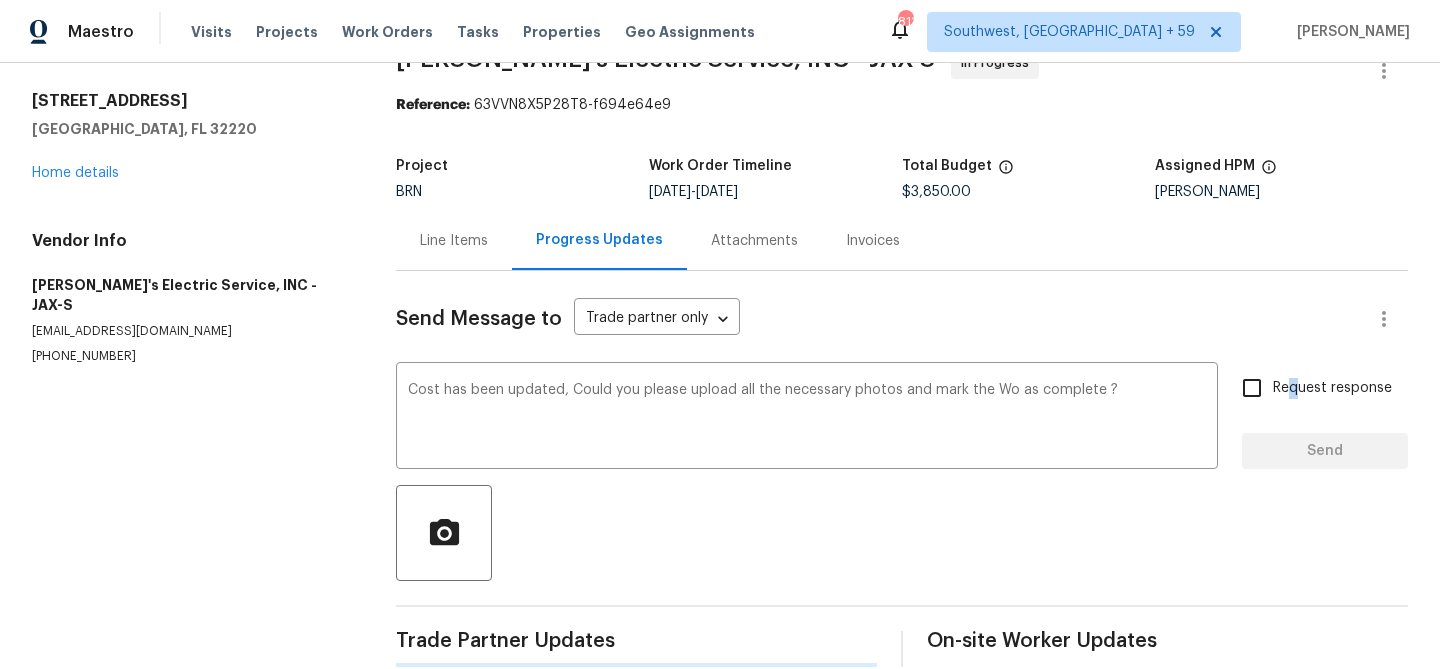 type 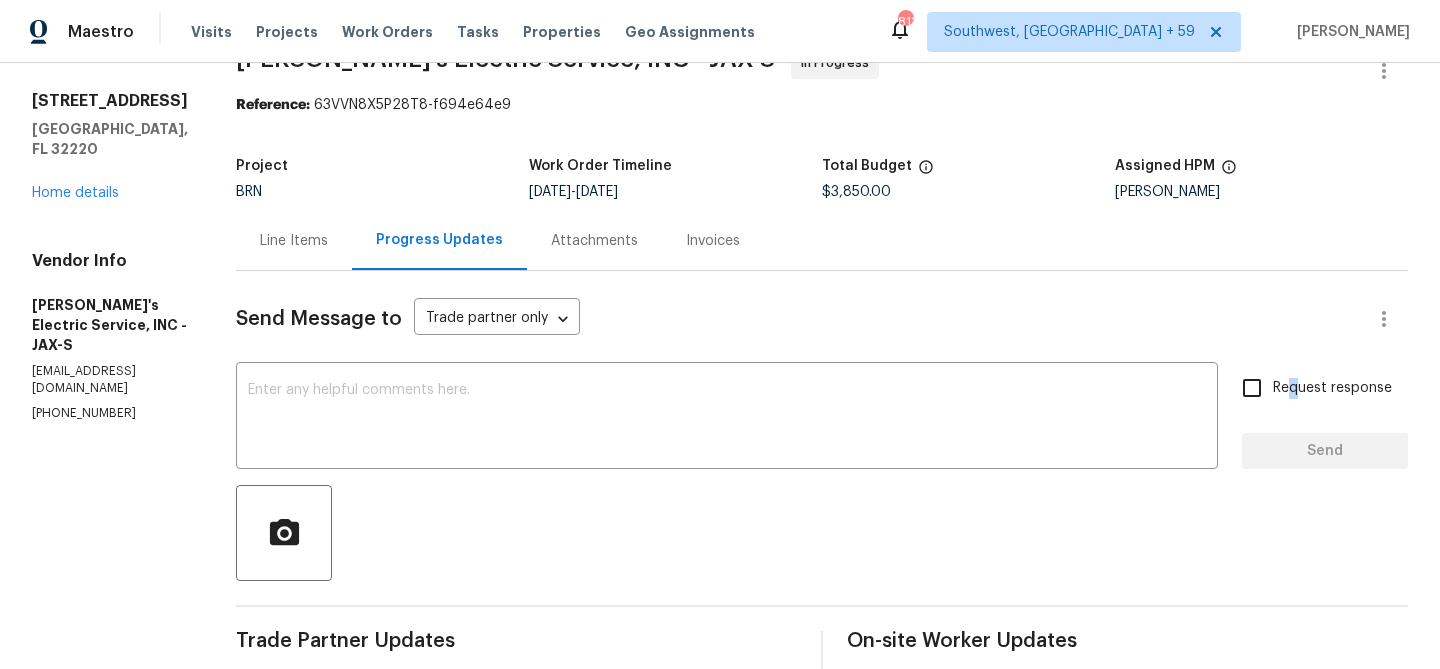 scroll, scrollTop: 0, scrollLeft: 0, axis: both 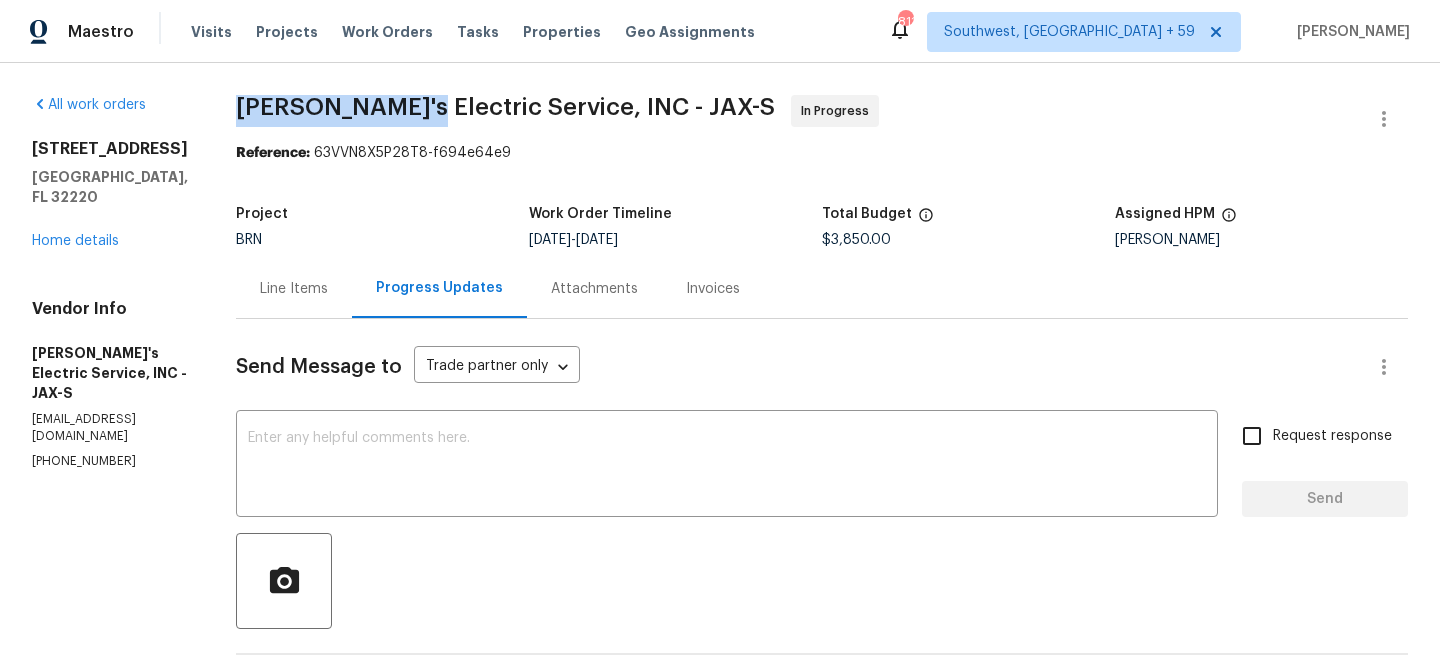 drag, startPoint x: 210, startPoint y: 98, endPoint x: 371, endPoint y: 101, distance: 161.02795 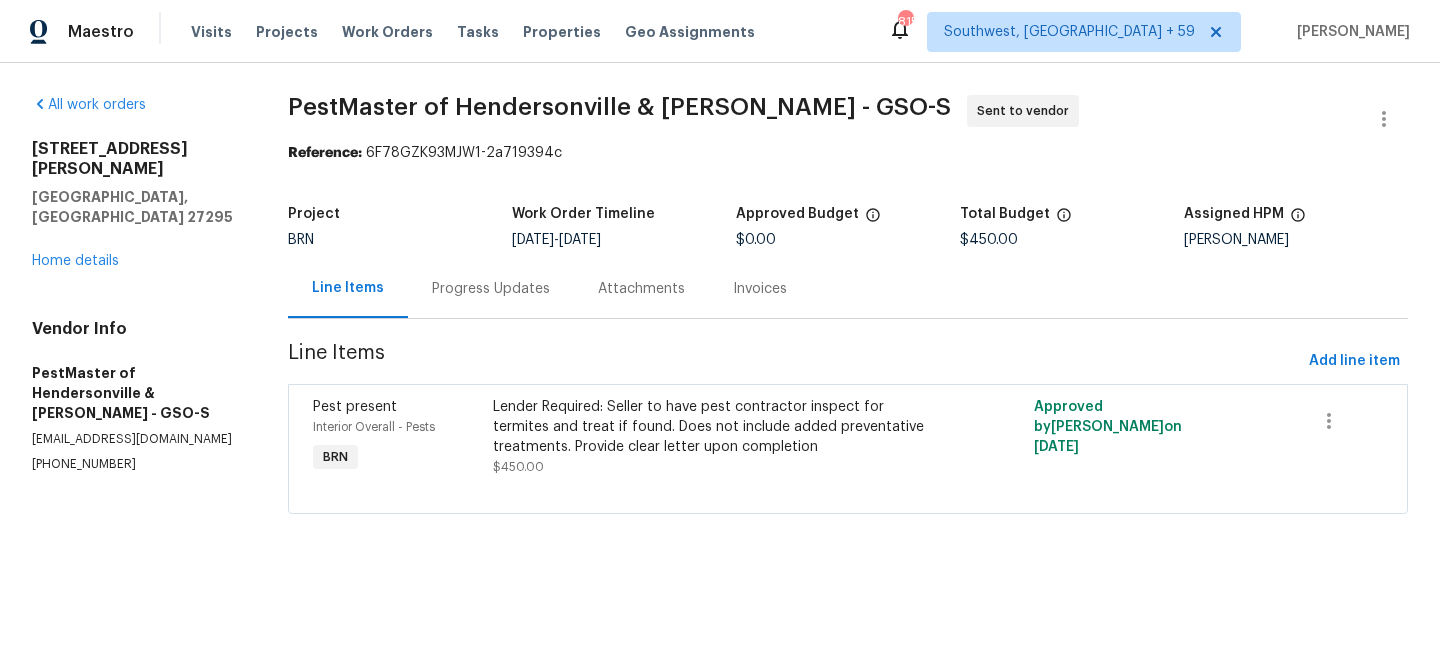 scroll, scrollTop: 0, scrollLeft: 0, axis: both 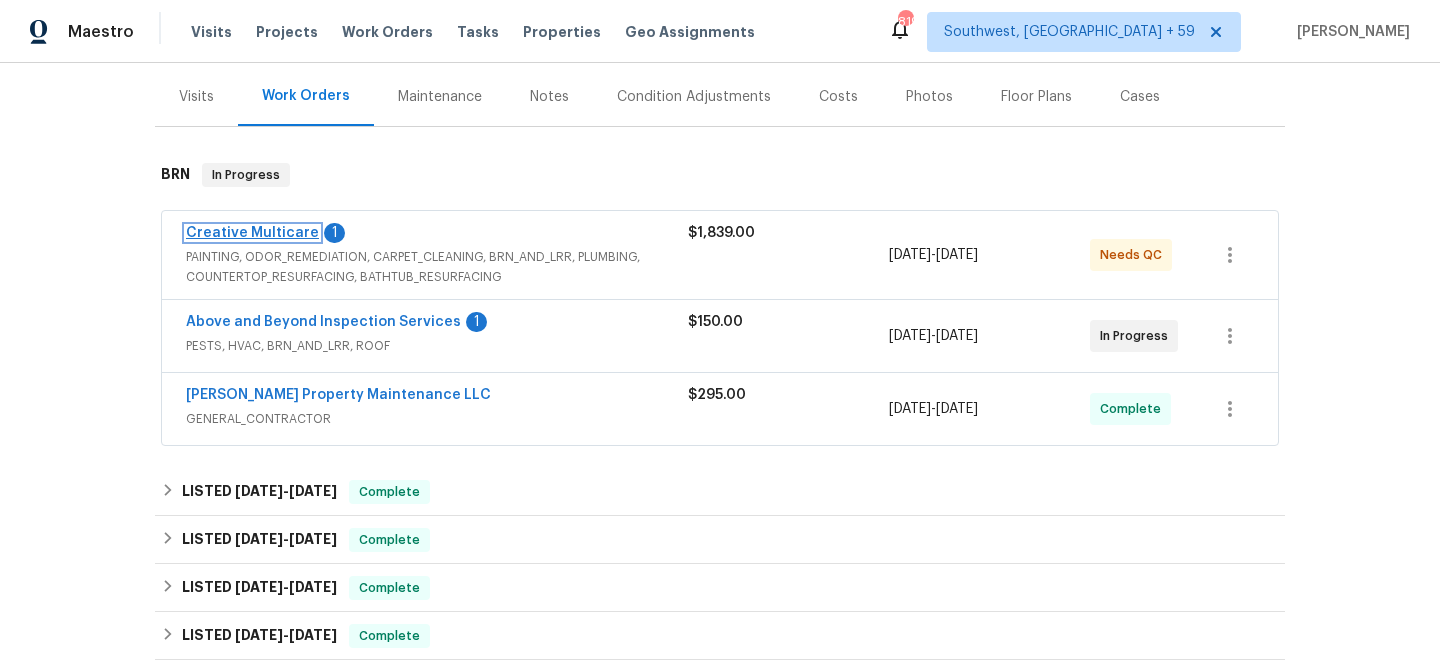 click on "Creative Multicare" at bounding box center [252, 233] 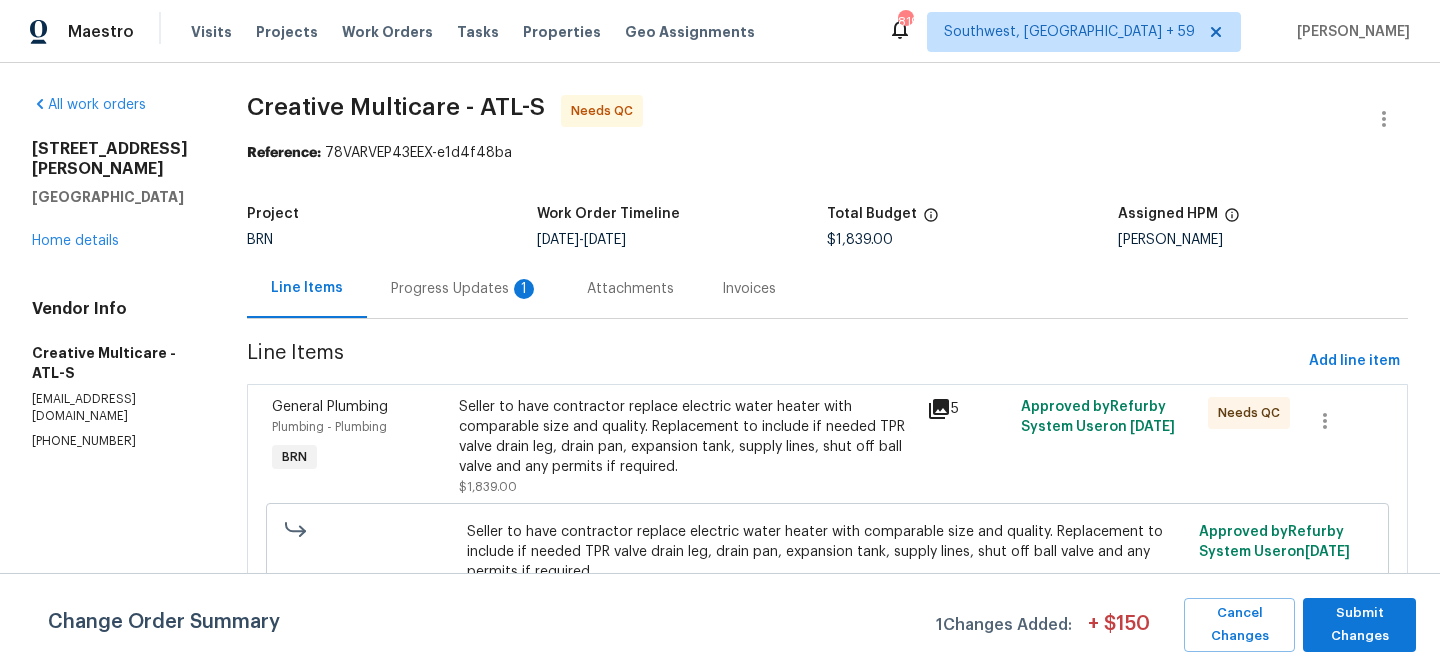 click on "Progress Updates 1" at bounding box center [465, 289] 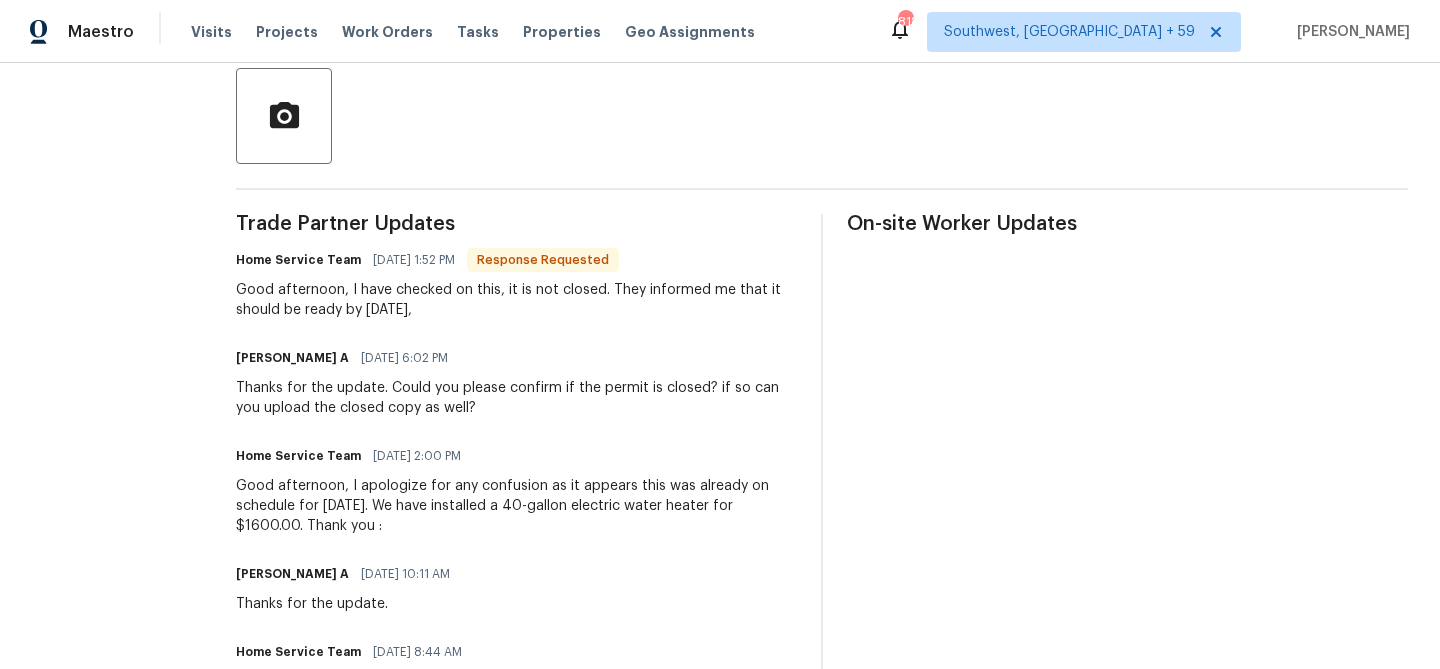 scroll, scrollTop: 475, scrollLeft: 0, axis: vertical 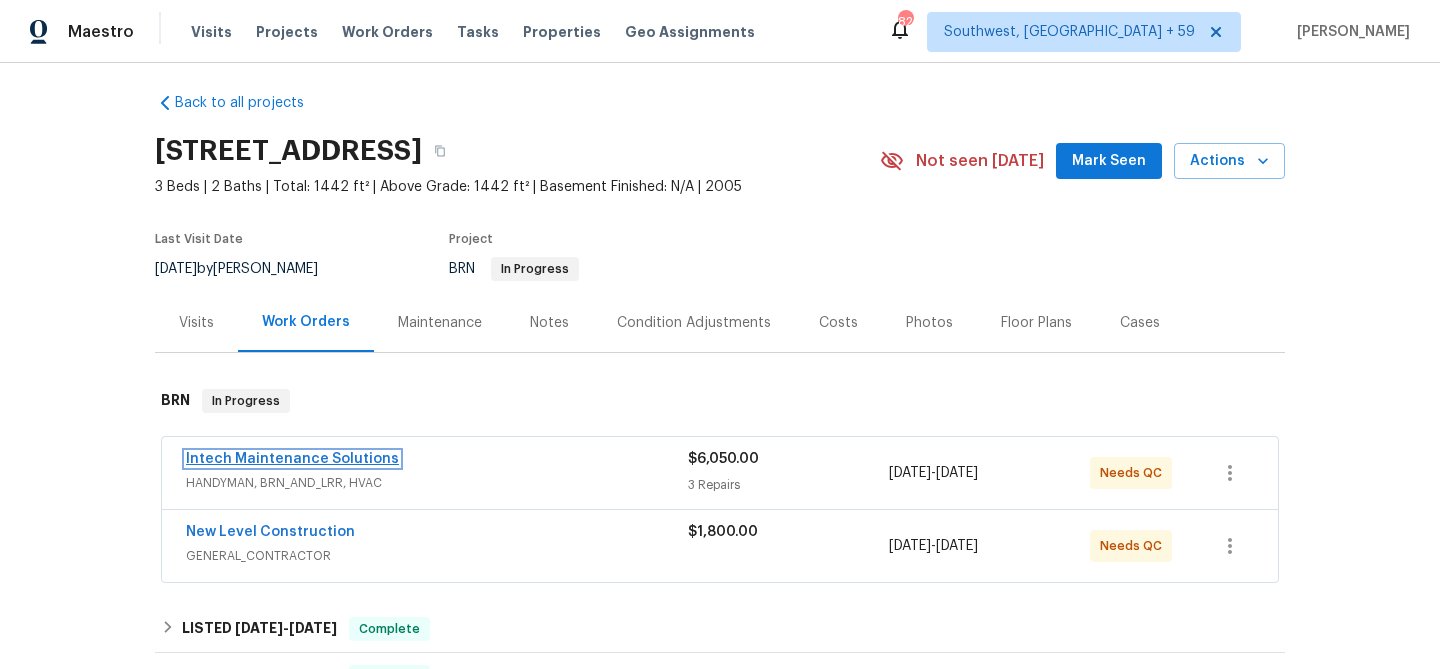 click on "Intech Maintenance Solutions" at bounding box center (292, 459) 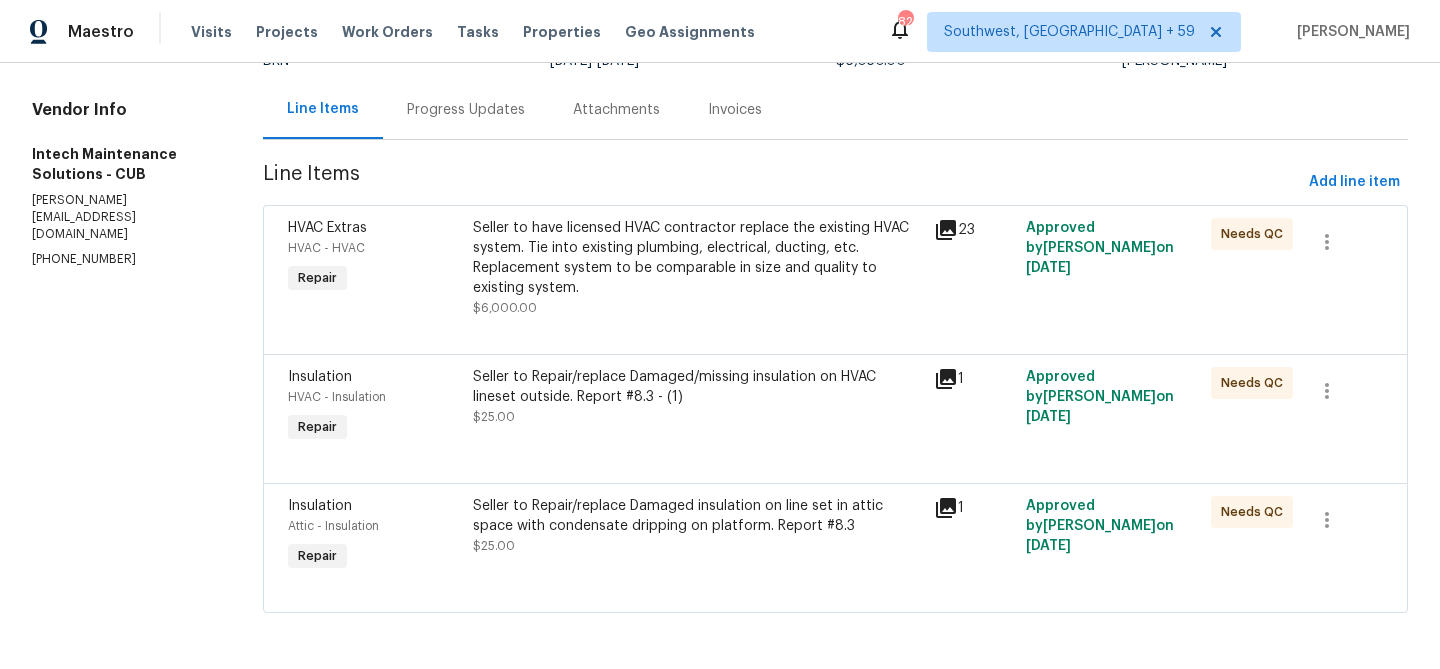 click on "Progress Updates" at bounding box center [466, 109] 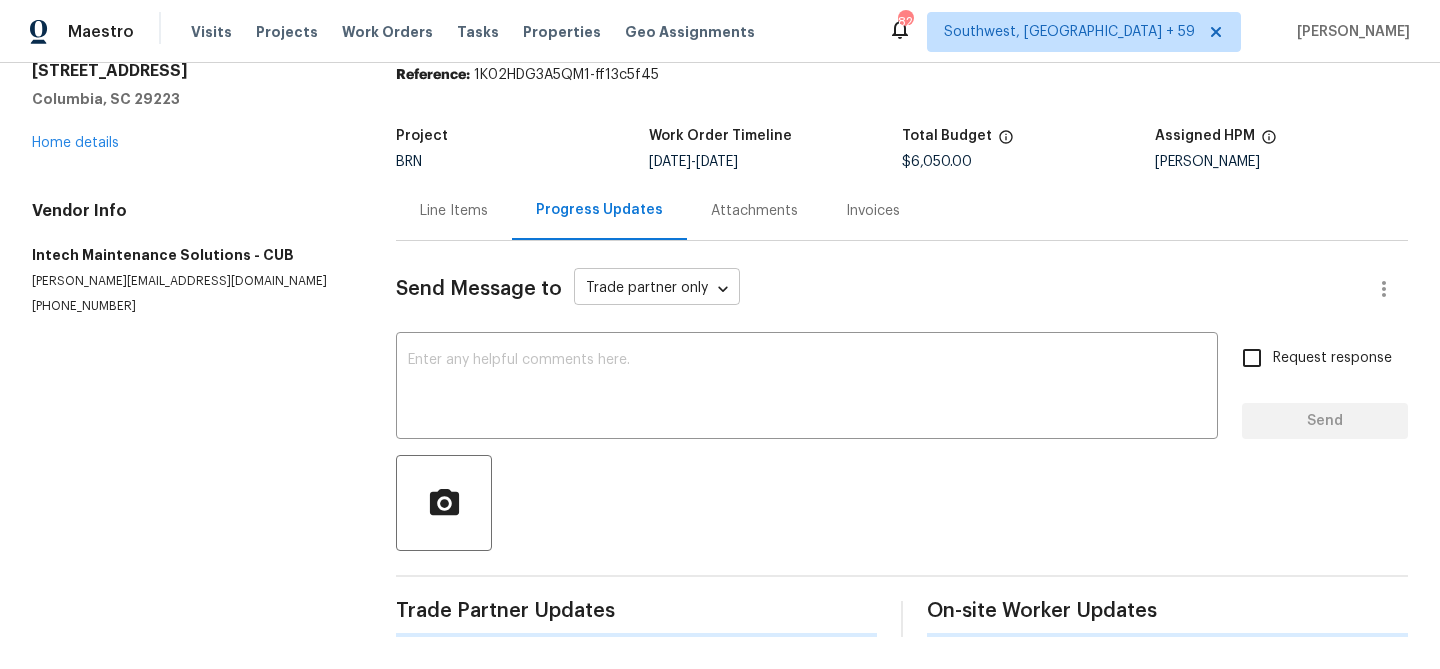 scroll, scrollTop: 180, scrollLeft: 0, axis: vertical 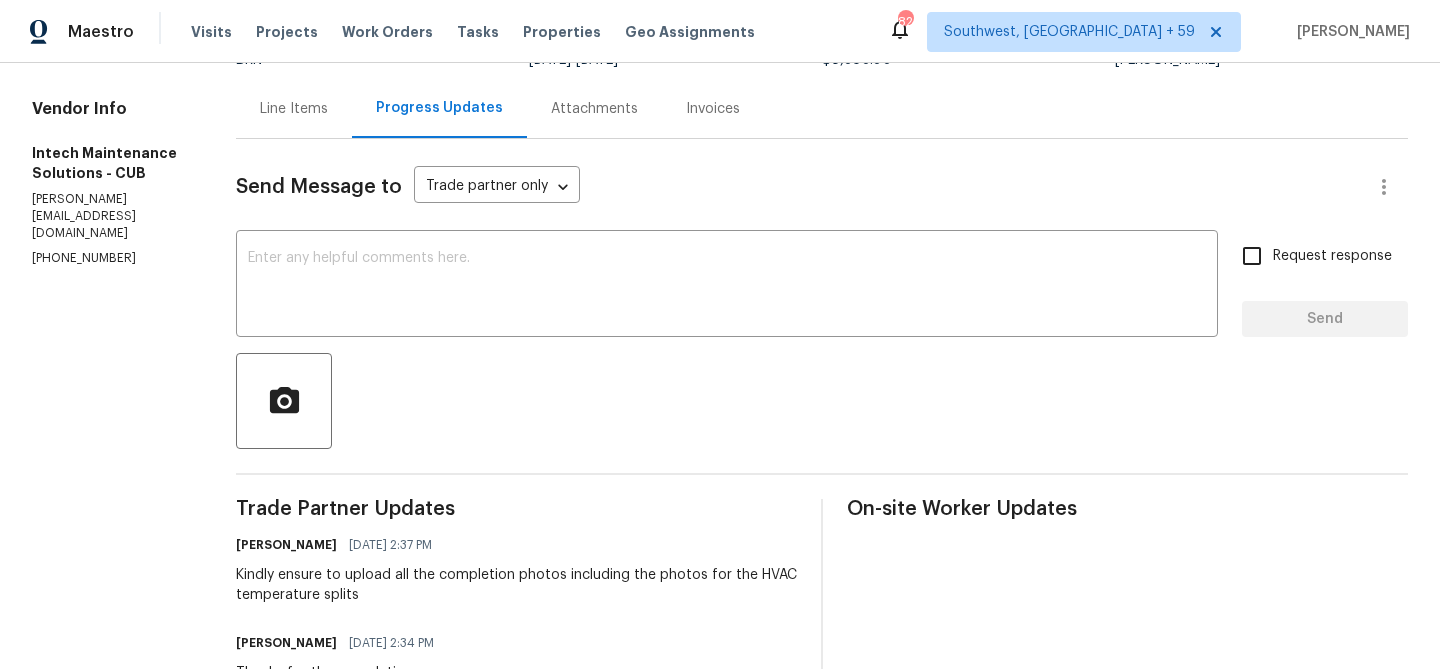 click on "Send Message to" at bounding box center (319, 187) 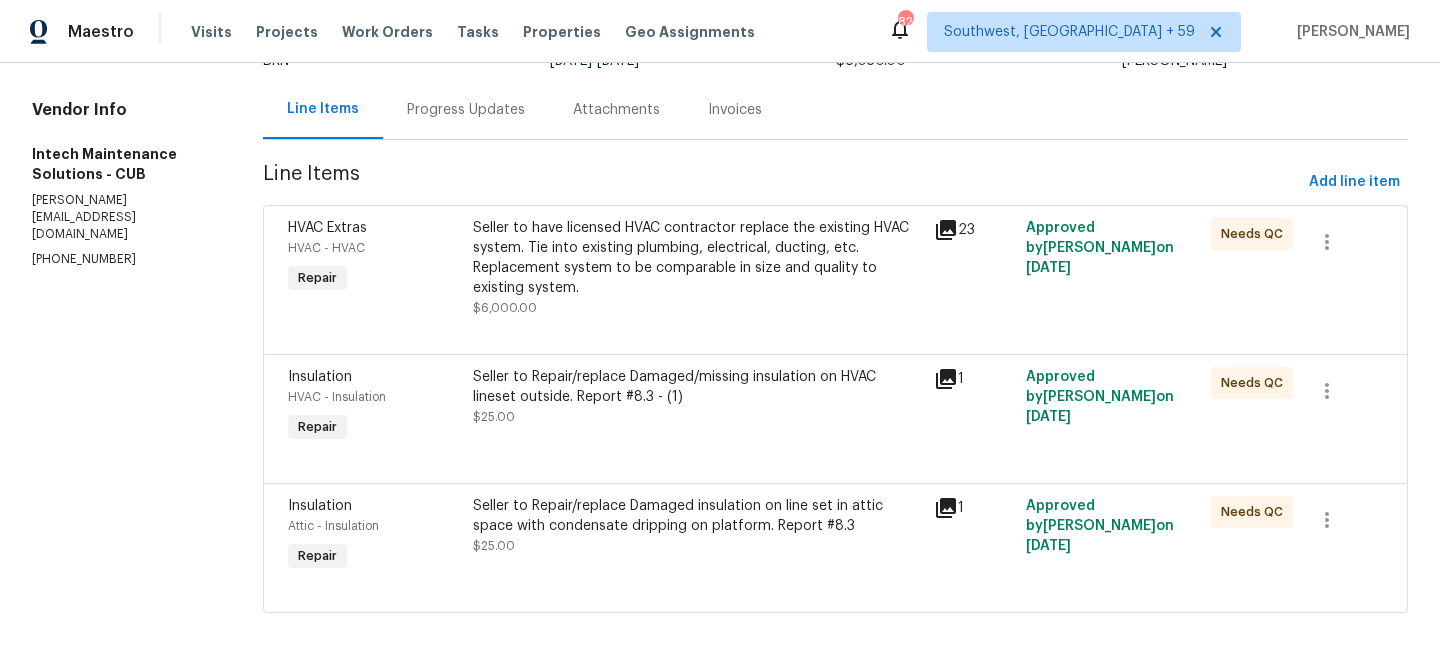 click on "Seller to have licensed HVAC contractor replace the existing HVAC system. Tie into existing plumbing, electrical, ducting, etc. Replacement system to be comparable in size and quality to existing system. $6,000.00" at bounding box center (697, 268) 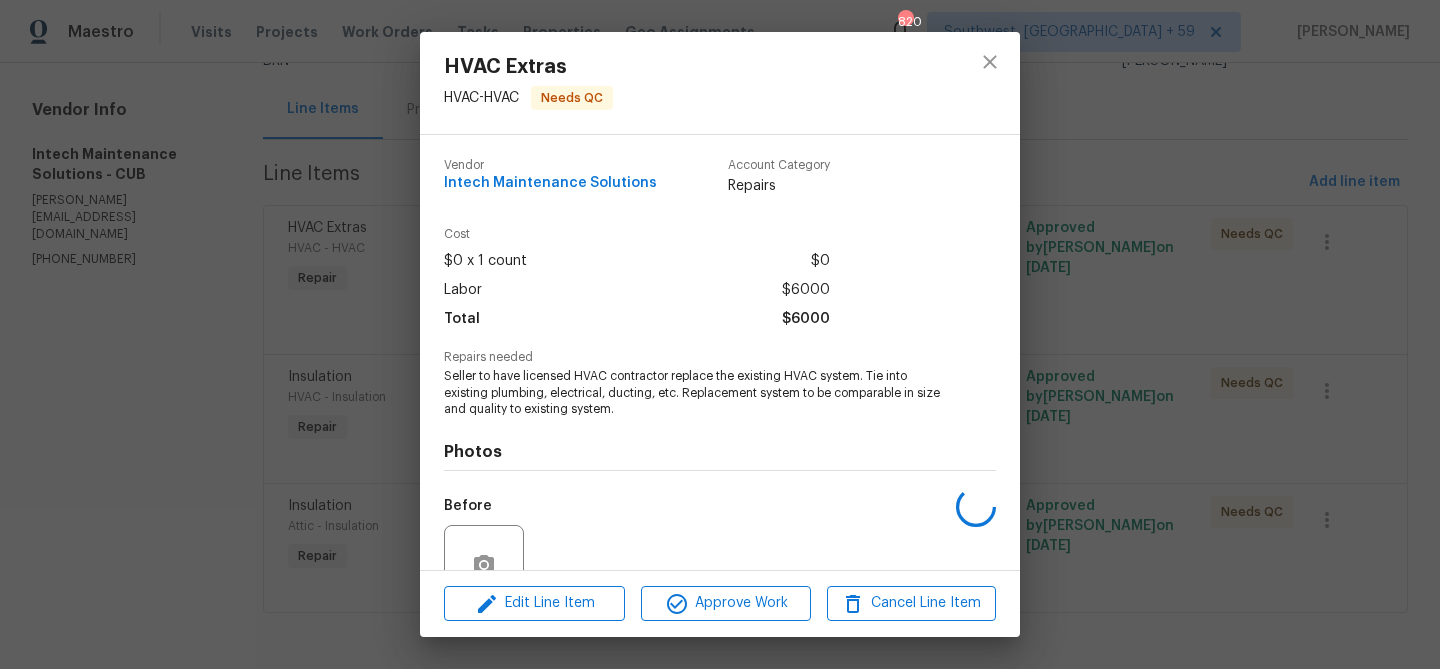scroll, scrollTop: 185, scrollLeft: 0, axis: vertical 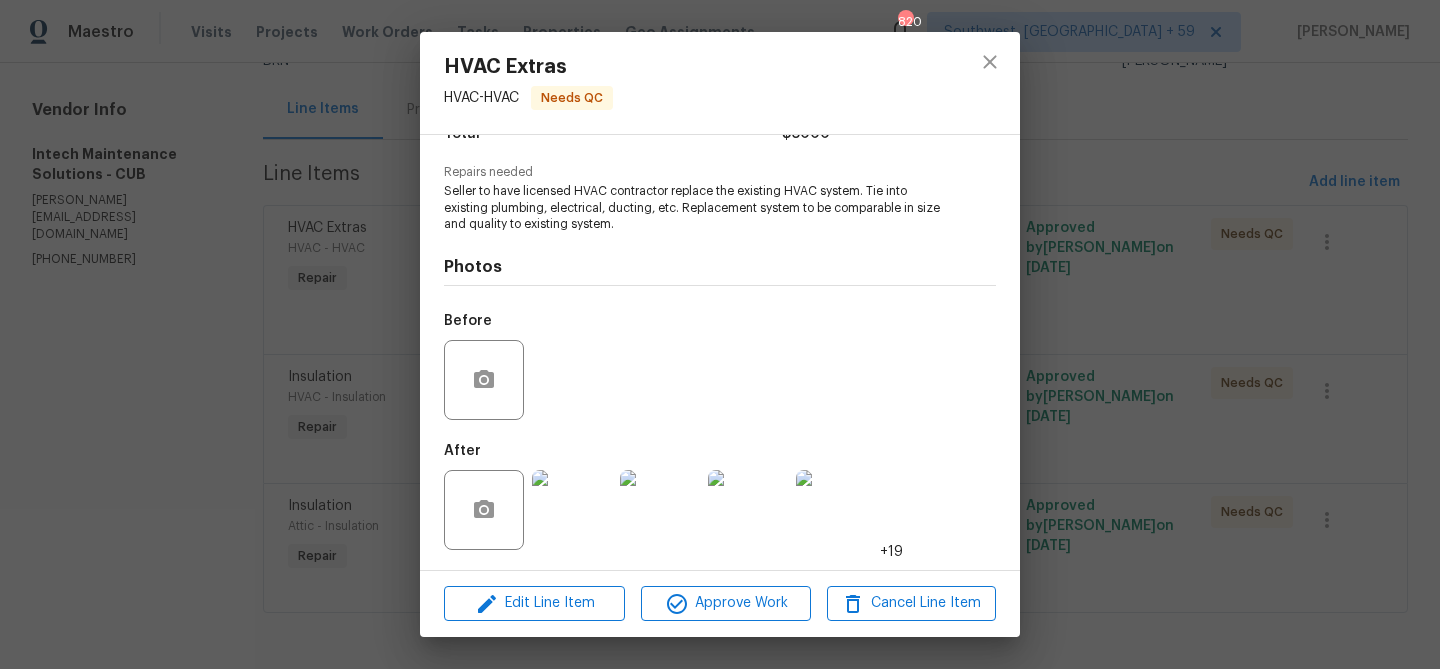 click at bounding box center [572, 510] 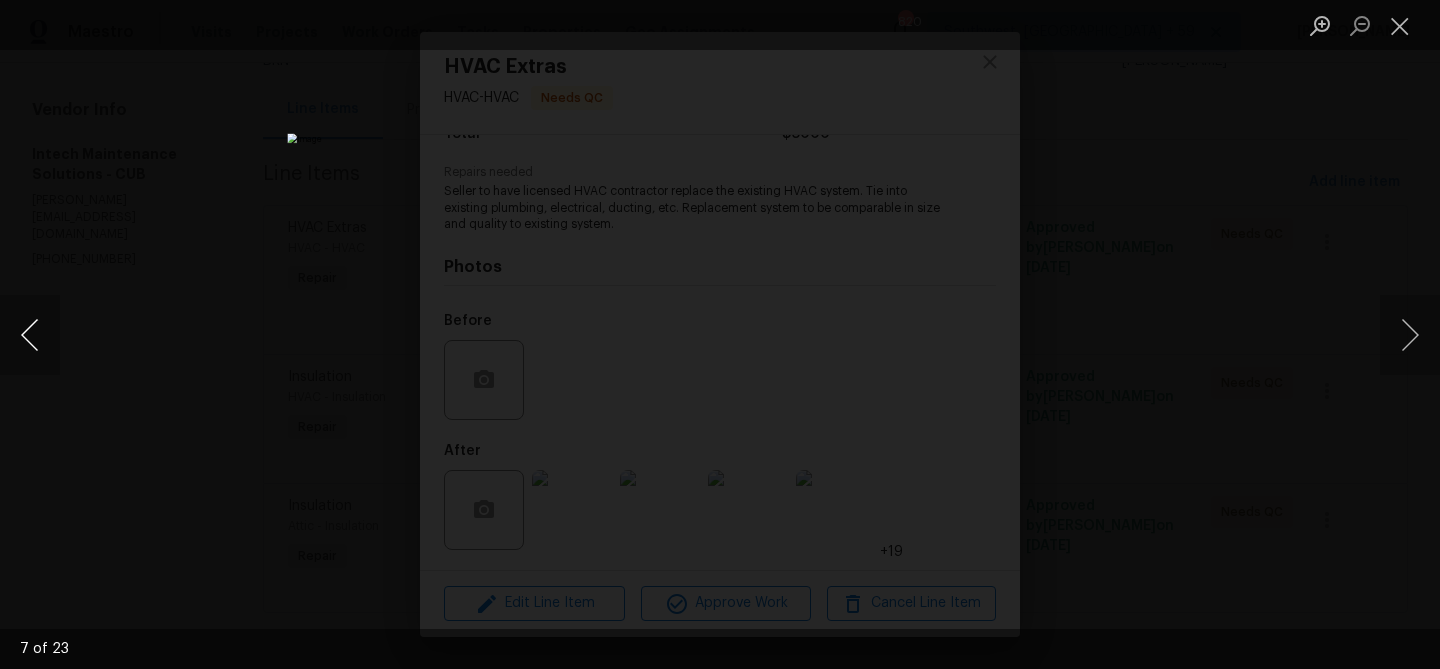 click at bounding box center (30, 335) 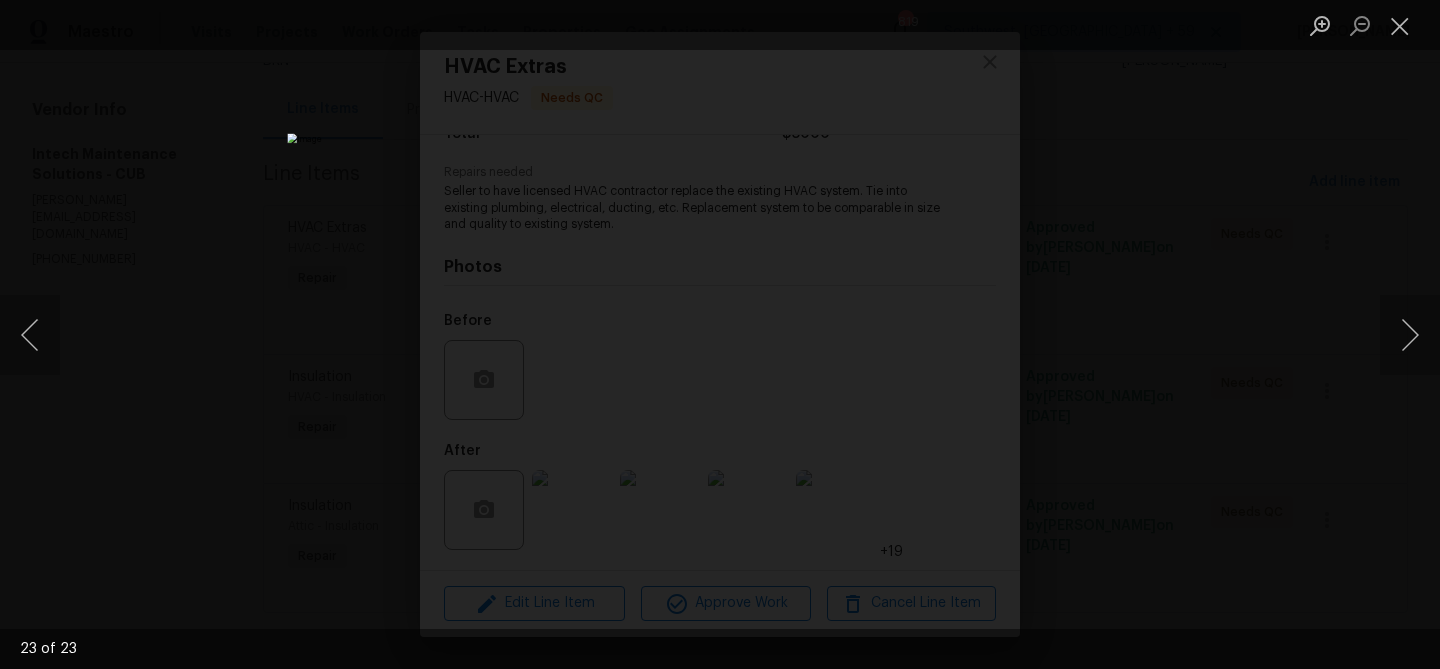 click at bounding box center (720, 334) 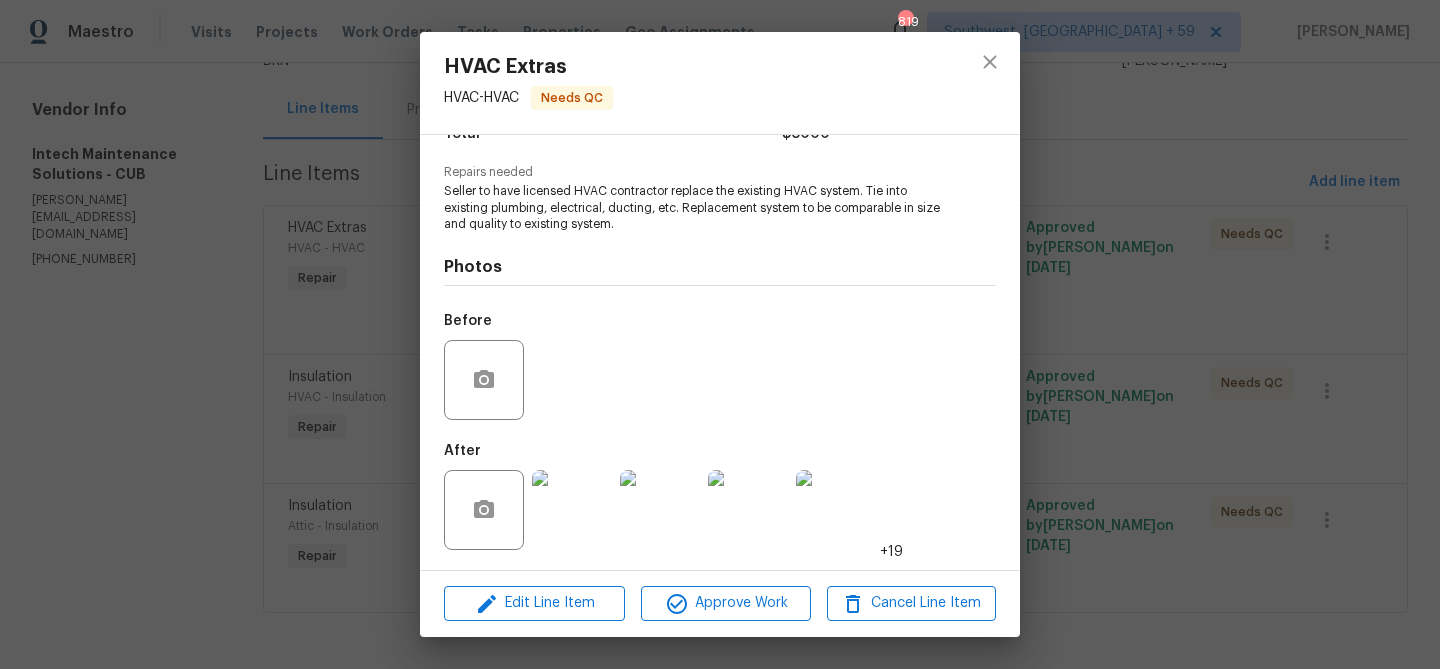 click on "HVAC Extras HVAC  -  HVAC Needs QC Vendor Intech Maintenance Solutions Account Category Repairs Cost $0 x 1 count $0 Labor $6000 Total $6000 Repairs needed Seller to have licensed HVAC contractor replace the existing HVAC system. Tie into existing plumbing, electrical, ducting, etc. Replacement system to be comparable in size and quality to existing system. Photos Before After  +19  Edit Line Item  Approve Work  Cancel Line Item" at bounding box center [720, 334] 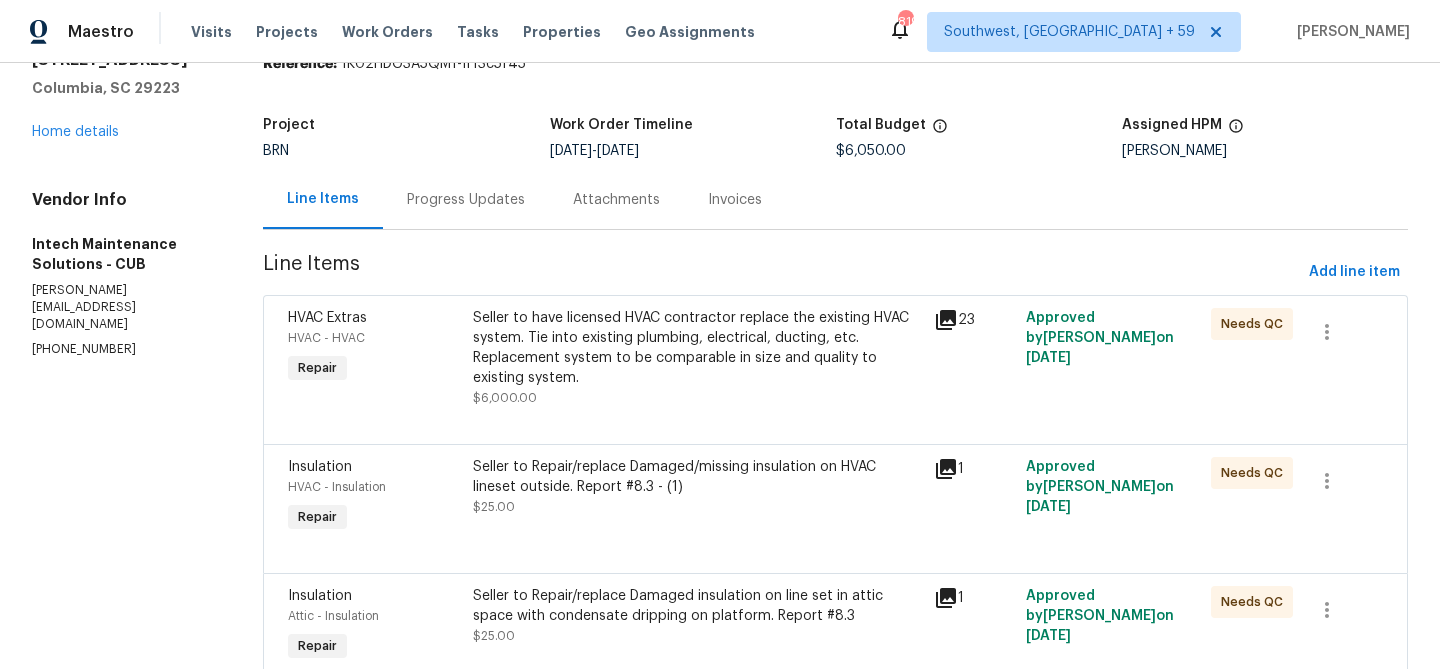 click on "Progress Updates" at bounding box center [466, 199] 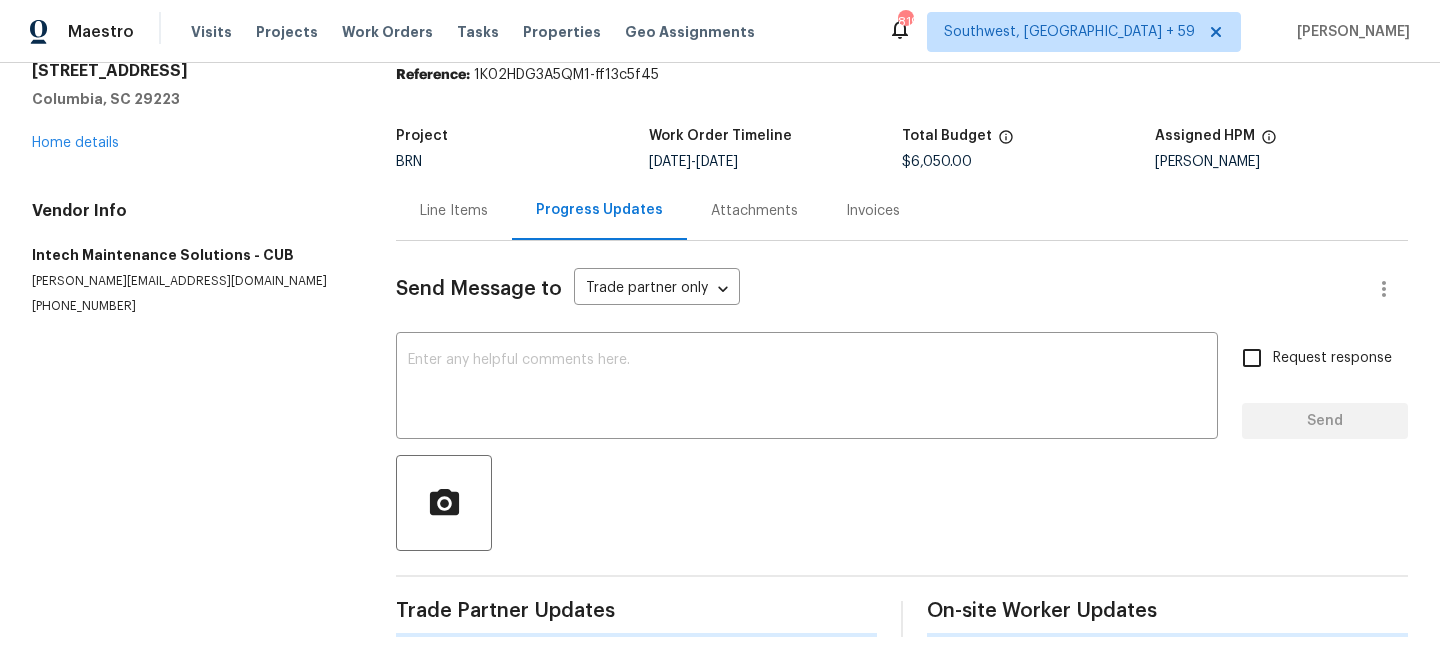 scroll, scrollTop: 89, scrollLeft: 0, axis: vertical 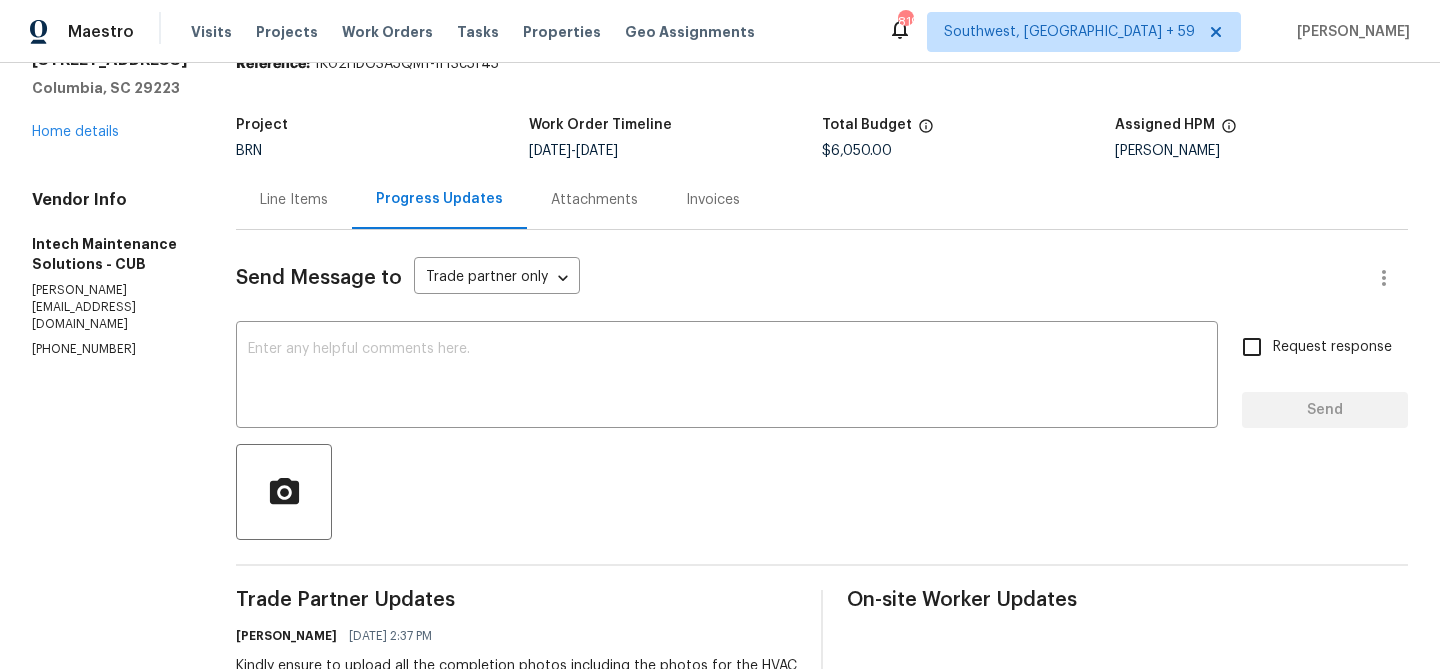 click on "Line Items" at bounding box center [294, 199] 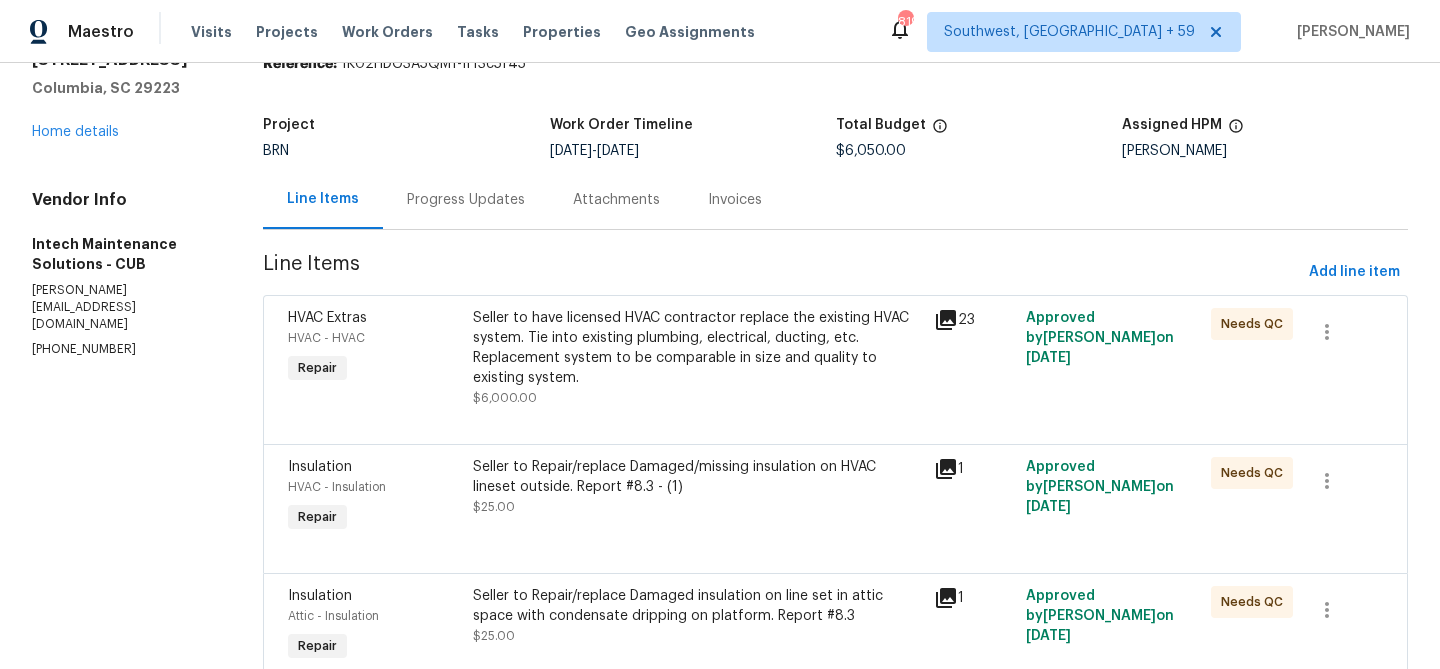 click on "Progress Updates" at bounding box center [466, 200] 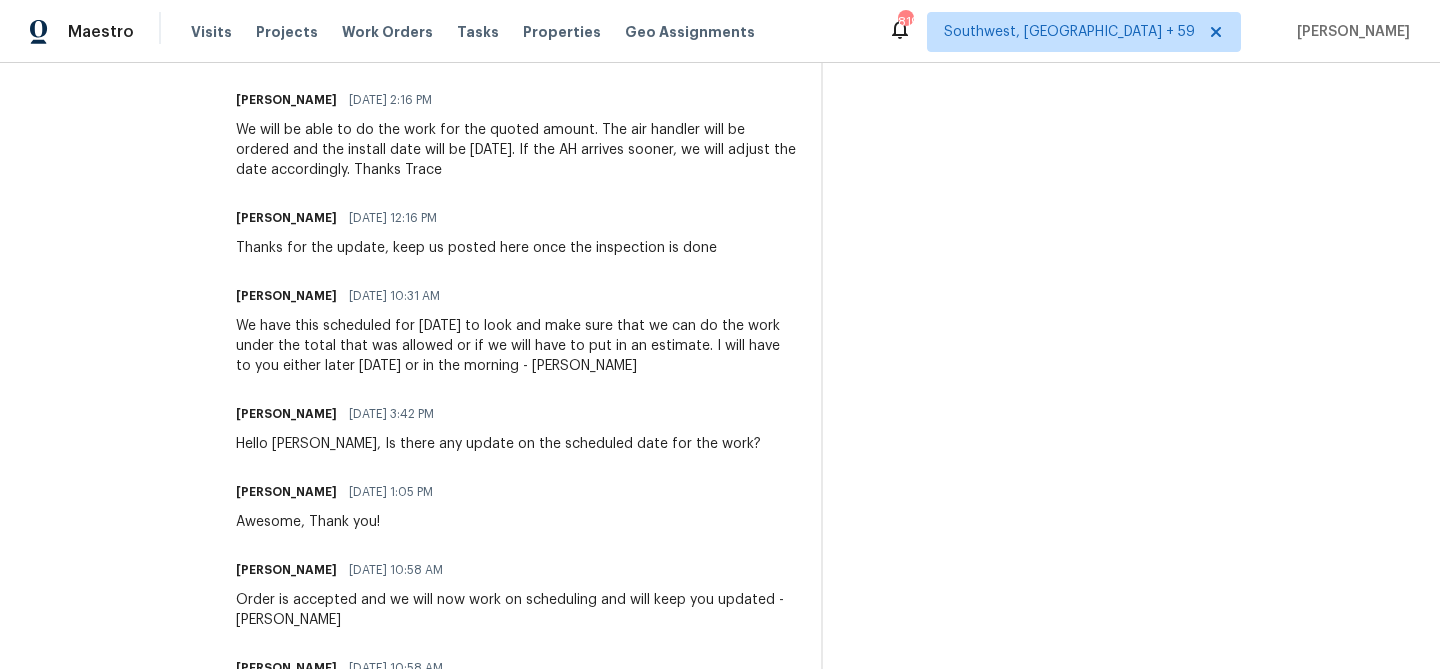 scroll, scrollTop: 0, scrollLeft: 0, axis: both 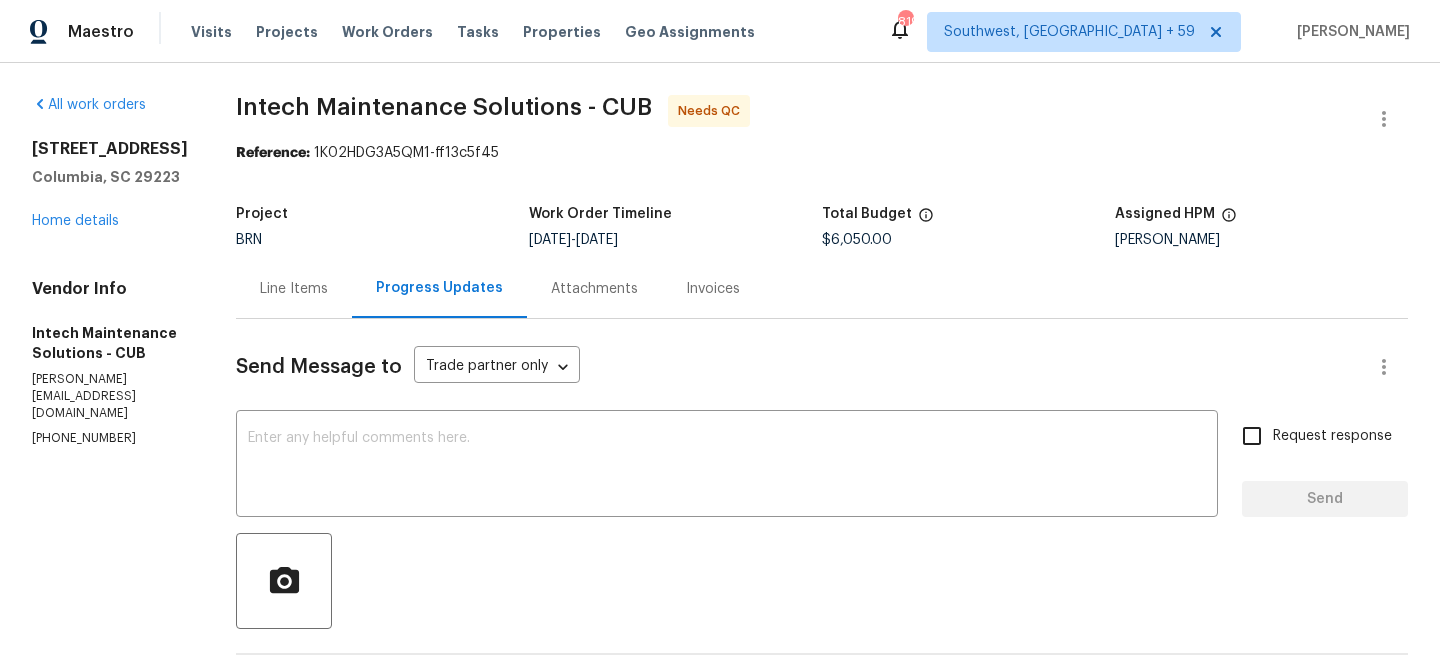 click on "Line Items" at bounding box center [294, 288] 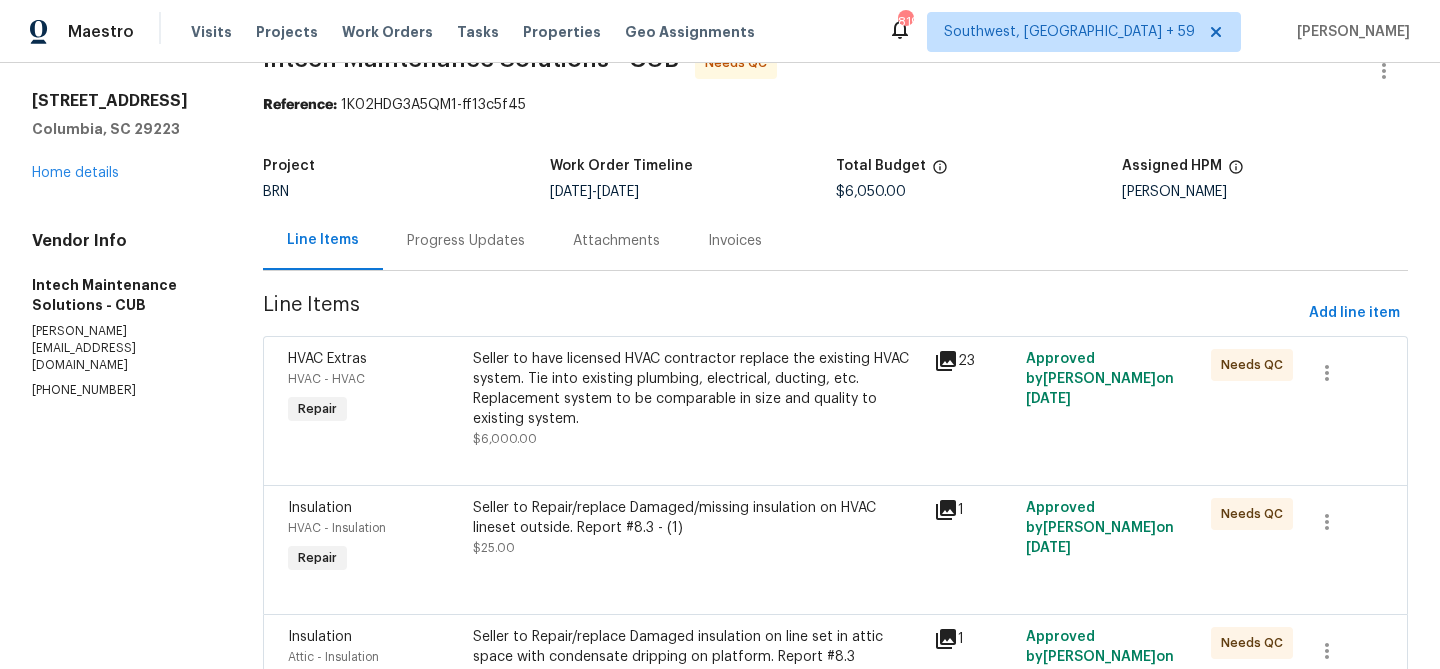 scroll, scrollTop: 90, scrollLeft: 0, axis: vertical 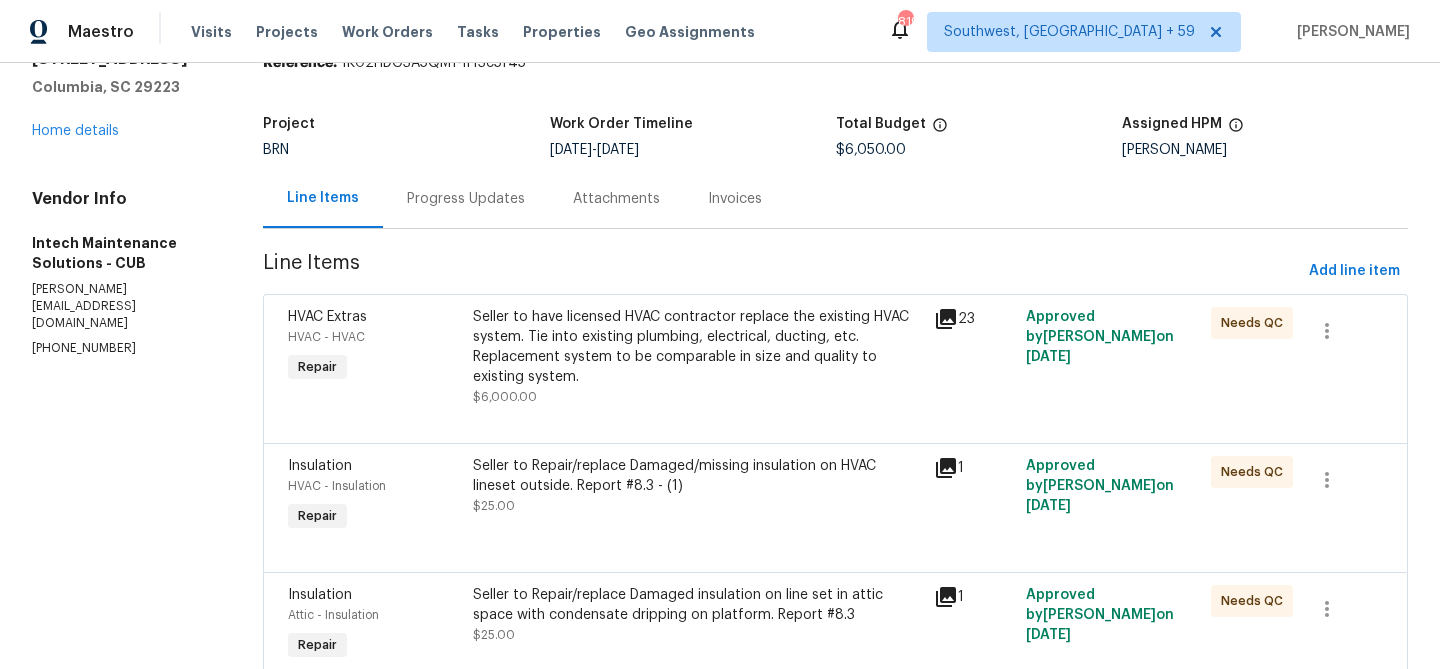 click on "Seller to  Repair/replace Damaged/missing insulation on HVAC lineset outside. Report #8.3 - (1)" at bounding box center (697, 476) 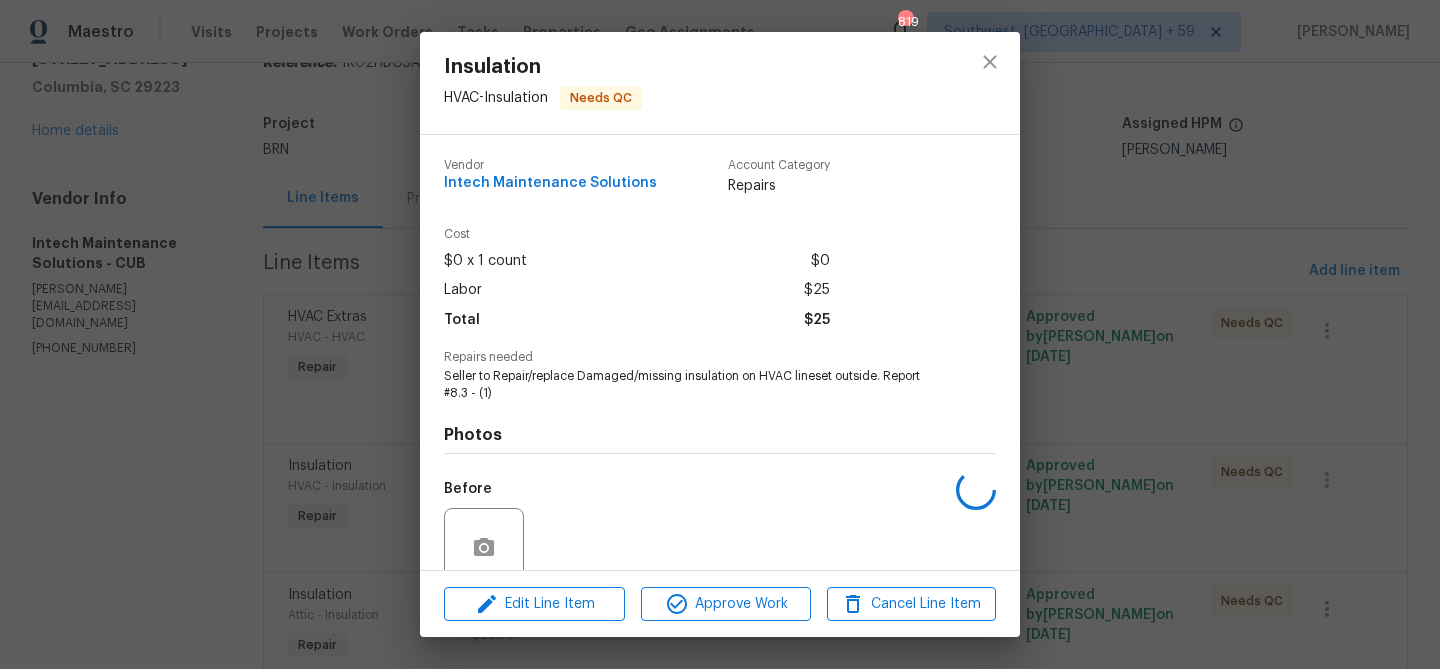 scroll, scrollTop: 168, scrollLeft: 0, axis: vertical 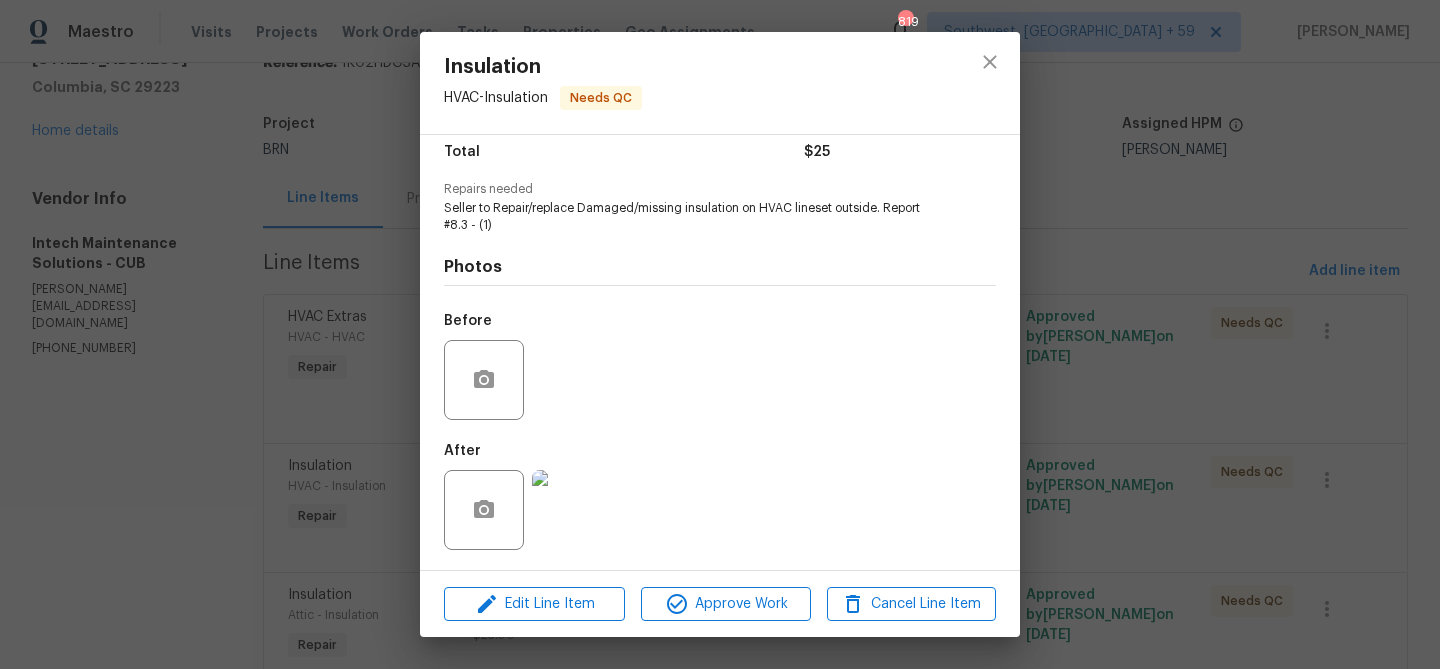 click at bounding box center (572, 510) 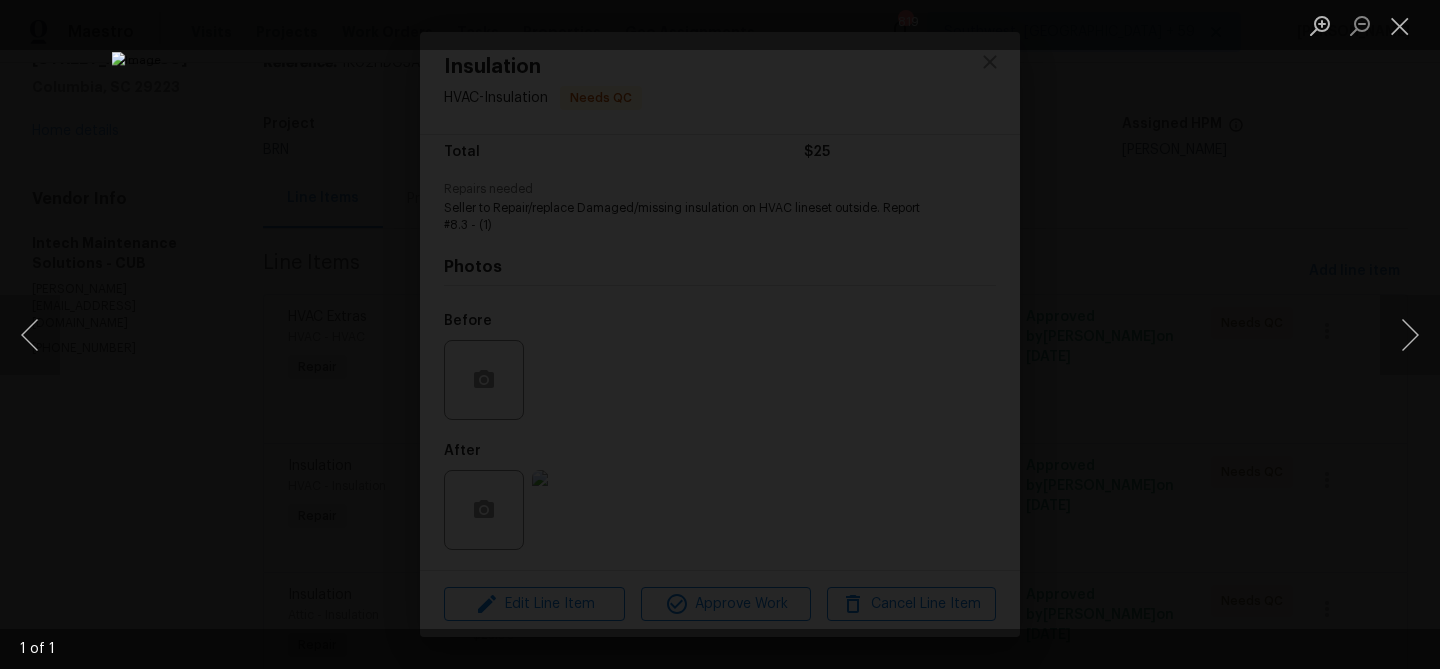 click at bounding box center (720, 334) 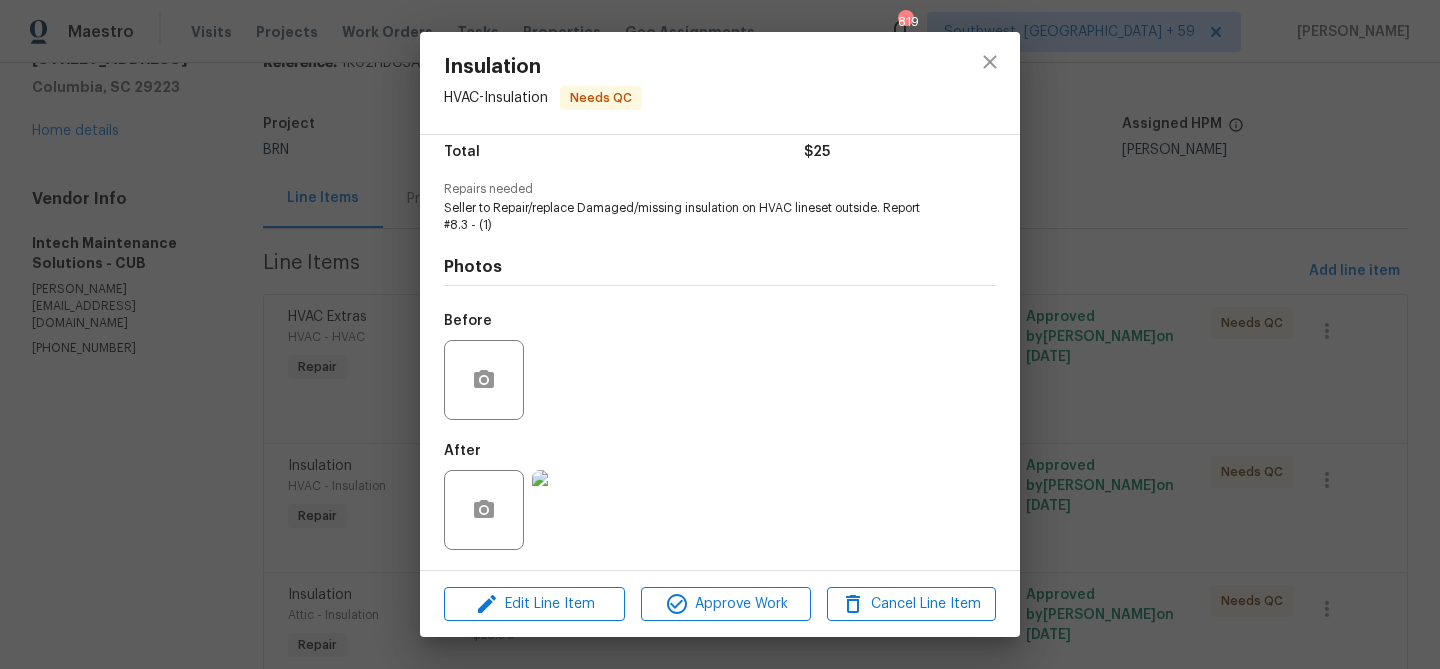 click on "Insulation HVAC  -  Insulation Needs QC Vendor Intech Maintenance Solutions Account Category Repairs Cost $0 x 1 count $0 Labor $25 Total $25 Repairs needed Seller to  Repair/replace Damaged/missing insulation on HVAC lineset outside. Report #8.3 - (1) Photos Before After  Edit Line Item  Approve Work  Cancel Line Item" at bounding box center (720, 334) 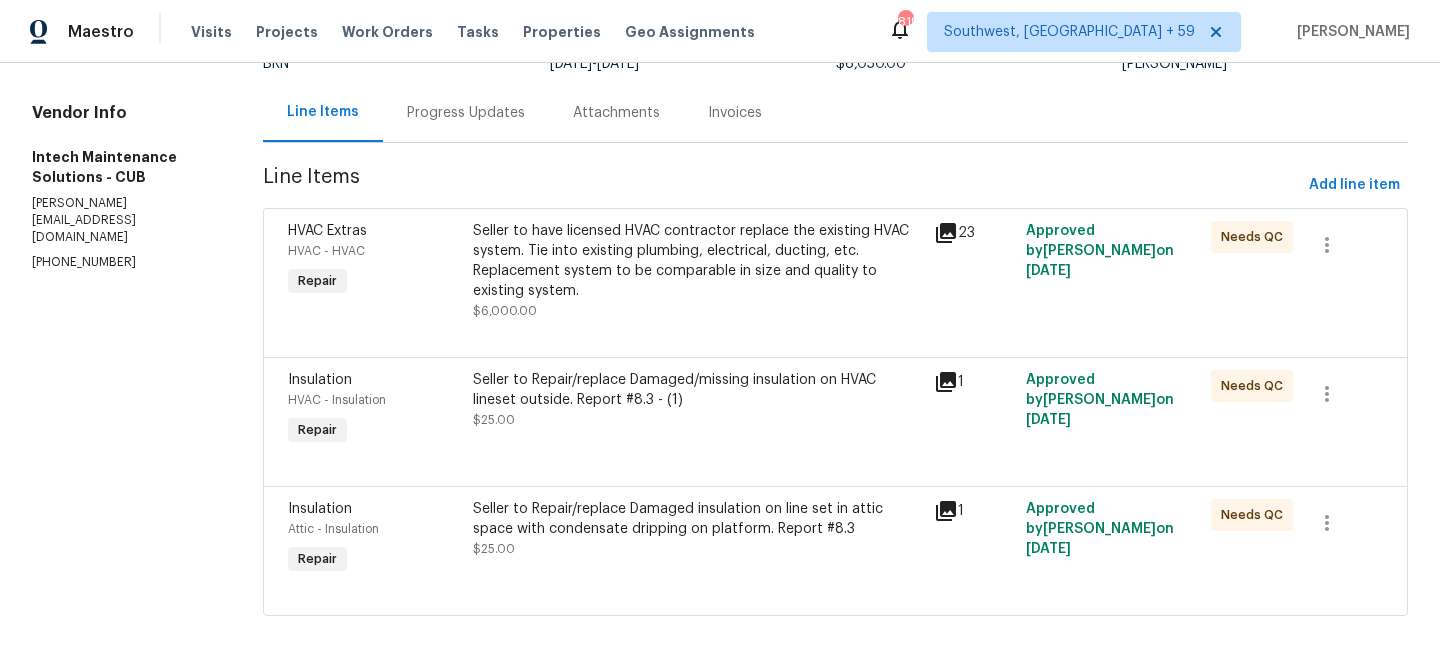 scroll, scrollTop: 180, scrollLeft: 0, axis: vertical 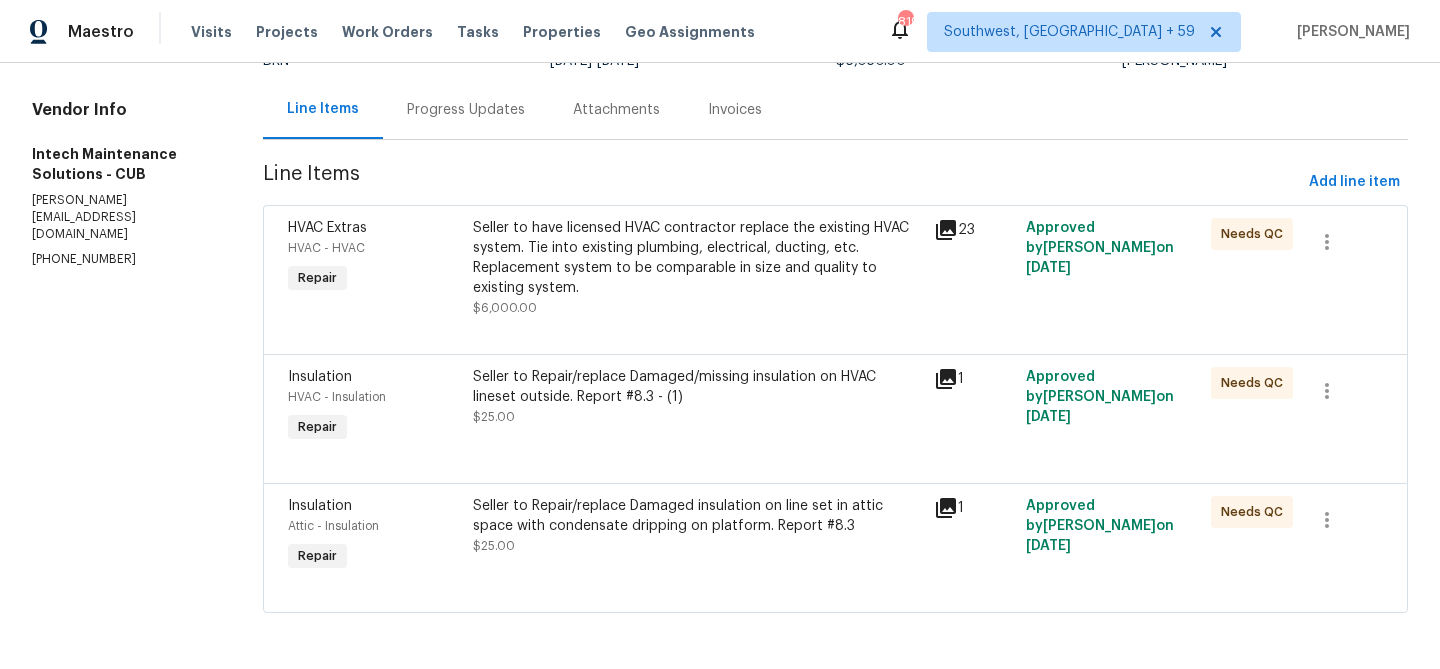 click on "Seller to  Repair/replace Damaged insulation on line set in attic space with condensate dripping on platform. Report #8.3" at bounding box center (697, 516) 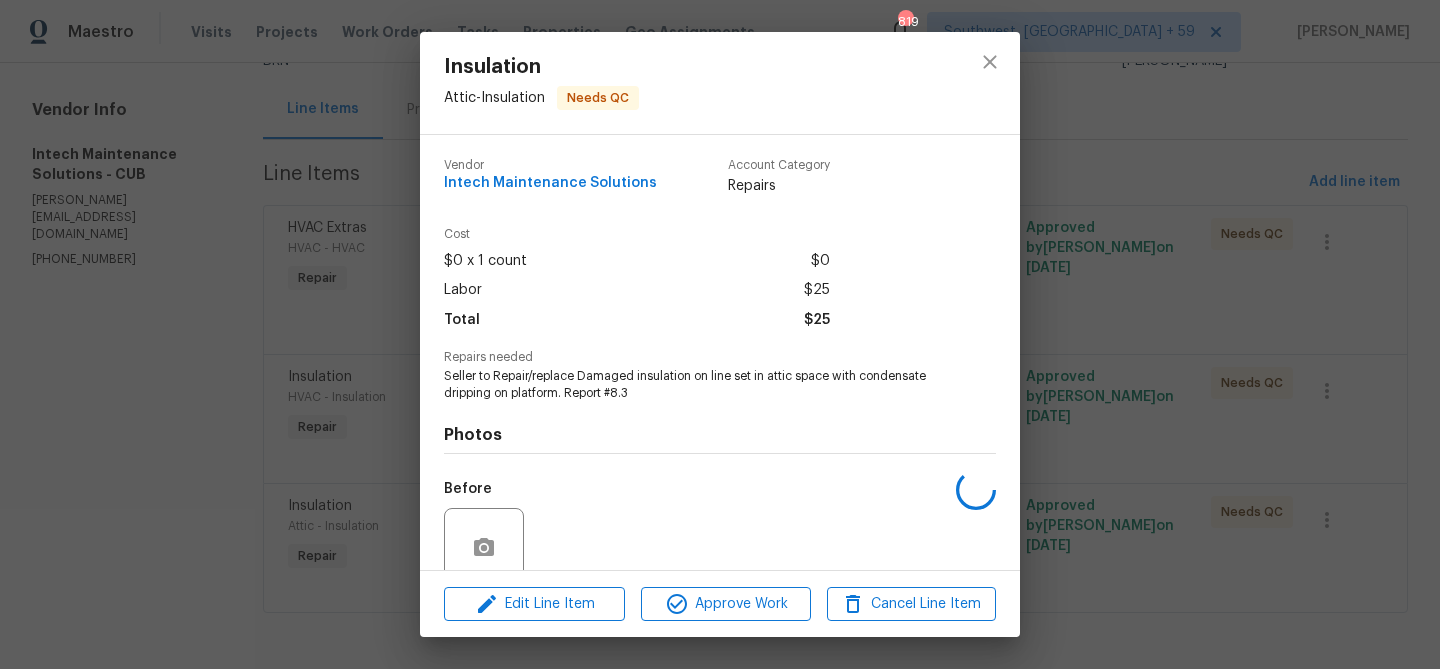 scroll, scrollTop: 168, scrollLeft: 0, axis: vertical 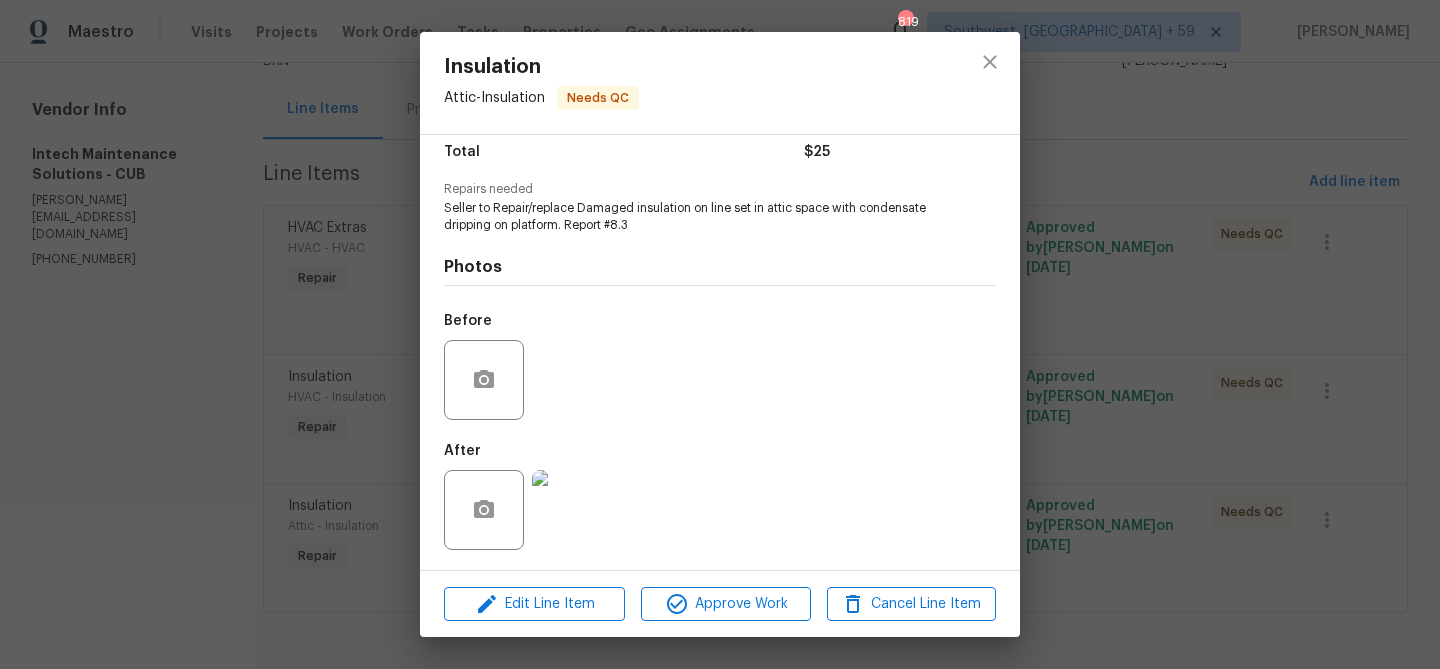click at bounding box center [572, 510] 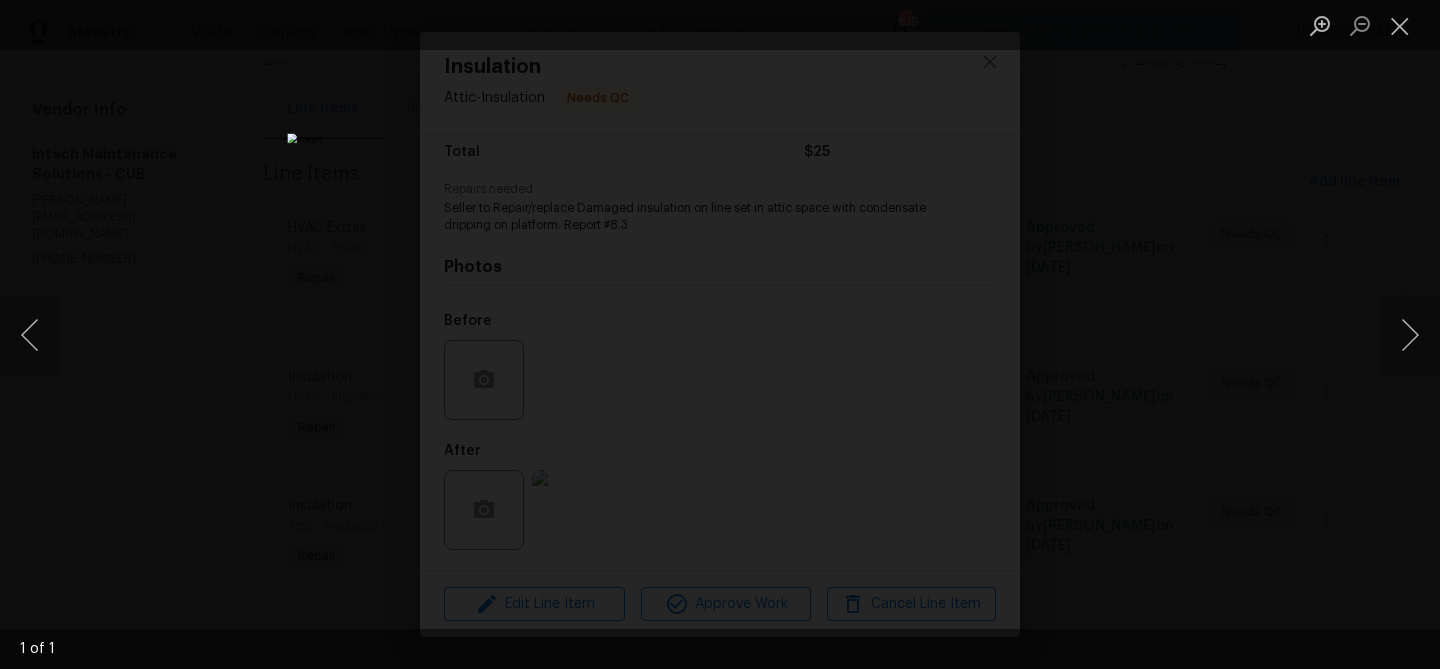 click at bounding box center (720, 334) 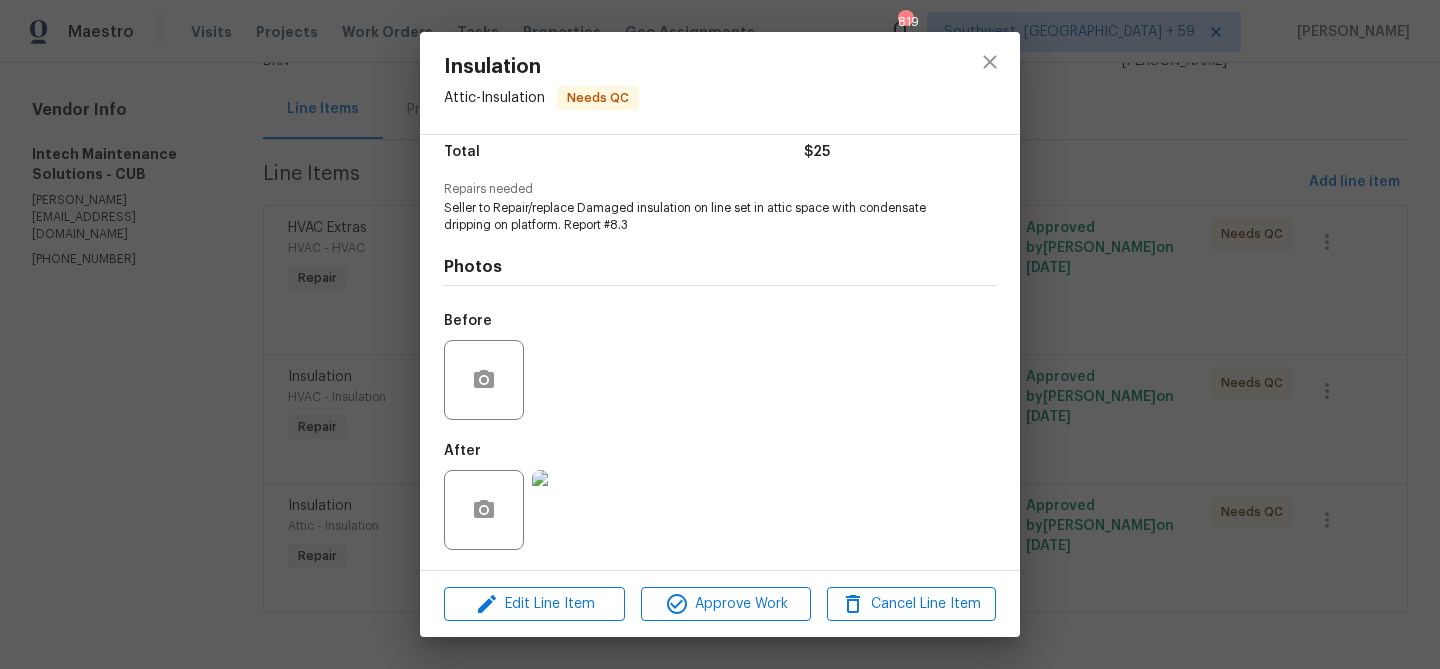 click at bounding box center (572, 510) 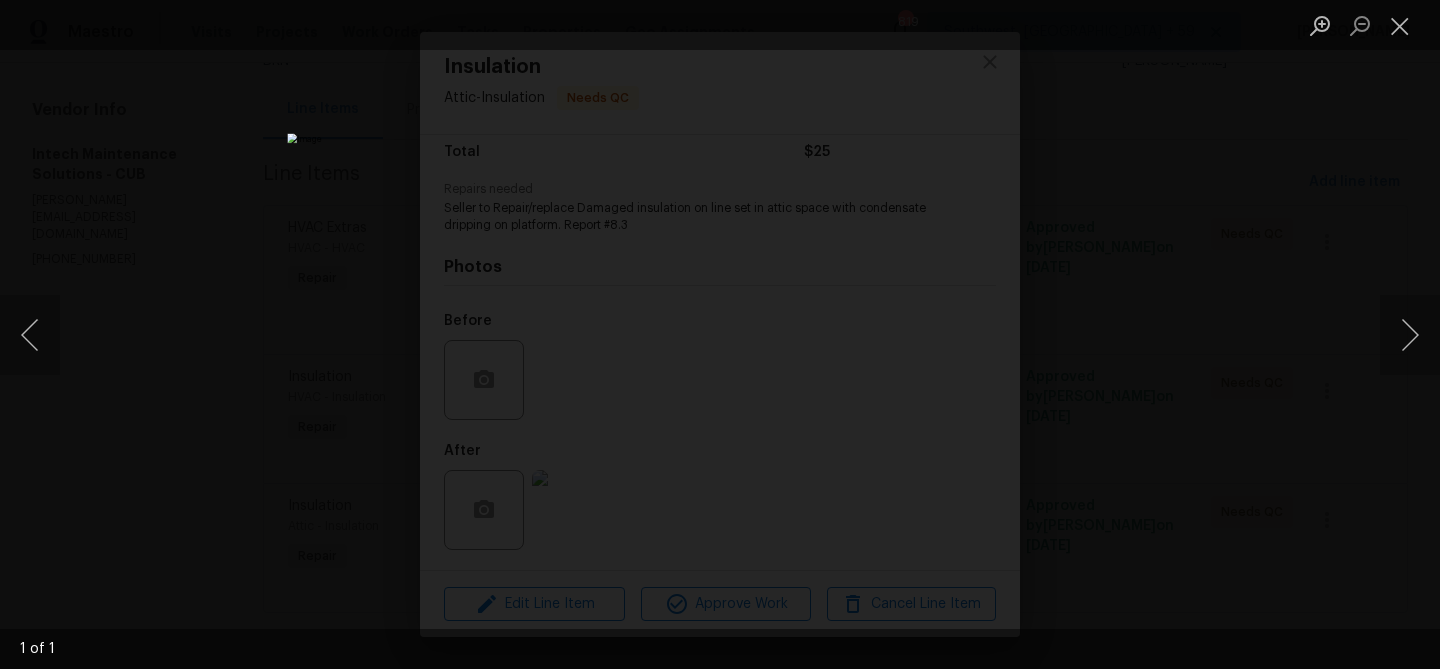 click at bounding box center [720, 334] 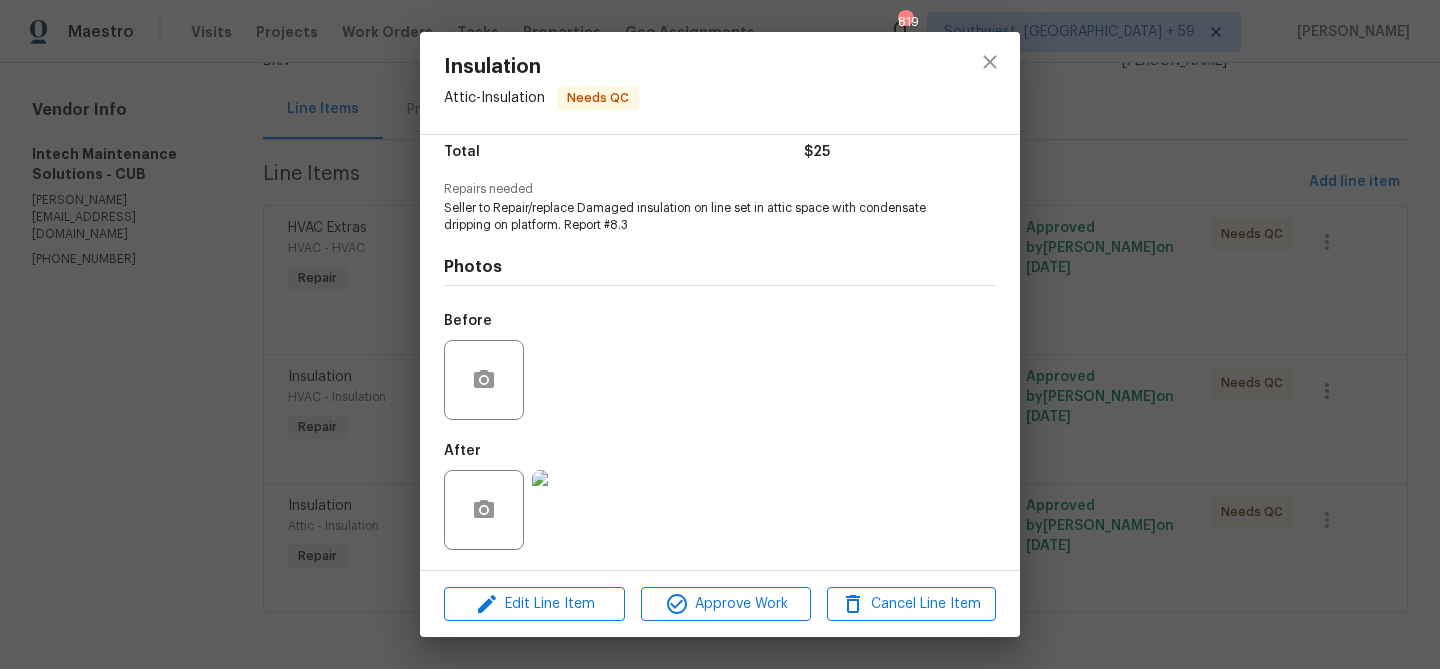 click on "Insulation Attic  -  Insulation Needs QC Vendor Intech Maintenance Solutions Account Category Repairs Cost $0 x 1 count $0 Labor $25 Total $25 Repairs needed Seller to  Repair/replace Damaged insulation on line set in attic space with condensate dripping on platform. Report #8.3 Photos Before After  Edit Line Item  Approve Work  Cancel Line Item" at bounding box center [720, 334] 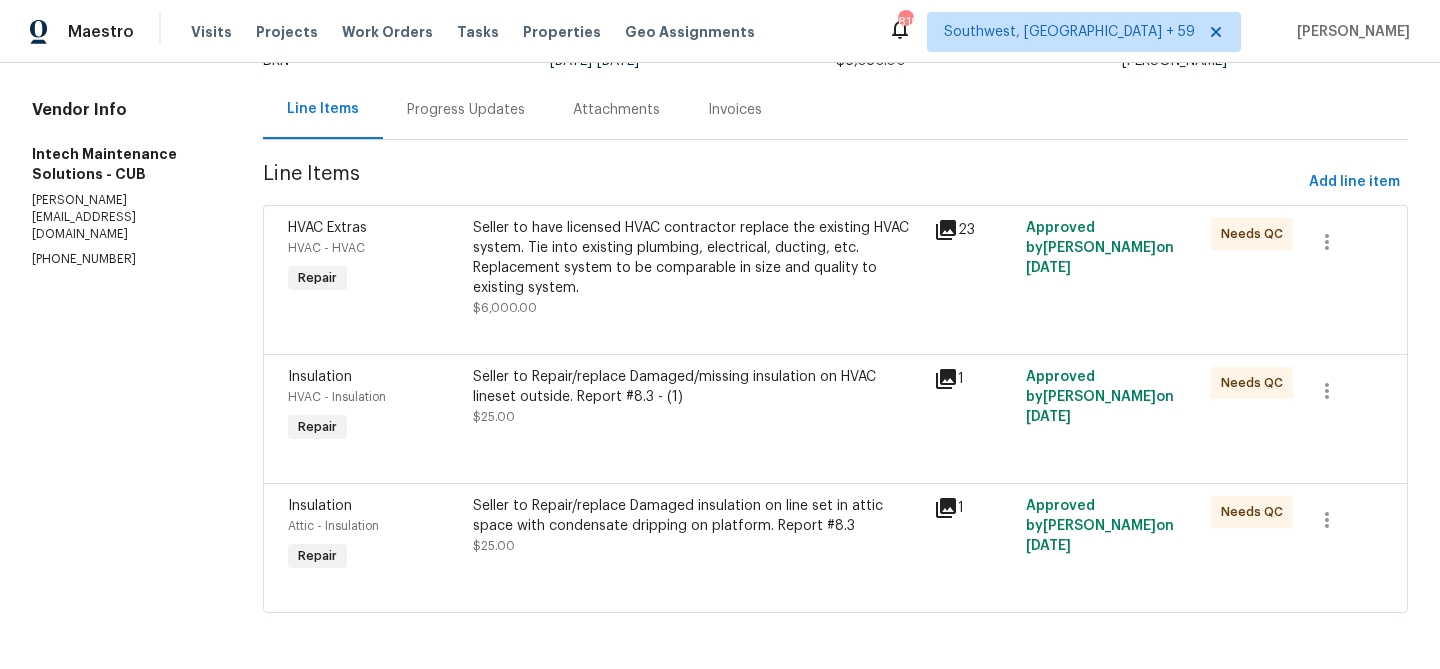 click on "Seller to have licensed HVAC contractor replace the existing HVAC system. Tie into existing plumbing, electrical, ducting, etc. Replacement system to be comparable in size and quality to existing system." at bounding box center (697, 258) 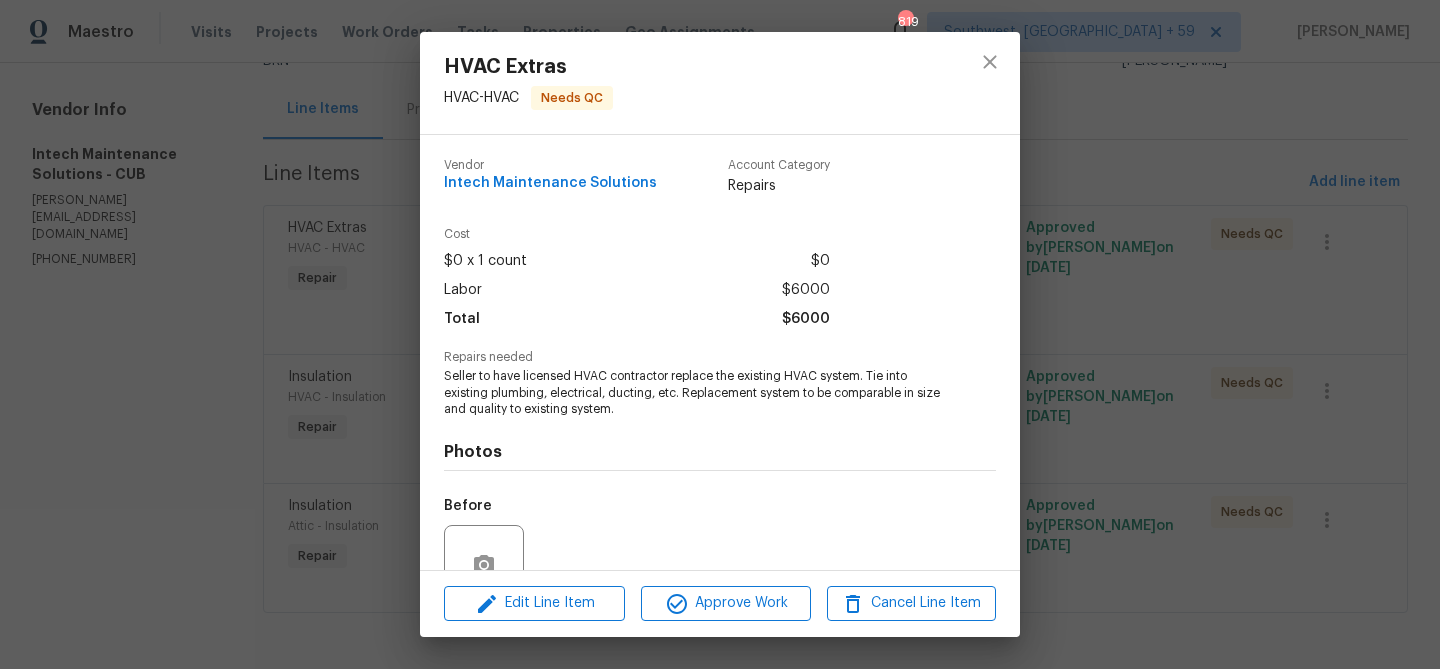 scroll, scrollTop: 185, scrollLeft: 0, axis: vertical 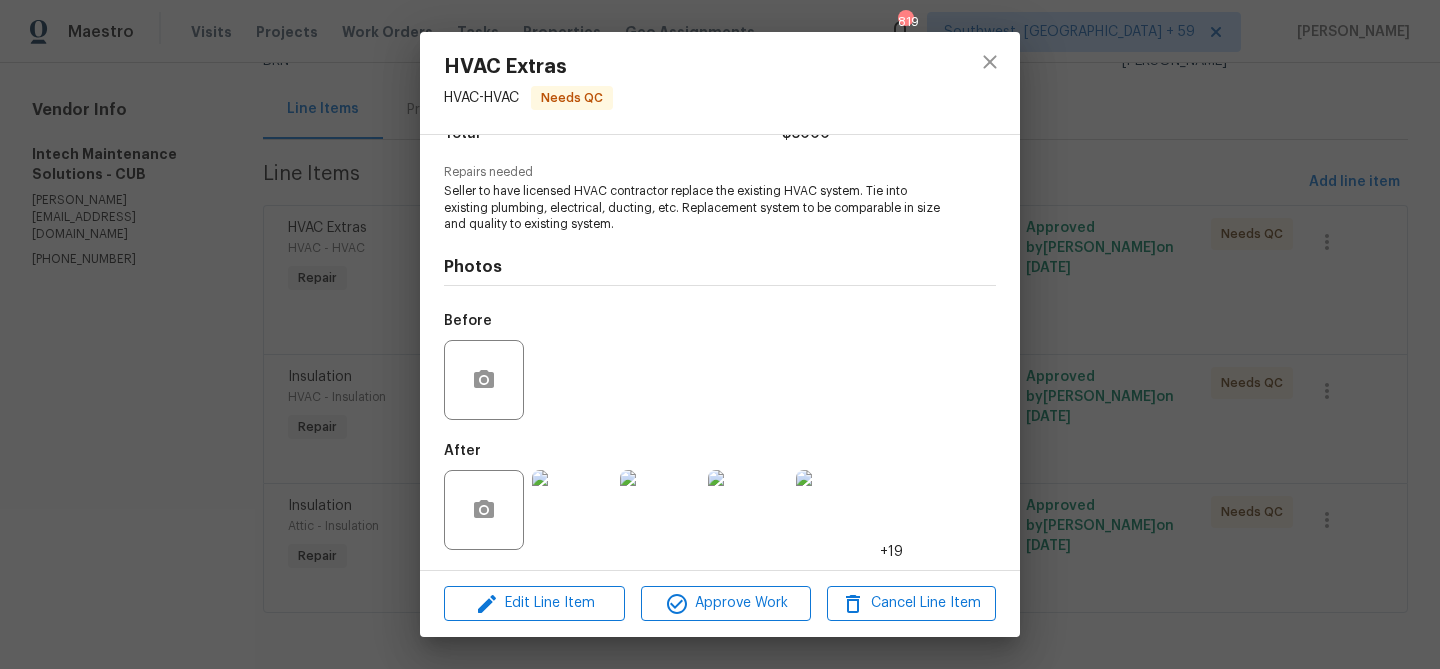 click at bounding box center (572, 510) 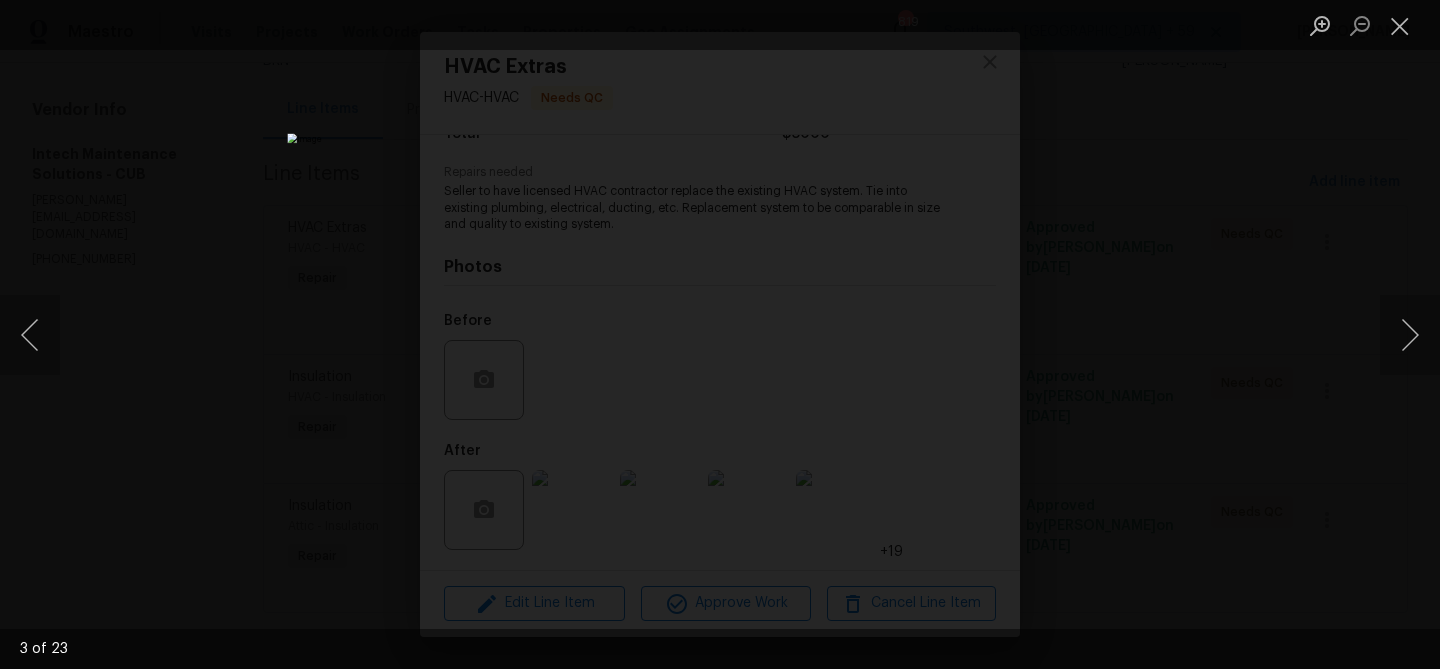 click at bounding box center [720, 334] 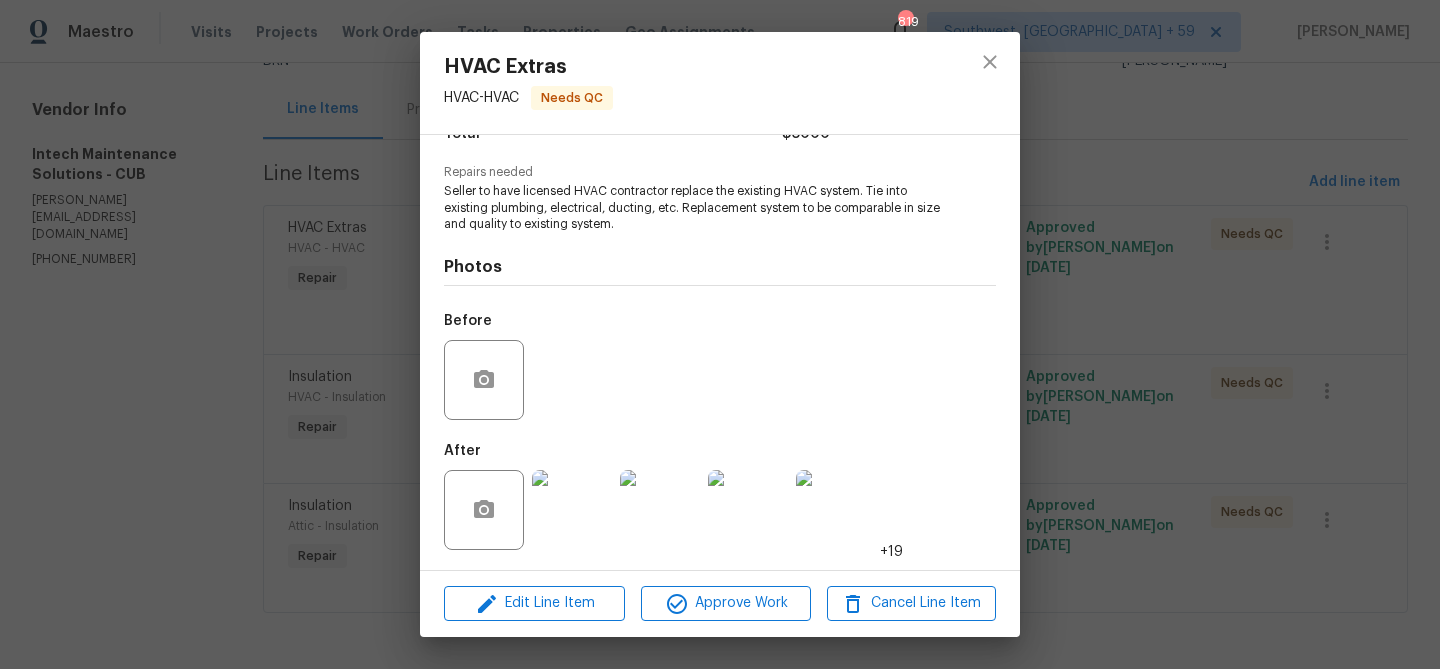 click on "HVAC Extras HVAC  -  HVAC Needs QC Vendor Intech Maintenance Solutions Account Category Repairs Cost $0 x 1 count $0 Labor $6000 Total $6000 Repairs needed Seller to have licensed HVAC contractor replace the existing HVAC system. Tie into existing plumbing, electrical, ducting, etc. Replacement system to be comparable in size and quality to existing system. Photos Before After  +19  Edit Line Item  Approve Work  Cancel Line Item" at bounding box center (720, 334) 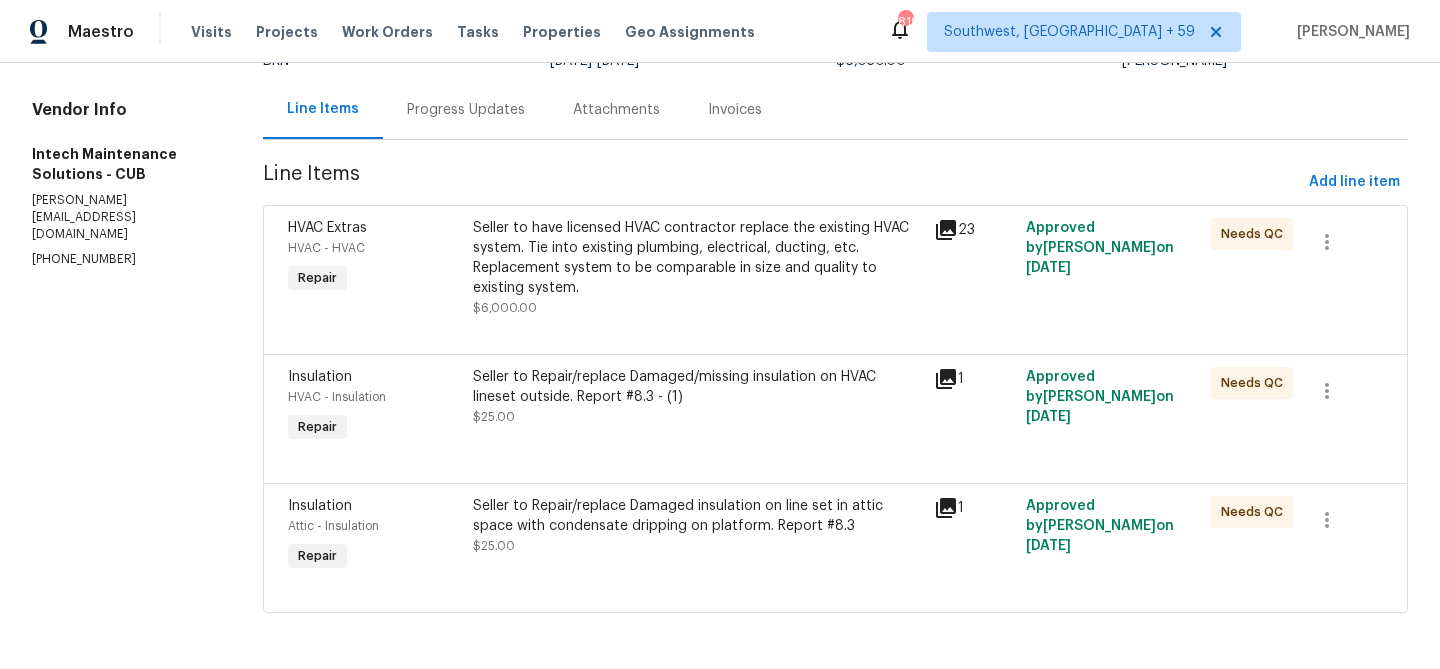 click on "Seller to  Repair/replace Damaged/missing insulation on HVAC lineset outside. Report #8.3 - (1)" at bounding box center (697, 387) 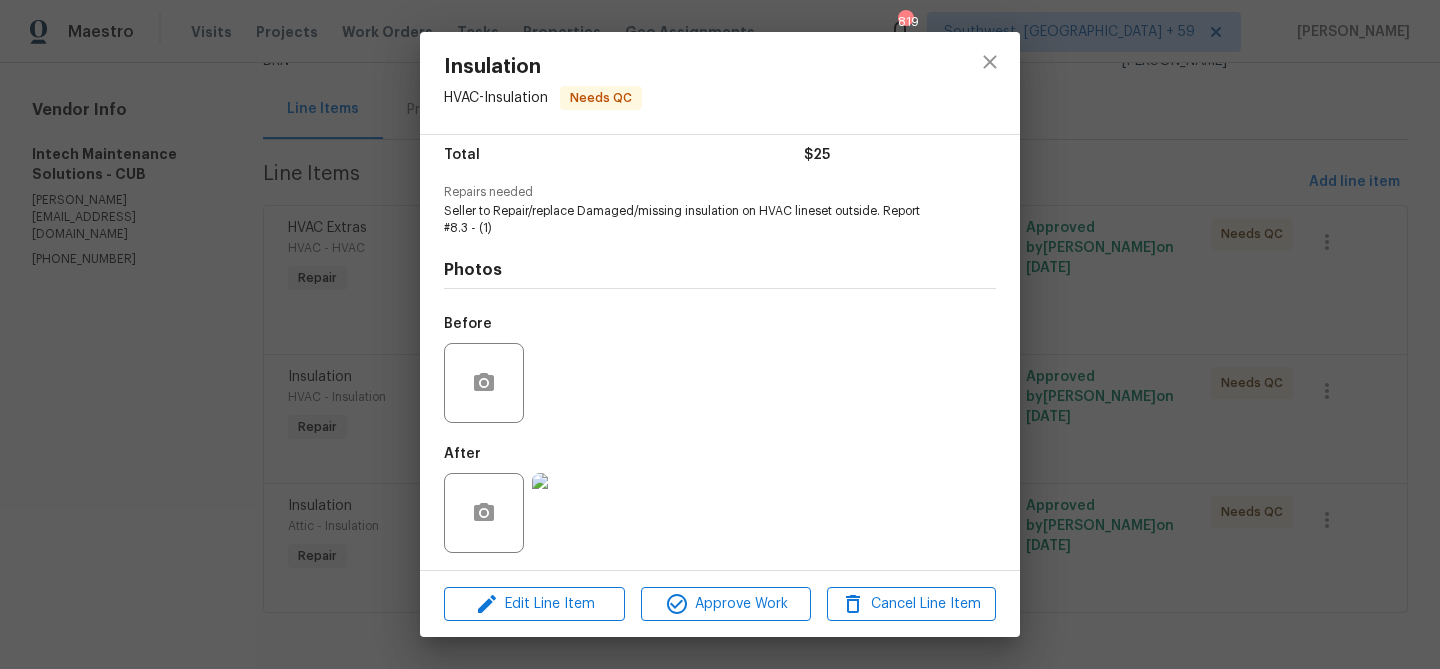 scroll, scrollTop: 168, scrollLeft: 0, axis: vertical 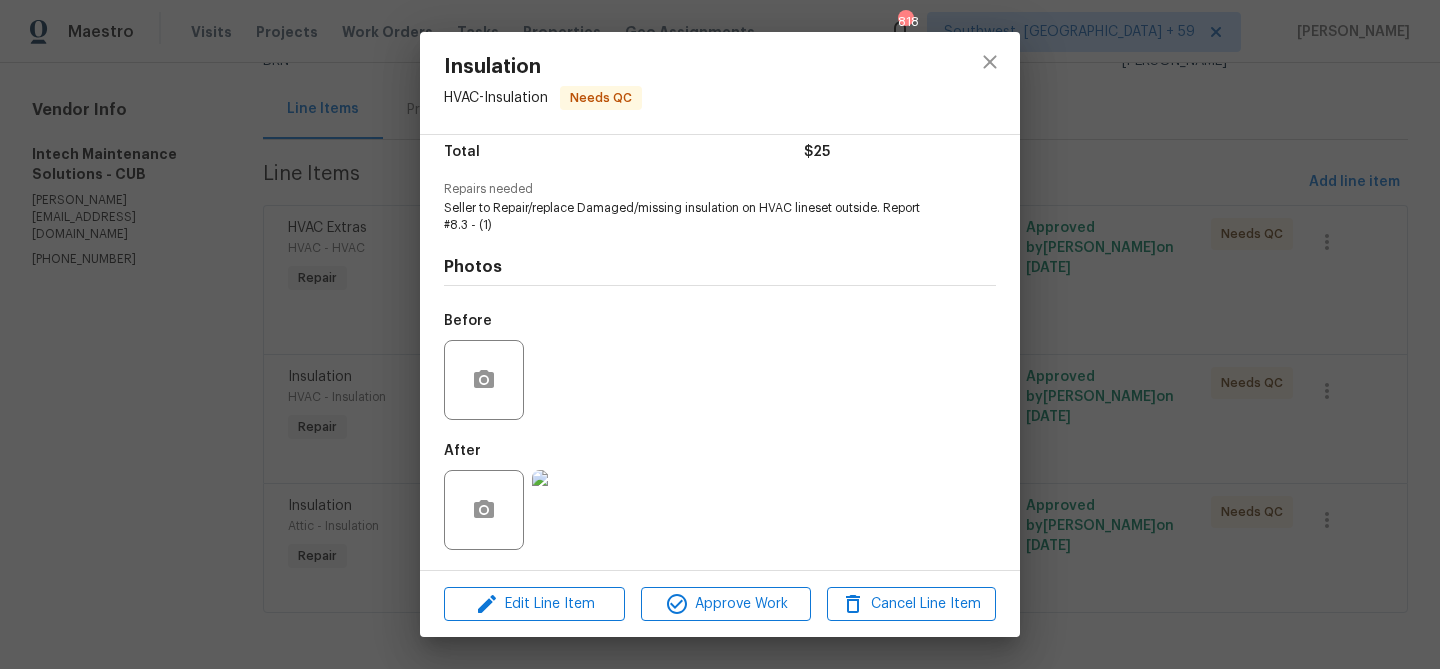 click on "Insulation HVAC  -  Insulation Needs QC Vendor Intech Maintenance Solutions Account Category Repairs Cost $0 x 1 count $0 Labor $25 Total $25 Repairs needed Seller to  Repair/replace Damaged/missing insulation on HVAC lineset outside. Report #8.3 - (1) Photos Before After  Edit Line Item  Approve Work  Cancel Line Item" at bounding box center [720, 334] 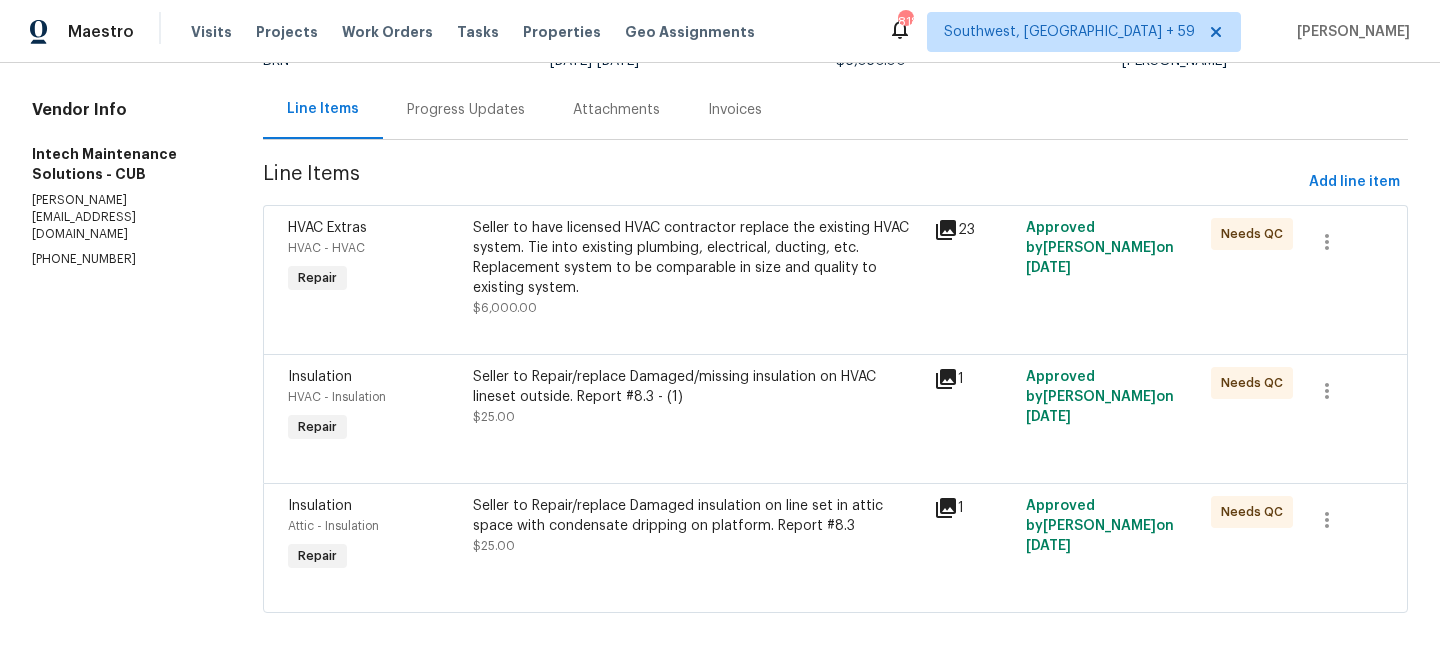 click on "Seller to  Repair/replace Damaged insulation on line set in attic space with condensate dripping on platform. Report #8.3" at bounding box center (697, 516) 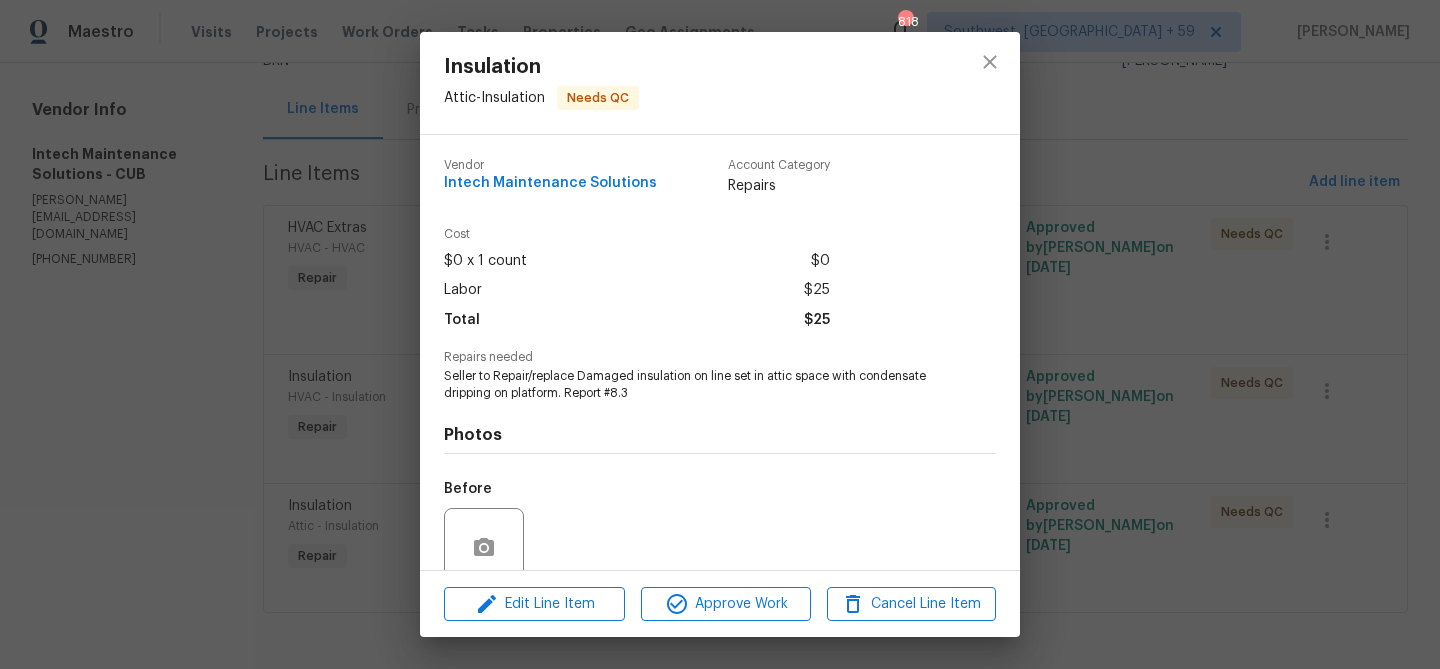 scroll, scrollTop: 168, scrollLeft: 0, axis: vertical 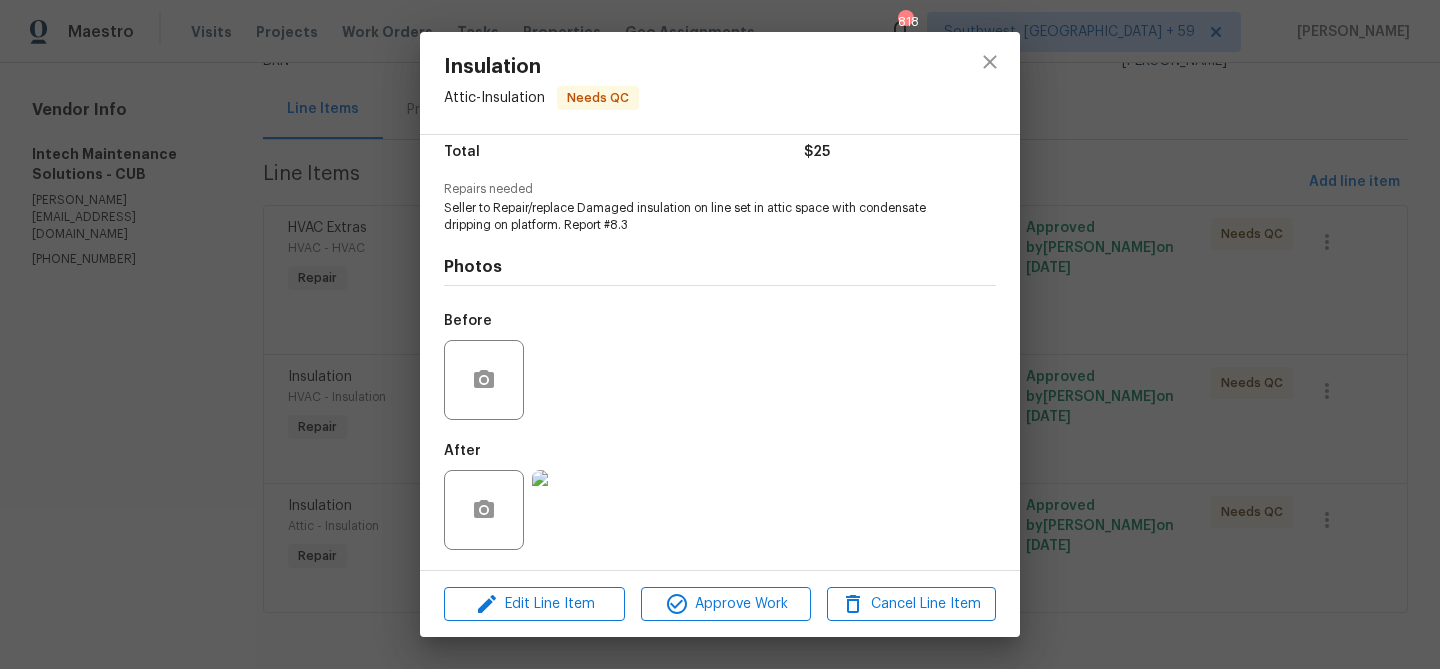 click at bounding box center [572, 510] 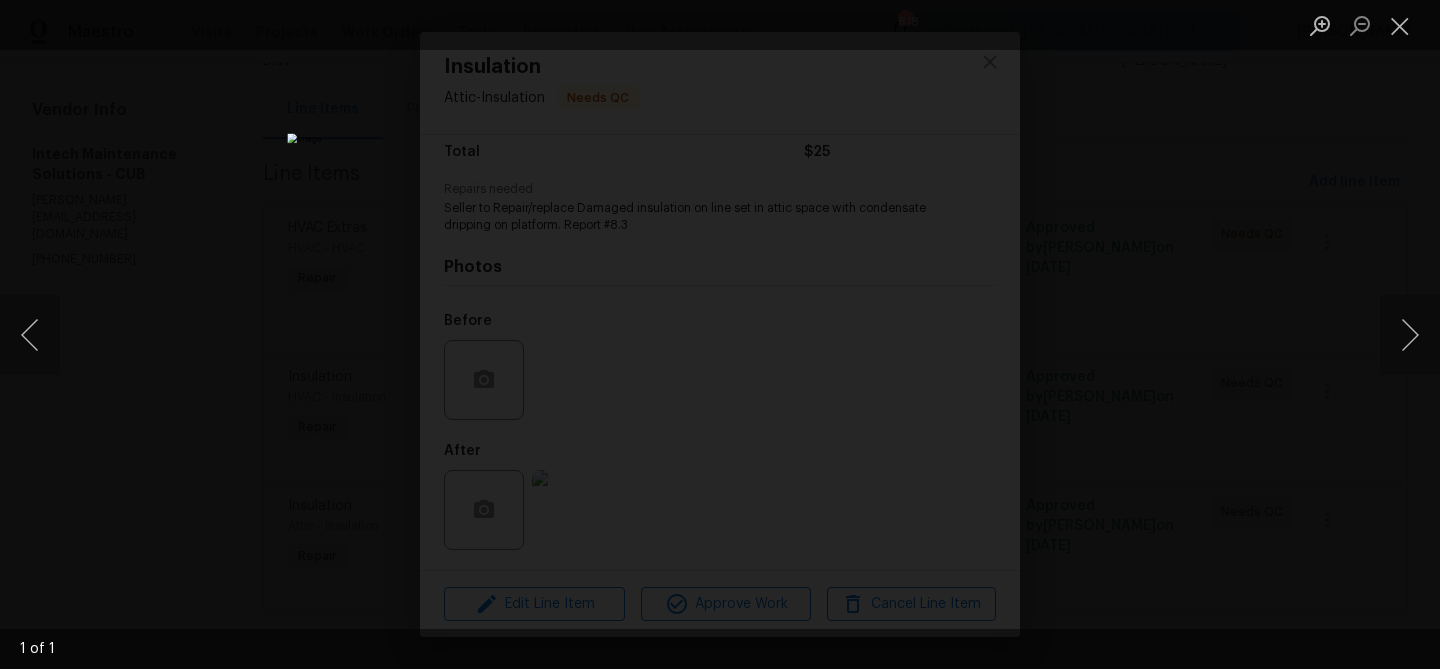 click at bounding box center [720, 334] 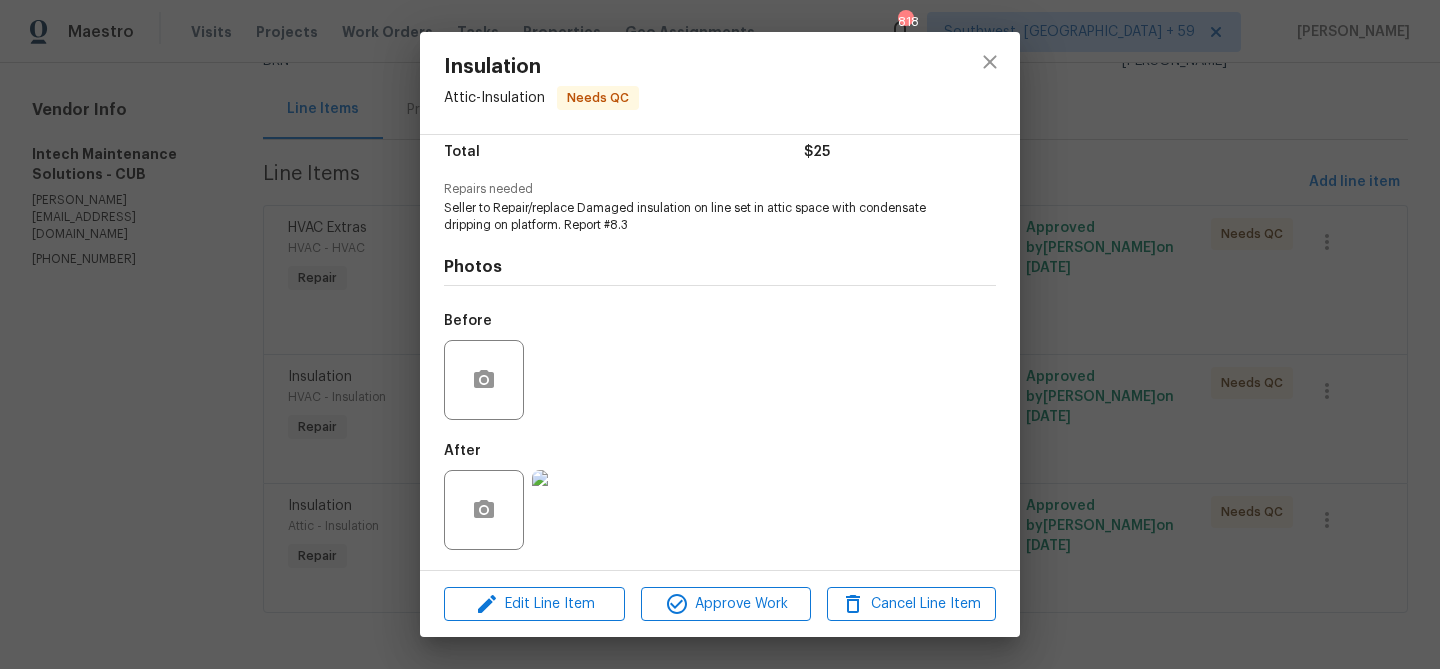 click on "Insulation Attic  -  Insulation Needs QC Vendor Intech Maintenance Solutions Account Category Repairs Cost $0 x 1 count $0 Labor $25 Total $25 Repairs needed Seller to  Repair/replace Damaged insulation on line set in attic space with condensate dripping on platform. Report #8.3 Photos Before After  Edit Line Item  Approve Work  Cancel Line Item" at bounding box center [720, 334] 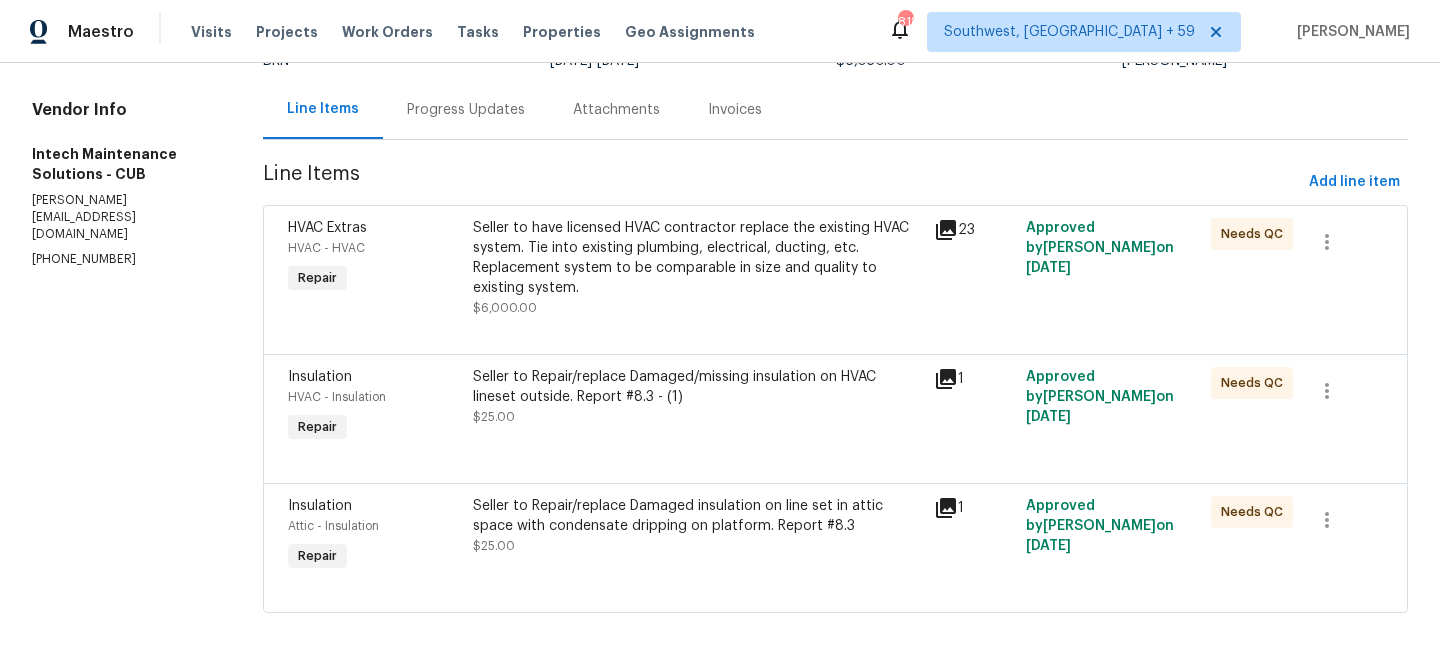 scroll, scrollTop: 0, scrollLeft: 0, axis: both 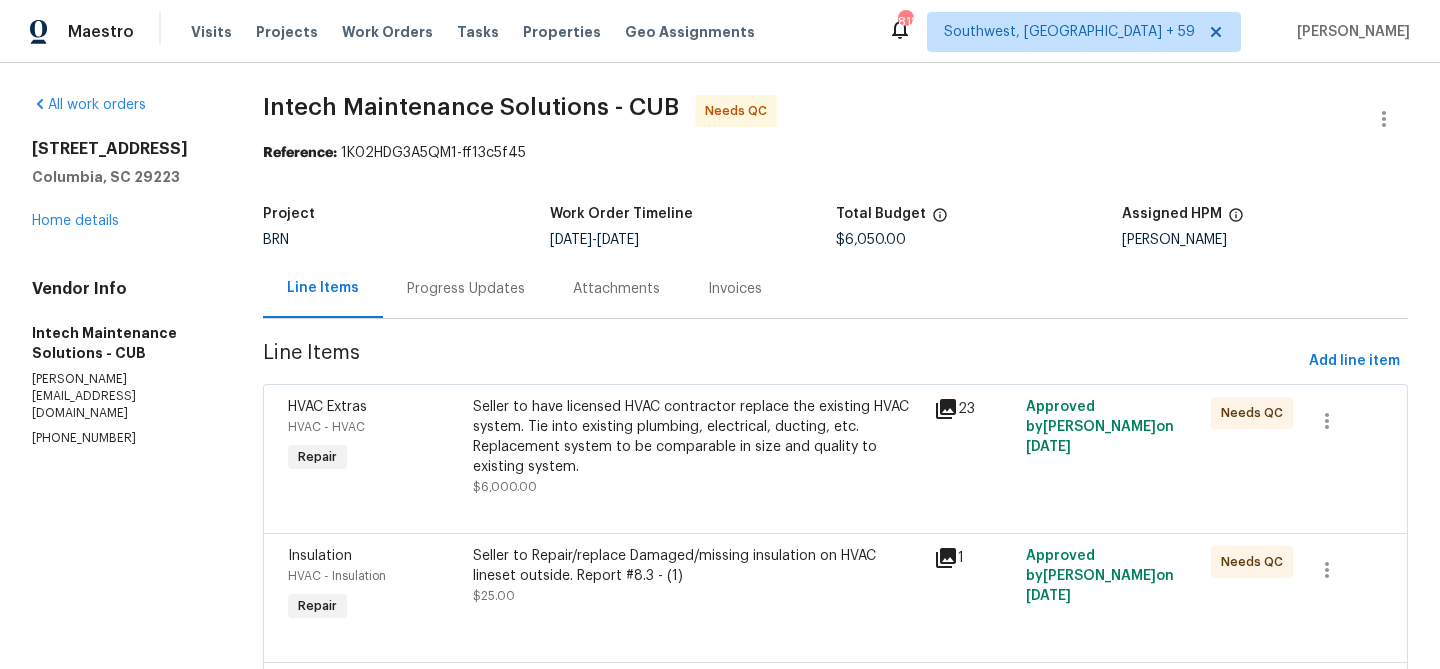 click on "Progress Updates" at bounding box center (466, 289) 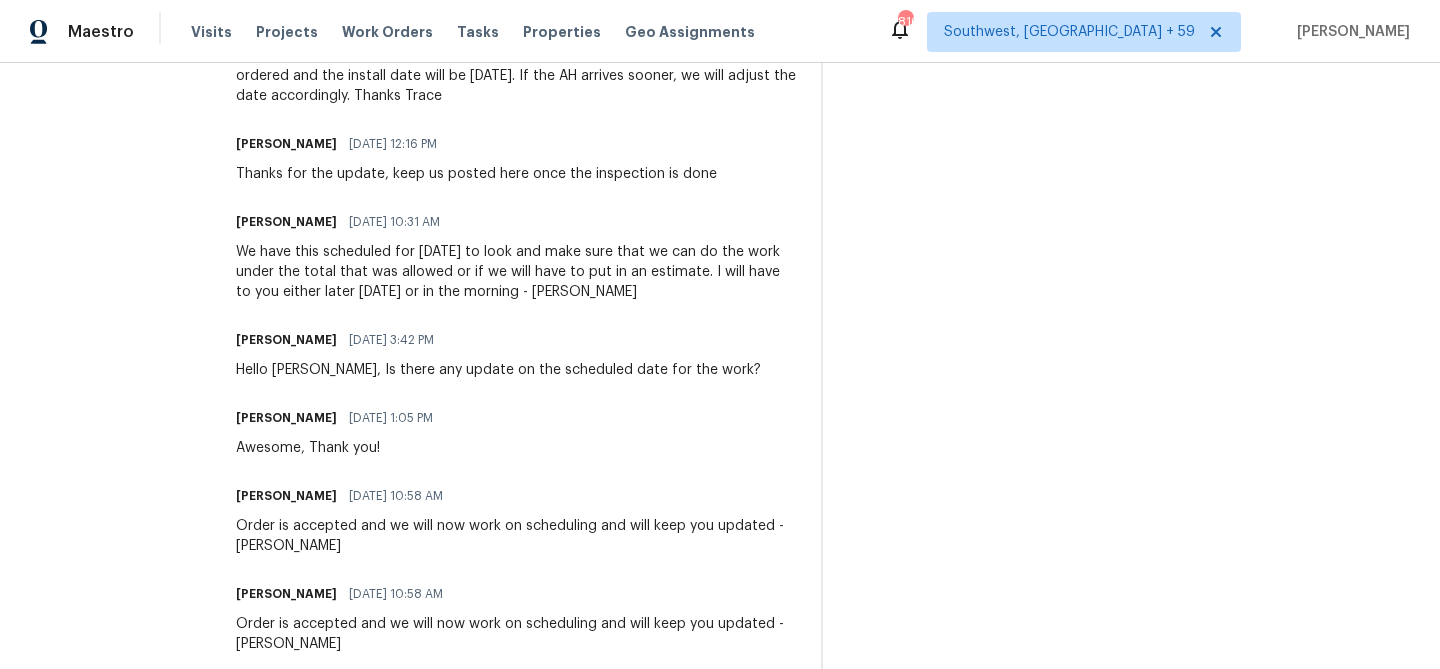 scroll, scrollTop: 1092, scrollLeft: 0, axis: vertical 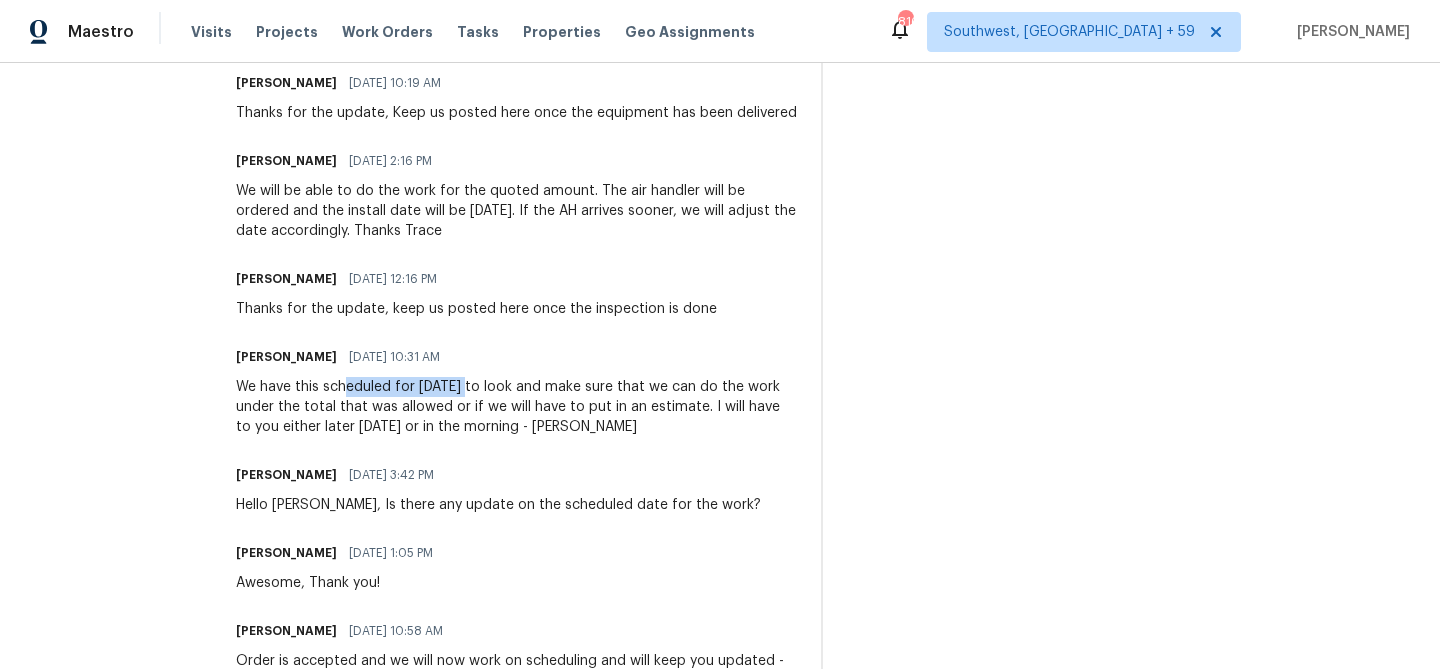 drag, startPoint x: 331, startPoint y: 376, endPoint x: 448, endPoint y: 372, distance: 117.06836 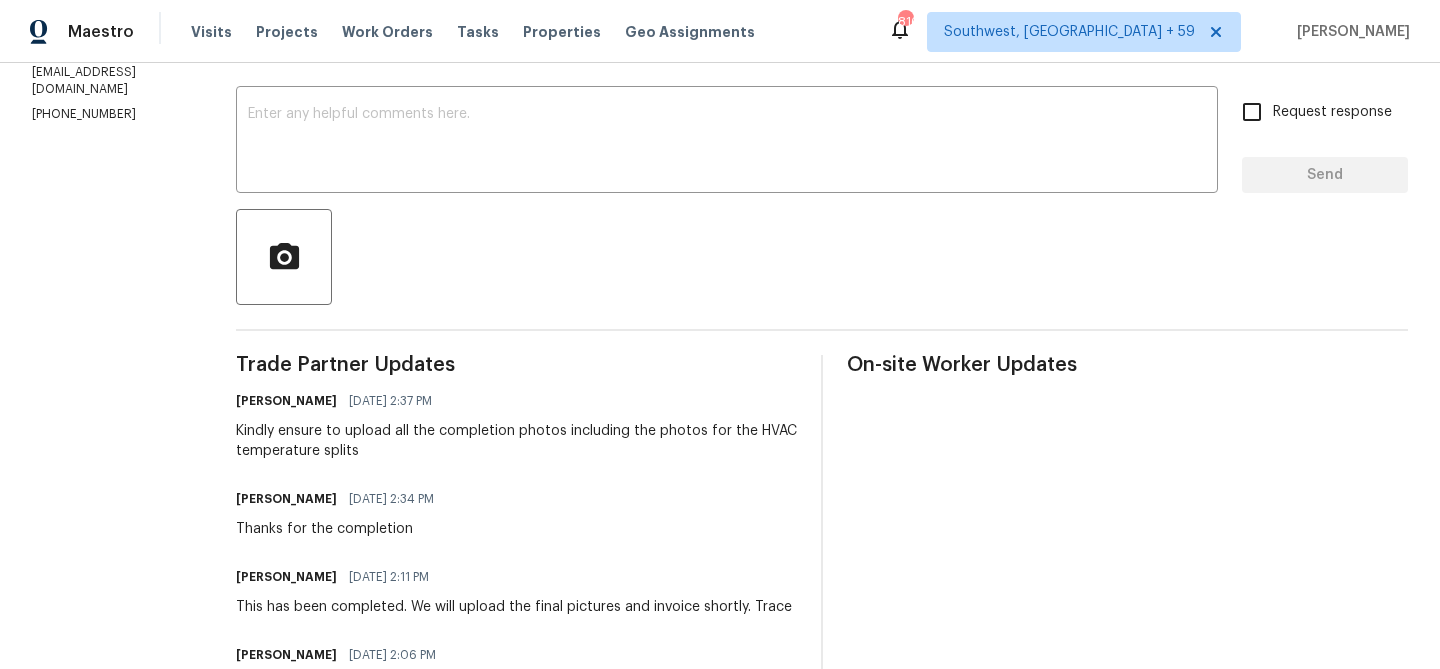 scroll, scrollTop: 0, scrollLeft: 0, axis: both 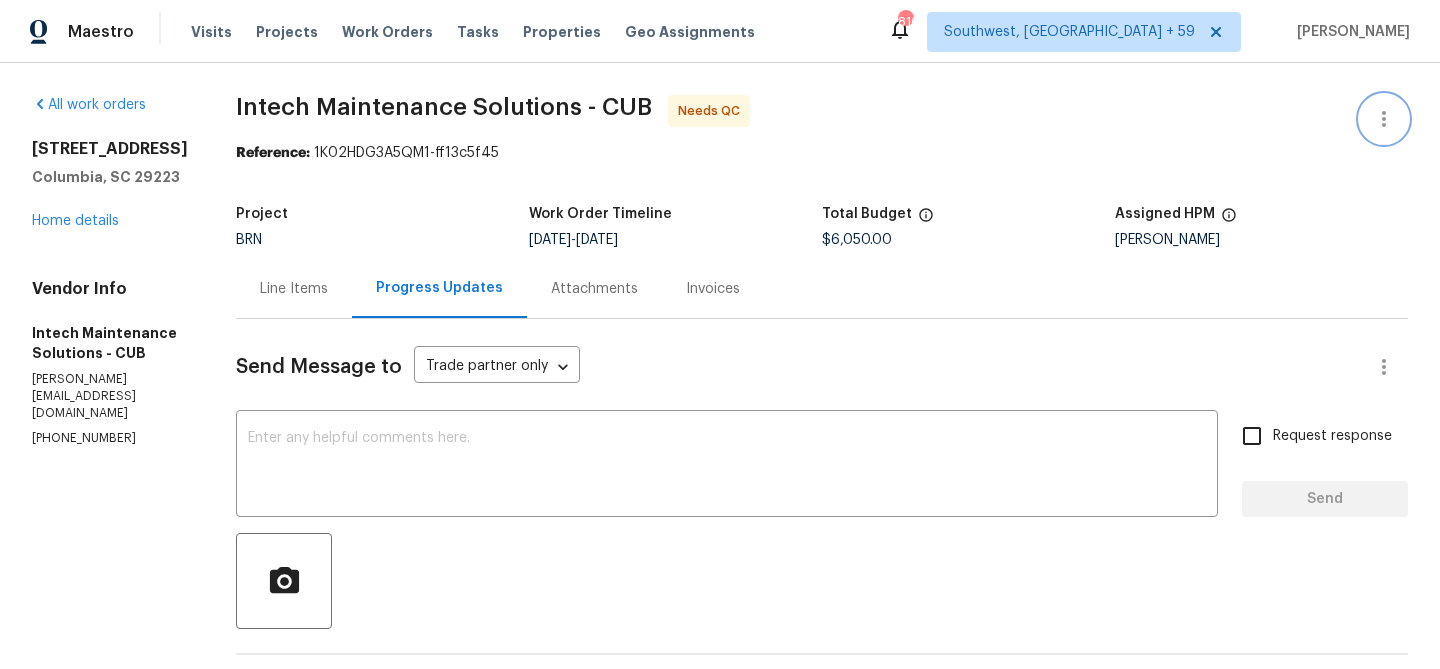 click at bounding box center [1384, 119] 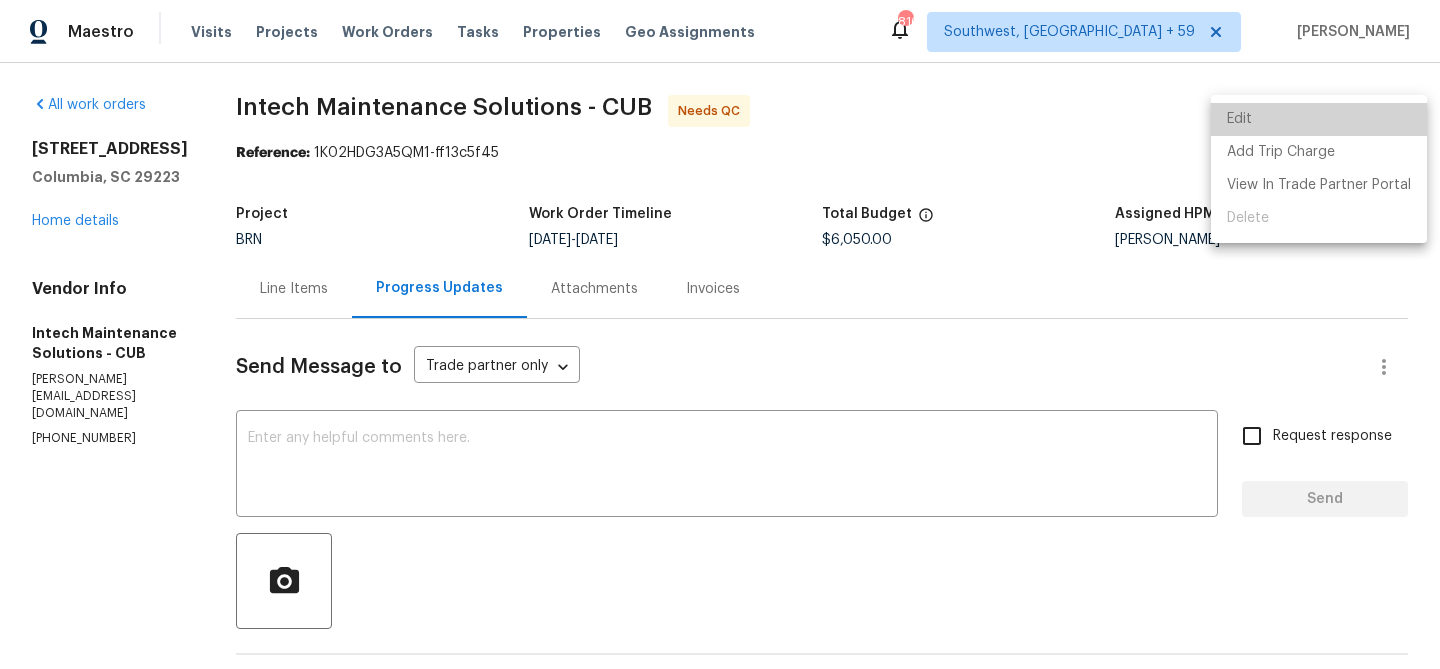 click on "Edit" at bounding box center (1319, 119) 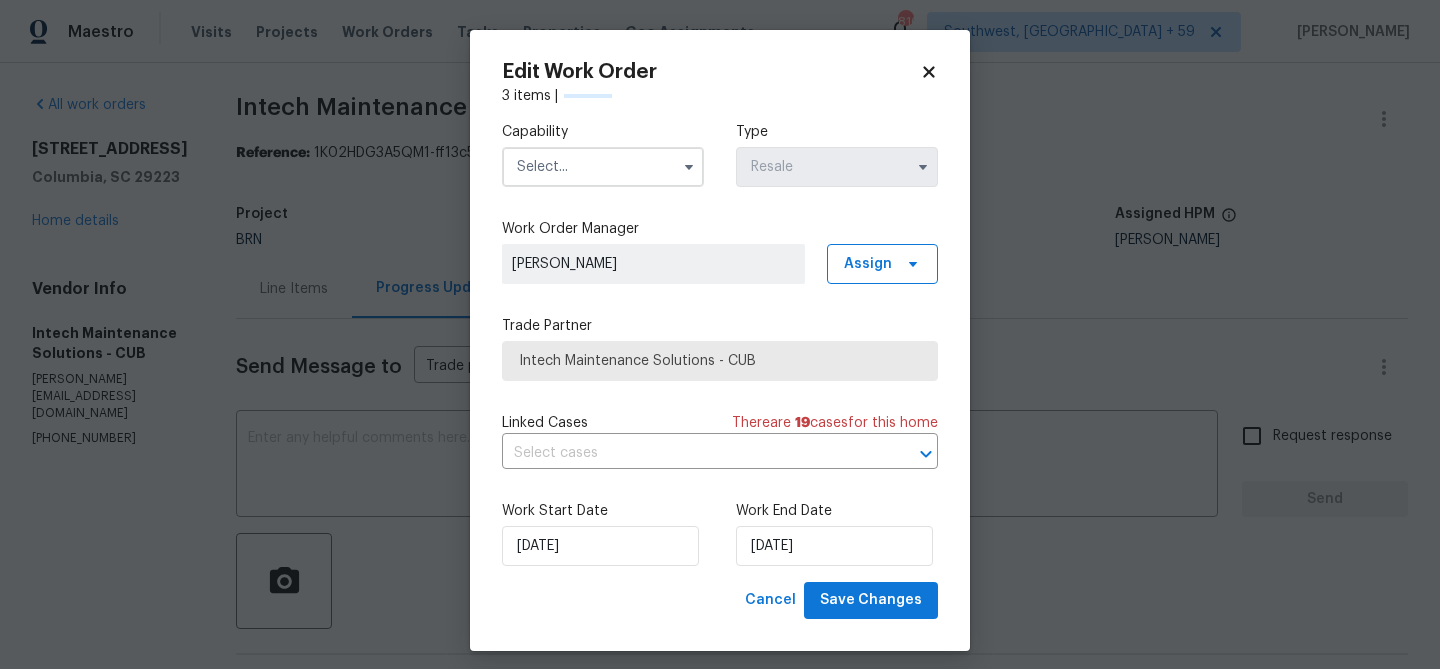 click at bounding box center [603, 167] 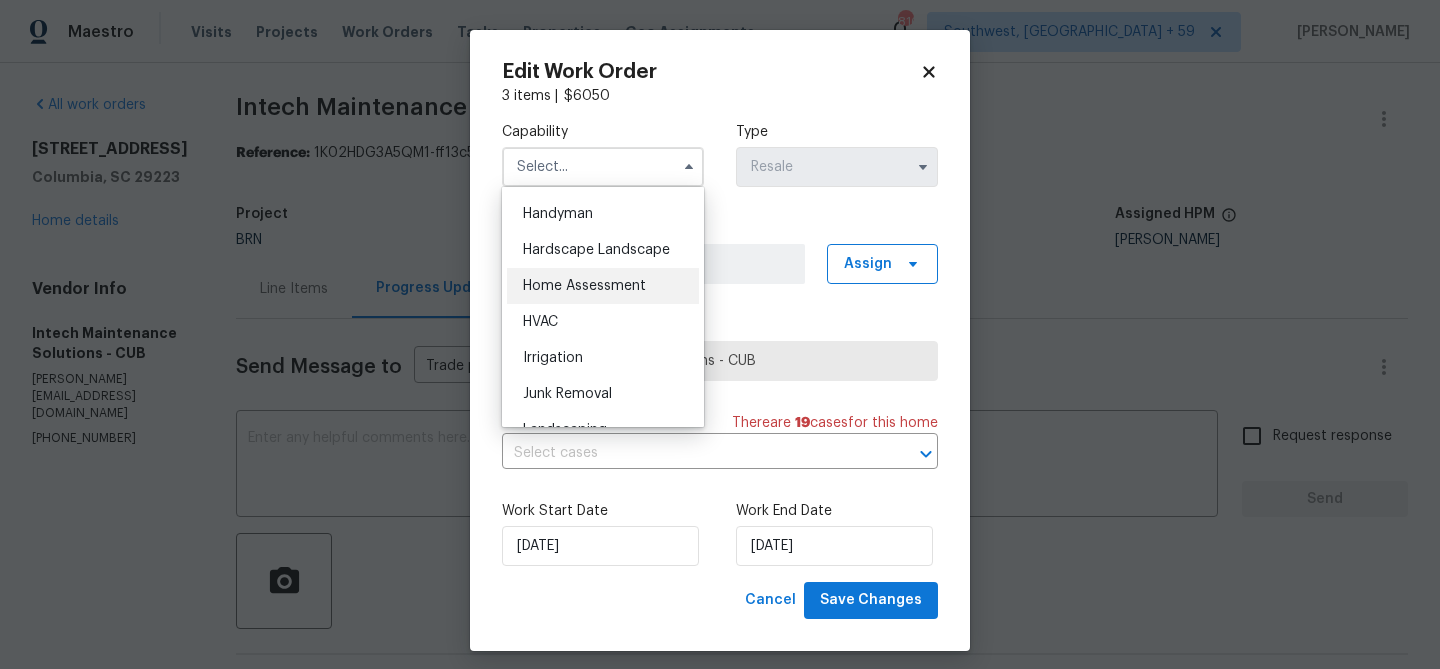 scroll, scrollTop: 1095, scrollLeft: 0, axis: vertical 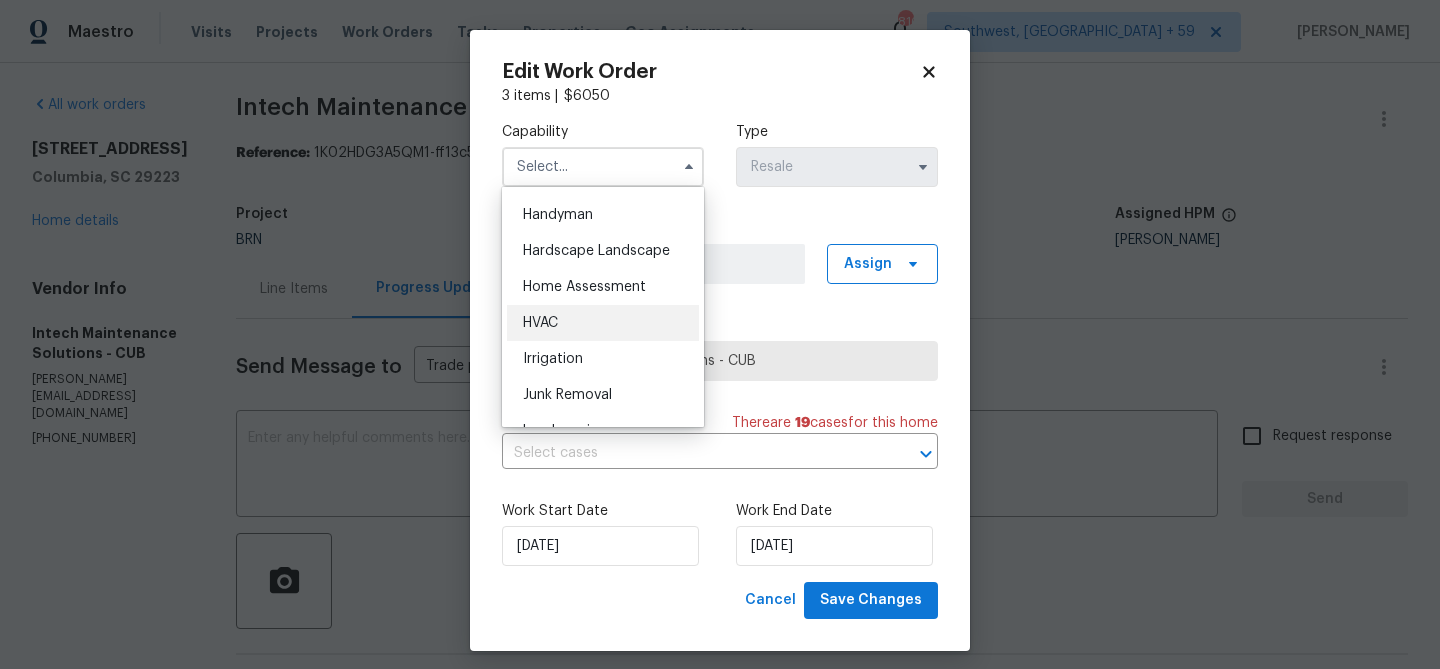click on "HVAC" at bounding box center (540, 323) 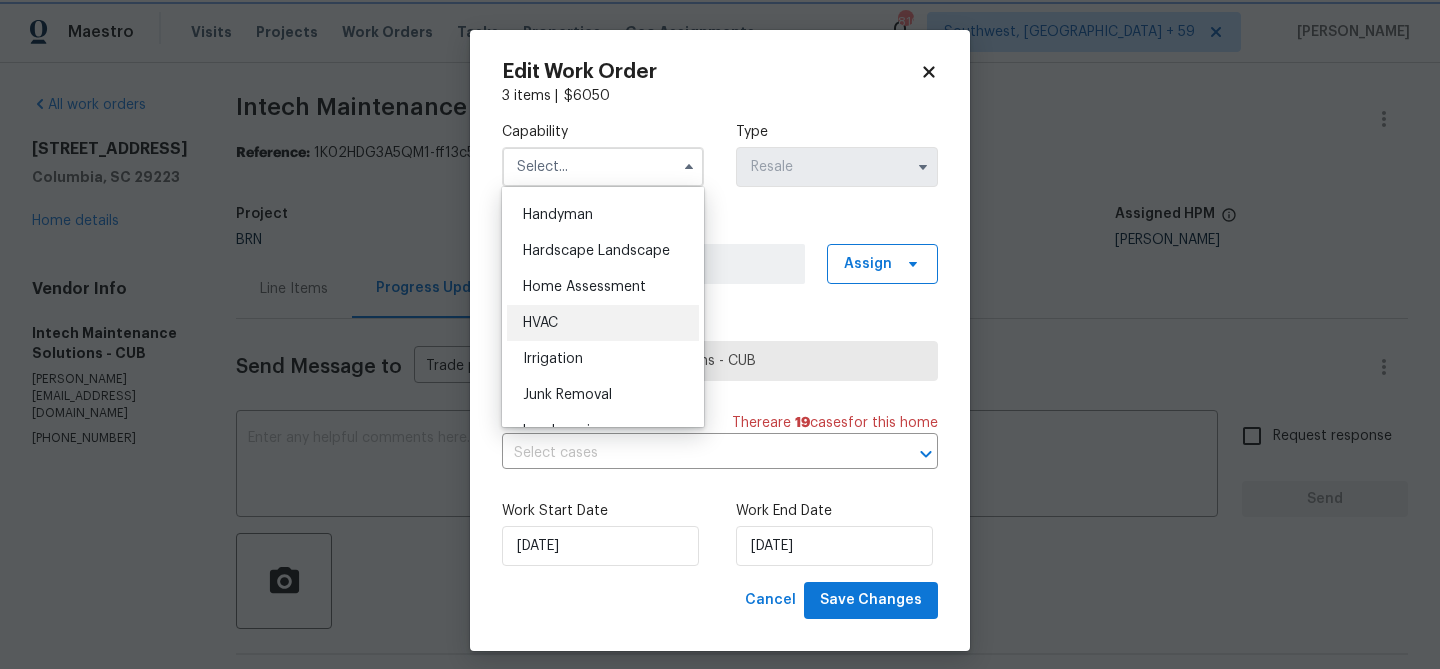 type on "HVAC" 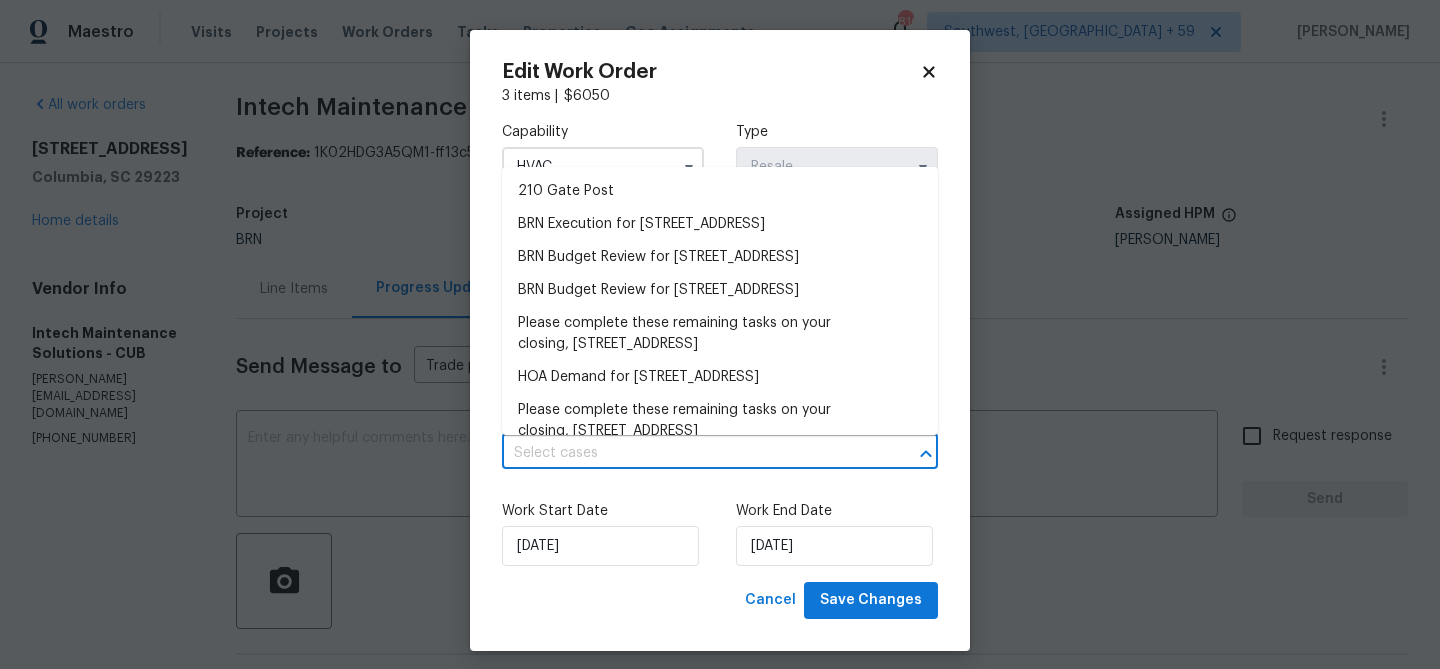 click at bounding box center [692, 453] 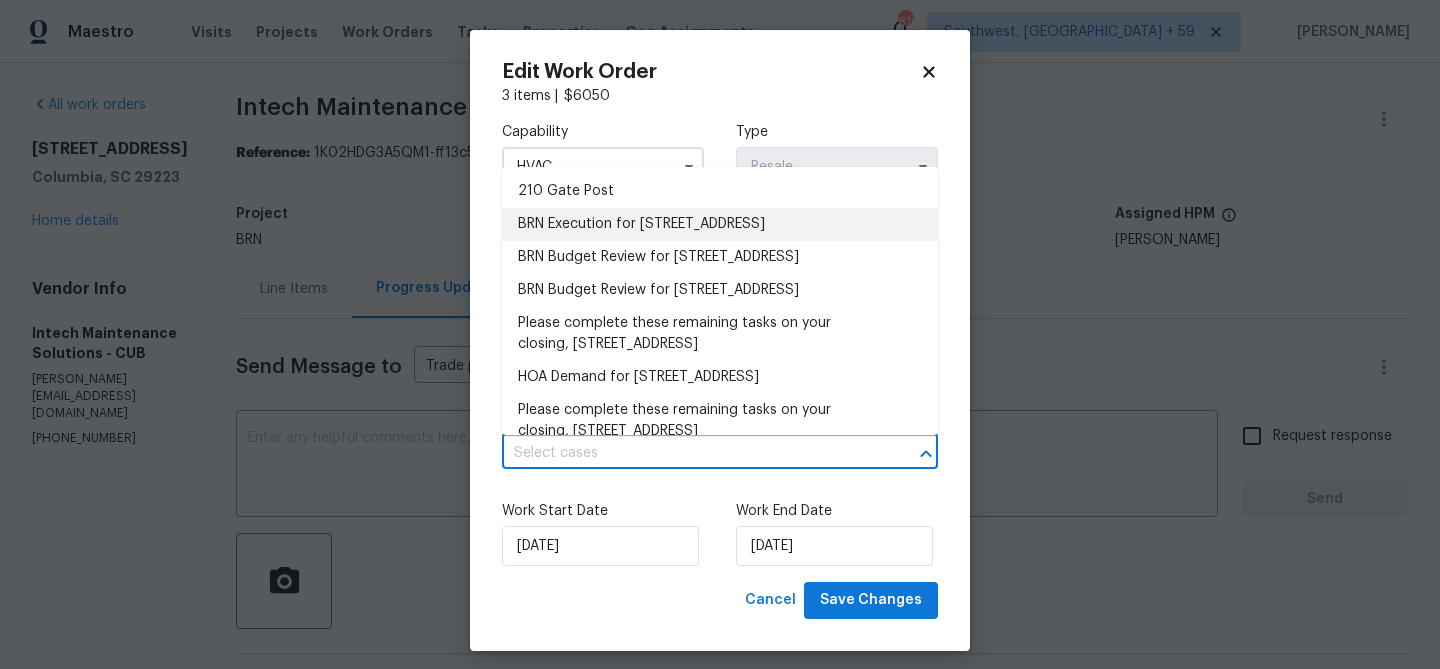 click on "BRN Execution for 210 Gate Post Ln, Columbia, SC 29223" at bounding box center (720, 224) 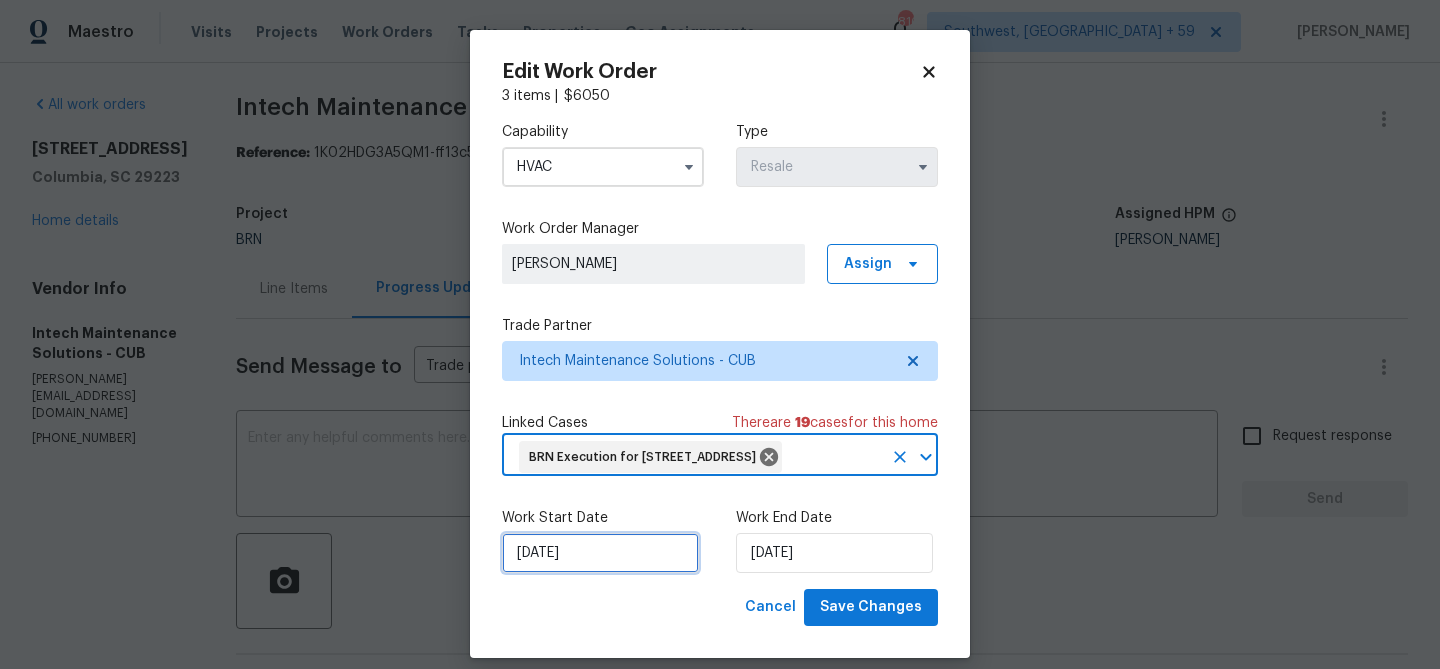 click on "08/07/2025" at bounding box center (600, 553) 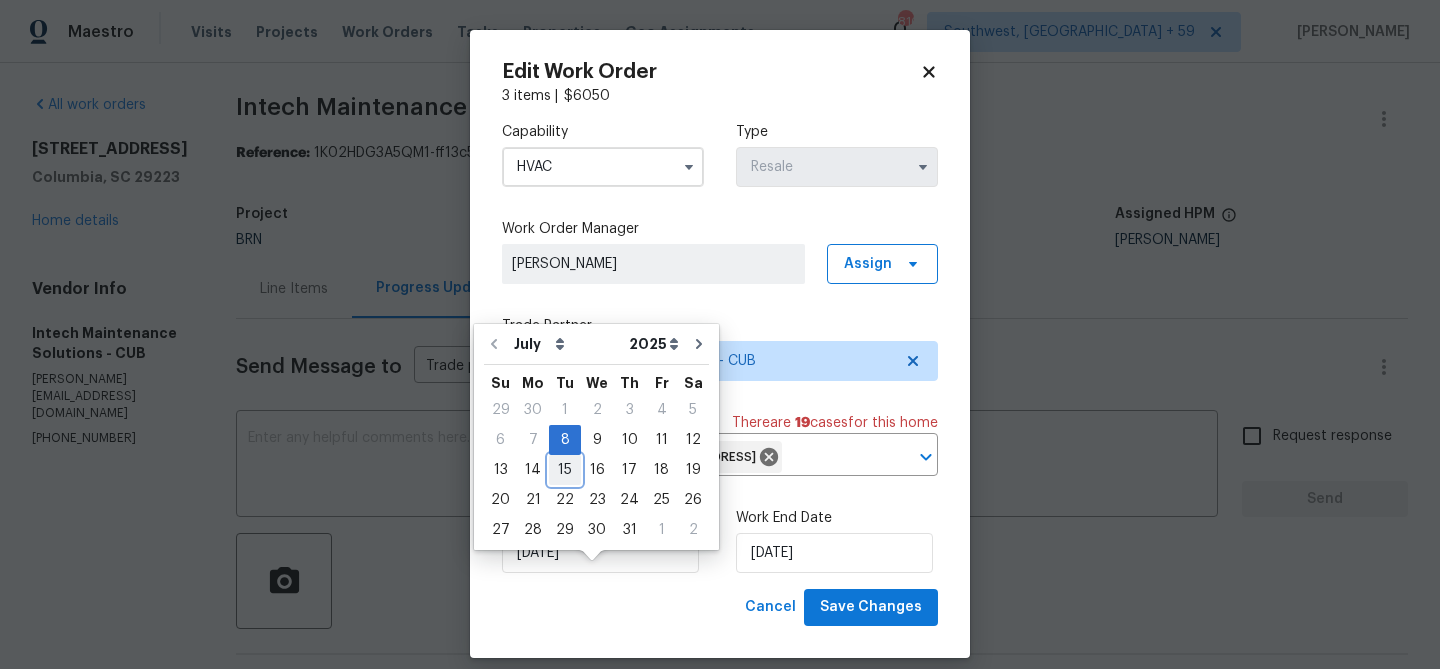 click on "15" at bounding box center (565, 470) 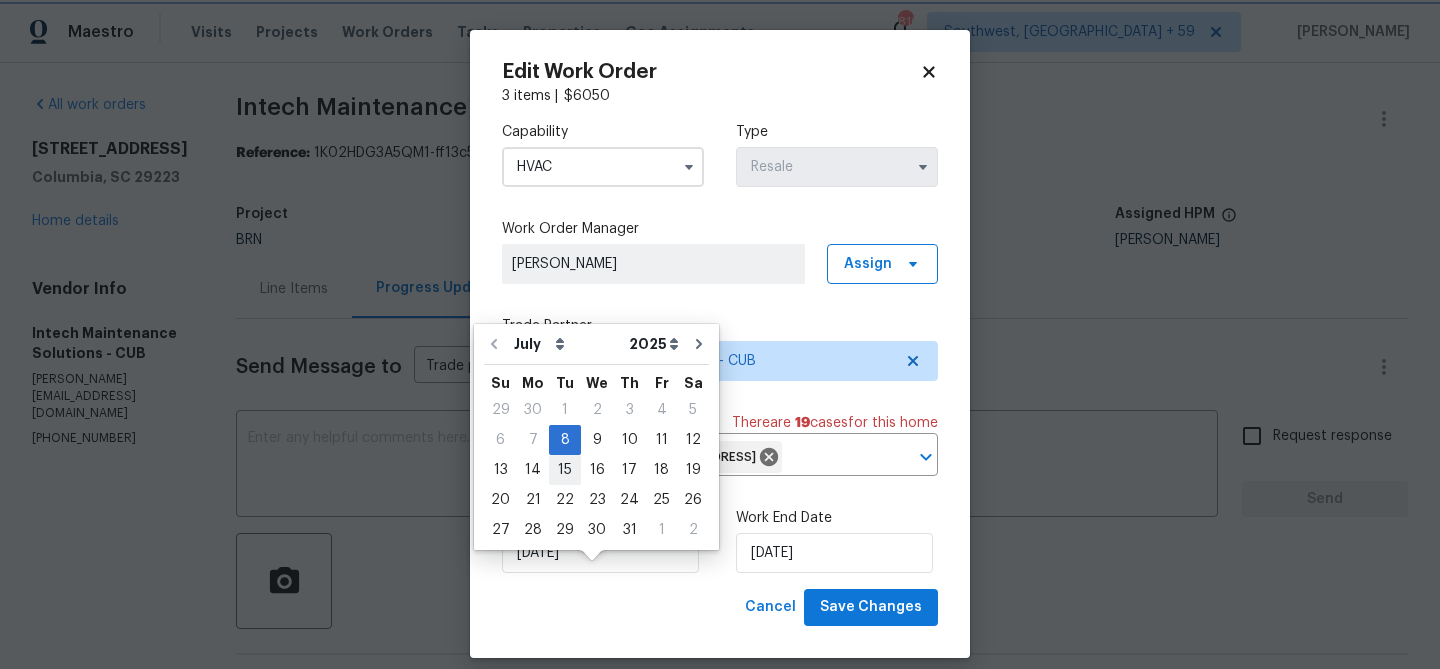 type on "15/07/2025" 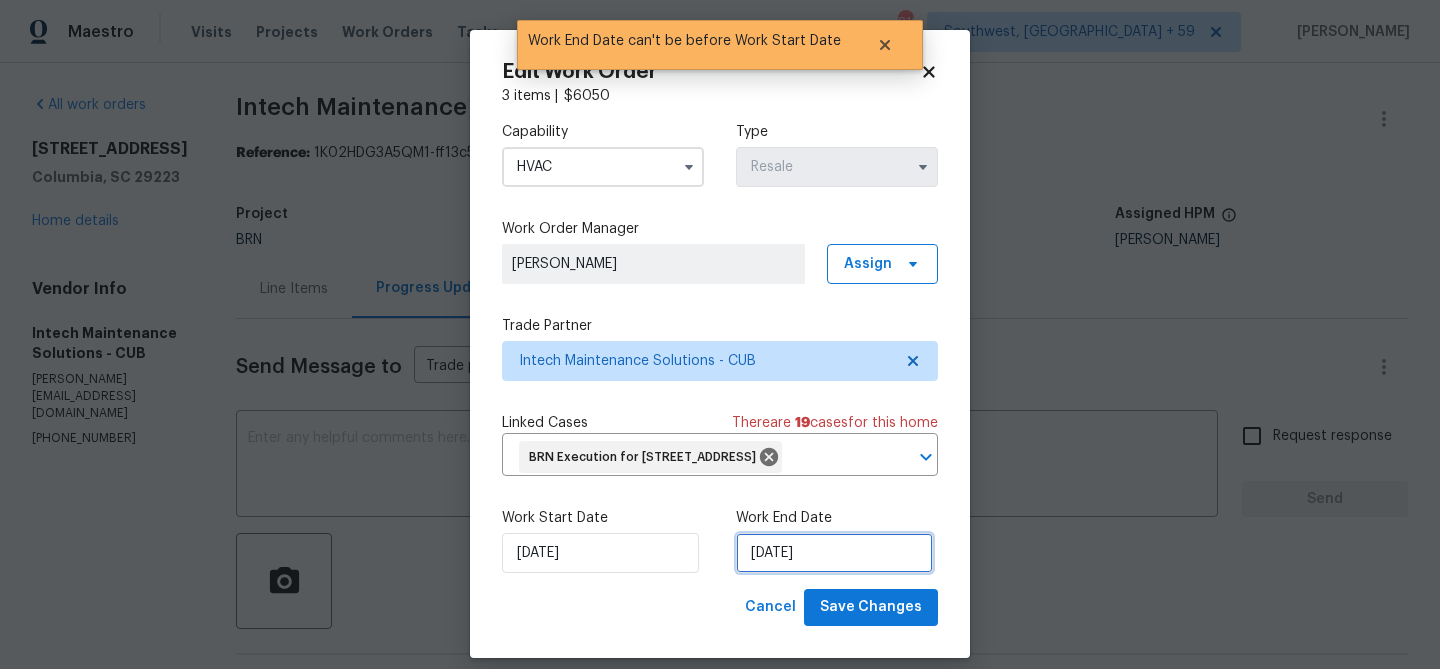 click on "15/07/2025" at bounding box center (834, 553) 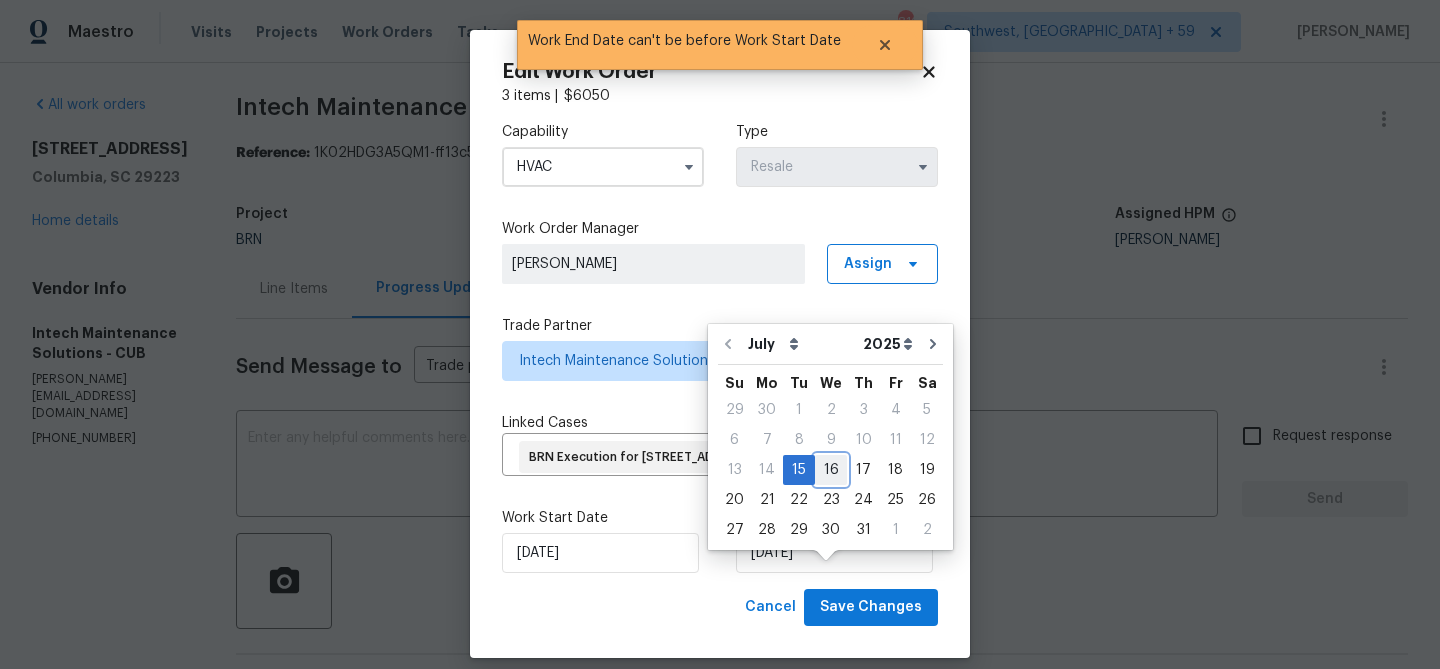 click on "16" at bounding box center (831, 470) 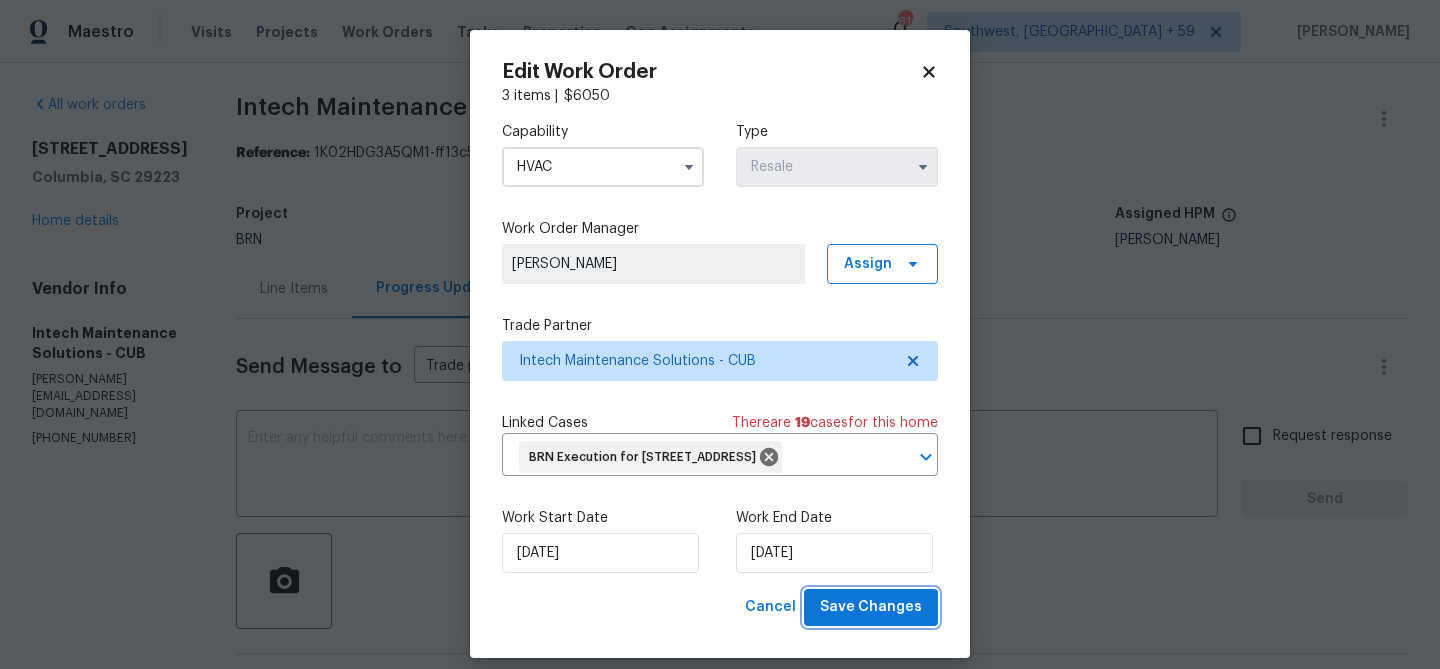 click on "Save Changes" at bounding box center (871, 607) 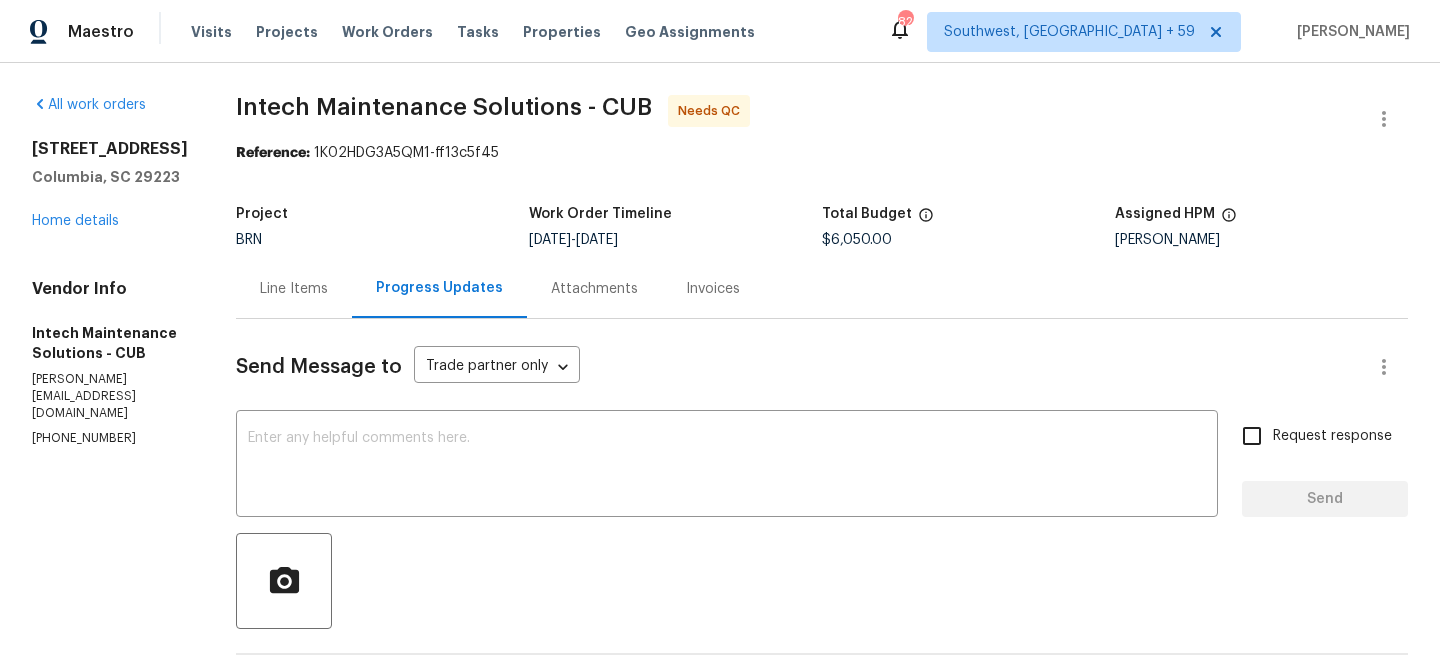 scroll, scrollTop: 0, scrollLeft: 0, axis: both 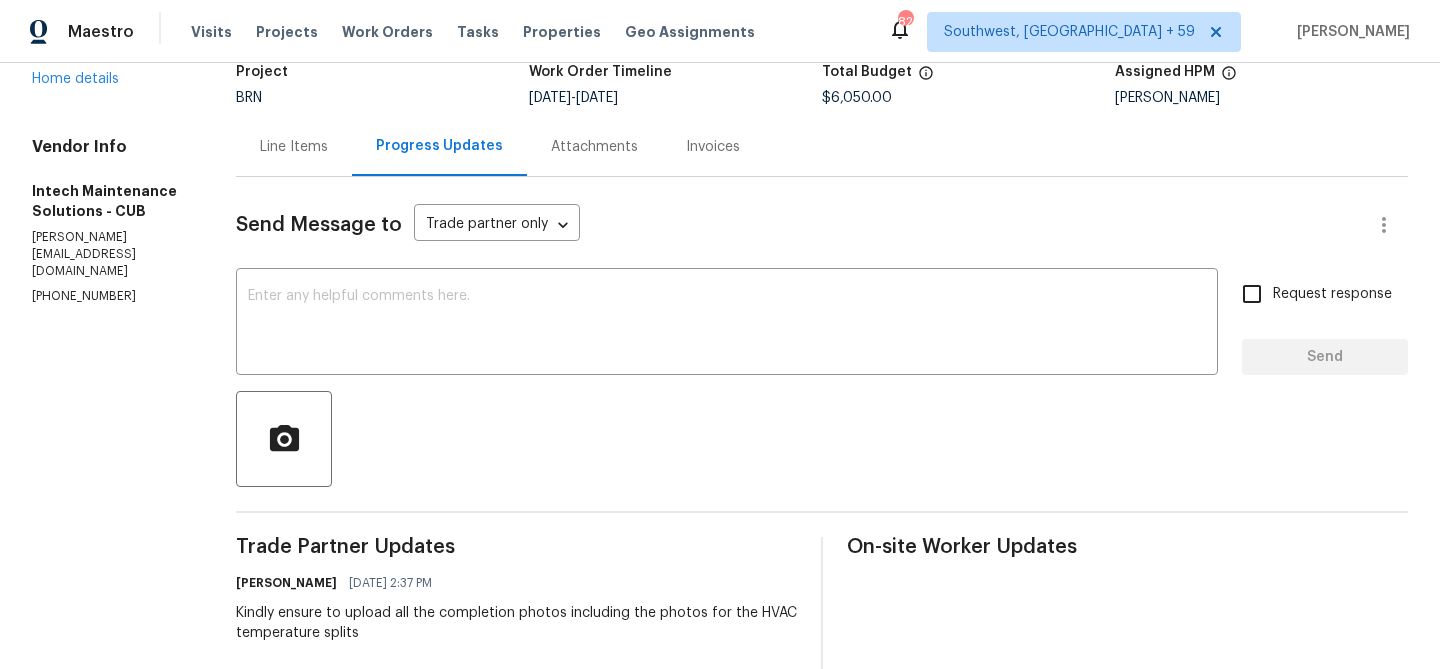 click on "Line Items" at bounding box center [294, 147] 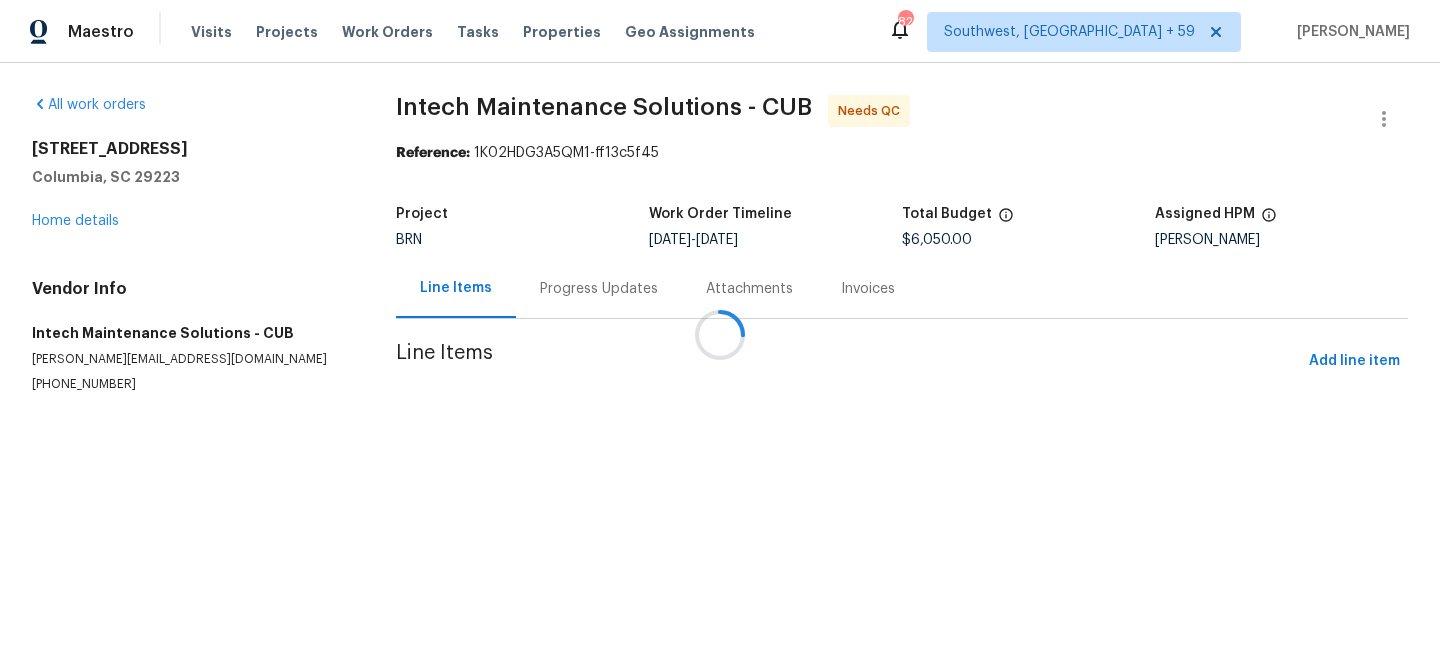 scroll, scrollTop: 0, scrollLeft: 0, axis: both 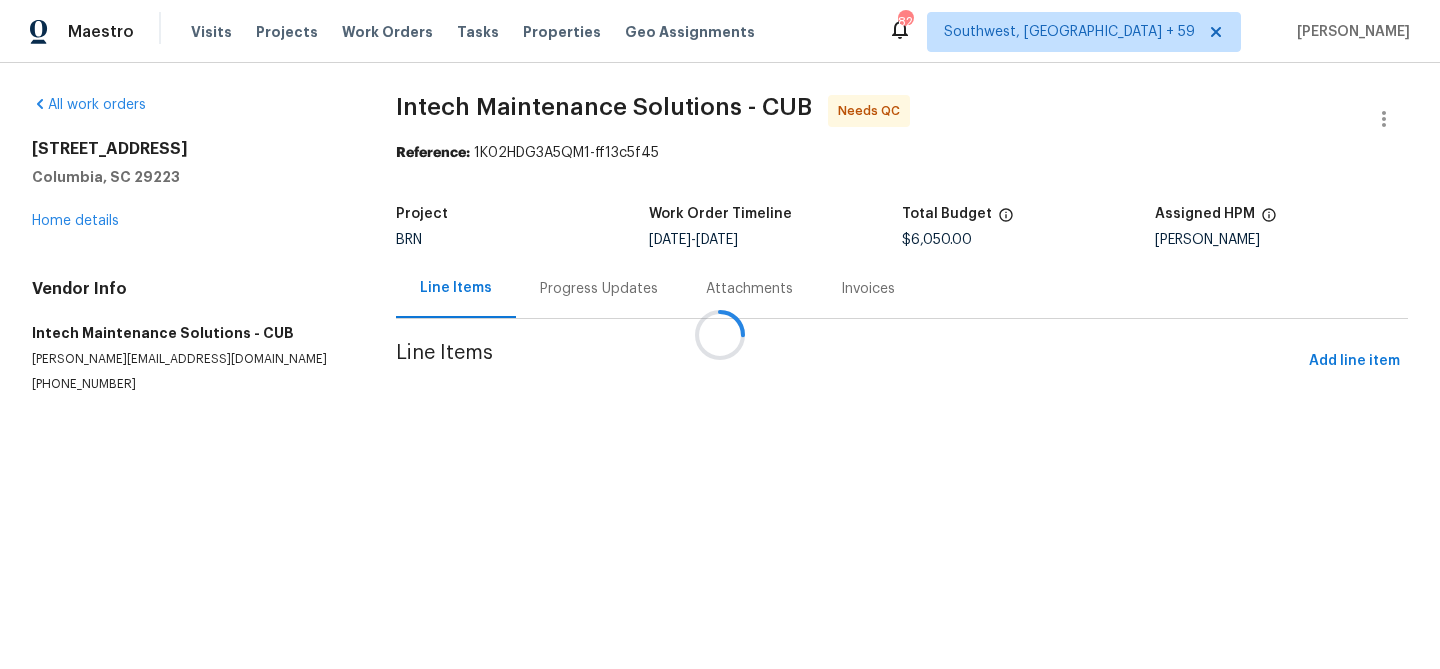 click at bounding box center (720, 334) 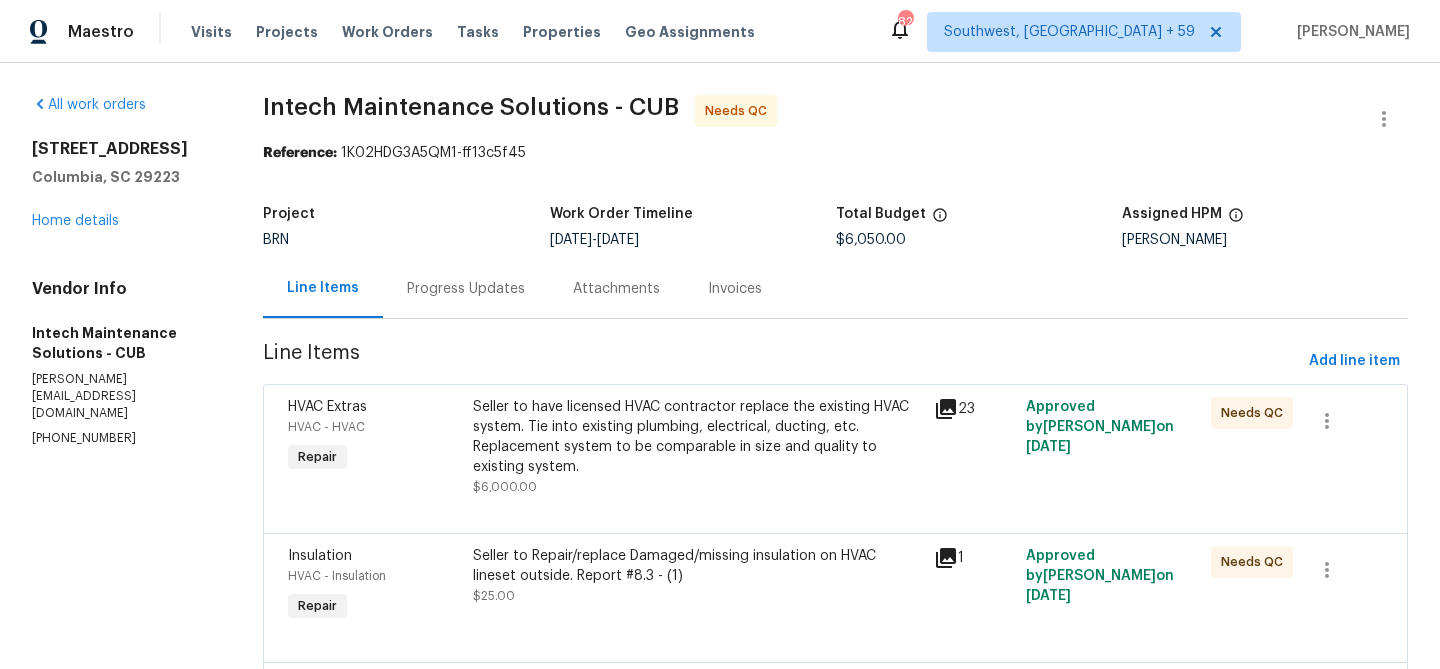 click on "Seller to have licensed HVAC contractor replace the existing HVAC system. Tie into existing plumbing, electrical, ducting, etc. Replacement system to be comparable in size and quality to existing system." at bounding box center [697, 437] 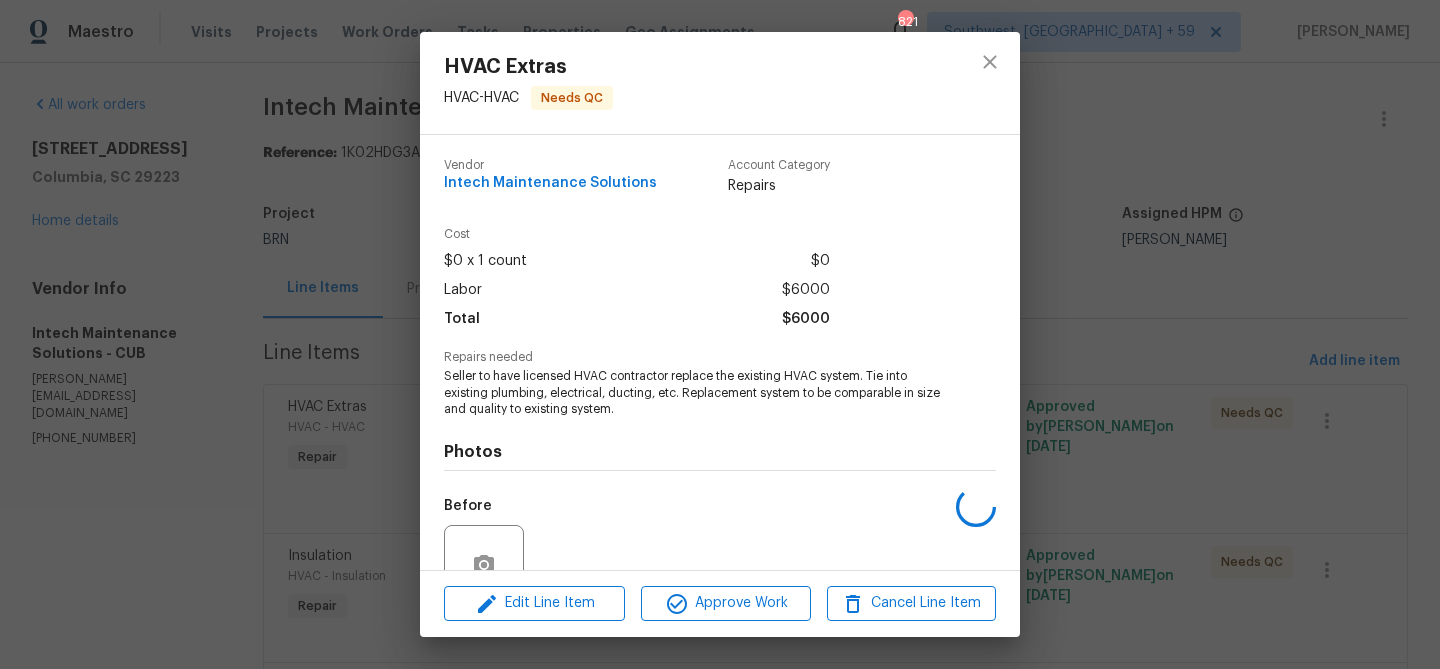 scroll, scrollTop: 185, scrollLeft: 0, axis: vertical 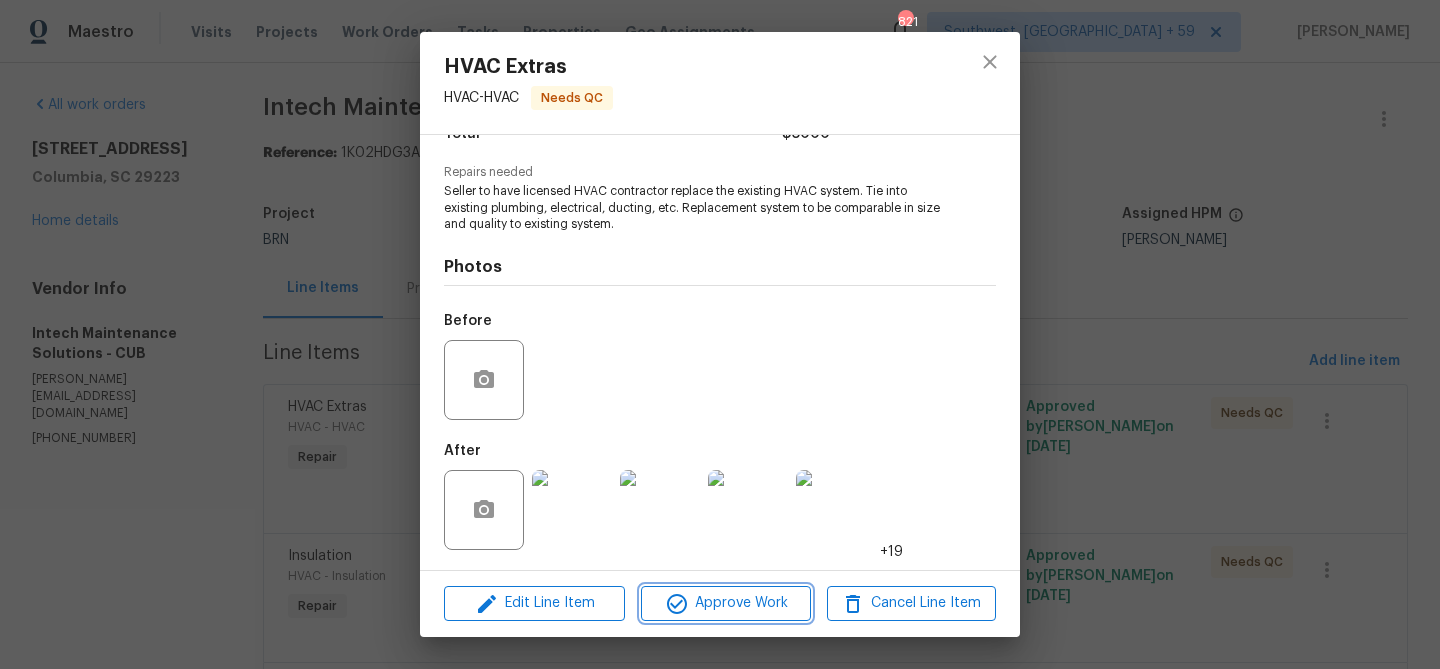 click on "Approve Work" at bounding box center (725, 603) 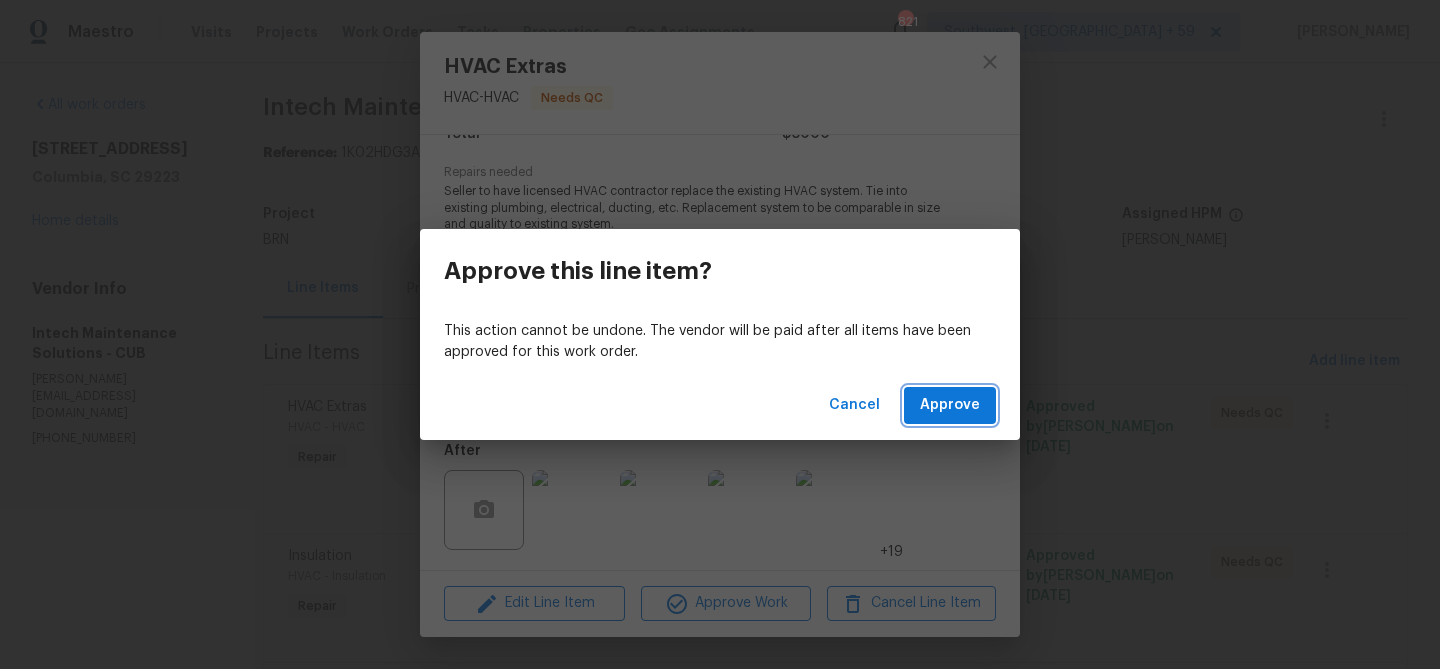 click on "Approve" at bounding box center (950, 405) 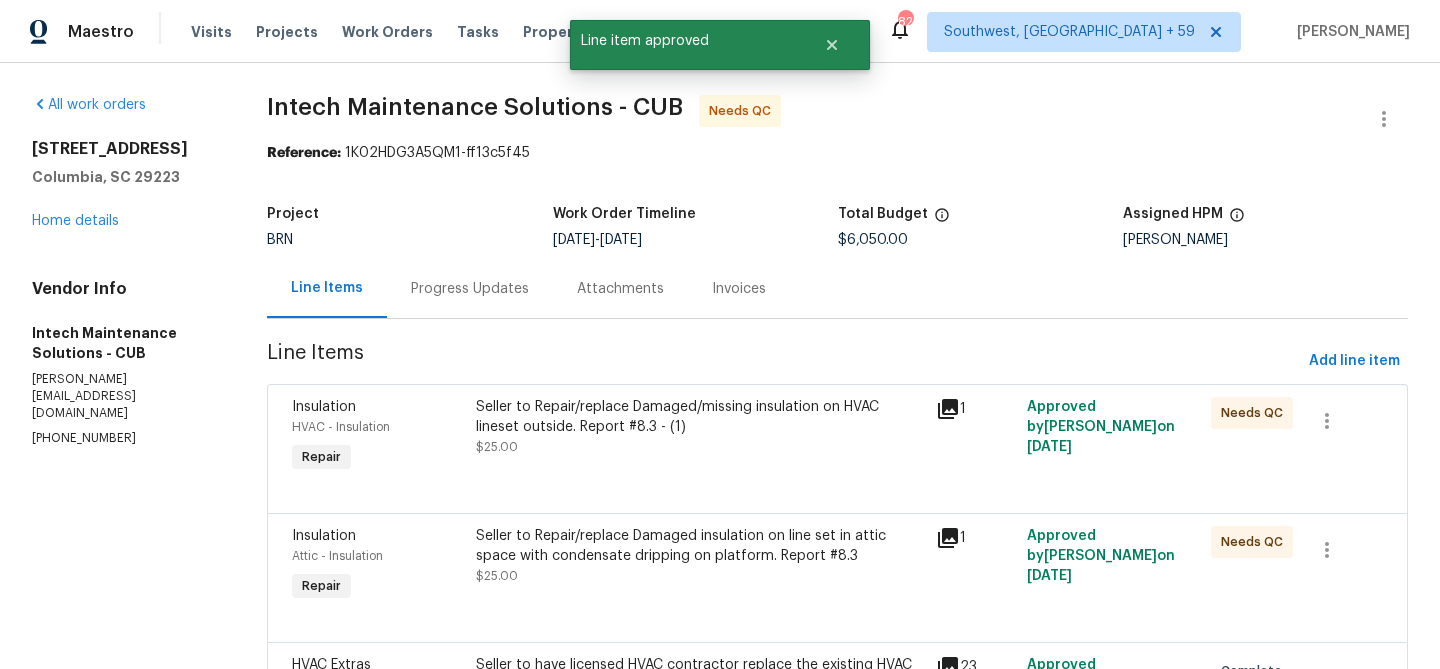 click on "Seller to  Repair/replace Damaged/missing insulation on HVAC lineset outside. Report #8.3 - (1)" at bounding box center [699, 417] 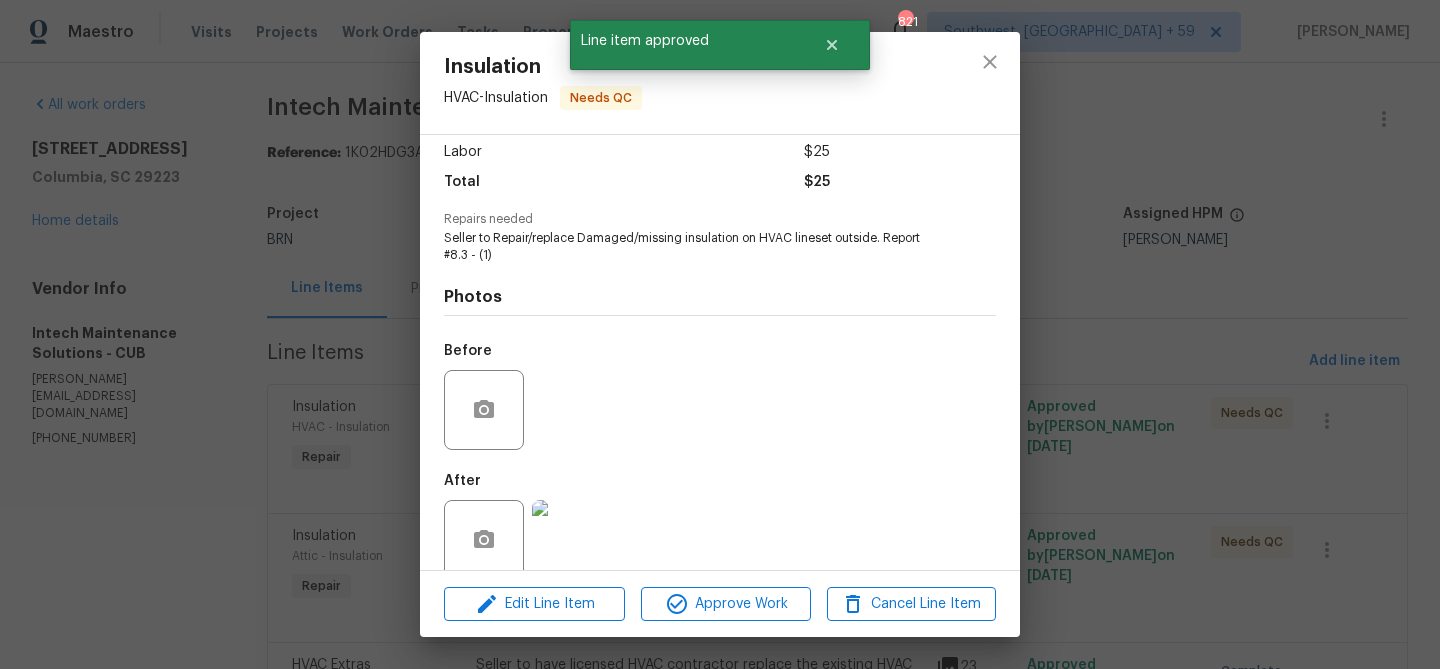 scroll, scrollTop: 168, scrollLeft: 0, axis: vertical 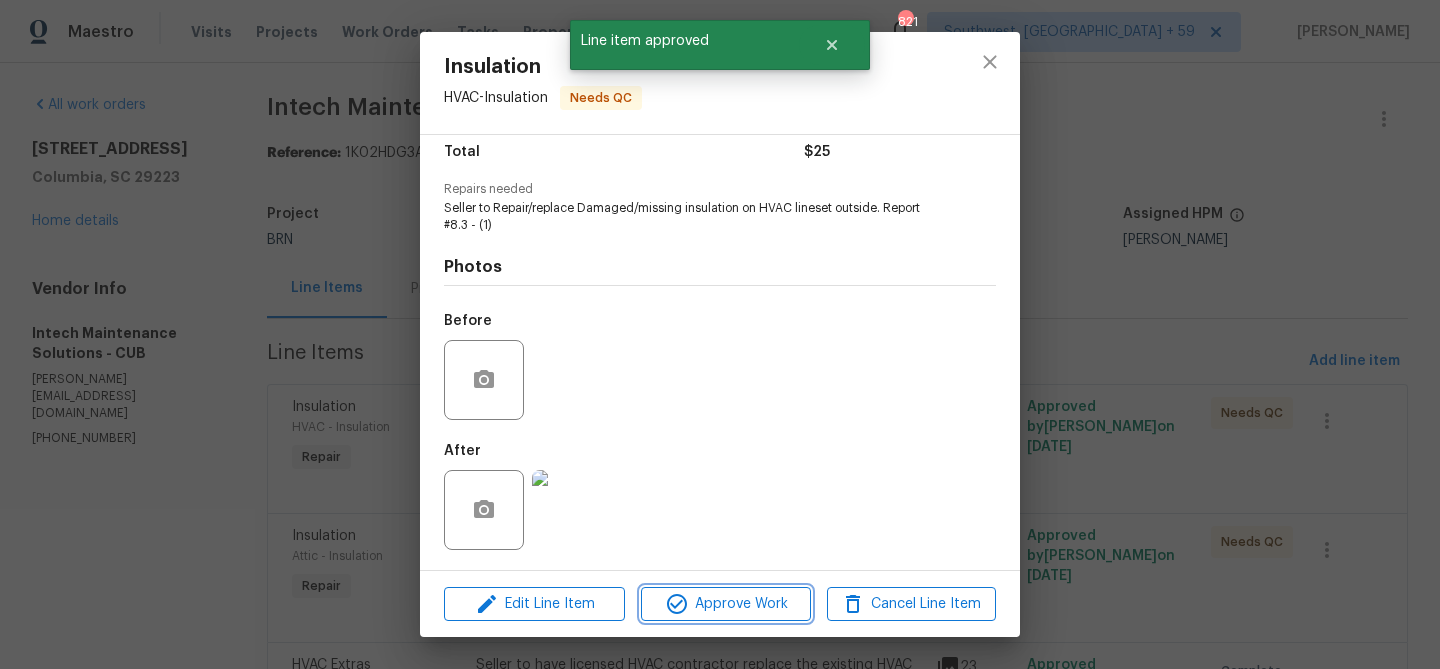 click 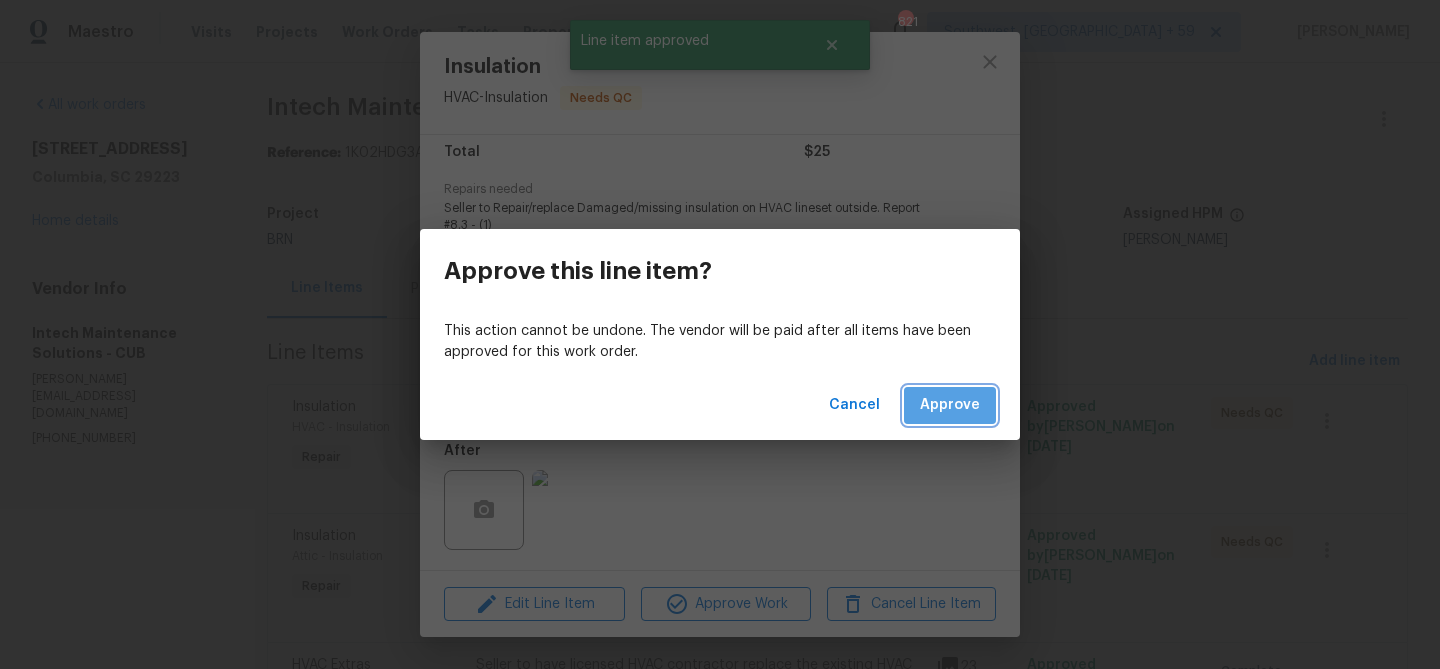 click on "Approve" at bounding box center (950, 405) 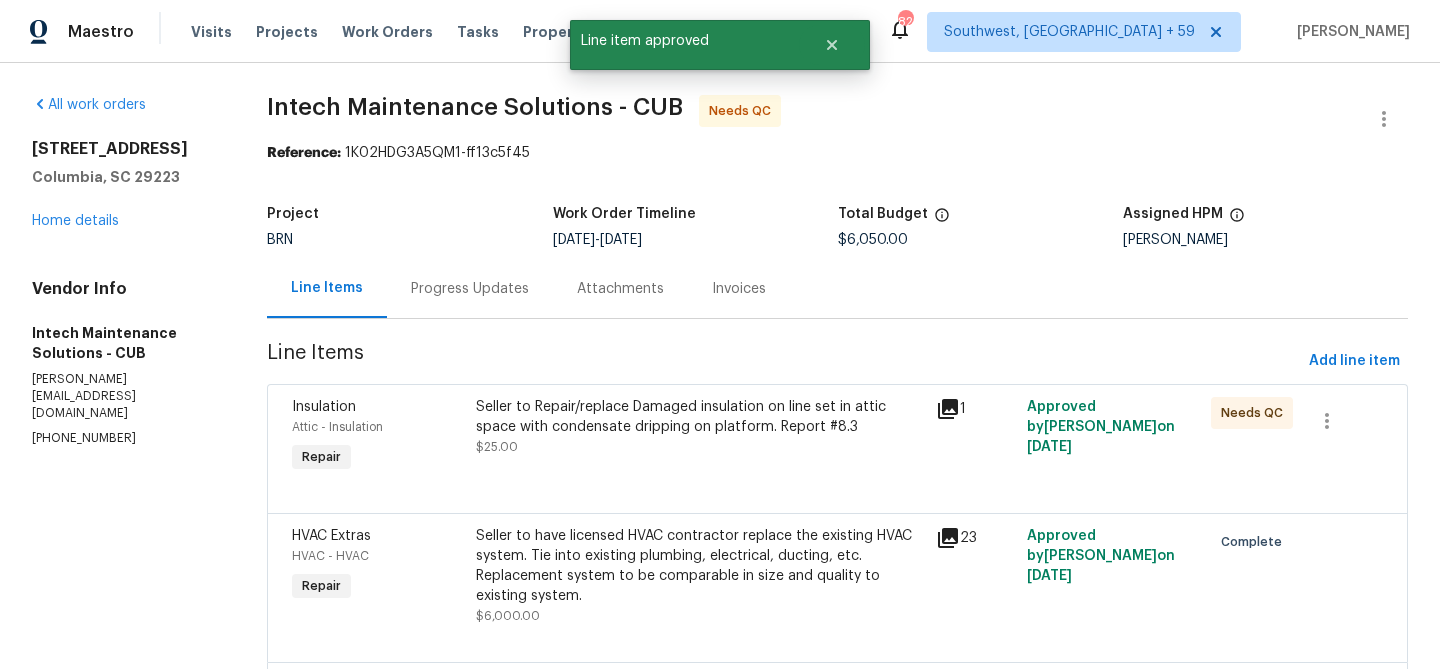 click on "Seller to  Repair/replace Damaged insulation on line set in attic space with condensate dripping on platform. Report #8.3" at bounding box center [699, 417] 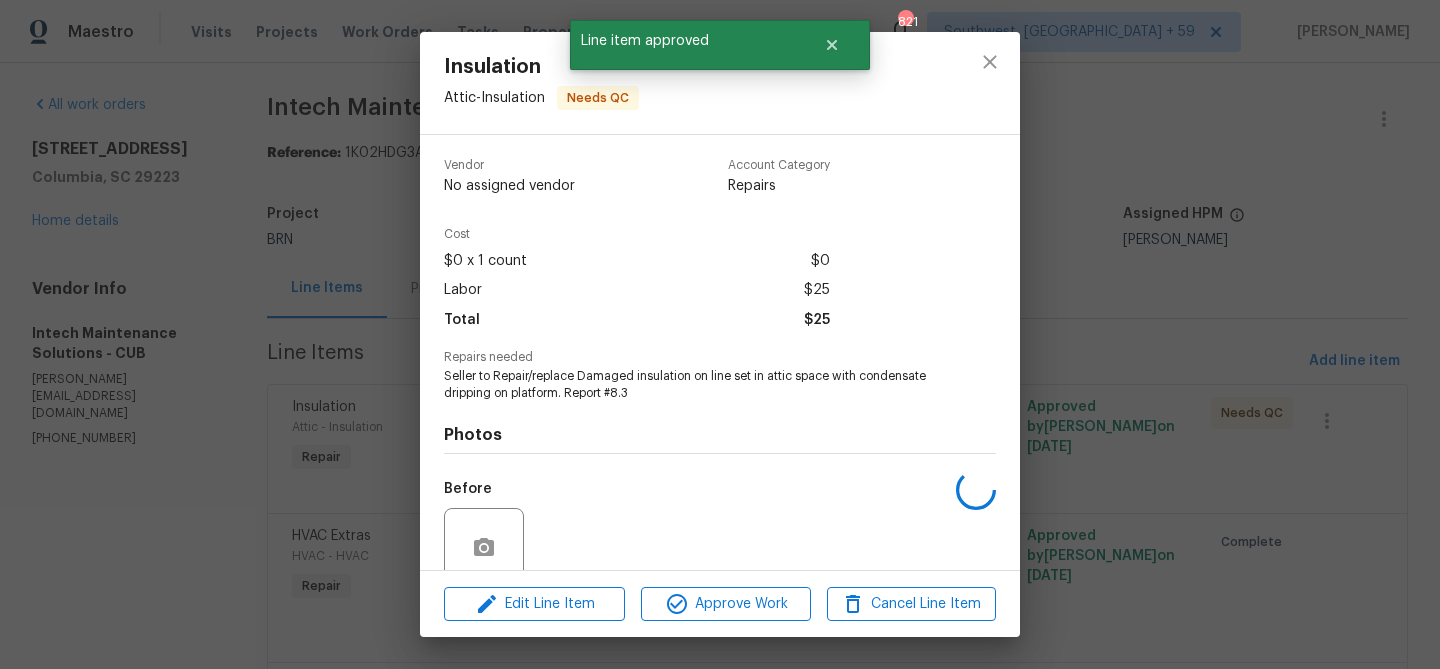scroll, scrollTop: 168, scrollLeft: 0, axis: vertical 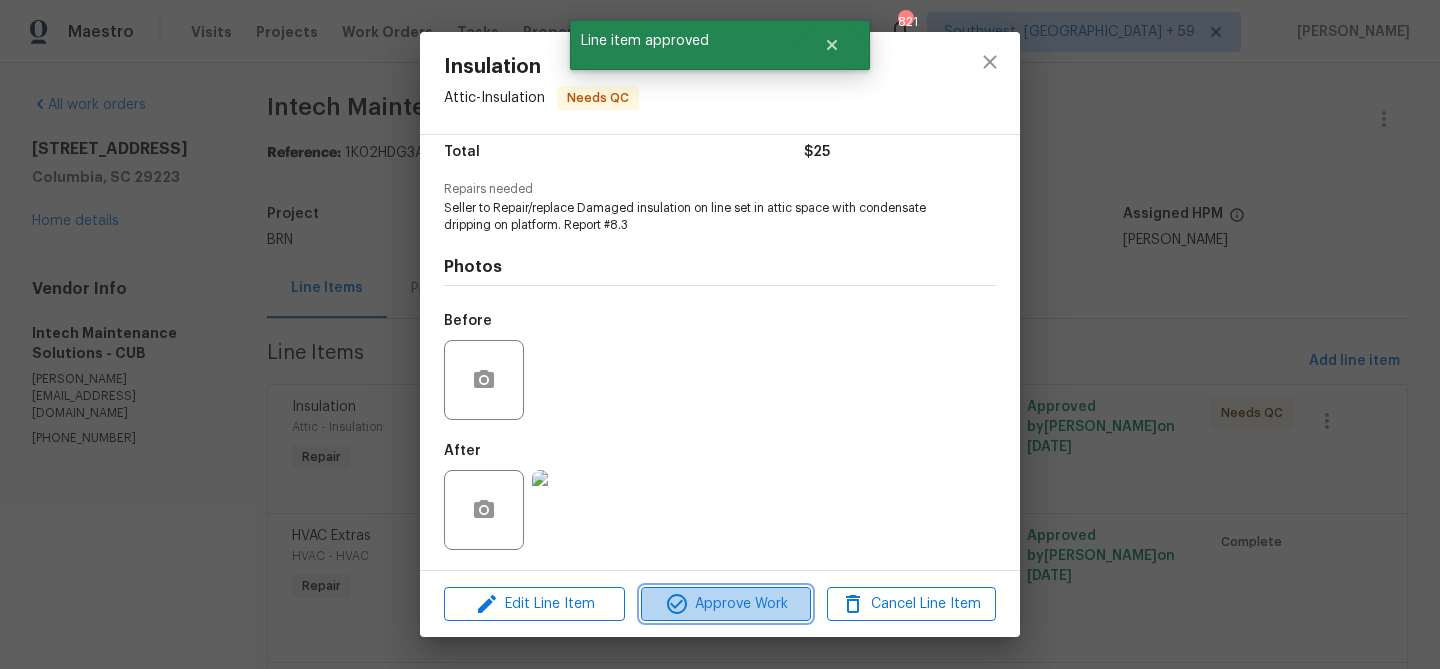 click on "Approve Work" at bounding box center [725, 604] 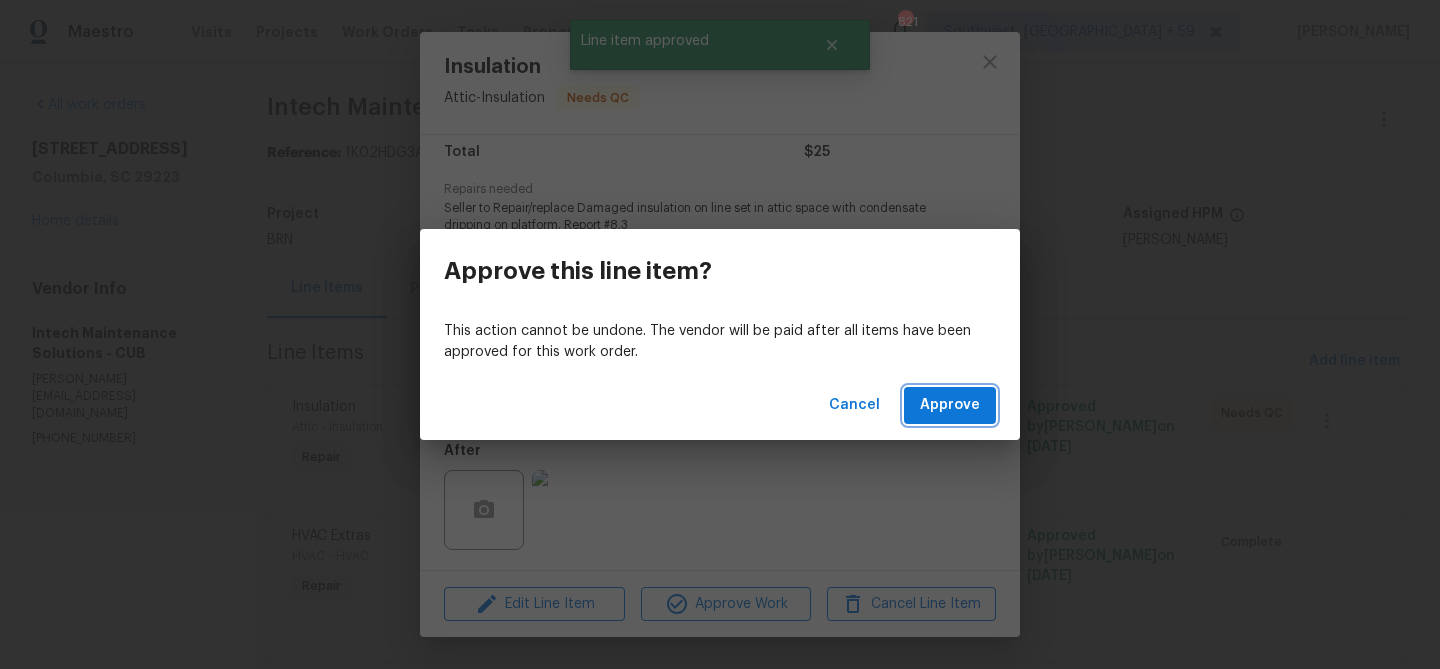 click on "Approve" at bounding box center [950, 405] 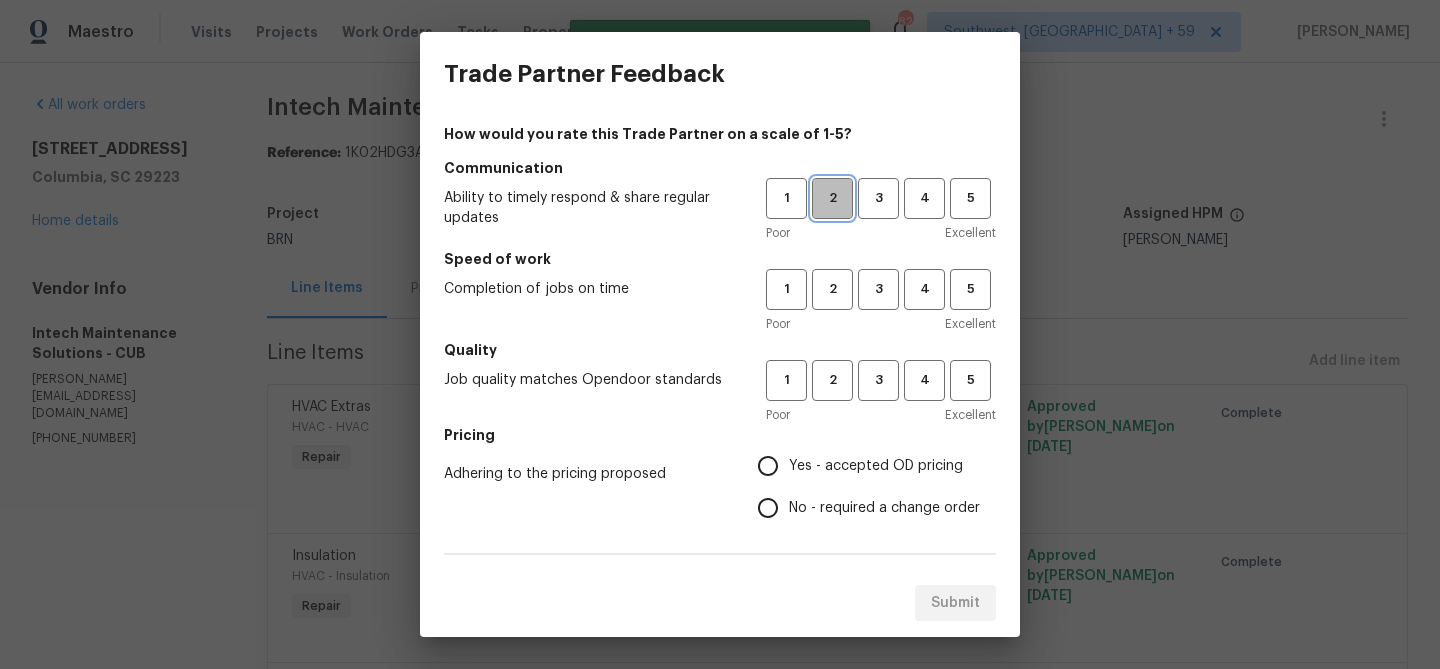 click on "2" at bounding box center (832, 198) 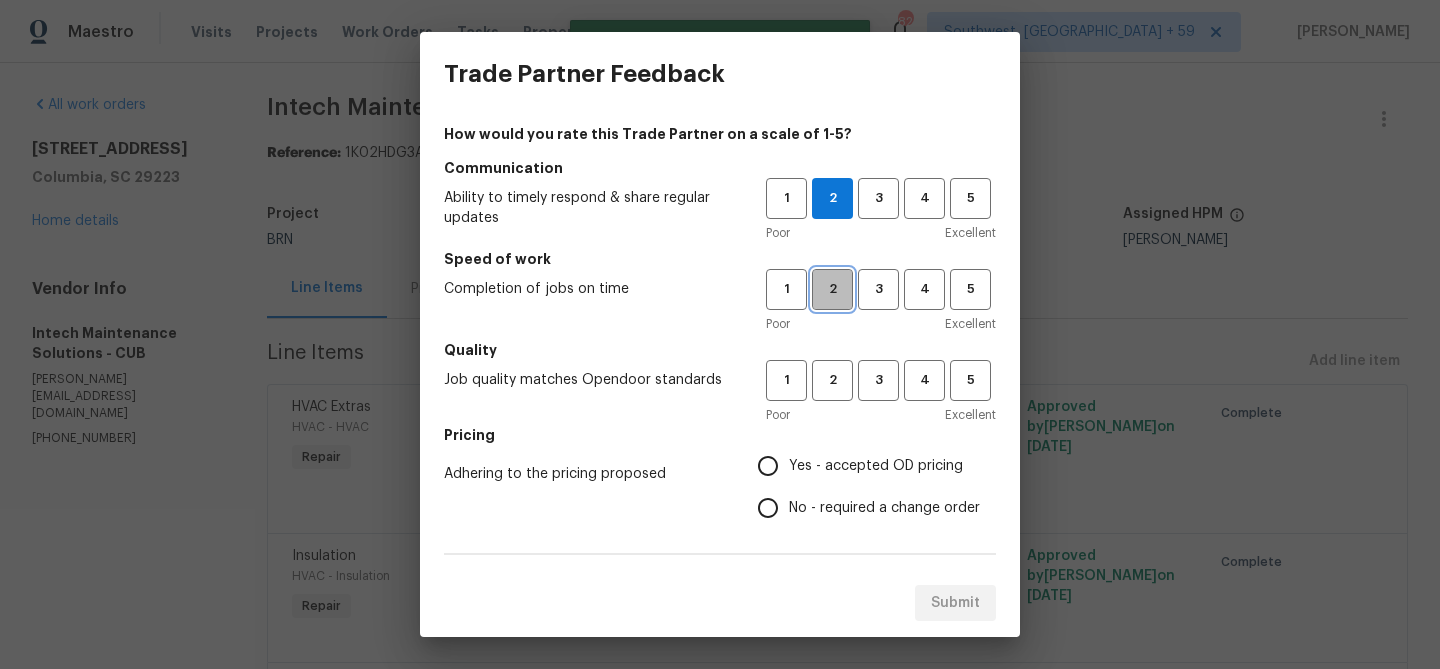 click on "2" at bounding box center [832, 289] 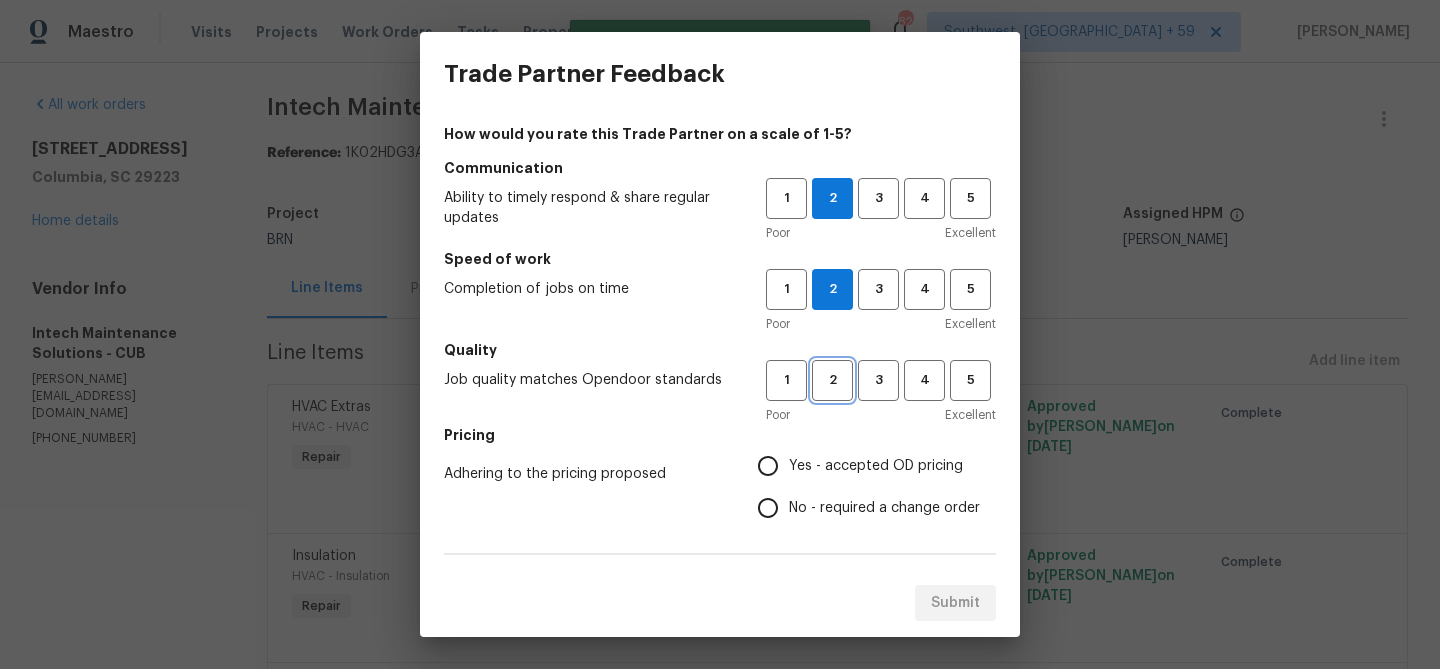 click on "2" at bounding box center (832, 380) 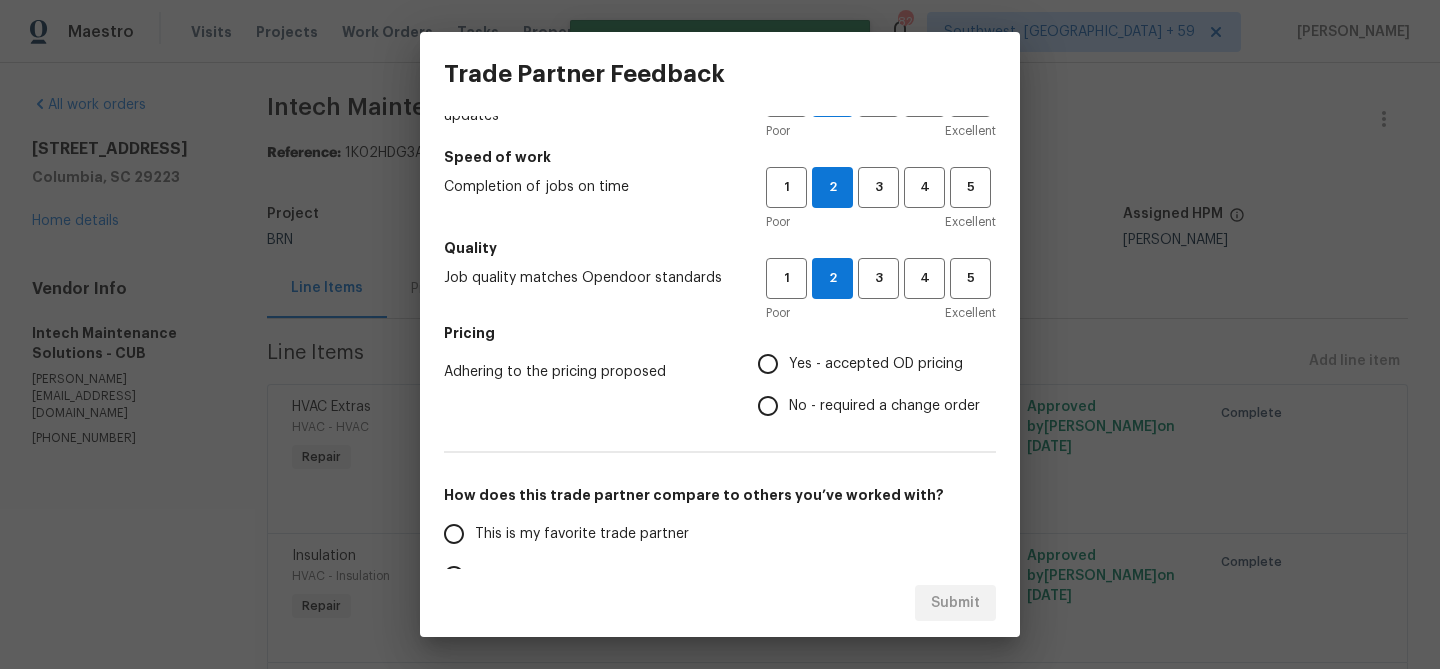 click on "No - required a change order" at bounding box center [768, 406] 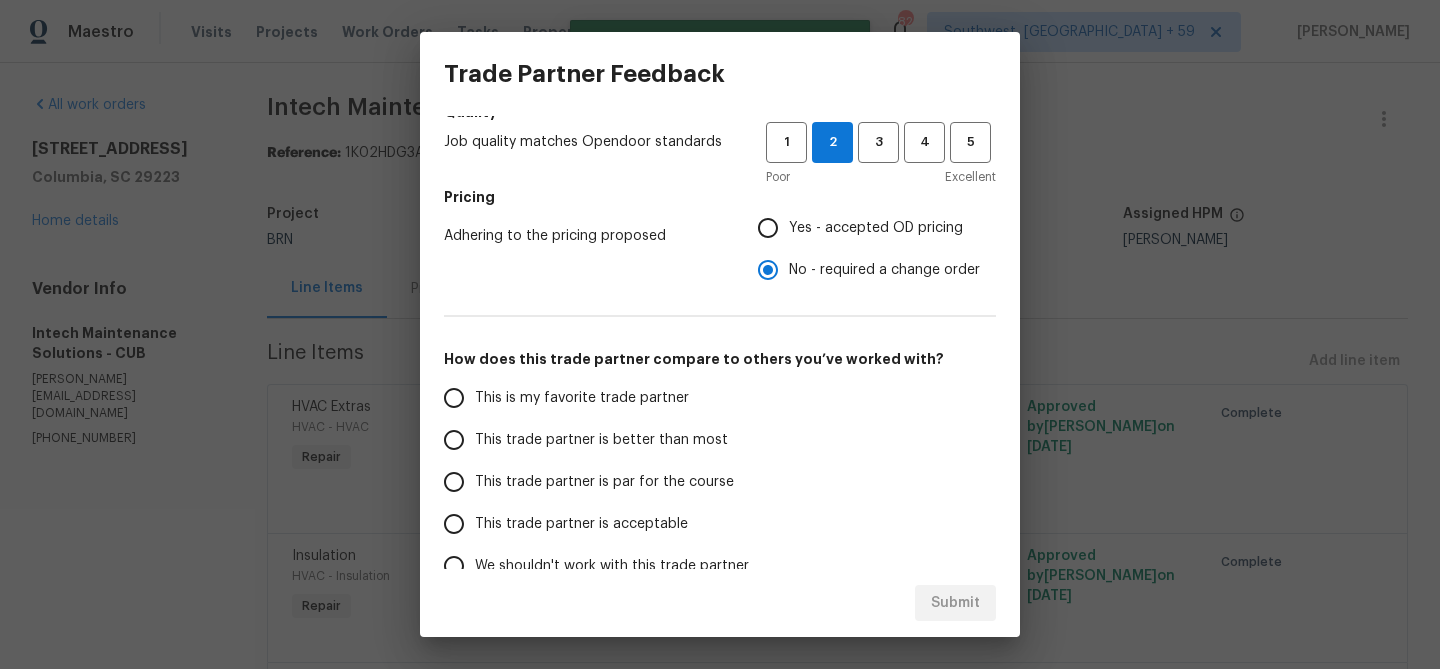scroll, scrollTop: 251, scrollLeft: 0, axis: vertical 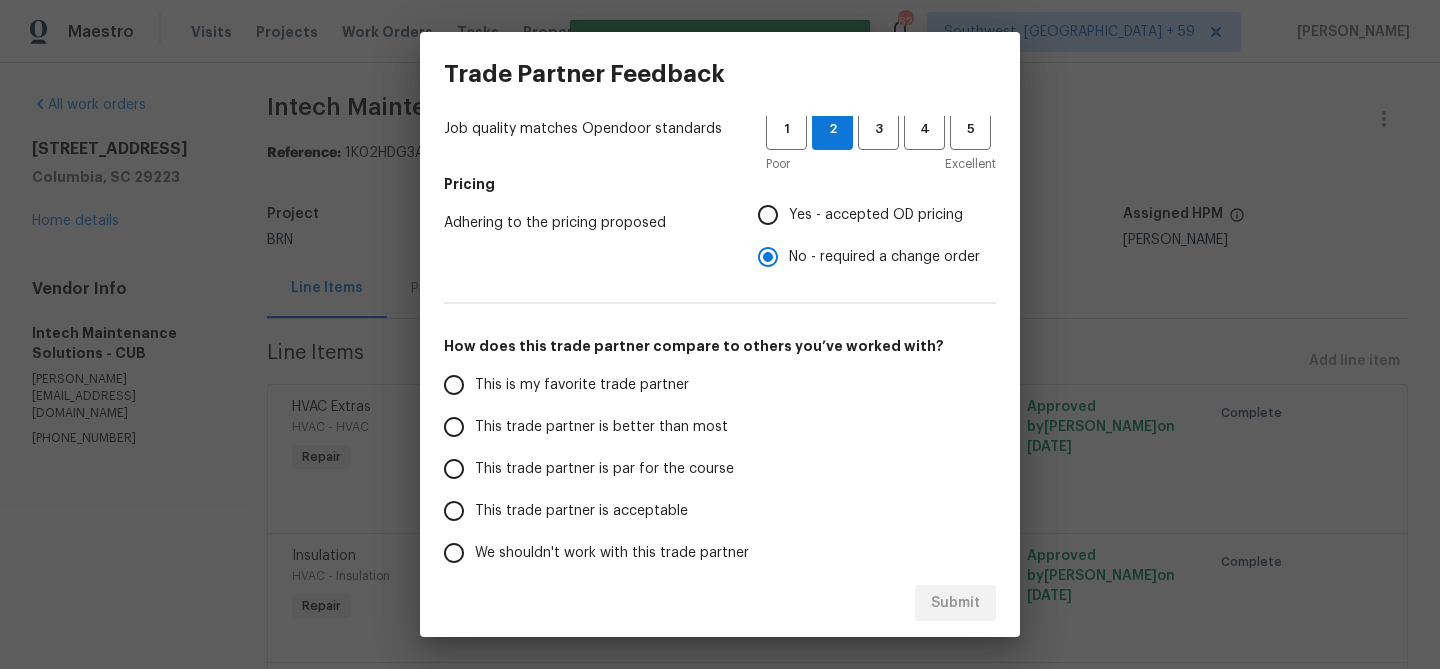 click on "Yes - accepted OD pricing" at bounding box center (768, 215) 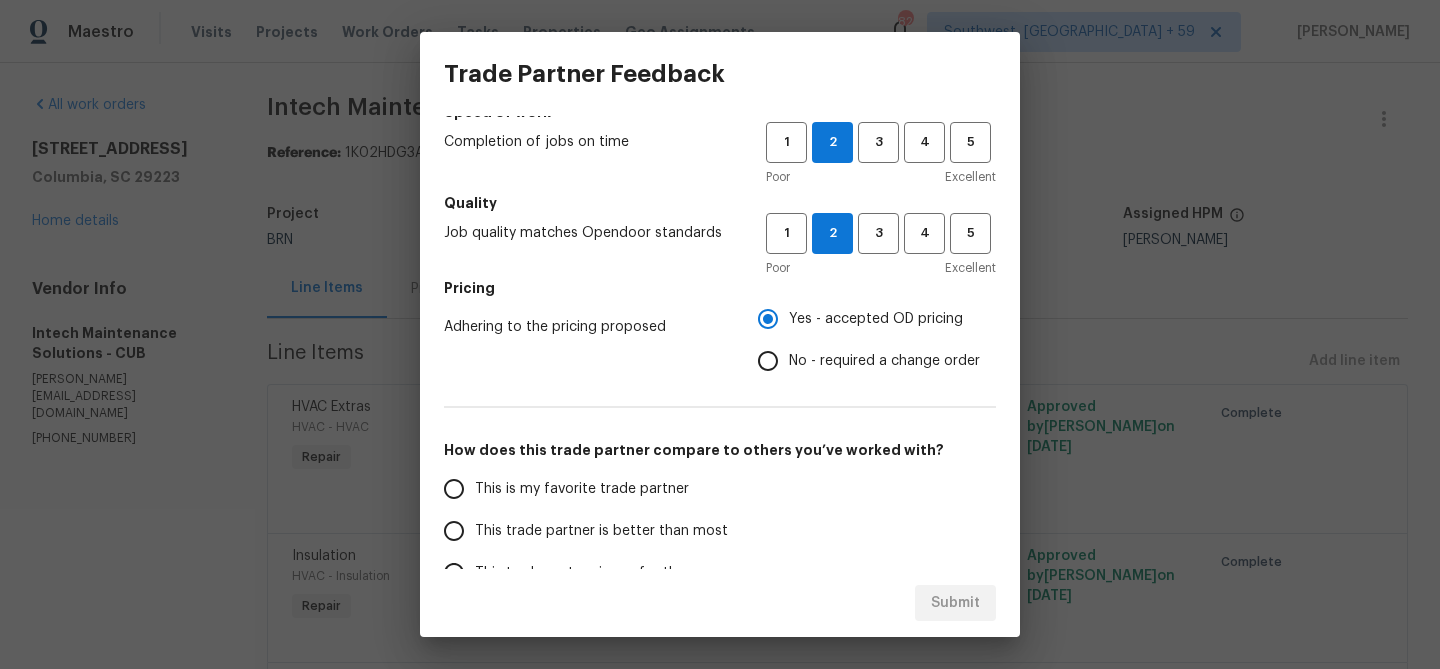 scroll, scrollTop: 0, scrollLeft: 0, axis: both 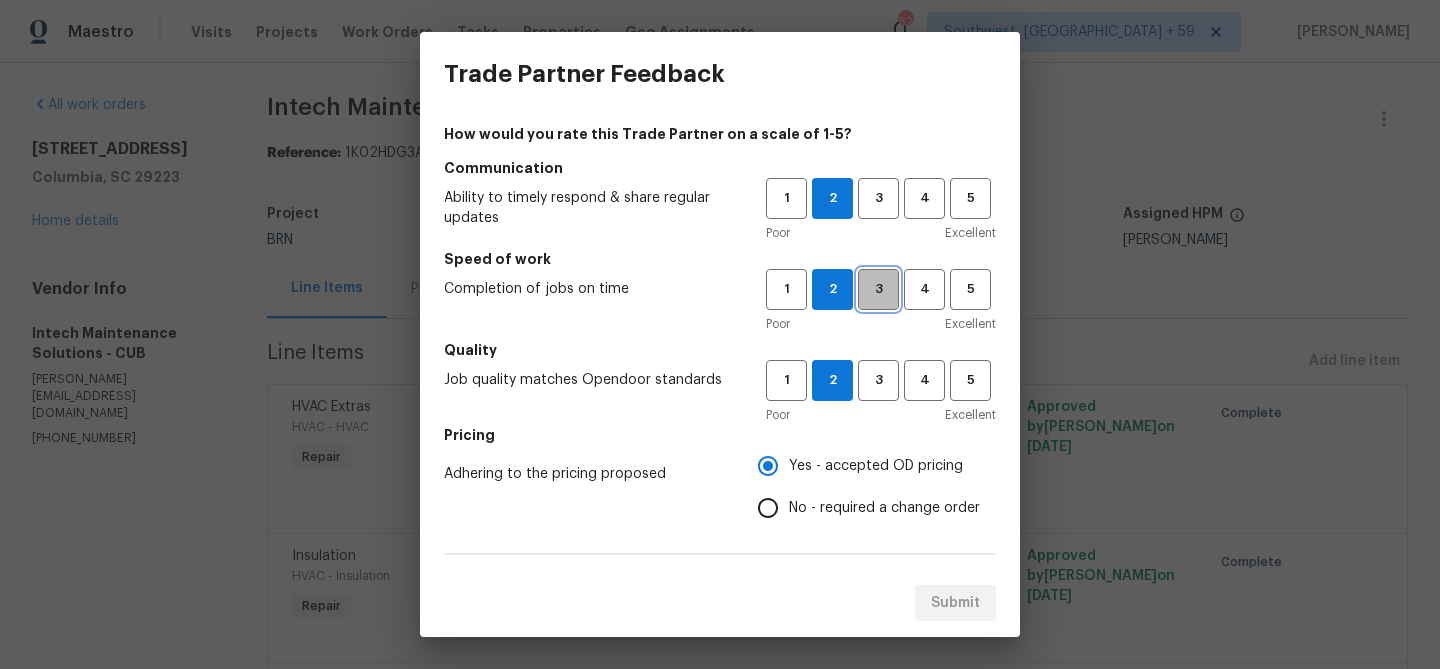 click on "3" at bounding box center [878, 289] 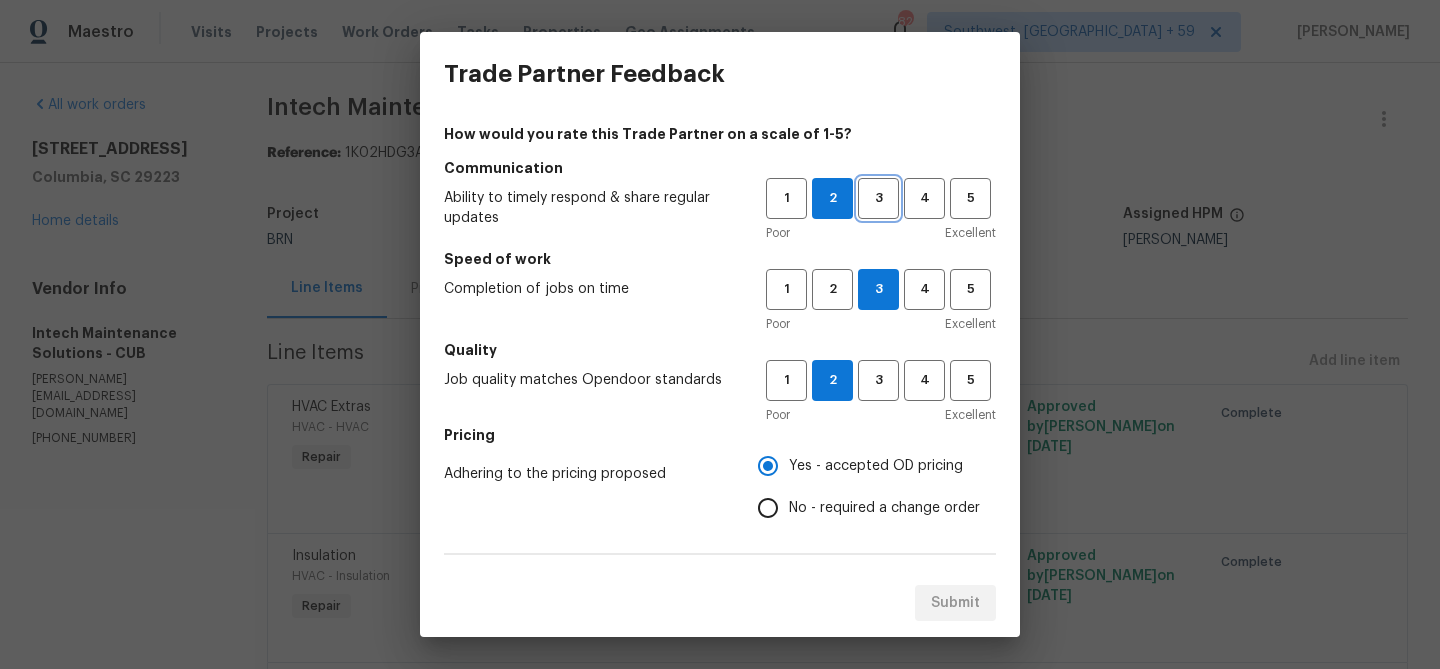 click on "3" at bounding box center (878, 198) 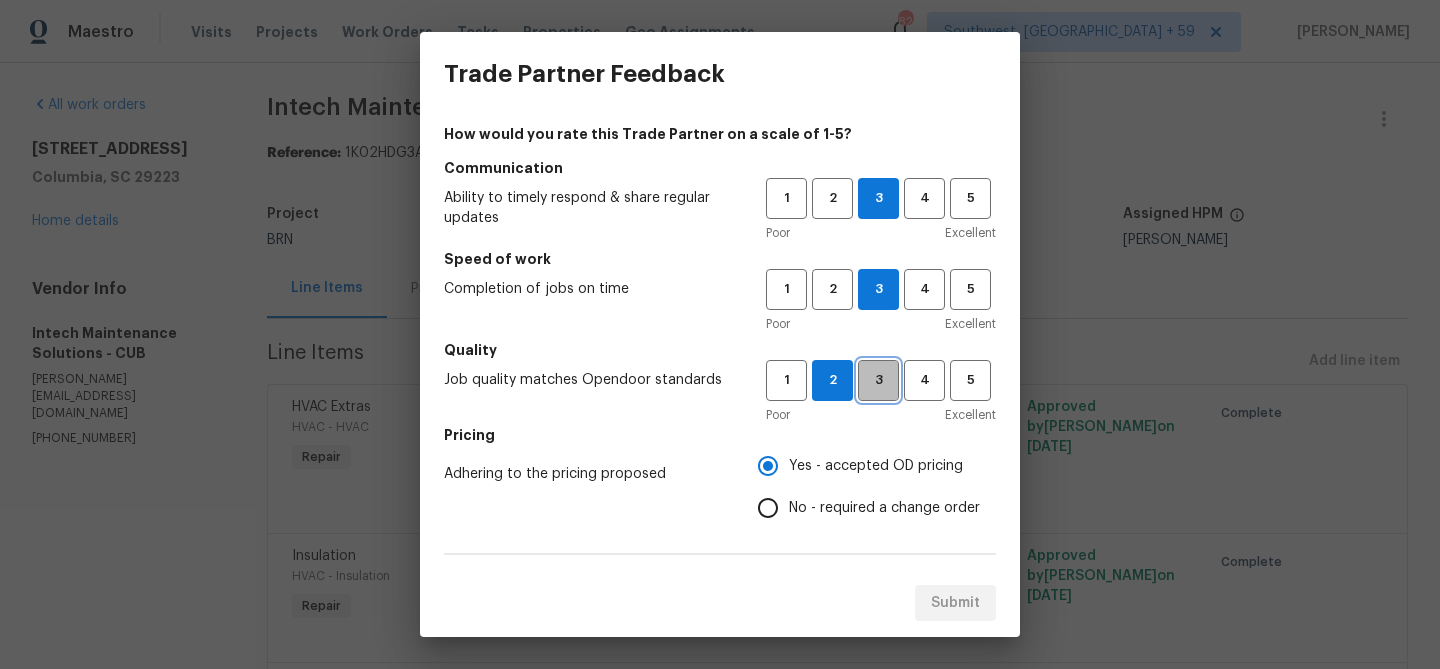 click on "3" at bounding box center (878, 380) 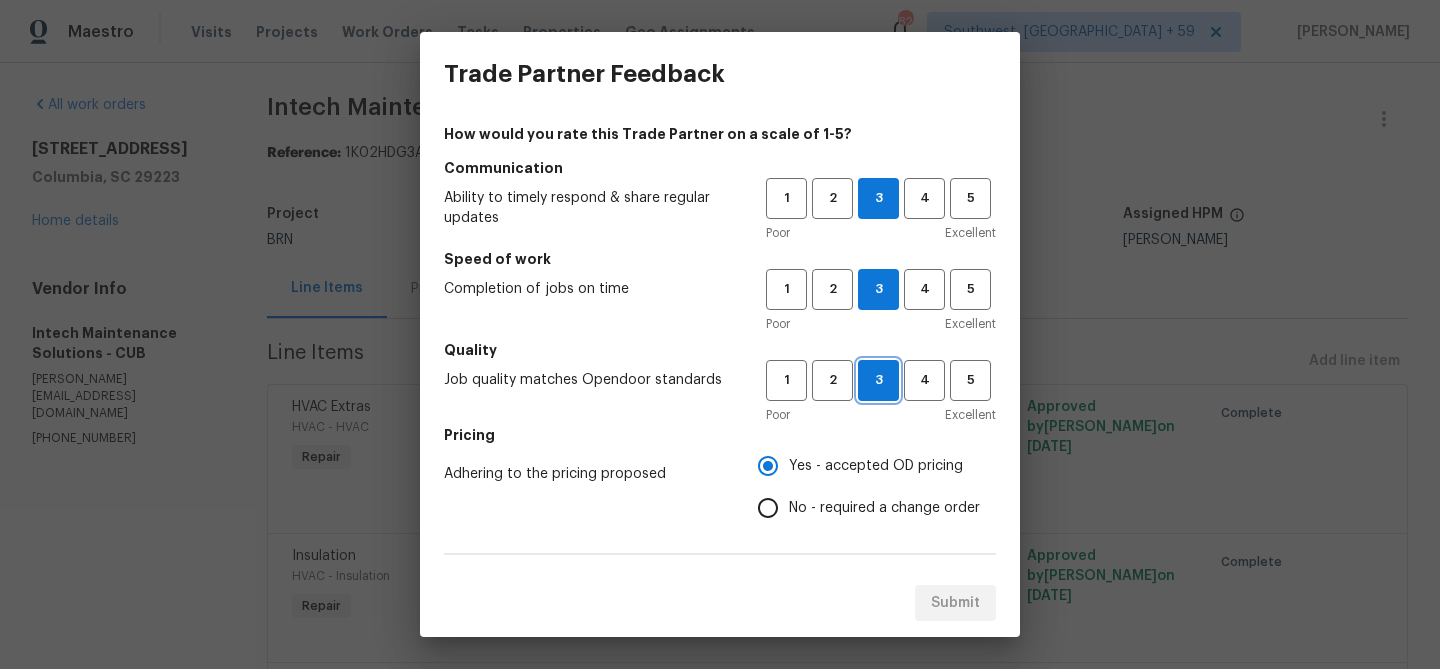 scroll, scrollTop: 346, scrollLeft: 0, axis: vertical 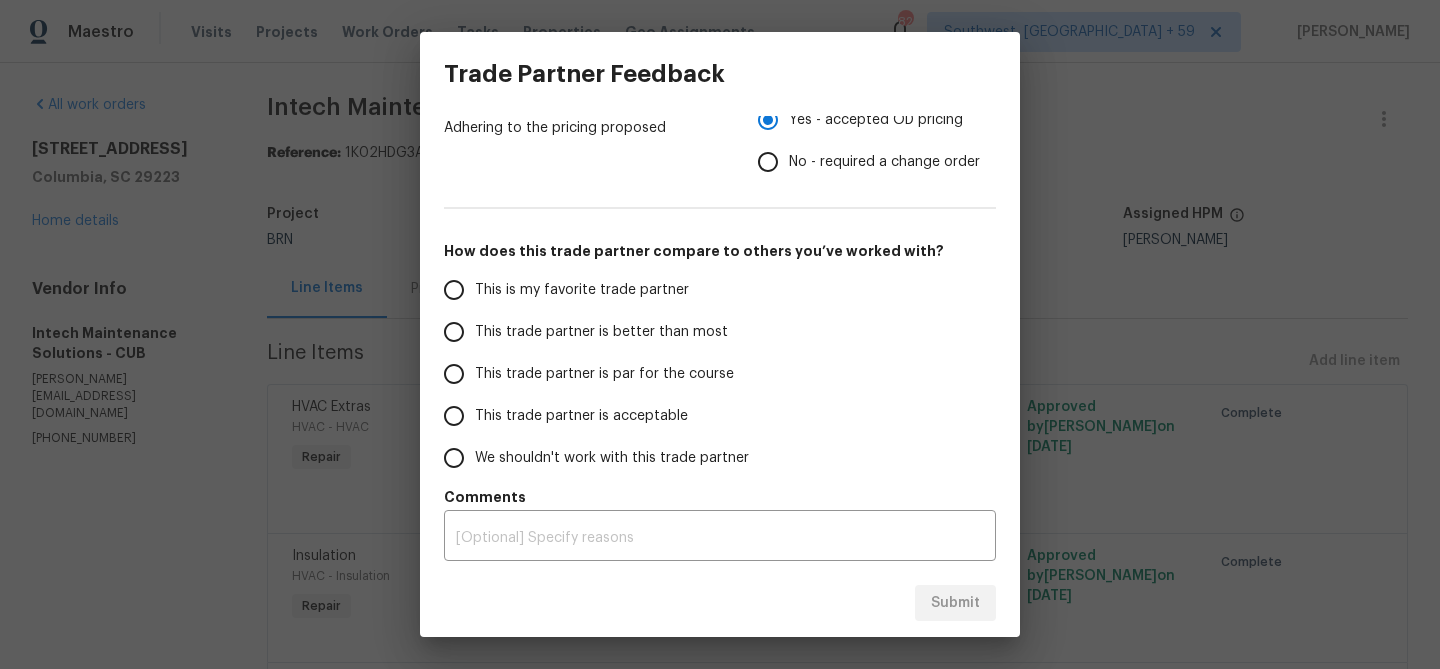 click on "This is my favorite trade partner" at bounding box center [582, 290] 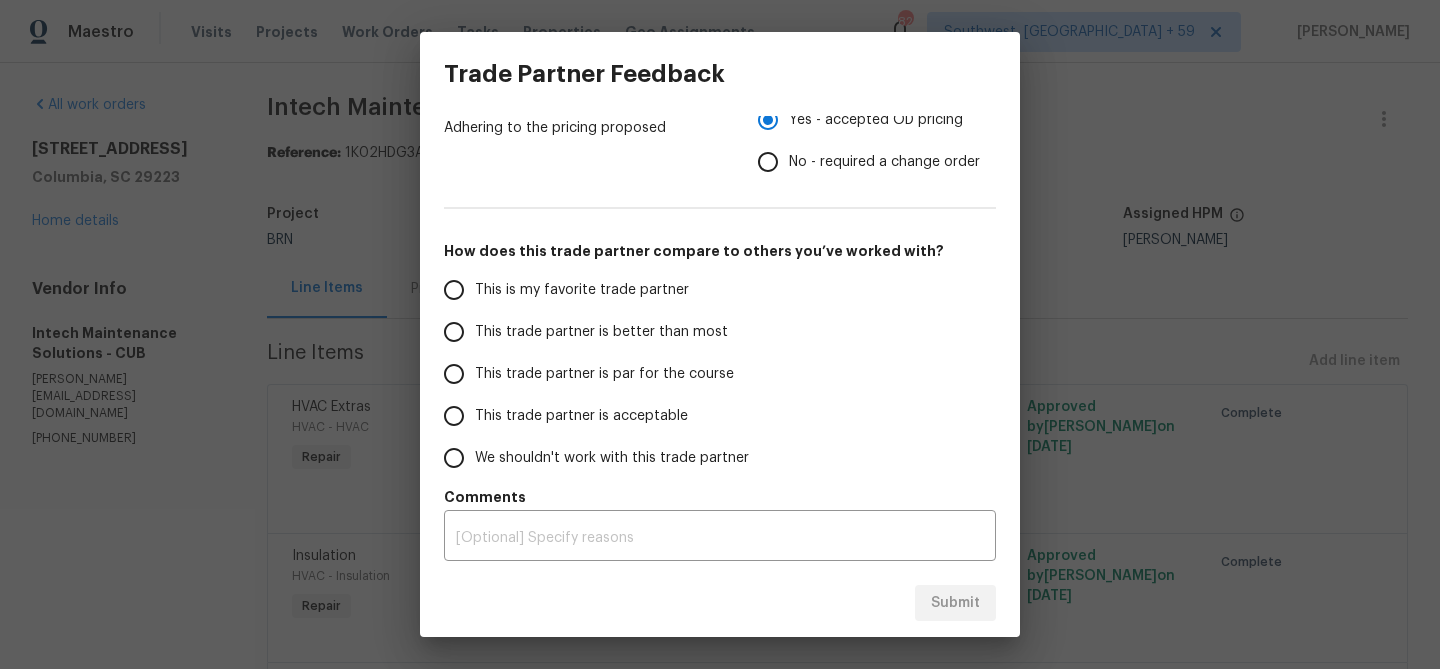 radio on "false" 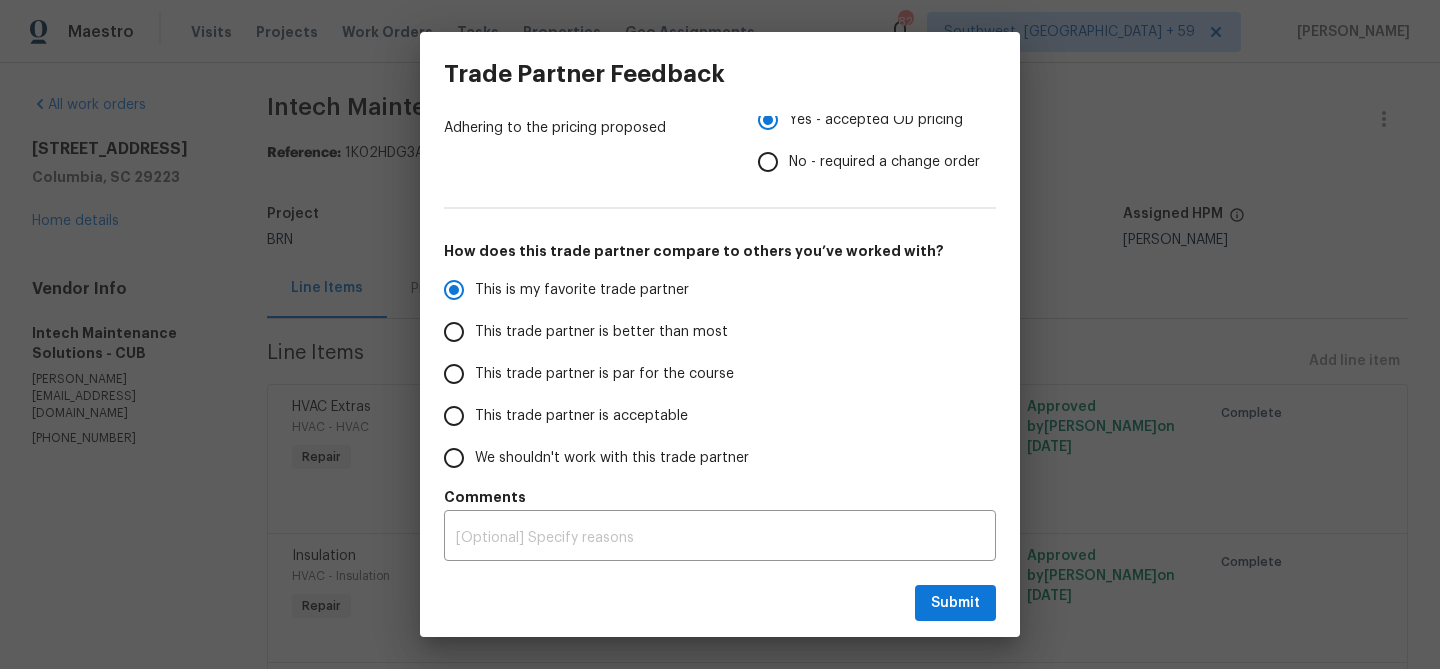 click on "This trade partner is better than most" at bounding box center (601, 332) 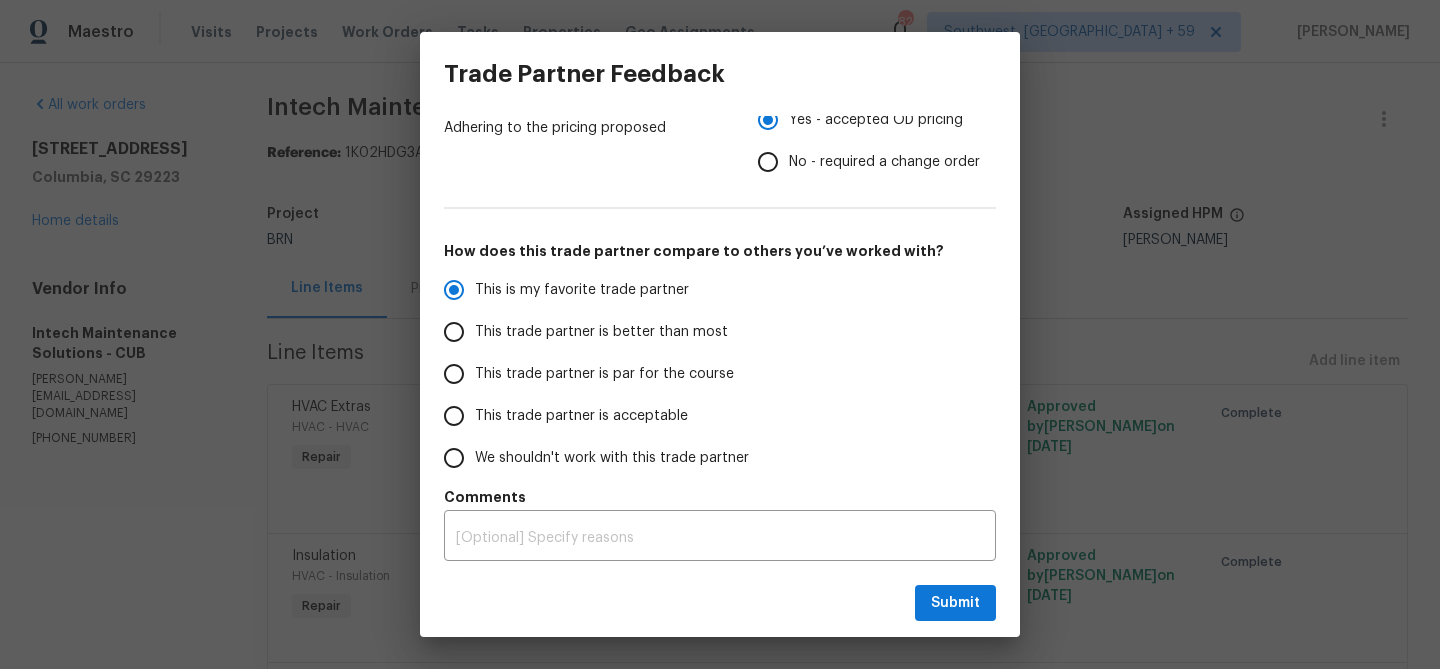 click on "This trade partner is better than most" at bounding box center [454, 332] 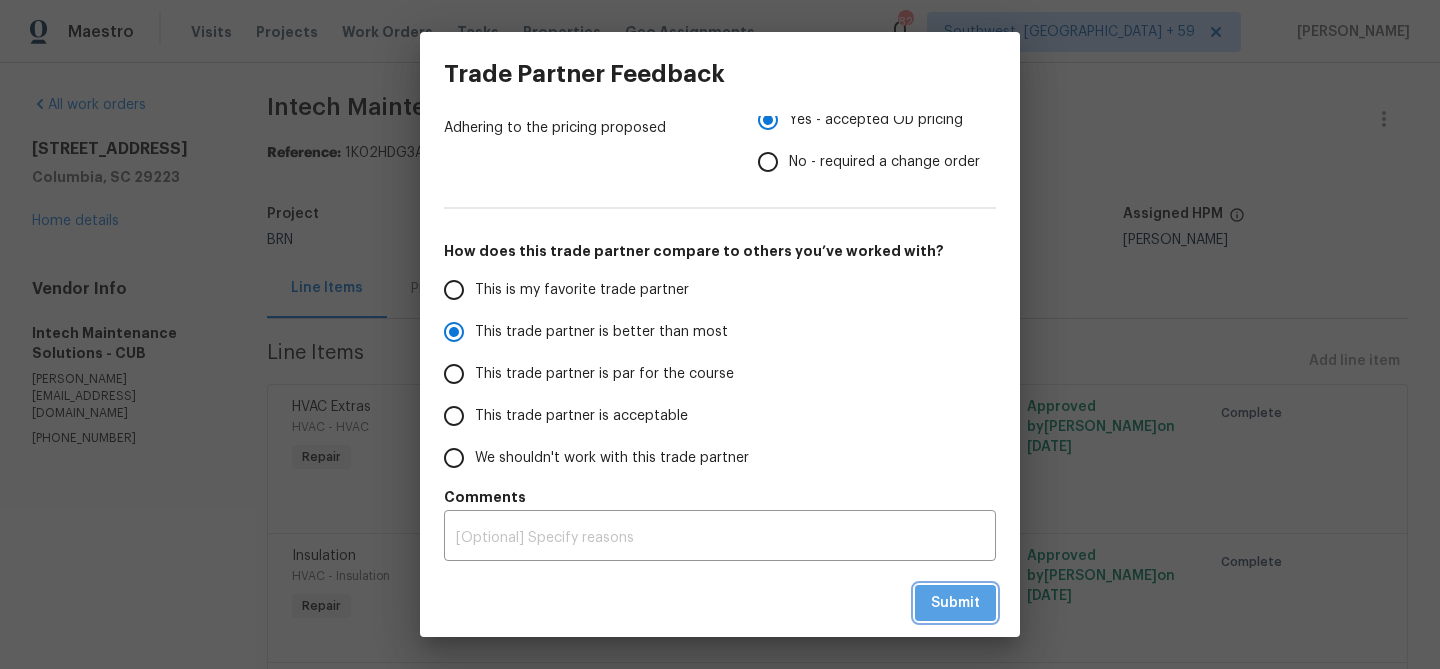 click on "Submit" at bounding box center (955, 603) 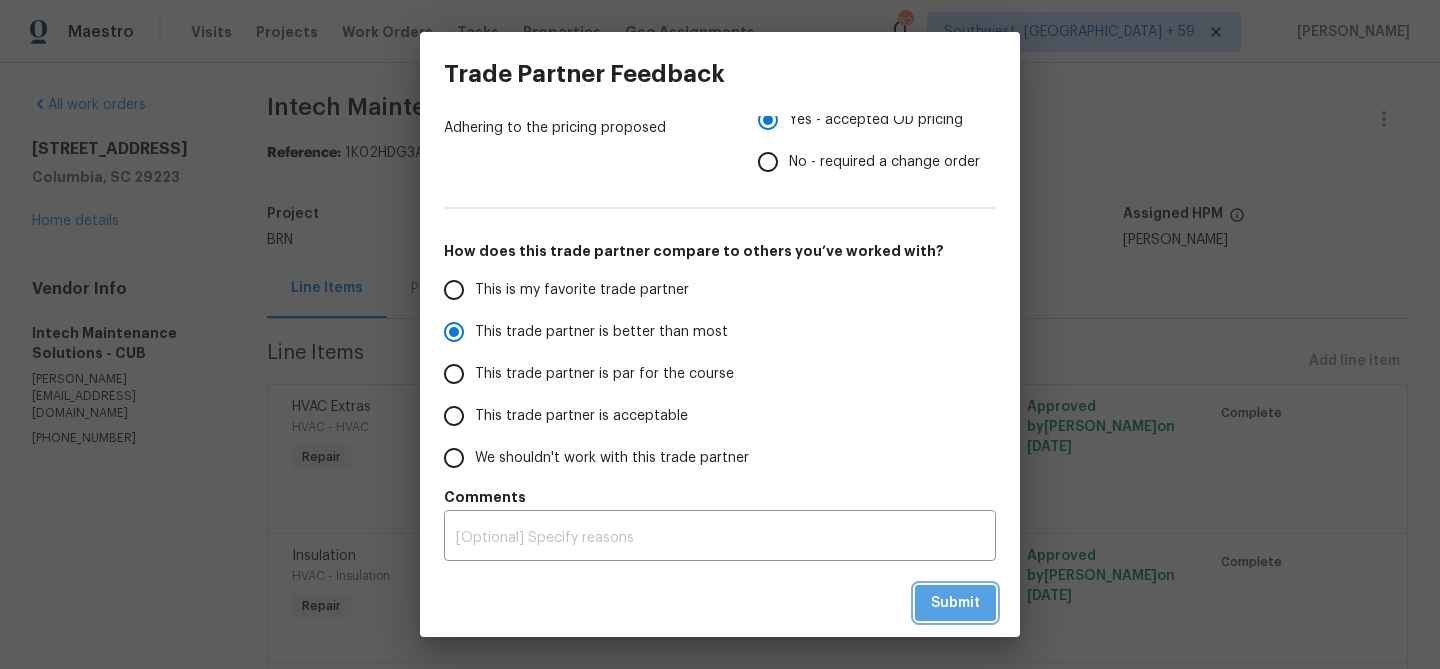 radio on "true" 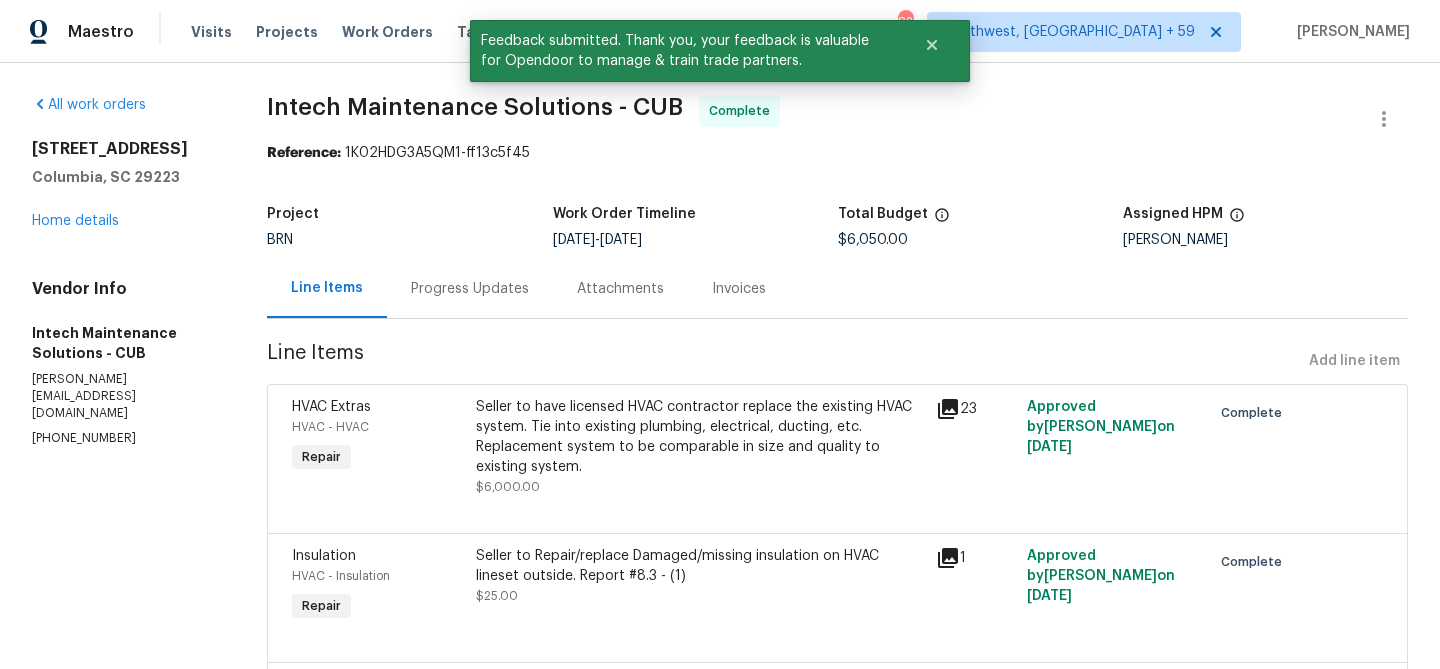 click on "Progress Updates" at bounding box center (470, 289) 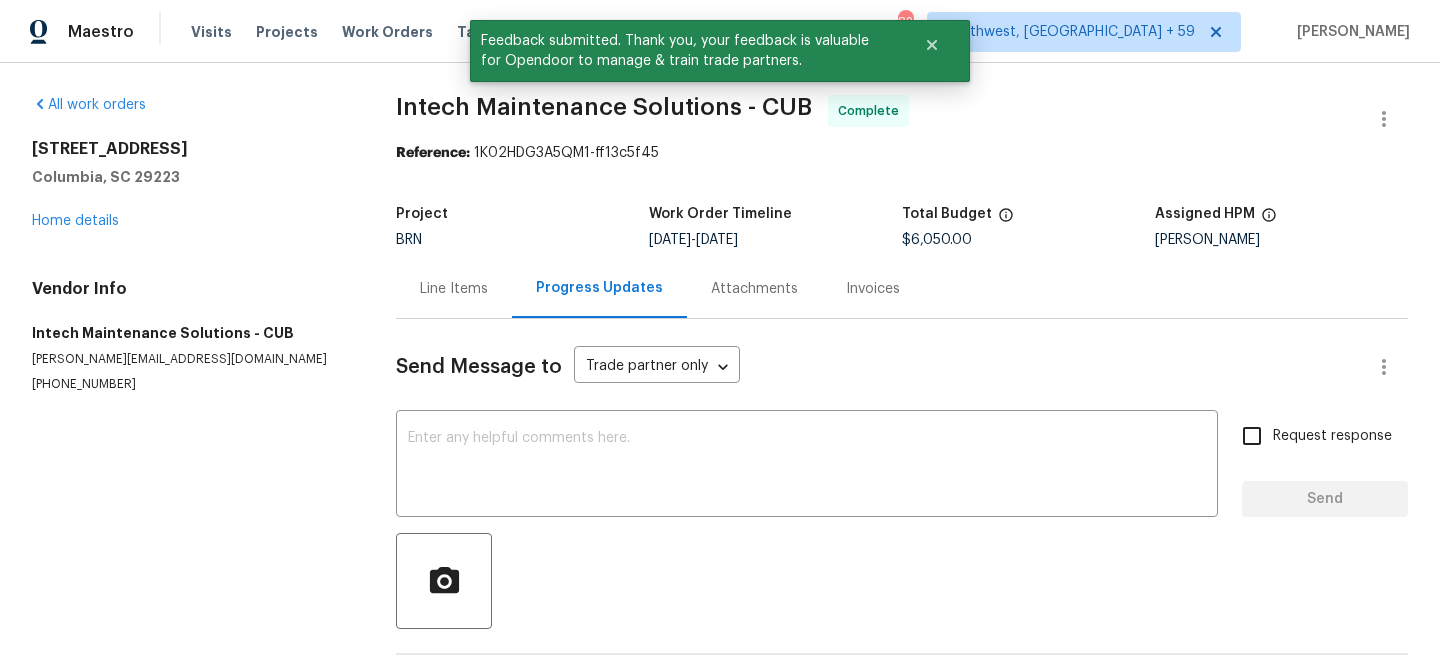 click on "Send Message to Trade partner only Trade partner only ​ x ​ Request response Send Trade Partner Updates On-site Worker Updates" at bounding box center (902, 517) 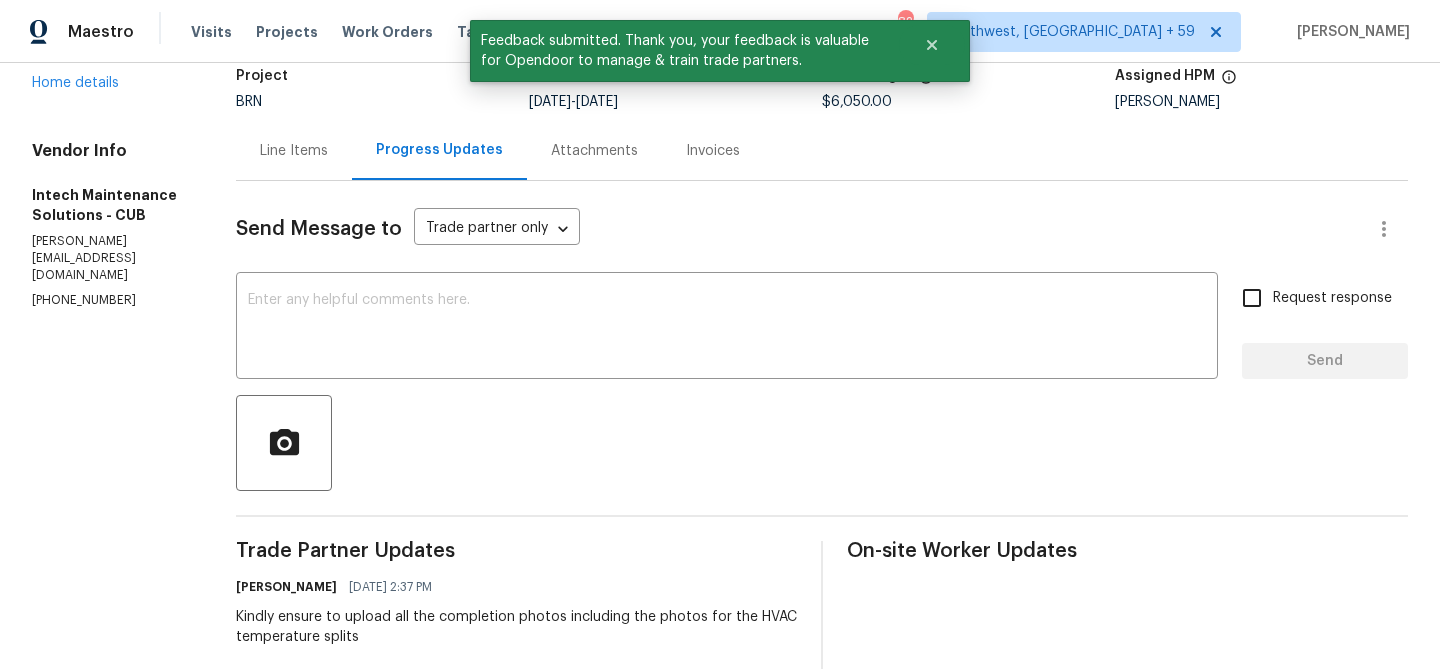 scroll, scrollTop: 164, scrollLeft: 0, axis: vertical 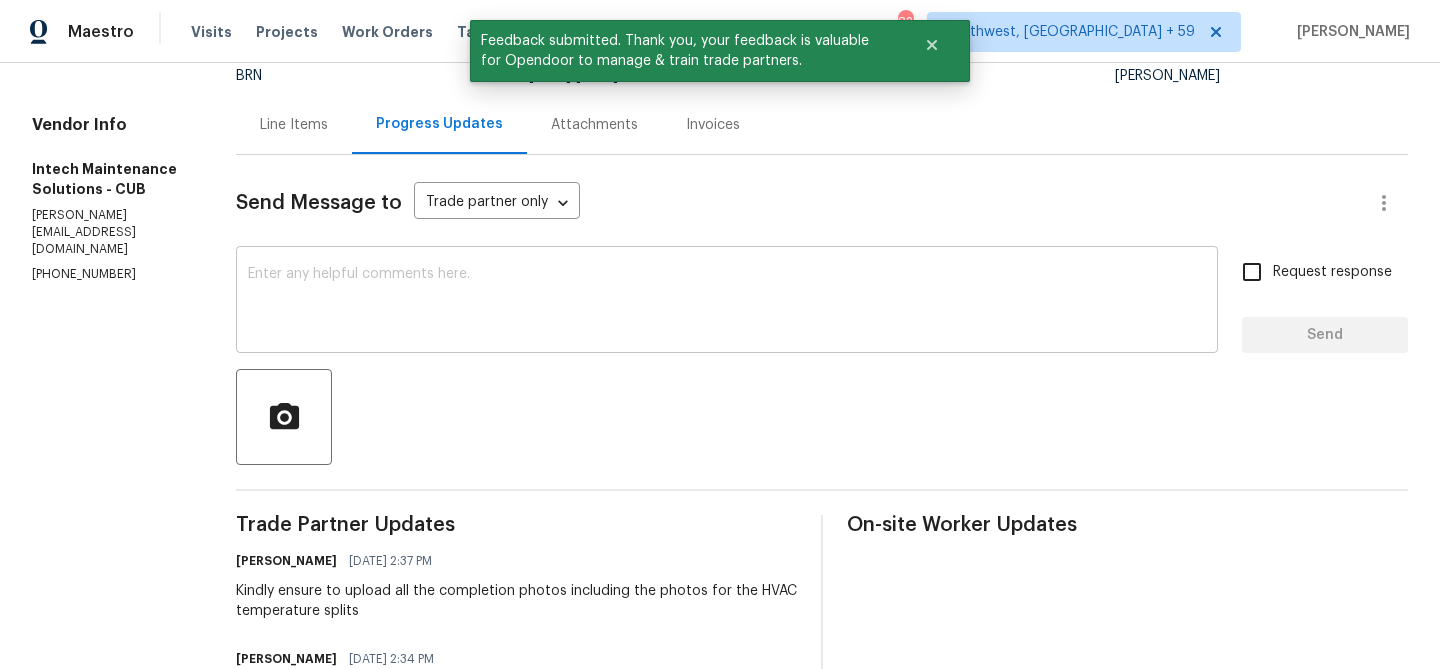 click on "x ​" at bounding box center [727, 302] 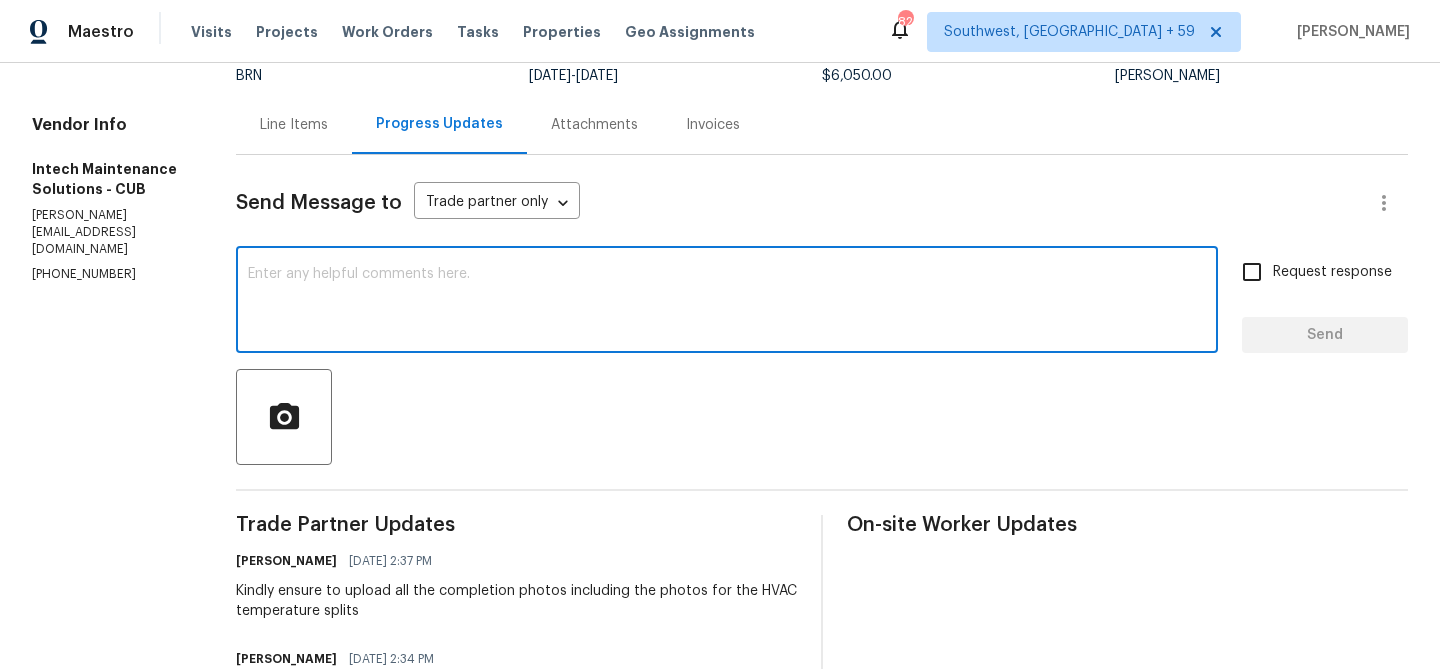 paste on "WO is approved, Please upload the invoice under the invoice section.Thanks" 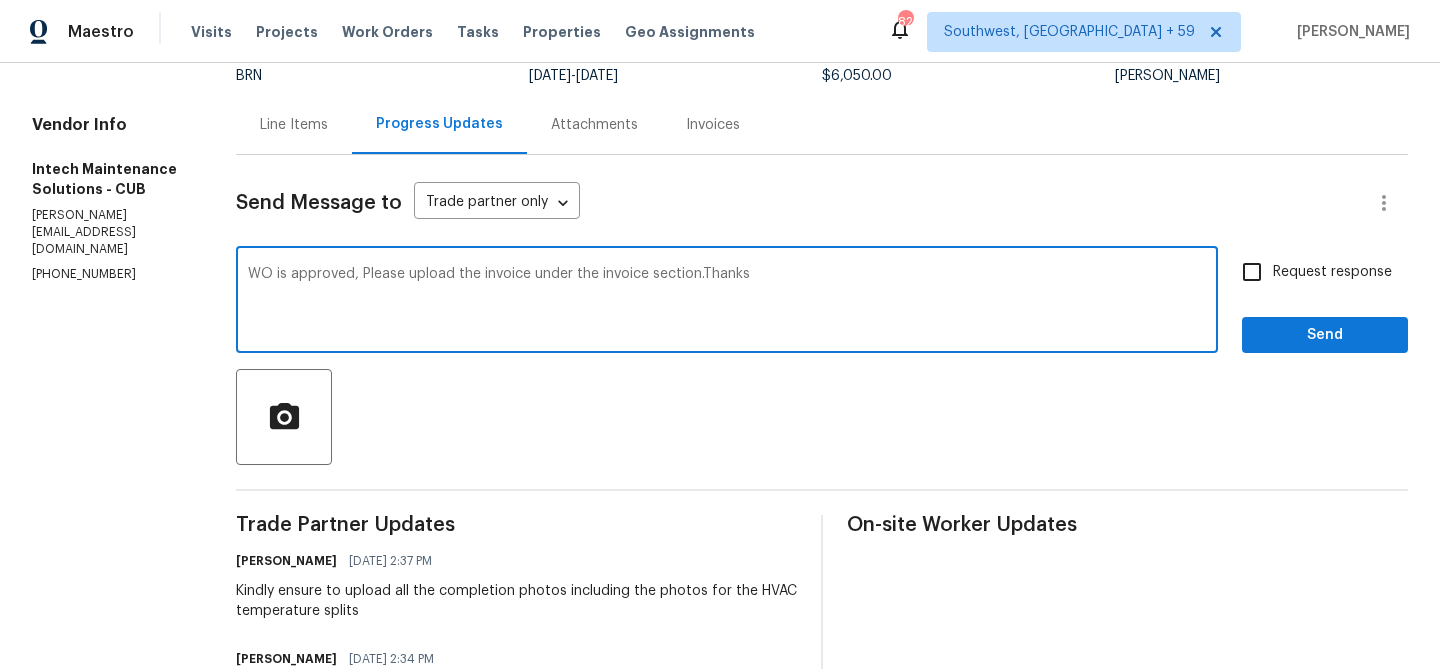 type on "WO is approved, Please upload the invoice under the invoice section.Thanks" 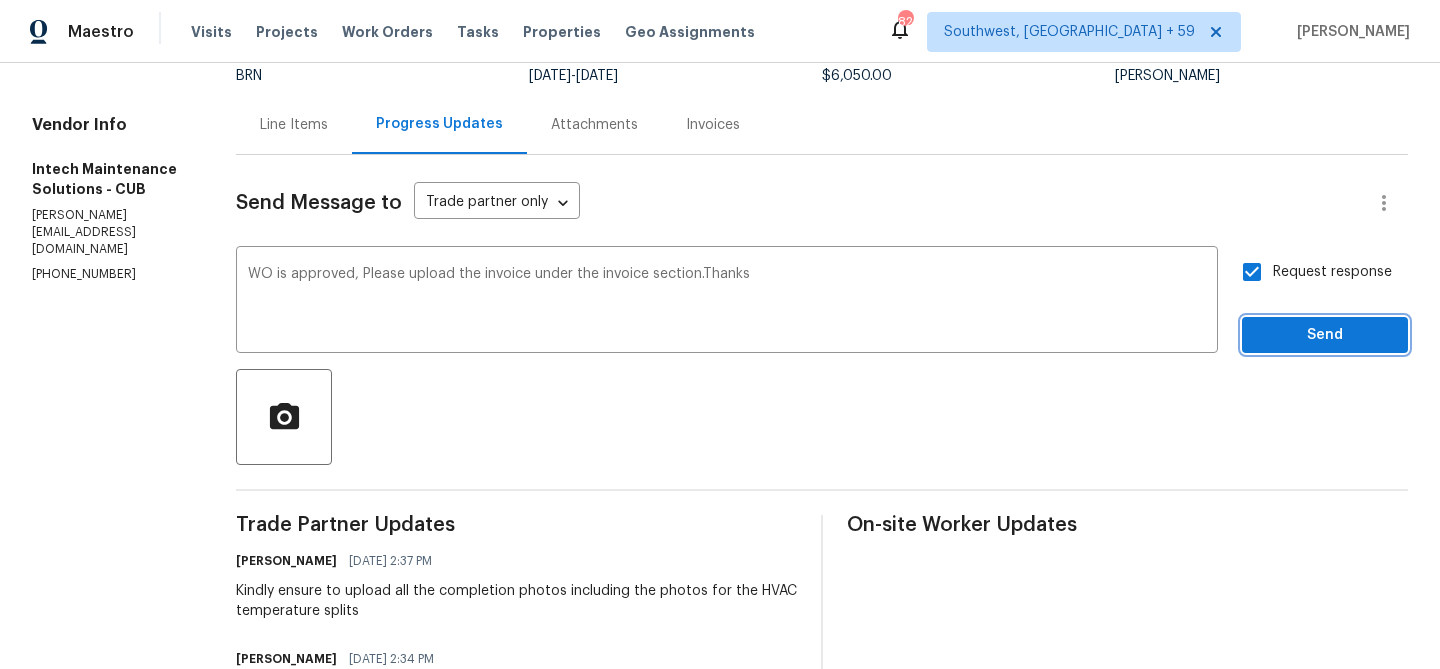 click on "Send" at bounding box center (1325, 335) 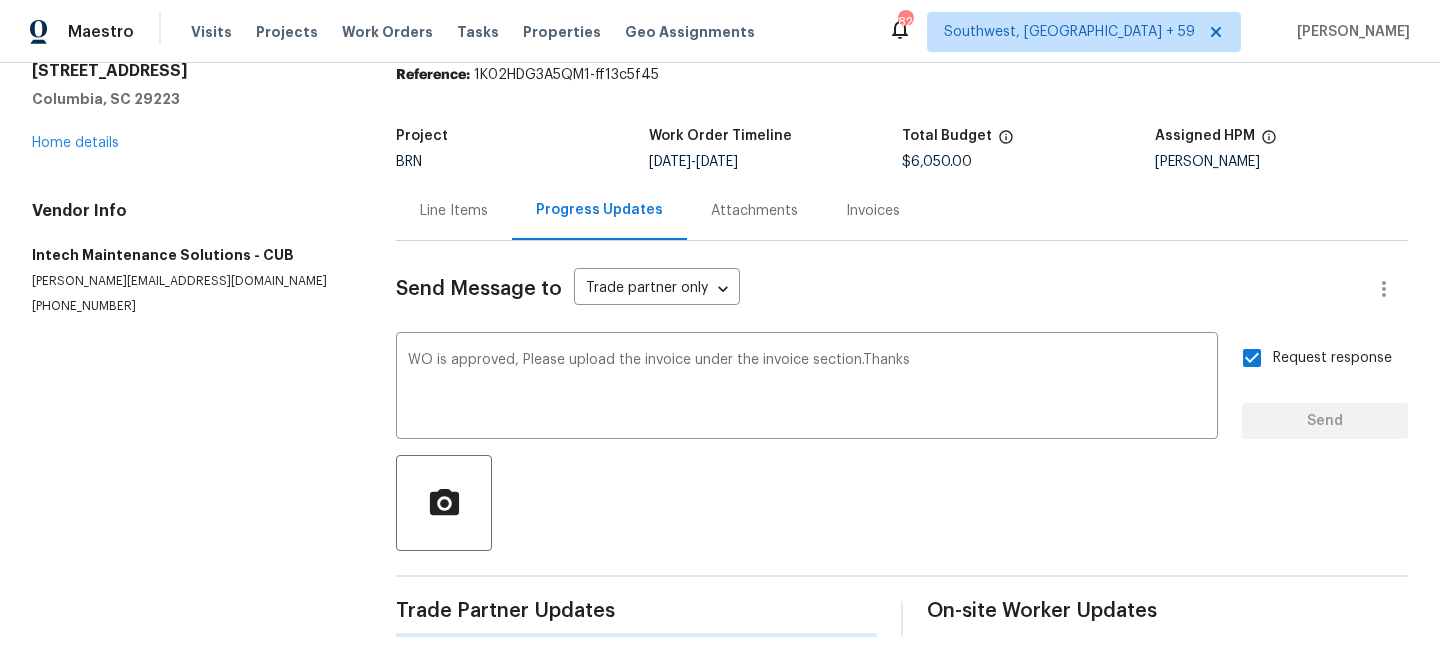 scroll, scrollTop: 0, scrollLeft: 0, axis: both 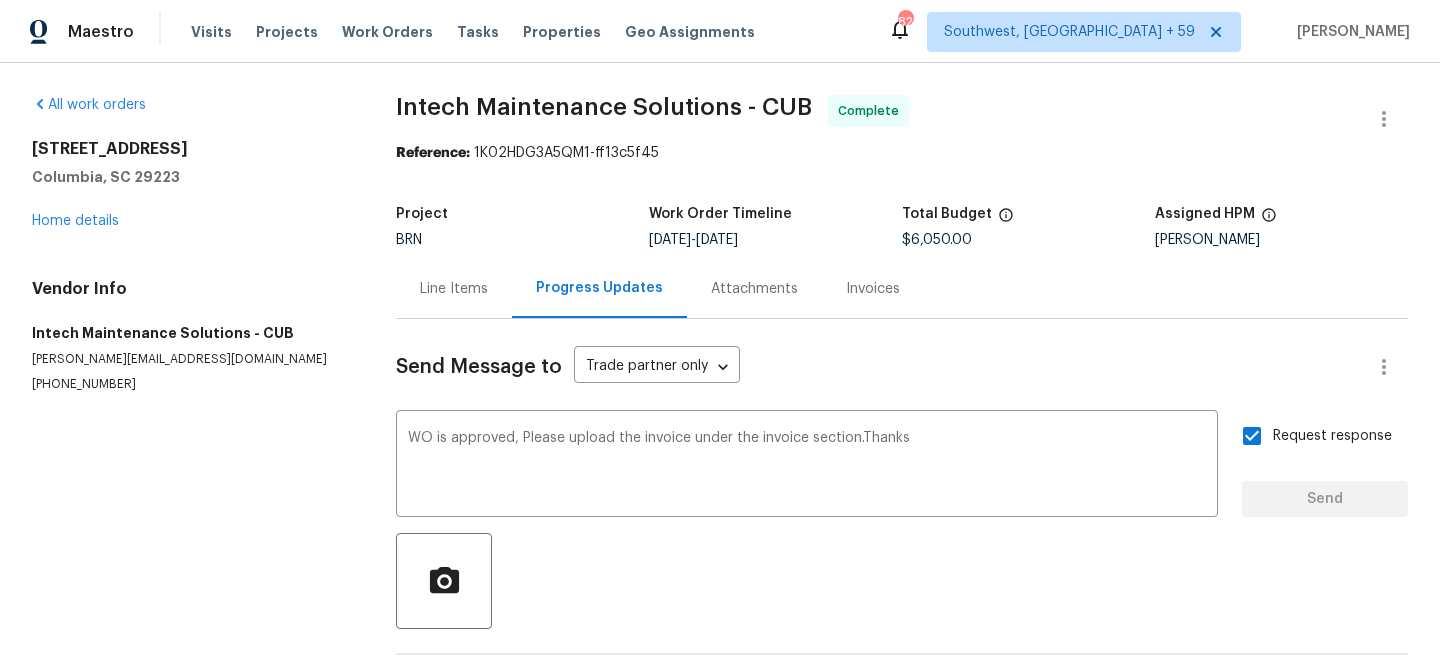 type 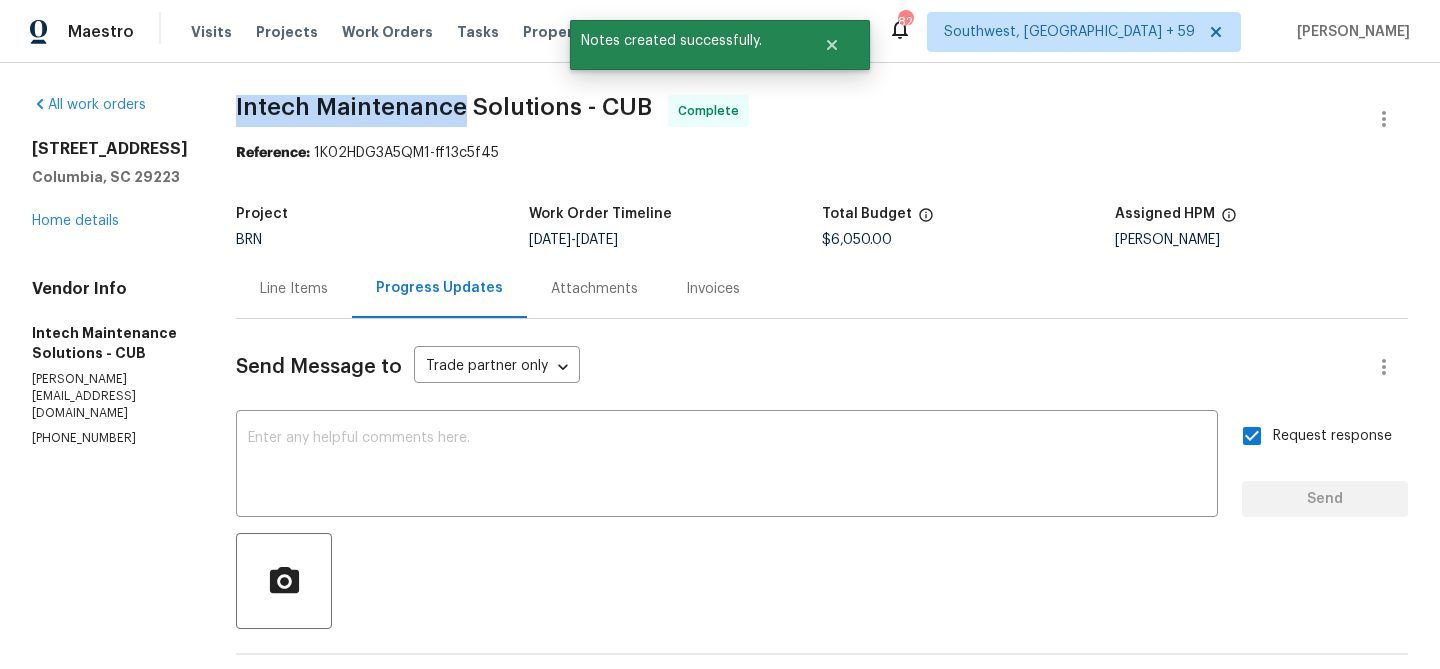 drag, startPoint x: 213, startPoint y: 111, endPoint x: 453, endPoint y: 107, distance: 240.03333 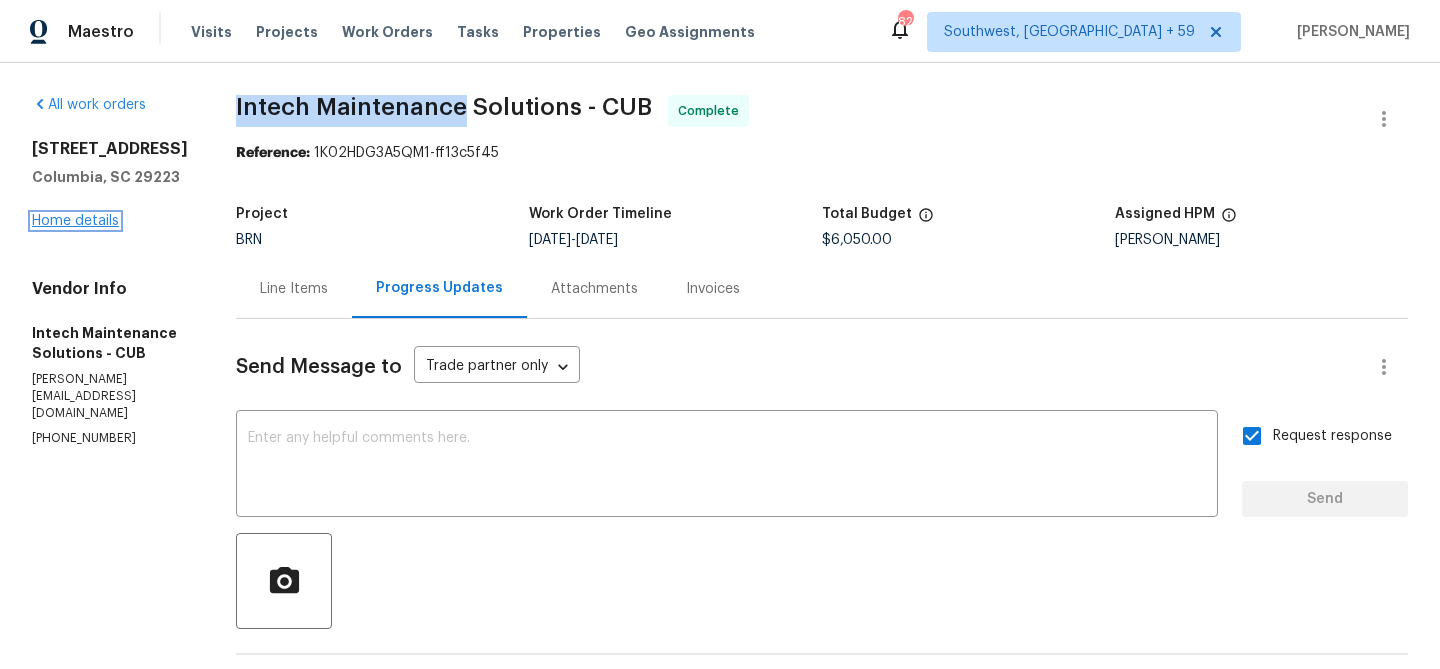 click on "Home details" at bounding box center [75, 221] 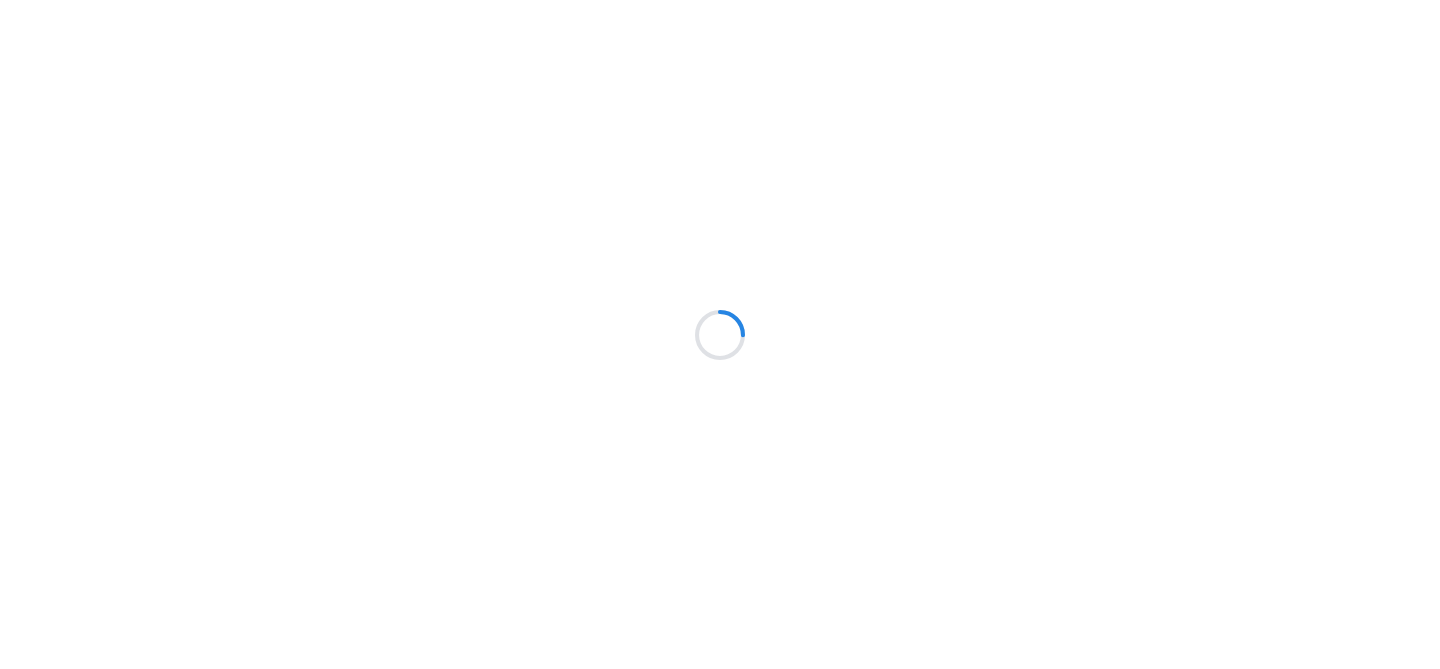 scroll, scrollTop: 0, scrollLeft: 0, axis: both 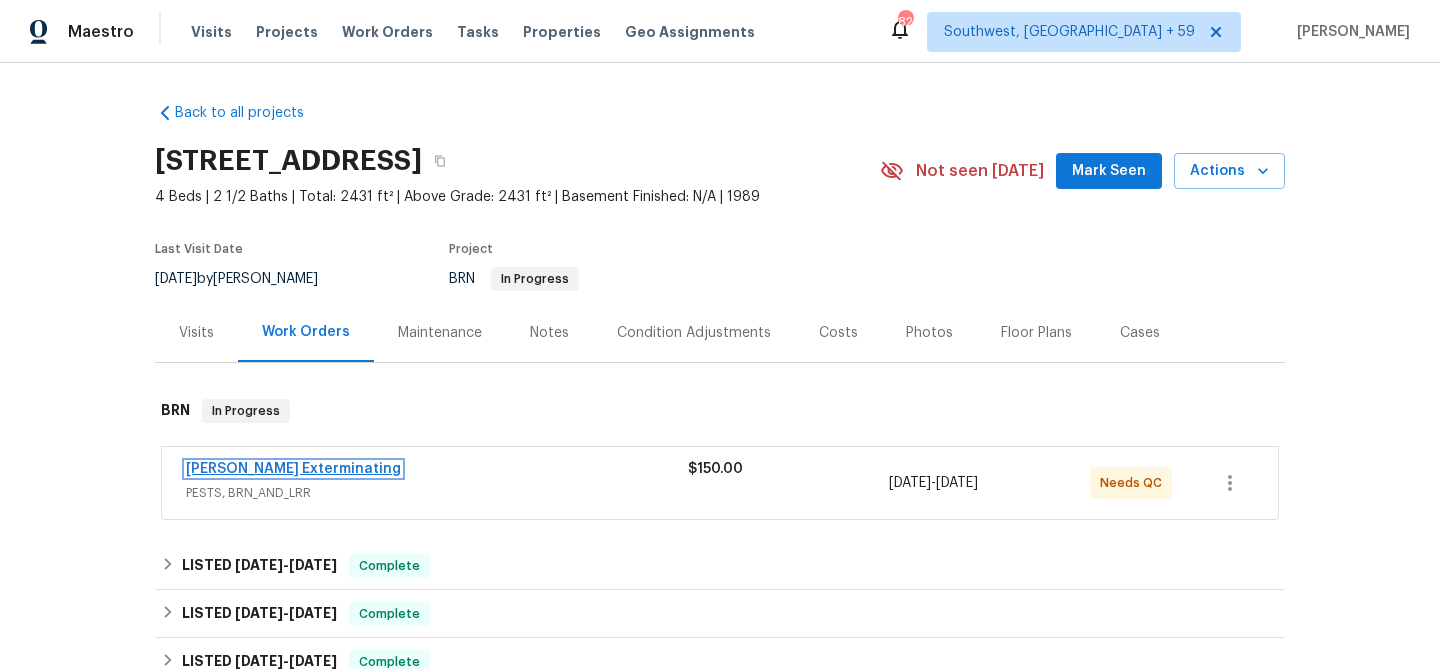 click on "[PERSON_NAME] Exterminating" at bounding box center [293, 469] 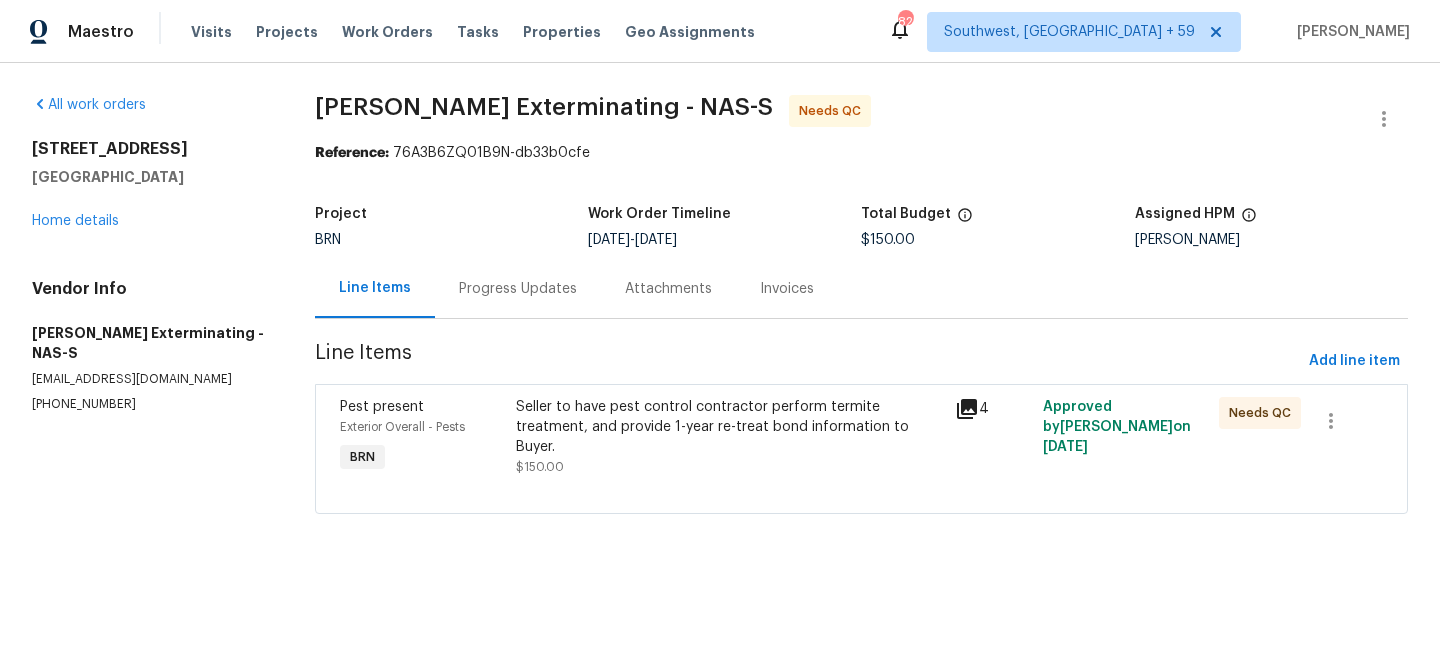 click on "Progress Updates" at bounding box center (518, 288) 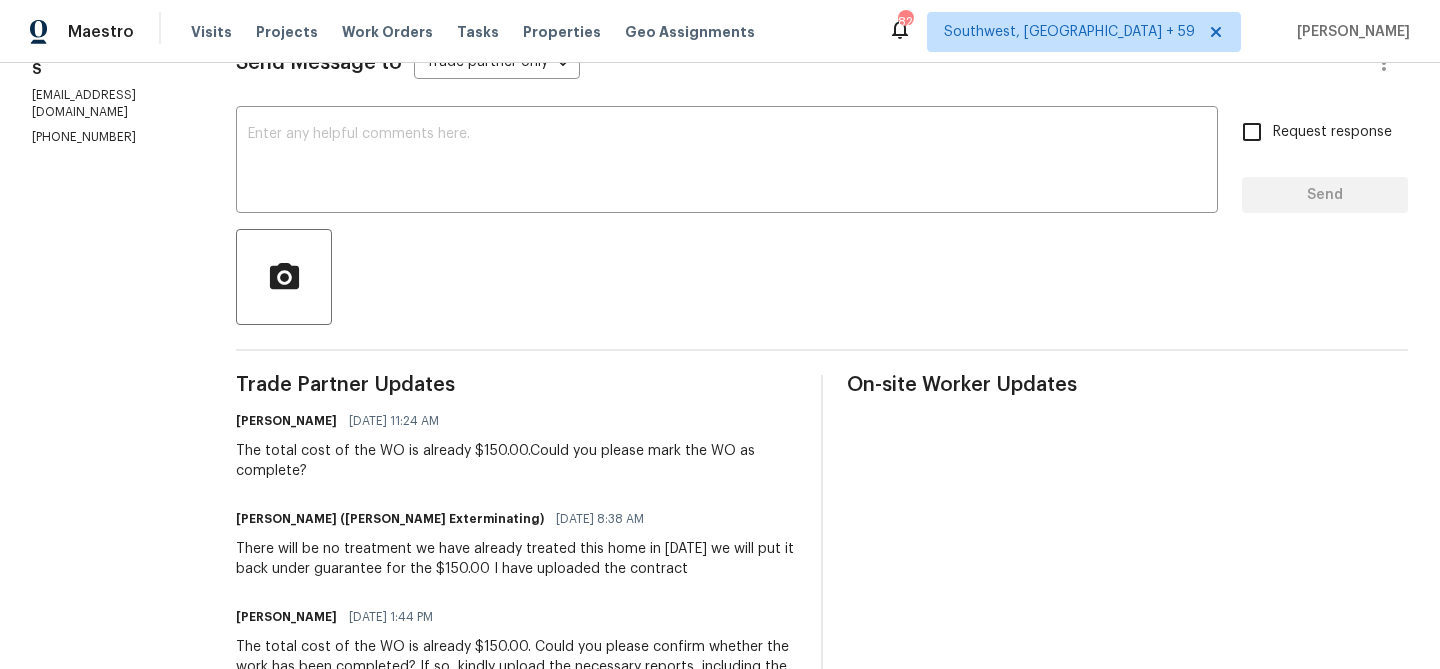 scroll, scrollTop: 0, scrollLeft: 0, axis: both 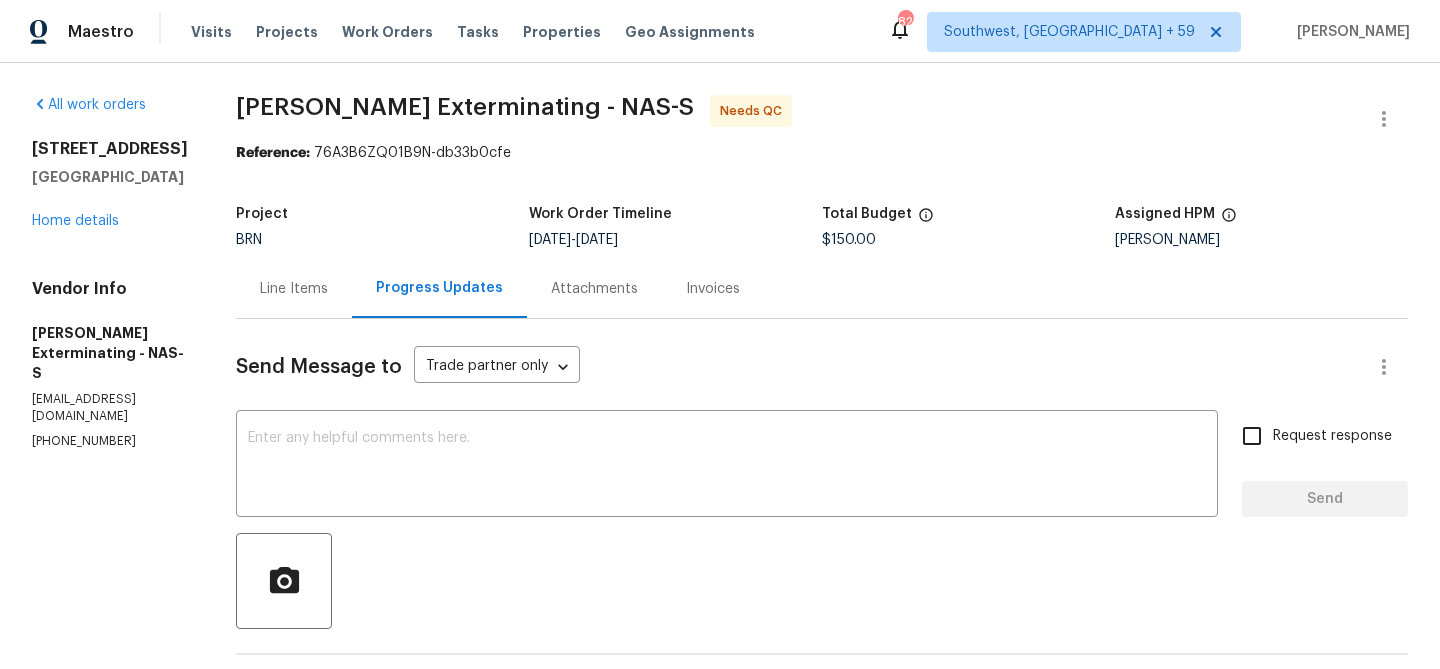click on "Line Items" at bounding box center [294, 289] 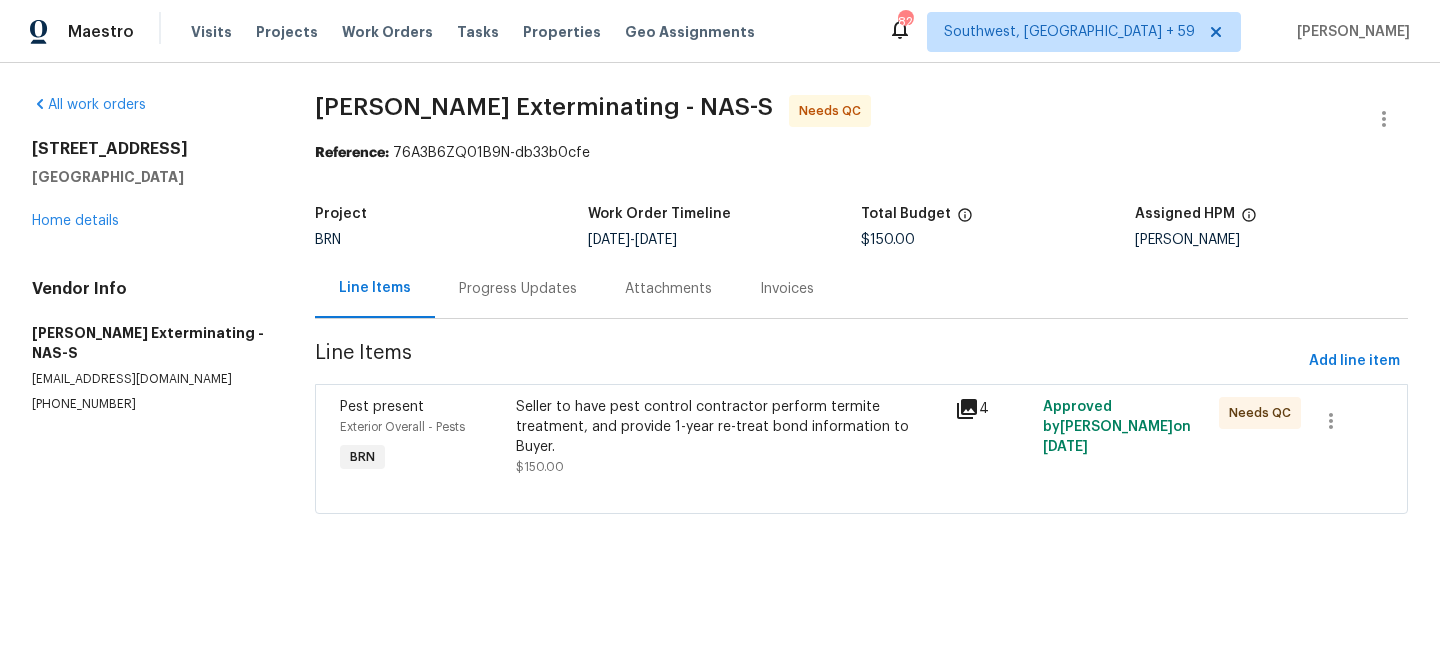 click on "Pest present Exterior Overall - Pests BRN Seller to have pest control contractor perform termite treatment, and provide 1-year re-treat bond information to Buyer. $150.00   4 Approved by  [PERSON_NAME]  on   [DATE] Needs QC" at bounding box center [861, 449] 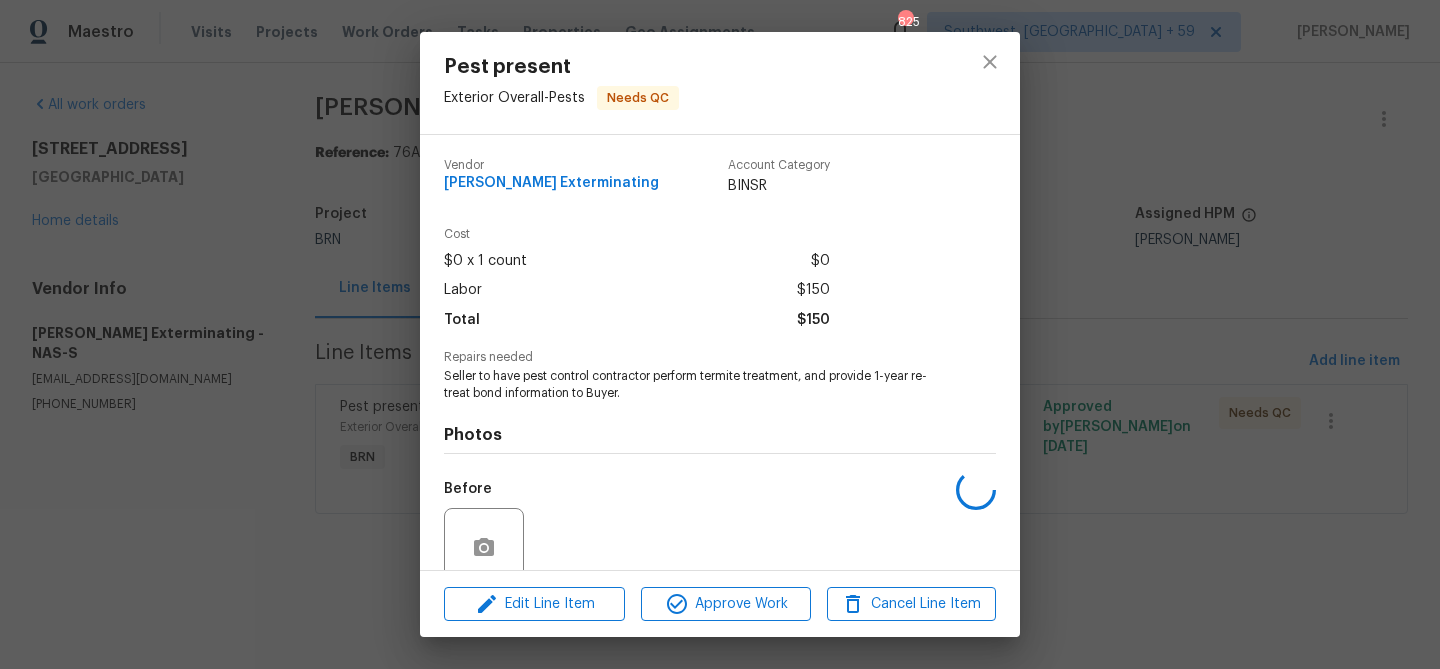 scroll, scrollTop: 168, scrollLeft: 0, axis: vertical 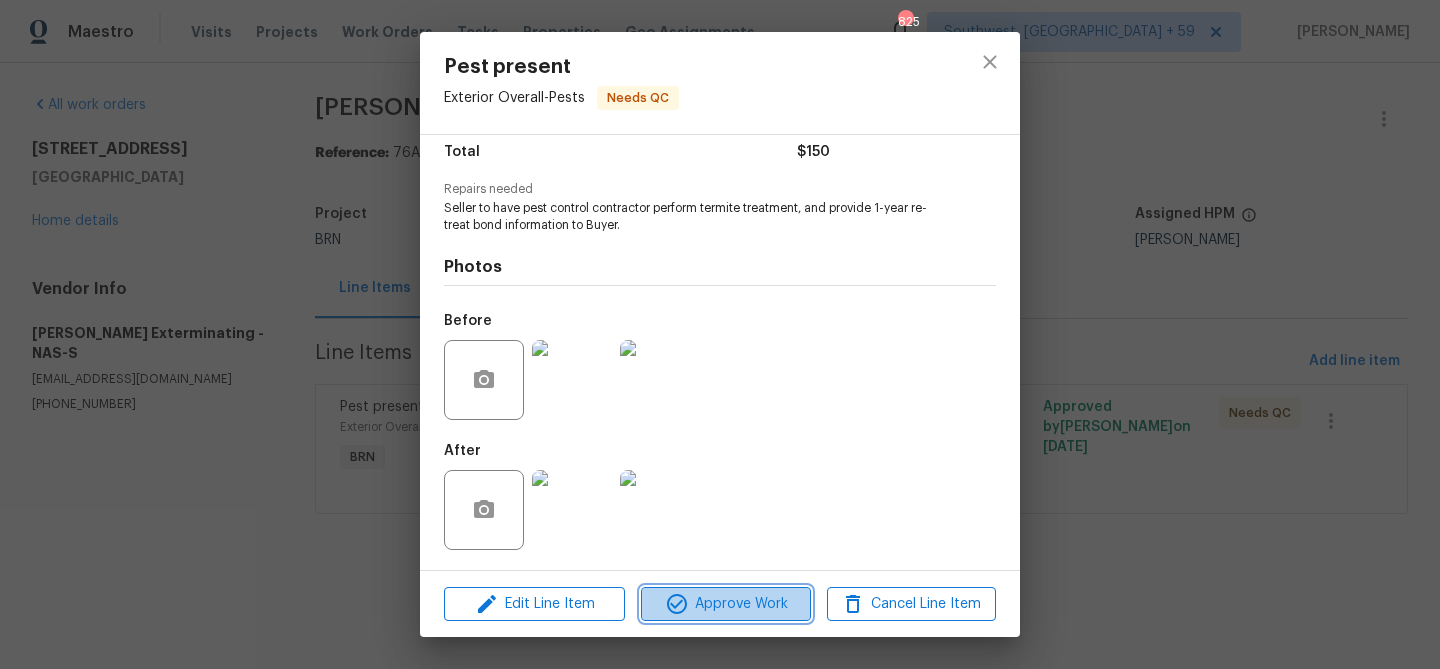 click on "Approve Work" at bounding box center [725, 604] 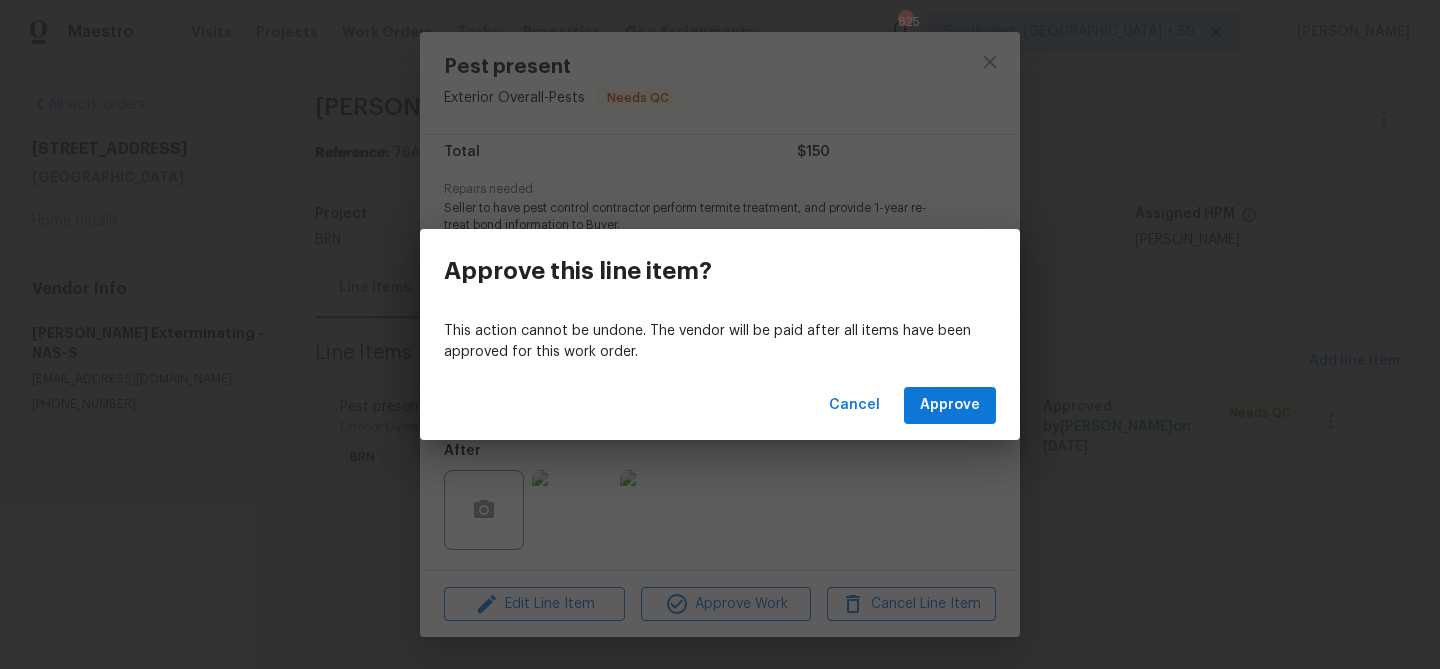 click on "Cancel Approve" at bounding box center [720, 405] 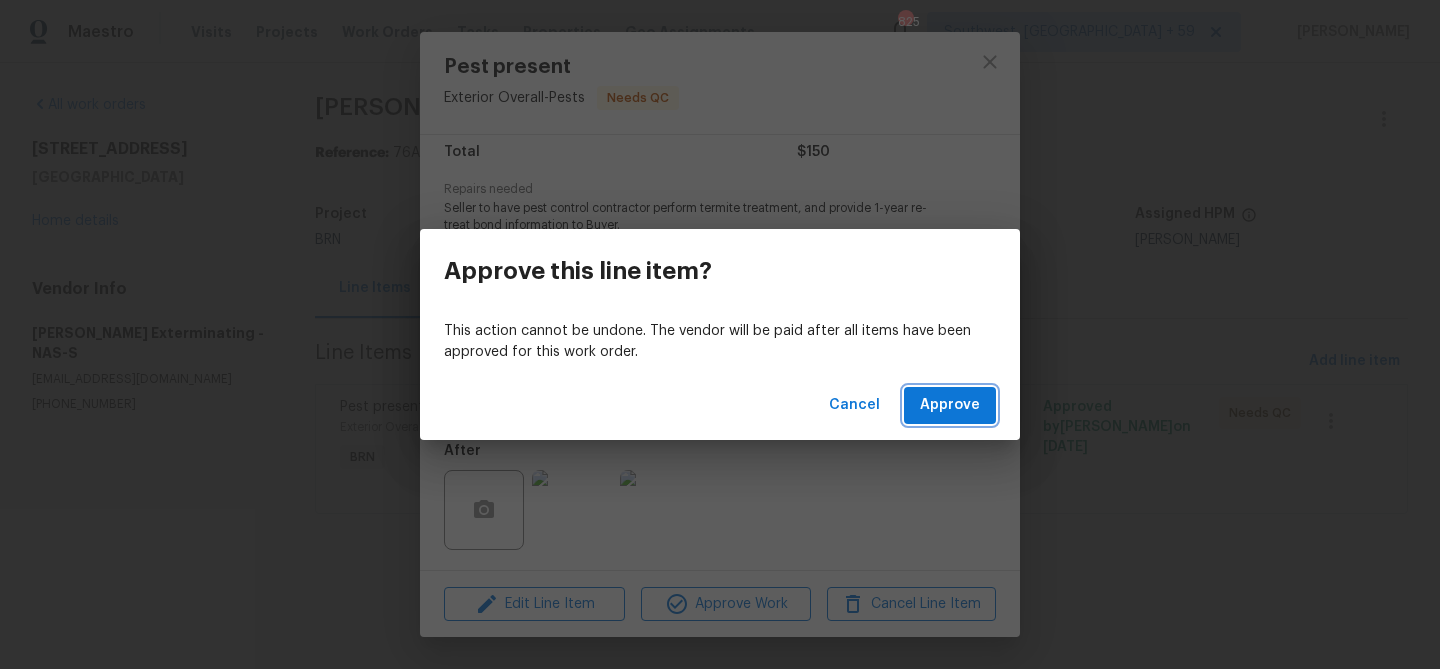 click on "Approve" at bounding box center (950, 405) 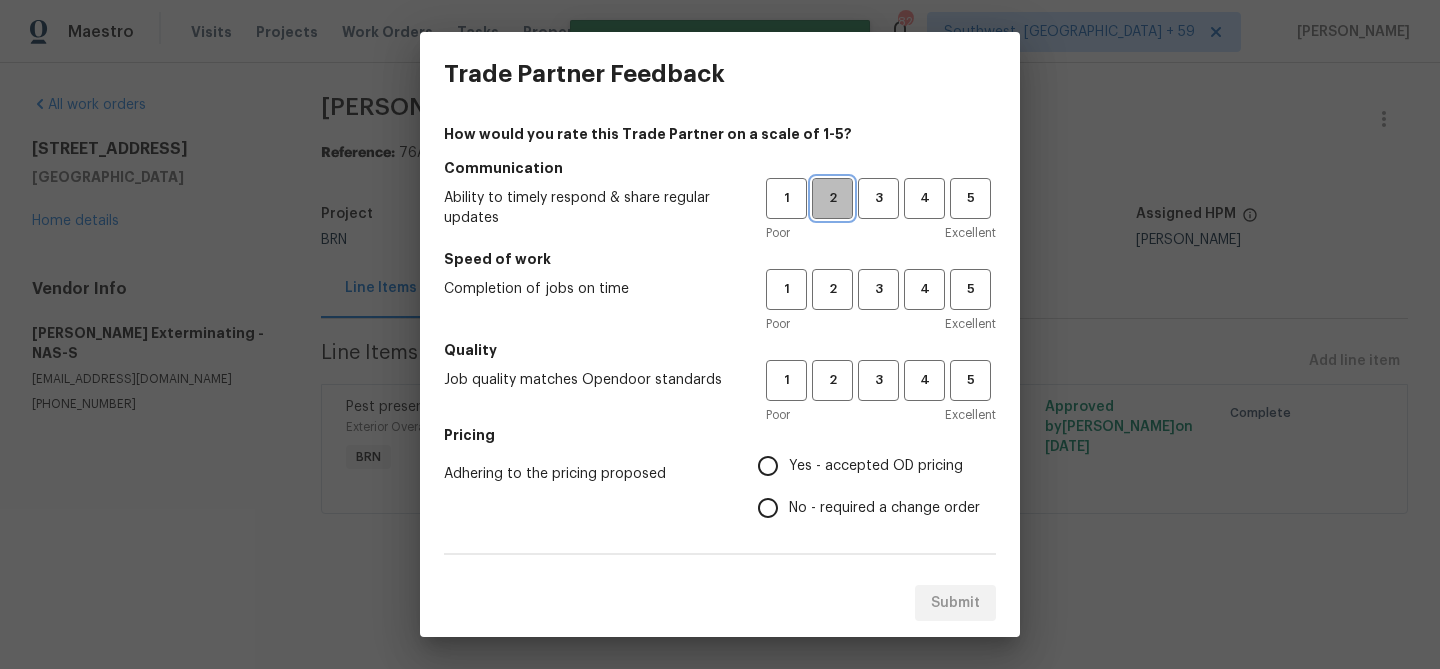 click on "2" at bounding box center [832, 198] 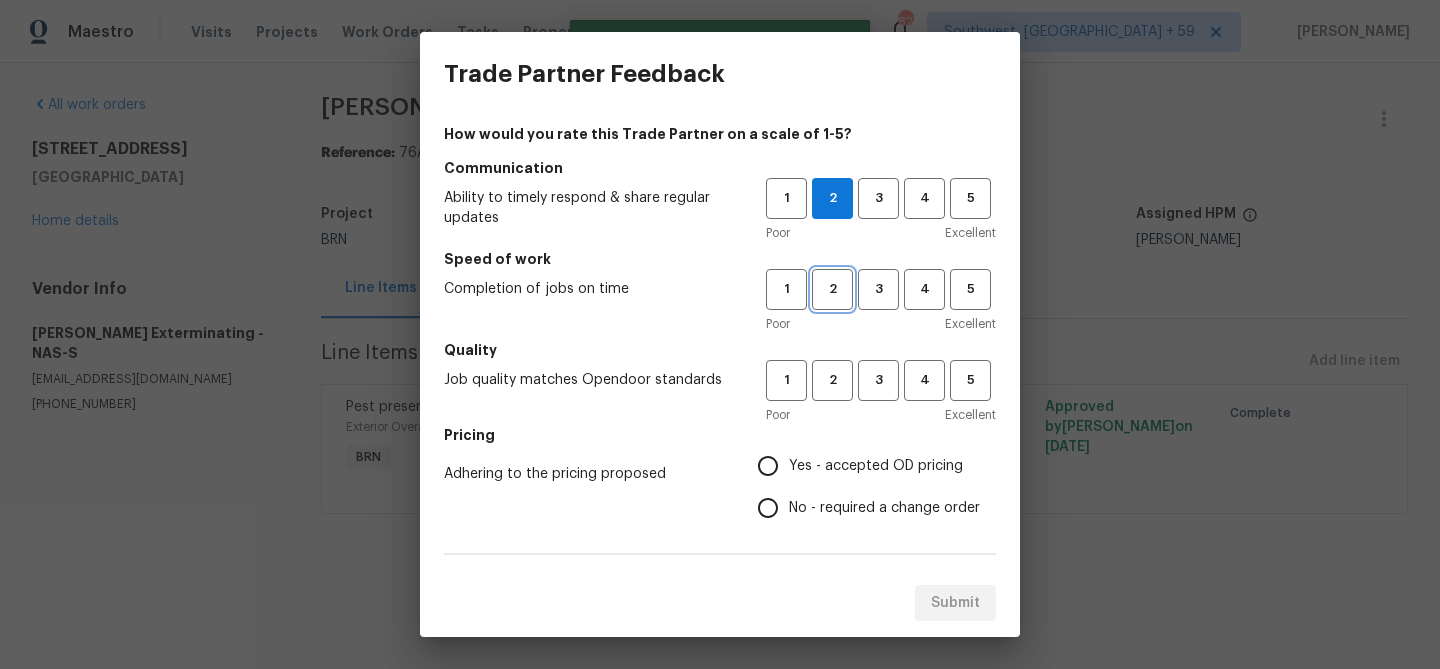click on "2" at bounding box center [832, 289] 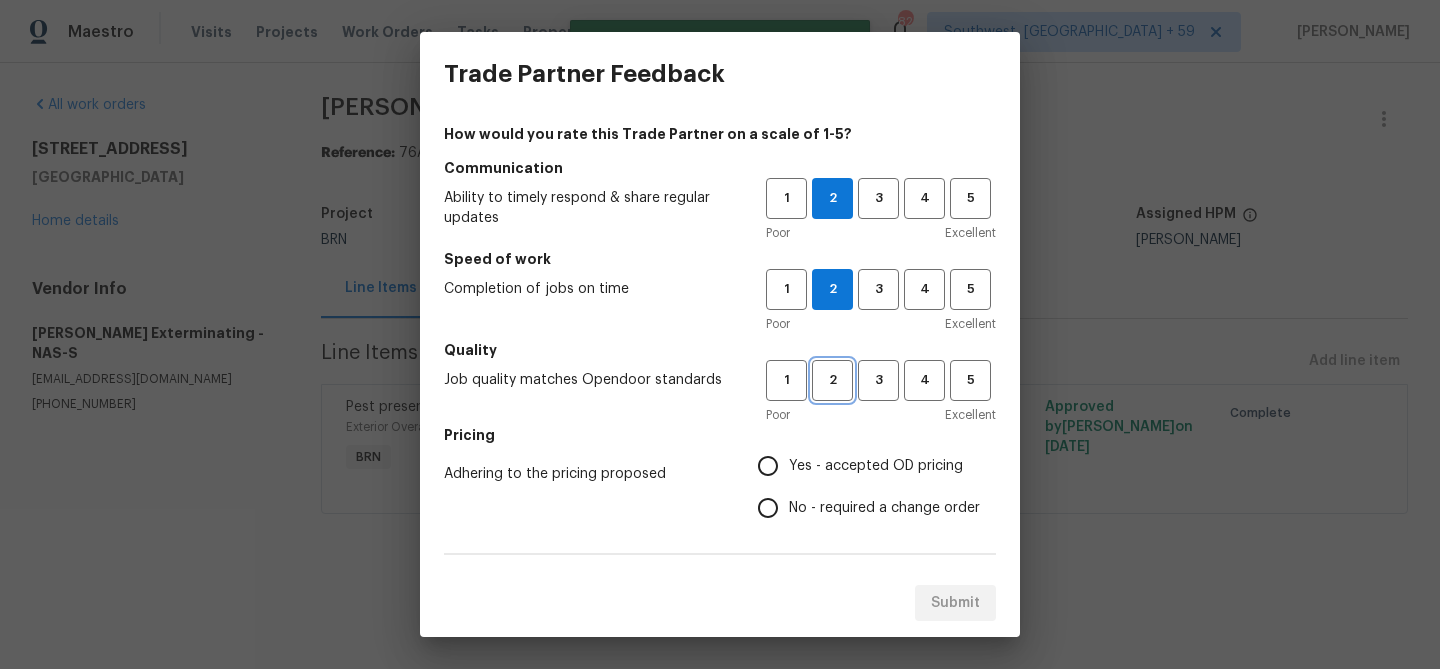 click on "2" at bounding box center (832, 380) 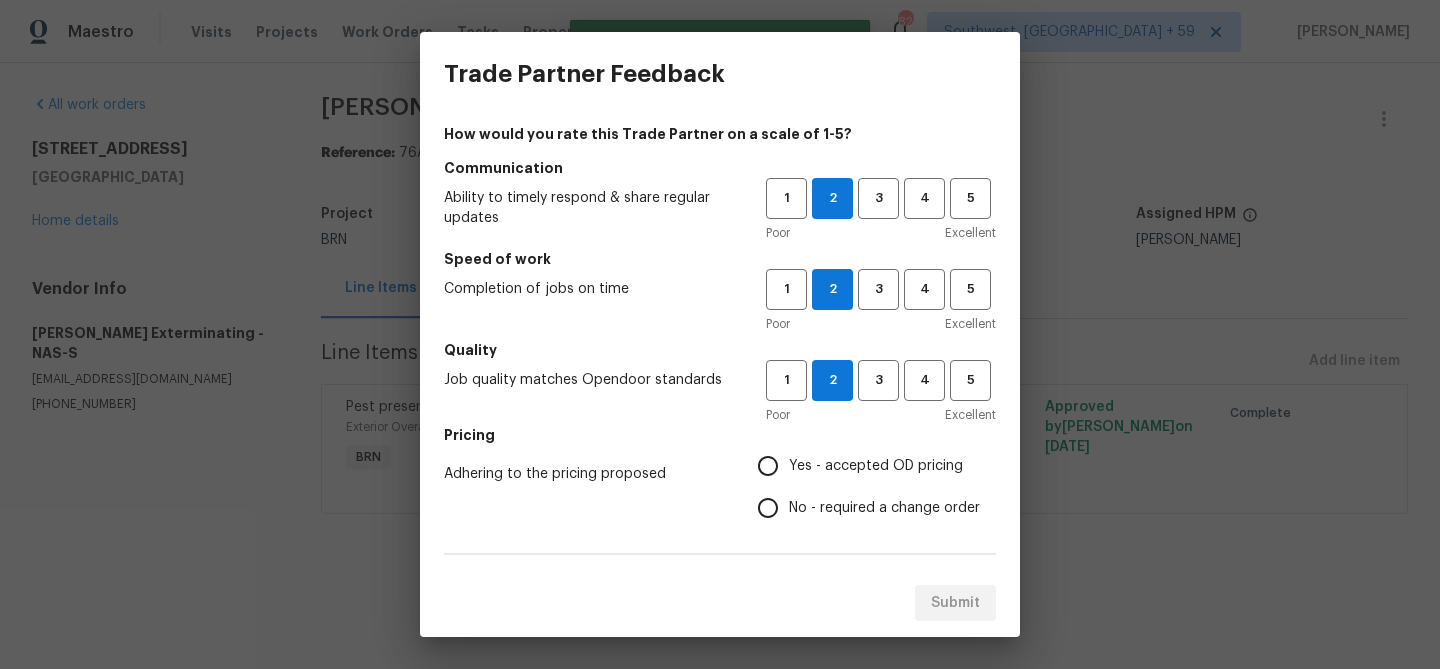 click on "Yes - accepted OD pricing" at bounding box center (768, 466) 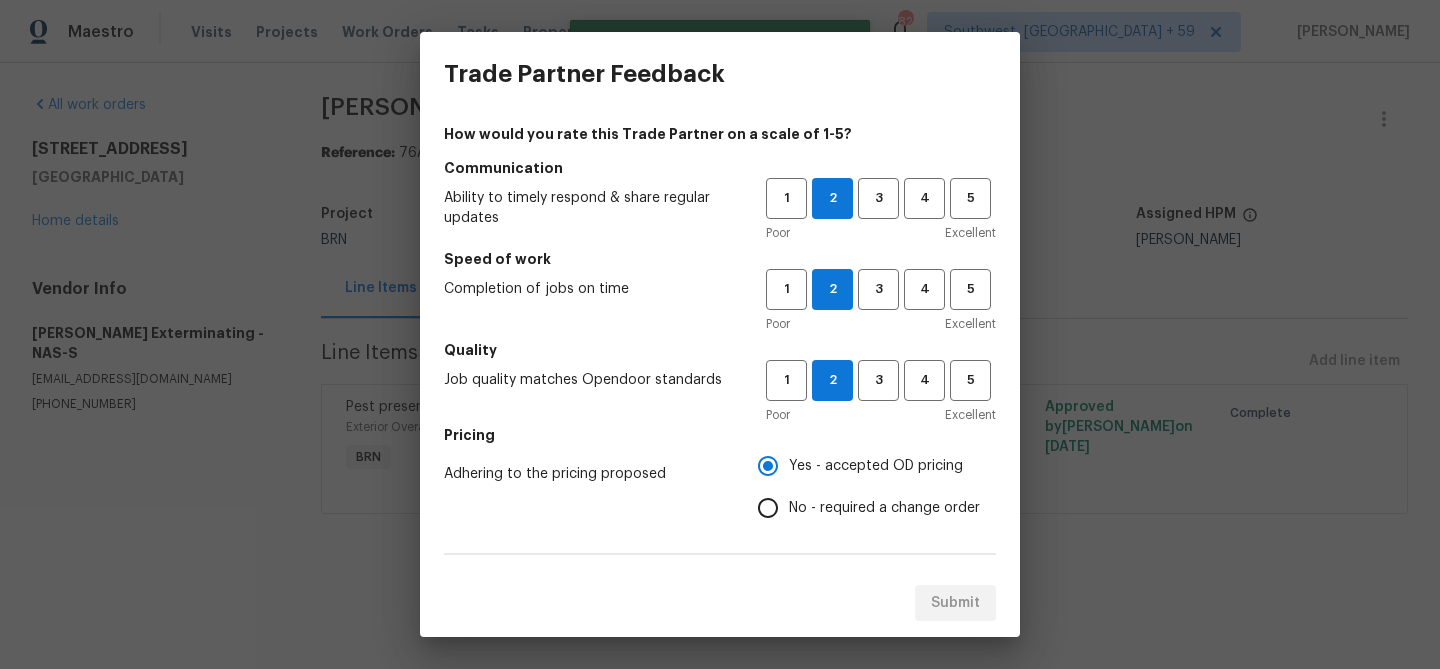 scroll, scrollTop: 155, scrollLeft: 0, axis: vertical 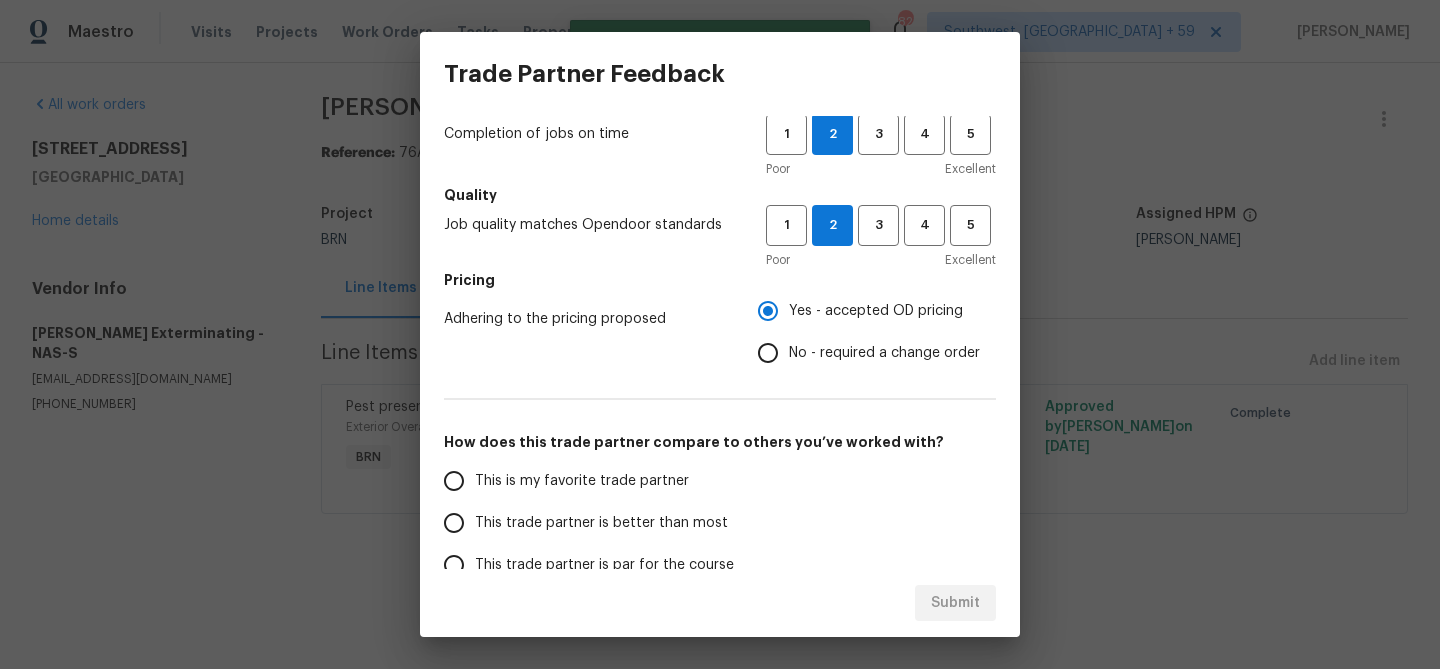 click on "This is my favorite trade partner" at bounding box center [582, 481] 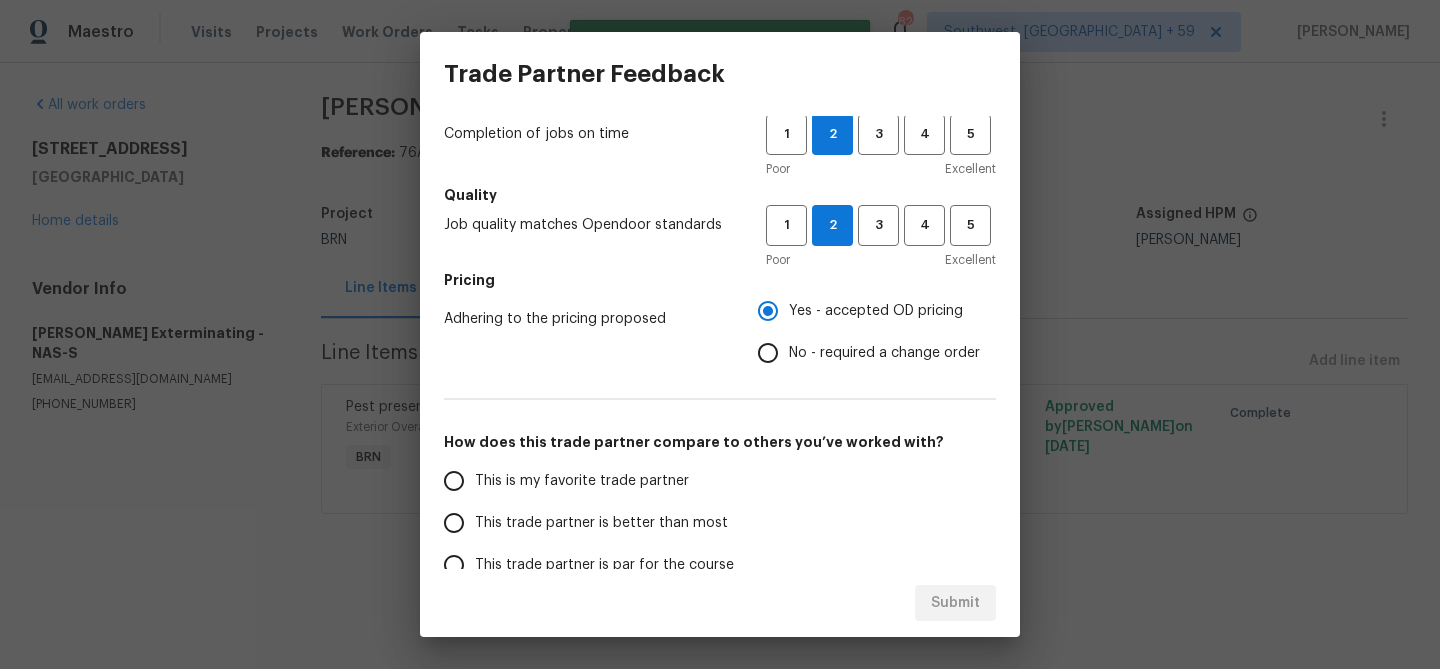click on "This is my favorite trade partner" at bounding box center [454, 481] 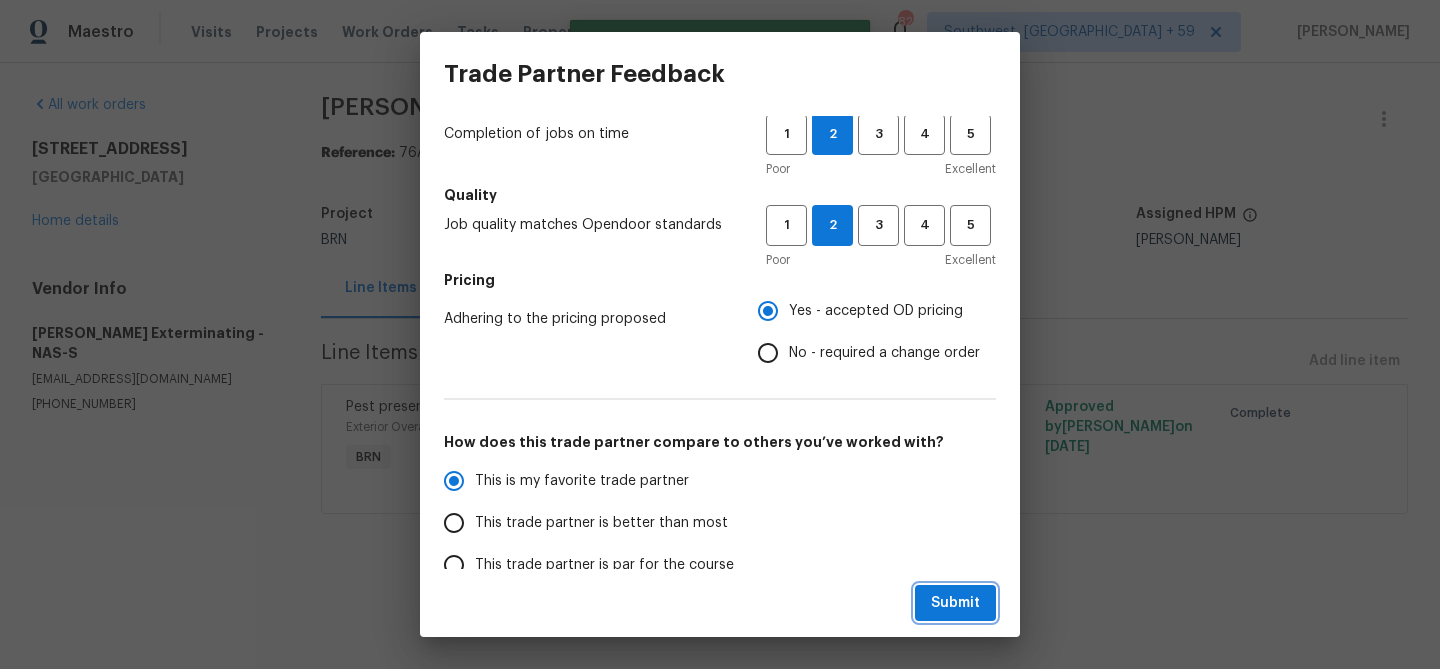 click on "Submit" at bounding box center (955, 603) 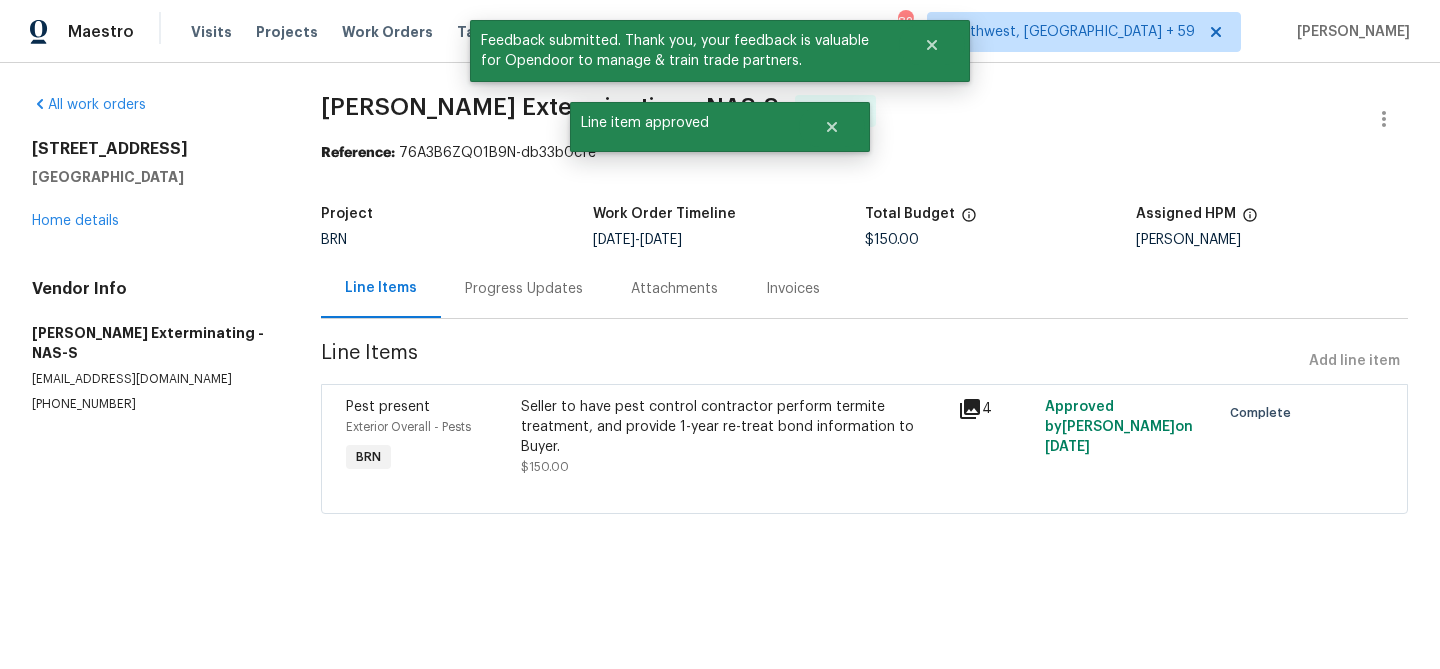 click on "Progress Updates" at bounding box center (524, 288) 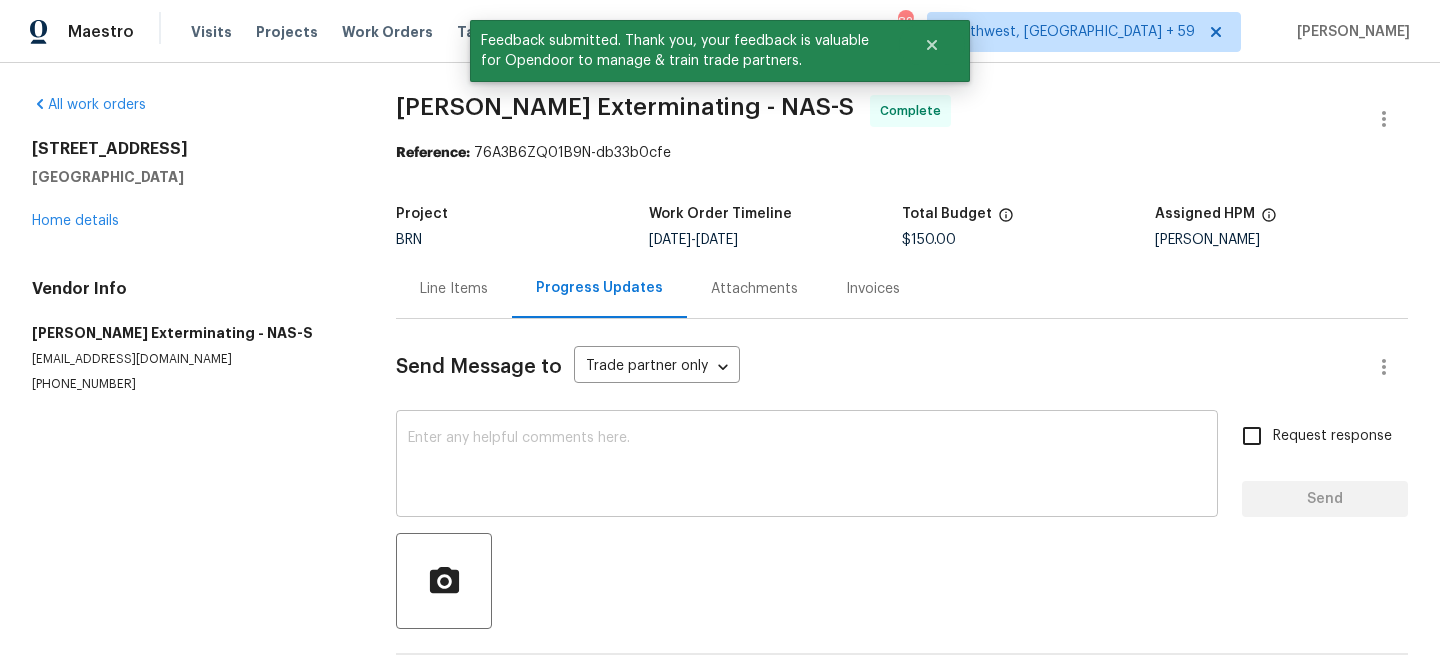 click at bounding box center [807, 466] 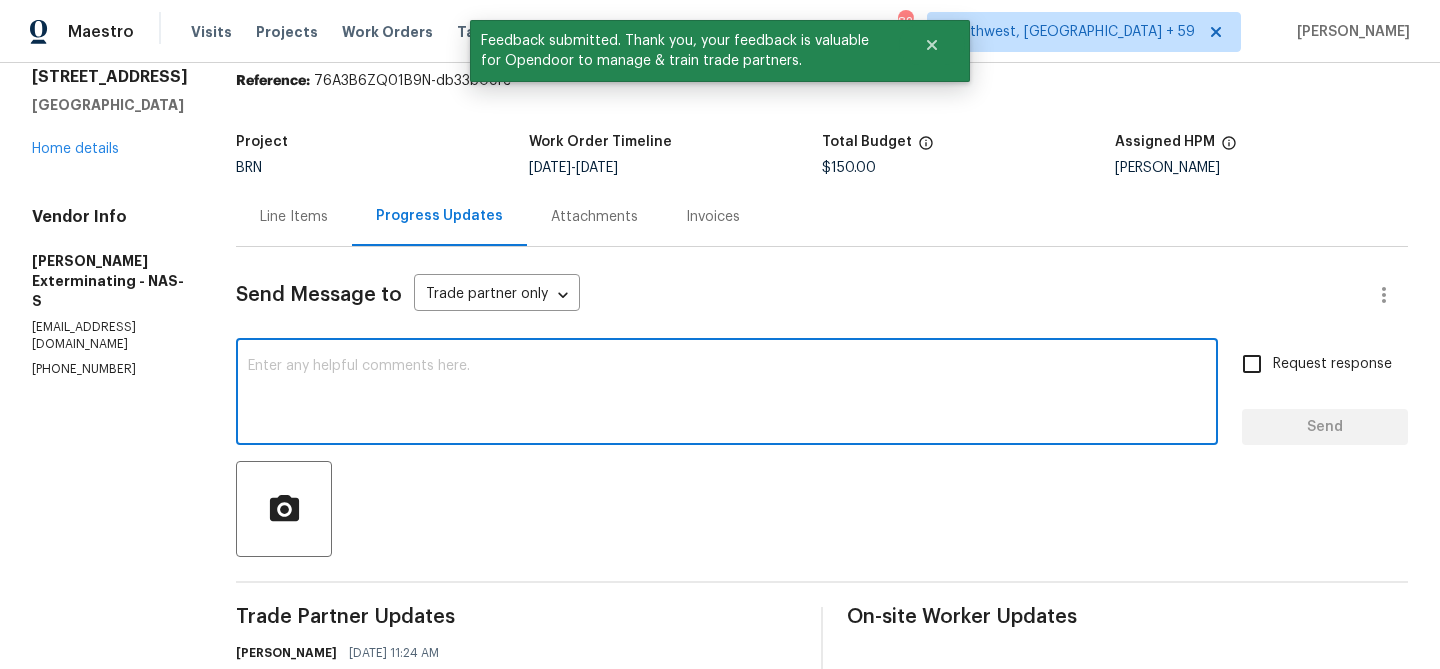 scroll, scrollTop: 161, scrollLeft: 0, axis: vertical 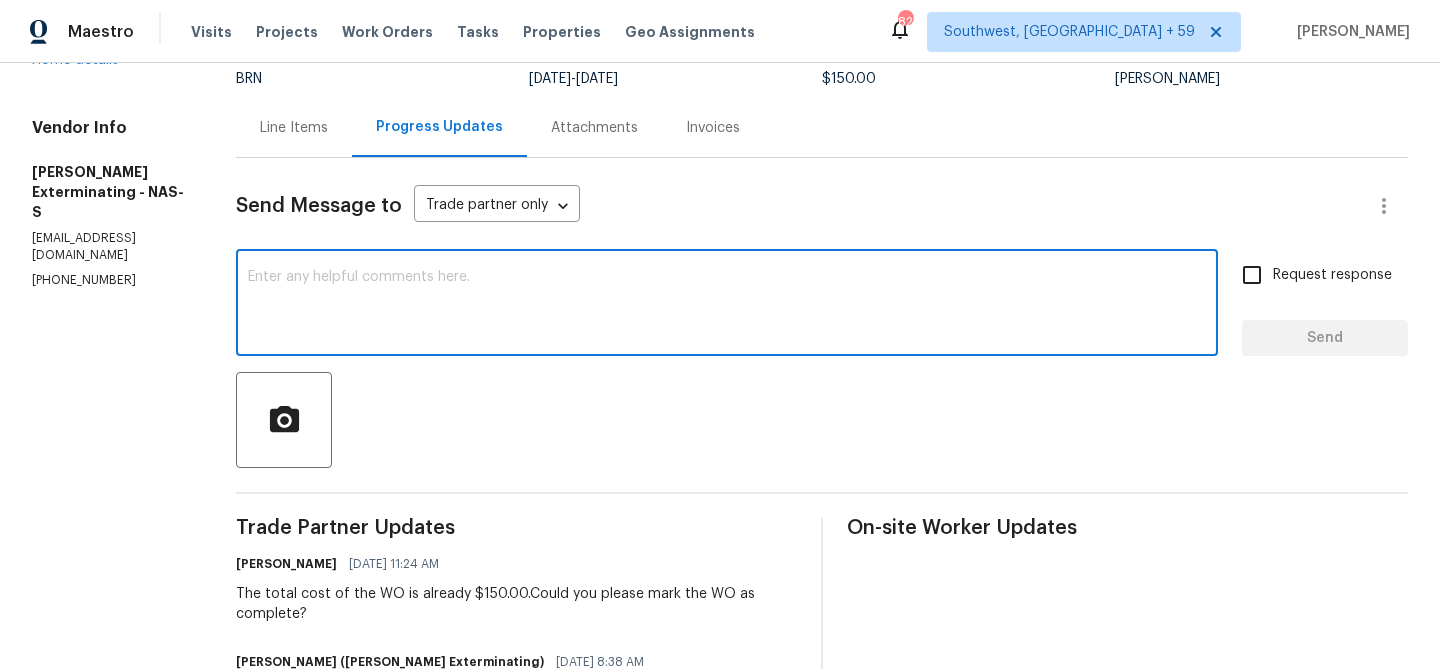 paste on "WO is approved, Please upload the invoice under the invoice section.Thanks" 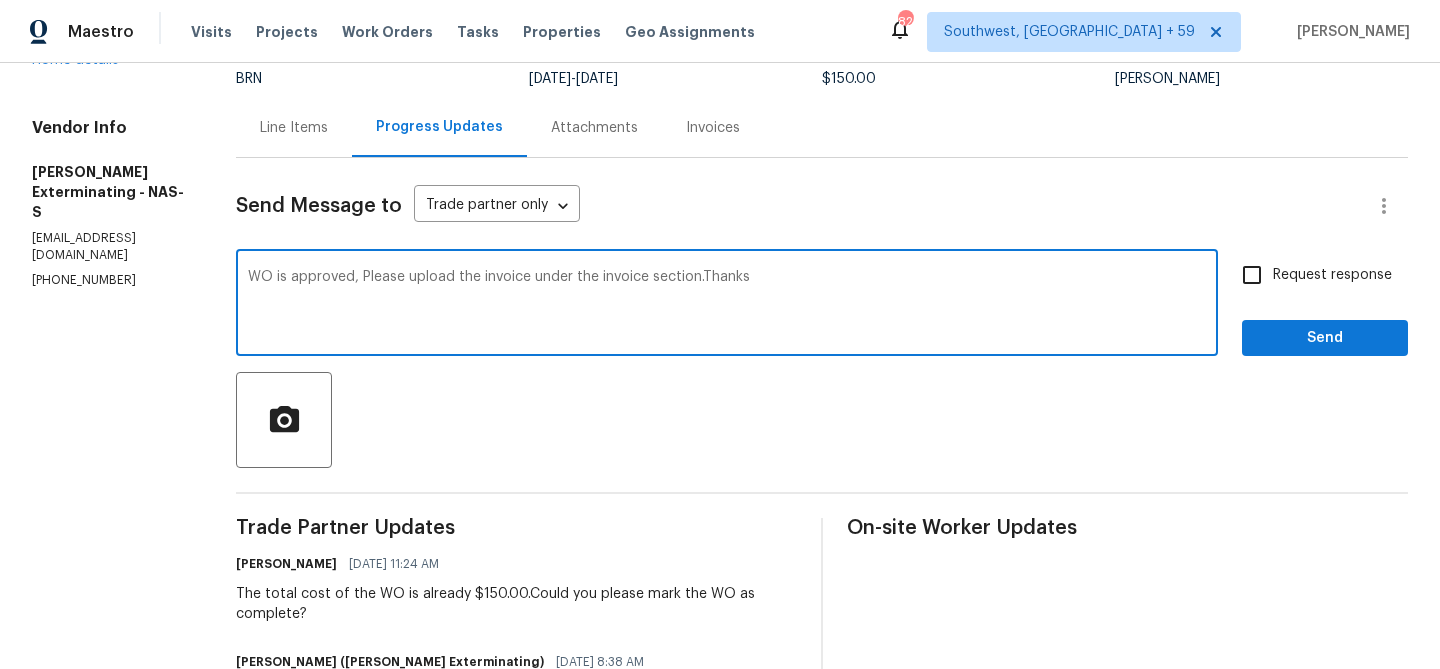 type on "WO is approved, Please upload the invoice under the invoice section.Thanks" 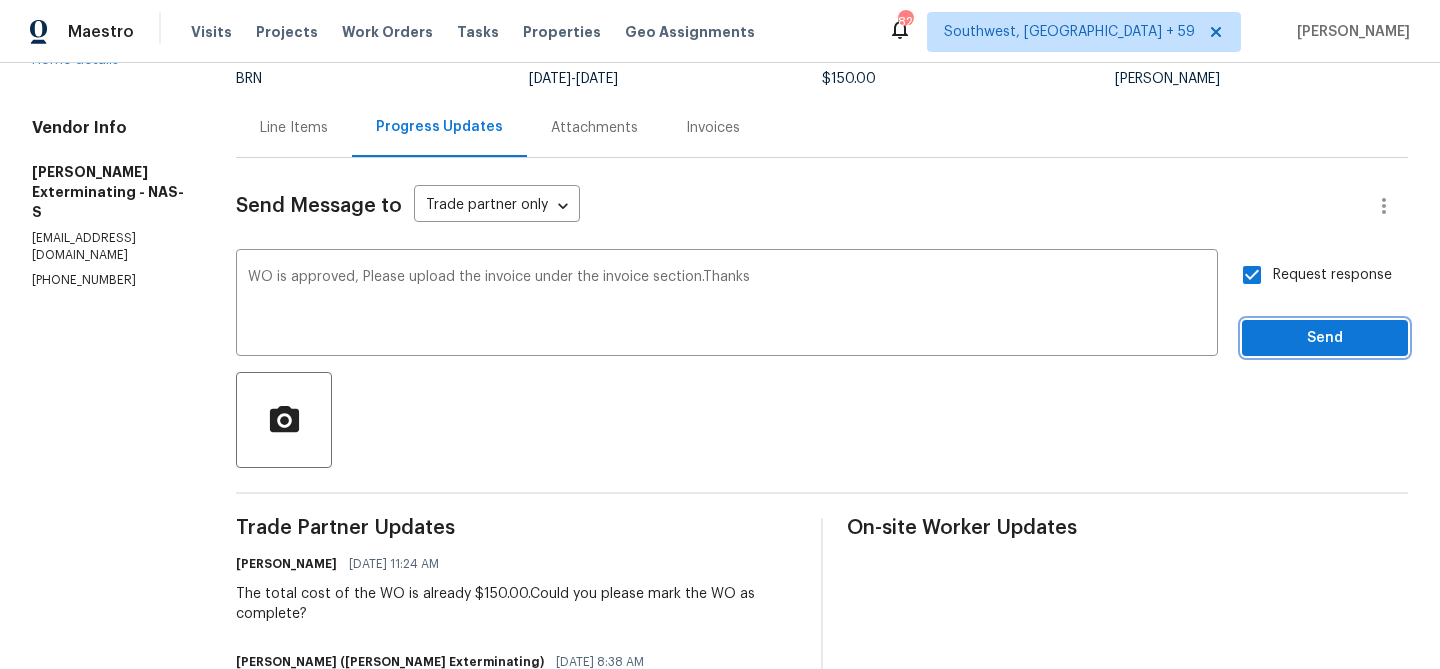 click on "Send" at bounding box center [1325, 338] 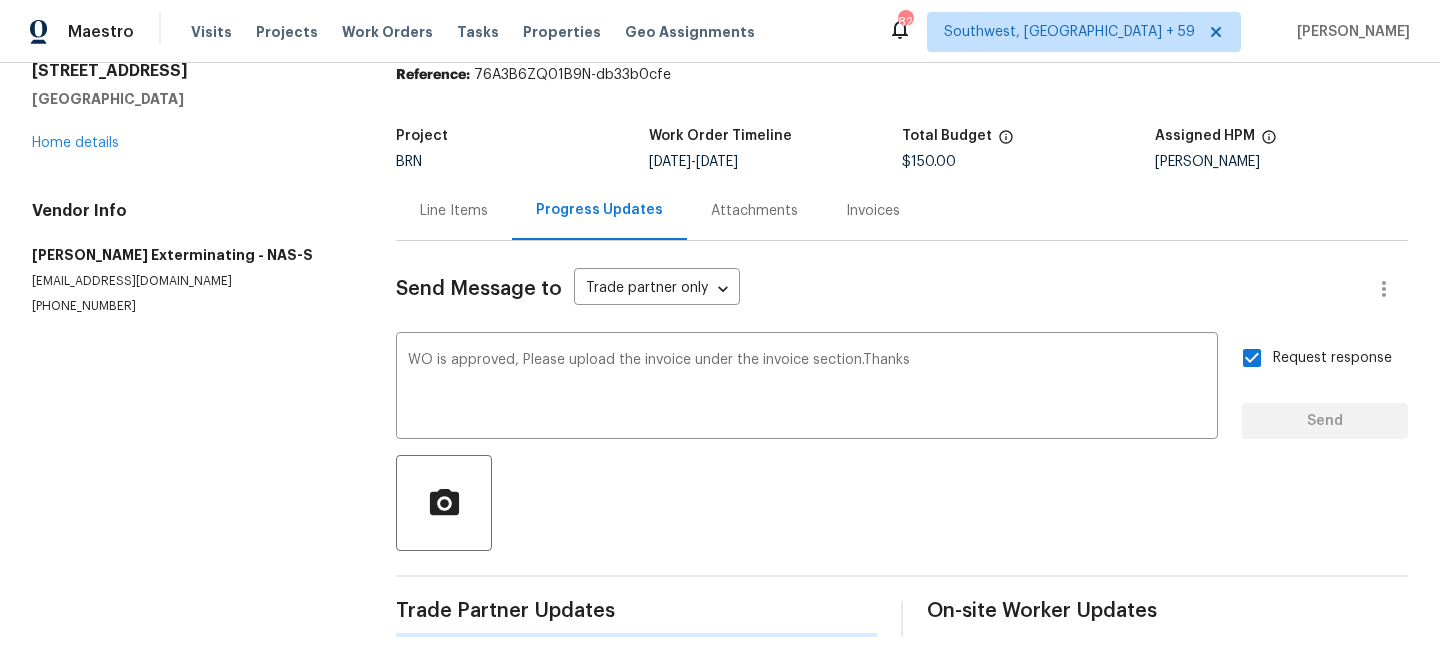 type 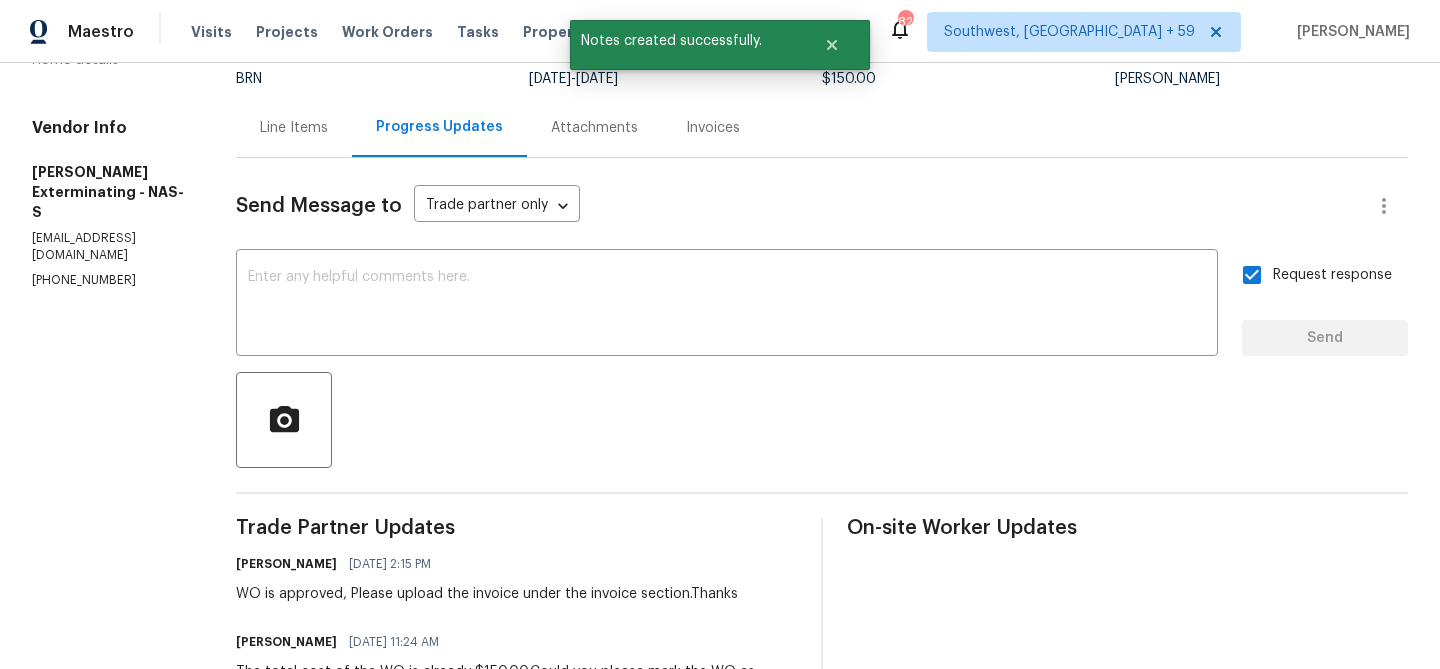 scroll, scrollTop: 0, scrollLeft: 0, axis: both 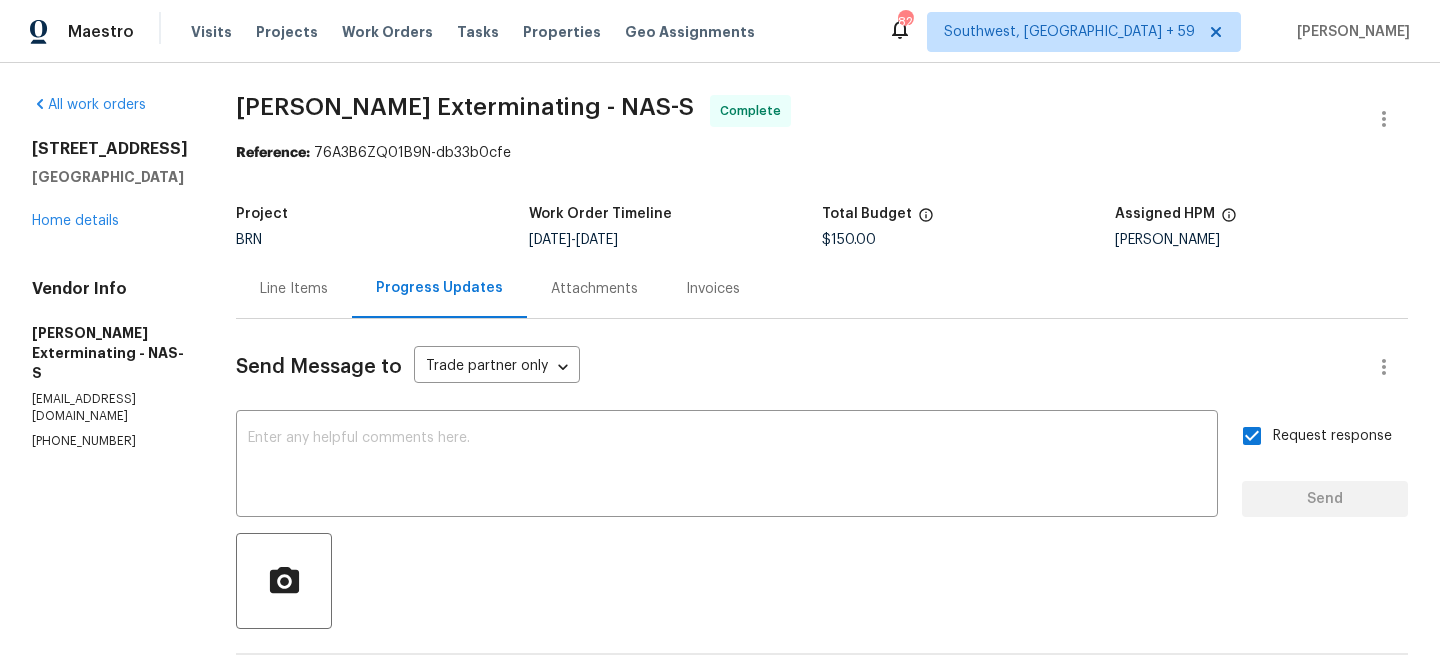 click on "Invoices" at bounding box center (713, 289) 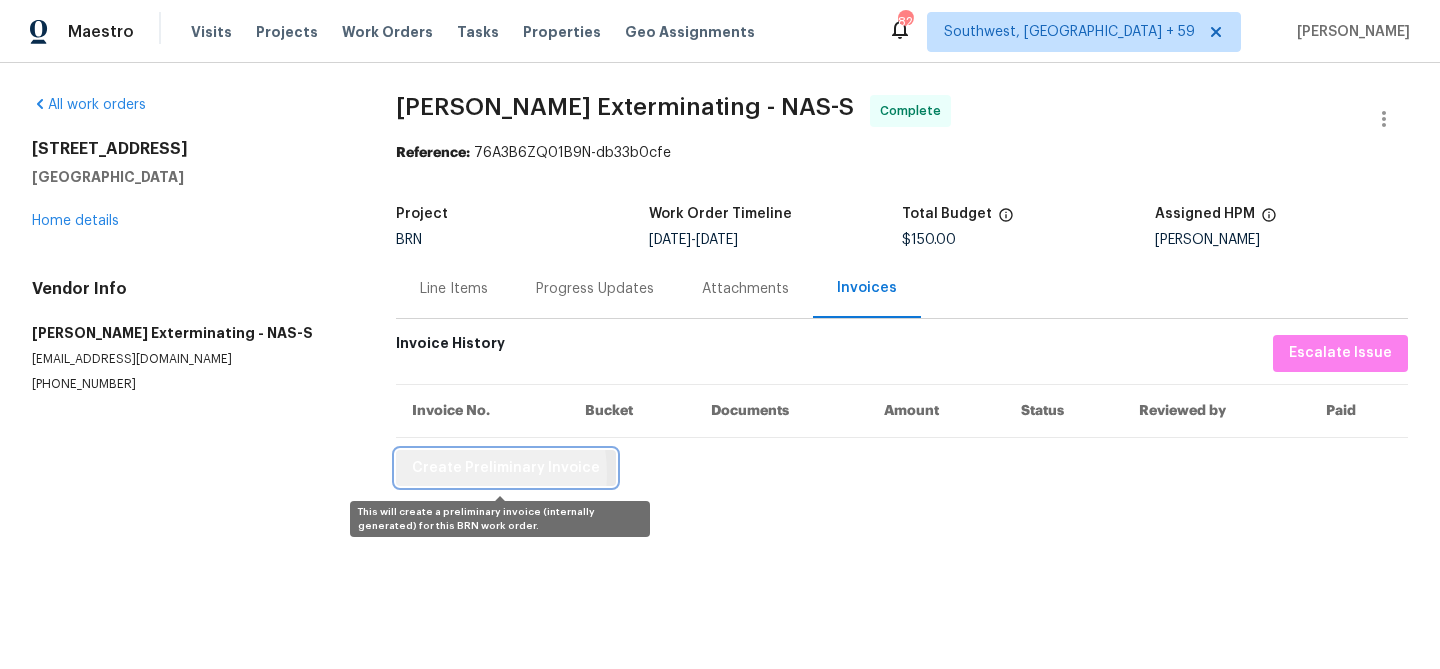 click on "Create Preliminary Invoice" at bounding box center [506, 468] 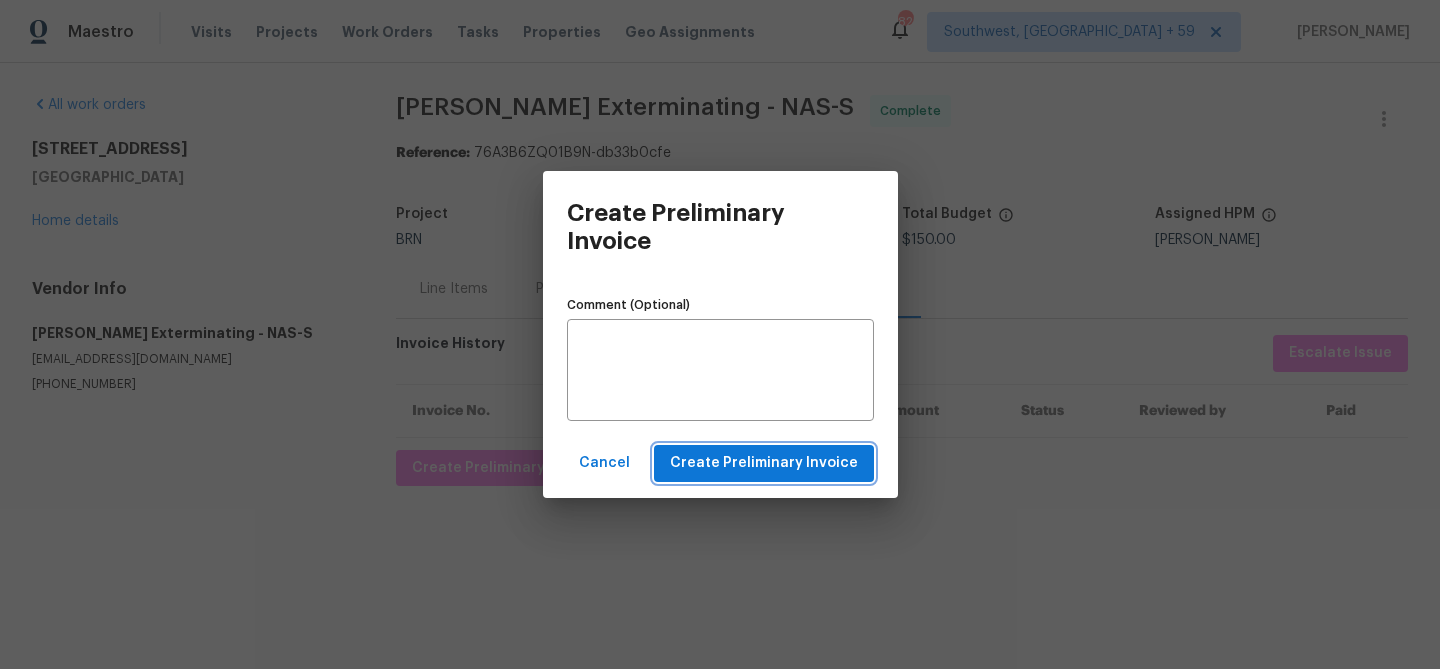 click on "Create Preliminary Invoice" at bounding box center [764, 463] 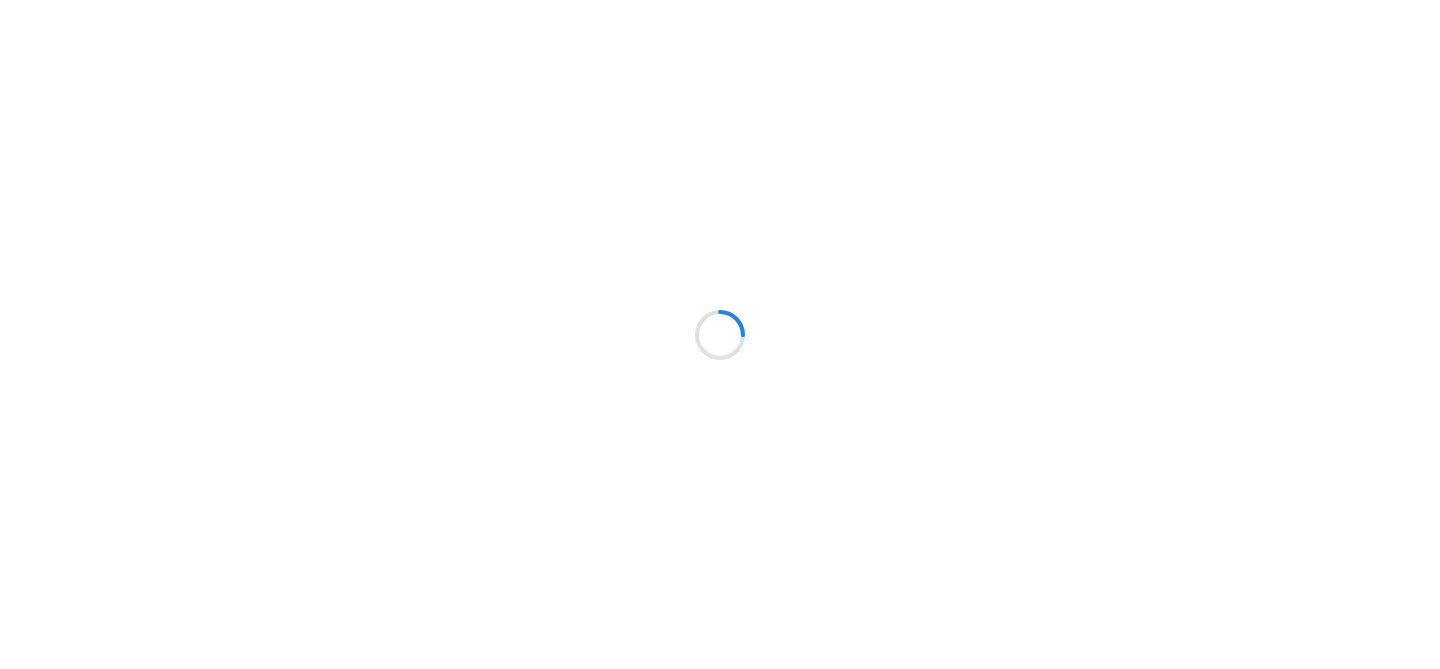 scroll, scrollTop: 0, scrollLeft: 0, axis: both 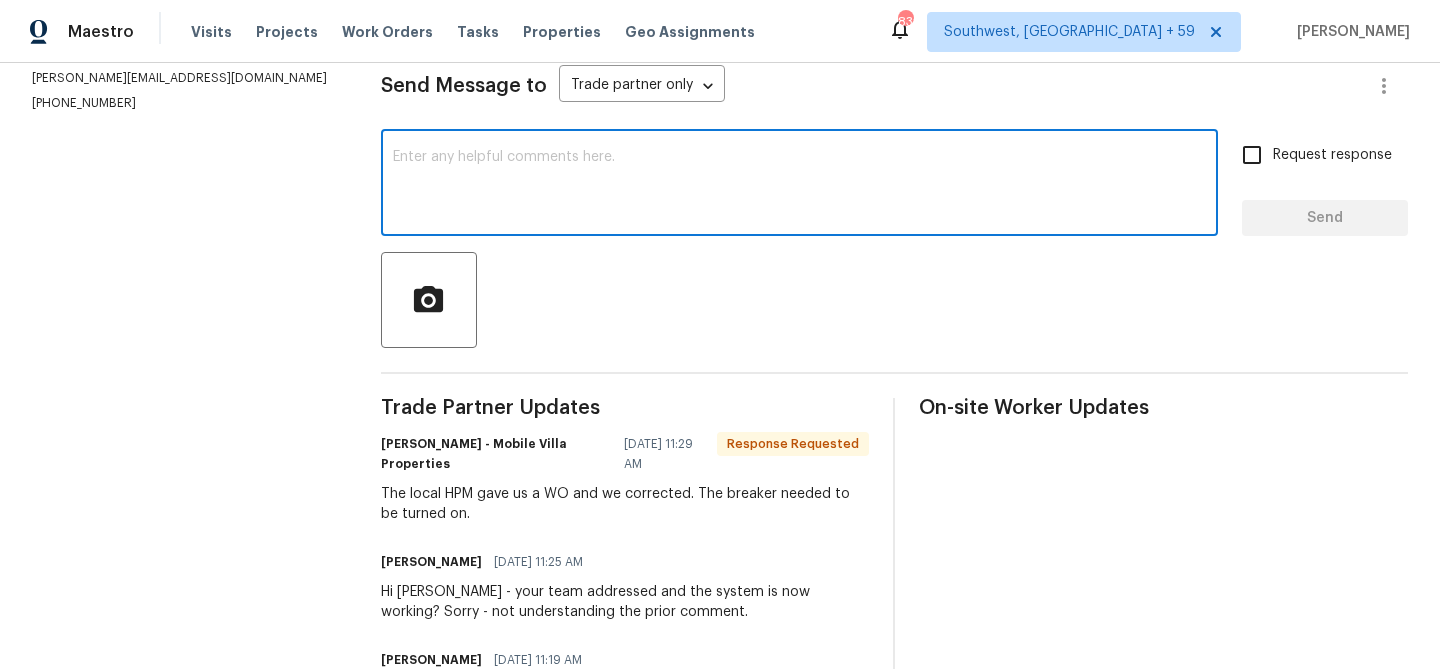 click at bounding box center (799, 185) 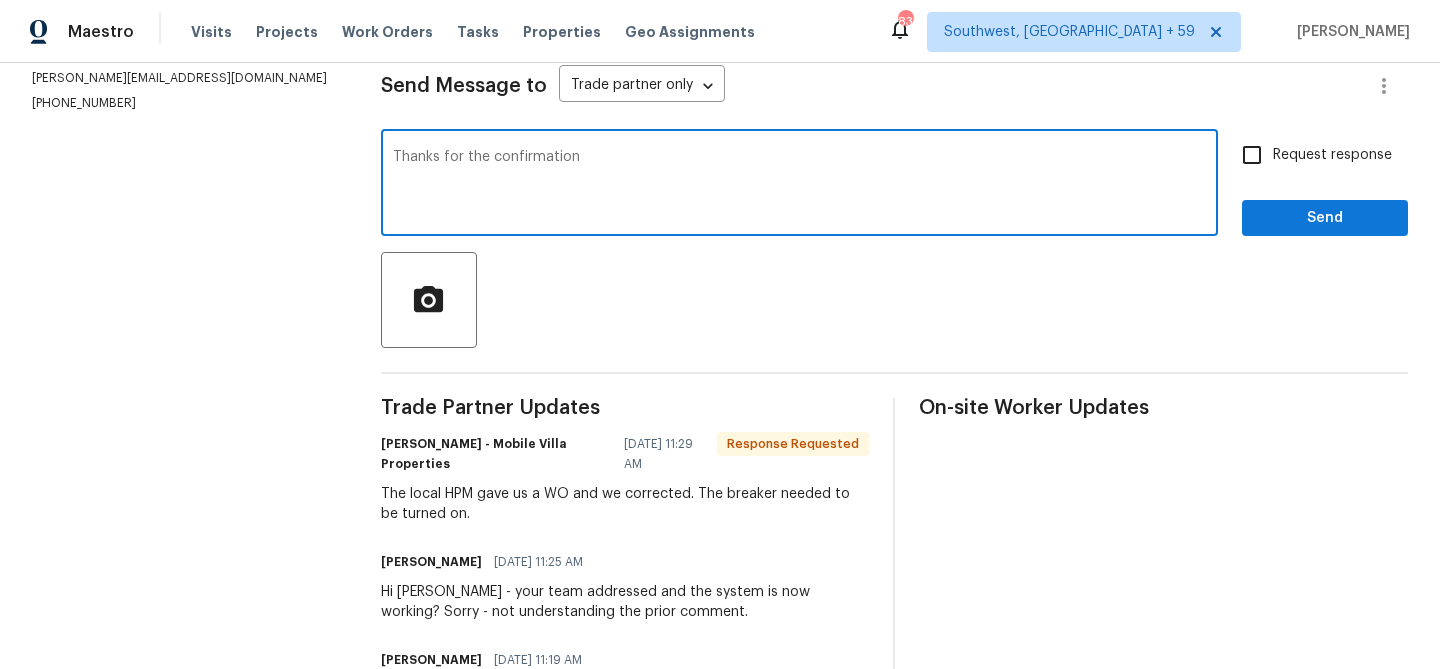 type on "Thanks for the confirmation" 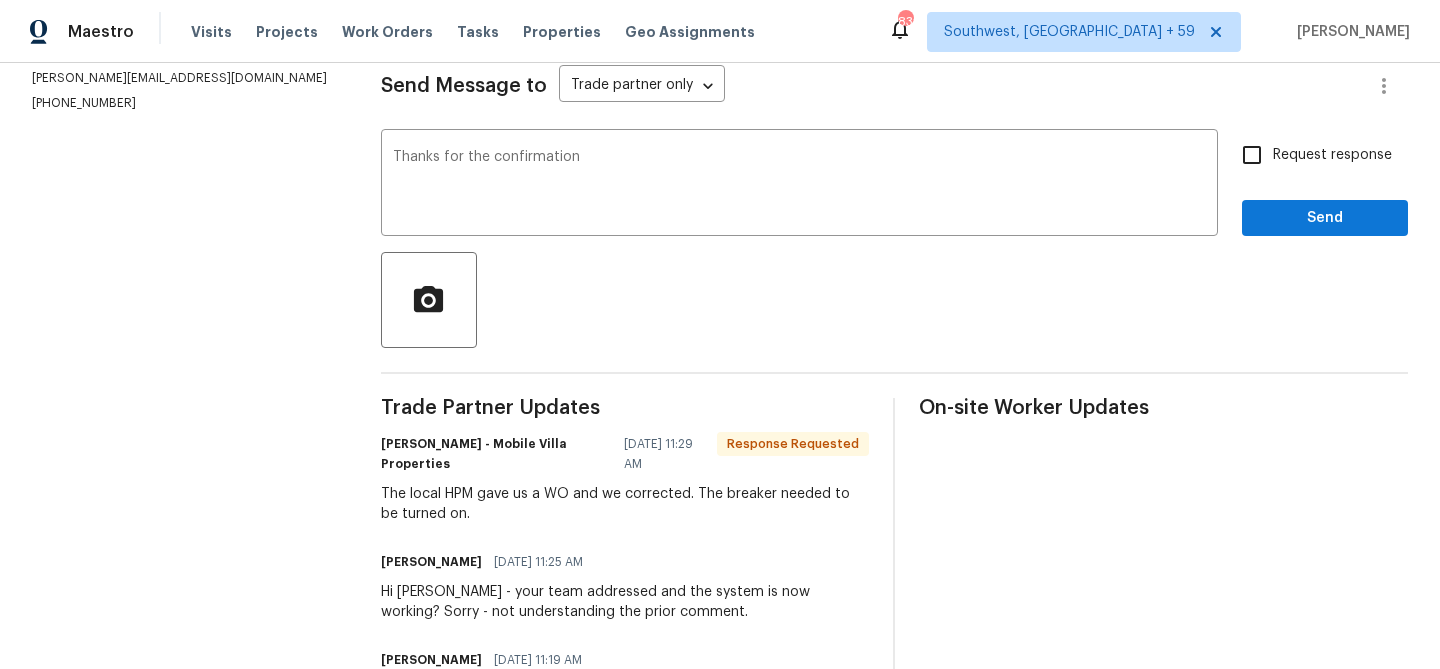 click on "Request response" at bounding box center (1332, 155) 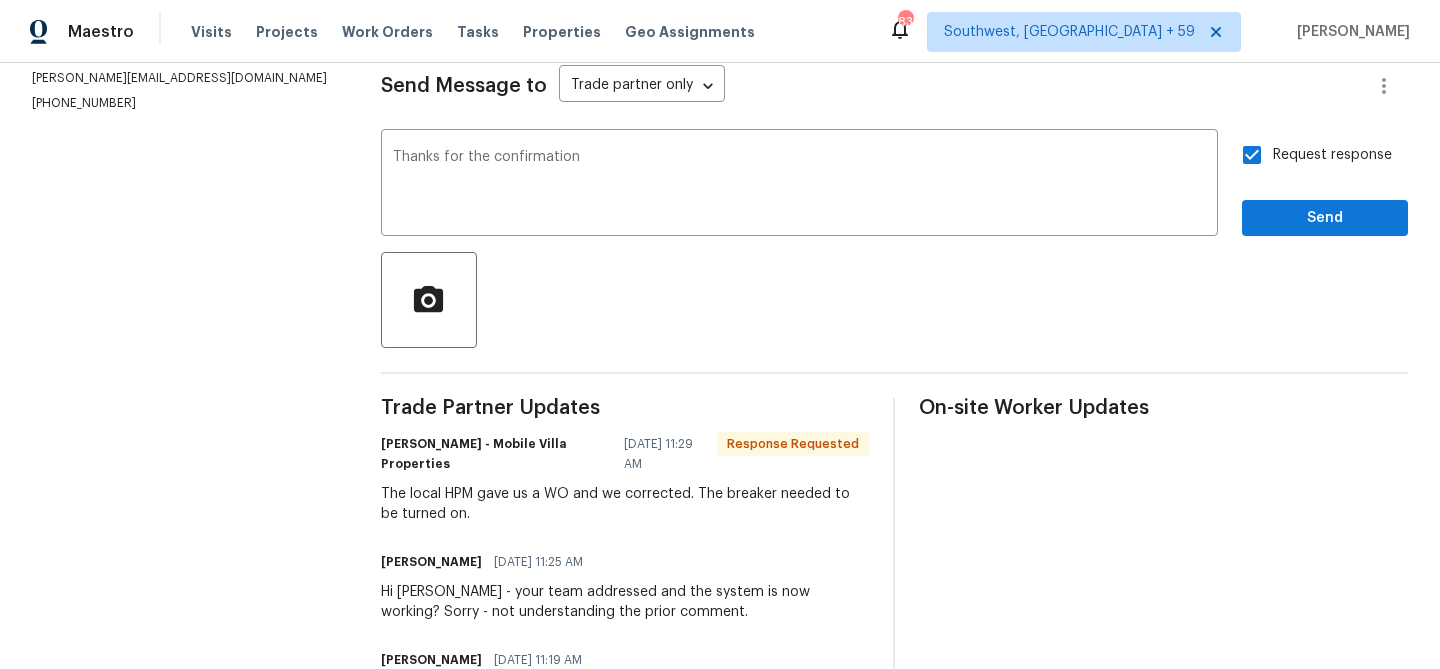 click on "Send Message to Trade partner only Trade partner only ​ Thanks for the confirmation  x ​ Request response Send Trade Partner Updates [PERSON_NAME] - Mobile Villa Properties [DATE] 11:29 AM Response Requested The local HPM gave us a WO and we corrected. The breaker needed to be turned on. [PERSON_NAME] [DATE] 11:25 AM Hi [PERSON_NAME] - your team addressed and the system is now working? Sorry - not understanding the prior comment. [PERSON_NAME] [DATE] 11:19 AM Thanks for letting us know [PERSON_NAME] - Mobile Villa Properties [DATE] 10:16 AM THis WO was already handled locally [PERSON_NAME] [DATE] 2:23 PM This work was already completed by your company on [DATE]. Now, this came as a rework On-site Worker Updates" at bounding box center (894, 469) 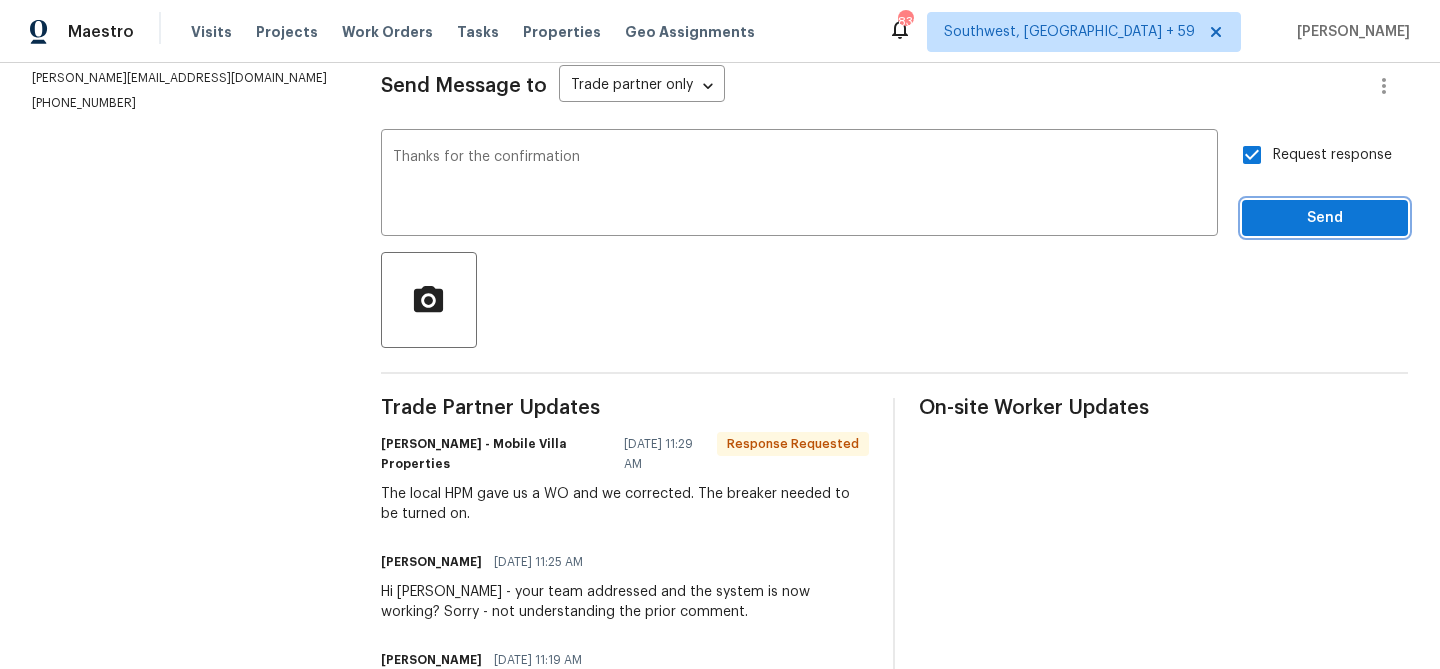 click on "Send" at bounding box center (1325, 218) 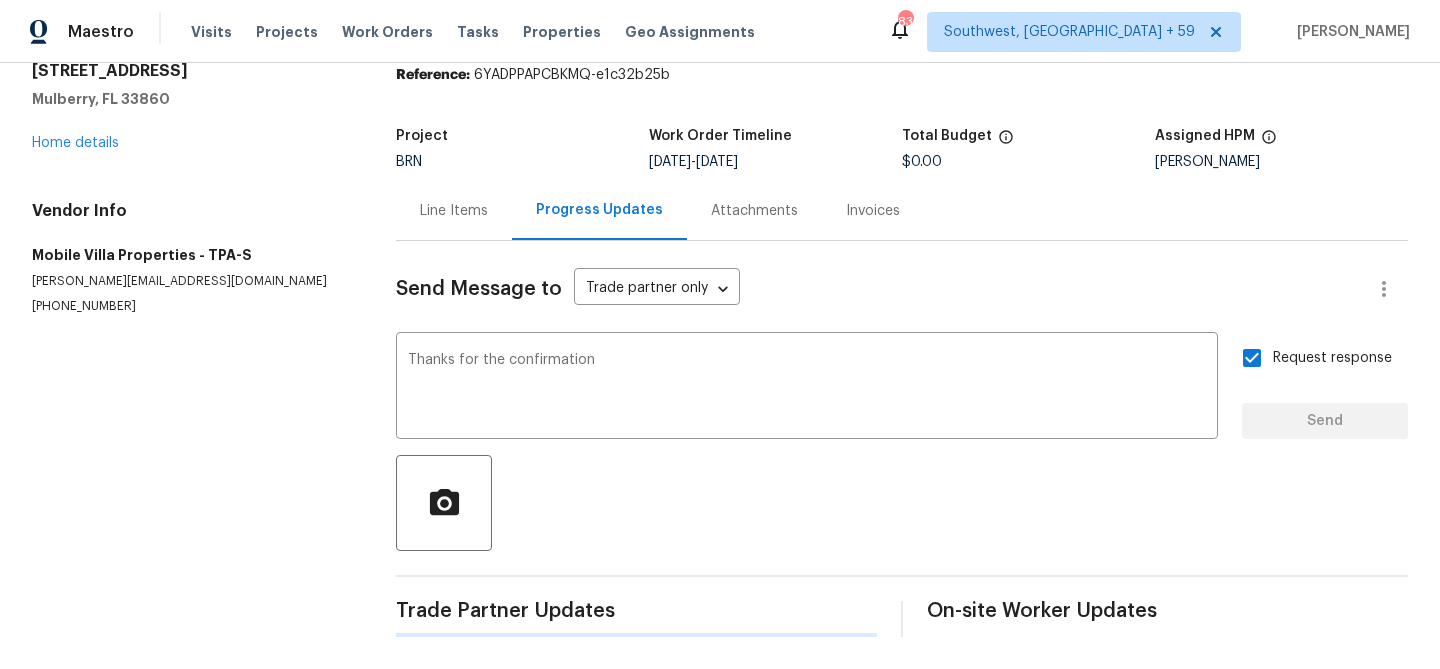type 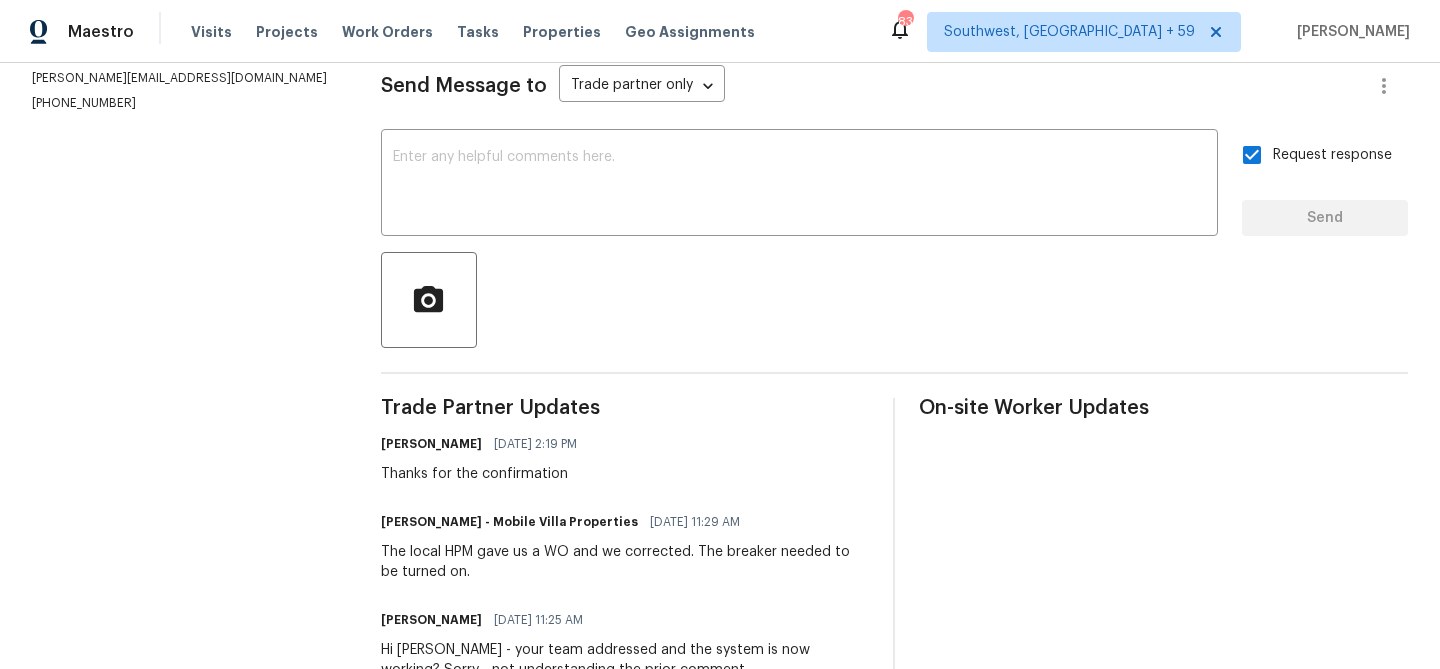 scroll, scrollTop: 0, scrollLeft: 0, axis: both 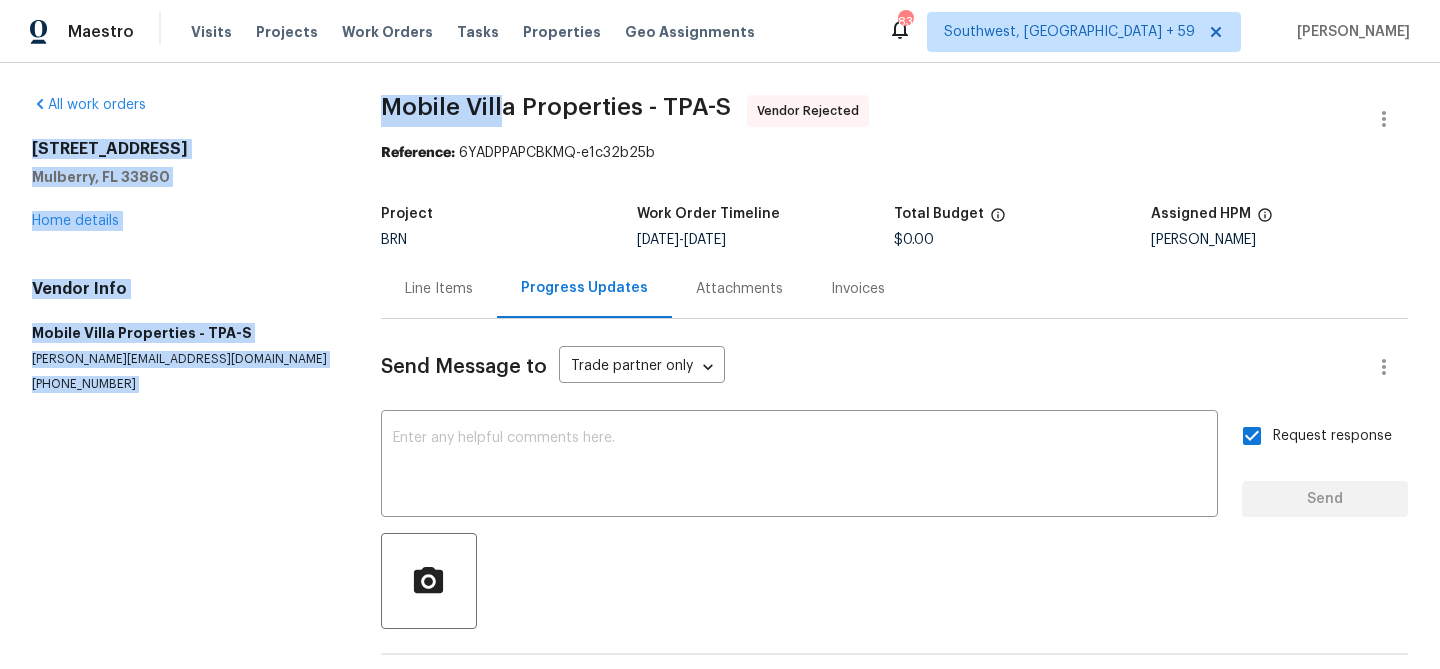 drag, startPoint x: 370, startPoint y: 118, endPoint x: 521, endPoint y: 105, distance: 151.55856 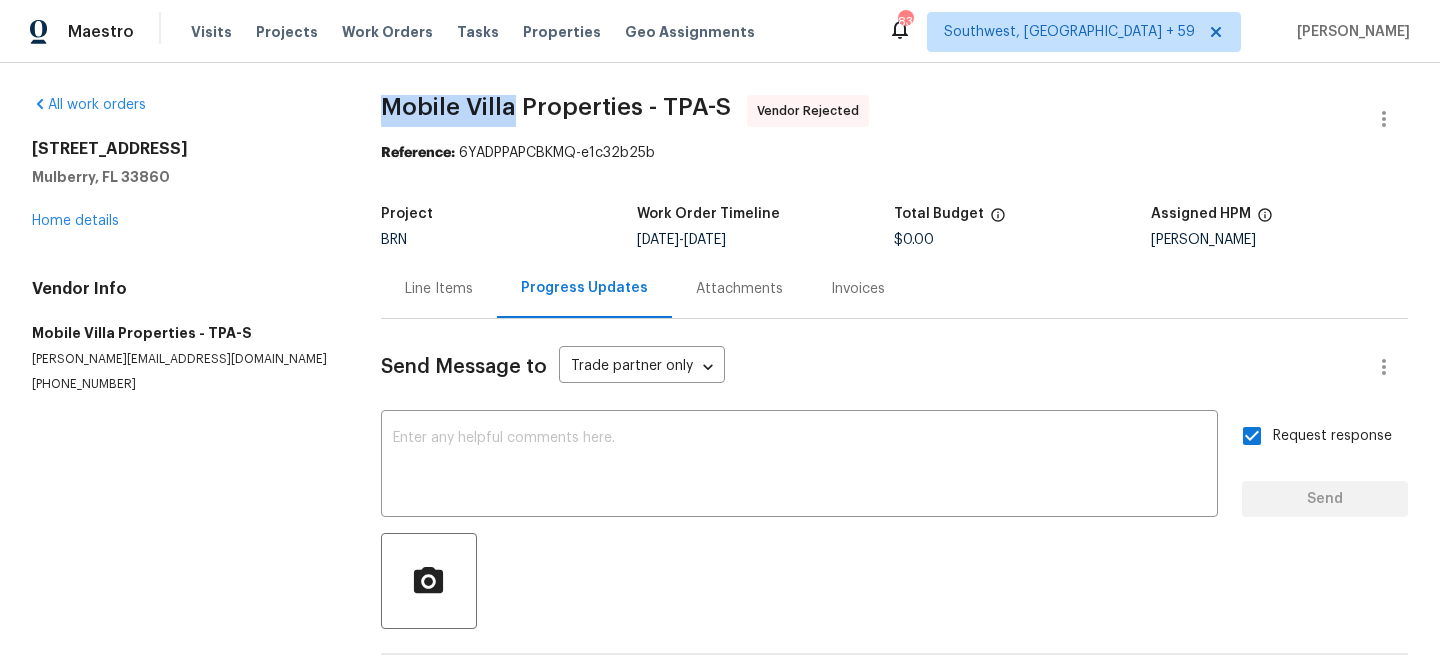drag, startPoint x: 528, startPoint y: 105, endPoint x: 387, endPoint y: 104, distance: 141.00354 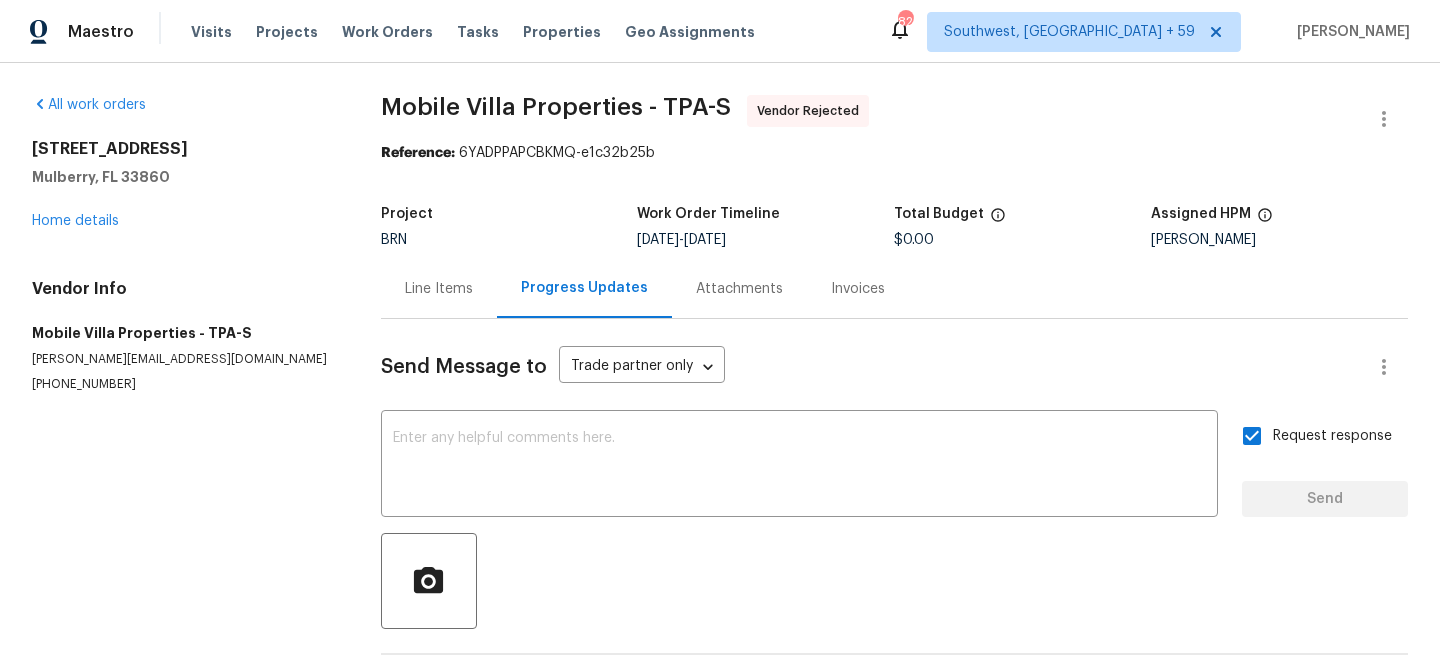 click on "Line Items" at bounding box center [439, 288] 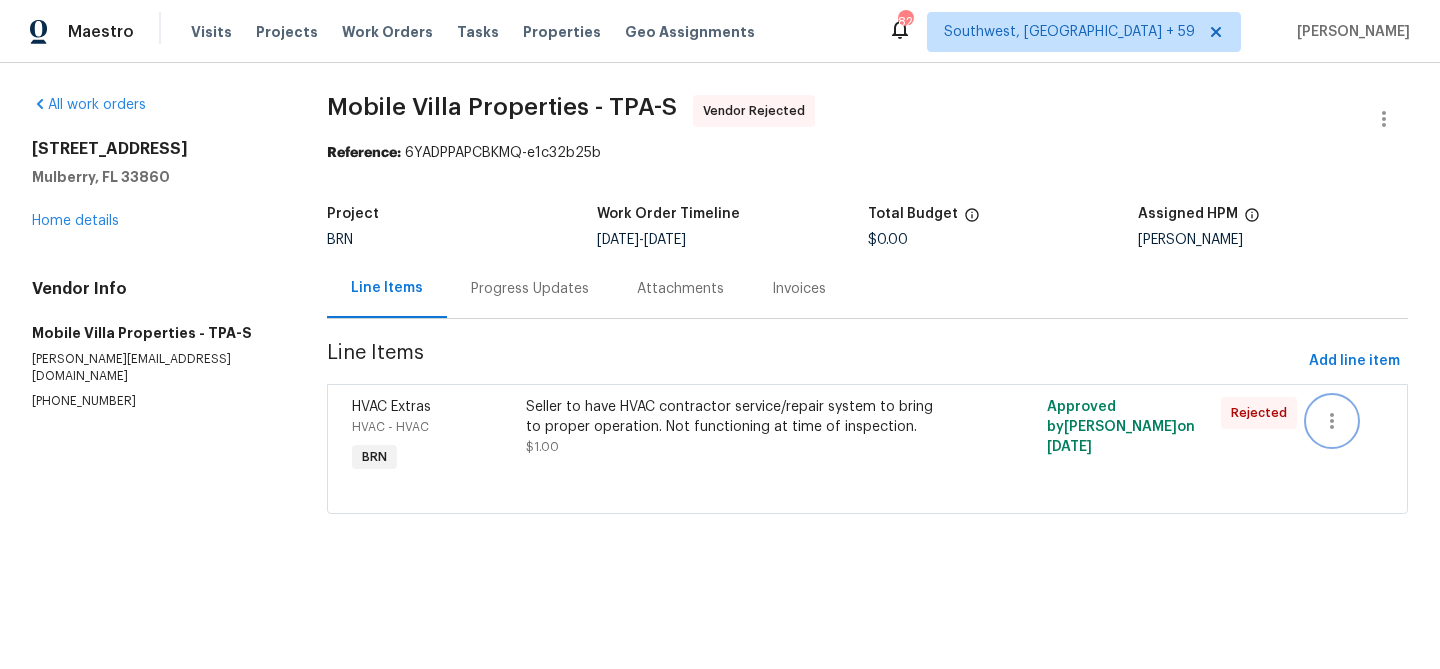click 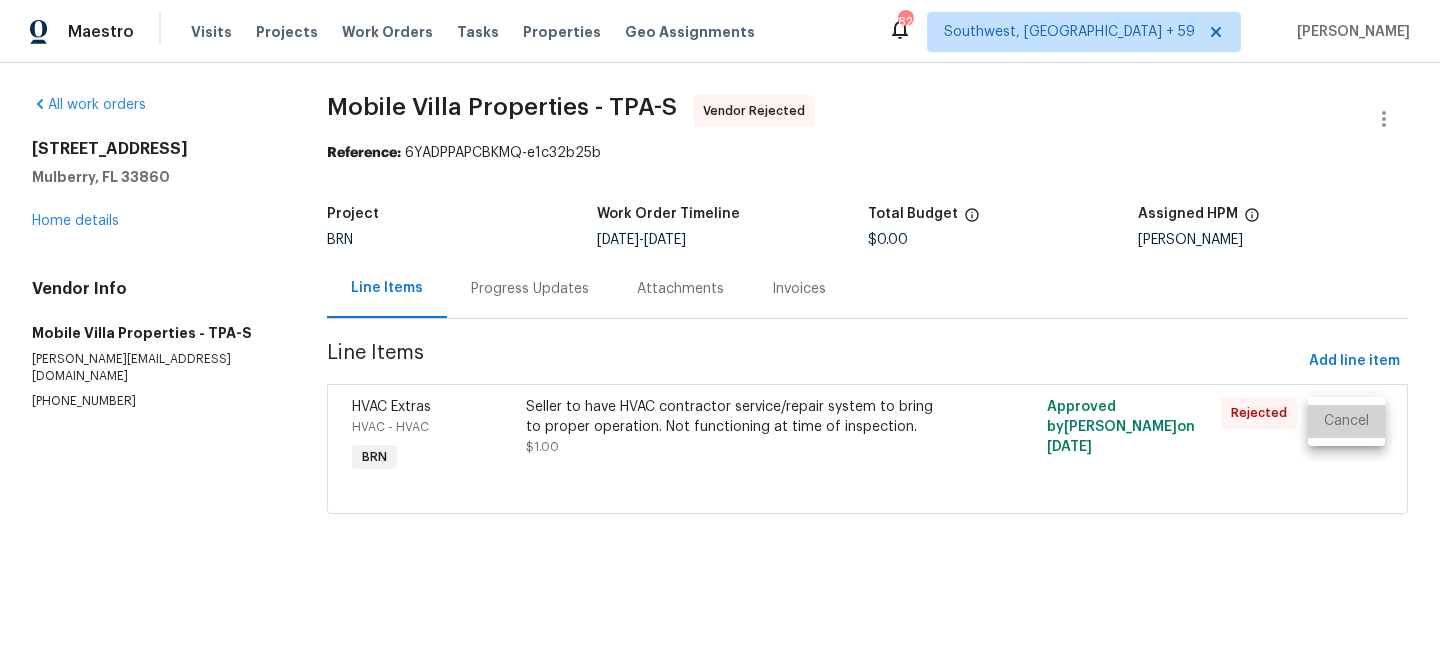click on "Cancel" at bounding box center [1346, 421] 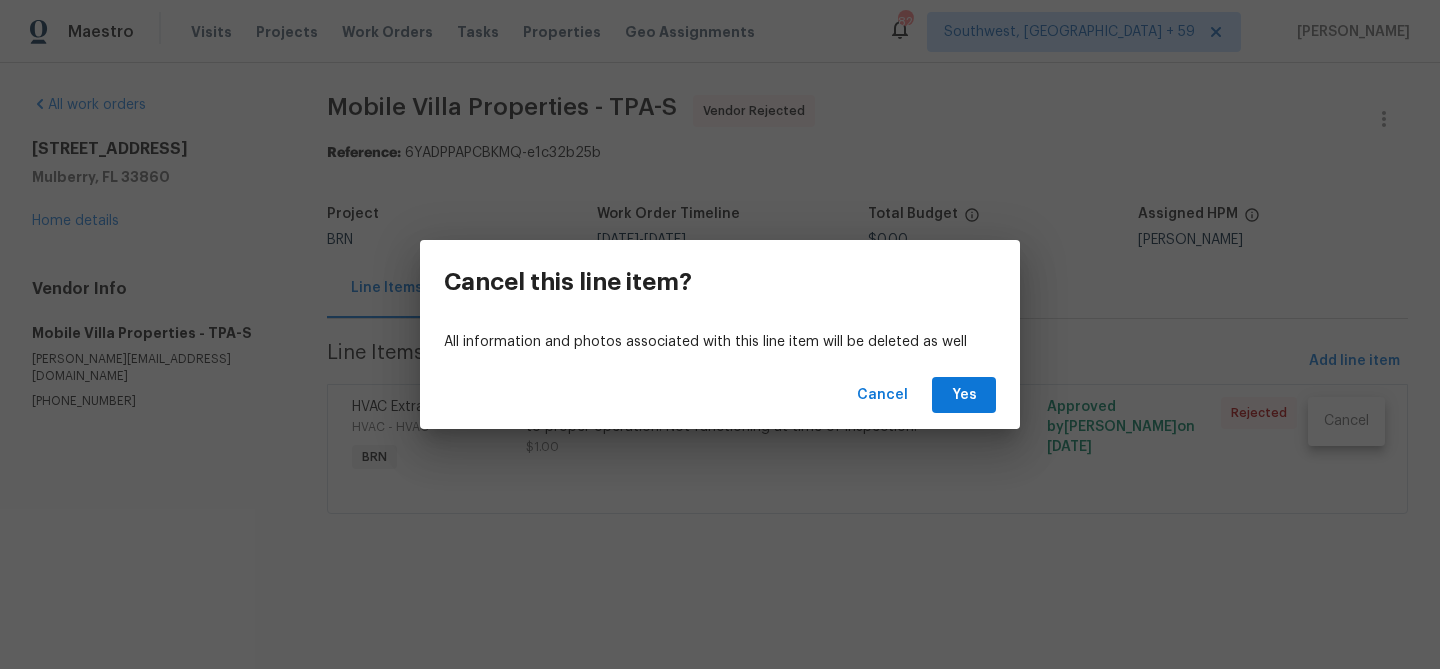 click on "Cancel Yes" at bounding box center [720, 395] 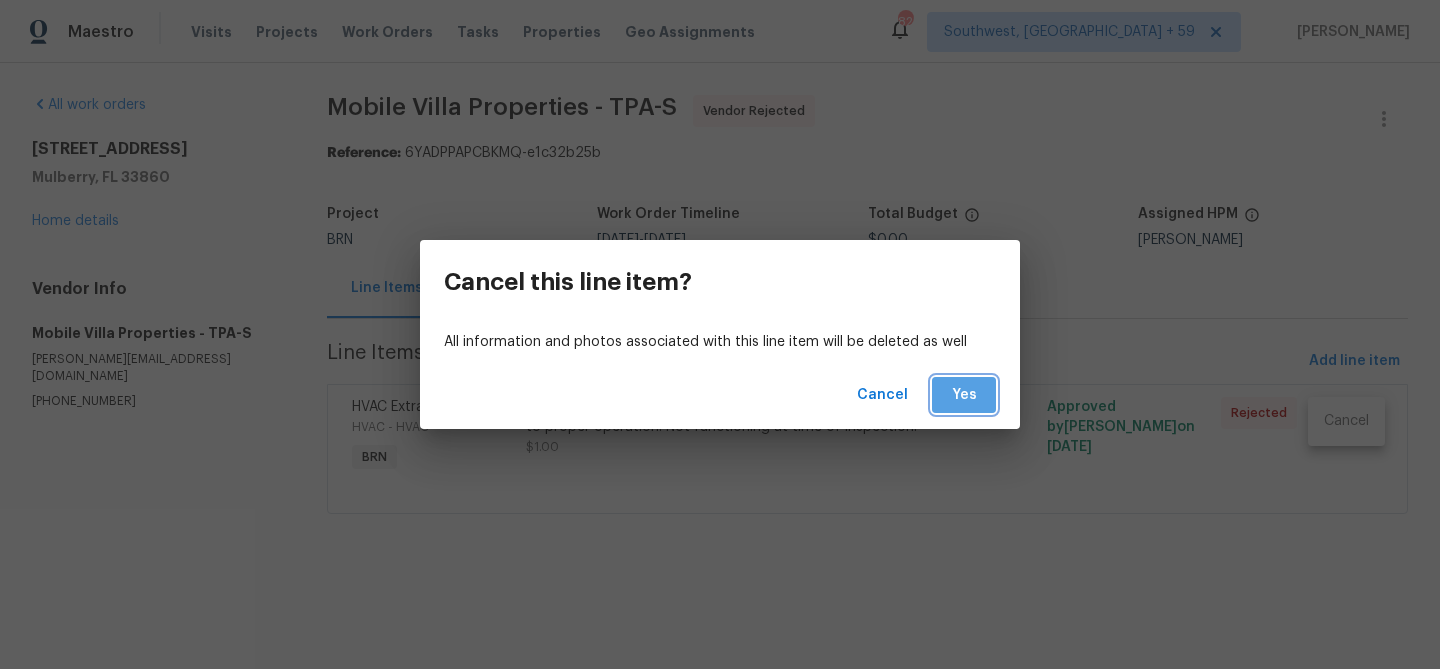 click on "Yes" at bounding box center [964, 395] 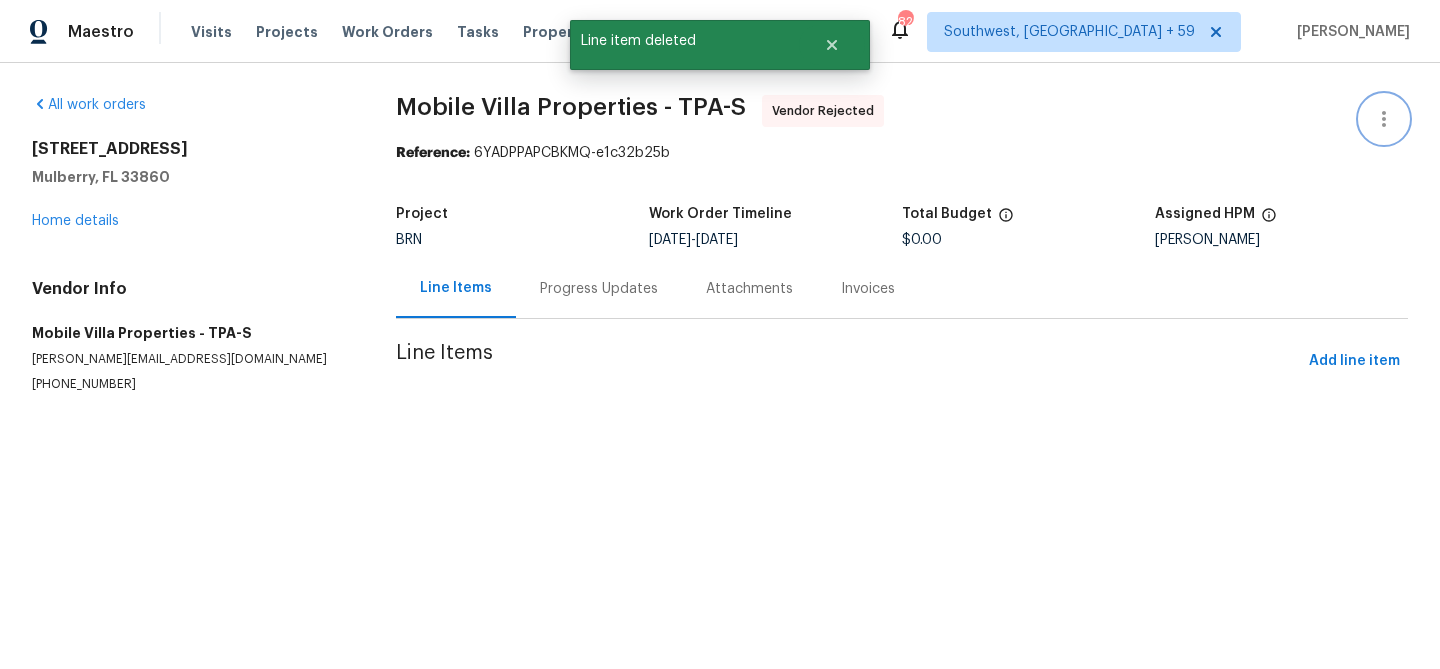 click 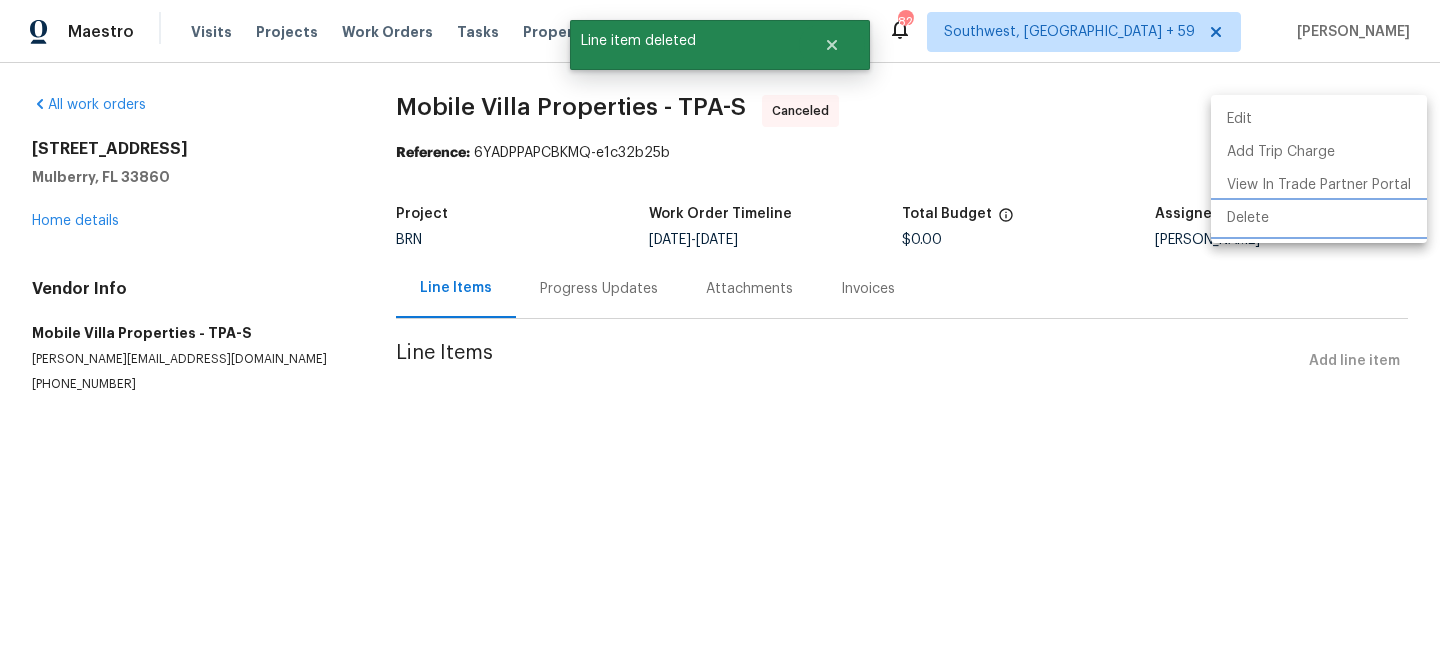 click on "Delete" at bounding box center (1319, 218) 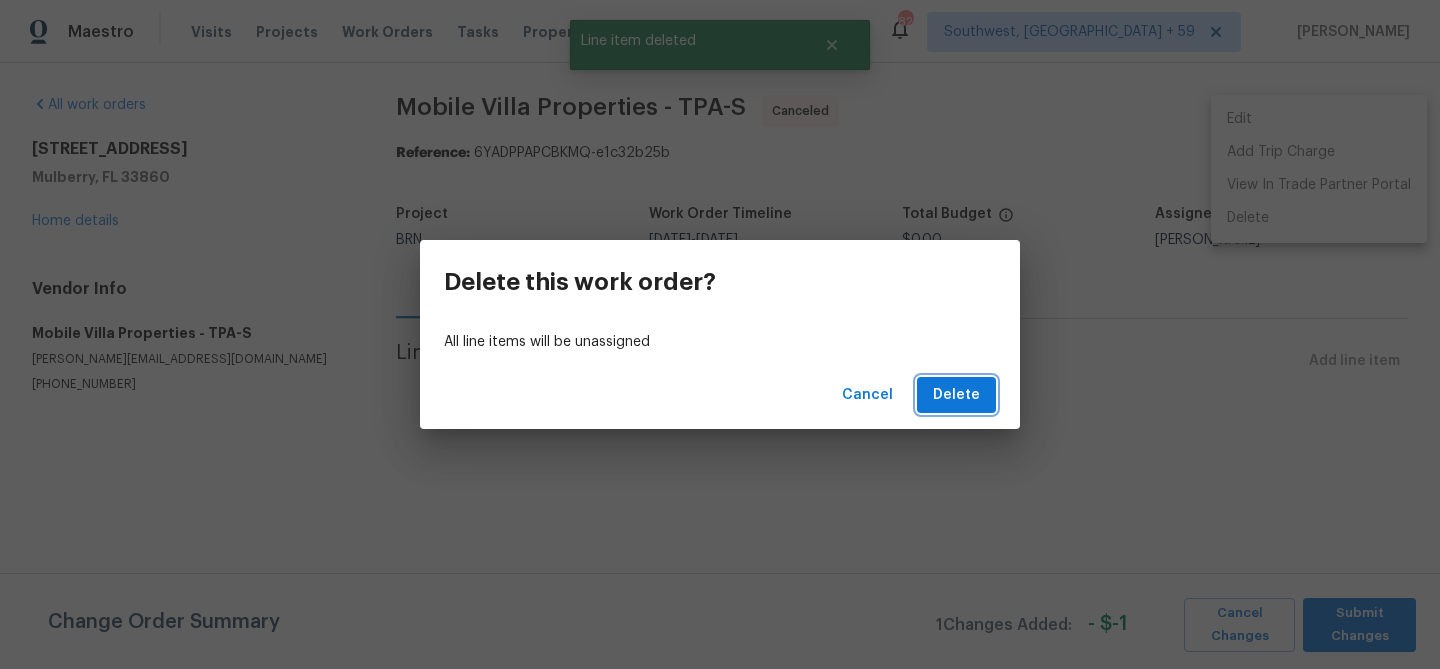 click on "Delete" at bounding box center (956, 395) 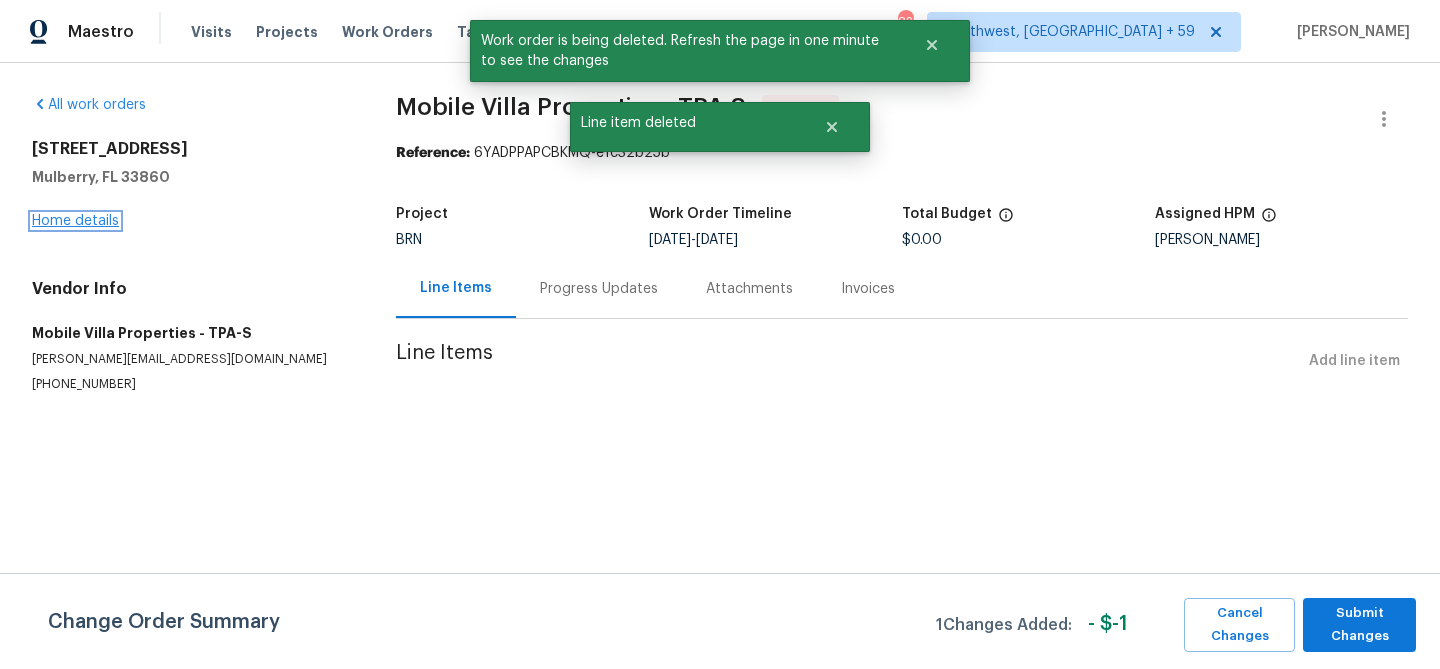 click on "Home details" at bounding box center [75, 221] 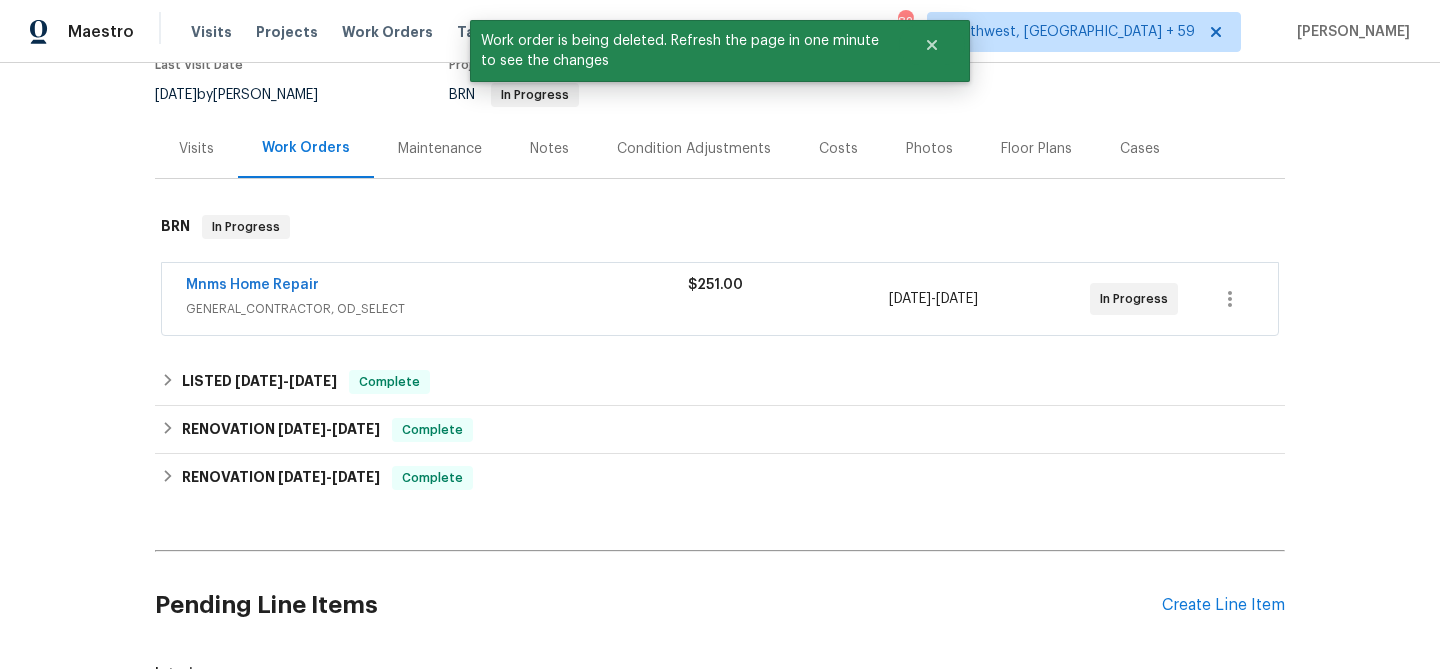 scroll, scrollTop: 209, scrollLeft: 0, axis: vertical 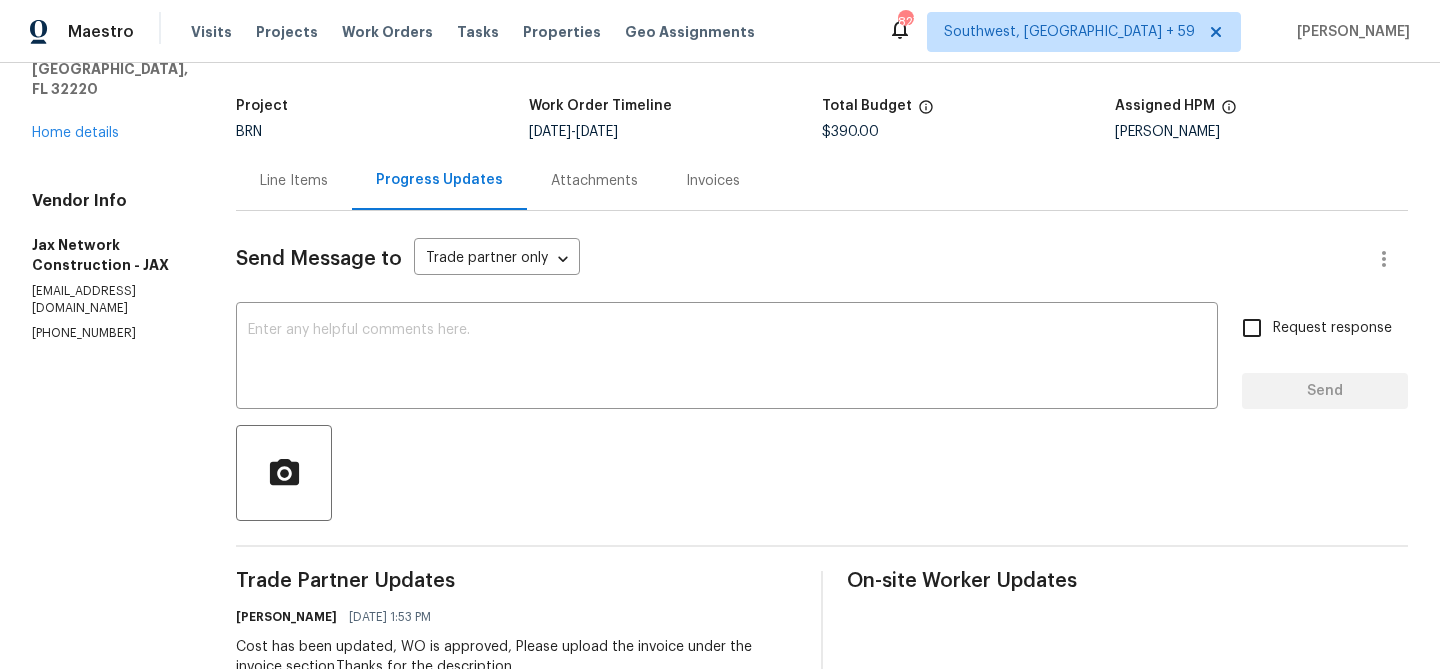 click on "Line Items" at bounding box center [294, 180] 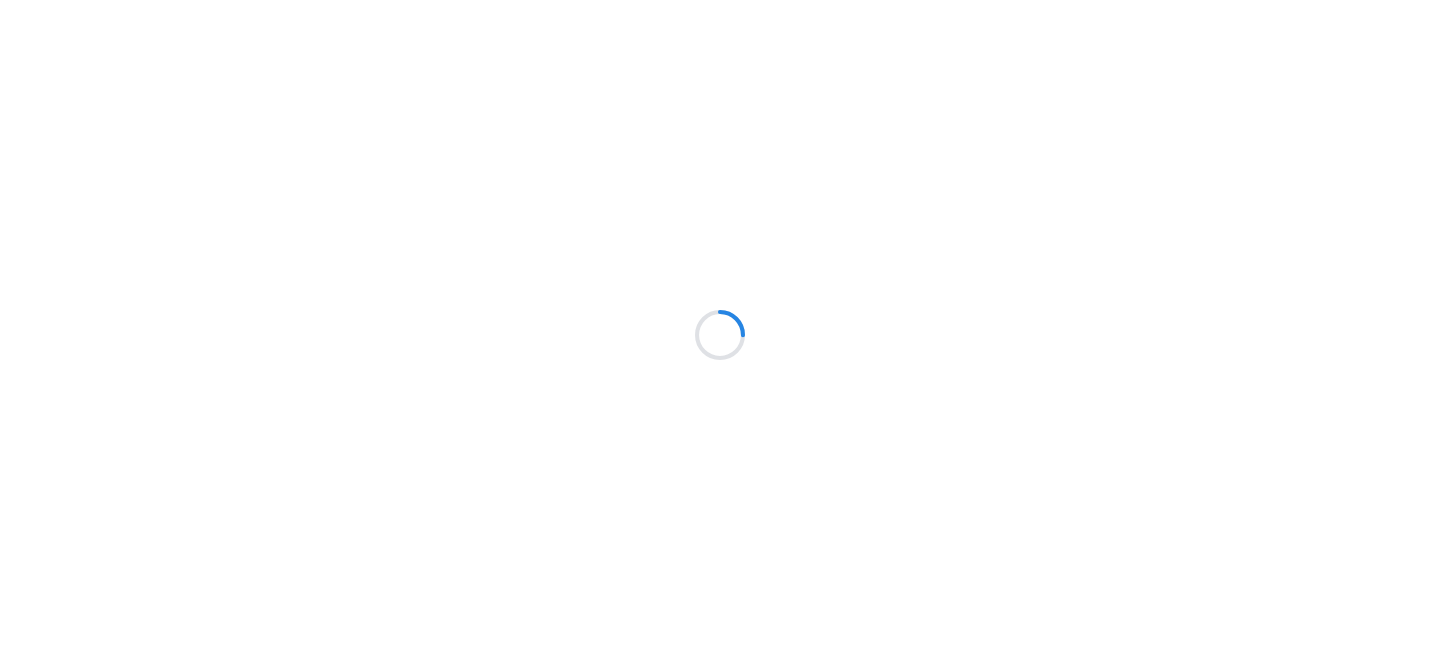 scroll, scrollTop: 0, scrollLeft: 0, axis: both 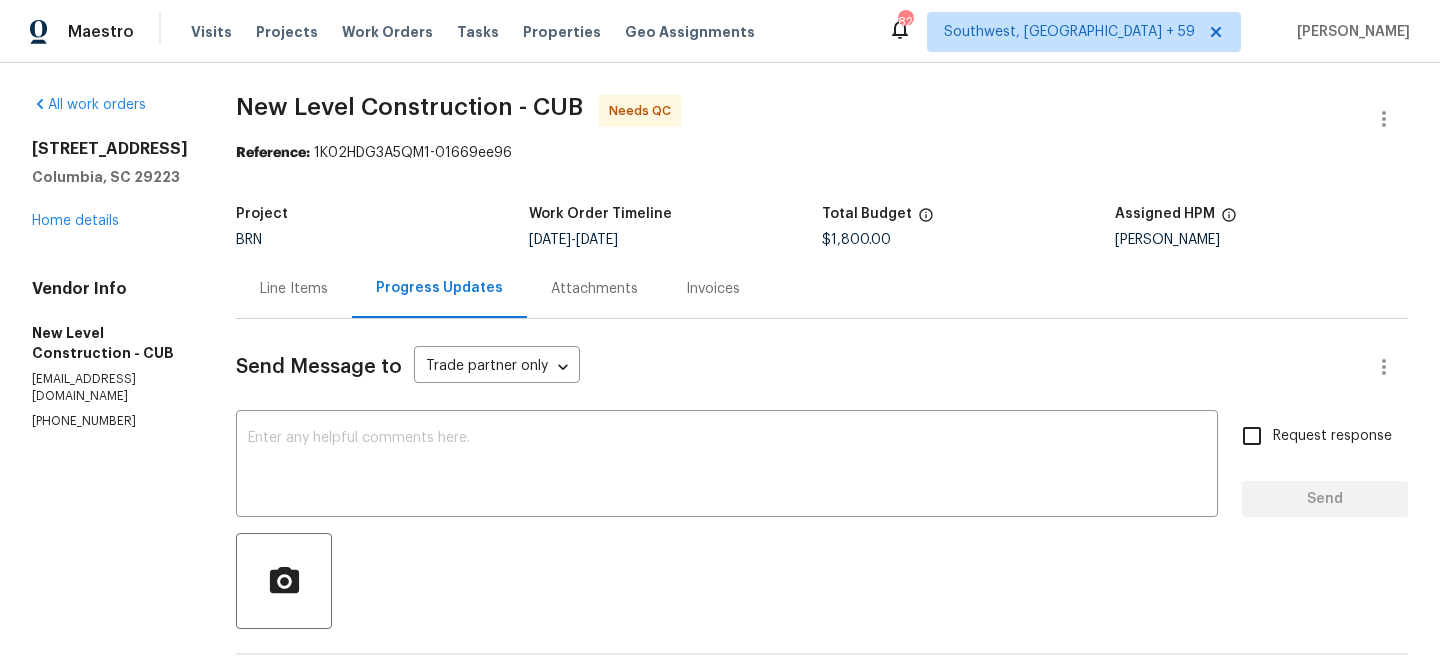 click on "Line Items" at bounding box center (294, 289) 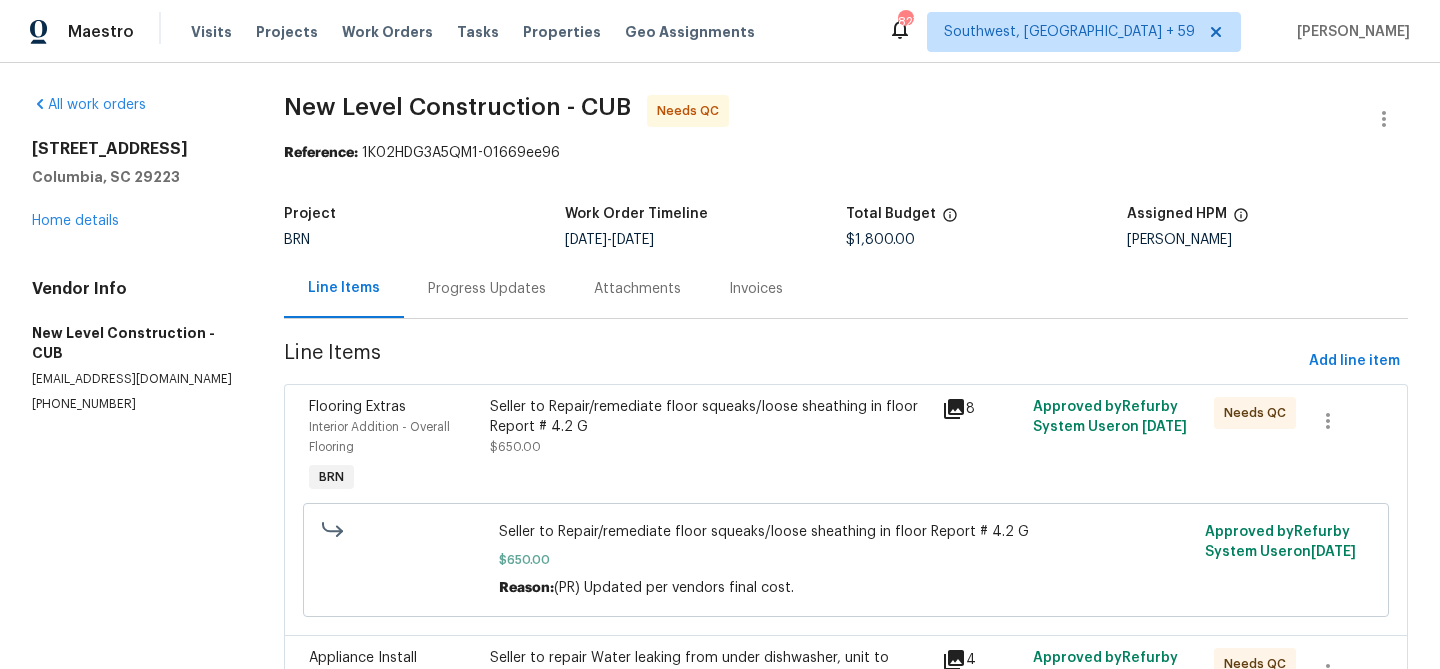 click on "Seller to Repair/remediate  floor squeaks/loose sheathing  in  floor Report # 4.2 G" at bounding box center (710, 417) 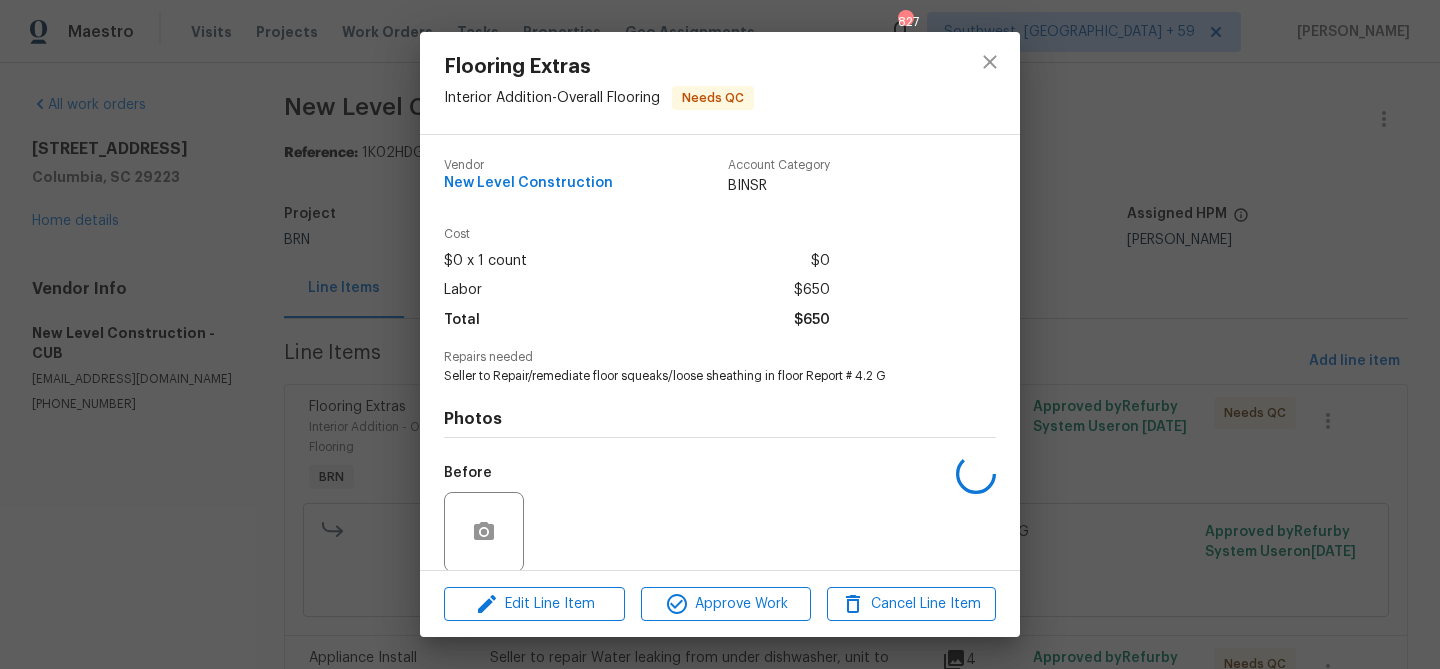 scroll, scrollTop: 151, scrollLeft: 0, axis: vertical 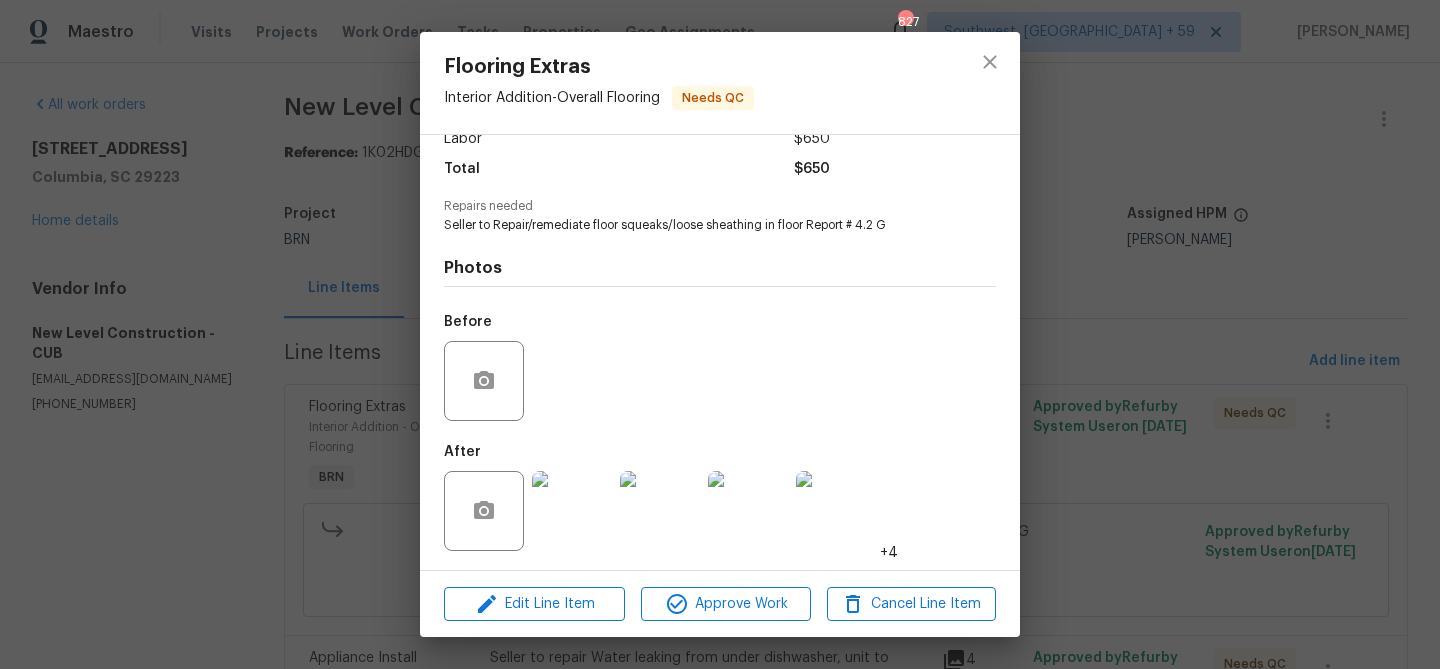 click on "Flooring Extras Interior Addition  -  Overall Flooring Needs QC Vendor New Level Construction Account Category BINSR Cost $0 x 1 count $0 Labor $650 Total $650 Repairs needed Seller to Repair/remediate  floor squeaks/loose sheathing  in  floor Report # 4.2 G Photos Before After  +4  Edit Line Item  Approve Work  Cancel Line Item" at bounding box center (720, 334) 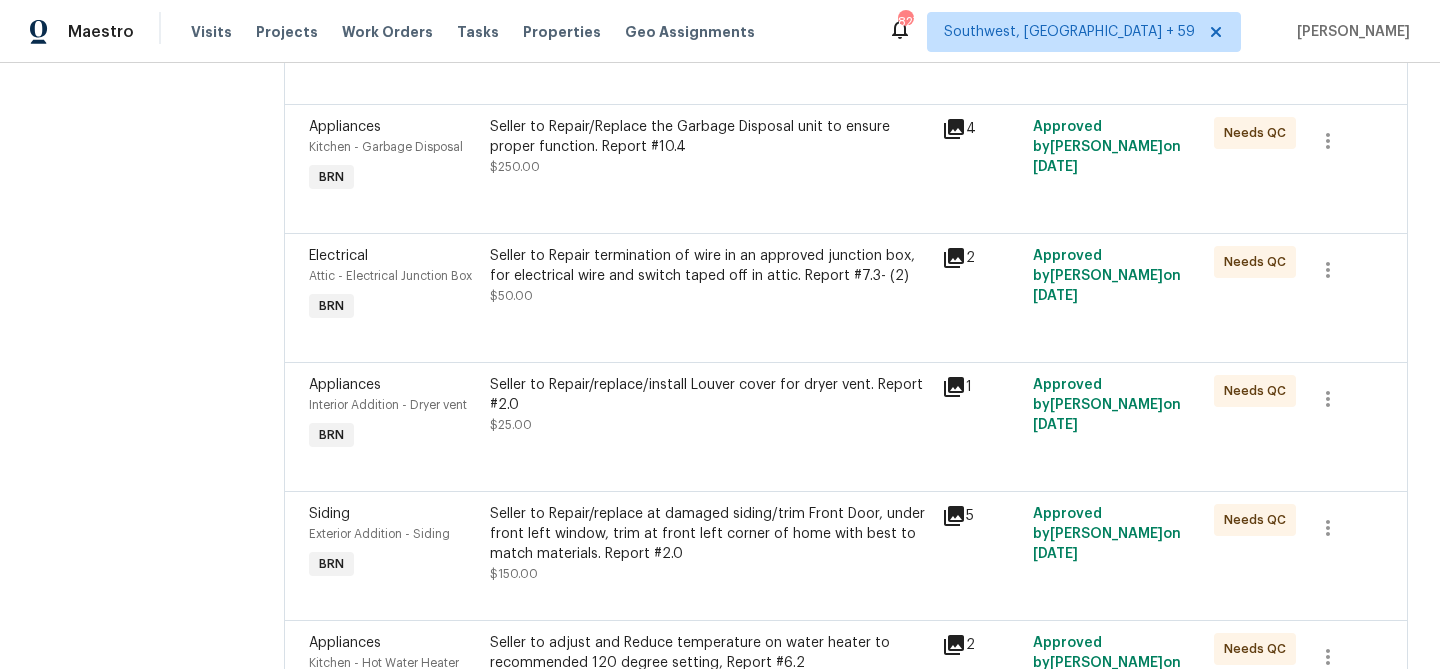 scroll, scrollTop: 796, scrollLeft: 0, axis: vertical 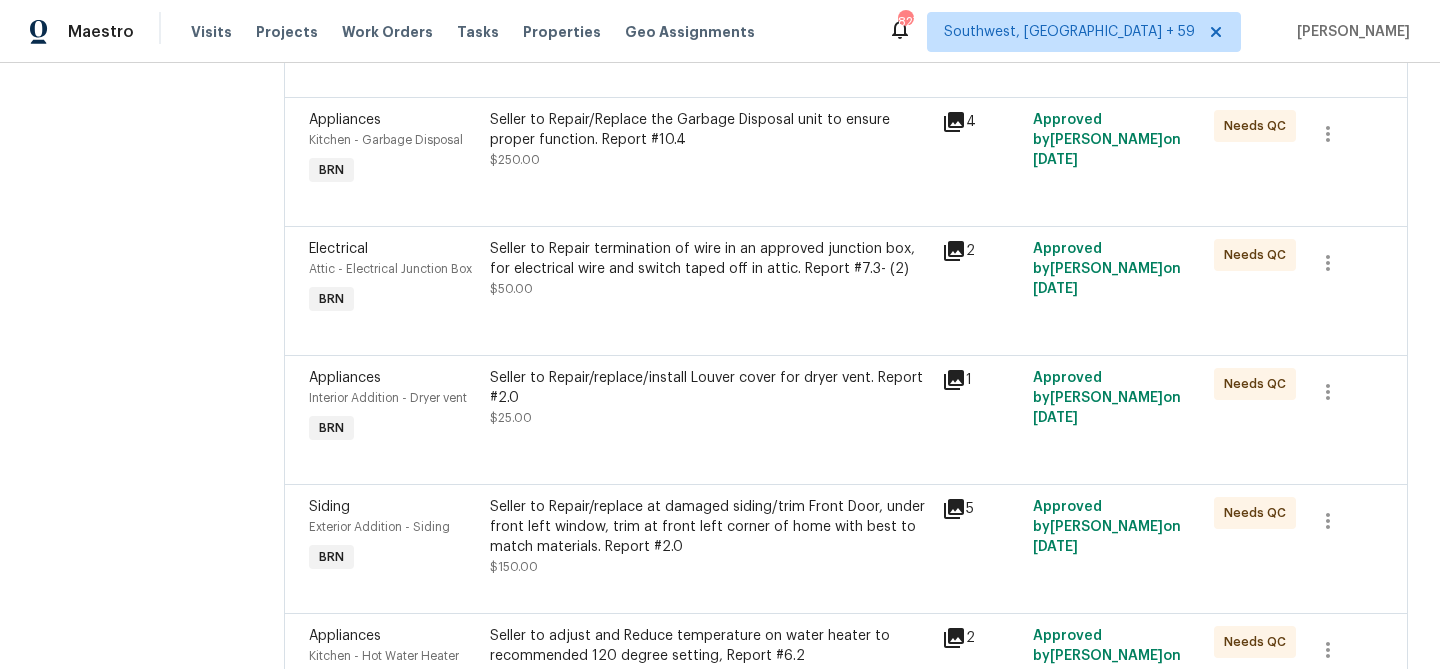 click on "Seller to Repair/replace at damaged siding/trim Front Door, under front left window, trim at front left corner of home with best to match materials. Report #2.0" at bounding box center (710, 527) 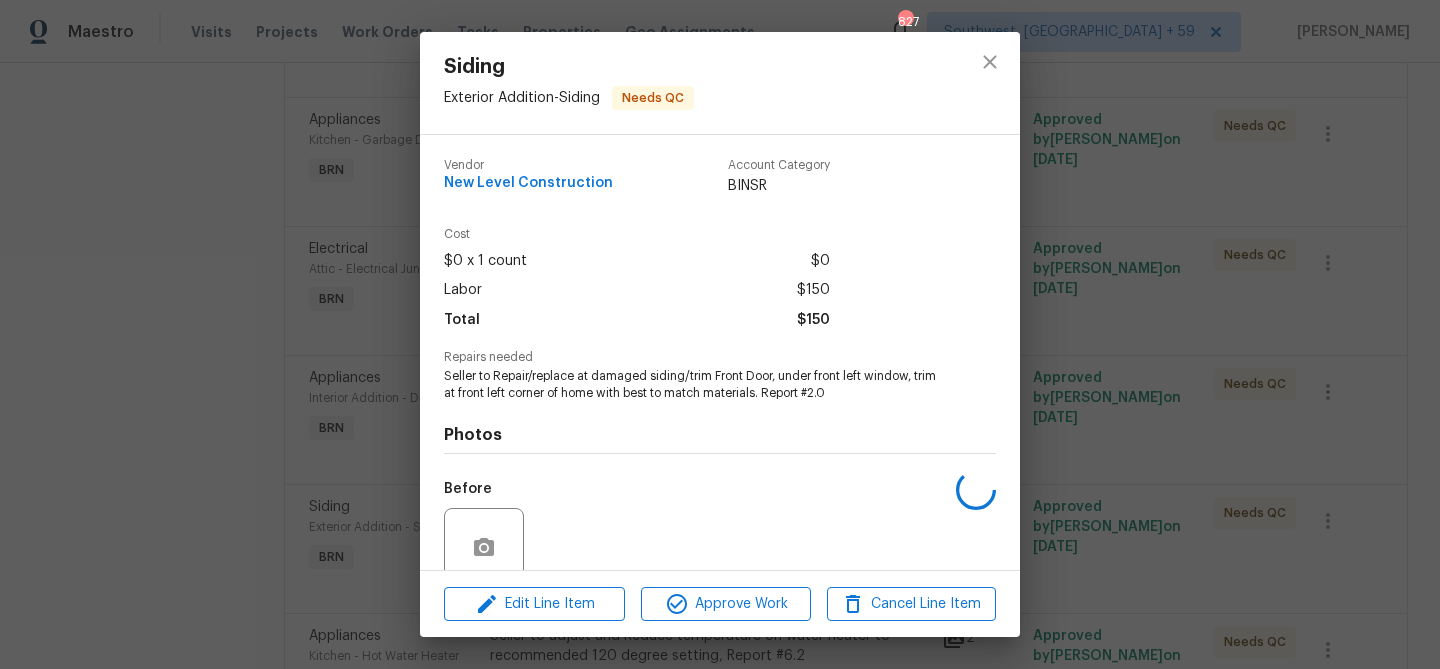 scroll, scrollTop: 168, scrollLeft: 0, axis: vertical 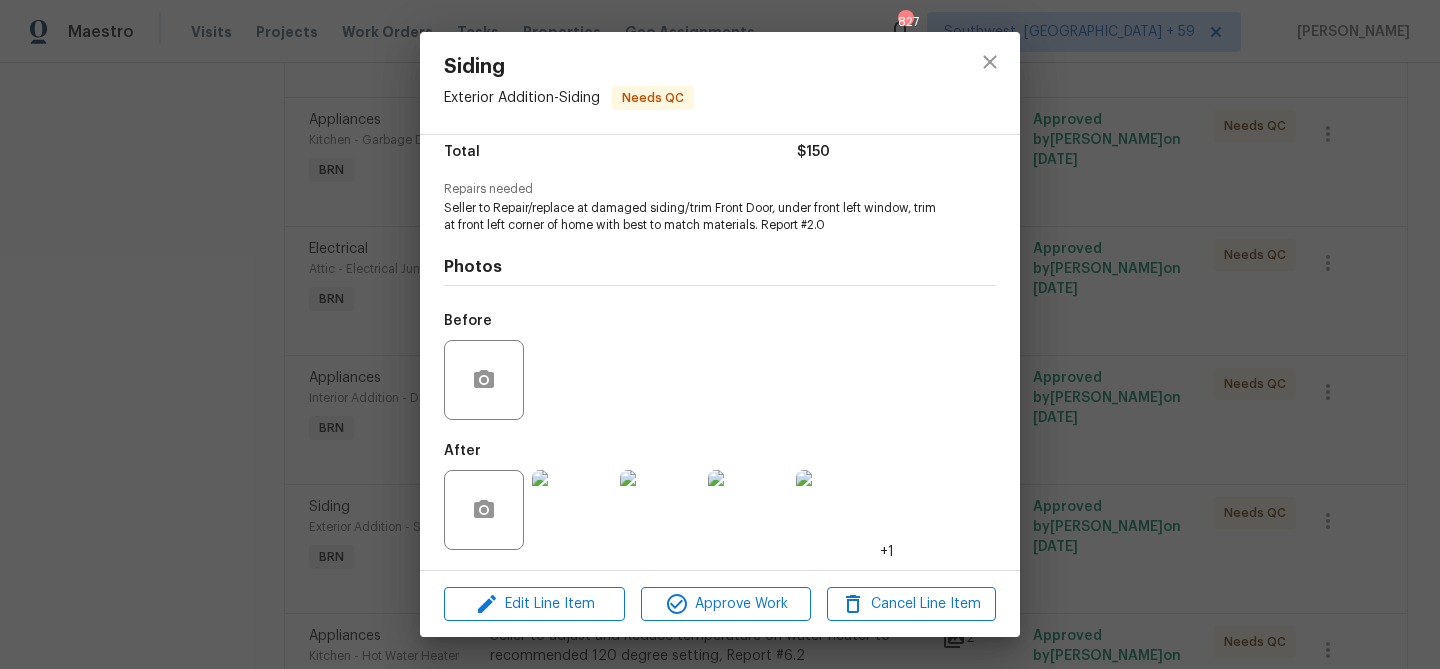 click at bounding box center (572, 510) 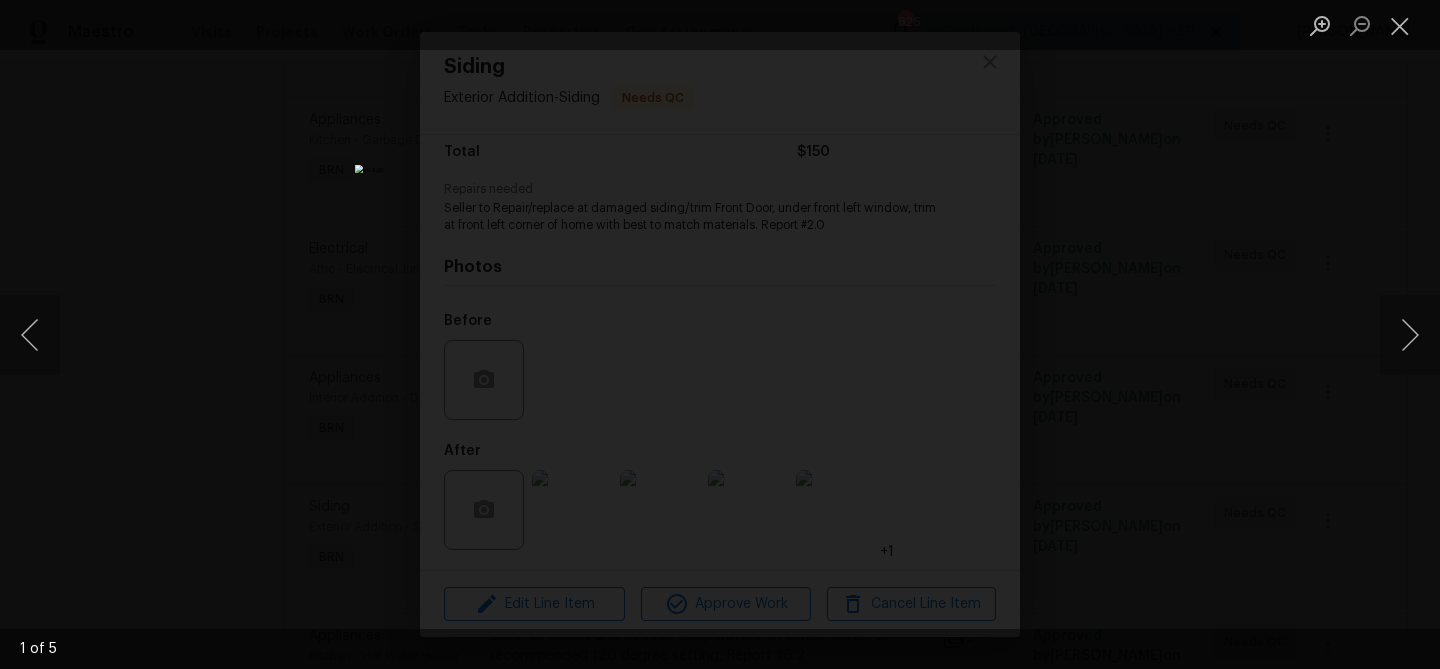 click at bounding box center [720, 334] 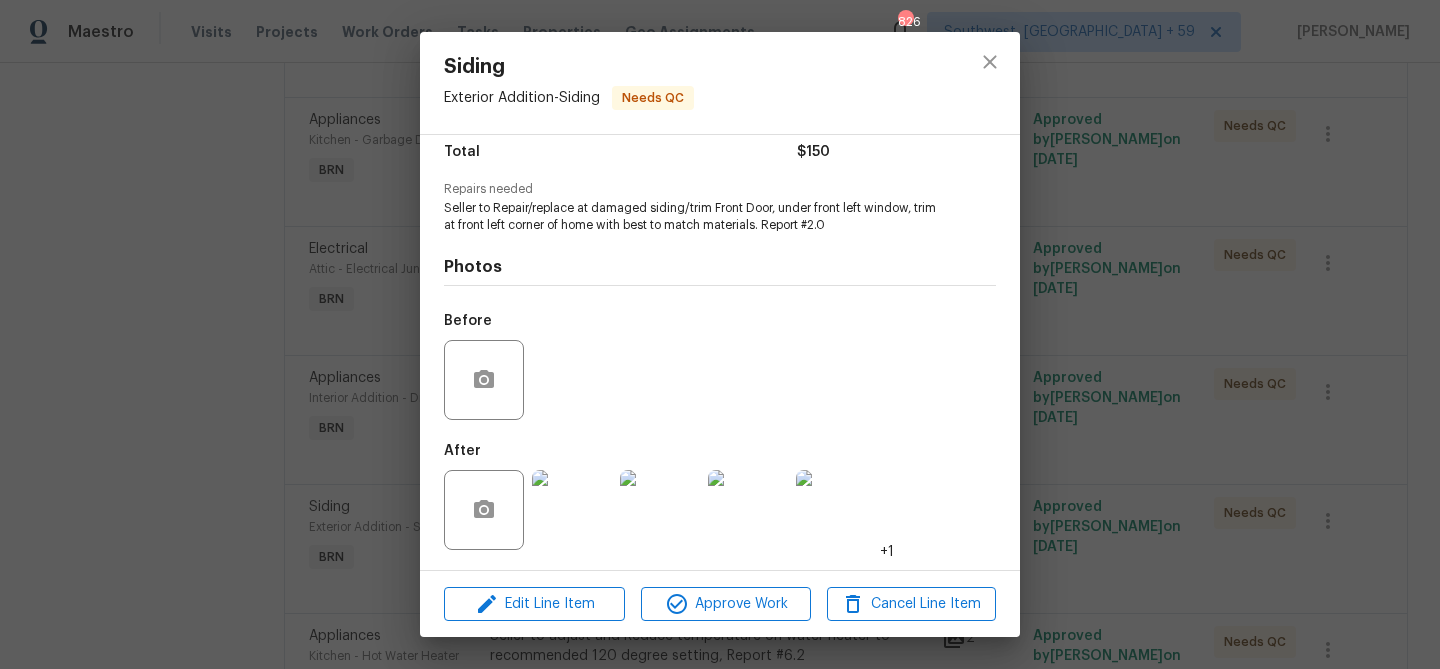 click on "Siding Exterior Addition  -  Siding Needs QC Vendor New Level Construction Account Category BINSR Cost $0 x 1 count $0 Labor $150 Total $150 Repairs needed Seller to Repair/replace at damaged siding/trim Front Door, under front left window, trim at front left corner of home with best to match materials. Report #2.0 Photos Before After  +1  Edit Line Item  Approve Work  Cancel Line Item" at bounding box center [720, 334] 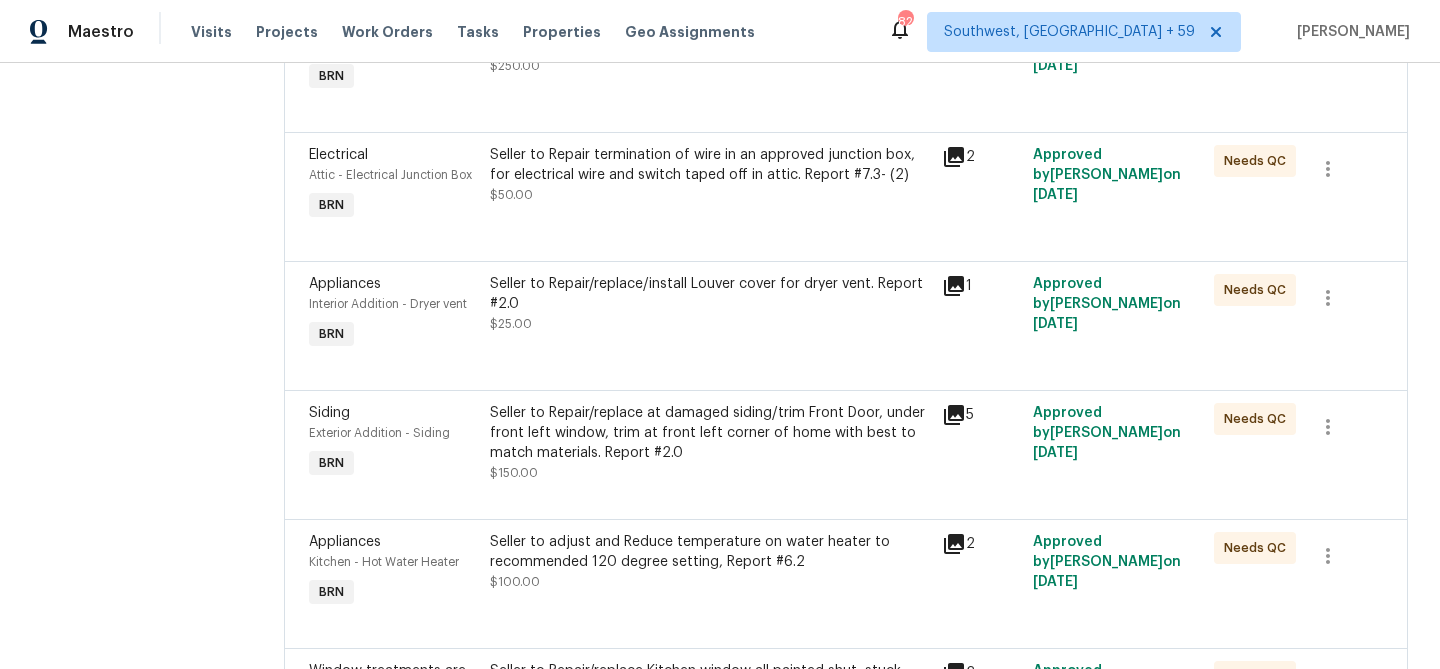 scroll, scrollTop: 894, scrollLeft: 0, axis: vertical 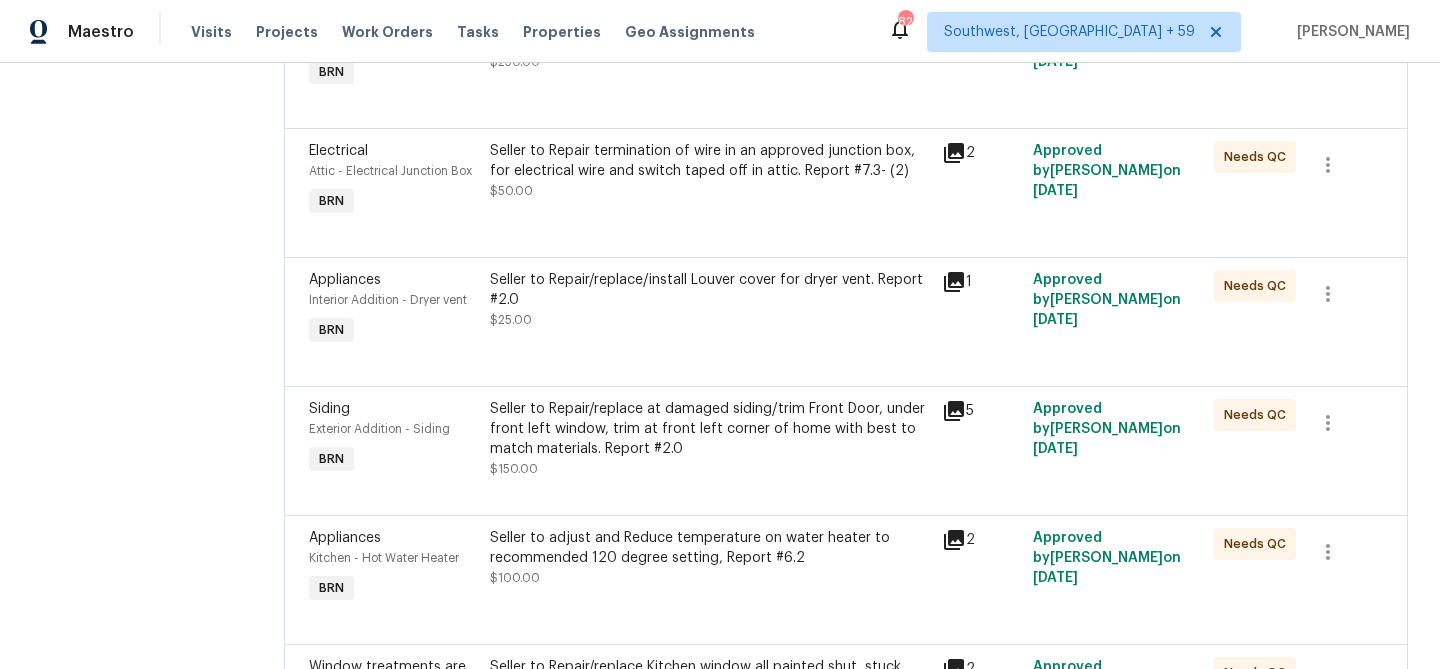 click on "Seller to  Repair/replace/install Louver cover for dryer vent. Report #2.0 $25.00" at bounding box center (710, 310) 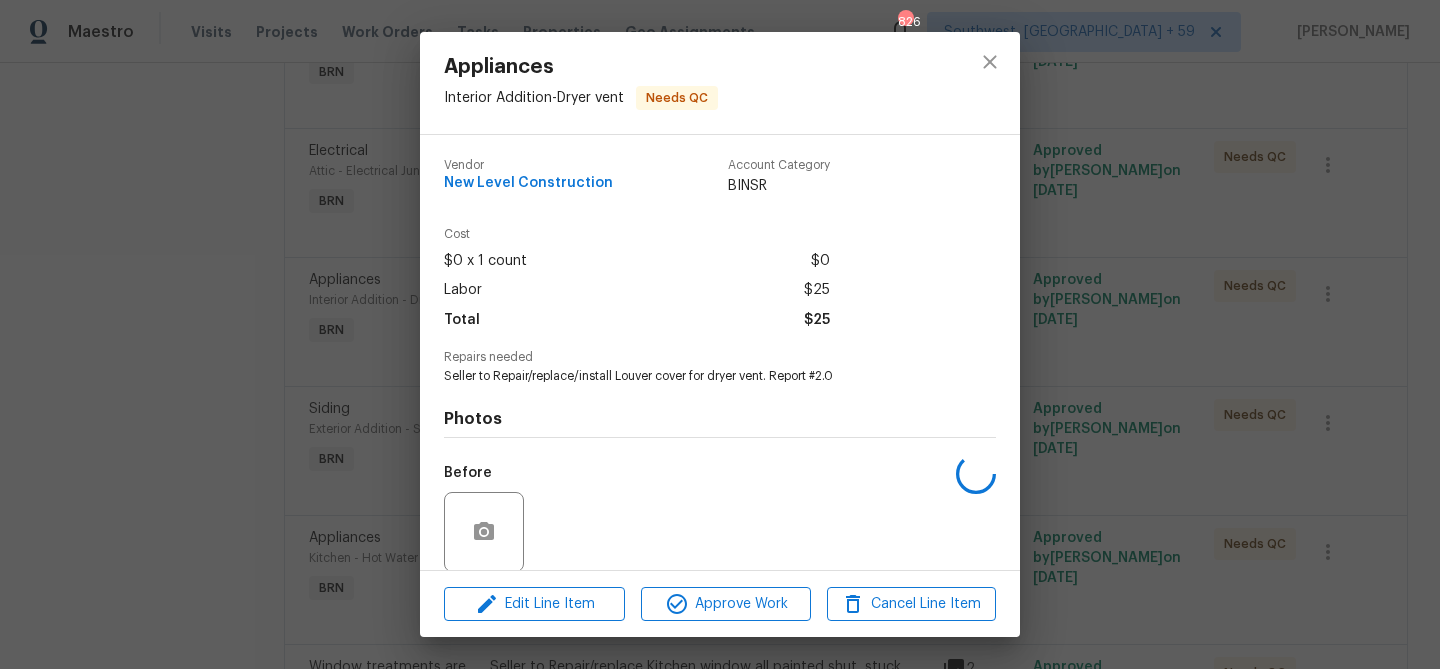 scroll, scrollTop: 151, scrollLeft: 0, axis: vertical 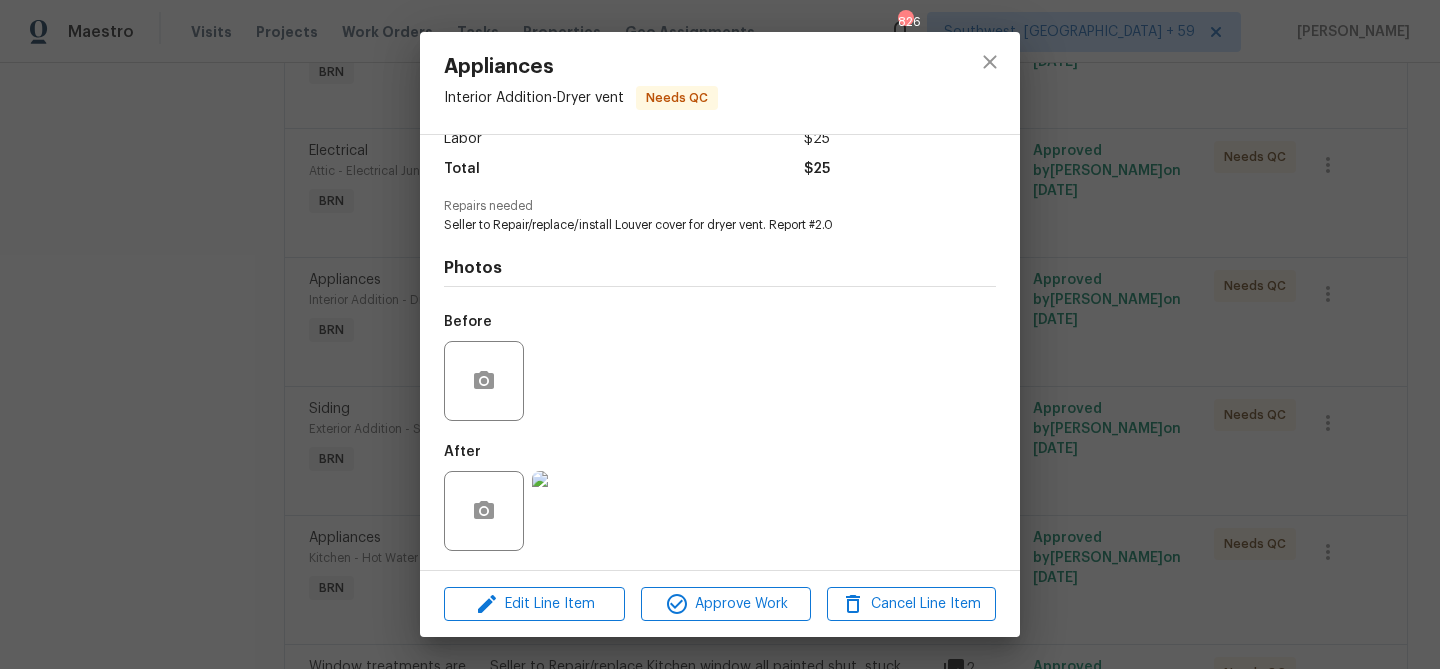 click at bounding box center [572, 511] 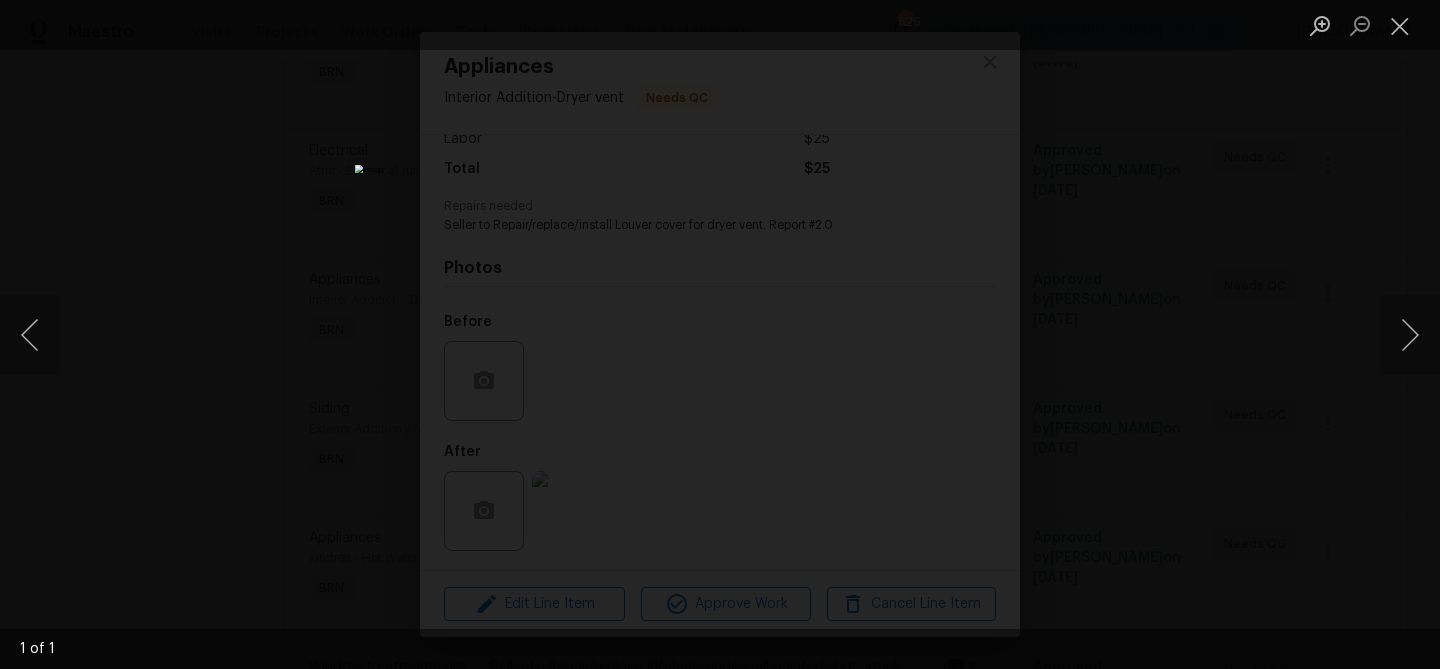 click at bounding box center [720, 334] 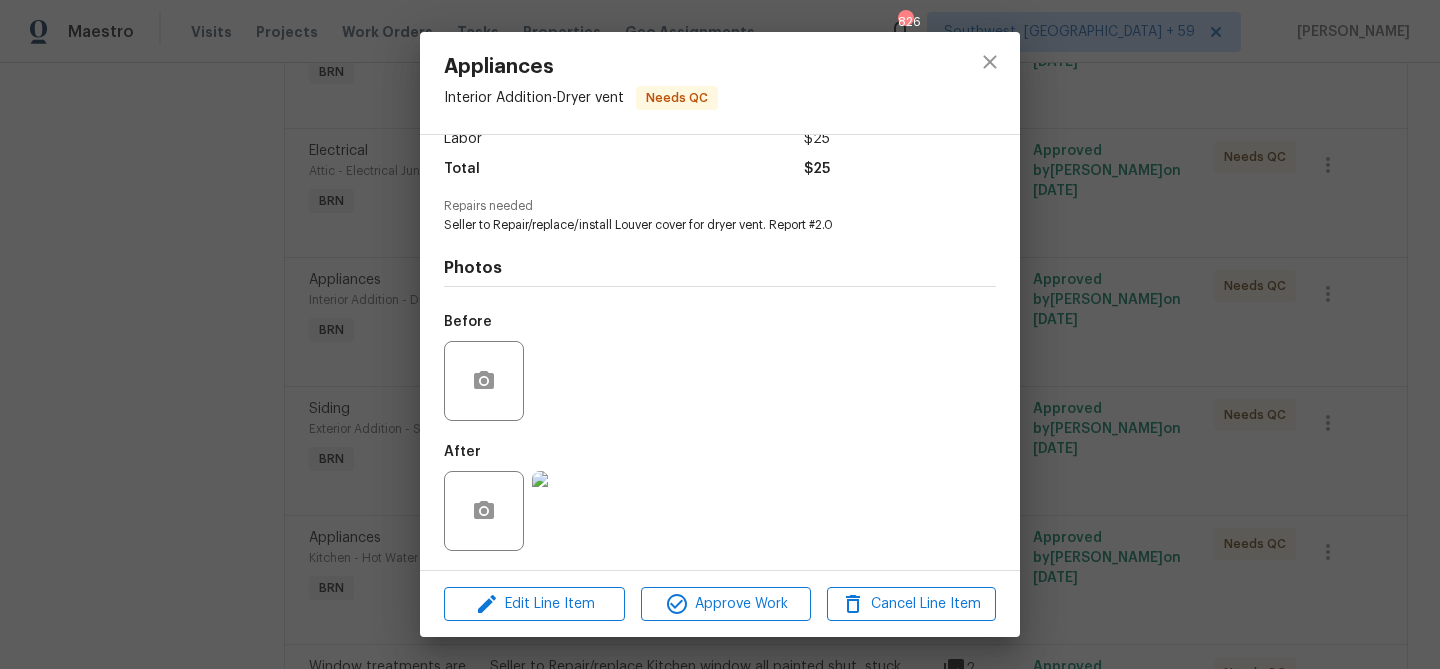 click on "Appliances Interior Addition  -  Dryer vent Needs QC Vendor New Level Construction Account Category BINSR Cost $0 x 1 count $0 Labor $25 Total $25 Repairs needed Seller to  Repair/replace/install Louver cover for dryer vent. Report #2.0 Photos Before After  Edit Line Item  Approve Work  Cancel Line Item" at bounding box center [720, 334] 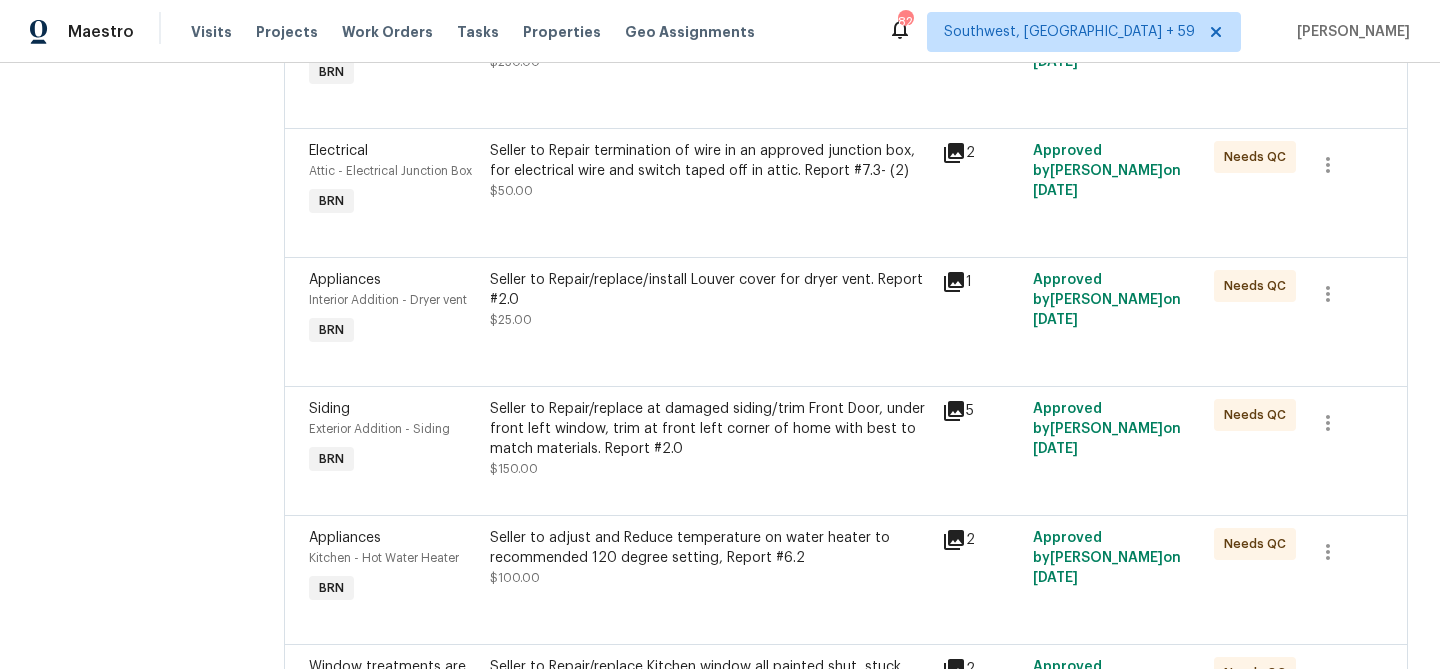 click on "Seller to  Repair/replace/install Louver cover for dryer vent. Report #2.0 $25.00" at bounding box center [710, 300] 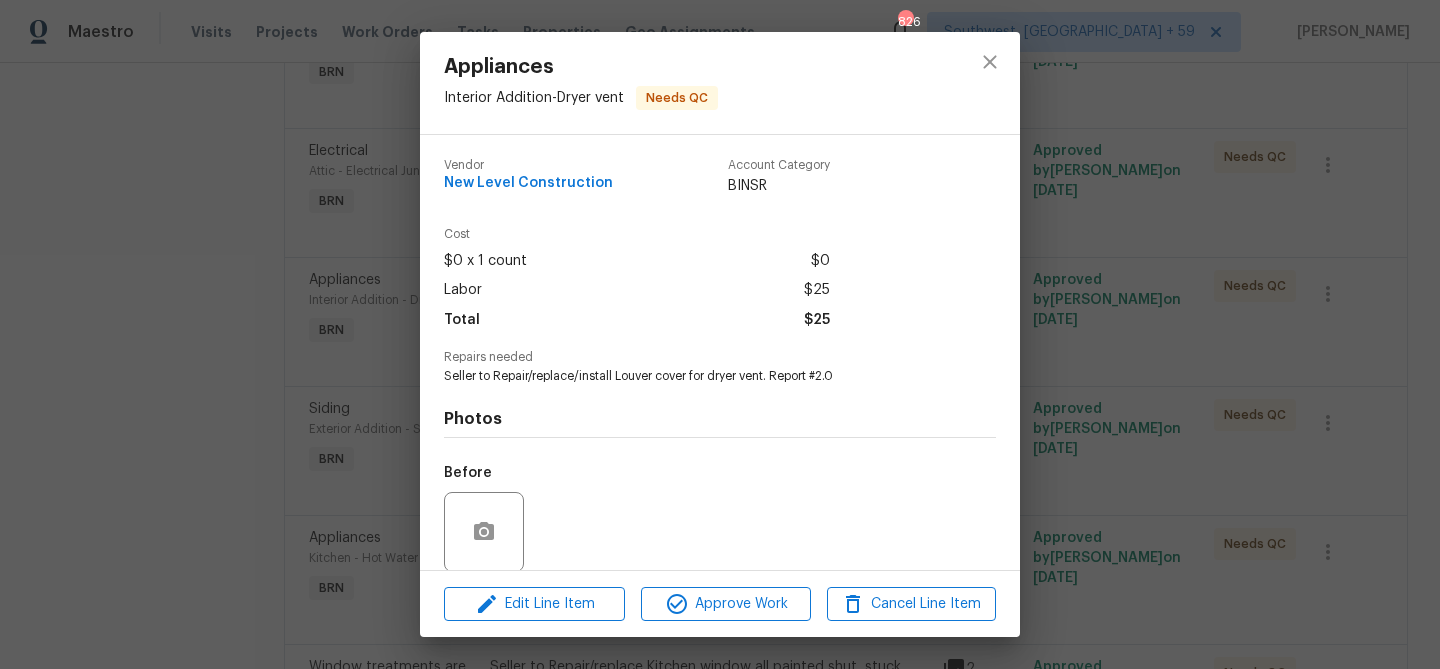 scroll, scrollTop: 151, scrollLeft: 0, axis: vertical 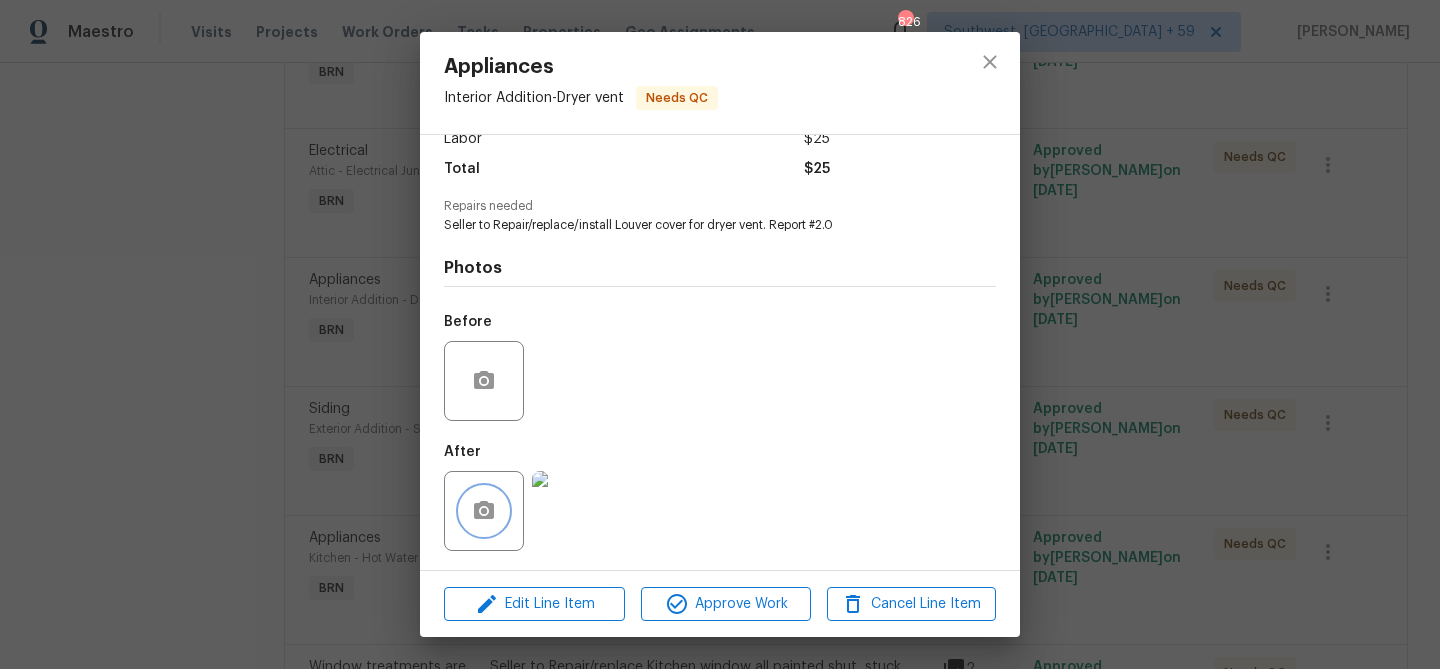 click 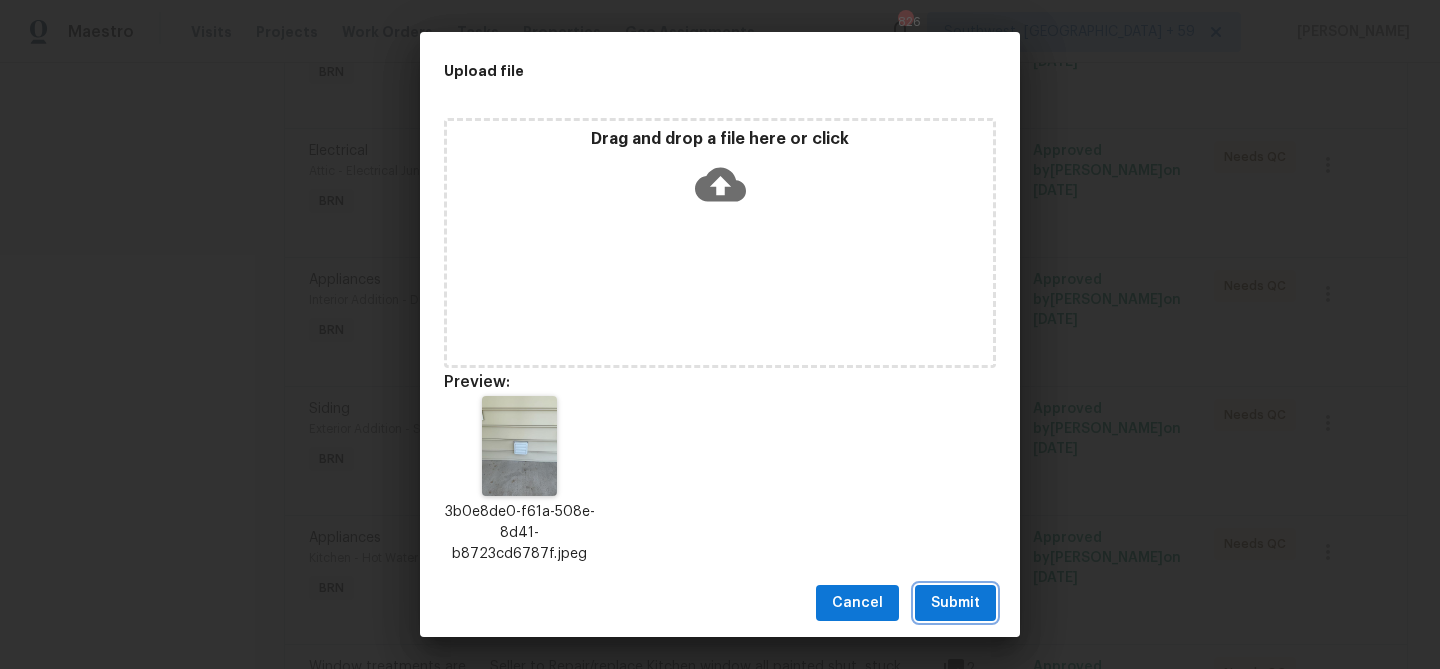click on "Submit" at bounding box center (955, 603) 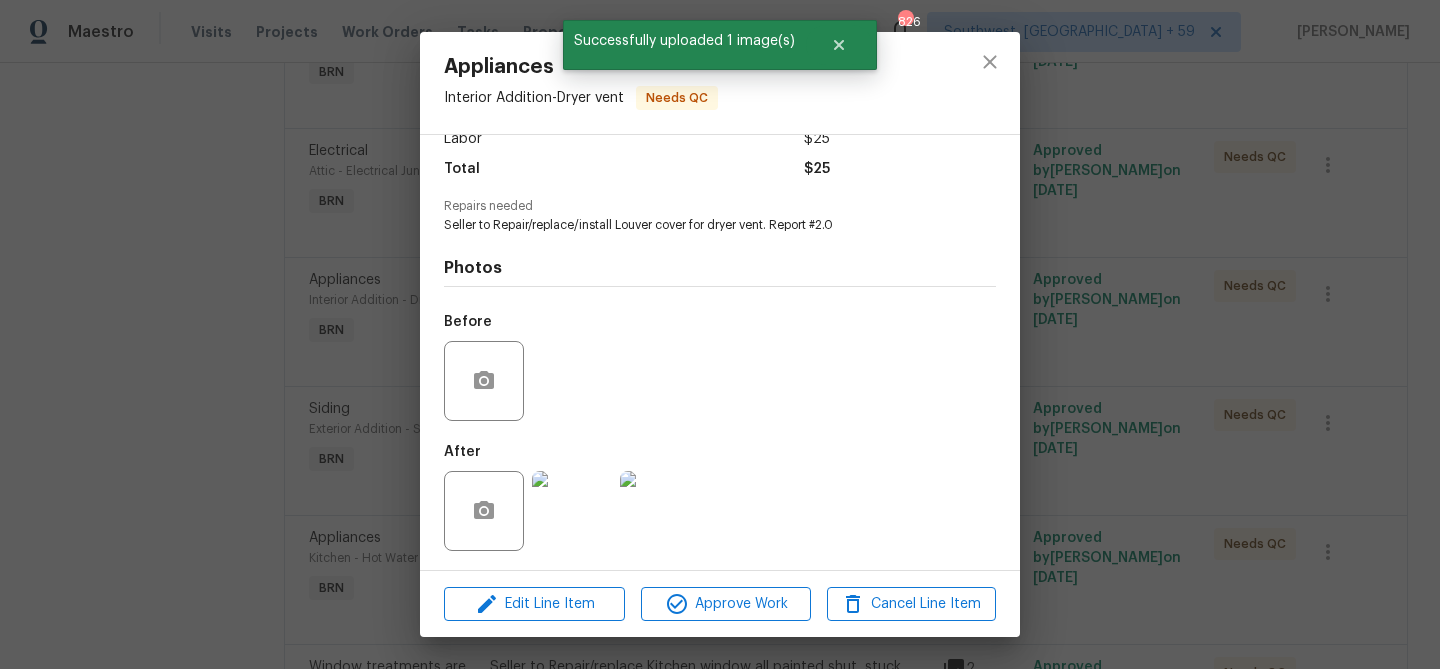 click on "Appliances Interior Addition  -  Dryer vent Needs QC Vendor New Level Construction Account Category BINSR Cost $0 x 1 count $0 Labor $25 Total $25 Repairs needed Seller to  Repair/replace/install Louver cover for dryer vent. Report #2.0 Photos Before After  Edit Line Item  Approve Work  Cancel Line Item" at bounding box center (720, 334) 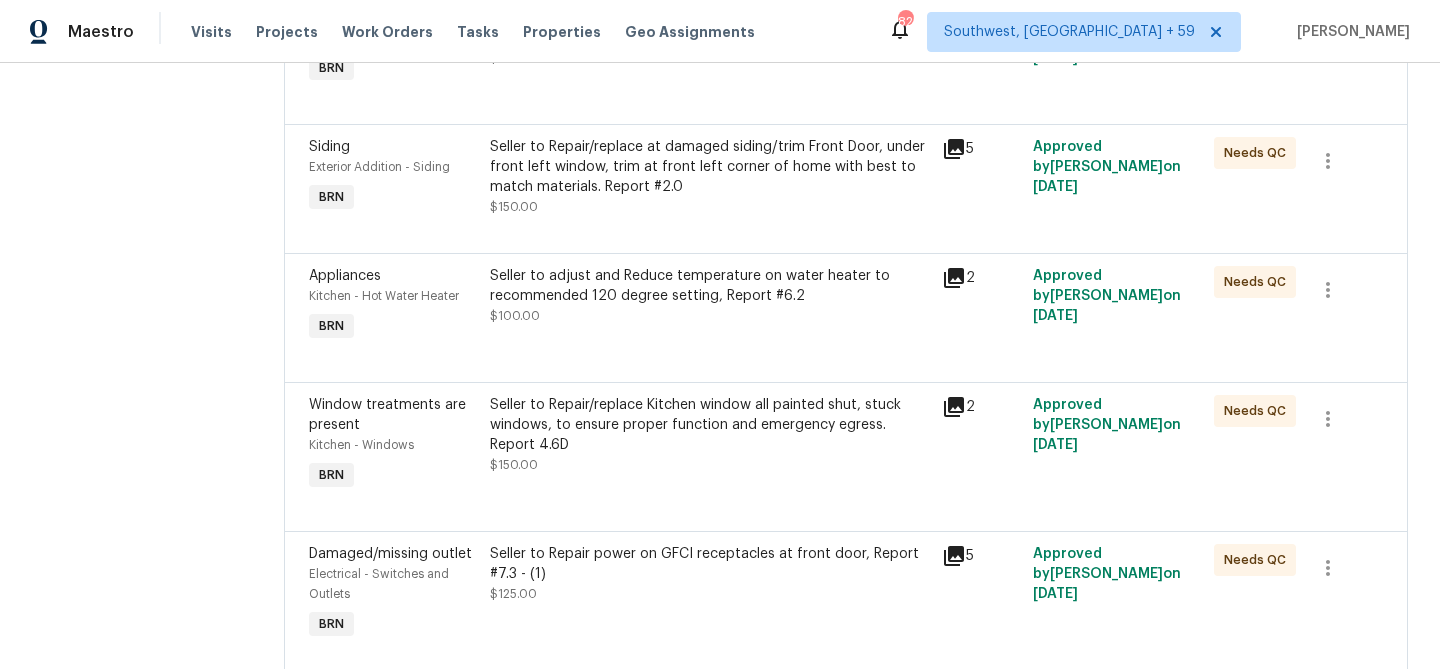 scroll, scrollTop: 1176, scrollLeft: 0, axis: vertical 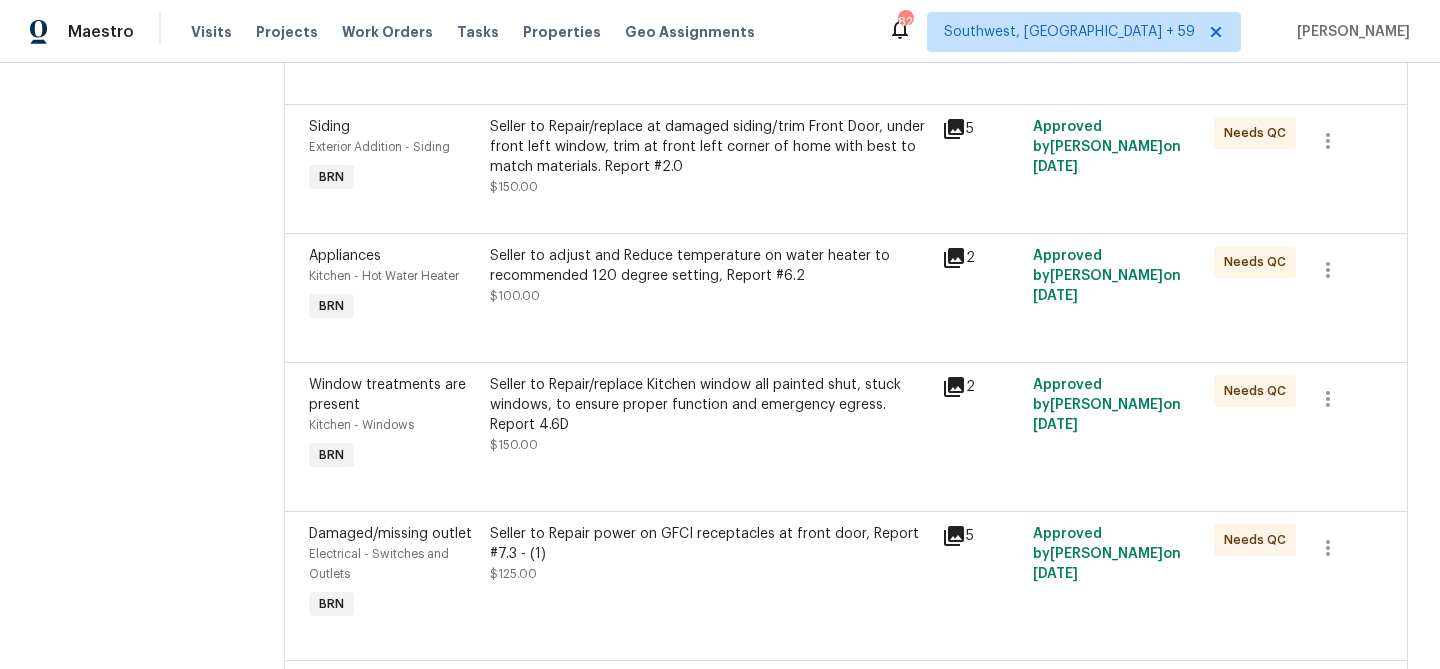 click on "Seller to Repair/replace Kitchen window all painted shut, stuck windows, to ensure proper function and emergency egress. Report 4.6D" at bounding box center [710, 405] 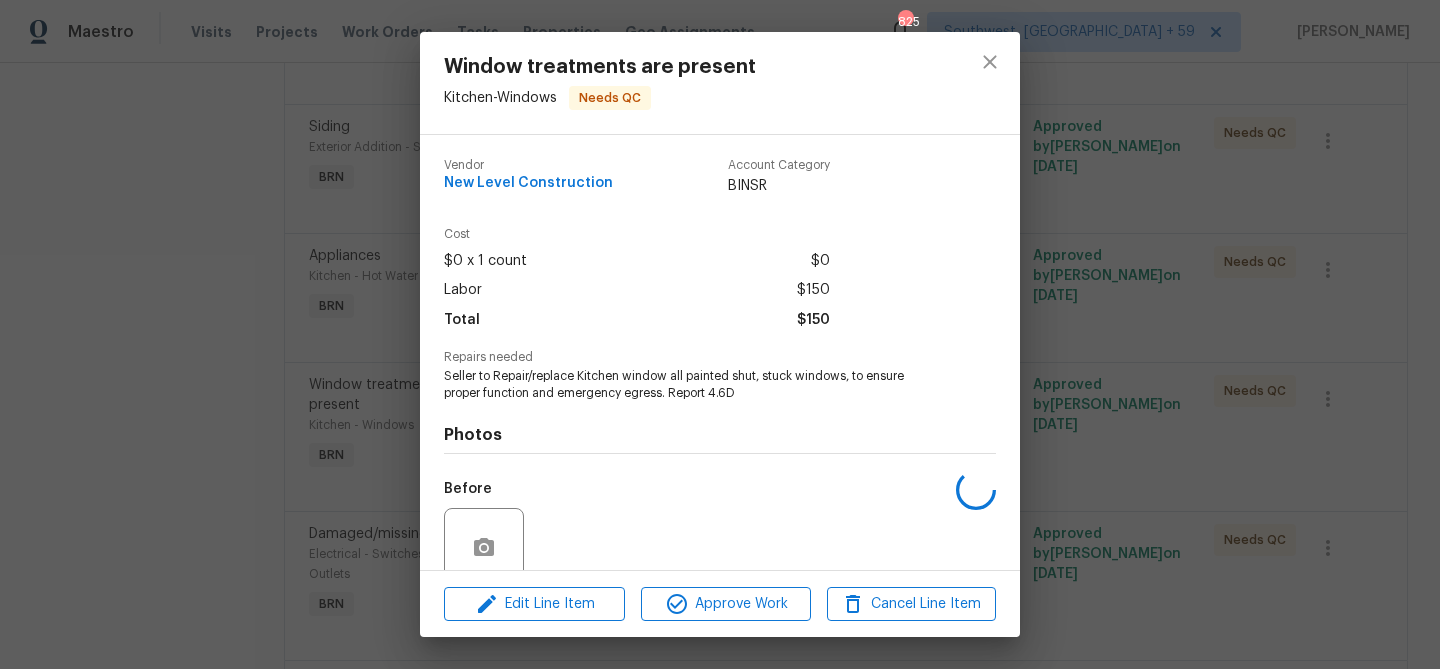 scroll, scrollTop: 168, scrollLeft: 0, axis: vertical 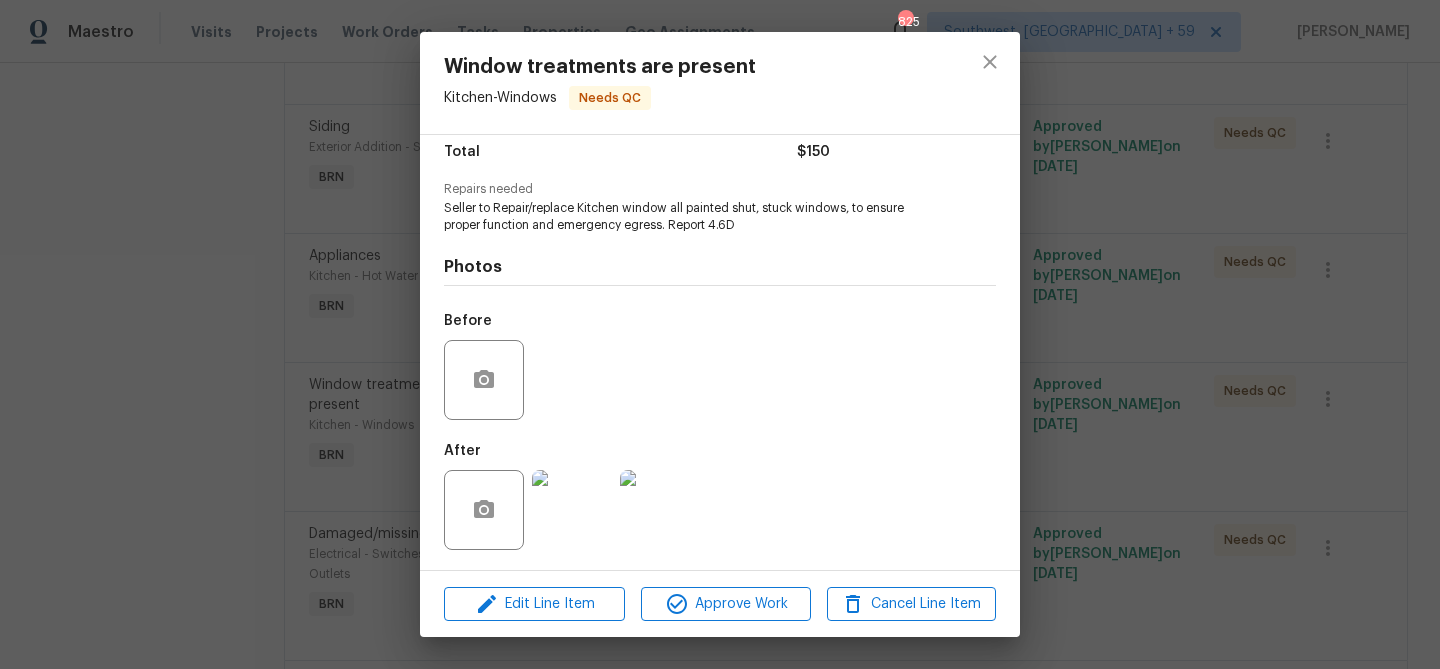 click at bounding box center (572, 510) 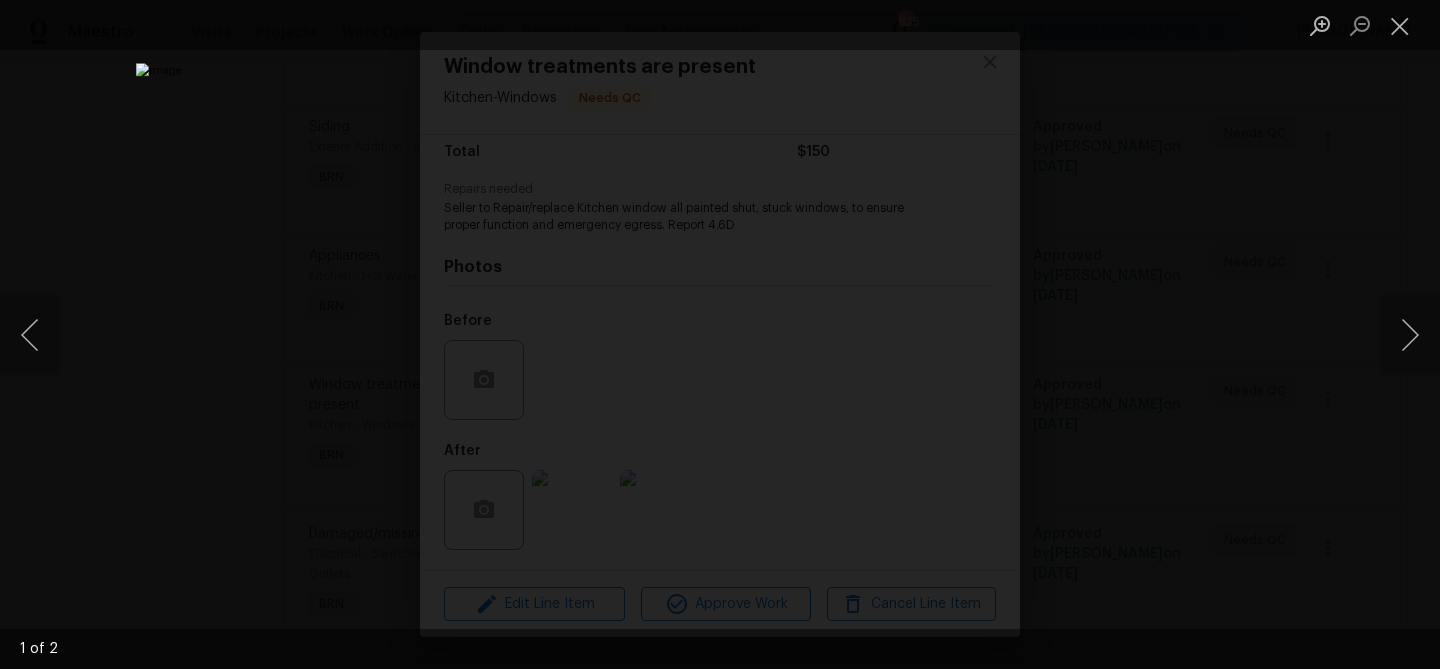 click at bounding box center [720, 334] 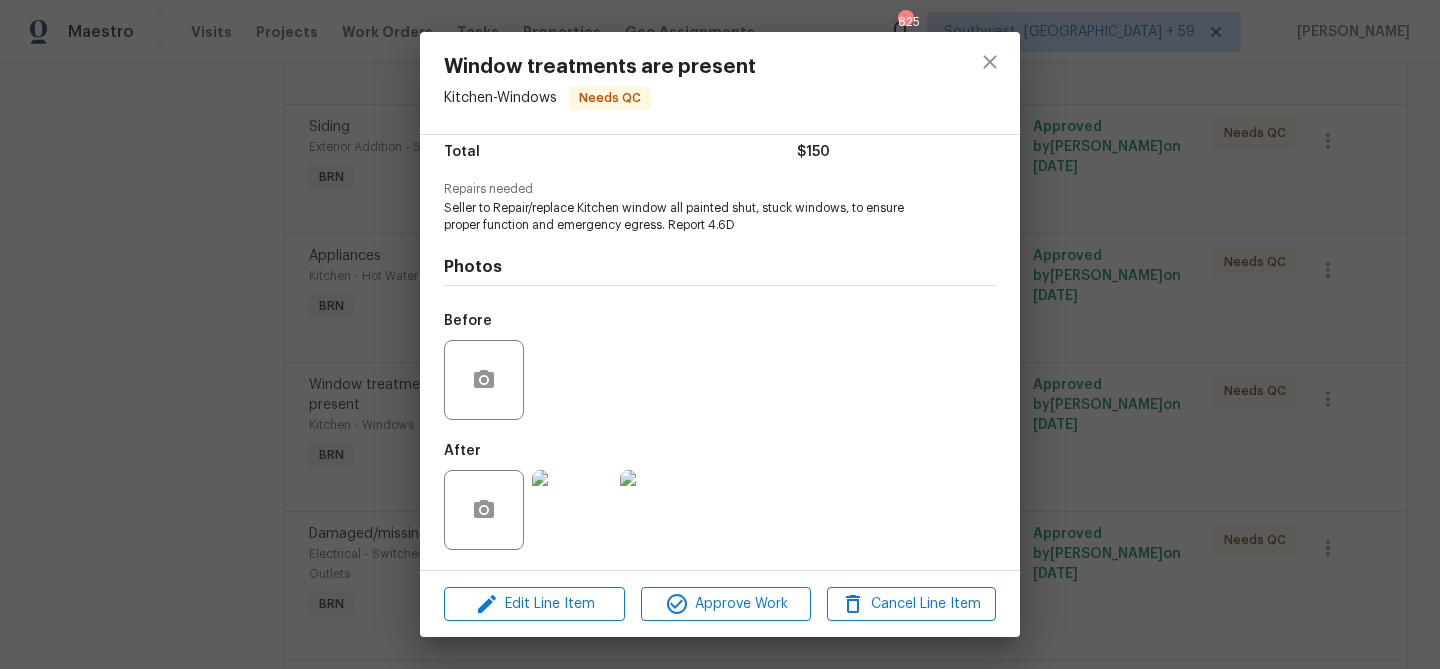 click on "Window treatments are present Kitchen  -  Windows Needs QC Vendor New Level Construction Account Category BINSR Cost $0 x 1 count $0 Labor $150 Total $150 Repairs needed Seller to Repair/replace Kitchen window all painted shut, stuck windows, to ensure proper function and emergency egress. Report 4.6D Photos Before After  Edit Line Item  Approve Work  Cancel Line Item" at bounding box center (720, 334) 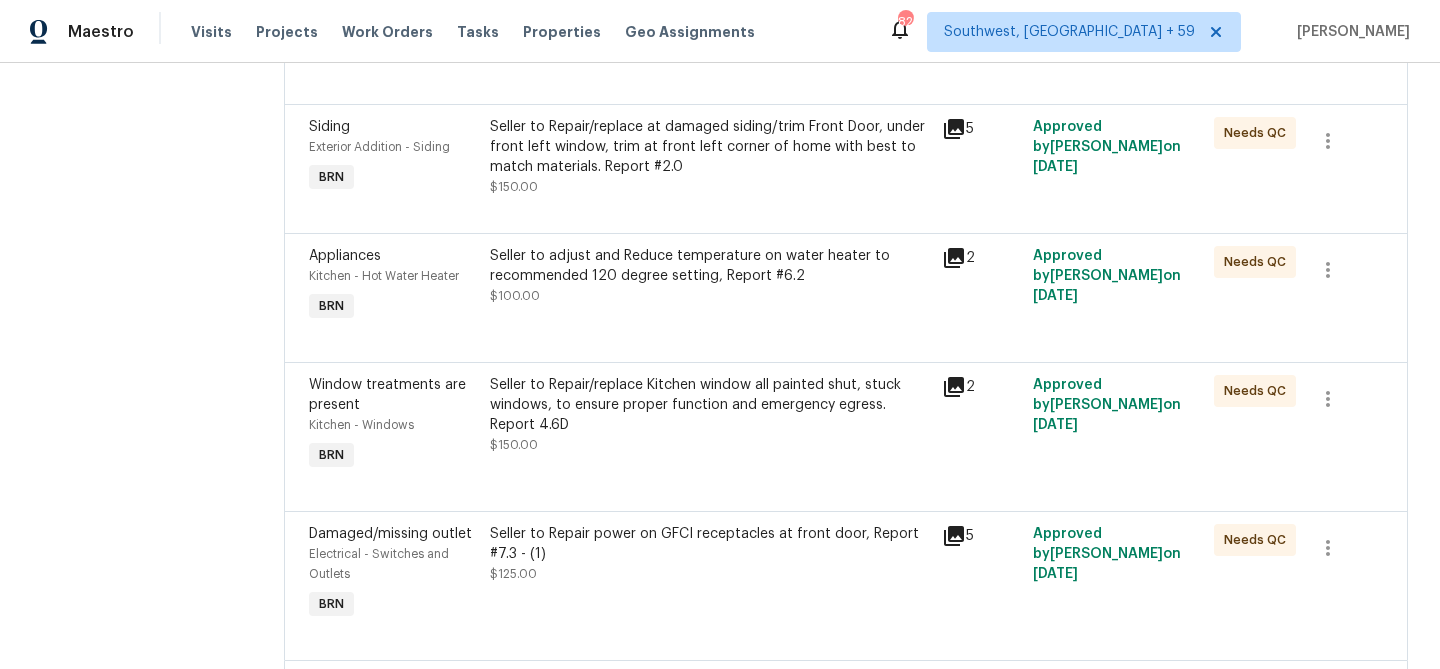 scroll, scrollTop: 1360, scrollLeft: 0, axis: vertical 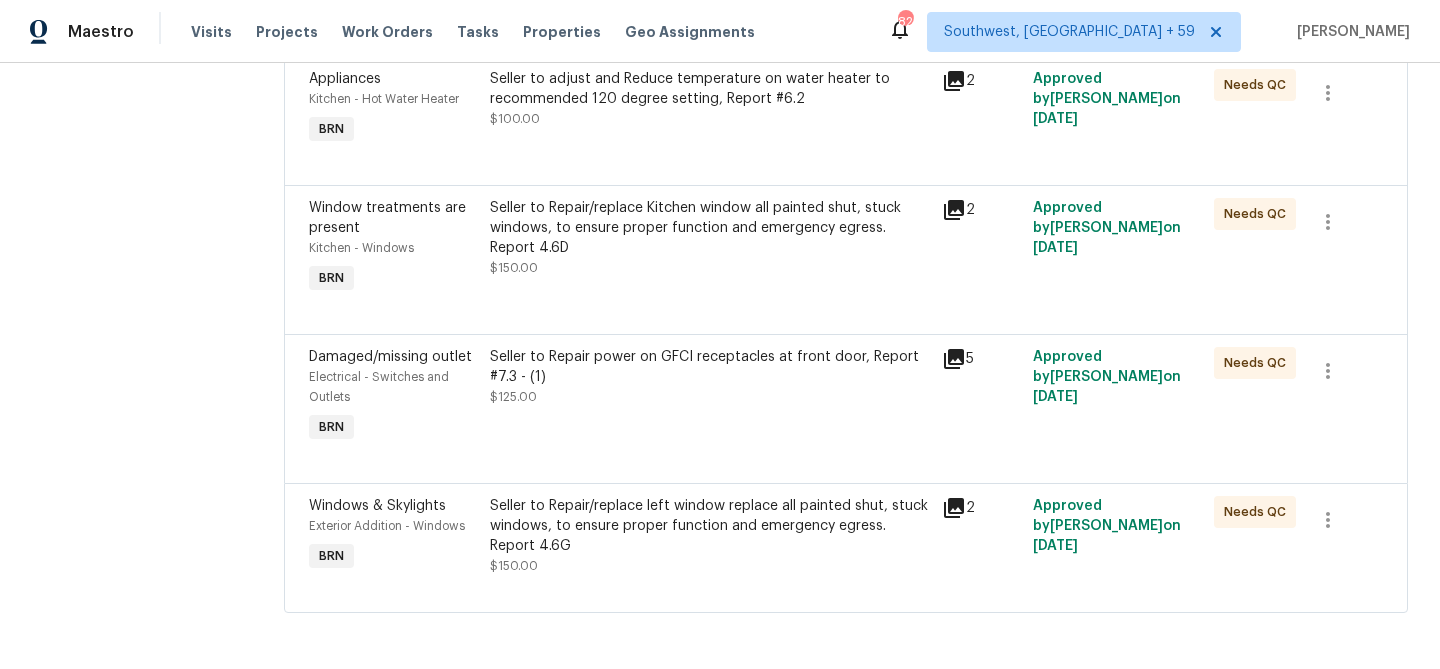 click on "Seller to Repair/replace left window replace all painted shut, stuck windows, to ensure proper function and emergency egress. Report 4.6G" at bounding box center (710, 526) 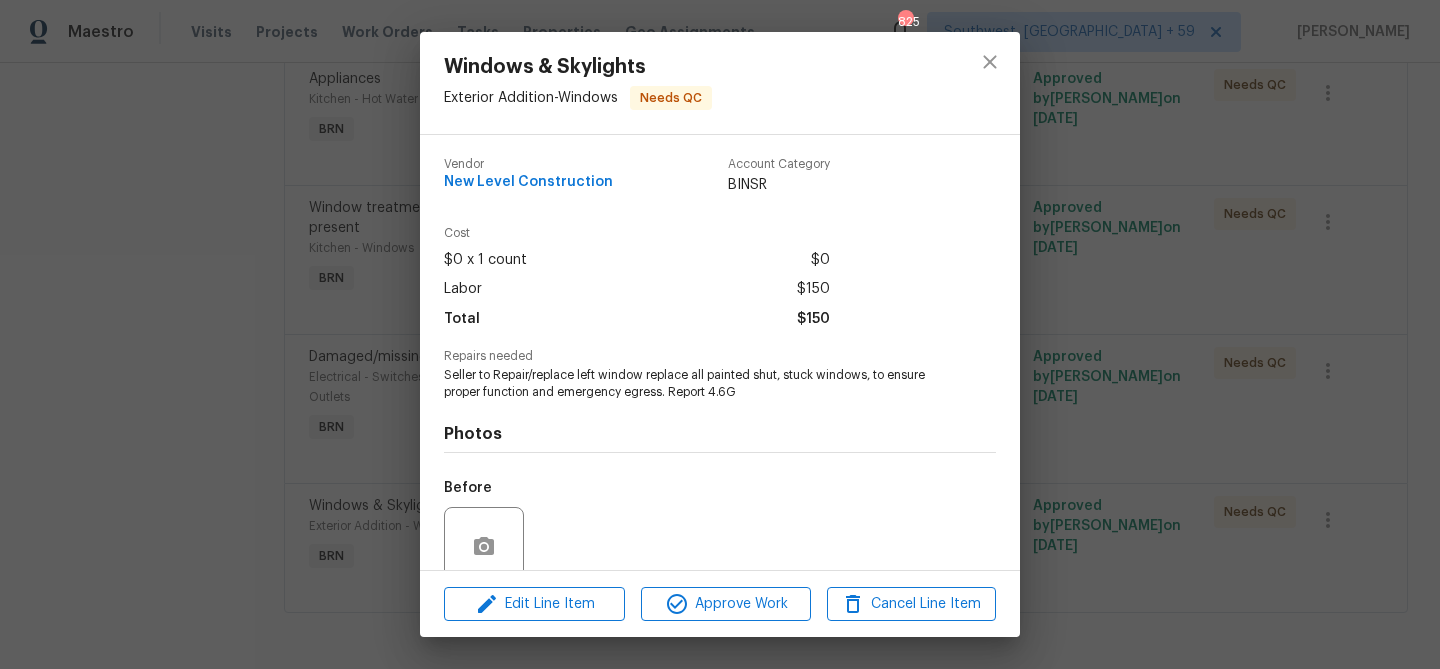 scroll, scrollTop: 168, scrollLeft: 0, axis: vertical 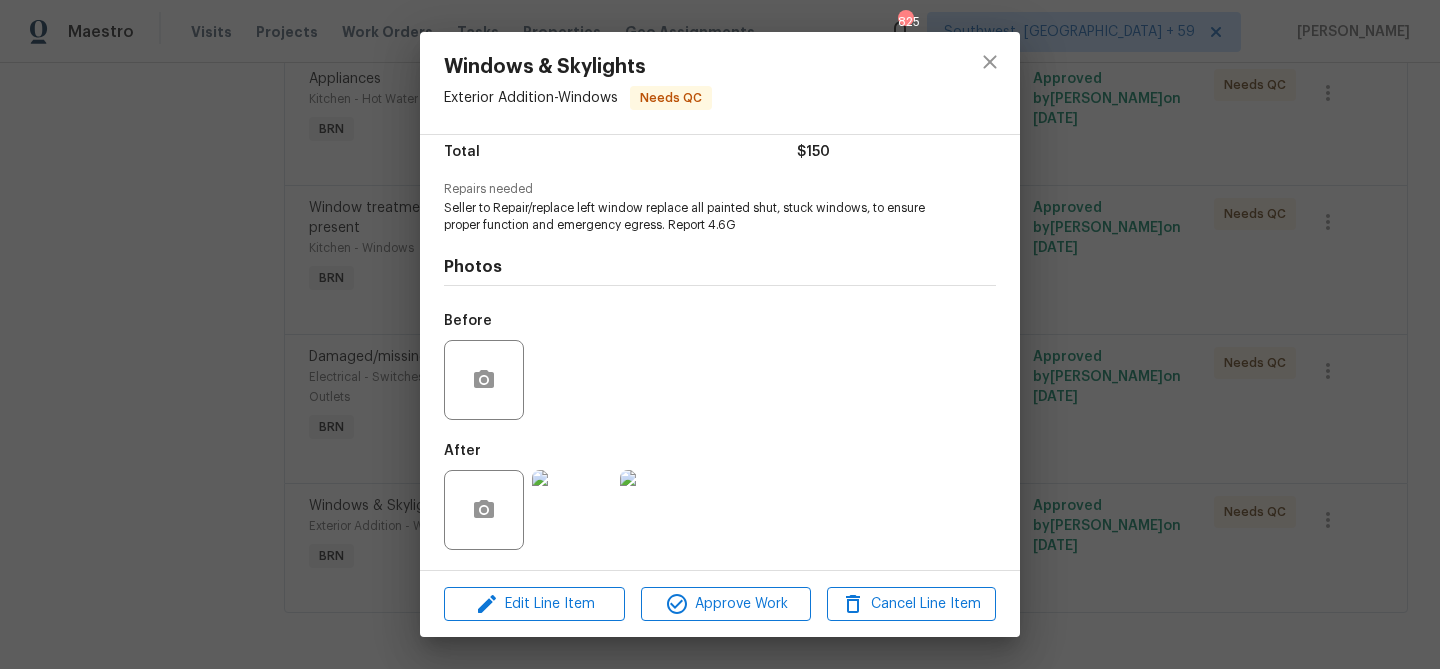 click on "Windows & Skylights Exterior Addition  -  Windows Needs QC Vendor New Level Construction Account Category BINSR Cost $0 x 1 count $0 Labor $150 Total $150 Repairs needed Seller to Repair/replace left window replace all painted shut, stuck windows, to ensure proper function and emergency egress. Report 4.6G Photos Before After  Edit Line Item  Approve Work  Cancel Line Item" at bounding box center [720, 334] 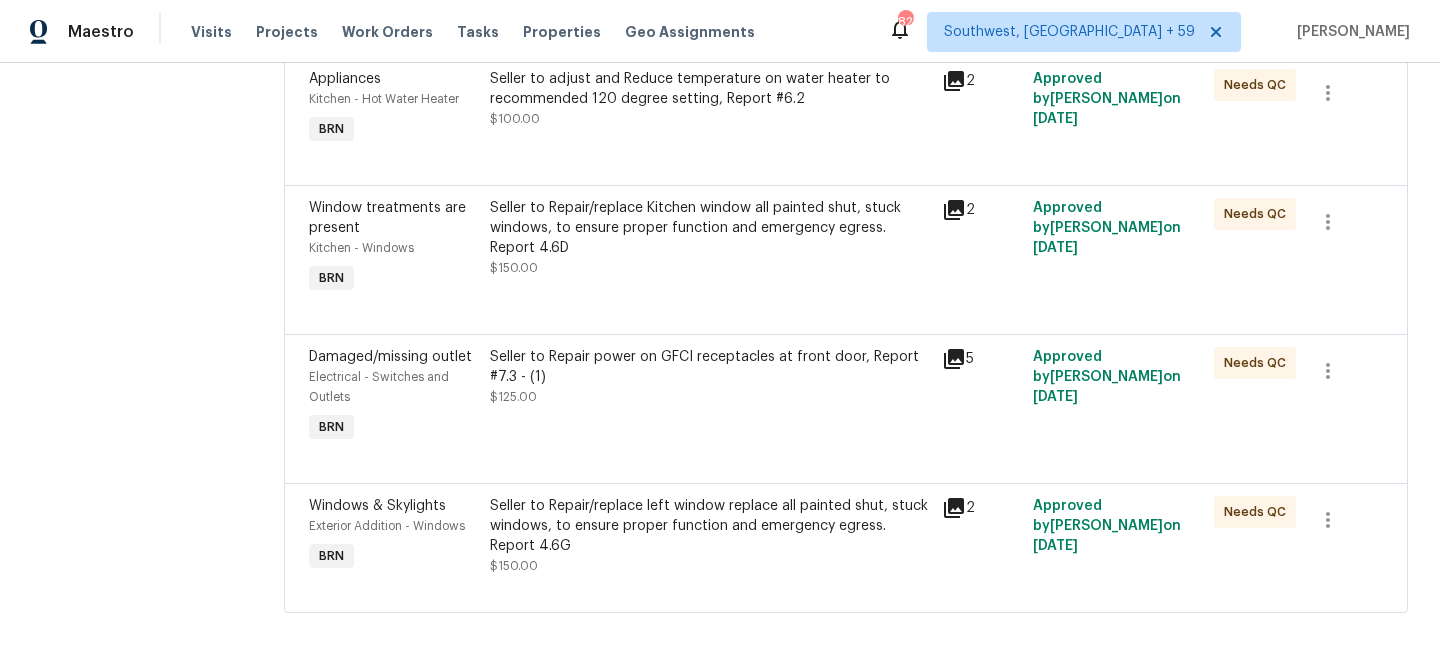scroll, scrollTop: 1293, scrollLeft: 0, axis: vertical 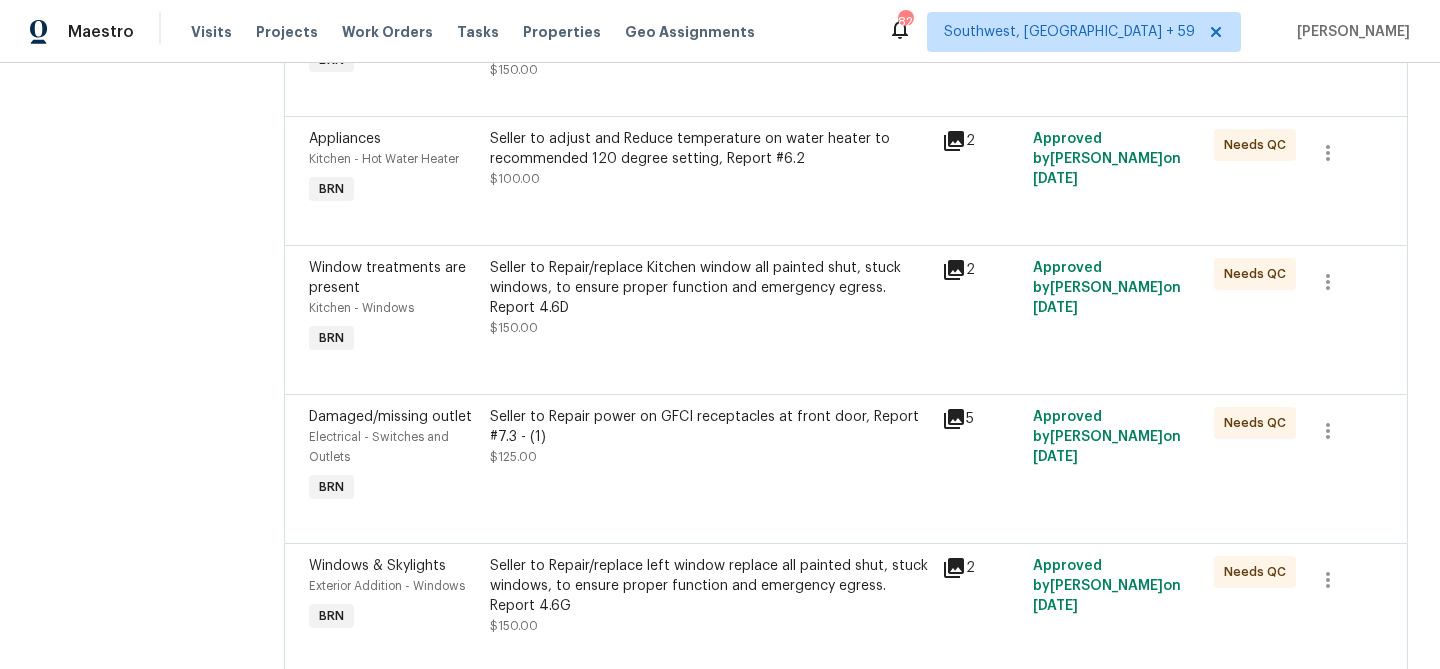 click on "Seller to Repair/replace Kitchen window all painted shut, stuck windows, to ensure proper function and emergency egress. Report 4.6D" at bounding box center [710, 288] 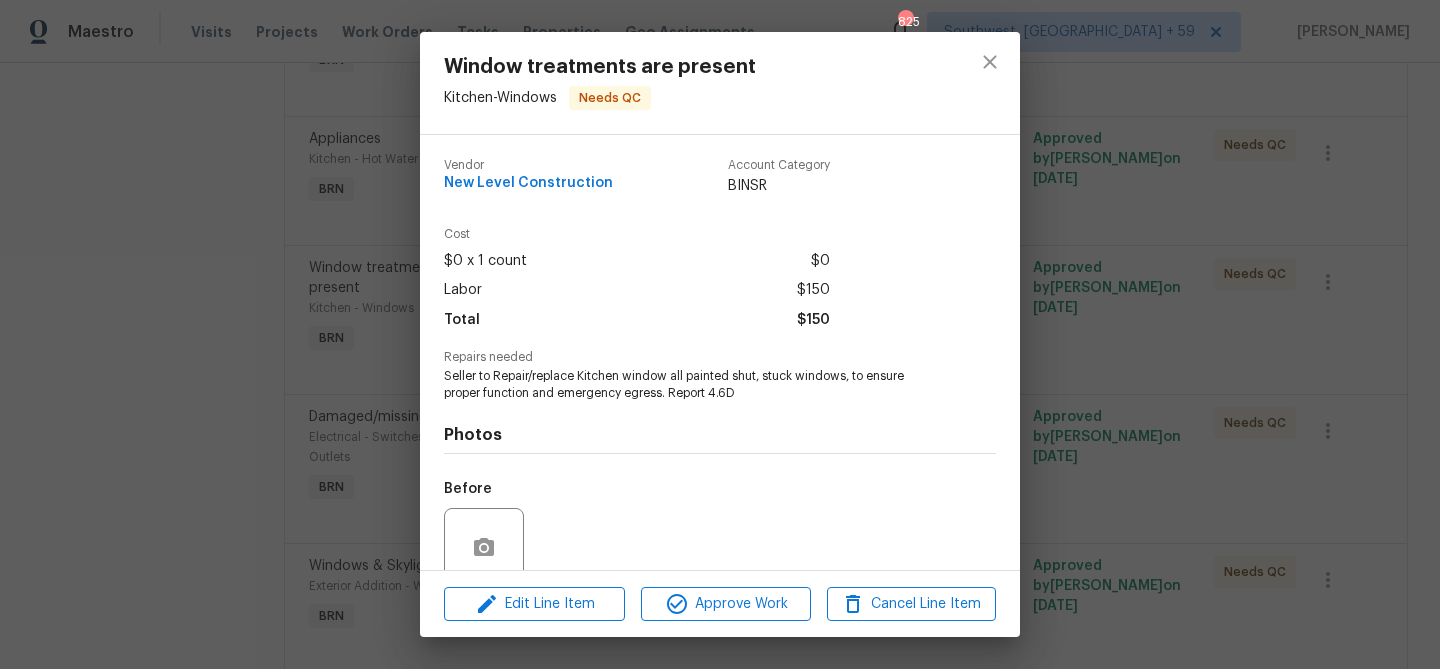 scroll, scrollTop: 168, scrollLeft: 0, axis: vertical 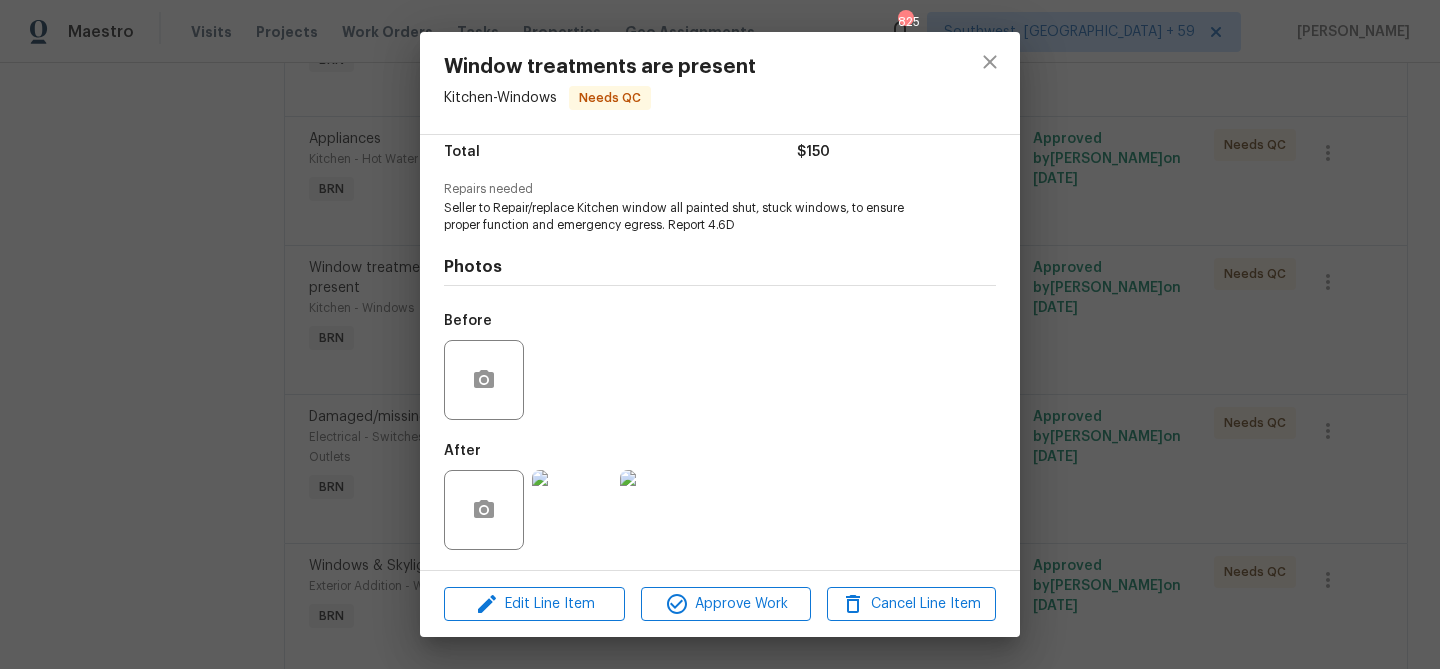 click on "Window treatments are present Kitchen  -  Windows Needs QC Vendor New Level Construction Account Category BINSR Cost $0 x 1 count $0 Labor $150 Total $150 Repairs needed Seller to Repair/replace Kitchen window all painted shut, stuck windows, to ensure proper function and emergency egress. Report 4.6D Photos Before After  Edit Line Item  Approve Work  Cancel Line Item" at bounding box center (720, 334) 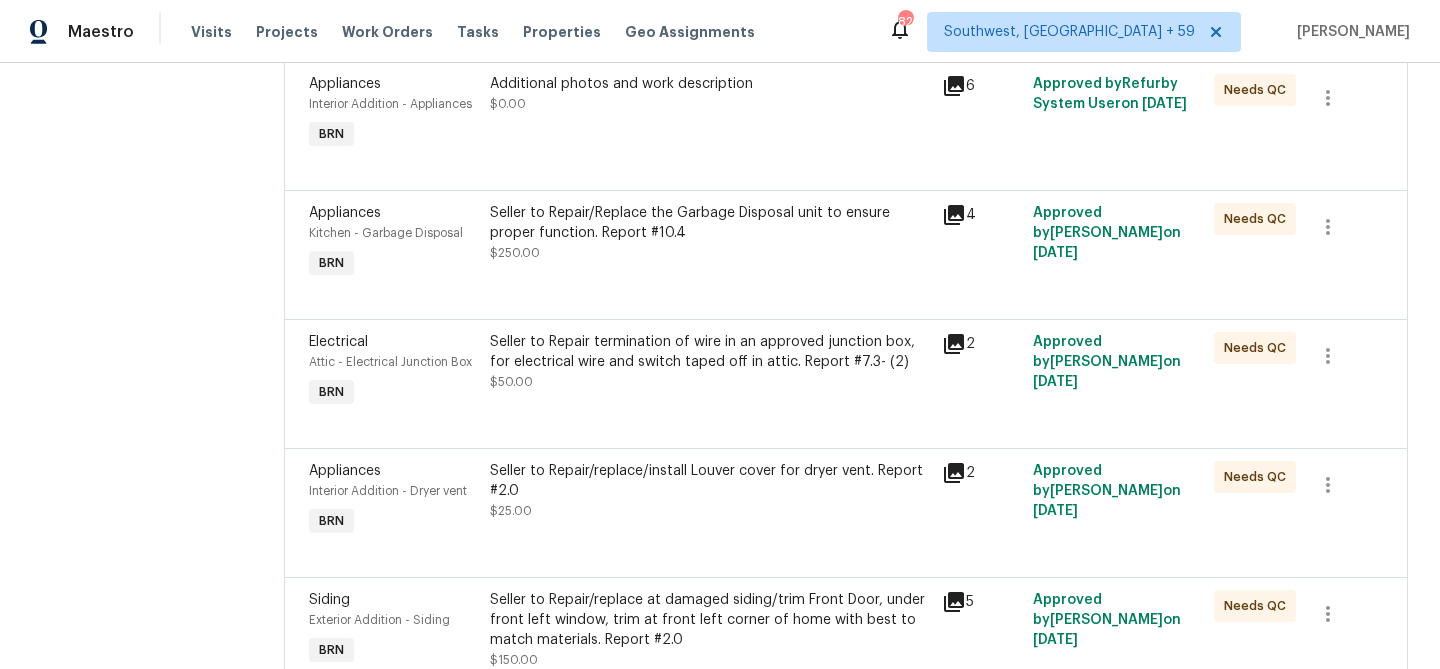 scroll, scrollTop: 650, scrollLeft: 0, axis: vertical 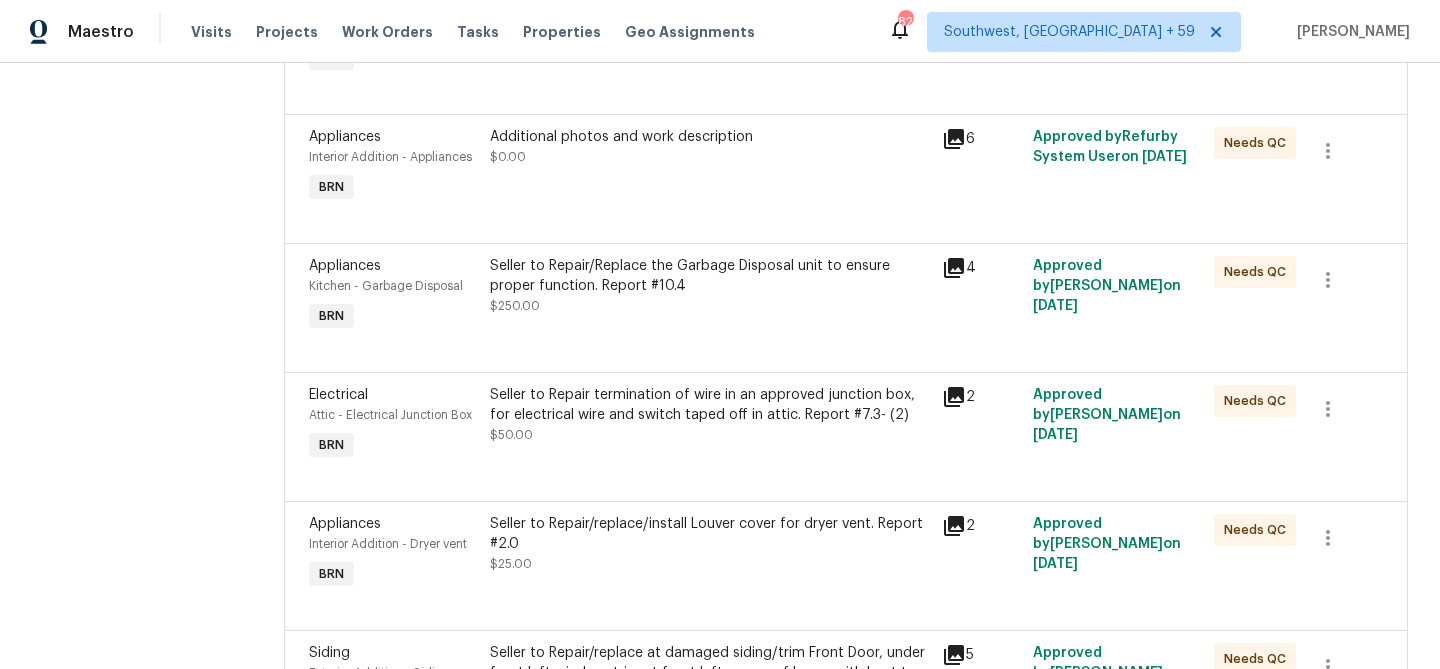 click on "Additional photos and work description $0.00" at bounding box center (710, 167) 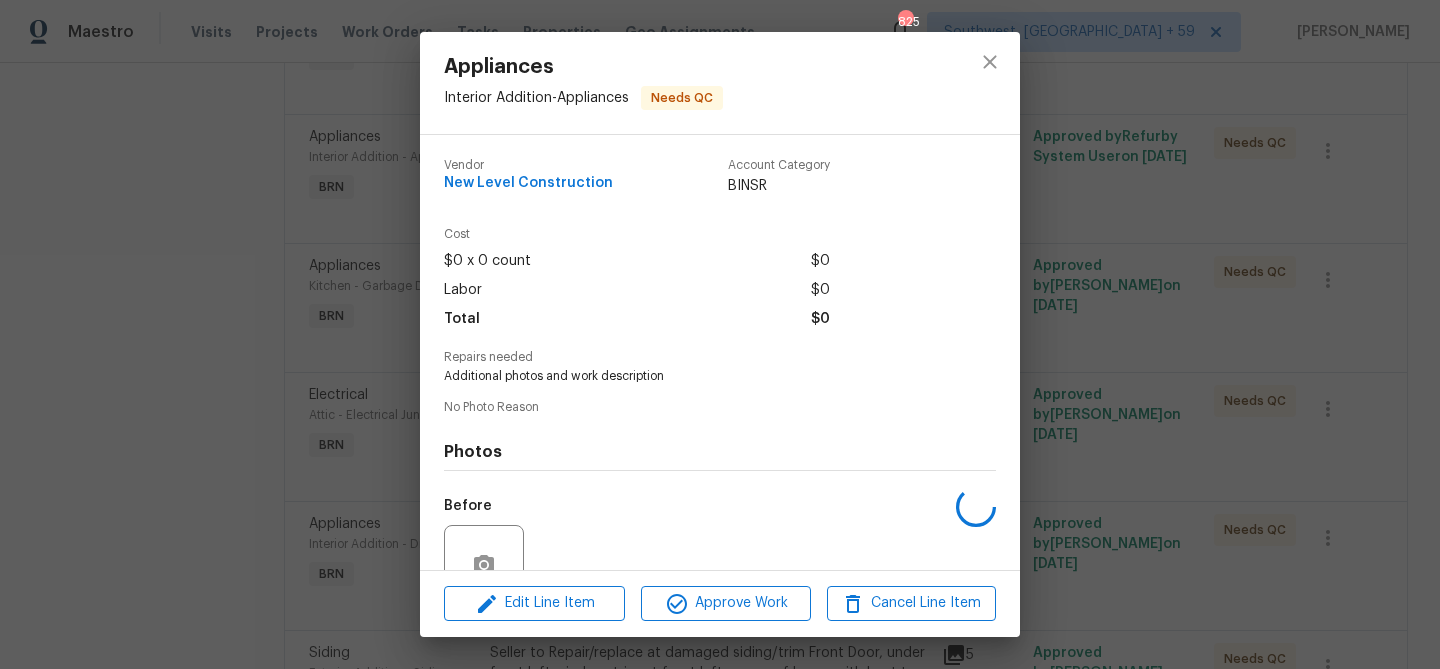 scroll, scrollTop: 184, scrollLeft: 0, axis: vertical 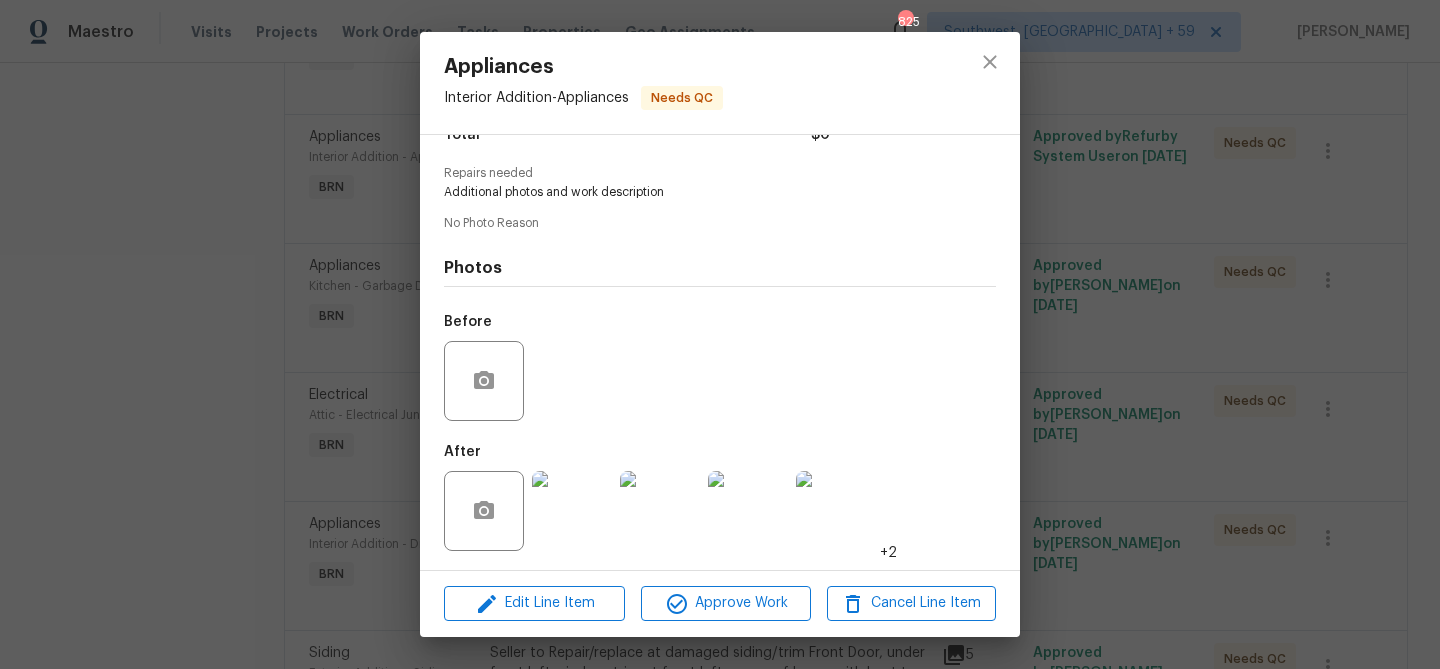 click on "Appliances Interior Addition  -  Appliances Needs QC Vendor New Level Construction Account Category BINSR Cost $0 x 0 count $0 Labor $0 Total $0 Repairs needed Additional photos and work description No Photo Reason   Photos Before After  +2  Edit Line Item  Approve Work  Cancel Line Item" at bounding box center (720, 334) 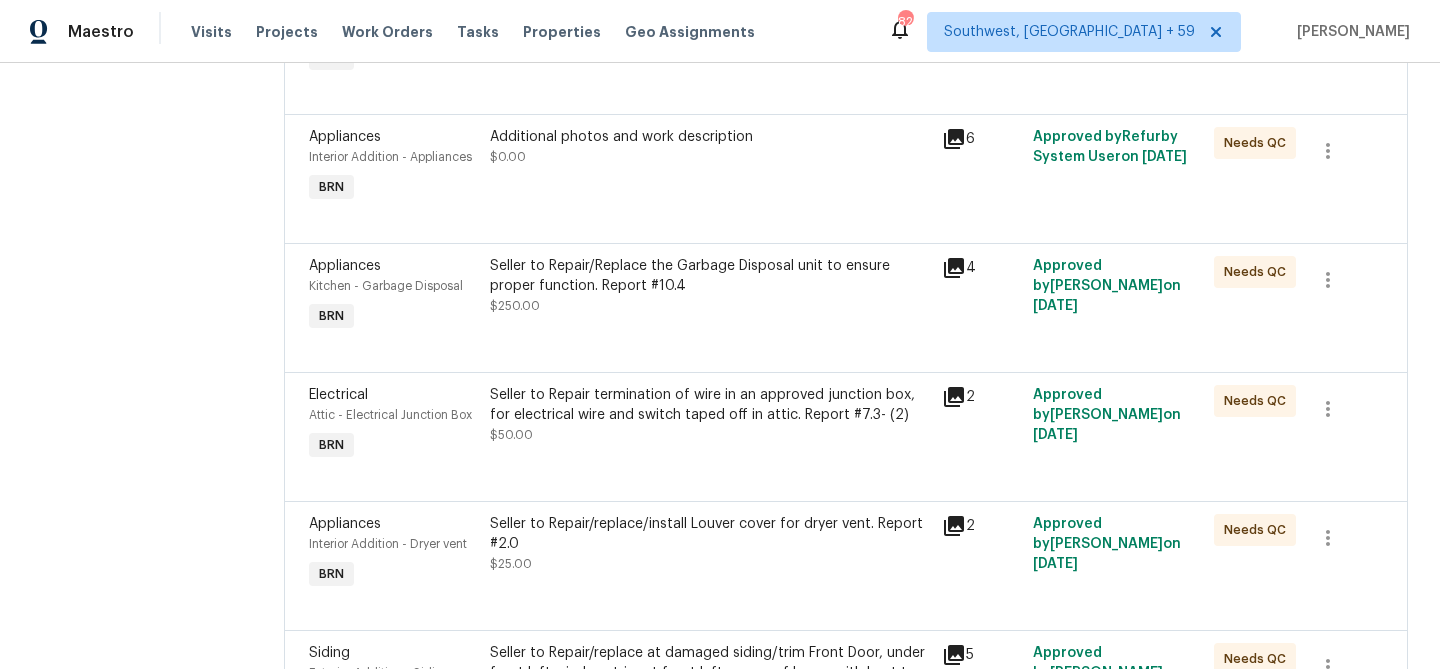 scroll, scrollTop: 179, scrollLeft: 0, axis: vertical 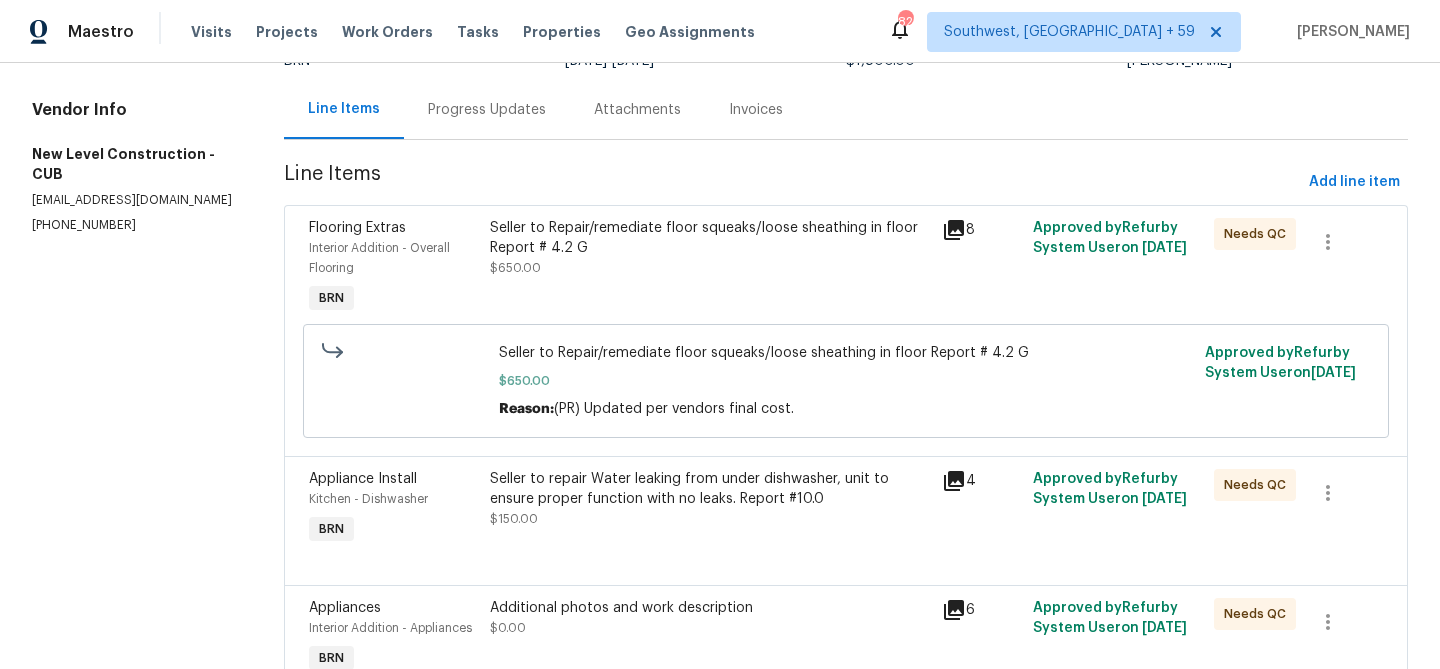 click on "$650.00" at bounding box center [846, 381] 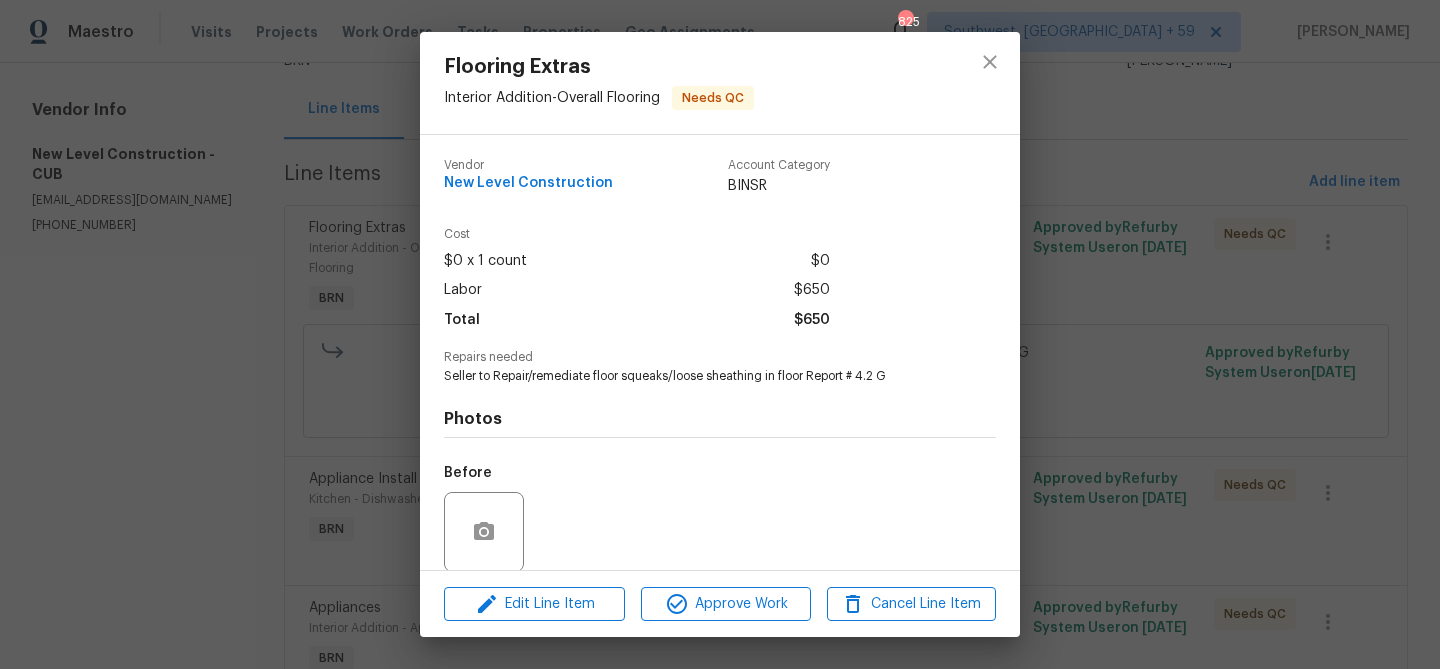 scroll, scrollTop: 151, scrollLeft: 0, axis: vertical 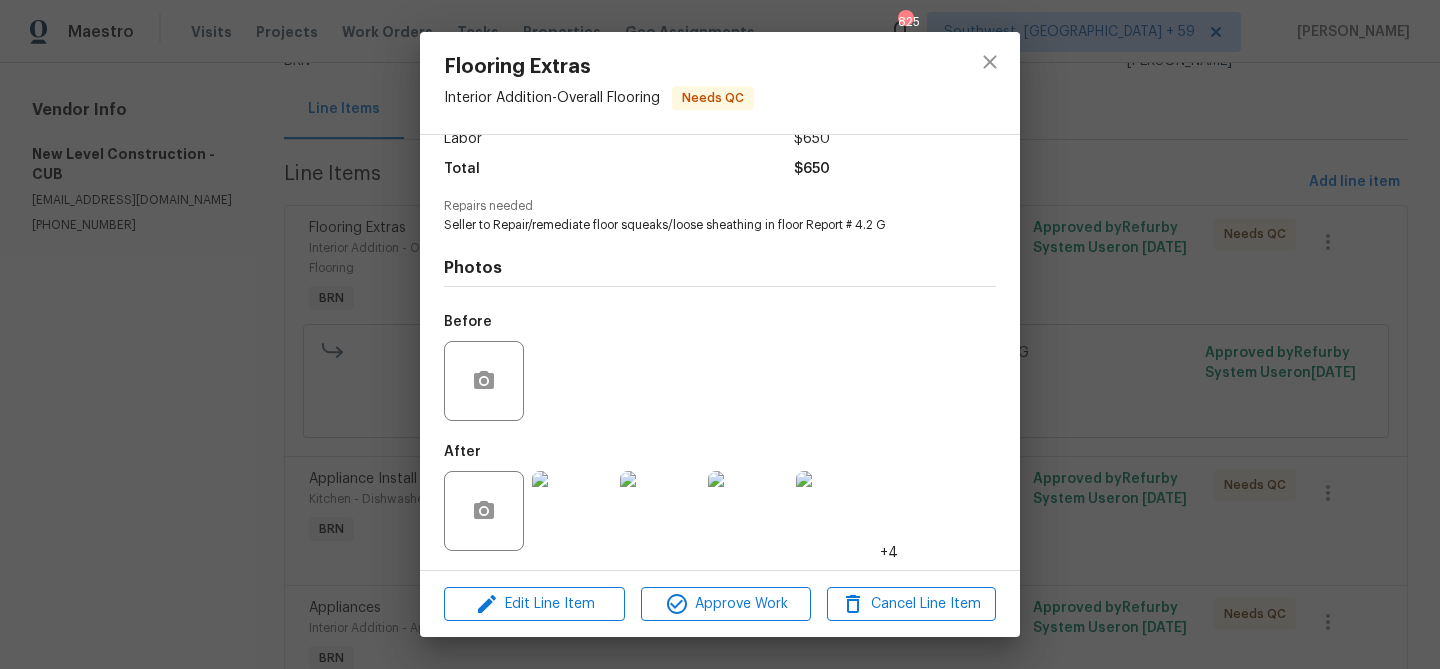 click at bounding box center [572, 511] 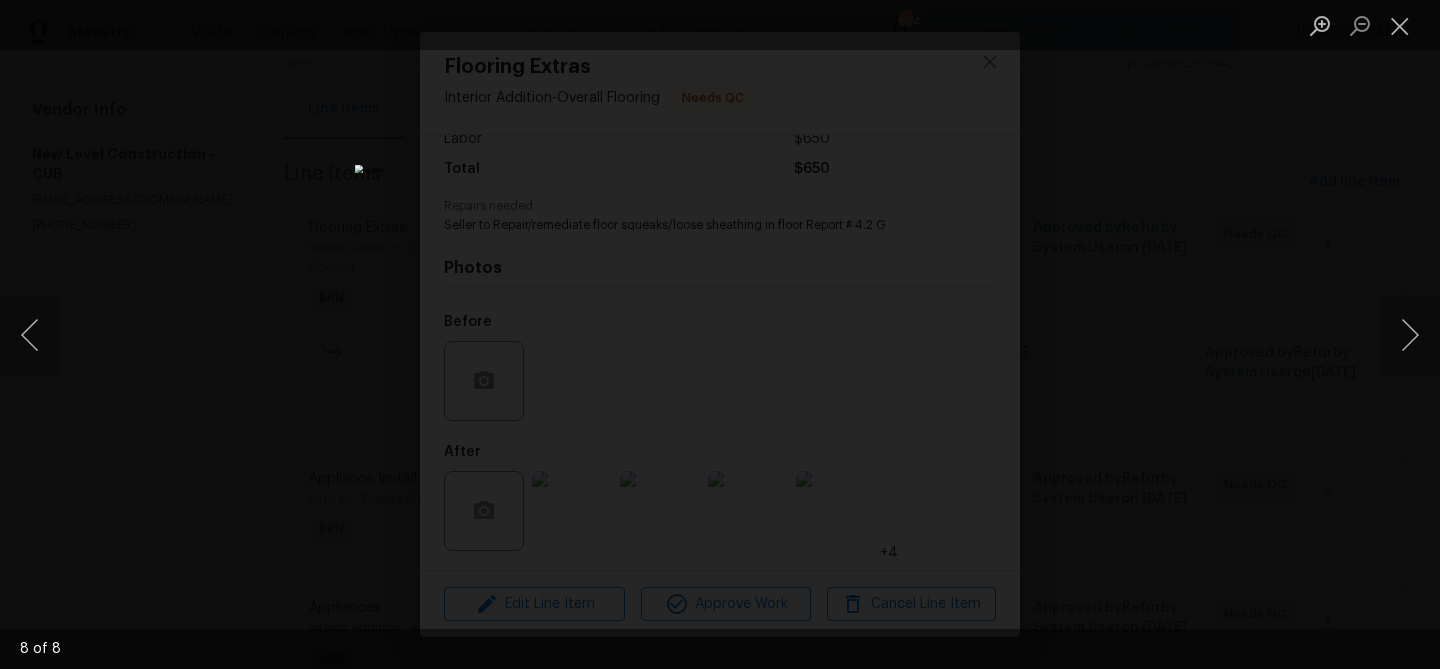 click at bounding box center [720, 334] 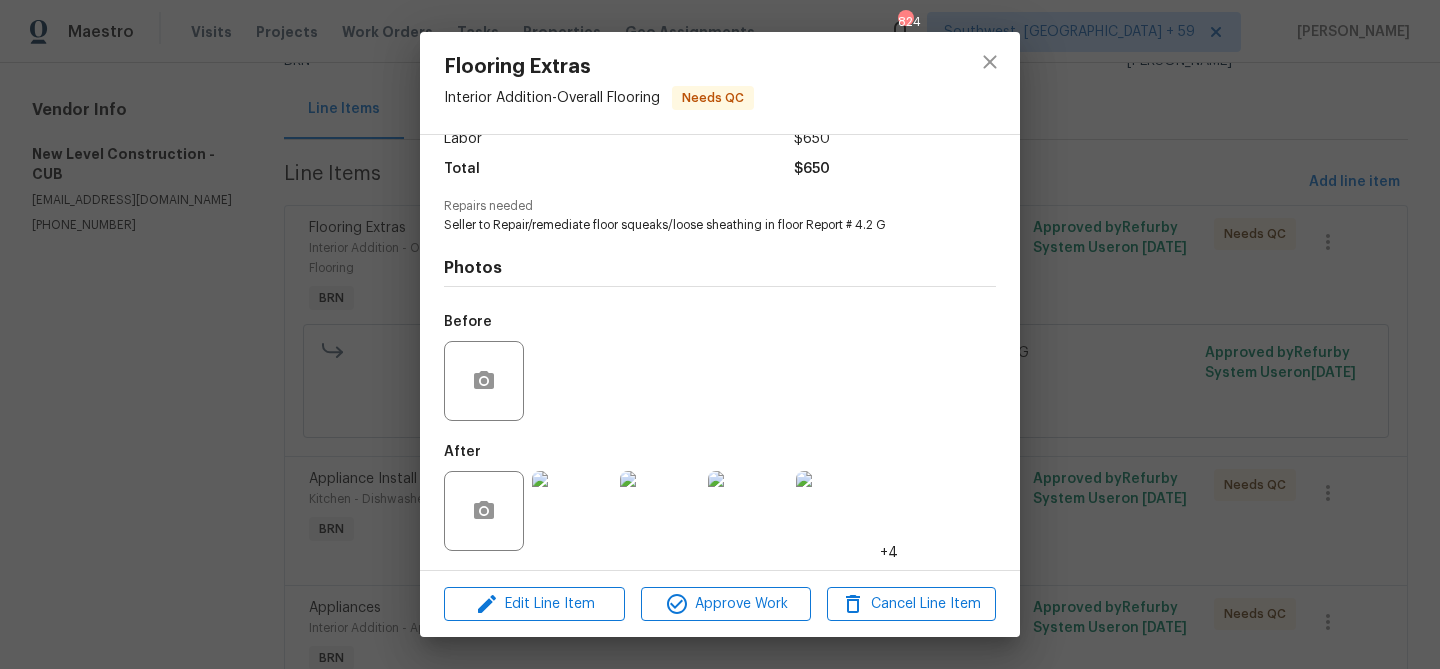 click on "Flooring Extras Interior Addition  -  Overall Flooring Needs QC Vendor New Level Construction Account Category BINSR Cost $0 x 1 count $0 Labor $650 Total $650 Repairs needed Seller to Repair/remediate  floor squeaks/loose sheathing  in  floor Report # 4.2 G Photos Before After  +4  Edit Line Item  Approve Work  Cancel Line Item" at bounding box center [720, 334] 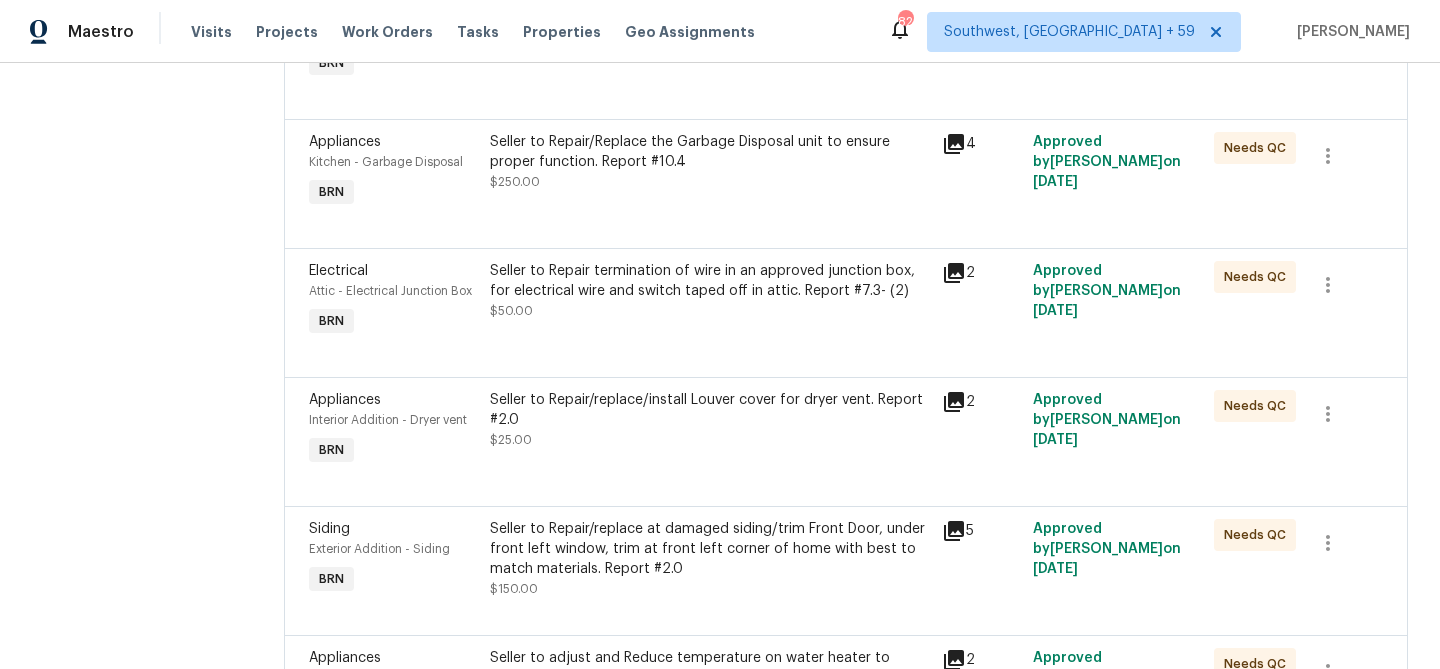 scroll, scrollTop: 651, scrollLeft: 0, axis: vertical 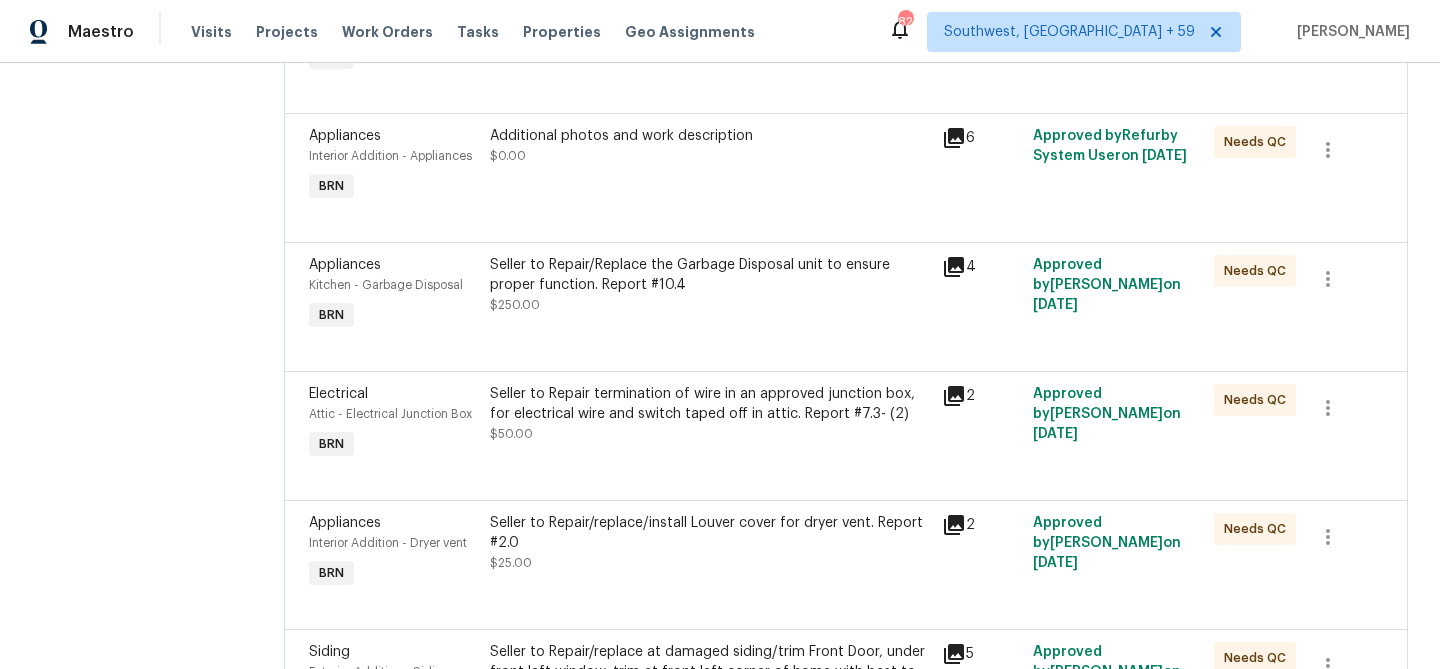 click on "Seller to  Repair/Replace the Garbage Disposal unit to ensure proper function. Report #10.4 $250.00" at bounding box center (710, 285) 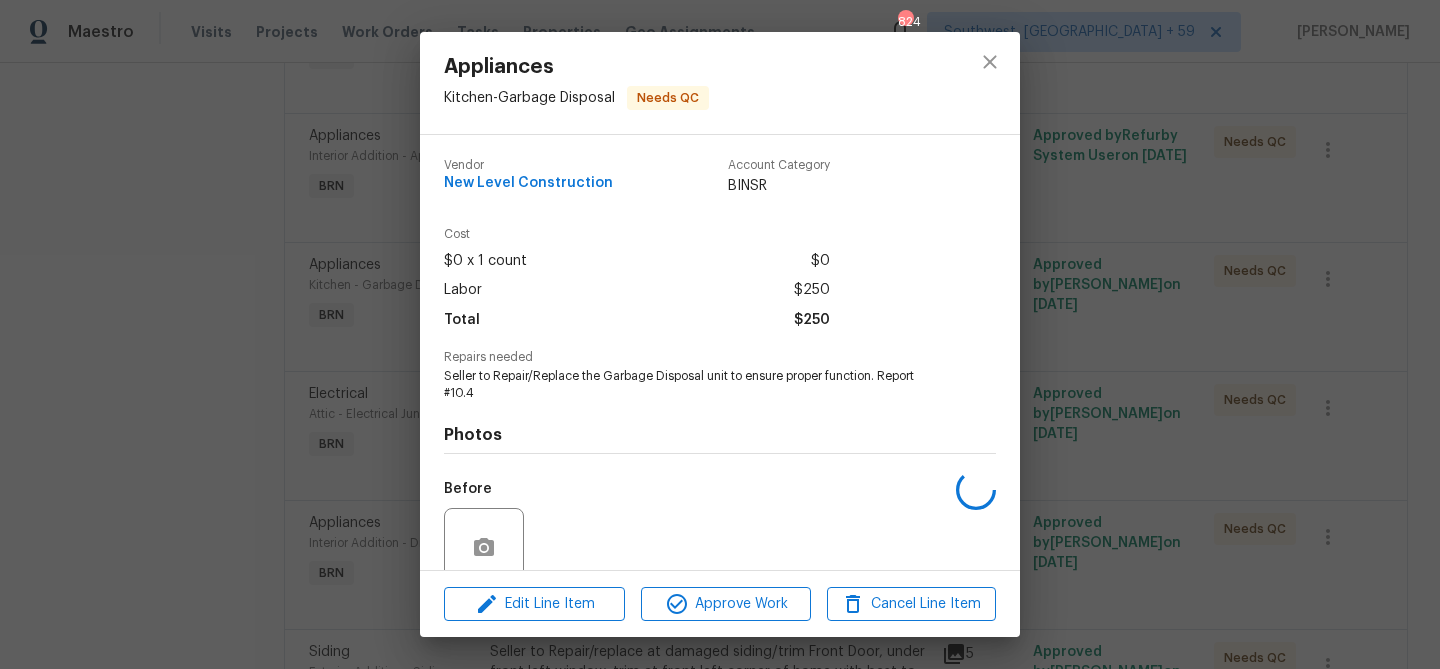 scroll, scrollTop: 168, scrollLeft: 0, axis: vertical 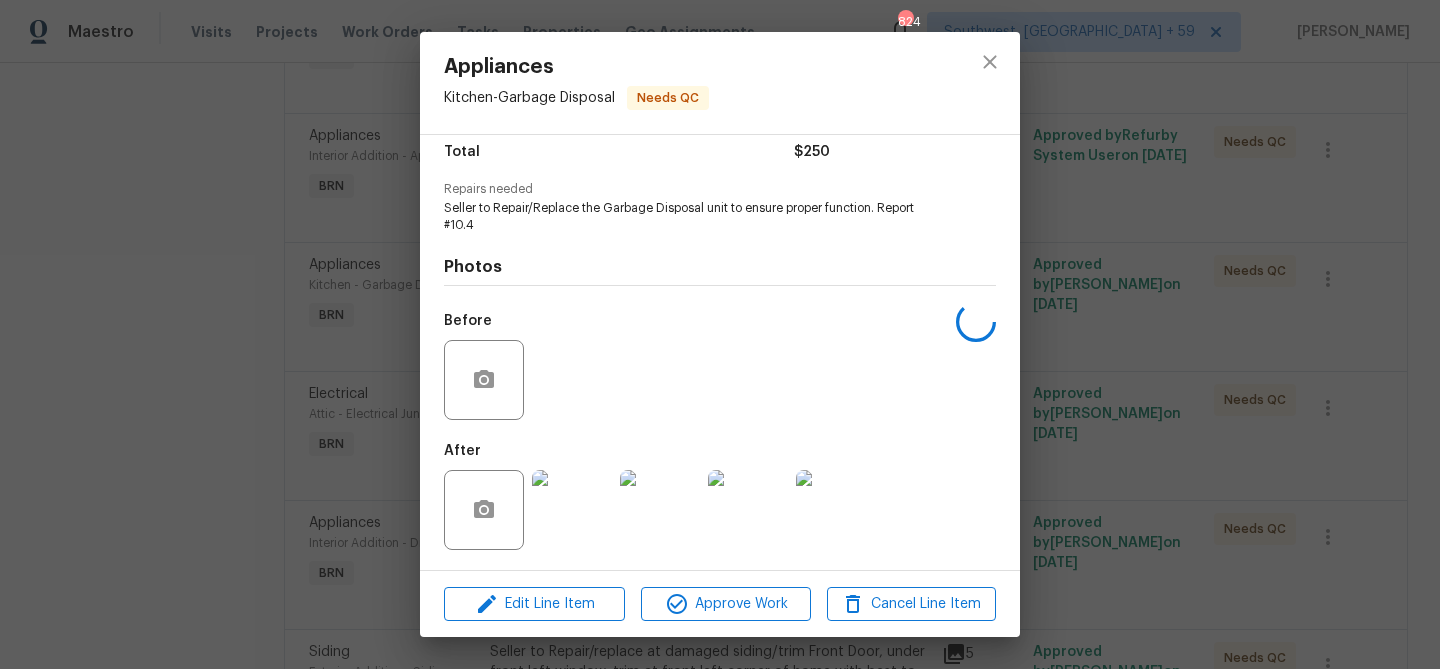 click at bounding box center [572, 510] 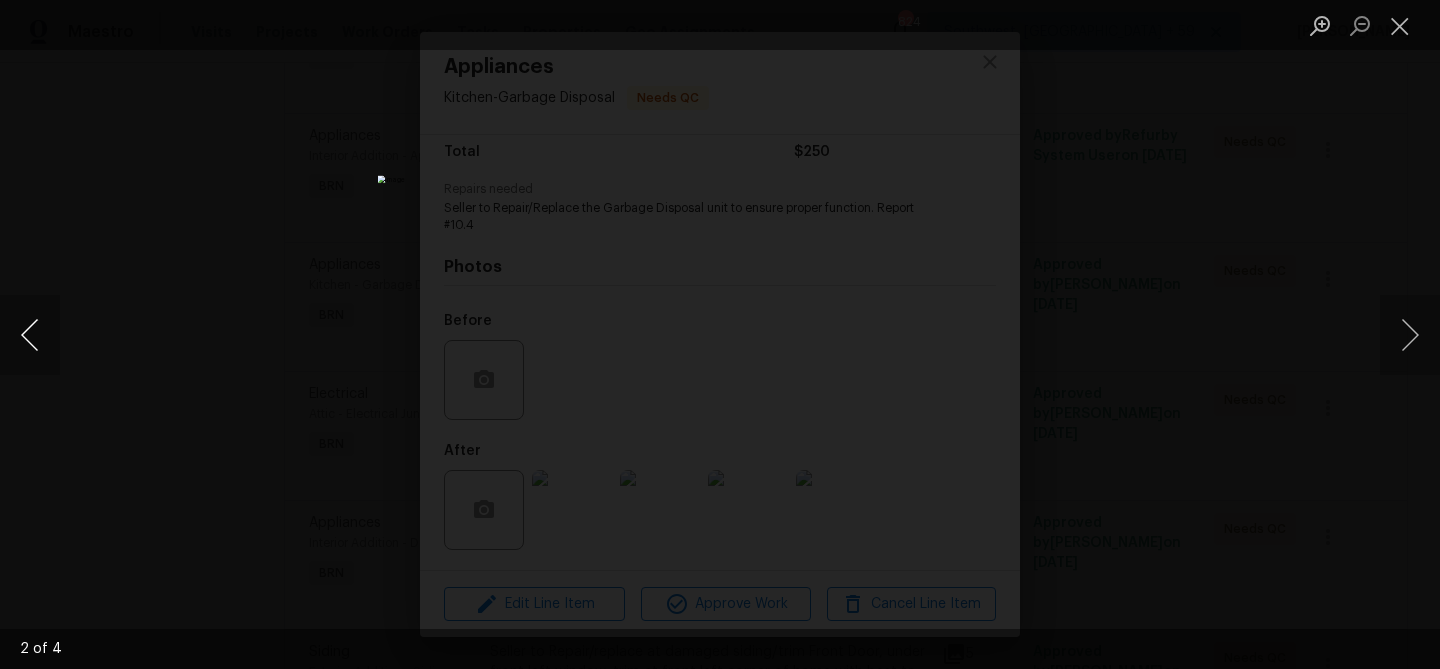click at bounding box center (30, 335) 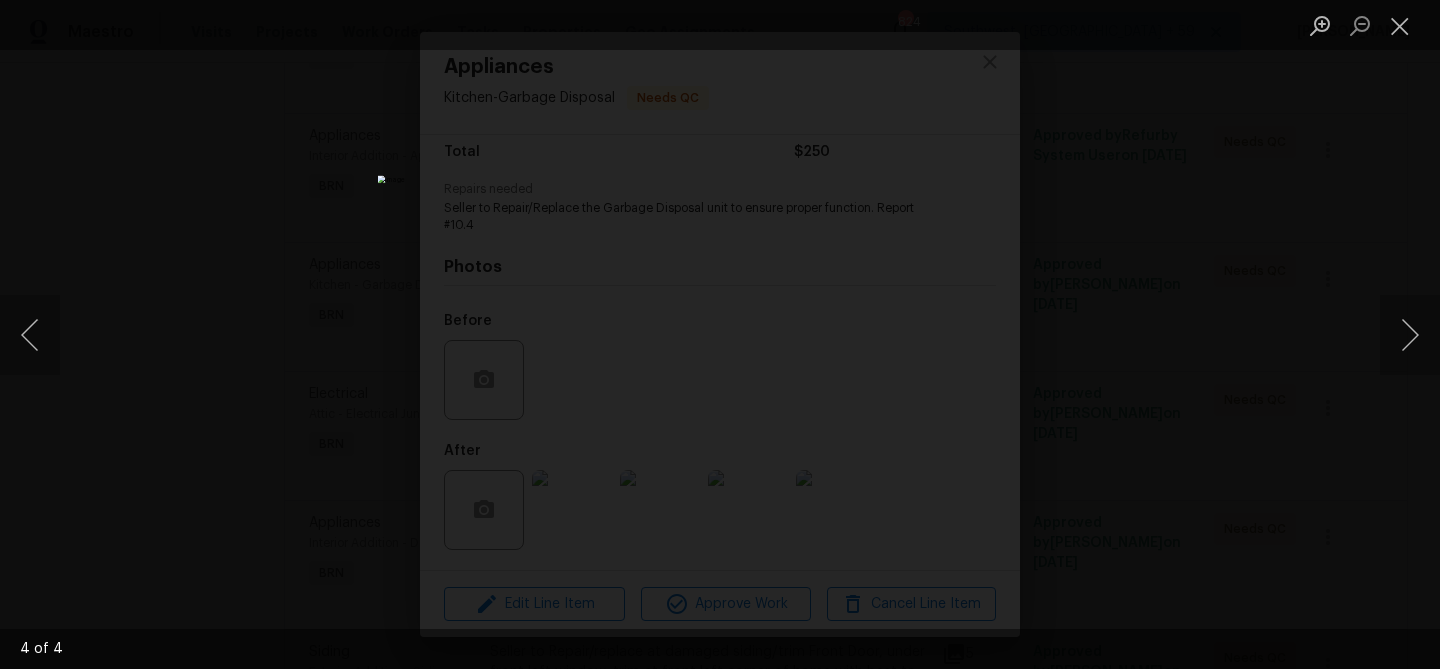 click at bounding box center (720, 334) 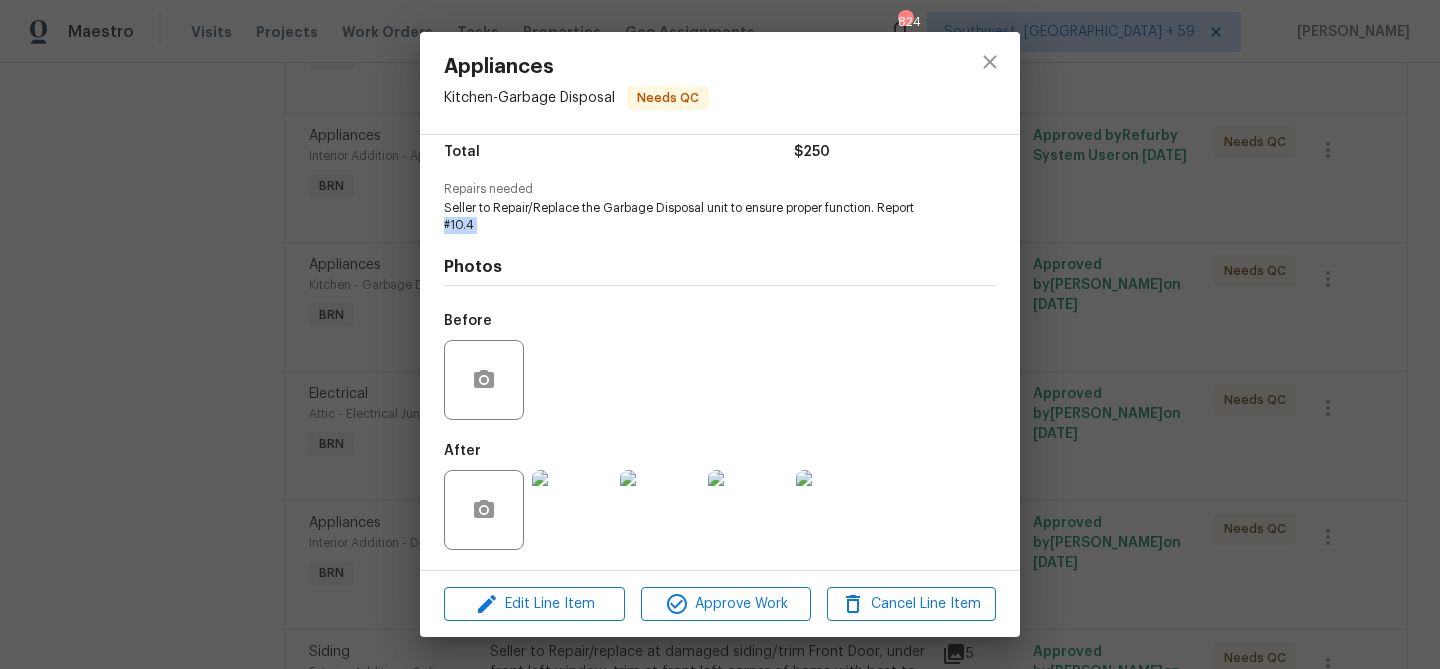 click on "Appliances Kitchen  -  Garbage Disposal Needs QC Vendor New Level Construction Account Category BINSR Cost $0 x 1 count $0 Labor $250 Total $250 Repairs needed Seller to  Repair/Replace the Garbage Disposal unit to ensure proper function. Report #10.4 Photos Before After  Edit Line Item  Approve Work  Cancel Line Item" at bounding box center (720, 334) 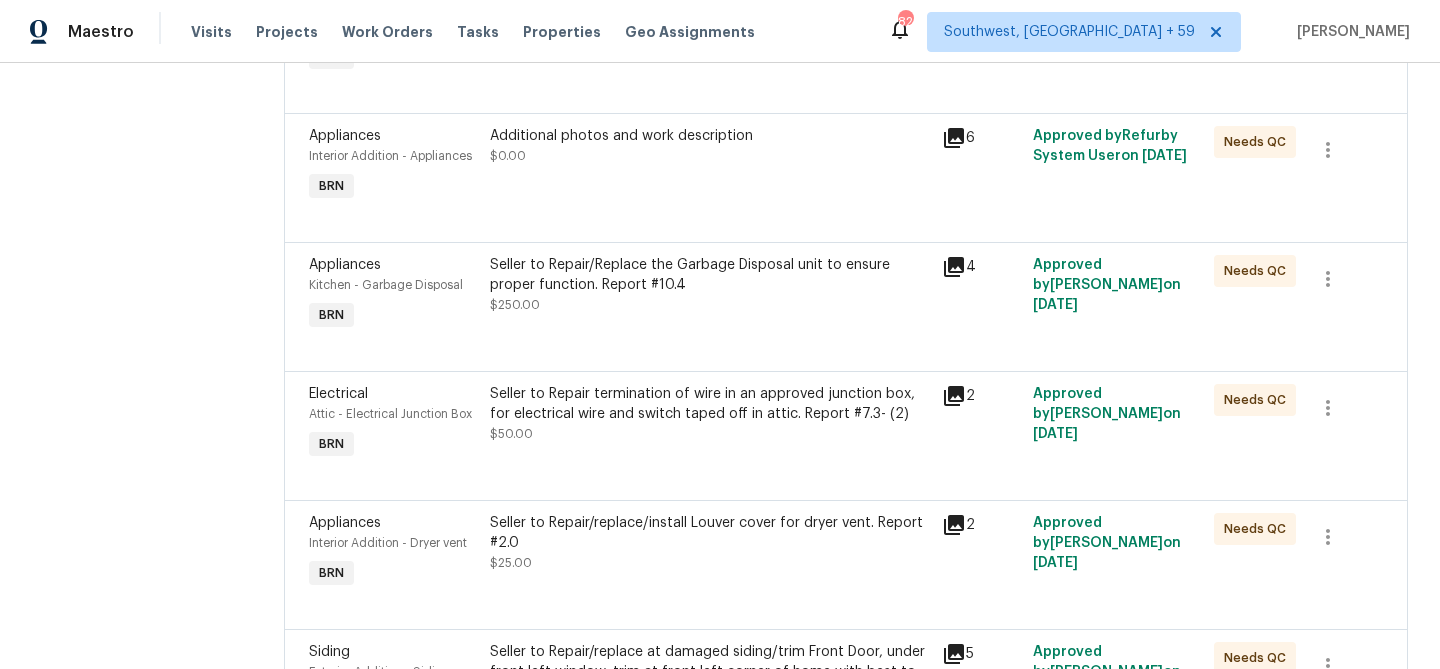 click on "Appliances Interior Addition - Appliances BRN Additional photos and work description $0.00   6 Approved by  Refurby System User  on   7/14/2025 Needs QC" at bounding box center (846, 177) 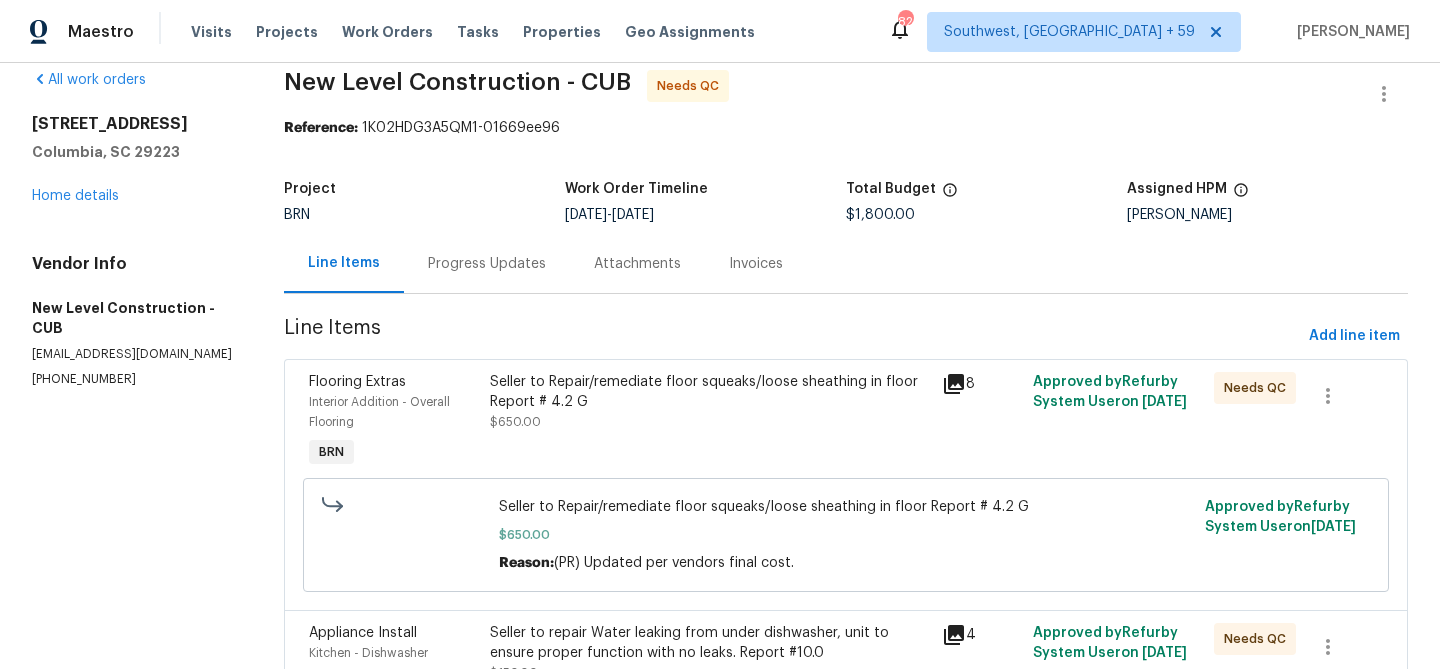 click on "Progress Updates" at bounding box center (487, 263) 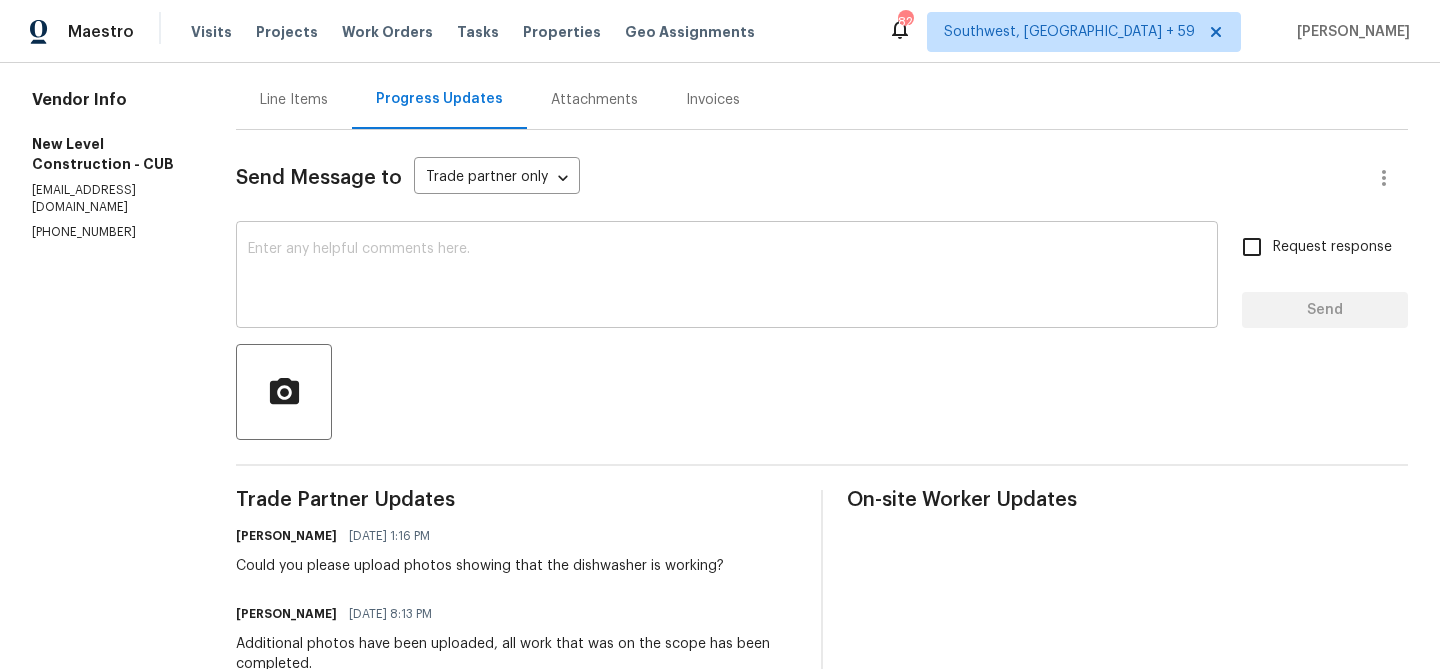 scroll, scrollTop: 223, scrollLeft: 0, axis: vertical 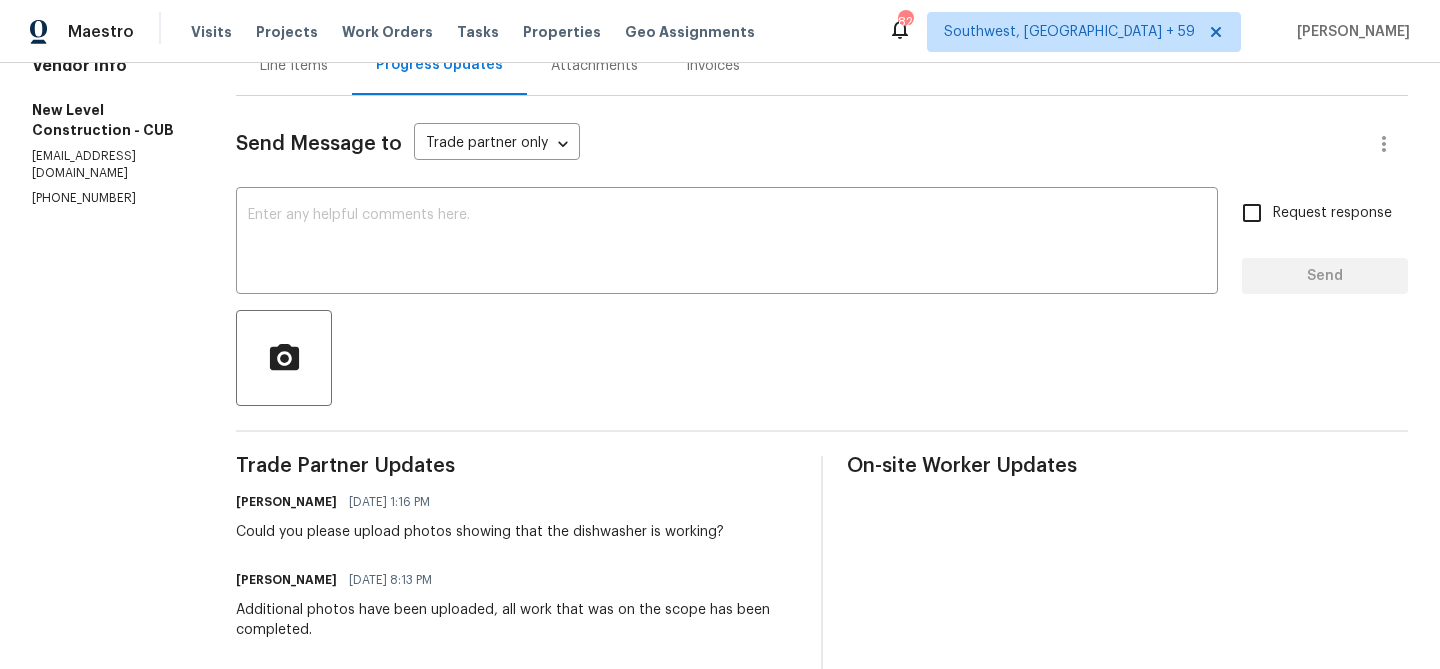 click on "Could you please upload photos showing that the dishwasher is working?" at bounding box center (480, 532) 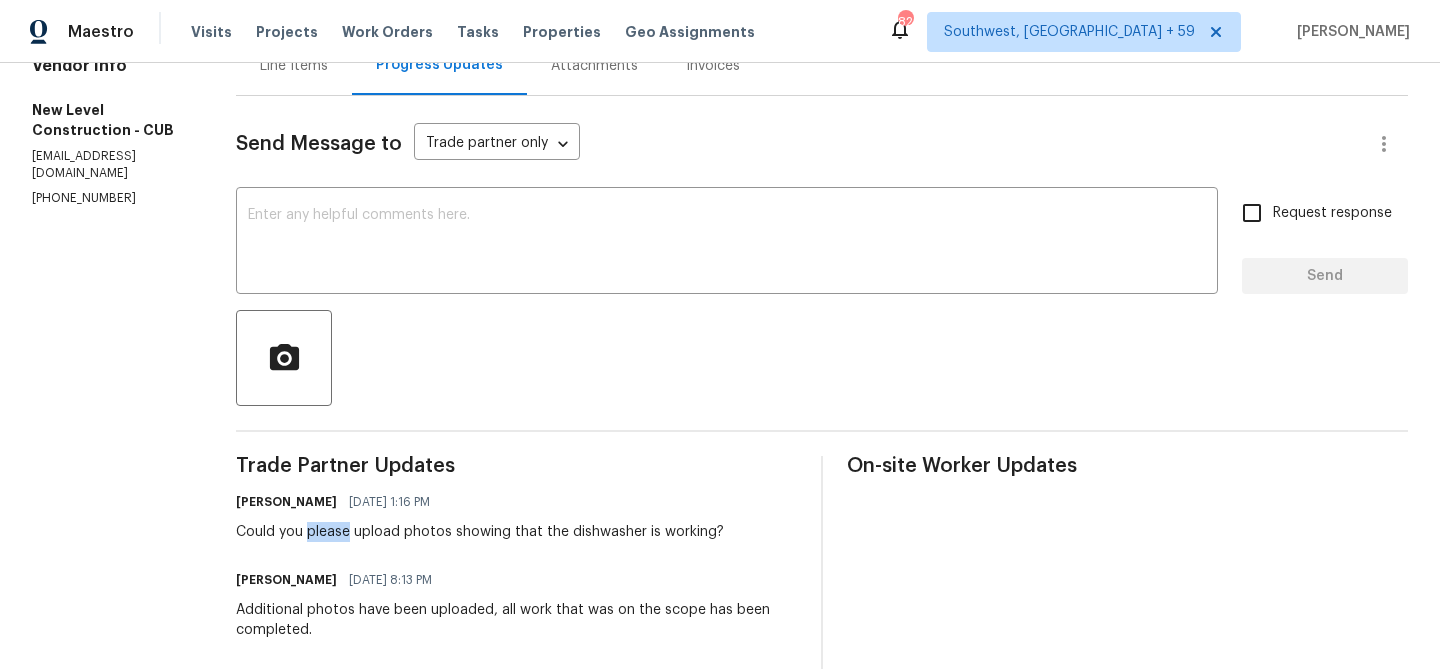 click on "Could you please upload photos showing that the dishwasher is working?" at bounding box center [480, 532] 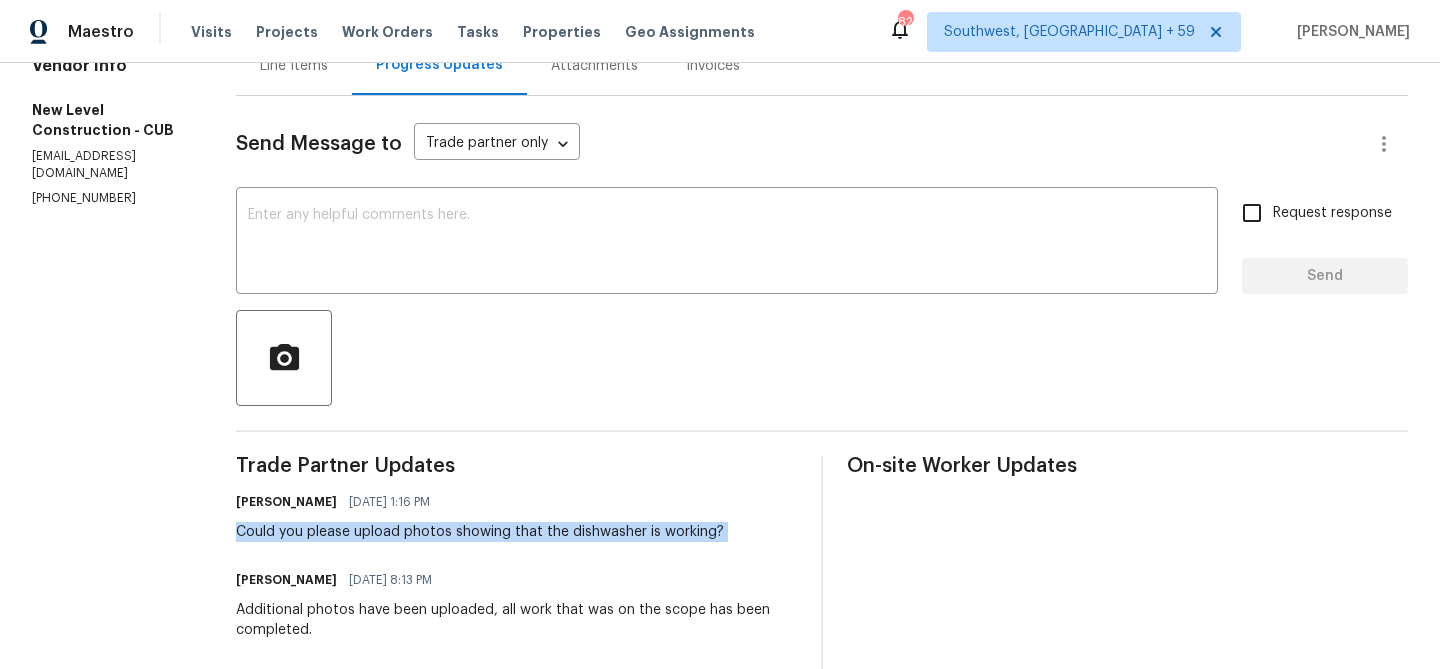 click on "Could you please upload photos showing that the dishwasher is working?" at bounding box center [480, 532] 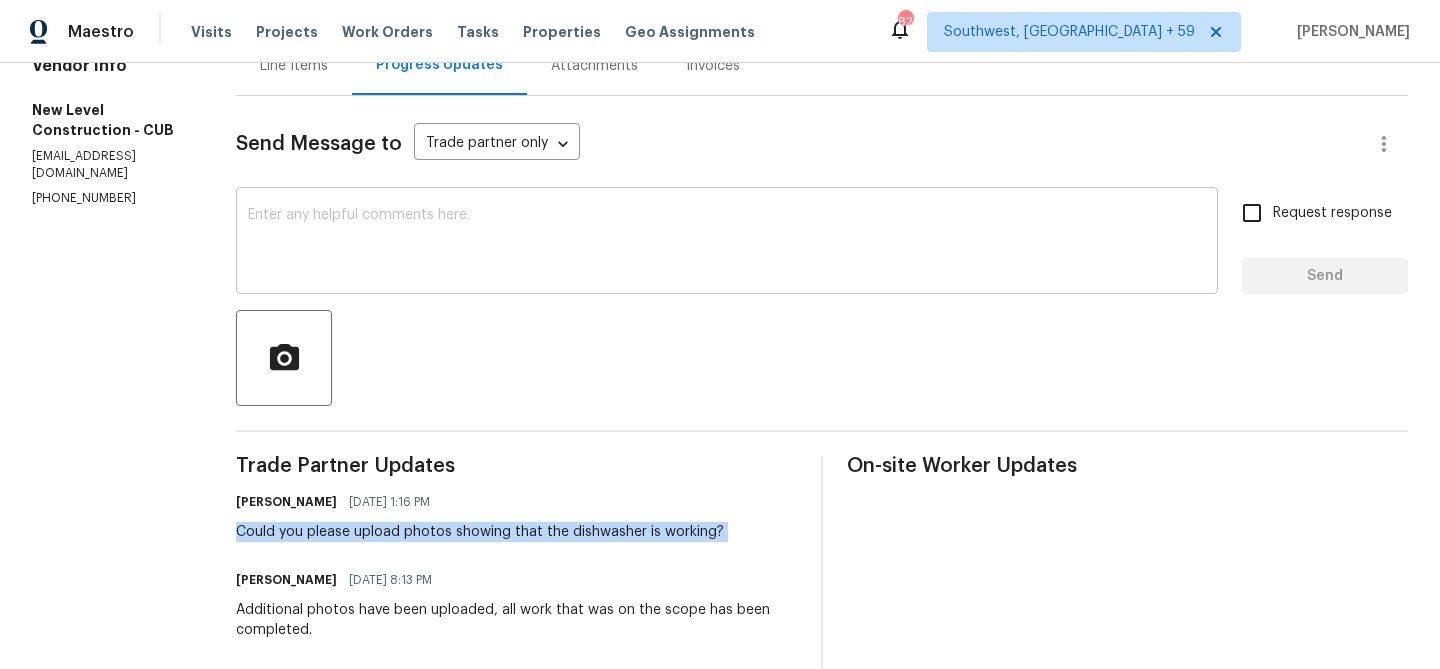 copy on "Could you please upload photos showing that the dishwasher is working?" 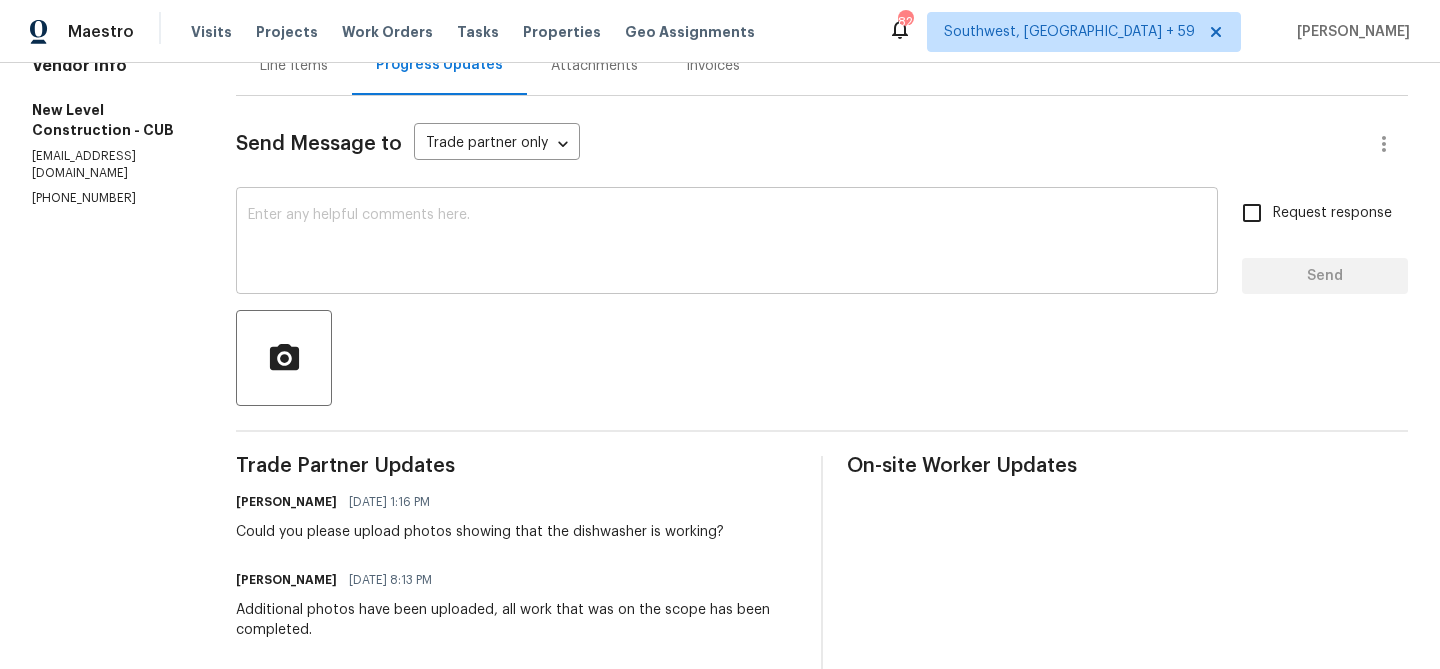 click at bounding box center (727, 243) 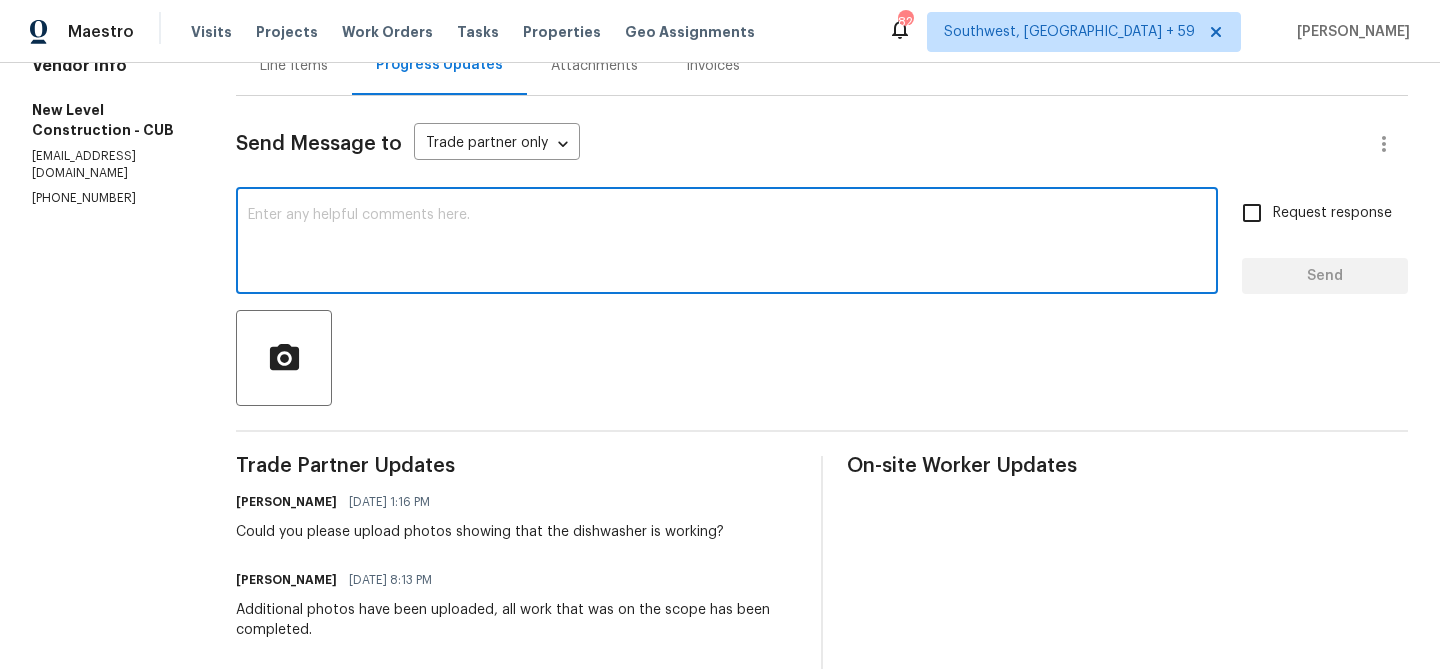 paste on "Could you please upload photos showing that the dishwasher is working?" 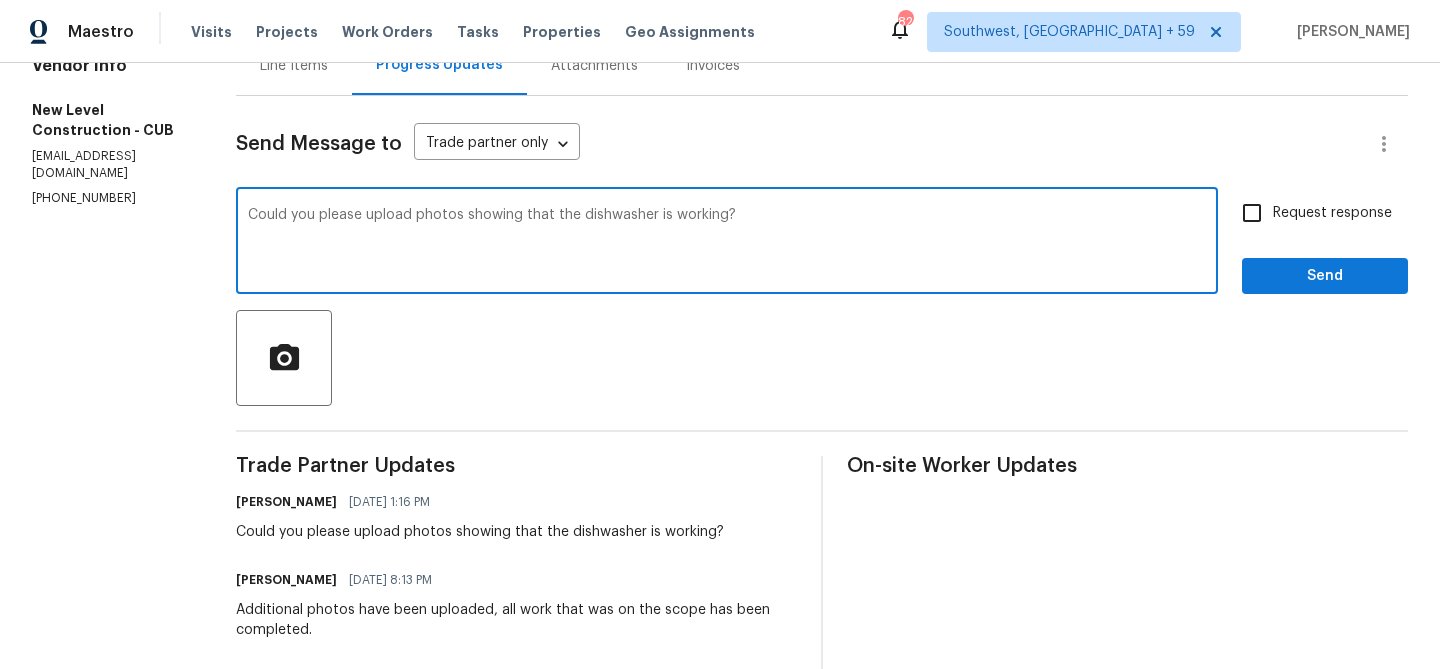 click on "Could you please upload photos showing that the dishwasher is working?" at bounding box center (727, 243) 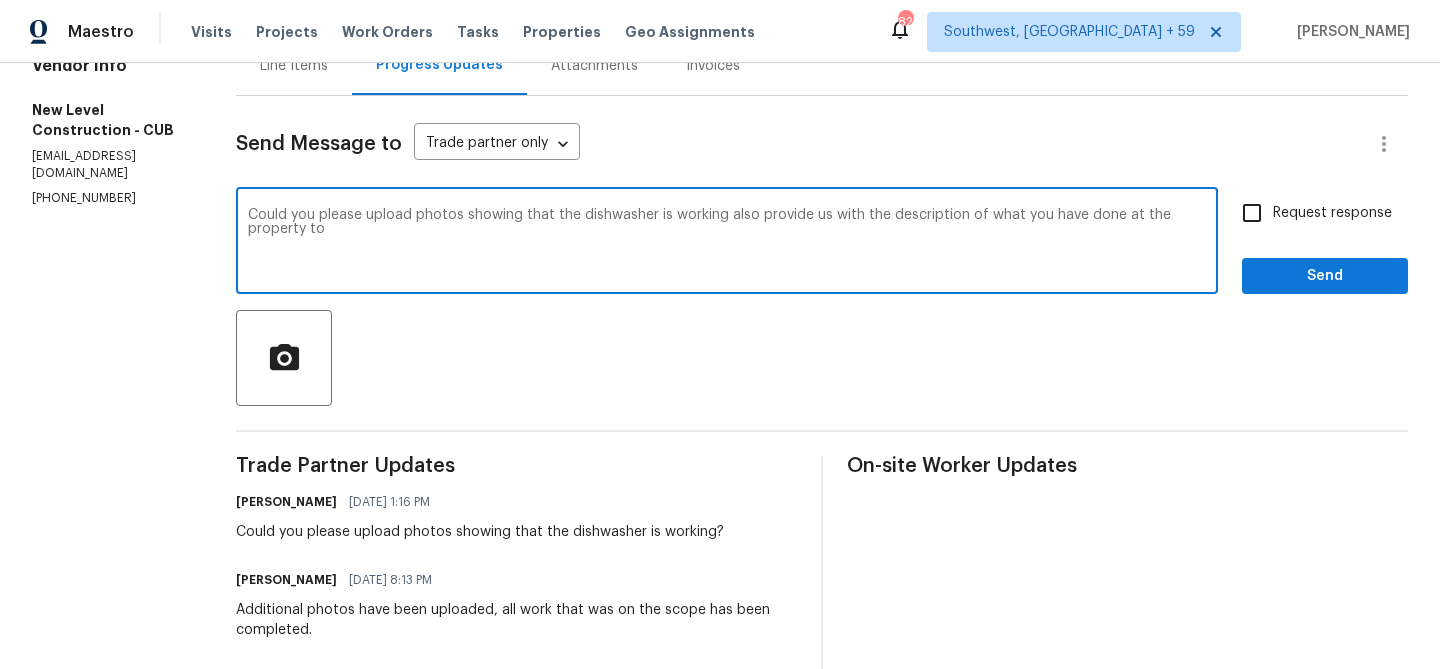 drag, startPoint x: 1178, startPoint y: 218, endPoint x: 1184, endPoint y: 243, distance: 25.70992 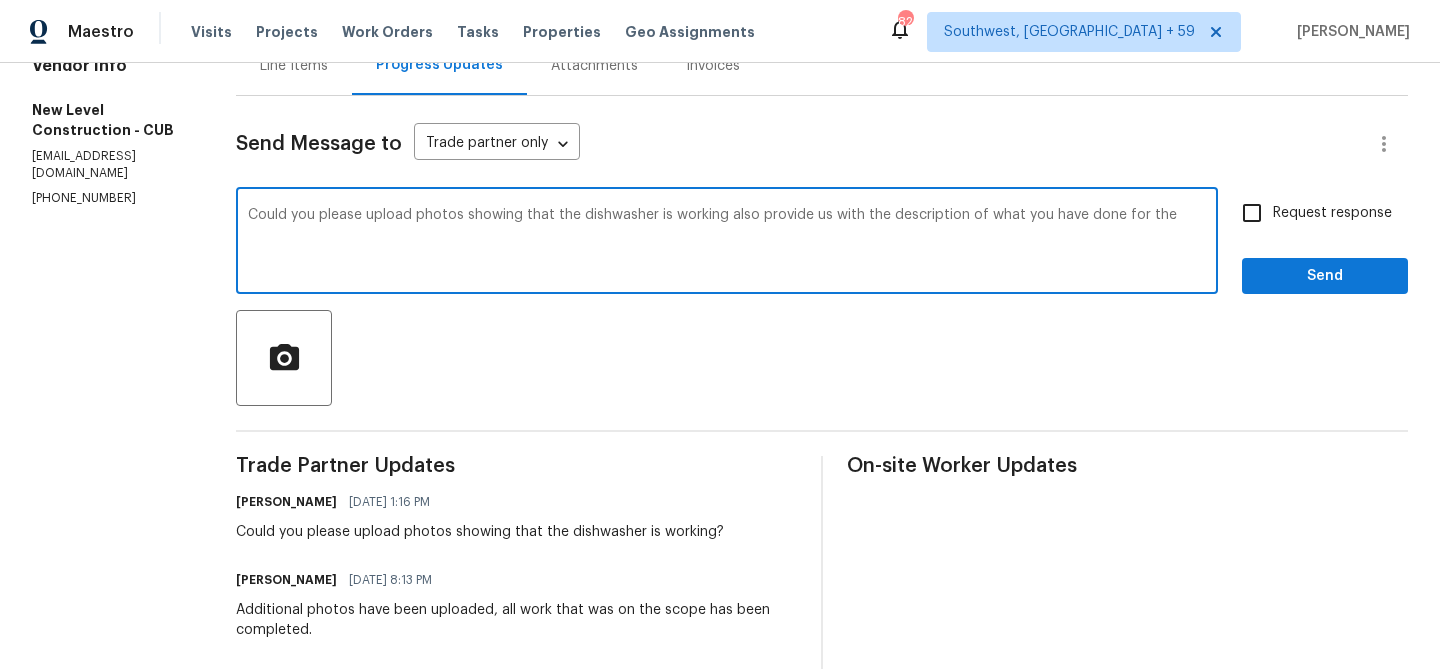 paste on "Garbage Disposal" 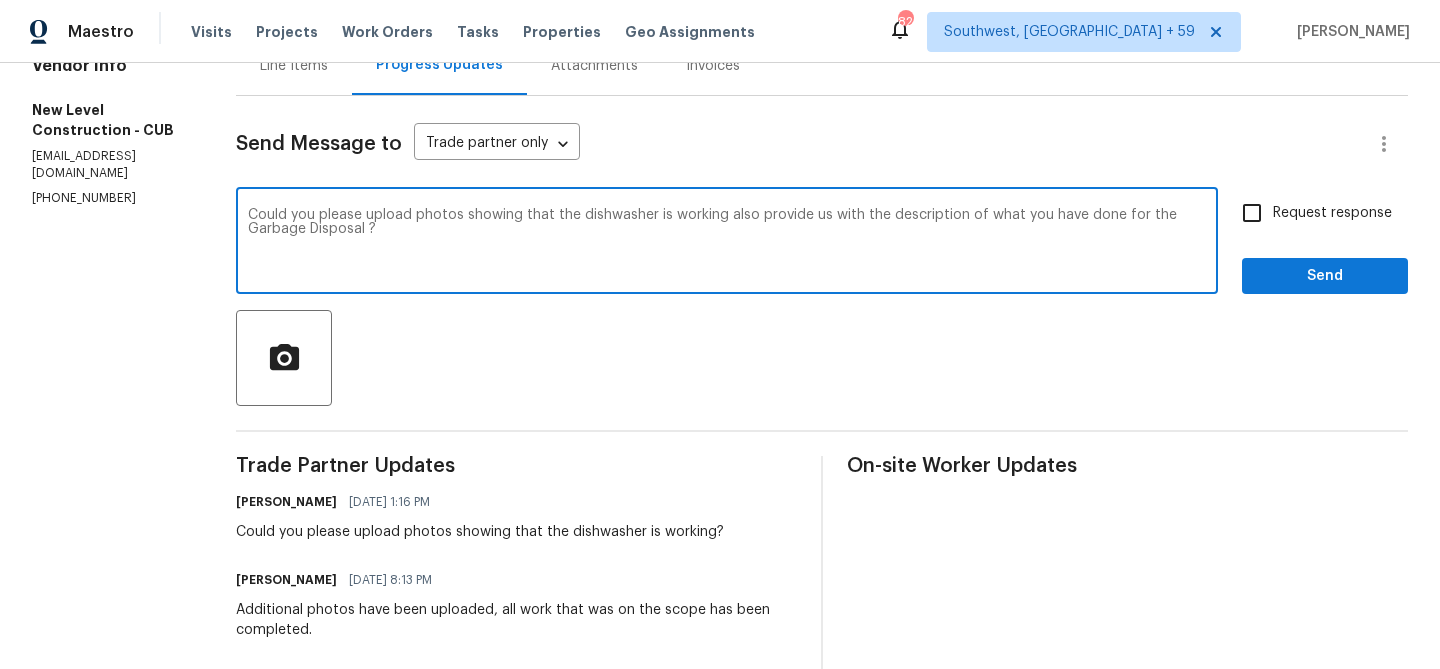 type on "Could you please upload photos showing that the dishwasher is working also provide us with the description of what you have done for the Garbage Disposal ?" 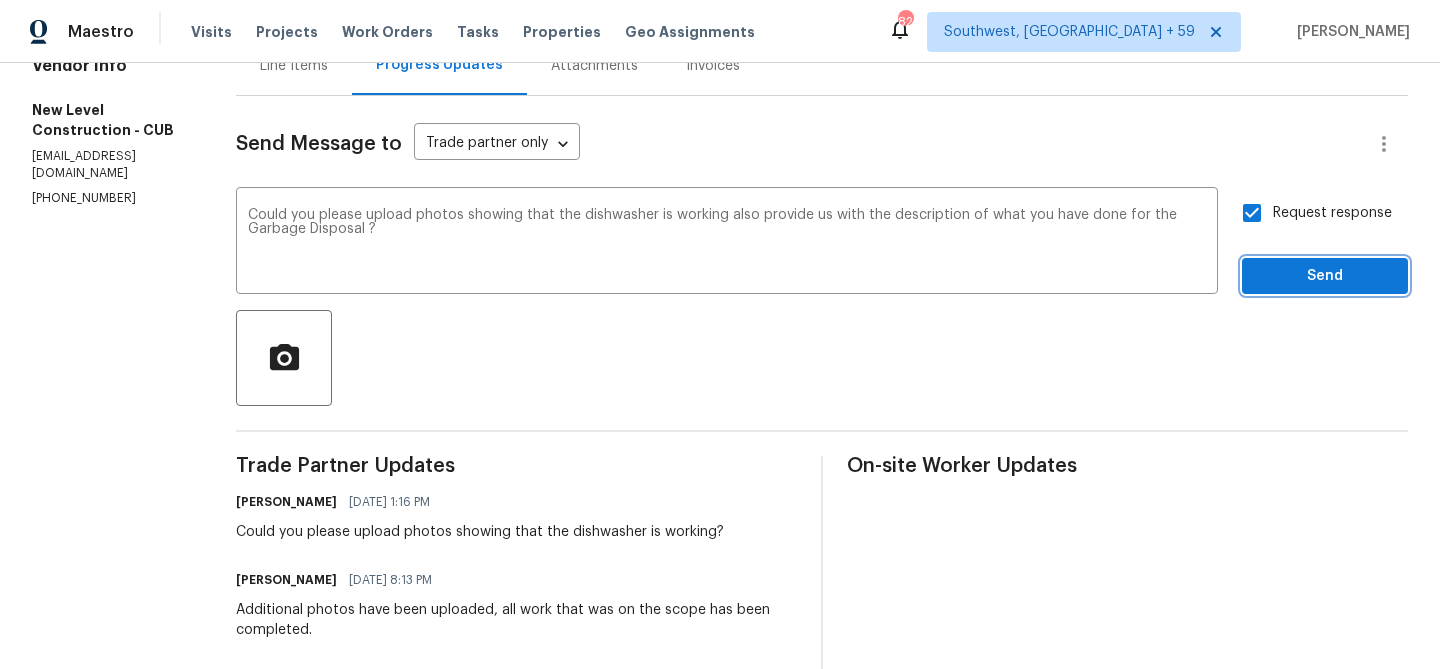 click on "Send" at bounding box center (1325, 276) 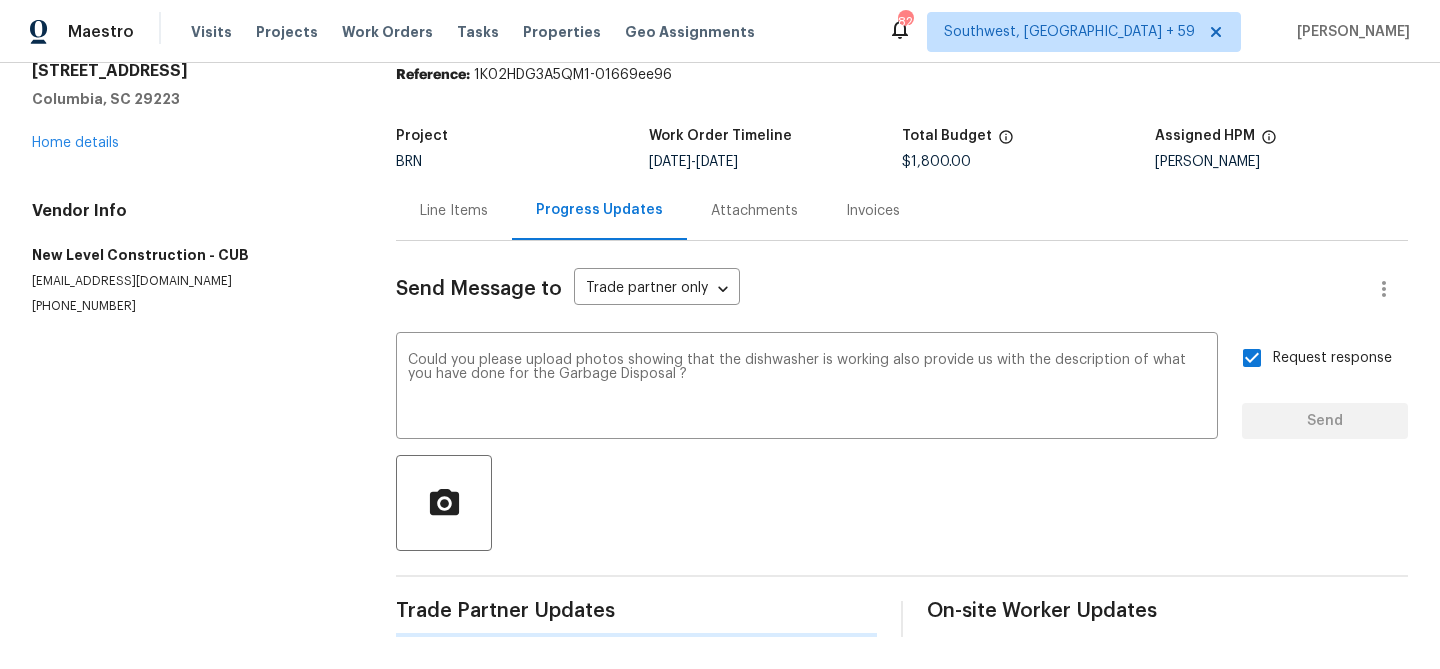 type 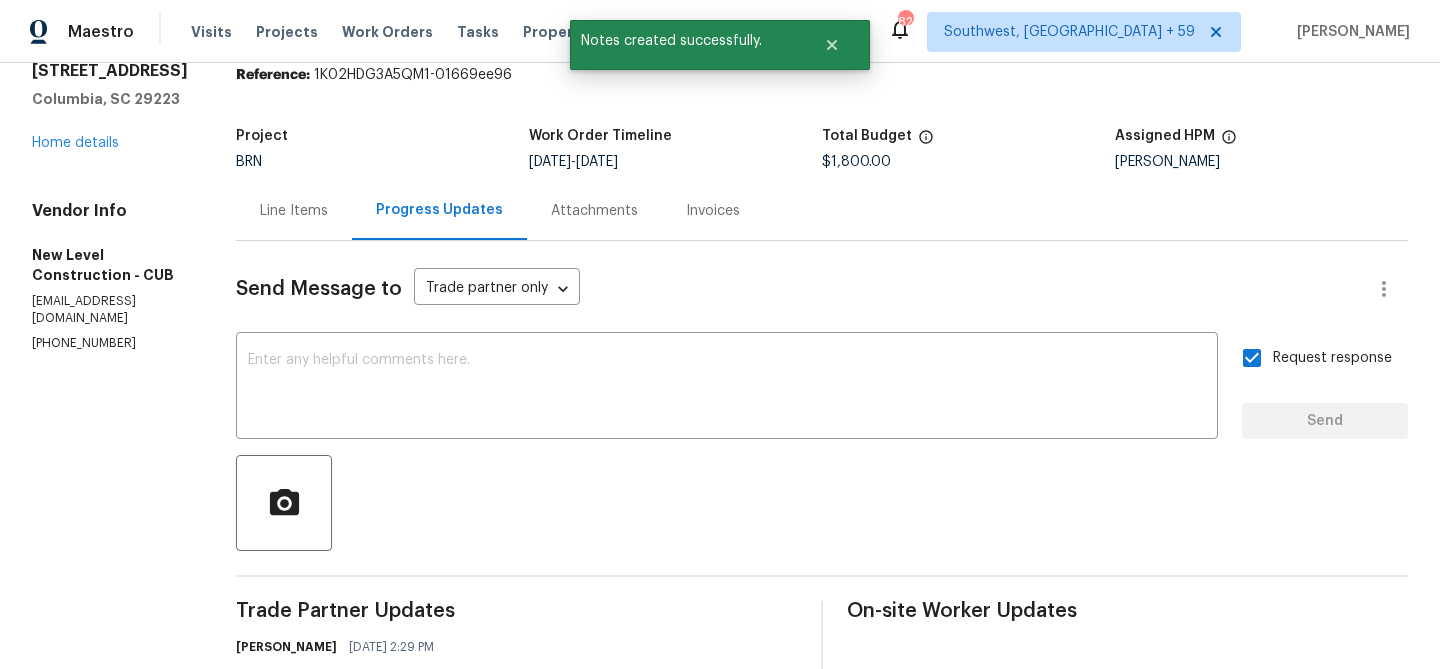 scroll, scrollTop: 223, scrollLeft: 0, axis: vertical 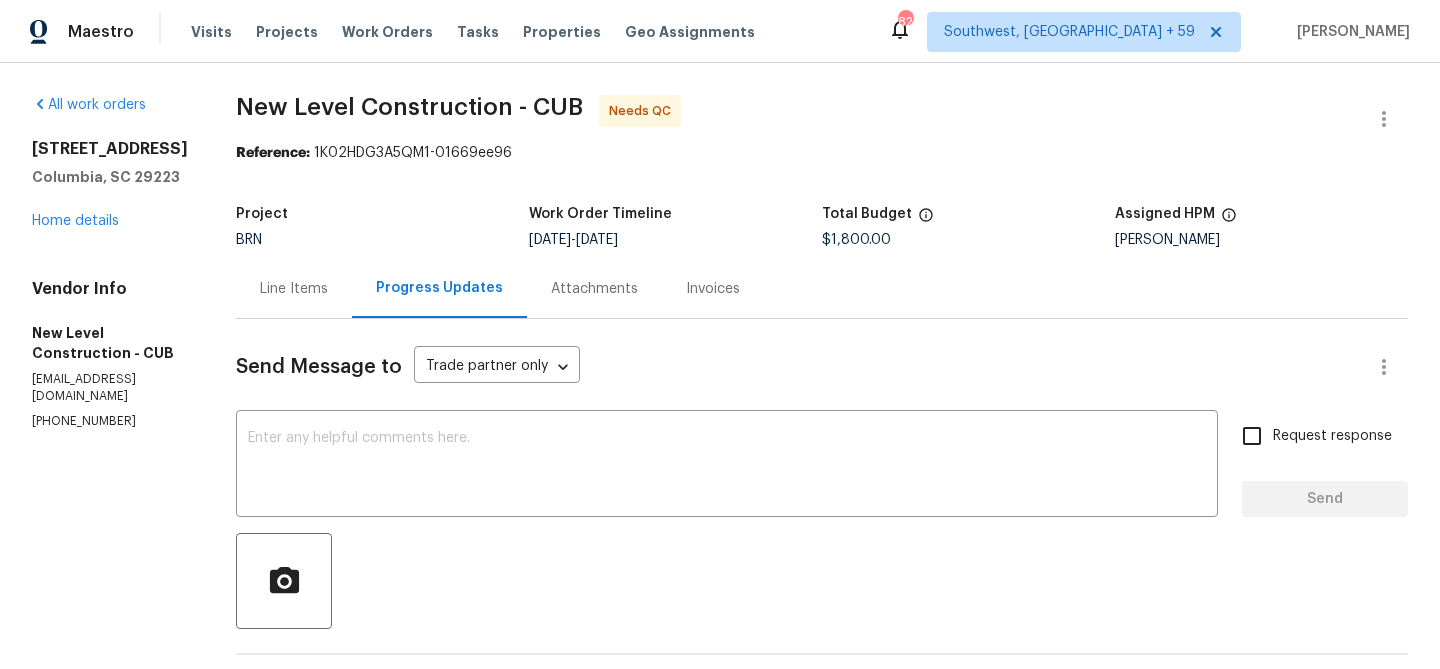 click on "Send Message to Trade partner only Trade partner only ​ x ​ Request response Send Trade Partner Updates [PERSON_NAME] [DATE] 1:16 PM Could you please upload photos showing that the dishwasher is working? [PERSON_NAME] [DATE] 8:13 PM Additional photos have been uploaded, all work that was on the scope has been completed. [PERSON_NAME] [DATE] 1:31 PM As we discussed [PHONE_NUMBER], Kindly ensure to upload all the necessary photos as mentioned below [PERSON_NAME] [DATE] 3:20 PM [PERSON_NAME] [DATE] 10:26 AM Could you please upload the completion photos, mark the work order as complete, and provide a description of the work carried out at the property?Thanks [PERSON_NAME] [DATE] 10:22 AM The photos are uploaded, job is completed [PERSON_NAME] [DATE] 12:21 PM As we discussed [PHONE_NUMBER], Kindly provide an update regarding the completion of the work once the [DATE] visit is done [PERSON_NAME] R [DATE] 3:43 PM [PERSON_NAME] [DATE] 1:58 PM [PERSON_NAME] R" at bounding box center (822, 1419) 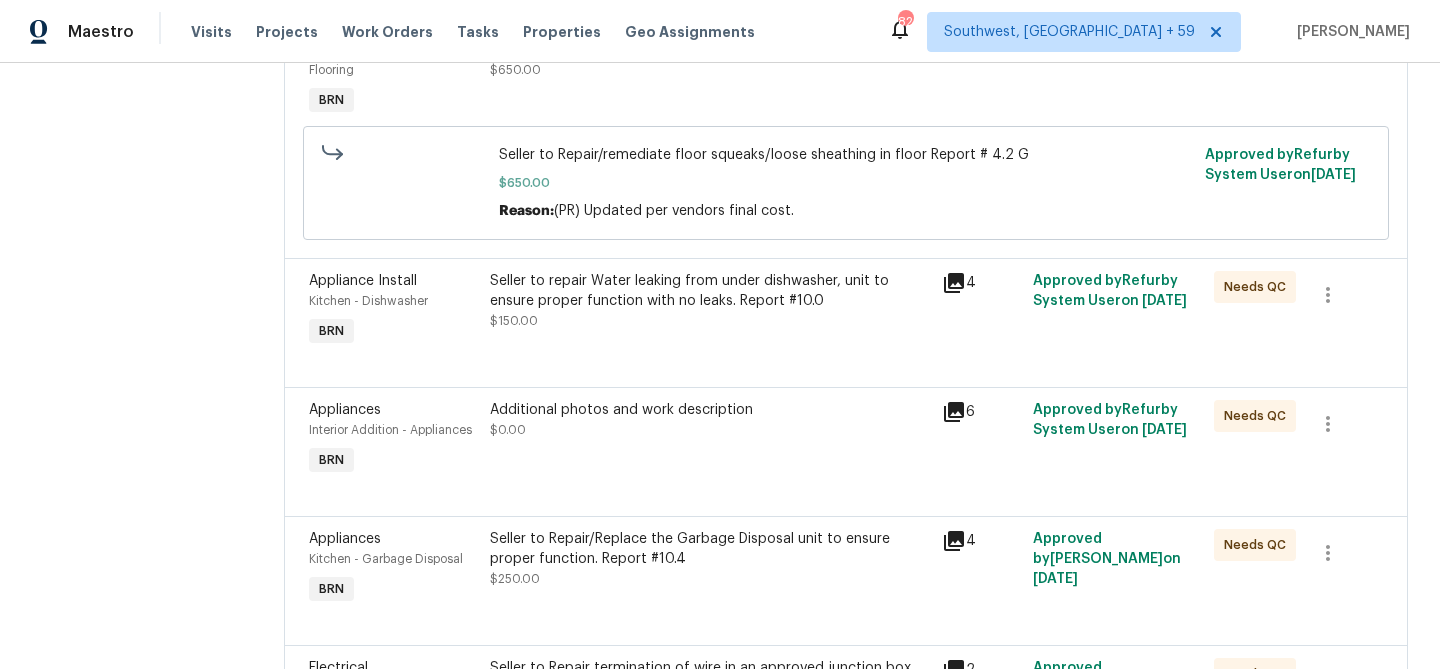 scroll, scrollTop: 380, scrollLeft: 0, axis: vertical 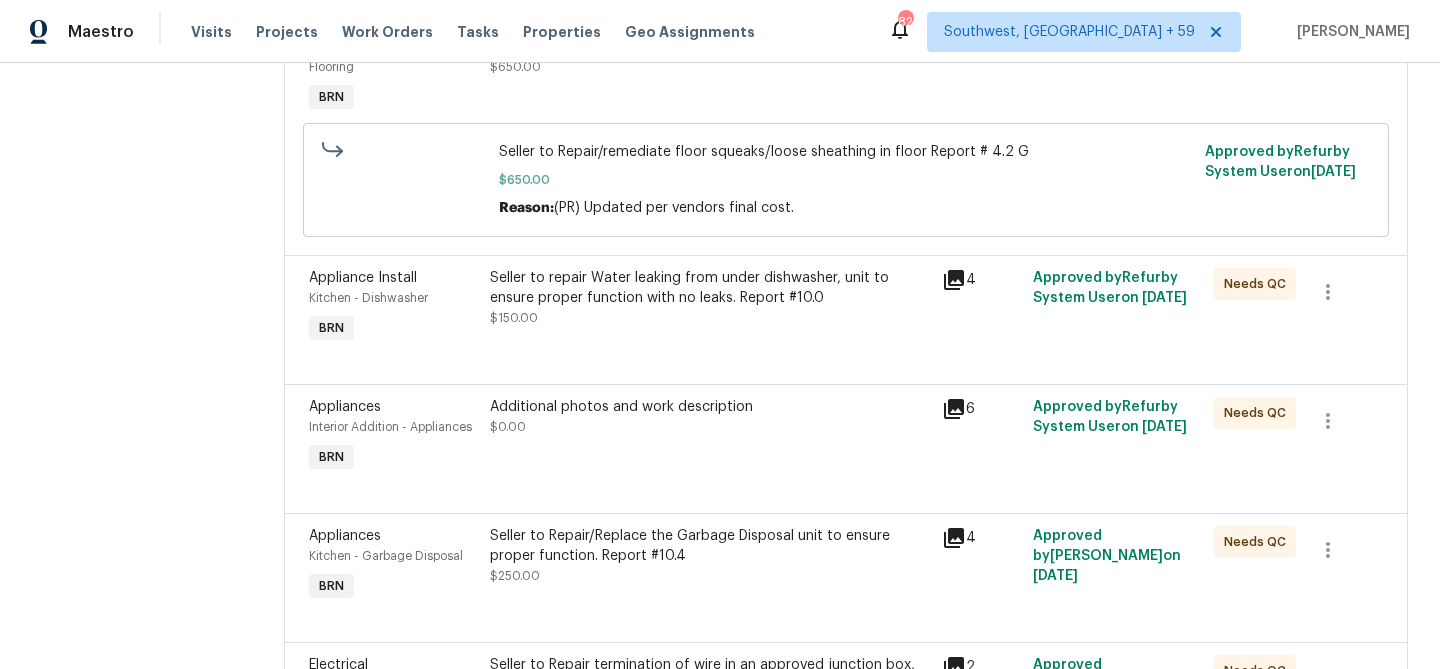 click on "Additional photos and work description $0.00" at bounding box center (710, 417) 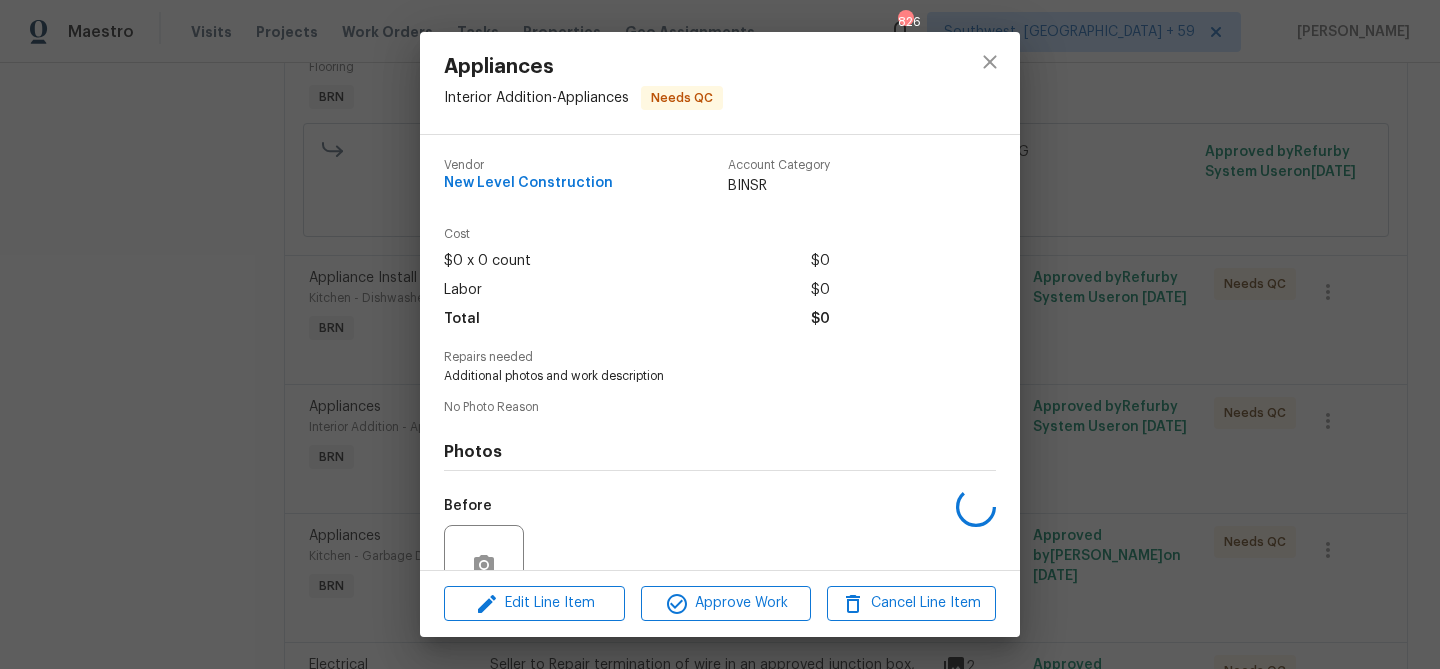 scroll, scrollTop: 184, scrollLeft: 0, axis: vertical 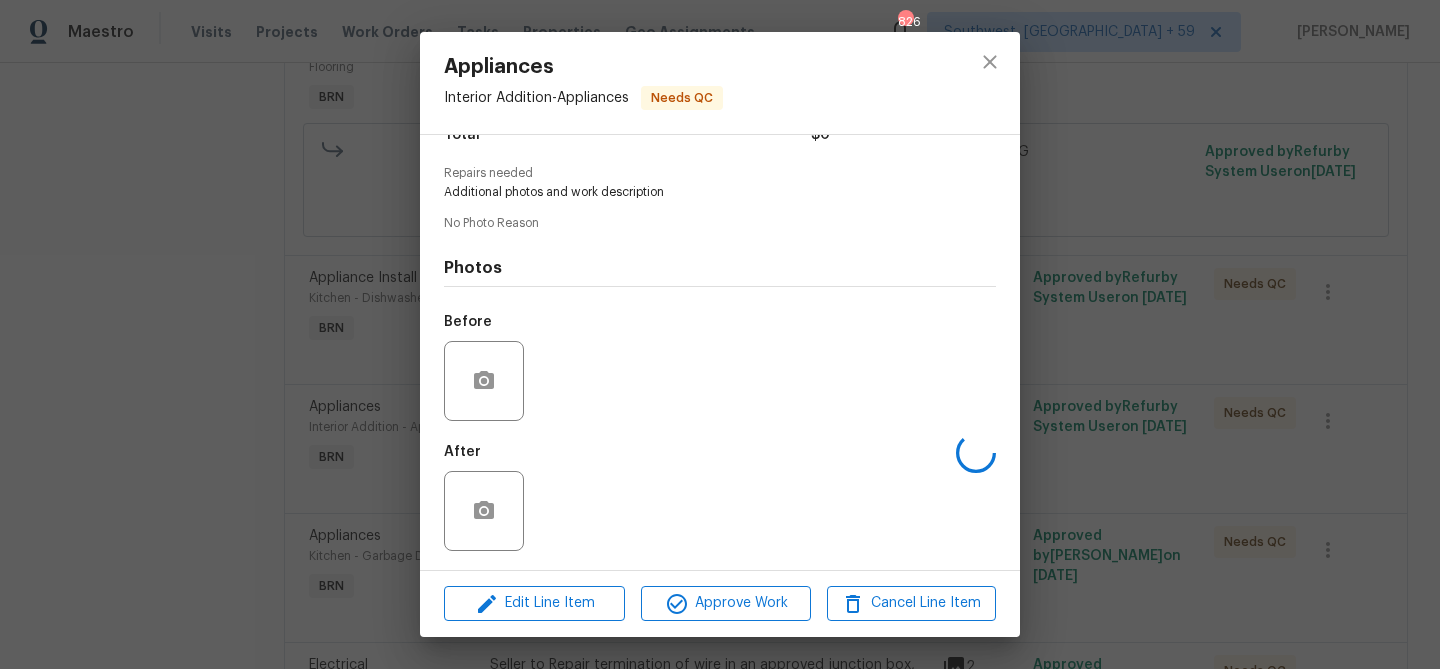 click on "After" at bounding box center [720, 498] 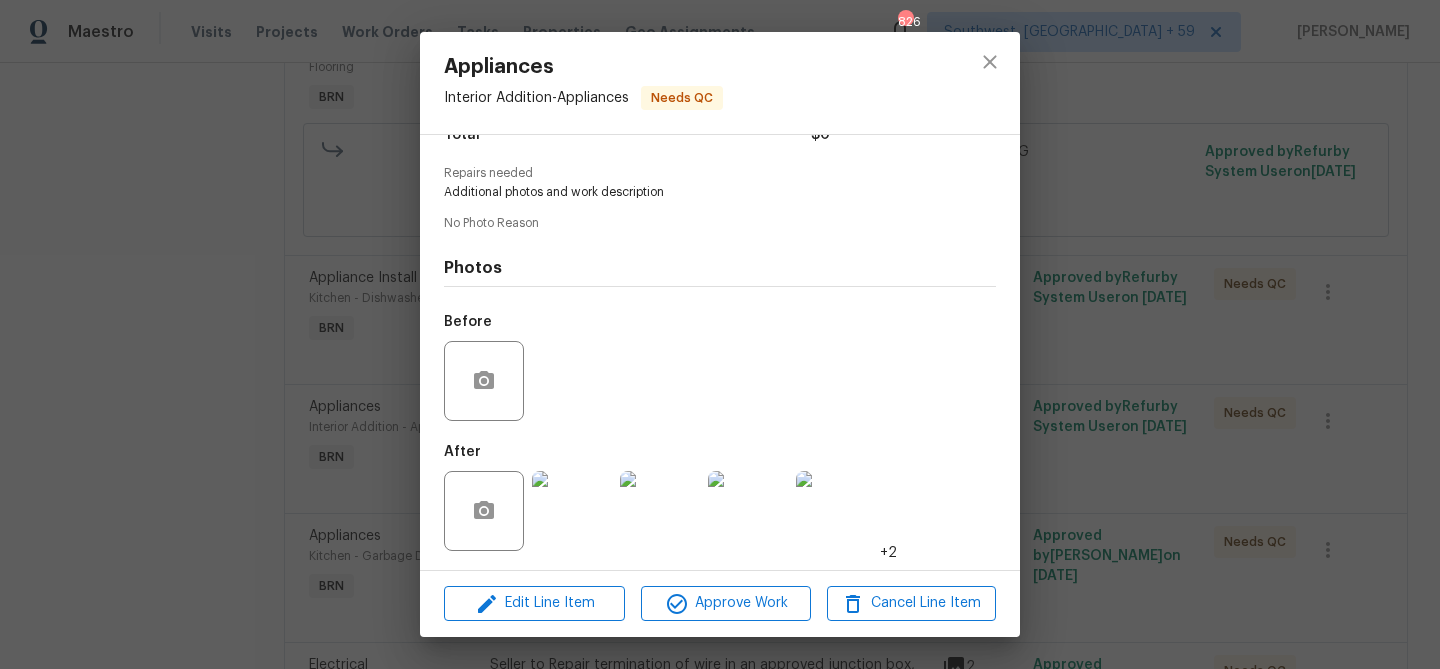 click at bounding box center [572, 511] 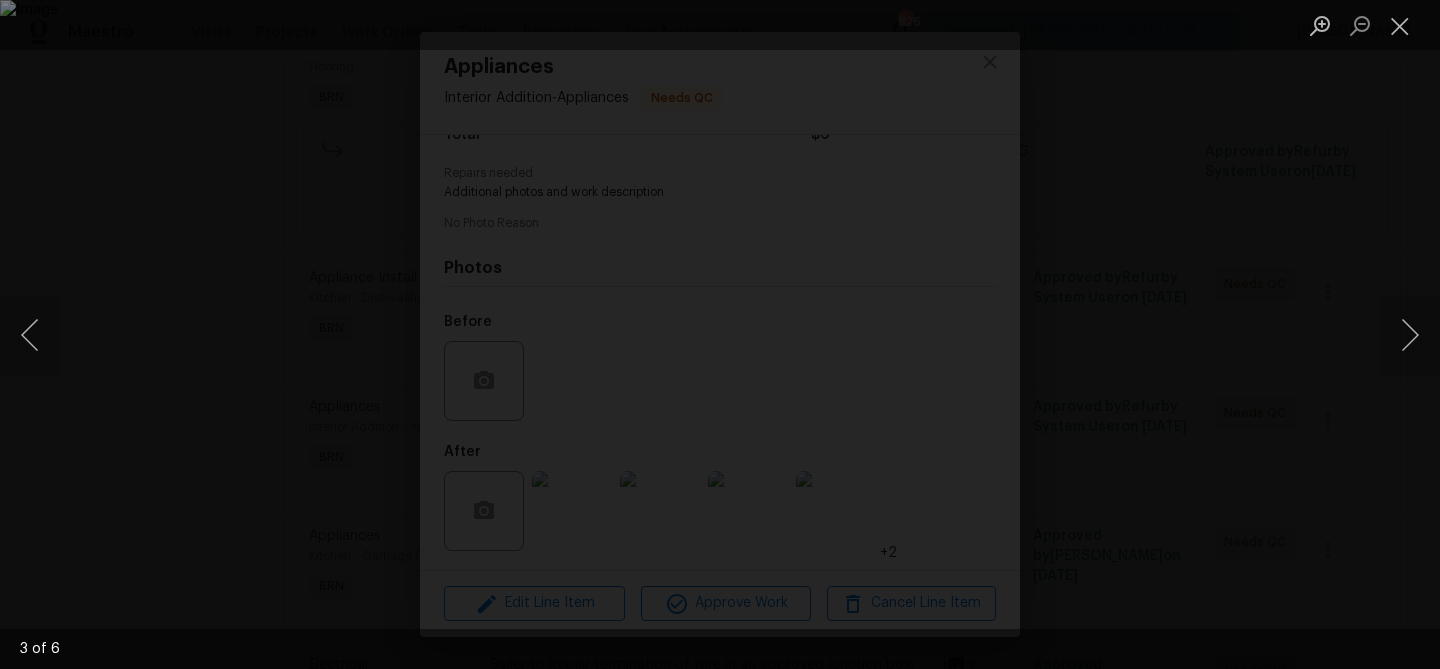 click at bounding box center (720, 334) 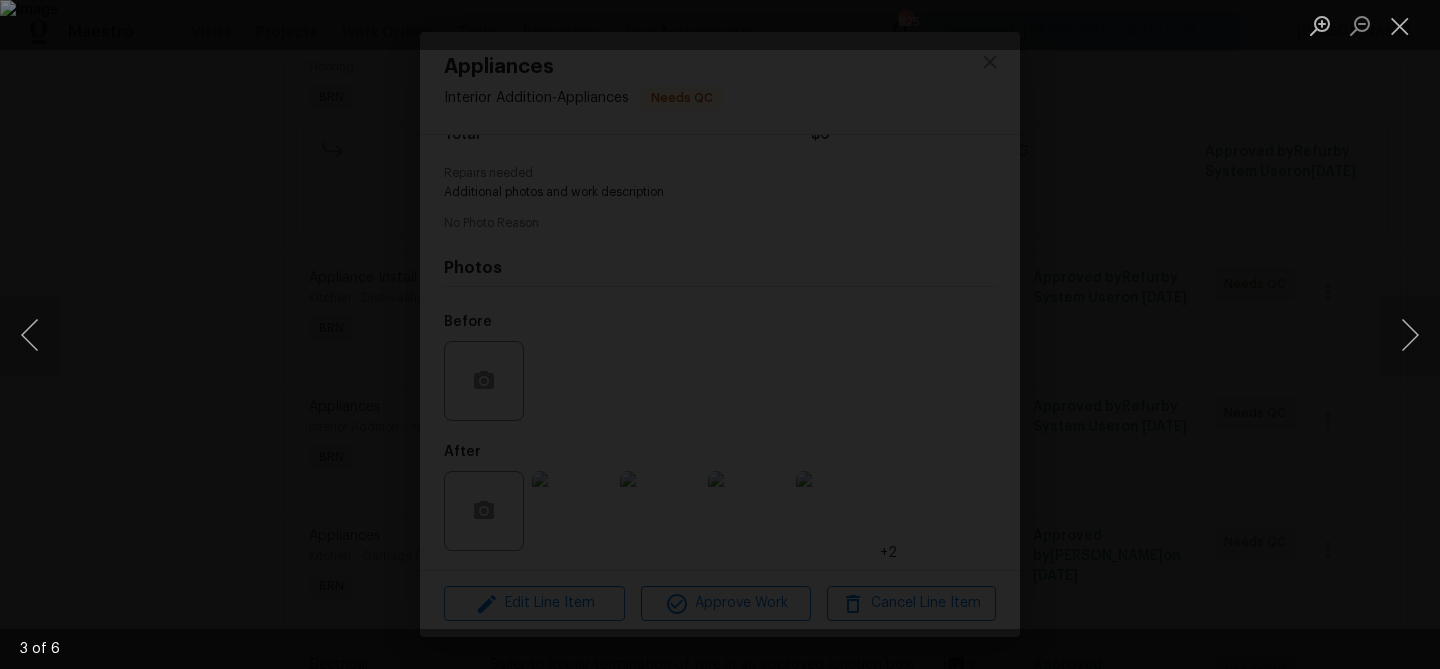 click at bounding box center [720, 334] 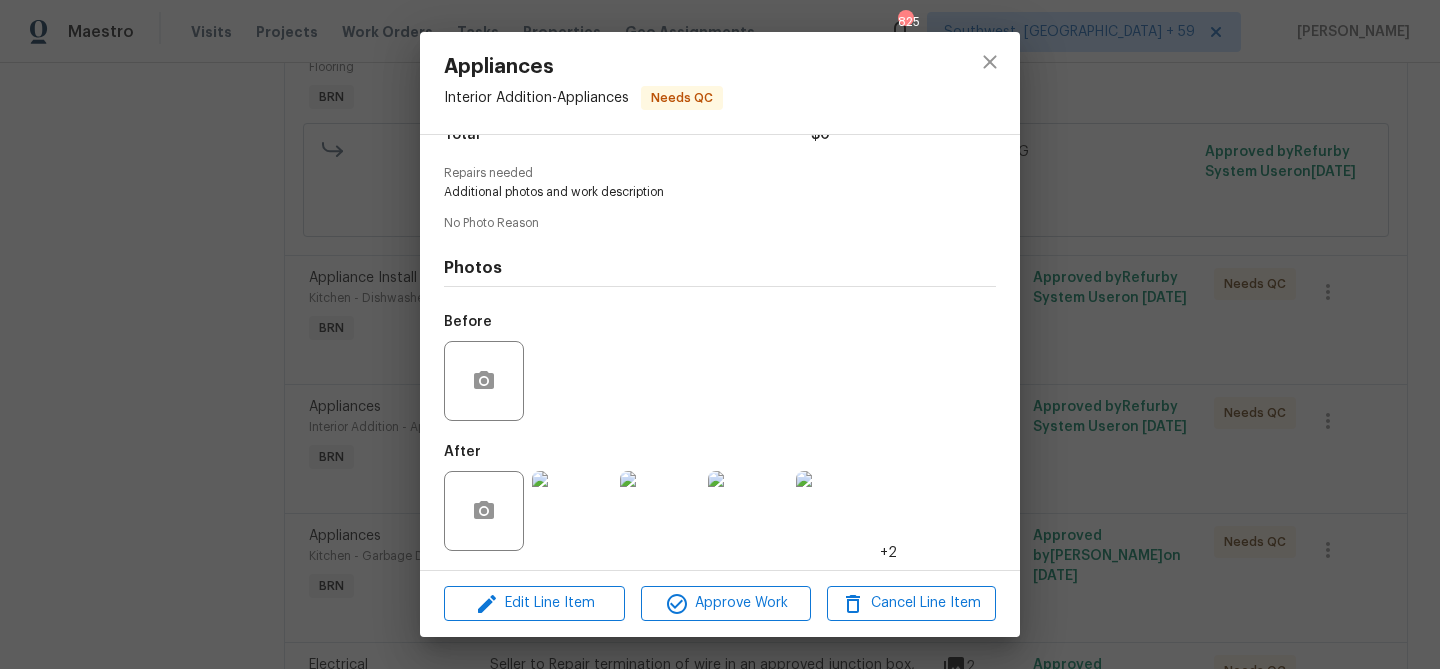 click on "Appliances Interior Addition  -  Appliances Needs QC Vendor New Level Construction Account Category BINSR Cost $0 x 0 count $0 Labor $0 Total $0 Repairs needed Additional photos and work description No Photo Reason   Photos Before After  +2  Edit Line Item  Approve Work  Cancel Line Item" at bounding box center (720, 334) 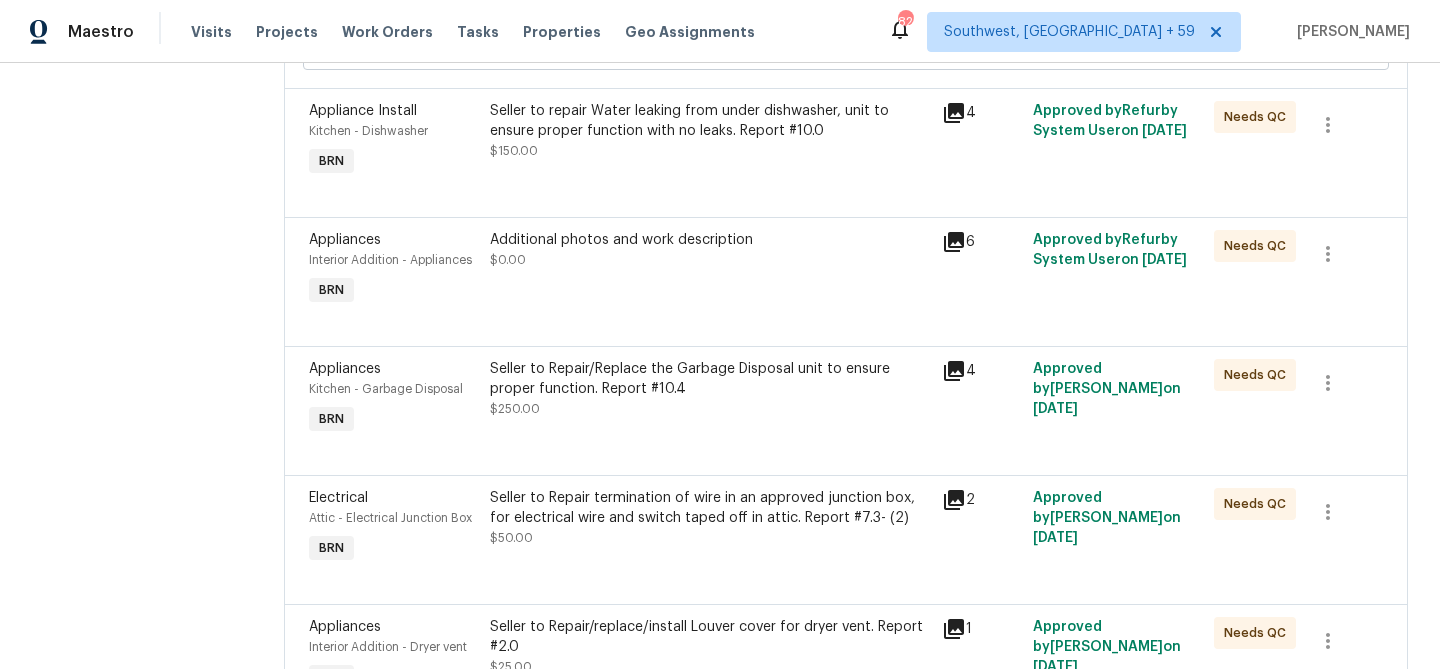 scroll, scrollTop: 822, scrollLeft: 0, axis: vertical 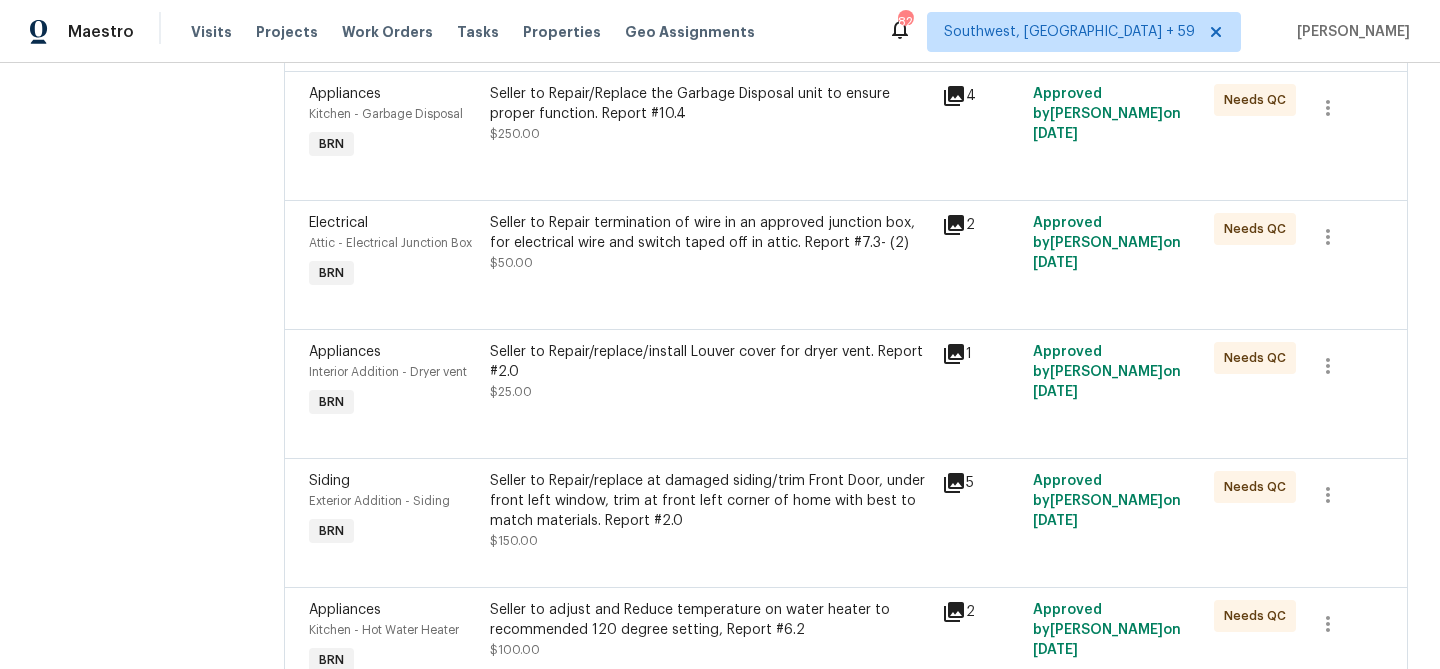 click on "Seller to Repair/replace at damaged siding/trim Front Door, under front left window, trim at front left corner of home with best to match materials. Report #2.0" at bounding box center (710, 501) 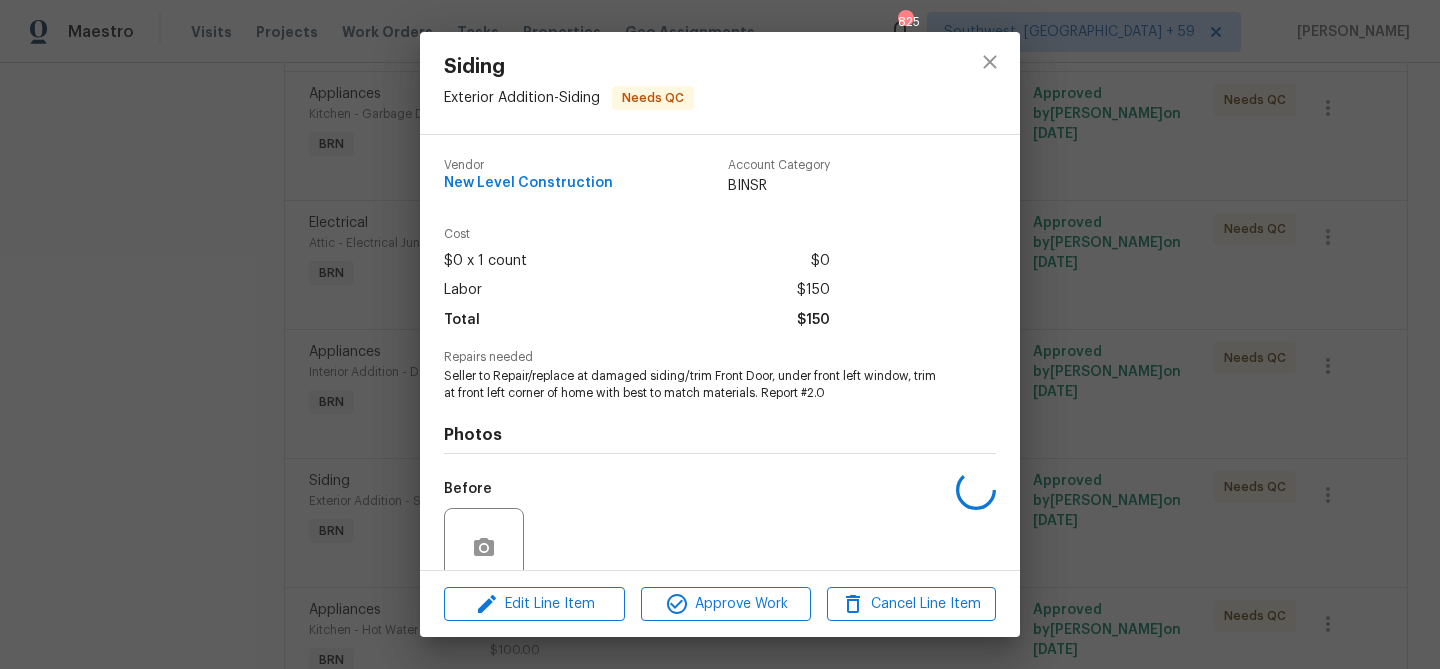 scroll, scrollTop: 168, scrollLeft: 0, axis: vertical 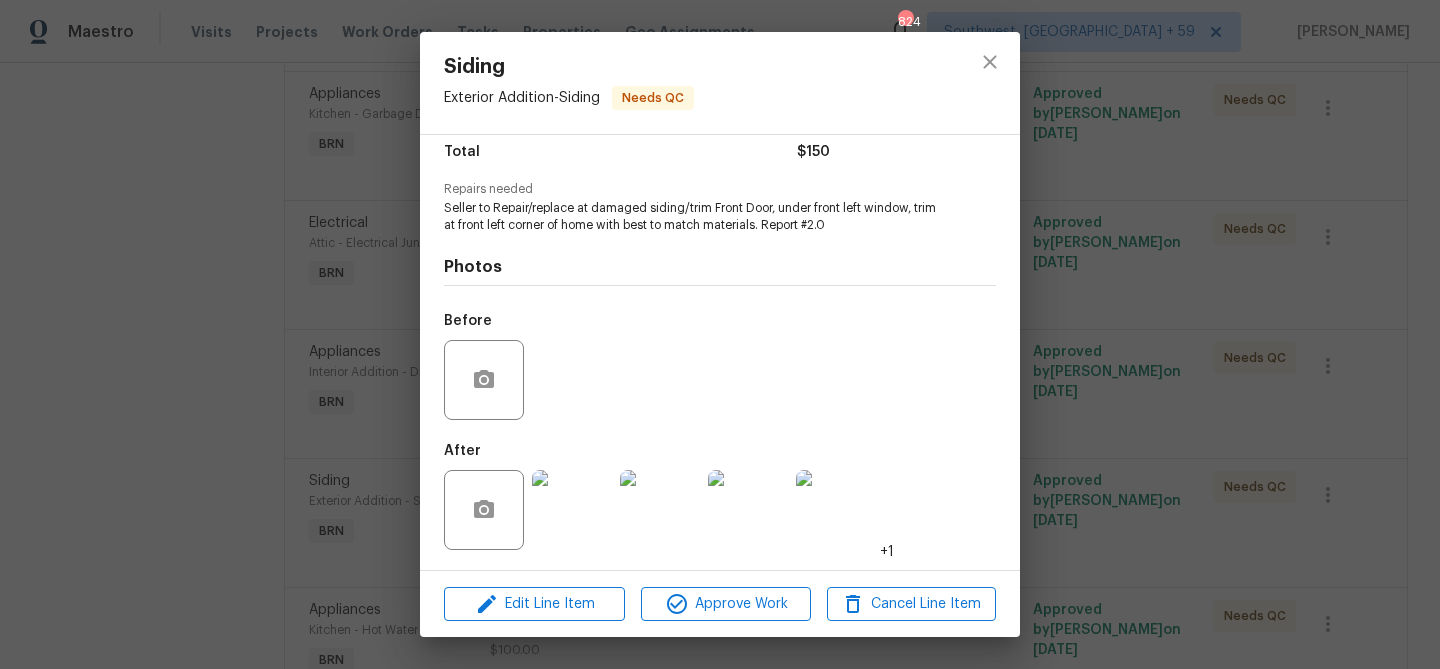 click on "Siding Exterior Addition  -  Siding Needs QC Vendor New Level Construction Account Category BINSR Cost $0 x 1 count $0 Labor $150 Total $150 Repairs needed Seller to Repair/replace at damaged siding/trim Front Door, under front left window, trim at front left corner of home with best to match materials. Report #2.0 Photos Before After  +1  Edit Line Item  Approve Work  Cancel Line Item" at bounding box center (720, 334) 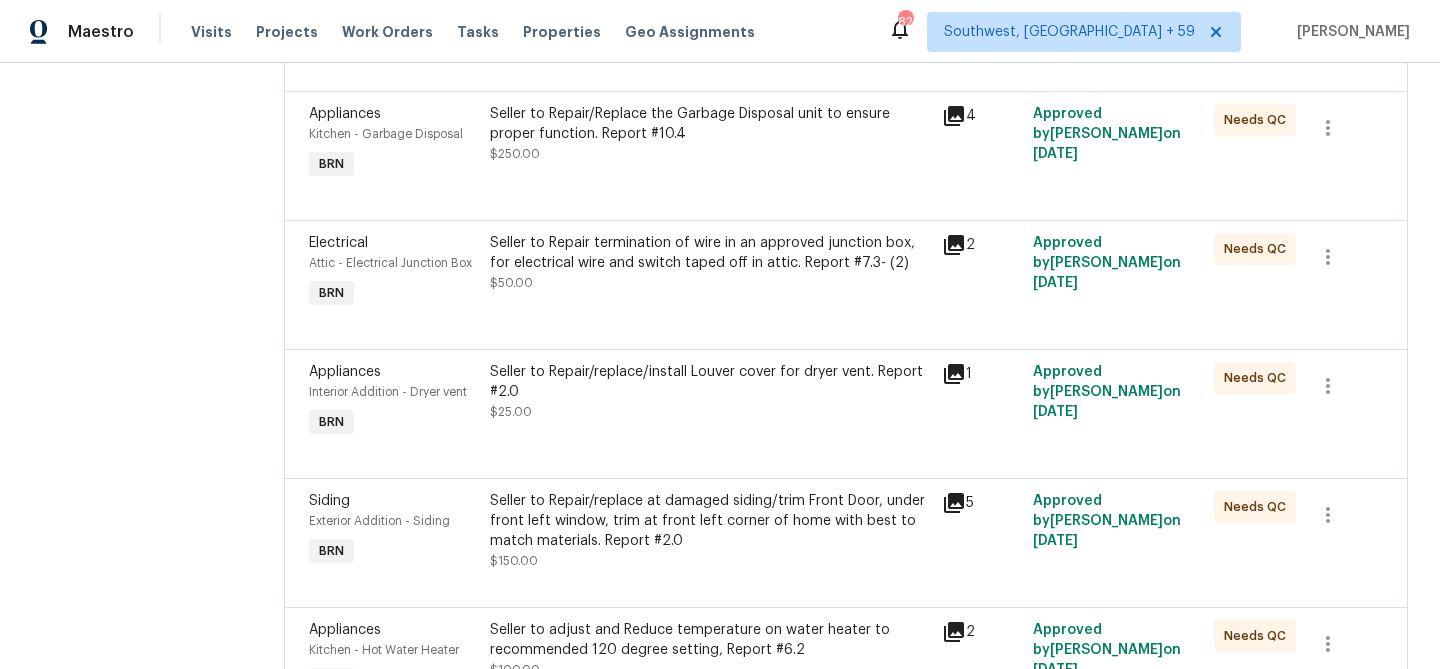 scroll, scrollTop: 699, scrollLeft: 0, axis: vertical 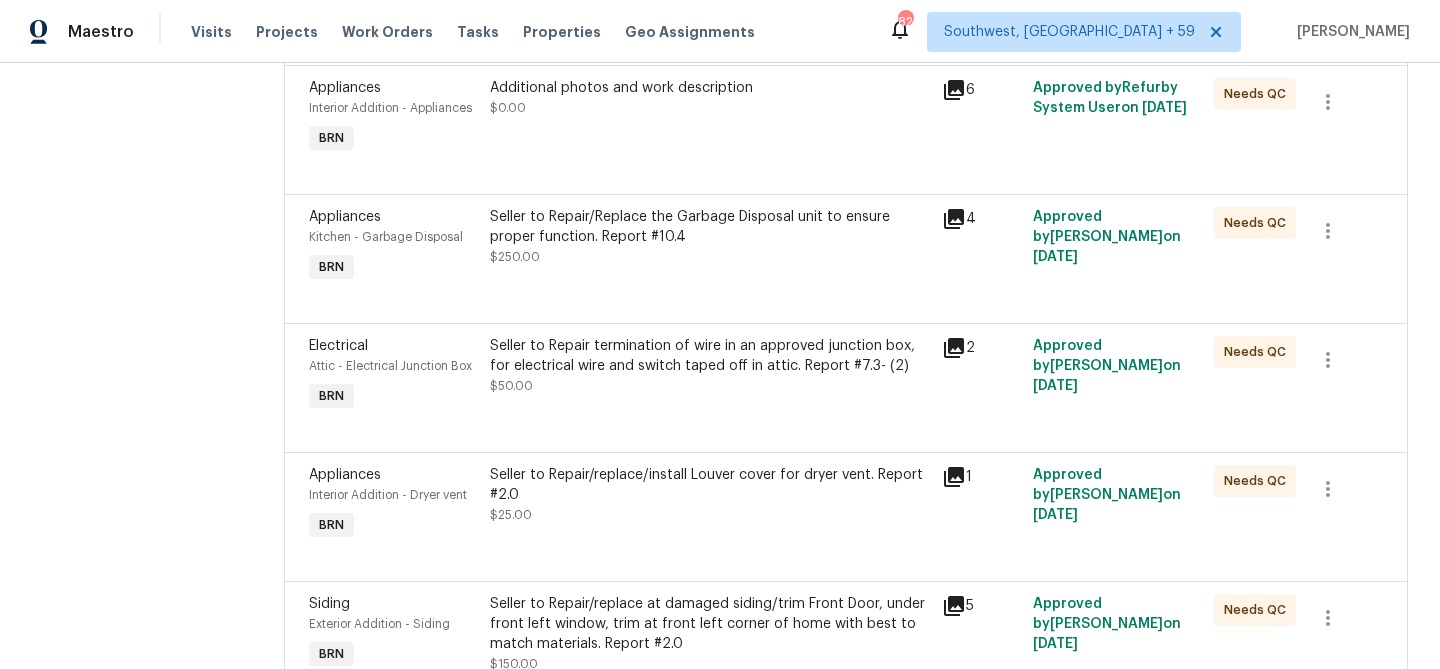 click on "Seller to  Repair/Replace the Garbage Disposal unit to ensure proper function. Report #10.4" at bounding box center (710, 227) 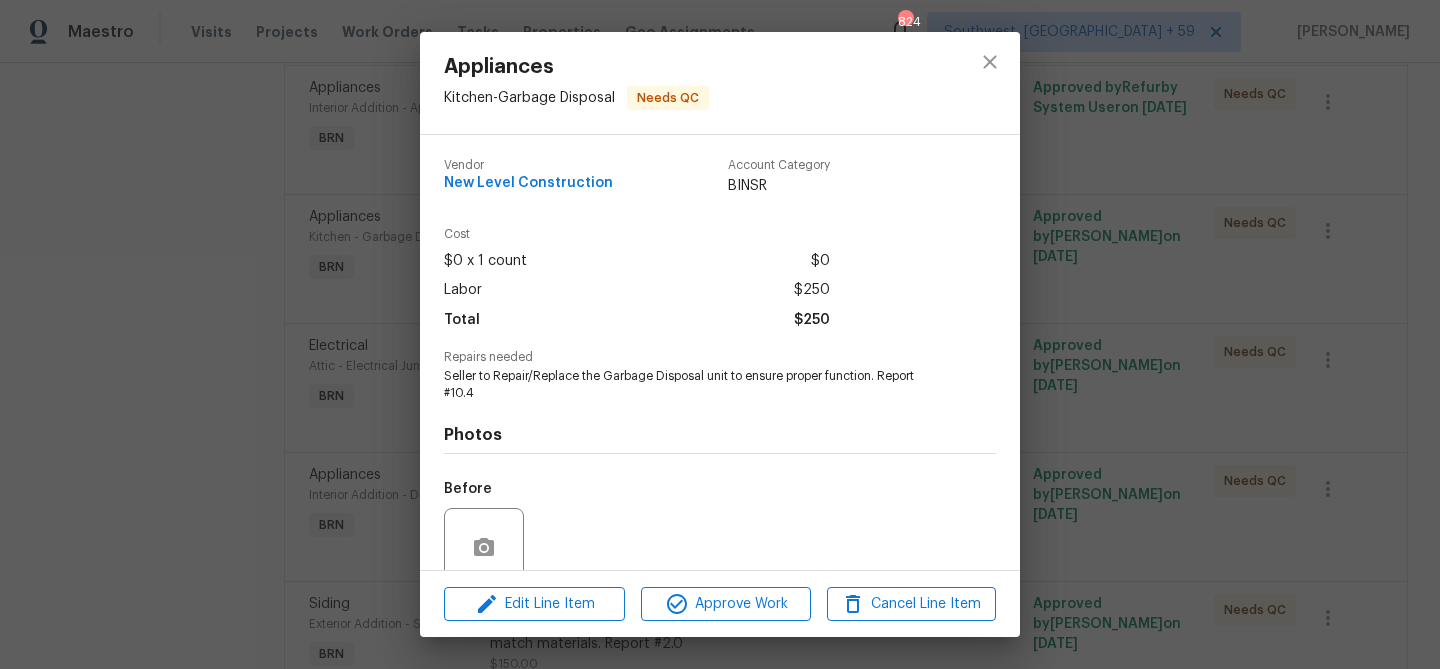 click on "Seller to  Repair/Replace the Garbage Disposal unit to ensure proper function. Report #10.4" at bounding box center [692, 385] 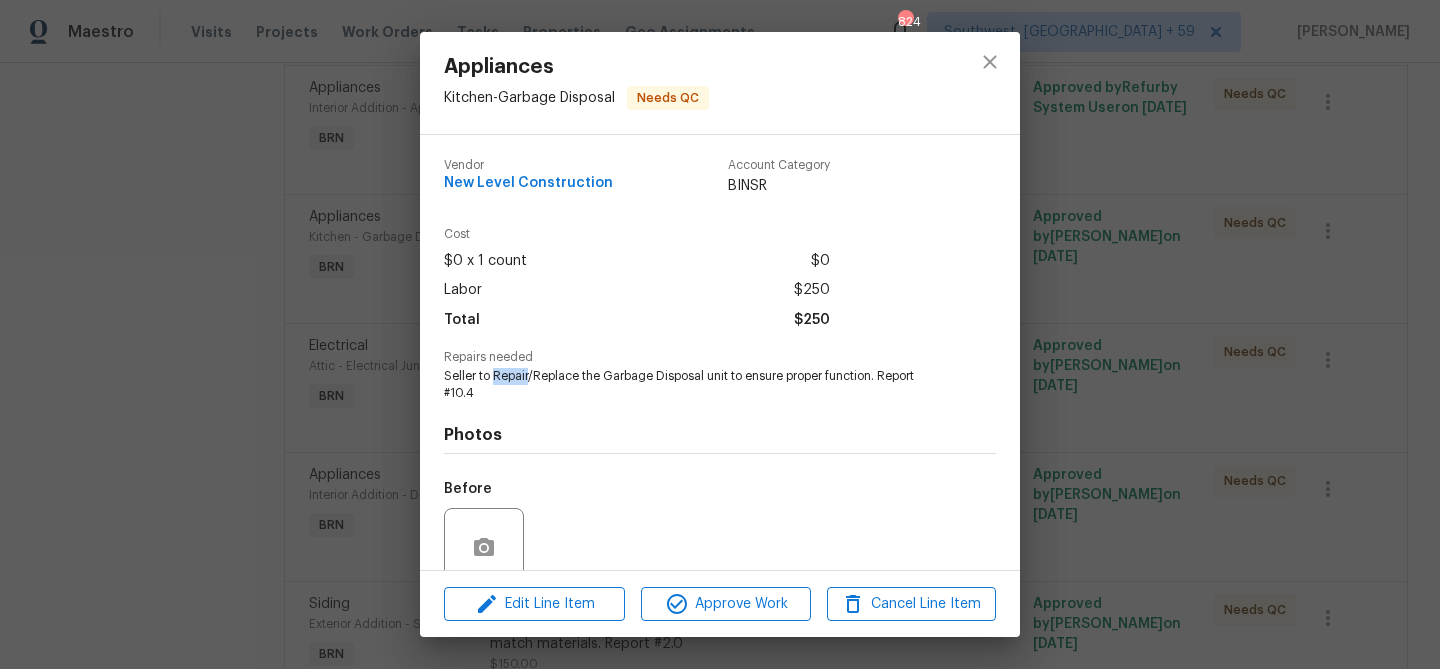 click on "Seller to  Repair/Replace the Garbage Disposal unit to ensure proper function. Report #10.4" at bounding box center [692, 385] 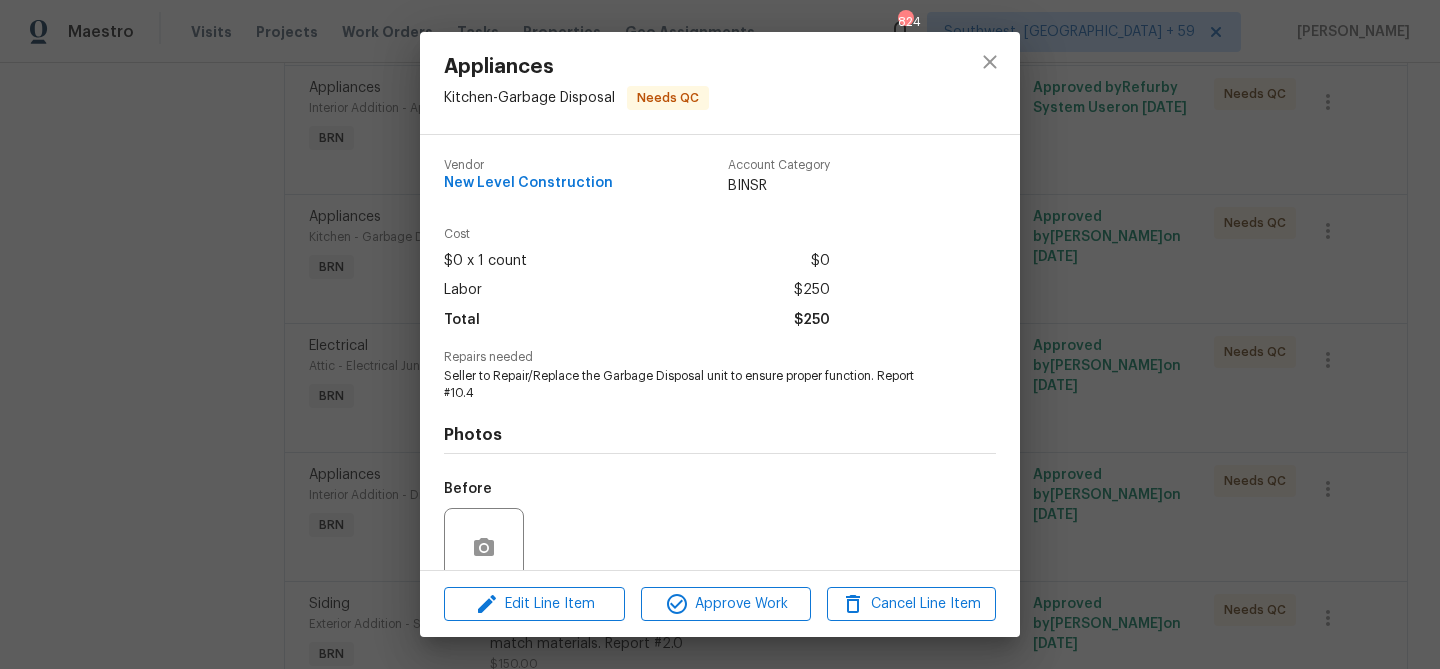 click on "Repairs needed Seller to  Repair/Replace the Garbage Disposal unit to ensure proper function. Report #10.4" at bounding box center [720, 376] 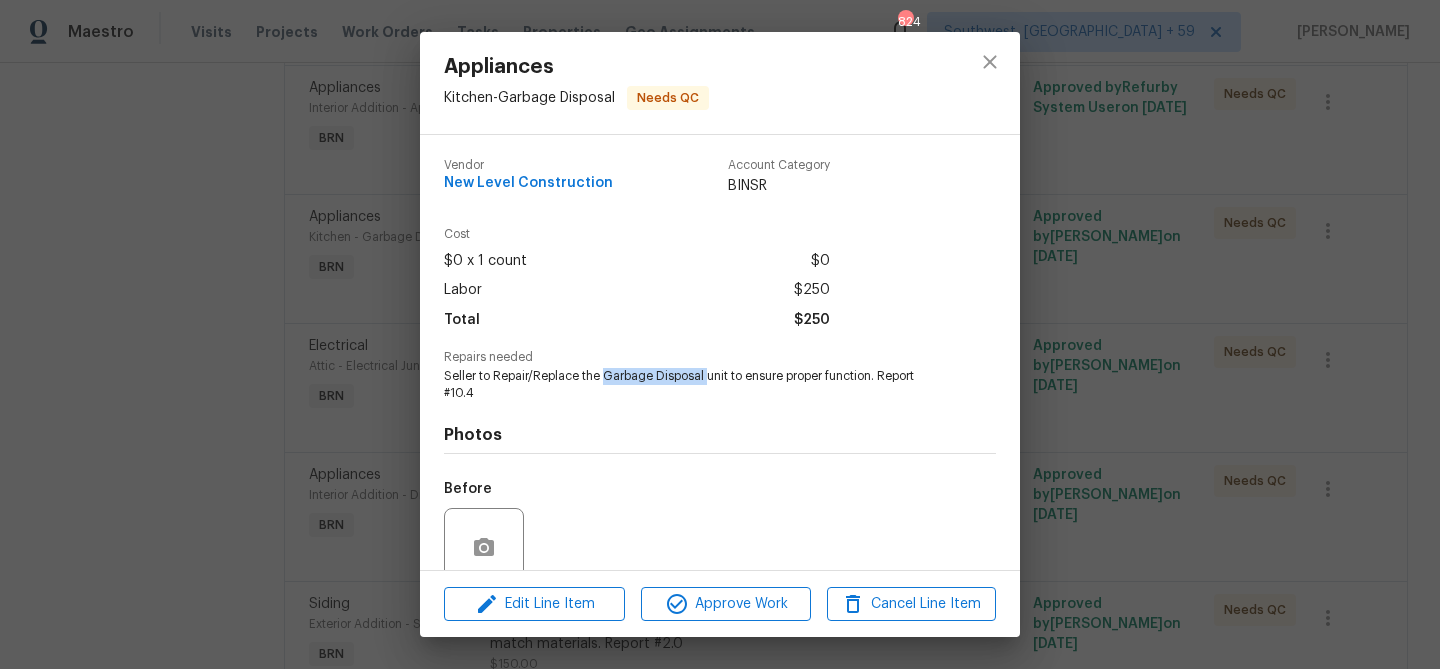 drag, startPoint x: 603, startPoint y: 377, endPoint x: 707, endPoint y: 375, distance: 104.019226 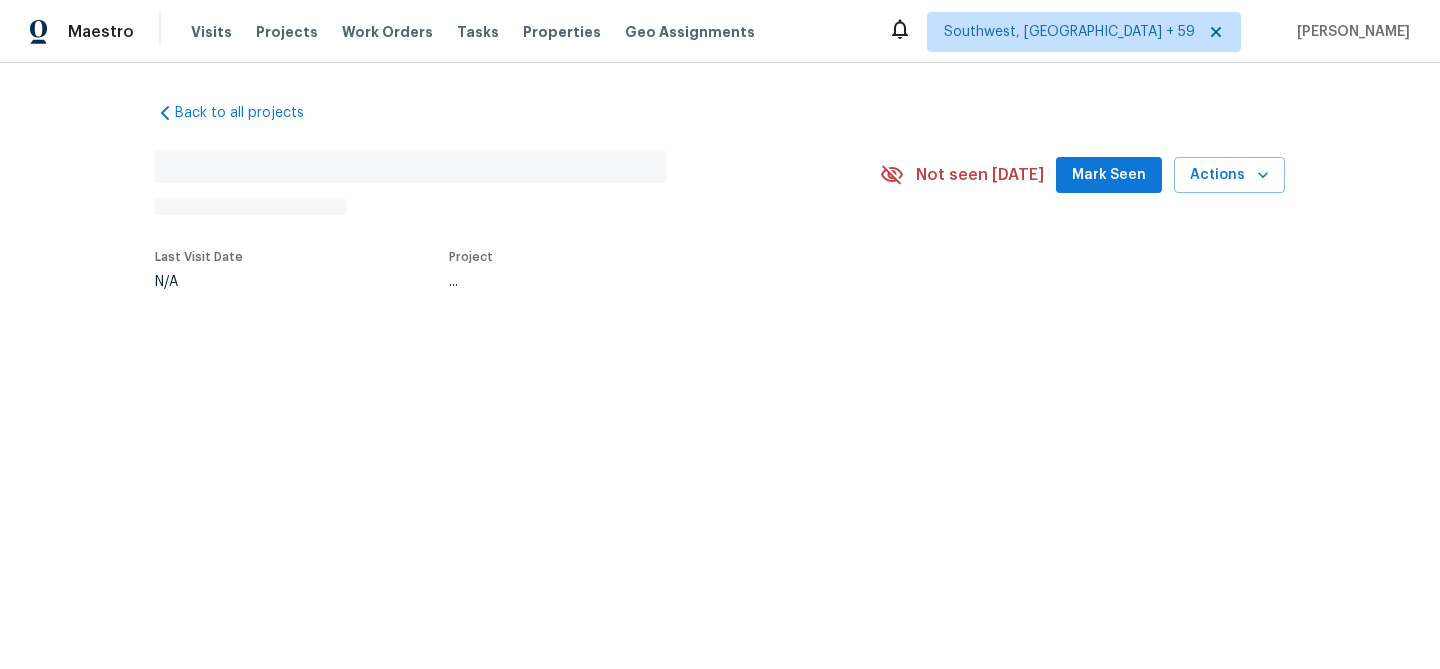 scroll, scrollTop: 0, scrollLeft: 0, axis: both 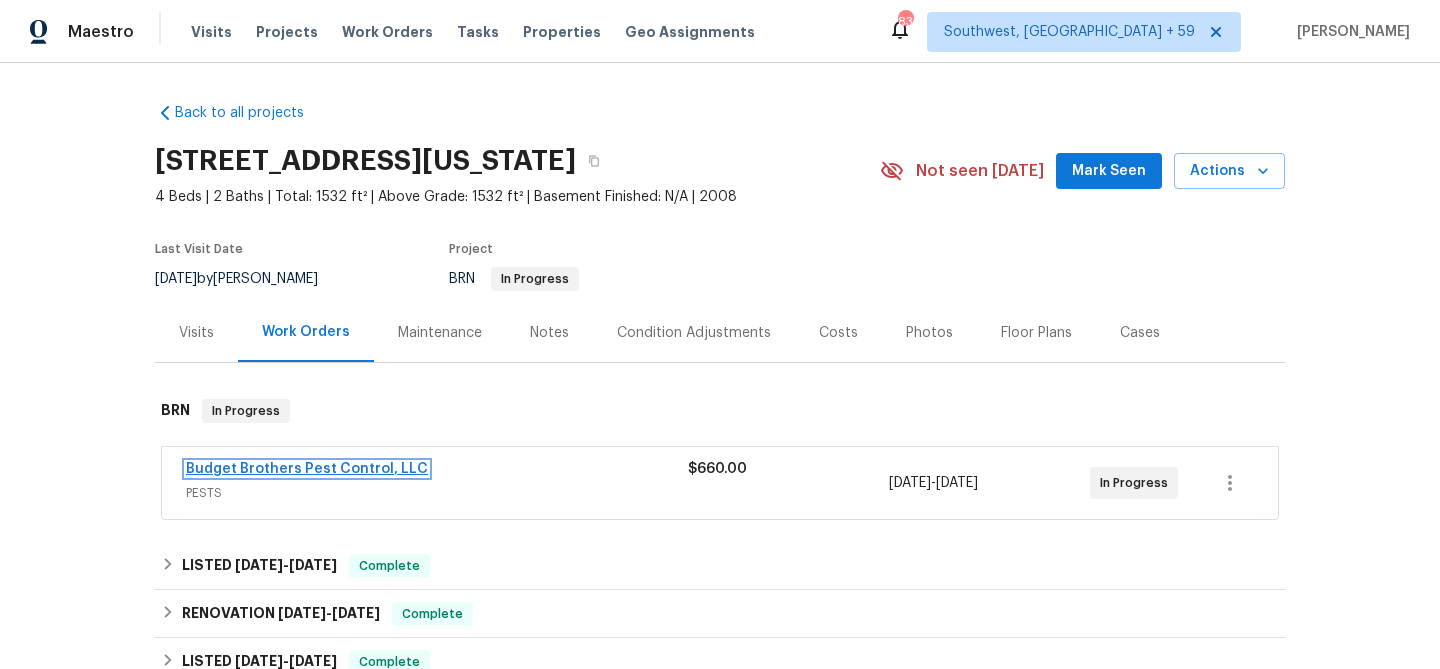 click on "Budget Brothers Pest Control, LLC" at bounding box center [307, 469] 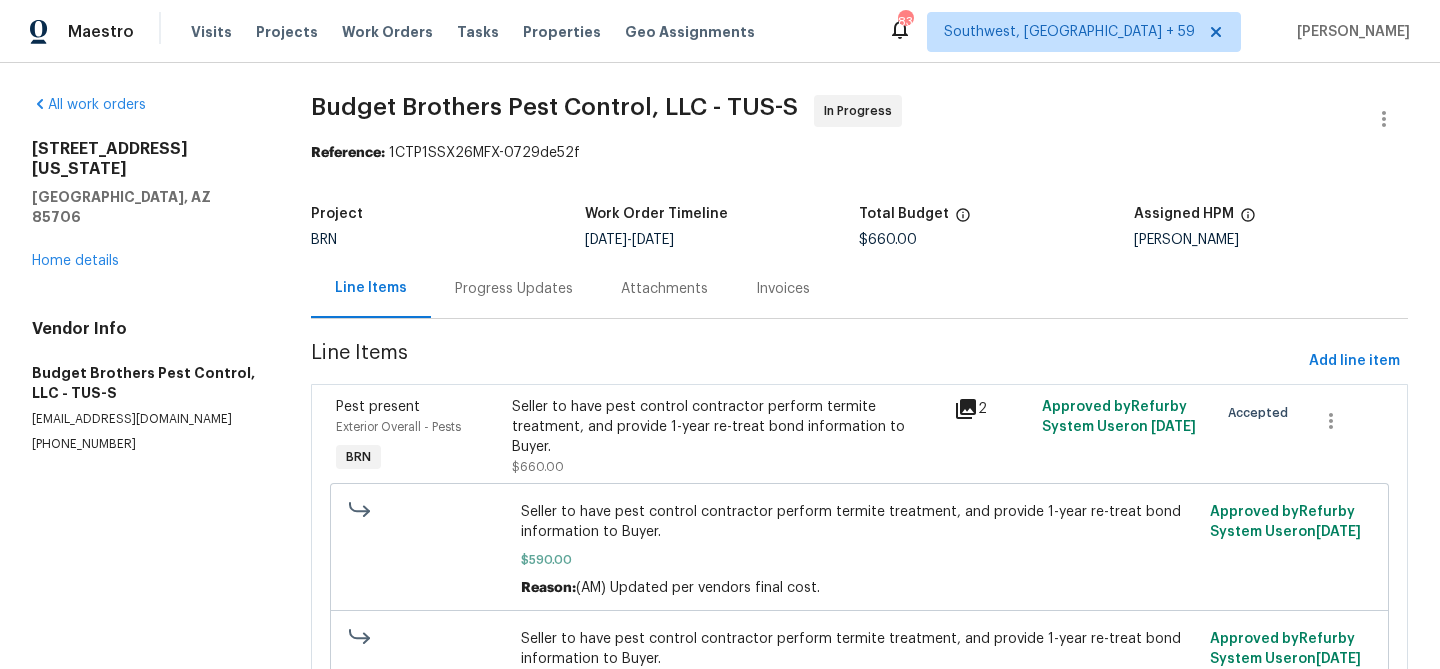click on "Progress Updates" at bounding box center [514, 289] 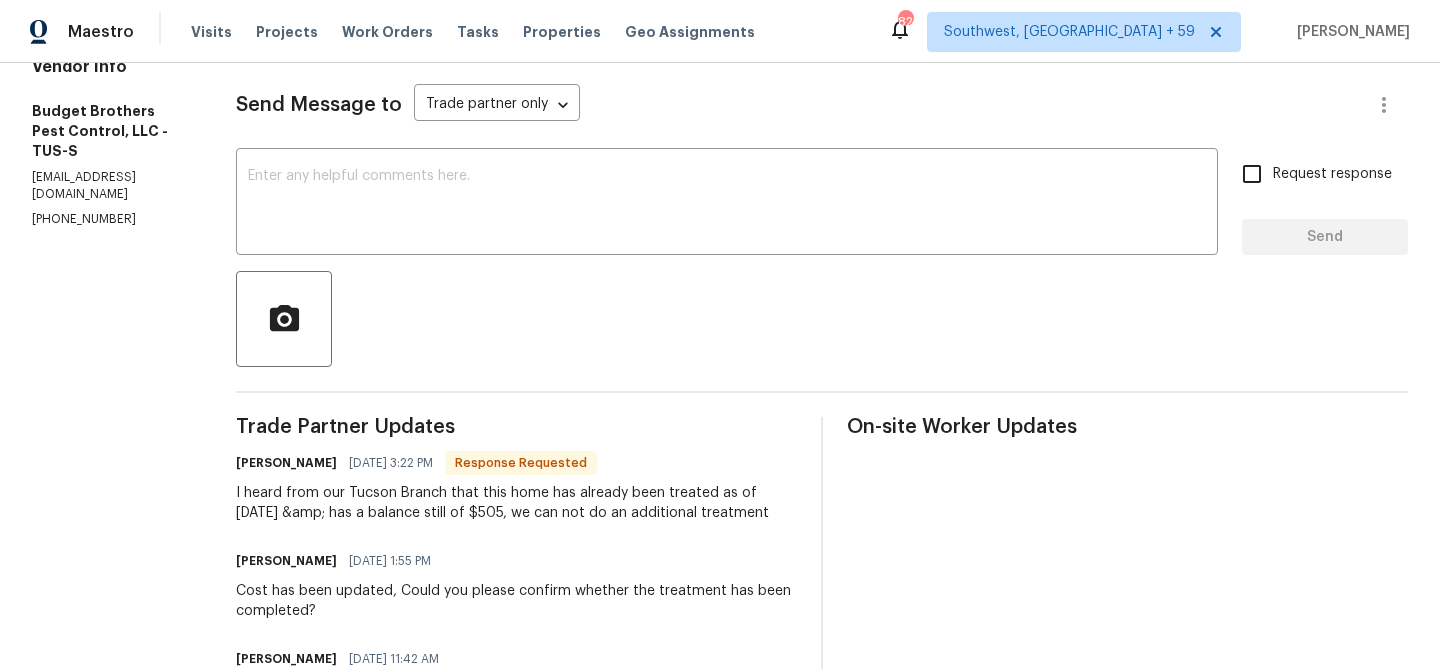 scroll, scrollTop: 31, scrollLeft: 0, axis: vertical 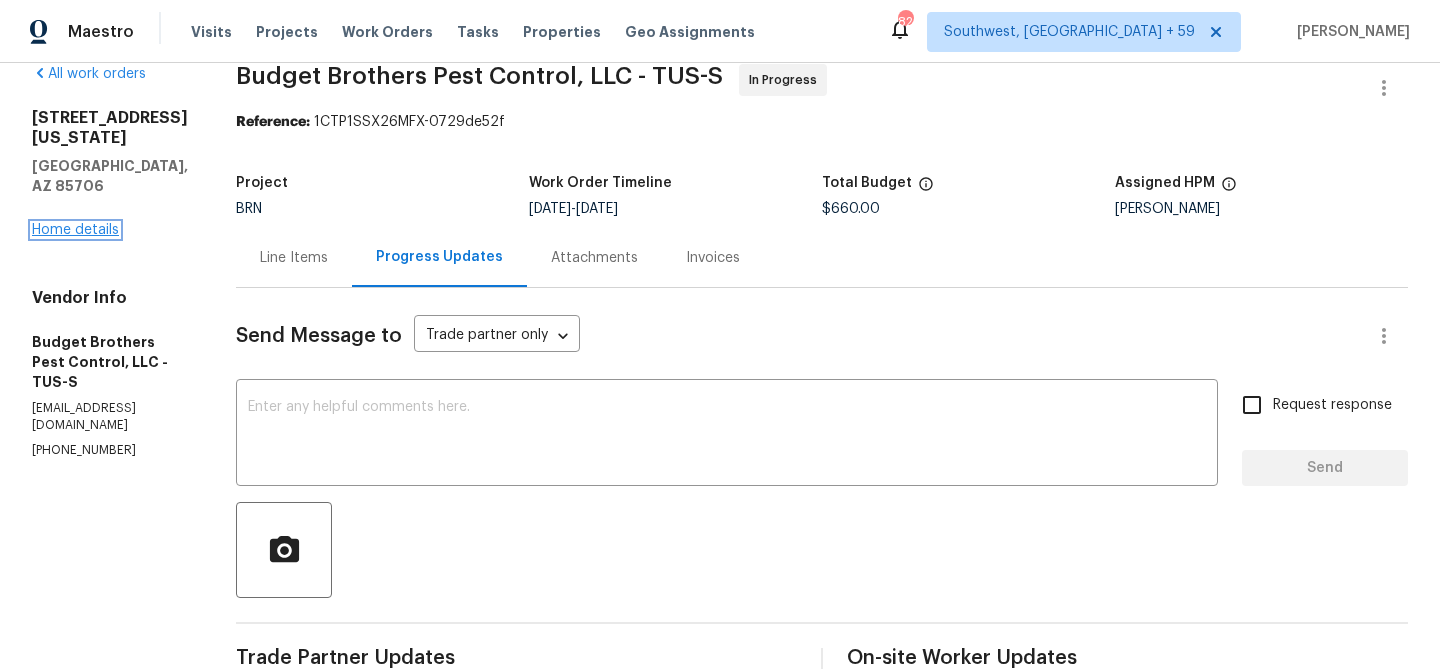 click on "Home details" at bounding box center [75, 230] 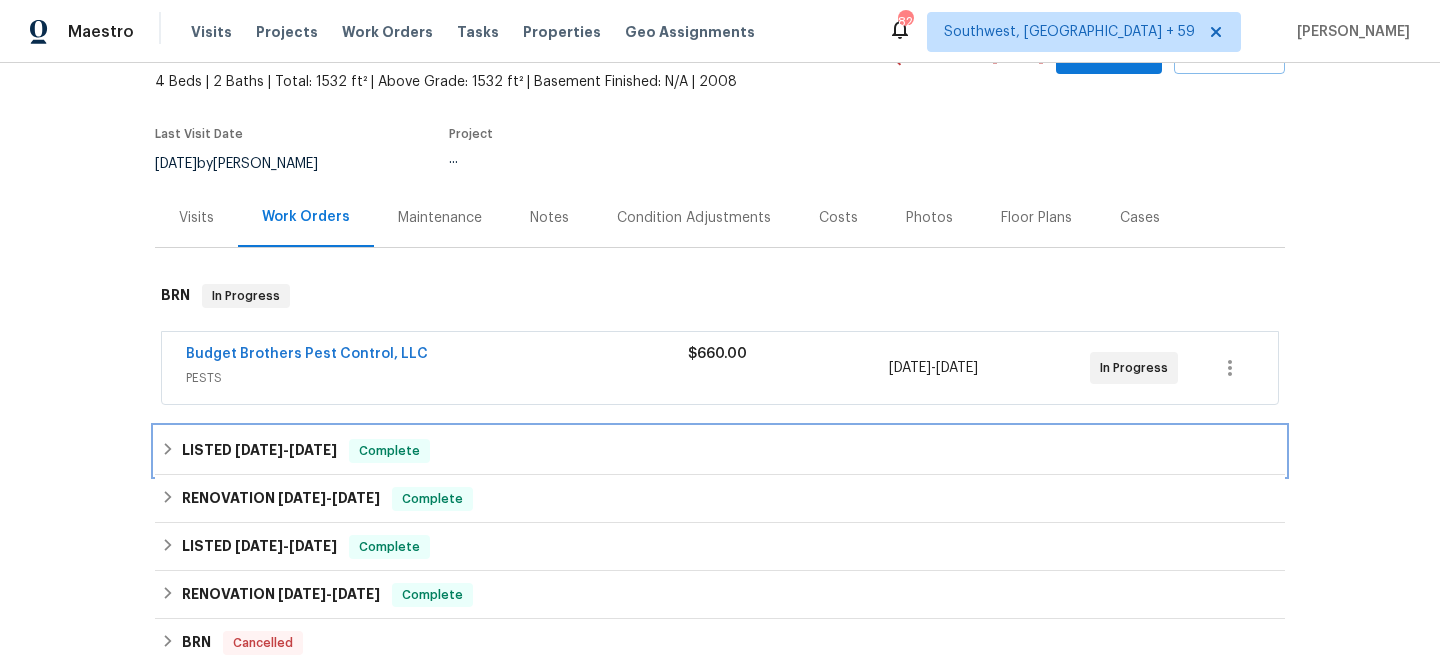 click on "LISTED   [DATE]  -  [DATE]" at bounding box center [259, 451] 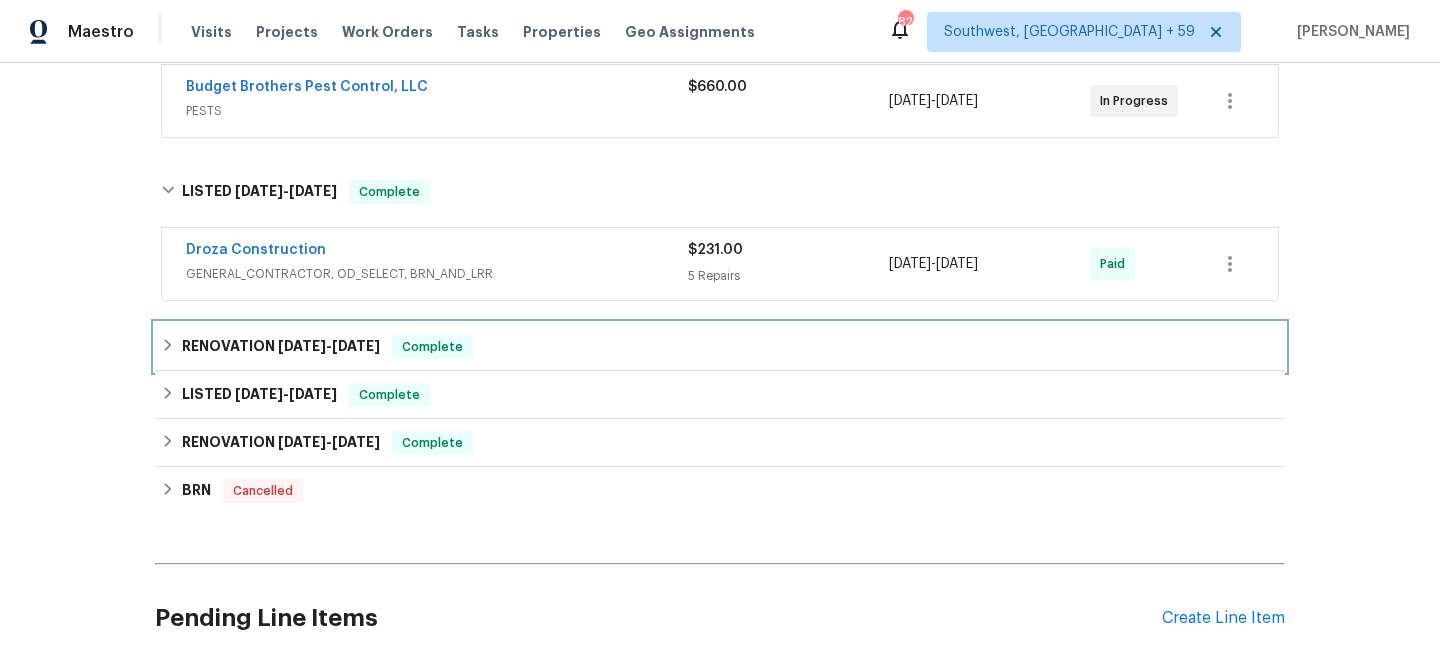click on "[DATE]" at bounding box center (302, 346) 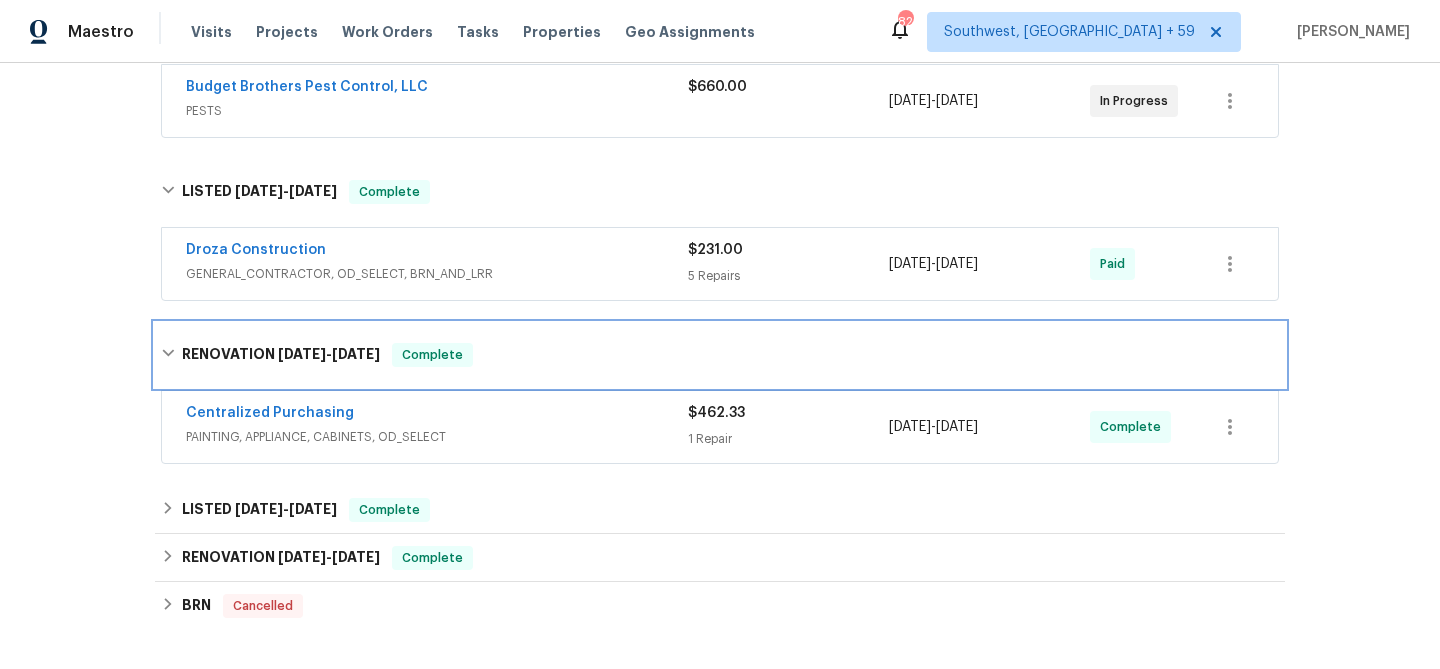 scroll, scrollTop: 617, scrollLeft: 0, axis: vertical 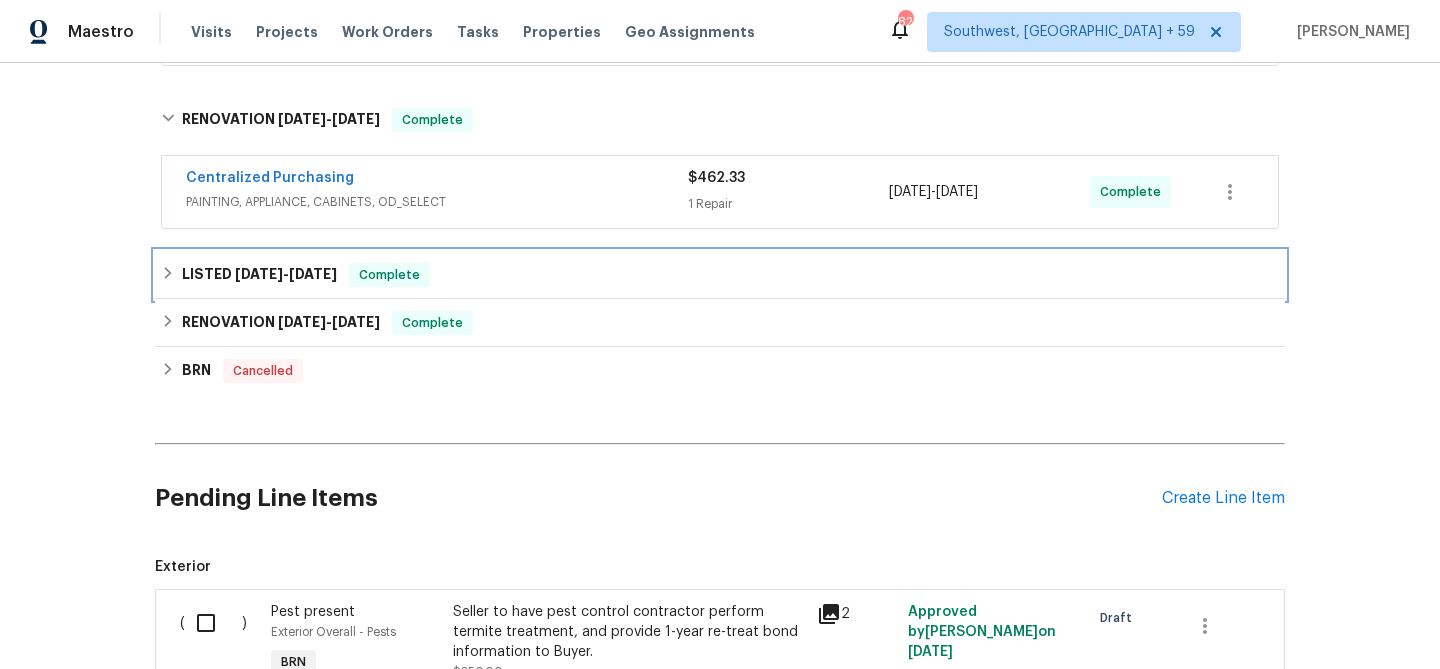 click on "[DATE]  -  [DATE]" at bounding box center (286, 274) 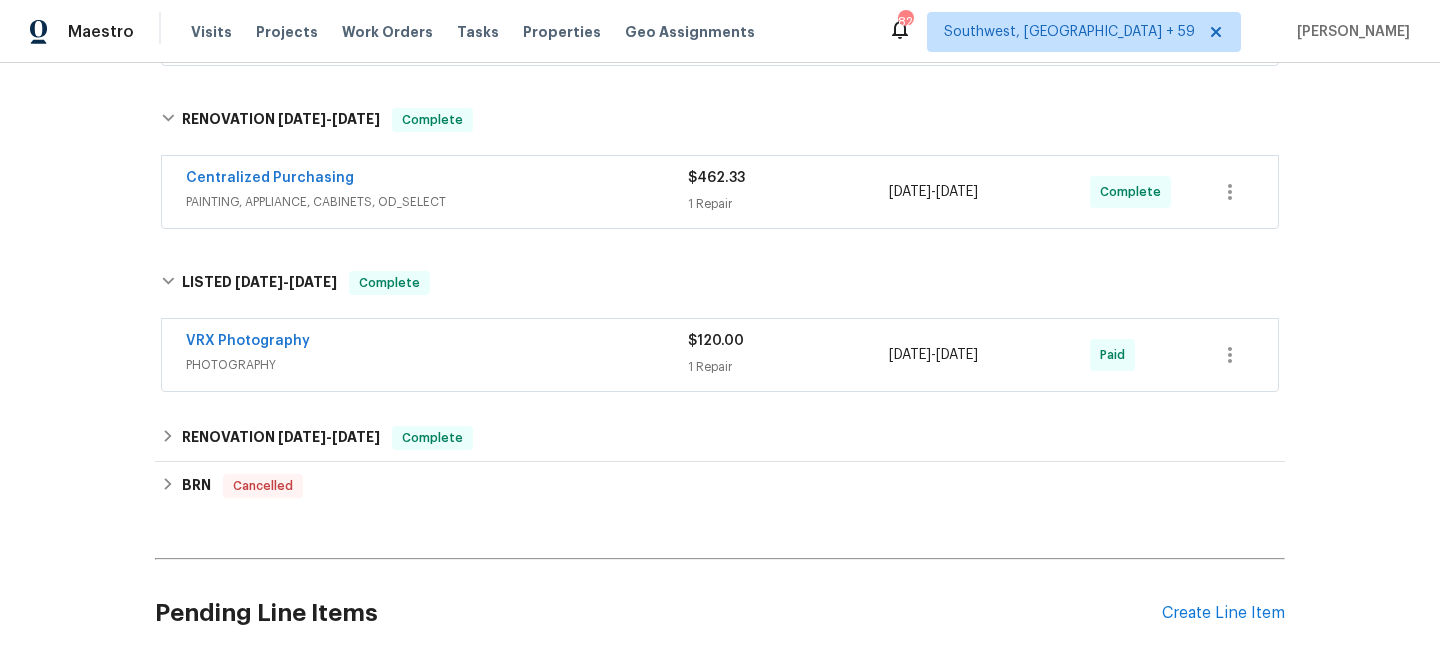 click on "Back to all projects [STREET_ADDRESS][US_STATE] 4 Beds | 2 Baths | Total: 1532 ft² | Above Grade: 1532 ft² | Basement Finished: N/A | 2008 Not seen [DATE] Mark Seen Actions Last Visit Date [DATE]  by  [PERSON_NAME]   Project BRN   In Progress Visits Work Orders Maintenance Notes Condition Adjustments Costs Photos Floor Plans Cases BRN   In Progress Budget Brothers Pest Control, LLC PESTS $660.00 [DATE]  -  [DATE] In Progress LISTED   [DATE]  -  [DATE] Complete Droza Construction GENERAL_CONTRACTOR, OD_SELECT, BRN_AND_LRR $231.00 5 Repairs [DATE]  -  [DATE] Paid RENOVATION   [DATE]  -  [DATE] Complete Centralized Purchasing PAINTING, APPLIANCE, CABINETS, OD_SELECT $462.33 1 Repair [DATE]  -  [DATE] Complete LISTED   [DATE]  -  [DATE] Complete VRX Photography PHOTOGRAPHY $120.00 1 Repair [DATE]  -  [DATE] Paid RENOVATION   [DATE]  -  [DATE] Complete True-Blue Services HARDSCAPE_LANDSCAPE, LANDSCAPING_MAINTENANCE, ODOR_REMEDIATION $625.00 4 Repairs [DATE]  -  [DATE]  -" at bounding box center (720, 160) 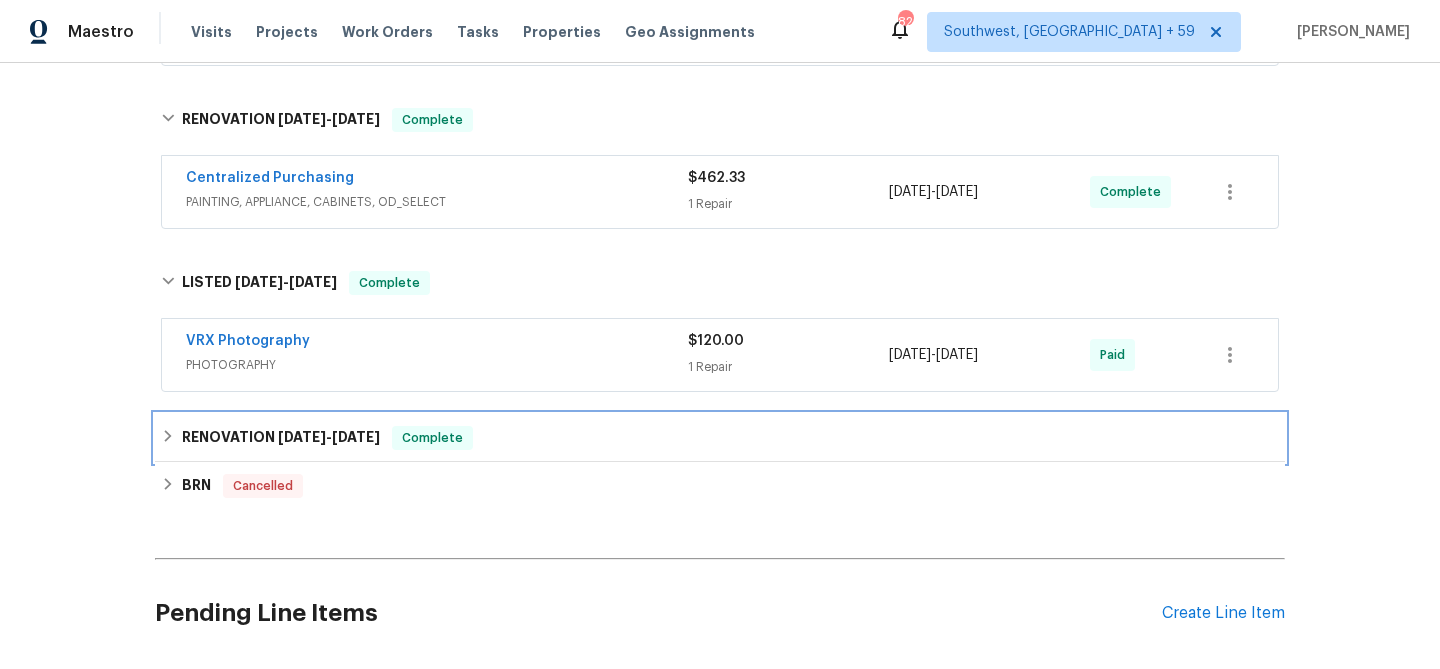 click on "RENOVATION   [DATE]  -  [DATE]" at bounding box center [281, 438] 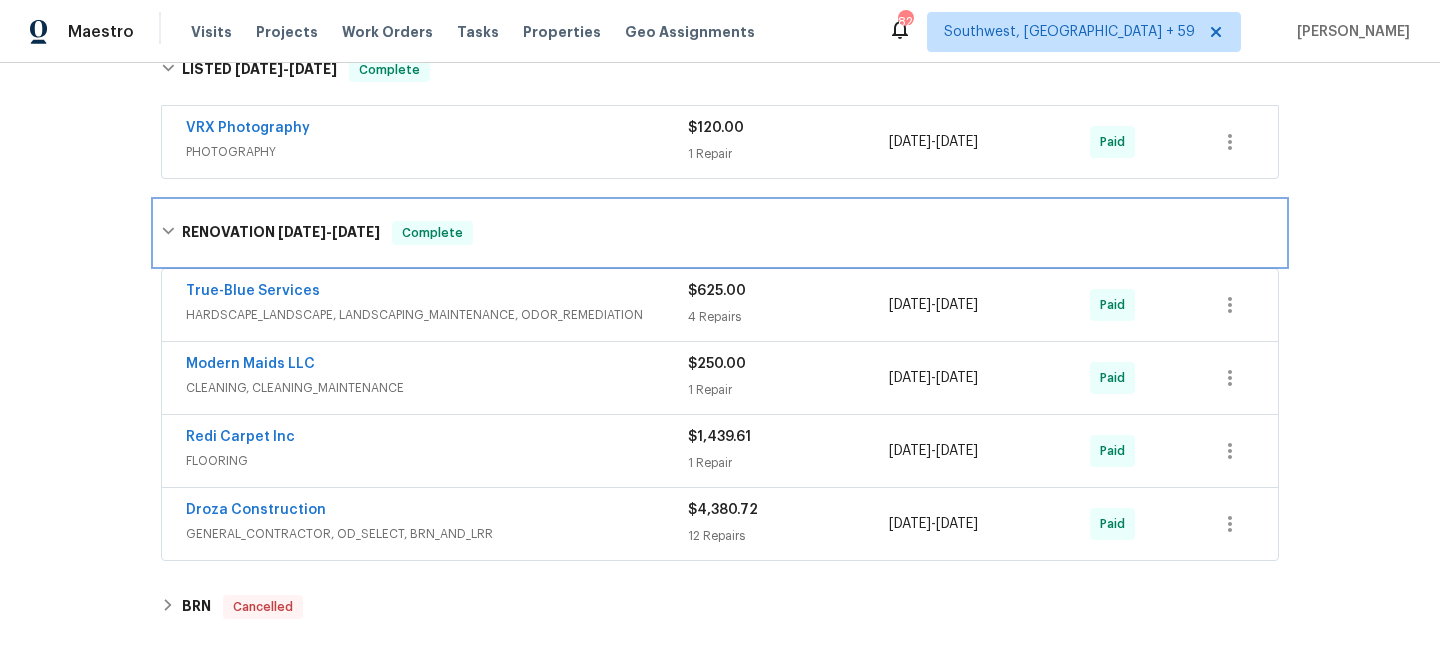 scroll, scrollTop: 1033, scrollLeft: 0, axis: vertical 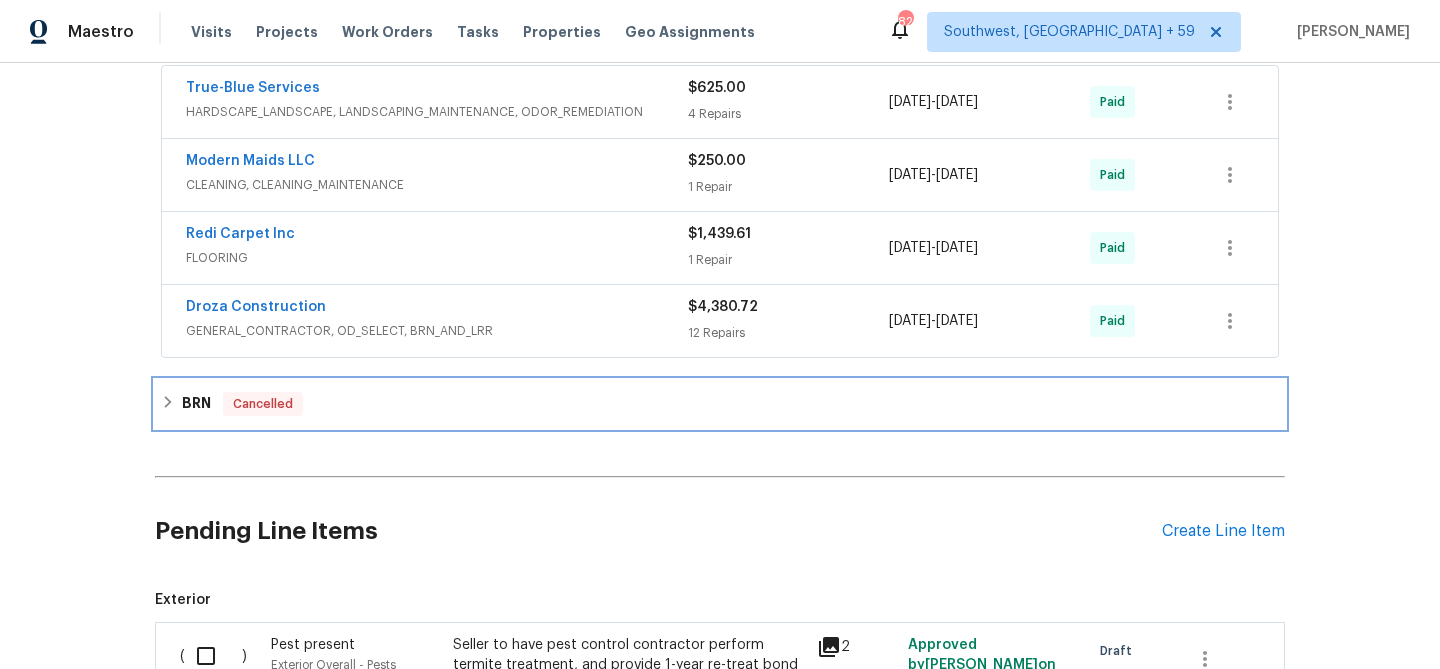 click on "BRN   Cancelled" at bounding box center (720, 404) 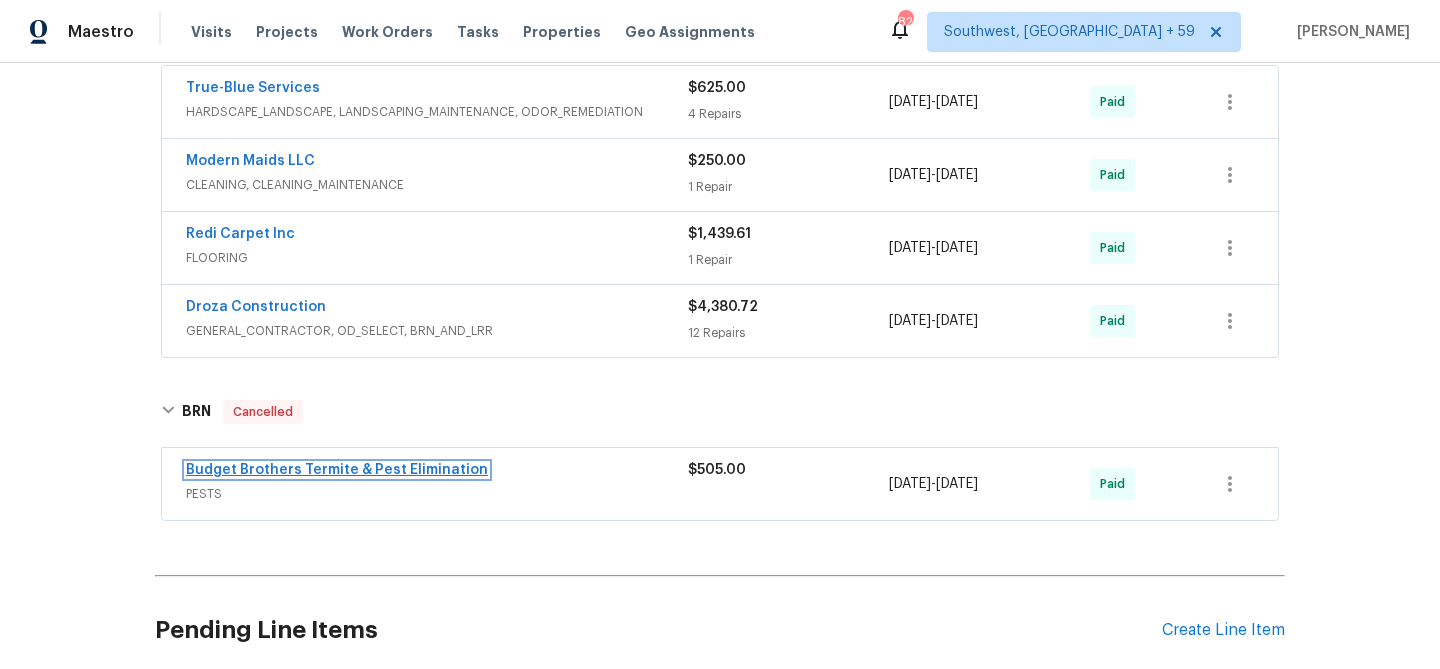 click on "Budget Brothers Termite & Pest Elimination" at bounding box center [337, 470] 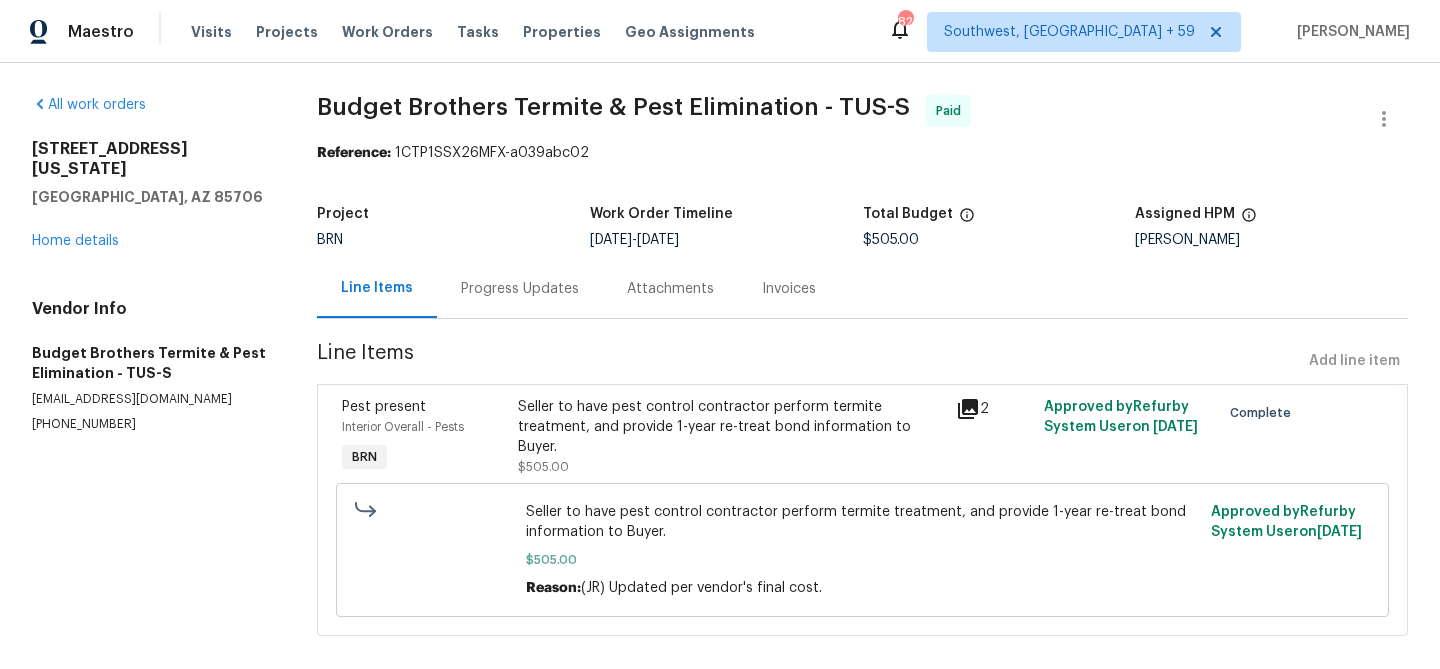 click on "Progress Updates" at bounding box center (520, 288) 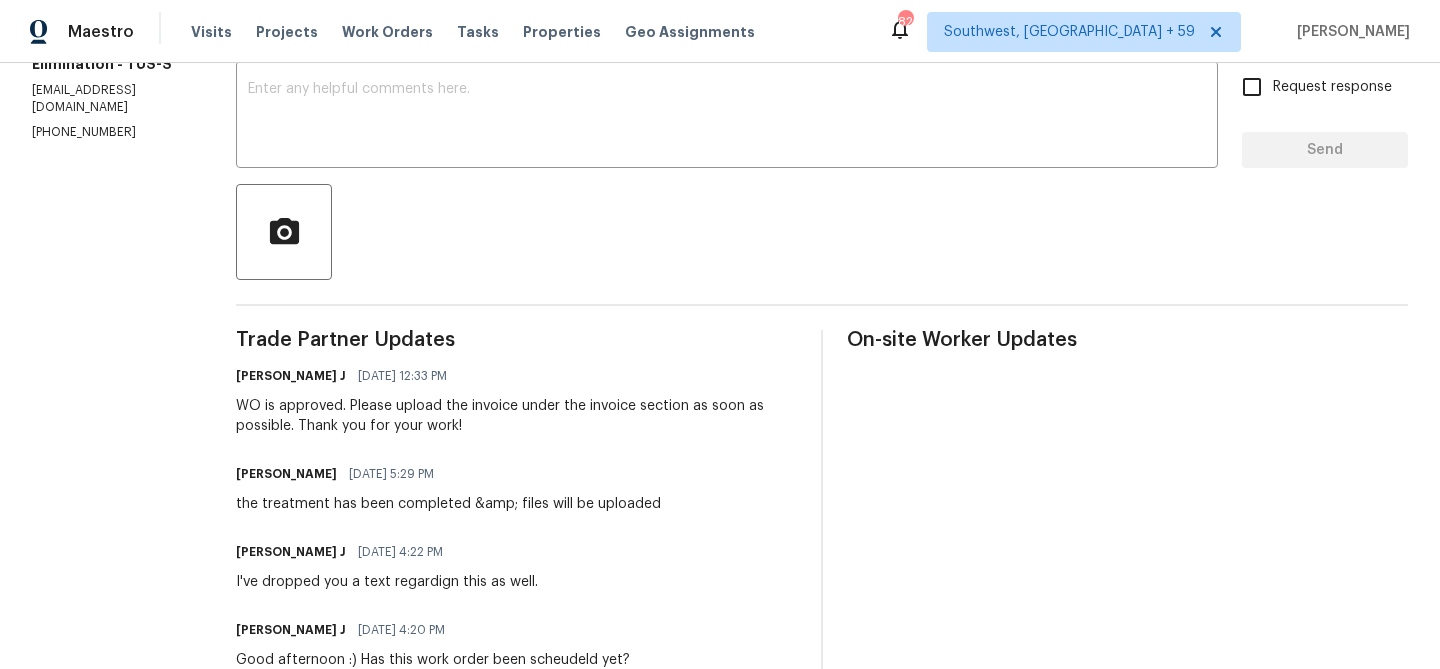 scroll, scrollTop: 0, scrollLeft: 0, axis: both 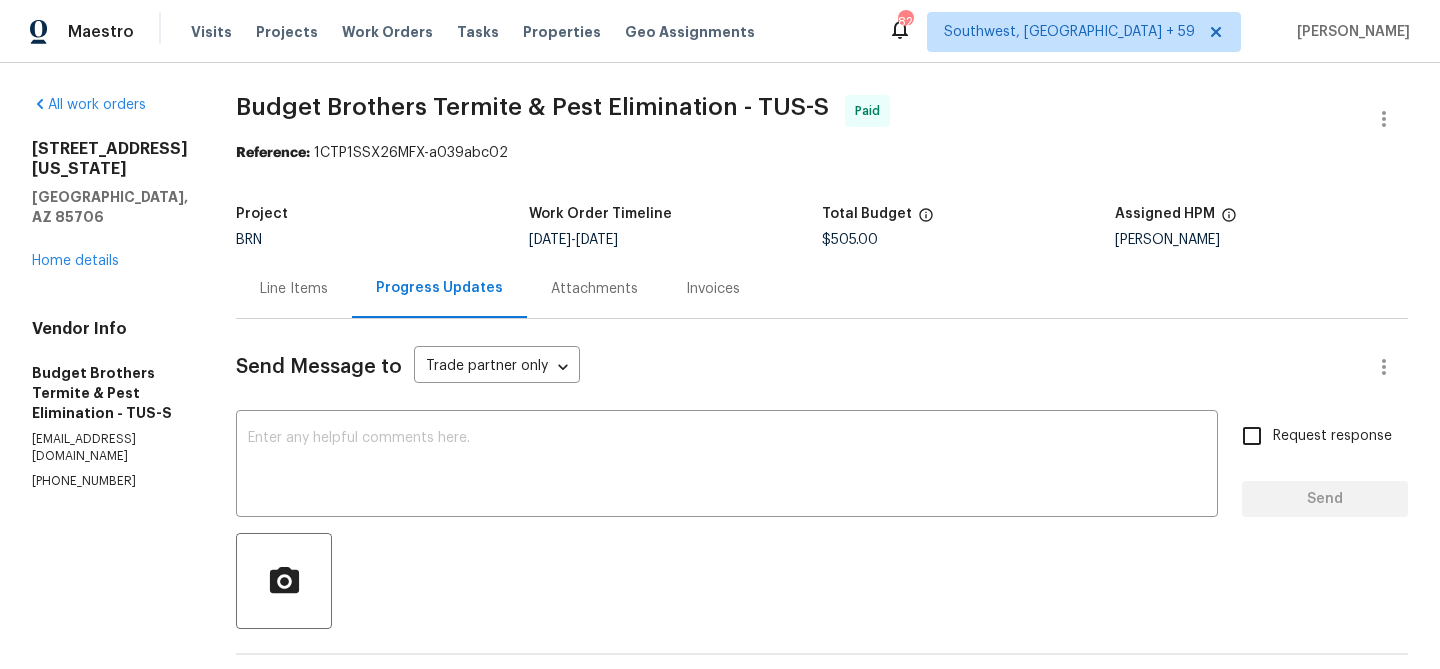 click on "Invoices" at bounding box center (713, 289) 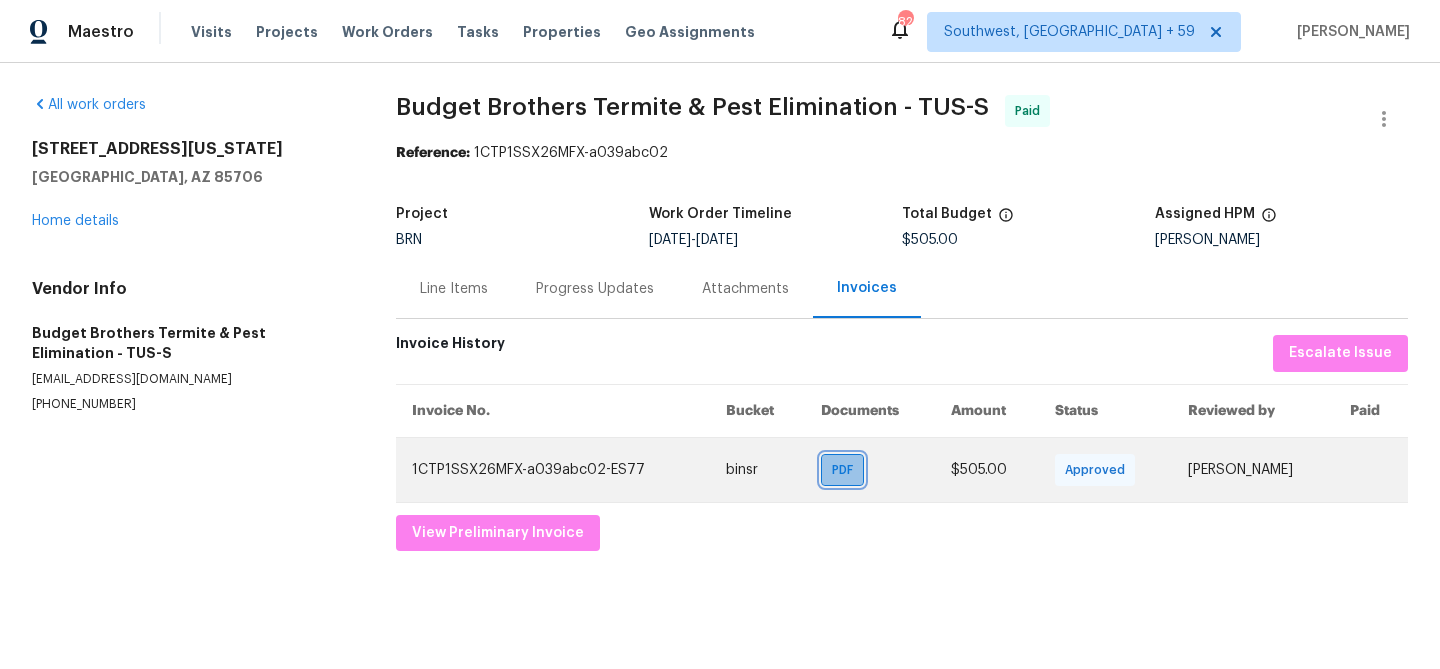 click on "PDF" at bounding box center (842, 470) 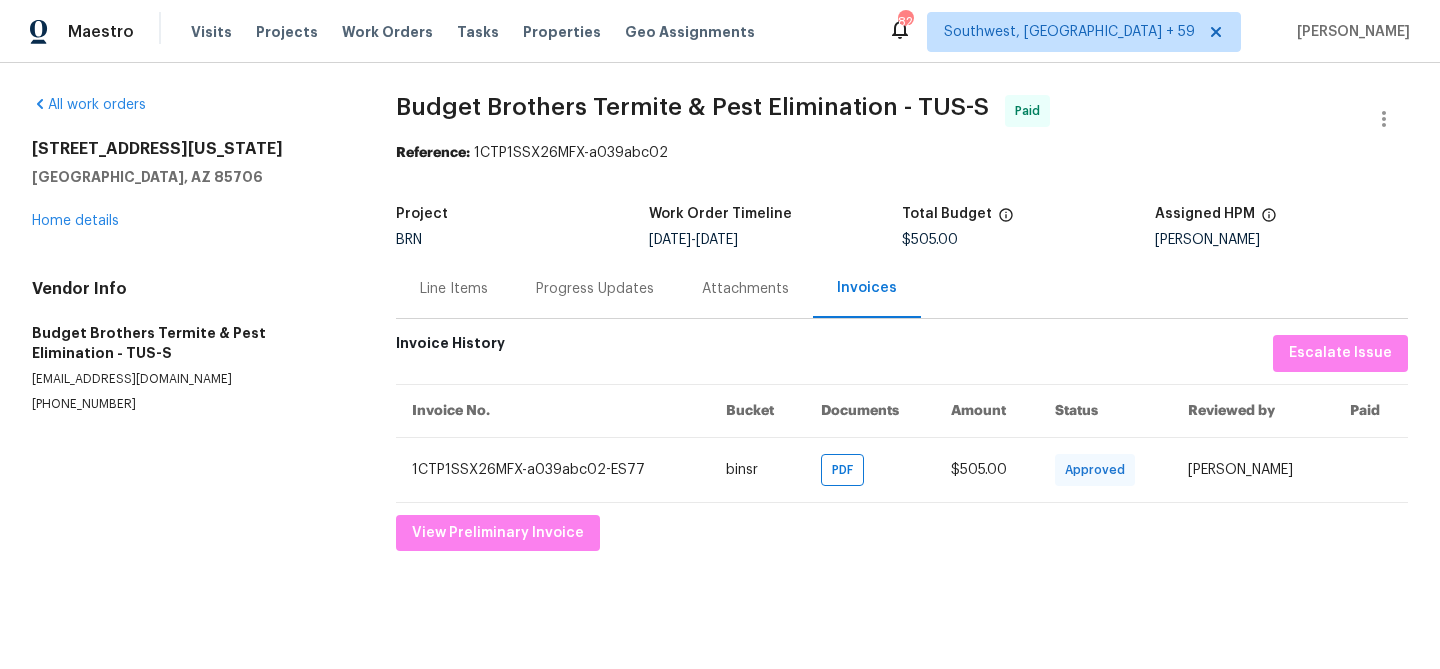 click on "[STREET_ADDRESS][US_STATE] Home details" at bounding box center [190, 185] 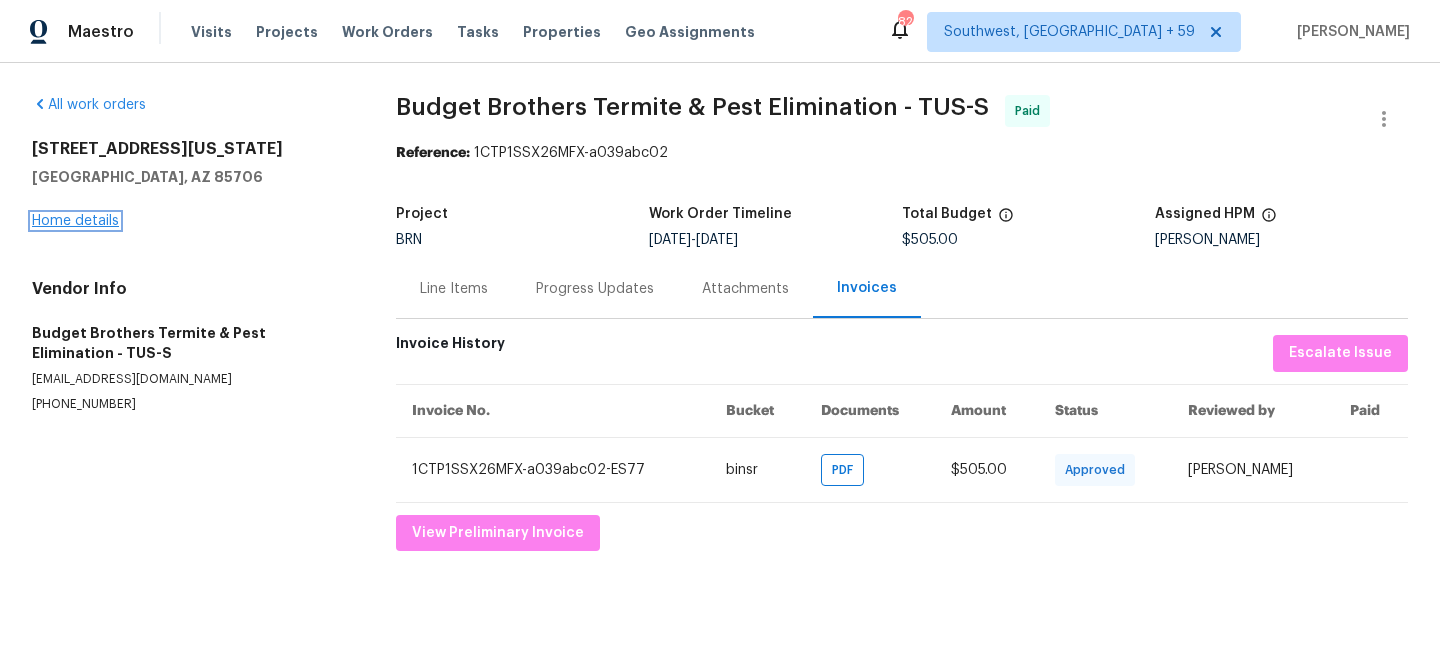 click on "Home details" at bounding box center (75, 221) 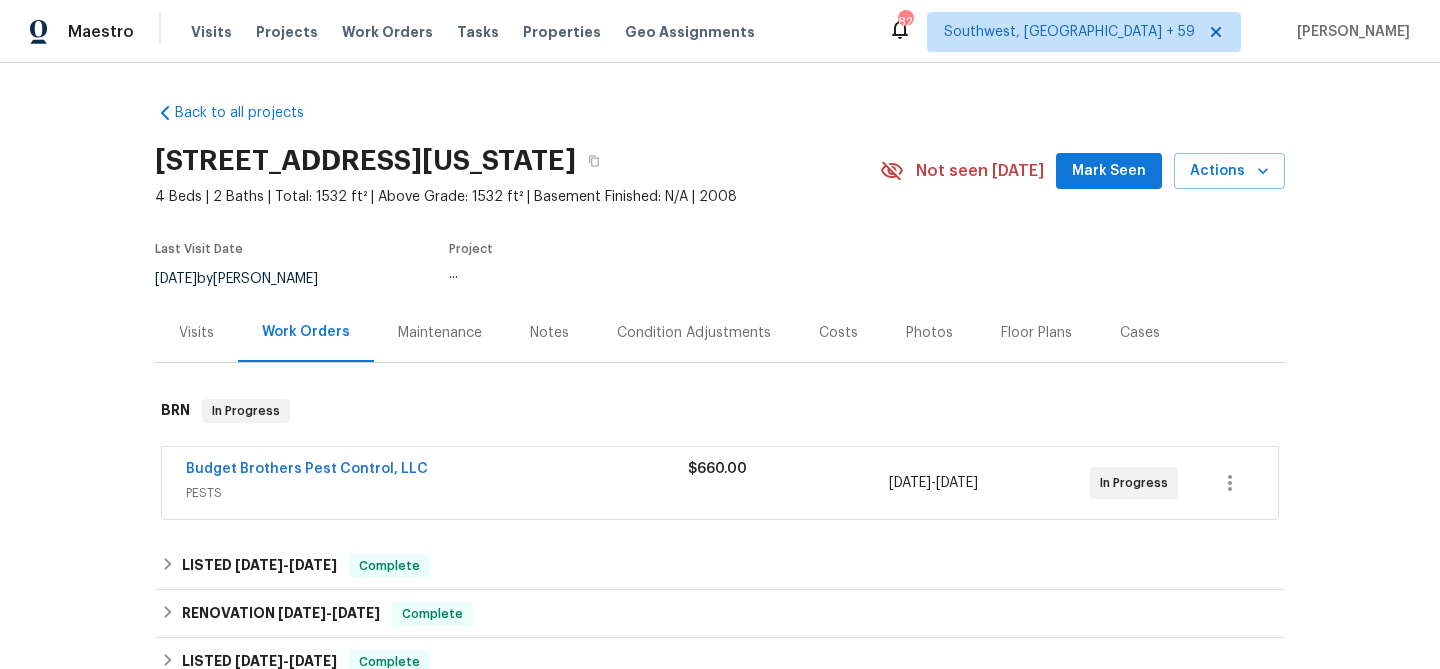 scroll, scrollTop: 61, scrollLeft: 0, axis: vertical 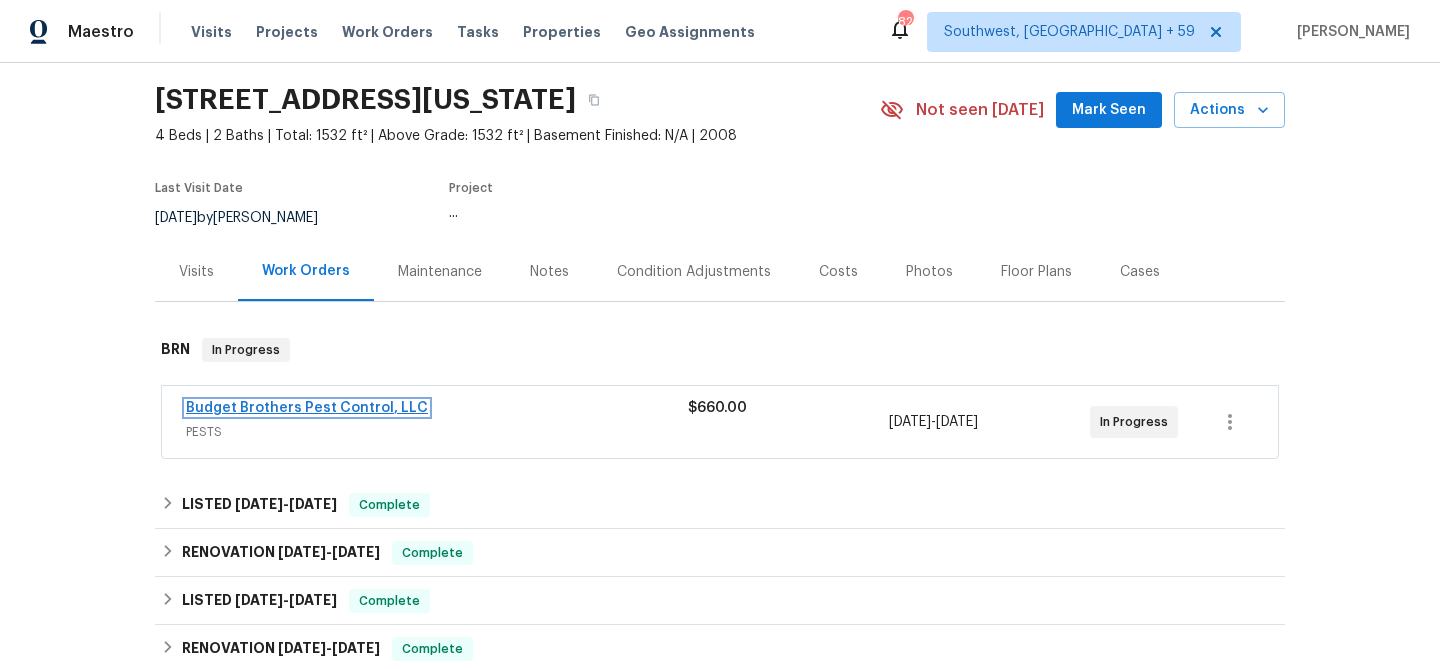 click on "Budget Brothers Pest Control, LLC" at bounding box center (307, 408) 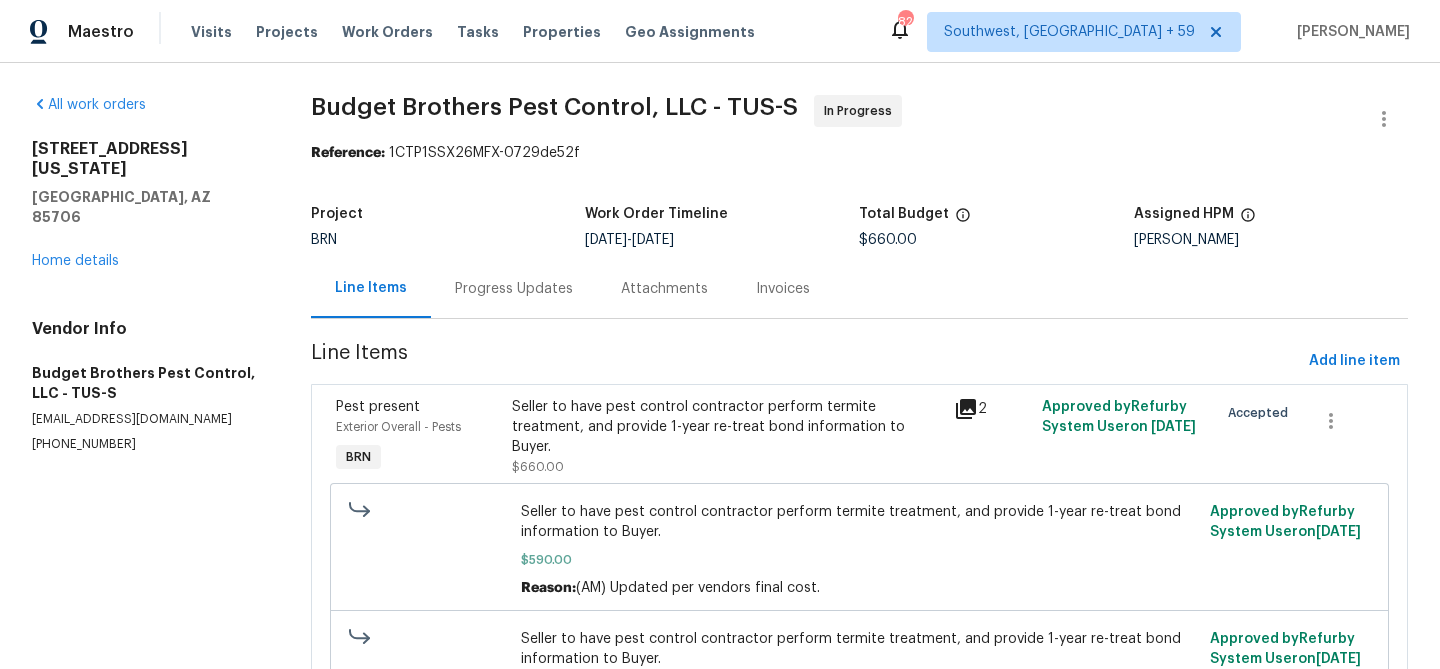 click on "Progress Updates" at bounding box center [514, 288] 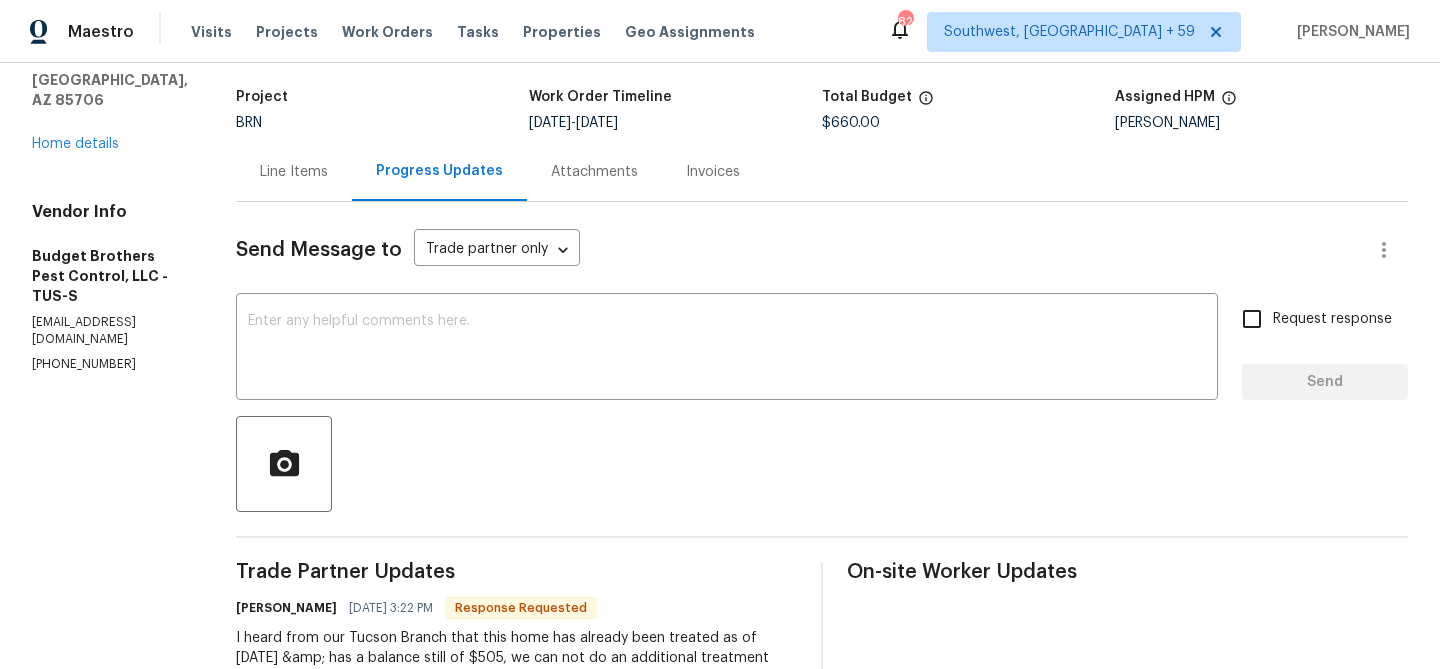 scroll, scrollTop: 126, scrollLeft: 0, axis: vertical 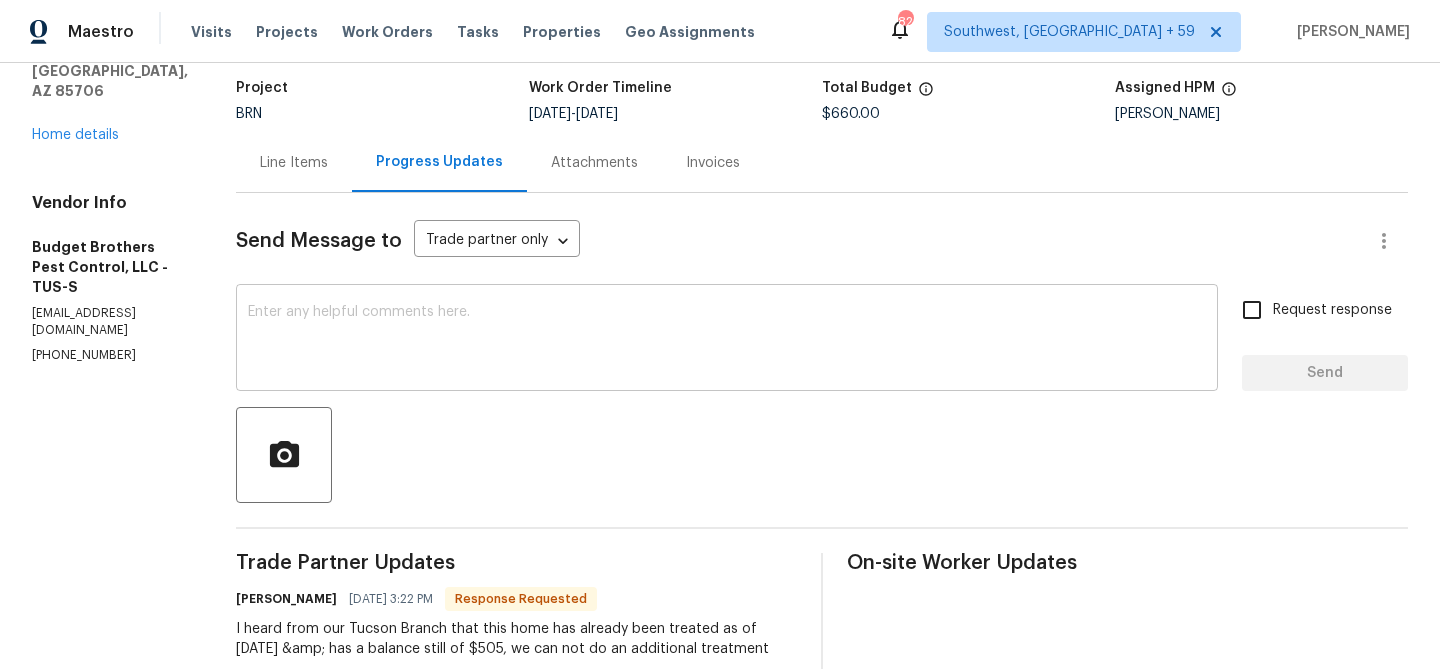 click at bounding box center [727, 340] 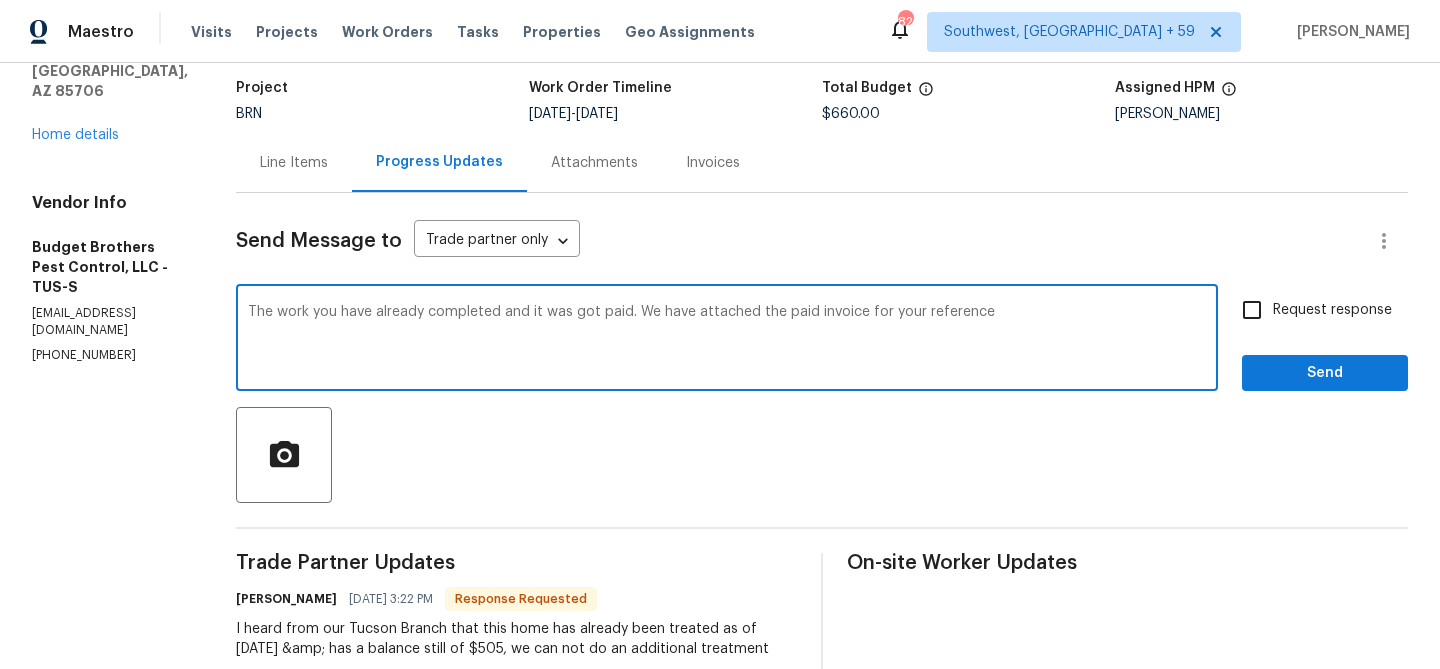 type on "The work you have already completed and it was got paid. We have attached the paid invoice for your reference" 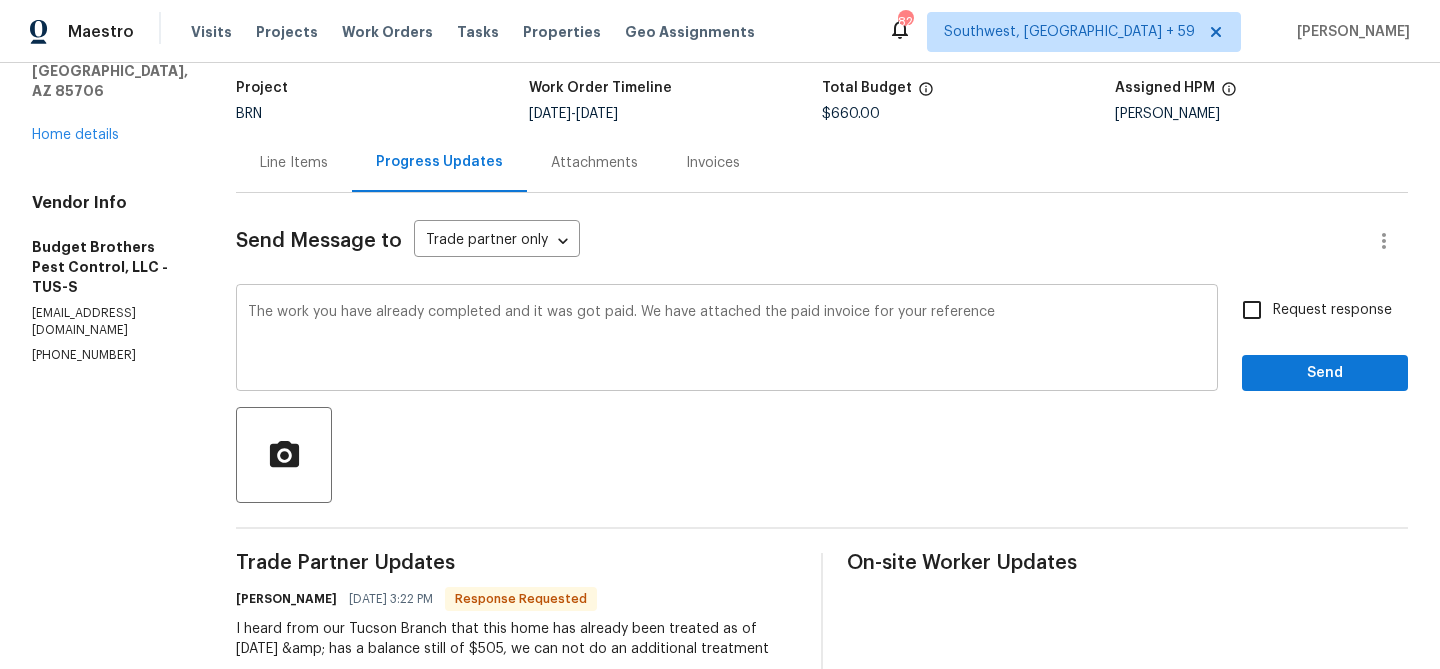 click on "The work you have already completed and it was got paid. We have attached the paid invoice for your reference  x ​" at bounding box center [727, 340] 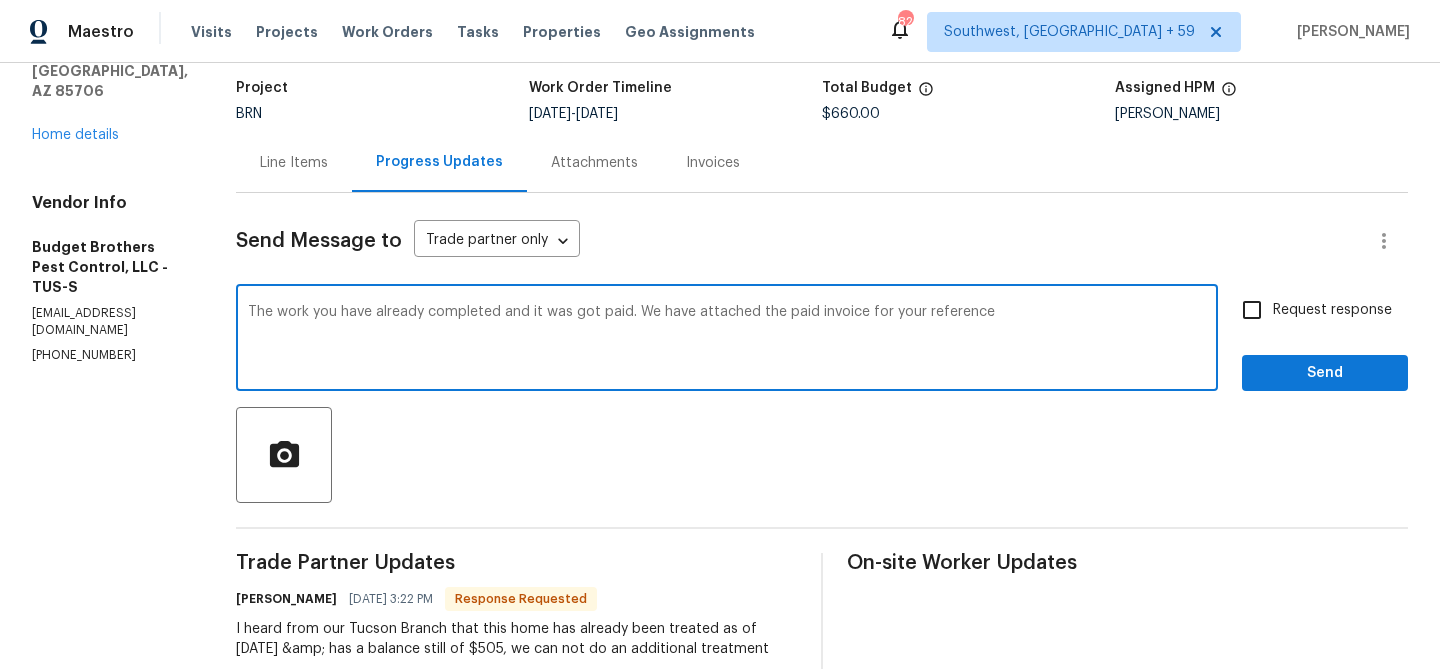 click on "The work you have already completed and it was got paid. We have attached the paid invoice for your reference  x ​" at bounding box center [727, 340] 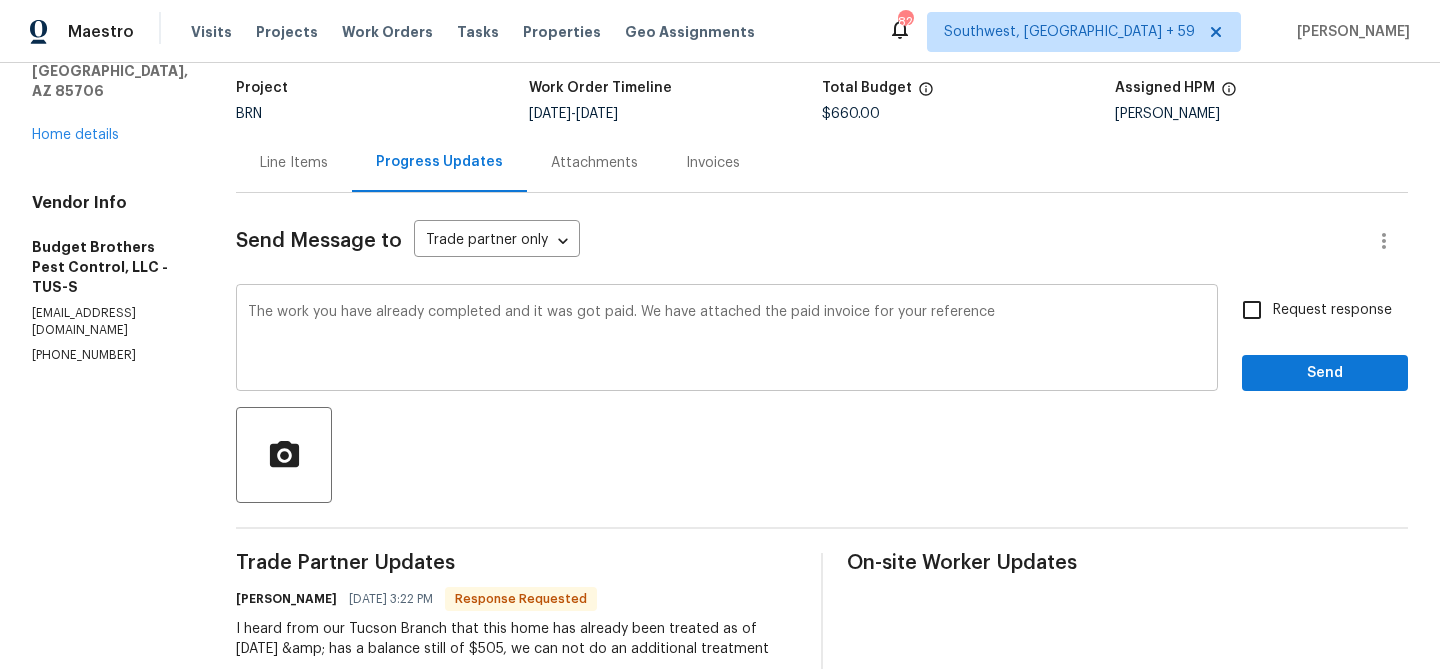 click on "The work you have already completed and it was got paid. We have attached the paid invoice for your reference  x ​" at bounding box center (727, 340) 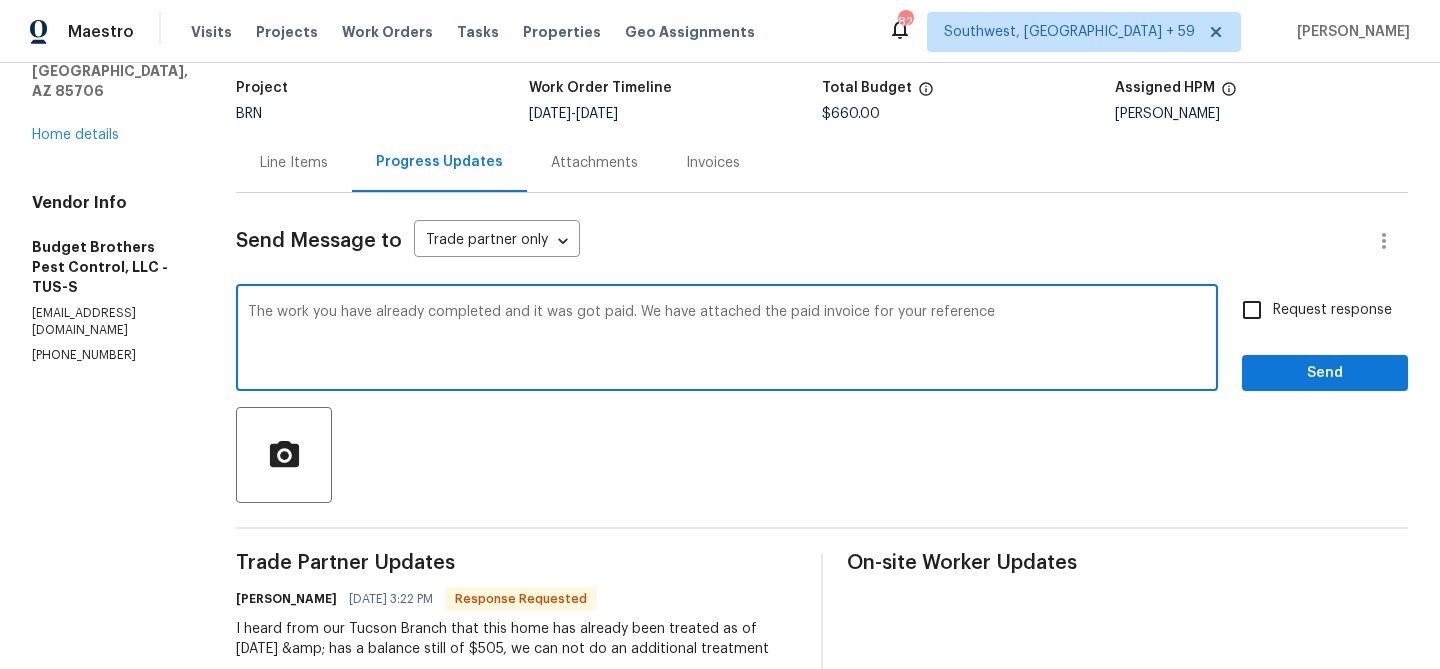 click on "The work you have already completed and it was got paid. We have attached the paid invoice for your reference" at bounding box center (727, 340) 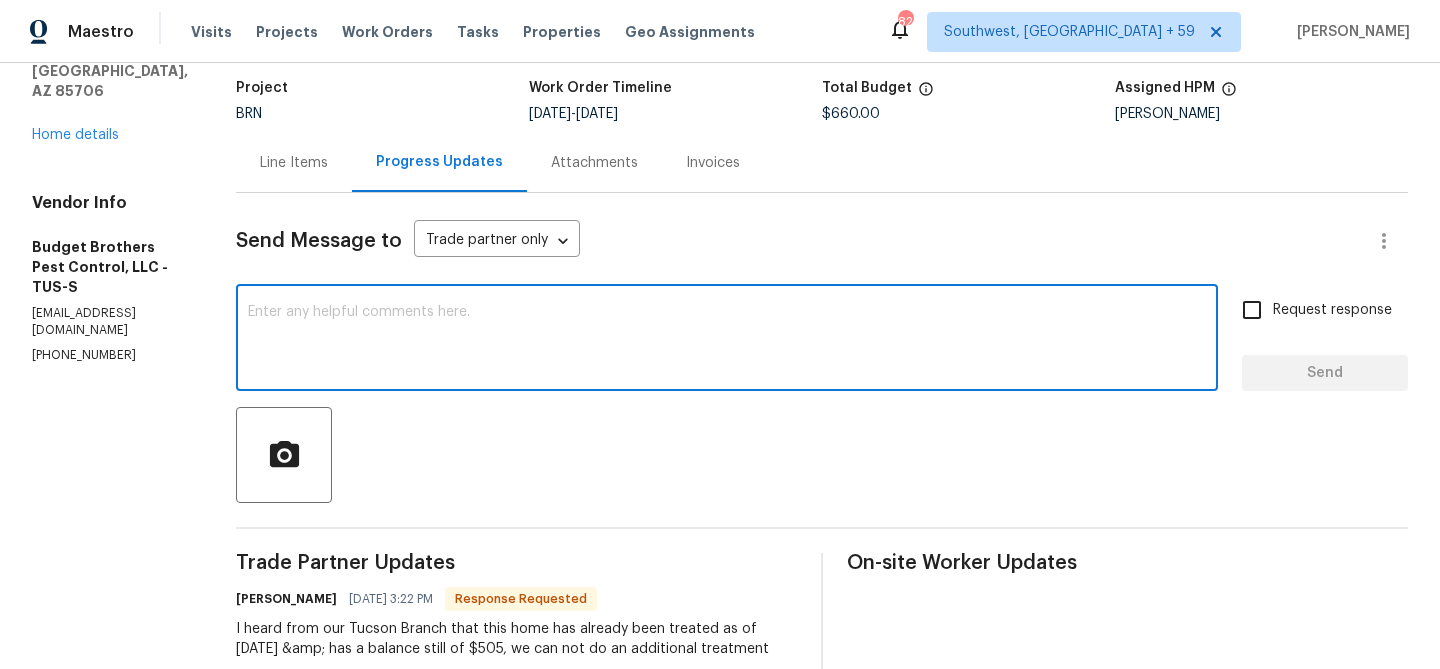 type 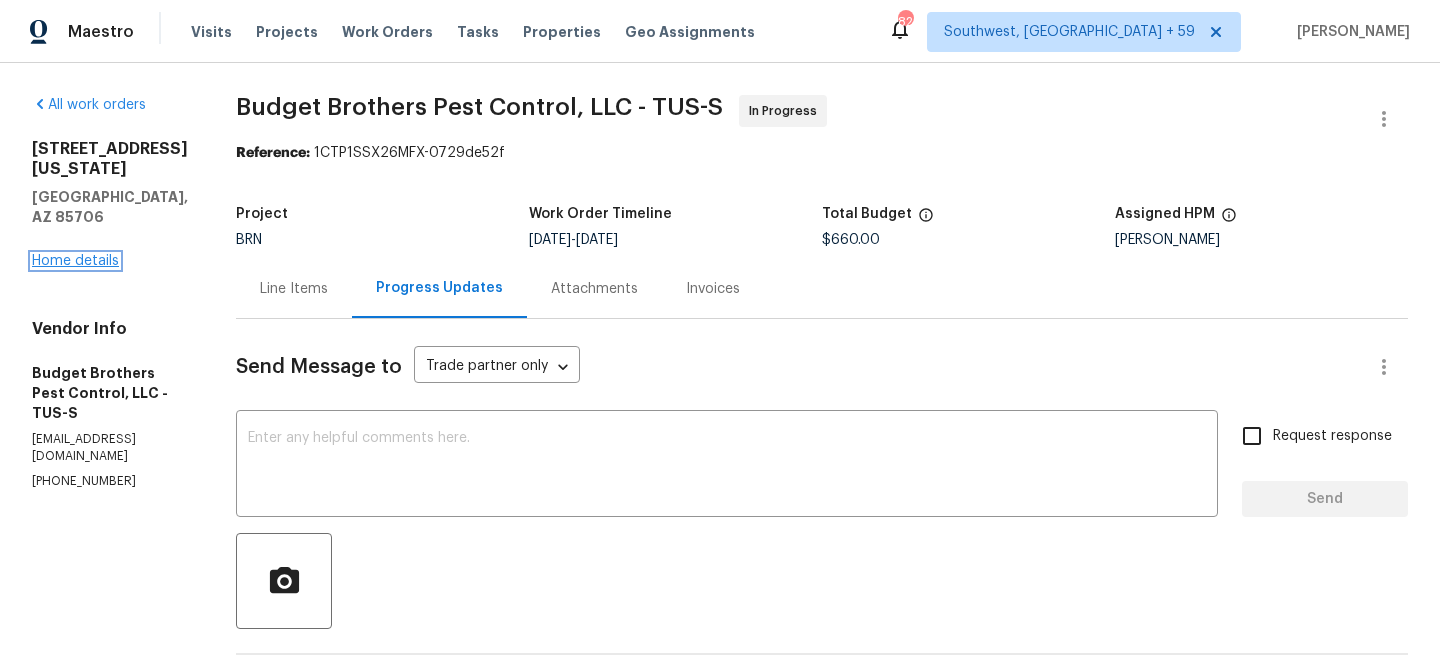click on "Home details" at bounding box center (75, 261) 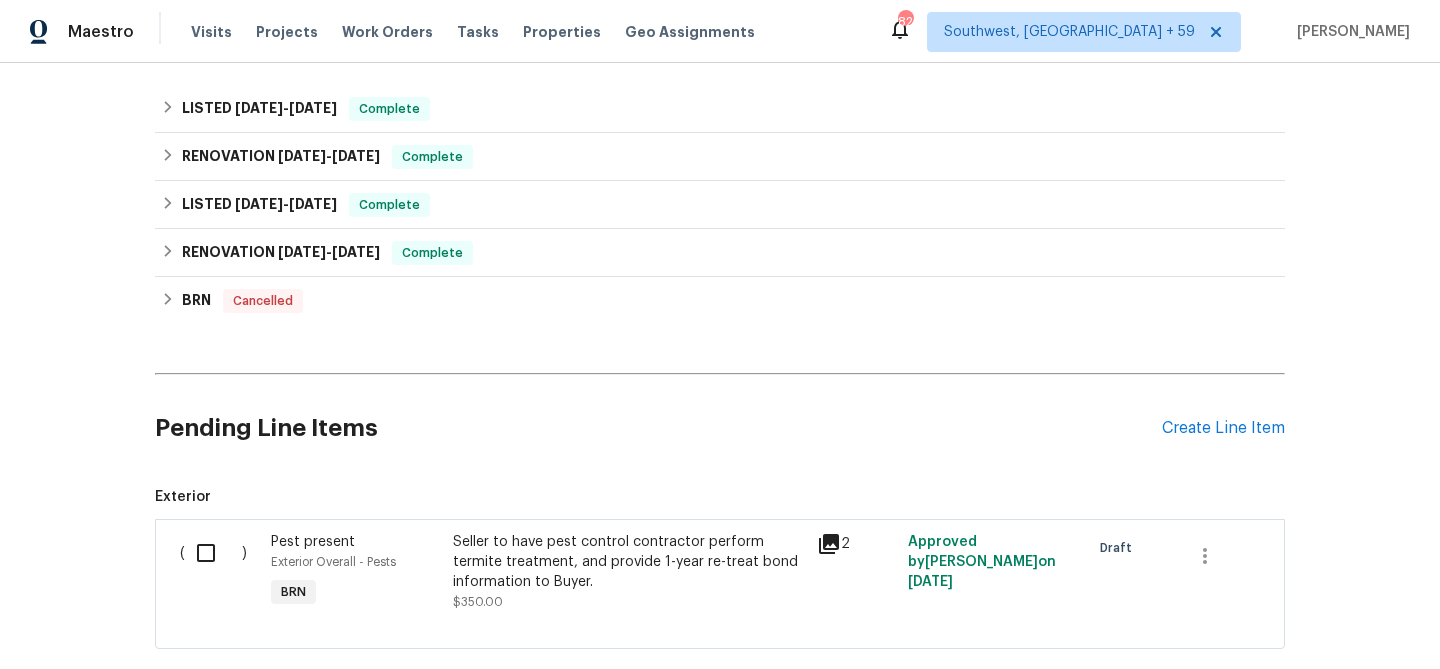 scroll, scrollTop: 490, scrollLeft: 0, axis: vertical 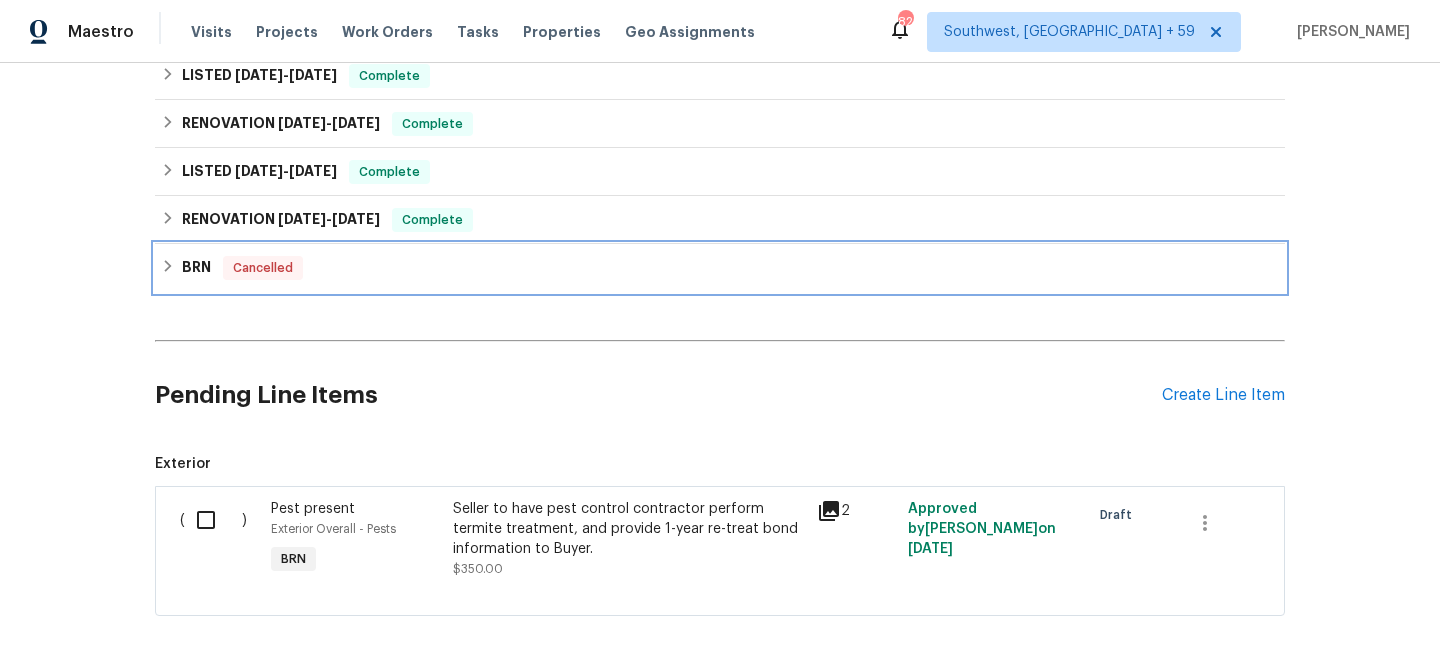 click on "Cancelled" at bounding box center (263, 268) 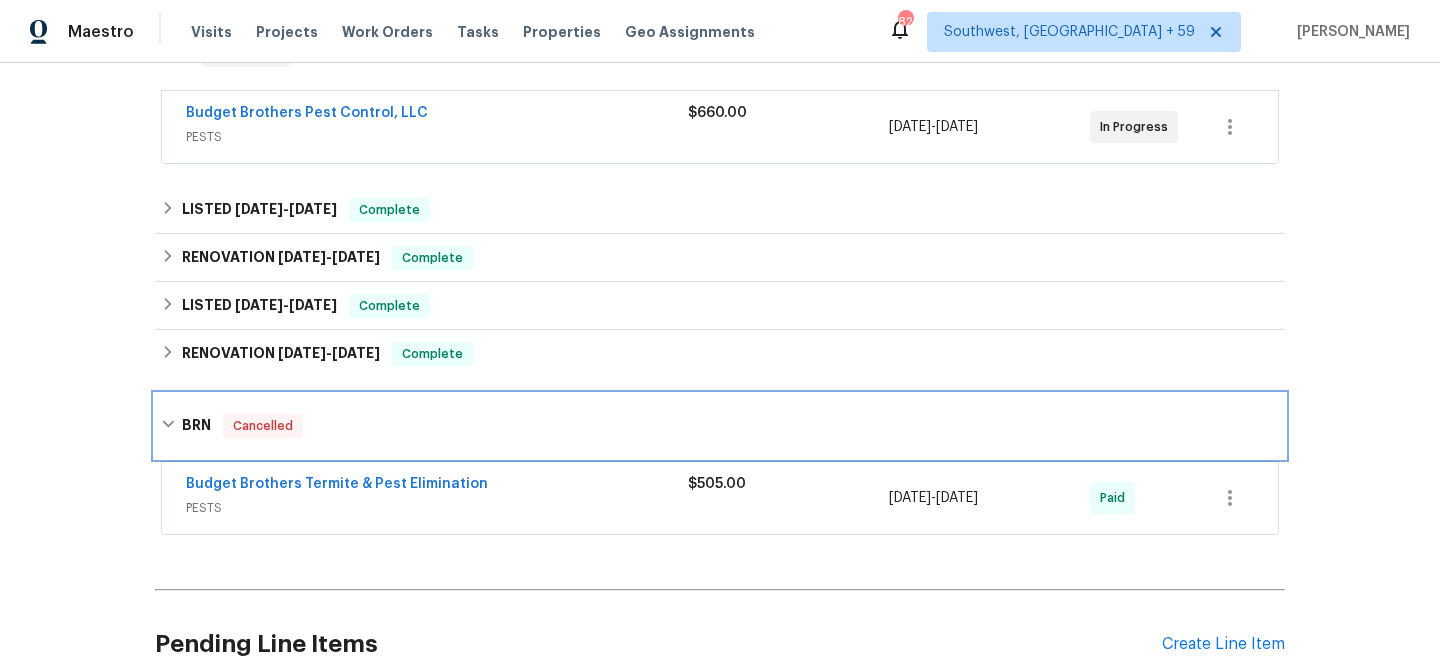scroll, scrollTop: 389, scrollLeft: 0, axis: vertical 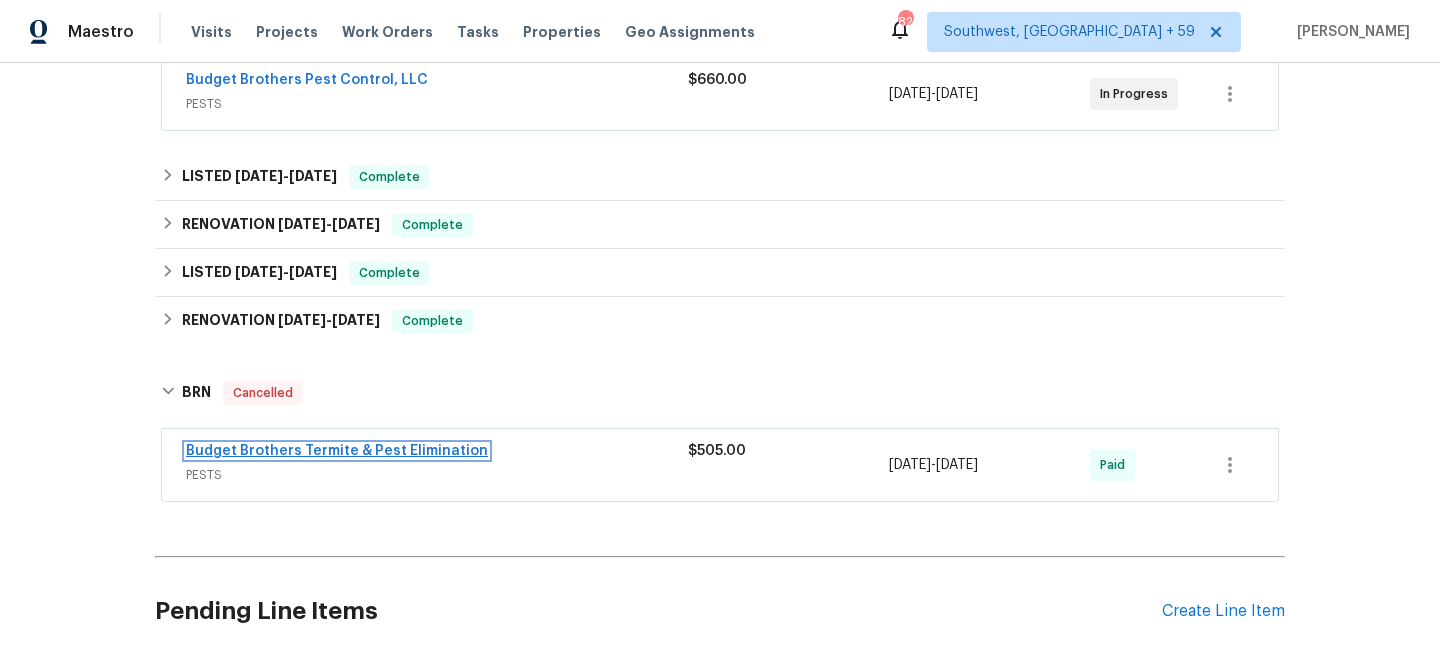 click on "Budget Brothers Termite & Pest Elimination" at bounding box center (337, 451) 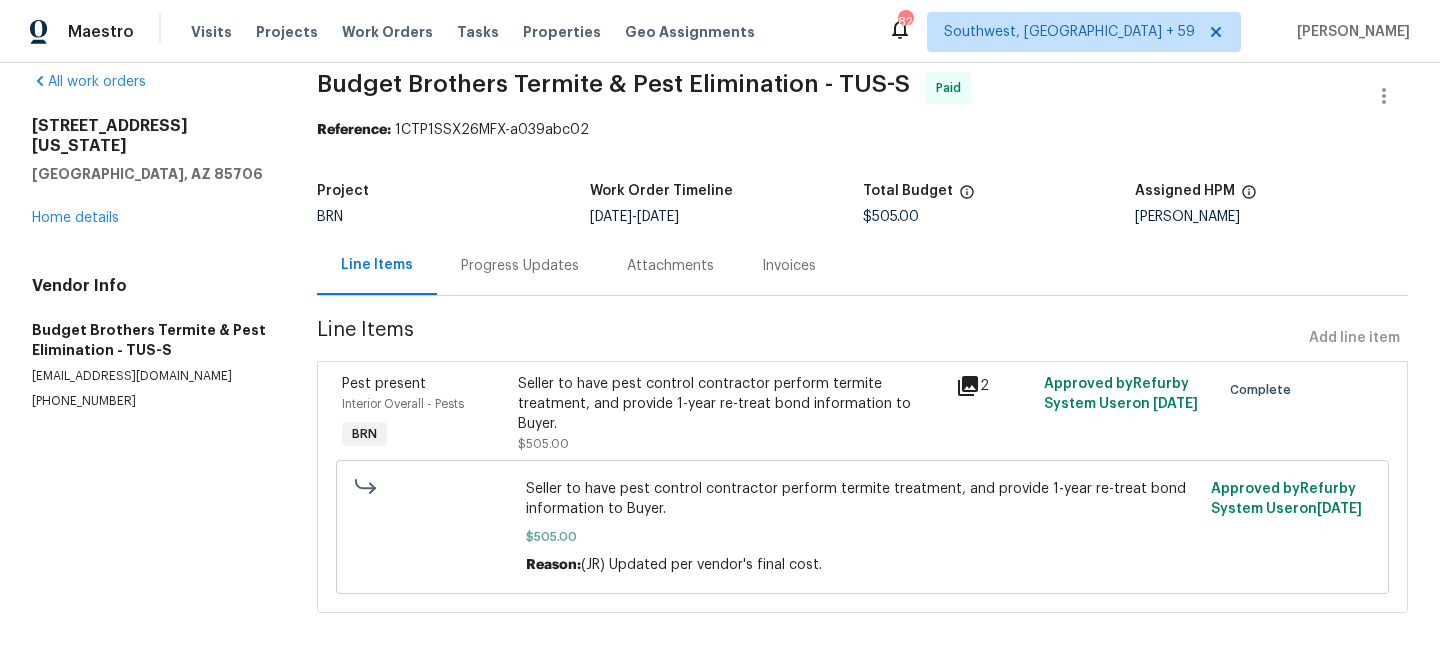 click on "Progress Updates" at bounding box center (520, 265) 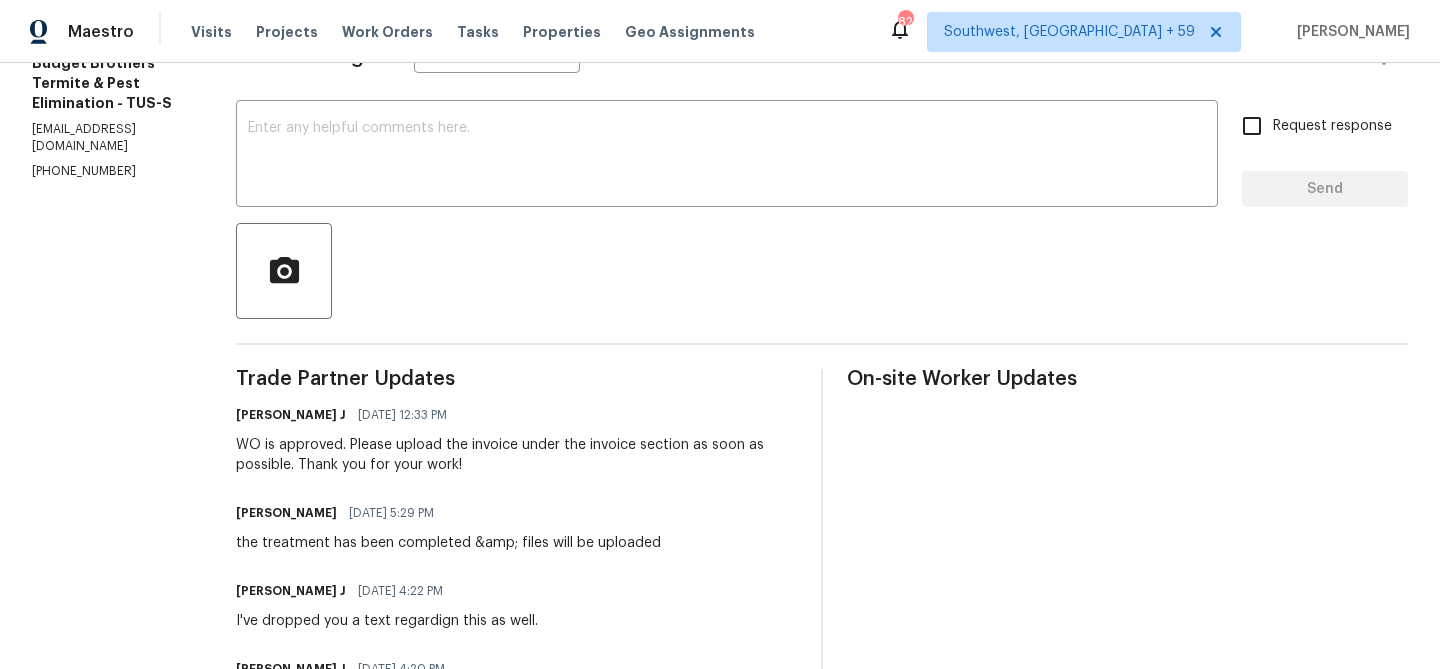 scroll, scrollTop: 314, scrollLeft: 0, axis: vertical 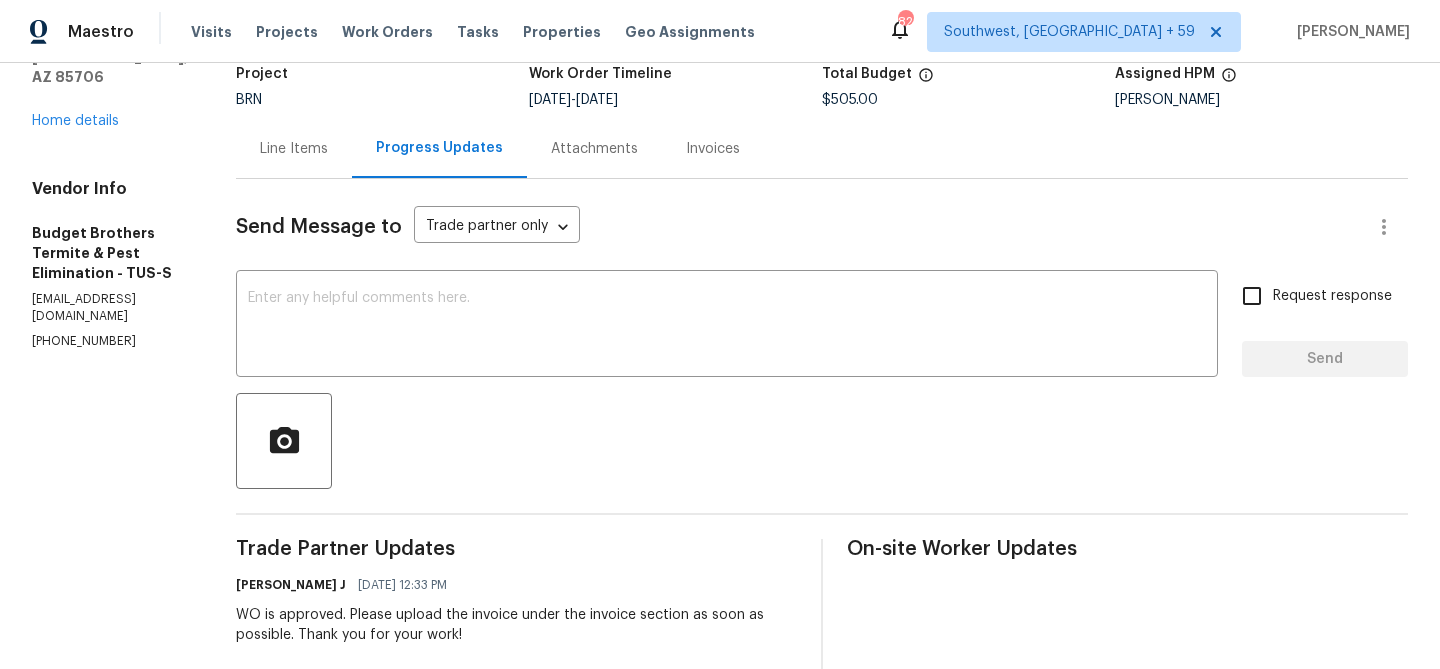 click on "Line Items" at bounding box center [294, 149] 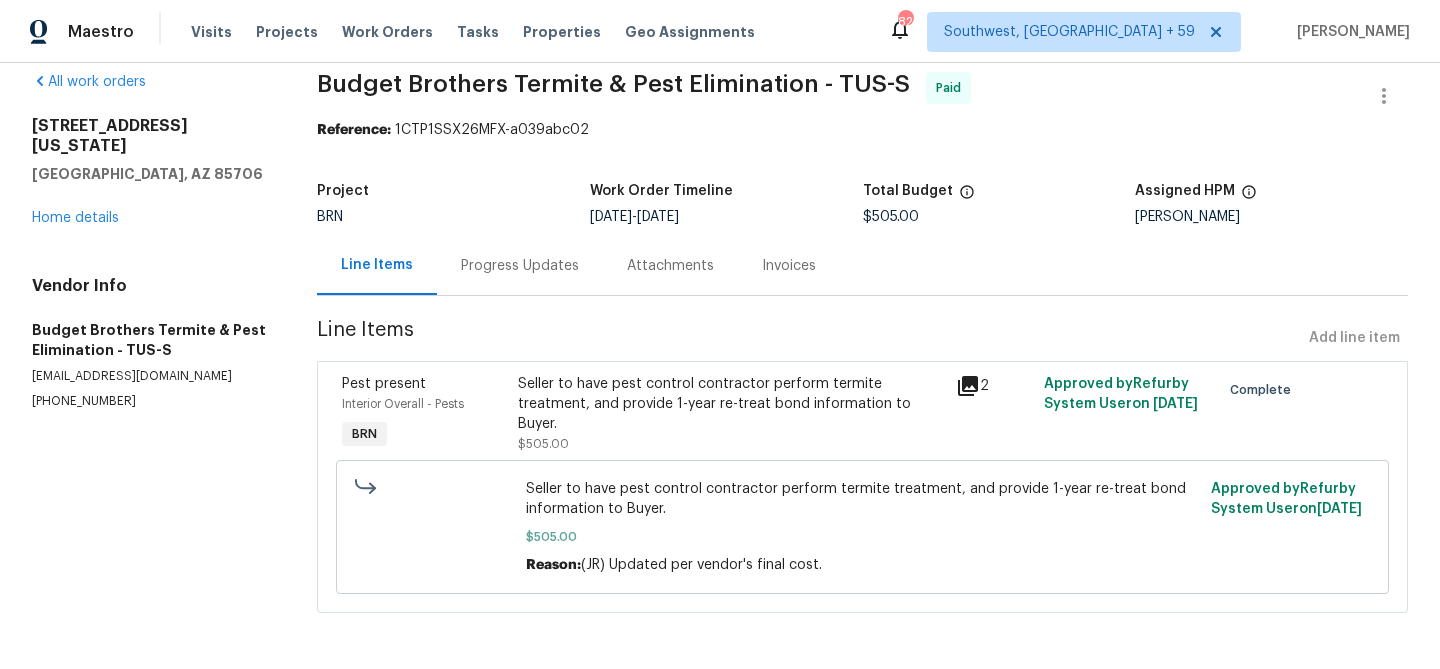 scroll, scrollTop: 24, scrollLeft: 0, axis: vertical 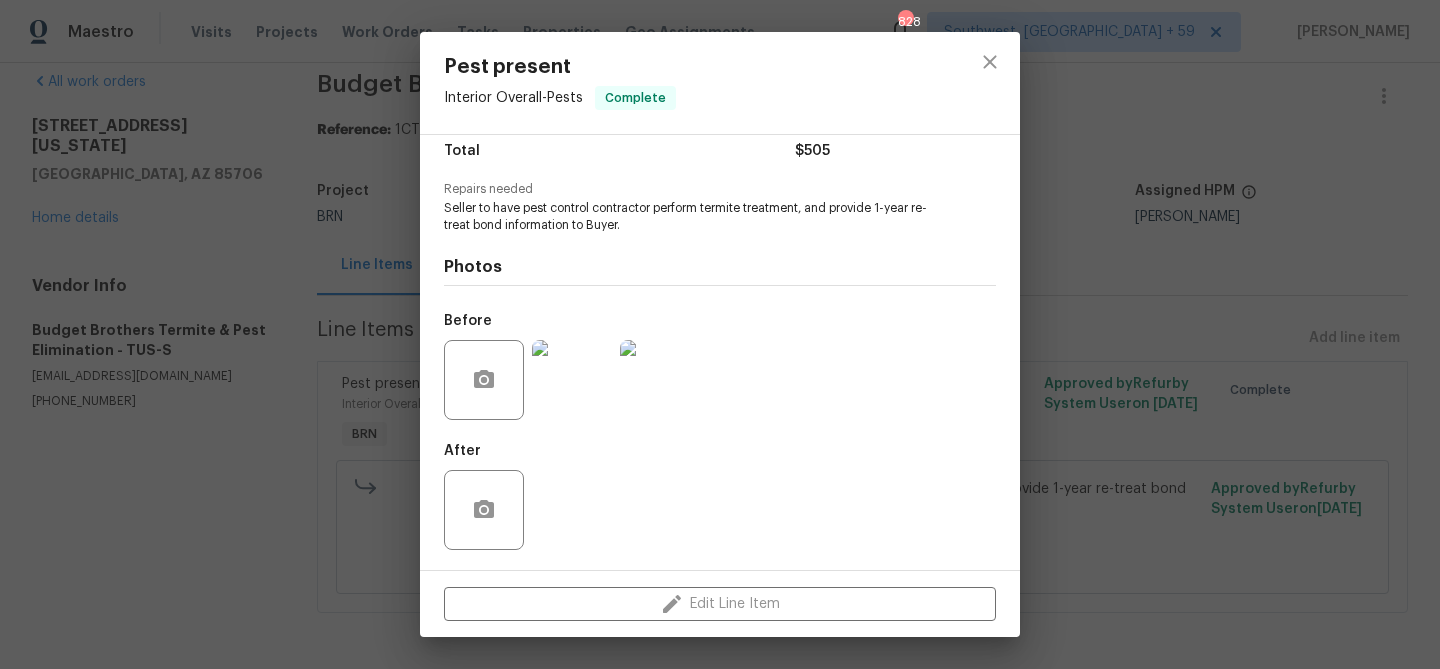 click on "Pest present Interior Overall  -  Pests Complete Vendor Budget Brothers Termite & Pest Elimination Account Category BINSR Cost $0 x 0 count $0 Labor $505 Total $505 Repairs needed Seller to have pest control contractor perform termite treatment,  and provide 1-year re-treat bond information to Buyer. Photos Before After  Edit Line Item" at bounding box center [720, 334] 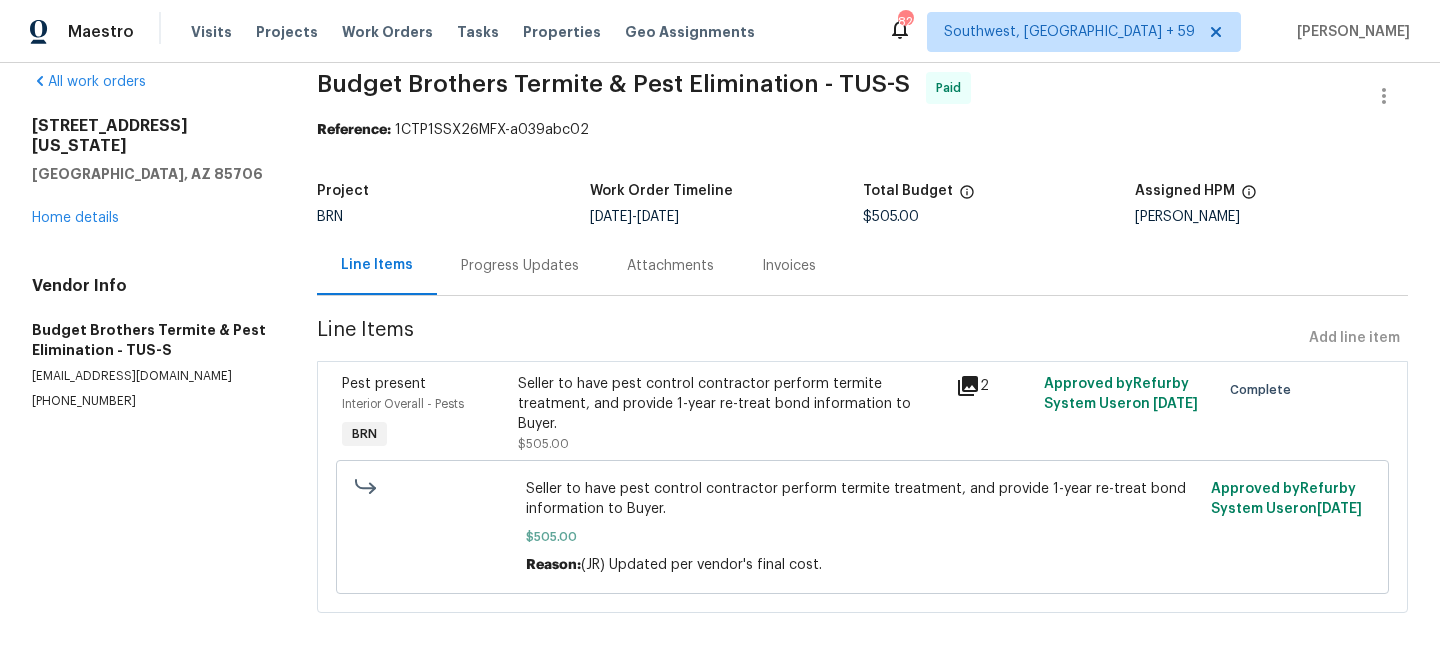 click on "Seller to have pest control contractor perform termite treatment,  and provide 1-year re-treat bond information to Buyer. $505.00" at bounding box center [731, 414] 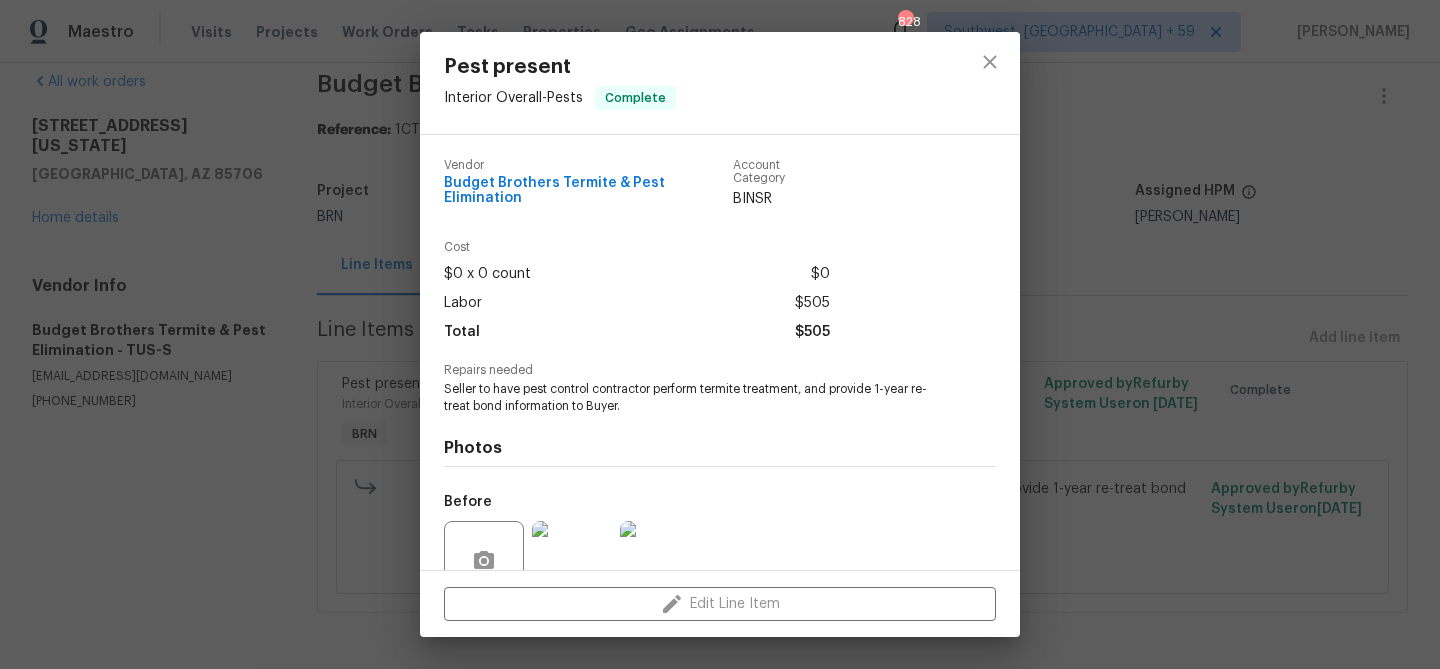 scroll, scrollTop: 181, scrollLeft: 0, axis: vertical 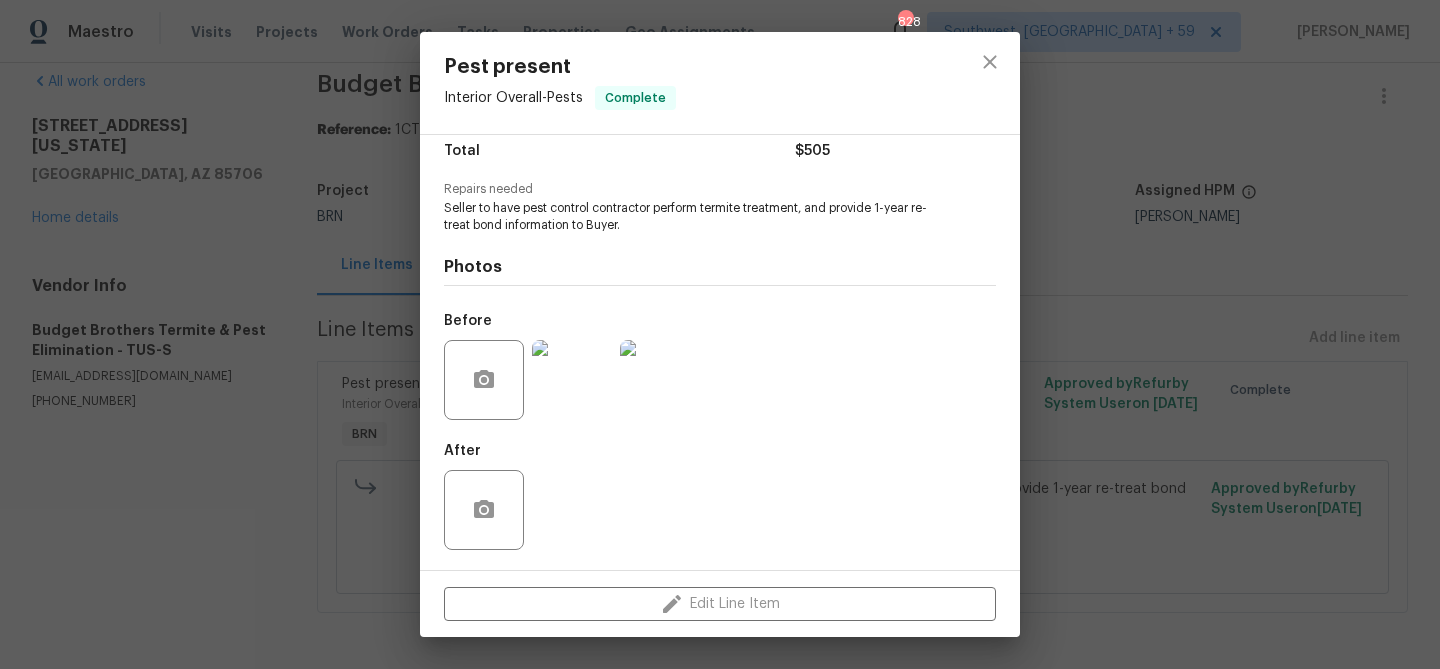 click at bounding box center (572, 380) 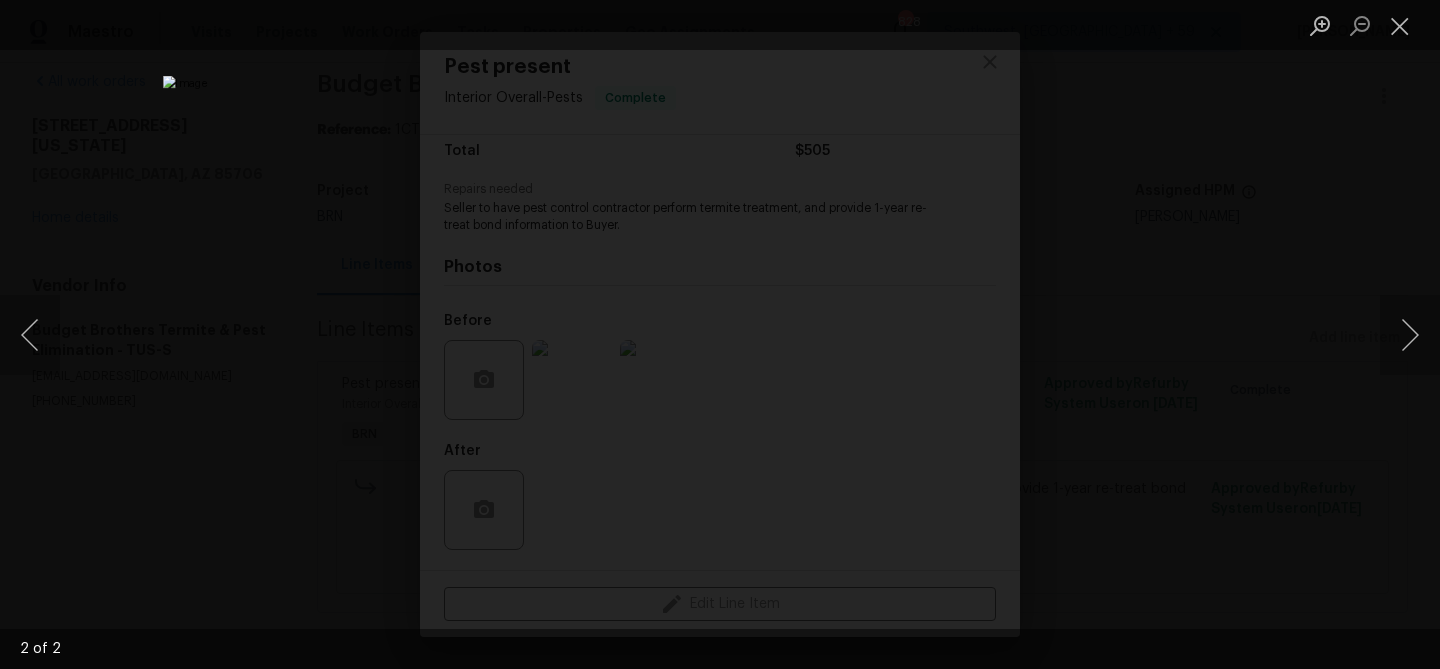 click at bounding box center (720, 334) 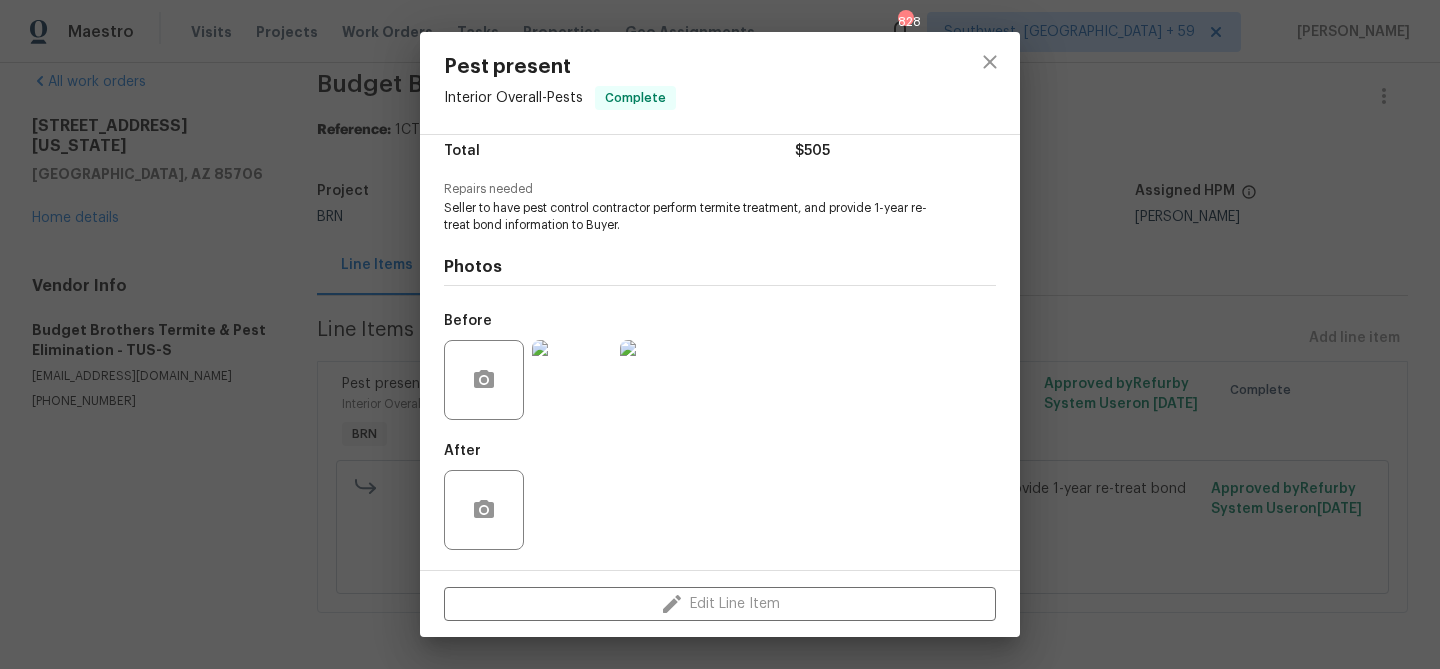 click on "Pest present Interior Overall  -  Pests Complete Vendor Budget Brothers Termite & Pest Elimination Account Category BINSR Cost $0 x 0 count $0 Labor $505 Total $505 Repairs needed Seller to have pest control contractor perform termite treatment,  and provide 1-year re-treat bond information to Buyer. Photos Before After  Edit Line Item" at bounding box center (720, 334) 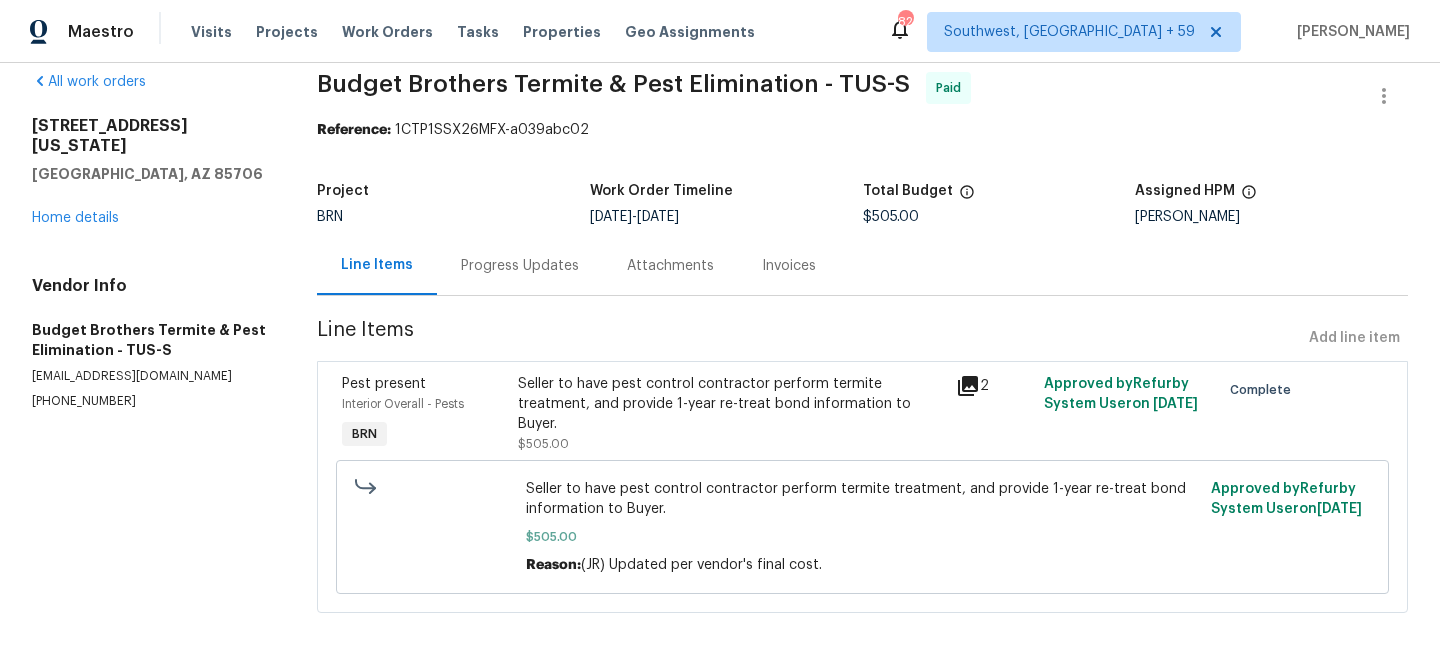 click on "Invoices" at bounding box center [789, 265] 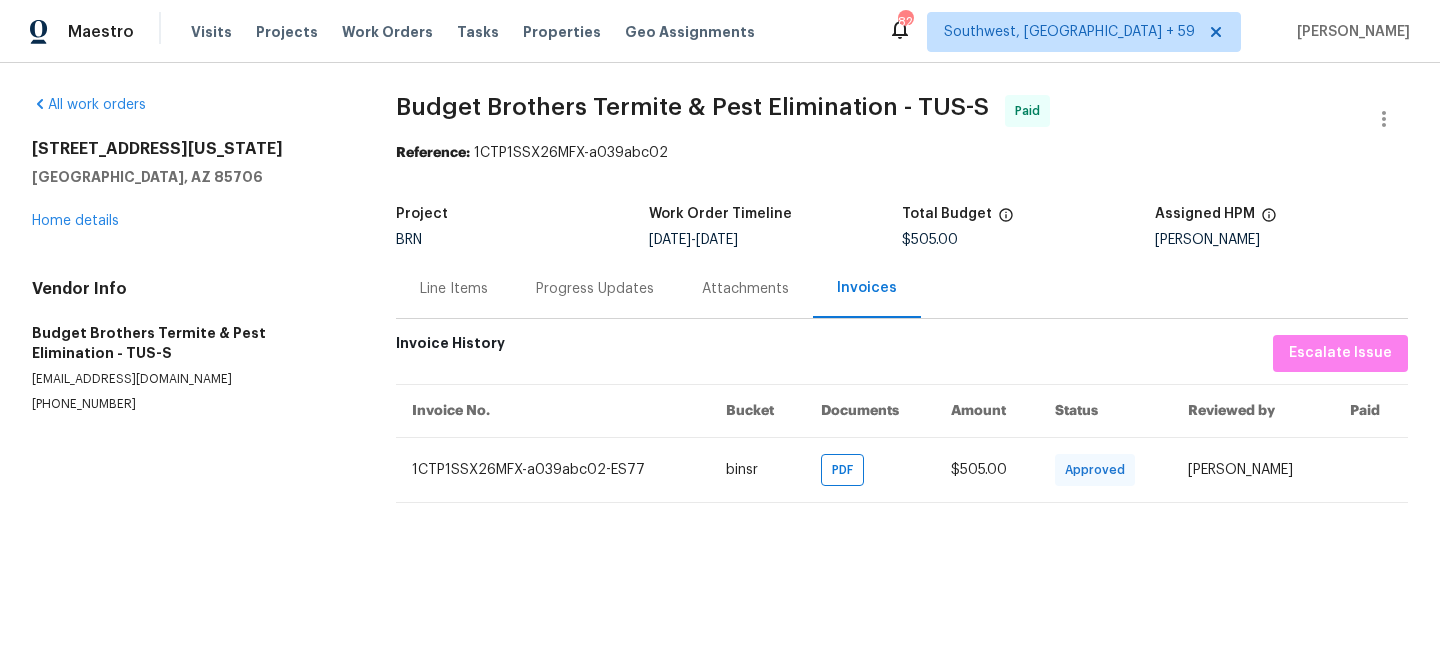 scroll, scrollTop: 0, scrollLeft: 0, axis: both 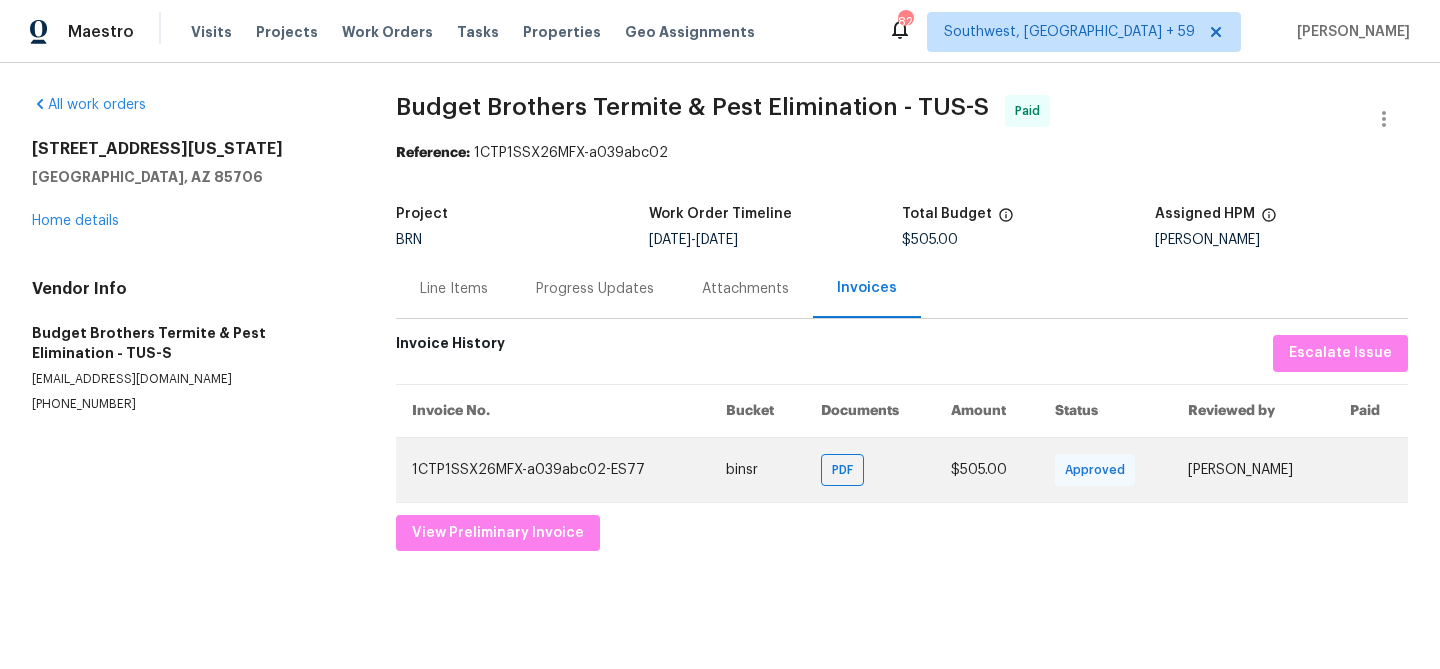click on "Approved" at bounding box center [1099, 470] 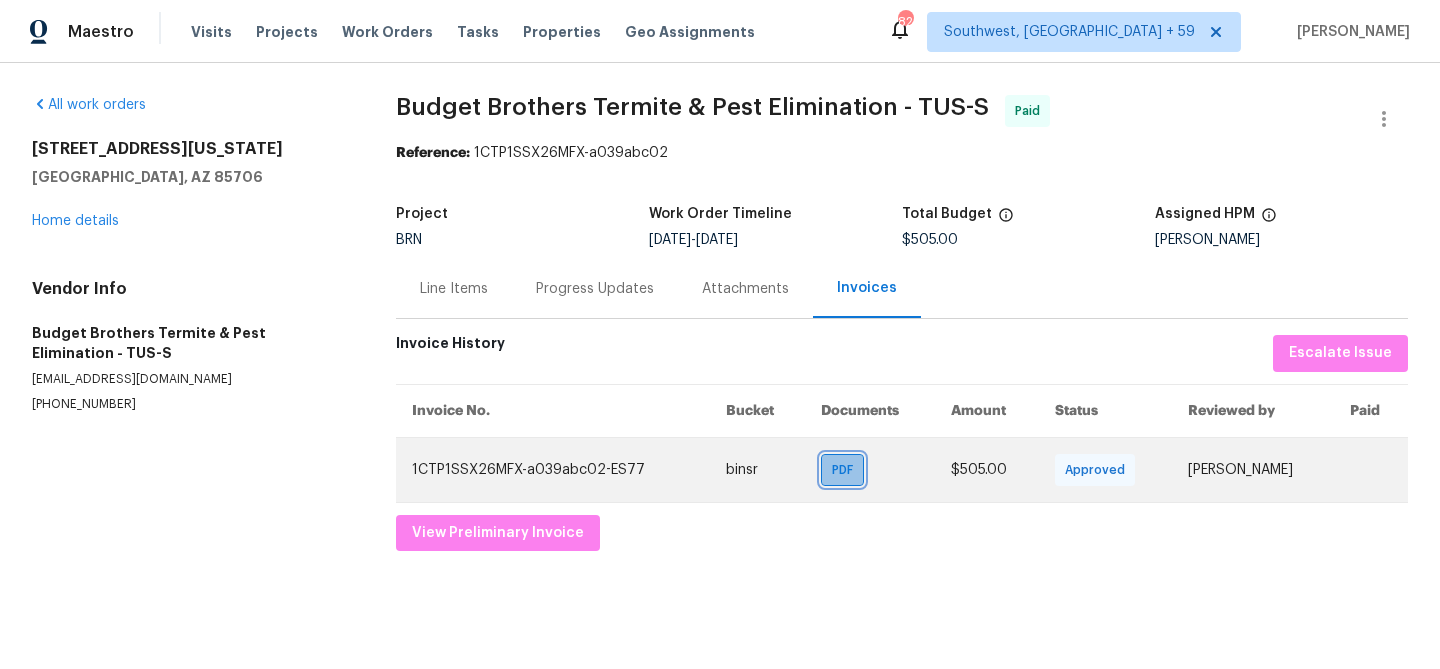 click on "PDF" at bounding box center [846, 470] 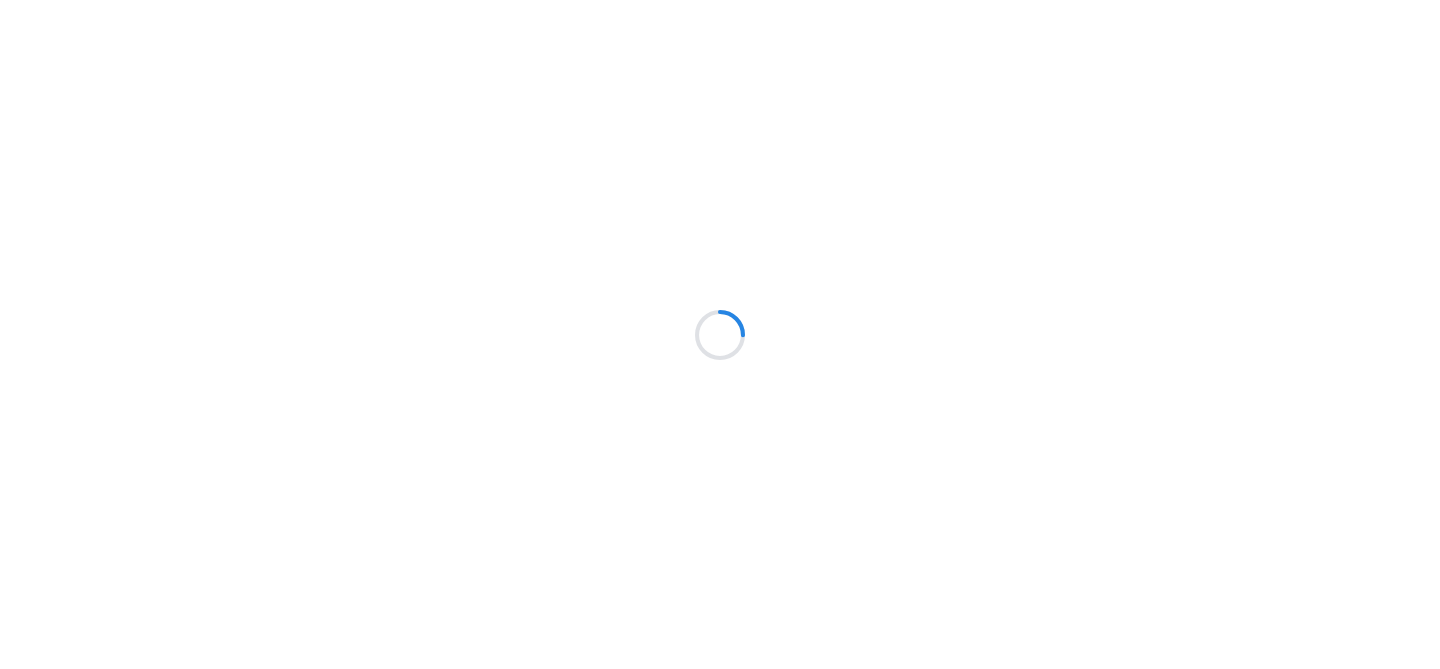 scroll, scrollTop: 0, scrollLeft: 0, axis: both 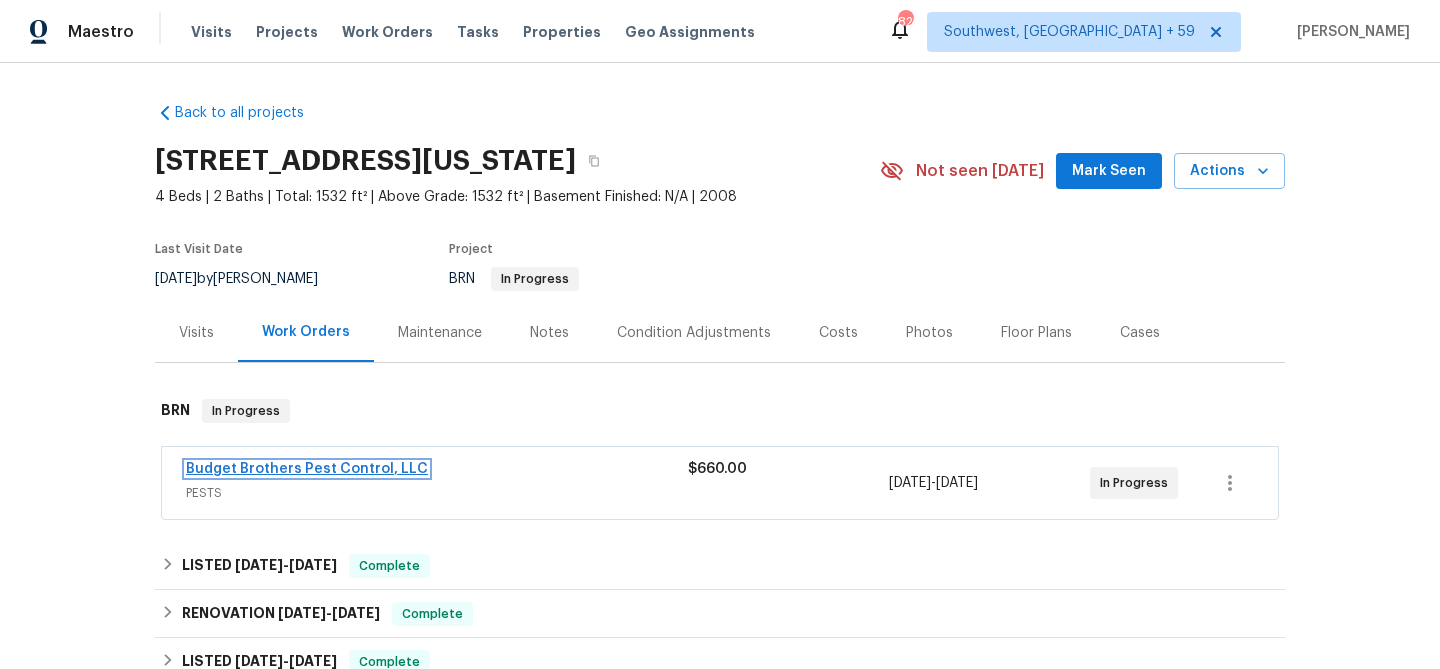 click on "Budget Brothers Pest Control, LLC" at bounding box center [307, 469] 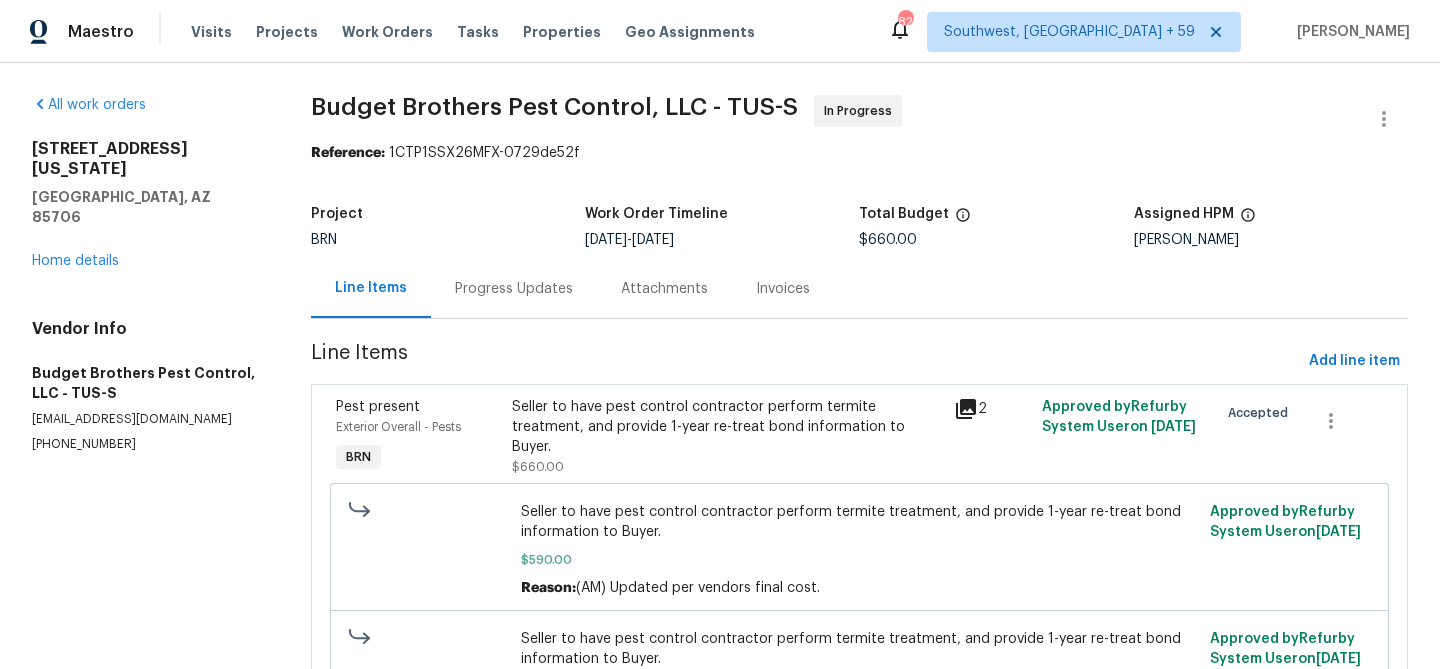 click on "[STREET_ADDRESS][US_STATE] Home details" at bounding box center (147, 205) 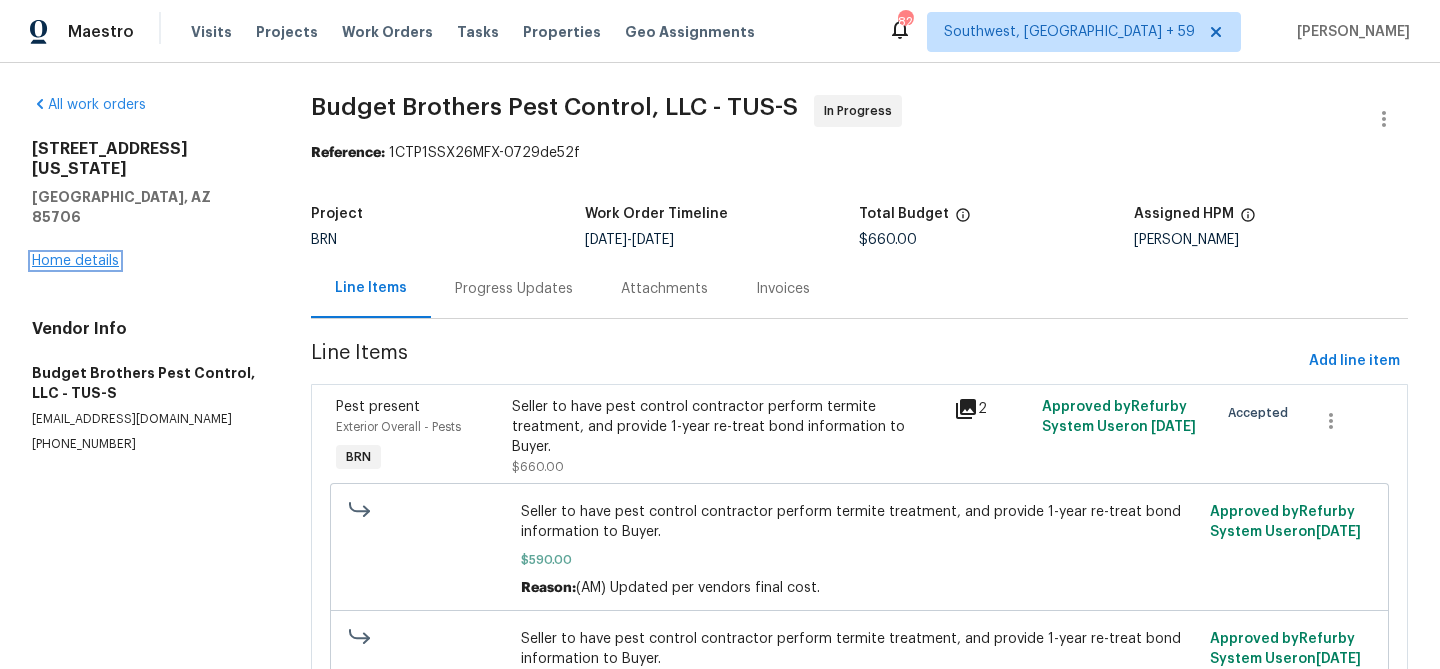 click on "Home details" at bounding box center [75, 261] 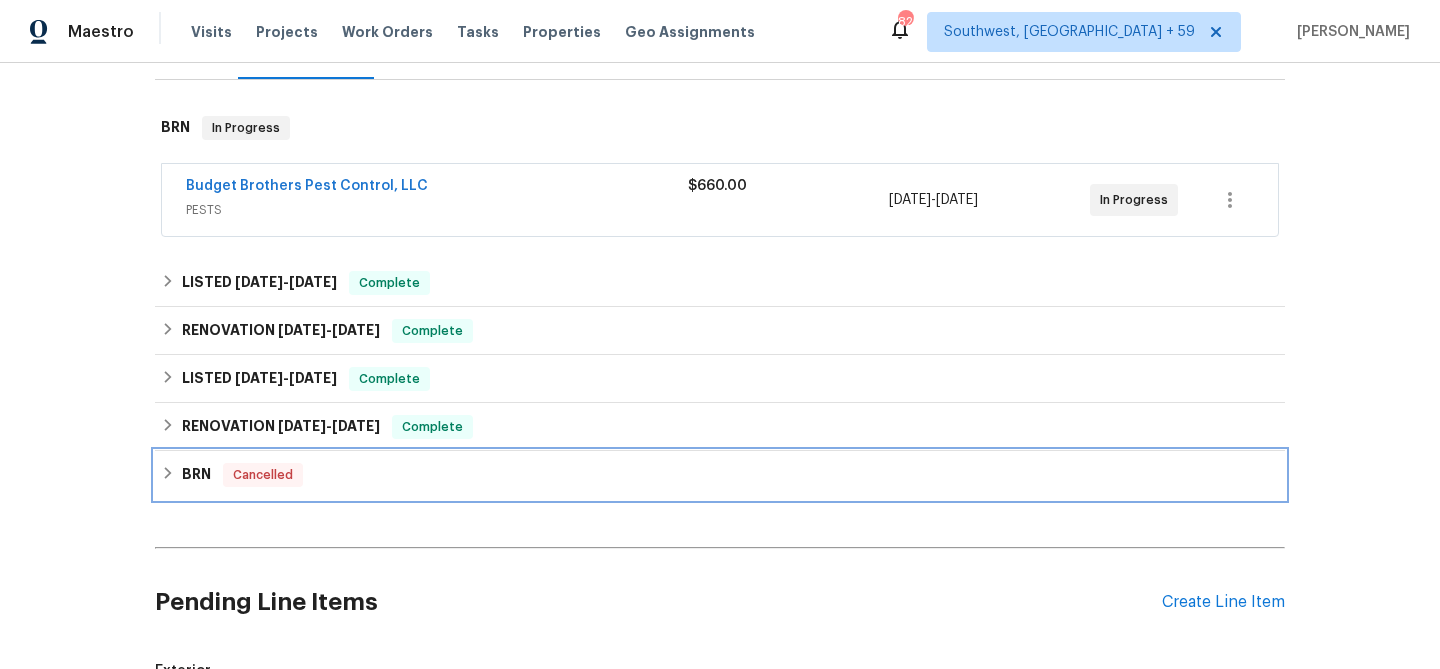 click on "BRN   Cancelled" at bounding box center [720, 475] 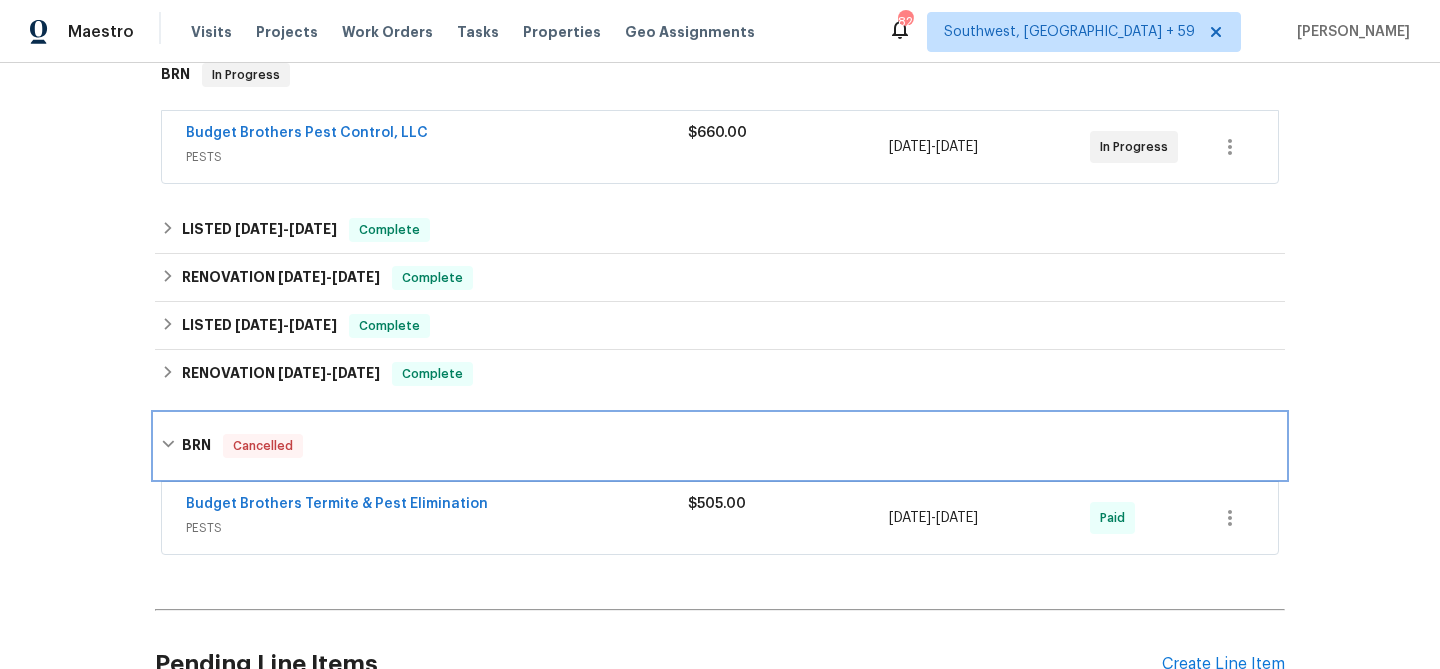 scroll, scrollTop: 384, scrollLeft: 0, axis: vertical 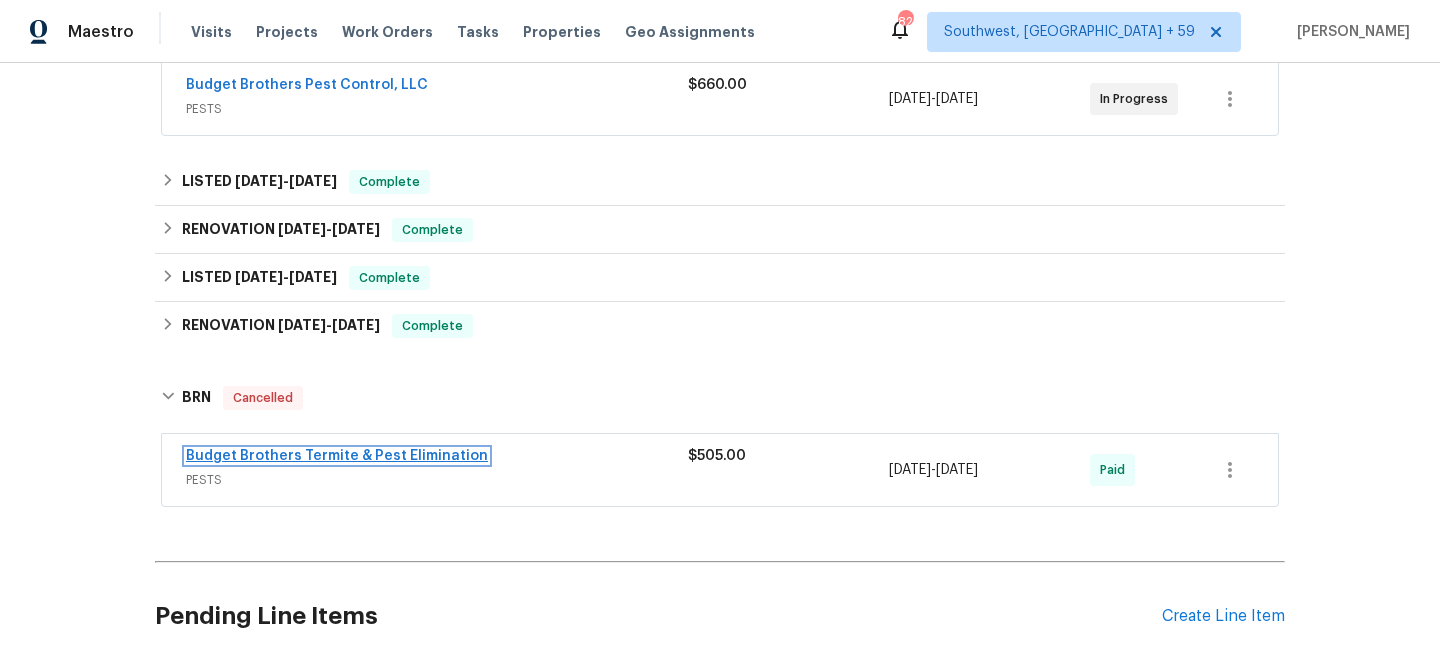 click on "Budget Brothers Termite & Pest Elimination" at bounding box center [337, 456] 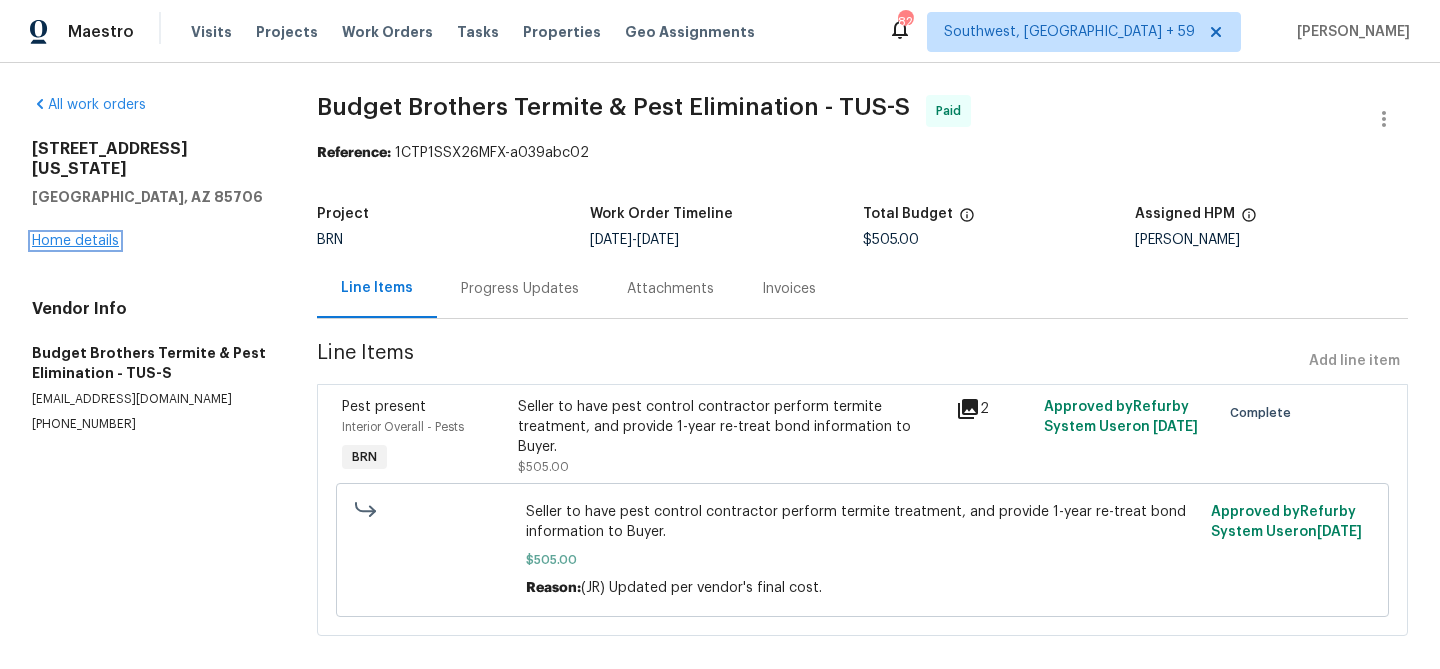 click on "Home details" at bounding box center [75, 241] 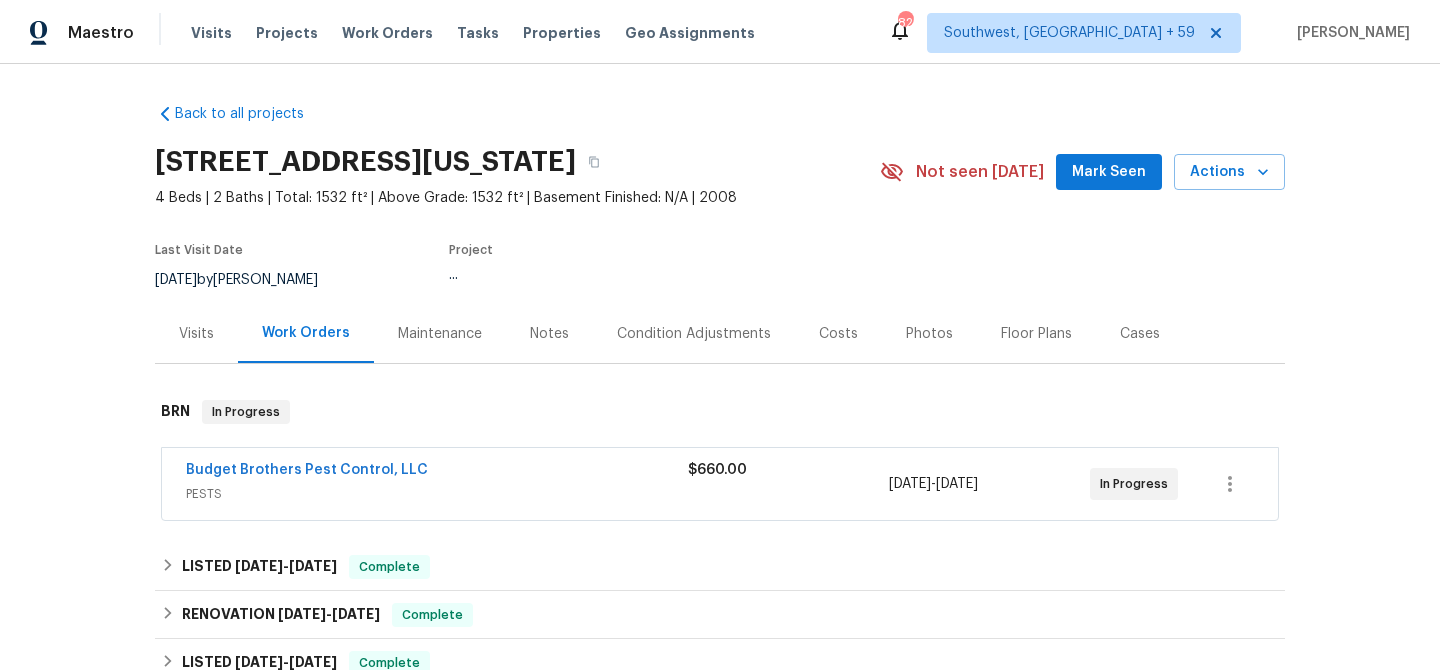 scroll, scrollTop: 138, scrollLeft: 0, axis: vertical 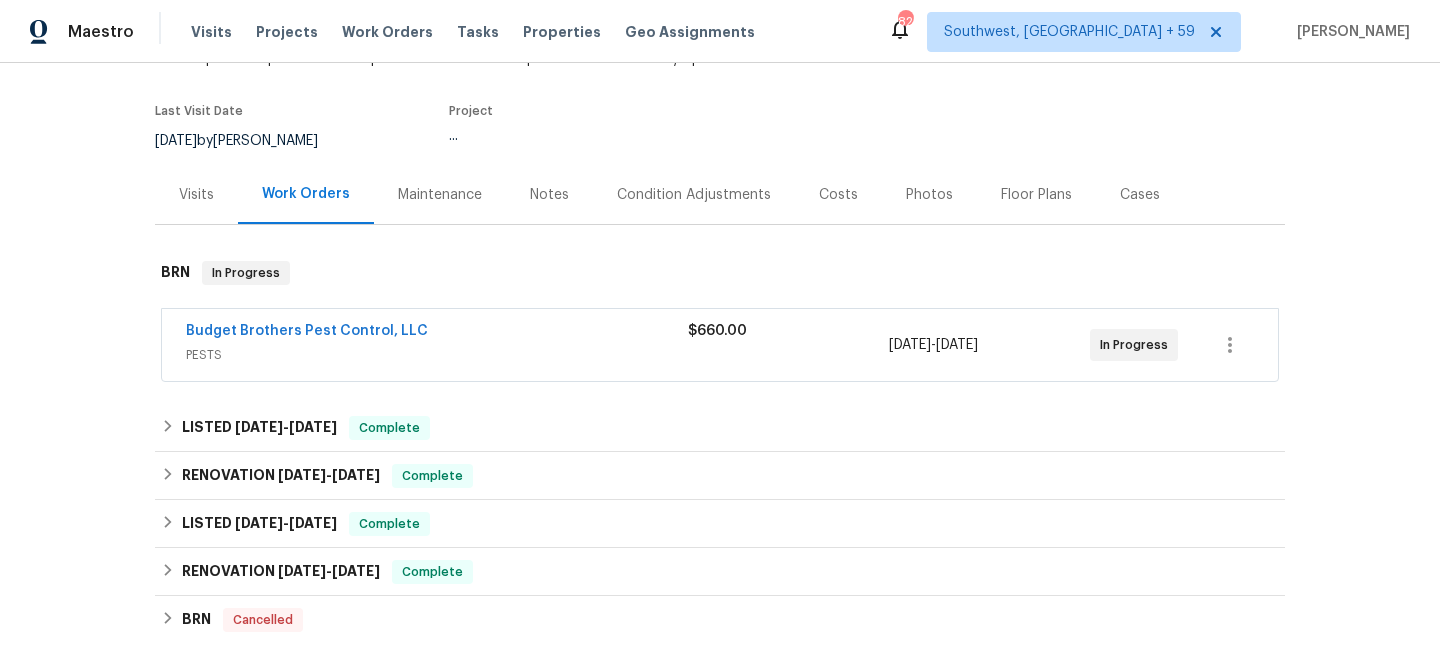 click on "Budget Brothers Pest Control, LLC" at bounding box center [307, 331] 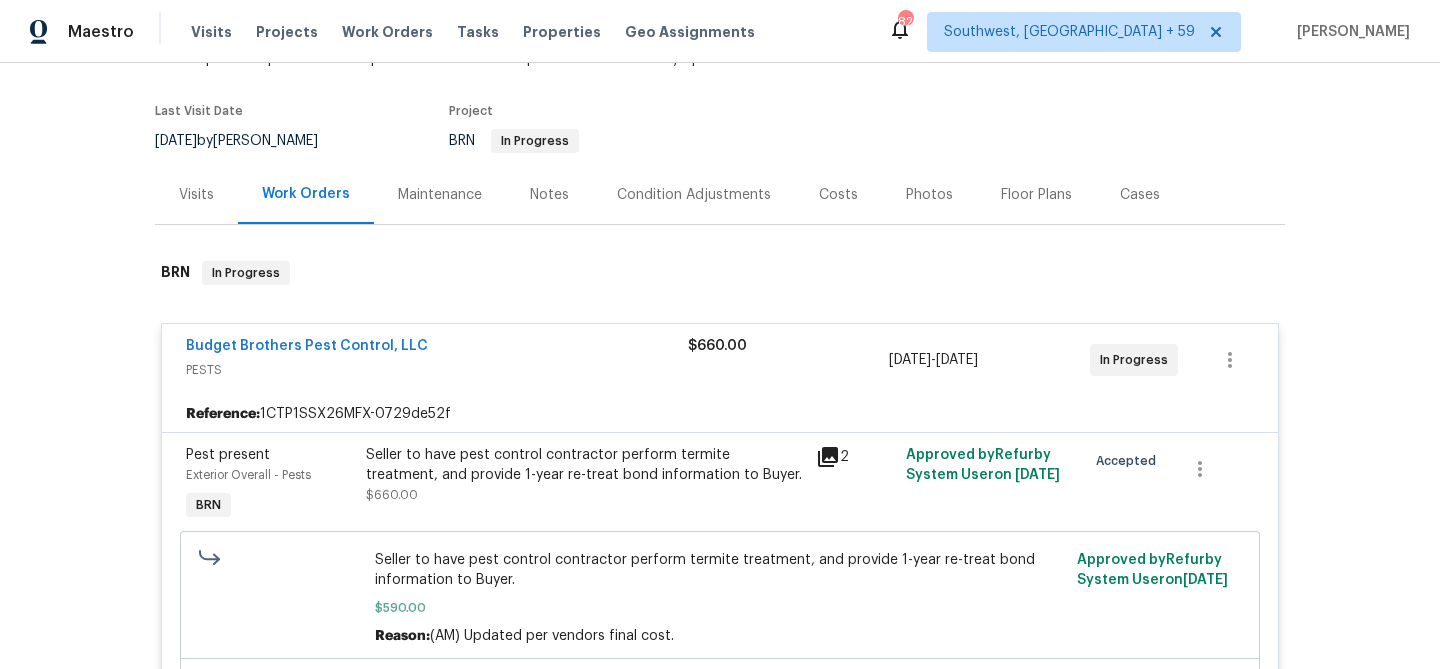 click on "Budget Brothers Pest Control, LLC" at bounding box center (307, 346) 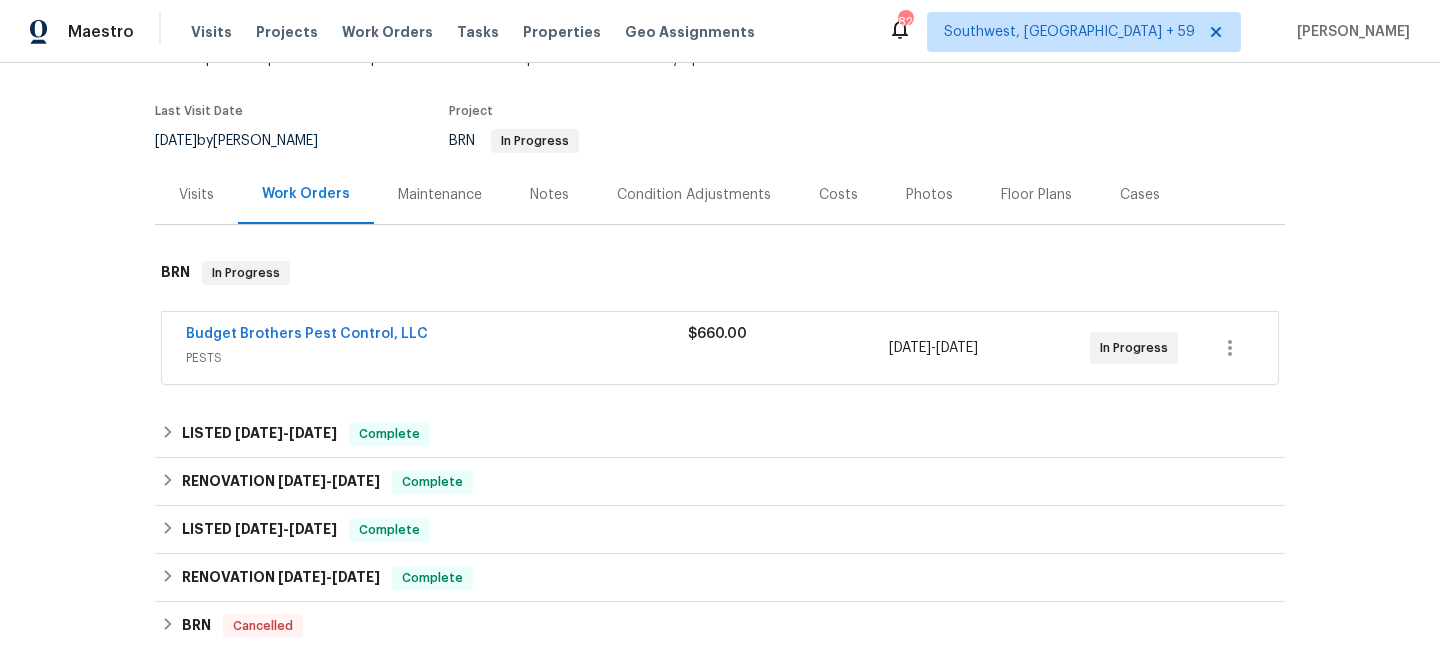 click on "PESTS" at bounding box center (437, 358) 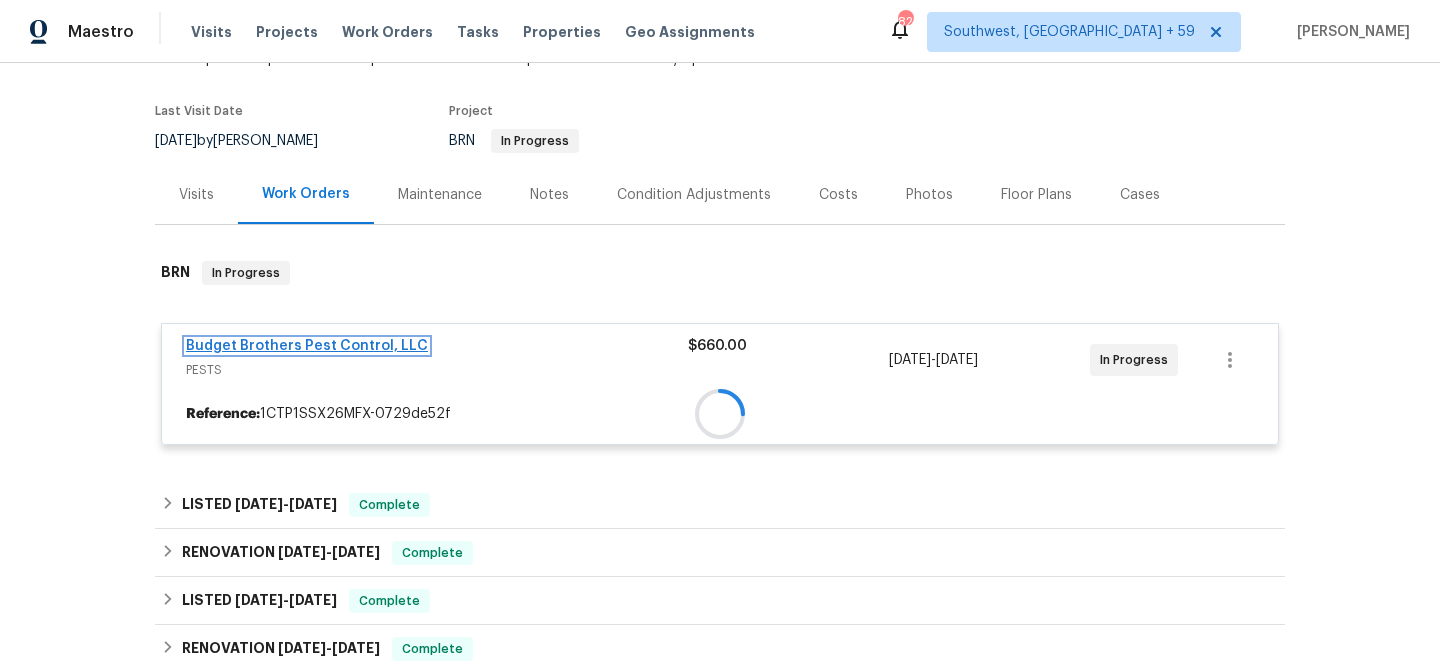 click on "Budget Brothers Pest Control, LLC" at bounding box center [307, 346] 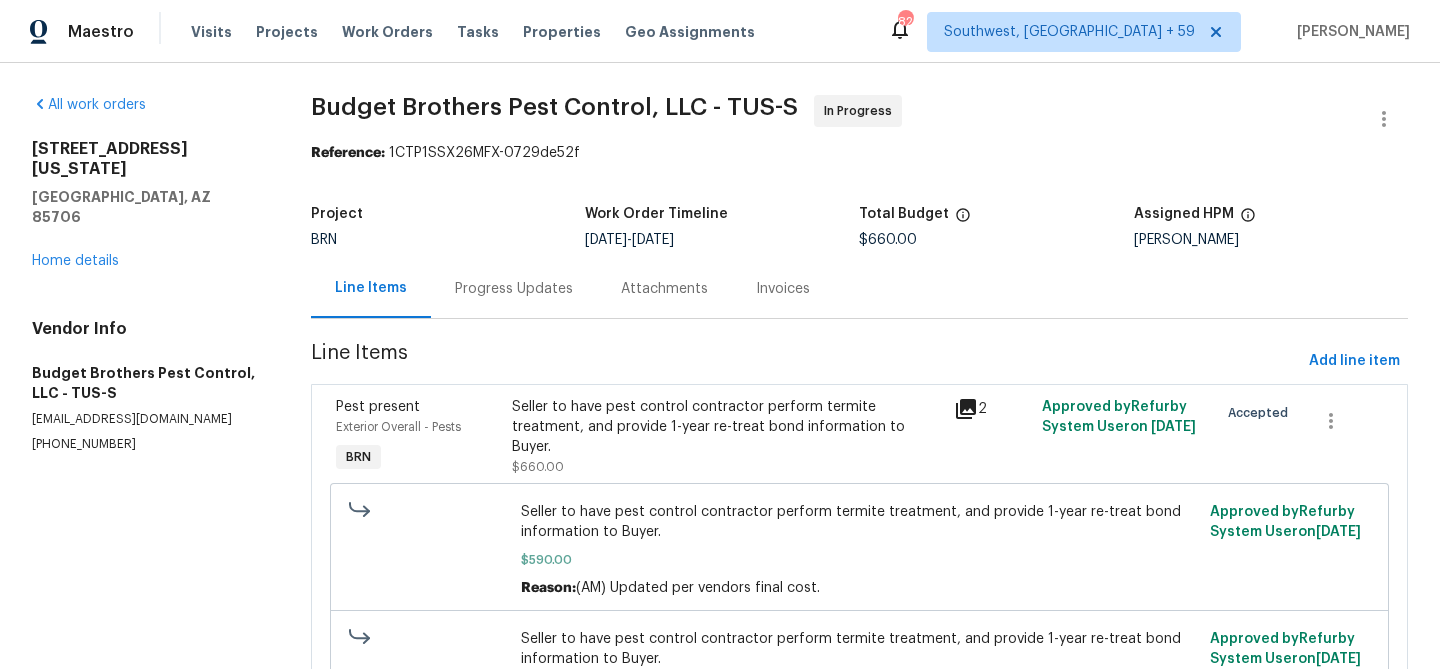 click on "Progress Updates" at bounding box center [514, 289] 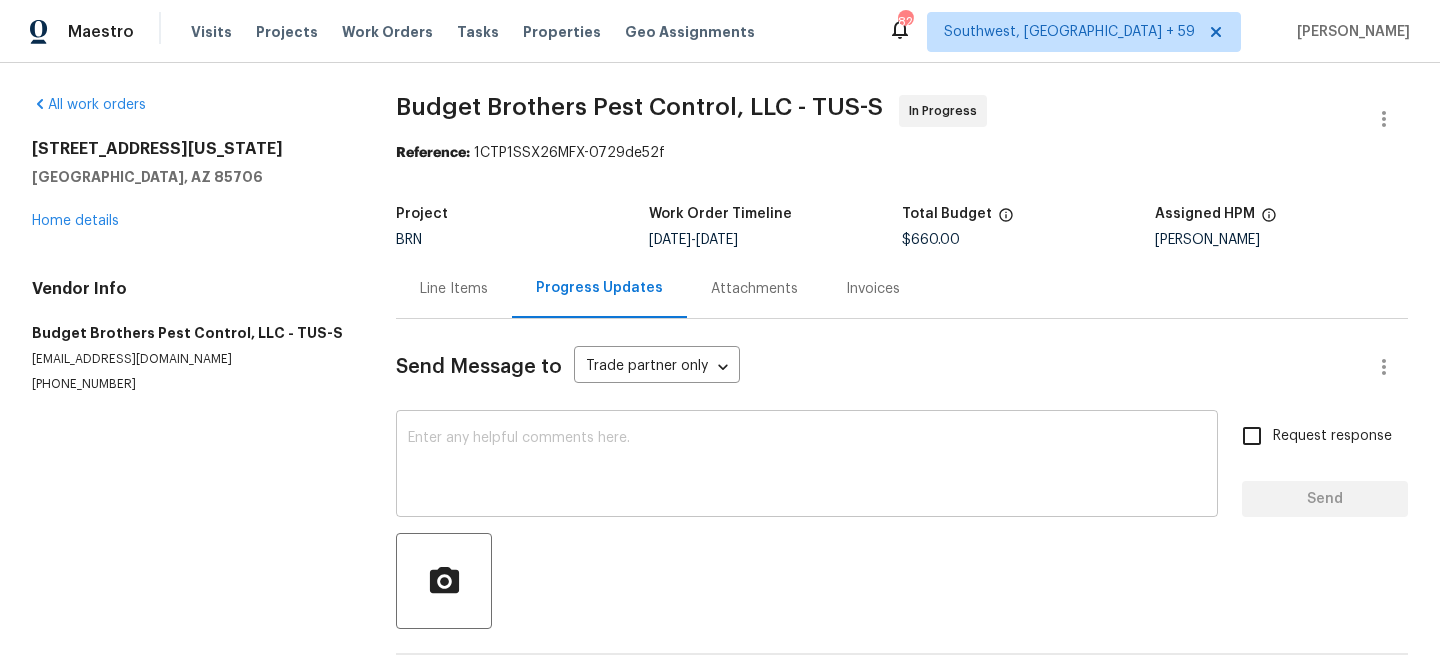 click at bounding box center [807, 466] 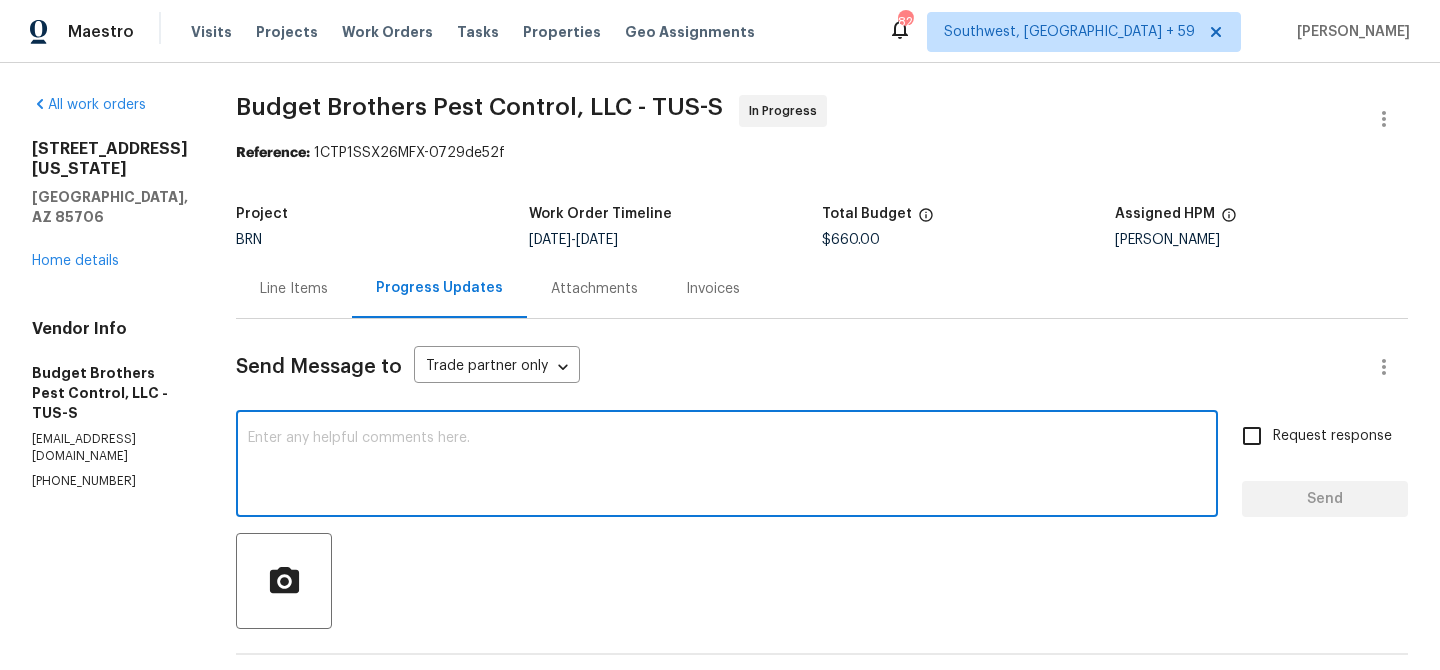 paste on "The work has already been completed and payment has been made. Please find the paid invoice attached for your reference." 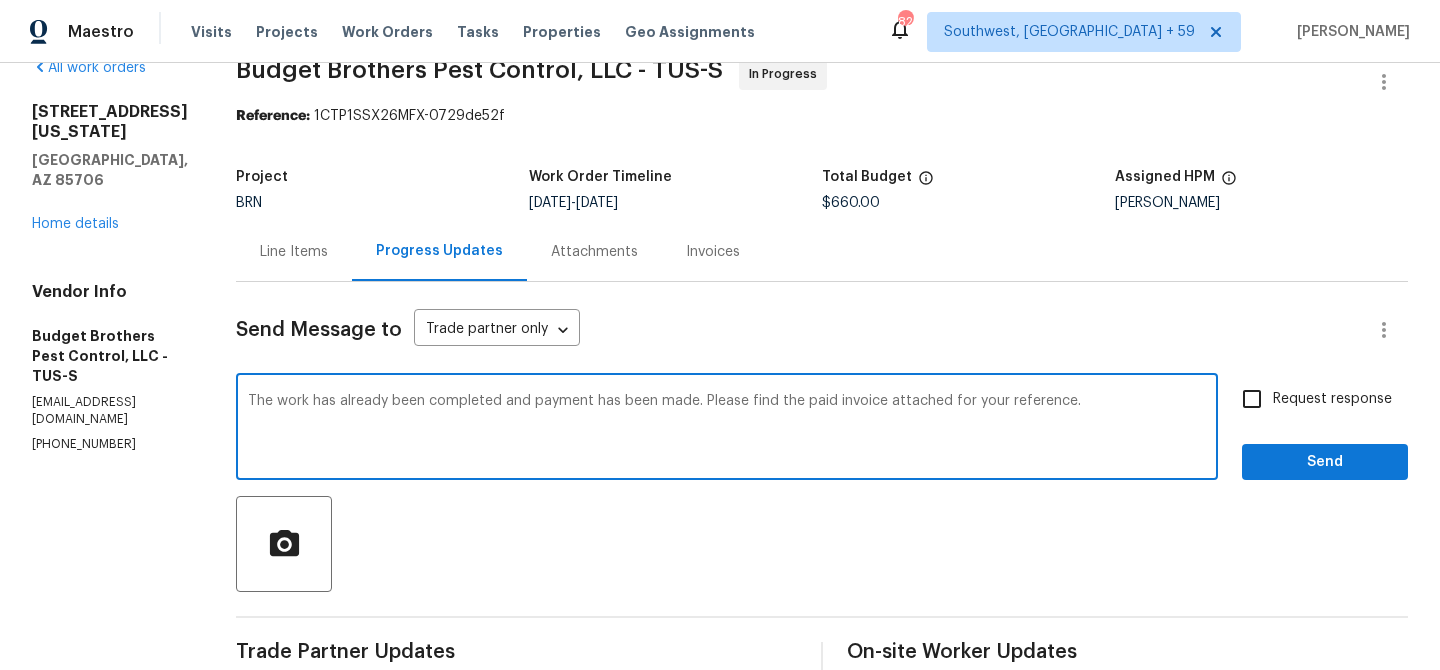 scroll, scrollTop: 60, scrollLeft: 0, axis: vertical 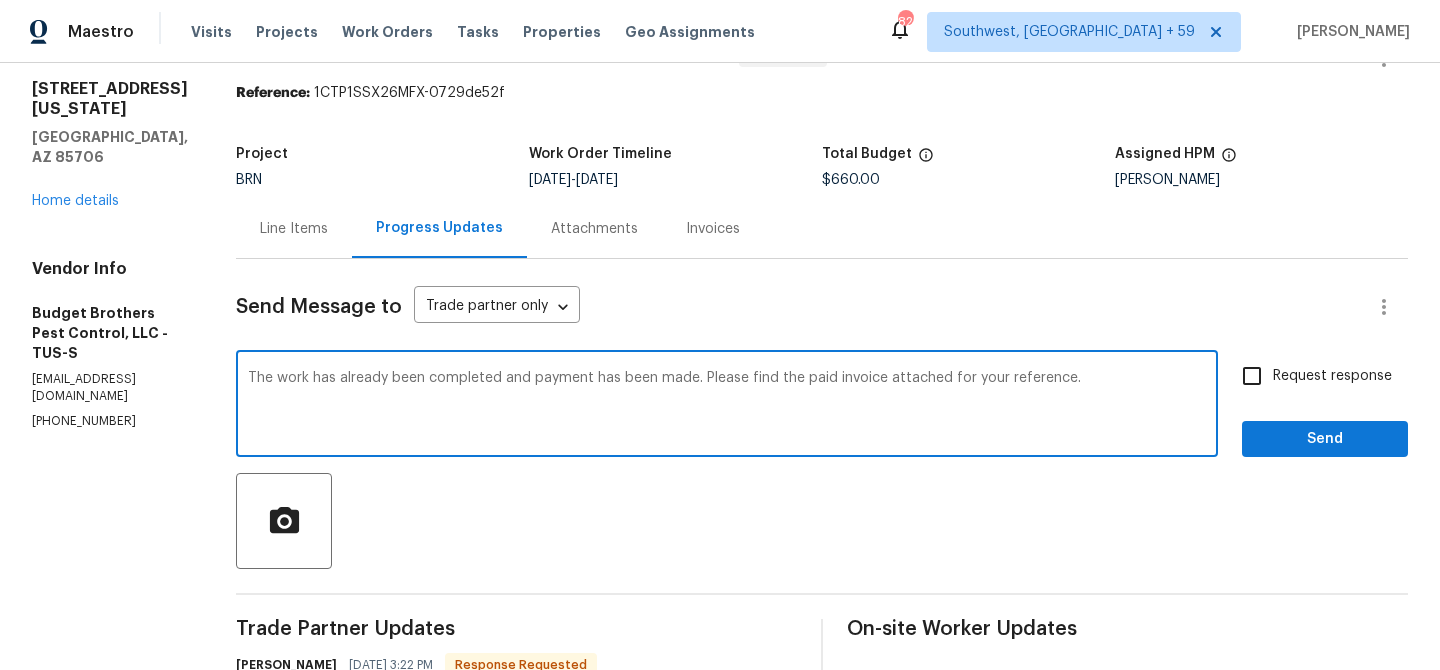 click on "The work has already been completed and payment has been made. Please find the paid invoice attached for your reference." at bounding box center (727, 406) 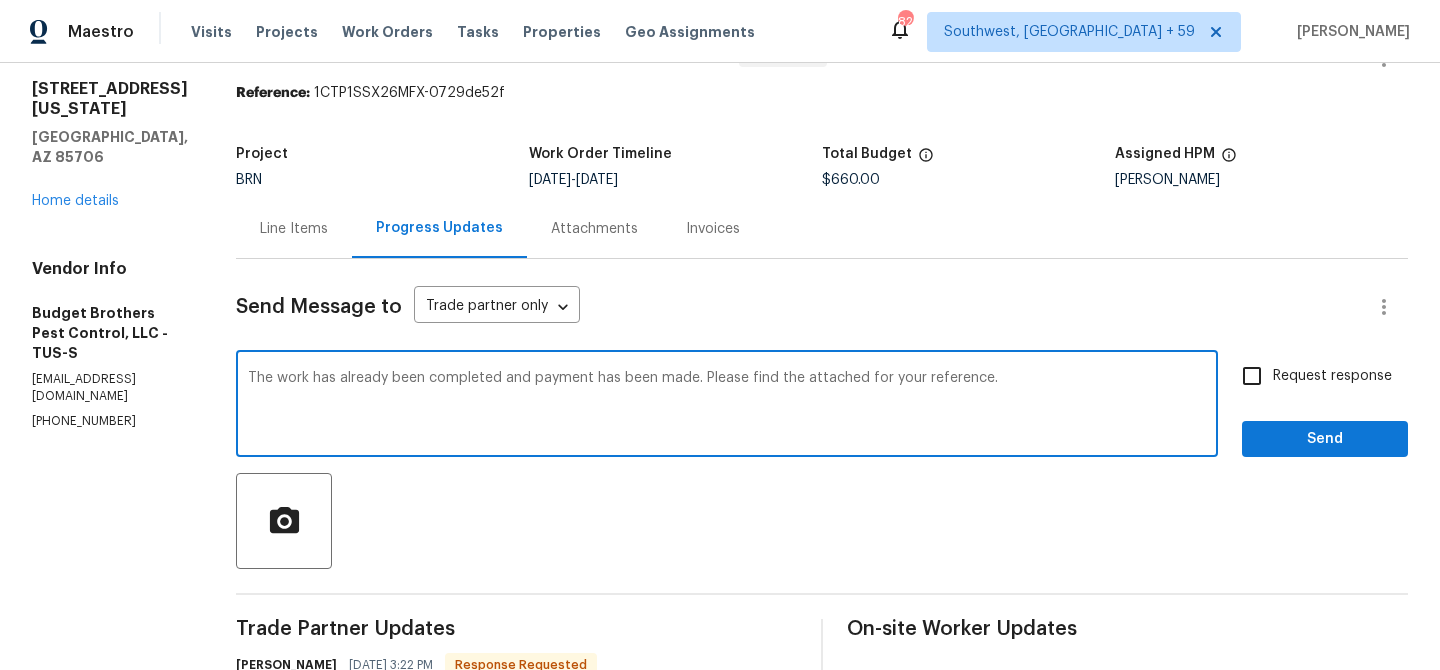 click on "The work has already been completed and payment has been made. Please find the attached for your reference." at bounding box center [727, 406] 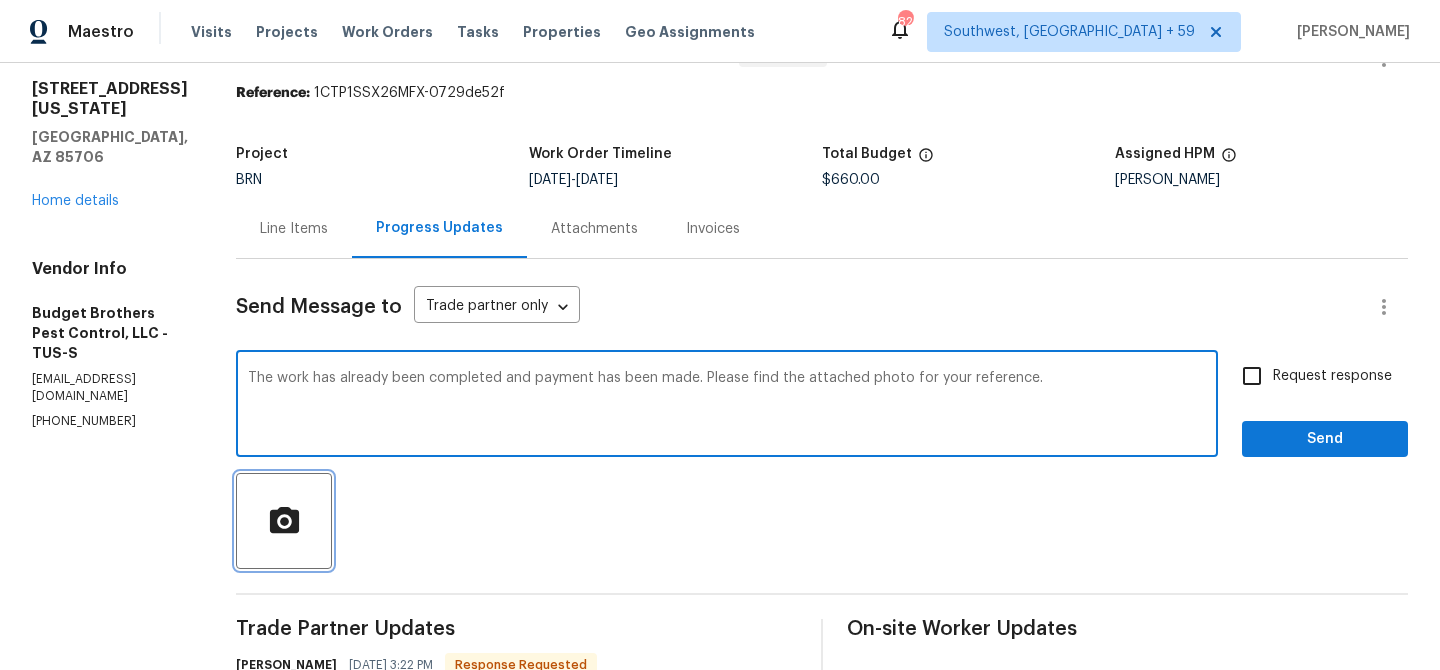 click 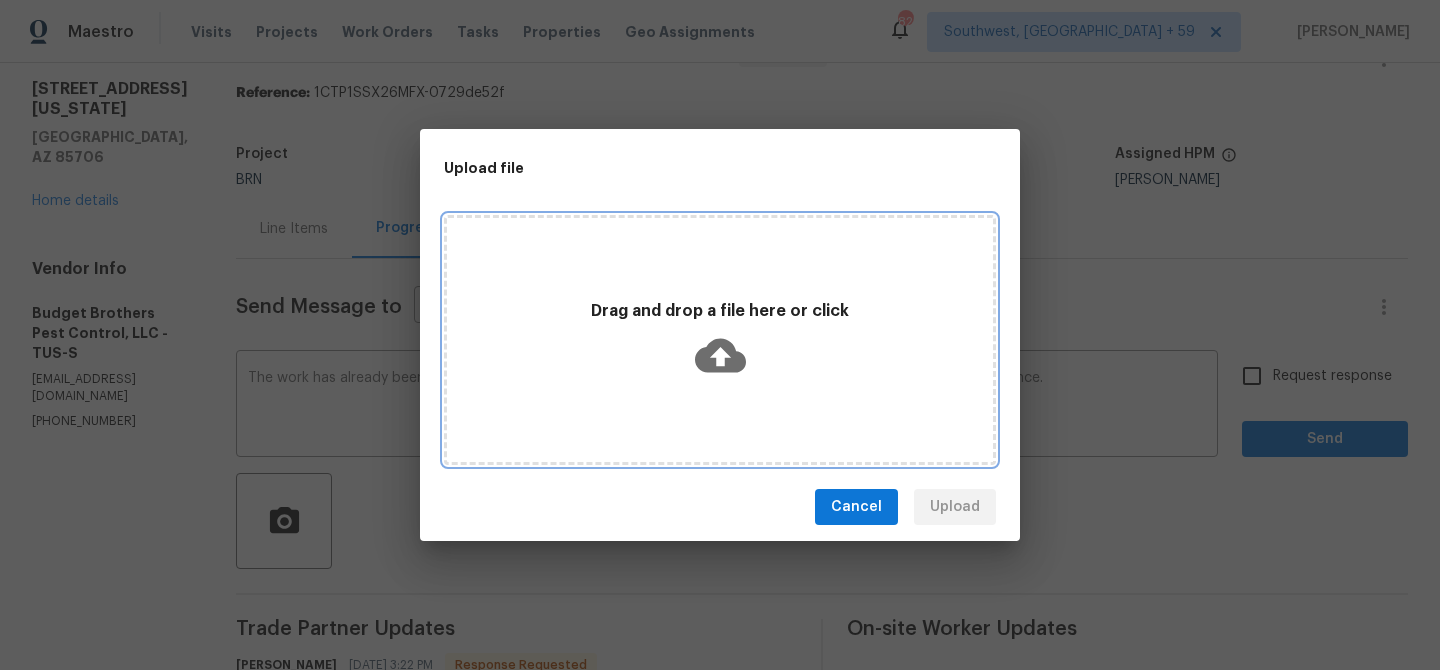 click 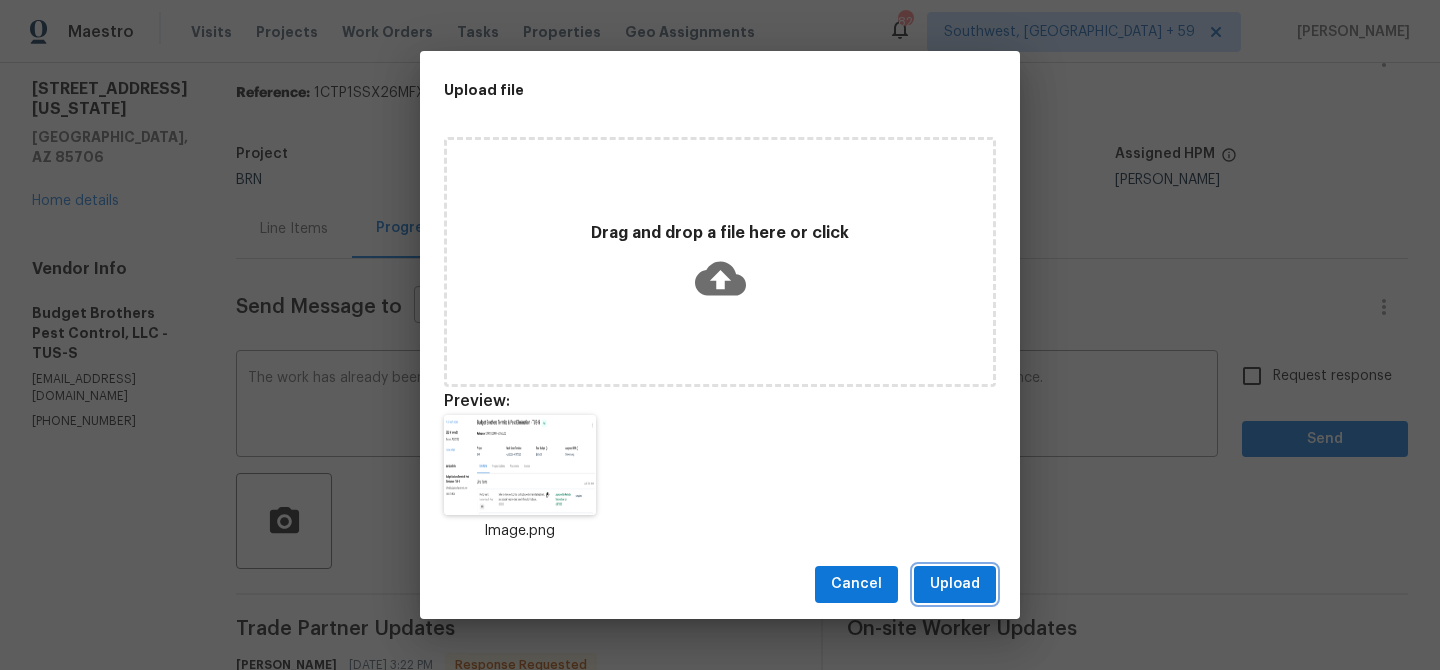 click on "Upload" at bounding box center [955, 584] 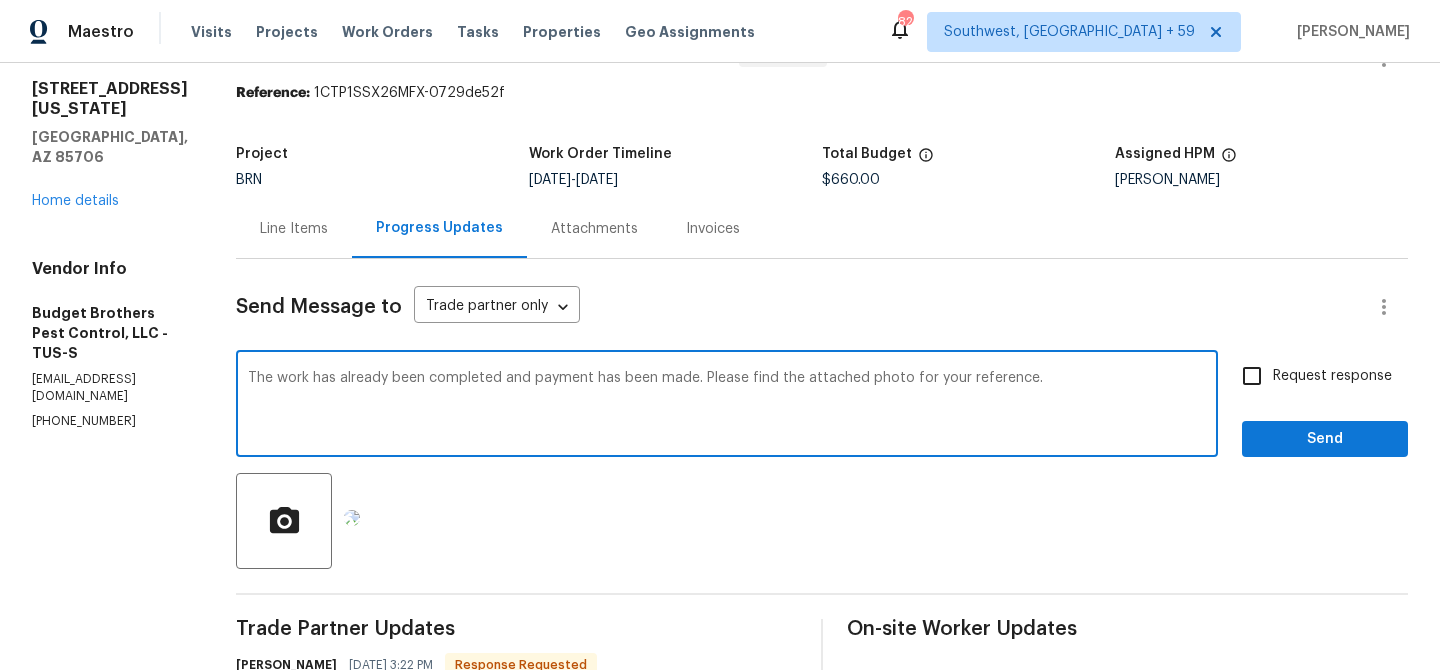 drag, startPoint x: 946, startPoint y: 378, endPoint x: 1089, endPoint y: 377, distance: 143.0035 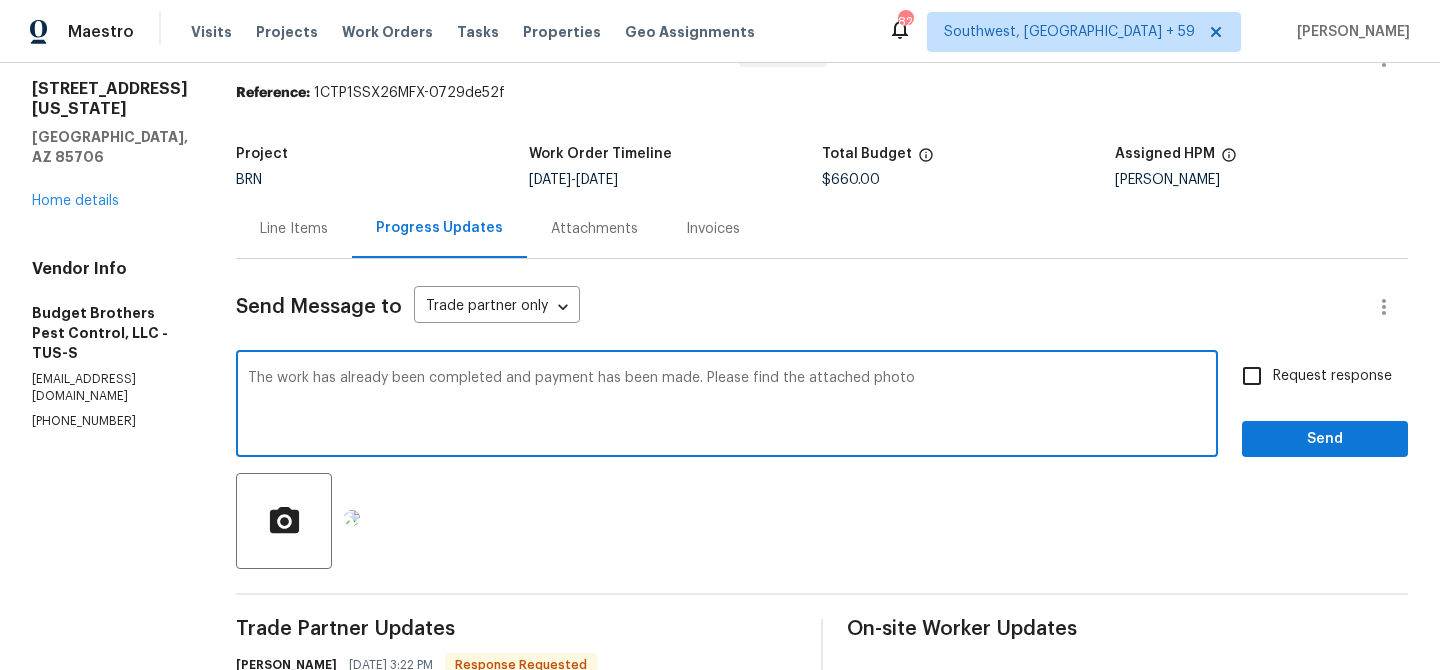 type on "The work has already been completed and payment has been made. Please find the attached photo" 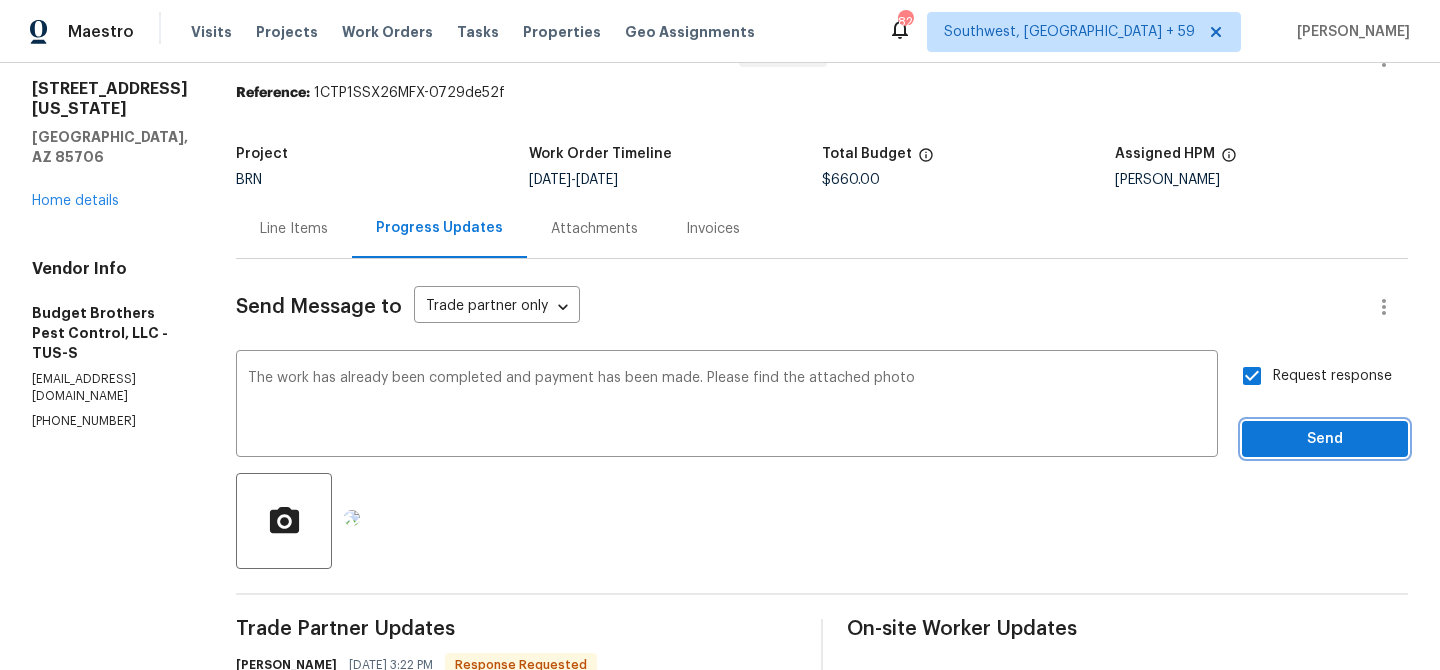 click on "Send" at bounding box center (1325, 439) 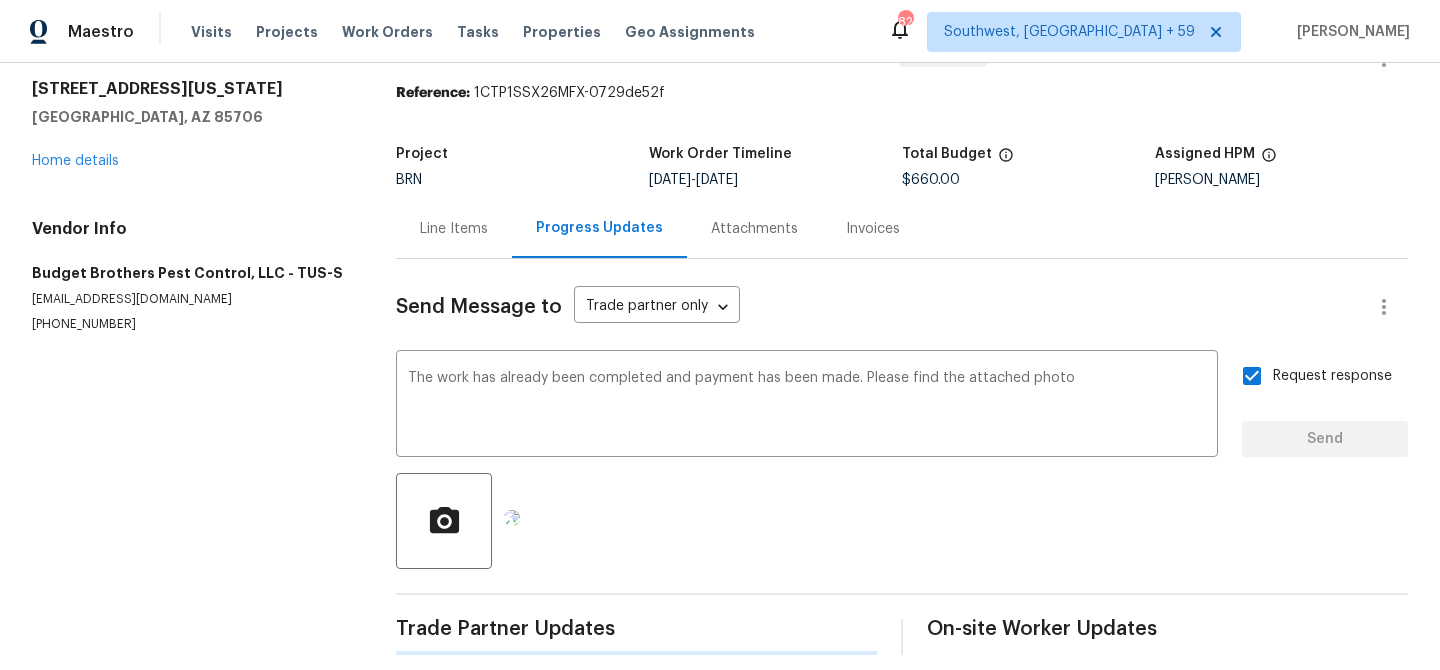 type 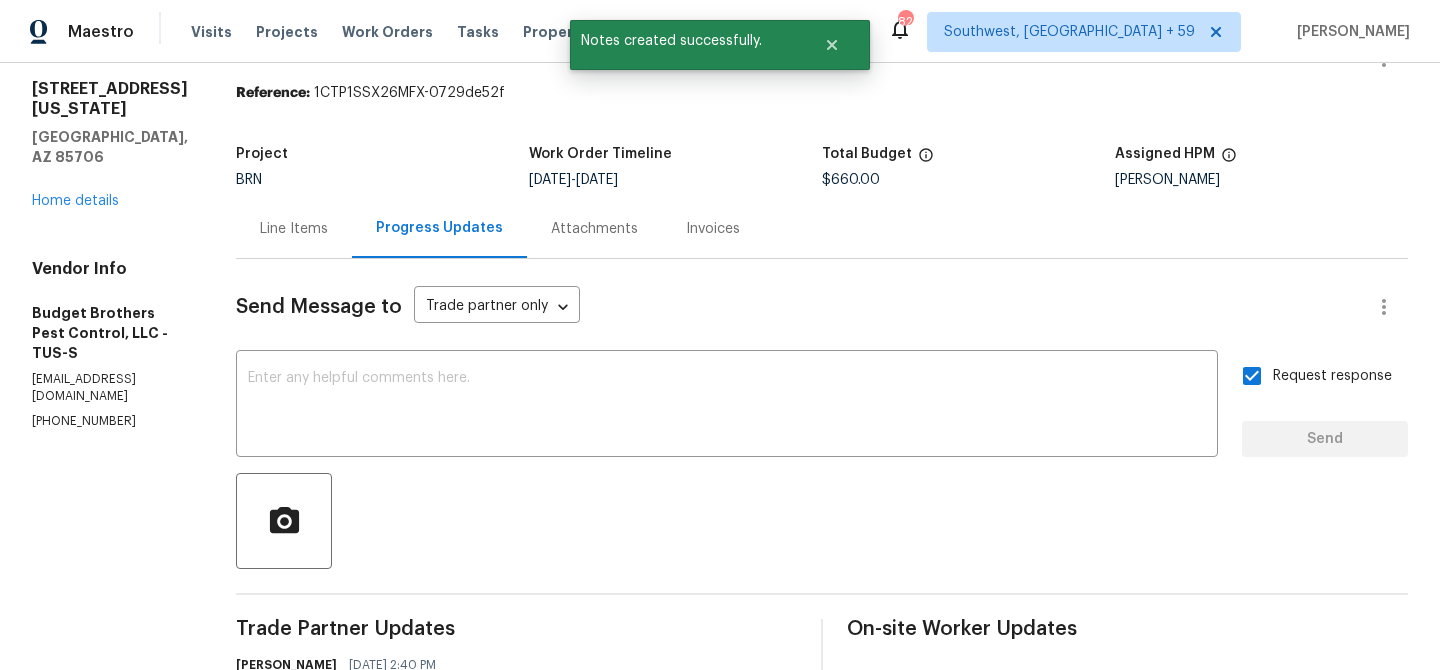 scroll, scrollTop: 130, scrollLeft: 0, axis: vertical 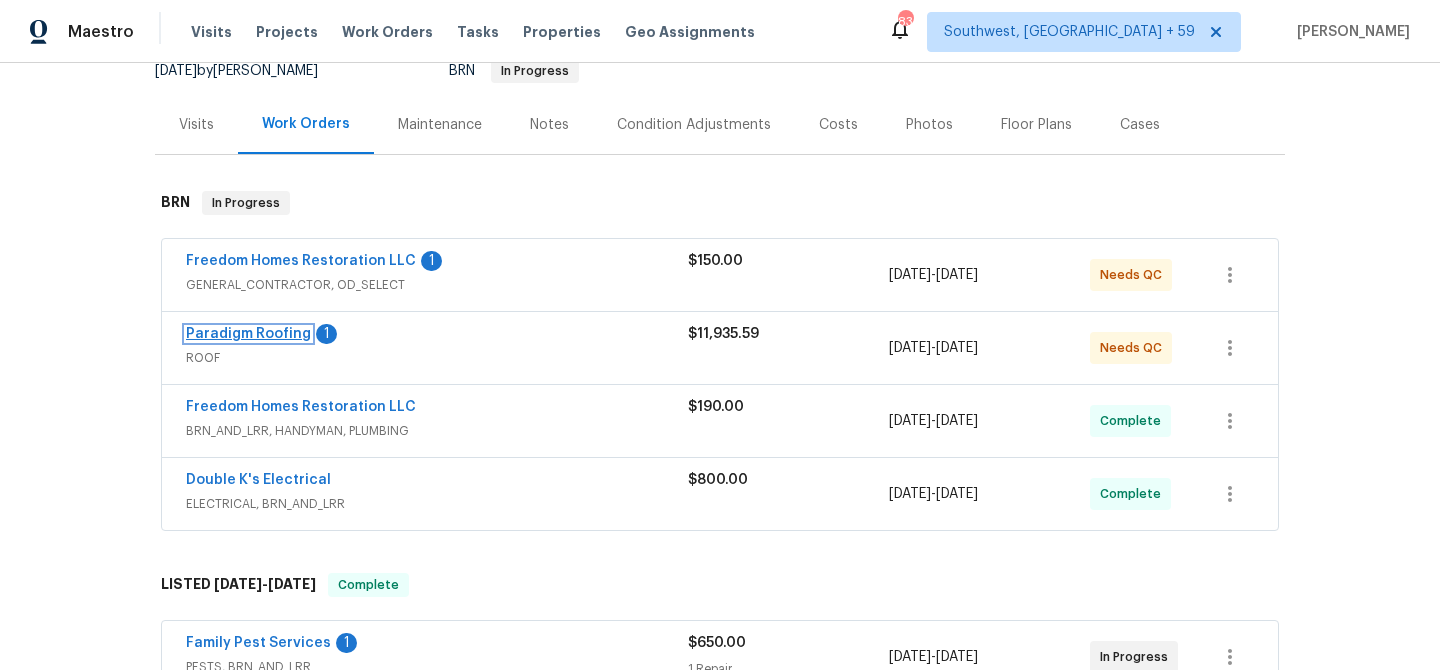 click on "Paradigm Roofing" at bounding box center [248, 334] 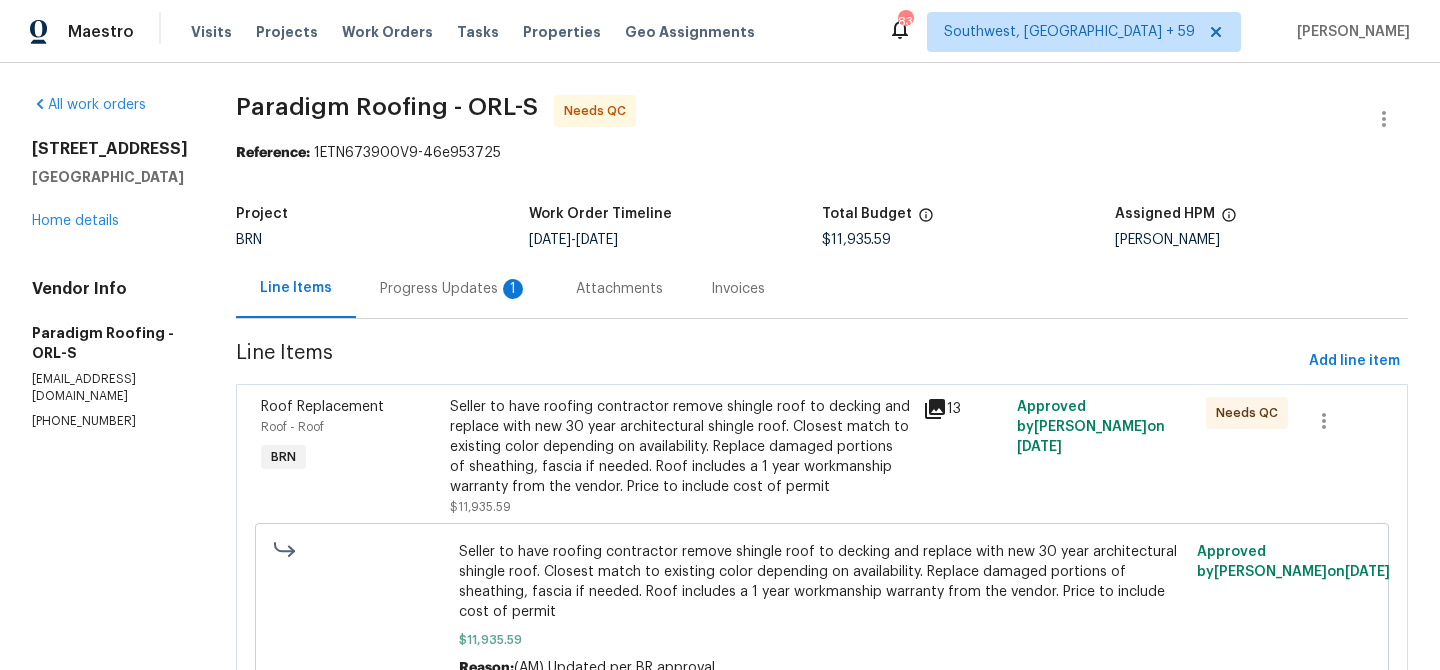 click on "Progress Updates 1" at bounding box center [454, 289] 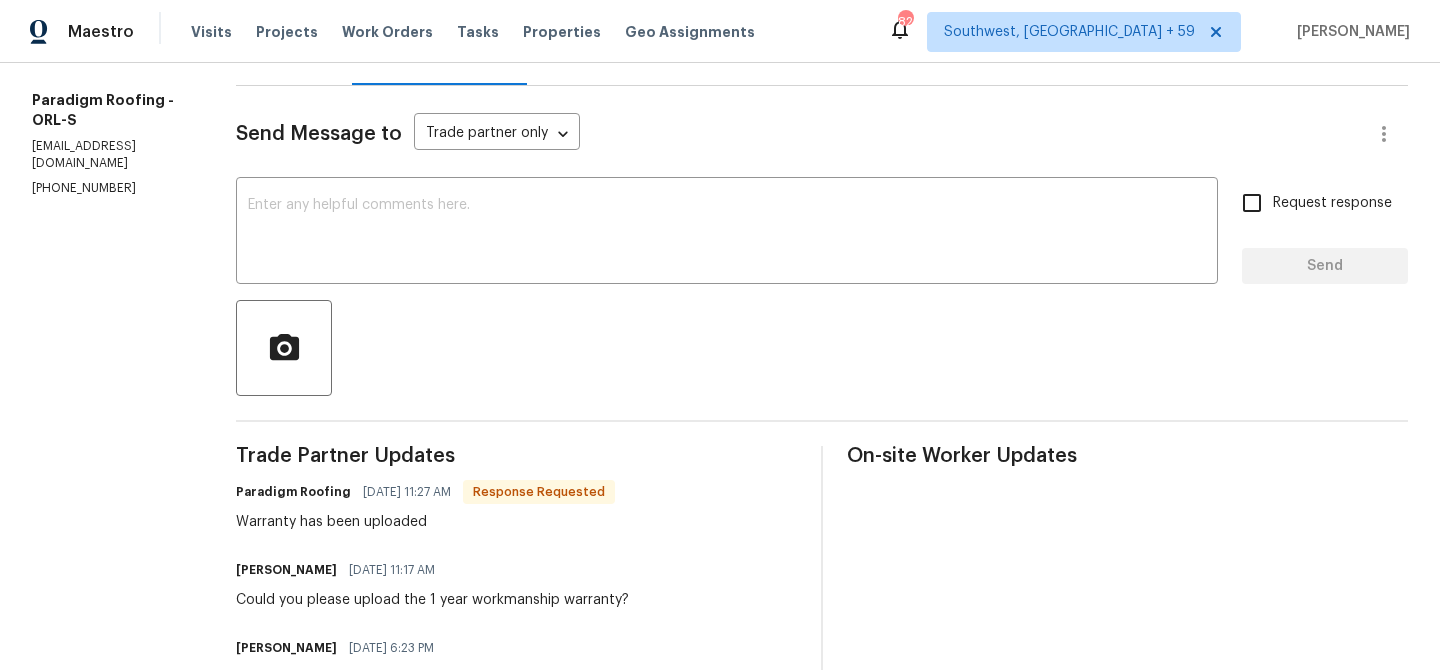 scroll, scrollTop: 0, scrollLeft: 0, axis: both 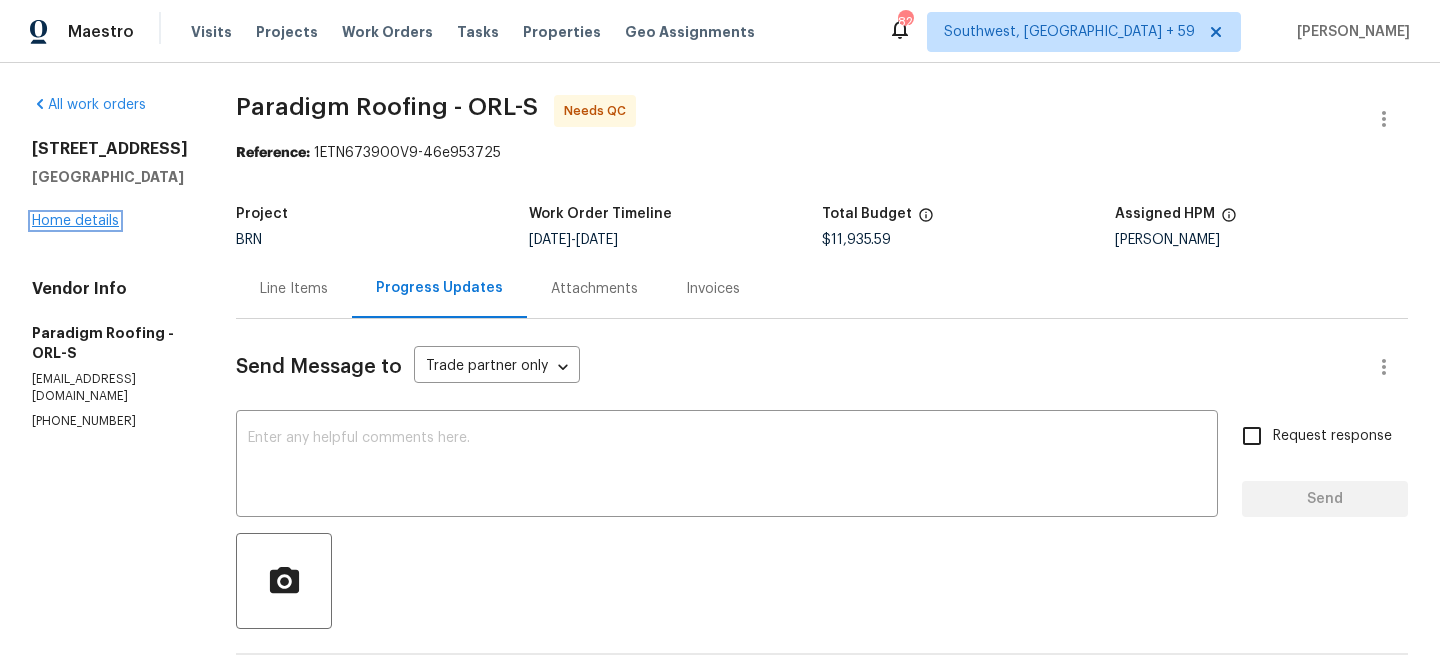 click on "Home details" at bounding box center [75, 221] 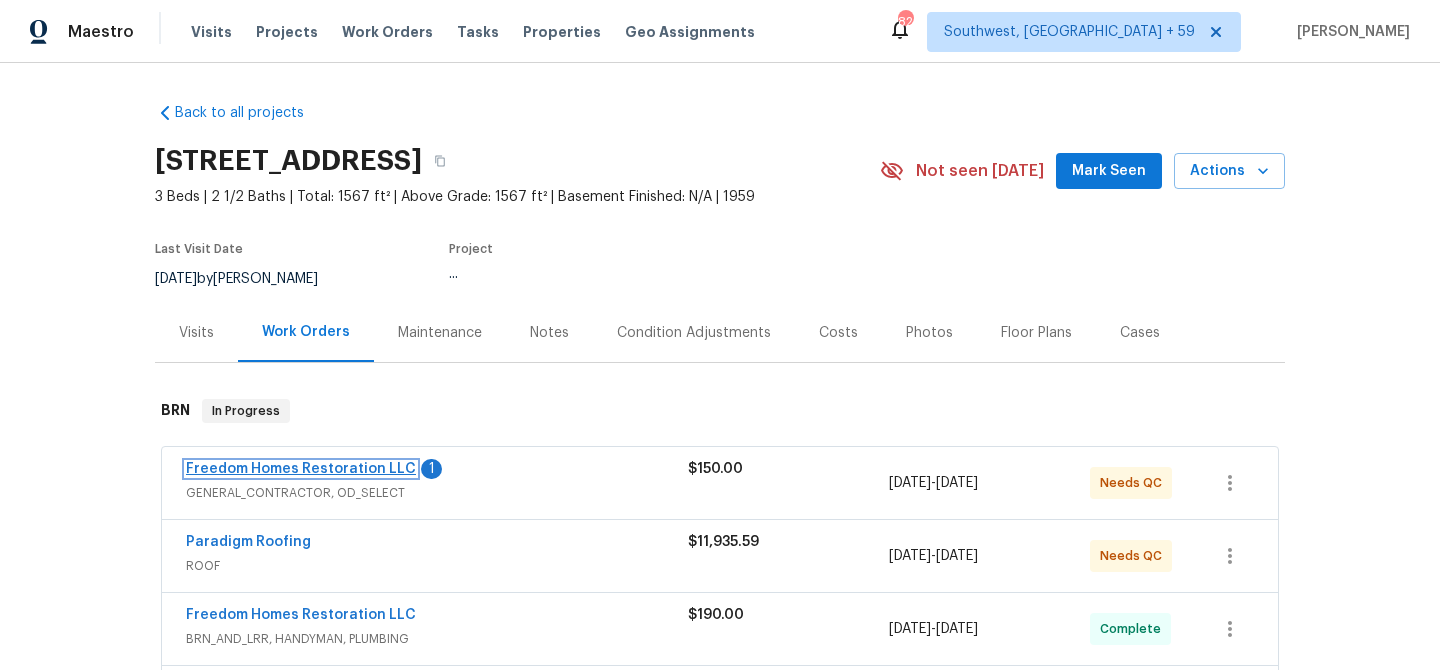 click on "Freedom Homes Restoration LLC" at bounding box center [301, 469] 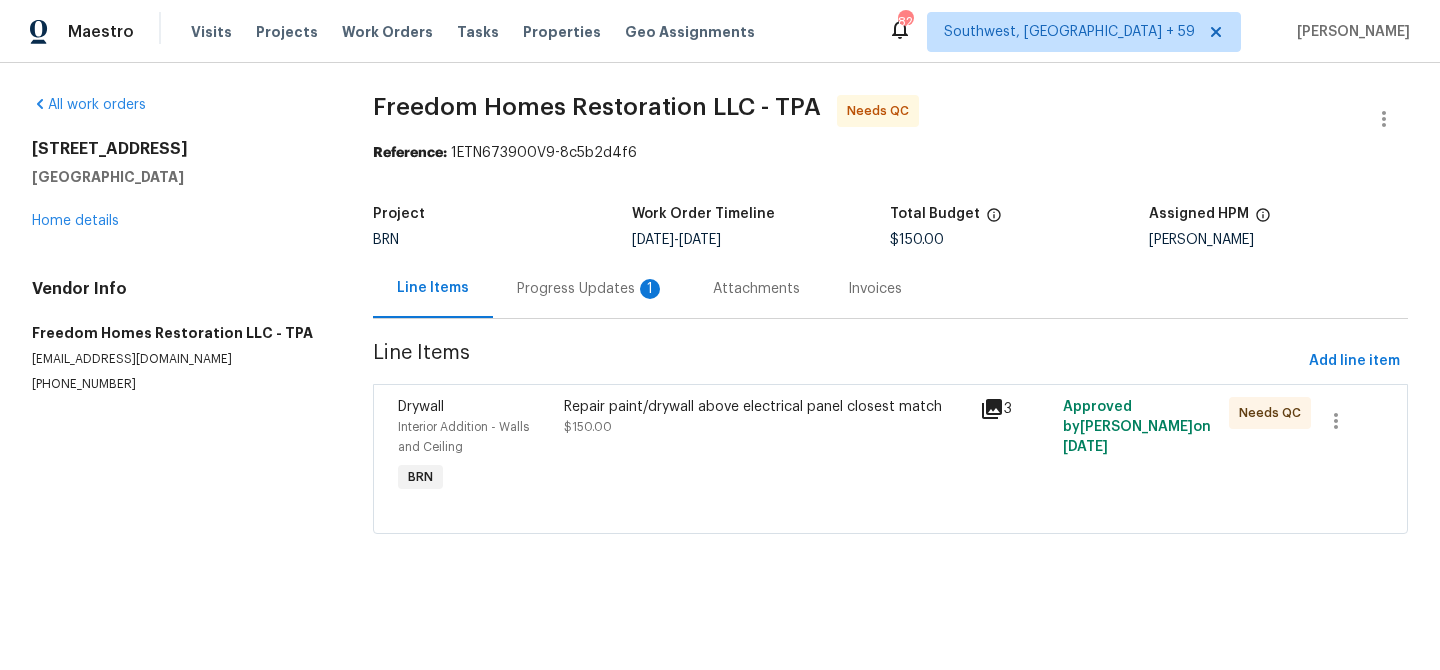 click on "Repair paint/drywall above electrical panel closest match $150.00" at bounding box center (765, 417) 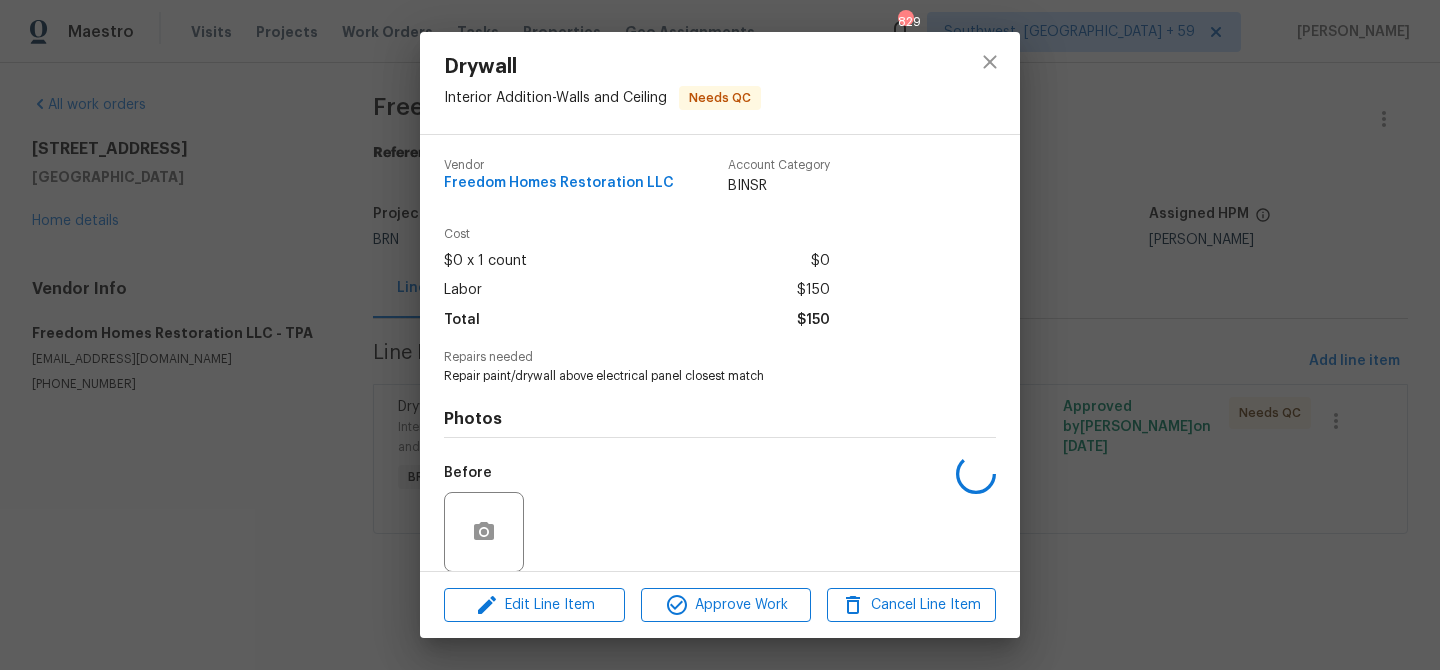 scroll, scrollTop: 150, scrollLeft: 0, axis: vertical 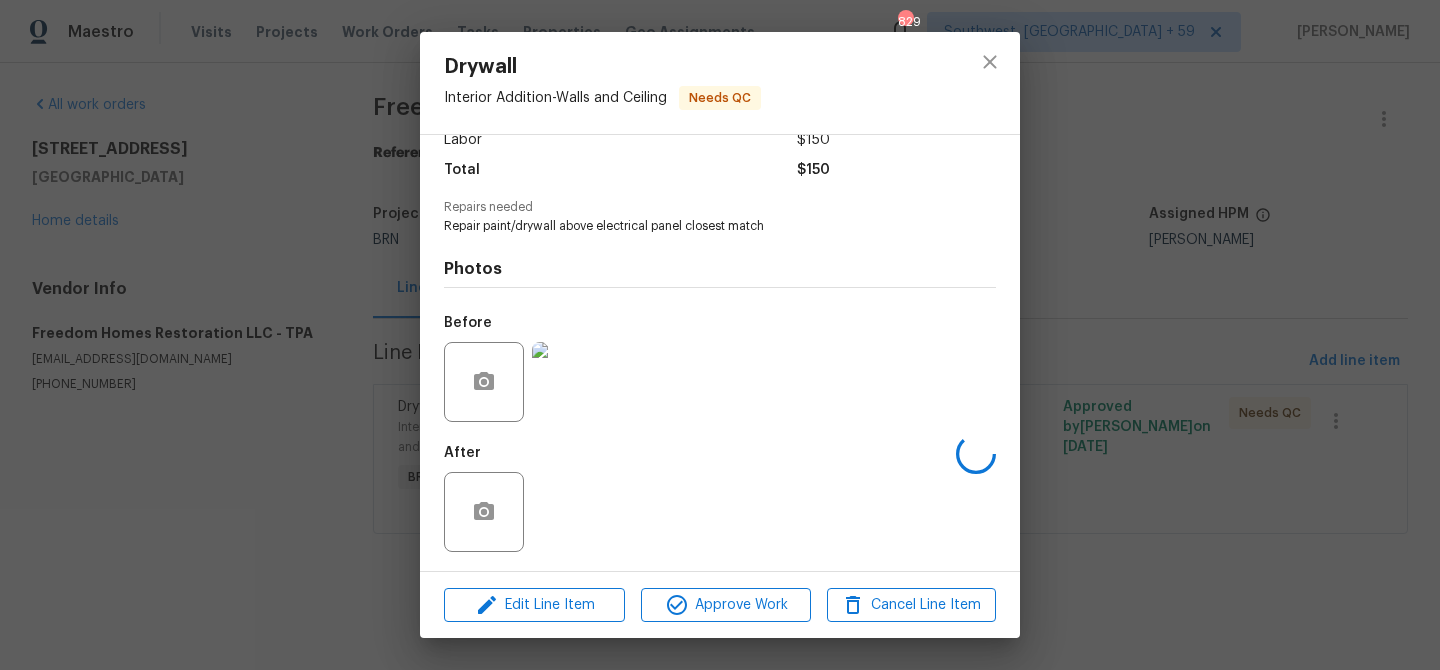 click at bounding box center [572, 382] 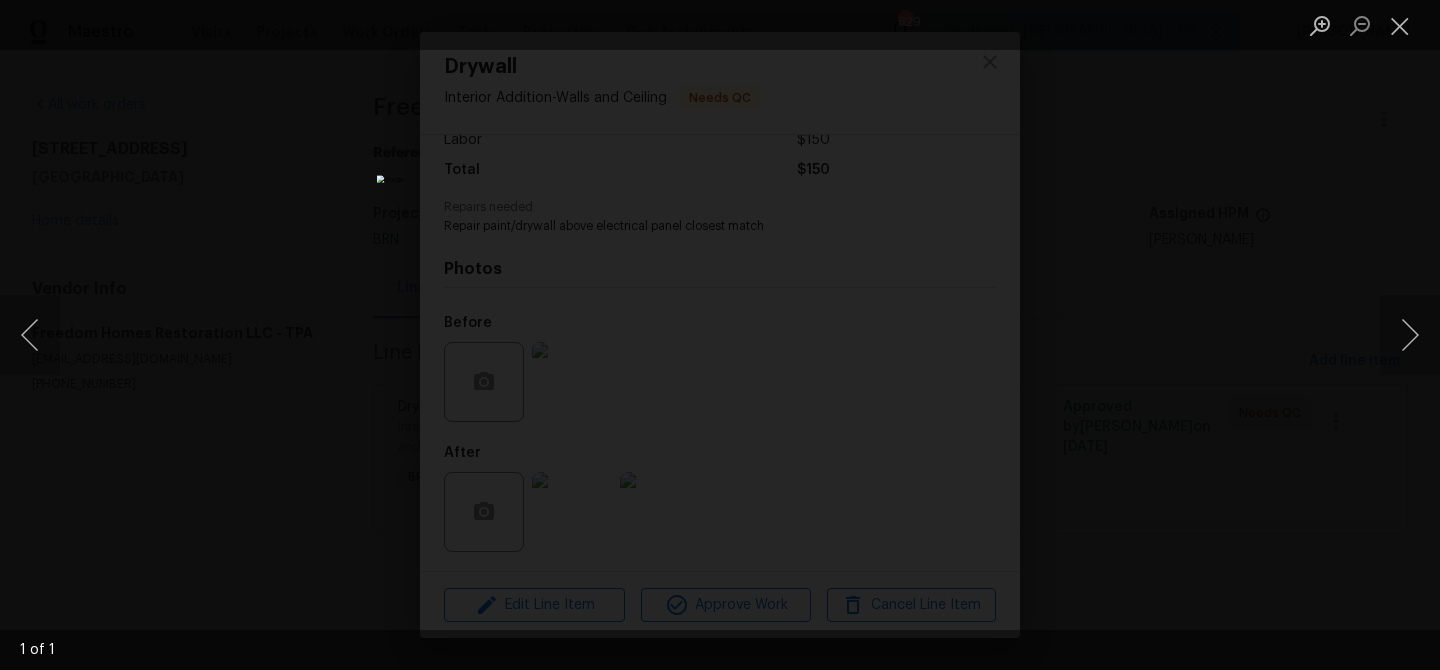 click at bounding box center (720, 335) 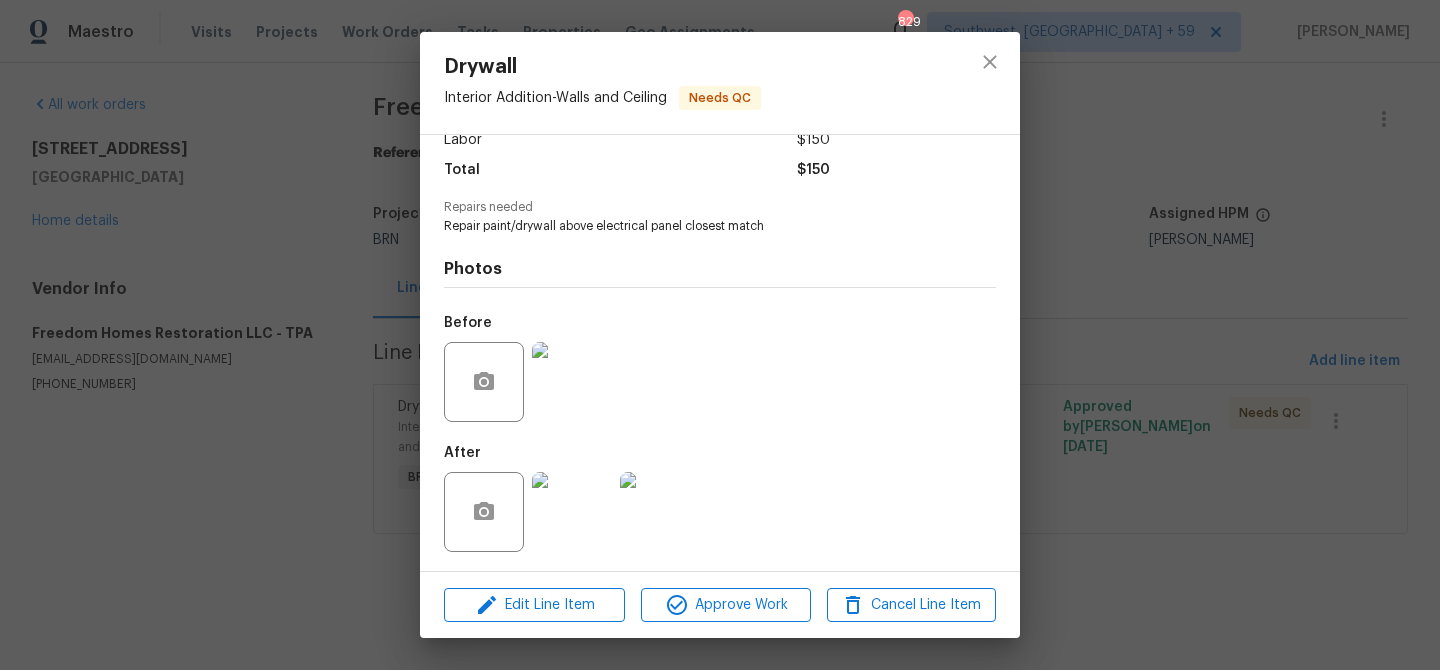 click at bounding box center [572, 512] 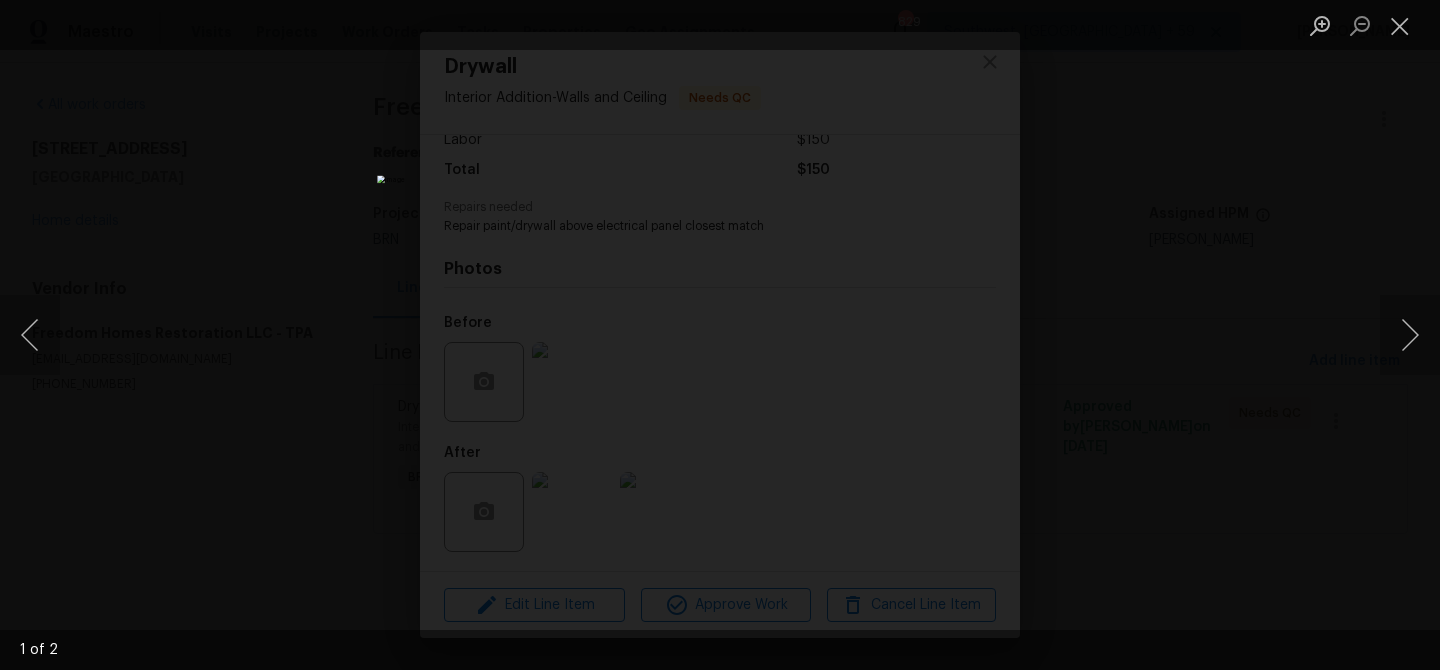 click at bounding box center (720, 335) 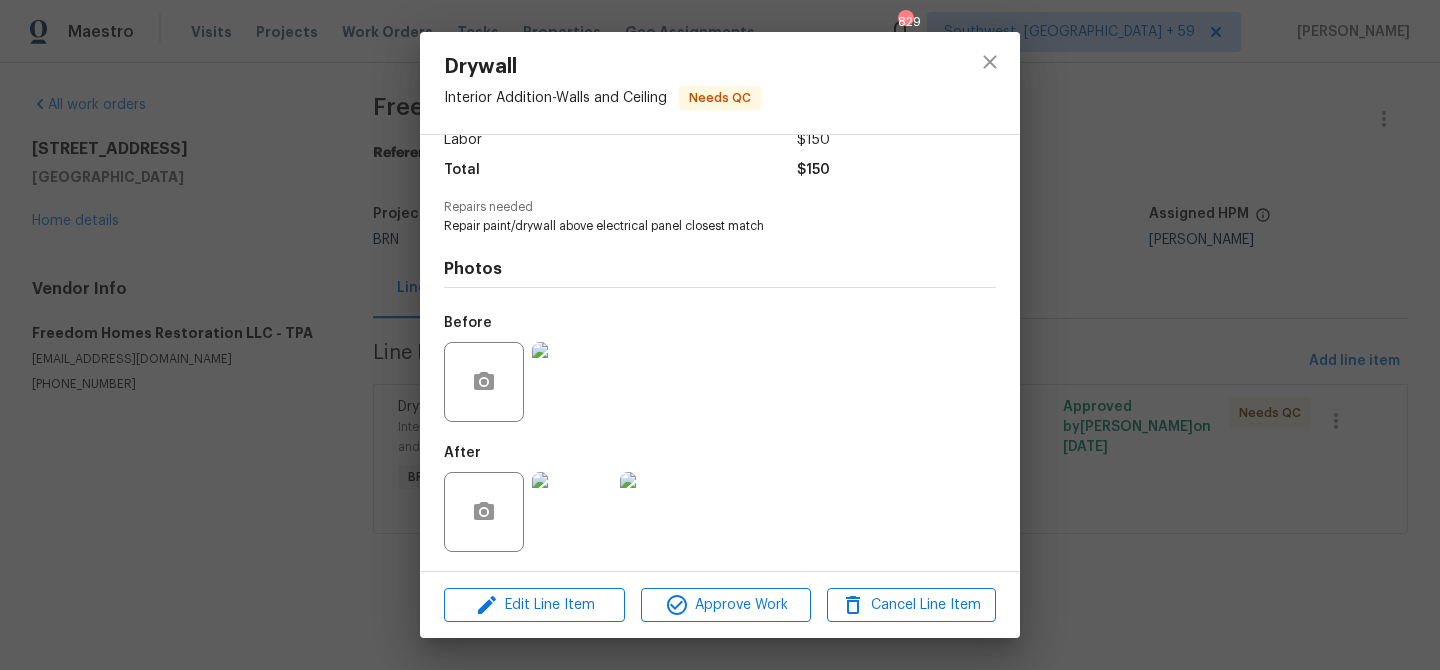 click at bounding box center (572, 382) 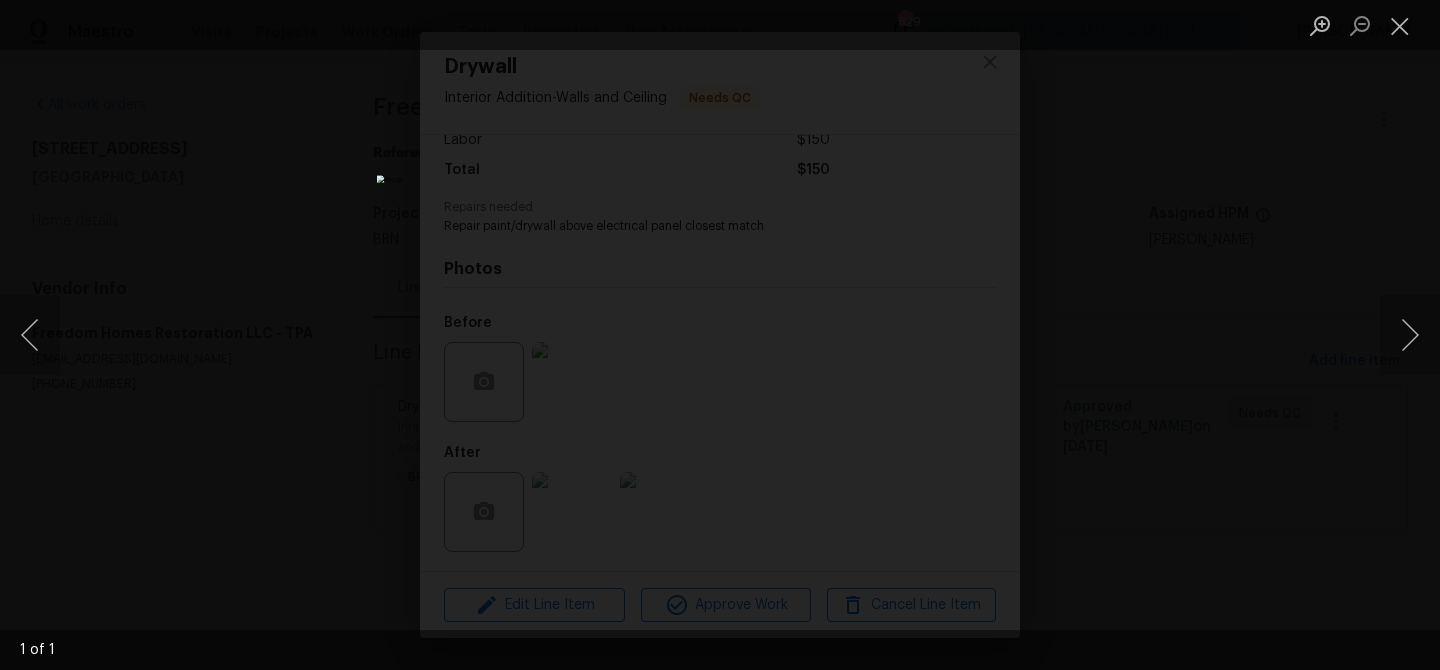 click at bounding box center [720, 335] 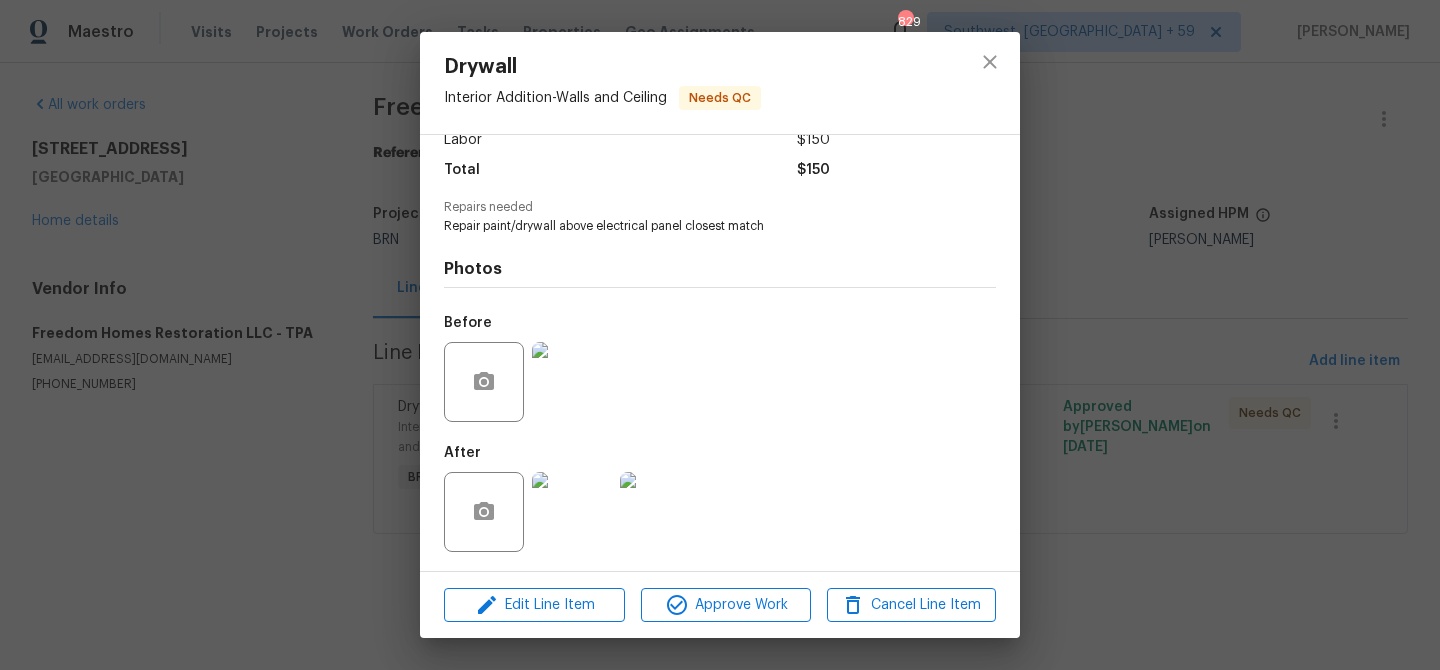 click at bounding box center [572, 382] 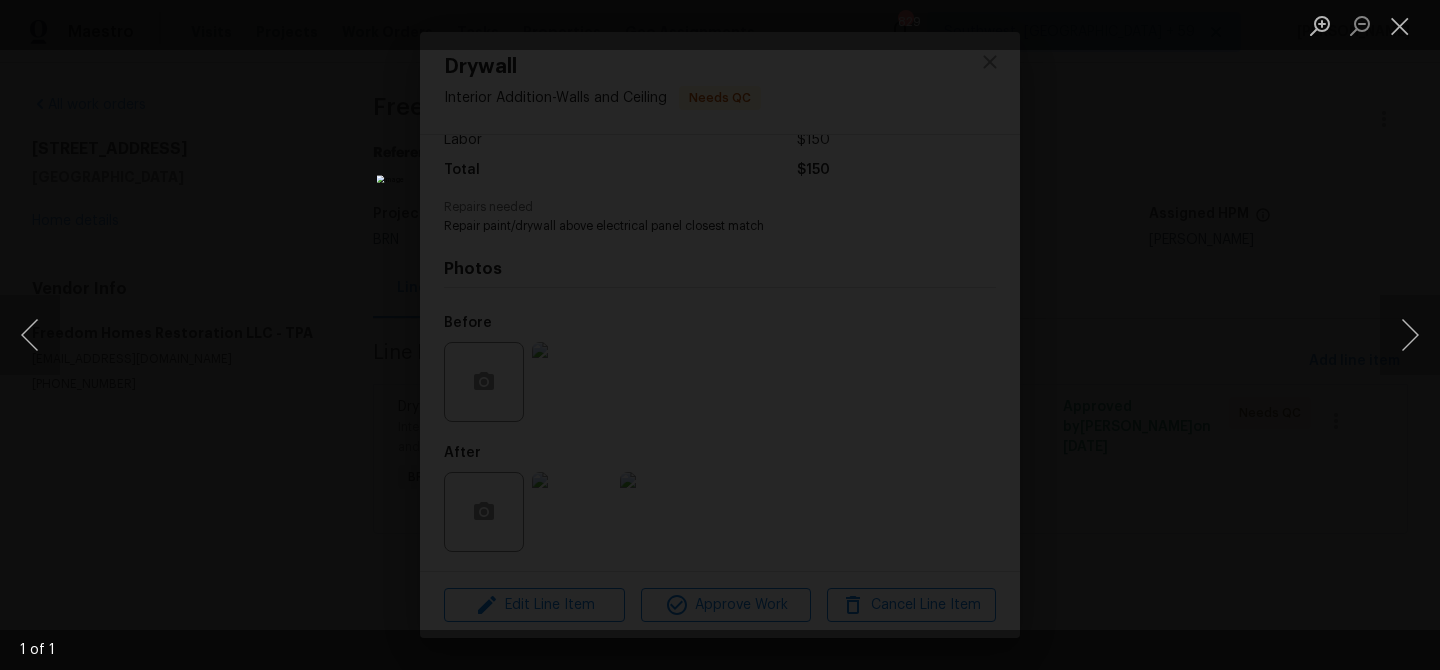 click at bounding box center (720, 335) 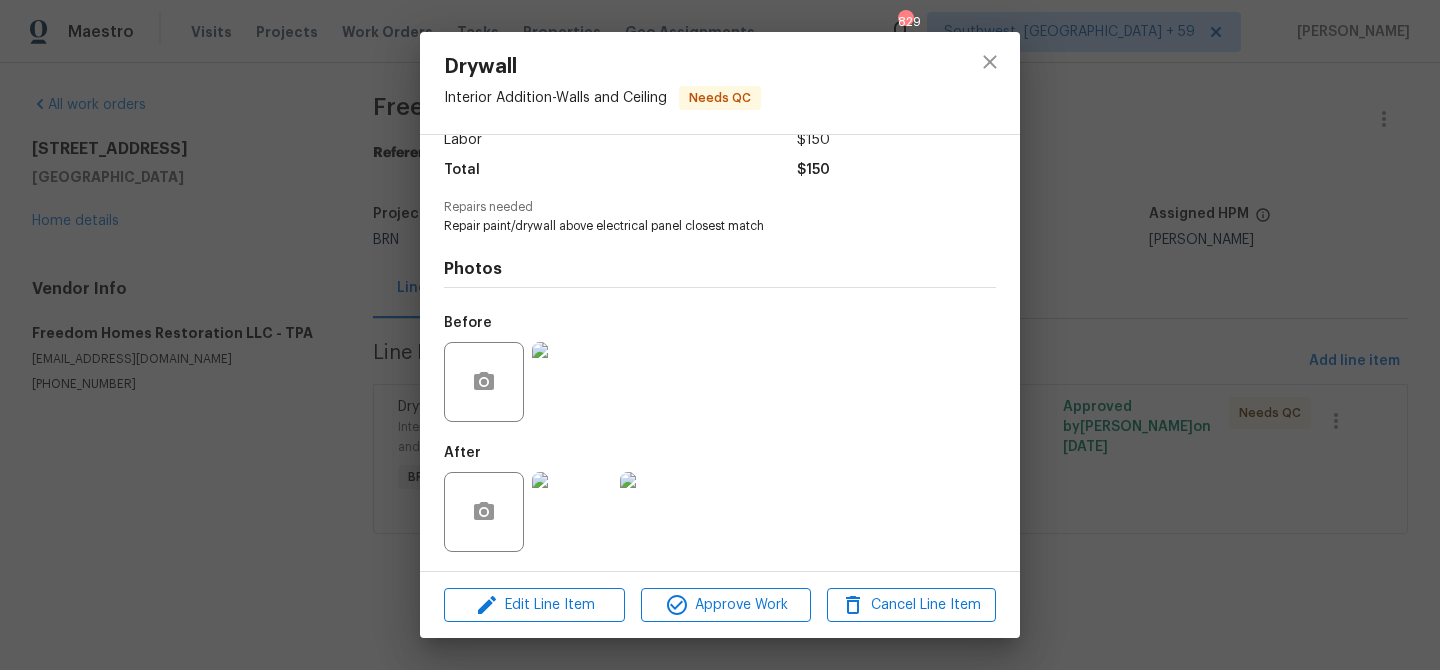 click at bounding box center (572, 512) 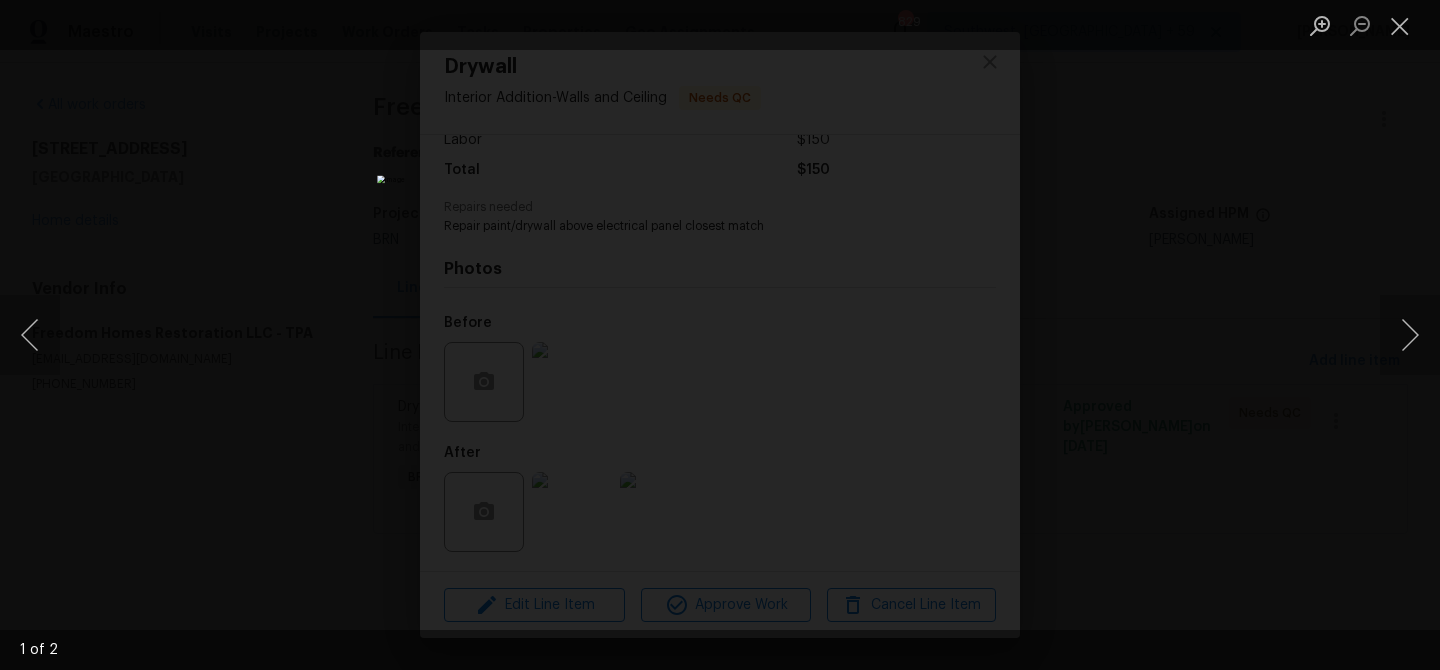 click at bounding box center (720, 335) 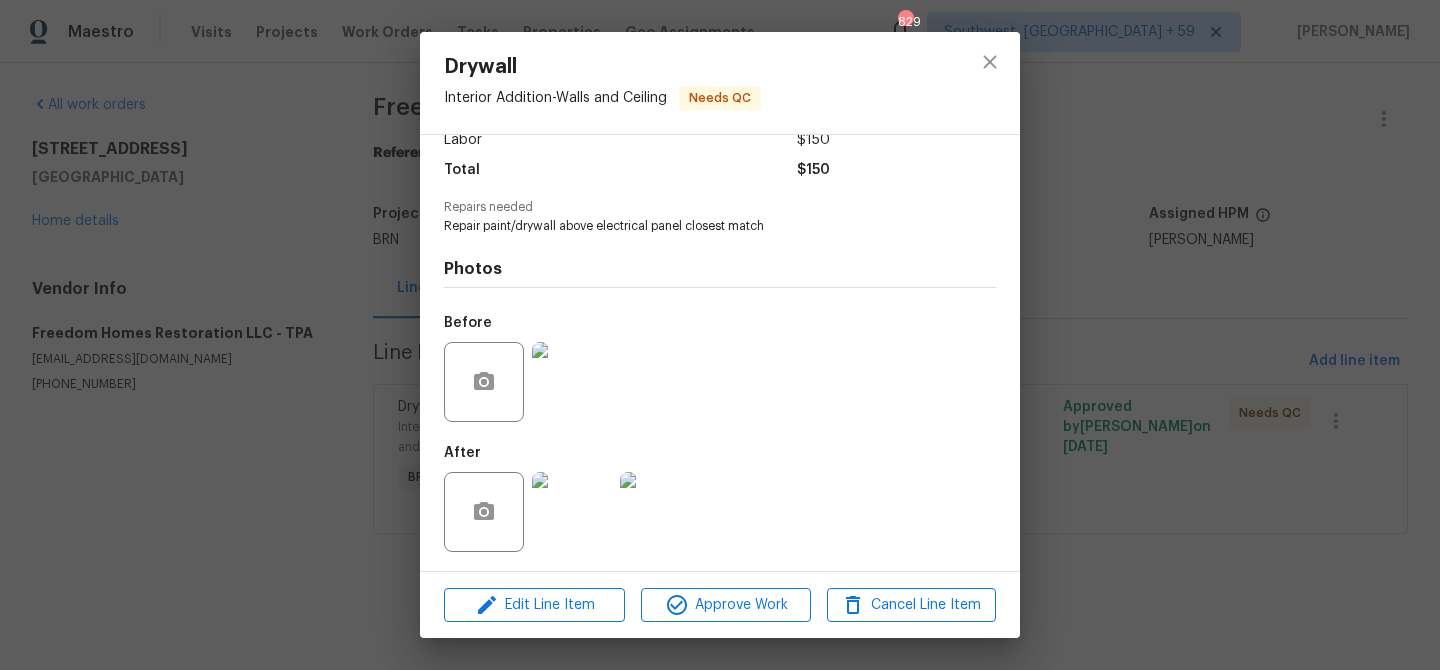 click at bounding box center [572, 382] 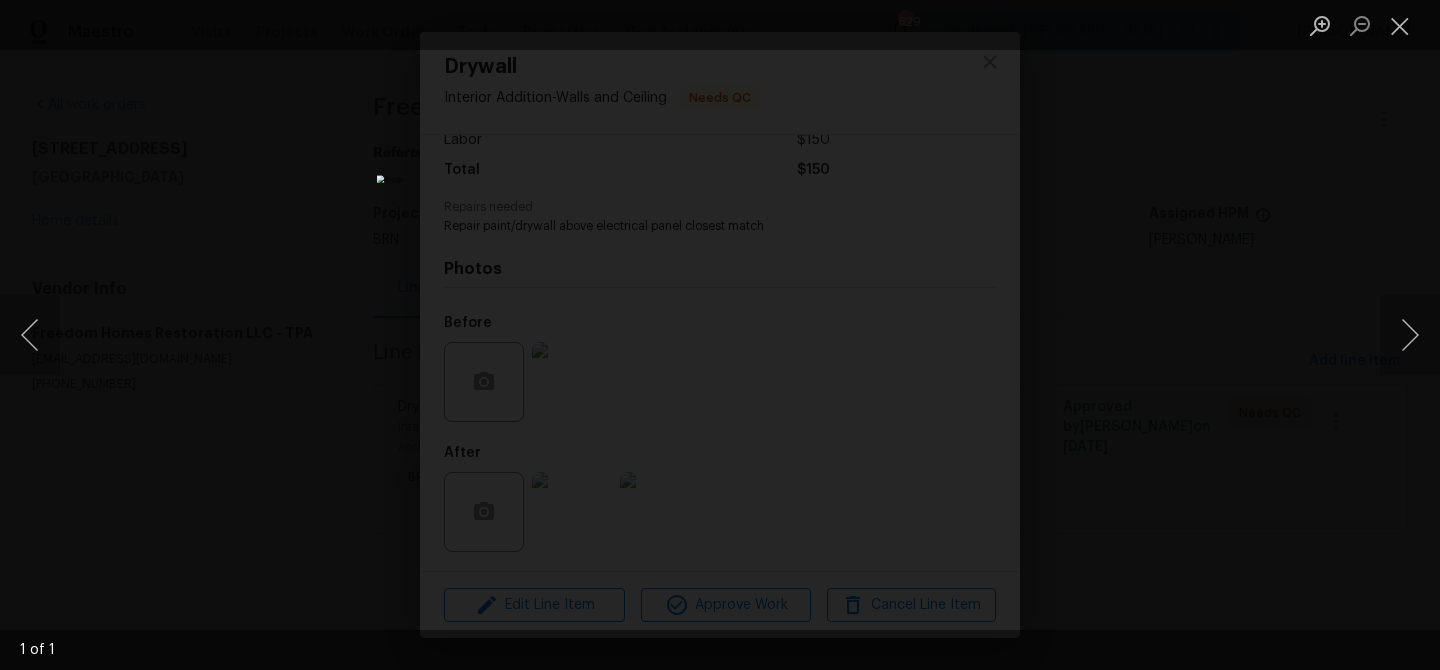 click at bounding box center (720, 335) 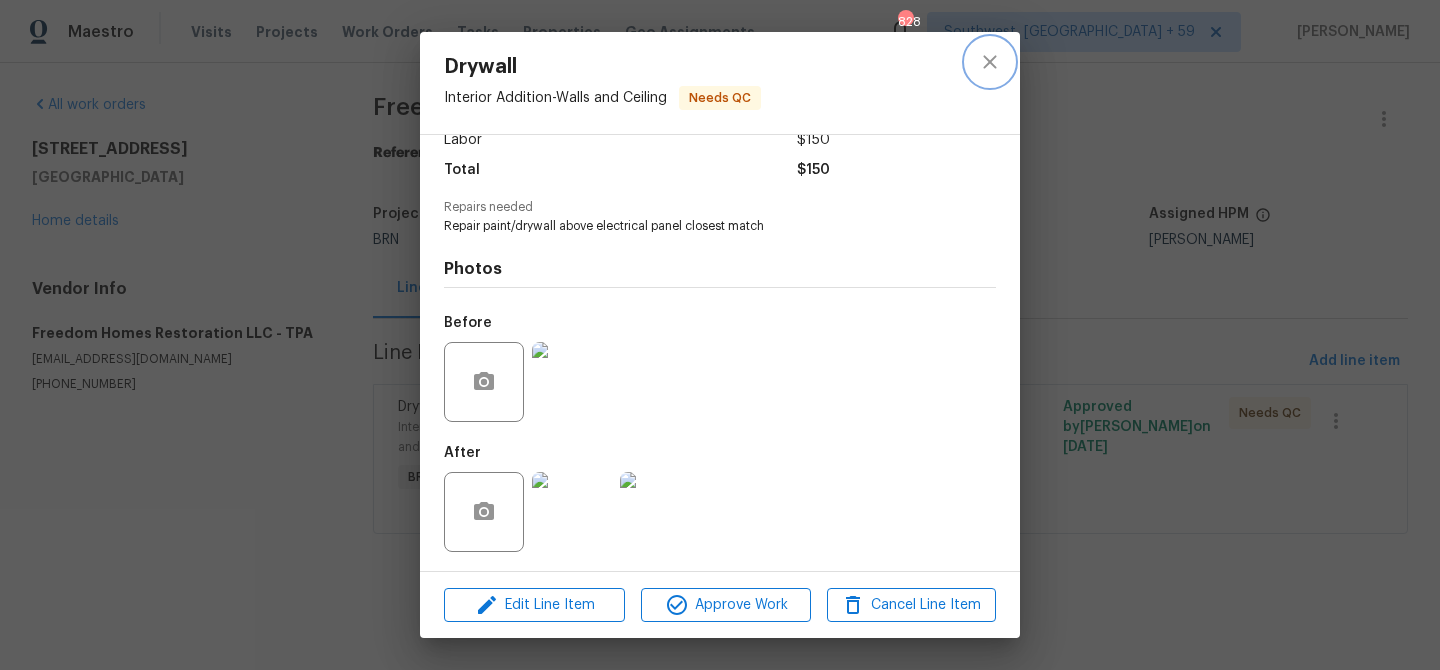 type 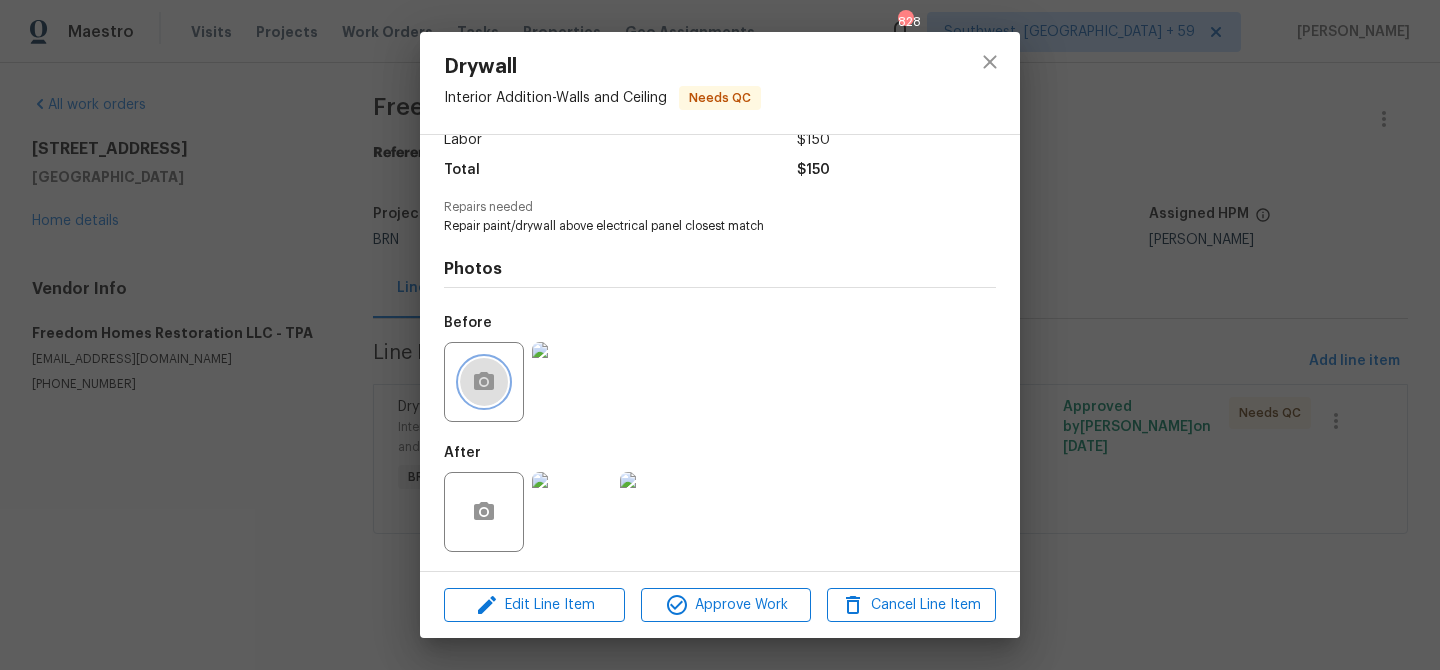 type 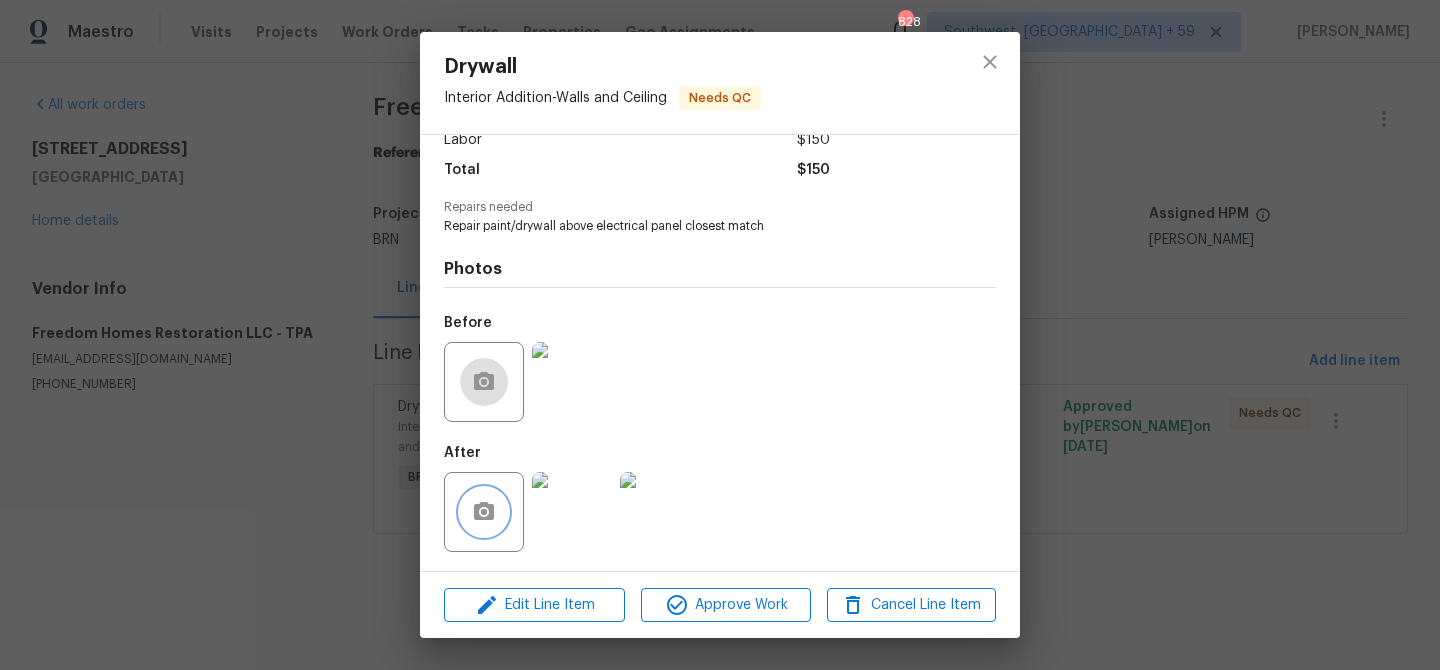 type 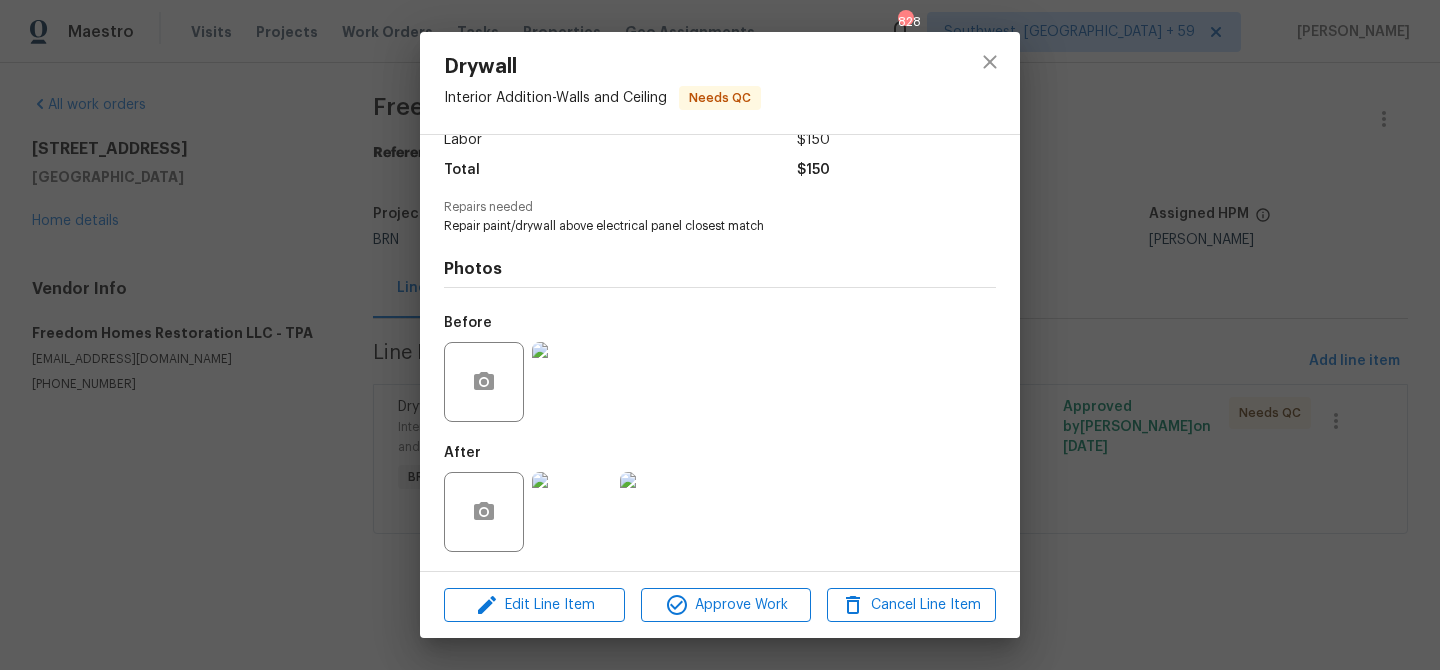 click at bounding box center (572, 382) 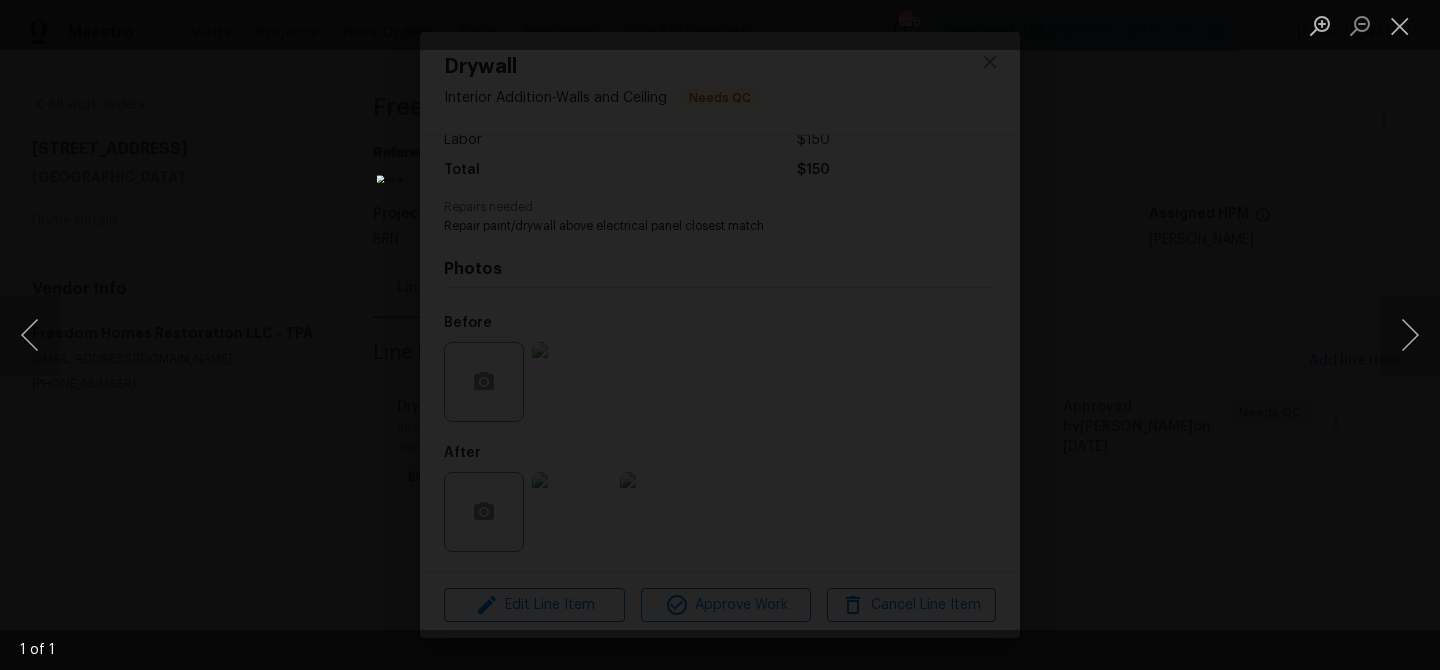 click at bounding box center (720, 335) 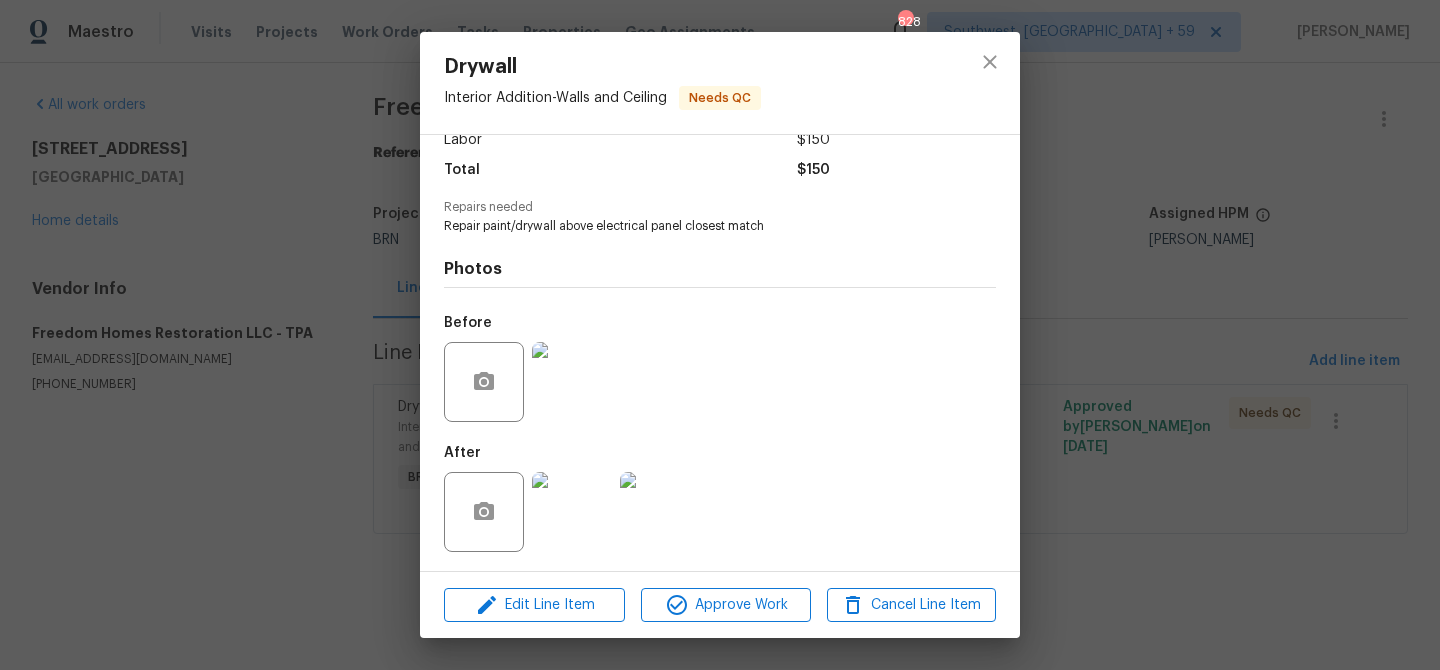 click at bounding box center (484, 512) 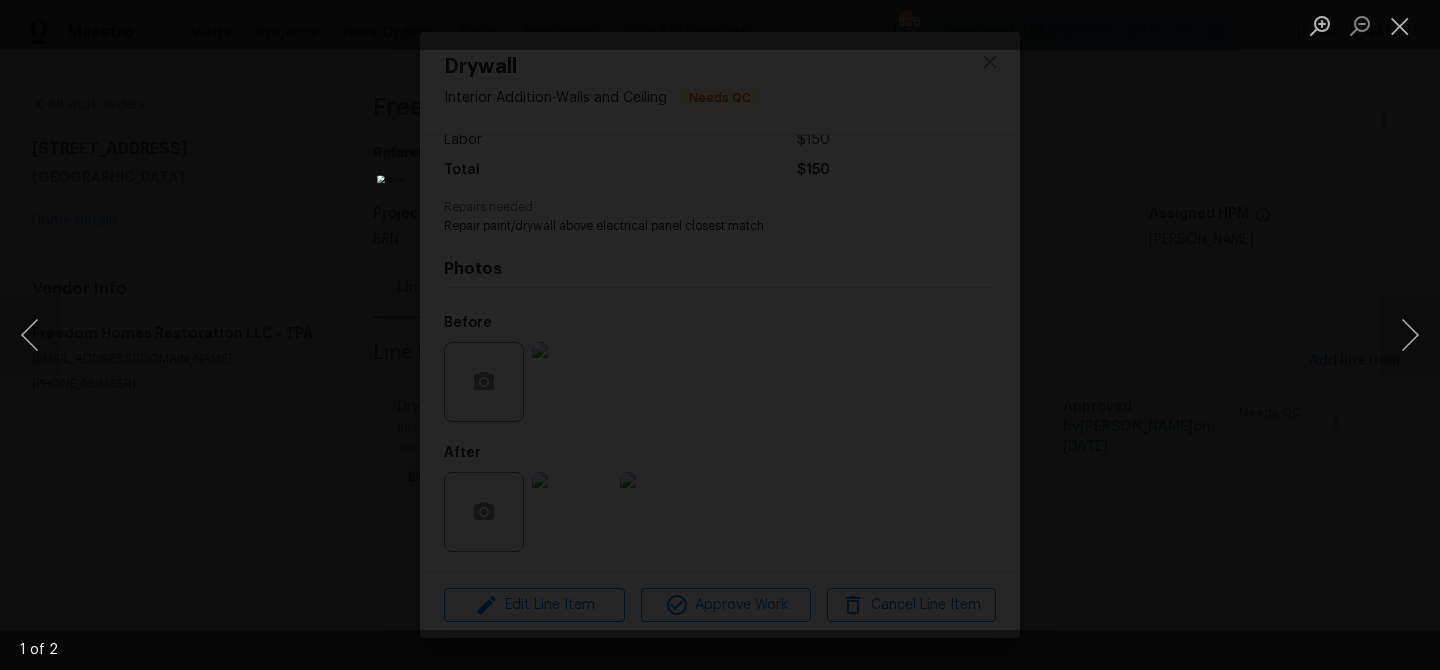 click at bounding box center (720, 335) 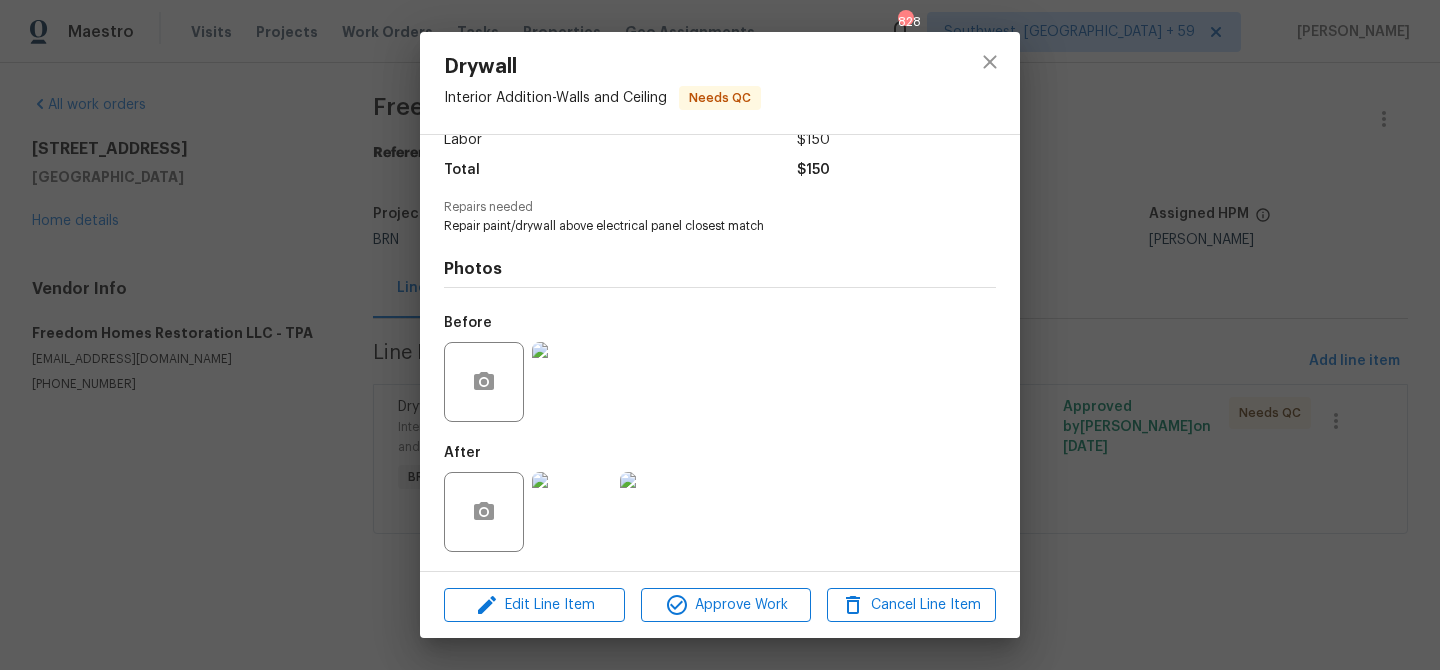 click at bounding box center (572, 382) 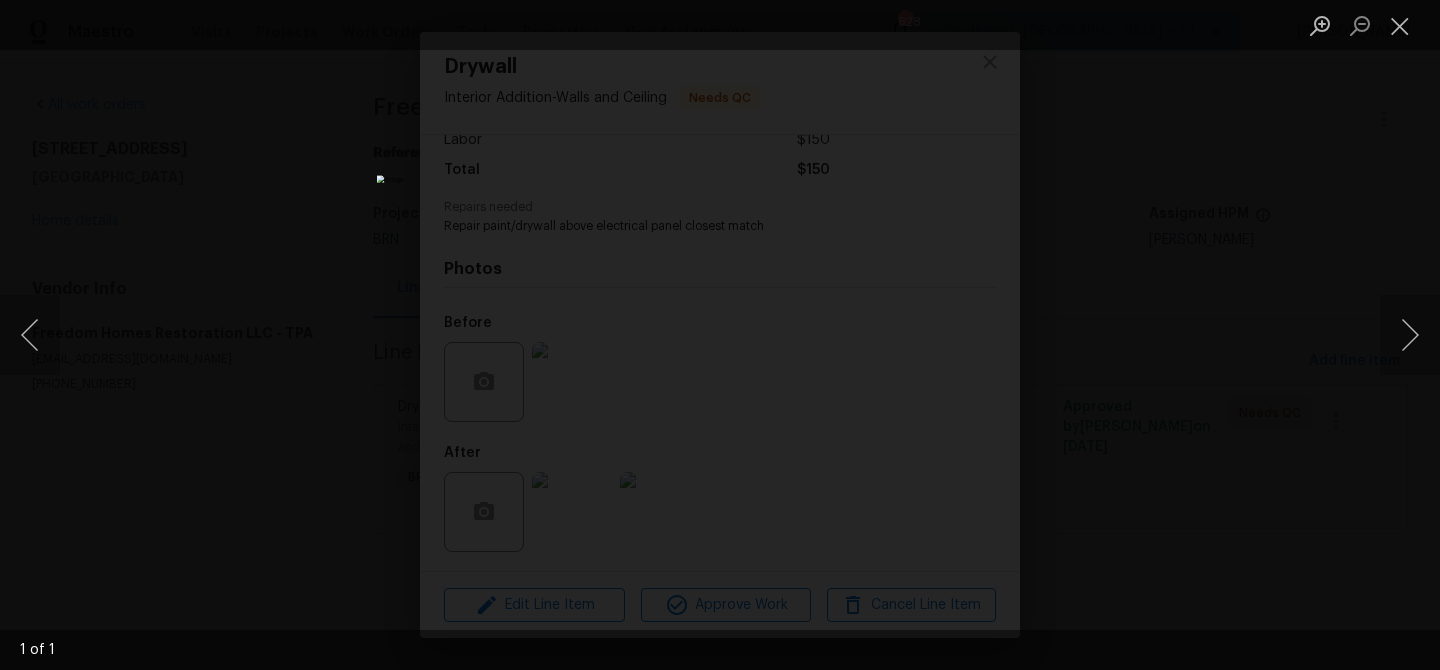 click at bounding box center (720, 335) 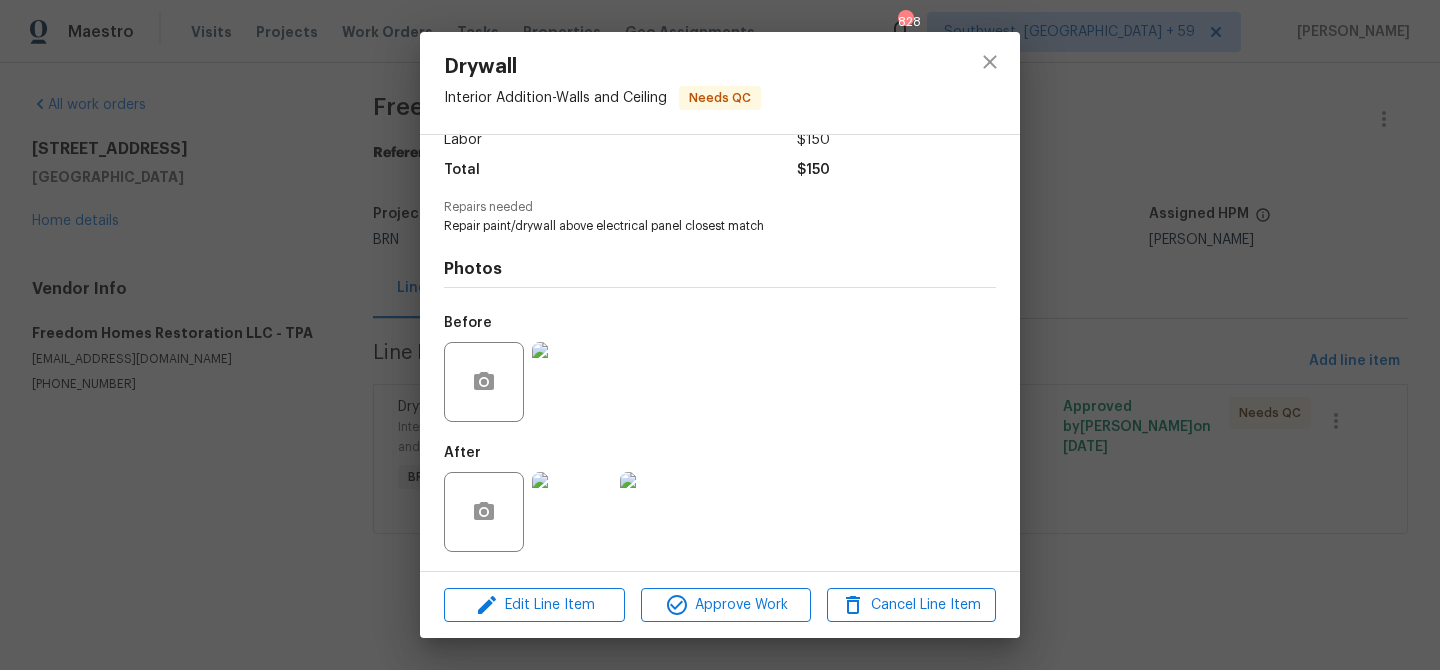 click at bounding box center [572, 512] 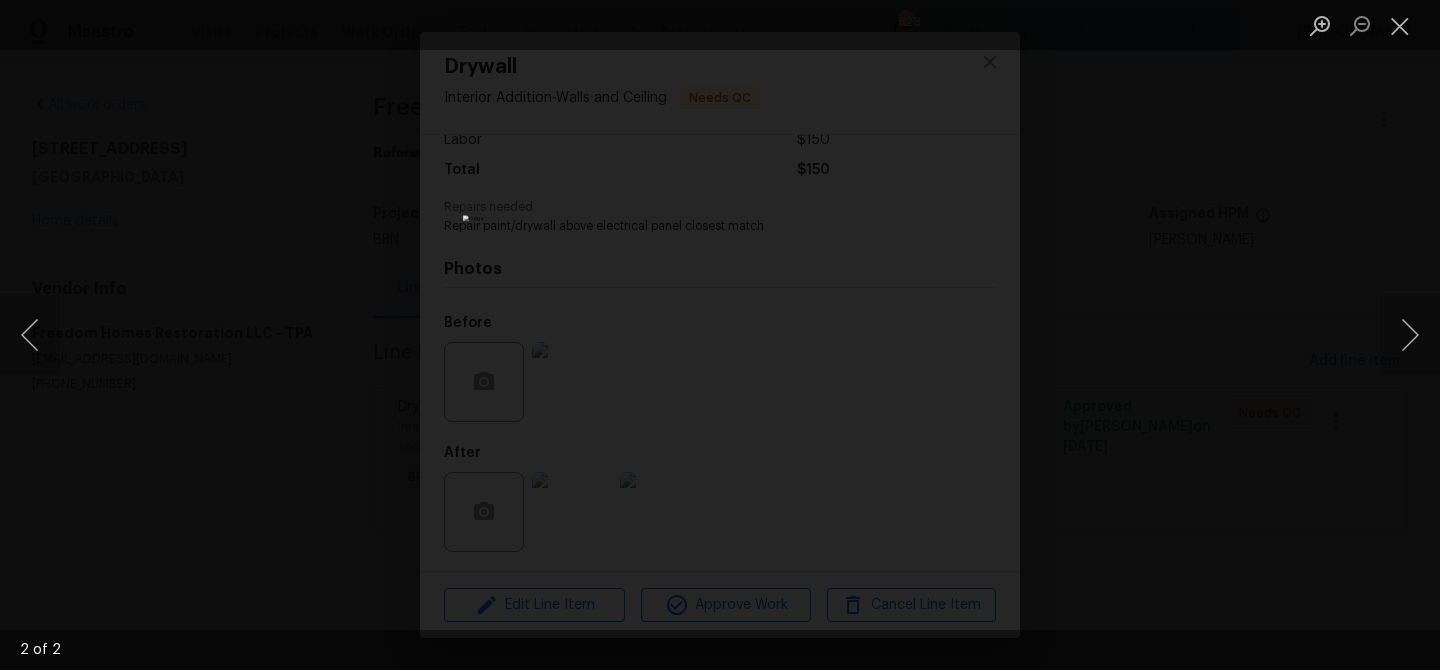 click at bounding box center [720, 335] 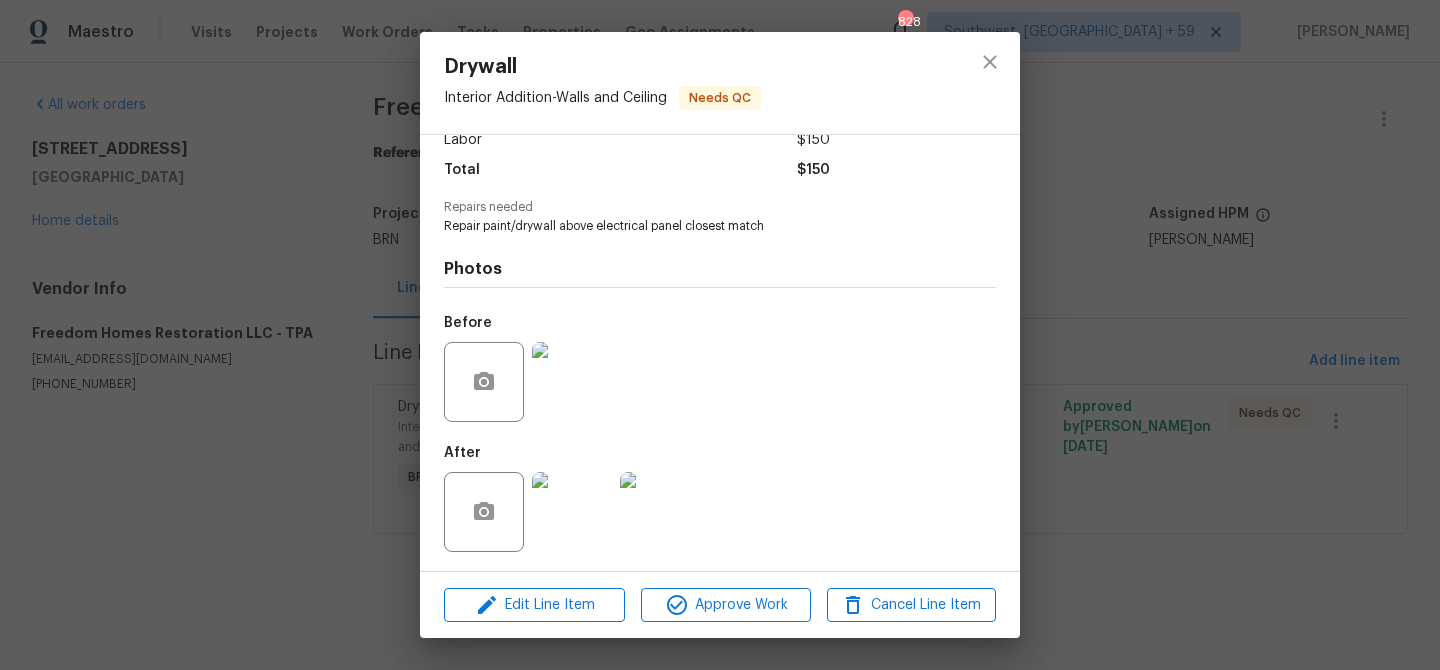 click at bounding box center (572, 512) 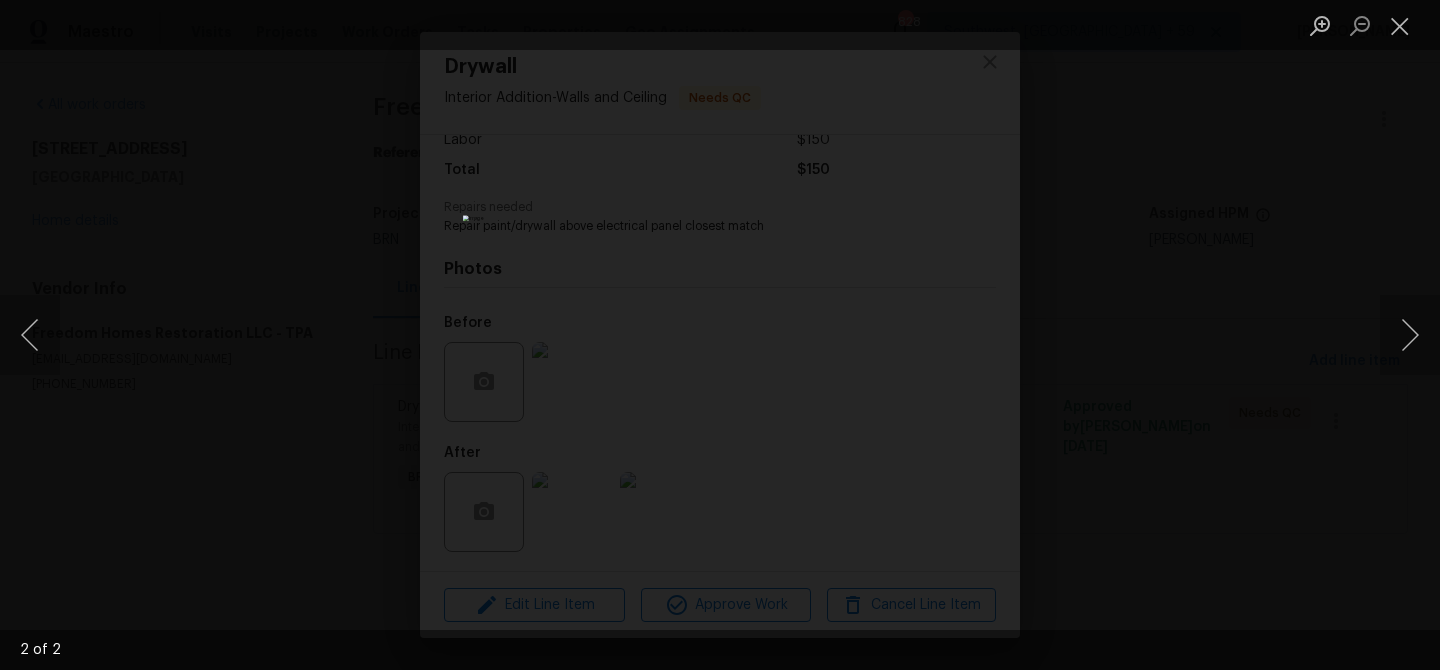 click at bounding box center [720, 335] 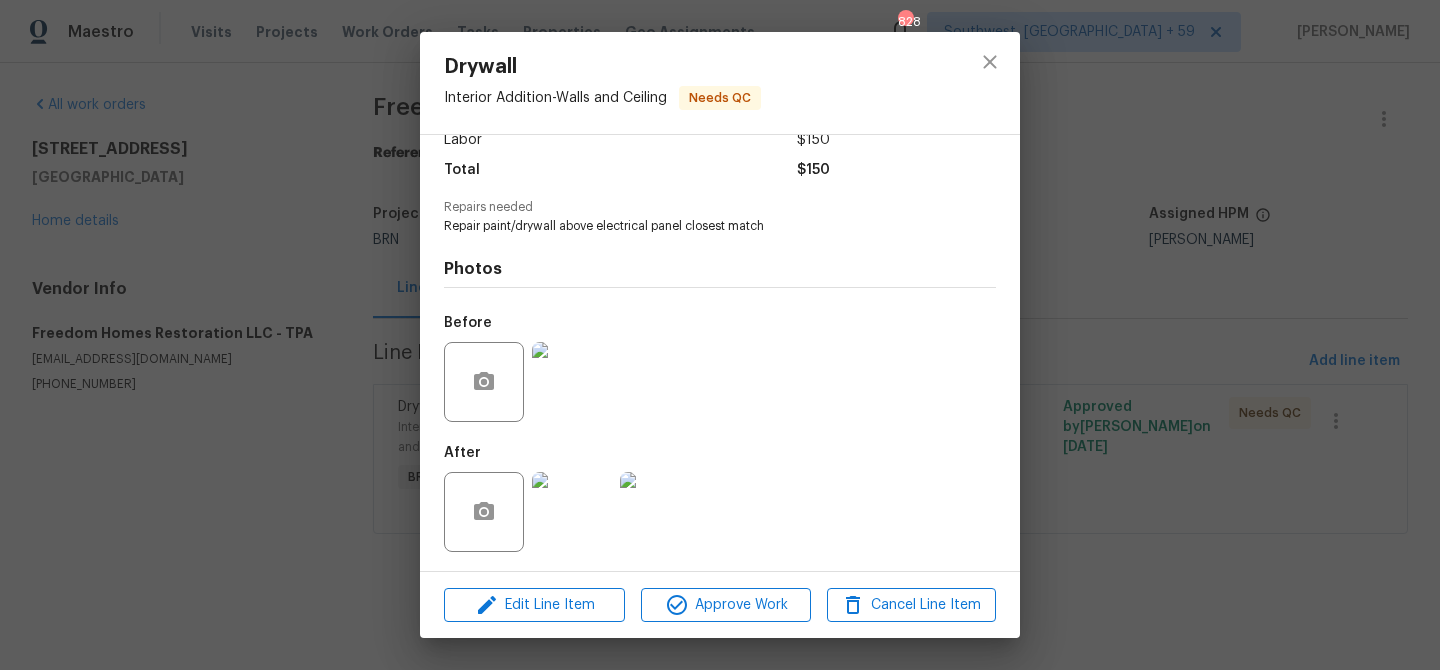 click at bounding box center [572, 382] 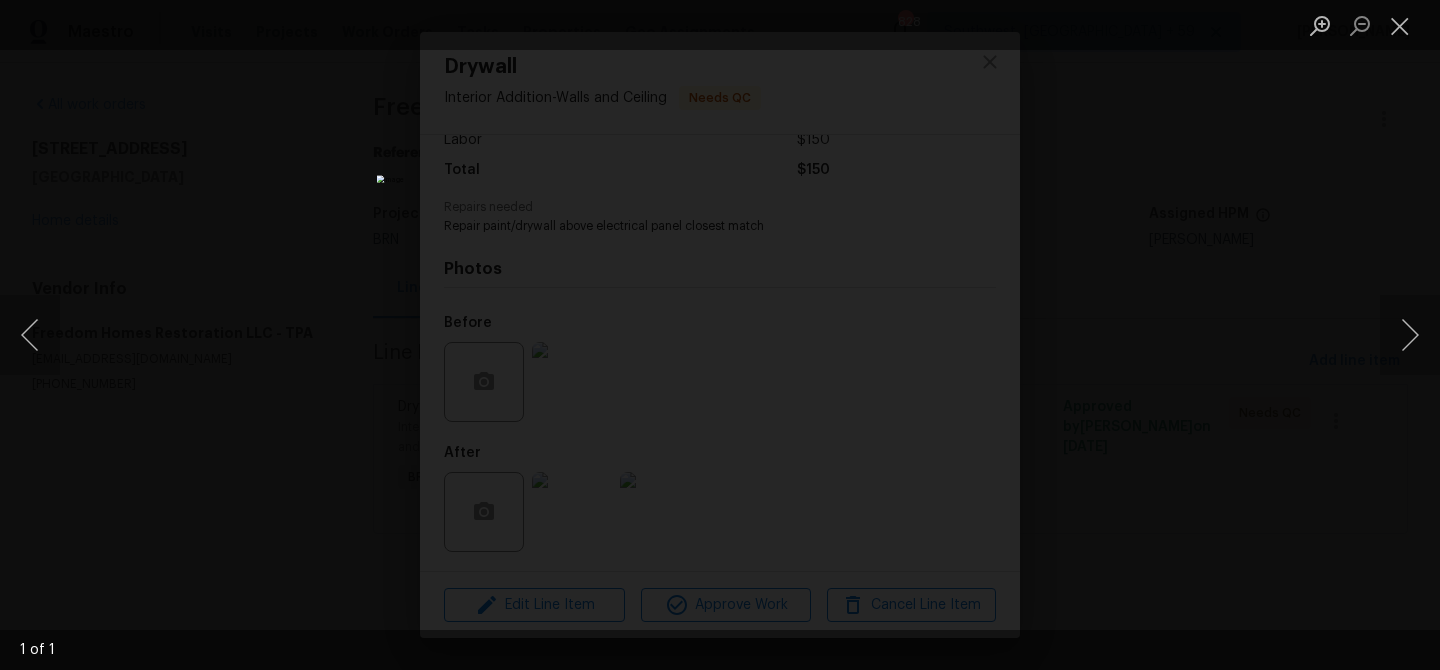 click at bounding box center (720, 335) 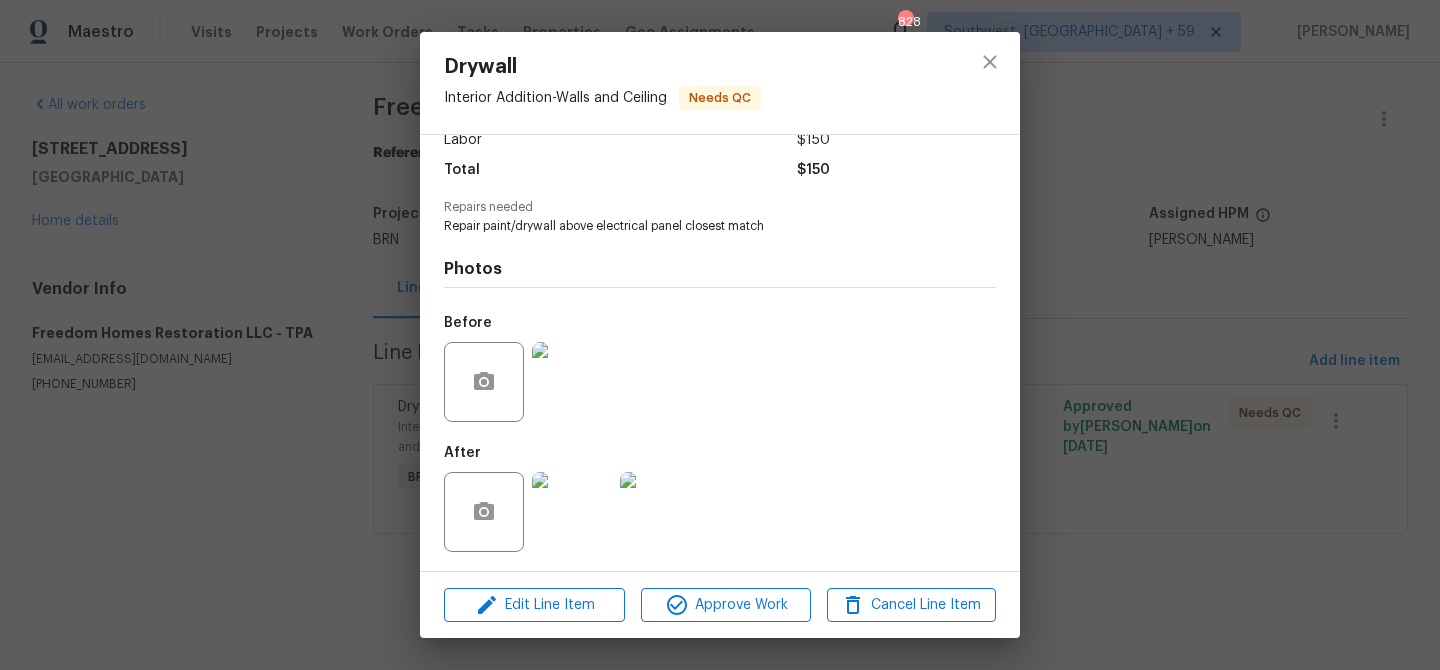 click at bounding box center [572, 512] 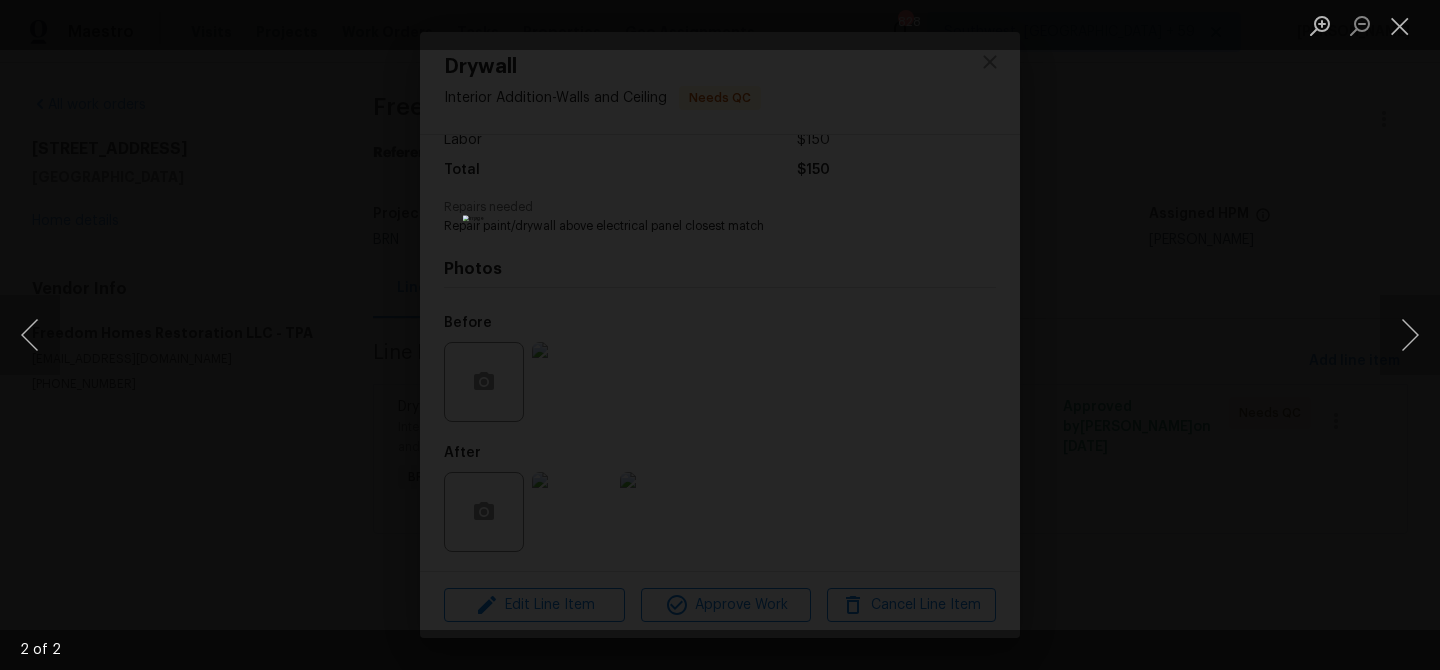 click at bounding box center [720, 335] 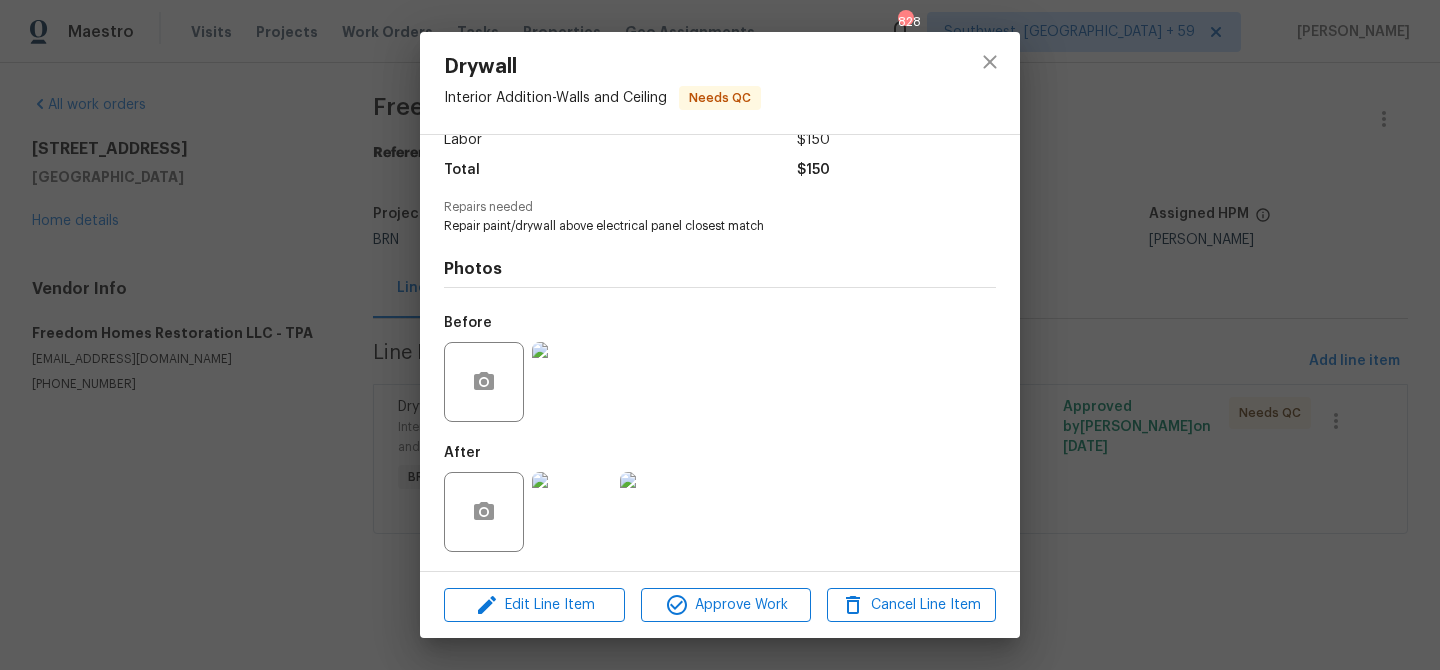 click on "Drywall Interior Addition  -  Walls and Ceiling Needs QC Vendor Freedom Homes Restoration LLC Account Category BINSR Cost $0 x 1 count $0 Labor $150 Total $150 Repairs needed Repair paint/drywall above electrical panel closest match Photos Before After  Edit Line Item  Approve Work  Cancel Line Item" at bounding box center (720, 335) 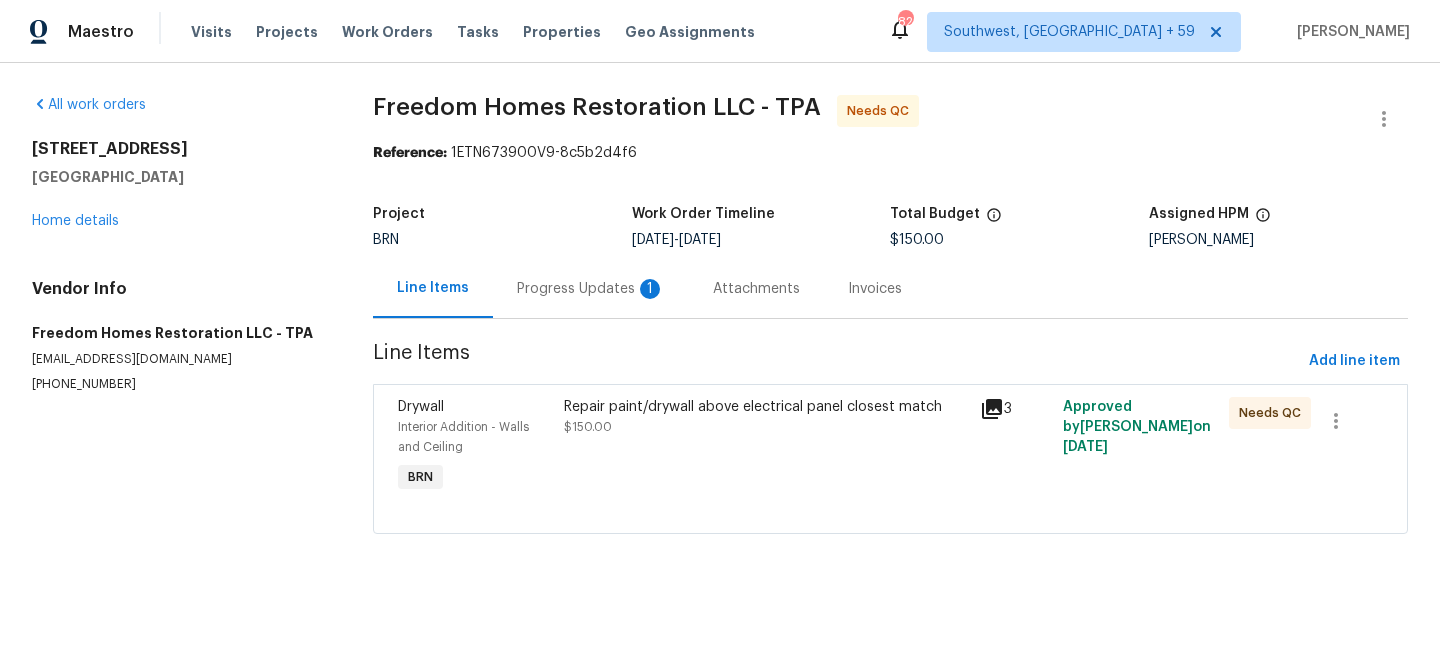 click on "Progress Updates 1" at bounding box center (591, 289) 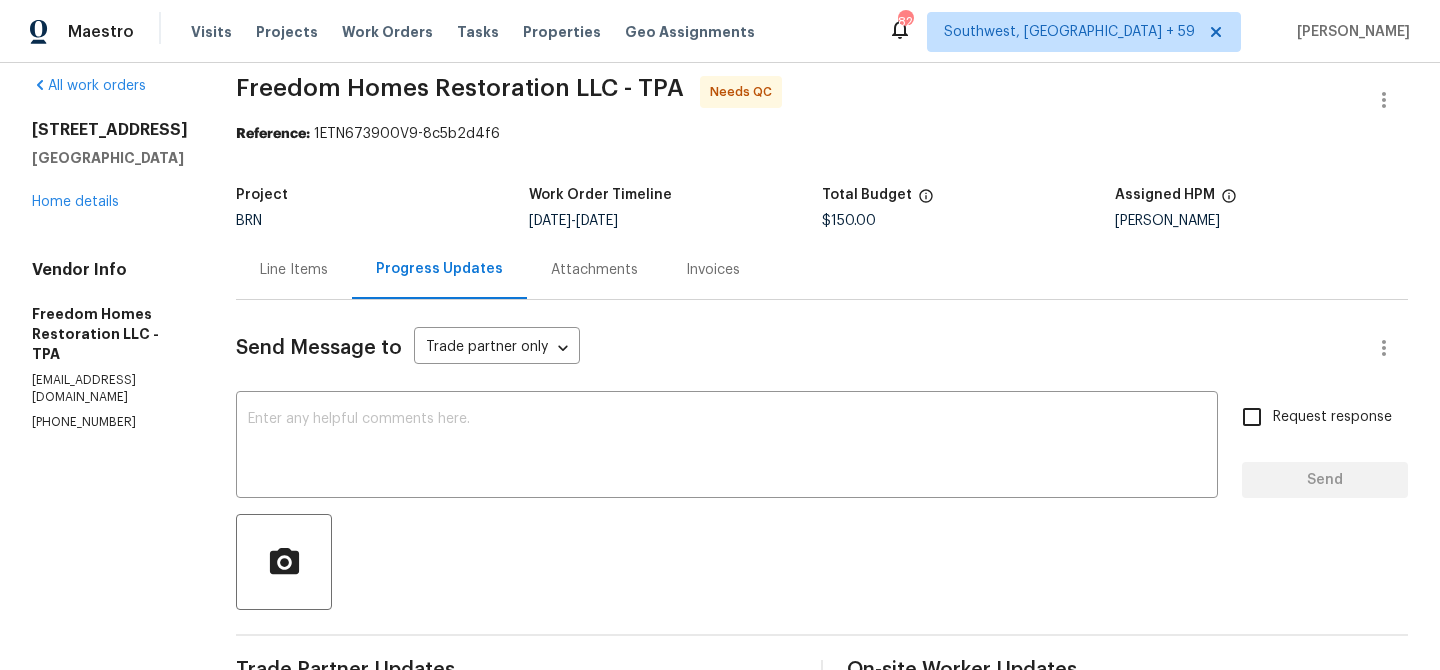 scroll, scrollTop: 0, scrollLeft: 0, axis: both 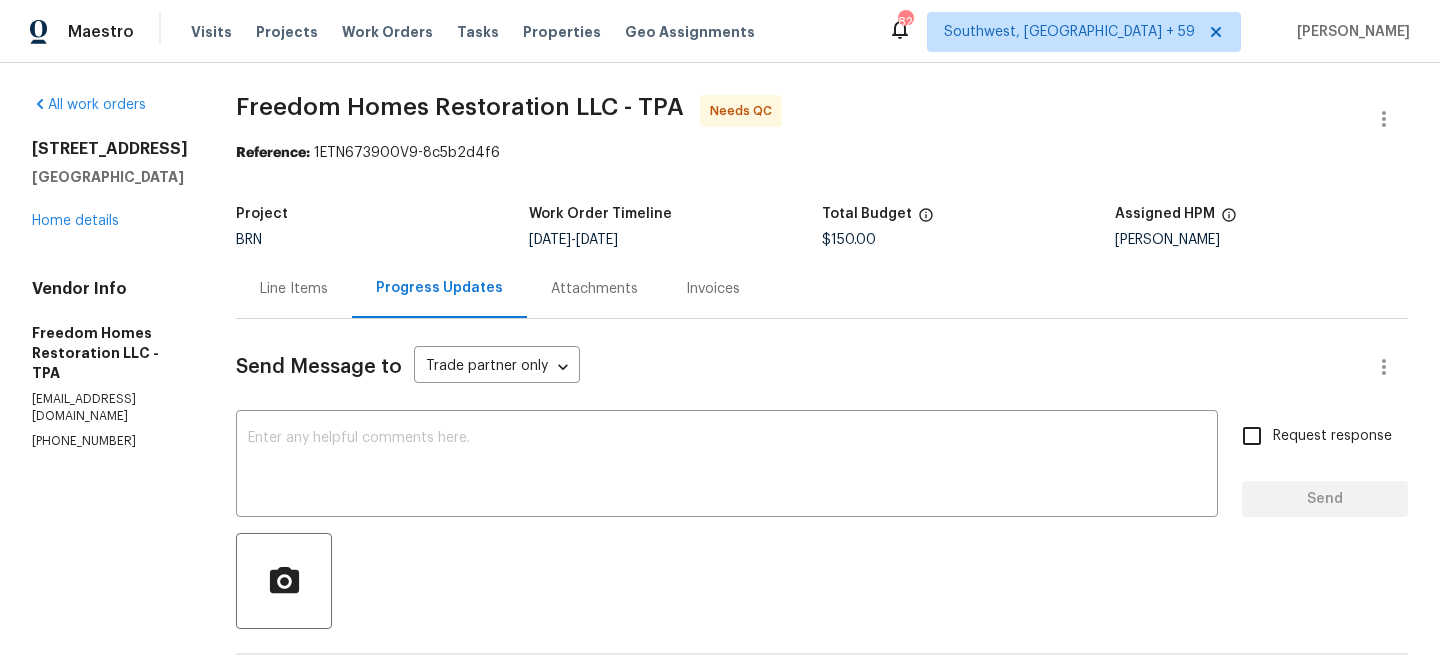click on "Line Items" at bounding box center [294, 289] 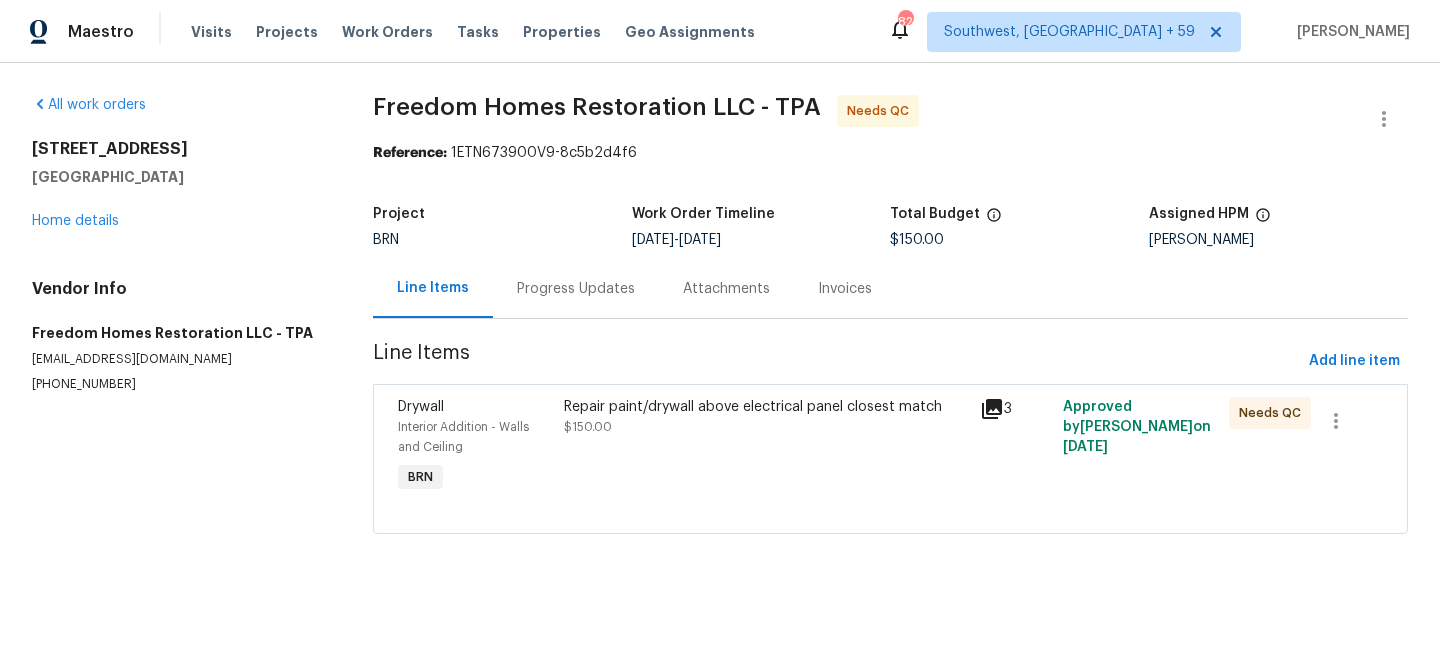 click on "Repair paint/drywall above electrical panel closest match $150.00" at bounding box center (765, 417) 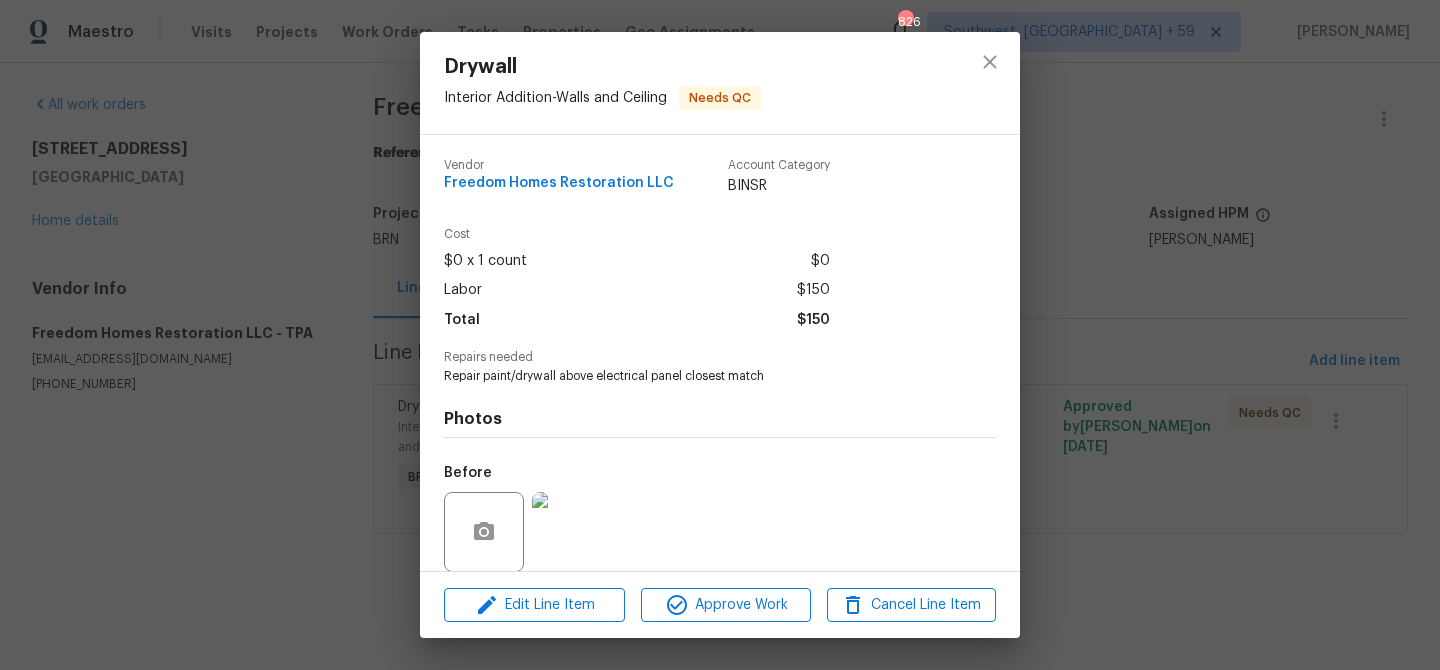 scroll, scrollTop: 150, scrollLeft: 0, axis: vertical 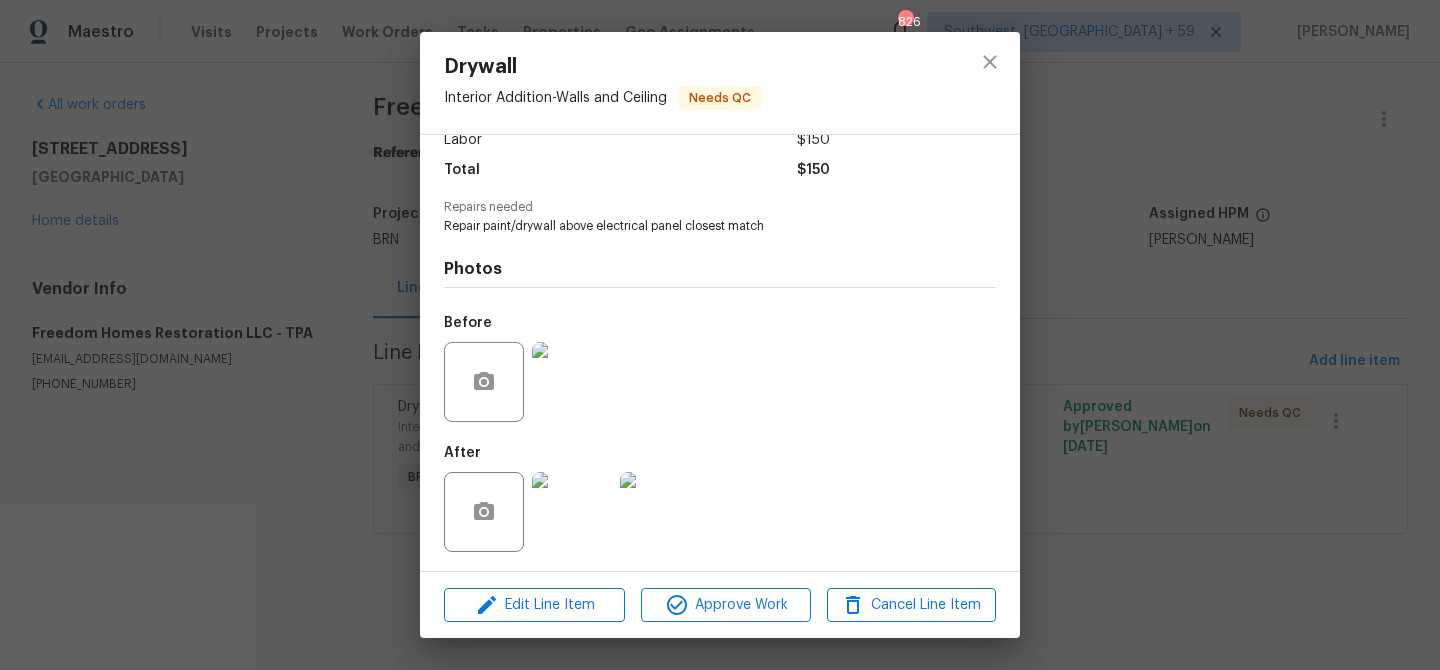 click at bounding box center (572, 382) 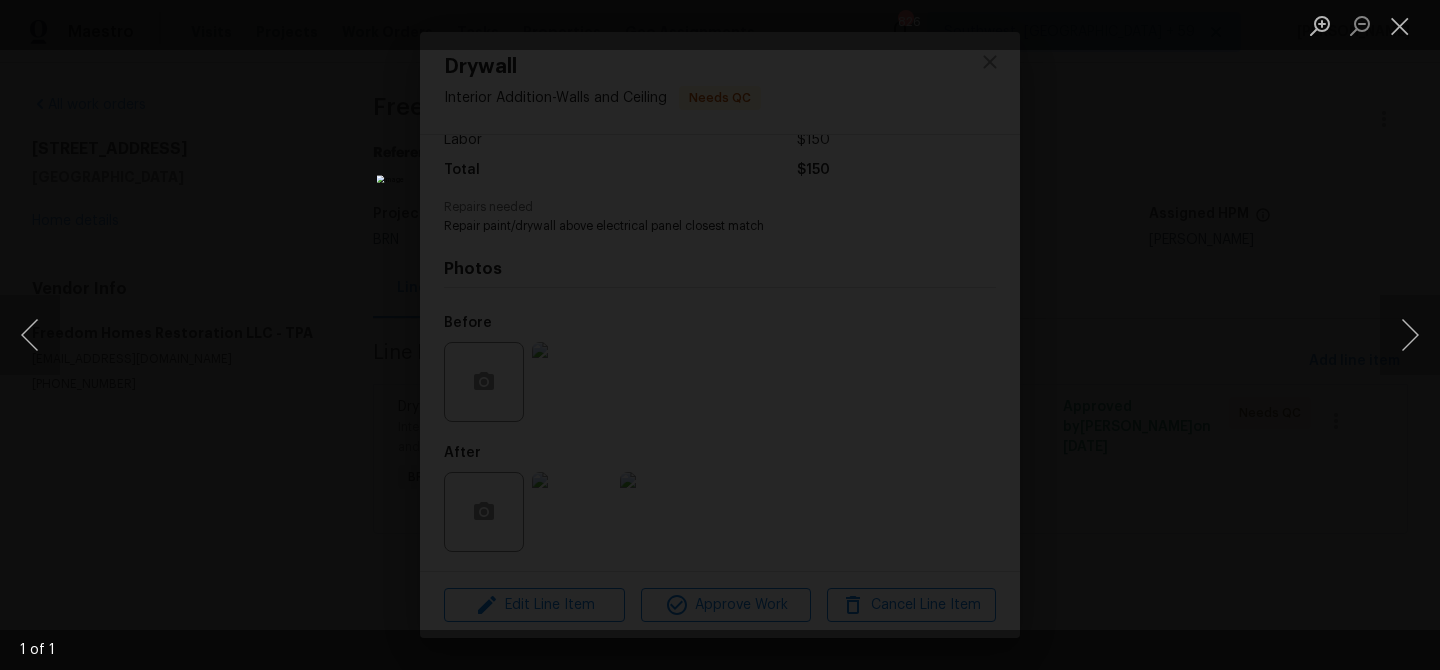 click at bounding box center (720, 335) 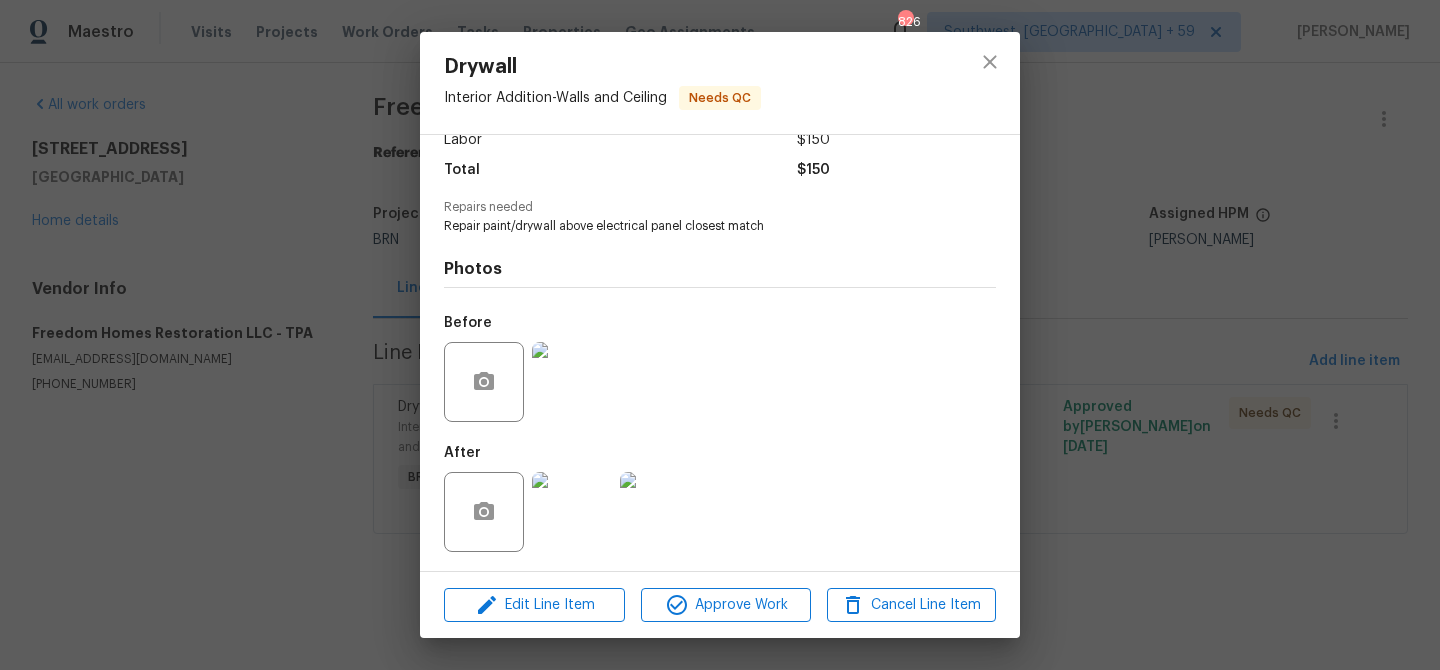 click at bounding box center [572, 512] 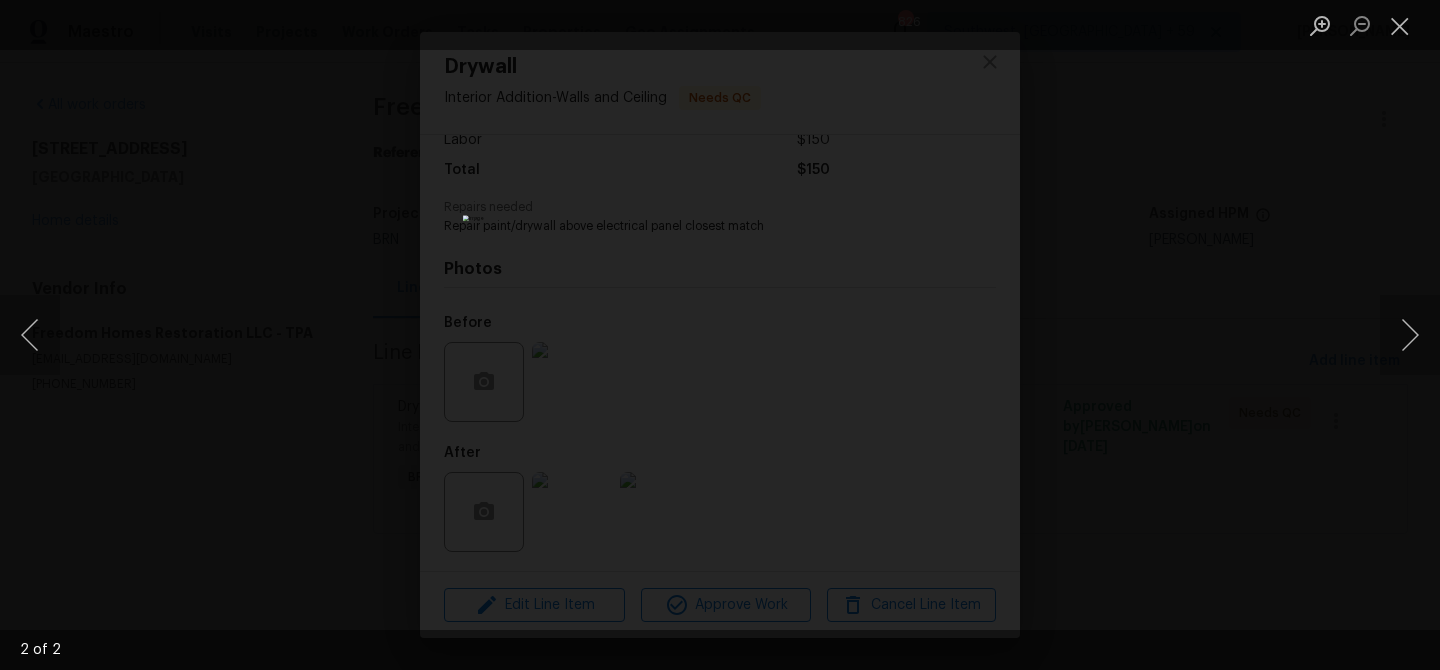 click at bounding box center [720, 334] 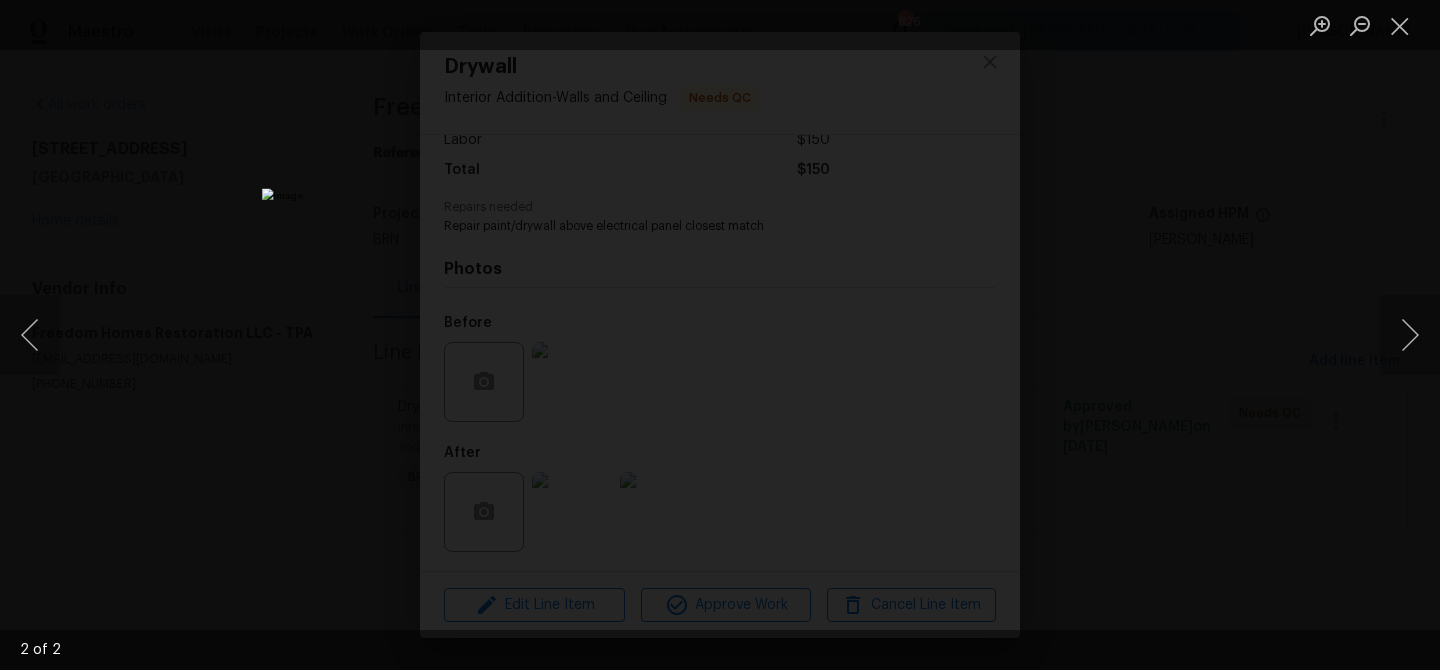 click at bounding box center (778, 428) 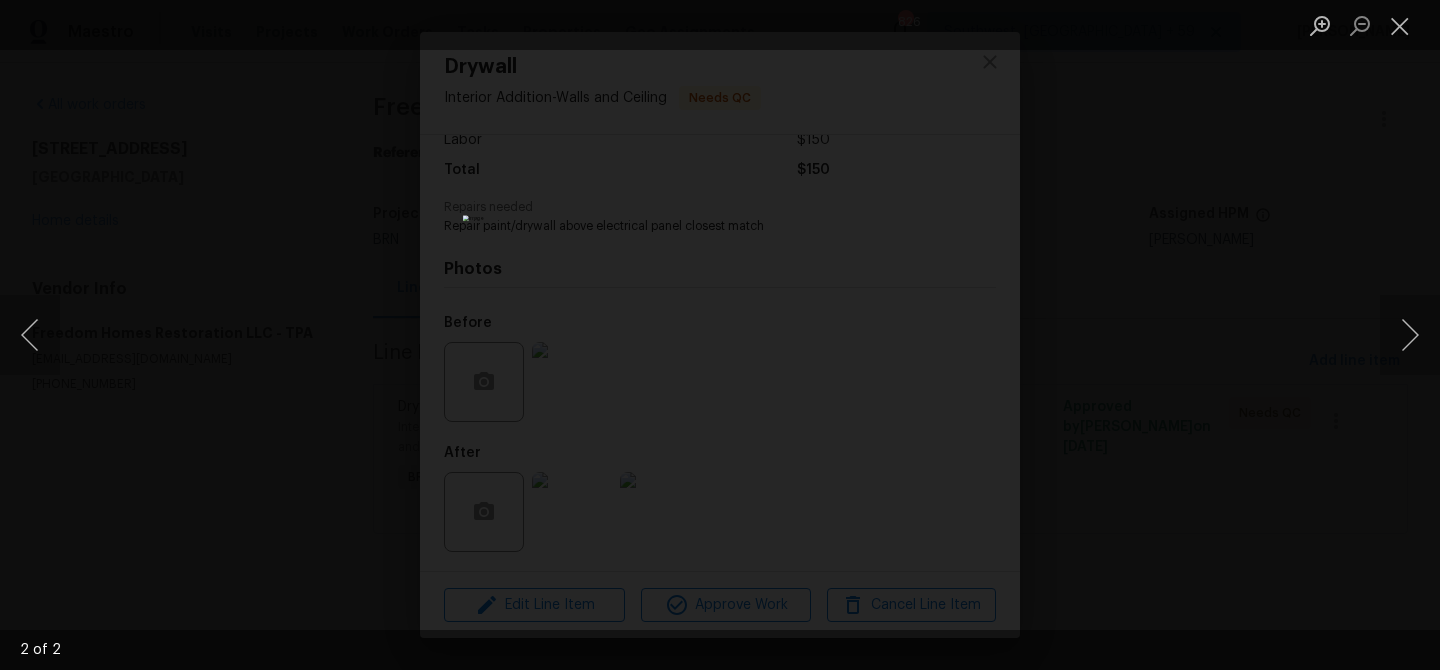 click at bounding box center (720, 335) 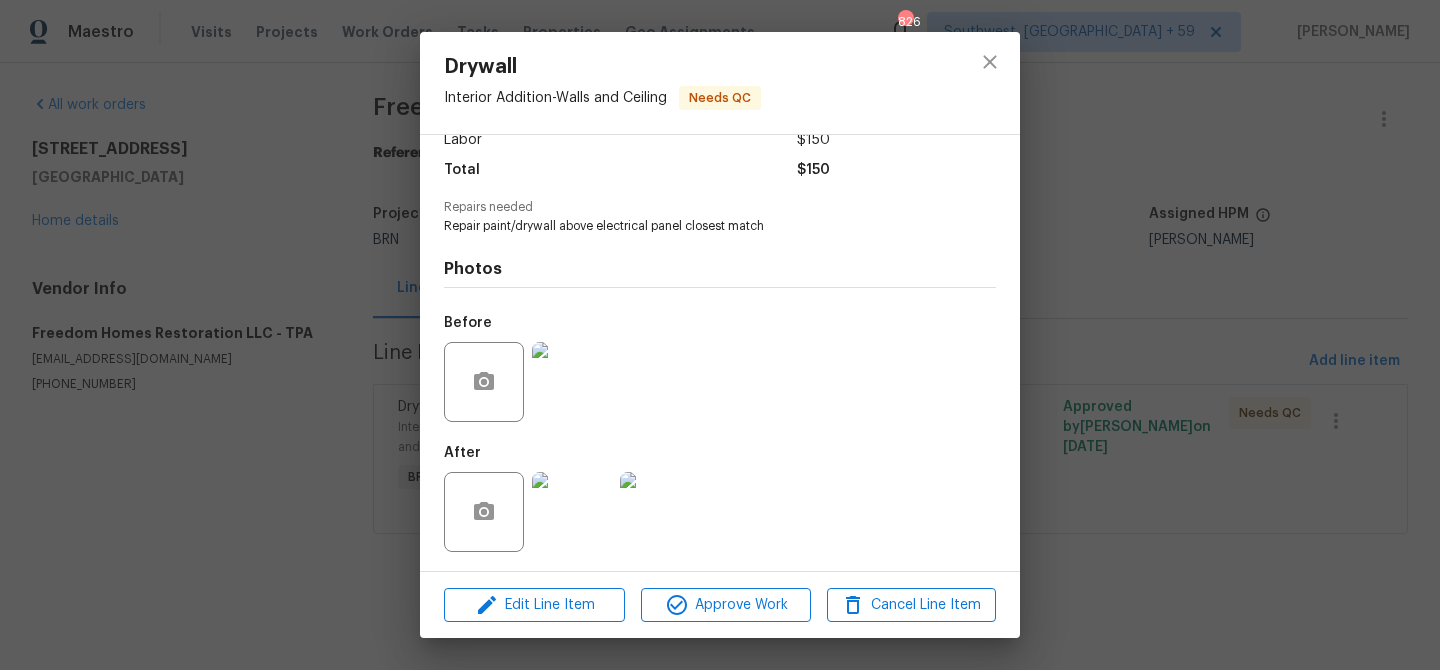 click at bounding box center [572, 512] 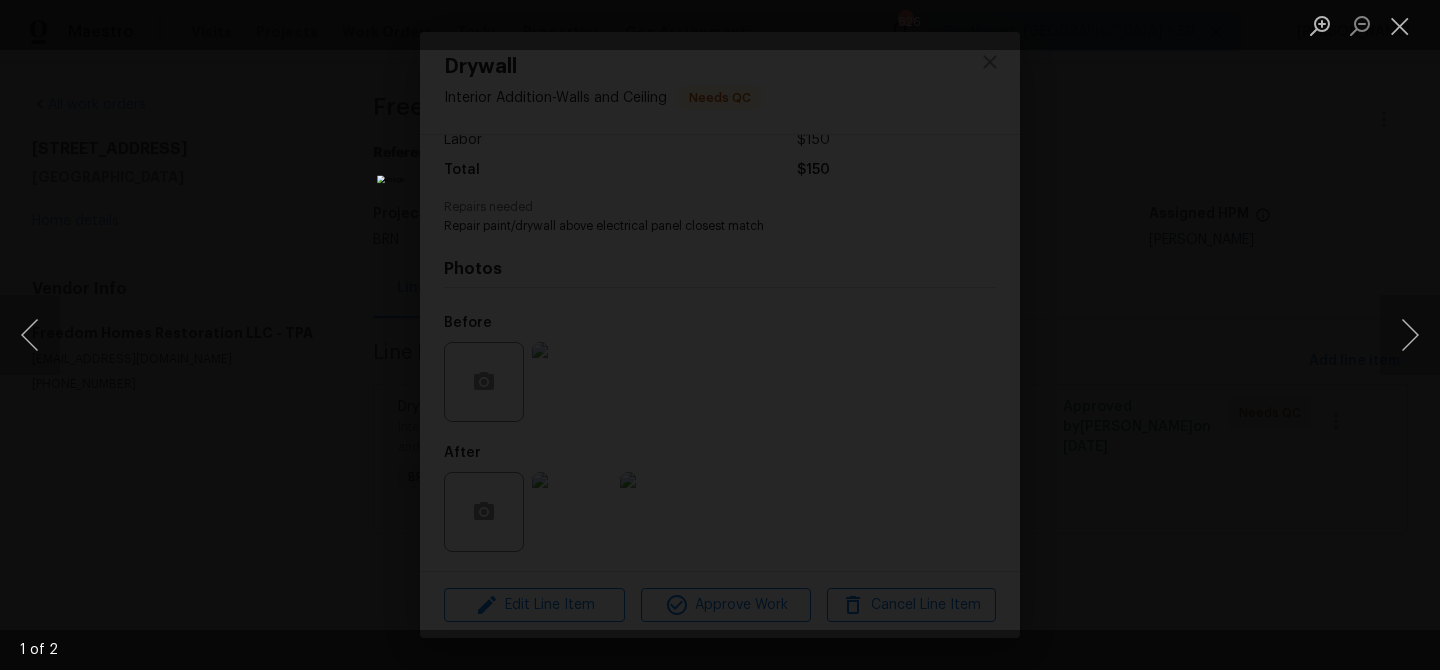 click at bounding box center [720, 335] 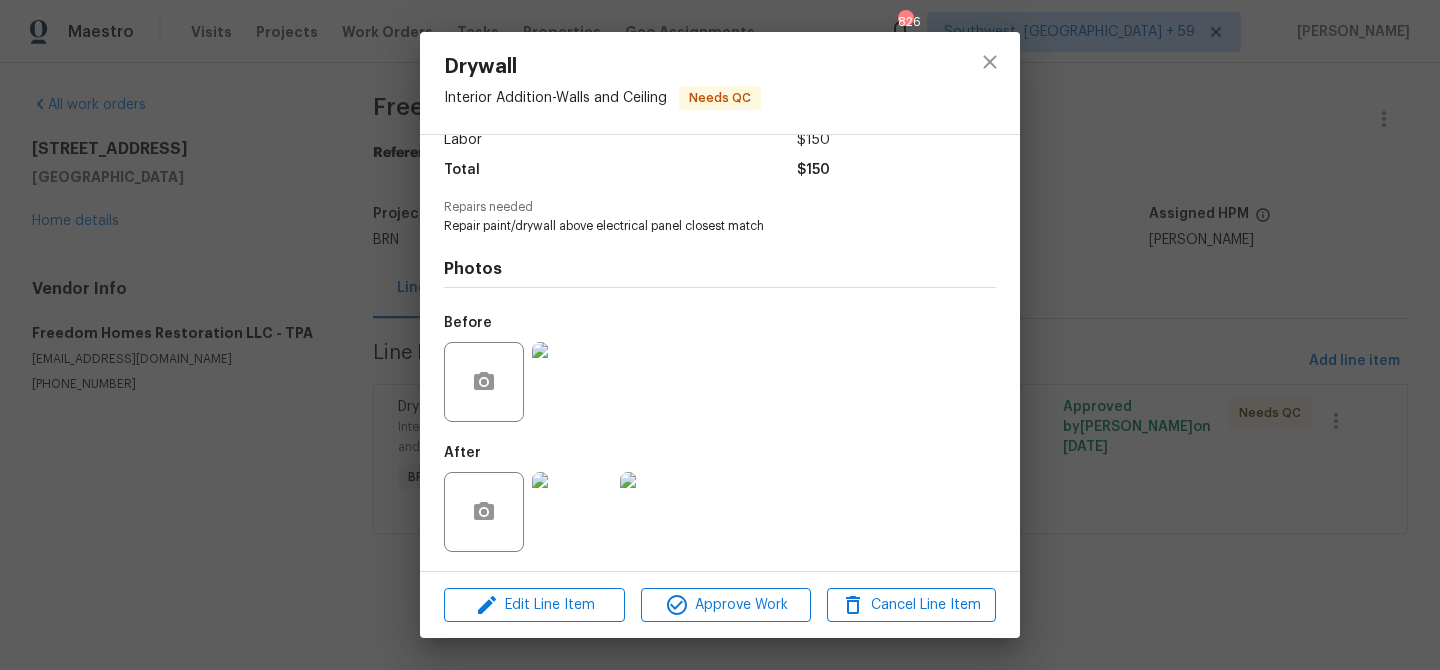 click on "Drywall Interior Addition  -  Walls and Ceiling Needs QC Vendor Freedom Homes Restoration LLC Account Category BINSR Cost $0 x 1 count $0 Labor $150 Total $150 Repairs needed Repair paint/drywall above electrical panel closest match Photos Before After  Edit Line Item  Approve Work  Cancel Line Item" at bounding box center [720, 335] 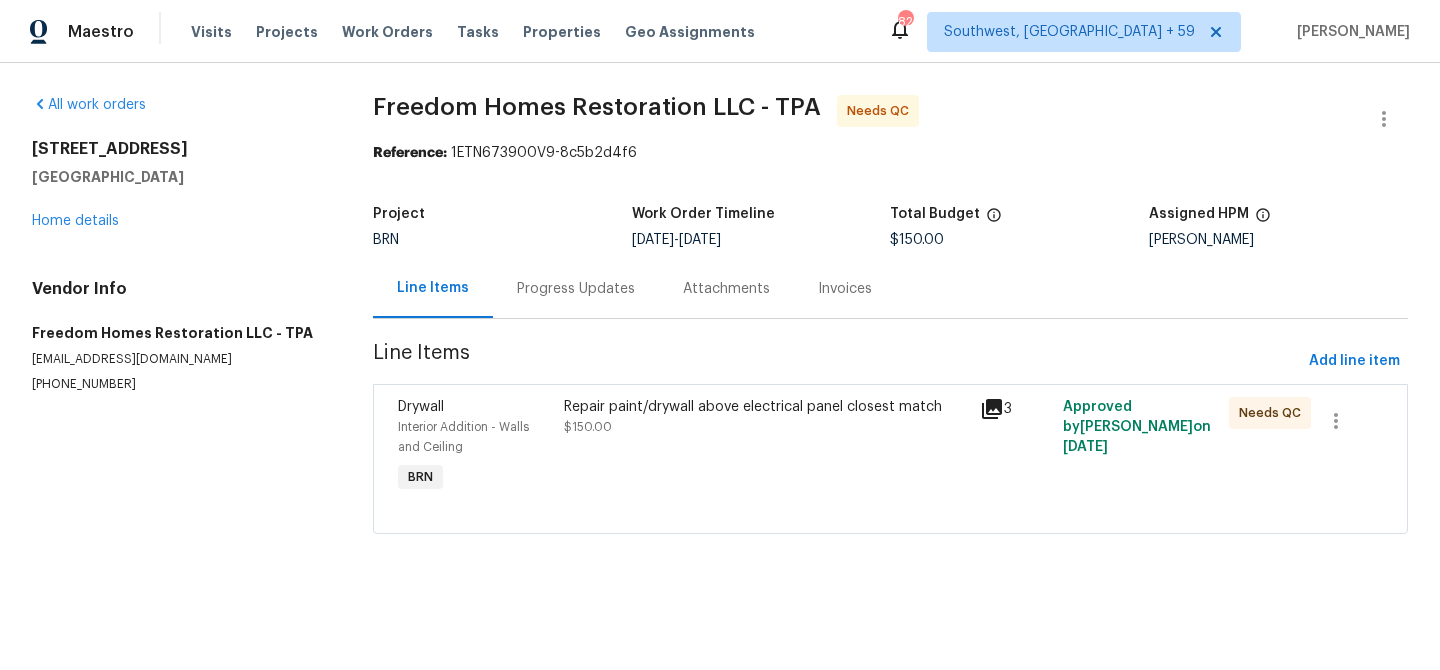 click on "All work orders 4104 W Gray St Tampa, FL 33609 Home details Vendor Info Freedom Homes Restoration LLC - TPA freedomhomesr@gmail.com (561) 352-5288" at bounding box center [178, 244] 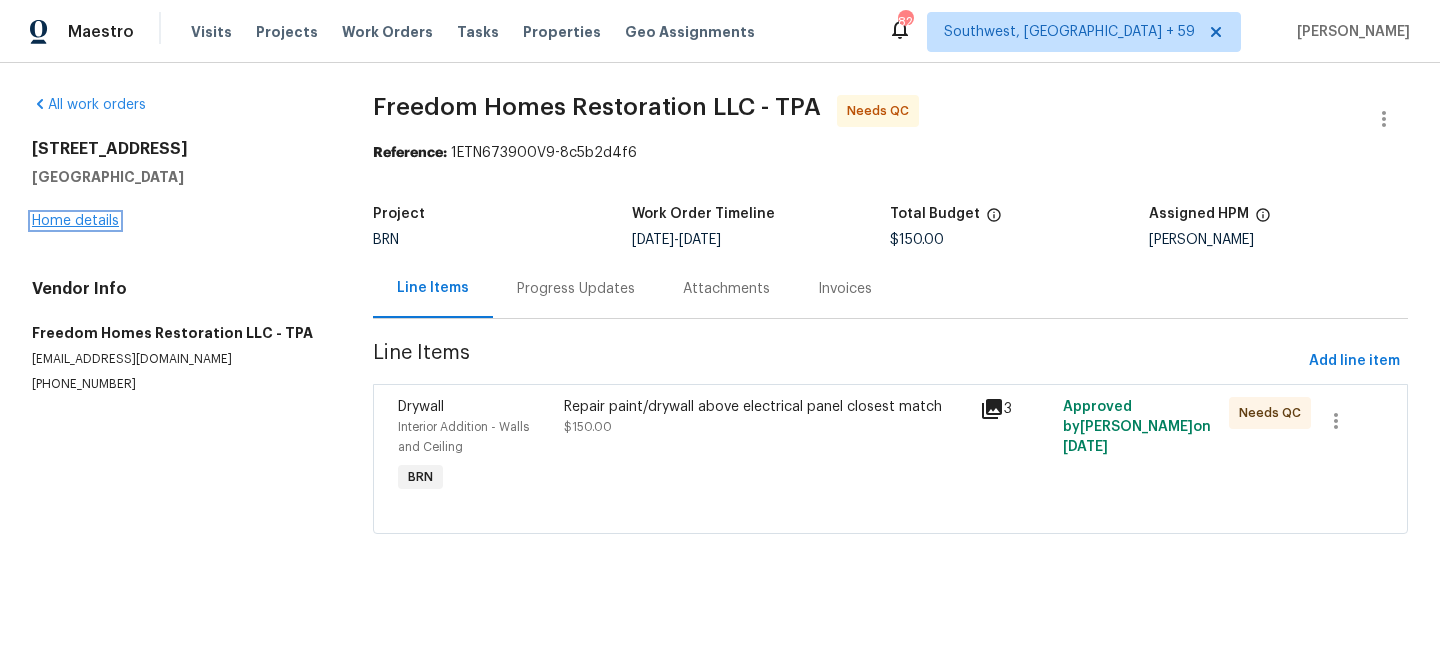 click on "Home details" at bounding box center [75, 221] 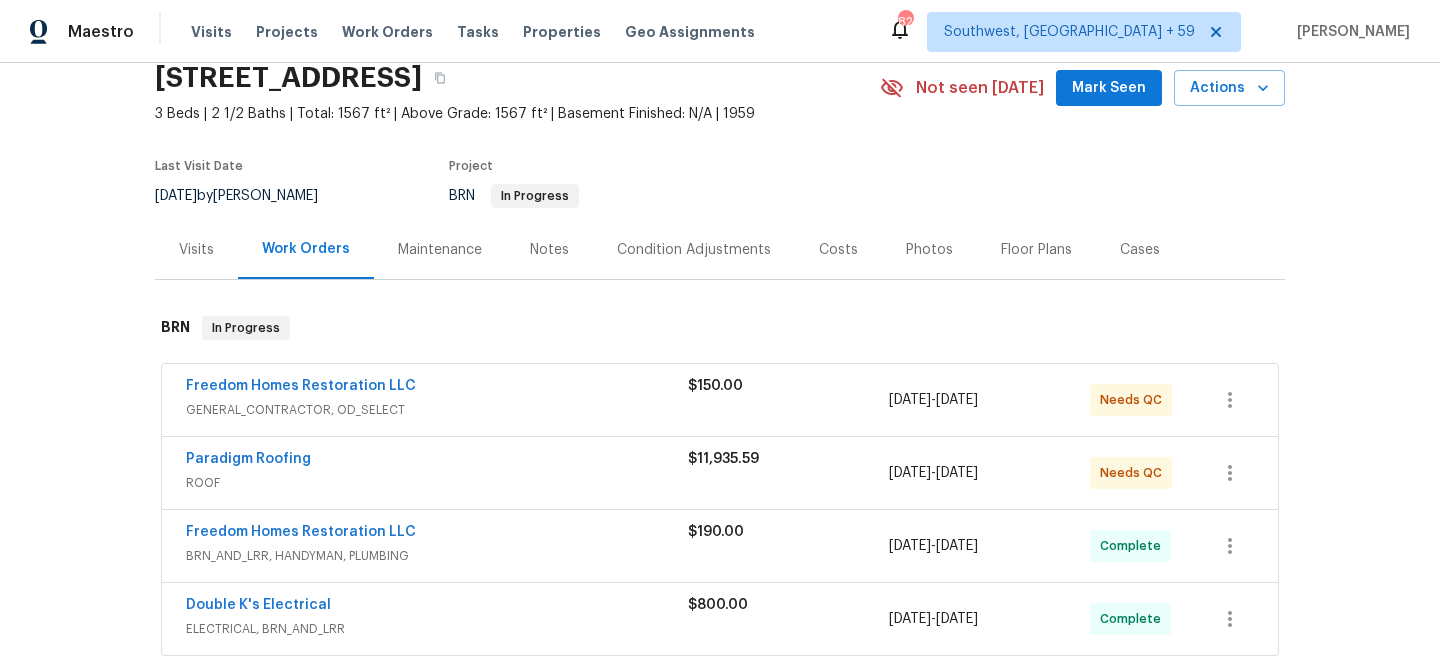 scroll, scrollTop: 143, scrollLeft: 0, axis: vertical 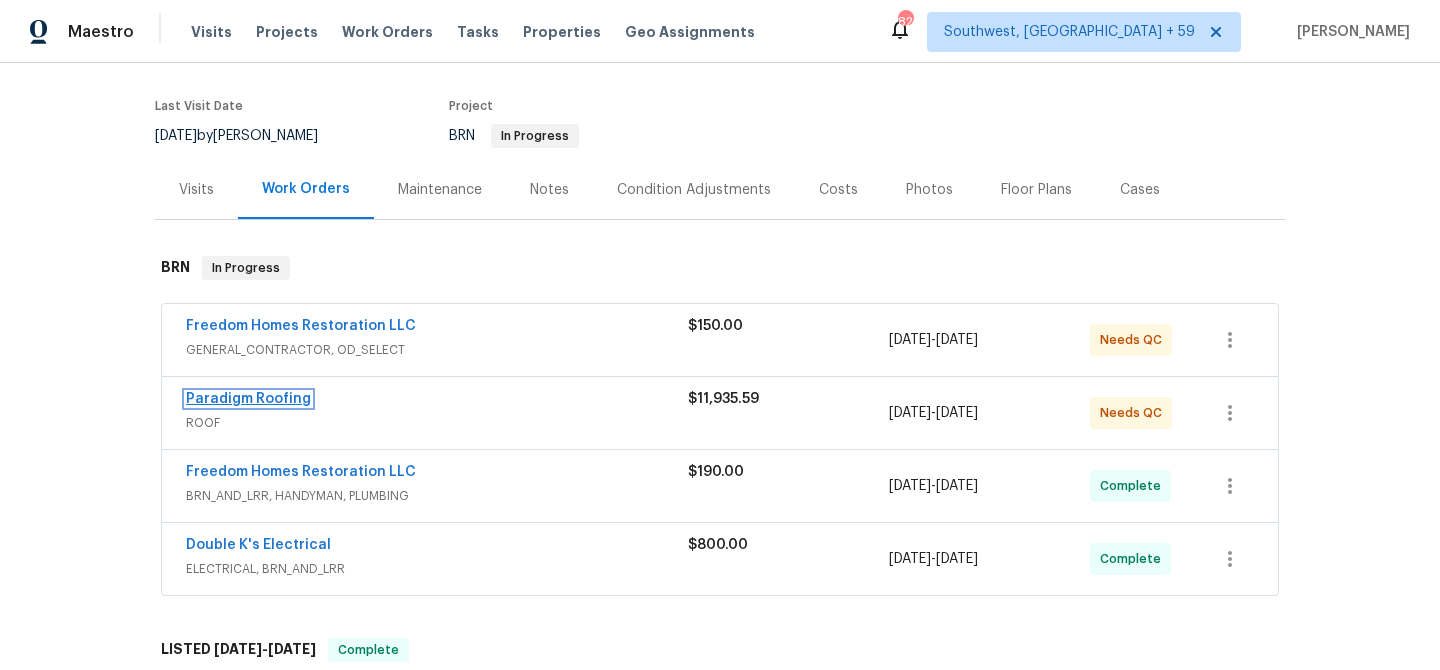 click on "Paradigm Roofing" at bounding box center [248, 399] 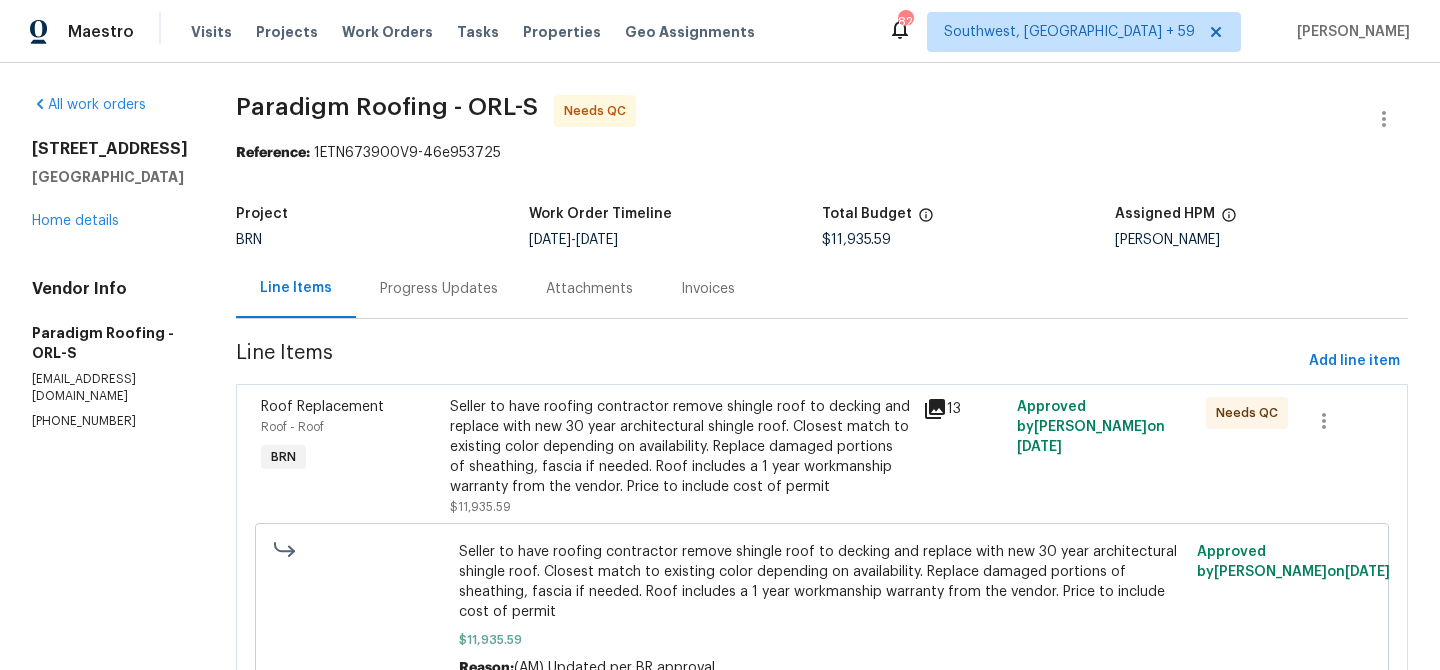 click on "Seller to have roofing contractor remove shingle roof to decking and replace with new 30 year architectural shingle roof. Closest match to existing color depending on availability. Replace damaged portions of sheathing, fascia if needed. Roof includes a 1 year workmanship warranty from the vendor. Price to include cost of permit" at bounding box center [680, 447] 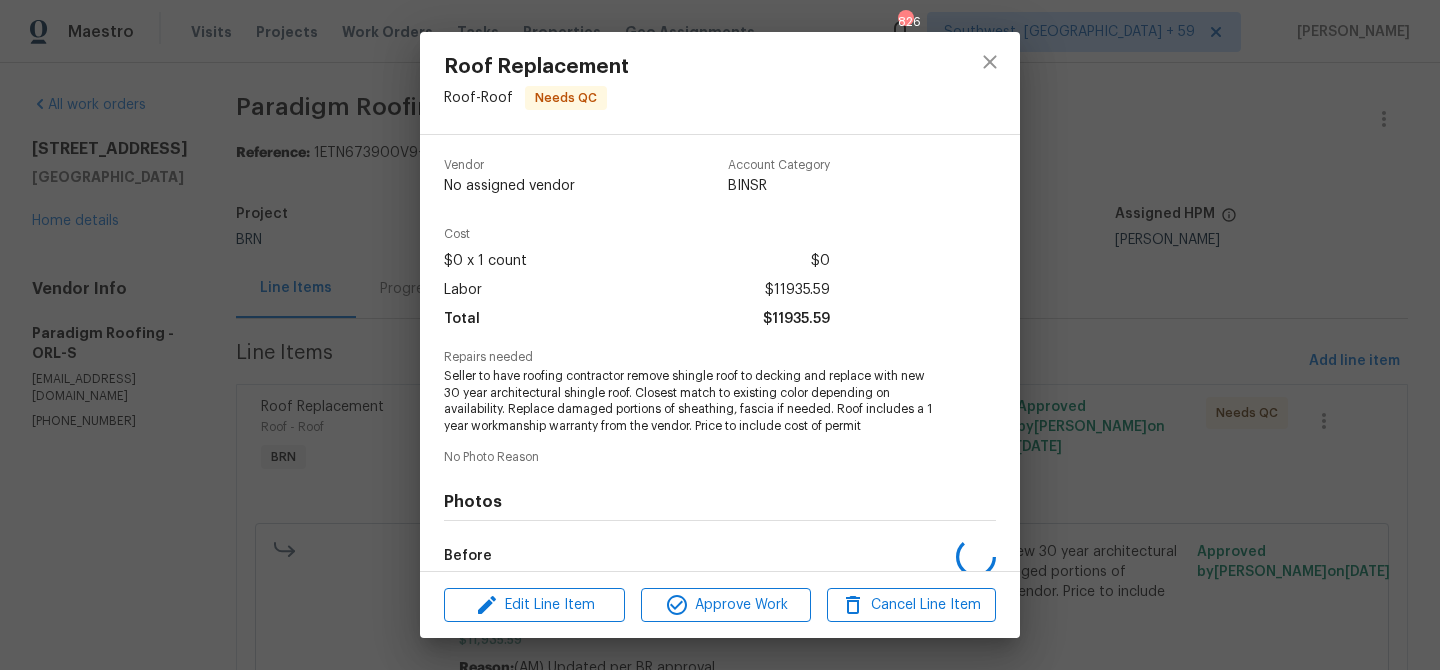scroll, scrollTop: 234, scrollLeft: 0, axis: vertical 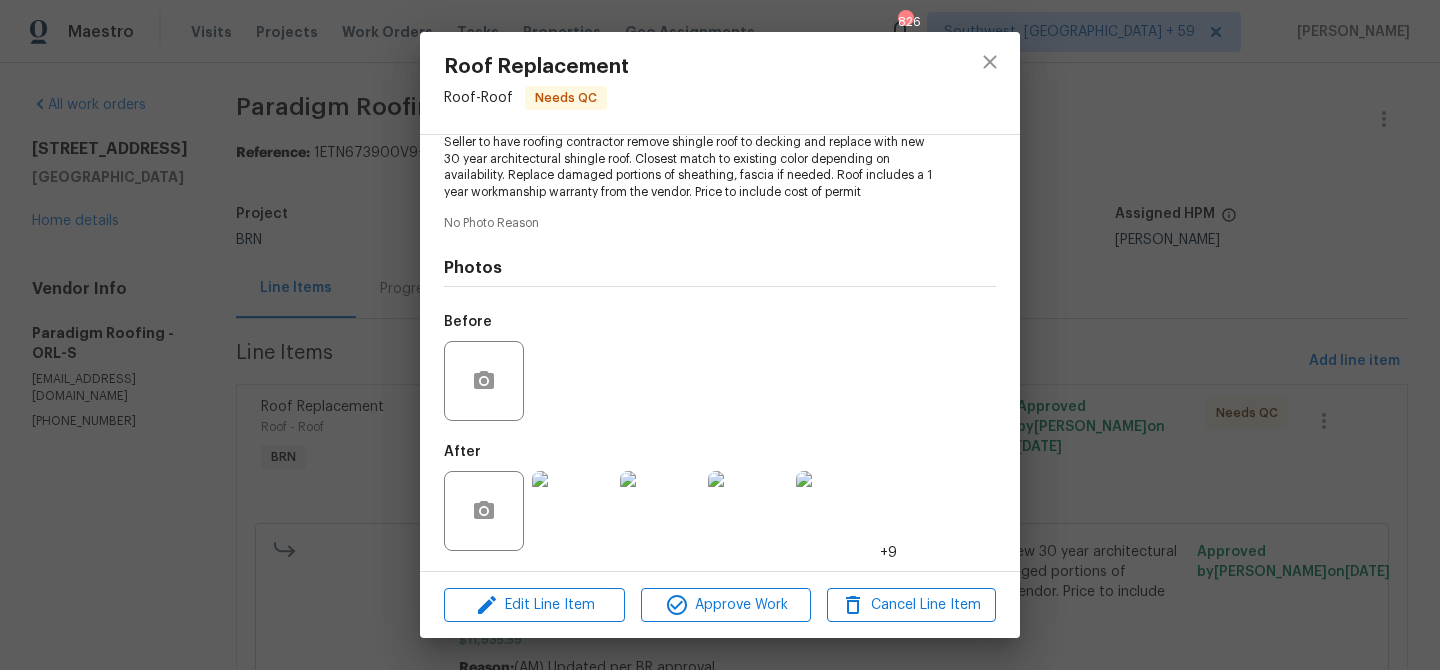 click at bounding box center [572, 511] 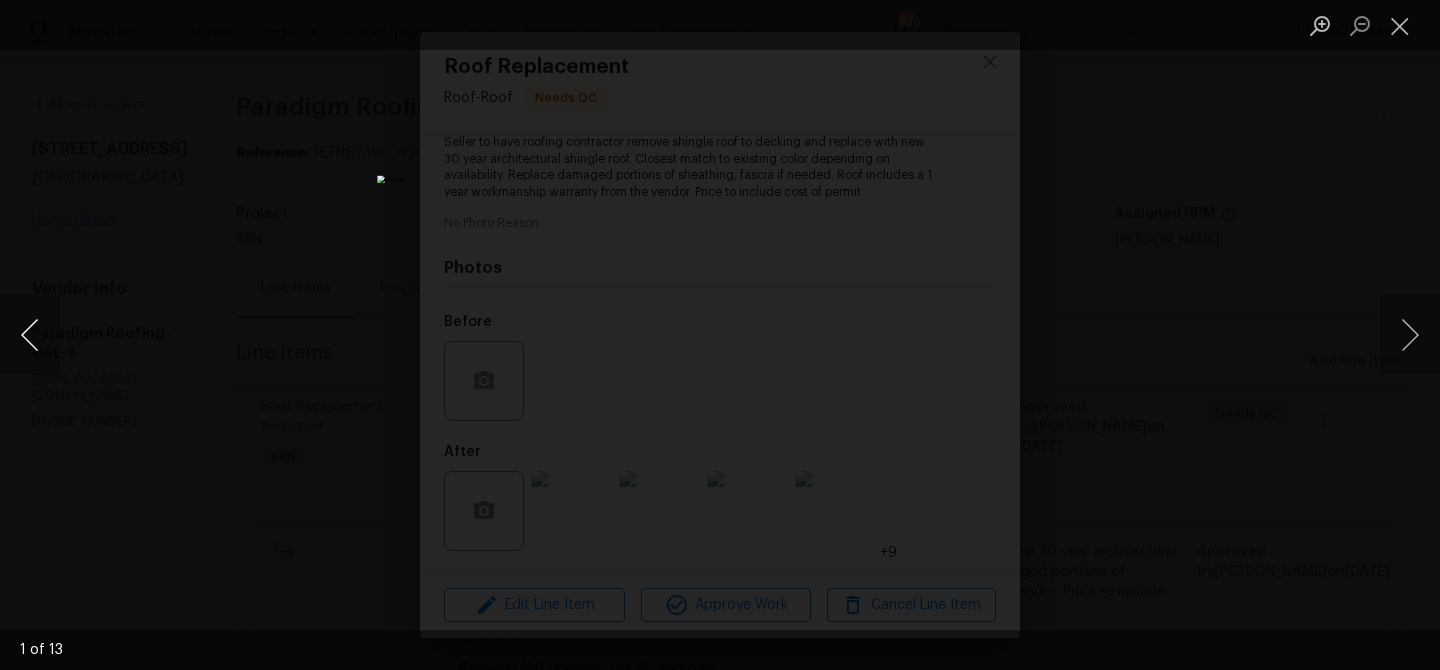 click at bounding box center [30, 335] 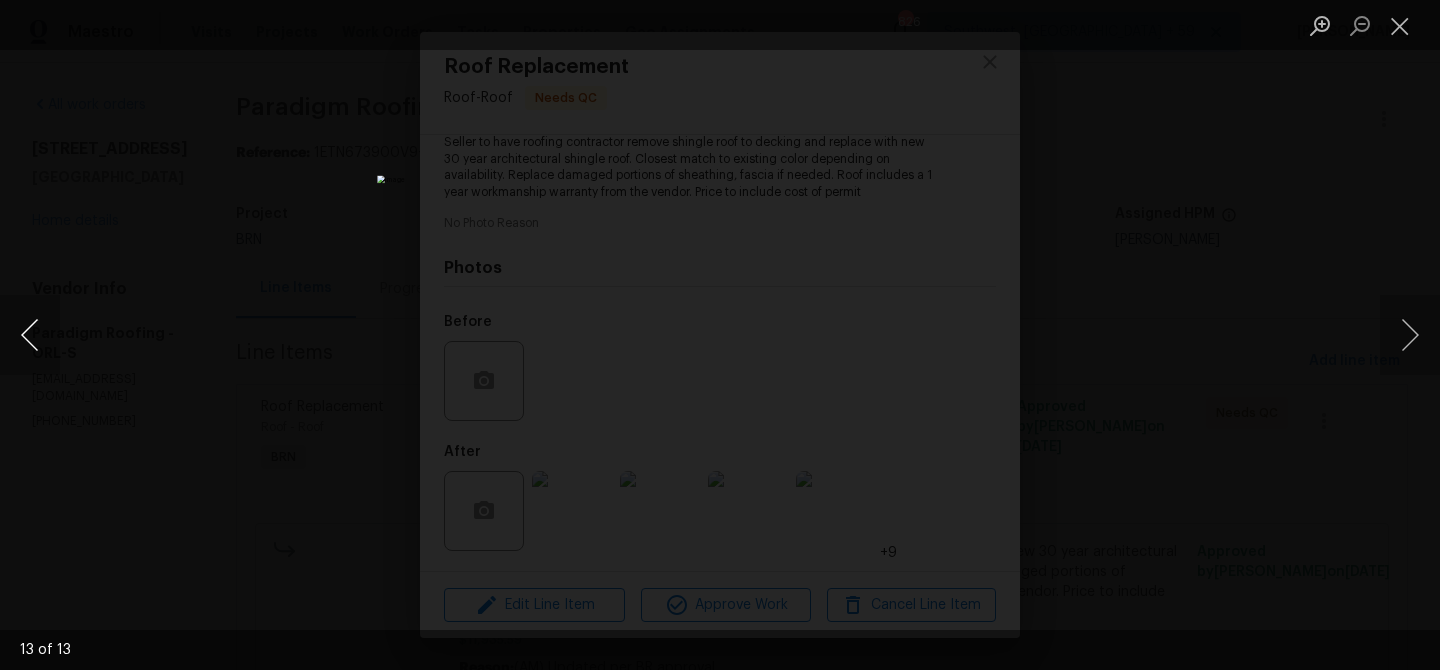 click at bounding box center (30, 335) 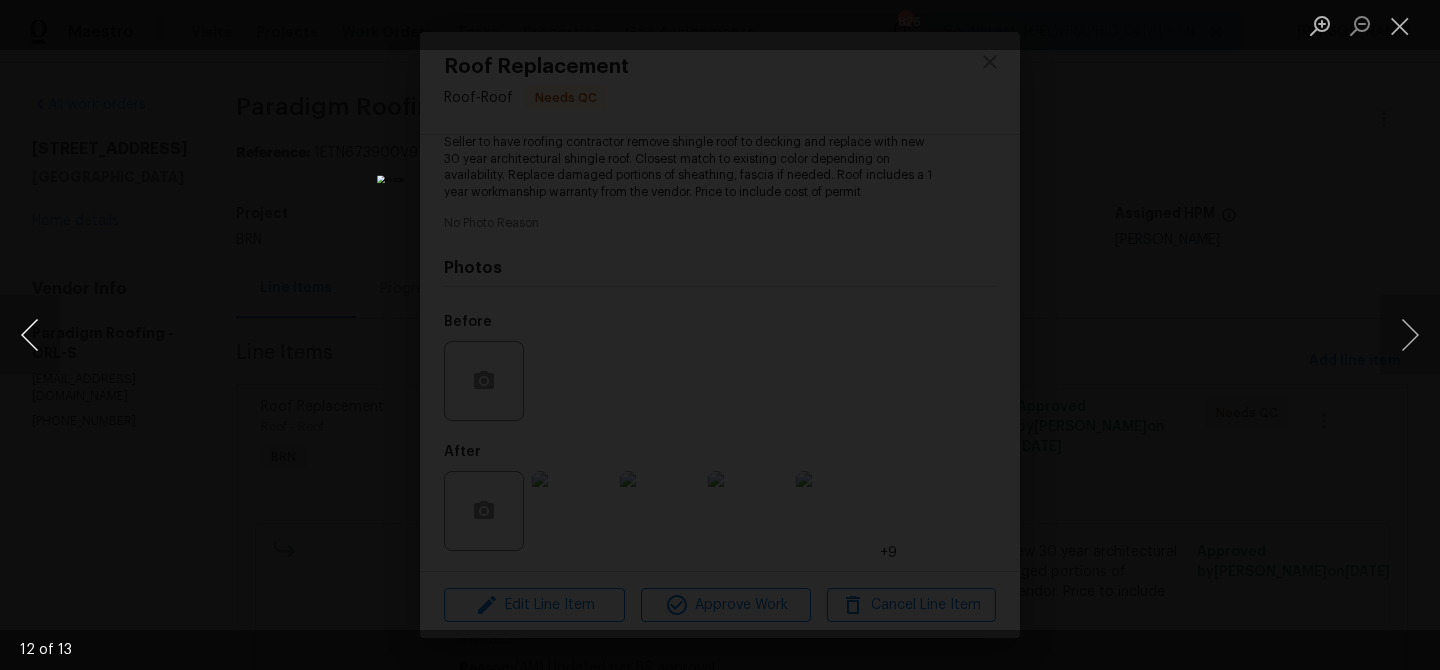 click at bounding box center [30, 335] 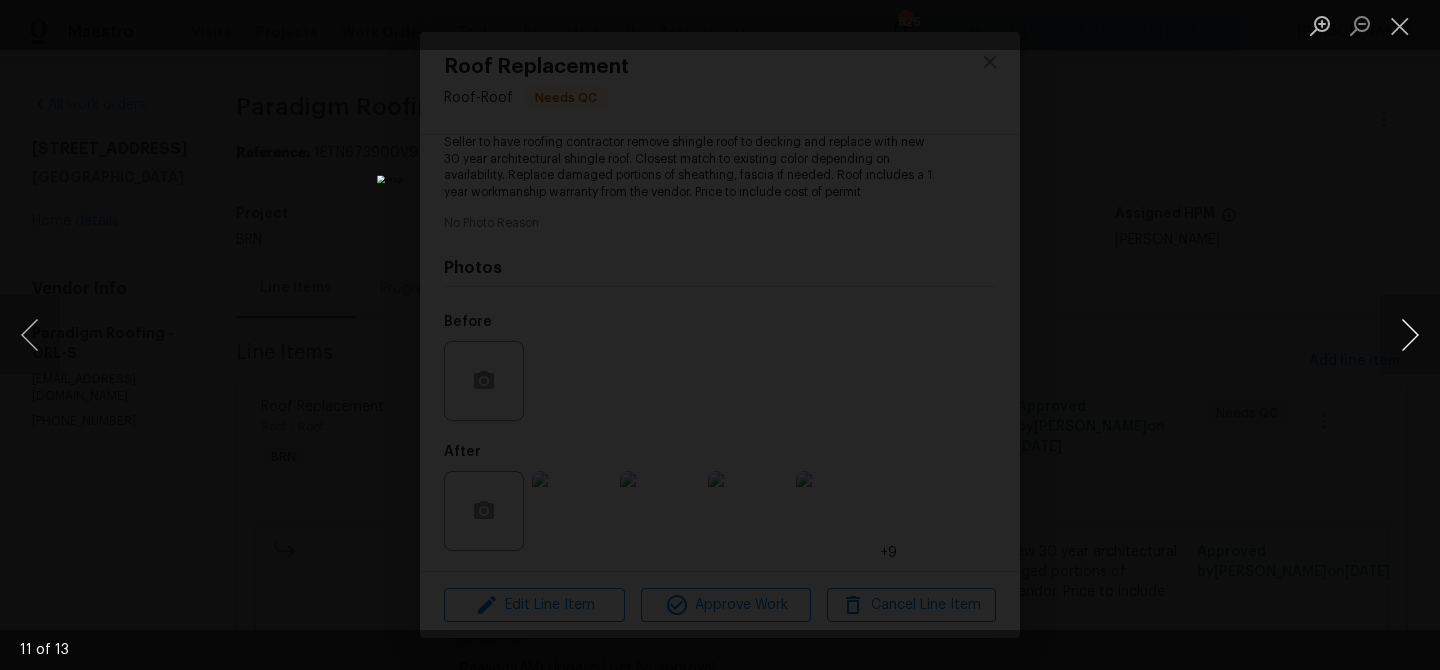 click at bounding box center [1410, 335] 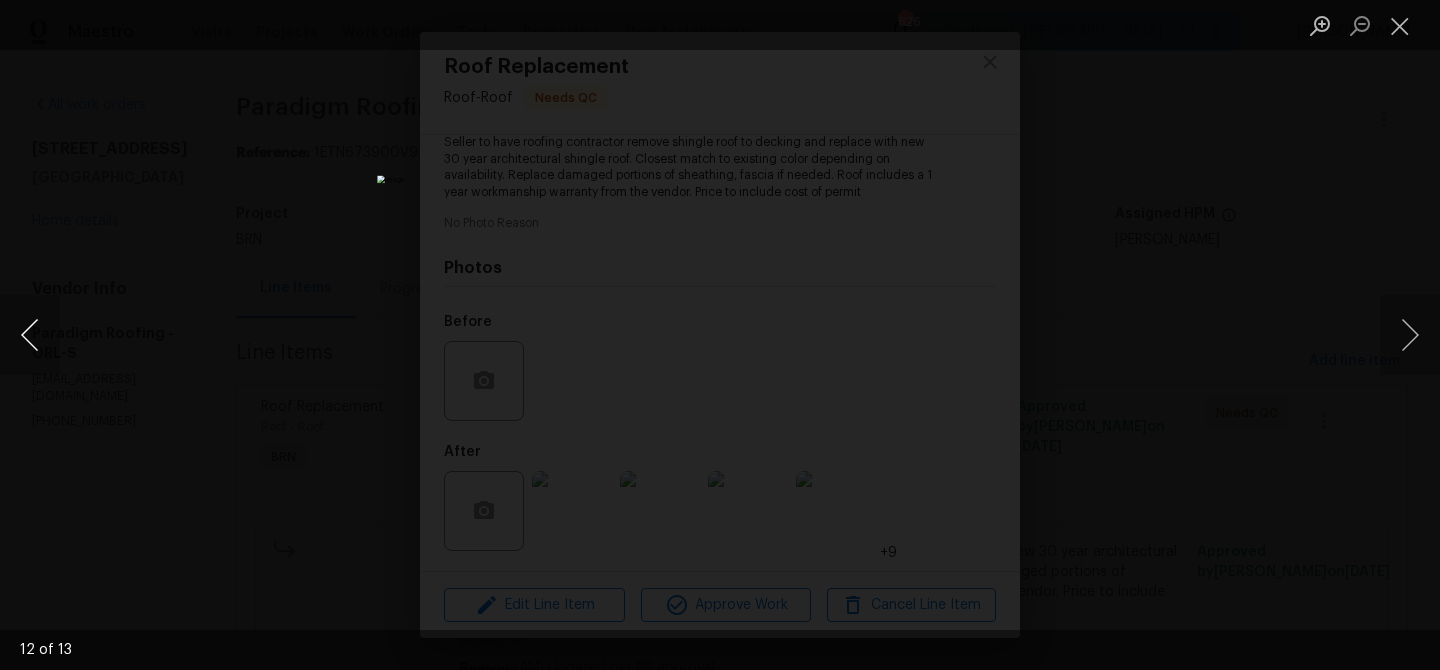 click at bounding box center (30, 335) 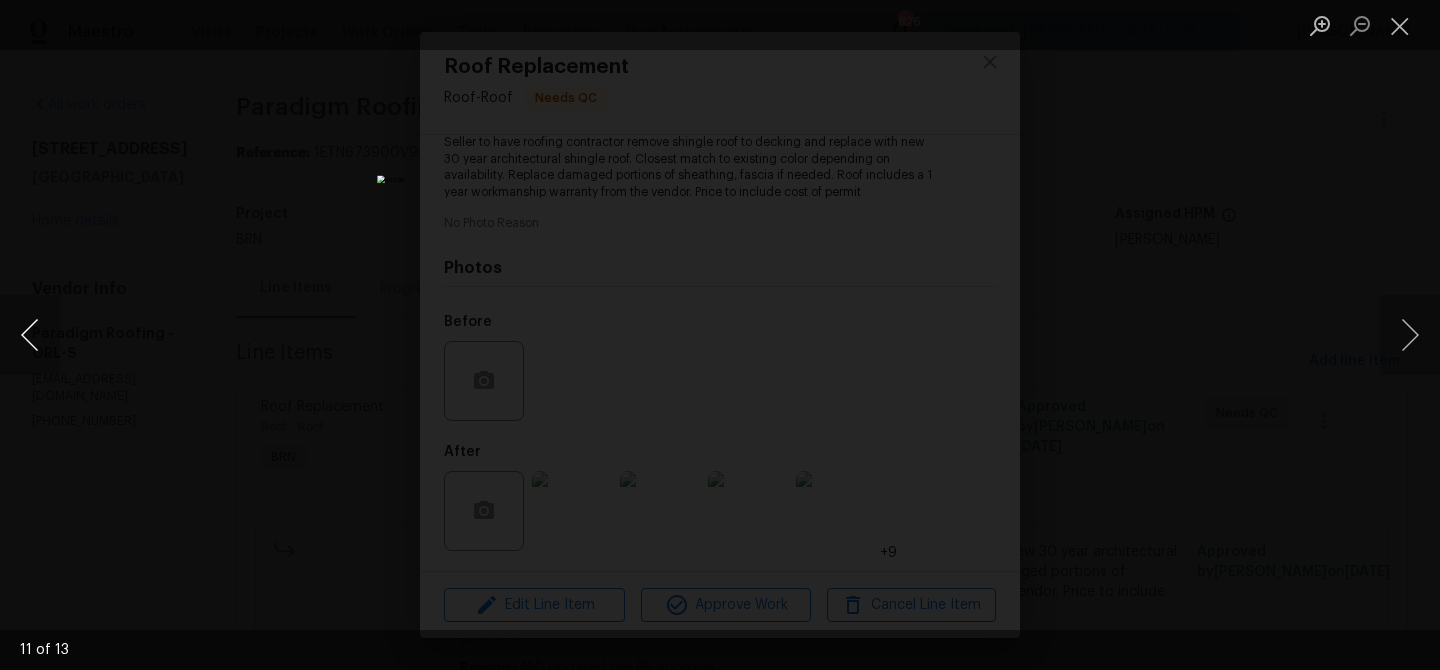 click at bounding box center (30, 335) 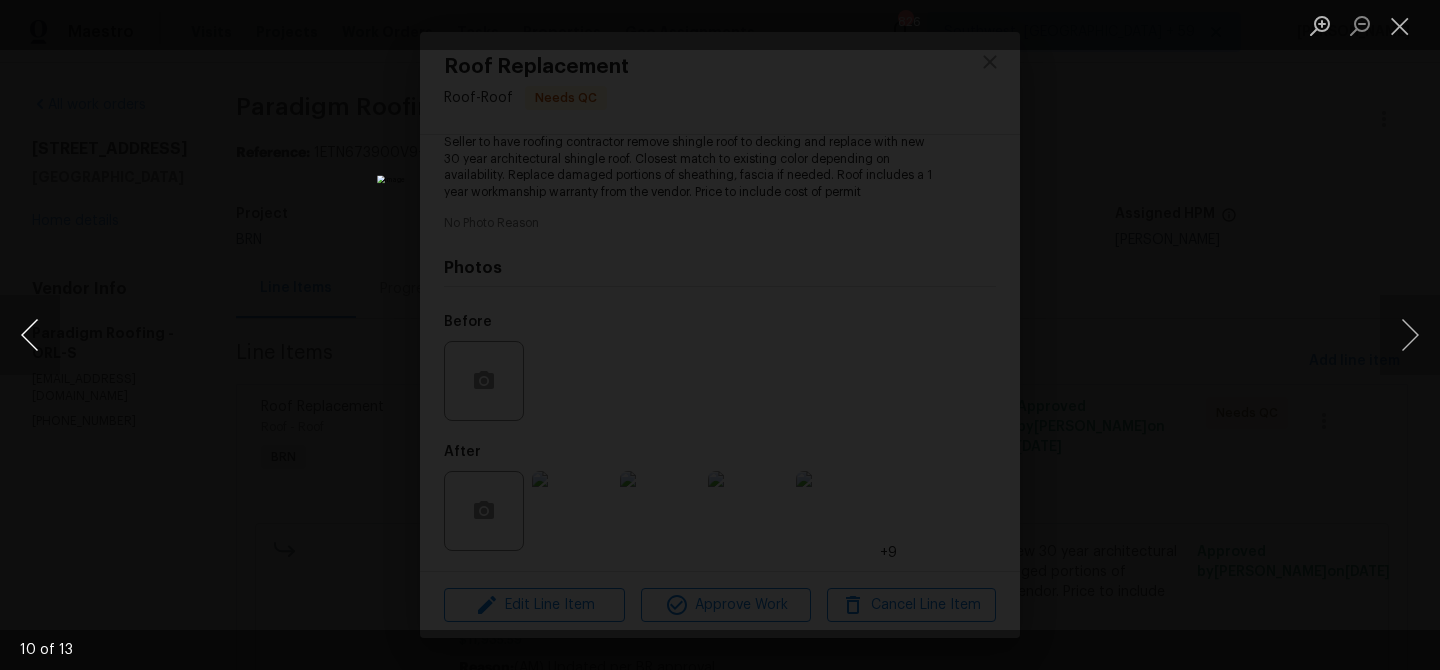 click at bounding box center [30, 335] 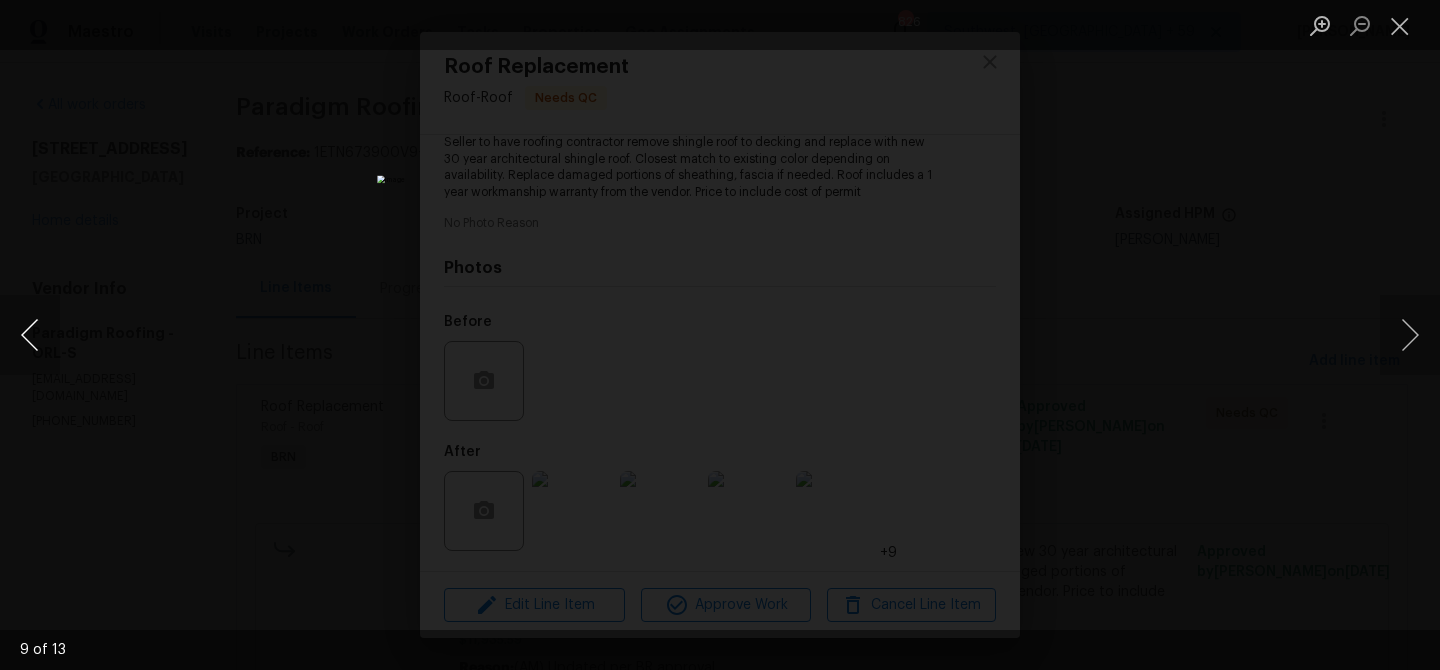 click at bounding box center (30, 335) 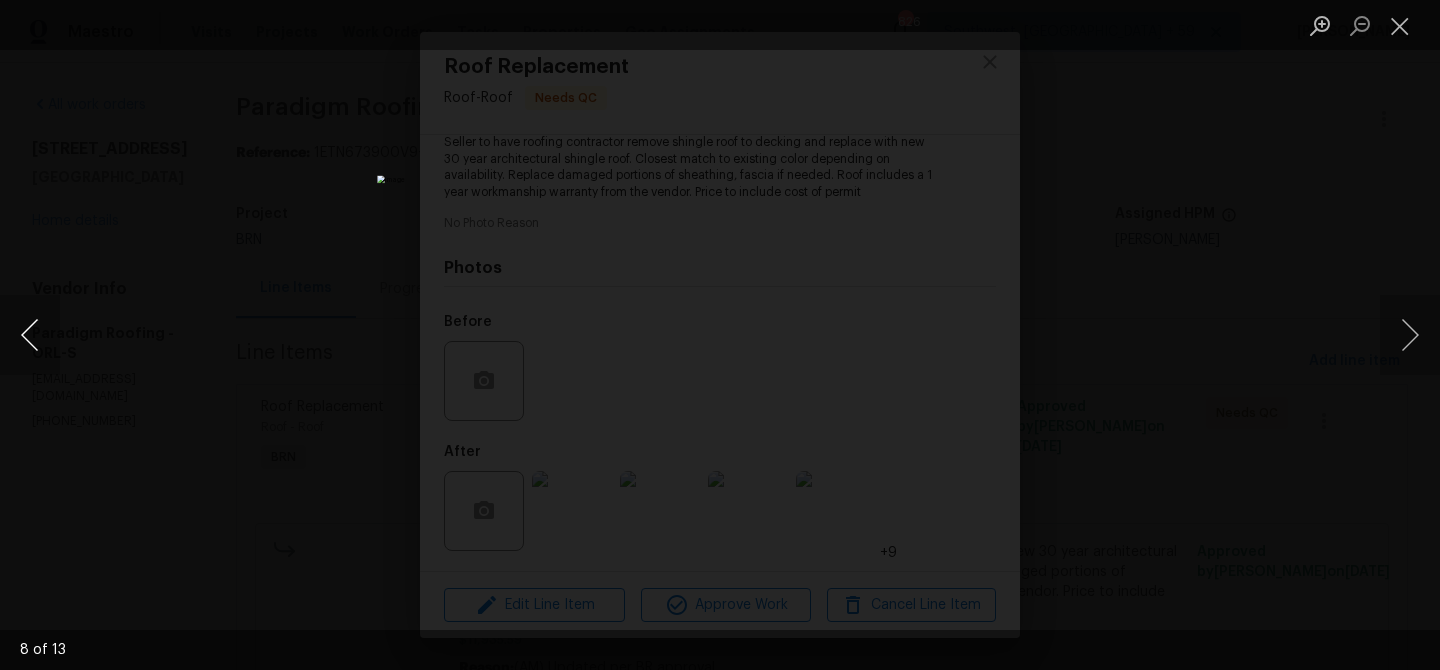 click at bounding box center (30, 335) 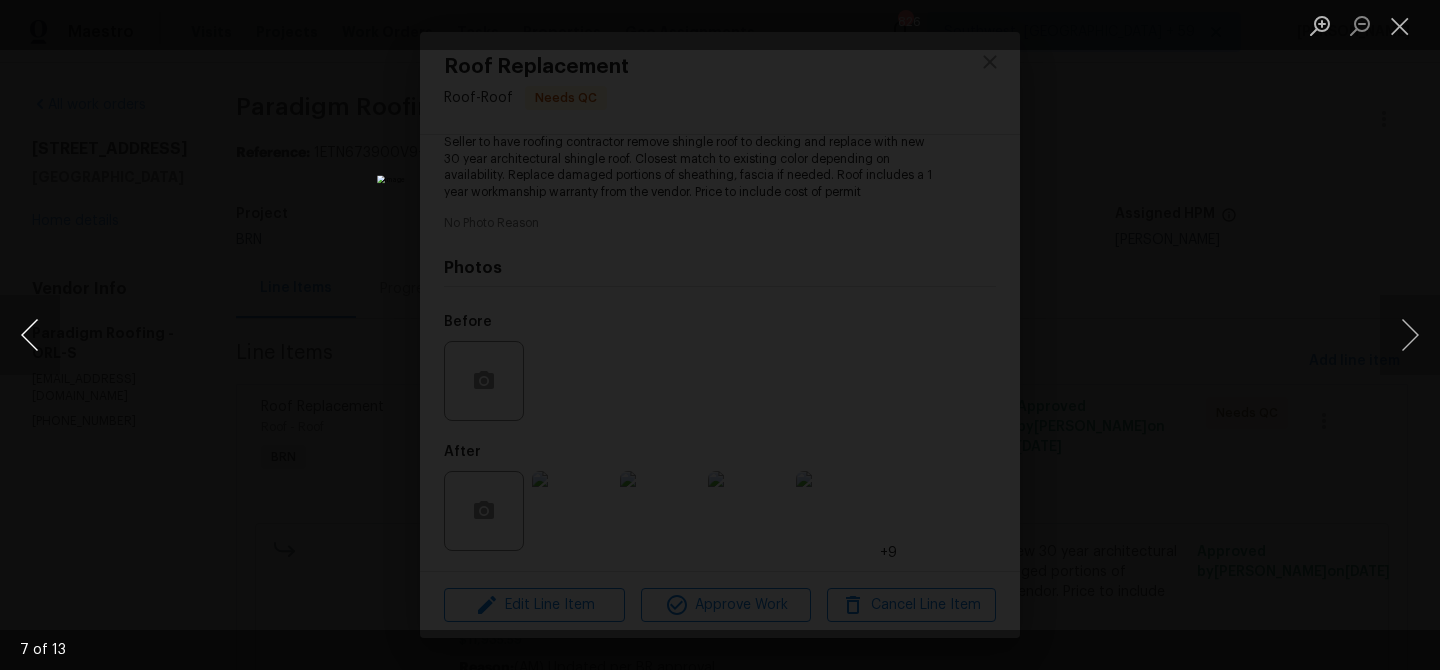 click at bounding box center (30, 335) 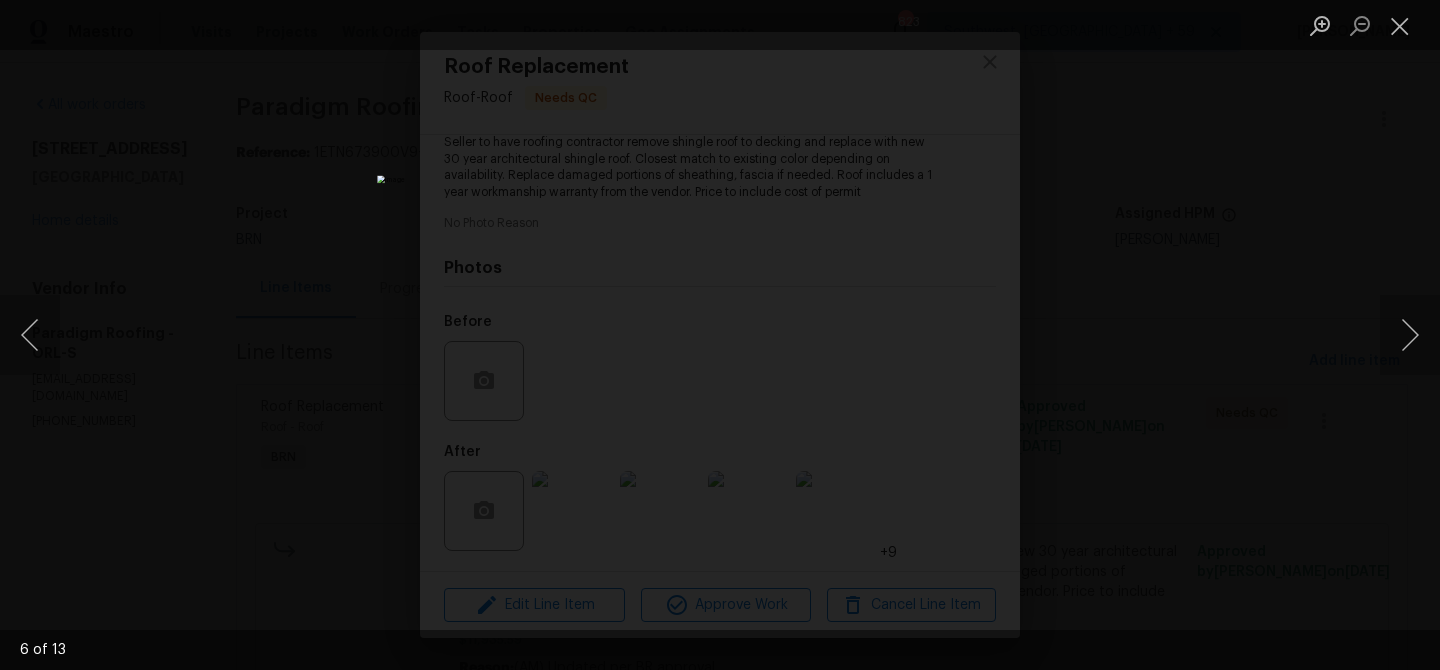 click at bounding box center (720, 335) 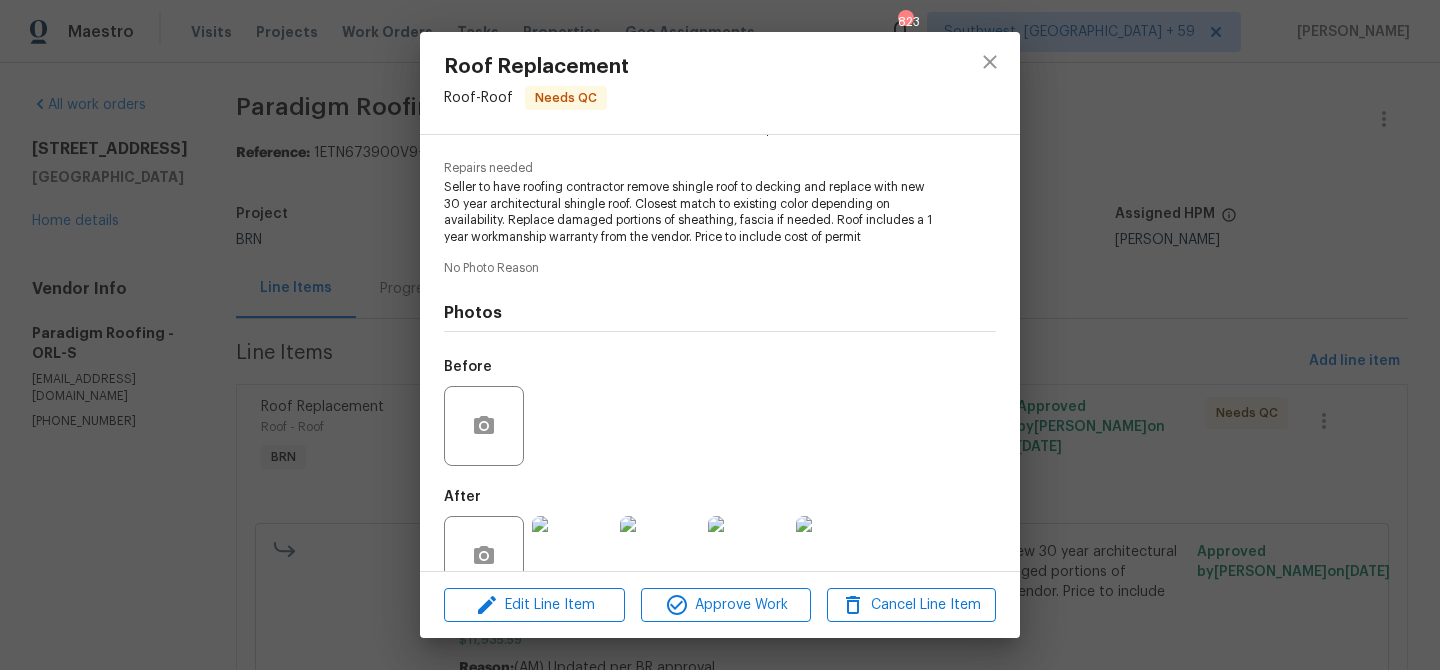scroll, scrollTop: 188, scrollLeft: 0, axis: vertical 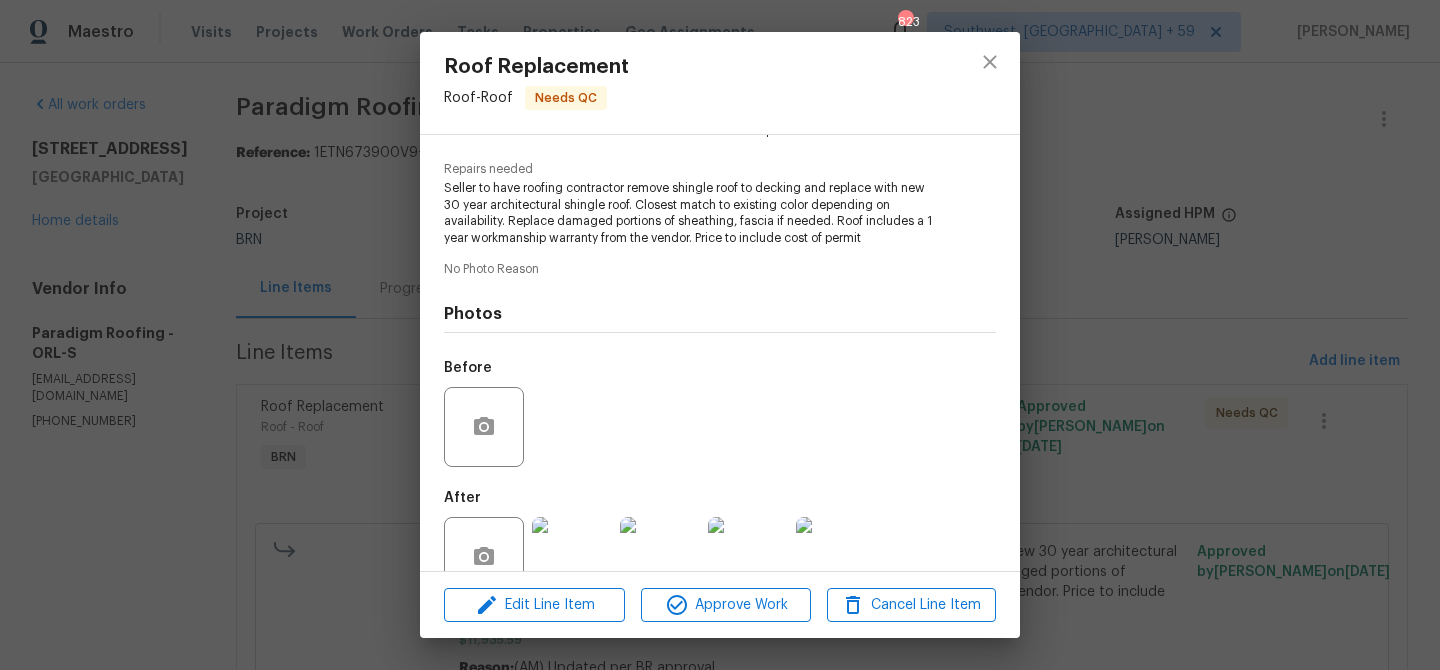 click at bounding box center (572, 557) 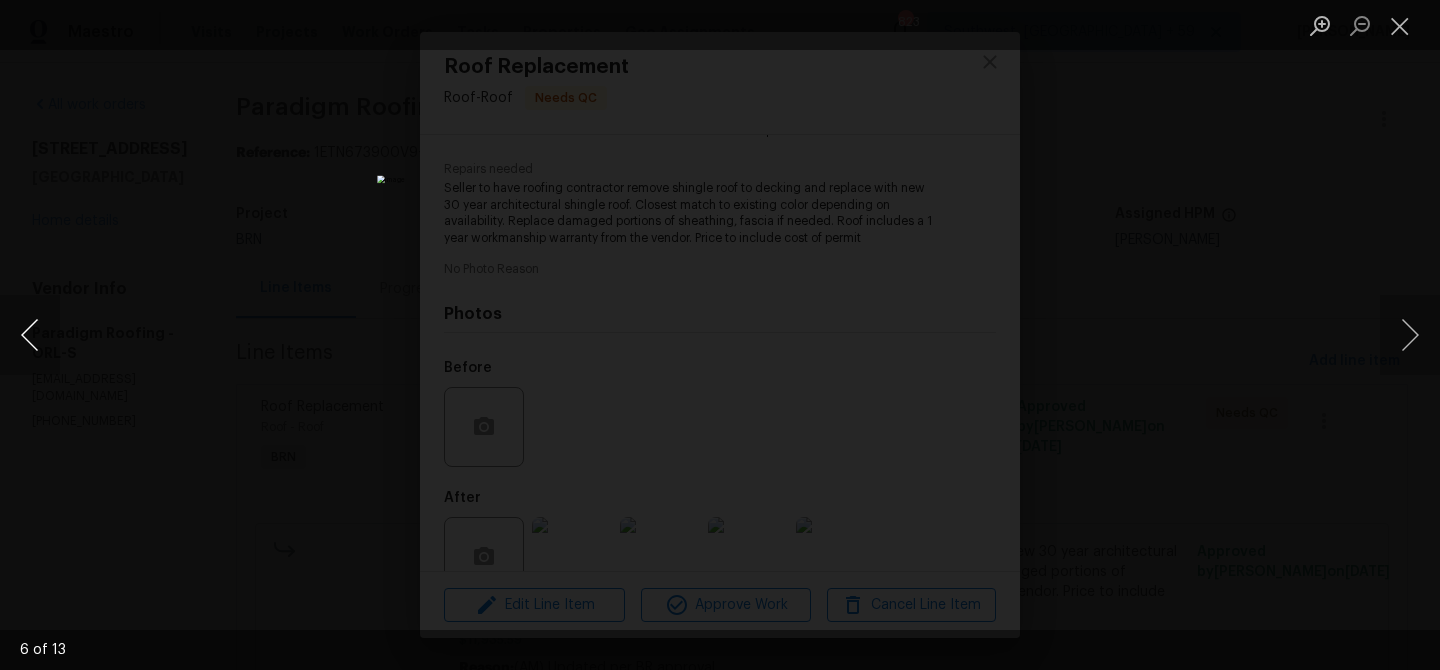 click at bounding box center (30, 335) 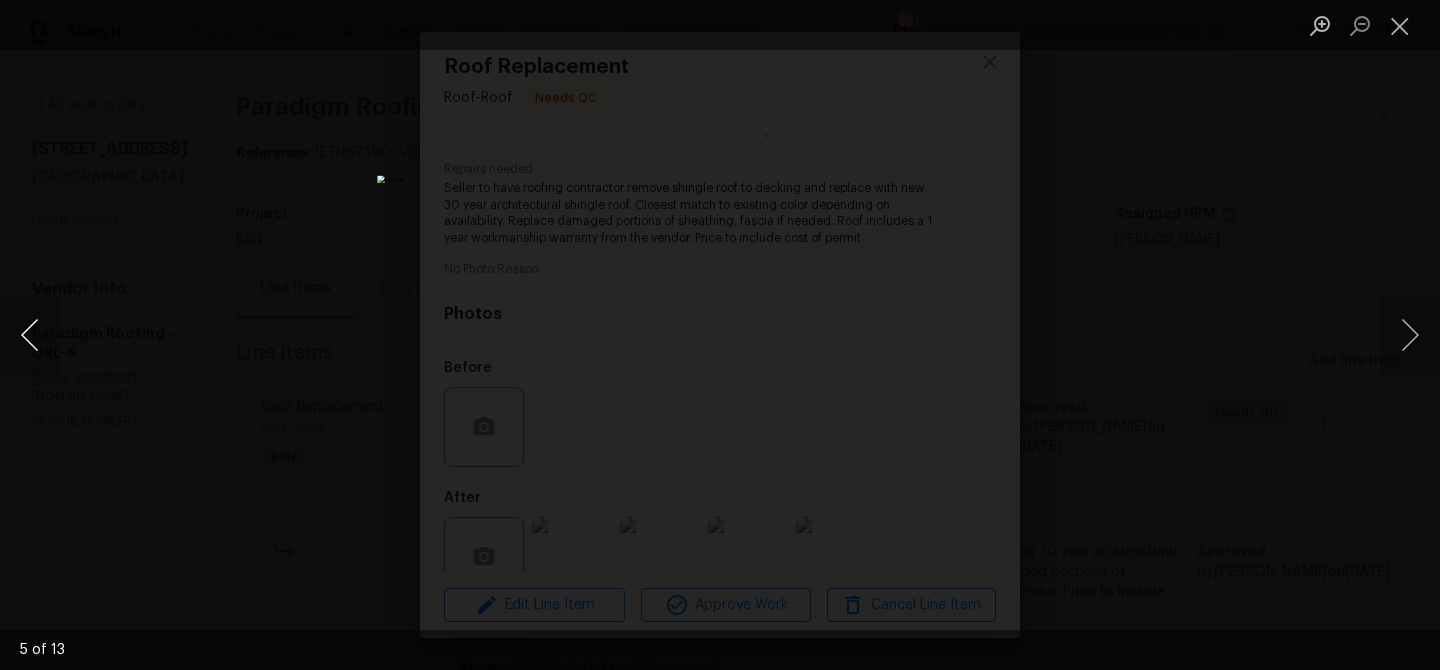 click at bounding box center (30, 335) 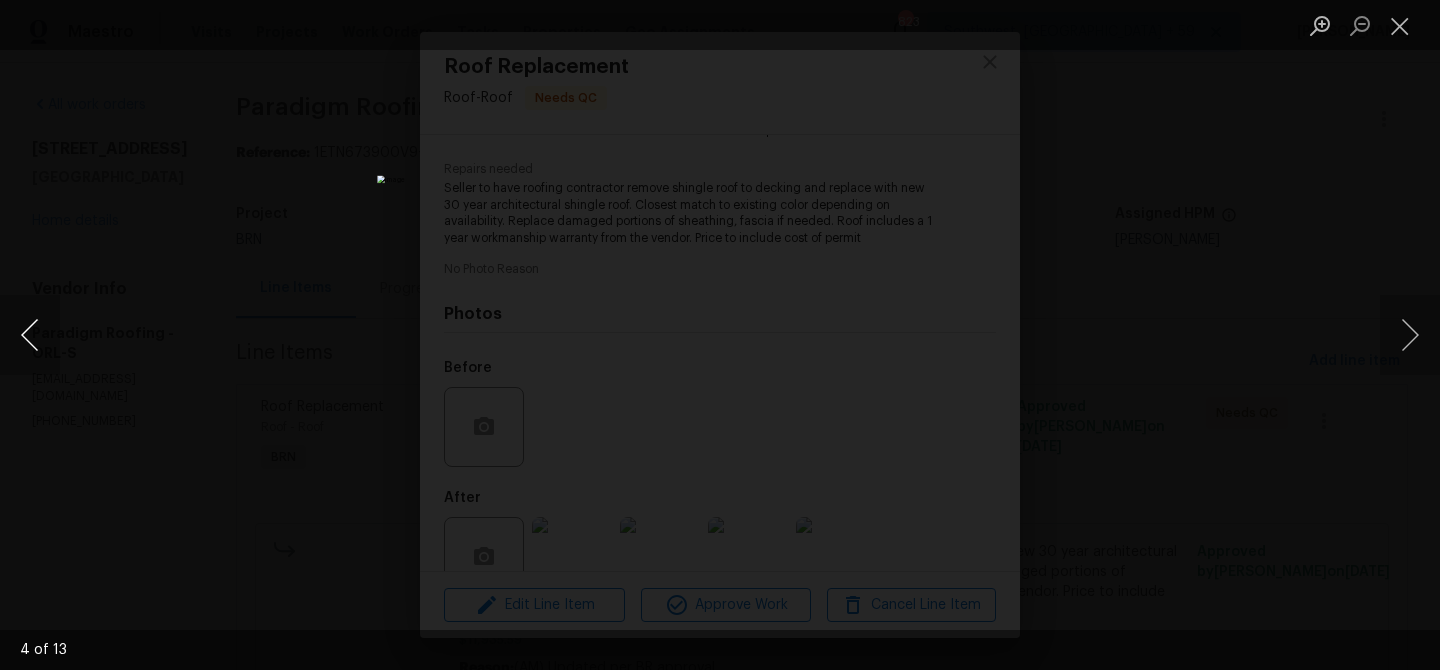 click at bounding box center (30, 335) 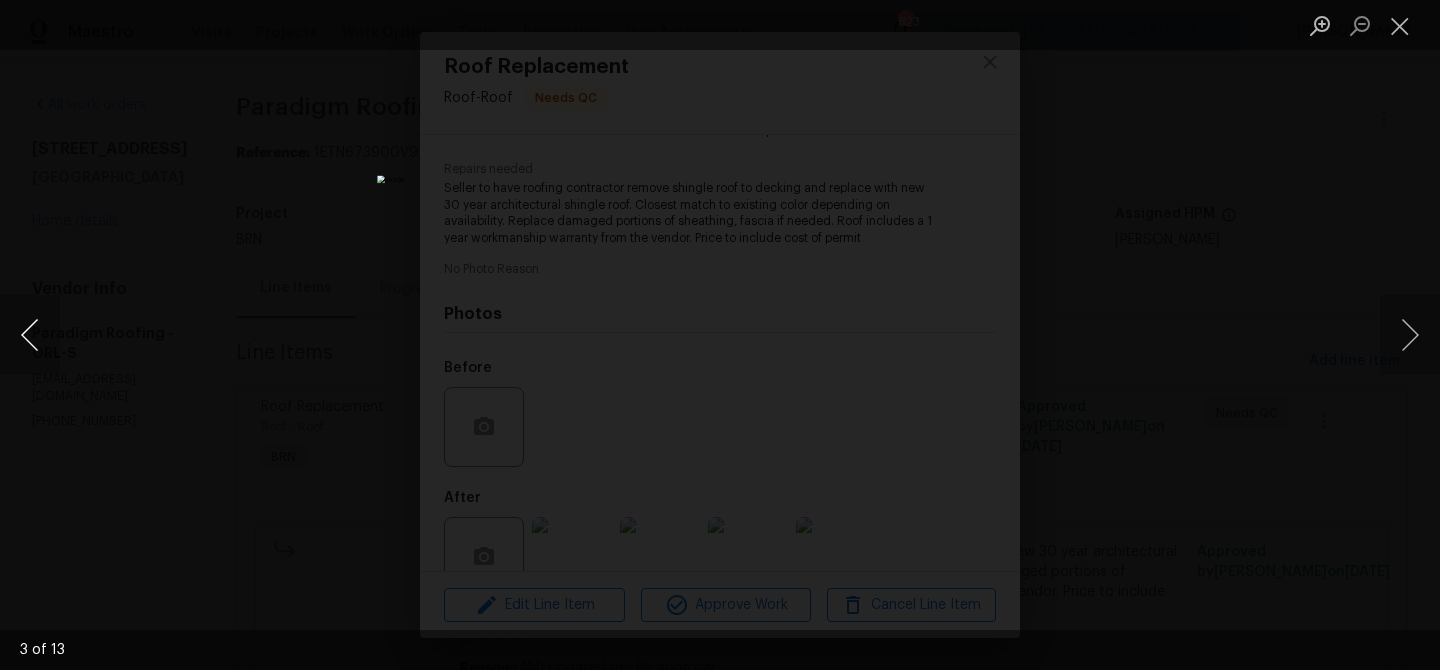 click at bounding box center (30, 335) 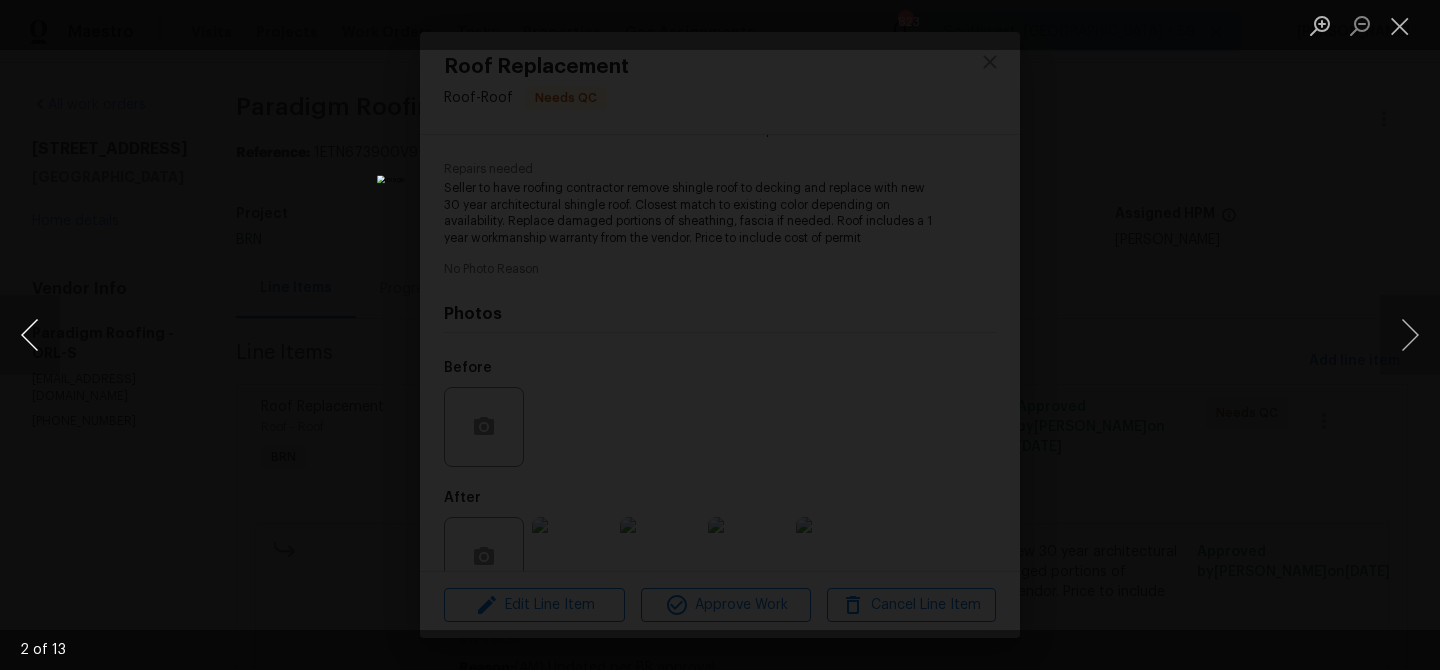 click at bounding box center (30, 335) 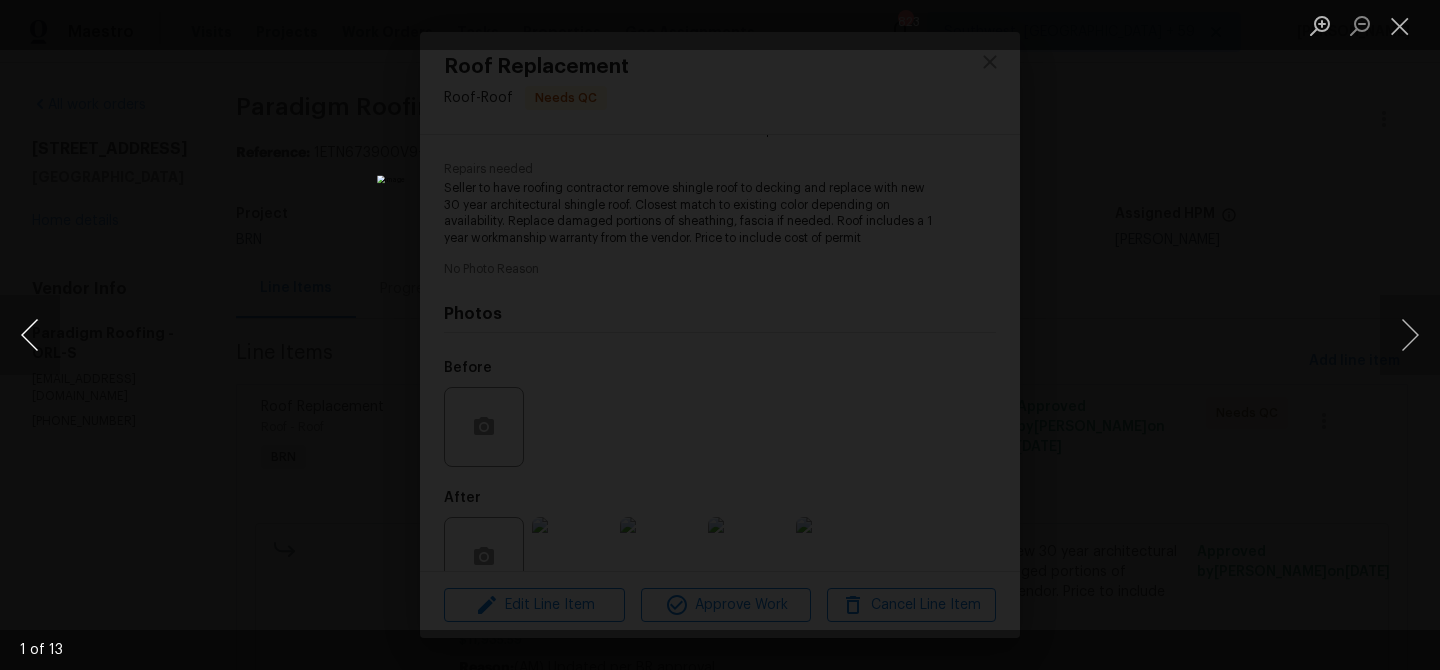 click at bounding box center [30, 335] 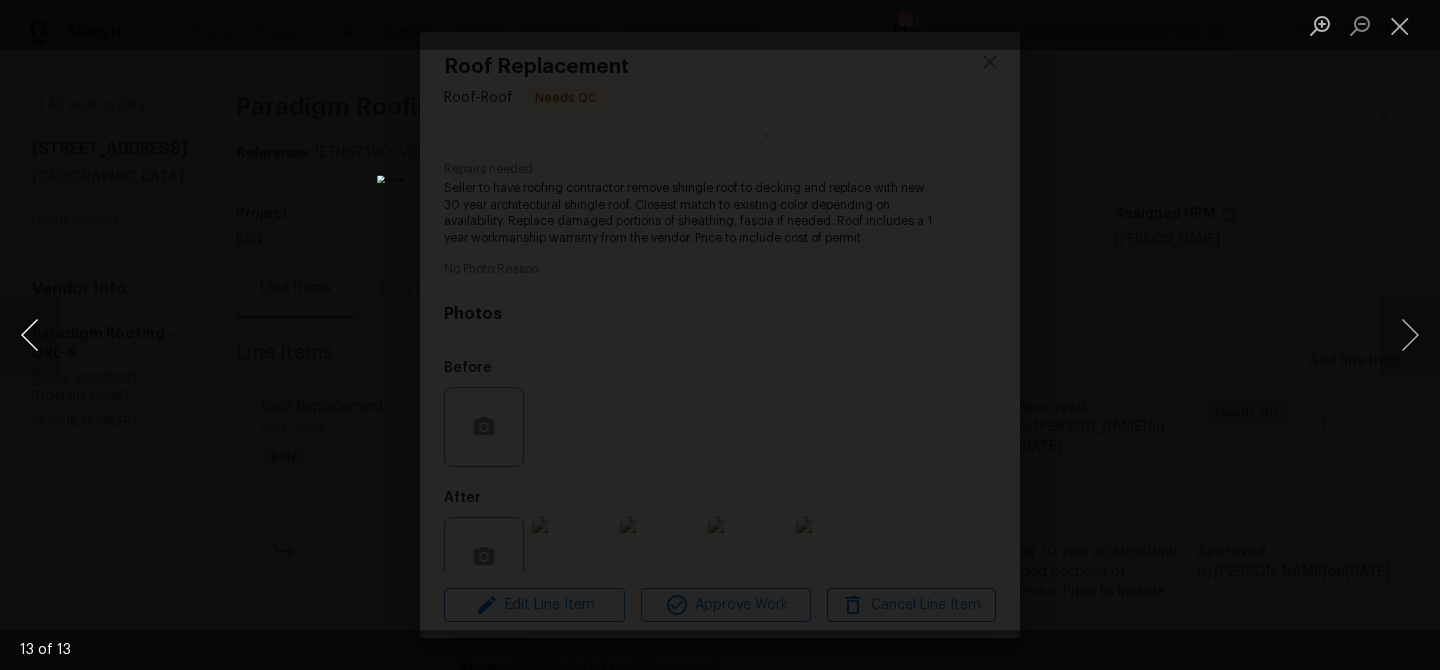 click at bounding box center (30, 335) 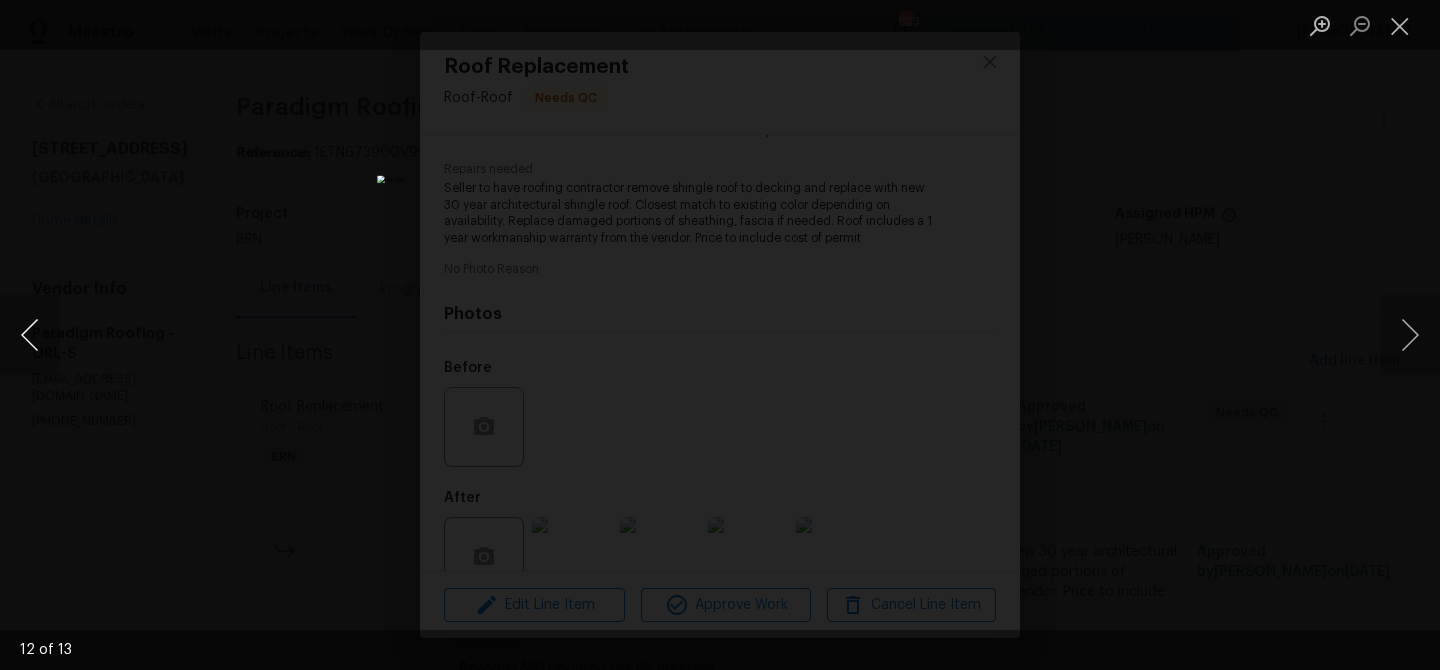 click at bounding box center [30, 335] 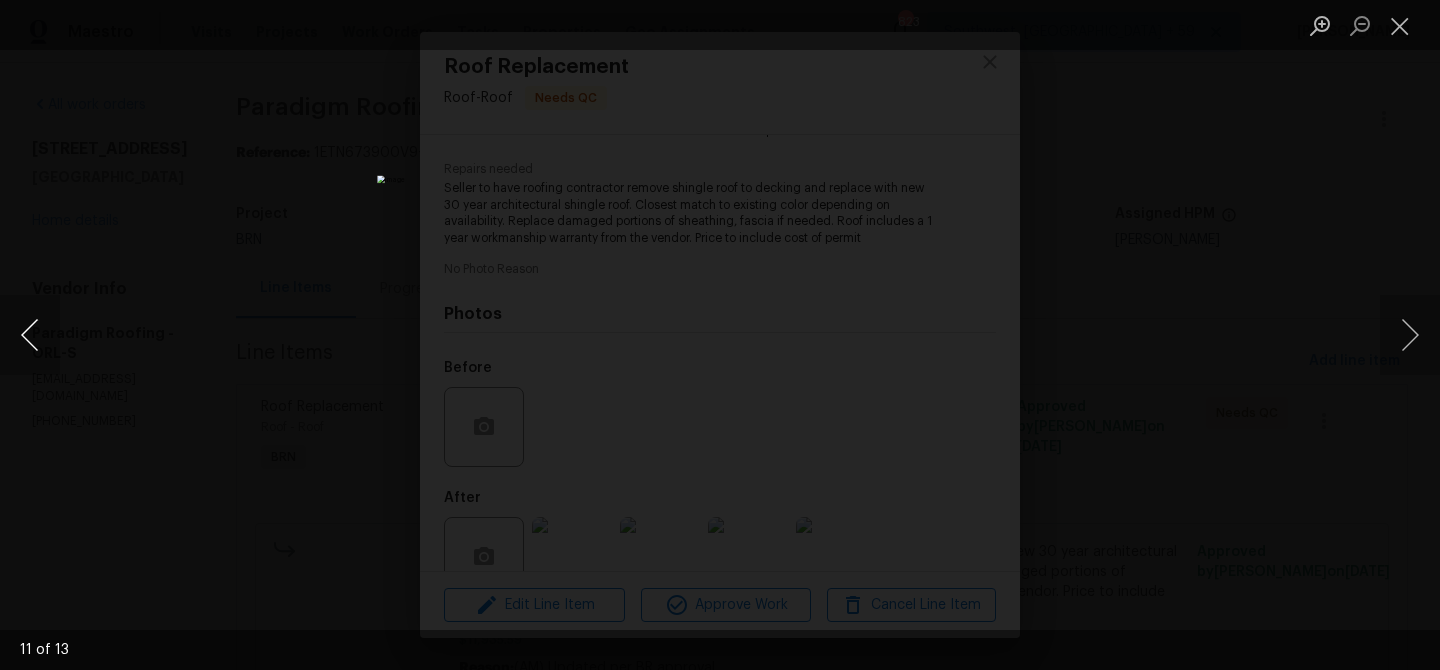 click at bounding box center [30, 335] 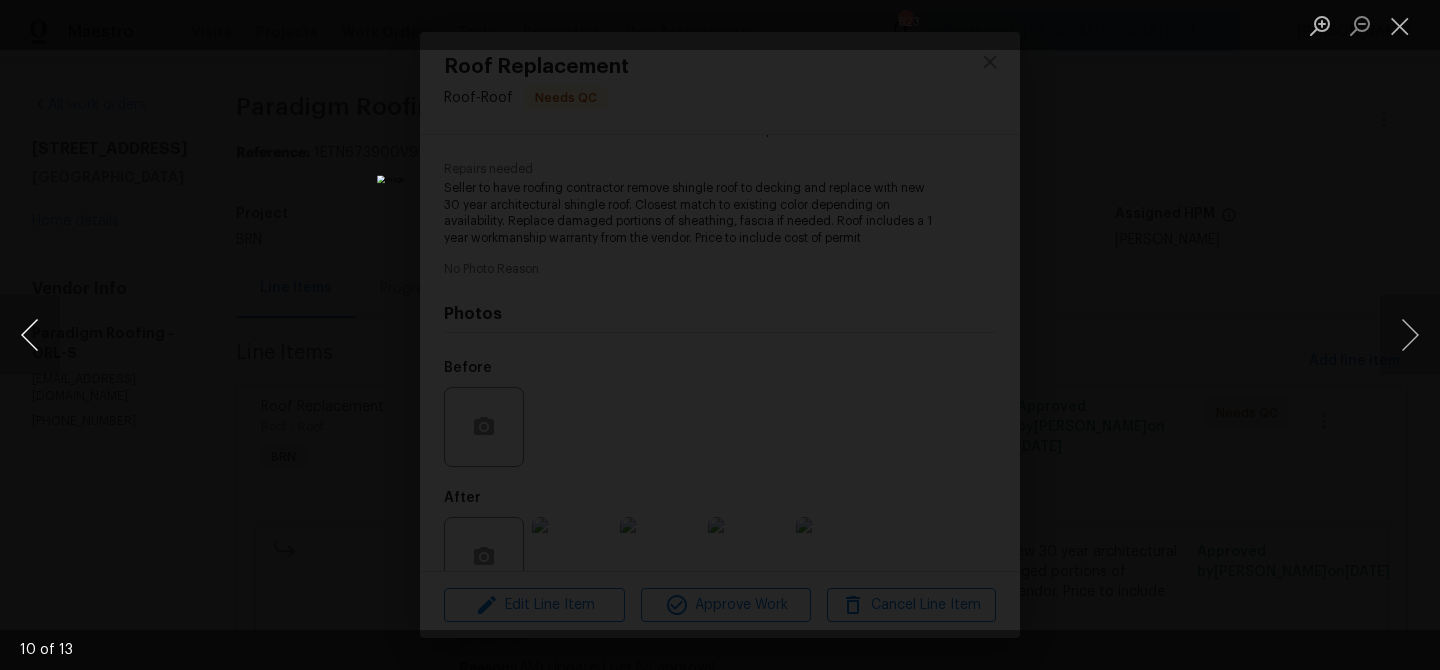 click at bounding box center [30, 335] 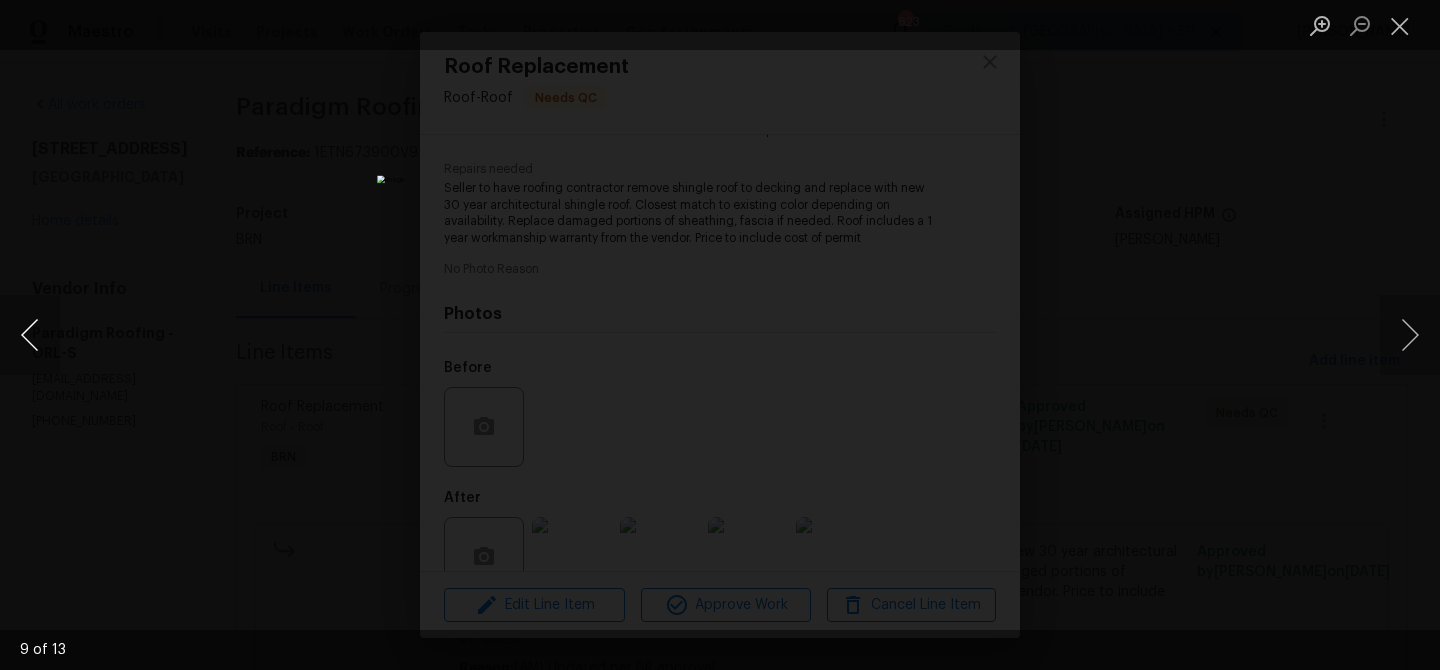 click at bounding box center (30, 335) 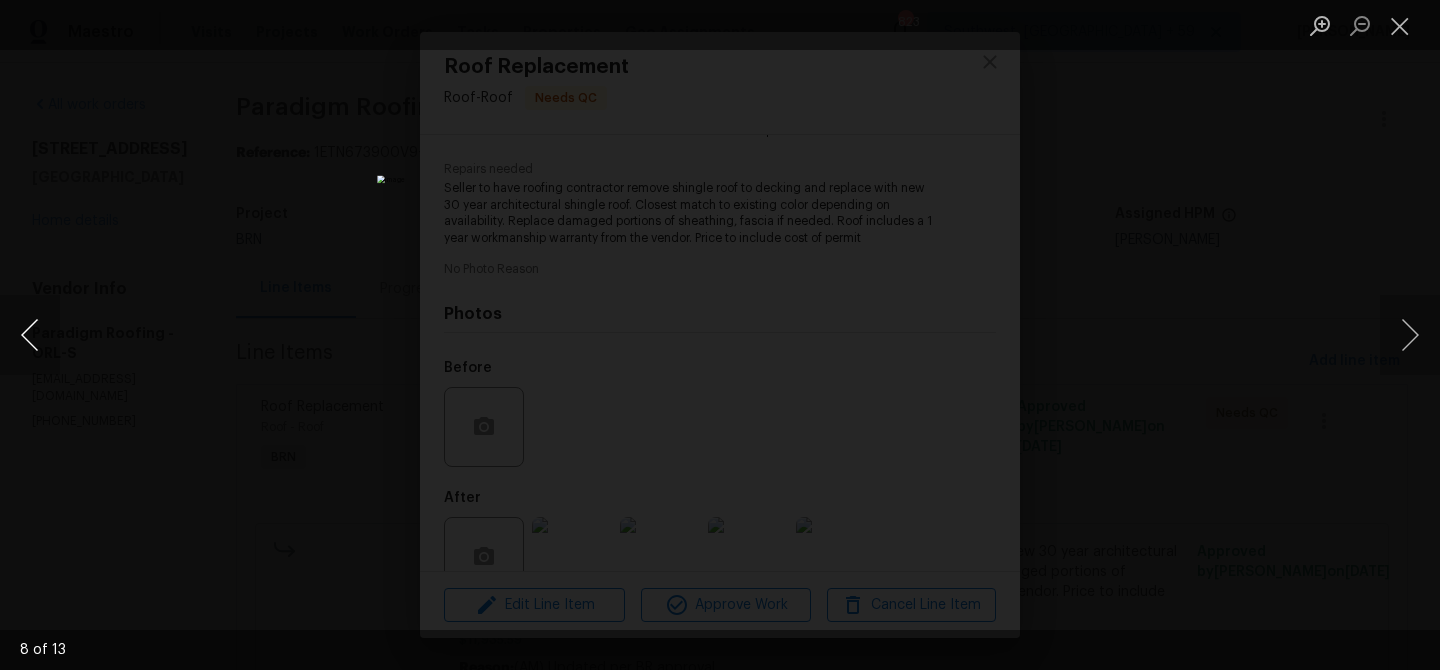 click at bounding box center (30, 335) 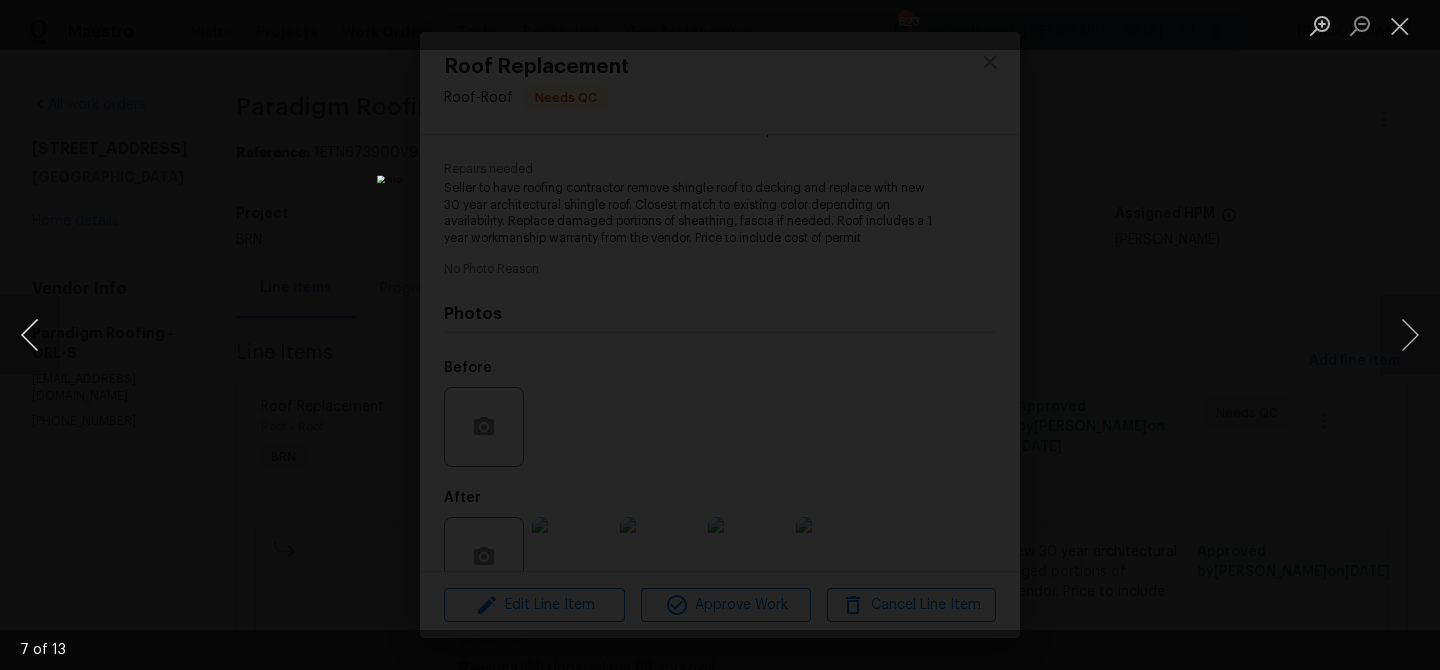 click at bounding box center [30, 335] 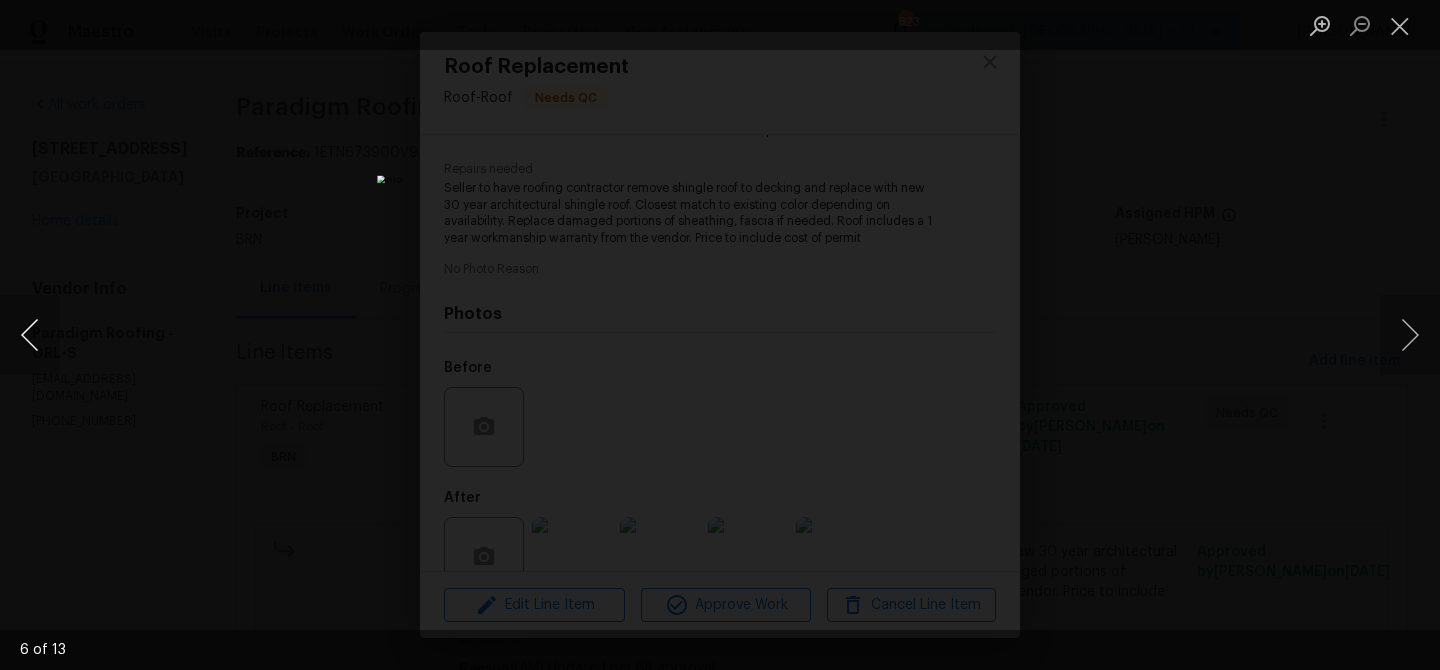 click at bounding box center (30, 335) 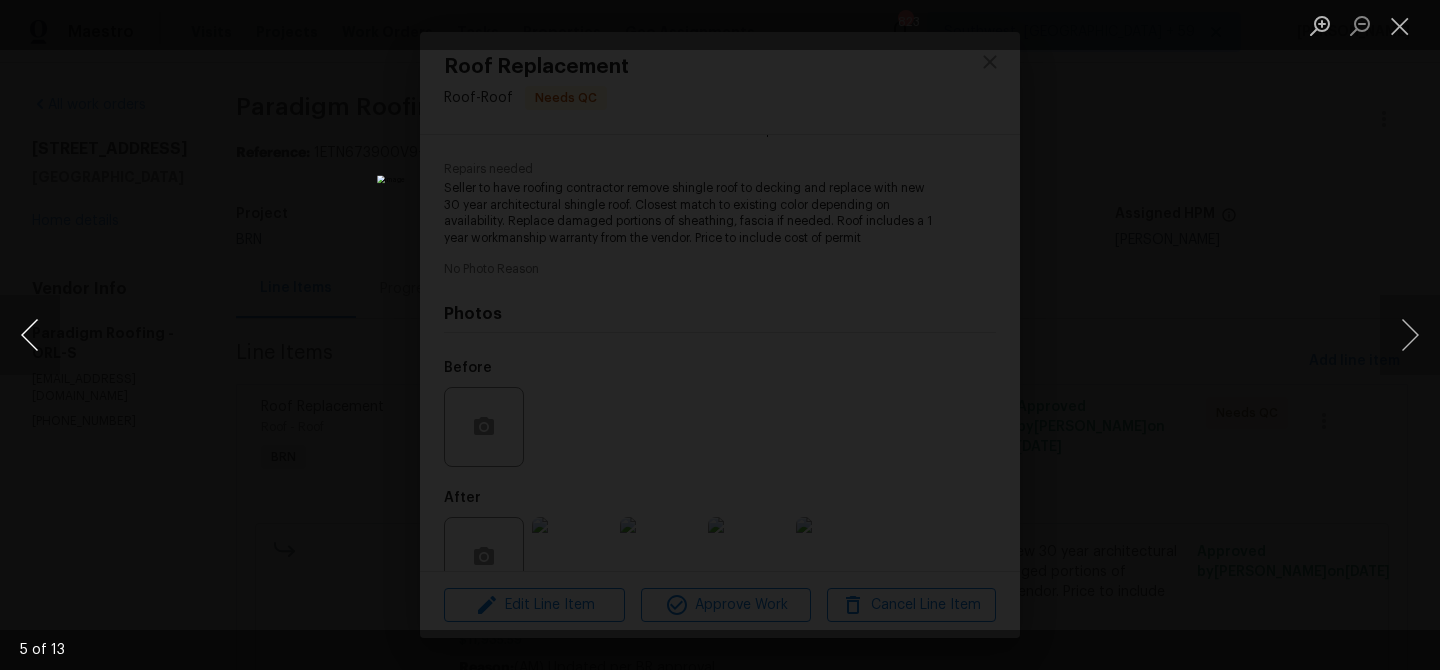 click at bounding box center [30, 335] 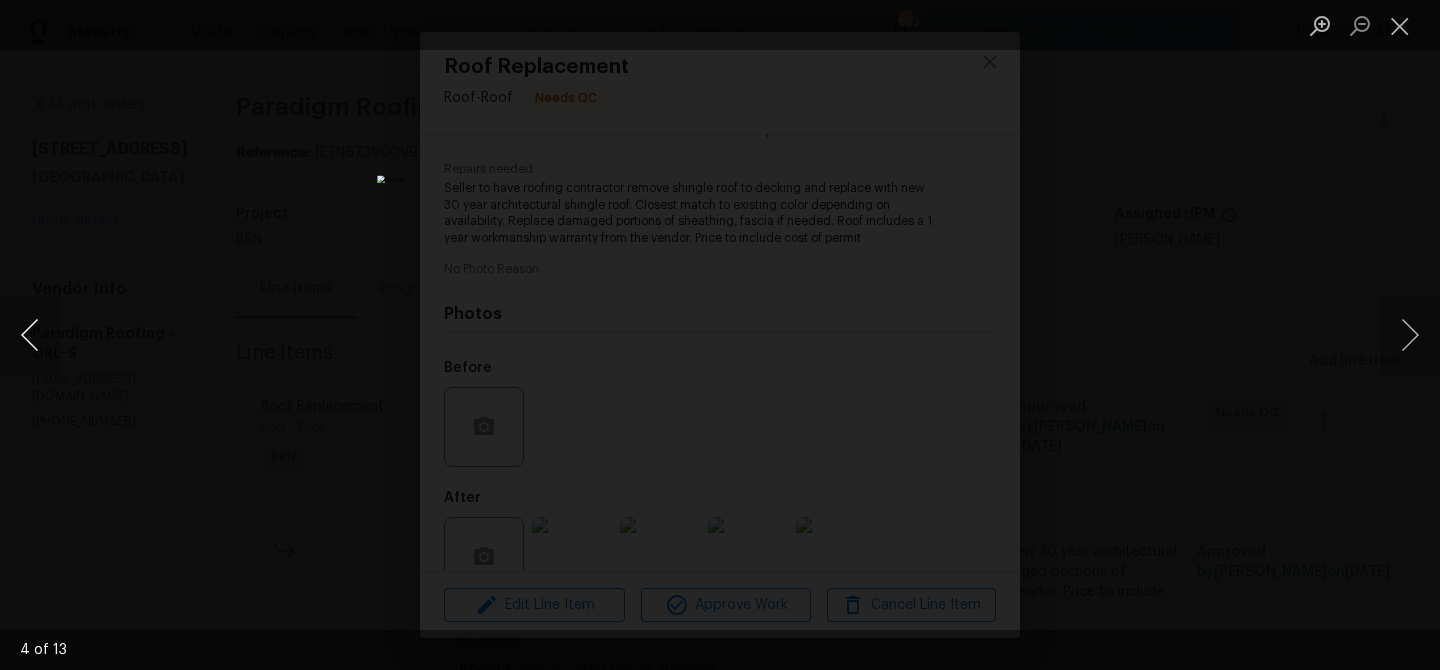 click at bounding box center [30, 335] 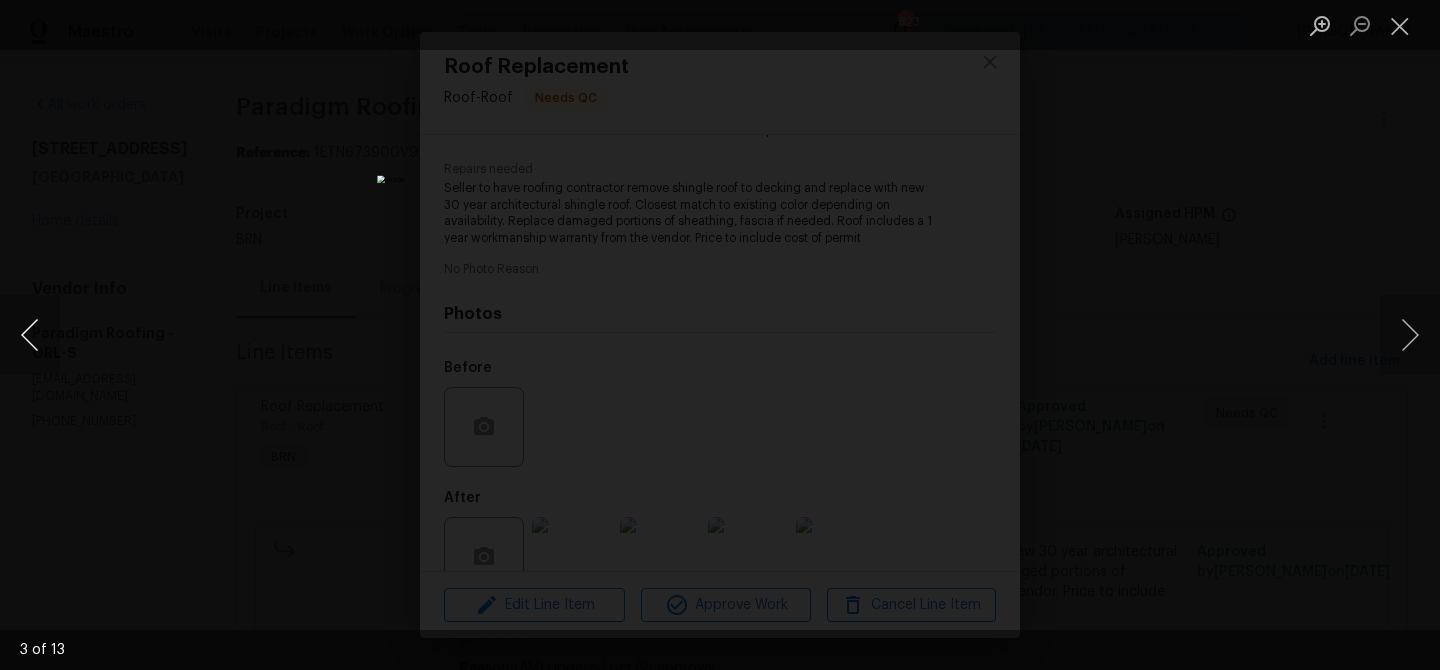 click at bounding box center (30, 335) 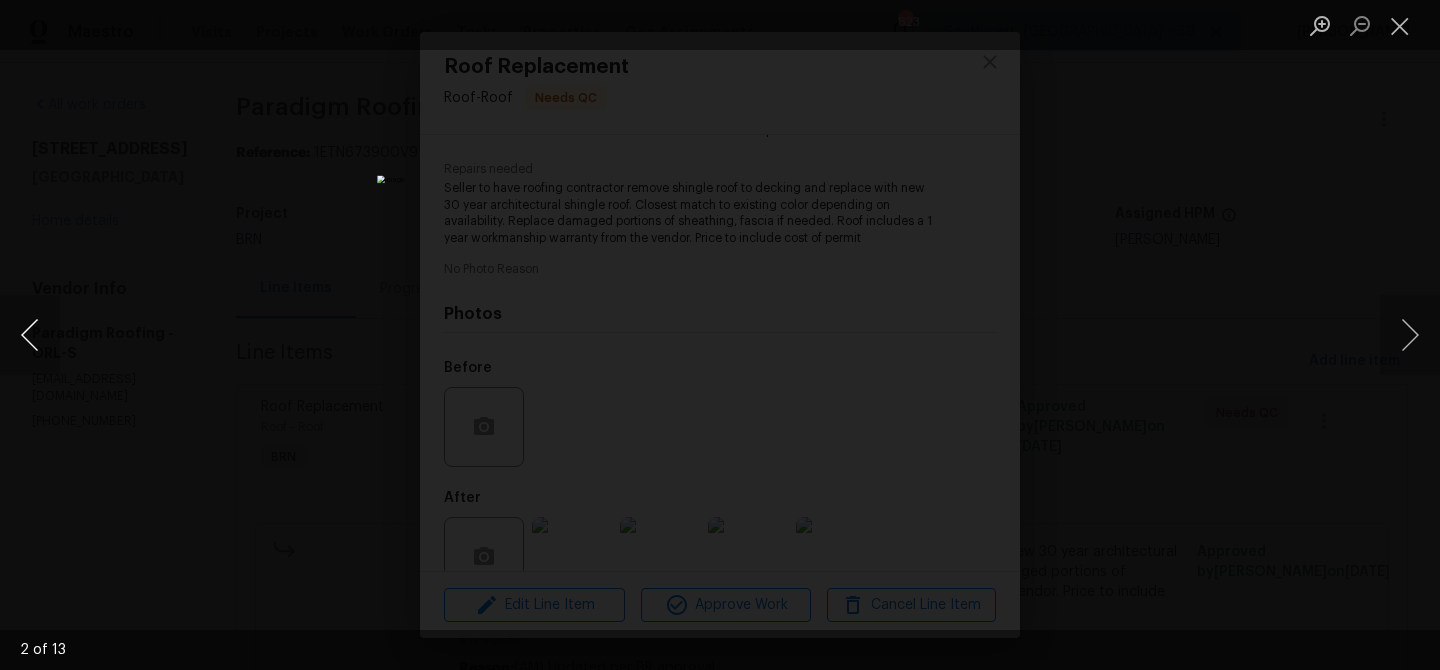 click at bounding box center (30, 335) 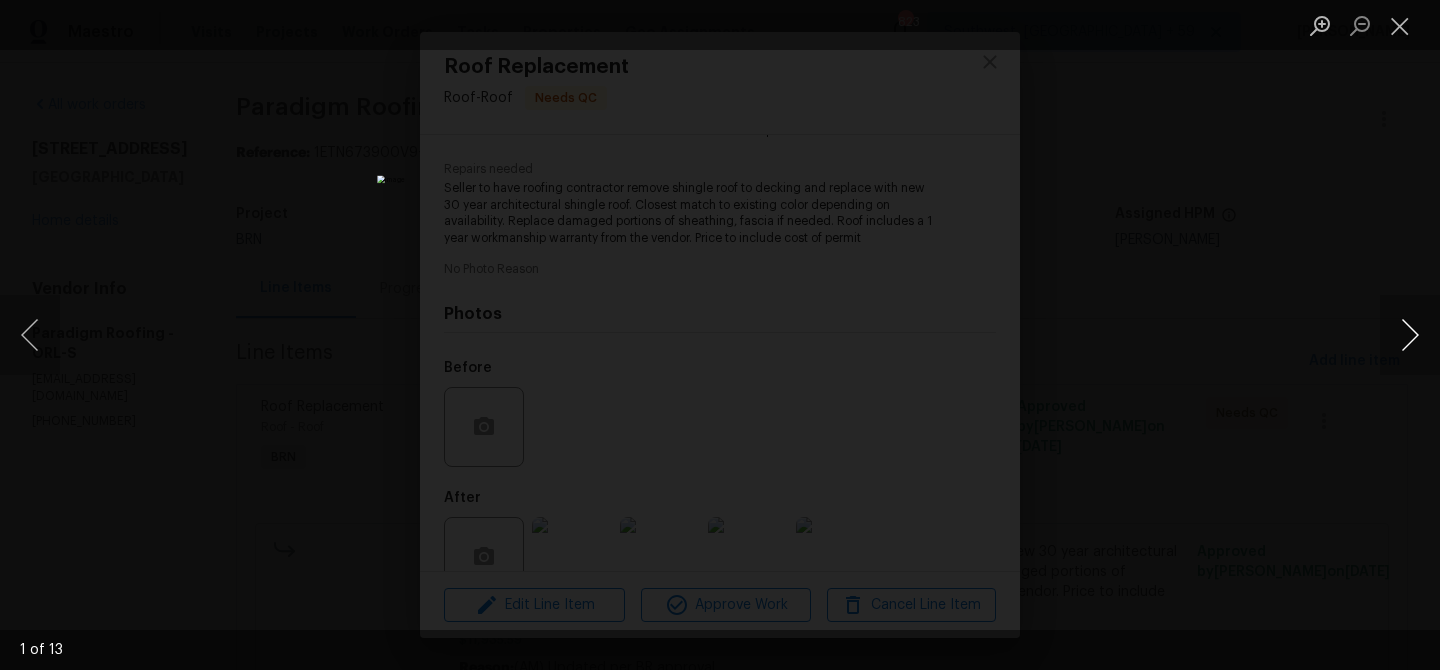 click at bounding box center (1410, 335) 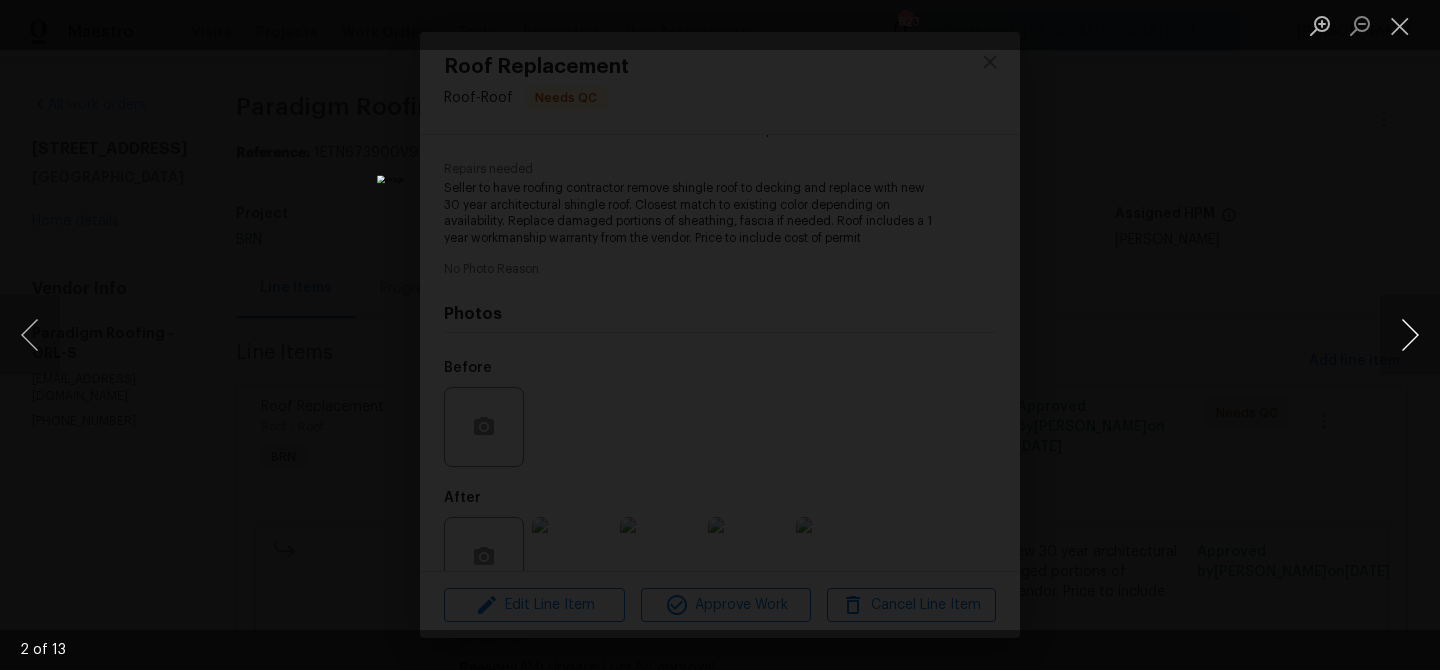 click at bounding box center (1410, 335) 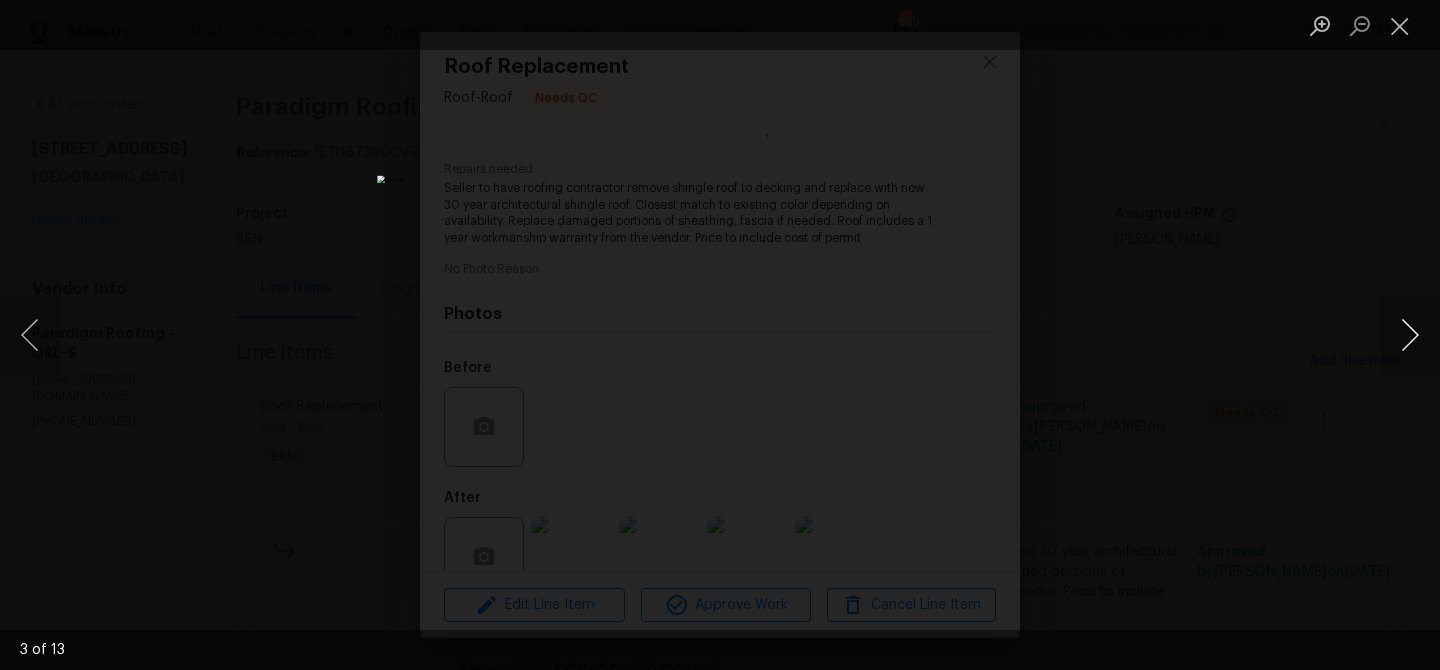 click at bounding box center (1410, 335) 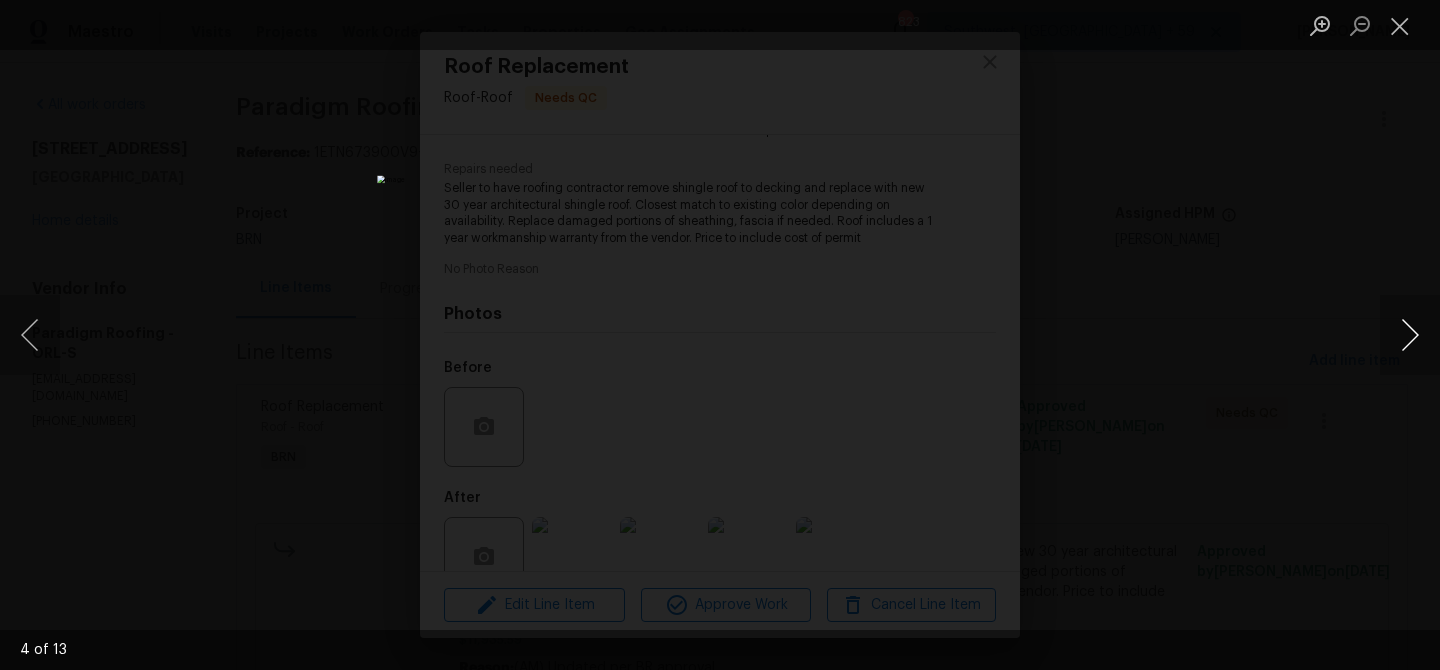 click at bounding box center (1410, 335) 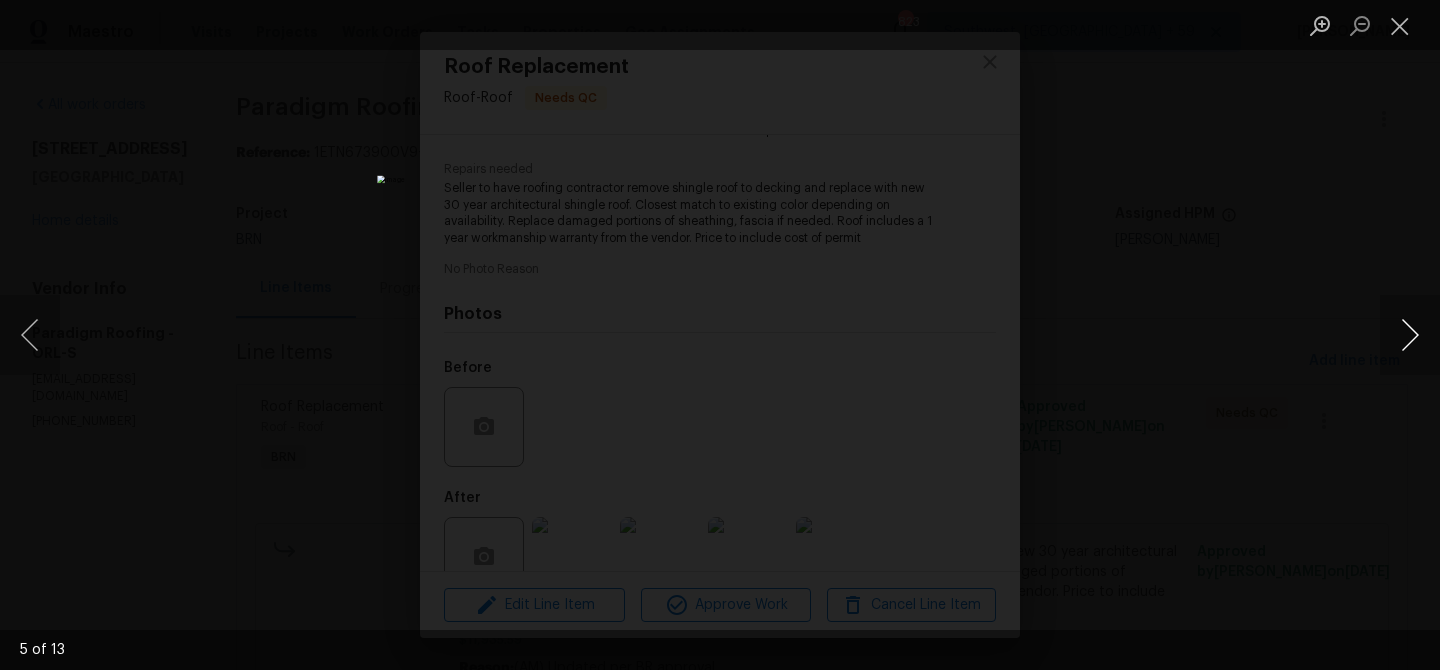 click at bounding box center [1410, 335] 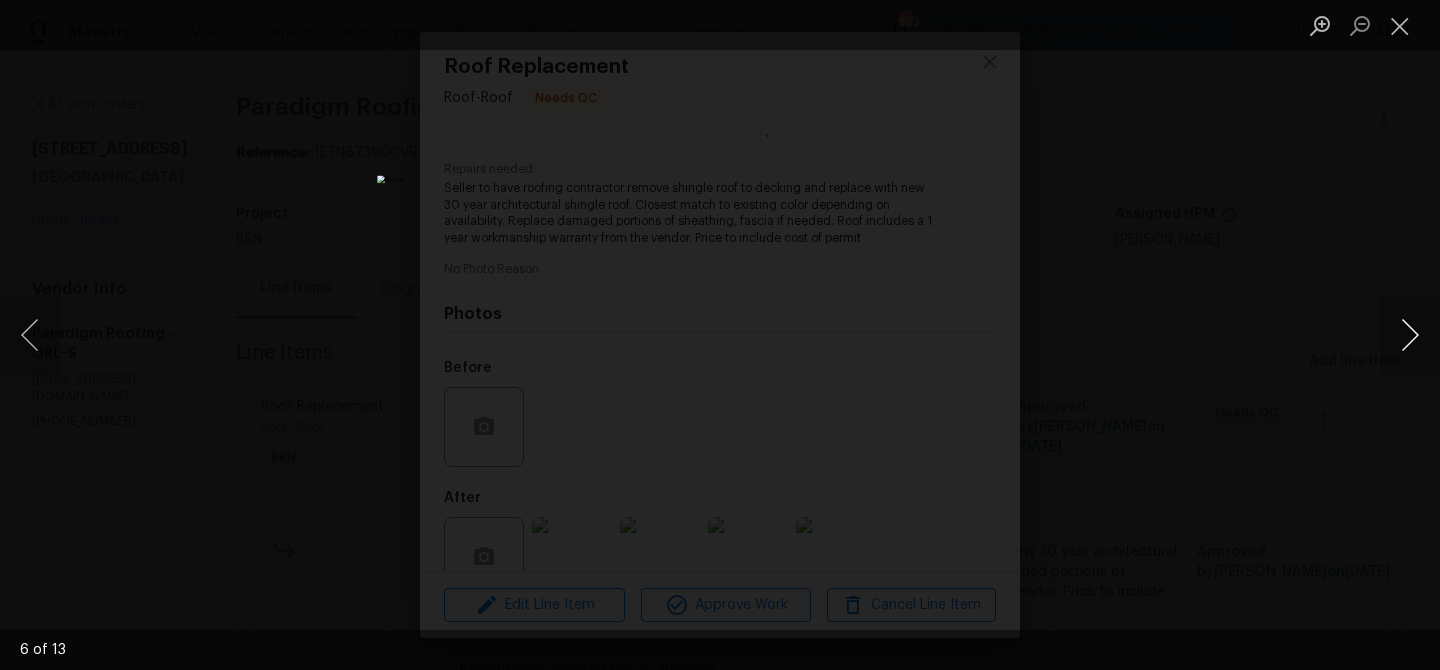 click at bounding box center [1410, 335] 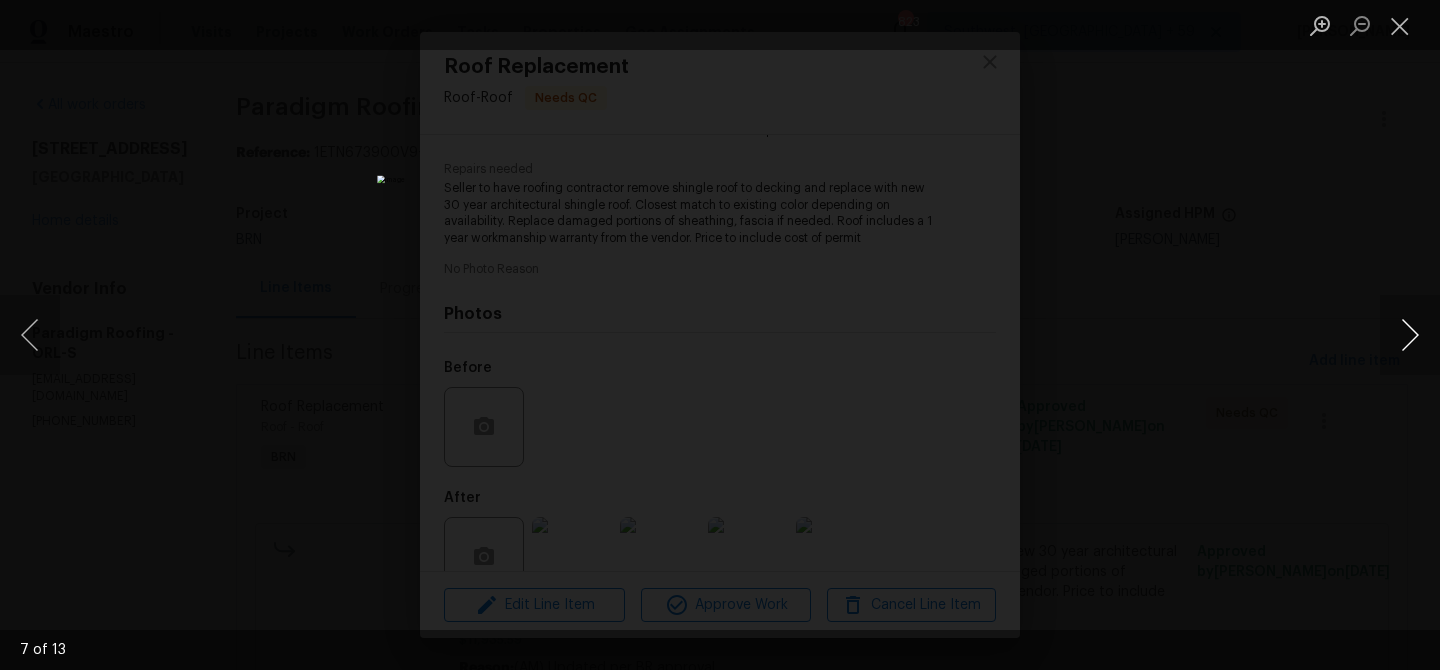 click at bounding box center (1410, 335) 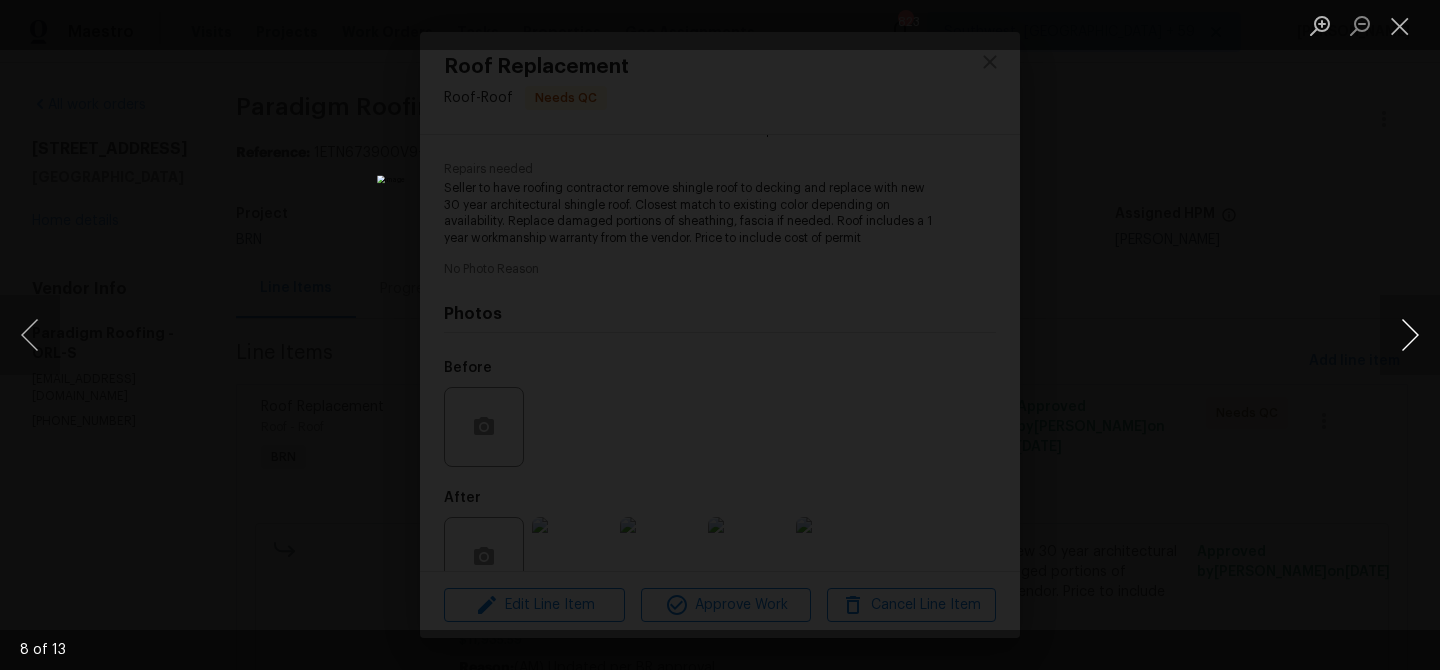 click at bounding box center [1410, 335] 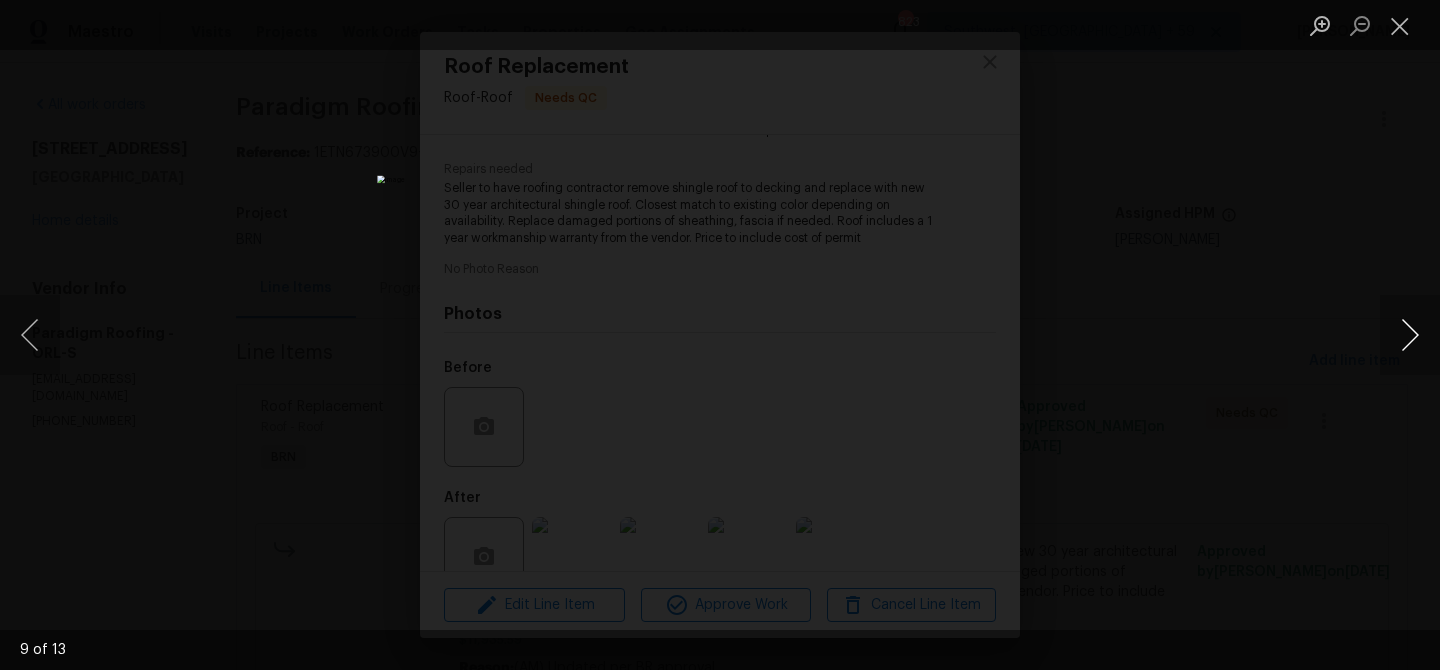 click at bounding box center [1410, 335] 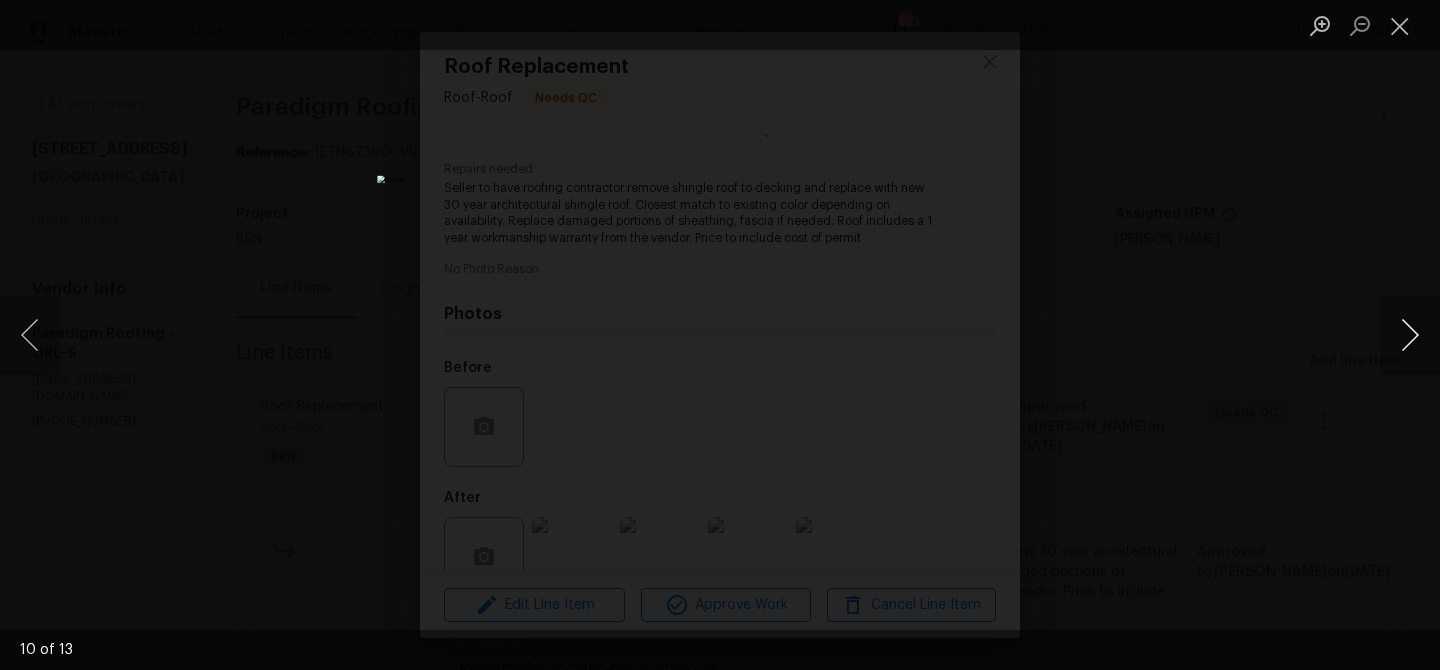 click at bounding box center [1410, 335] 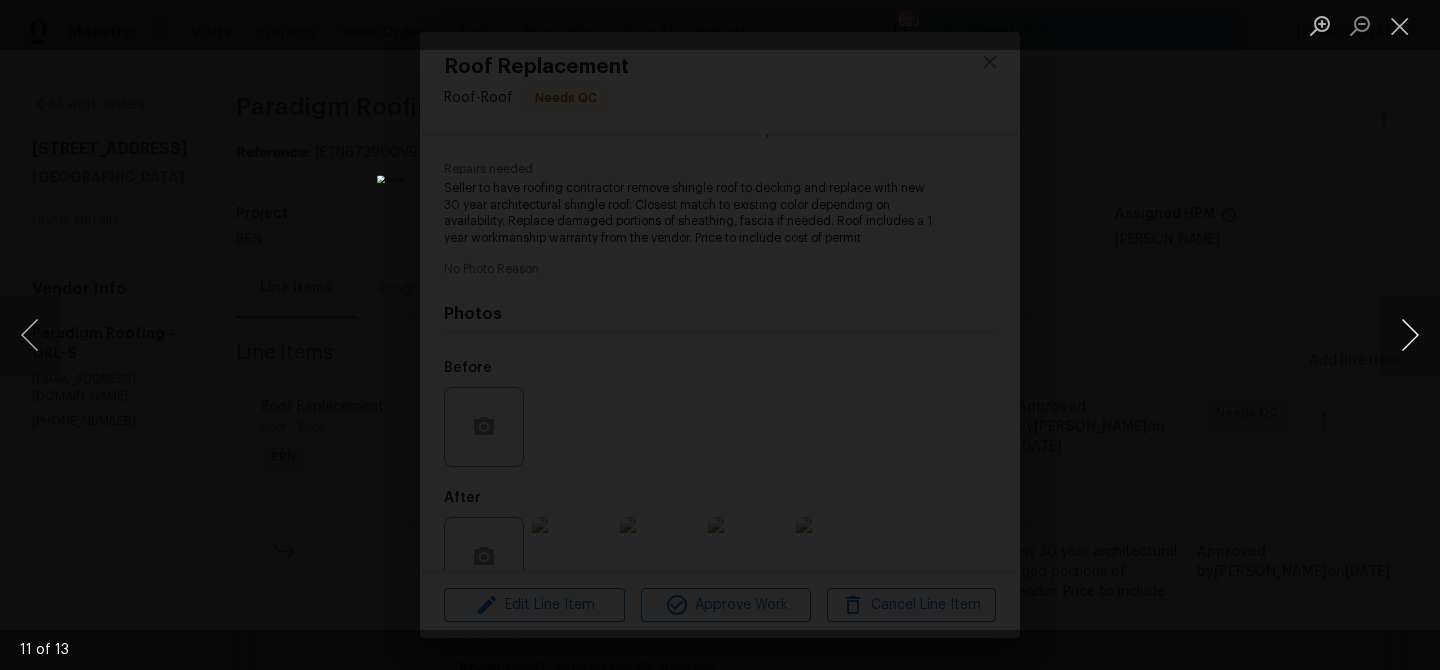 click at bounding box center [1410, 335] 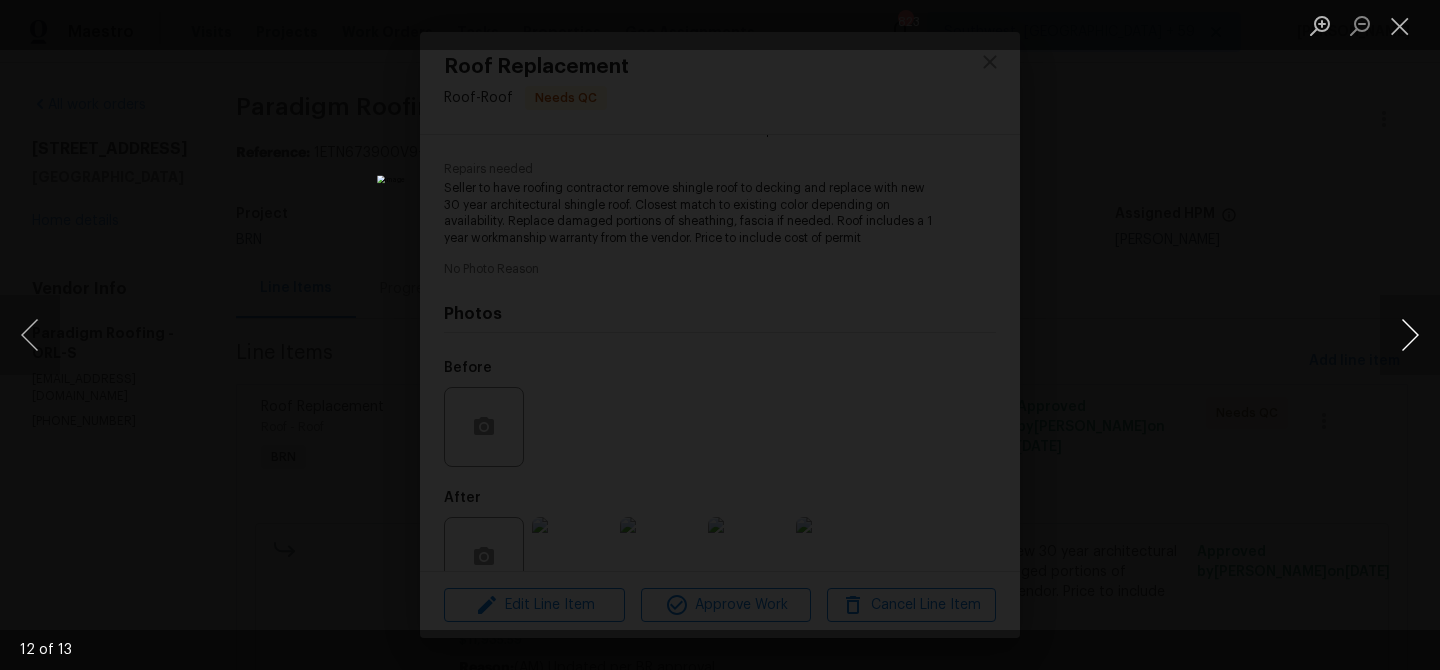 click at bounding box center [1410, 335] 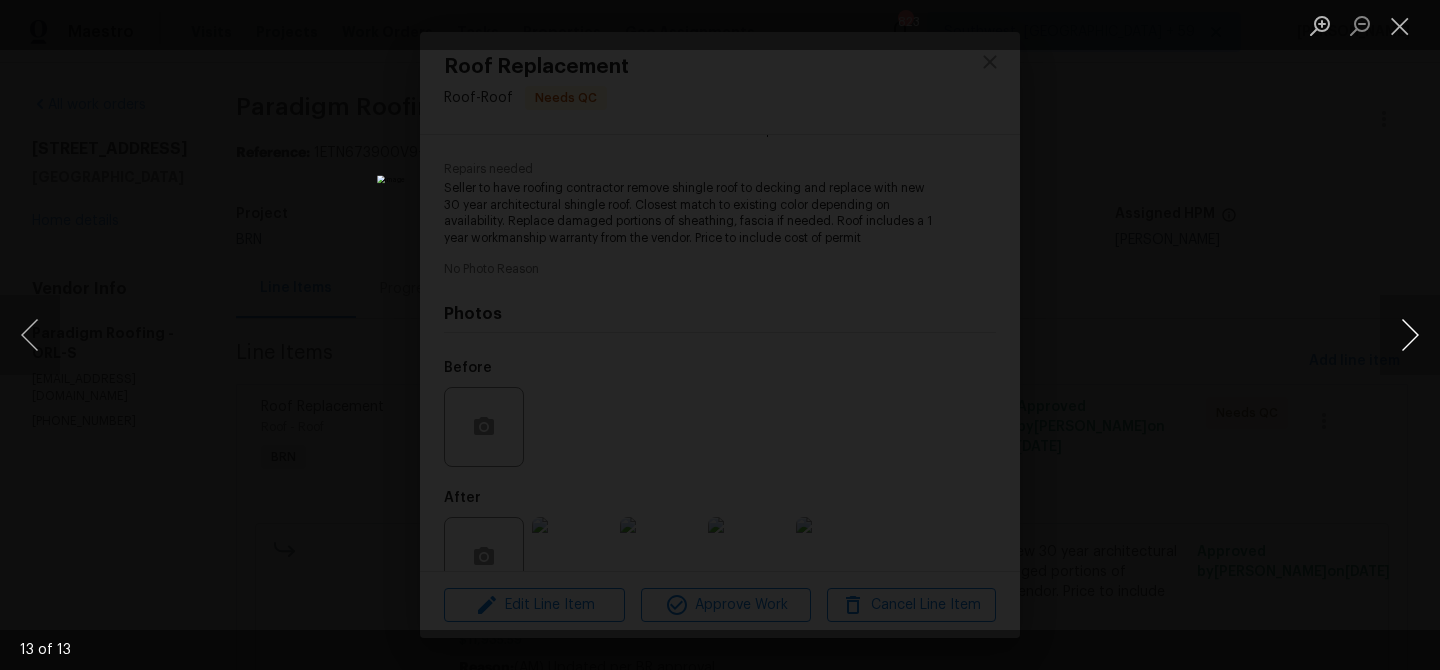 click at bounding box center (1410, 335) 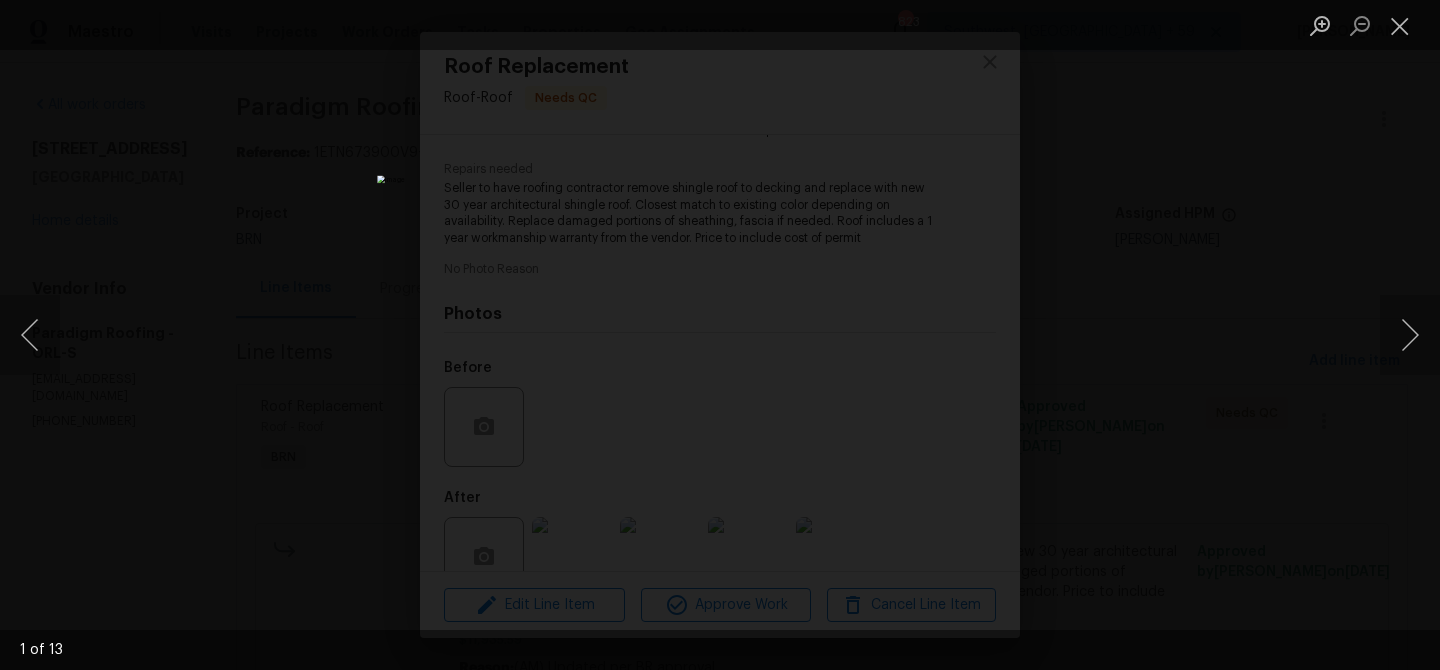 click at bounding box center [720, 335] 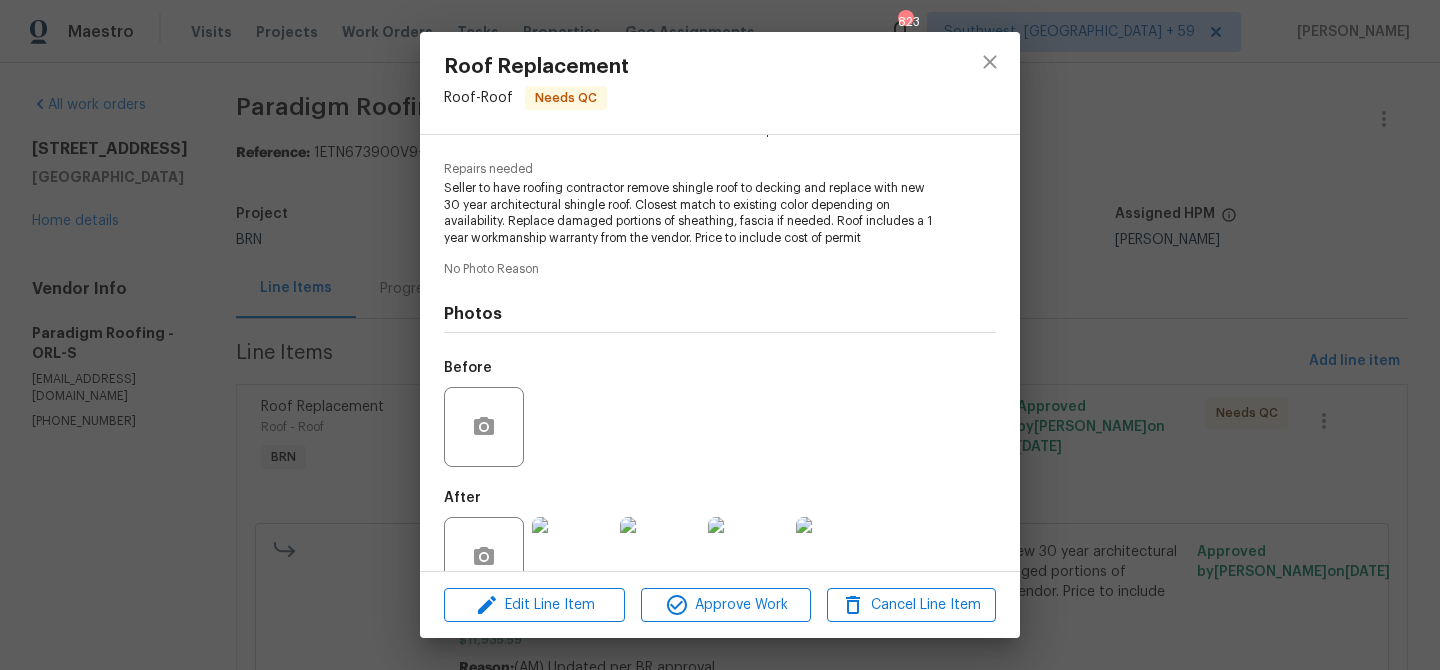 click on "Vendor Paradigm Roofing Account Category BINSR Cost $0 x 1 count $0 Labor $11935.59 Total $11935.59 Repairs needed Seller to have roofing contractor remove shingle roof to decking and replace with new 30 year architectural shingle roof. Closest match to existing color depending on availability. Replace damaged portions of sheathing, fascia if needed. Roof includes a 1 year workmanship warranty from the vendor. Price to include cost of permit No Photo Reason   Photos Before After  +9" at bounding box center [720, 353] 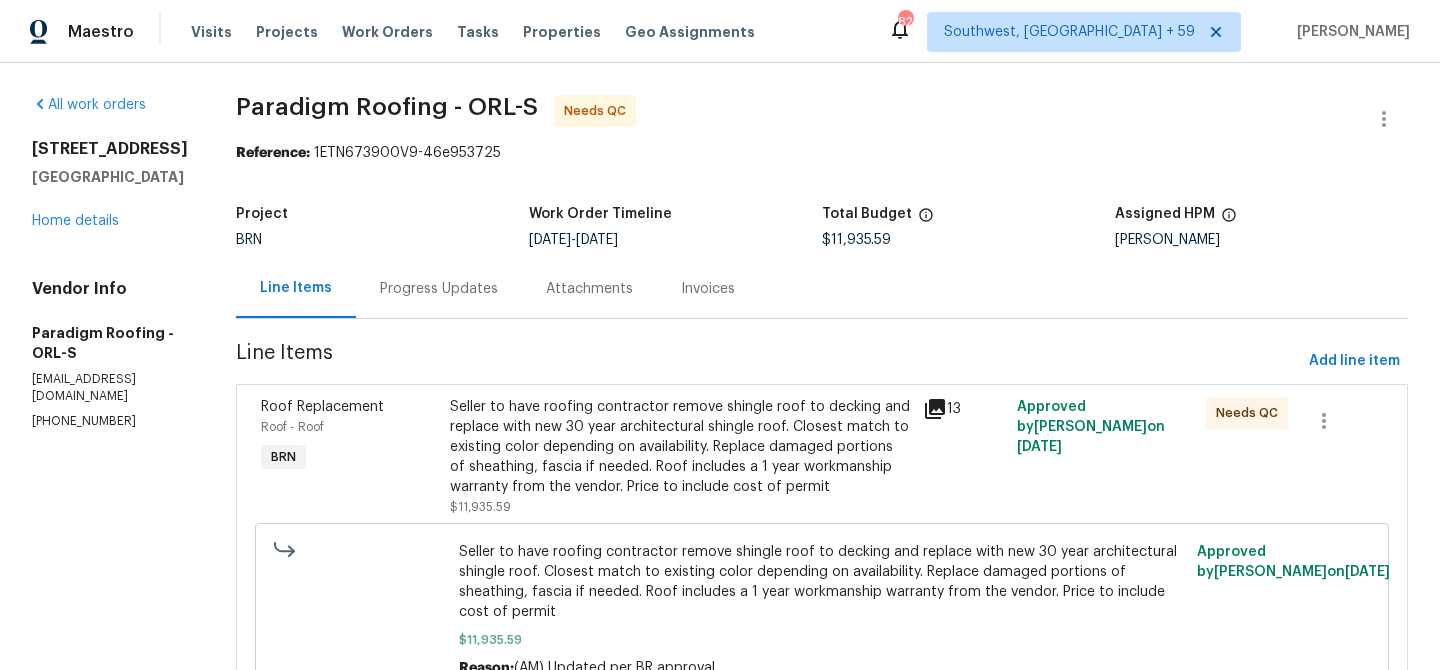 click on "Progress Updates" at bounding box center [439, 289] 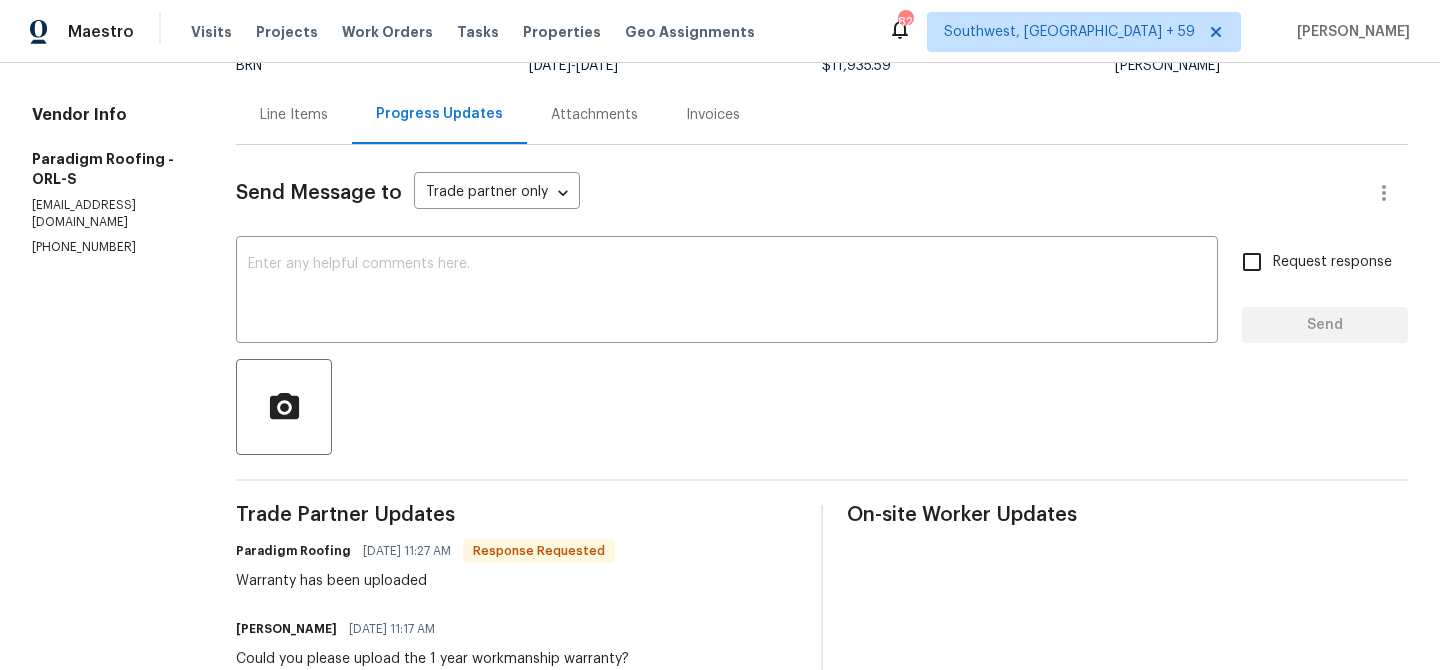 scroll, scrollTop: 194, scrollLeft: 0, axis: vertical 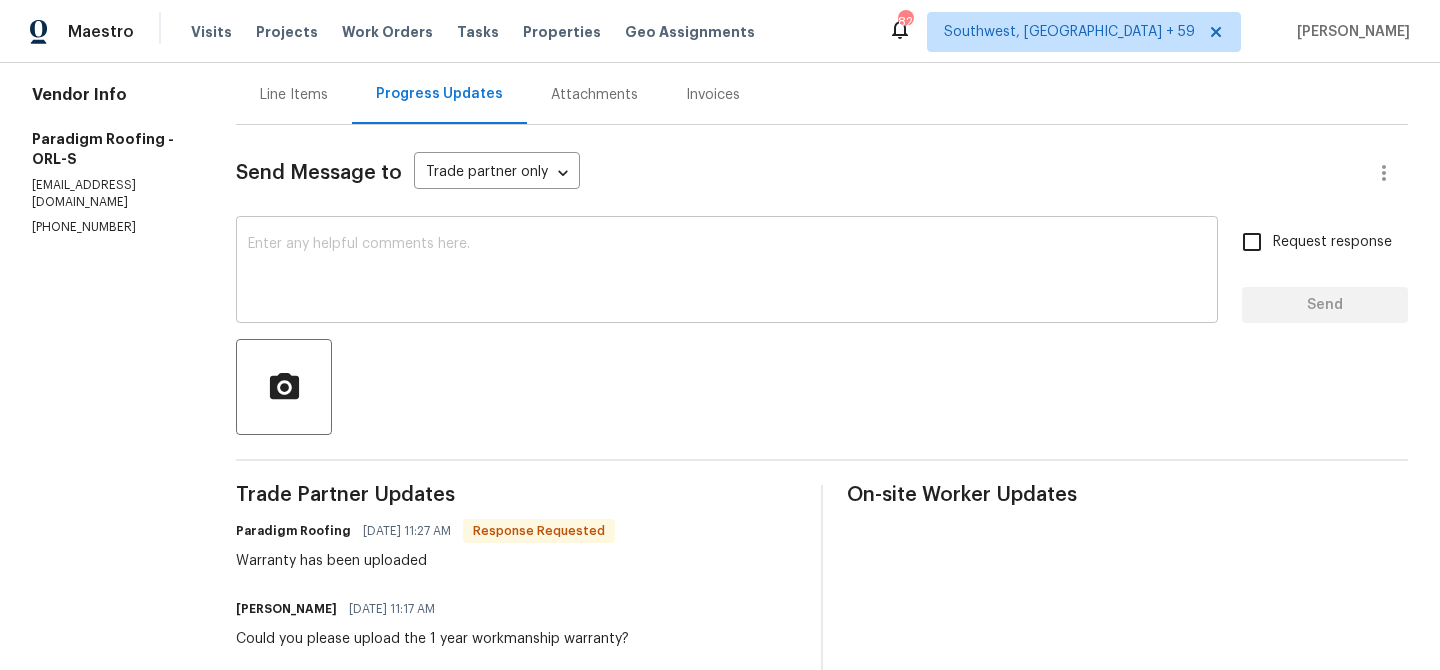 click at bounding box center (727, 272) 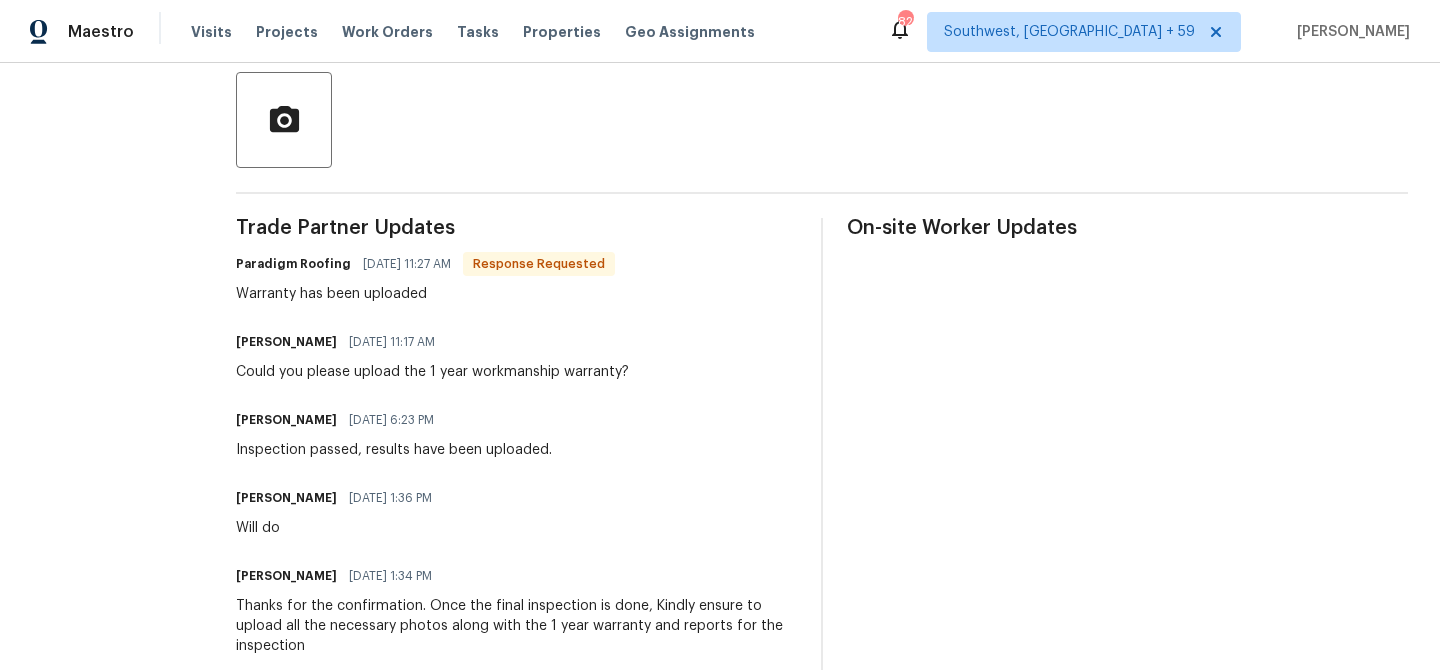 scroll, scrollTop: 110, scrollLeft: 0, axis: vertical 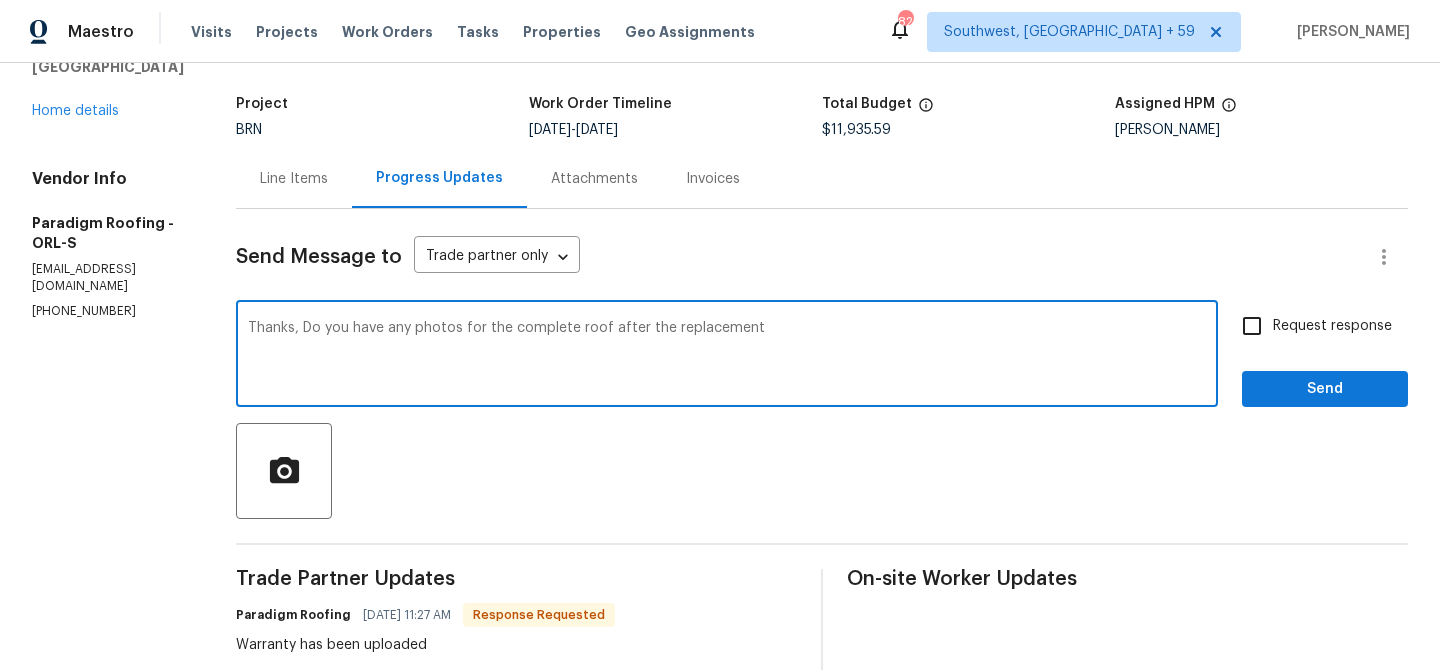 type on "Thanks, Do you have any photos for the complete roof after the replacement" 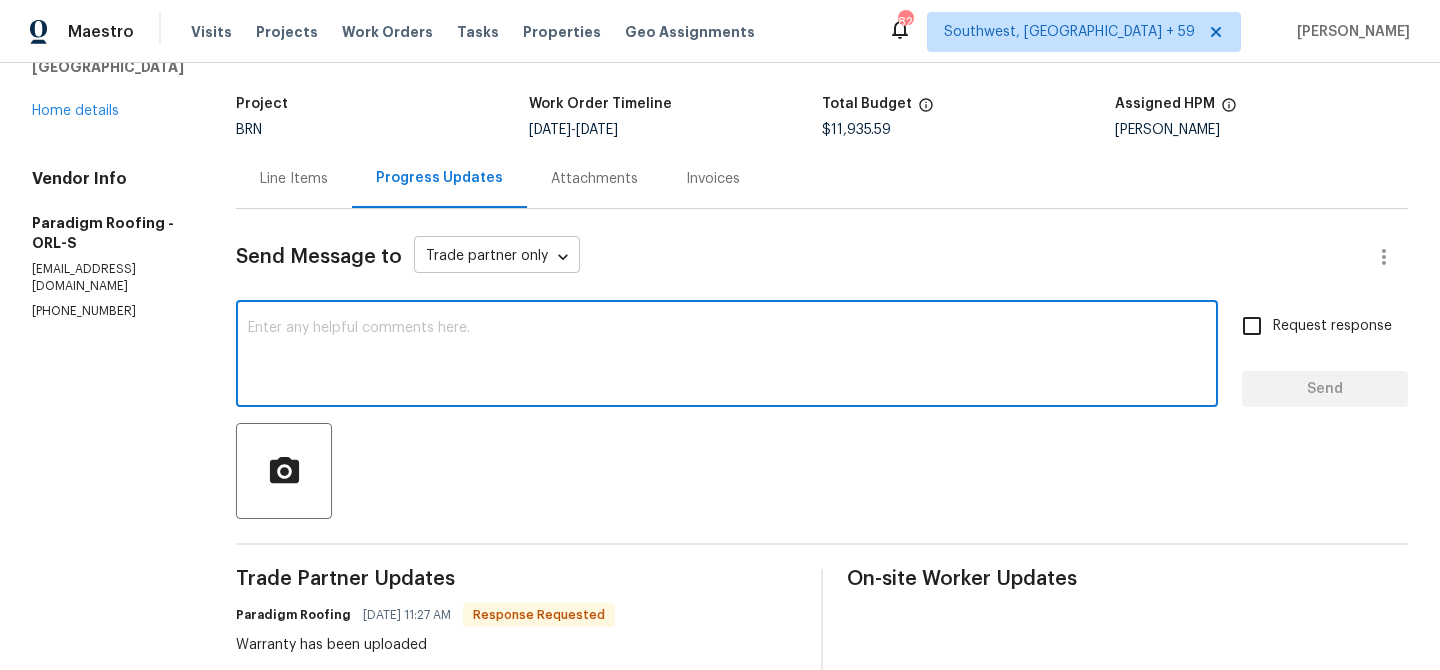 paste on "Thanks! Do you have any photos of the roof after the replacement was finished?" 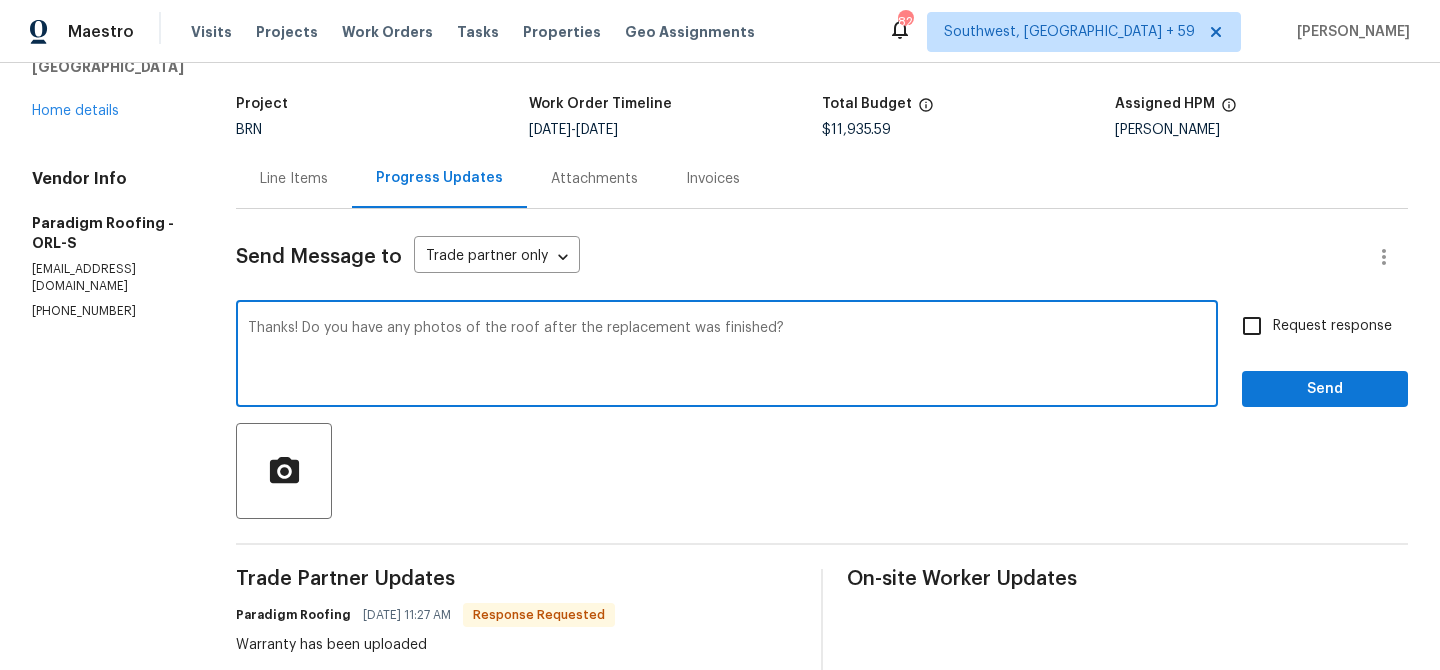 type on "Thanks! Do you have any photos of the roof after the replacement was finished?" 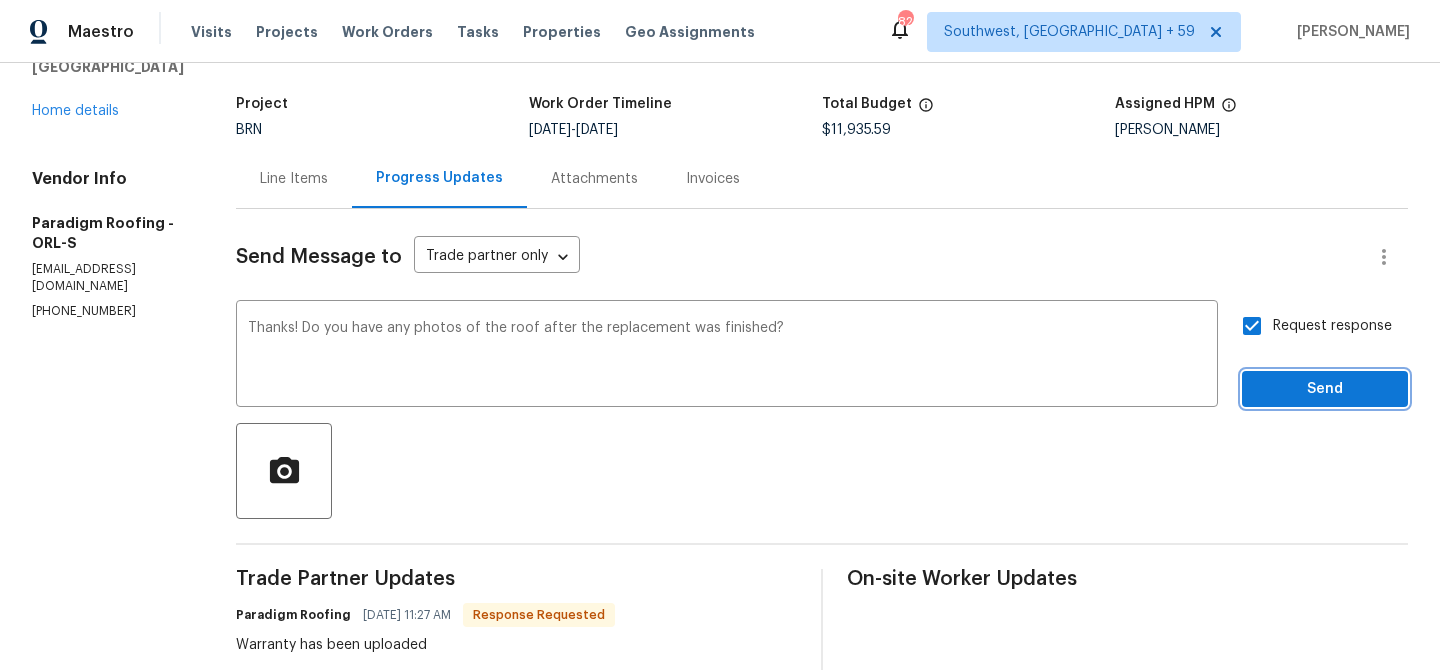 click on "Send" at bounding box center (1325, 389) 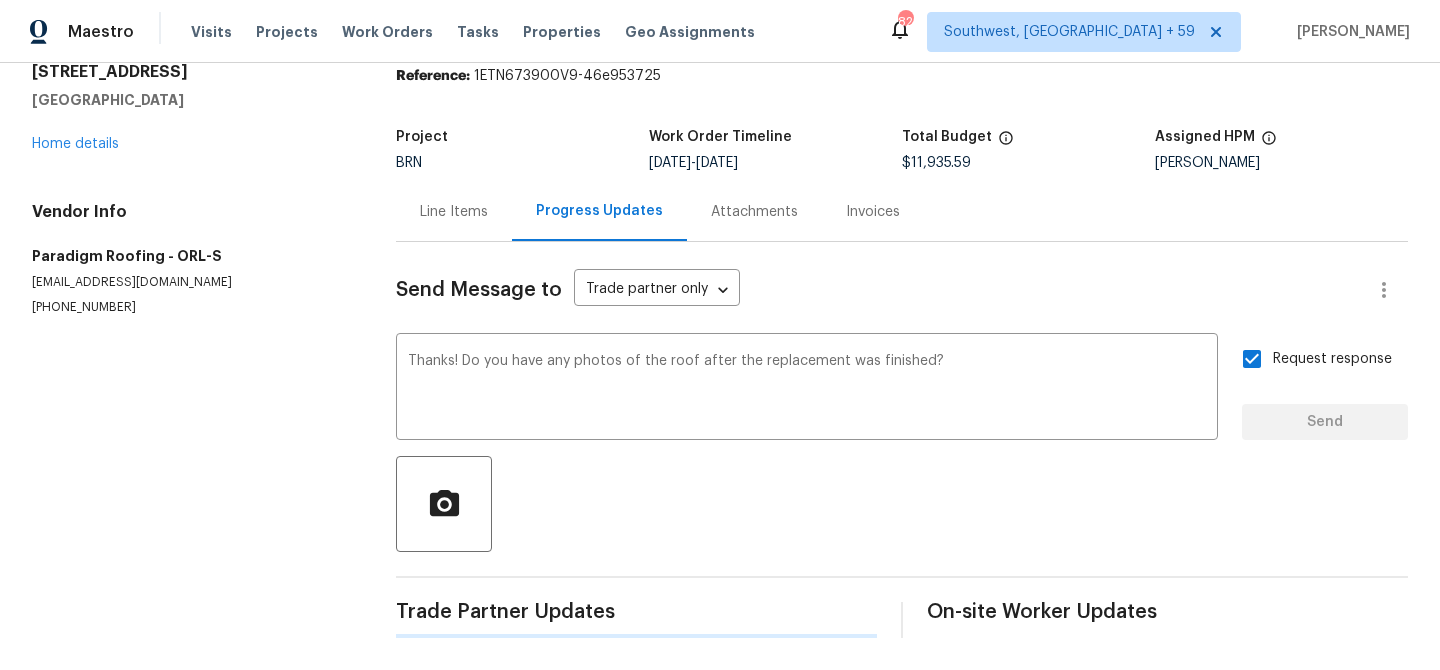 type 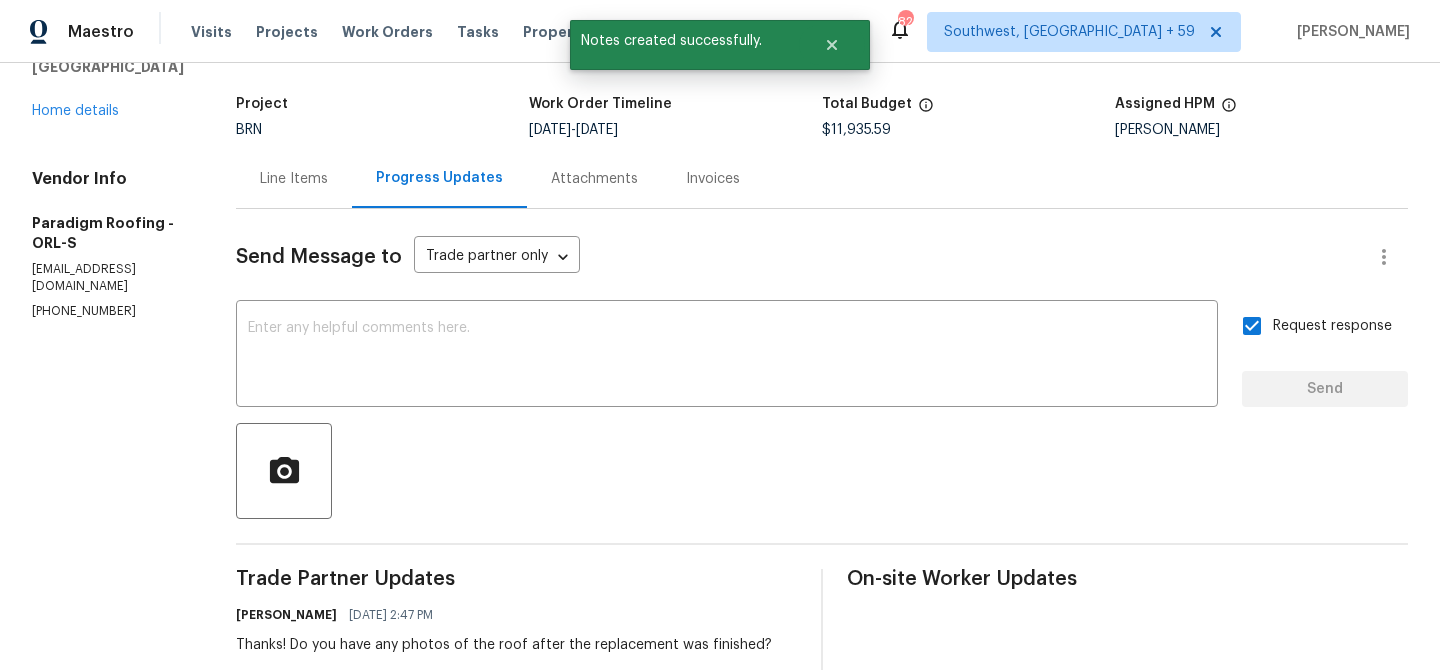 scroll, scrollTop: 0, scrollLeft: 0, axis: both 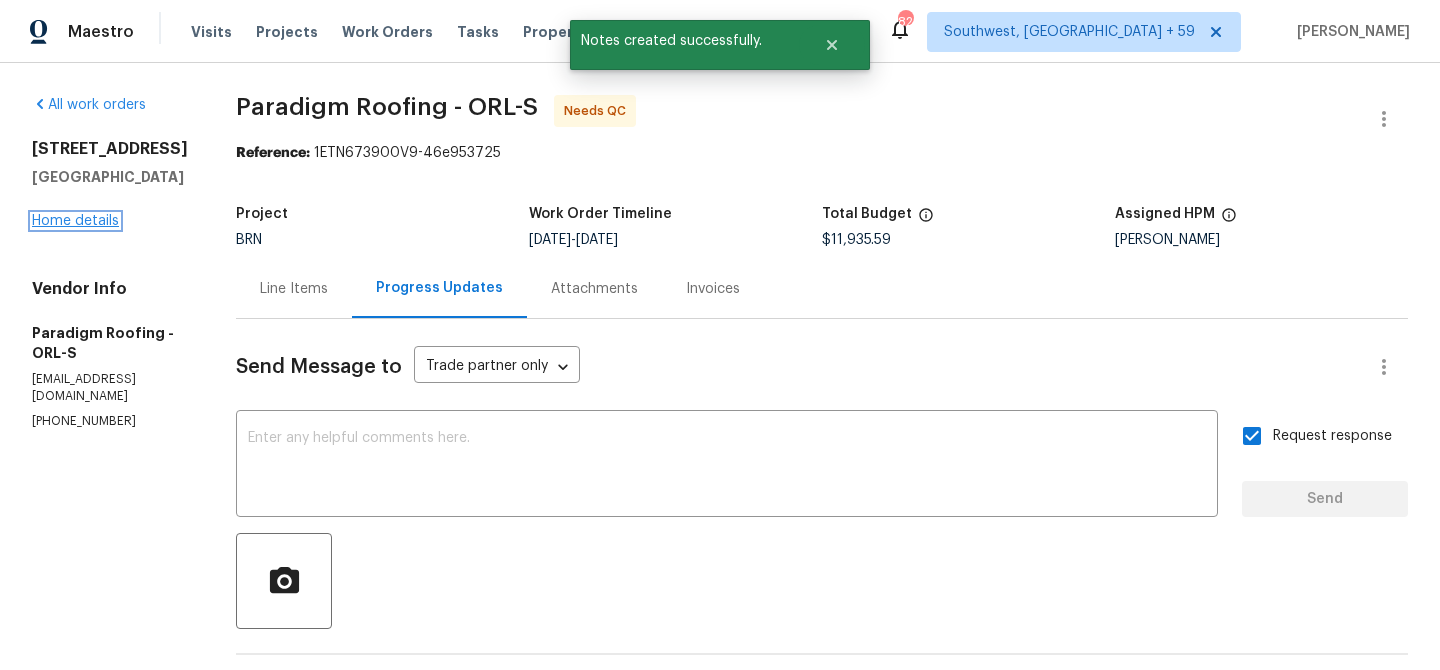 click on "Home details" at bounding box center [75, 221] 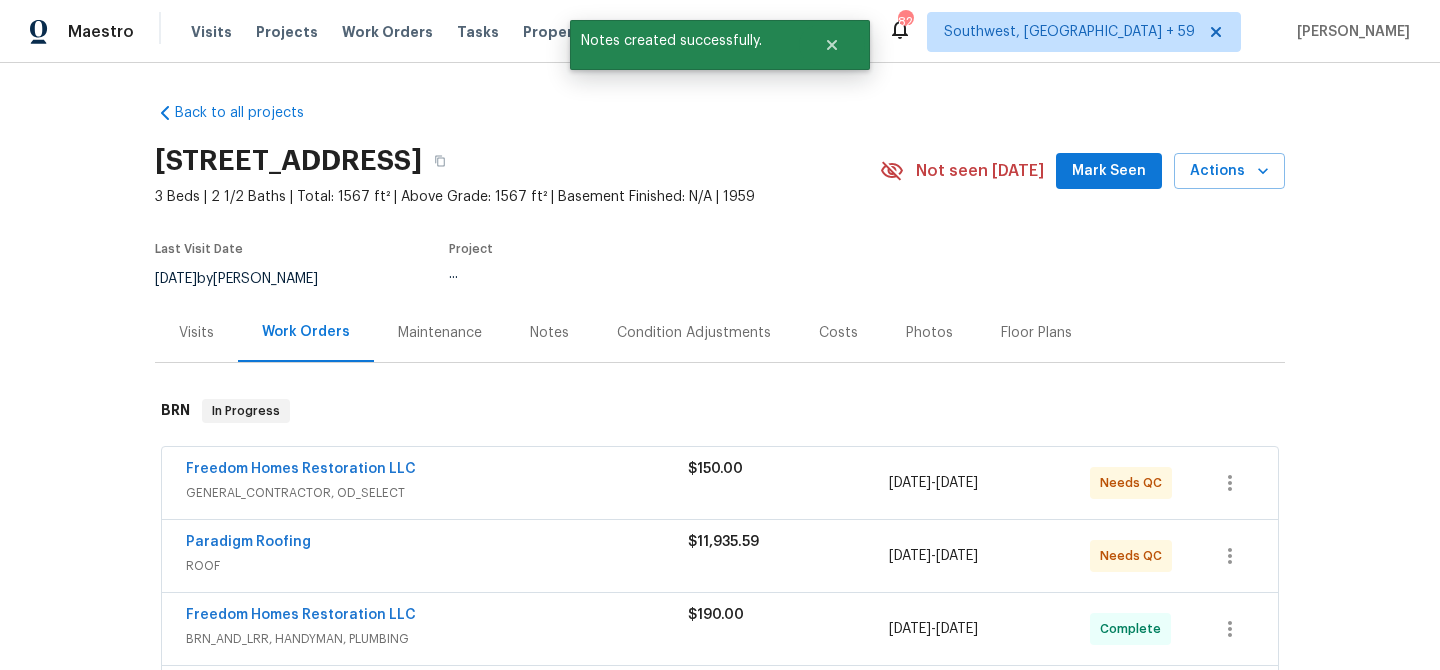 scroll, scrollTop: 145, scrollLeft: 0, axis: vertical 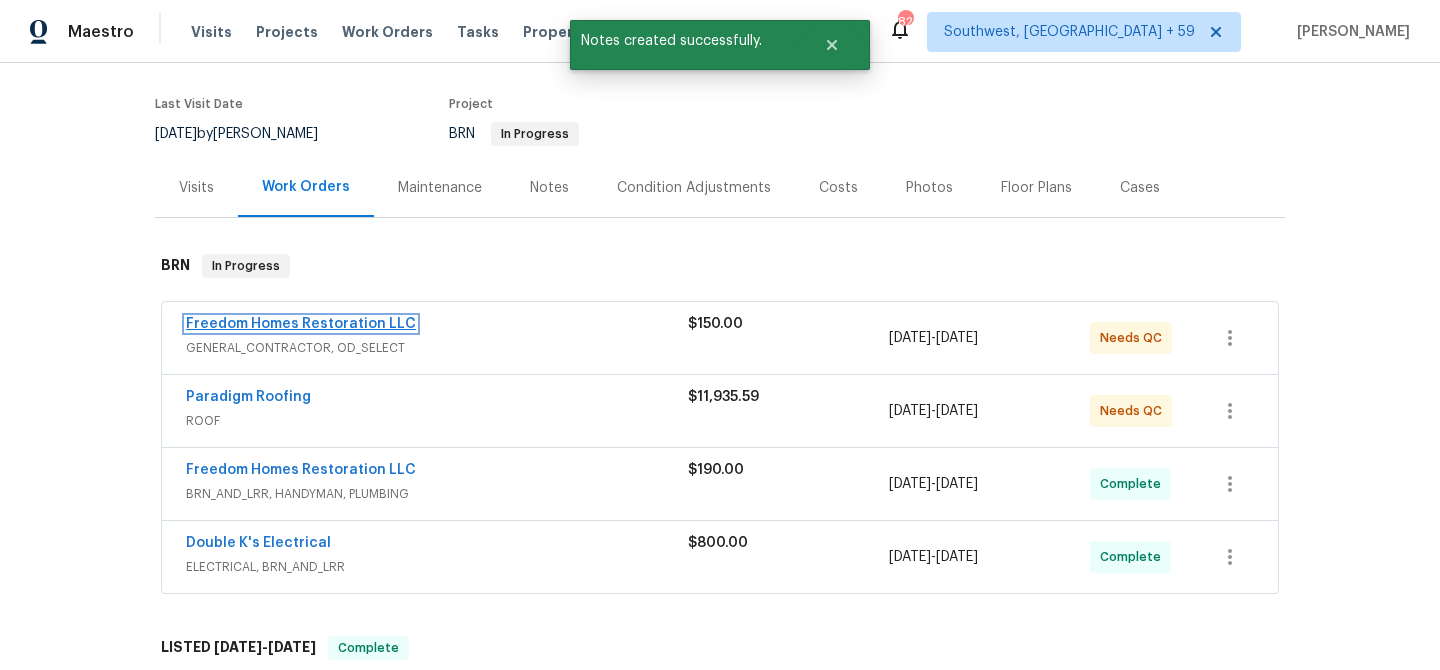 click on "Freedom Homes Restoration LLC" at bounding box center [301, 324] 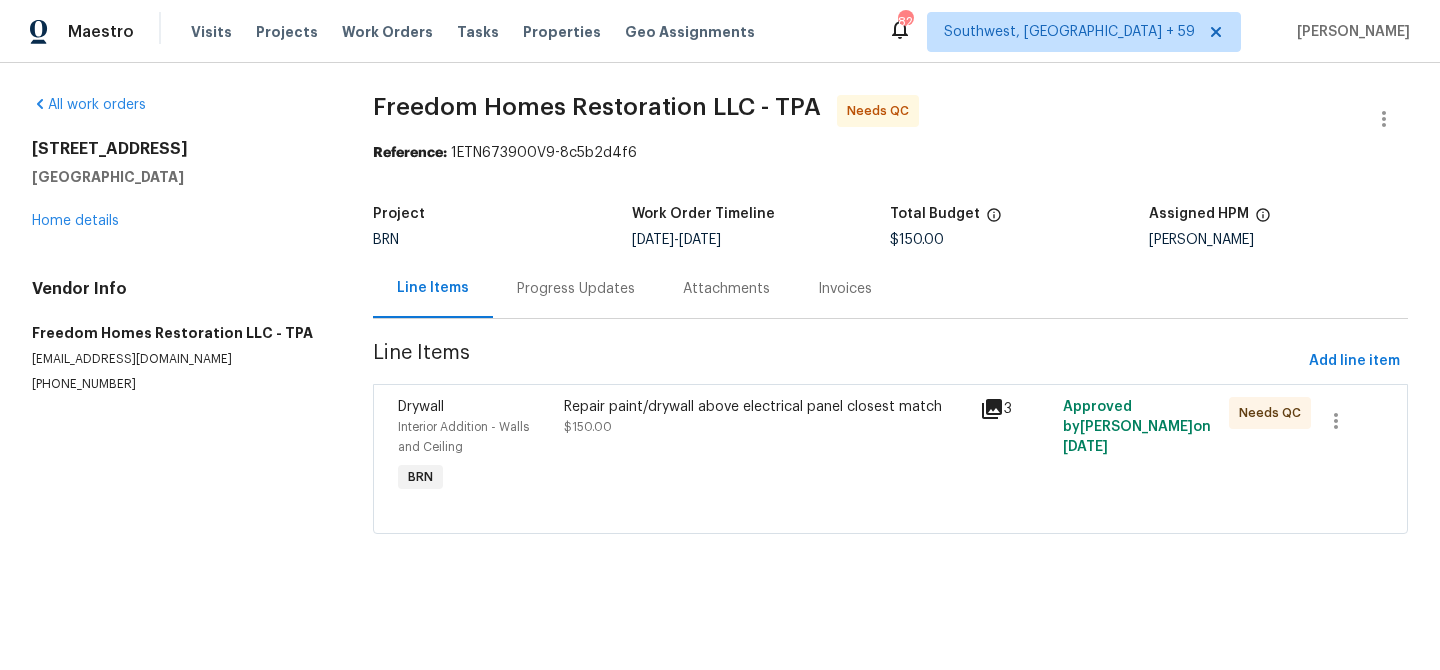 click on "Progress Updates" at bounding box center [576, 289] 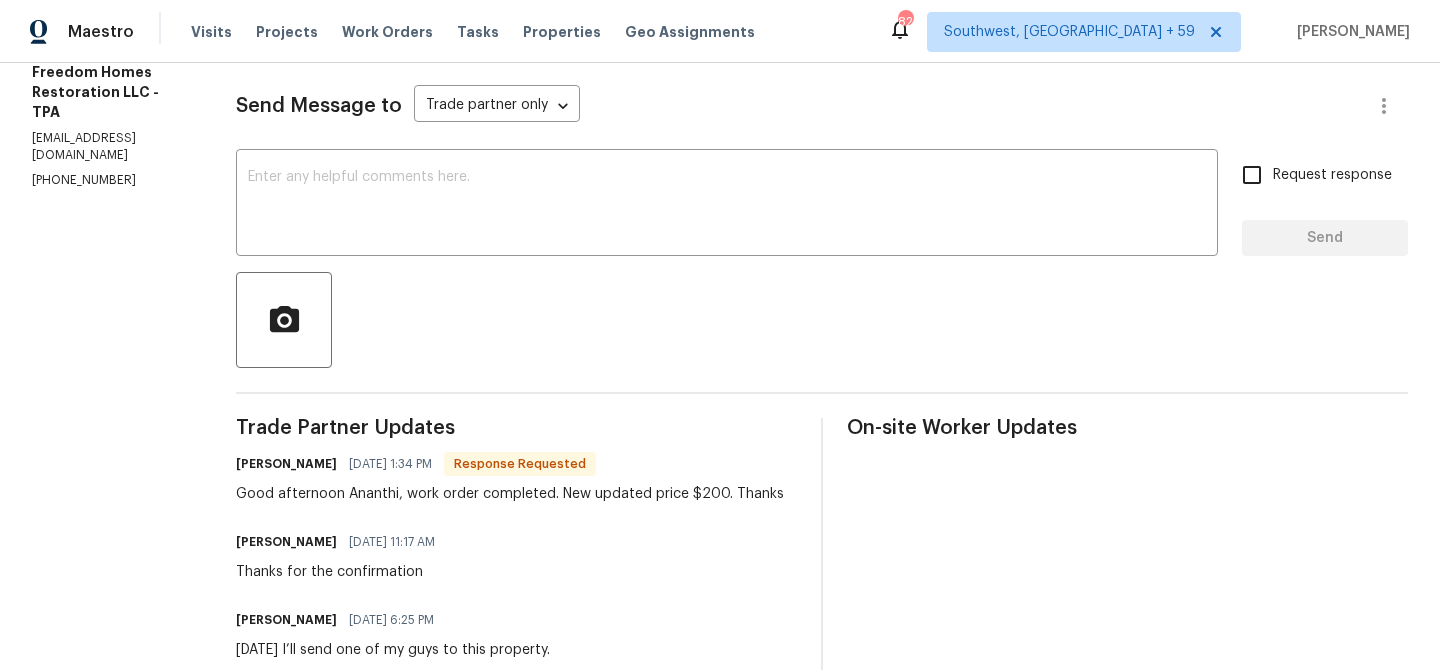 scroll, scrollTop: 289, scrollLeft: 0, axis: vertical 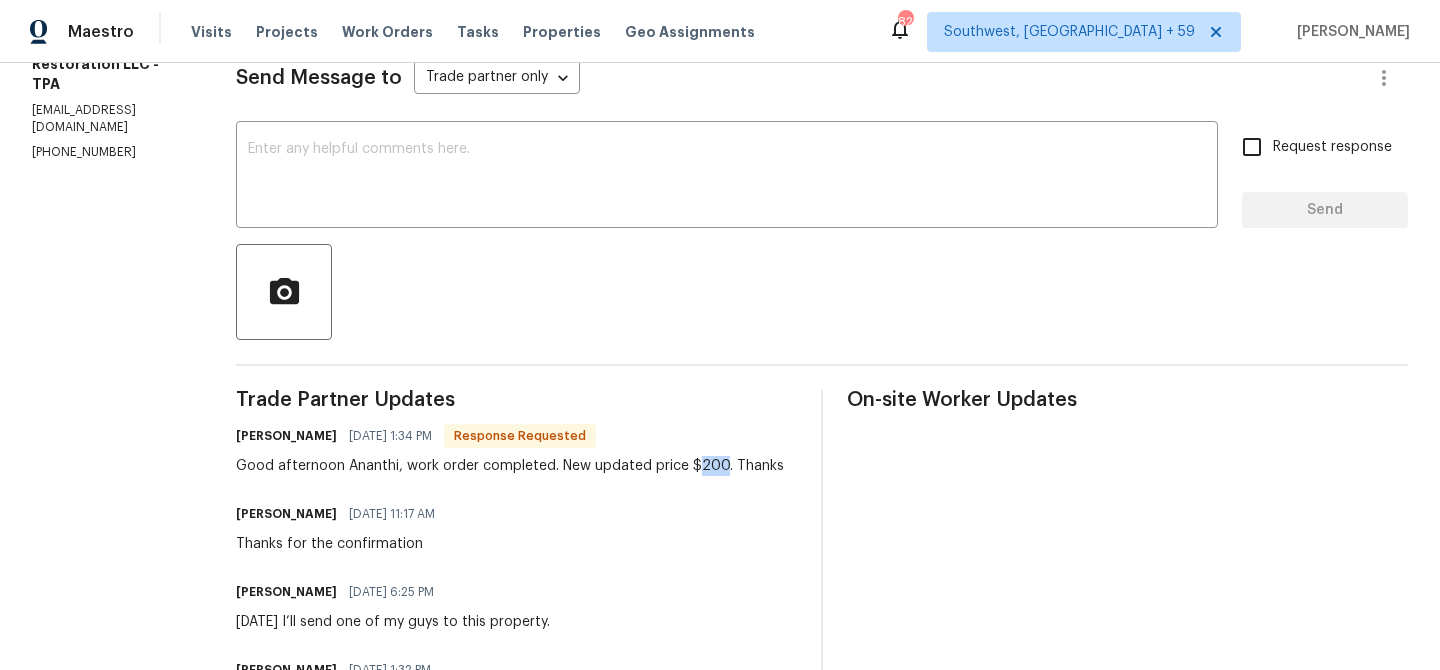 drag, startPoint x: 725, startPoint y: 467, endPoint x: 694, endPoint y: 467, distance: 31 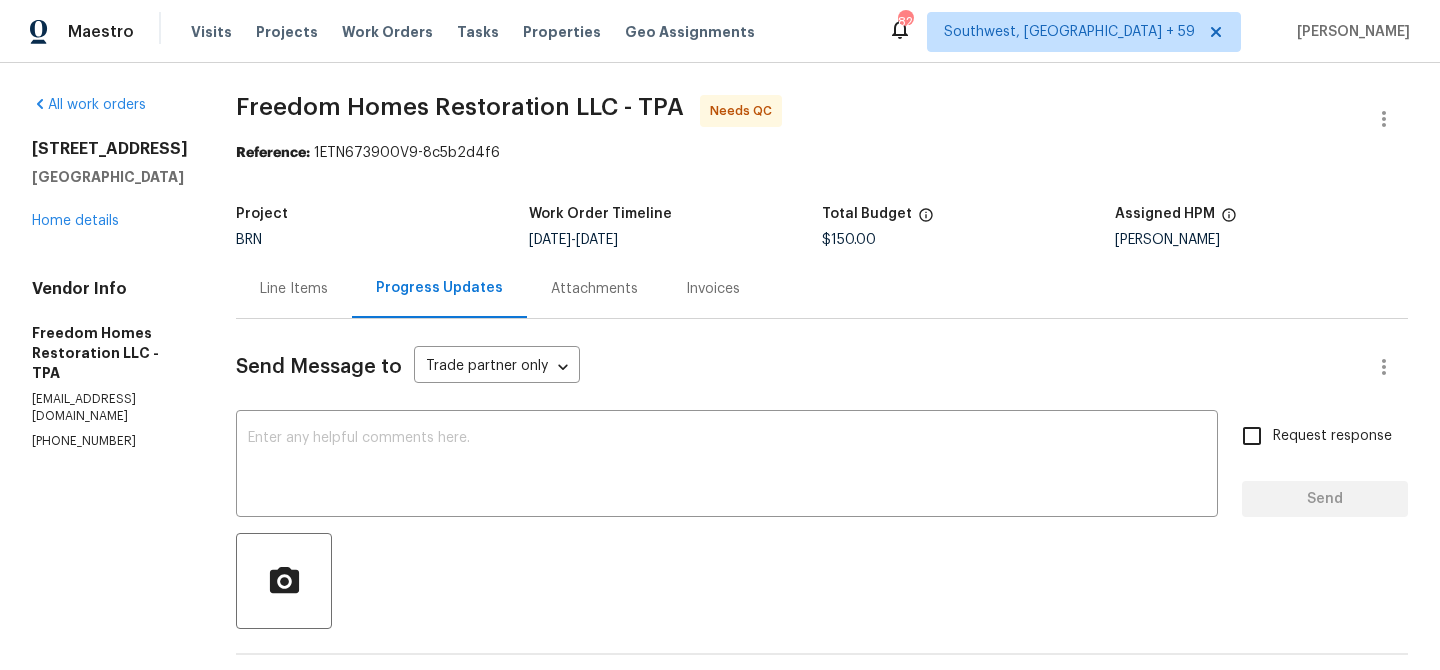 click on "Line Items" at bounding box center (294, 289) 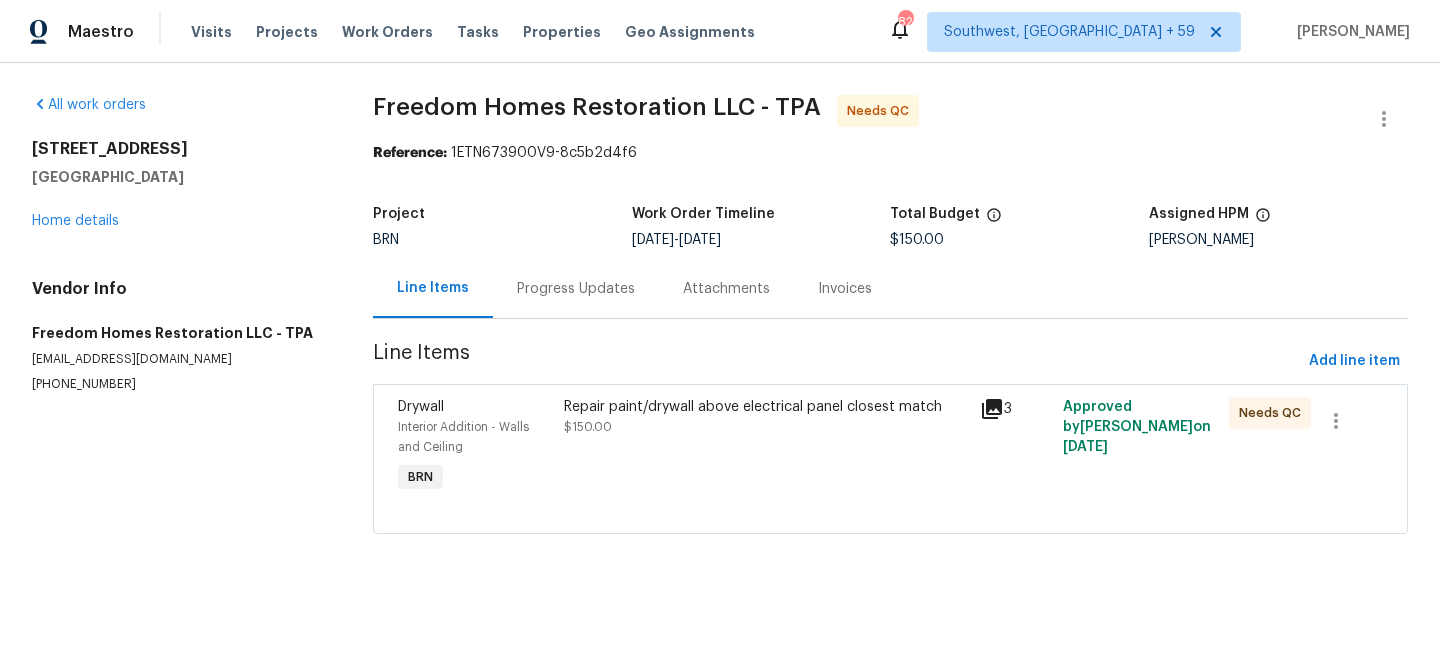 click on "Repair paint/drywall above electrical panel closest match $150.00" at bounding box center (765, 447) 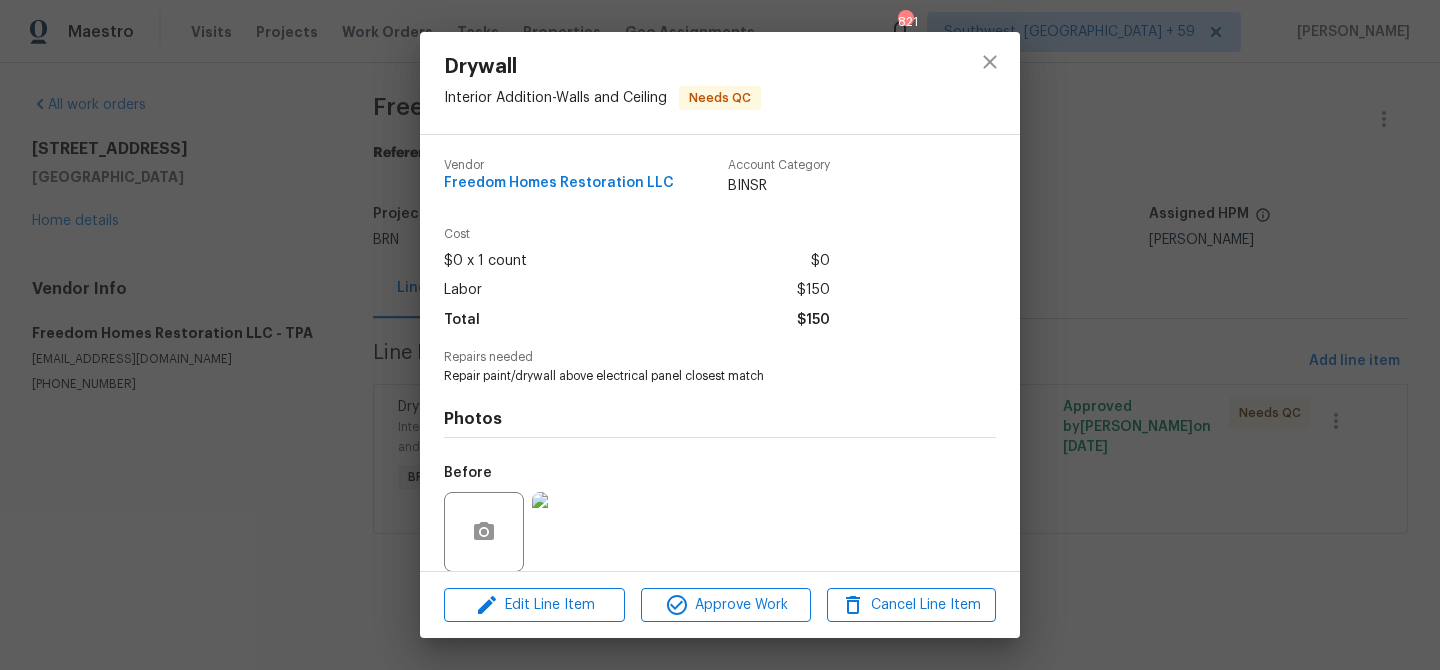 scroll, scrollTop: 145, scrollLeft: 0, axis: vertical 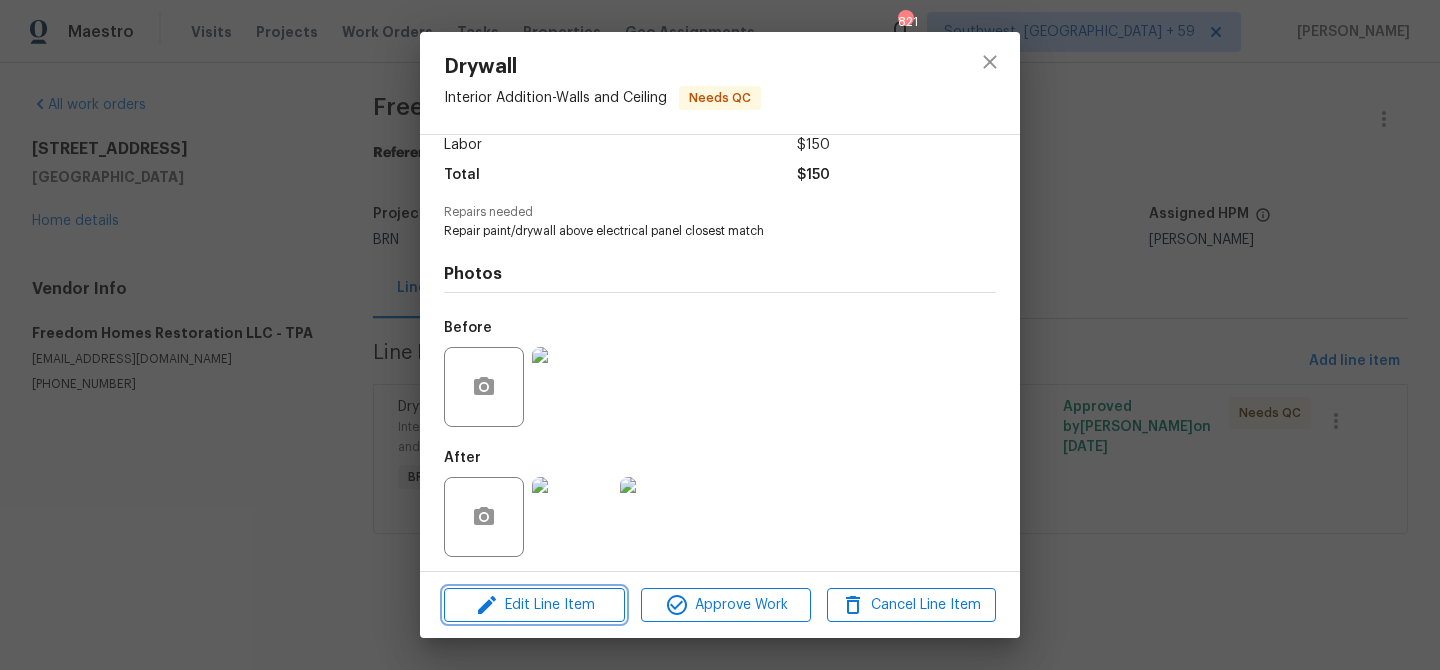 click on "Edit Line Item" at bounding box center (534, 605) 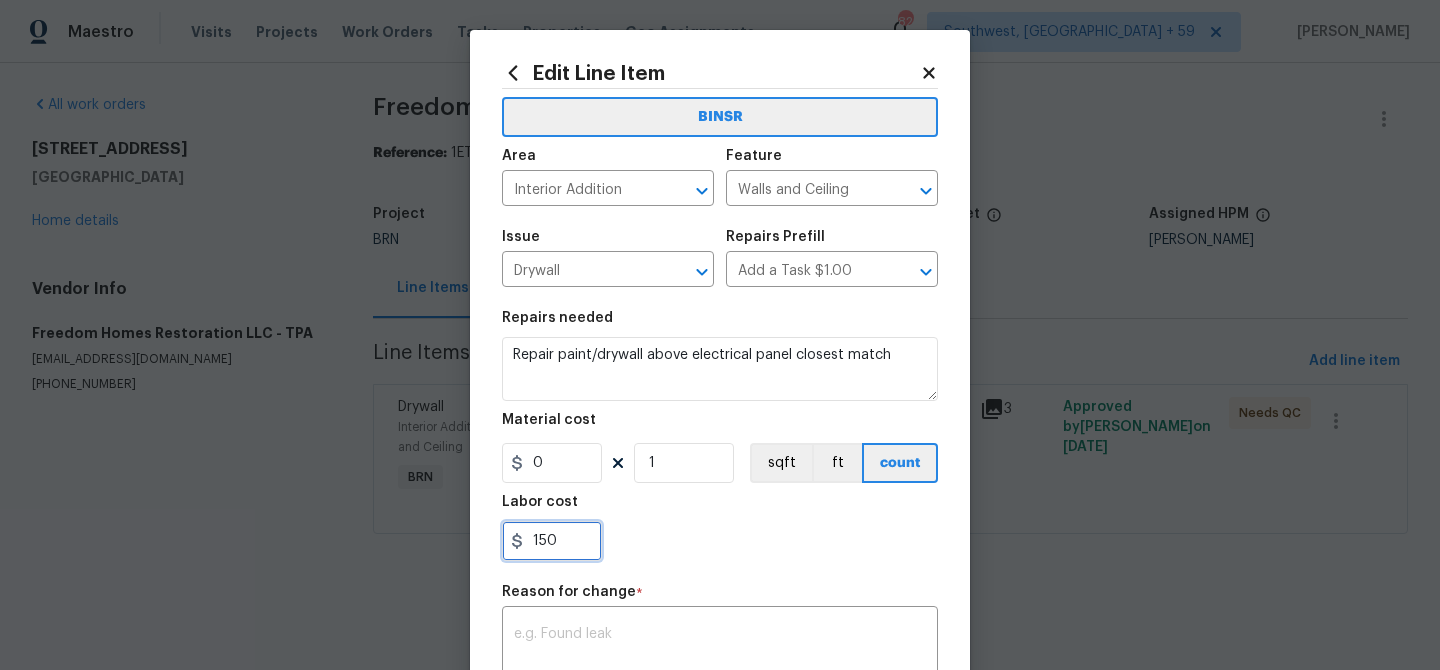 click on "150" at bounding box center [552, 541] 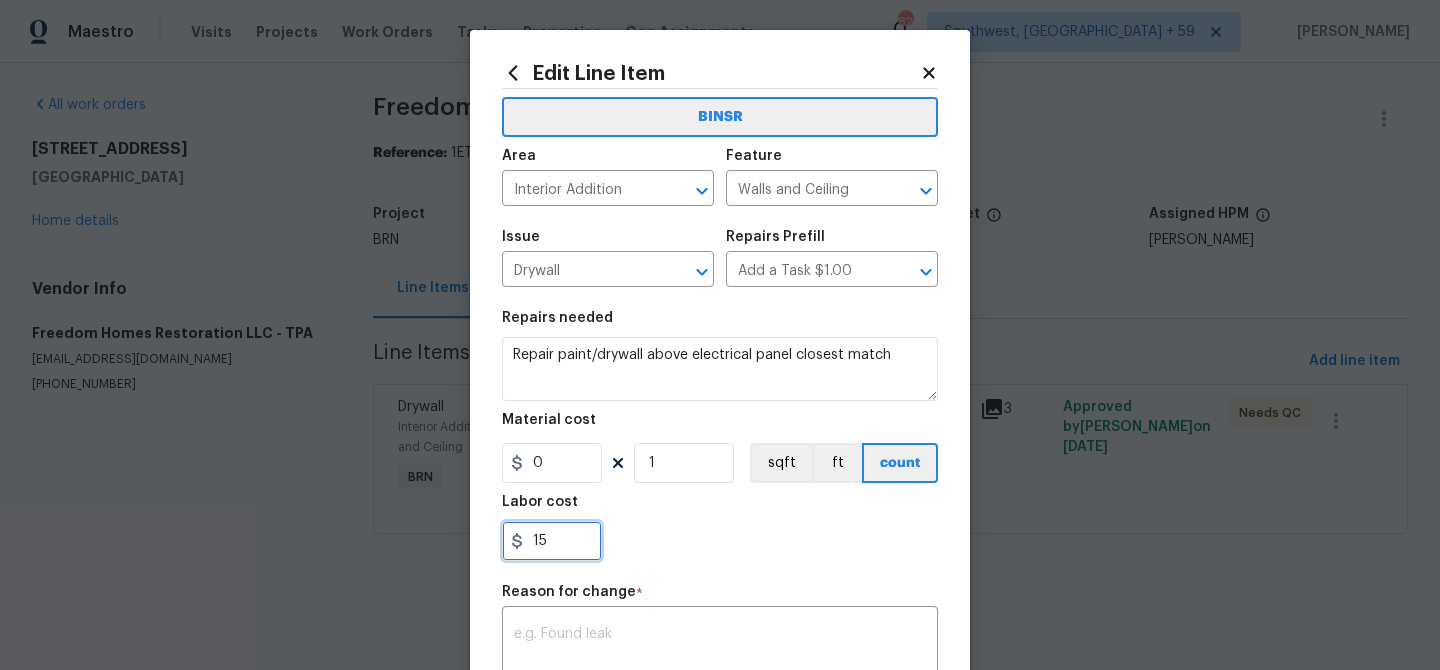type on "1" 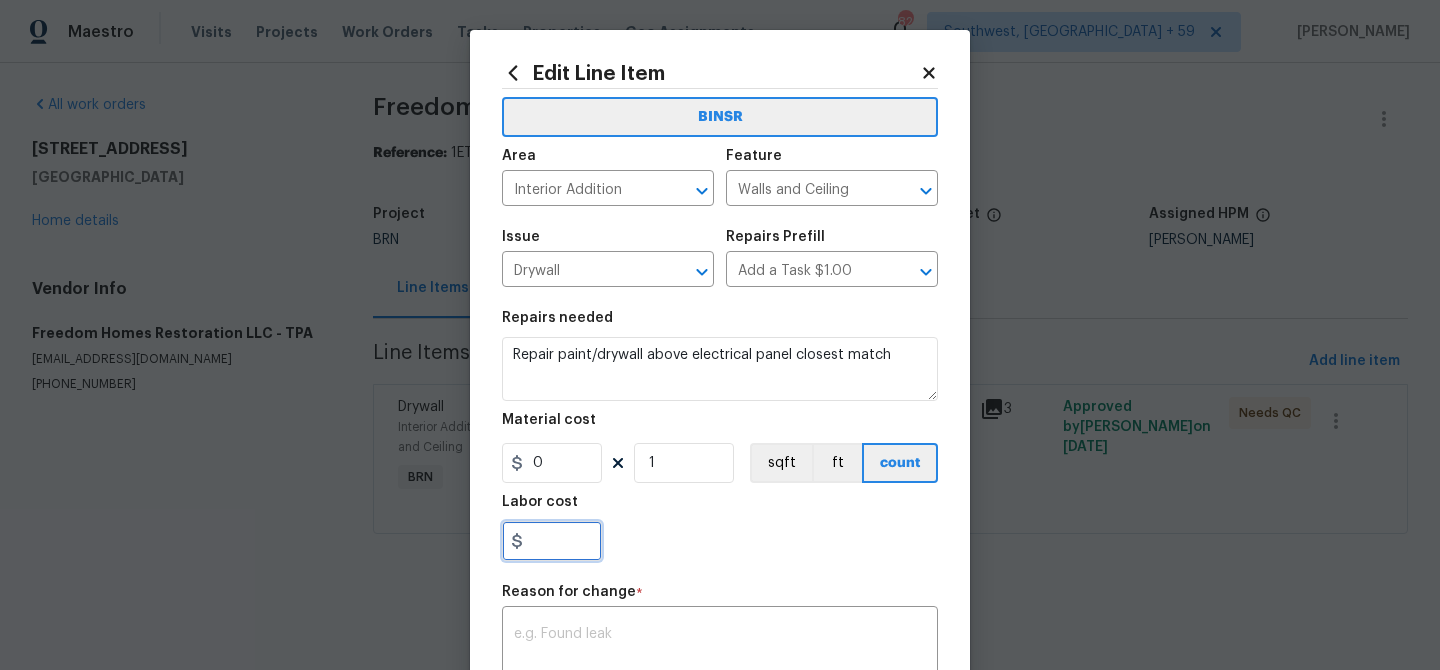 paste on "200" 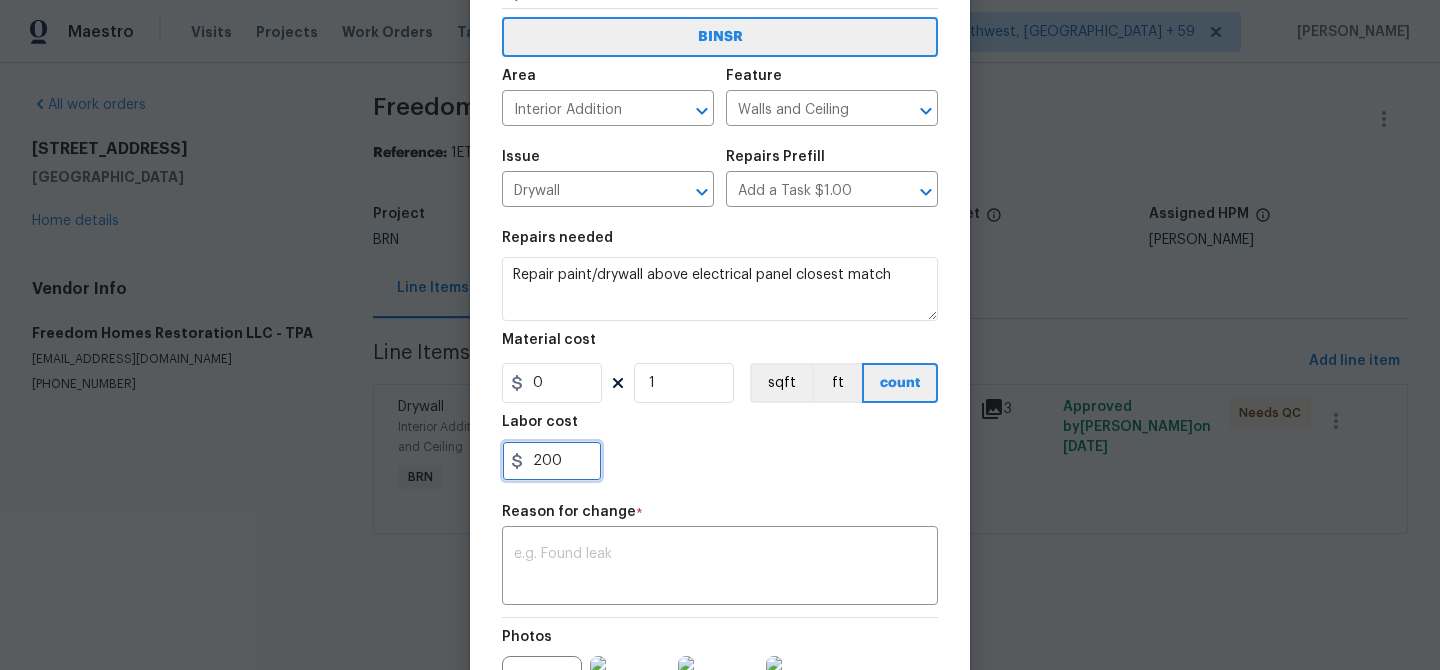 scroll, scrollTop: 208, scrollLeft: 0, axis: vertical 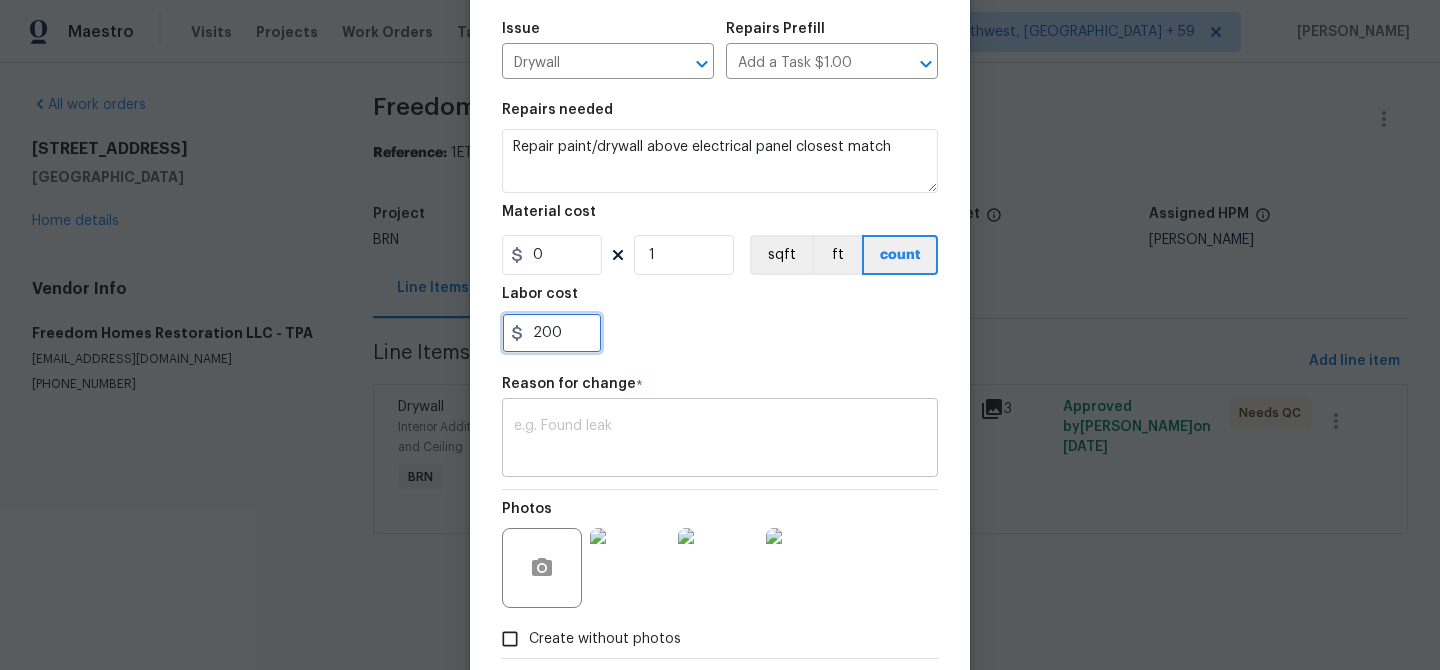 type on "200" 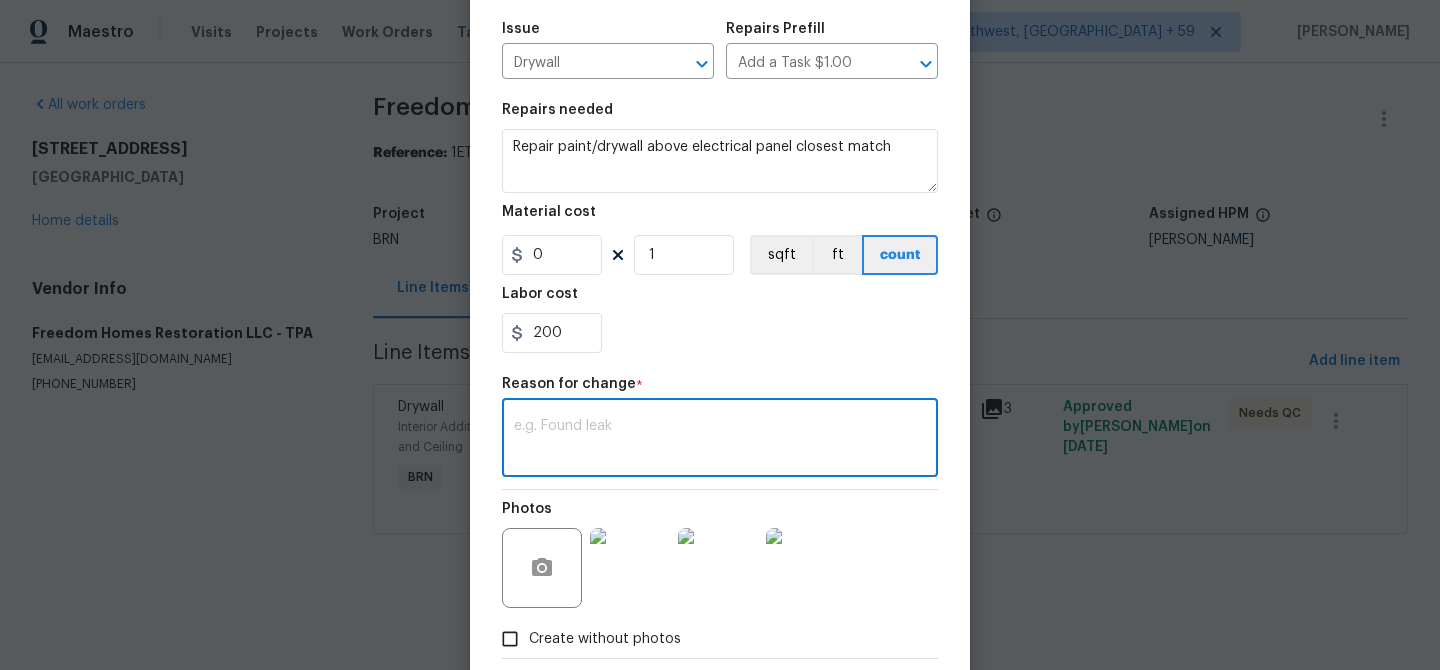 click at bounding box center [720, 440] 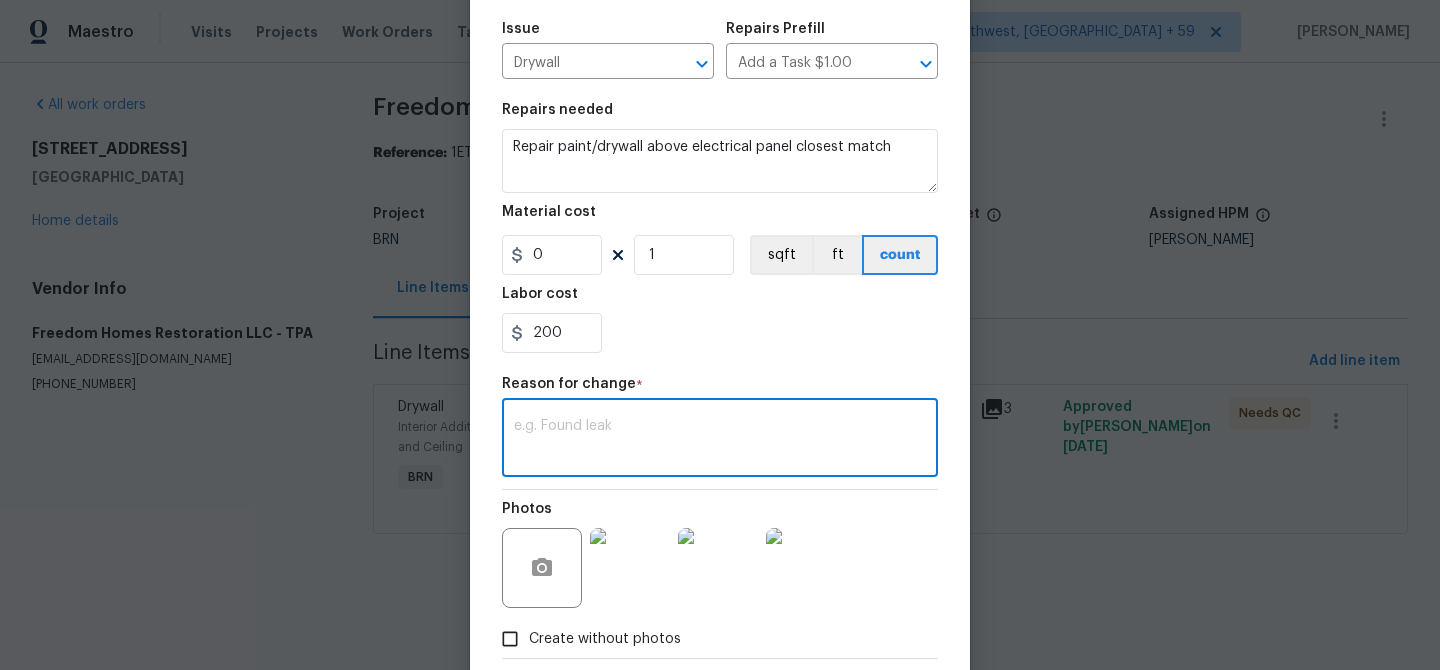paste on "(AM) Updated per vendors final cost." 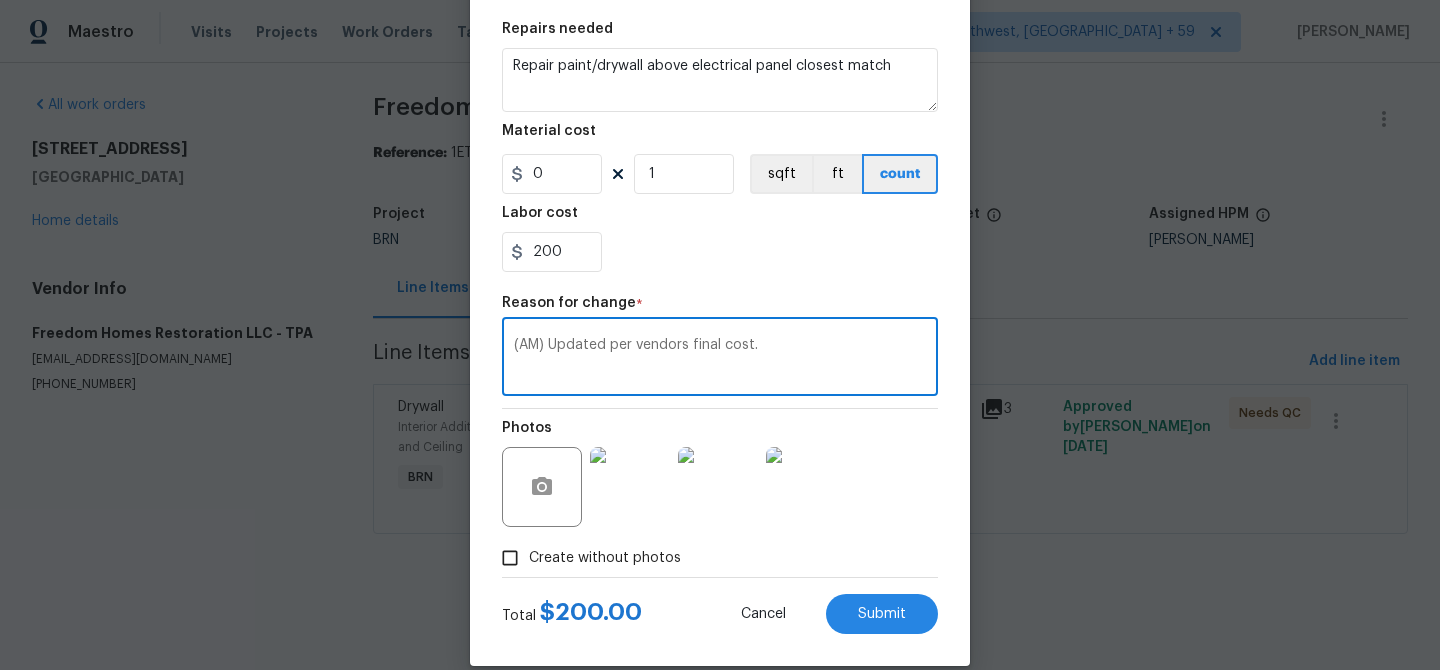 scroll, scrollTop: 316, scrollLeft: 0, axis: vertical 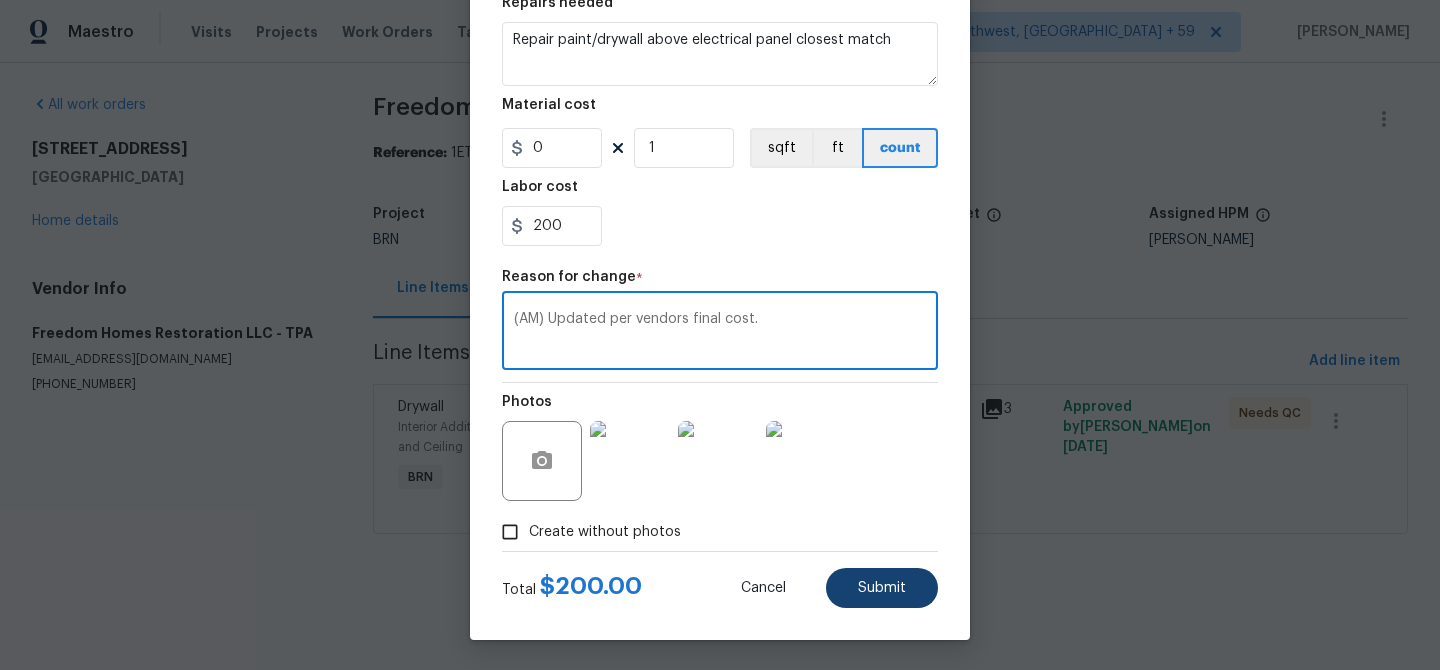 type on "(AM) Updated per vendors final cost." 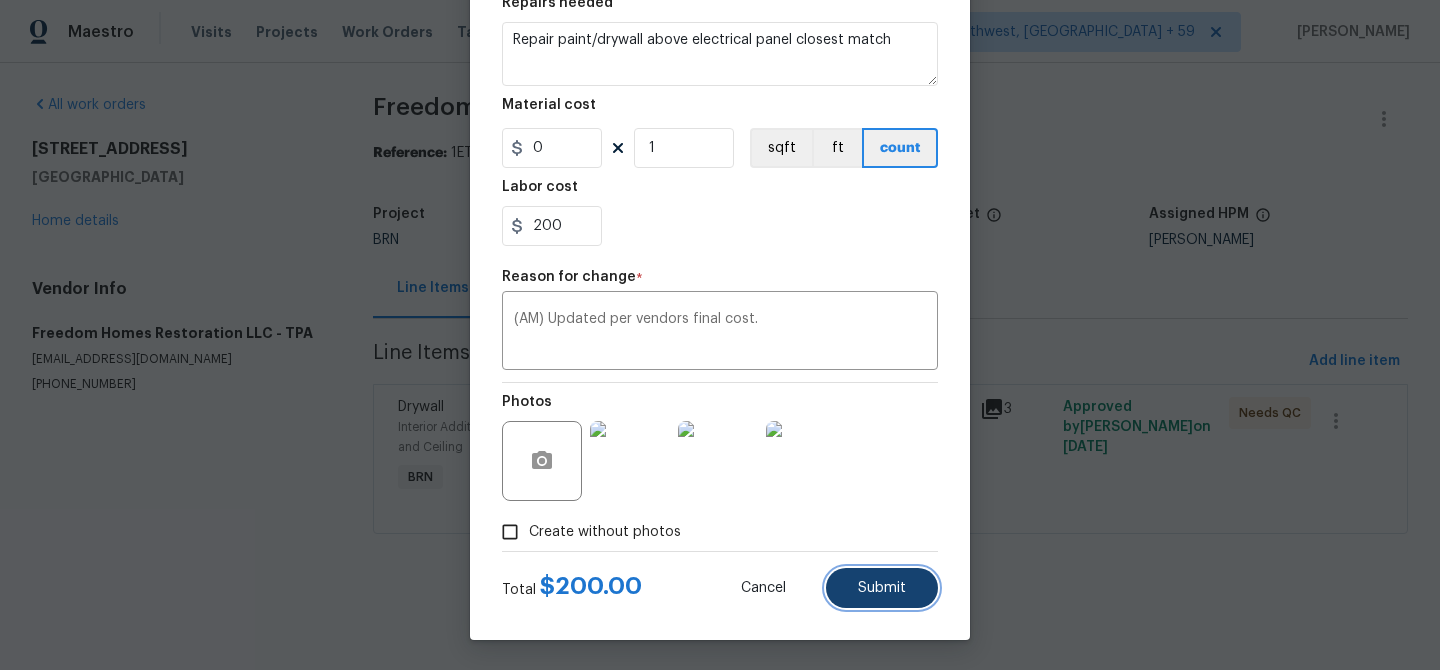 click on "Submit" at bounding box center [882, 588] 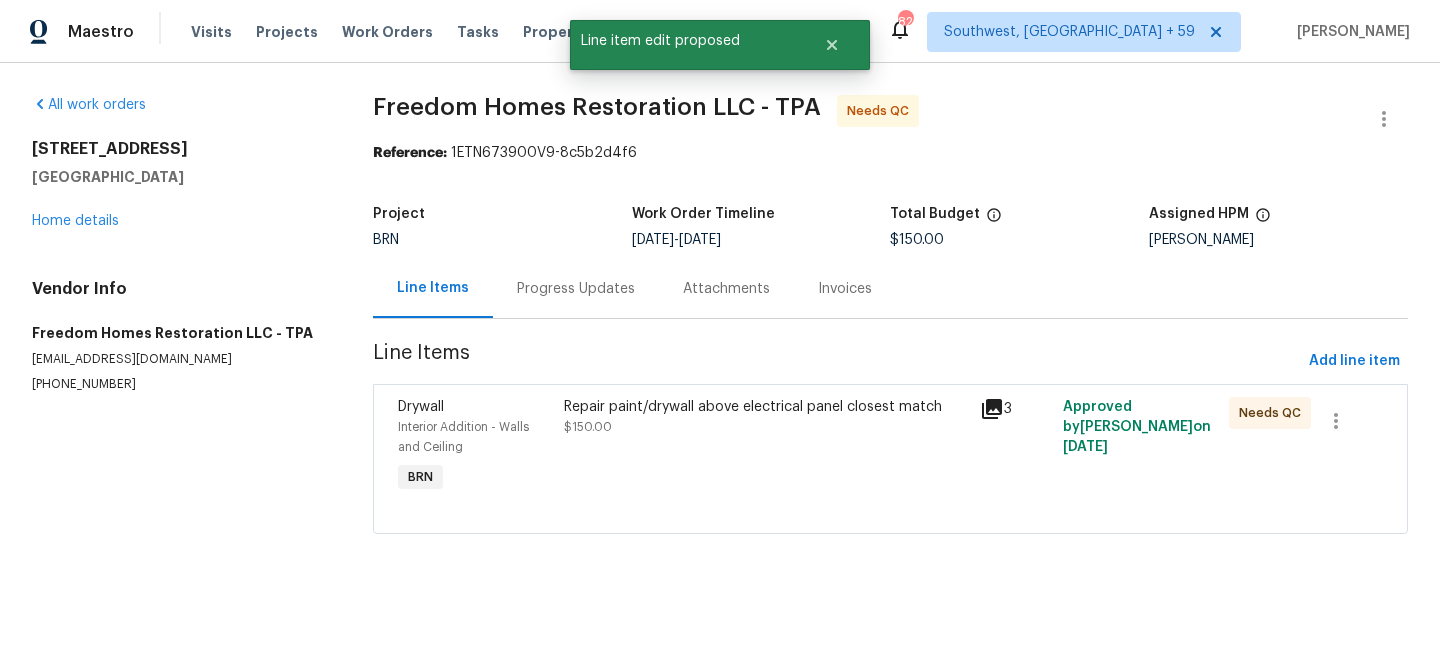 scroll, scrollTop: 0, scrollLeft: 0, axis: both 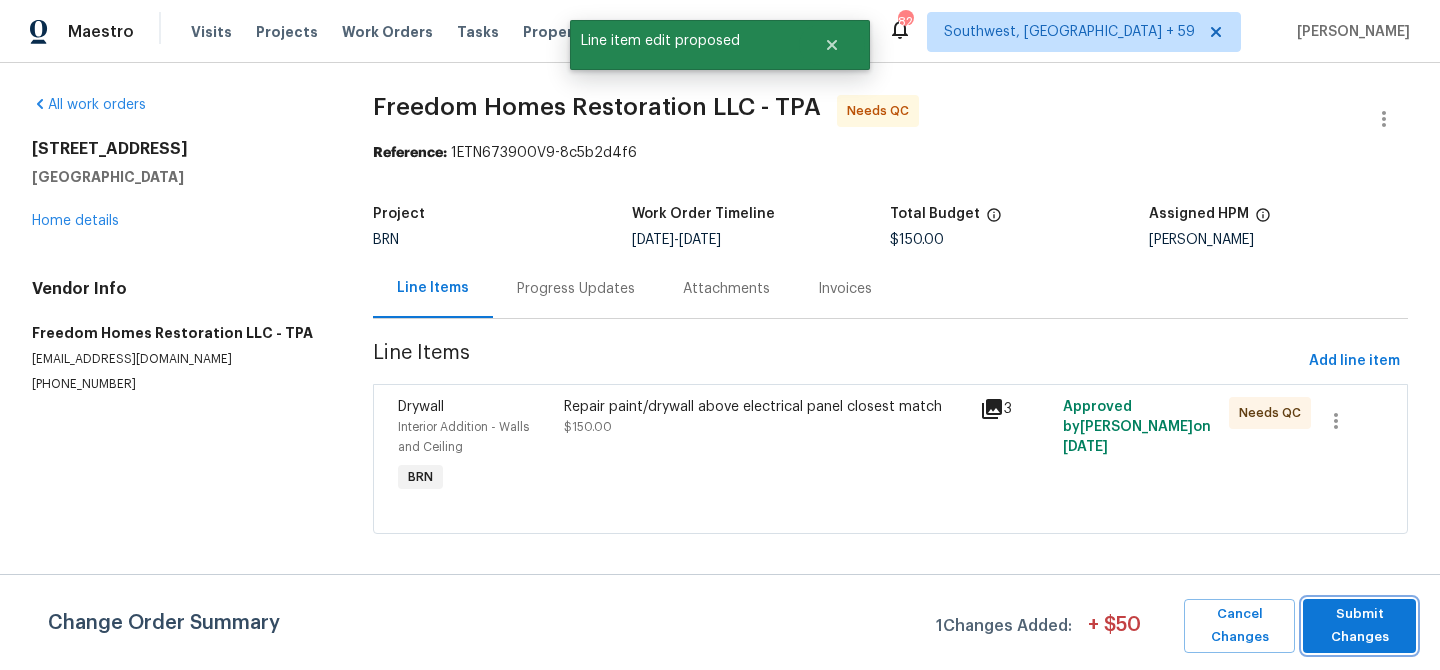 click on "Submit Changes" at bounding box center [1359, 626] 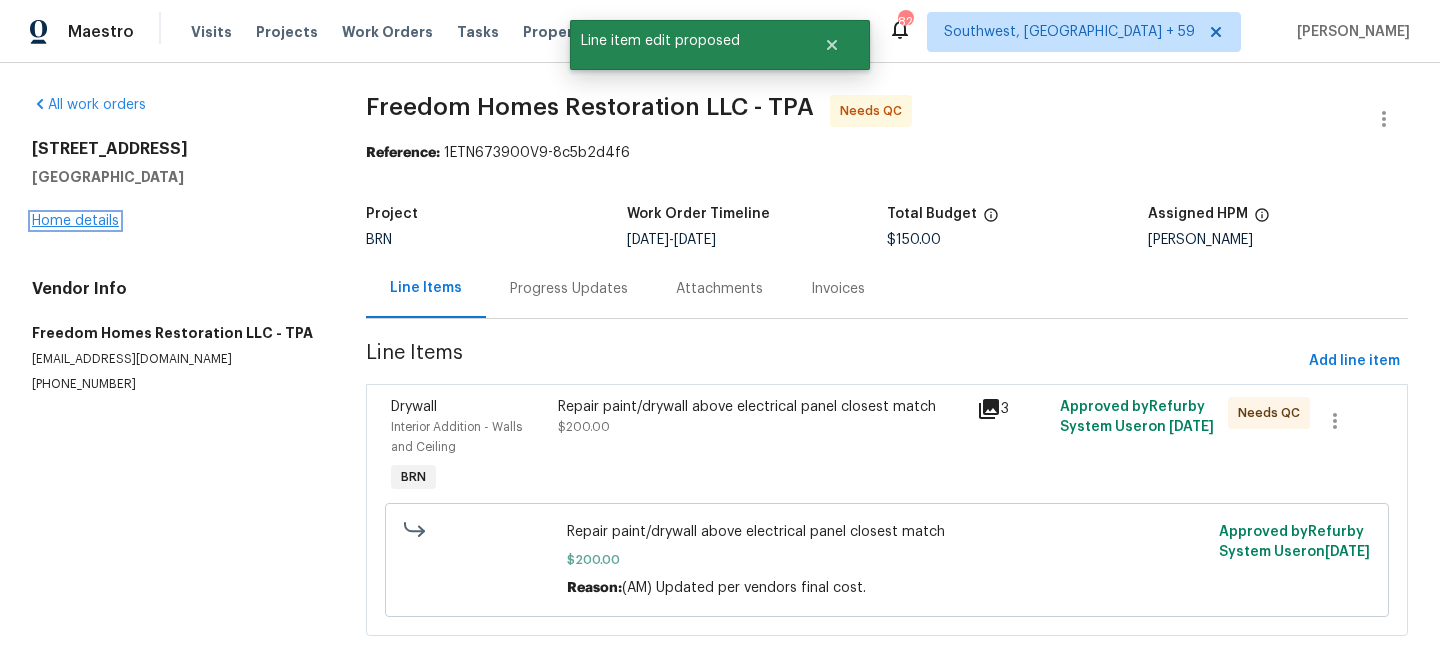 click on "Home details" at bounding box center [75, 221] 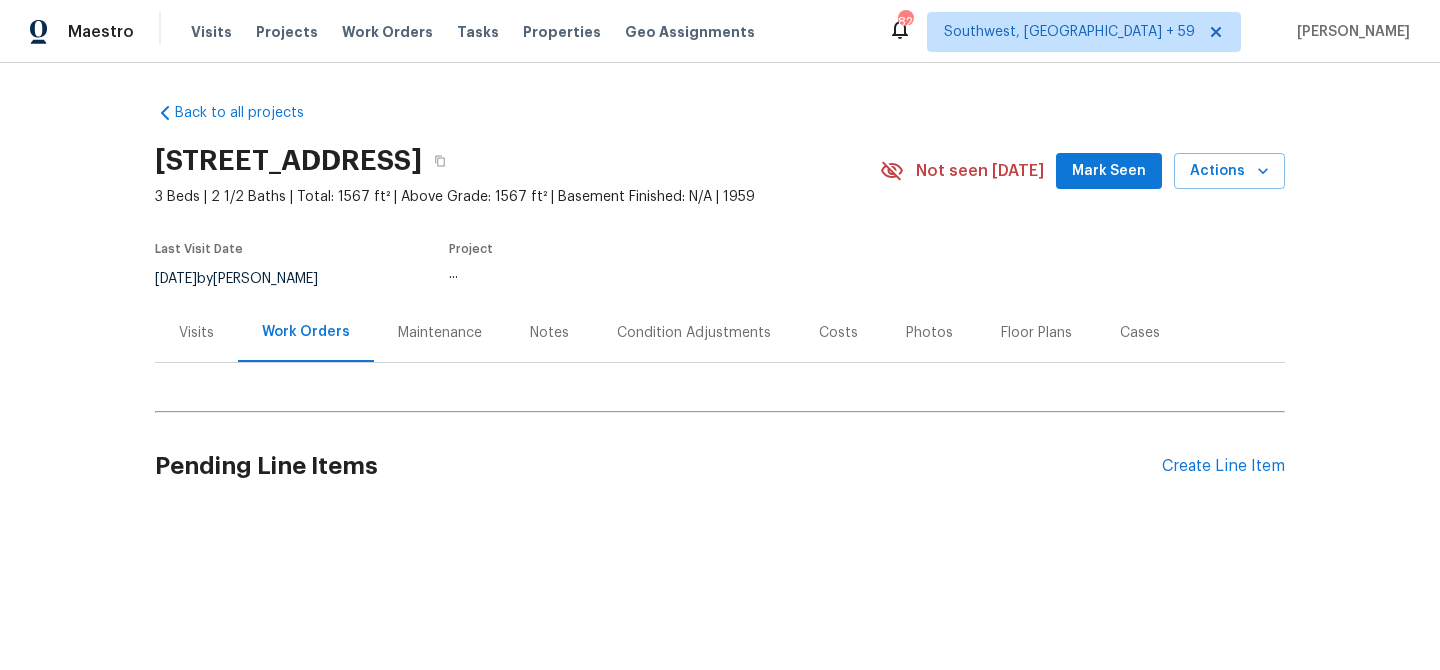 scroll, scrollTop: 0, scrollLeft: 0, axis: both 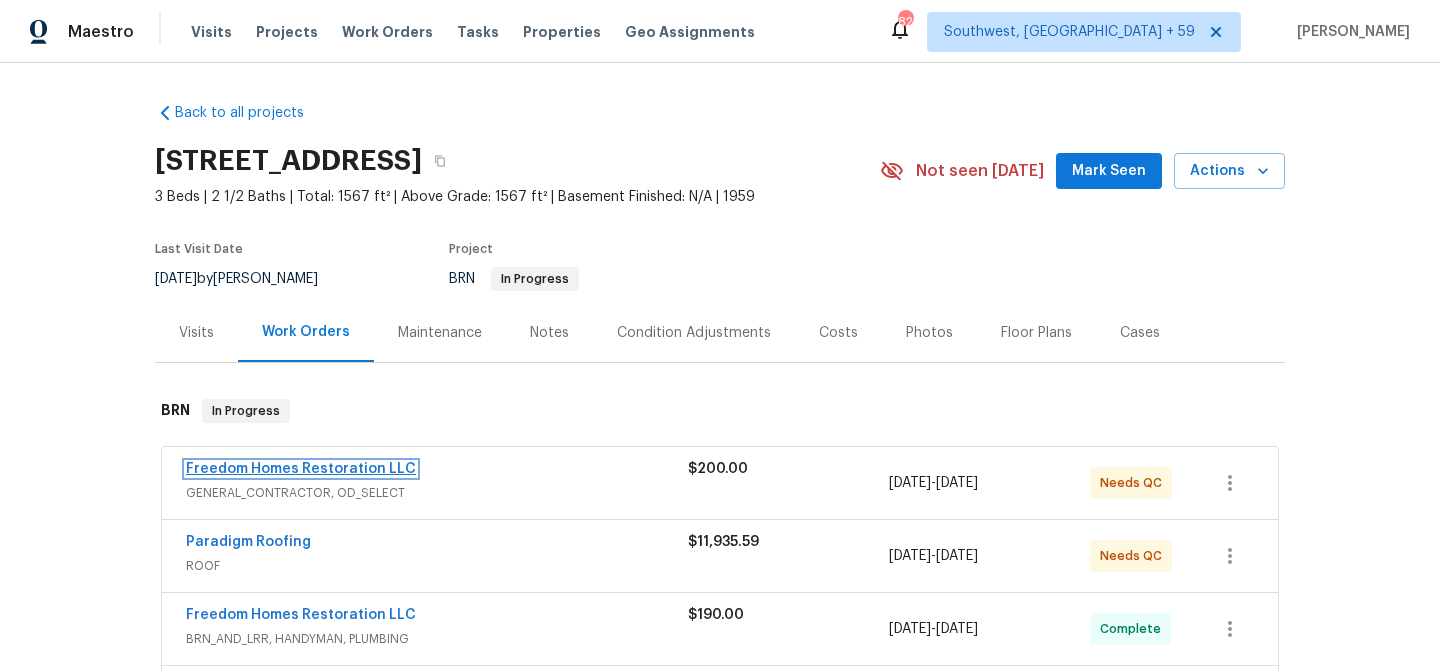 click on "Freedom Homes Restoration LLC" at bounding box center [301, 469] 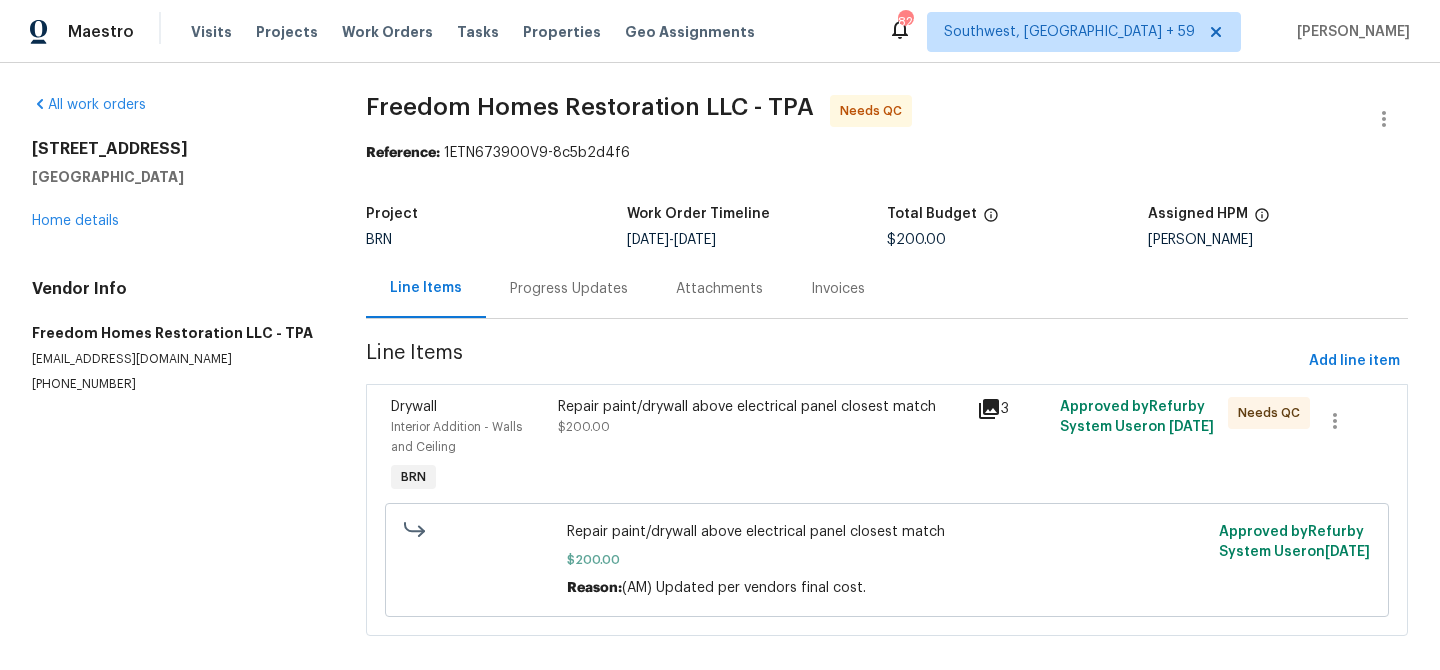 click on "Progress Updates" at bounding box center [569, 289] 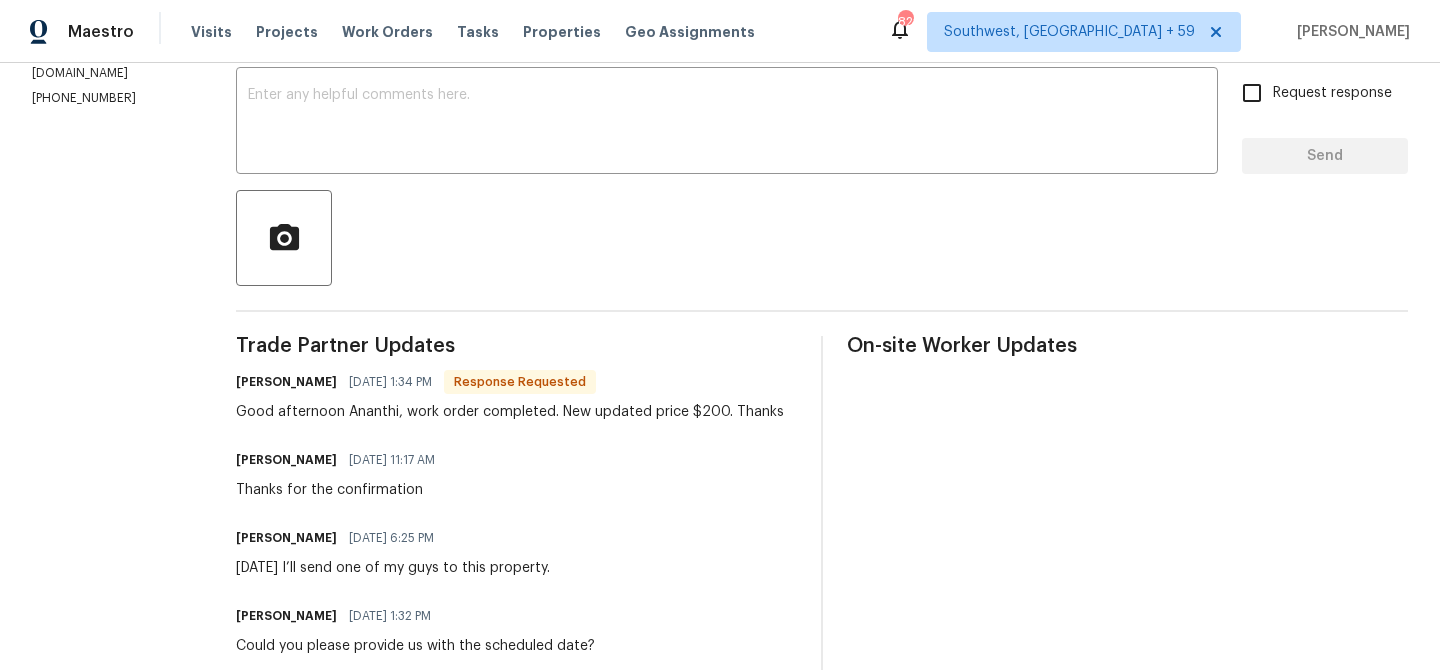 scroll, scrollTop: 0, scrollLeft: 0, axis: both 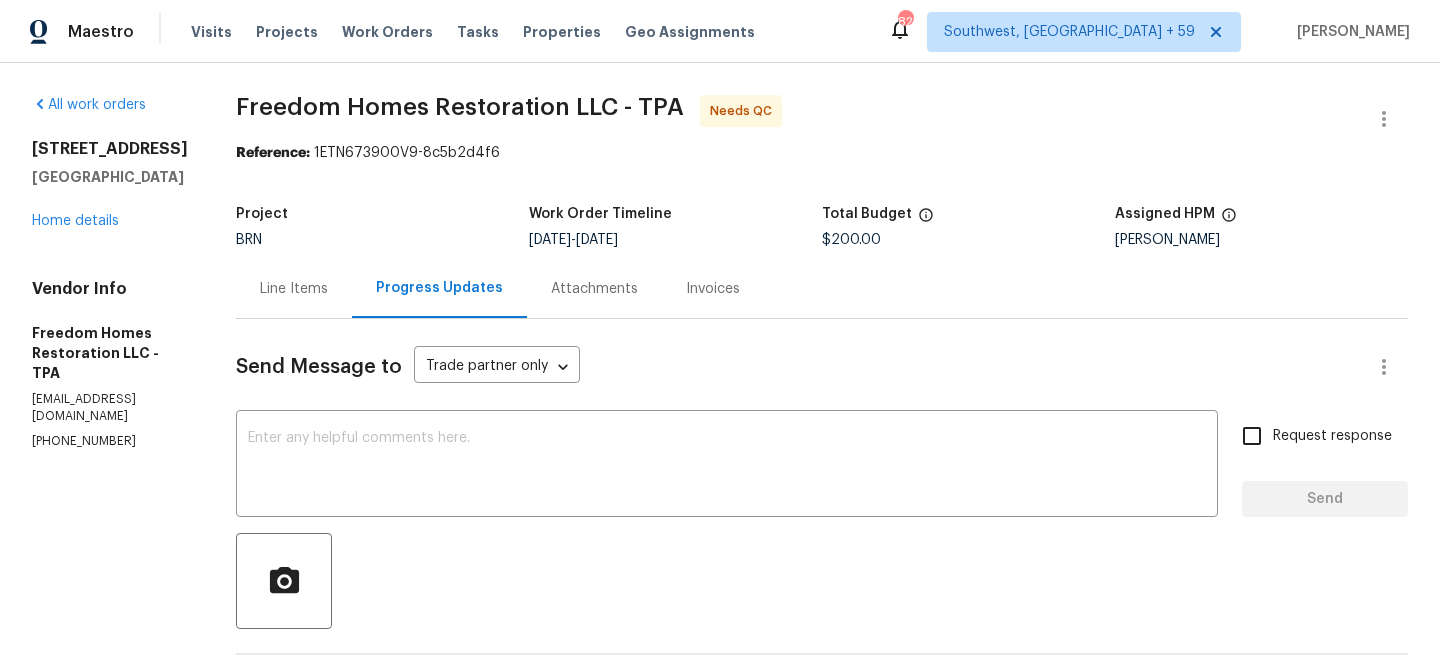 click on "Line Items" at bounding box center [294, 289] 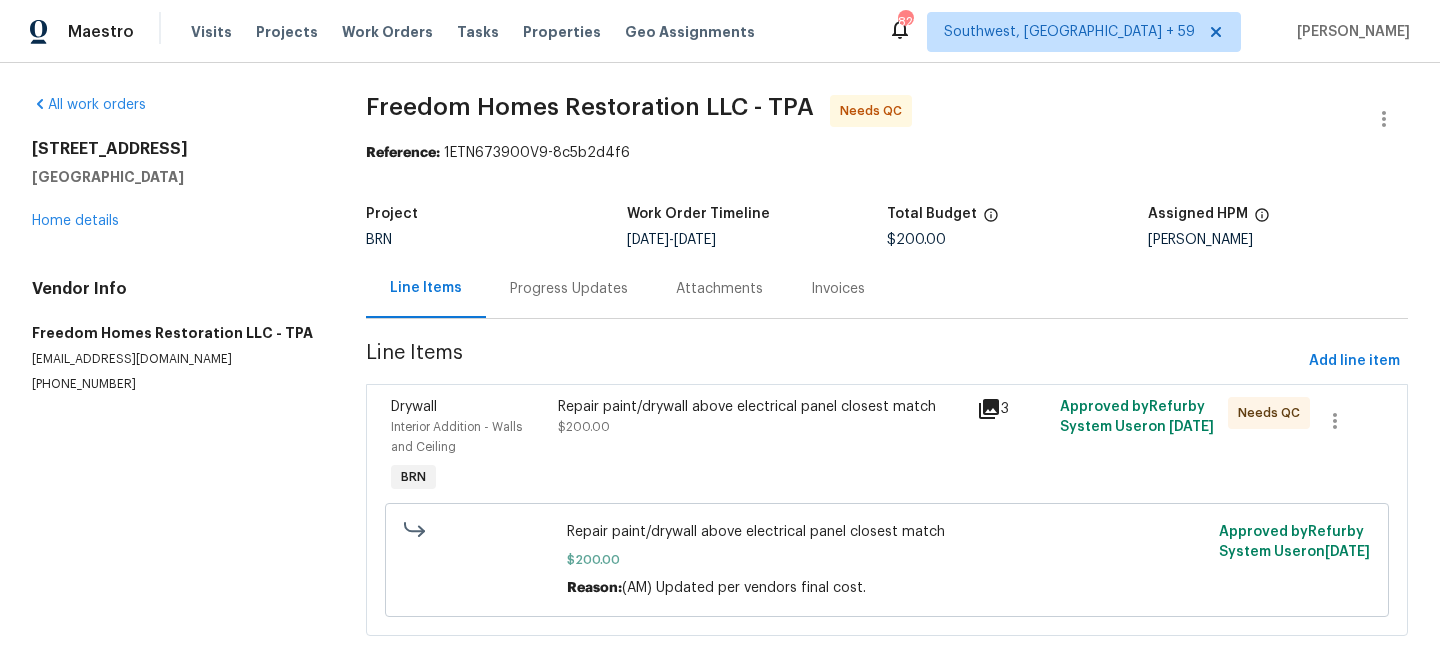 click on "Repair paint/drywall above electrical panel closest match" at bounding box center (761, 407) 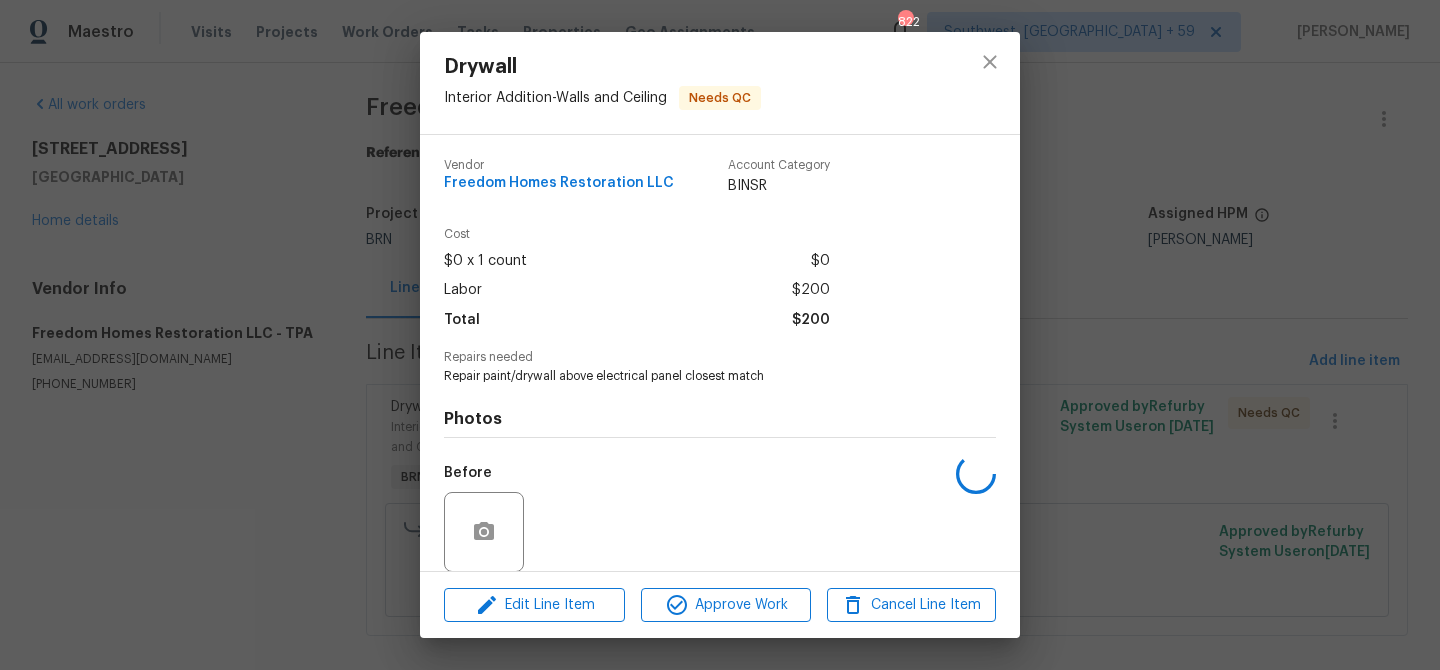 scroll, scrollTop: 150, scrollLeft: 0, axis: vertical 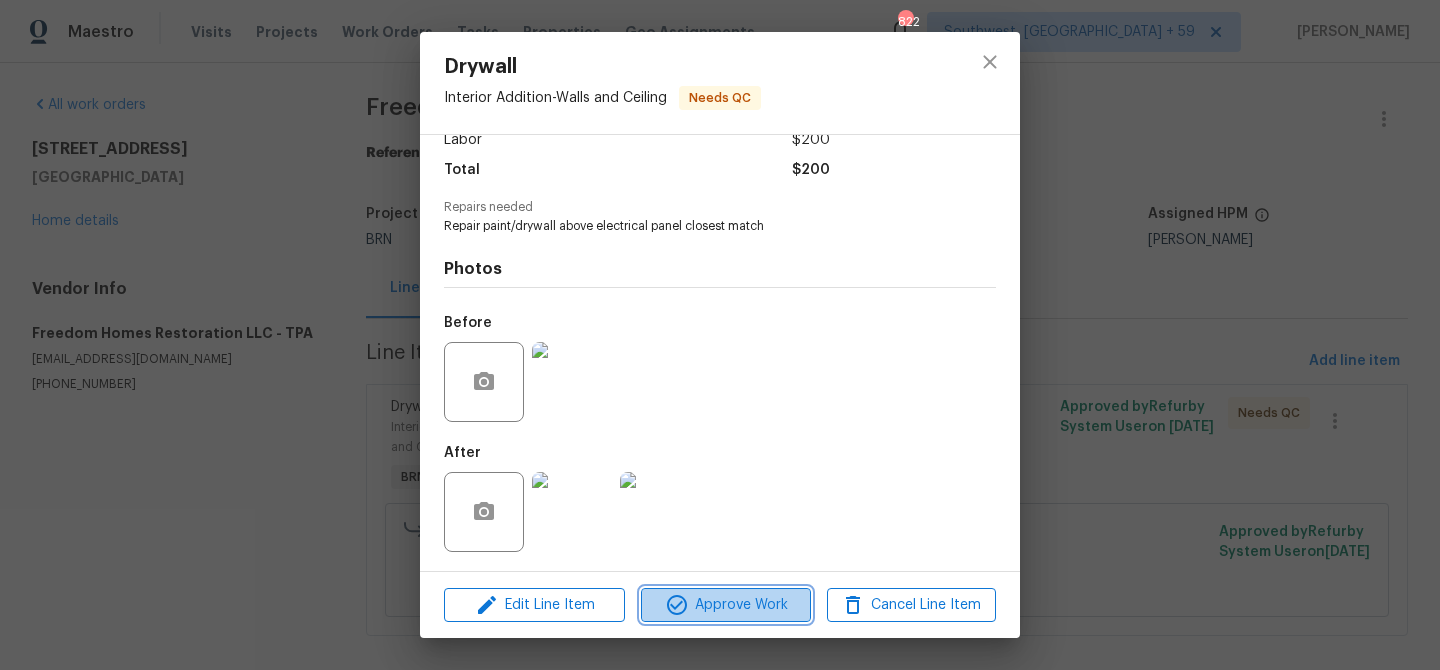 click 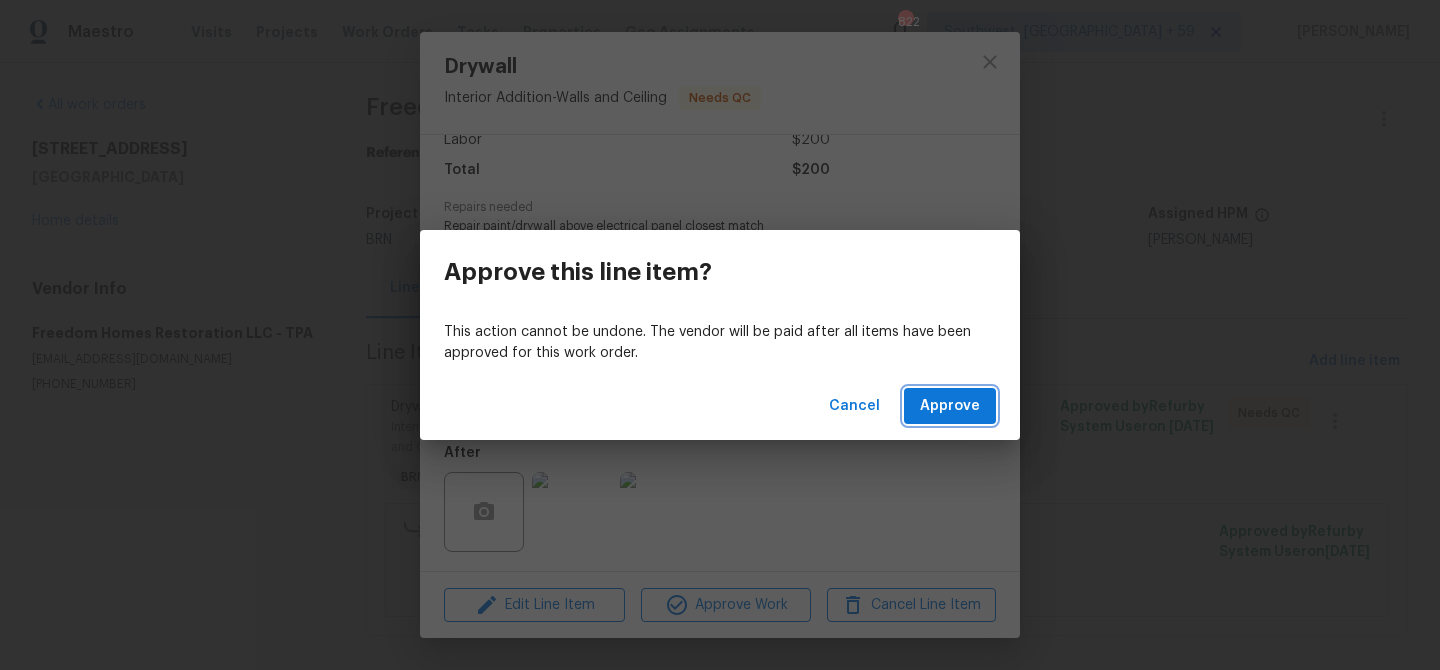 click on "Approve" at bounding box center [950, 406] 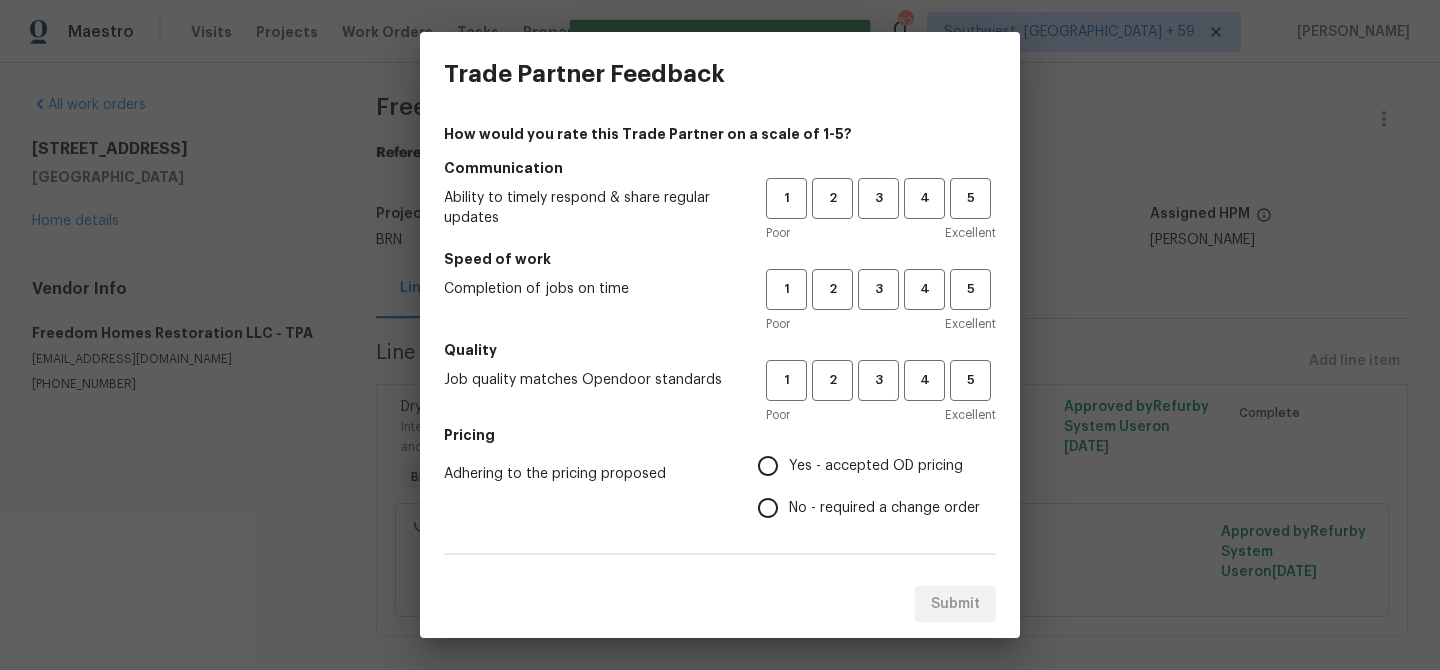 click on "Poor Excellent" at bounding box center [881, 233] 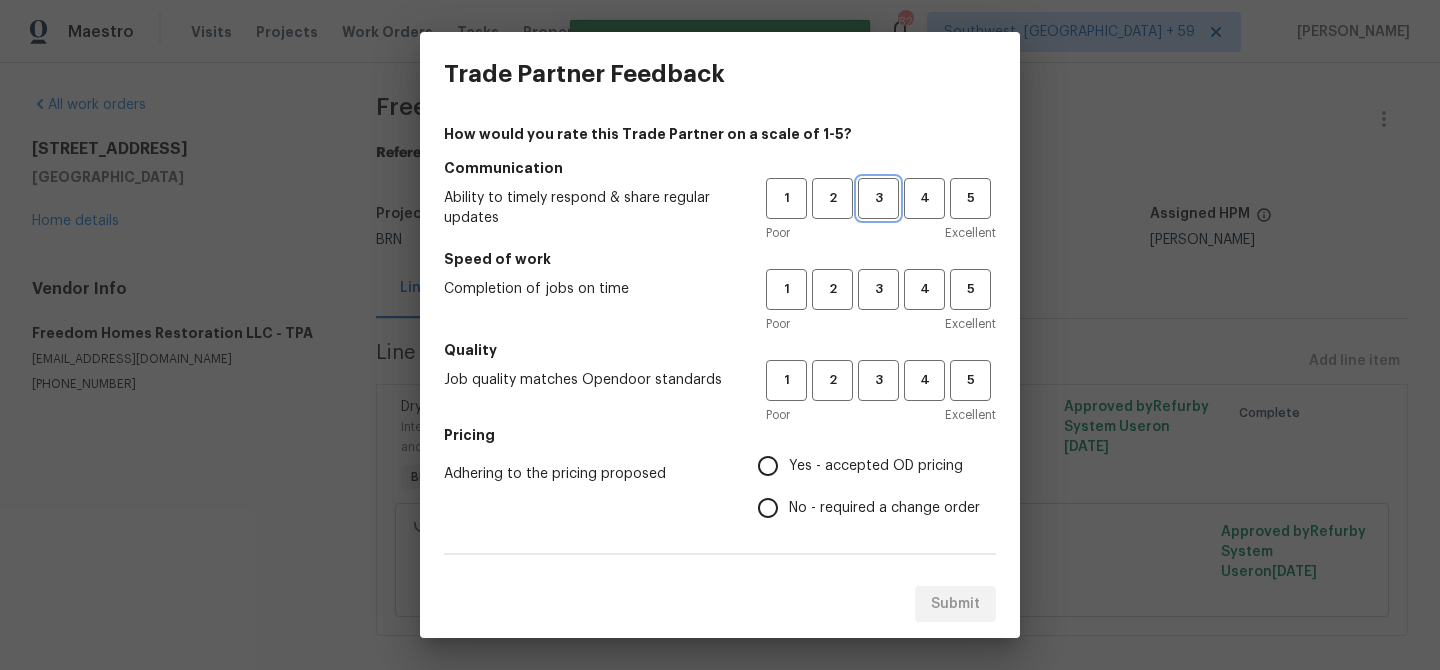 click on "3" at bounding box center (878, 198) 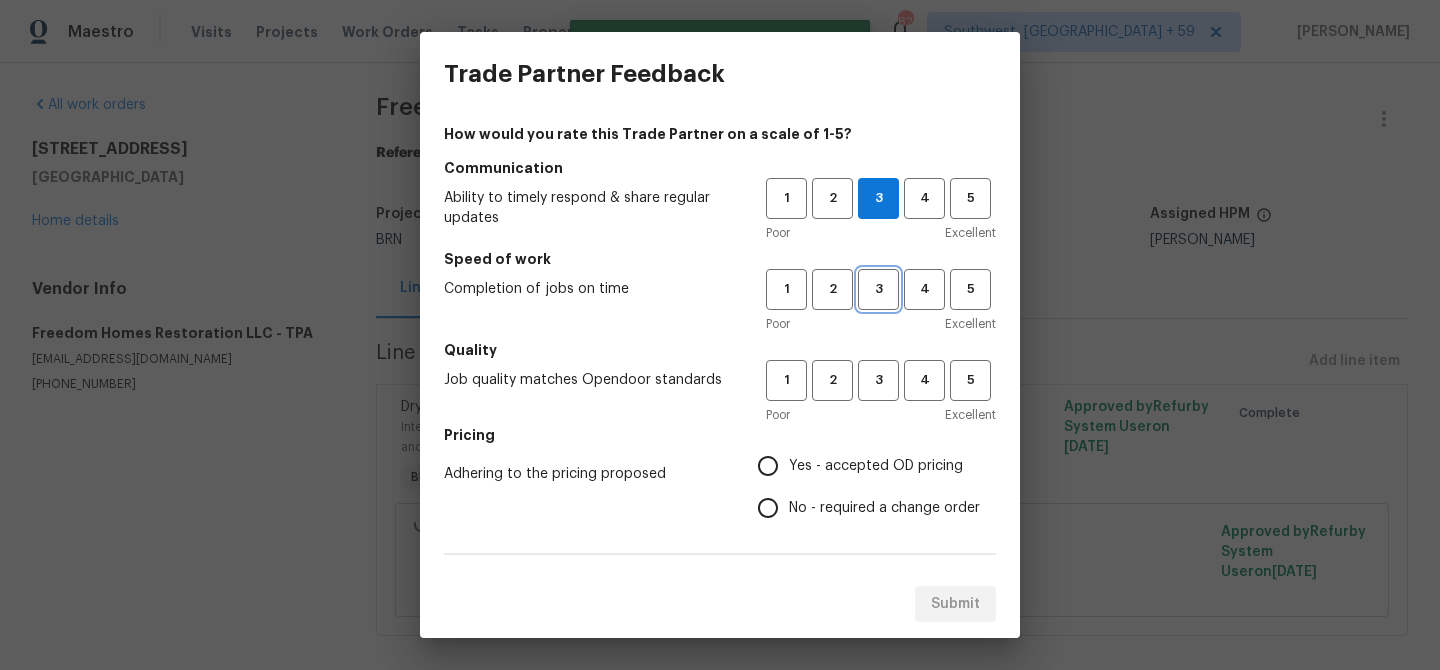 click on "3" at bounding box center [878, 289] 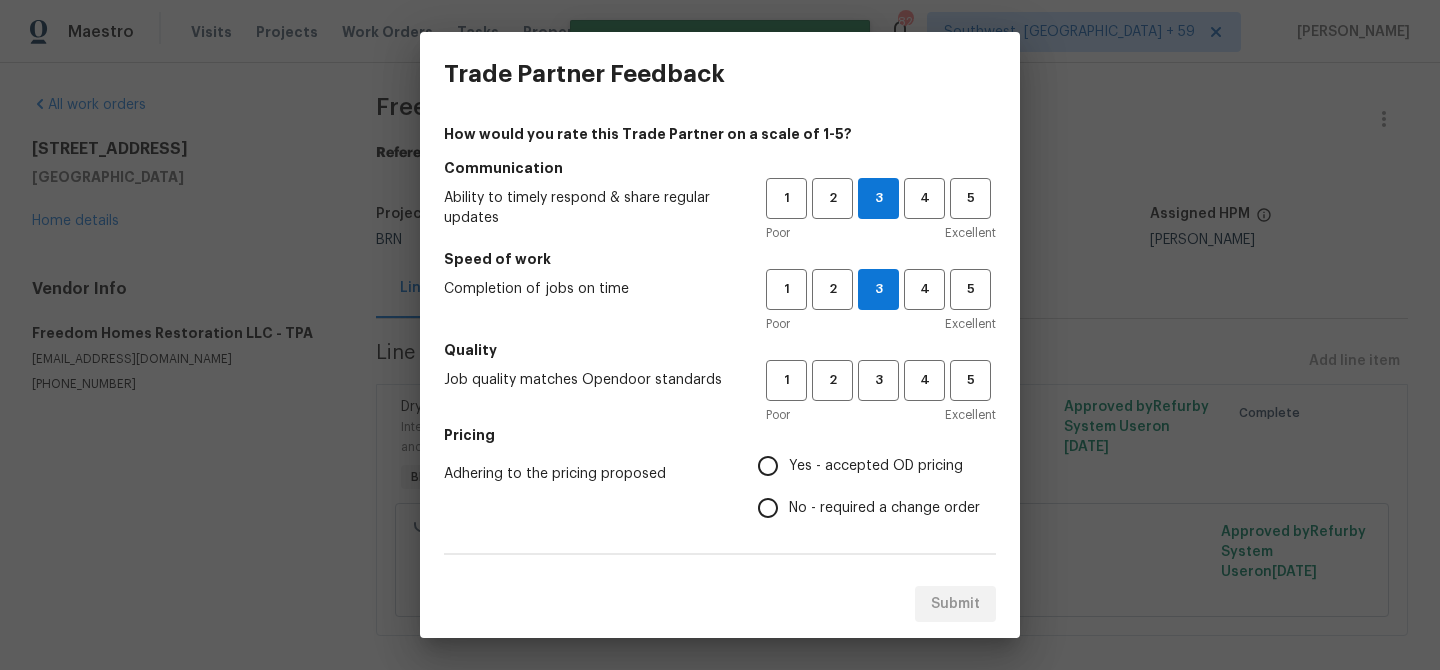 click on "Quality" at bounding box center (720, 350) 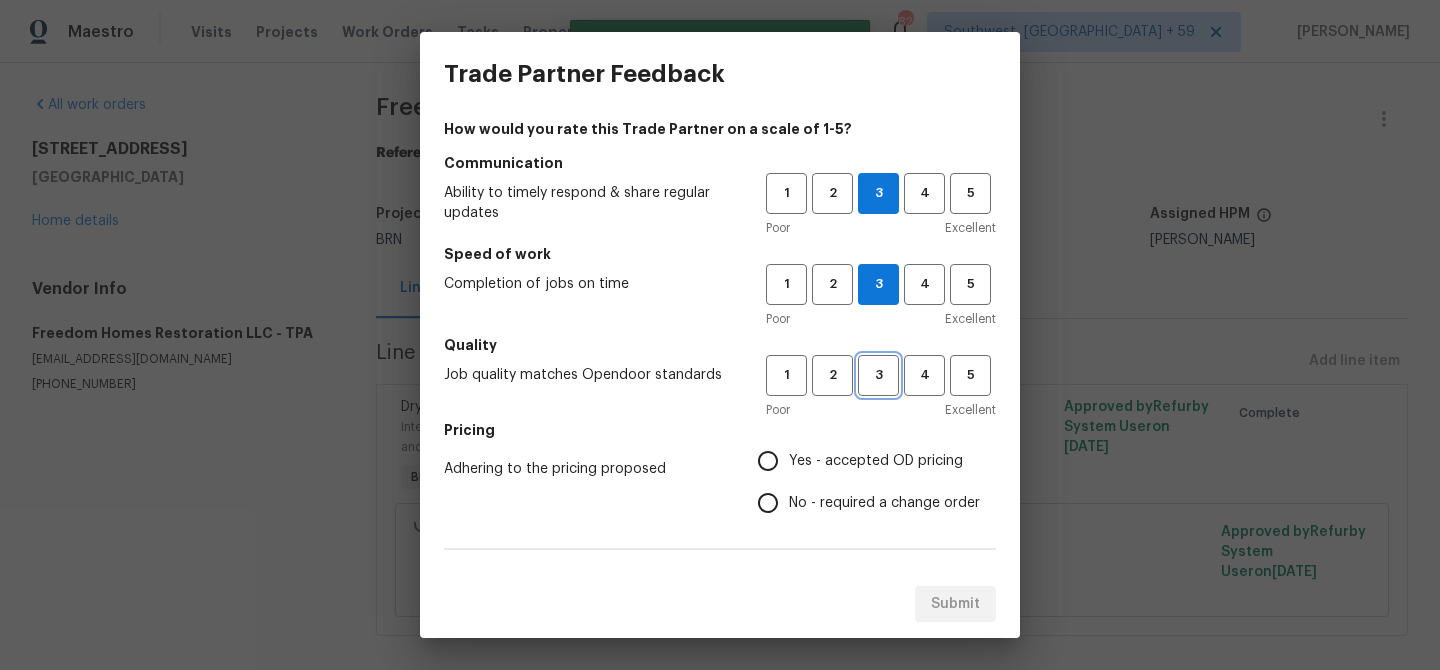 click on "3" at bounding box center (878, 375) 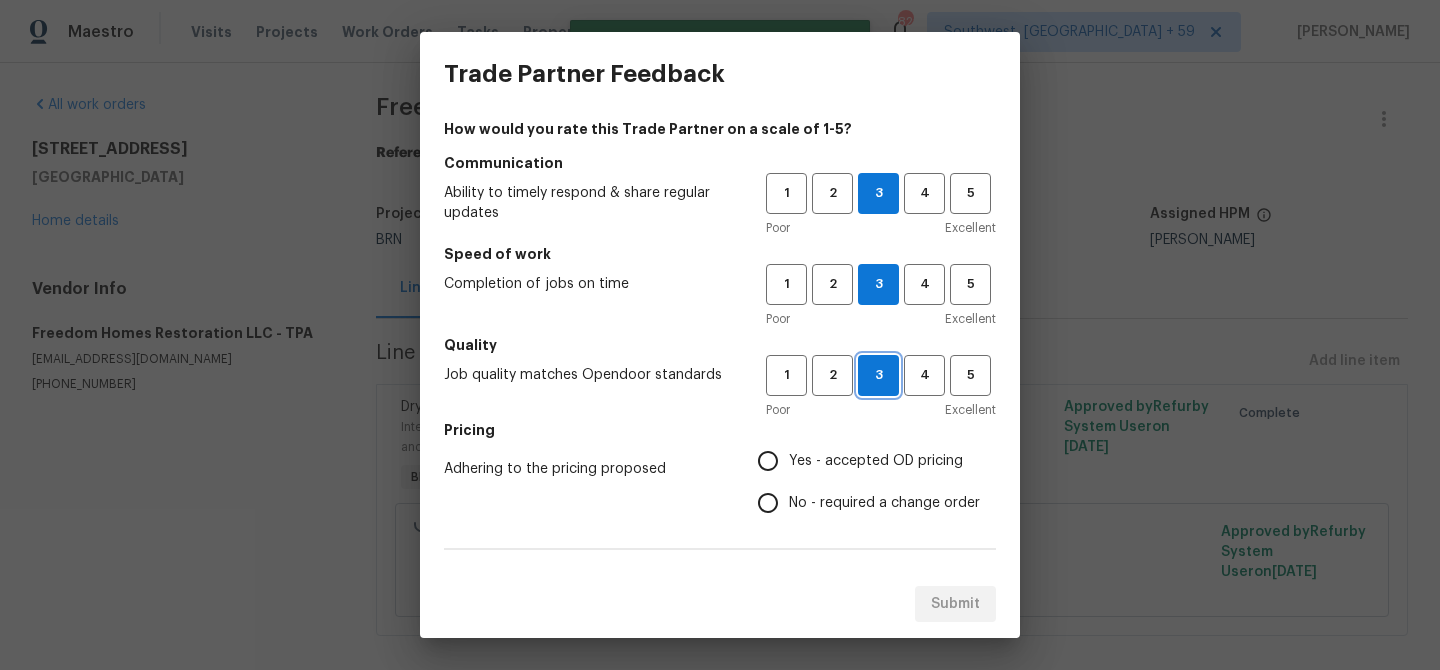 scroll, scrollTop: 230, scrollLeft: 0, axis: vertical 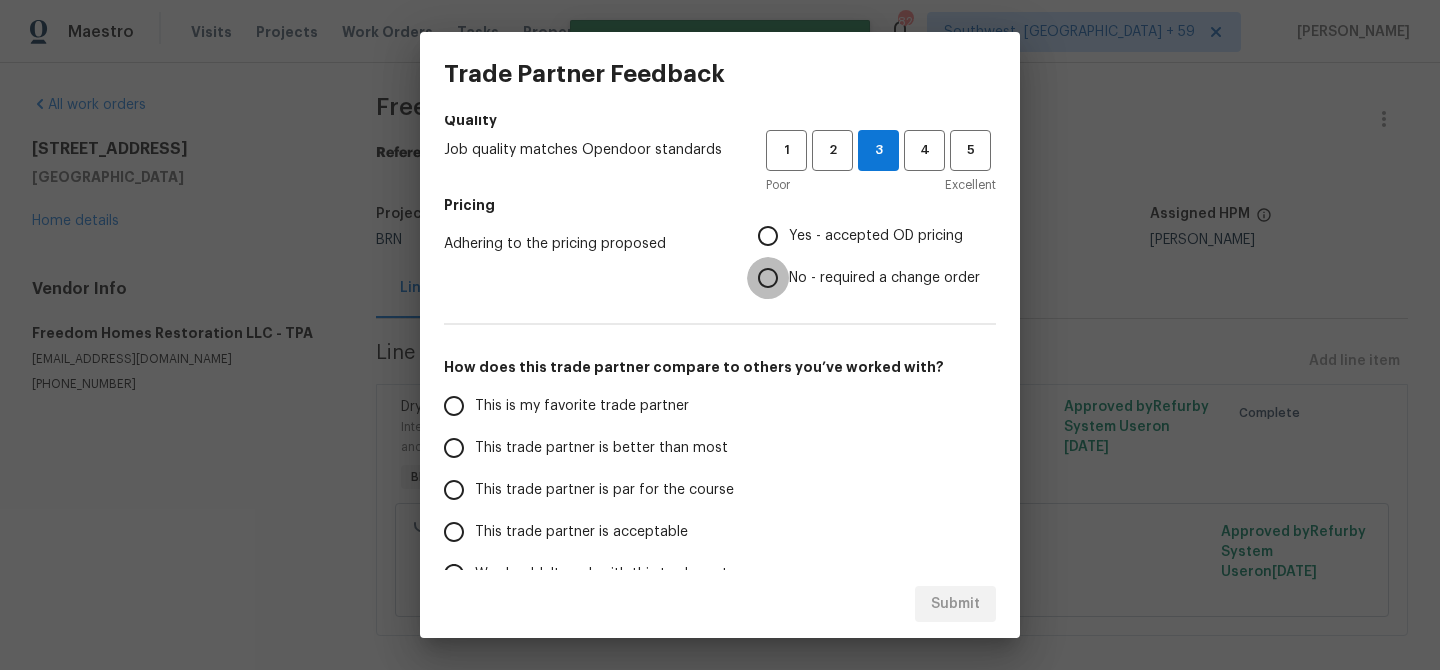 click on "No - required a change order" at bounding box center [768, 278] 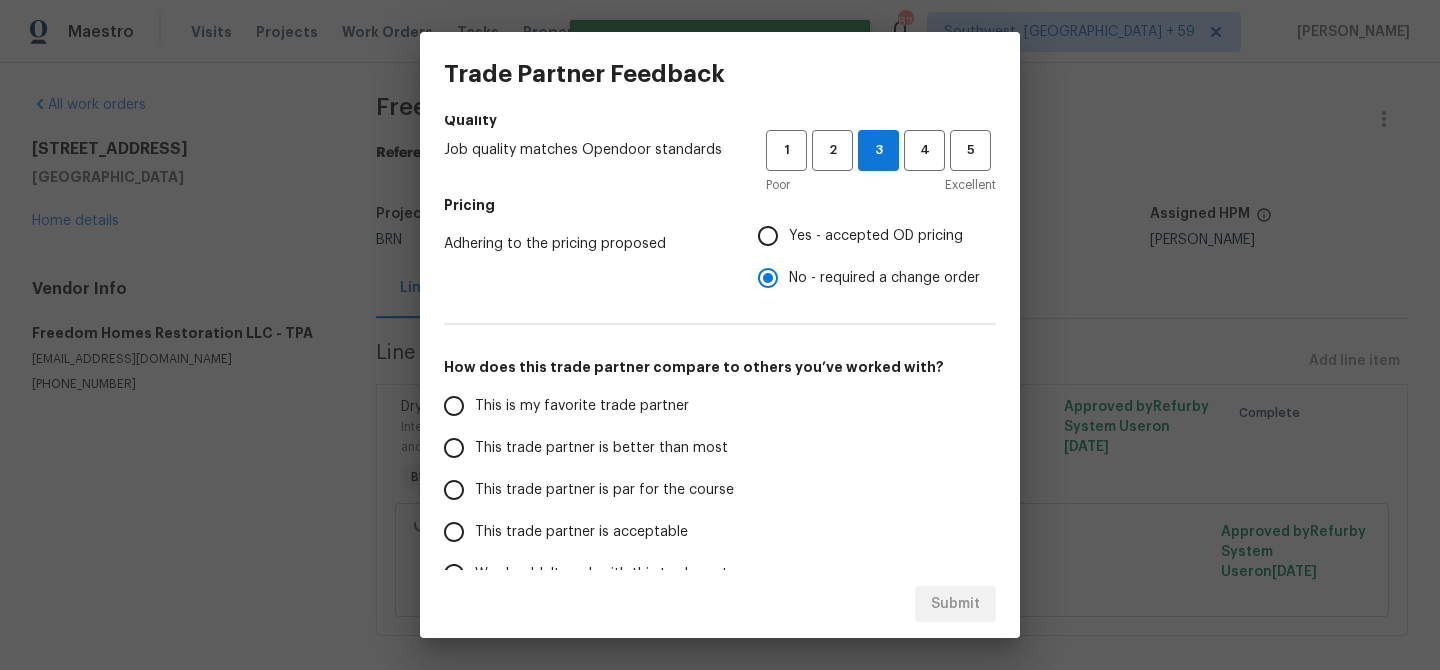 click on "This trade partner is better than most" at bounding box center [601, 448] 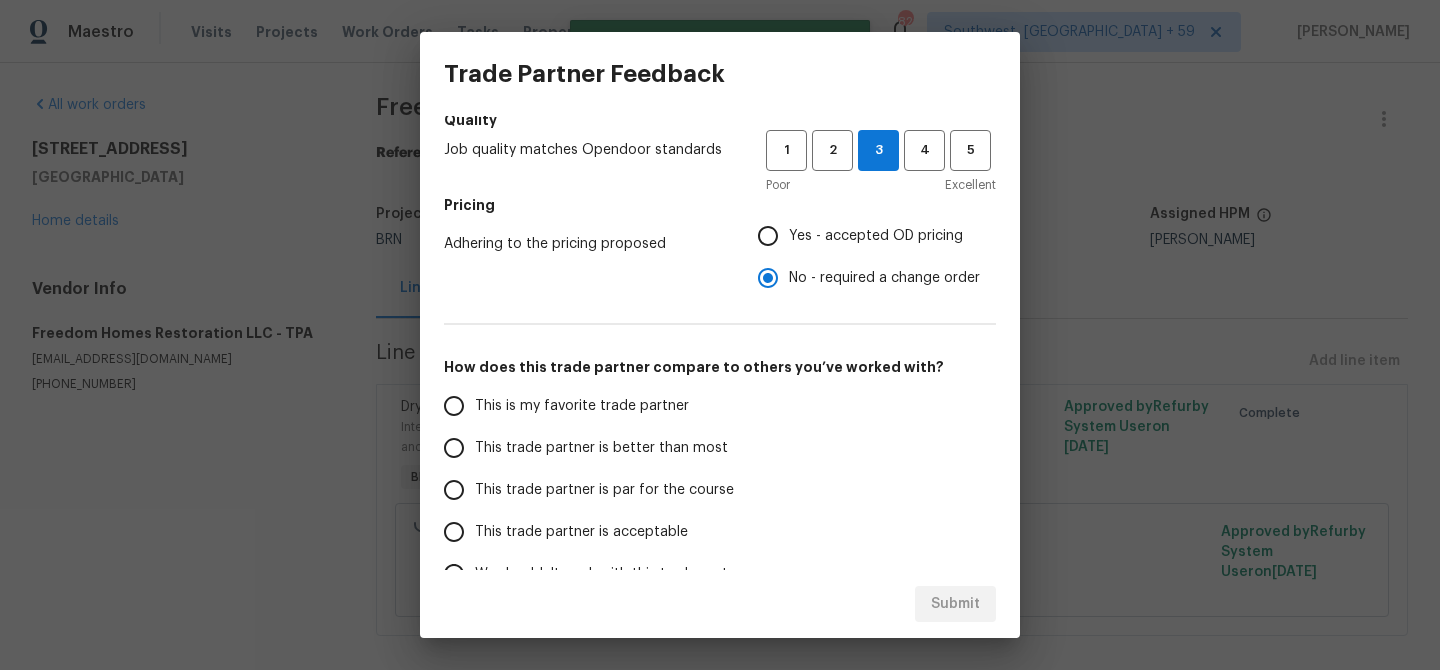 click on "This trade partner is better than most" at bounding box center (454, 448) 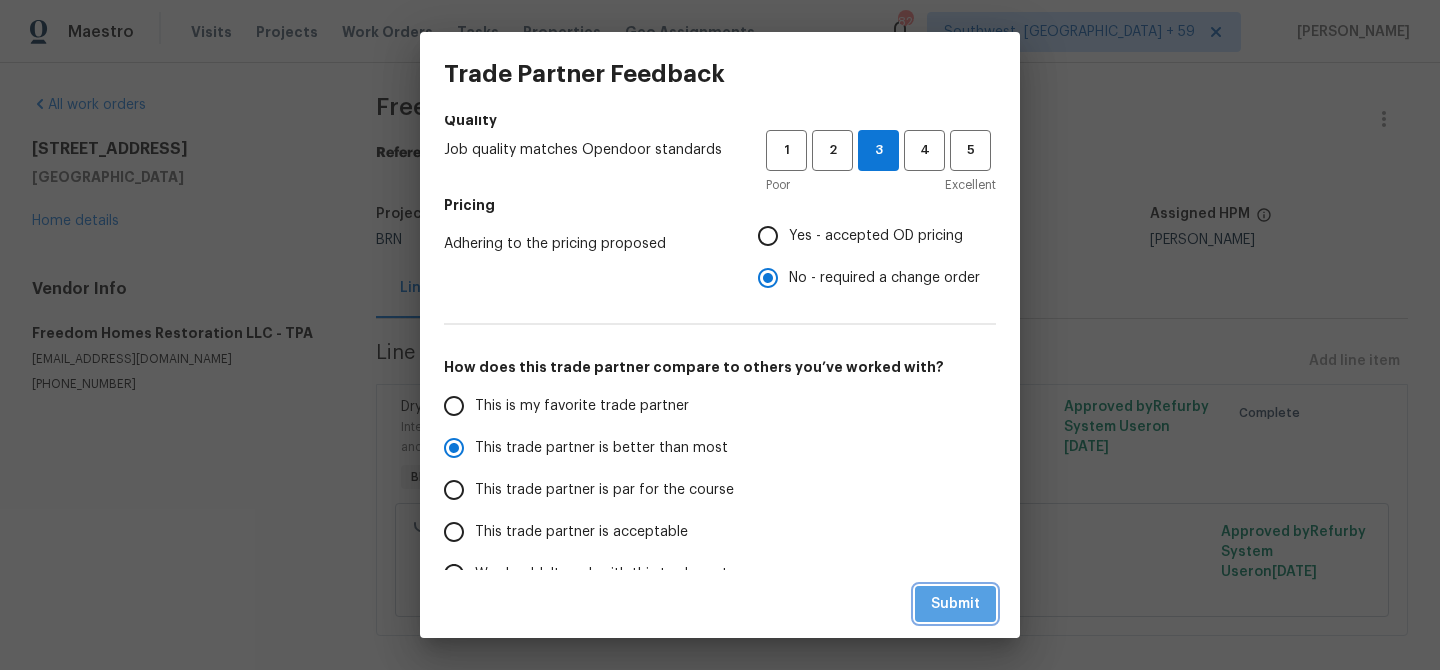 click on "Submit" at bounding box center [955, 604] 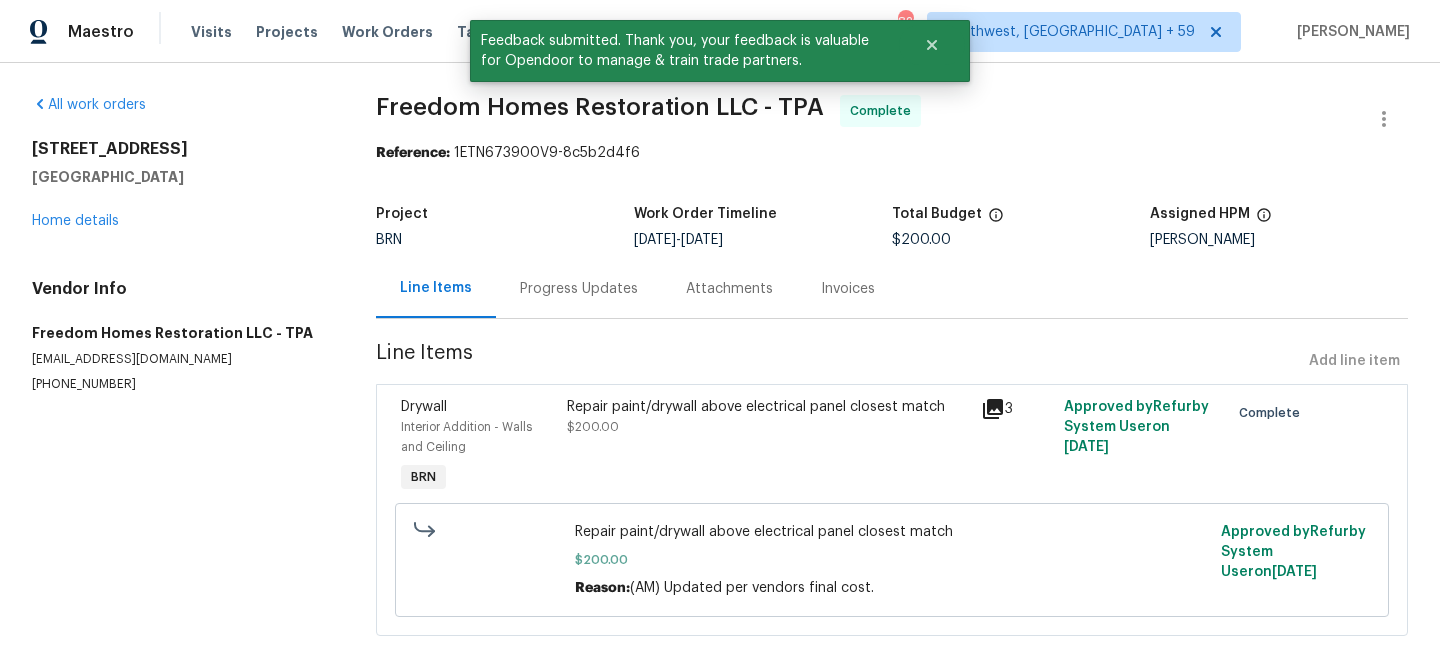 click on "Progress Updates" at bounding box center (579, 289) 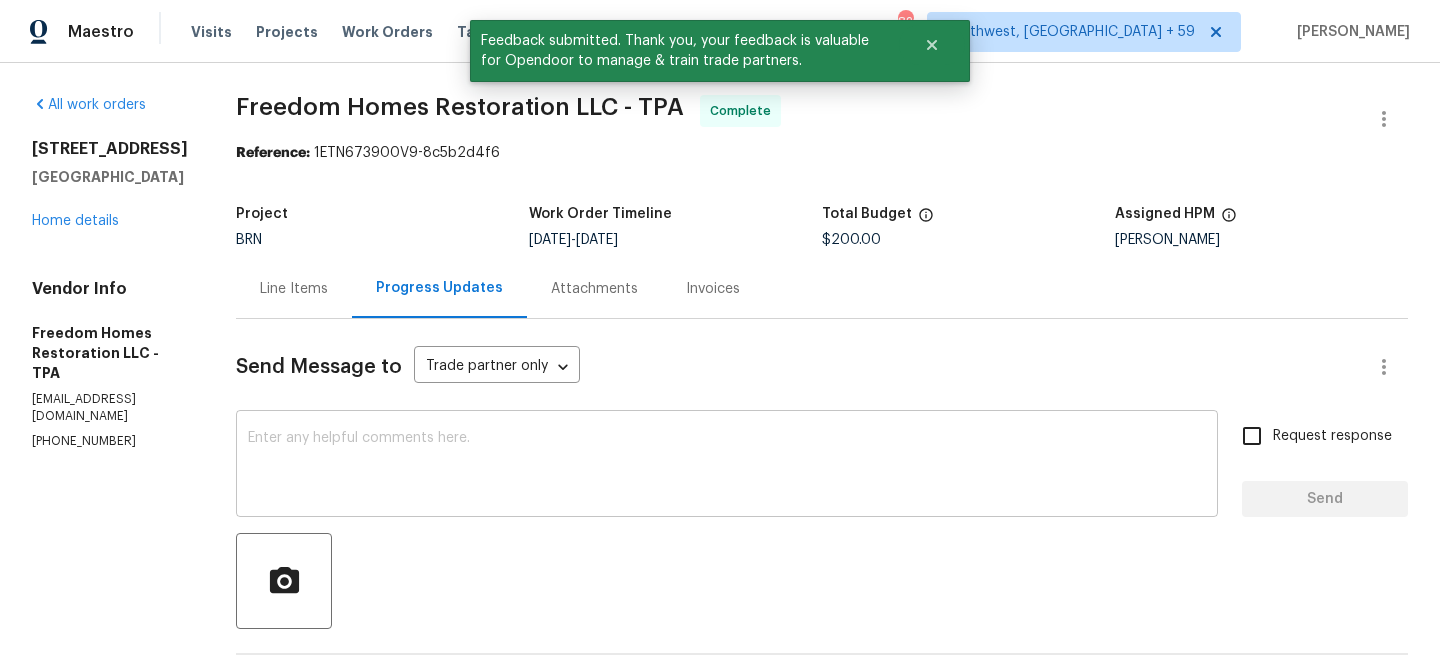 scroll, scrollTop: 131, scrollLeft: 0, axis: vertical 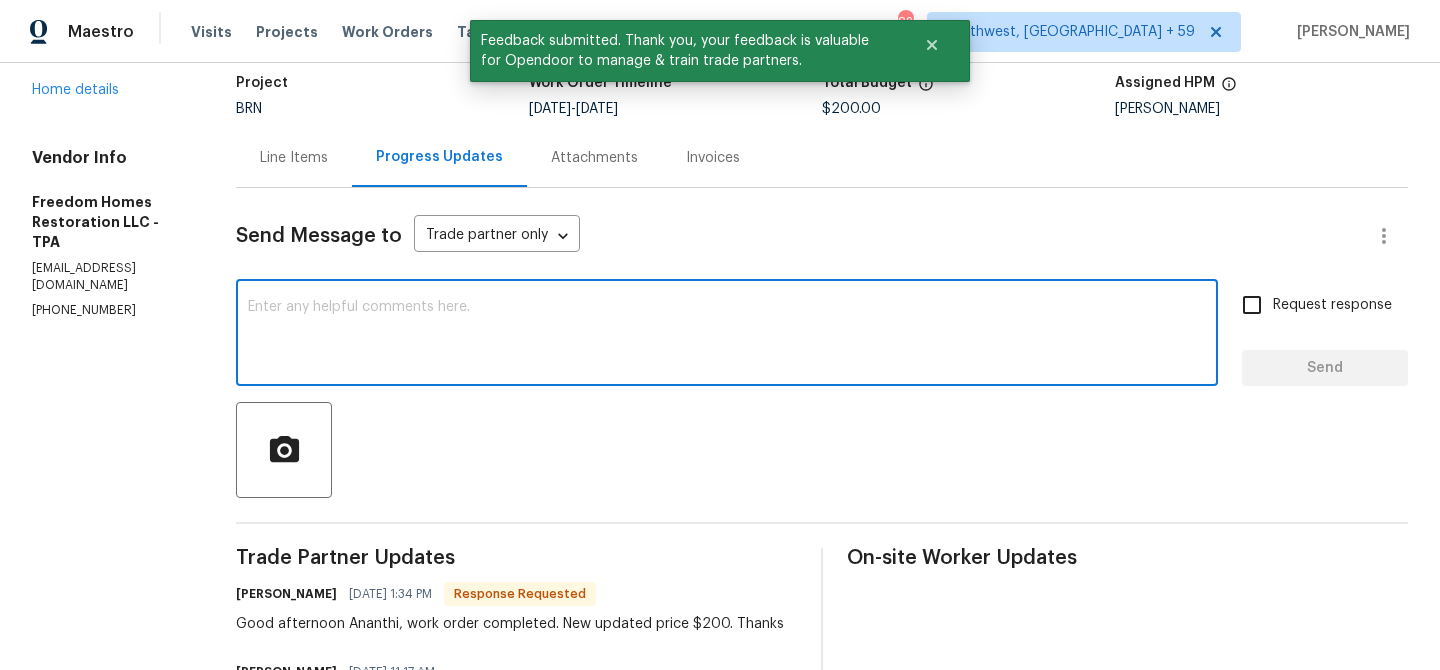 click at bounding box center (727, 335) 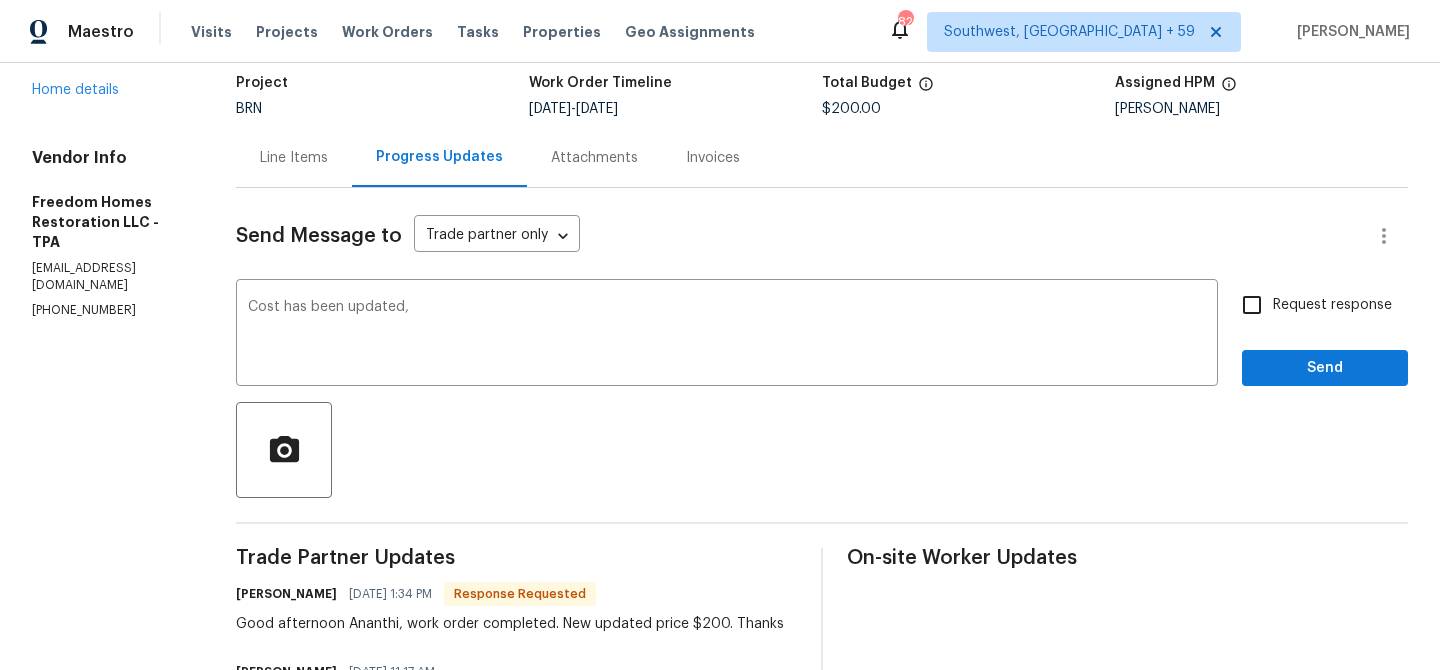 paste on "WO is approved, Please upload the invoice under the invoice section.Thanks" 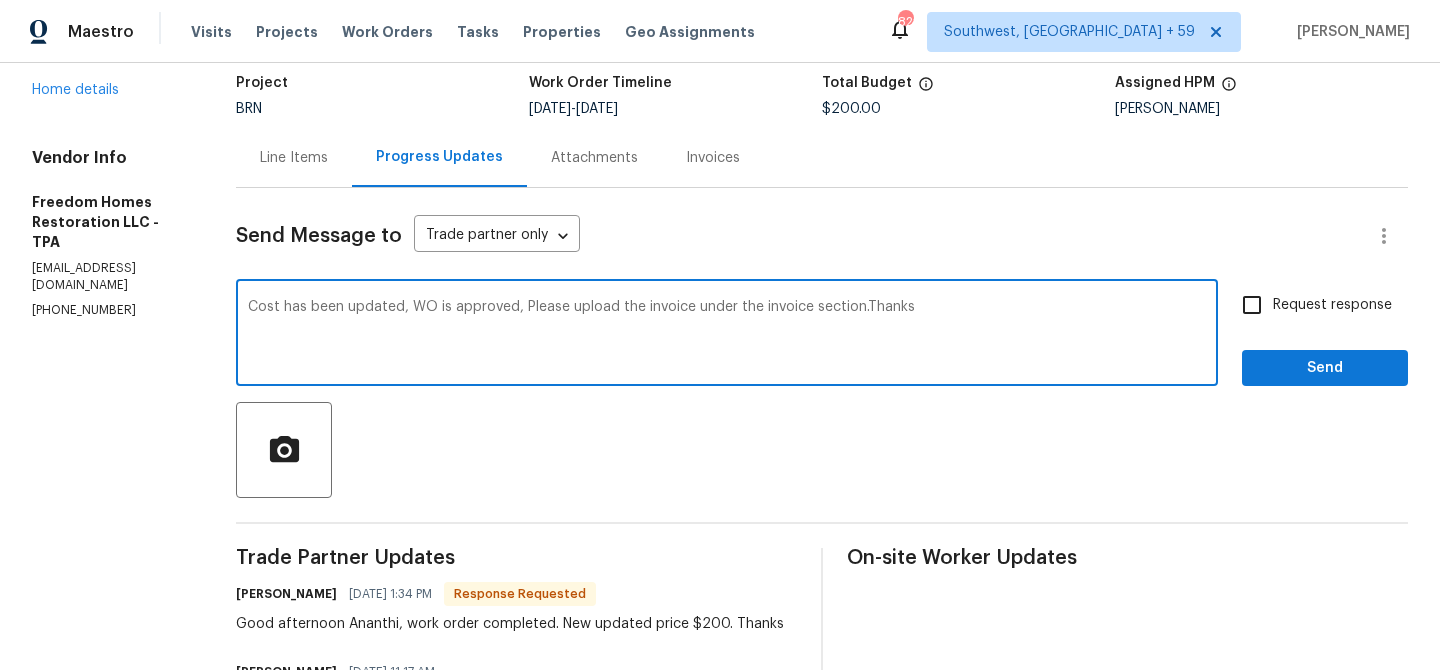 type on "Cost has been updated, WO is approved, Please upload the invoice under the invoice section.Thanks" 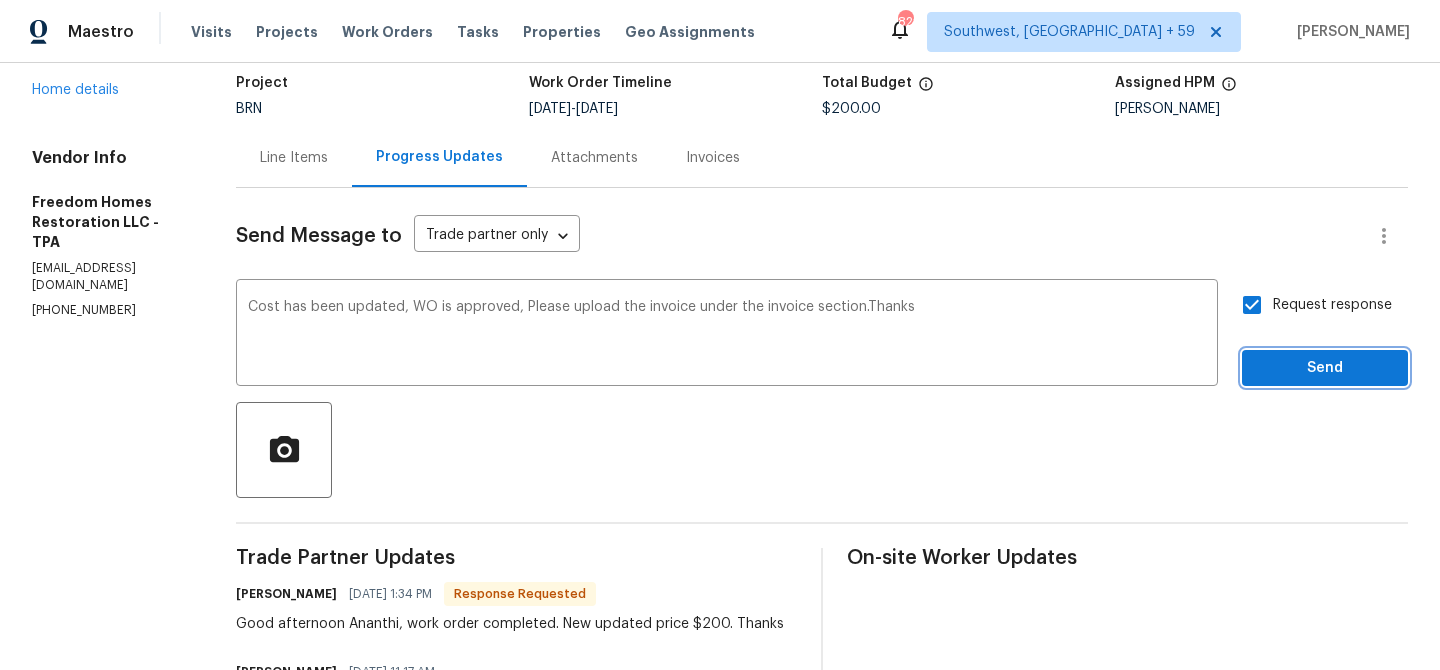 click on "Send" at bounding box center [1325, 368] 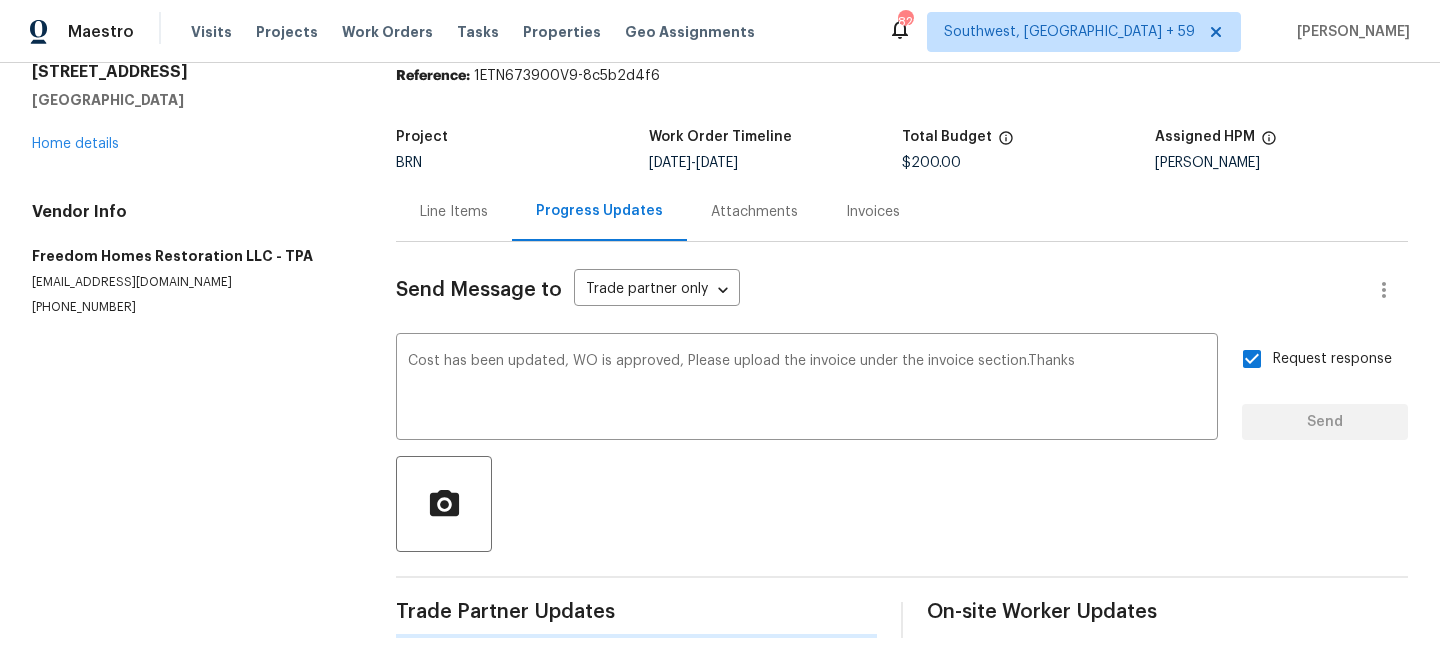 type 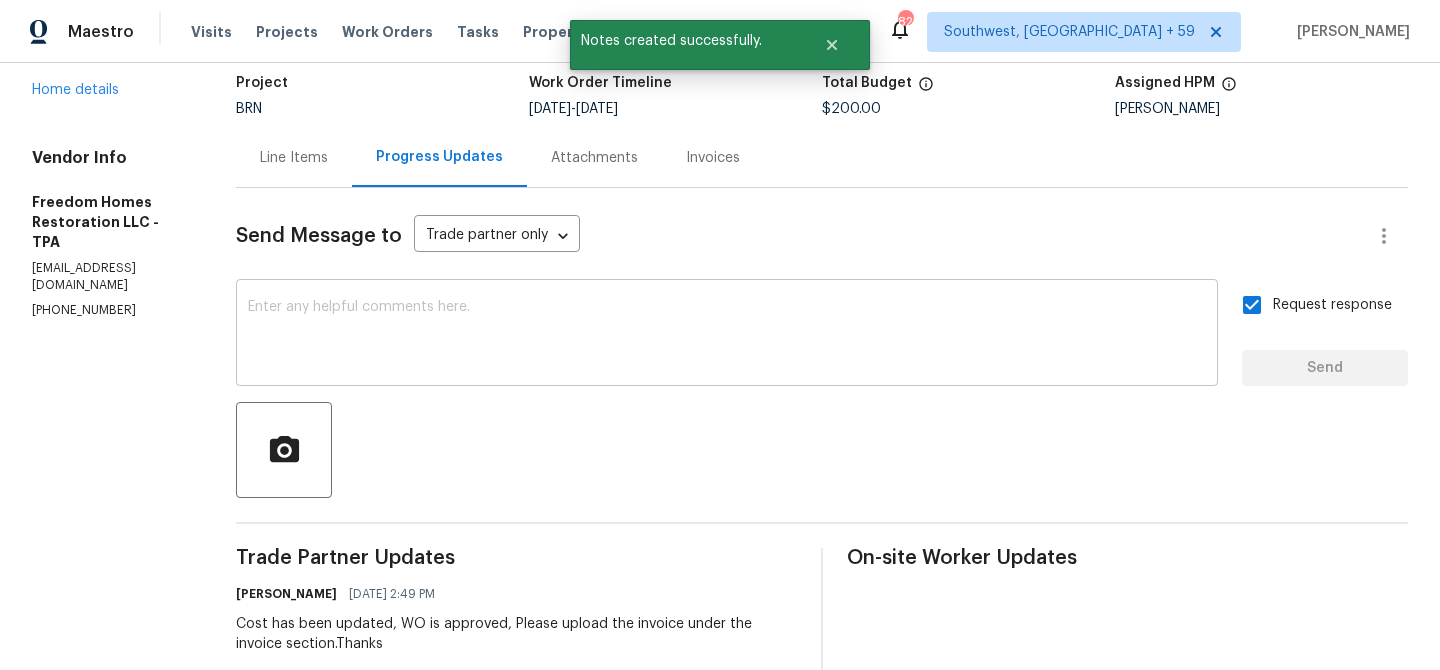 scroll, scrollTop: 0, scrollLeft: 0, axis: both 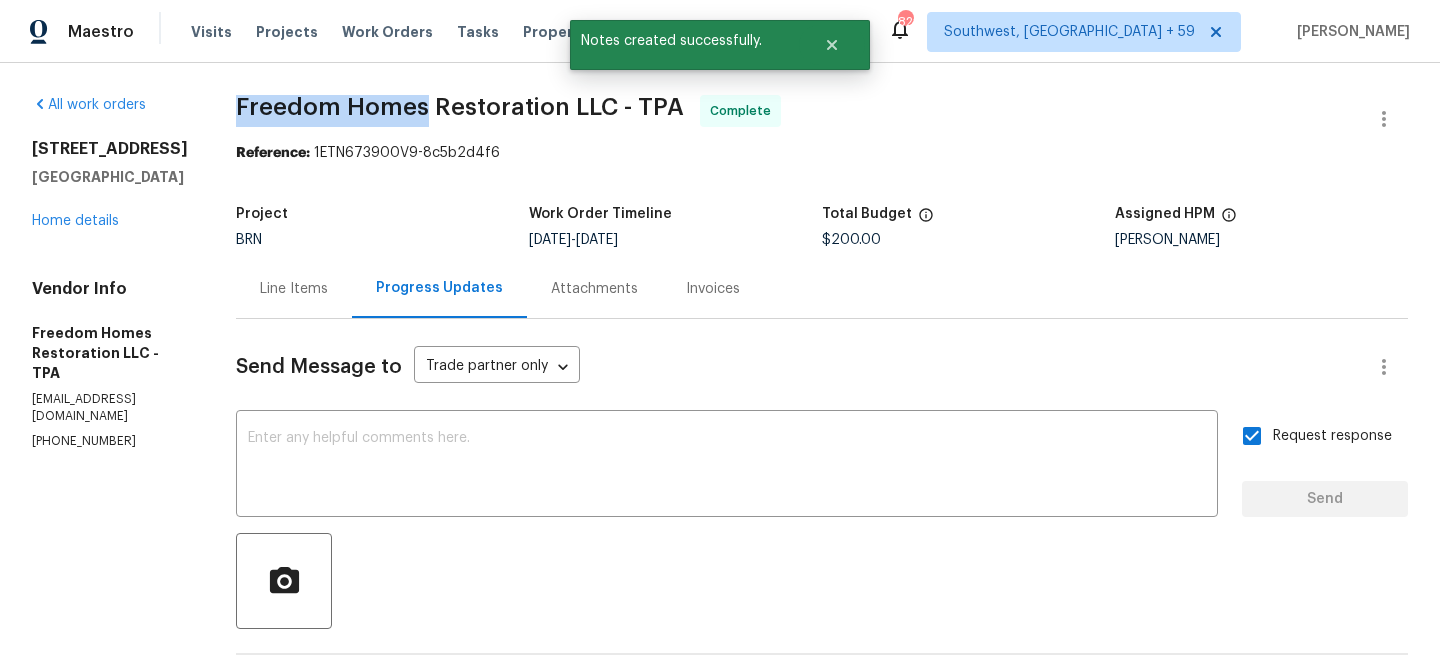 drag, startPoint x: 229, startPoint y: 97, endPoint x: 424, endPoint y: 95, distance: 195.01025 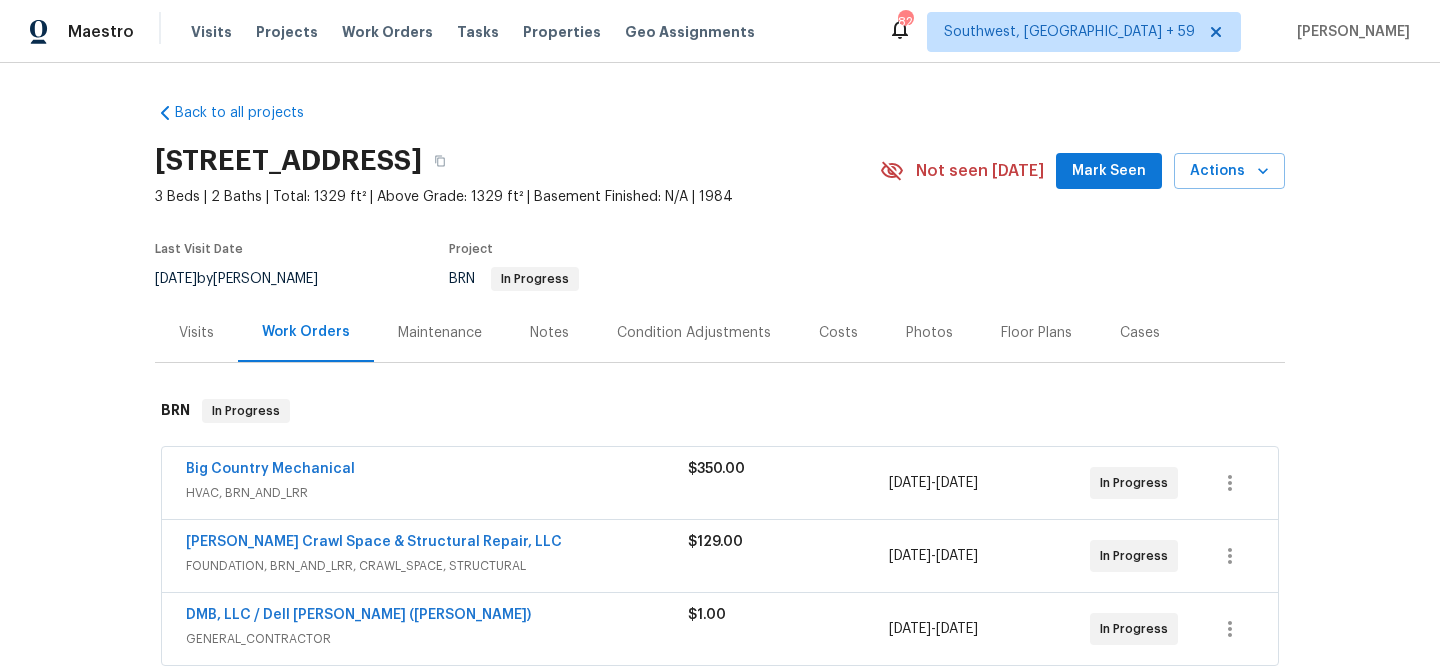 scroll, scrollTop: 0, scrollLeft: 0, axis: both 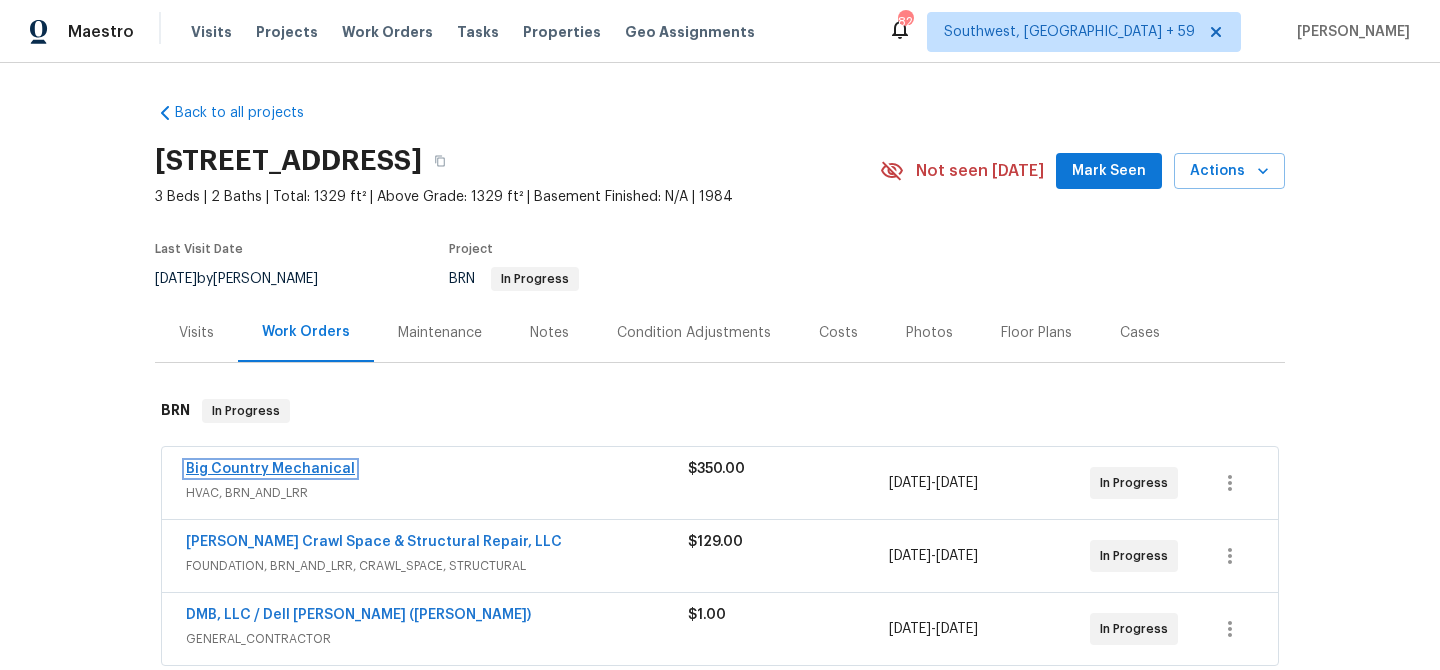 click on "Big Country Mechanical" at bounding box center [270, 469] 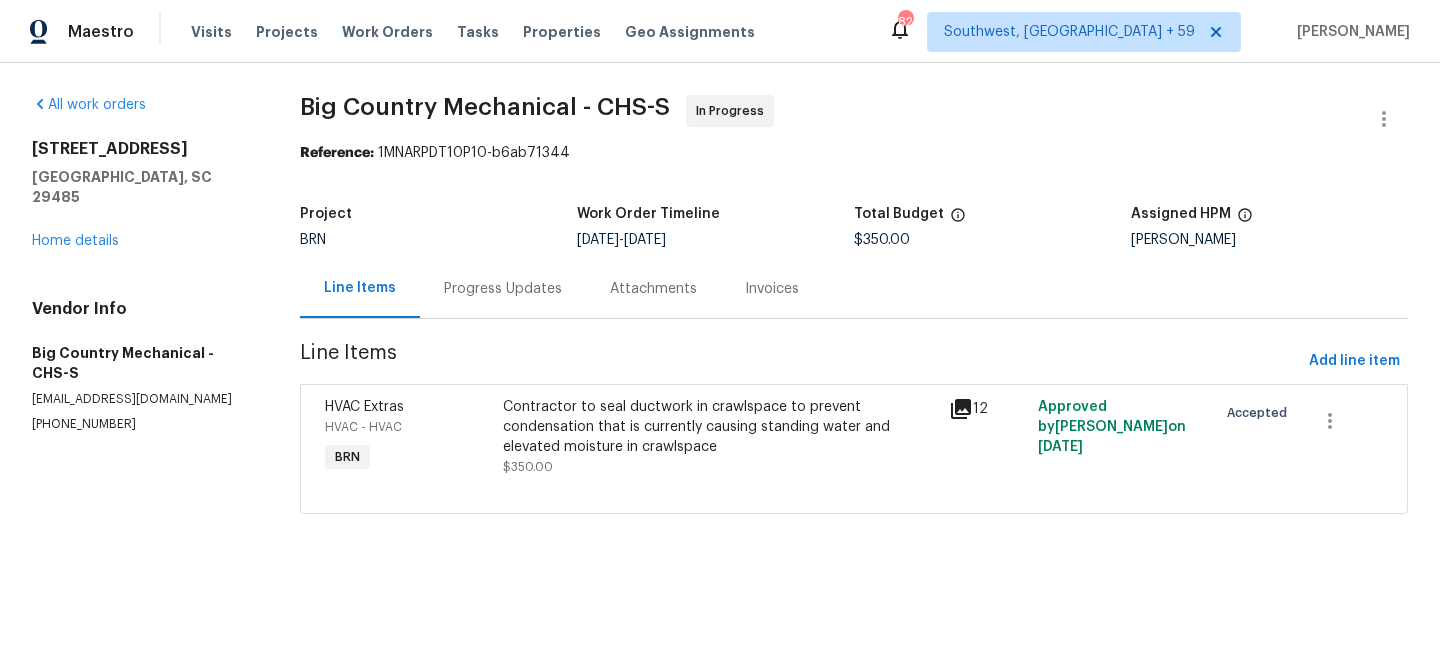 click on "Progress Updates" at bounding box center (503, 289) 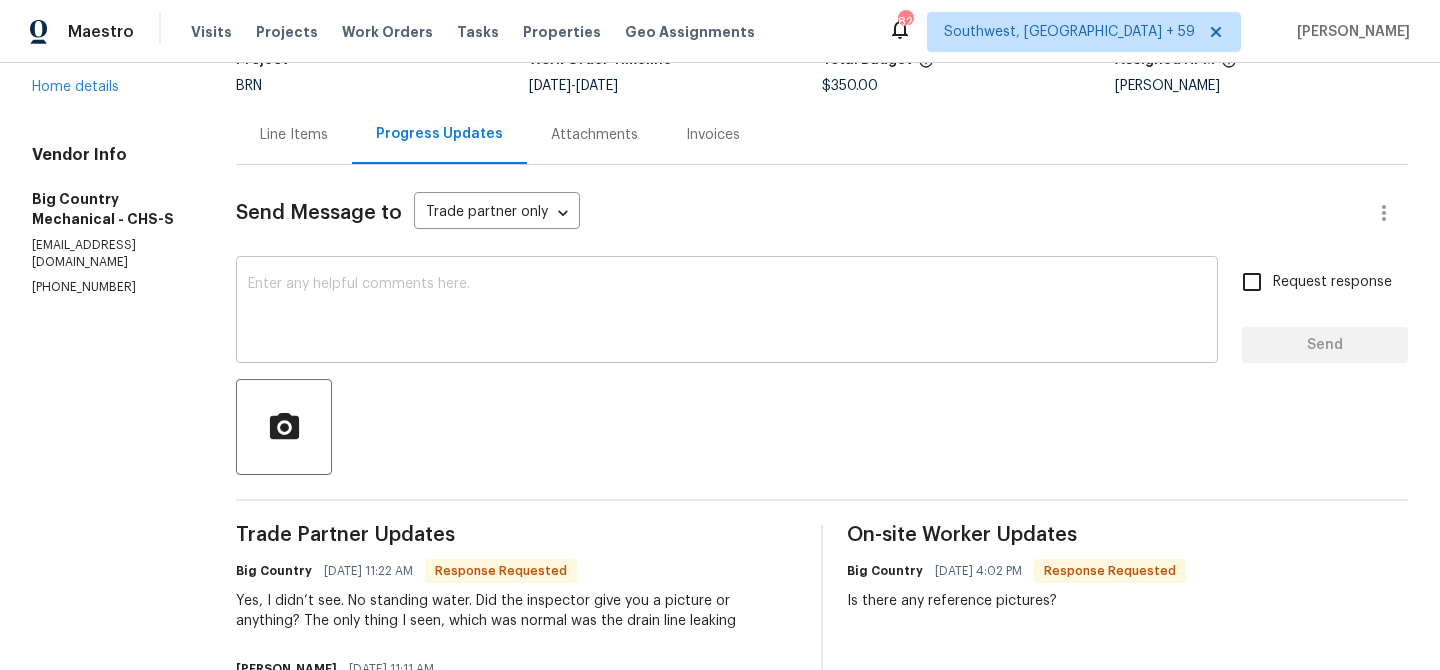 scroll, scrollTop: 155, scrollLeft: 0, axis: vertical 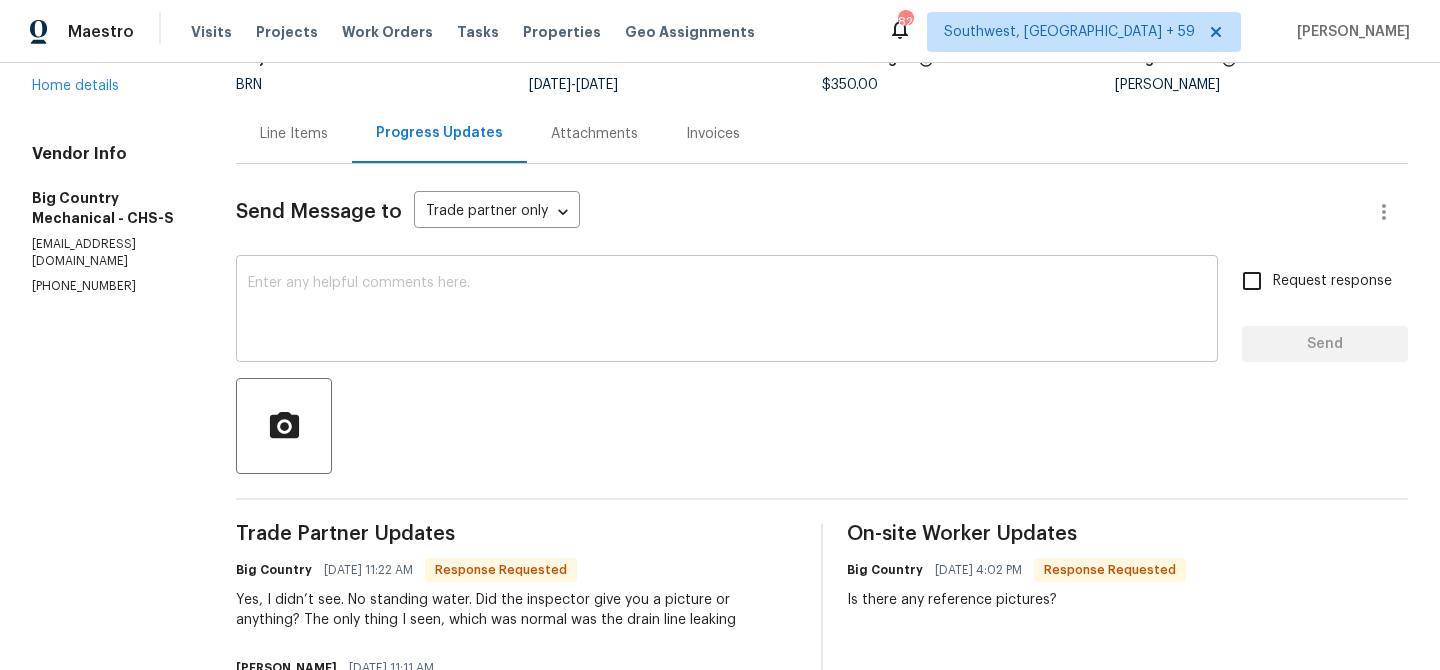 click on "x ​" at bounding box center [727, 311] 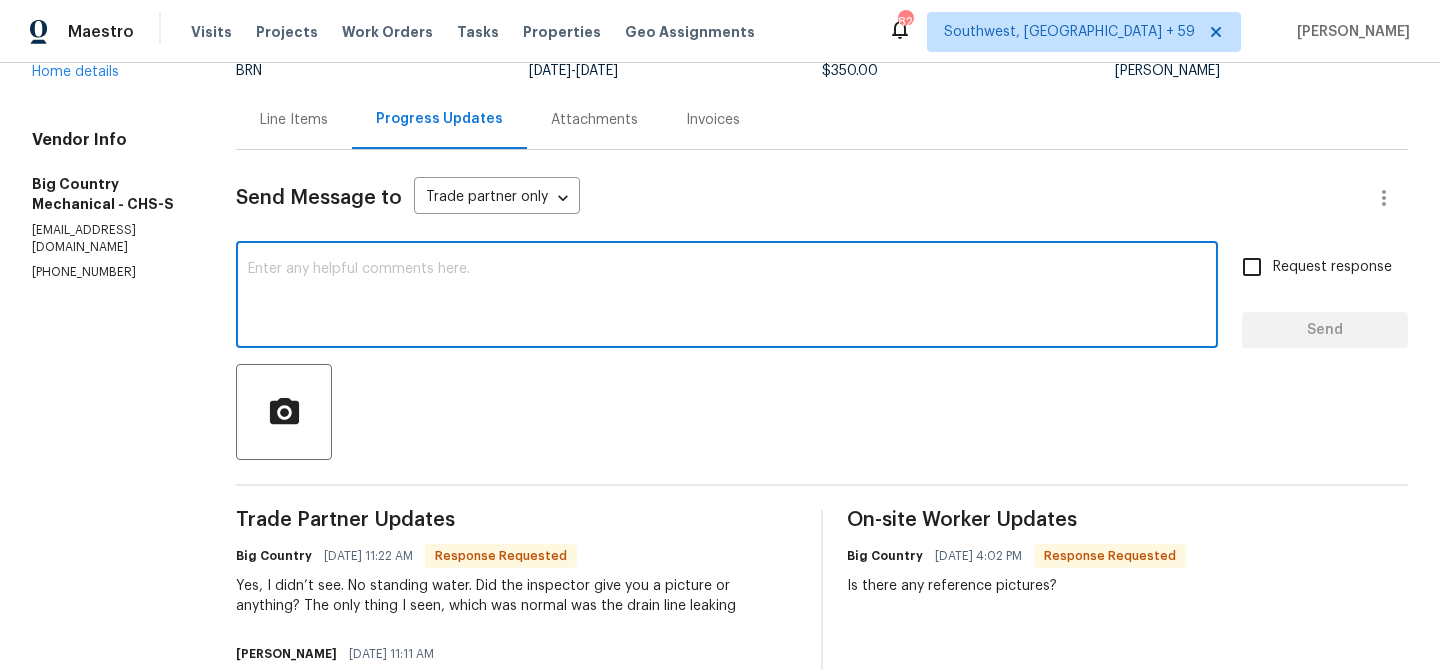 scroll, scrollTop: 189, scrollLeft: 0, axis: vertical 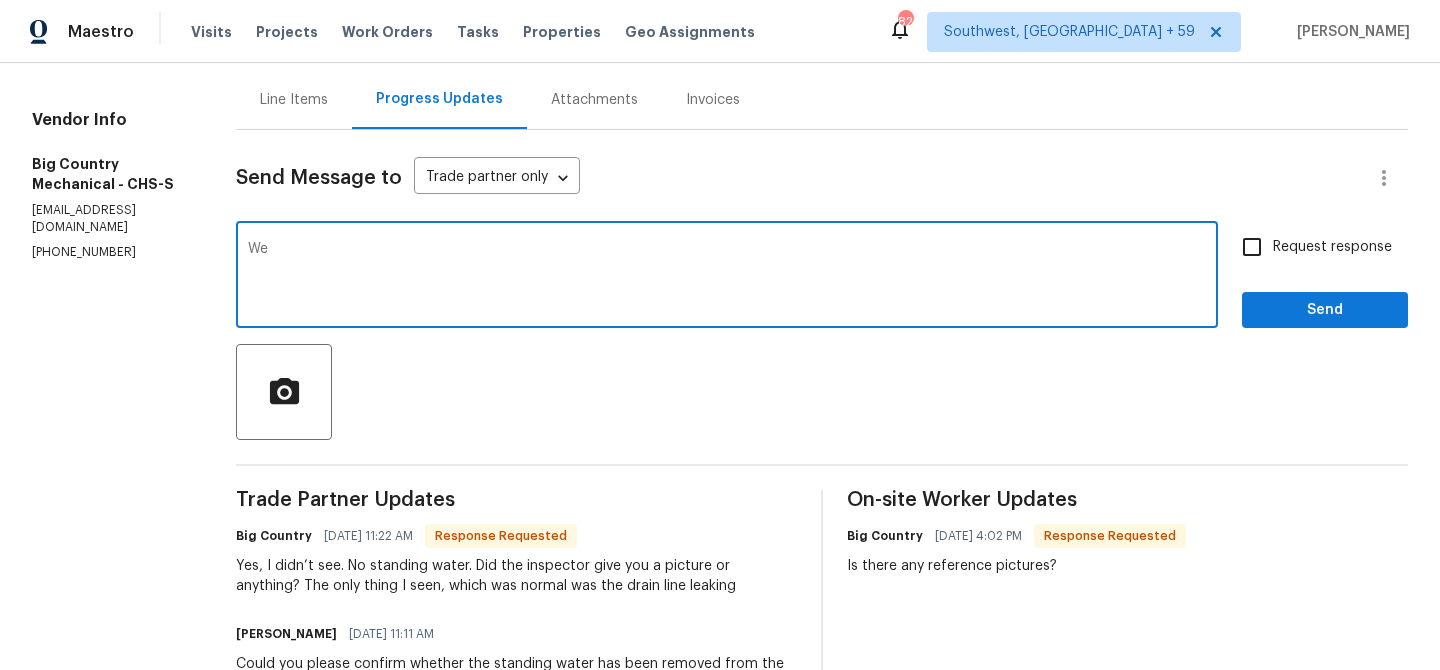 type on "W" 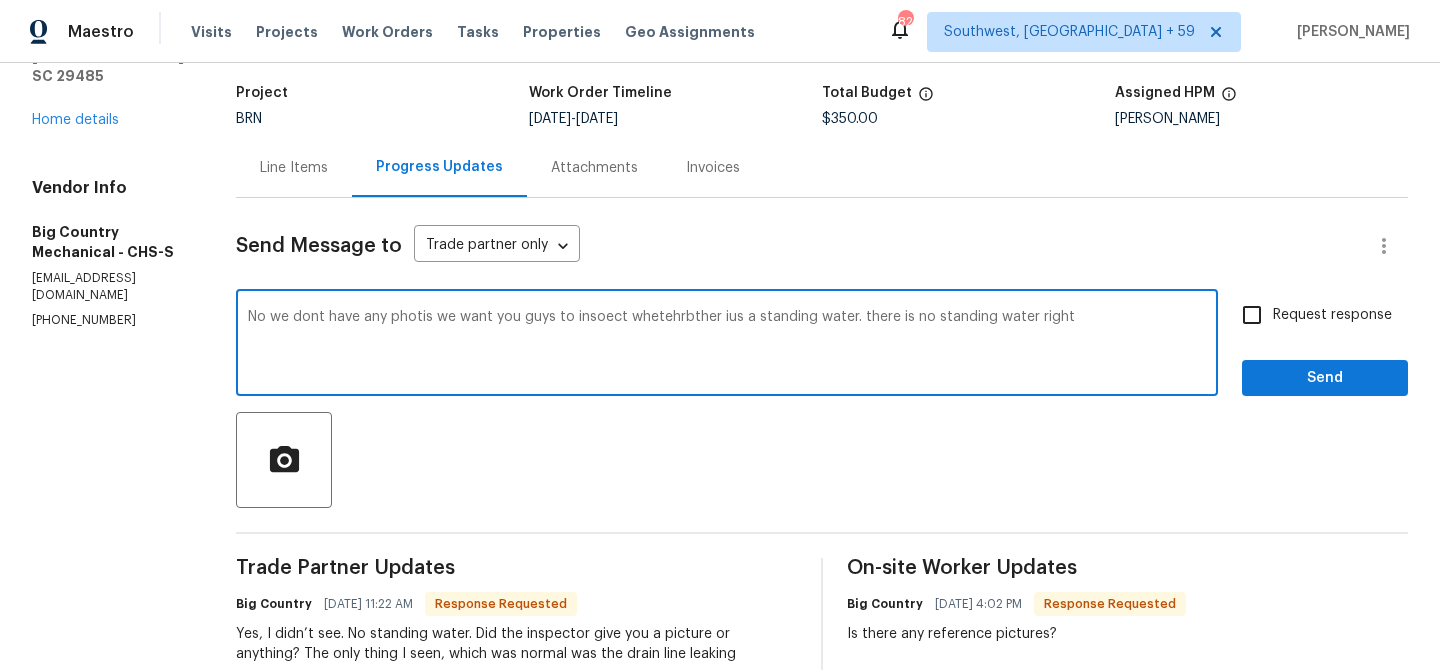 scroll, scrollTop: 103, scrollLeft: 0, axis: vertical 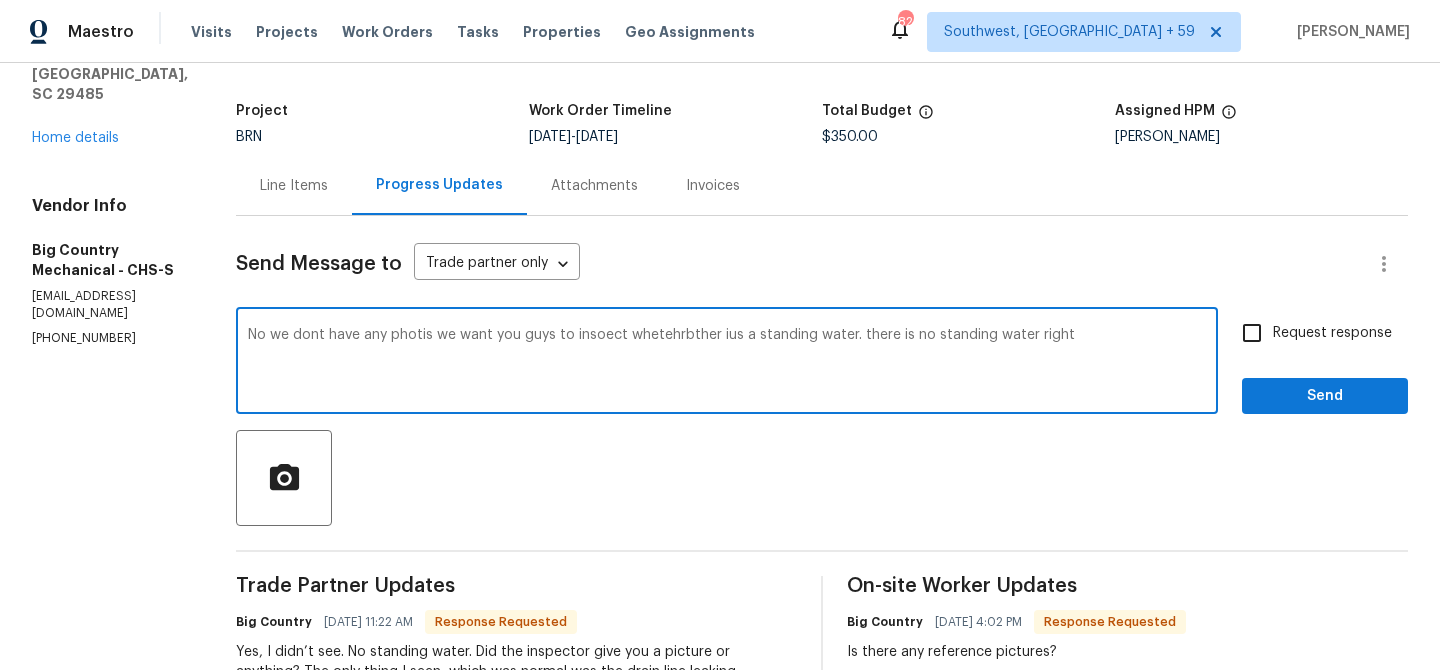 click on "No we dont have any photis we want you guys to insoect whetehrbther ius a standing water. there is no standing water right" at bounding box center [727, 363] 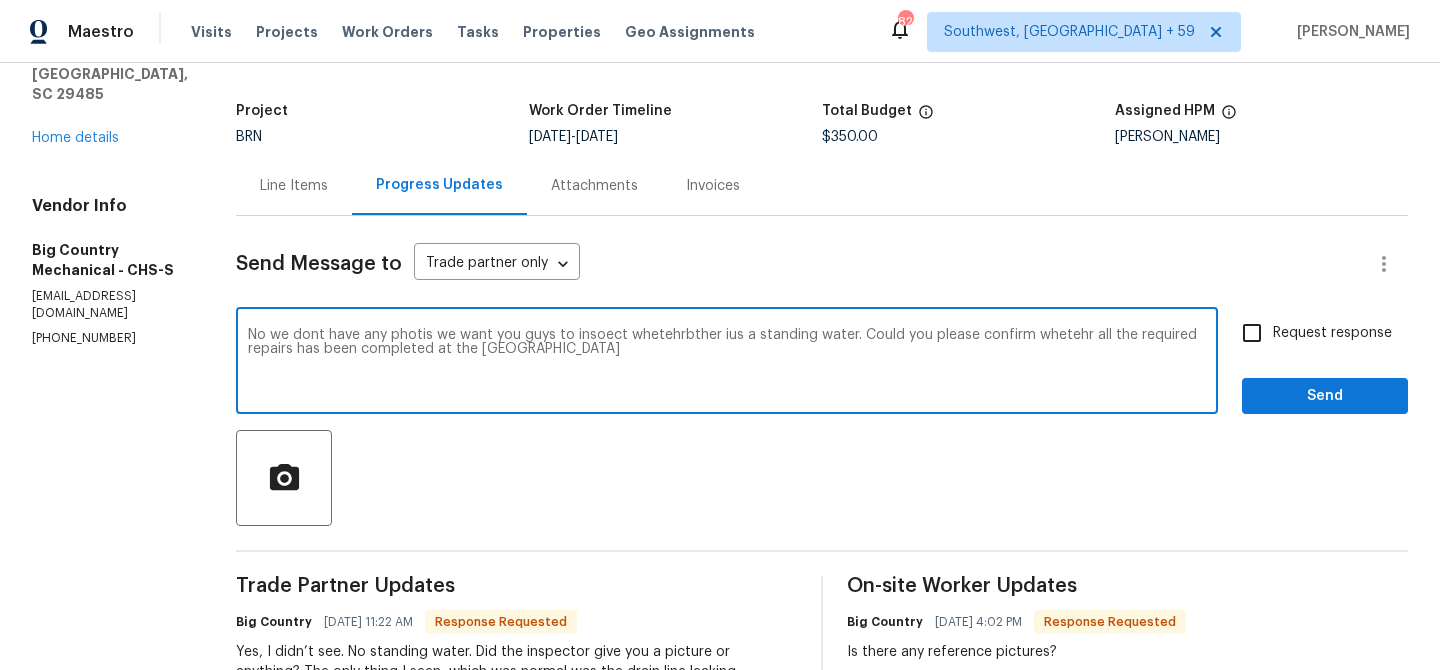 click on "No we dont have any photis we want you guys to insoect whetehrbther ius a standing water. Could you please confirm whetehr all the required repairs has been completed at the peorperty  x ​" at bounding box center [727, 363] 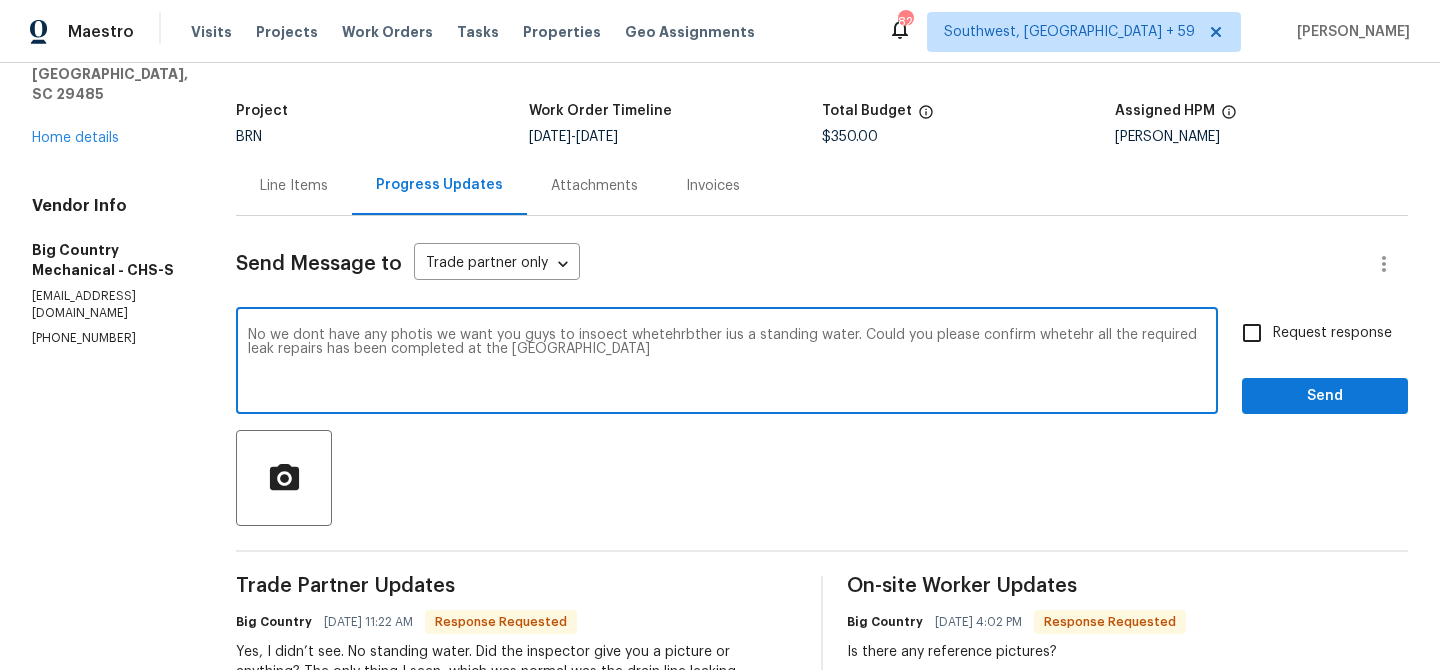 type on "No we dont have any photis we want you guys to insoect whetehrbther ius a standing water. Could you please confirm whetehr all the required leak repairs has been completed at the [GEOGRAPHIC_DATA]" 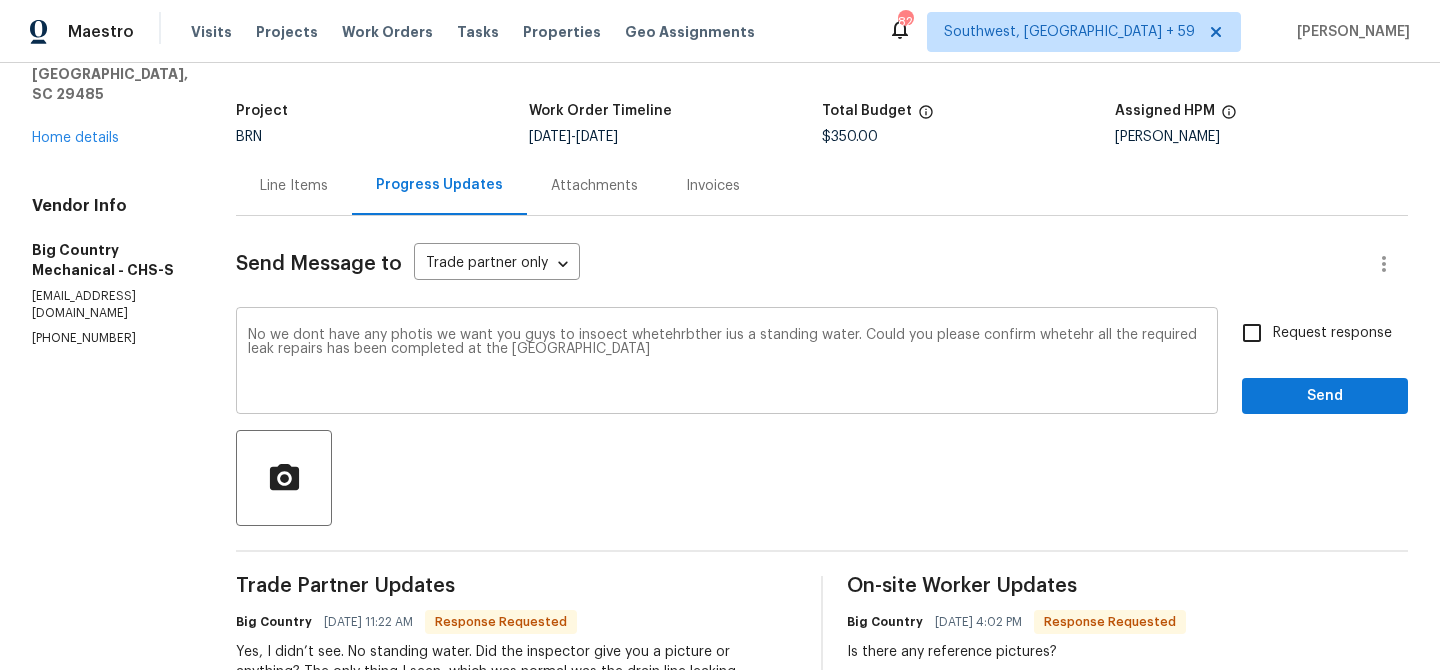 click on "No we dont have any photis we want you guys to insoect whetehrbther ius a standing water. Could you please confirm whetehr all the required leak repairs has been completed at the peorperty  x ​" at bounding box center [727, 363] 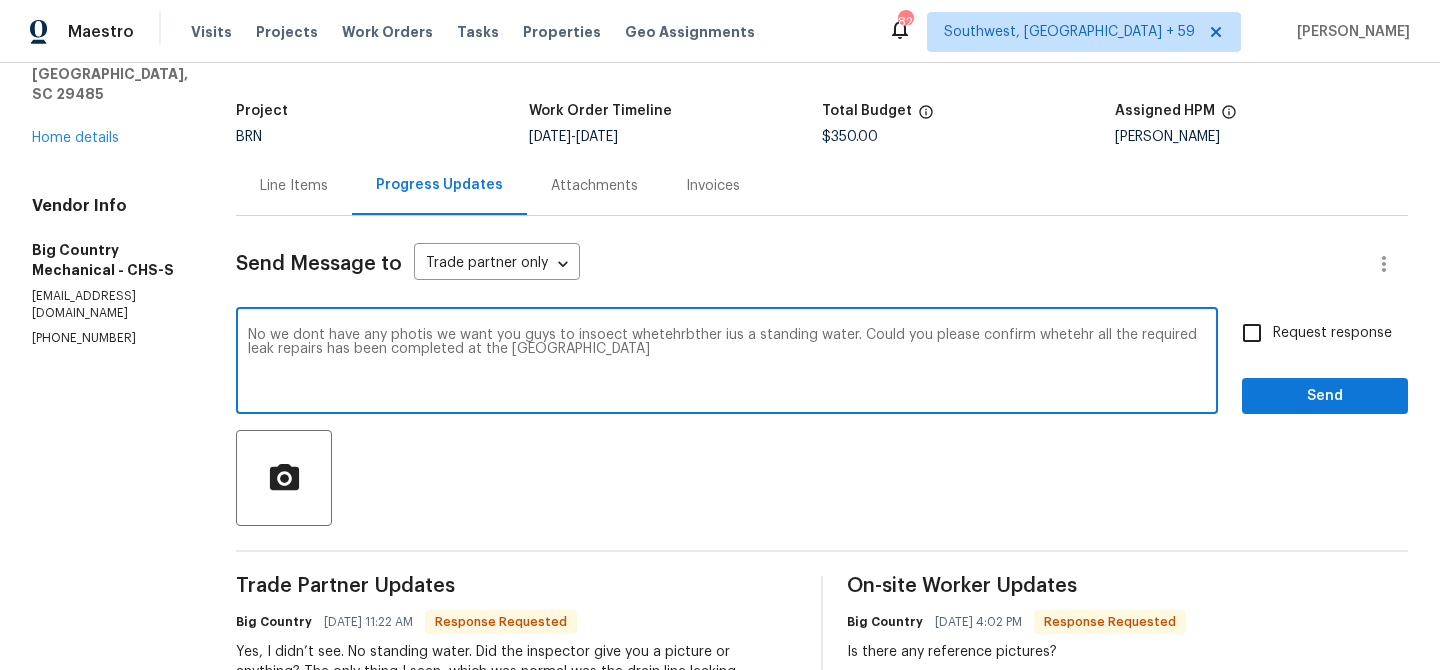 click on "No we dont have any photis we want you guys to insoect whetehrbther ius a standing water. Could you please confirm whetehr all the required leak repairs has been completed at the [GEOGRAPHIC_DATA]" at bounding box center (727, 363) 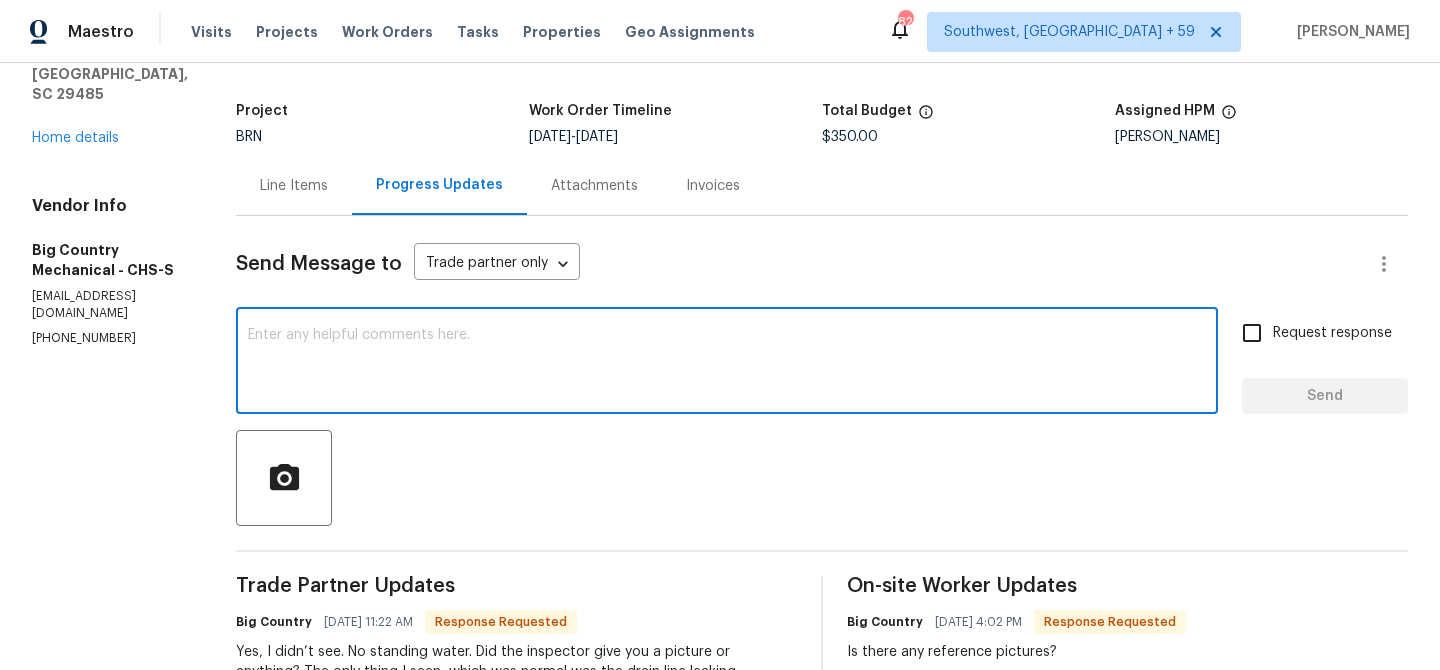 paste on "We don’t have any photos at the moment, but we would like you to inspect whether there is any standing water at the property. Could you also please confirm if all the required leak repairs have been completed?" 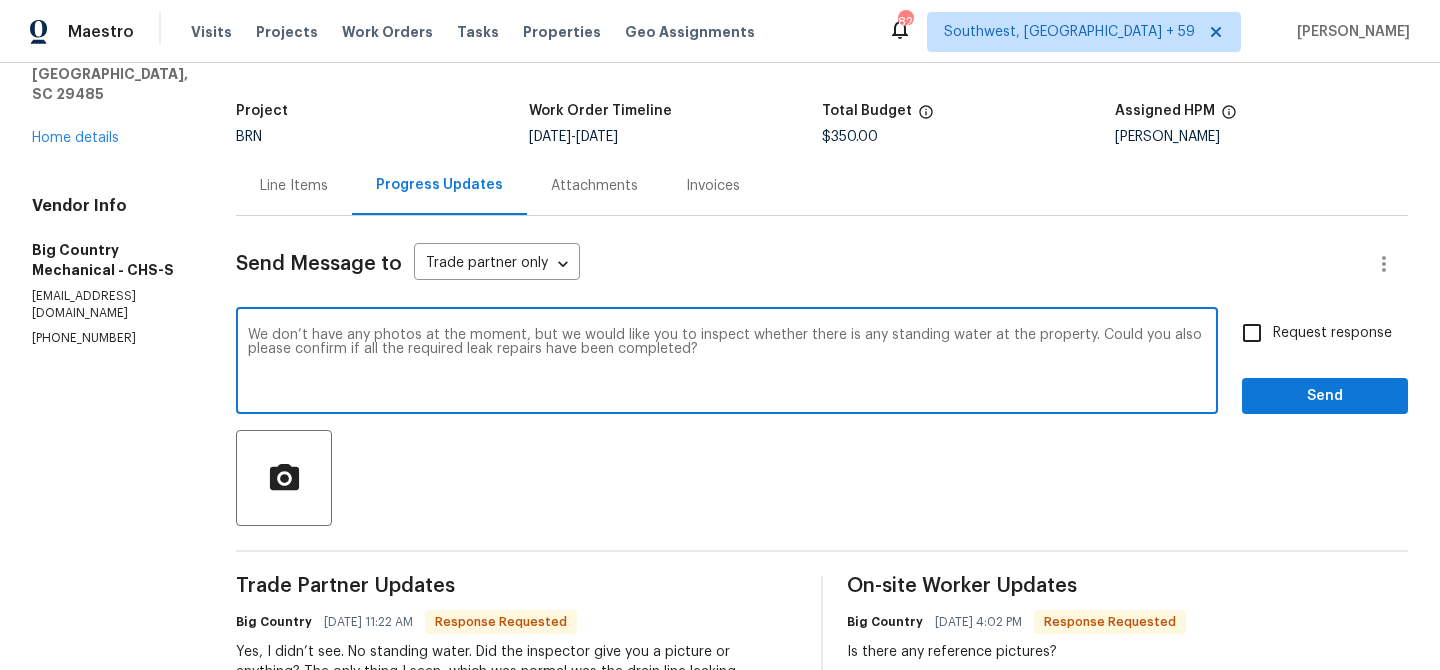 scroll, scrollTop: 126, scrollLeft: 0, axis: vertical 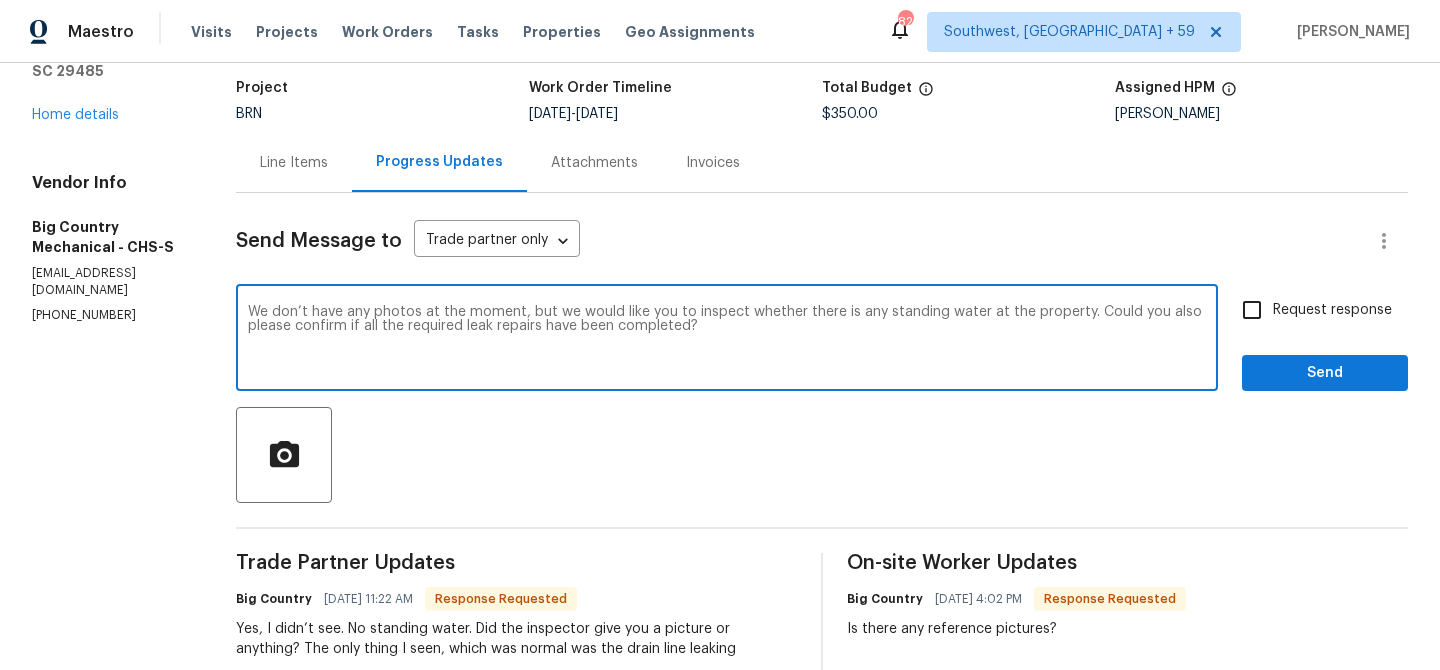 click on "We don’t have any photos at the moment, but we would like you to inspect whether there is any standing water at the property. Could you also please confirm if all the required leak repairs have been completed?" at bounding box center [727, 340] 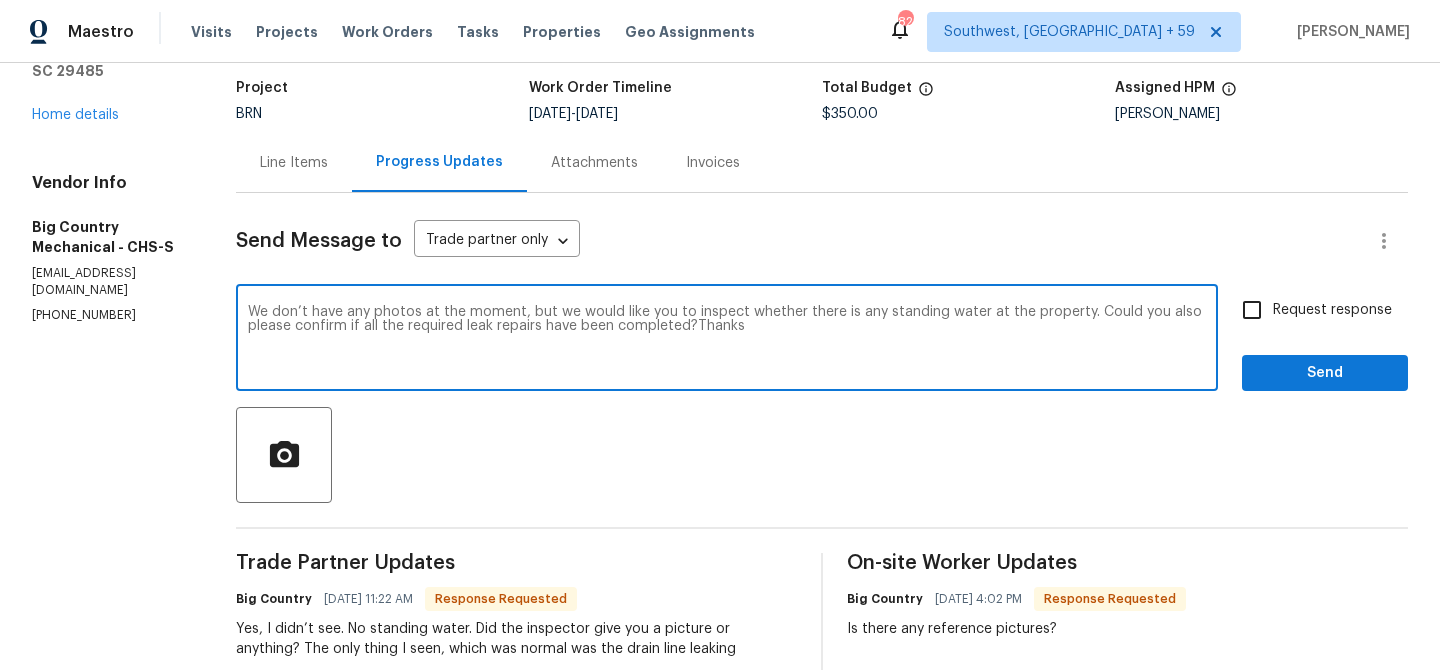 type on "We don’t have any photos at the moment, but we would like you to inspect whether there is any standing water at the property. Could you also please confirm if all the required leak repairs have been completed?Thanks" 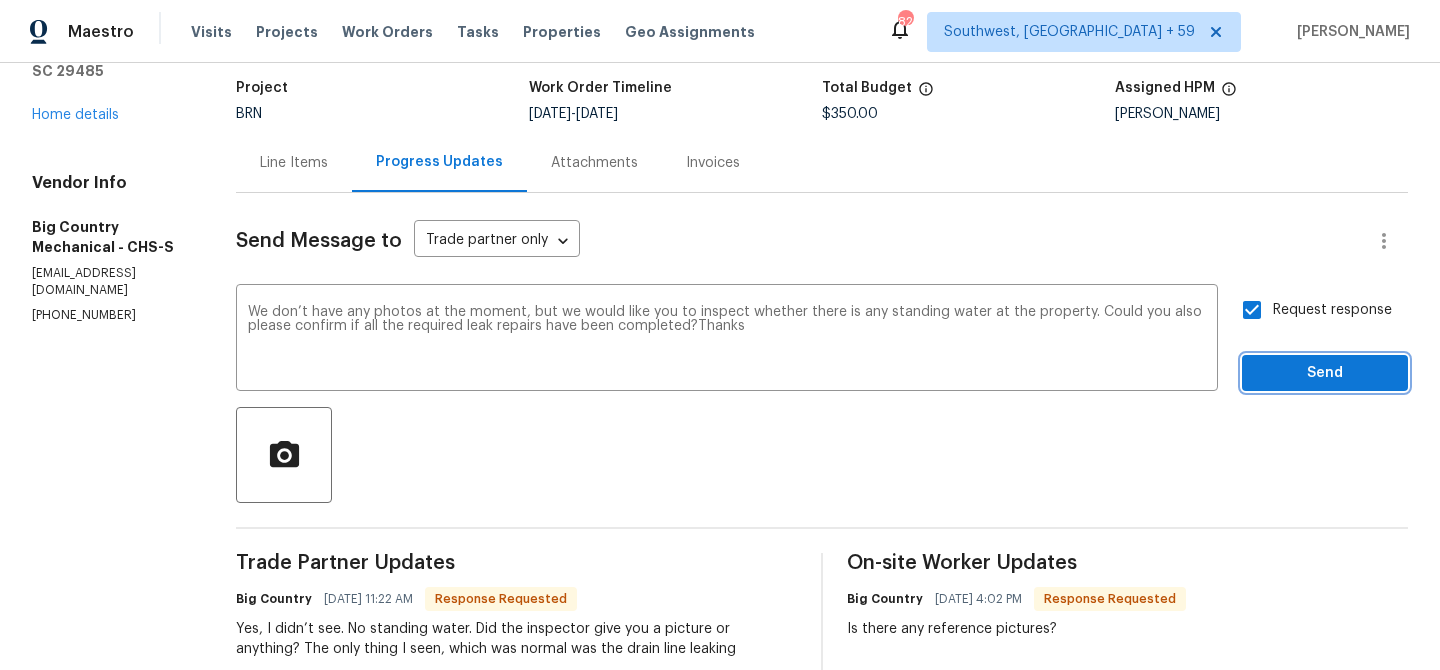 click on "Send" at bounding box center (1325, 373) 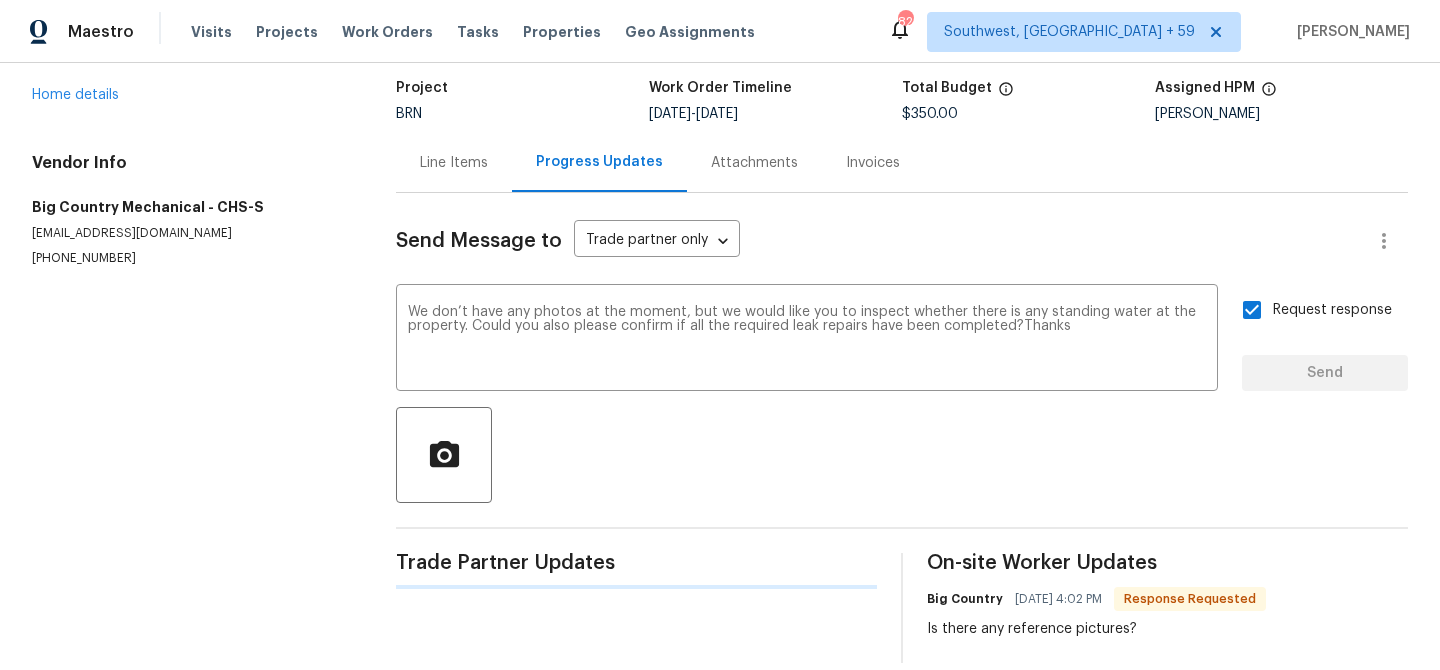 type 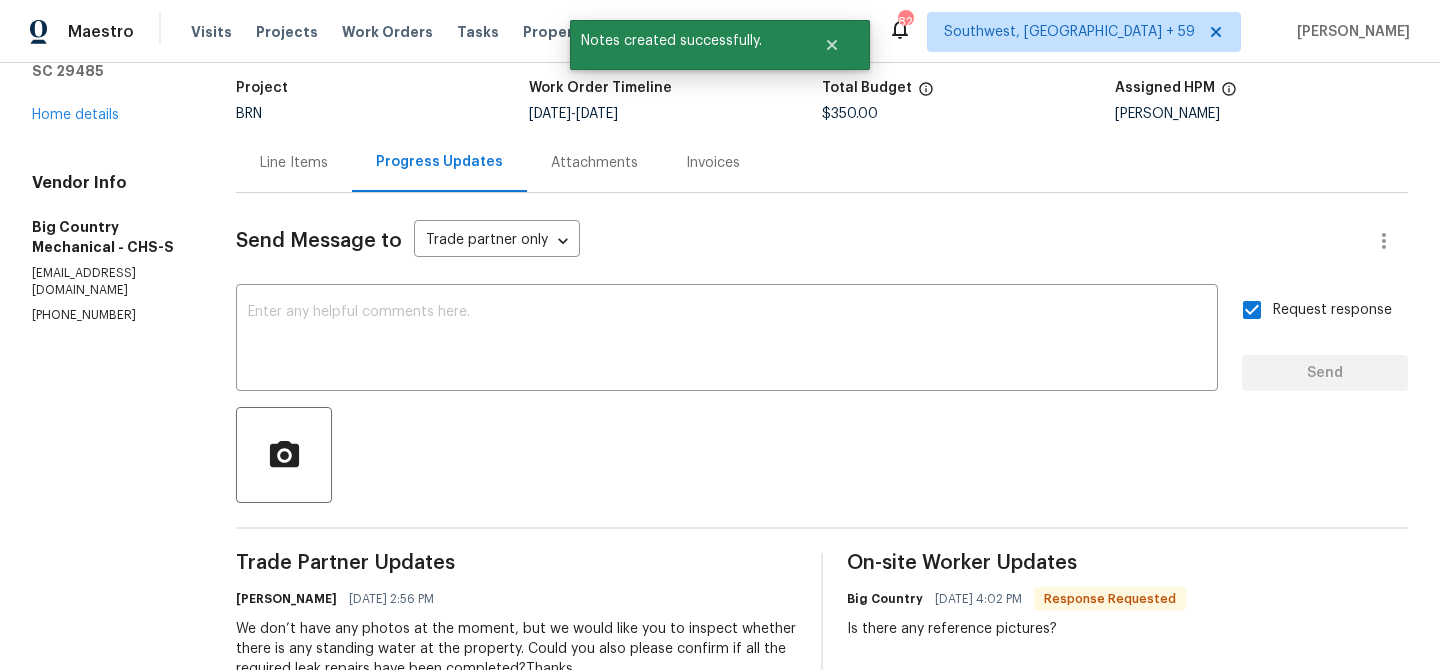 scroll, scrollTop: 0, scrollLeft: 0, axis: both 